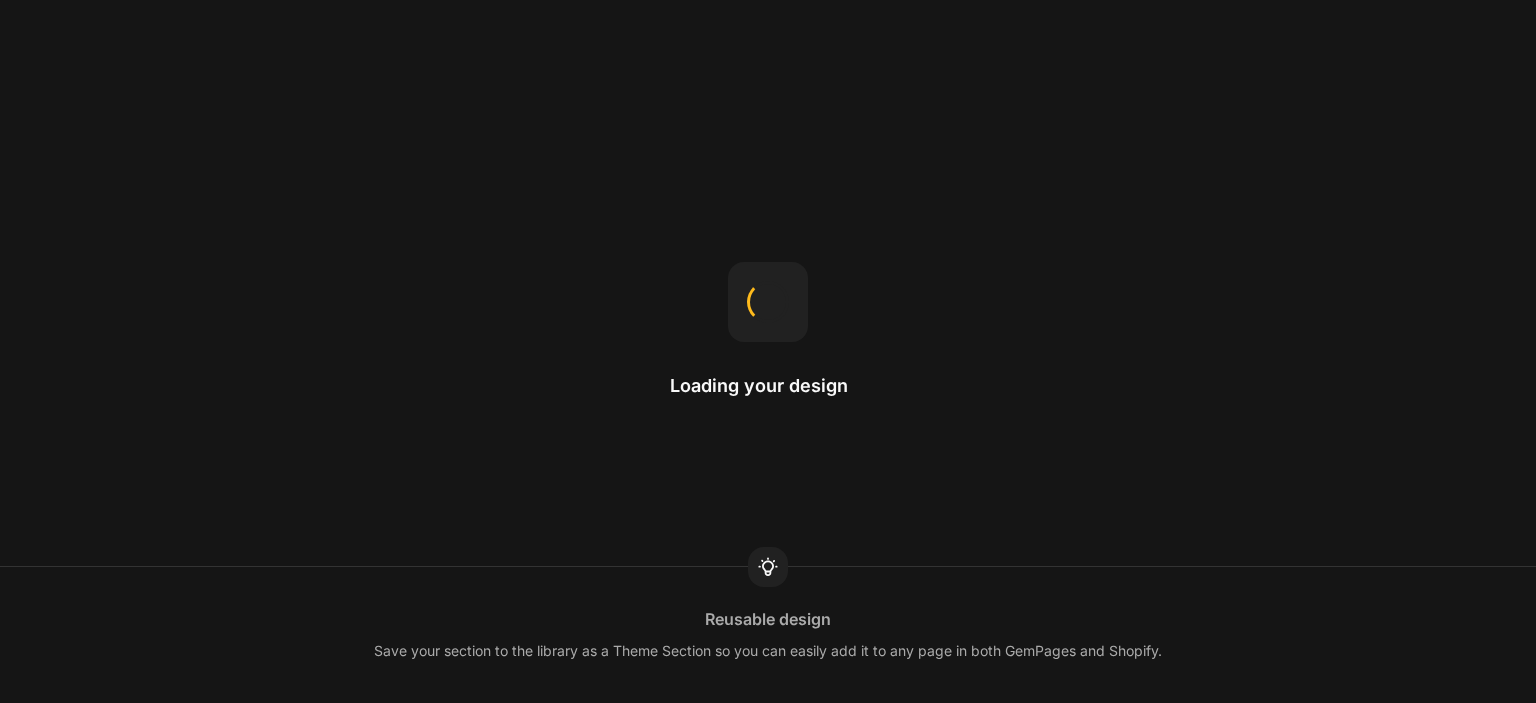 scroll, scrollTop: 0, scrollLeft: 0, axis: both 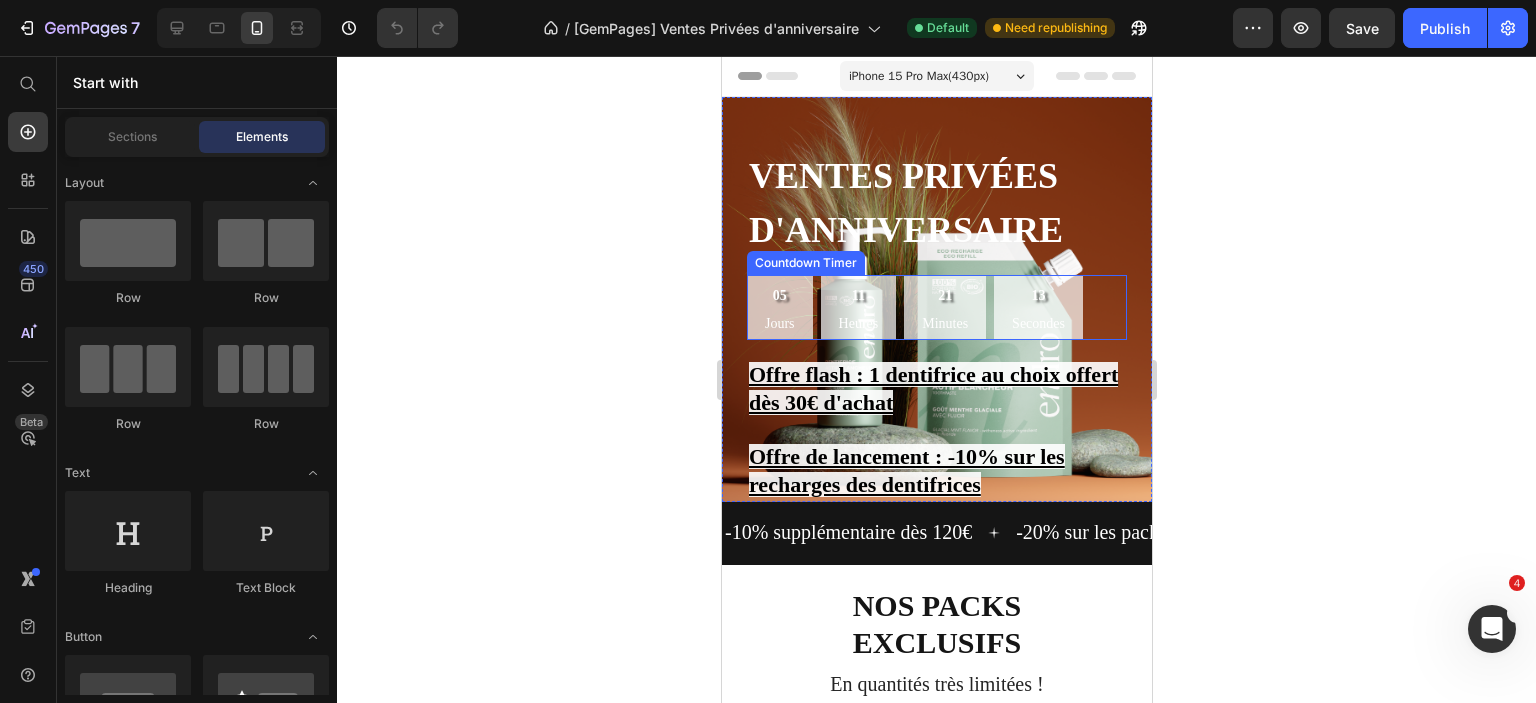 click on "05" at bounding box center [779, 295] 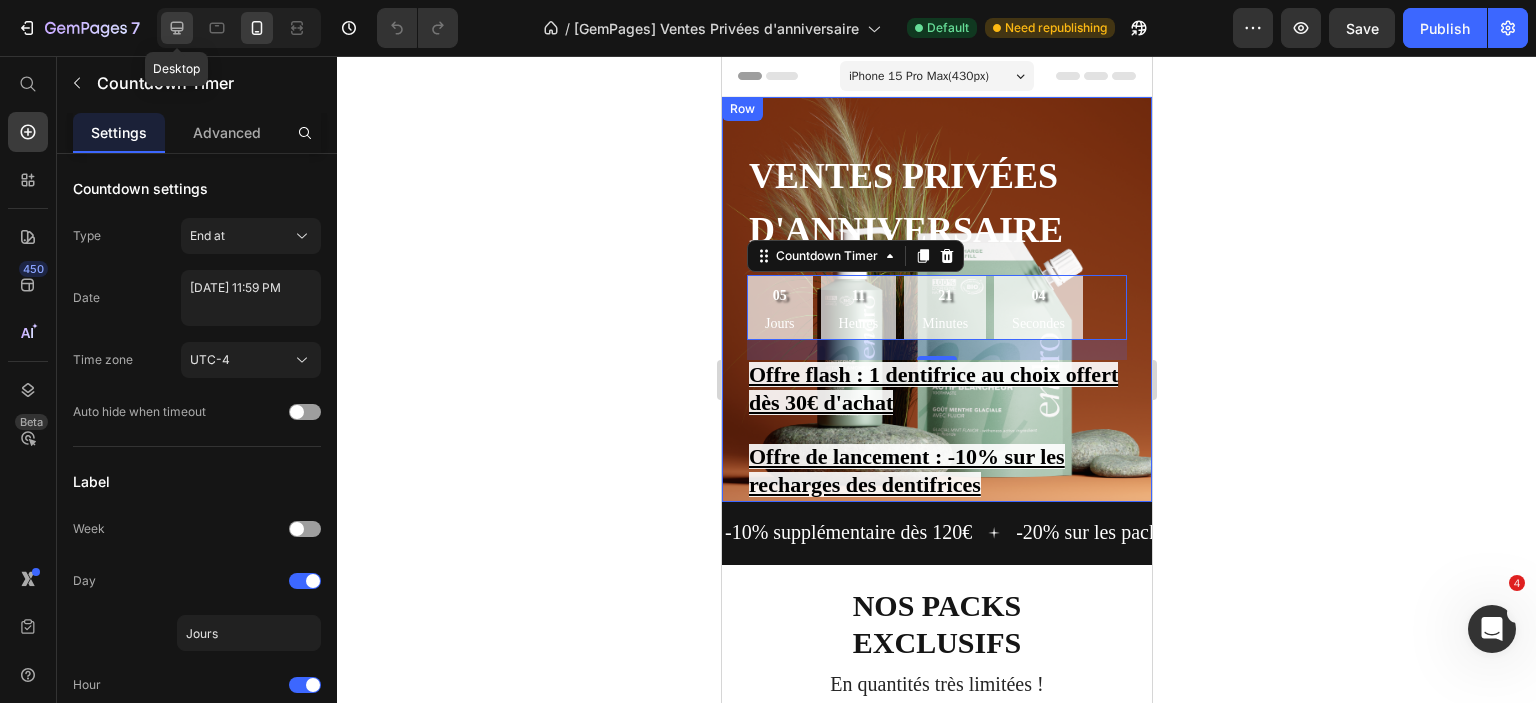 click 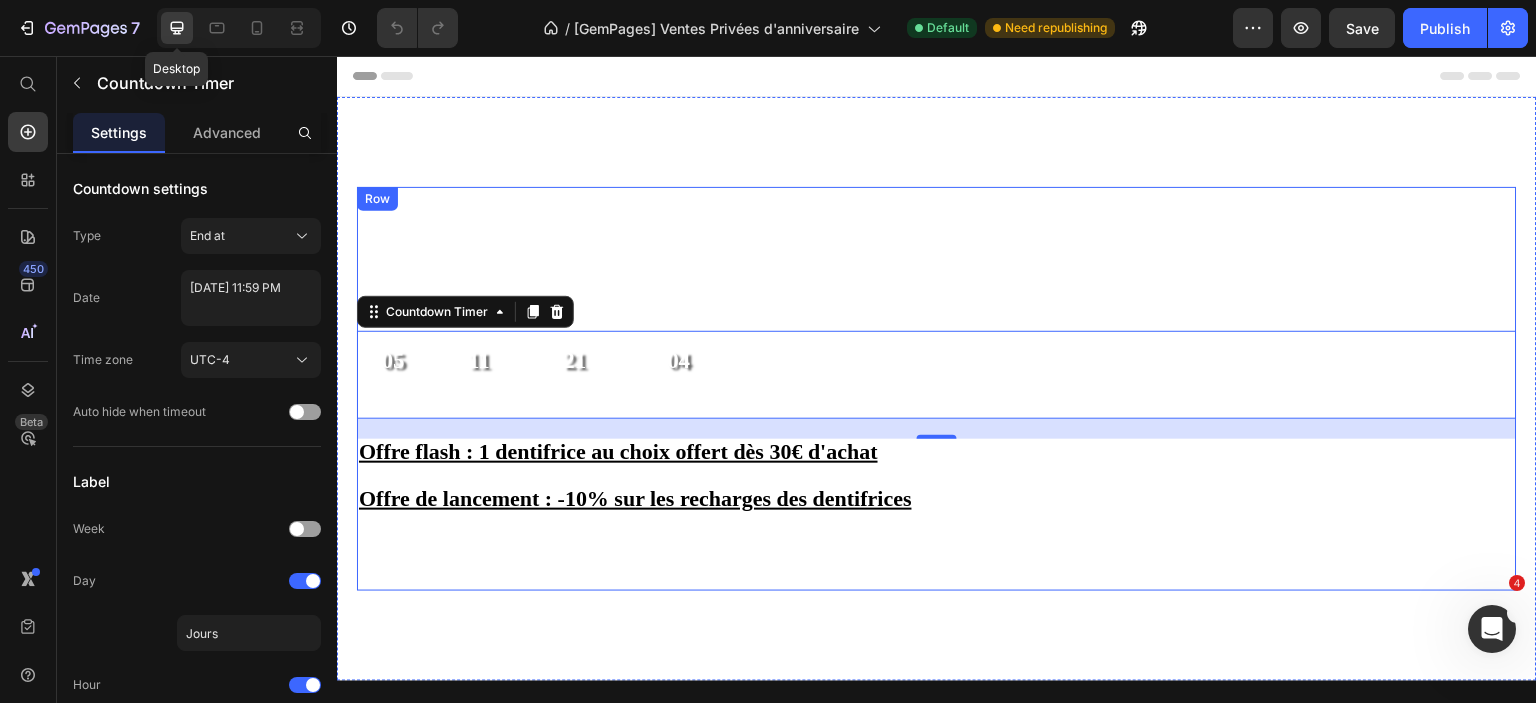 scroll, scrollTop: 204, scrollLeft: 0, axis: vertical 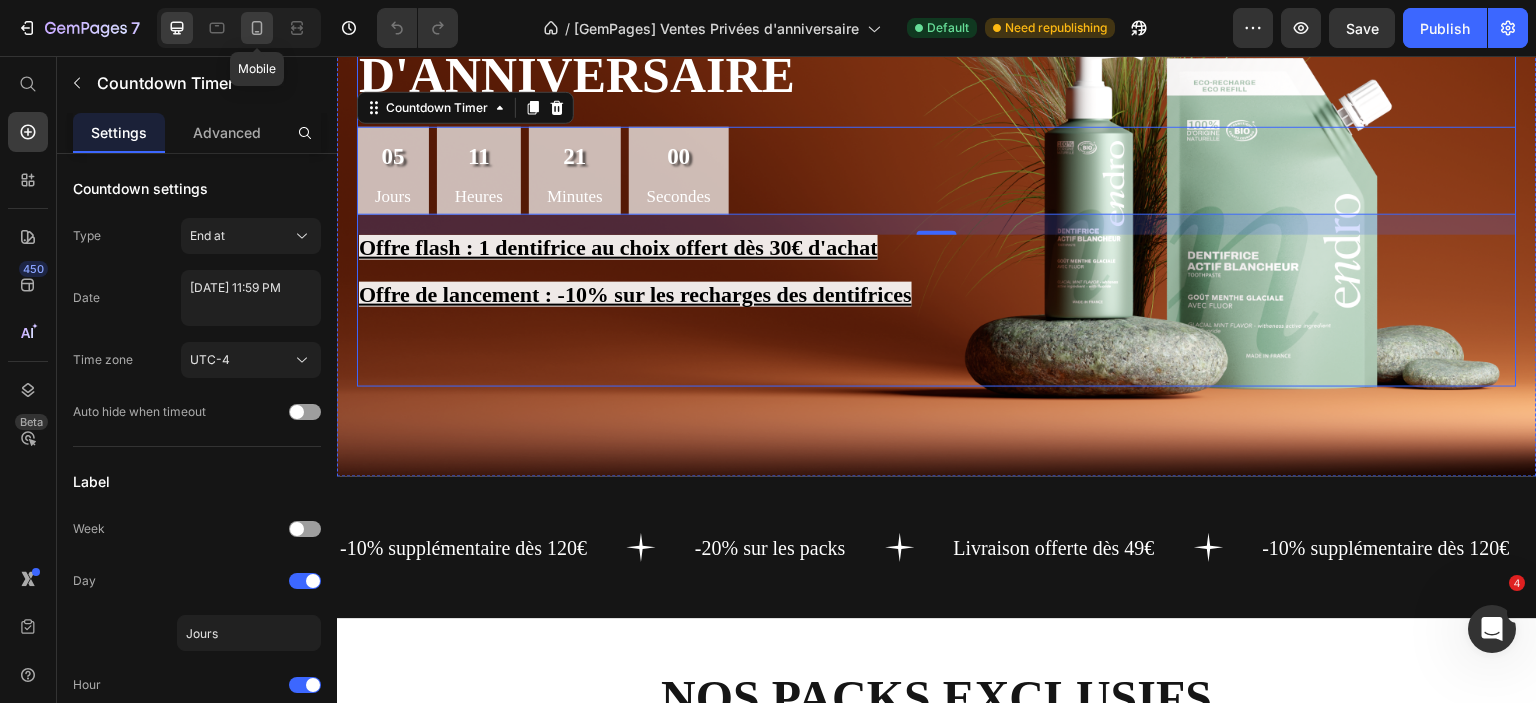 click 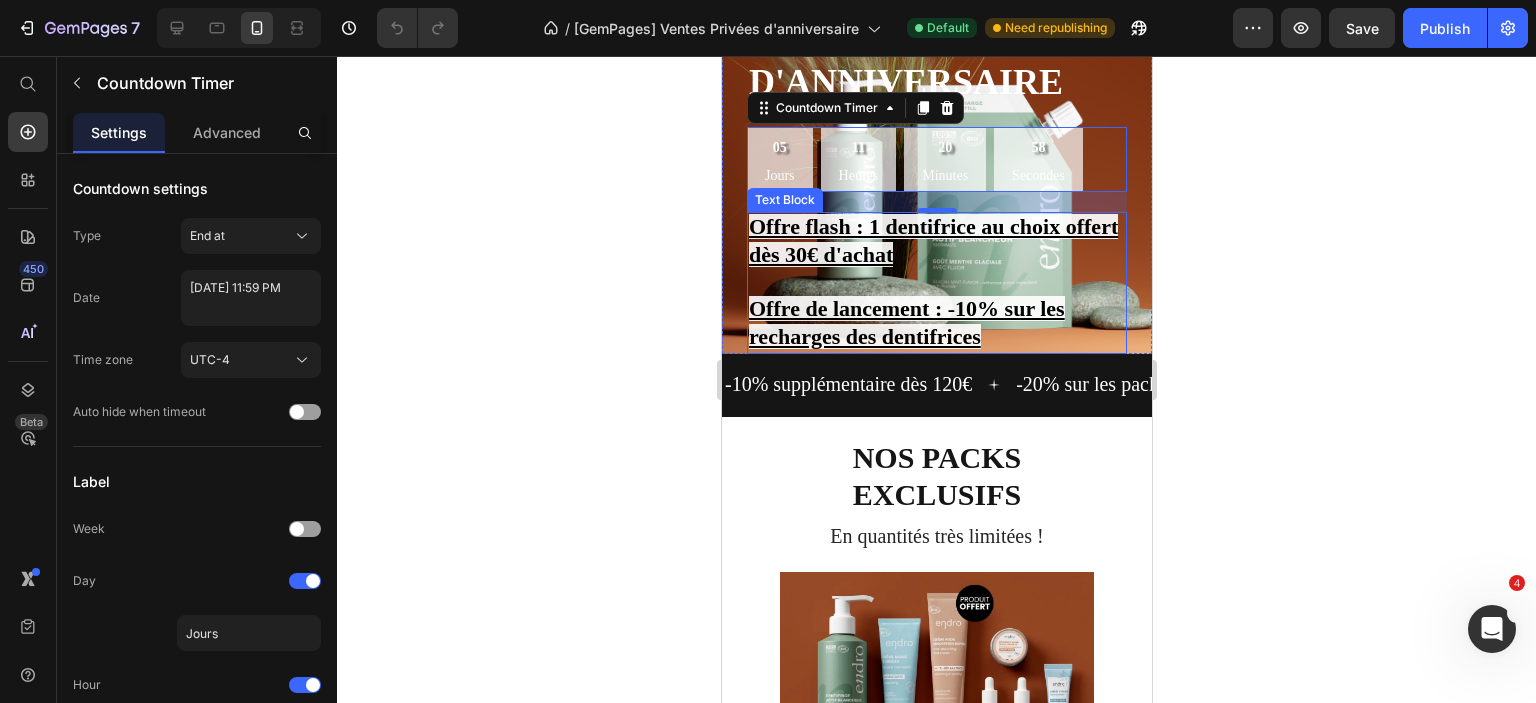 scroll, scrollTop: 87, scrollLeft: 0, axis: vertical 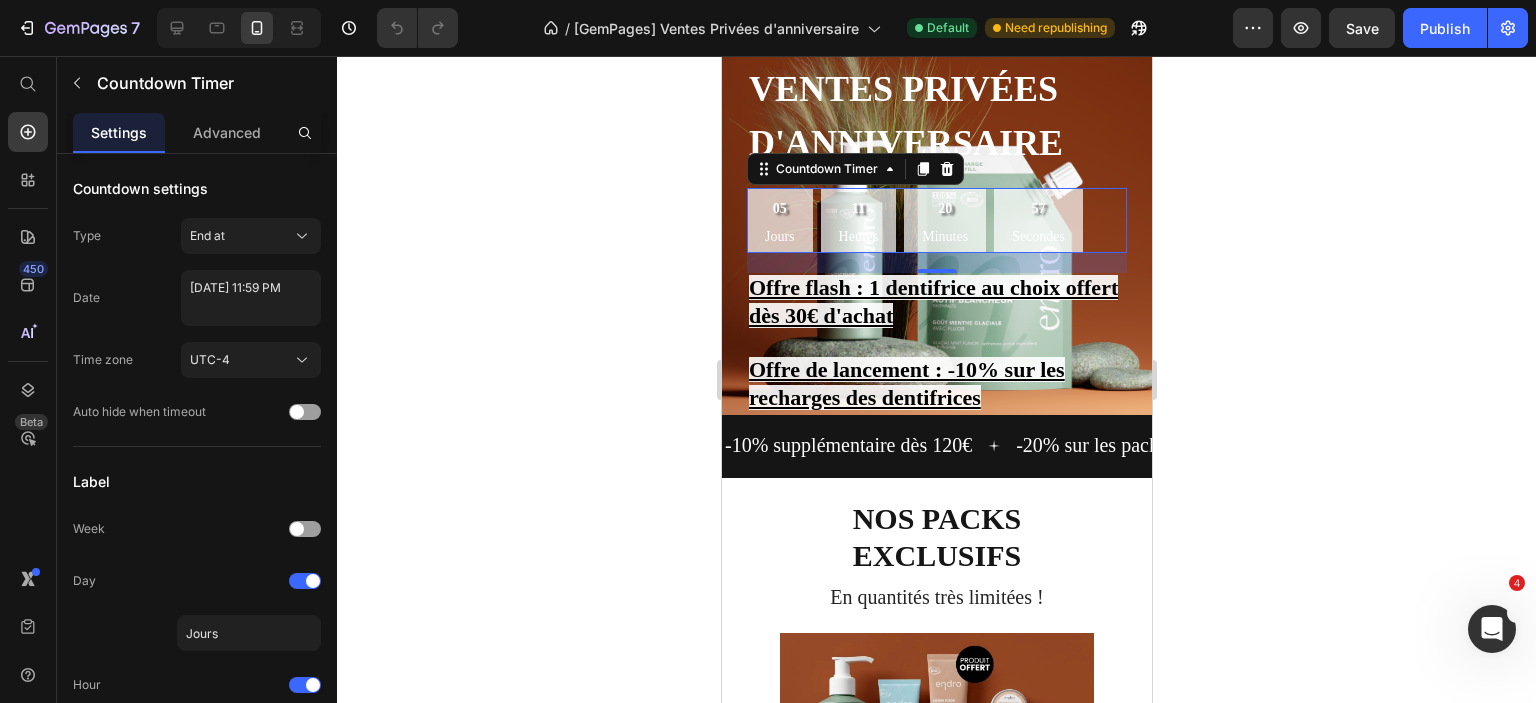 click on "05" at bounding box center [779, 208] 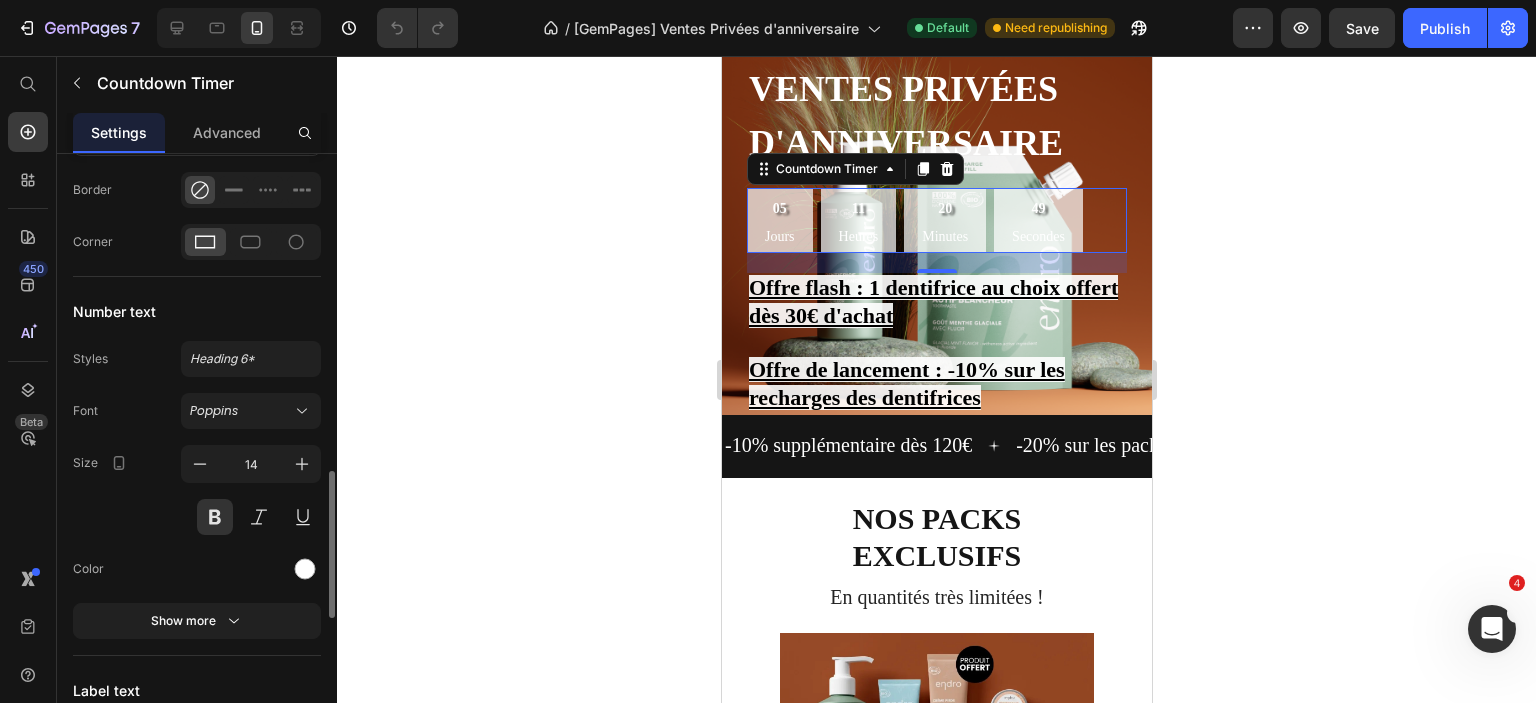 scroll, scrollTop: 1412, scrollLeft: 0, axis: vertical 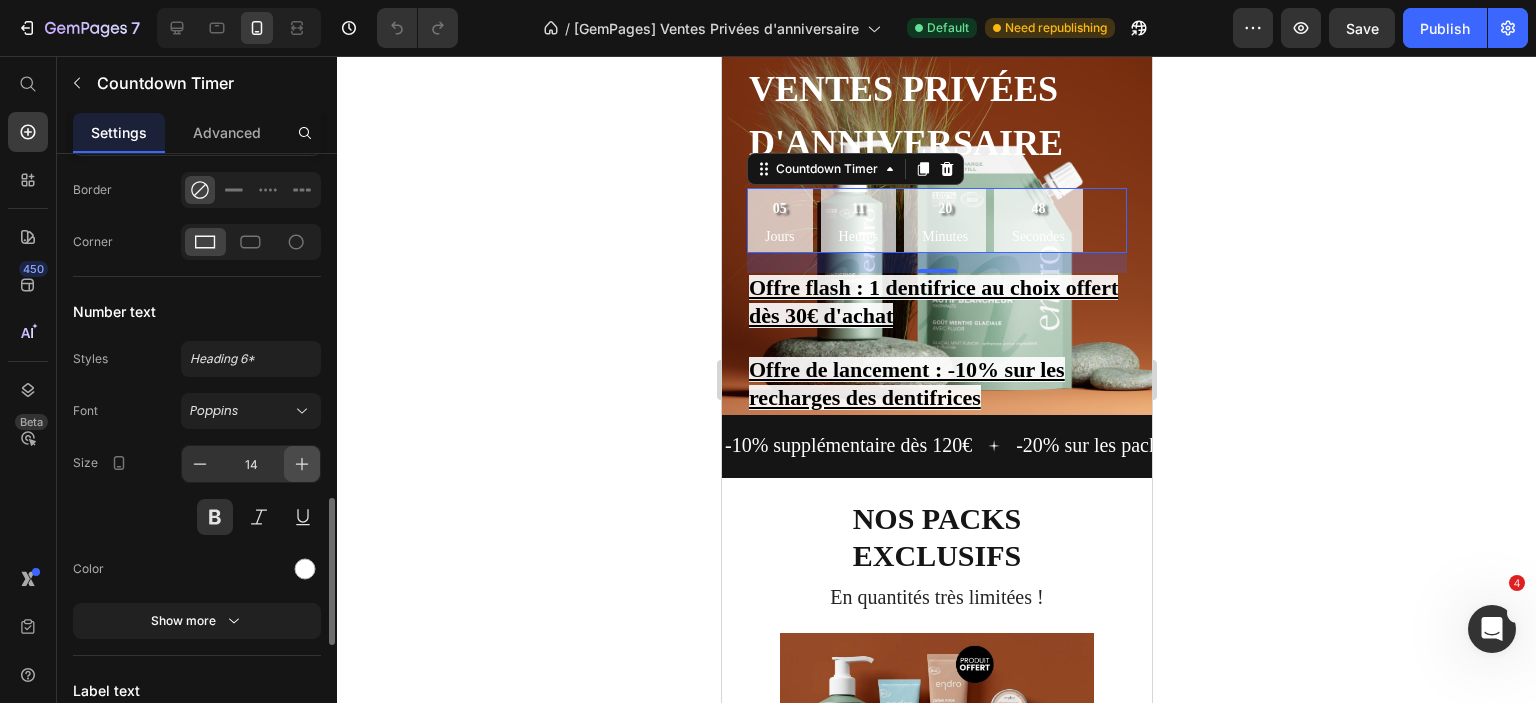 click 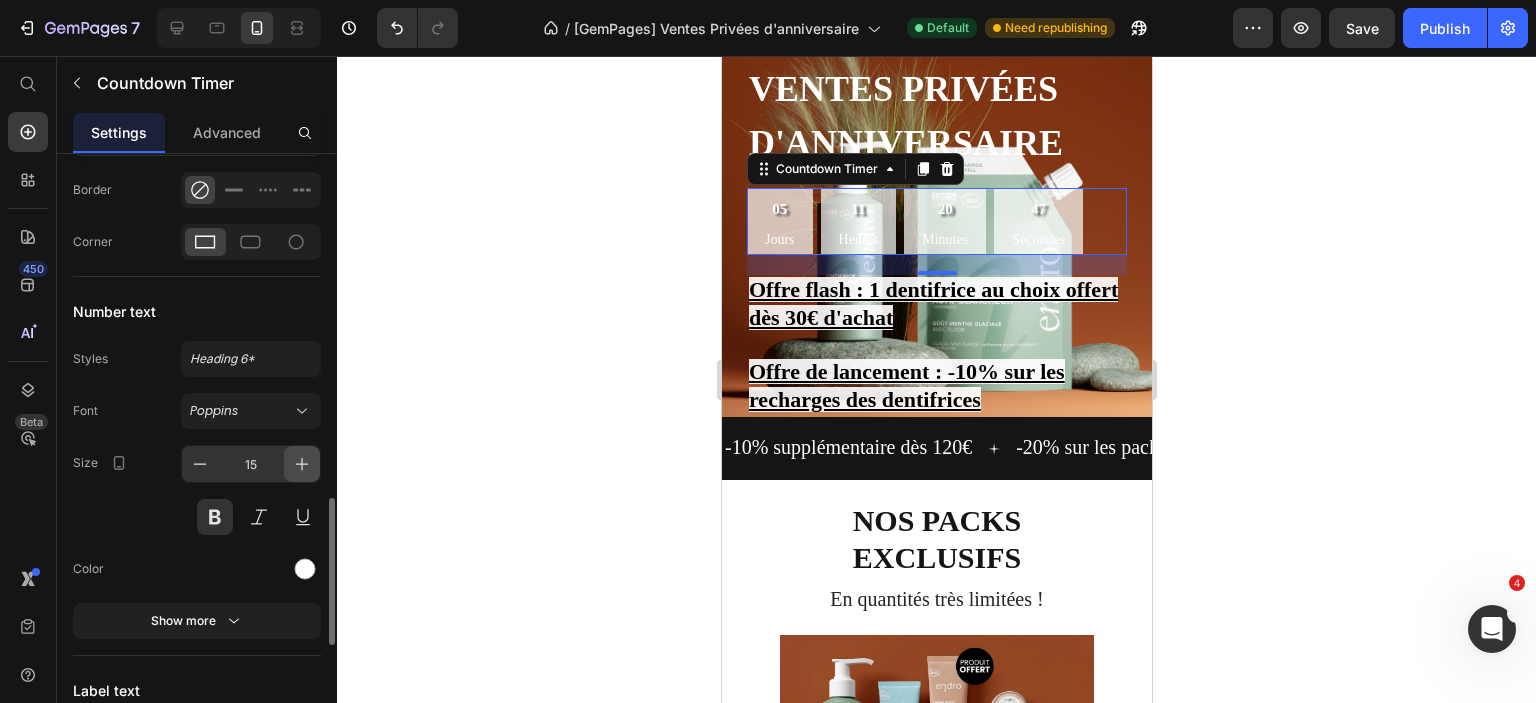 click 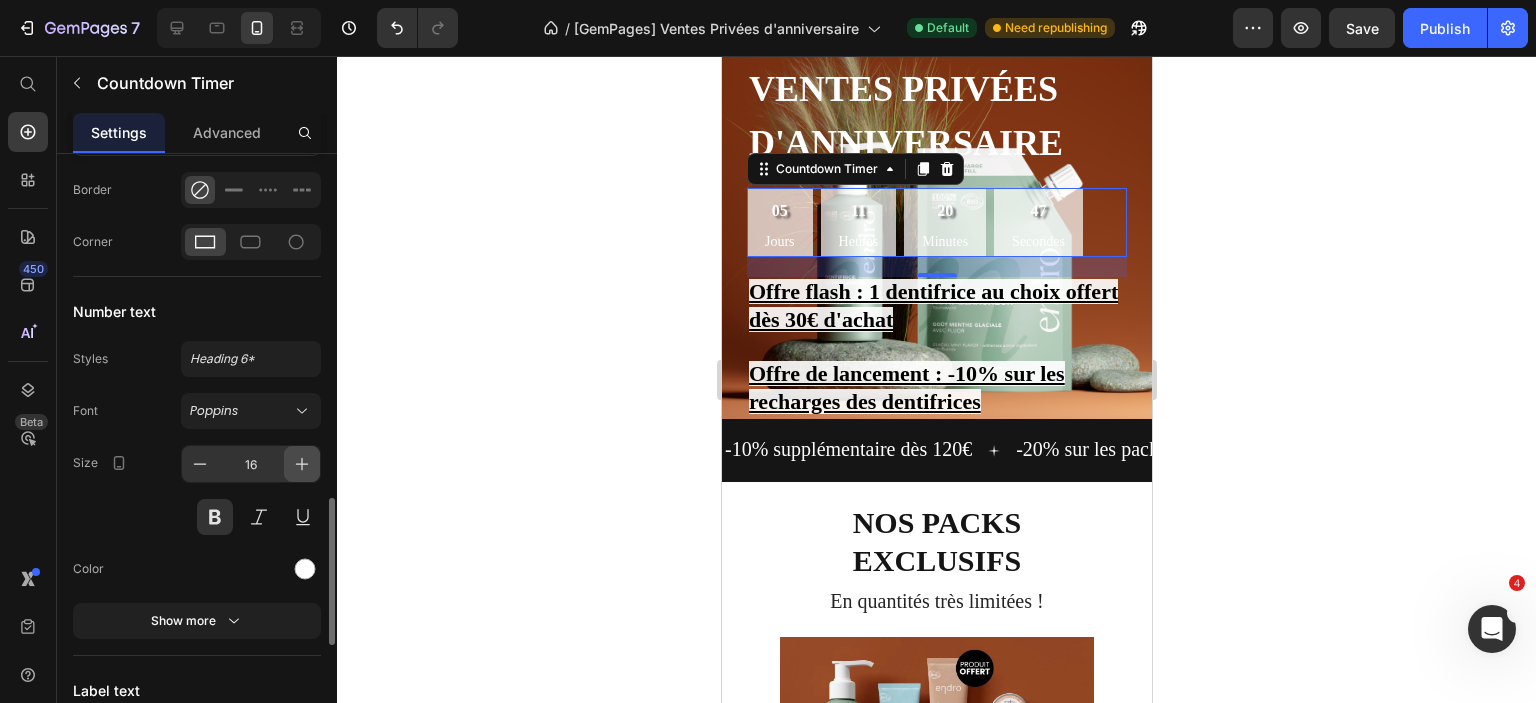 click 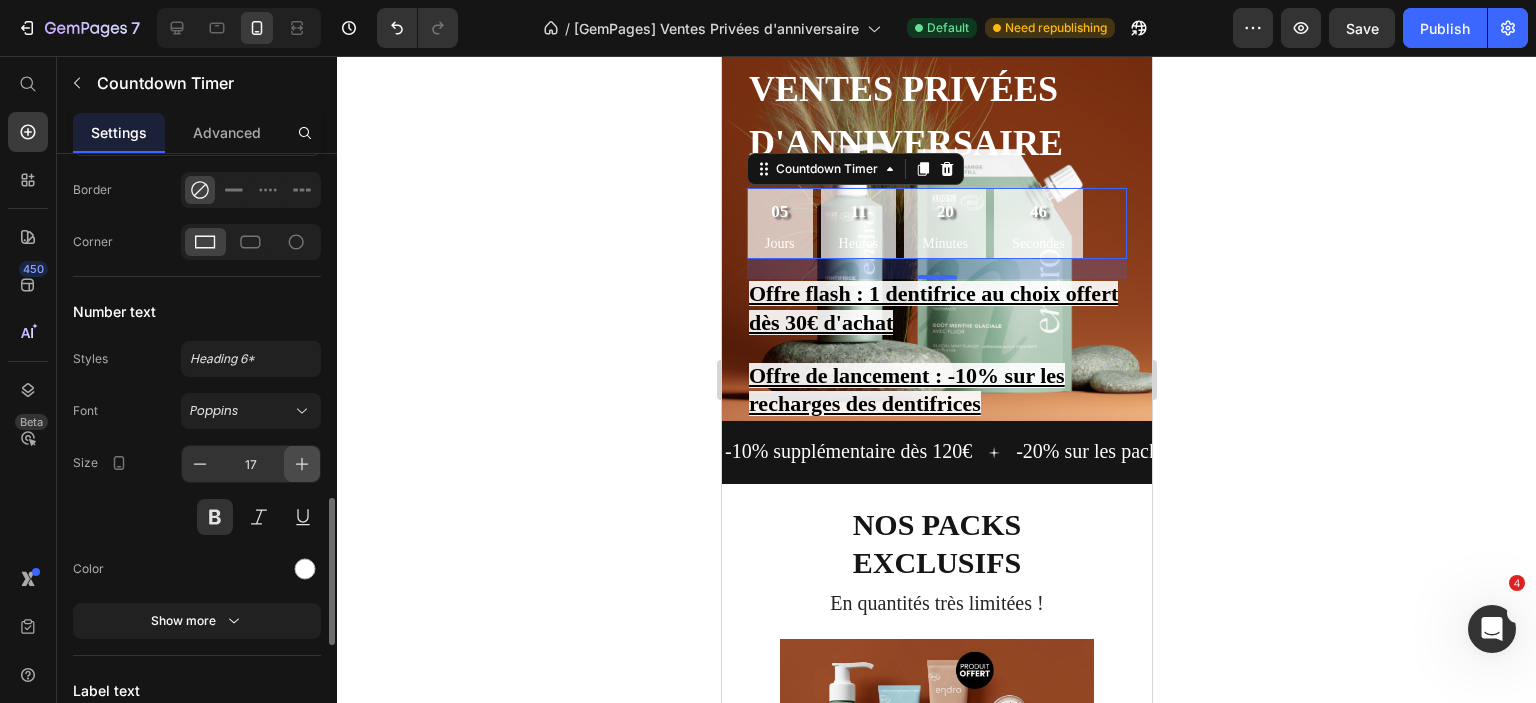 click 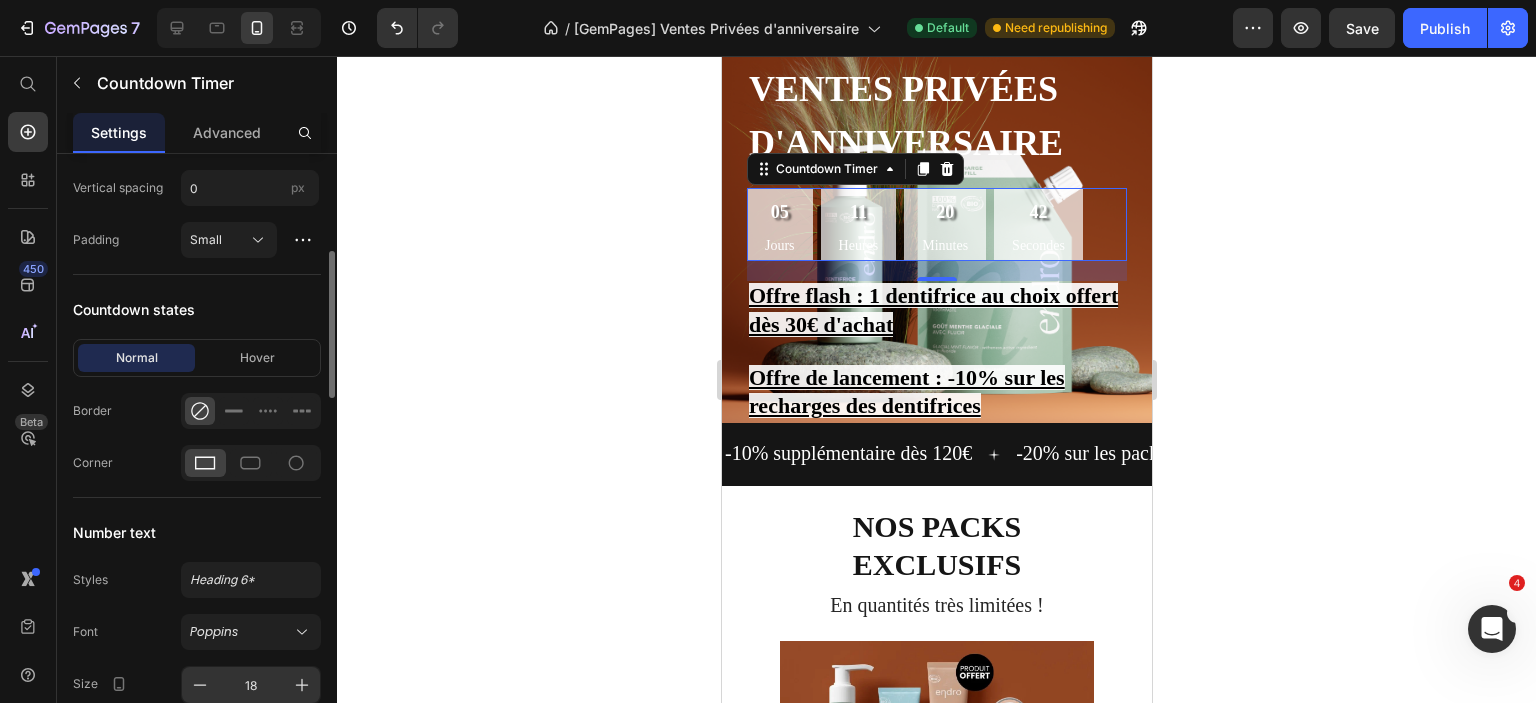 scroll, scrollTop: 1036, scrollLeft: 0, axis: vertical 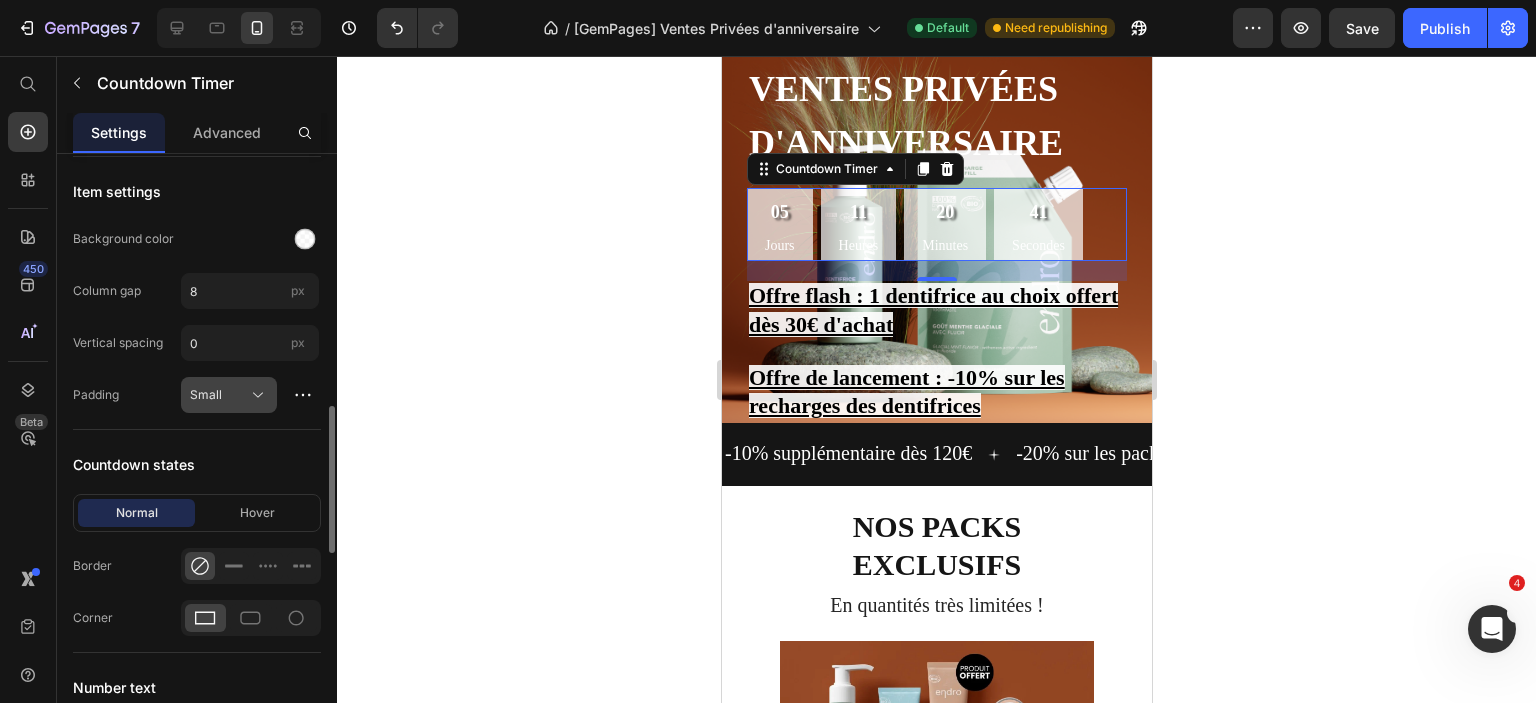 click on "Small" at bounding box center [217, 395] 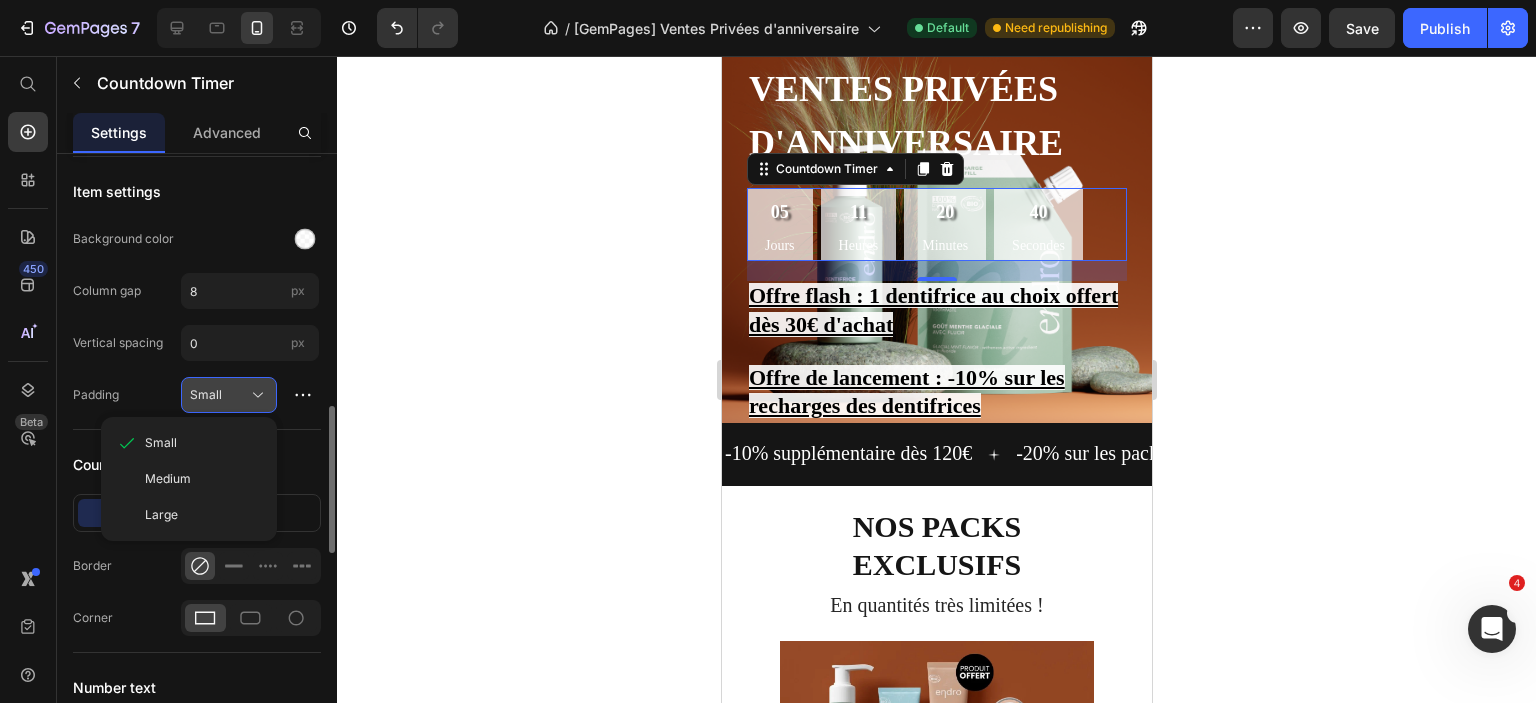 click on "Small" at bounding box center [217, 395] 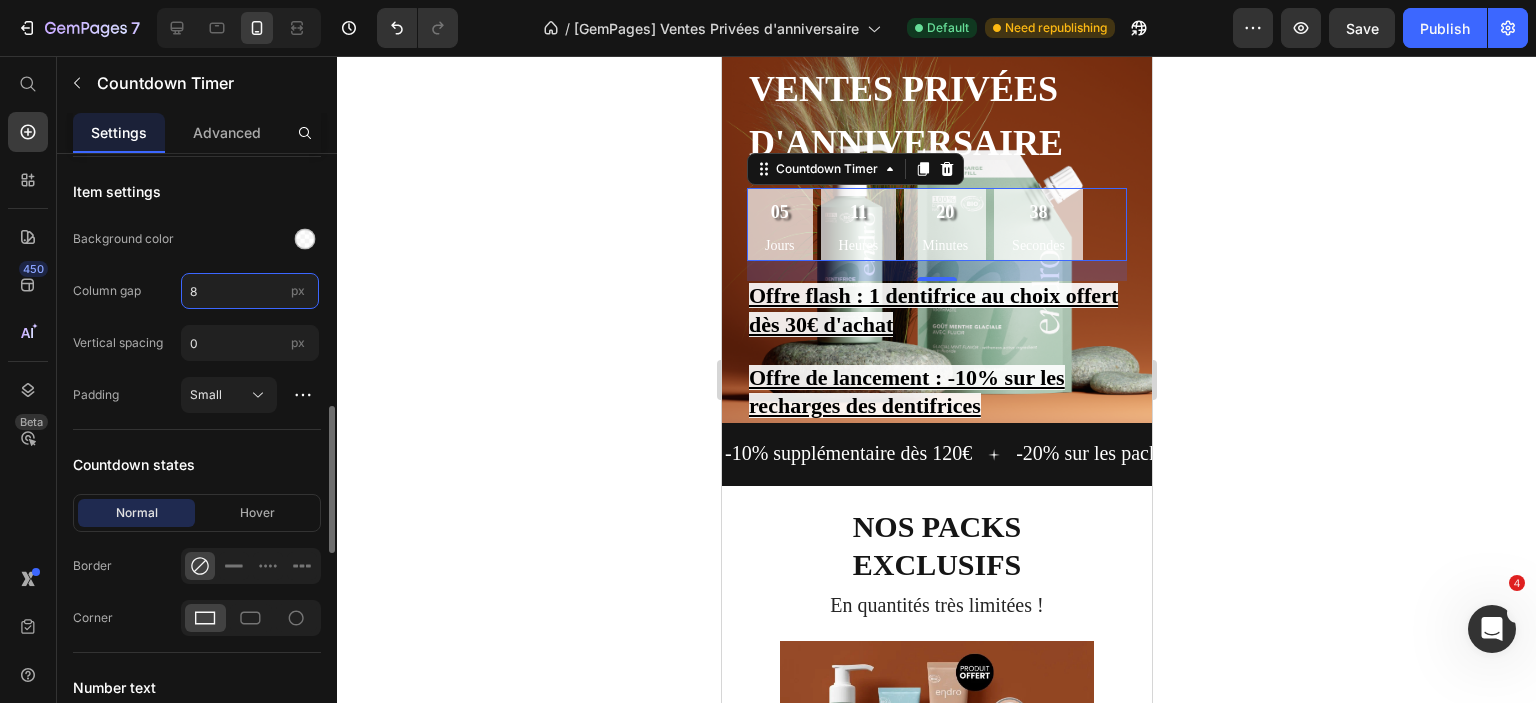 click on "8" at bounding box center [250, 291] 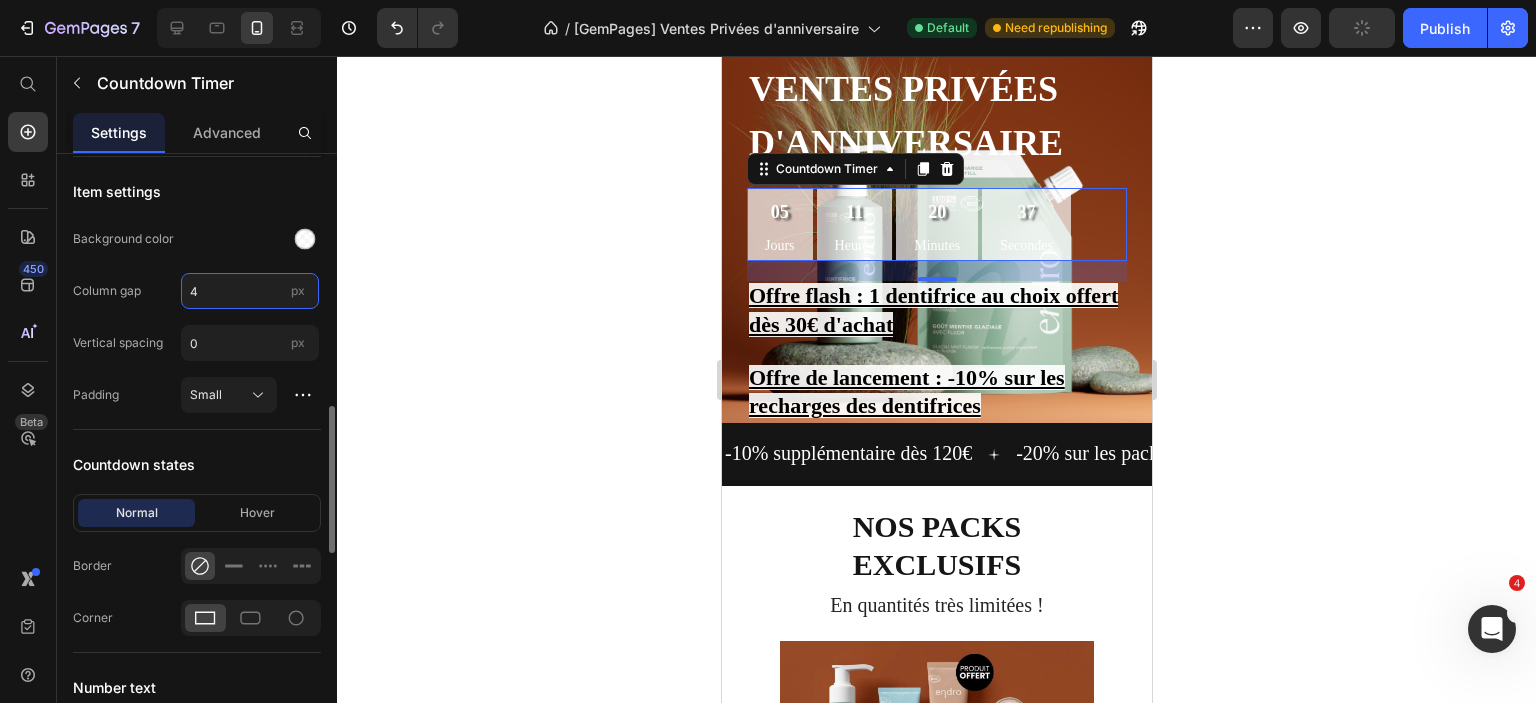 type on "8" 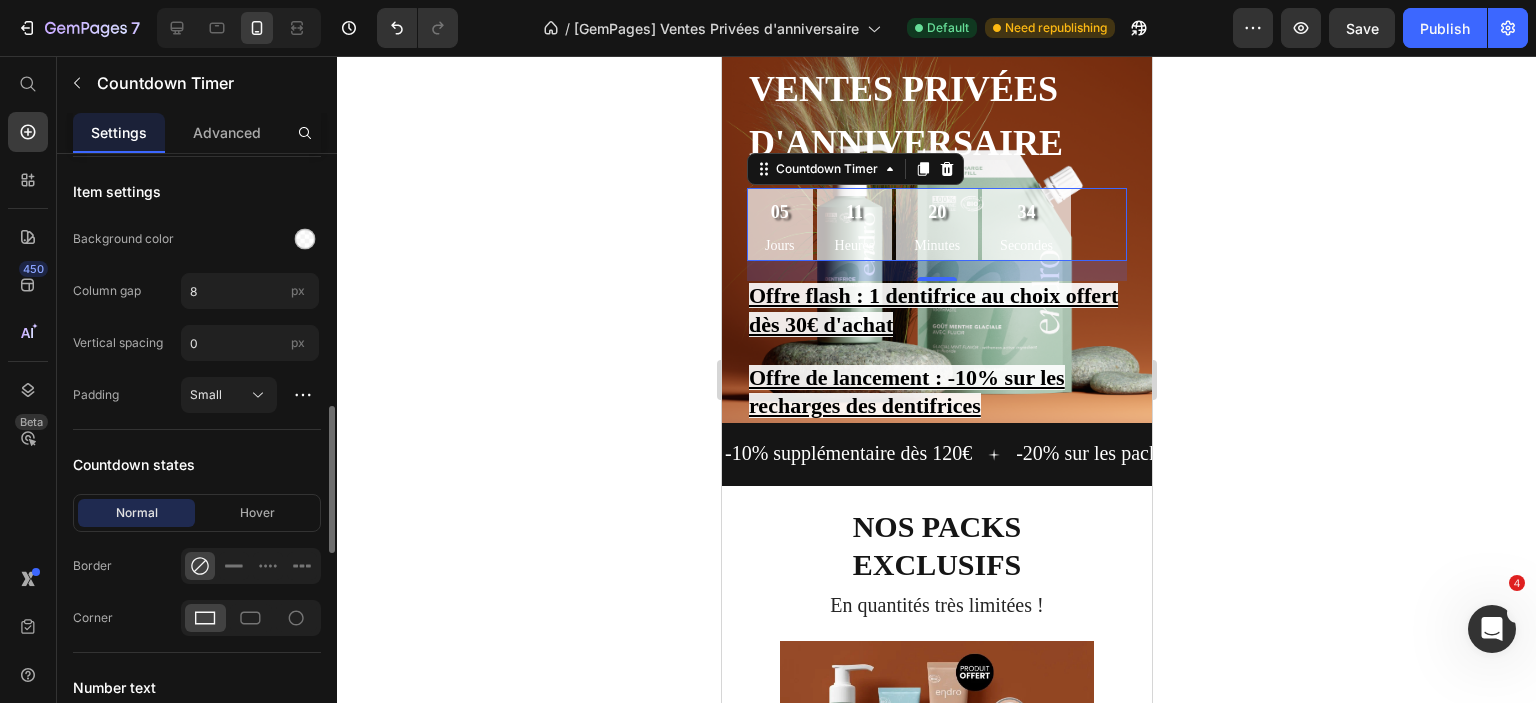 click on "Background color" 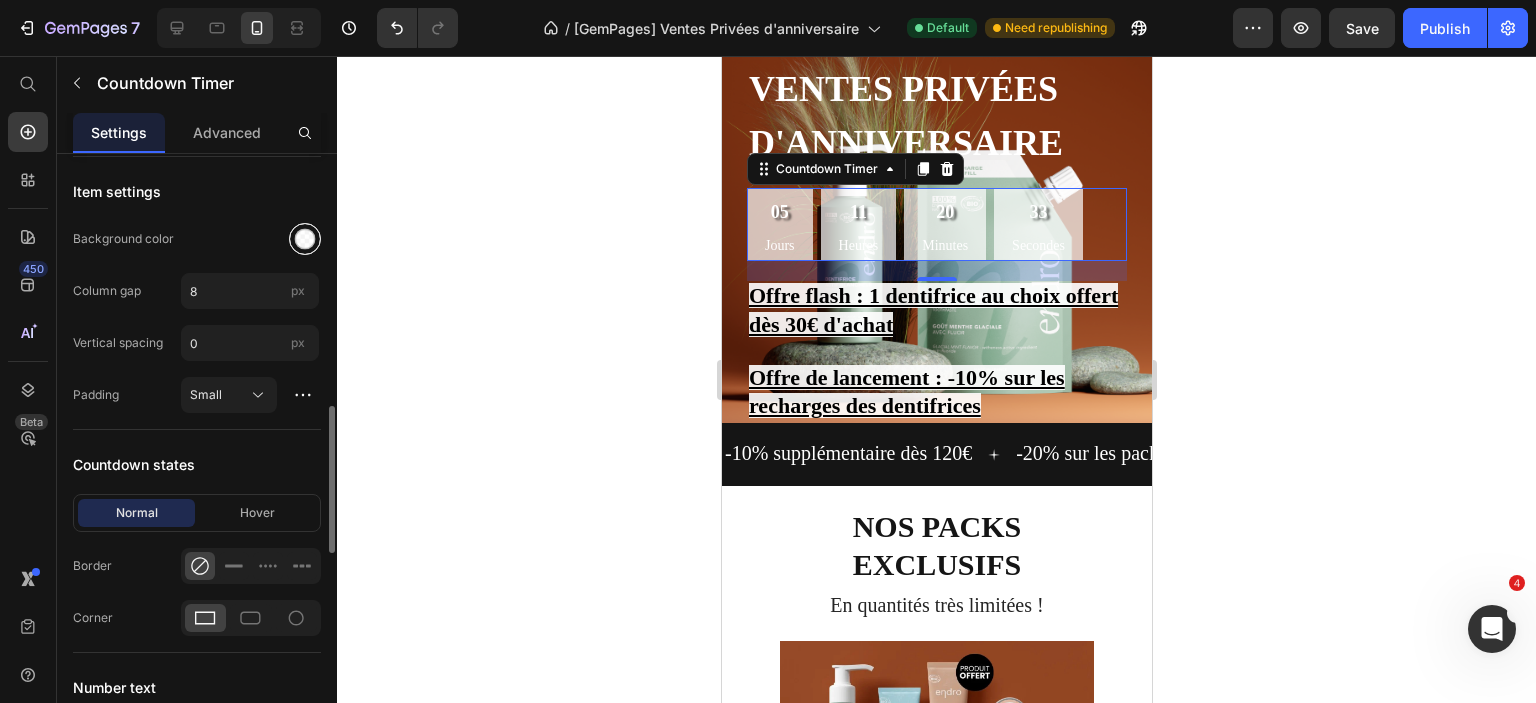 click at bounding box center [305, 239] 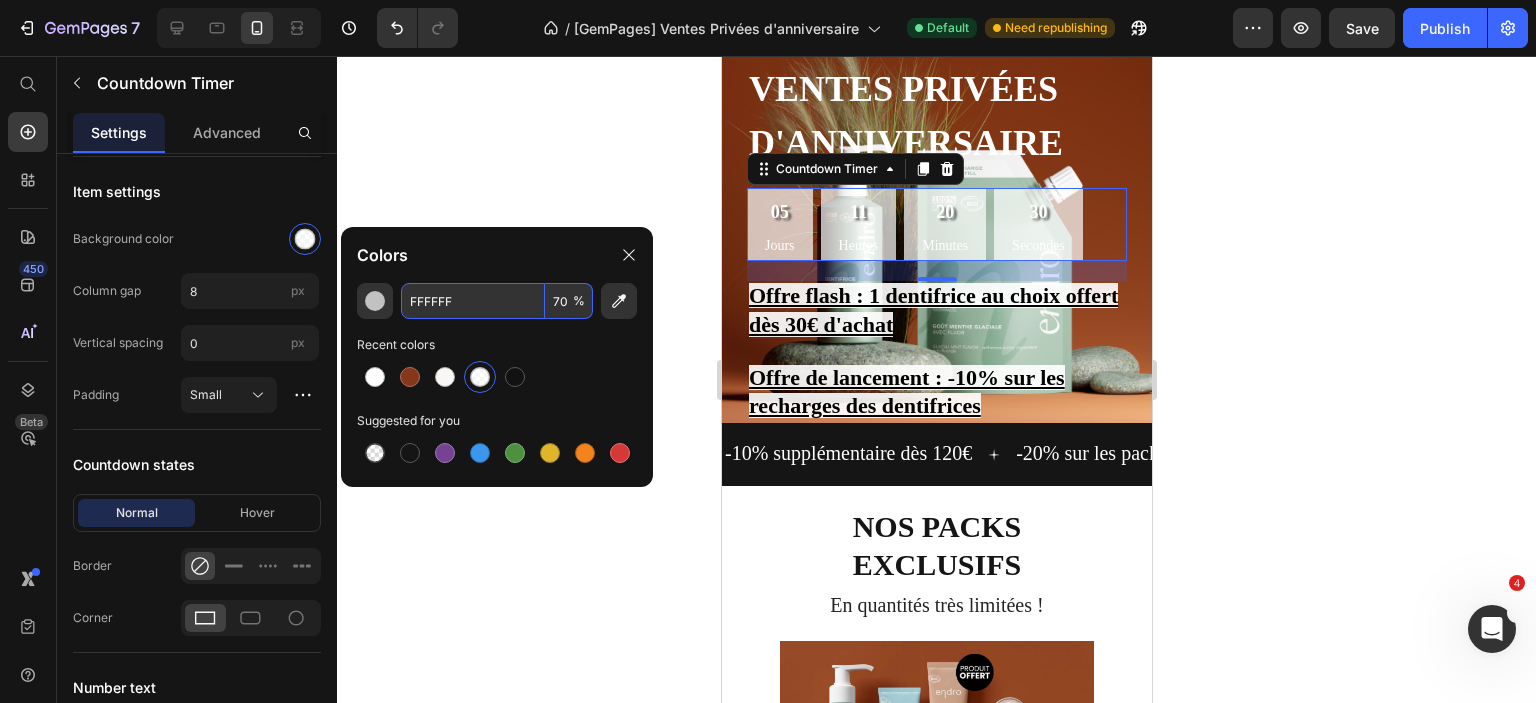 click on "70" at bounding box center [569, 301] 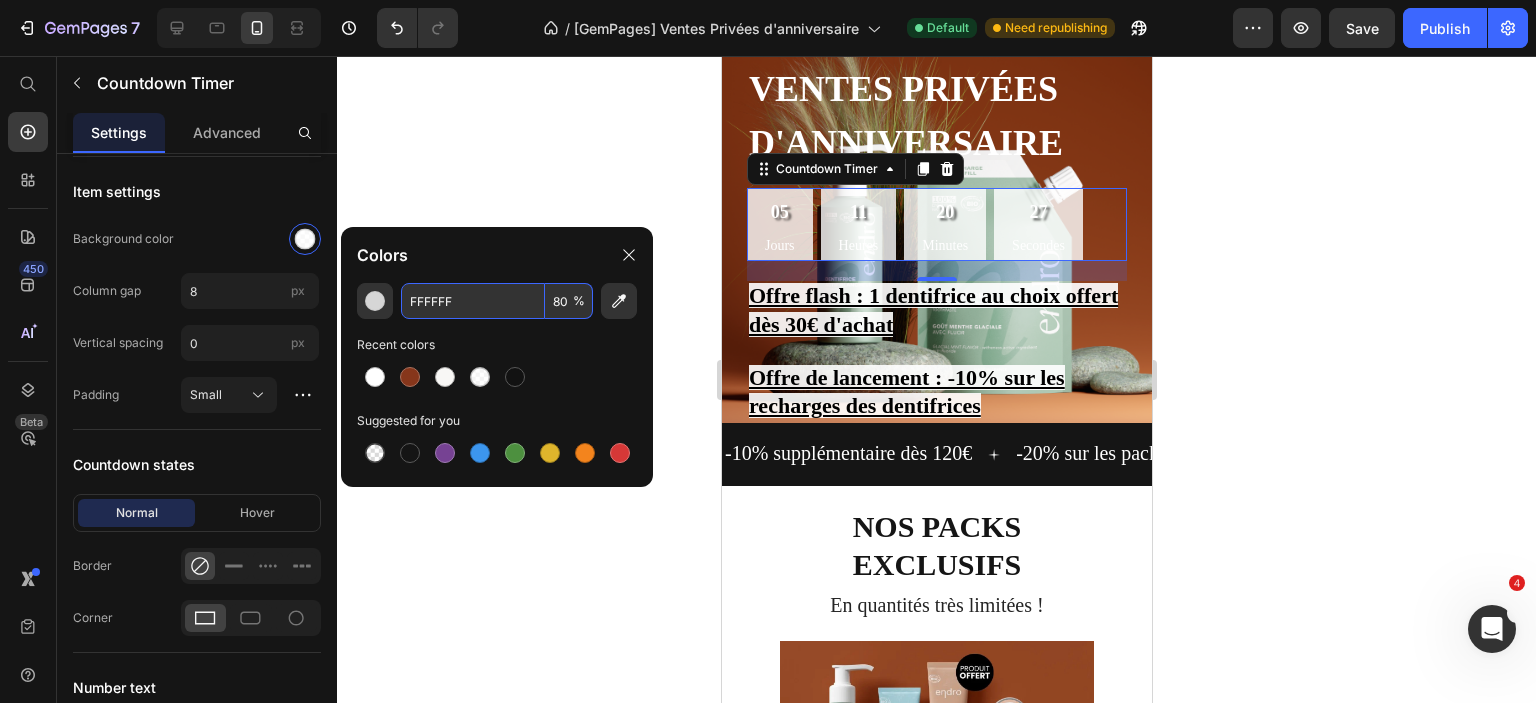 type on "80" 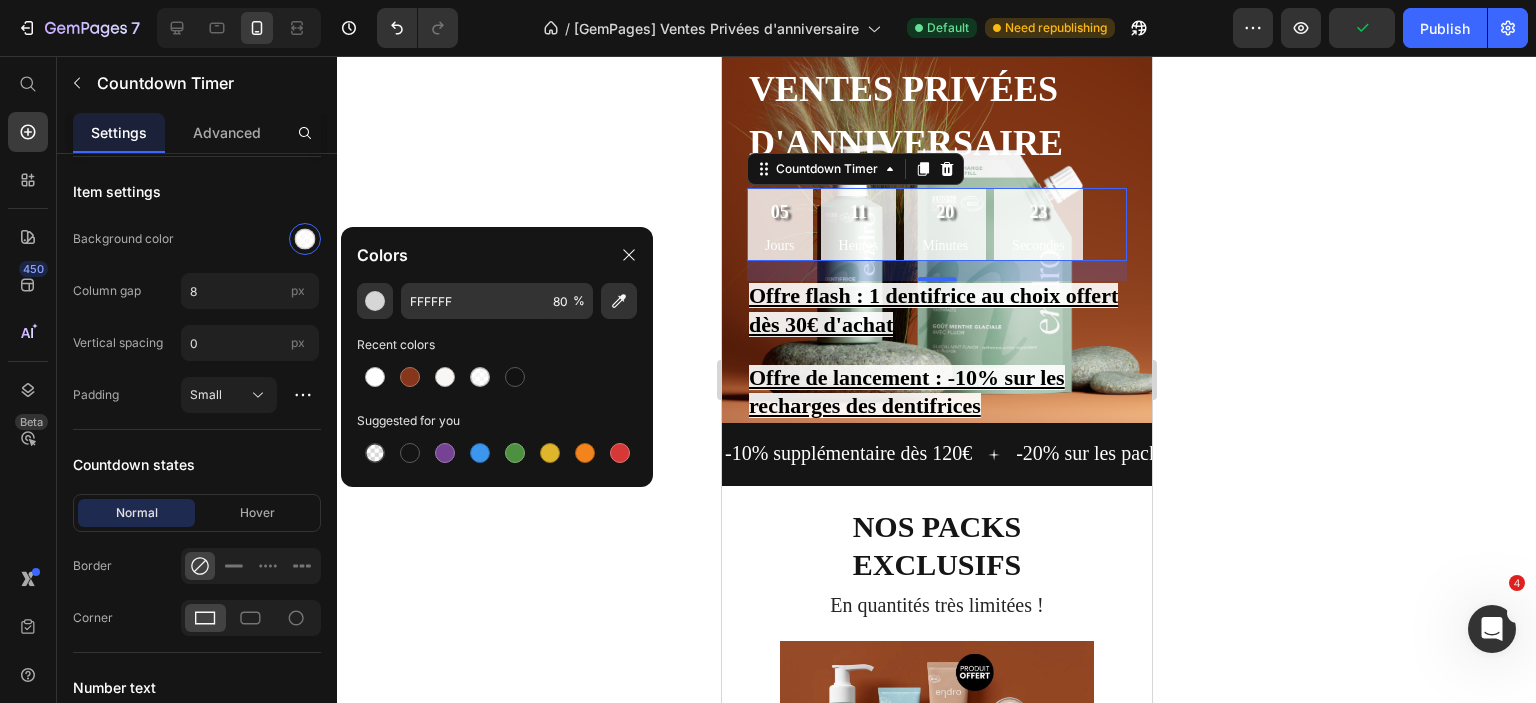 click on "Jours" at bounding box center (779, 246) 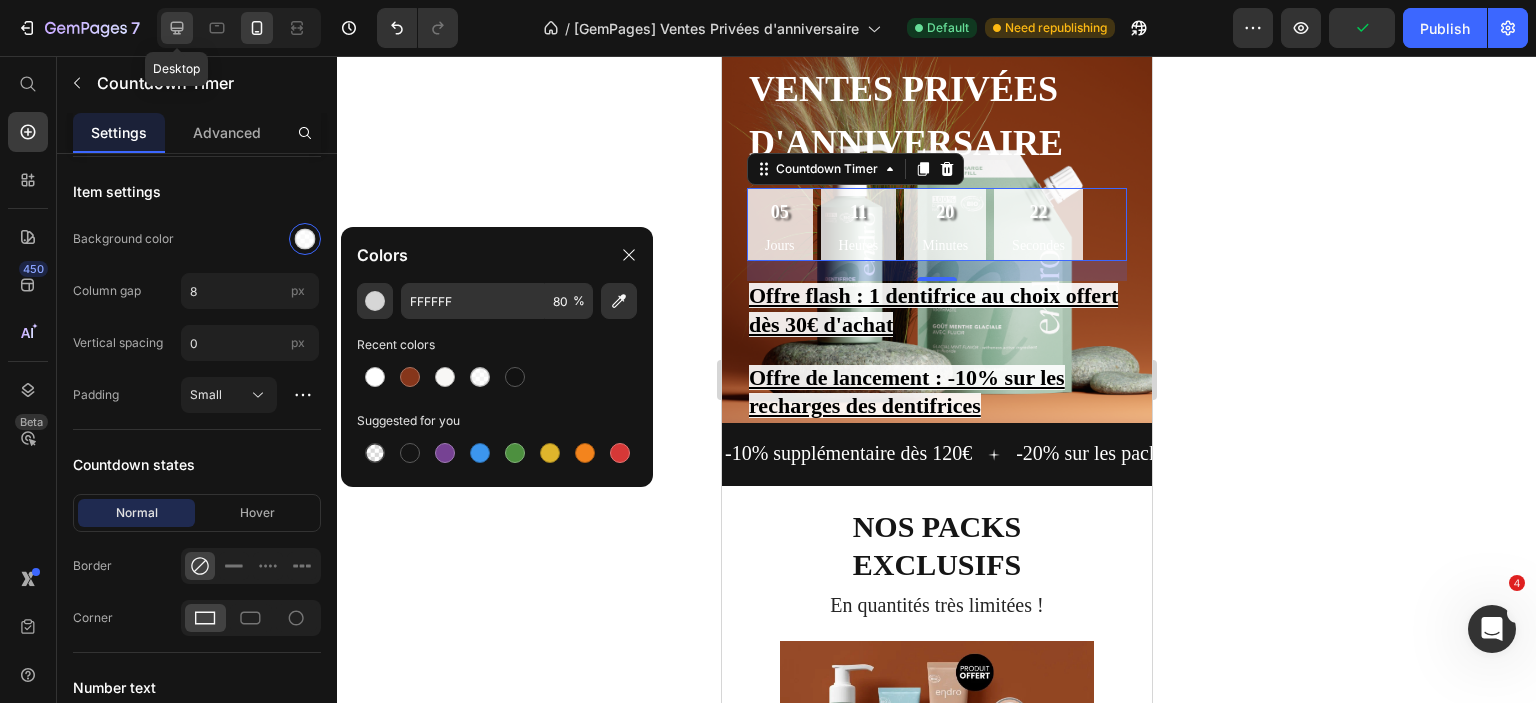 click 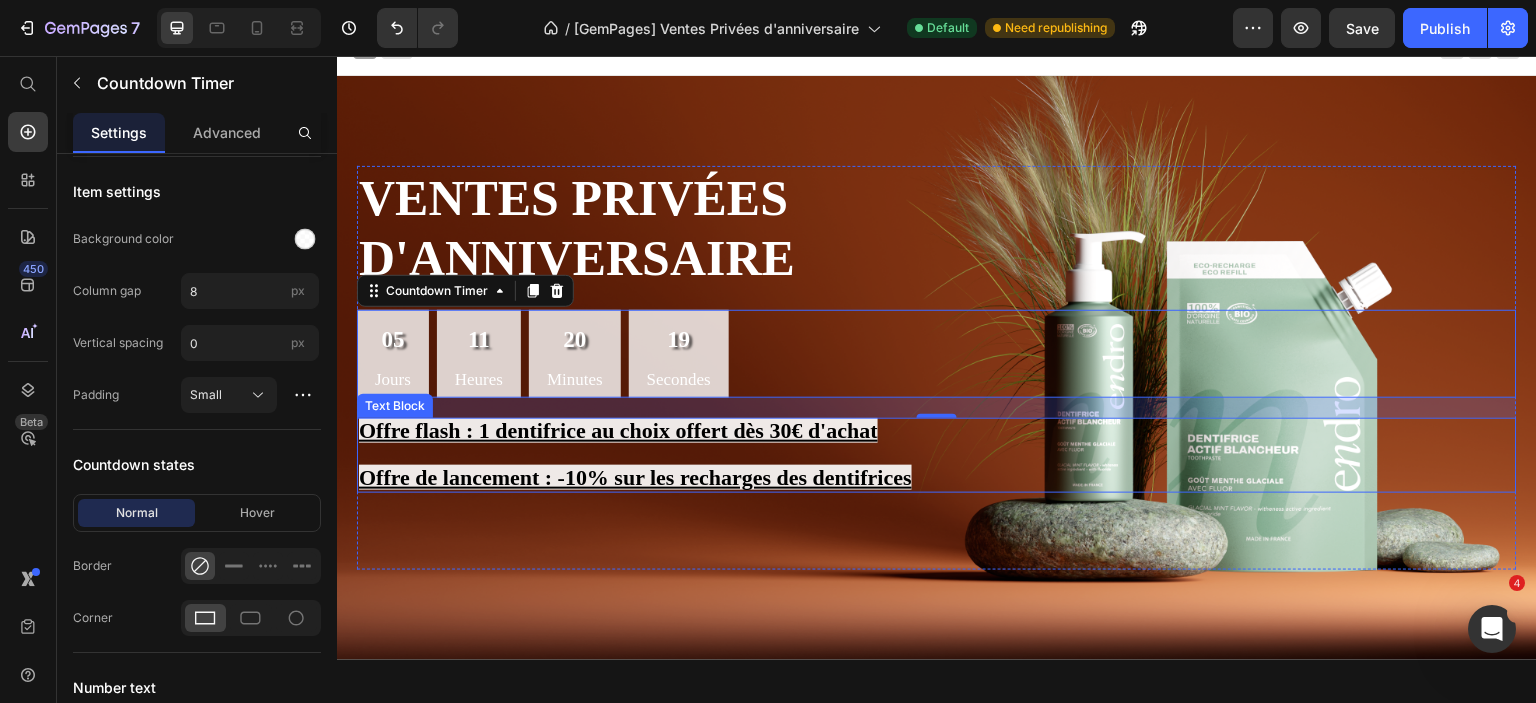scroll, scrollTop: 20, scrollLeft: 0, axis: vertical 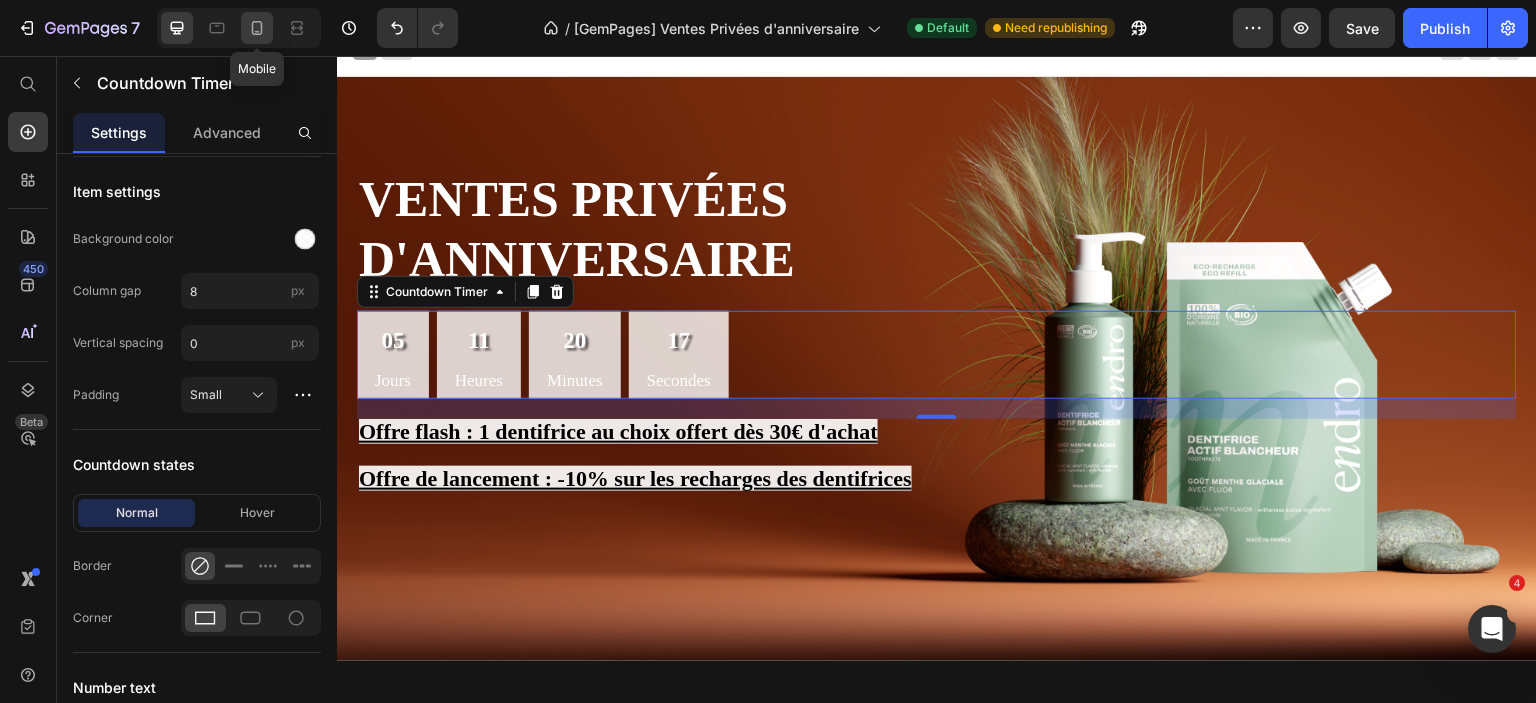 click 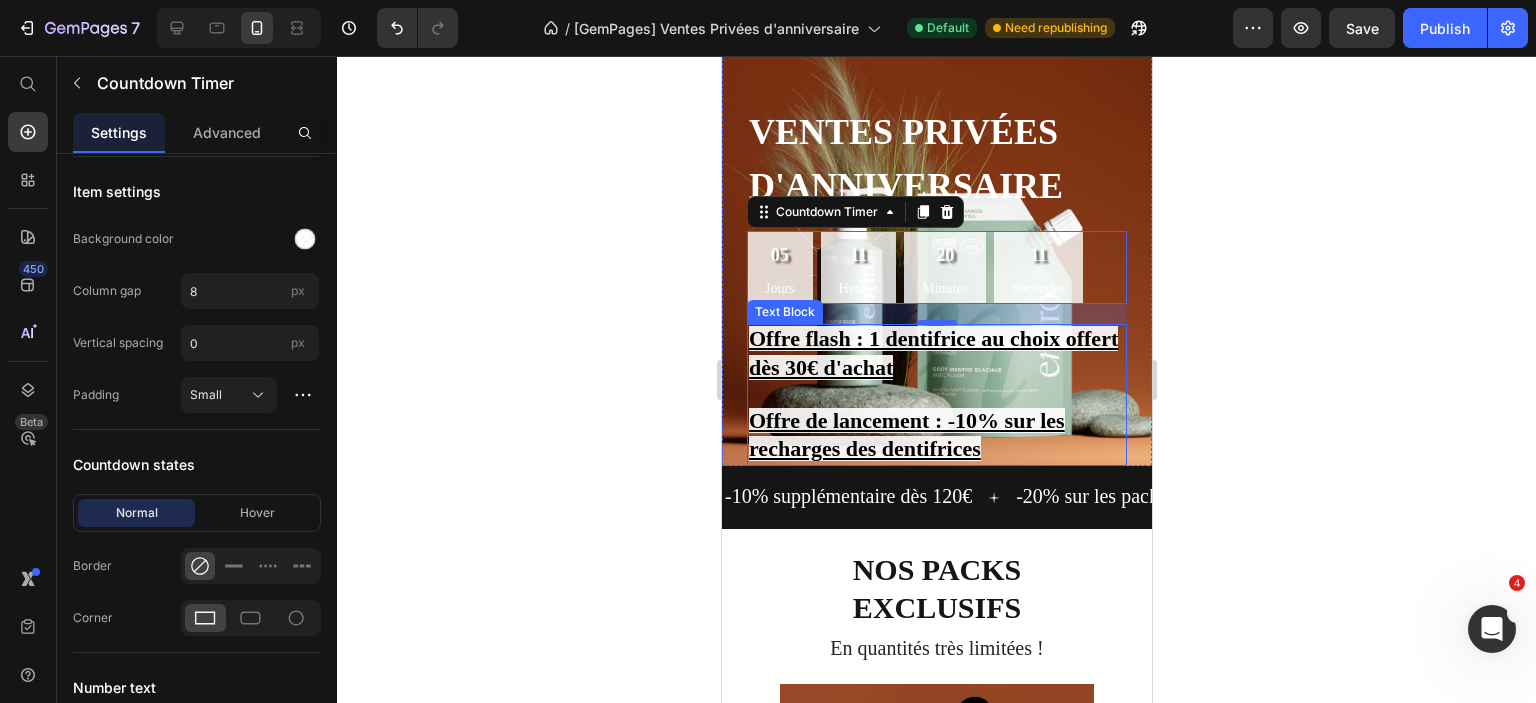 scroll, scrollTop: 0, scrollLeft: 0, axis: both 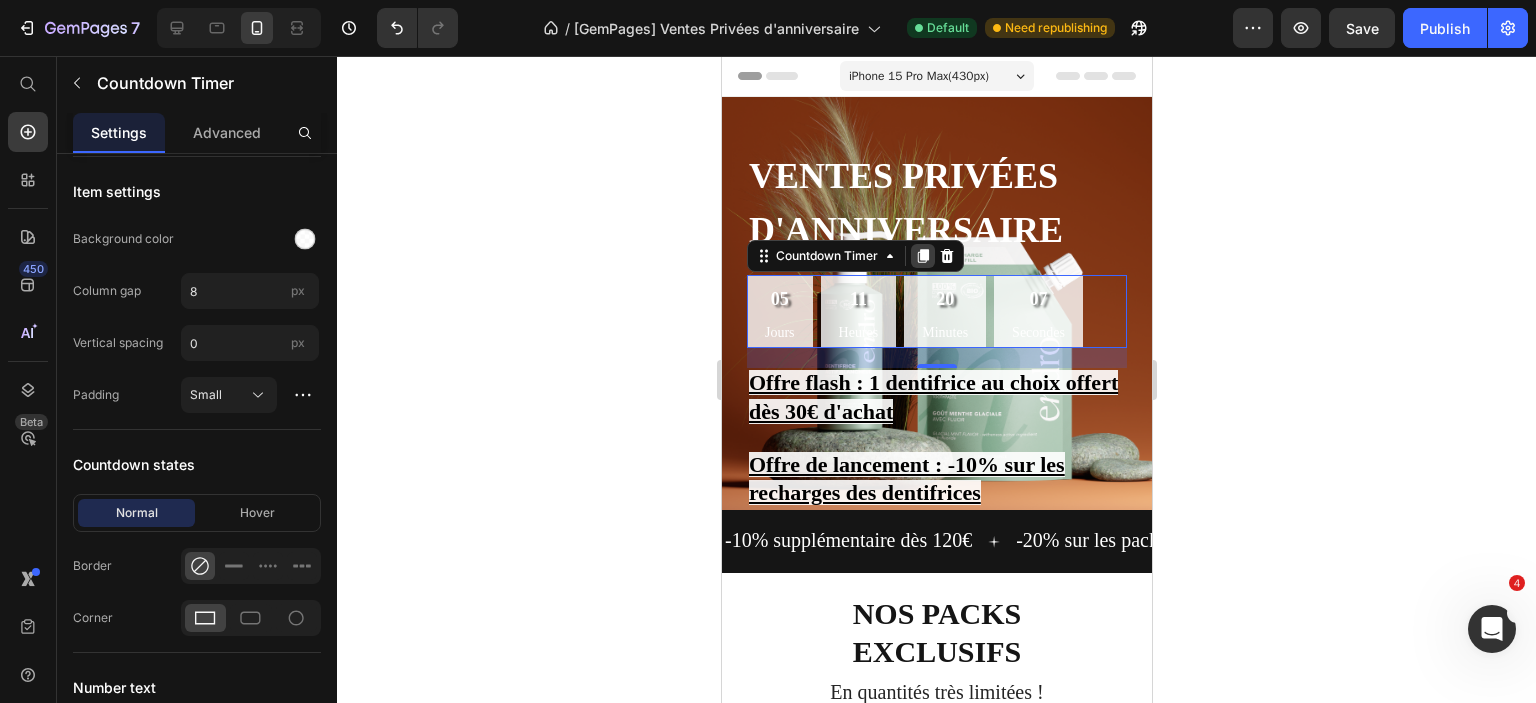 click 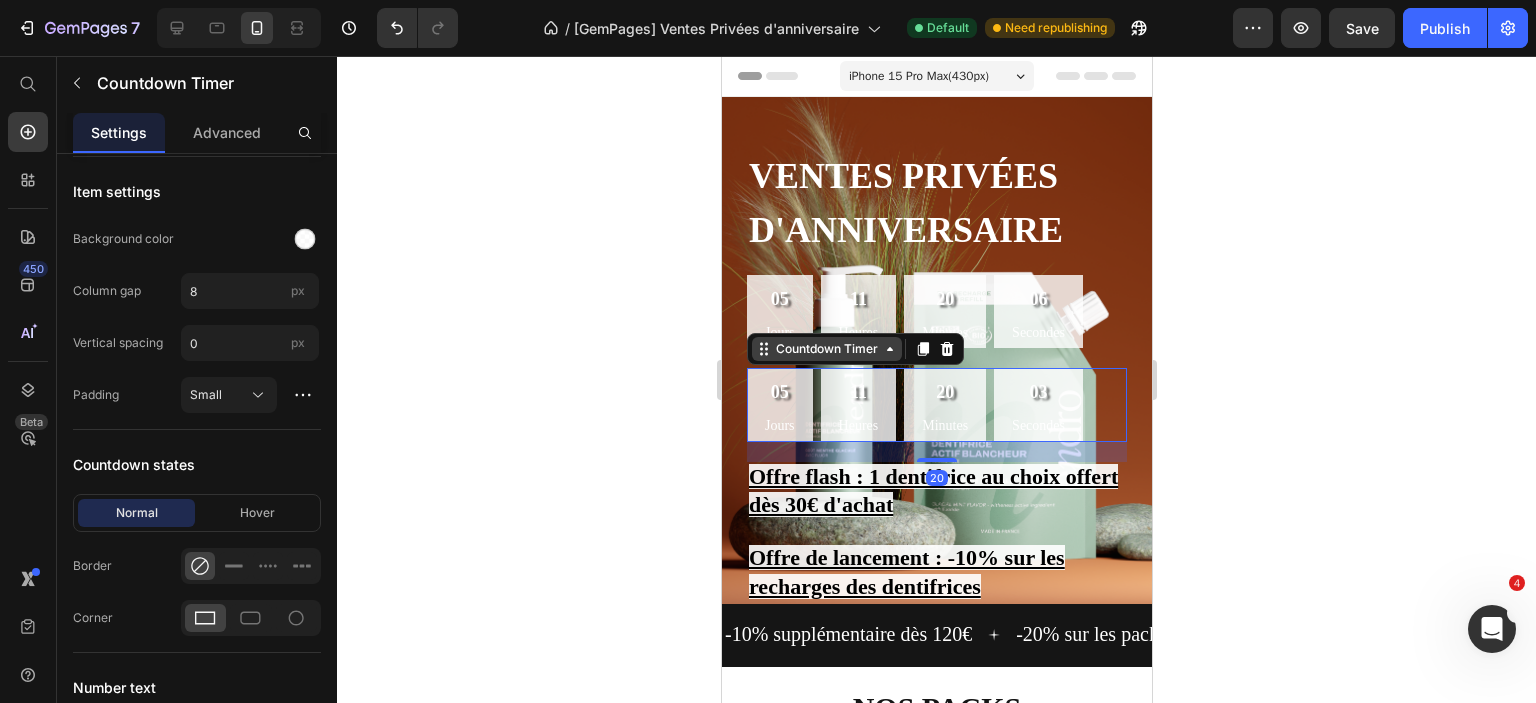 click on "Countdown Timer" at bounding box center [826, 349] 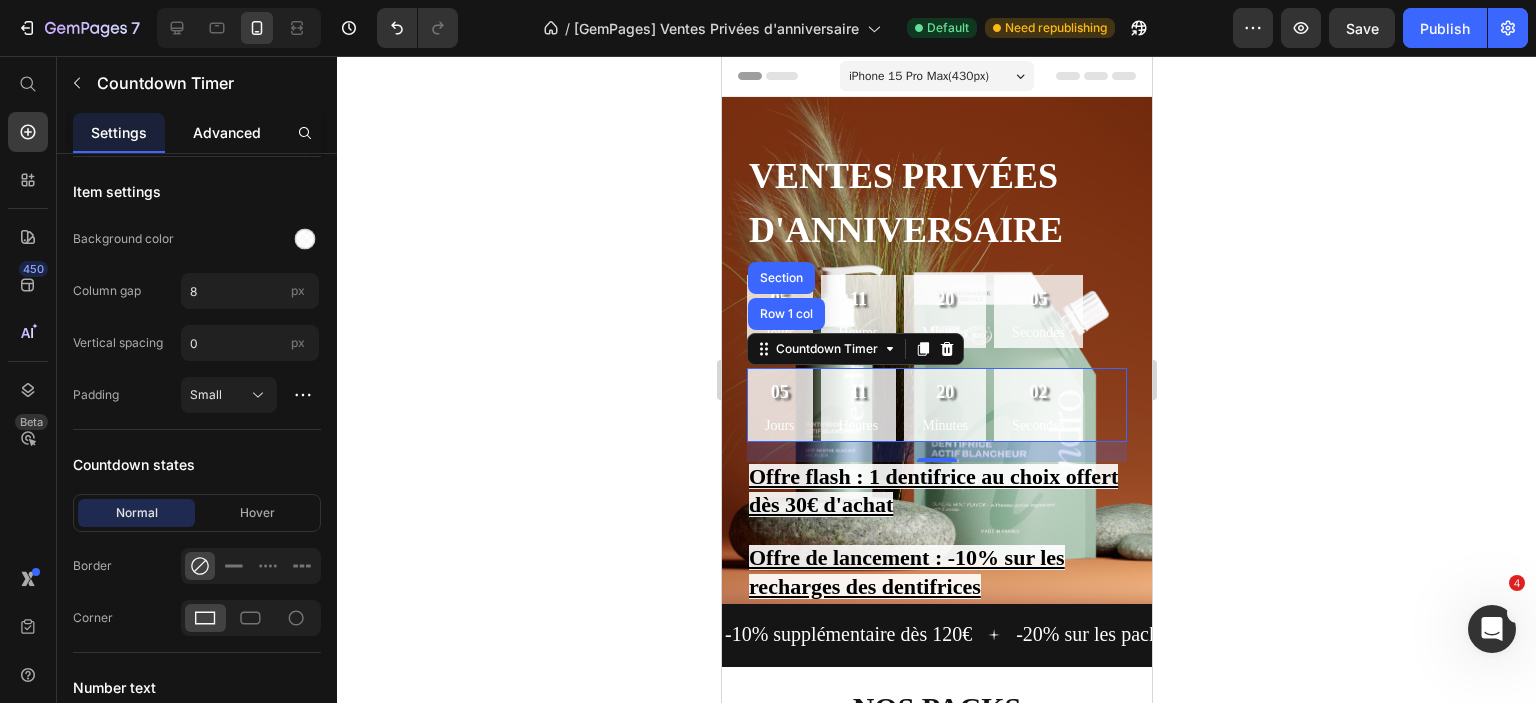 click on "Advanced" at bounding box center (227, 132) 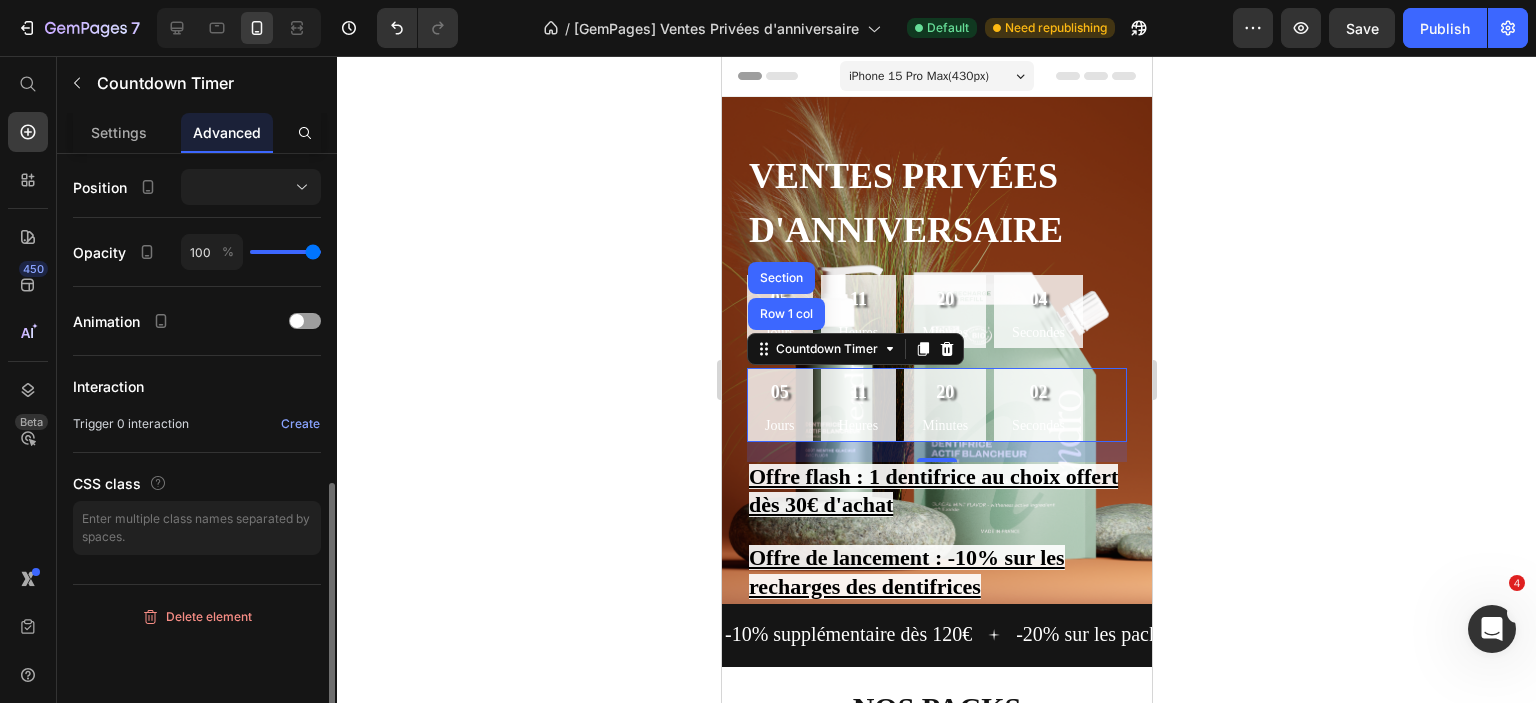 scroll, scrollTop: 0, scrollLeft: 0, axis: both 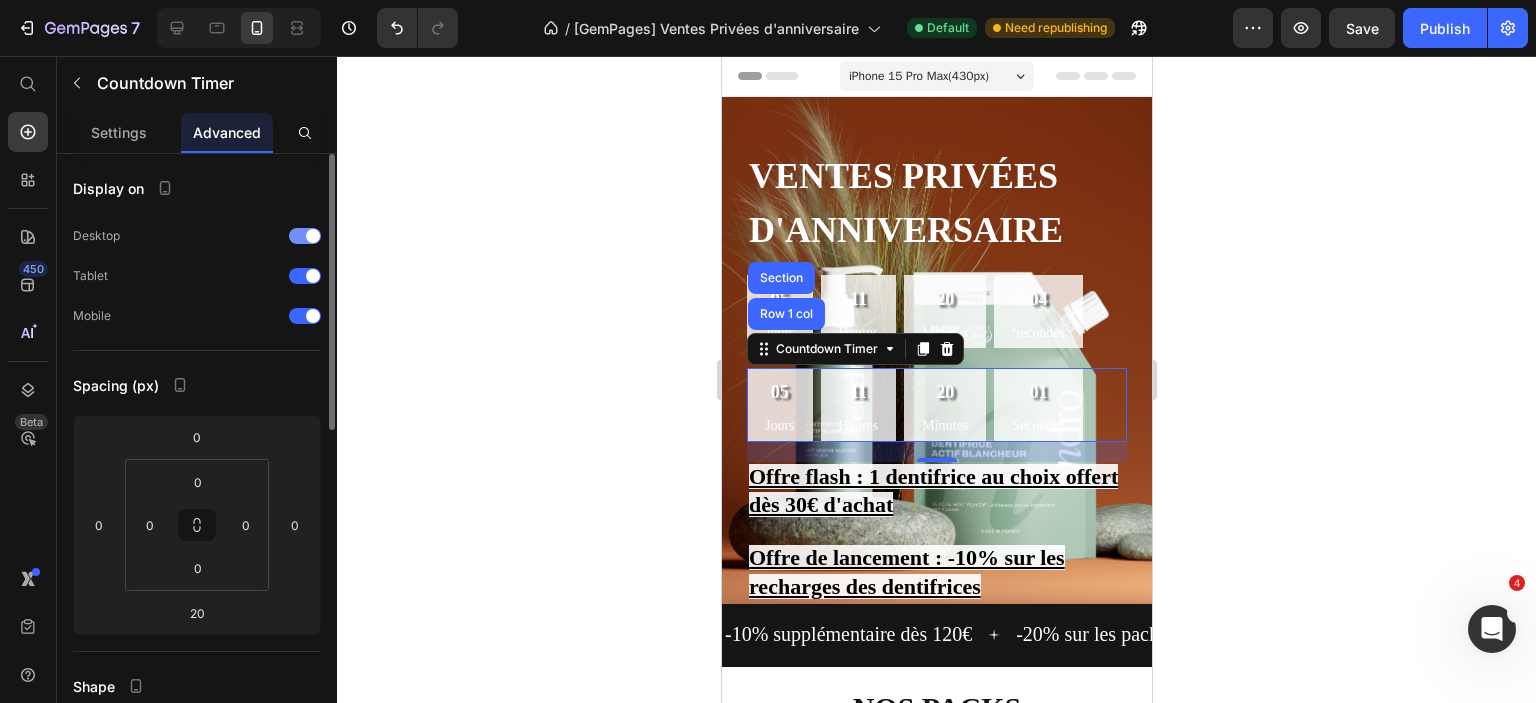 click on "Desktop" at bounding box center (197, 236) 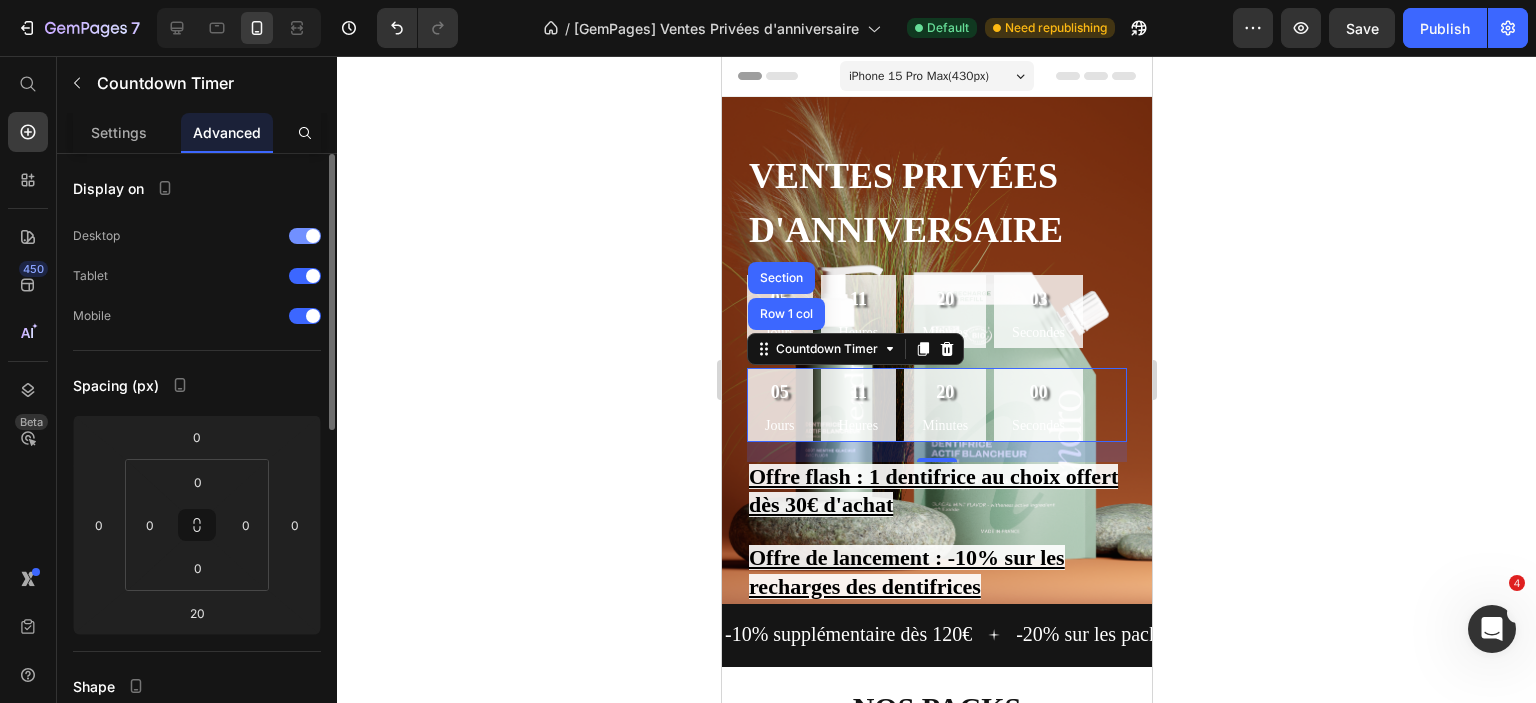 click at bounding box center (305, 236) 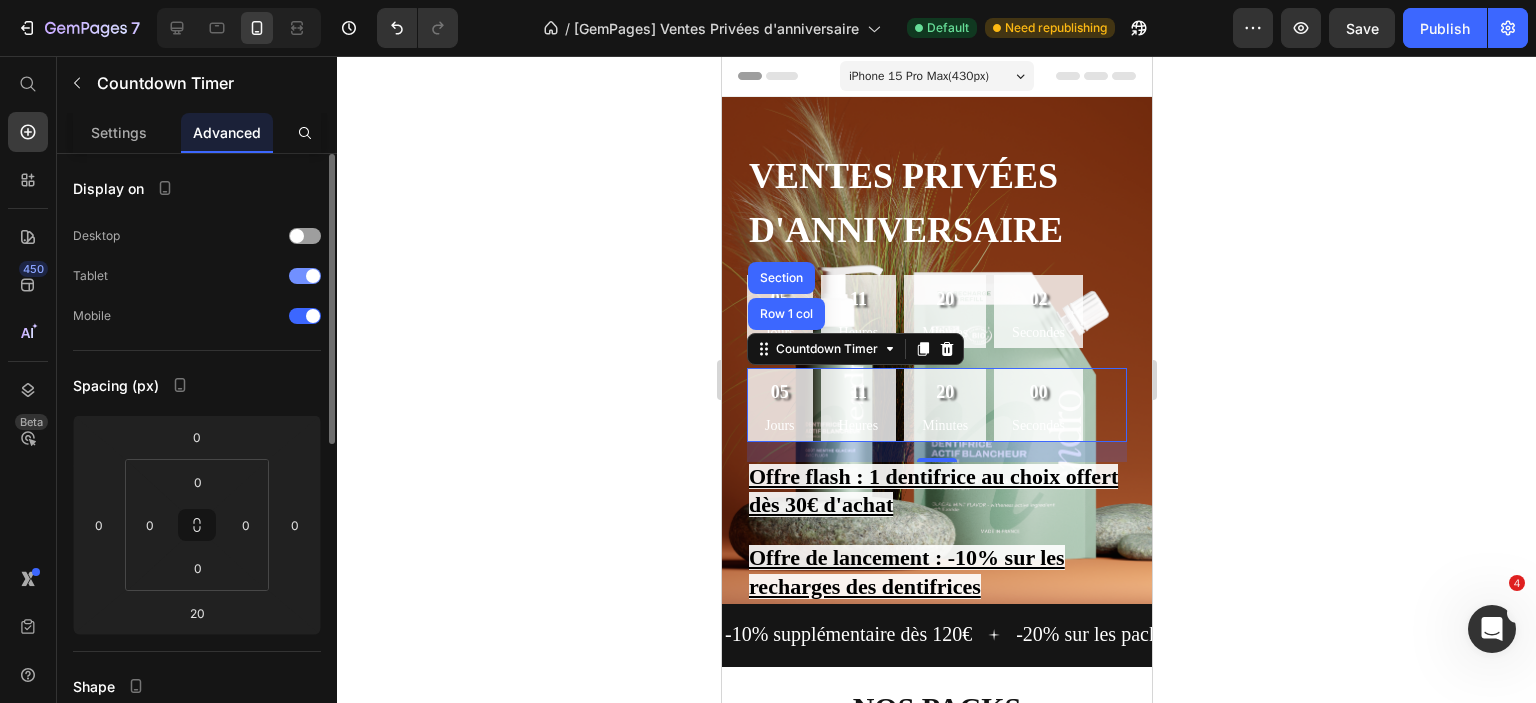 click at bounding box center [305, 276] 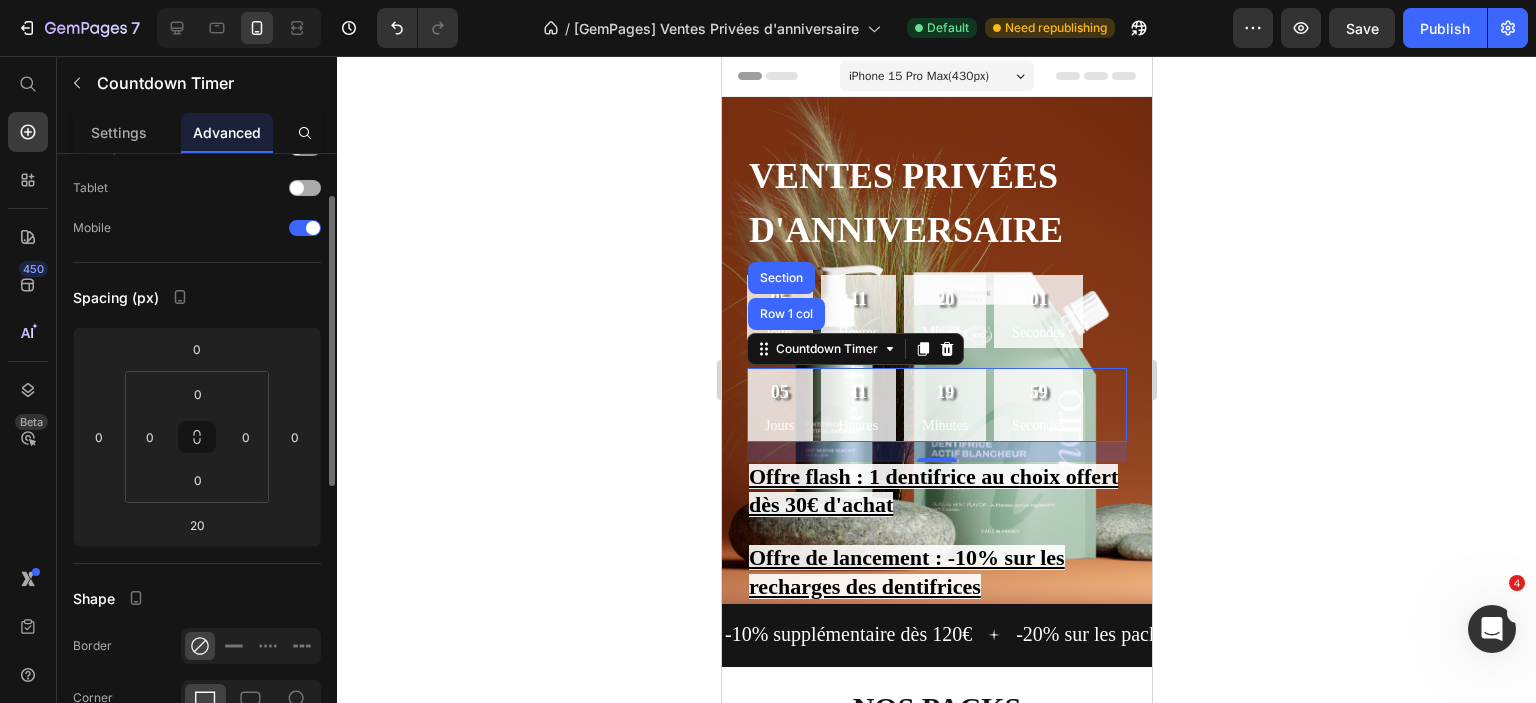 scroll, scrollTop: 88, scrollLeft: 0, axis: vertical 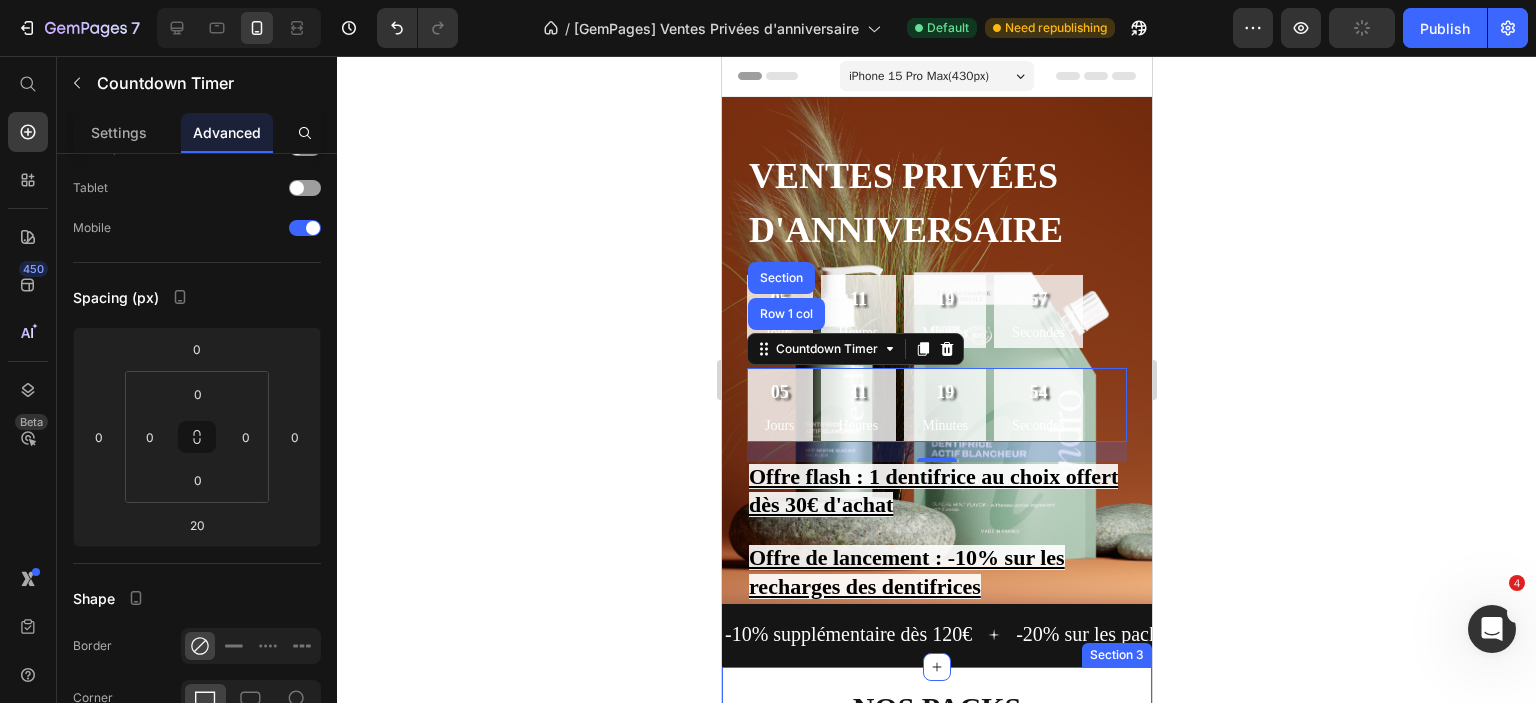 drag, startPoint x: 922, startPoint y: 347, endPoint x: 880, endPoint y: 673, distance: 328.6944 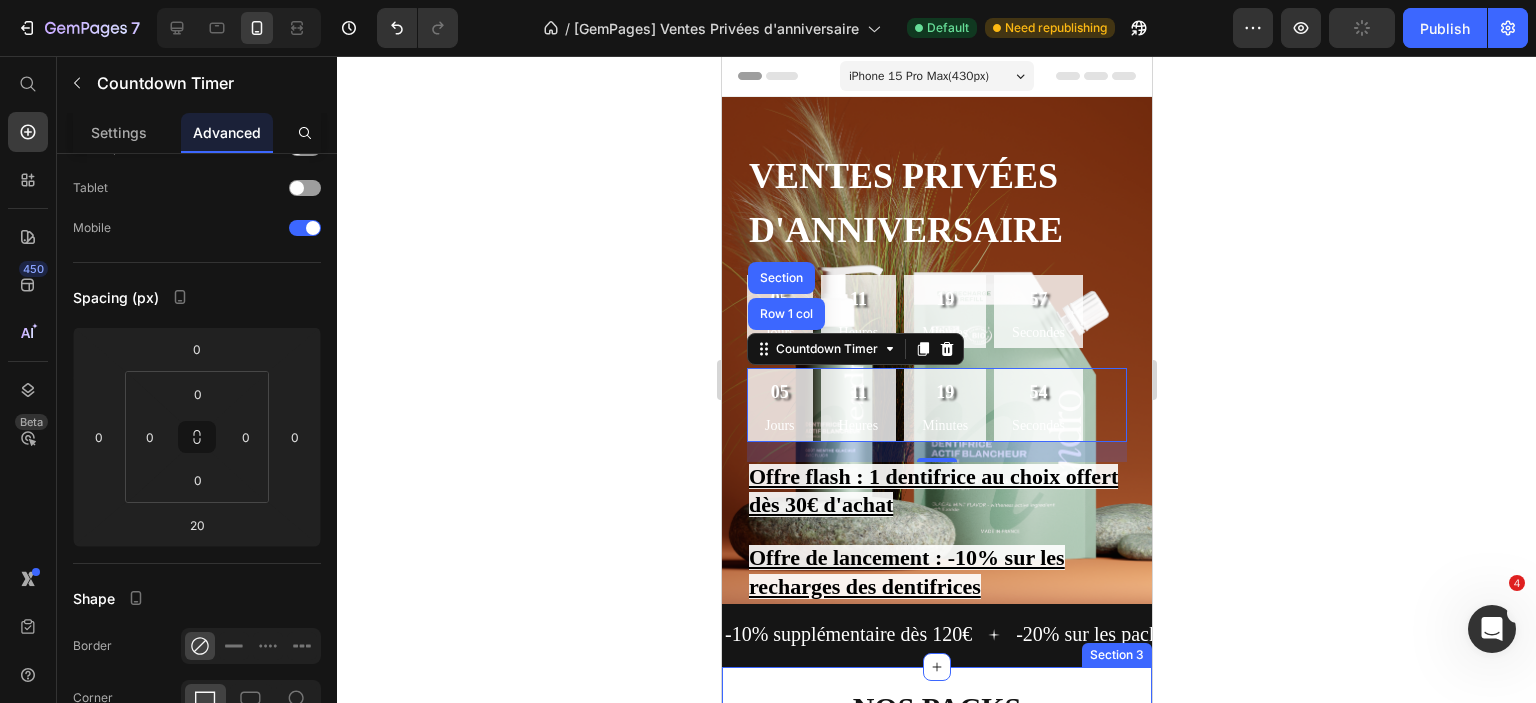 click on "Ventes privées d'anniversaire Heading 05 Jours 11 Heures 19 Minutes 57 Secondes Countdown Timer 05 Jours 11 Heures 19 Minutes 54 Secondes Countdown Timer Row 1 col Section   20 Offre flash : 1 dentifrice au choix offert dès 30€ d'achat   Offre de lancement : -10% sur les recharges des dentifrices Text Block Text Block Row Section 1 -10% supplémentaire dès 120€ Text
-20% sur les packs Text
Livraison offerte dès 49€ Text
-10% supplémentaire dès 120€ Text
-20% sur les packs Text
Livraison offerte dès 49€ Text
Marquee Section 2 Nos packs exclusifs Heading En quantités très limitées ! Text block Product Images
VITE!  PLUS QUE 103 restants Stock Counter Pack Indispensables Product Title 33,40€ Product Price 43,30€ Product Price - 23% Discount Tag Row
Custom Code
Preview or Publish the page to see the content. Custom Code 1 Product Quantity
Ajouter au panier Add to Cart Product Row Section 3 Product Images
47,00€" at bounding box center (936, 4522) 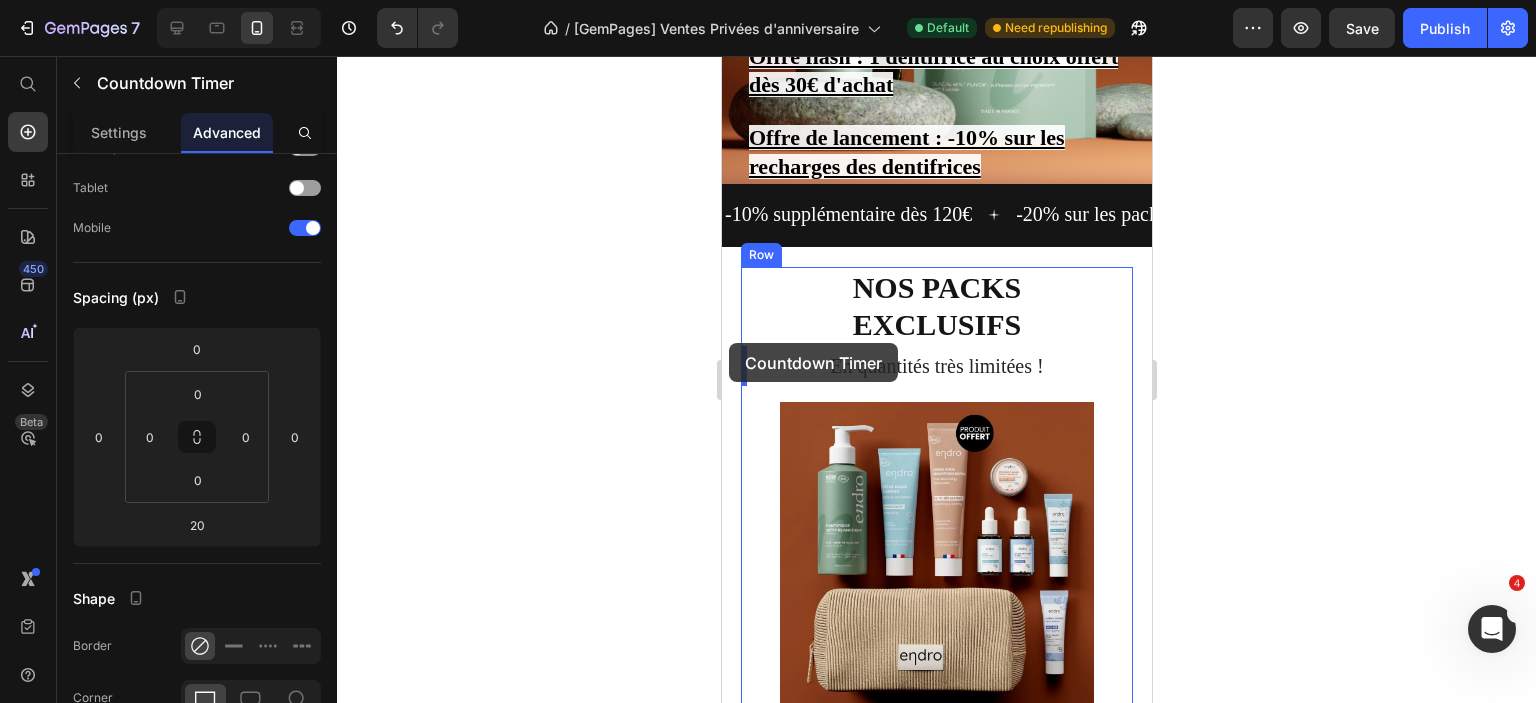 drag, startPoint x: 829, startPoint y: 352, endPoint x: 728, endPoint y: 343, distance: 101.4002 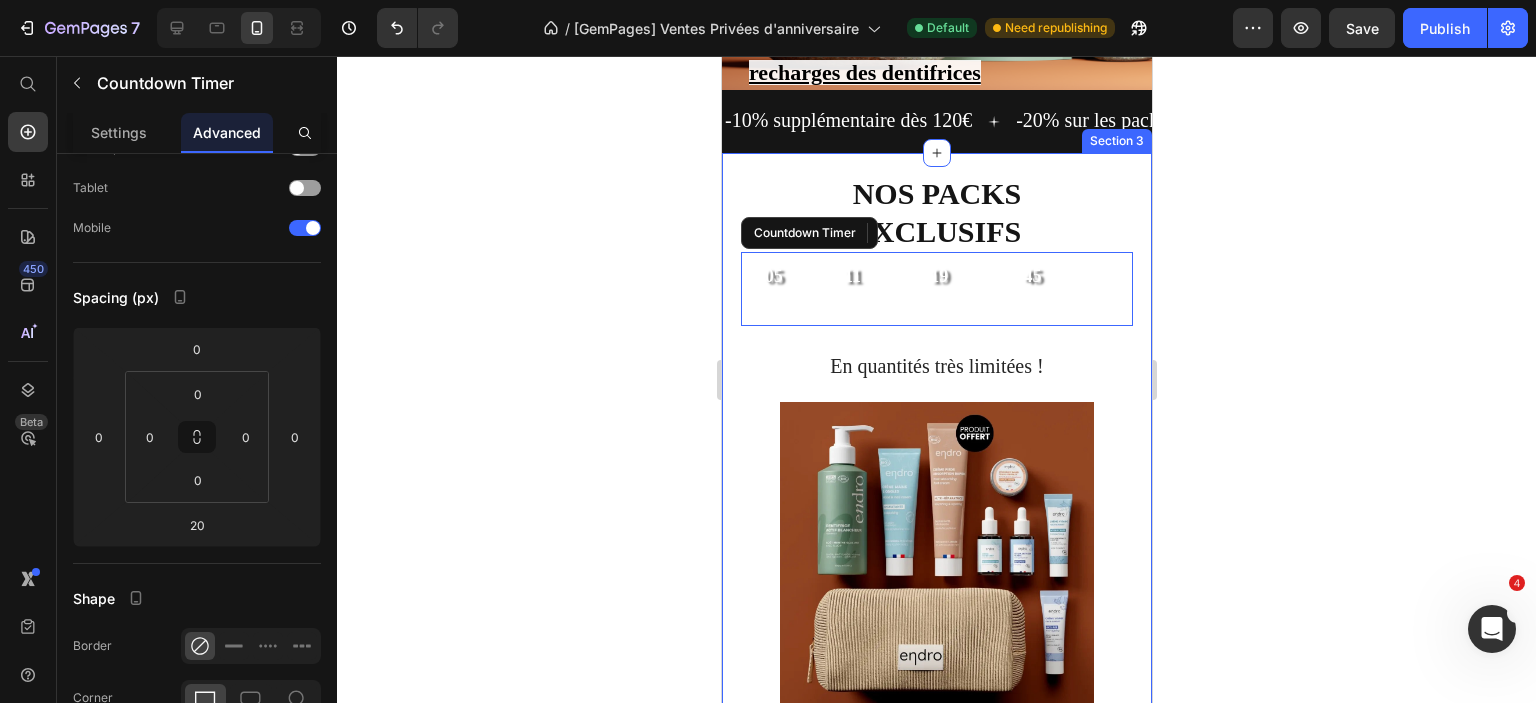 scroll, scrollTop: 362, scrollLeft: 0, axis: vertical 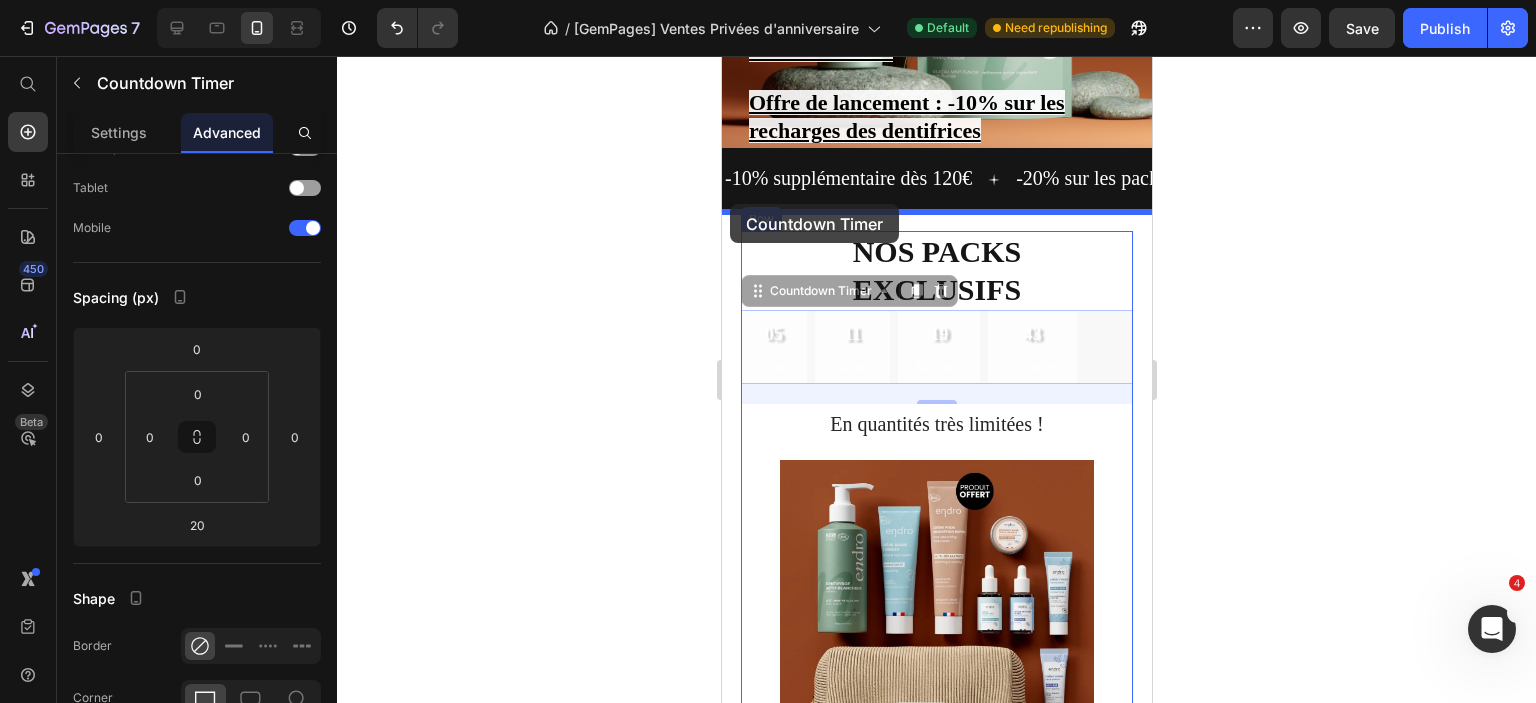 drag, startPoint x: 765, startPoint y: 294, endPoint x: 729, endPoint y: 204, distance: 96.93297 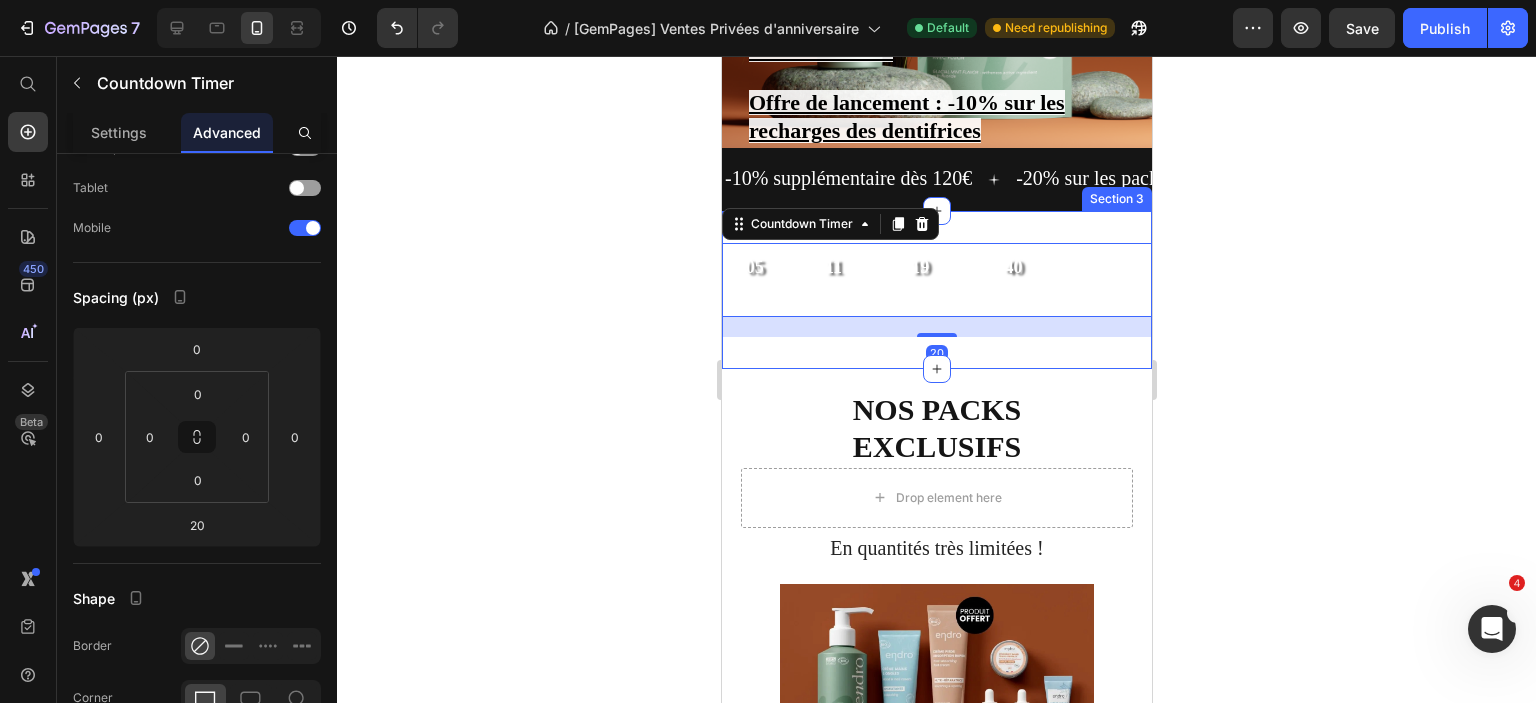 click on "05 Jours 11 Heures 19 Minutes 40 Secondes Countdown Timer   20 Section 3" at bounding box center (936, 289) 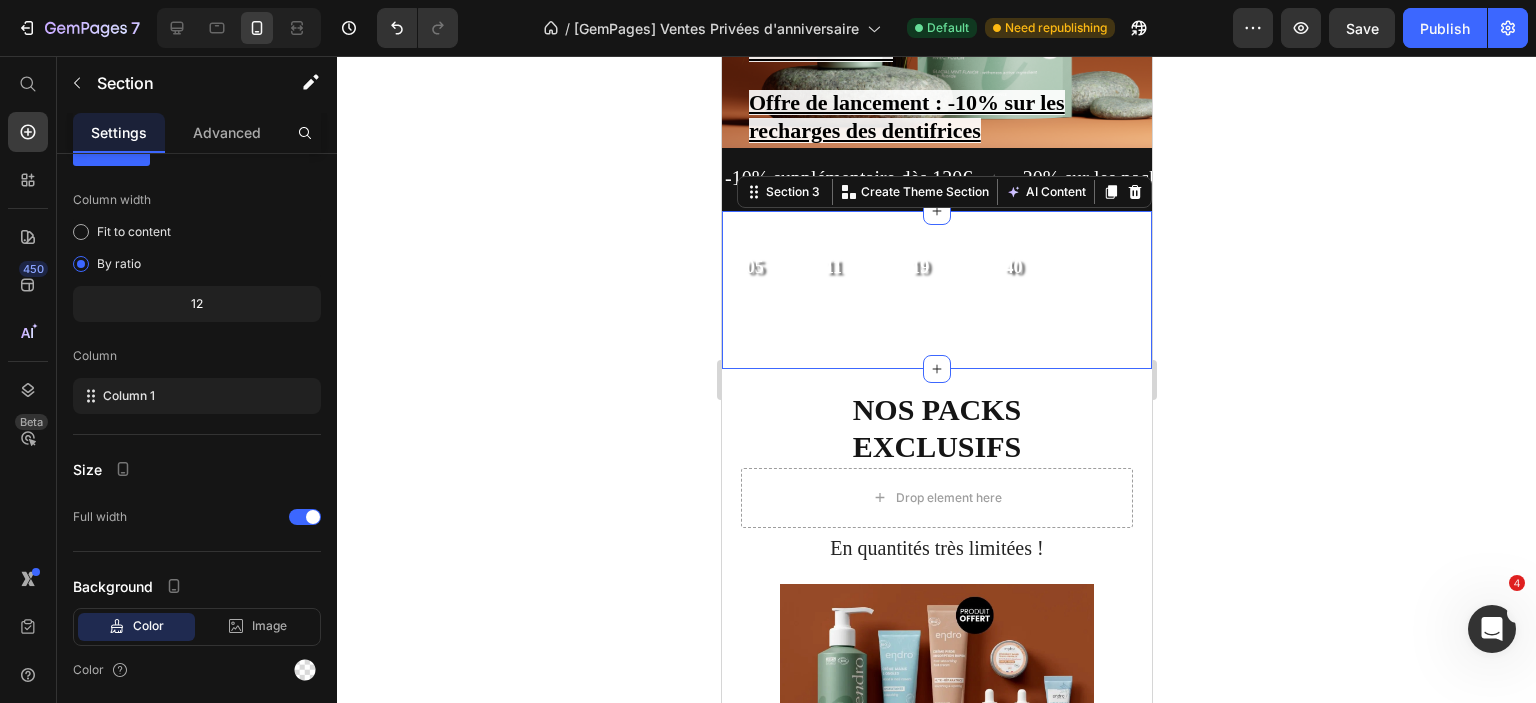 scroll, scrollTop: 0, scrollLeft: 0, axis: both 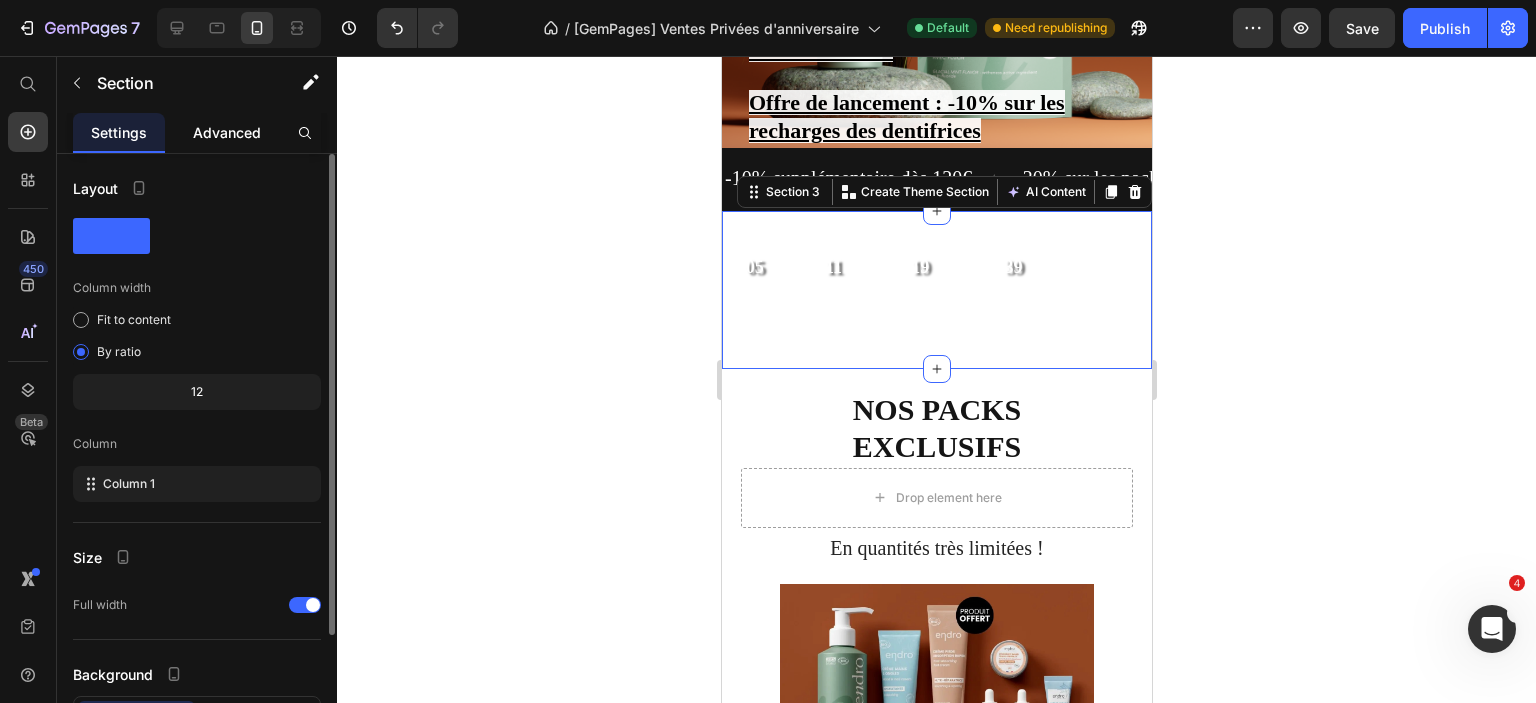 click on "Advanced" at bounding box center [227, 132] 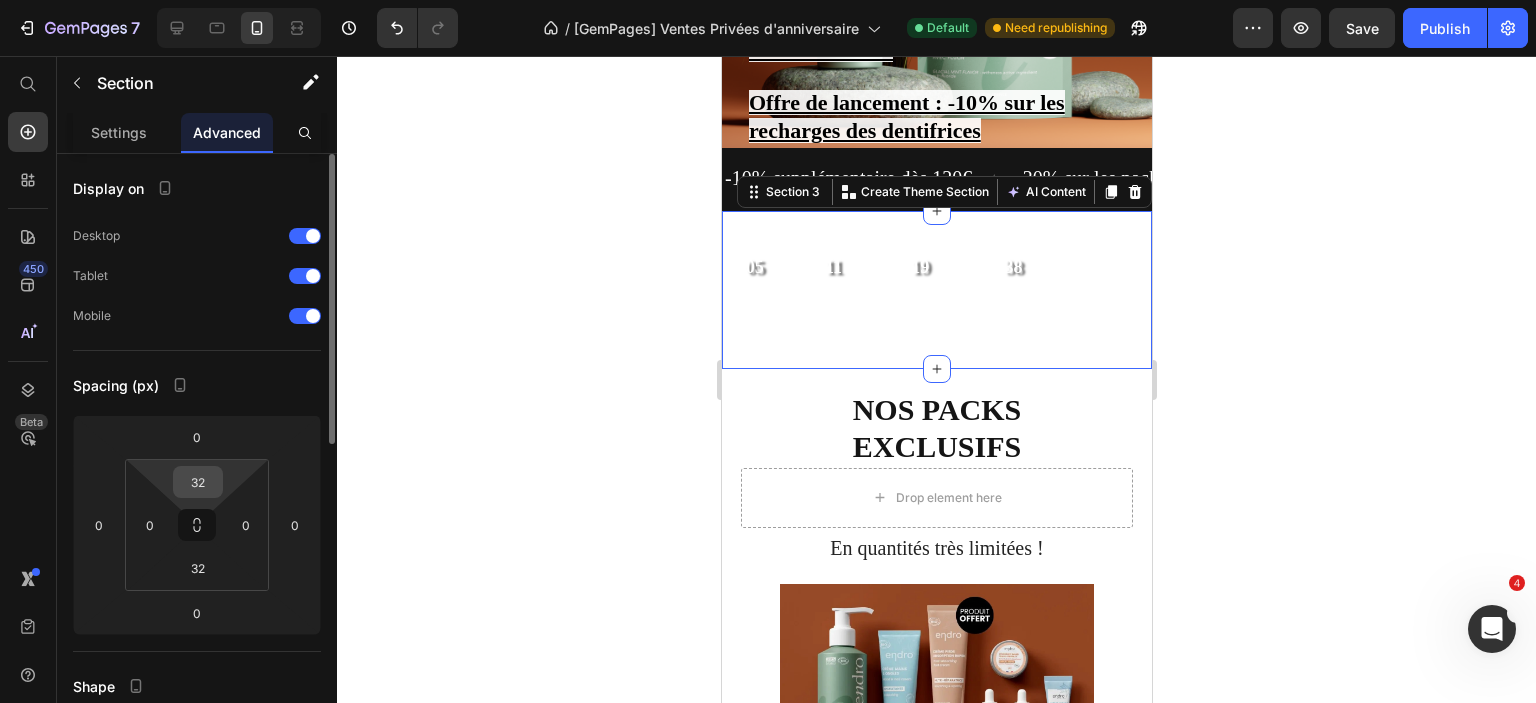 click on "32" at bounding box center [198, 482] 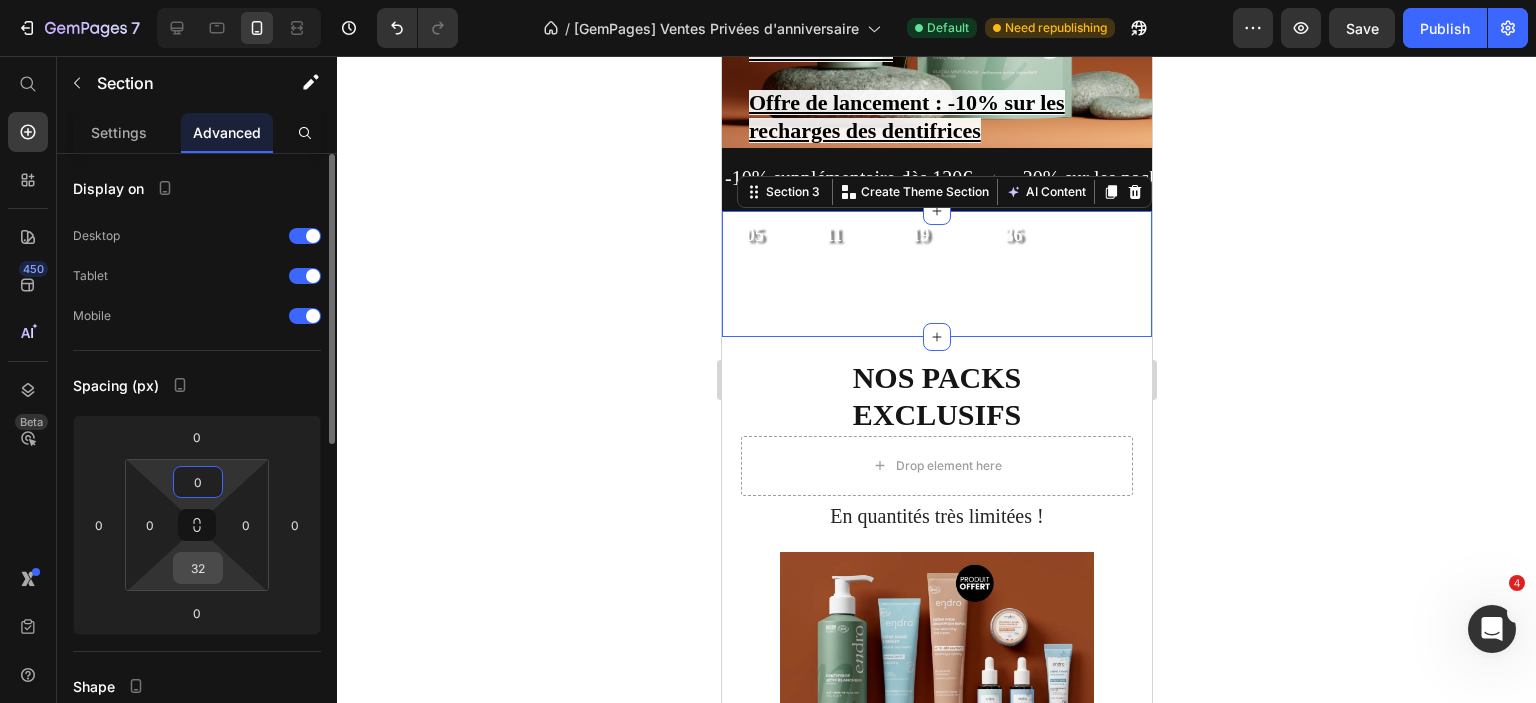 type on "0" 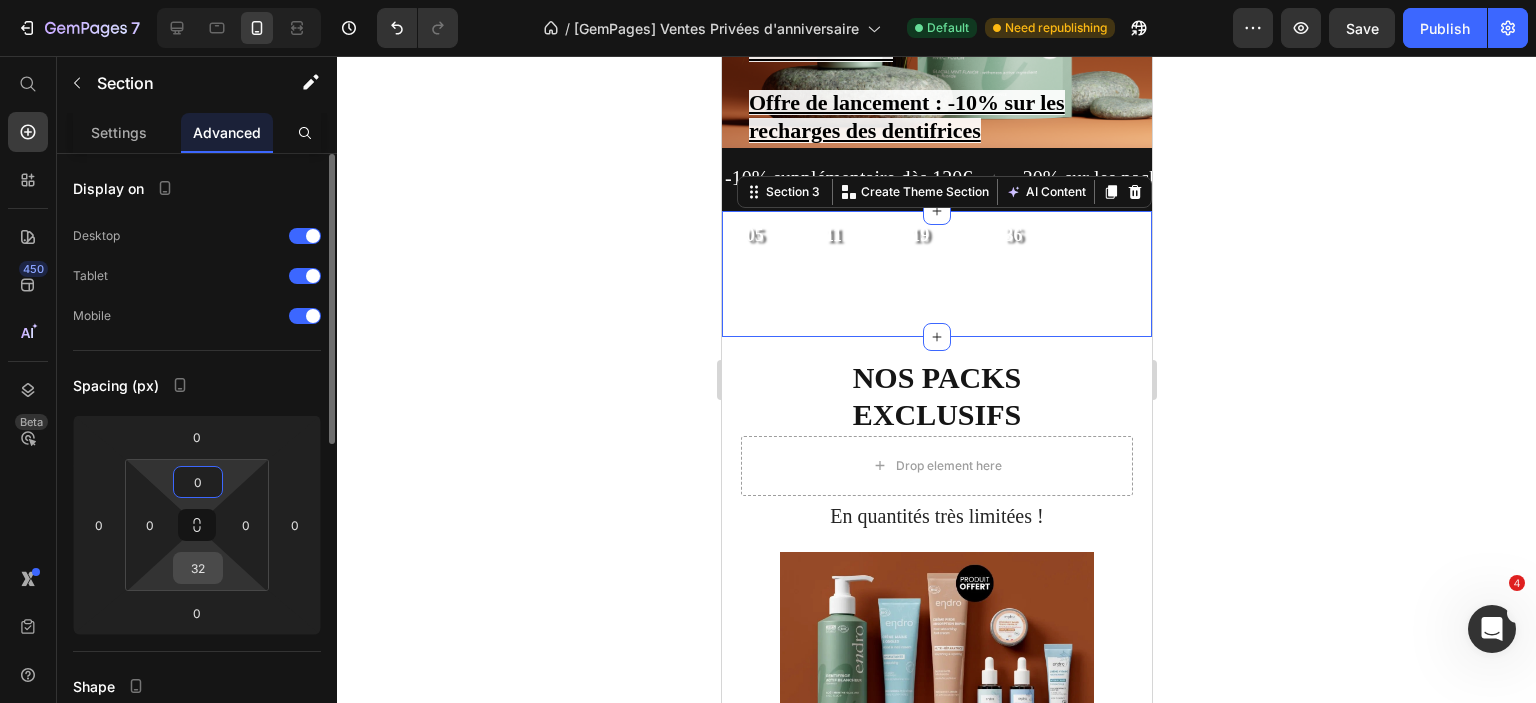 click on "32" at bounding box center [198, 568] 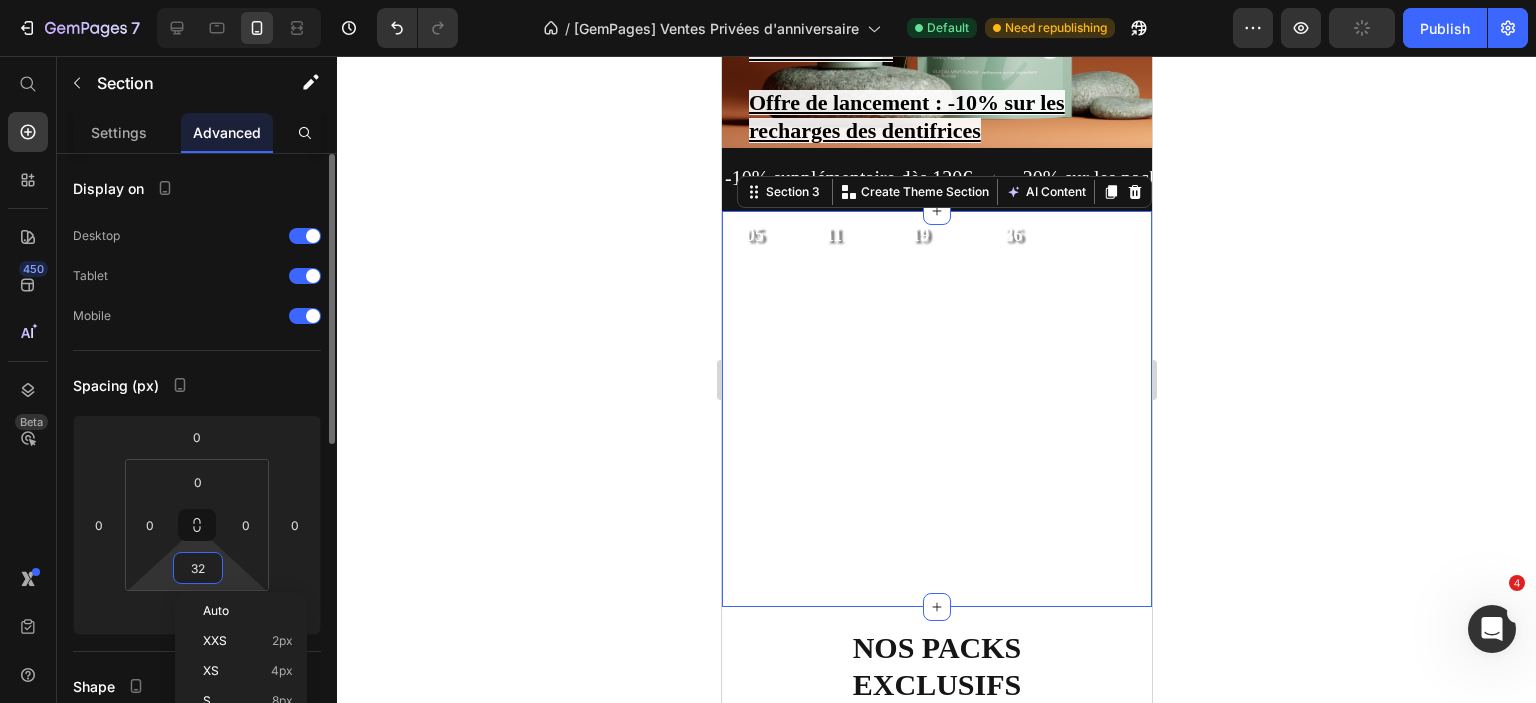 type on "302" 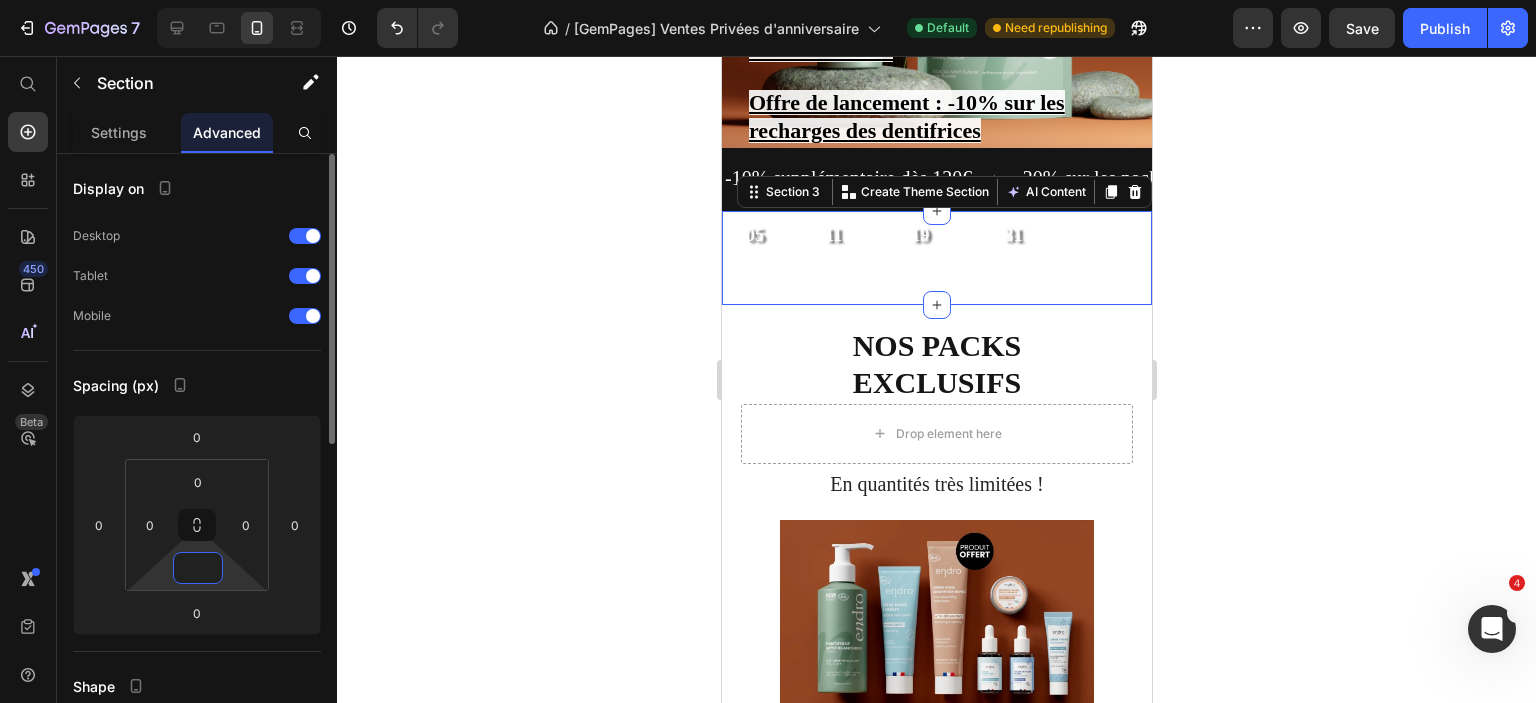 type on "0" 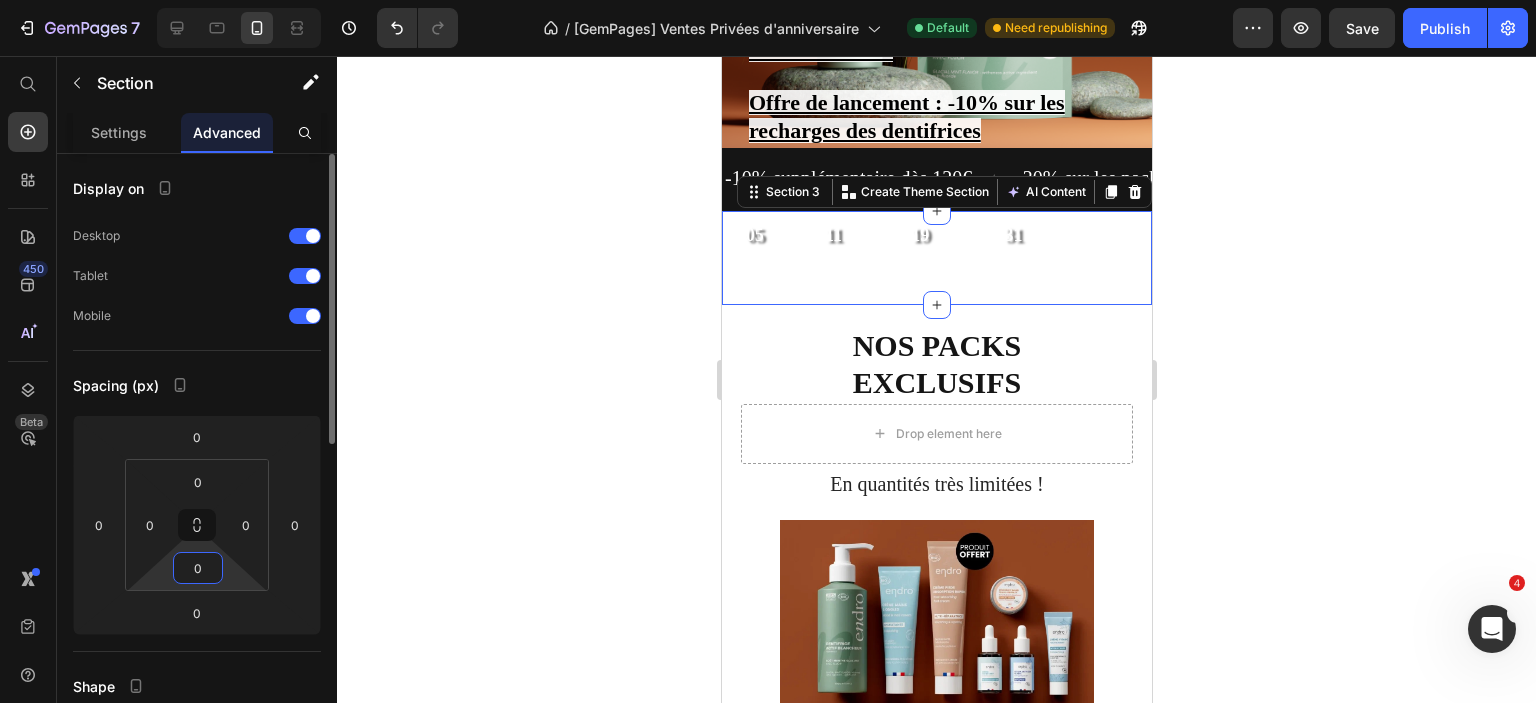 click on "Spacing (px)" at bounding box center [197, 385] 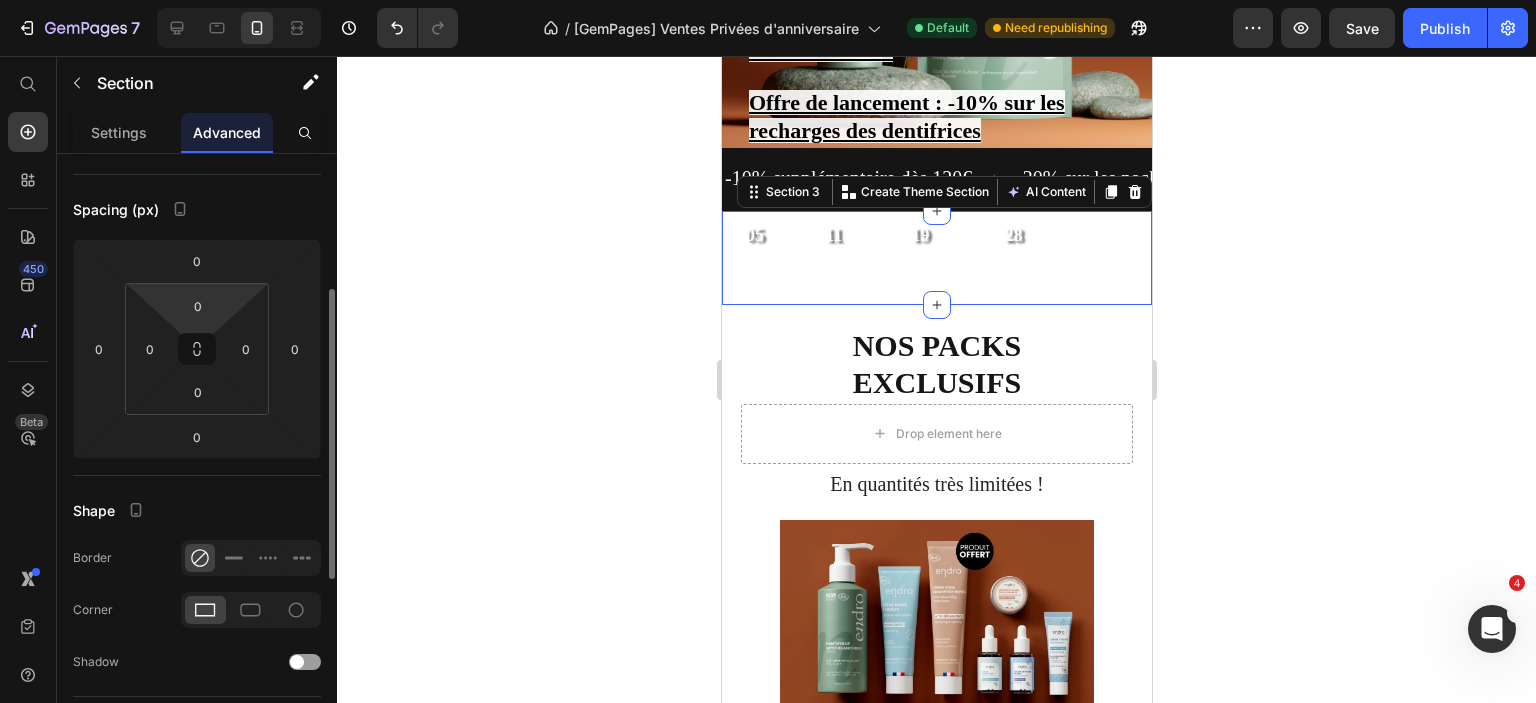 scroll, scrollTop: 145, scrollLeft: 0, axis: vertical 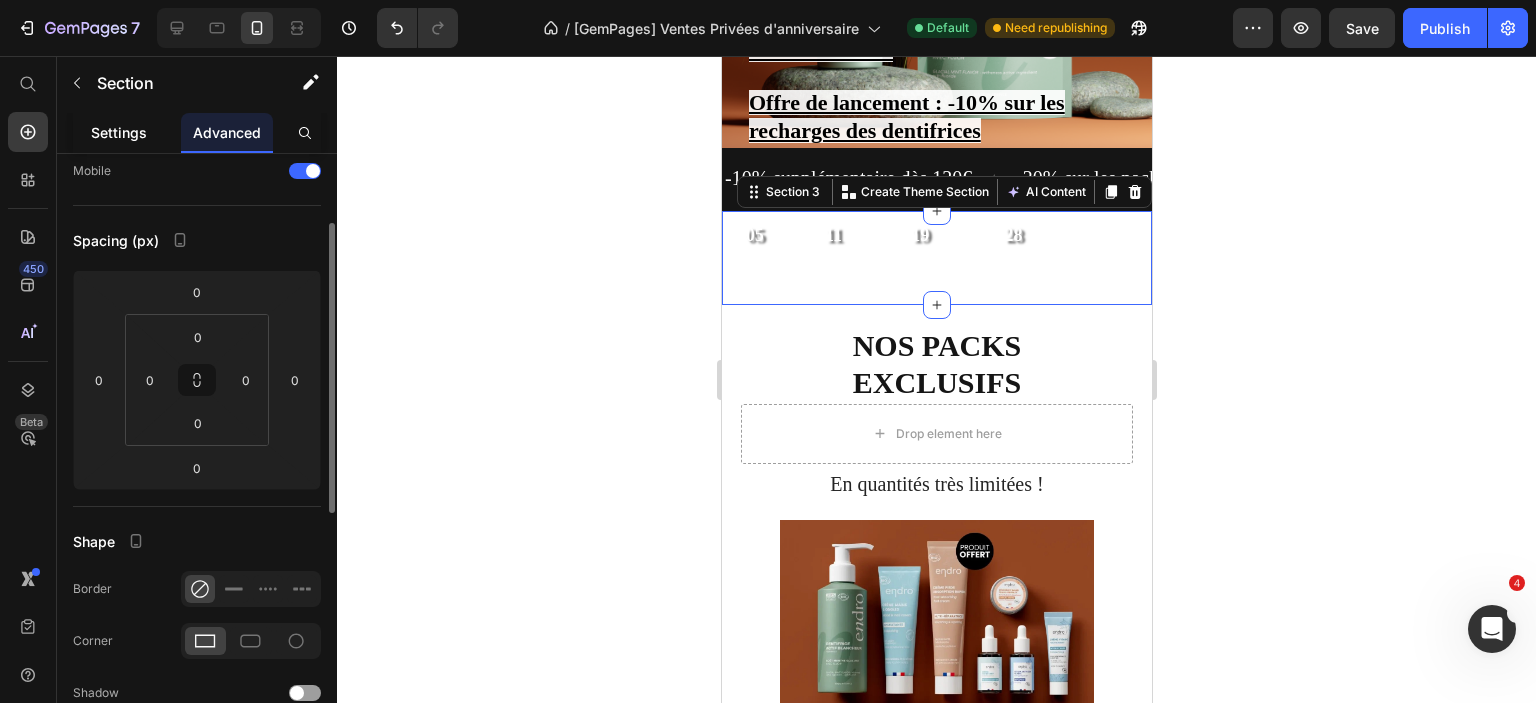 click on "Settings" at bounding box center [119, 132] 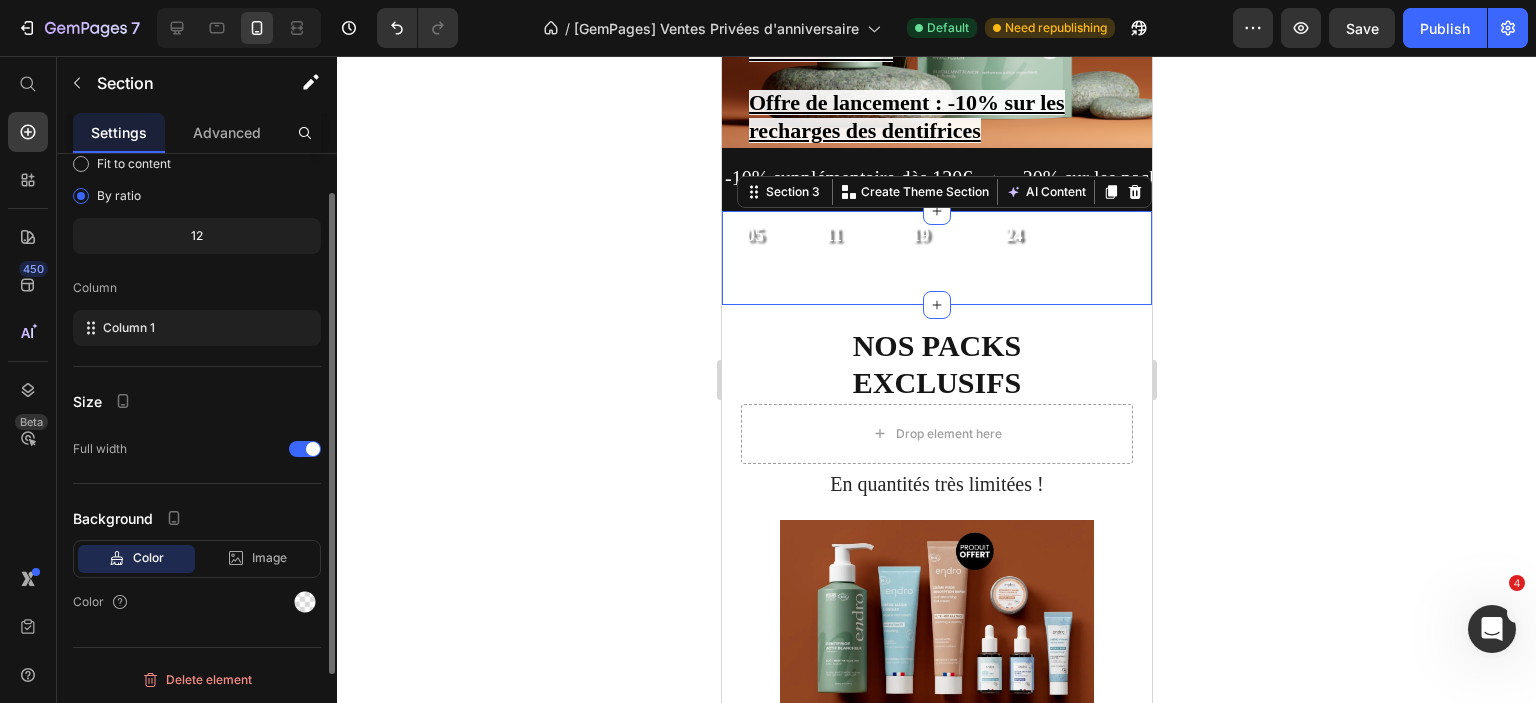 scroll, scrollTop: 0, scrollLeft: 0, axis: both 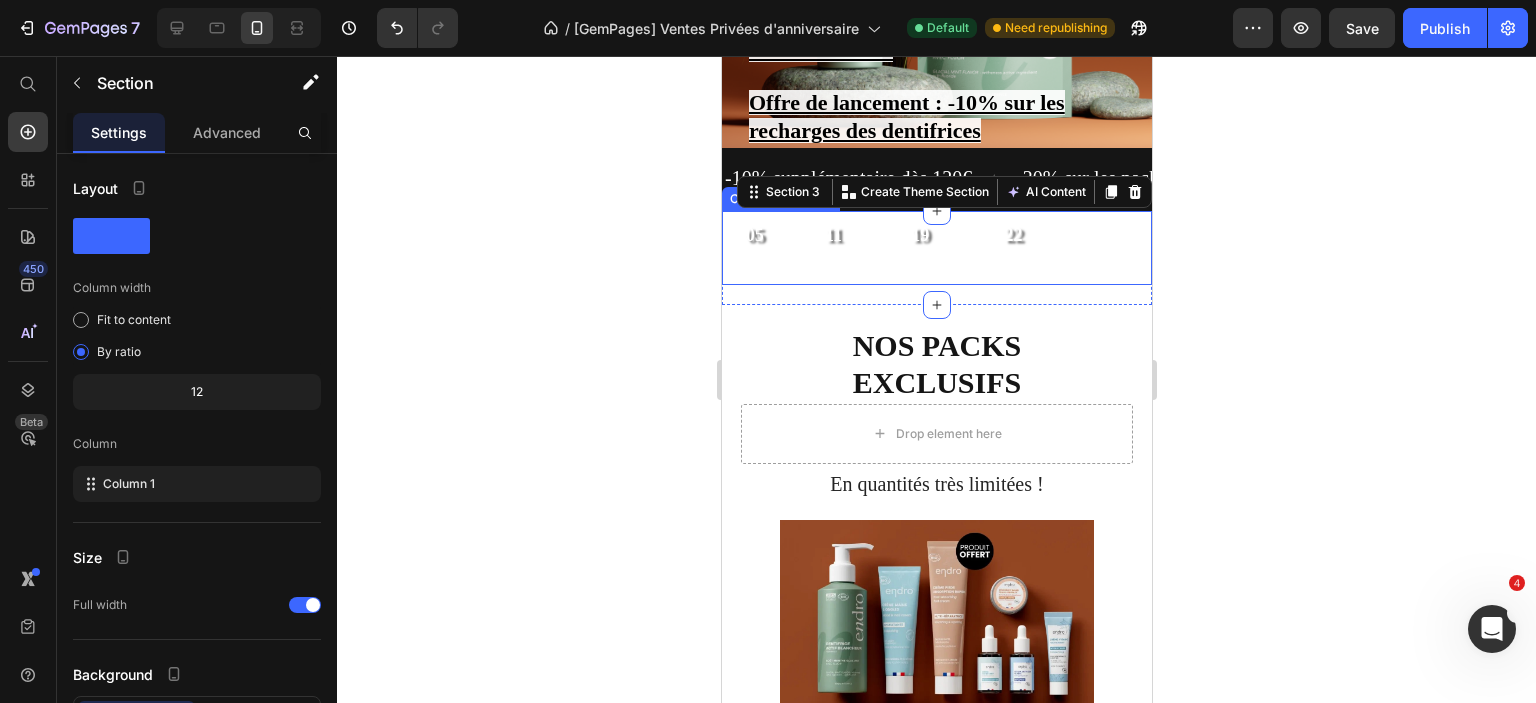 click on "11 Heures" at bounding box center [833, 247] 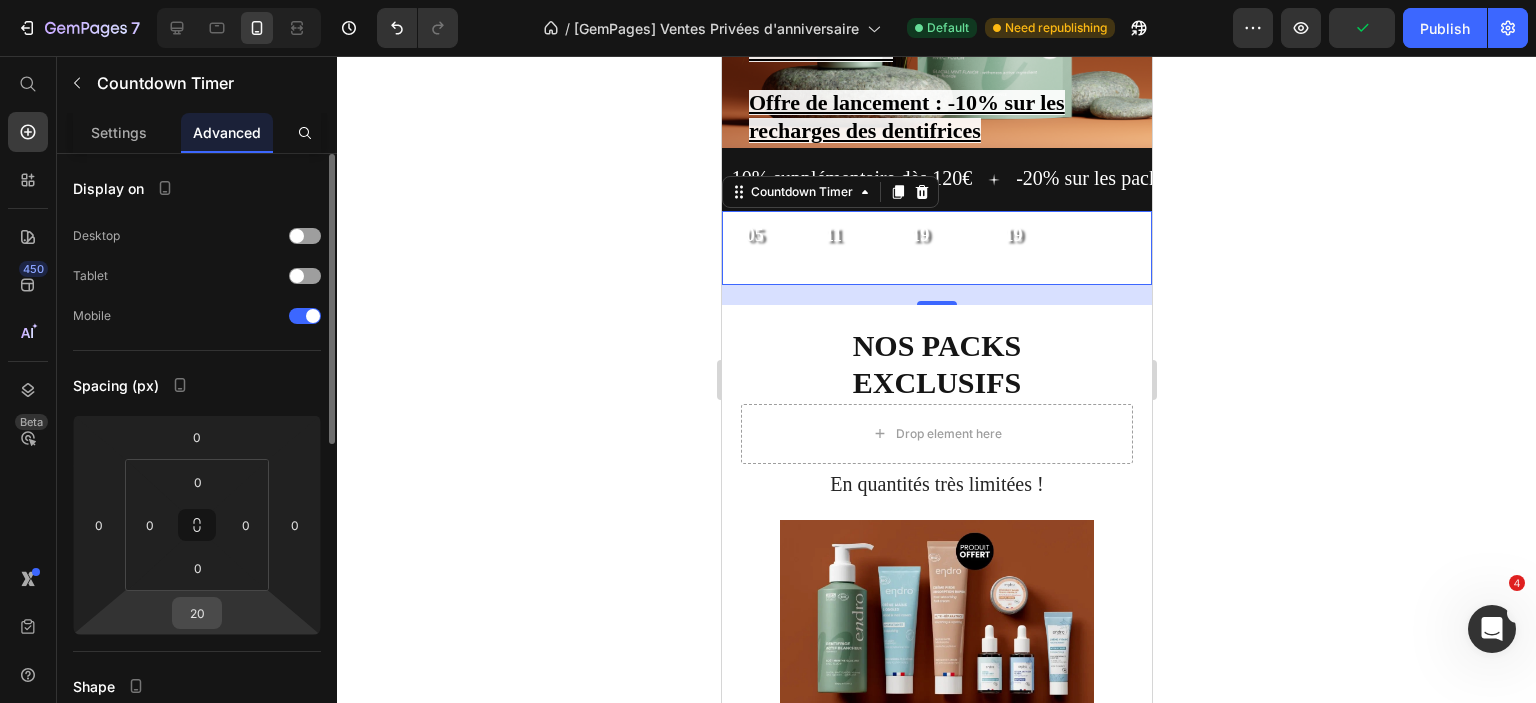click on "20" at bounding box center [197, 613] 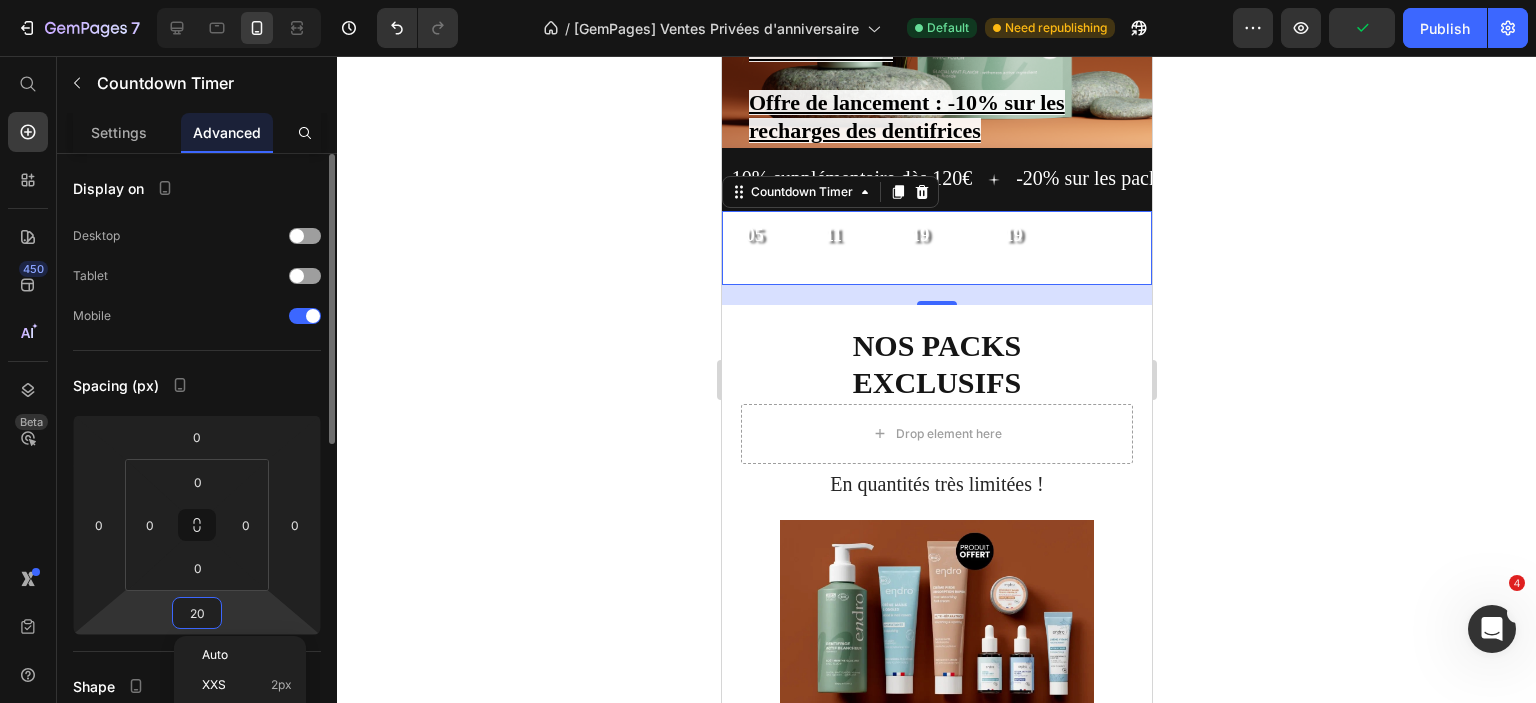 type on "0" 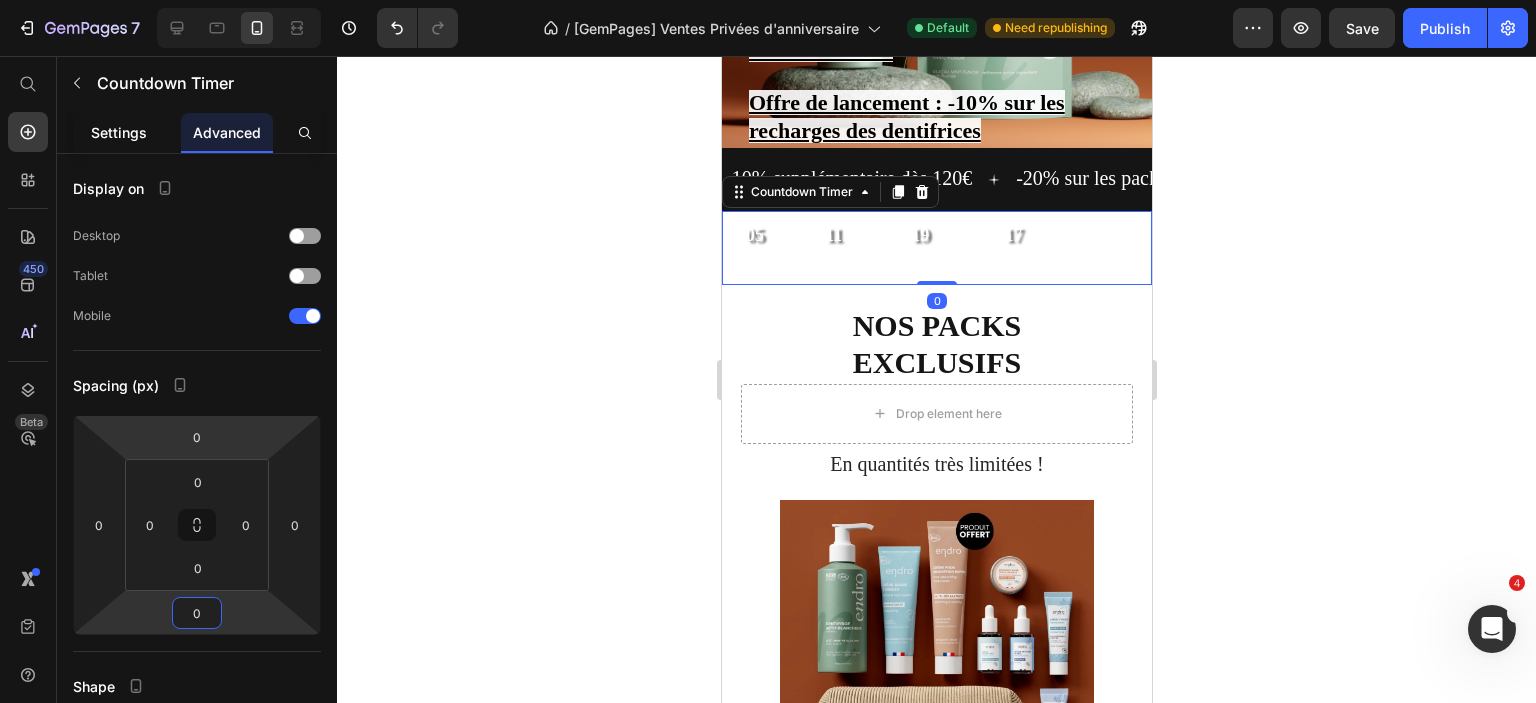 click on "Settings" at bounding box center (119, 132) 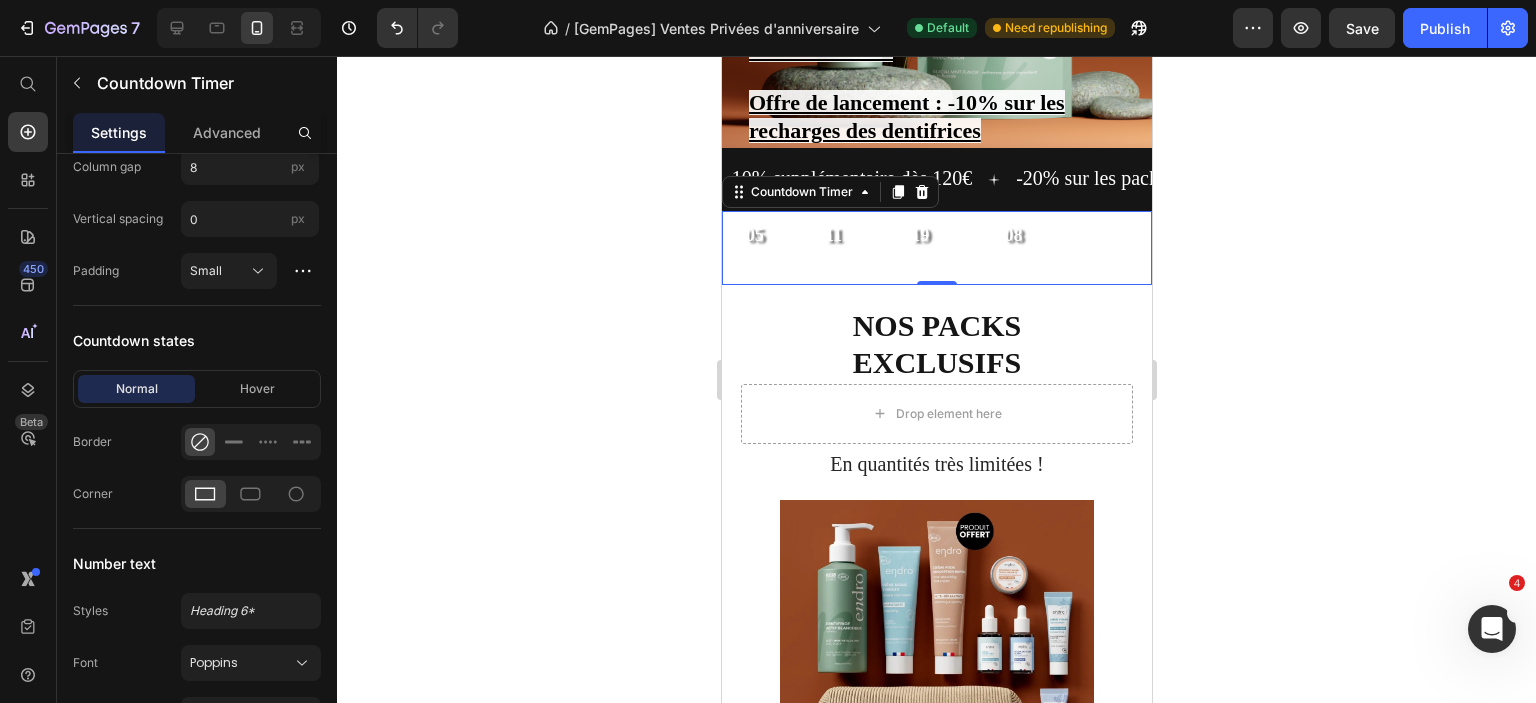 scroll, scrollTop: 1389, scrollLeft: 0, axis: vertical 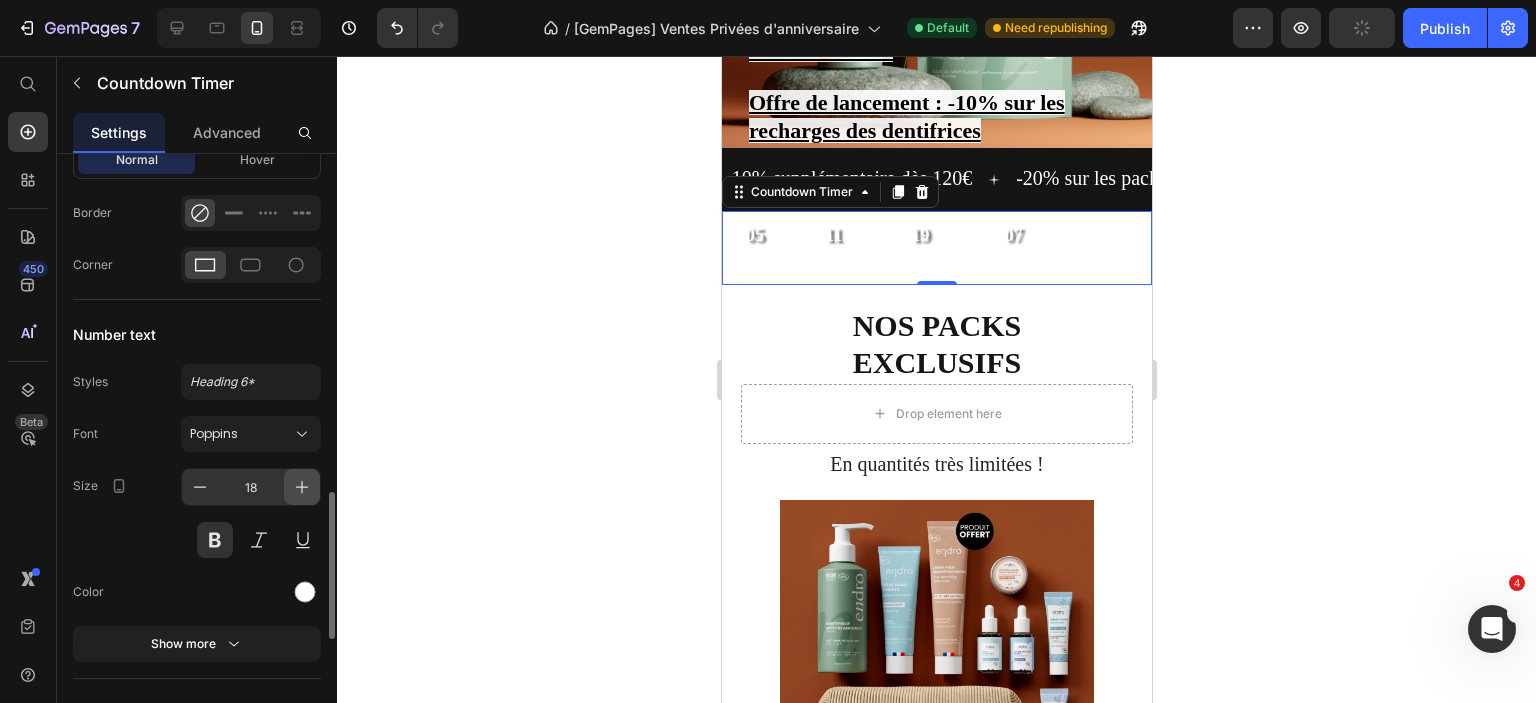click 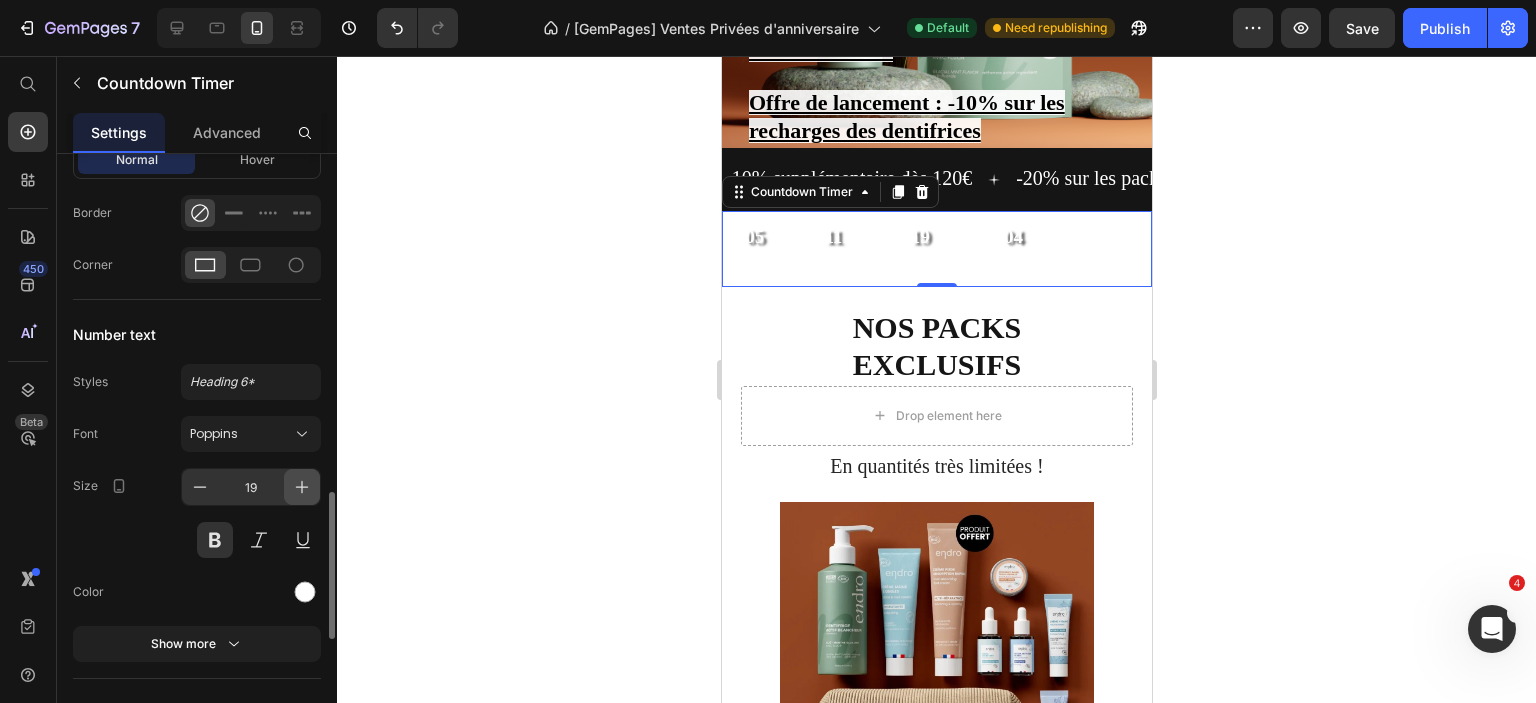 drag, startPoint x: 307, startPoint y: 491, endPoint x: 293, endPoint y: 487, distance: 14.56022 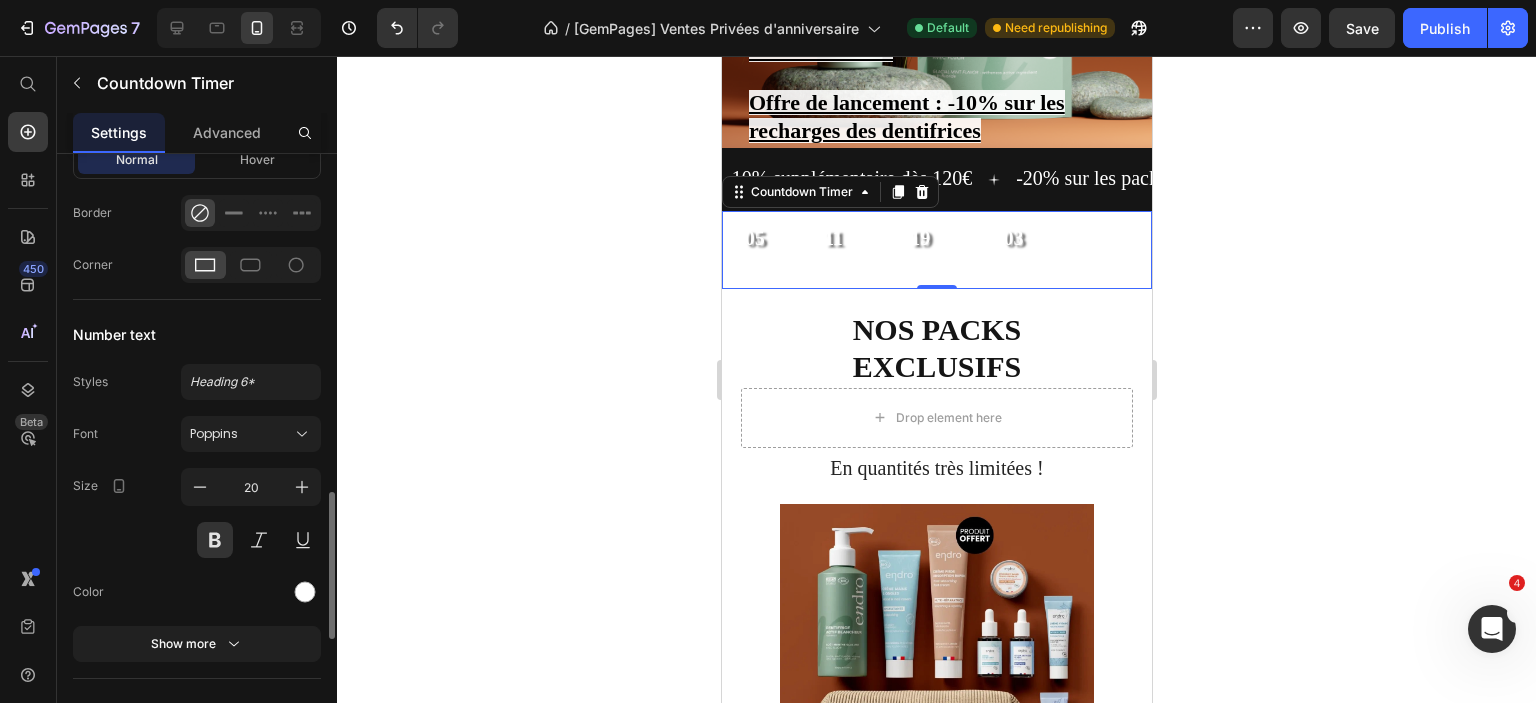 click on "Size 20" at bounding box center [197, 513] 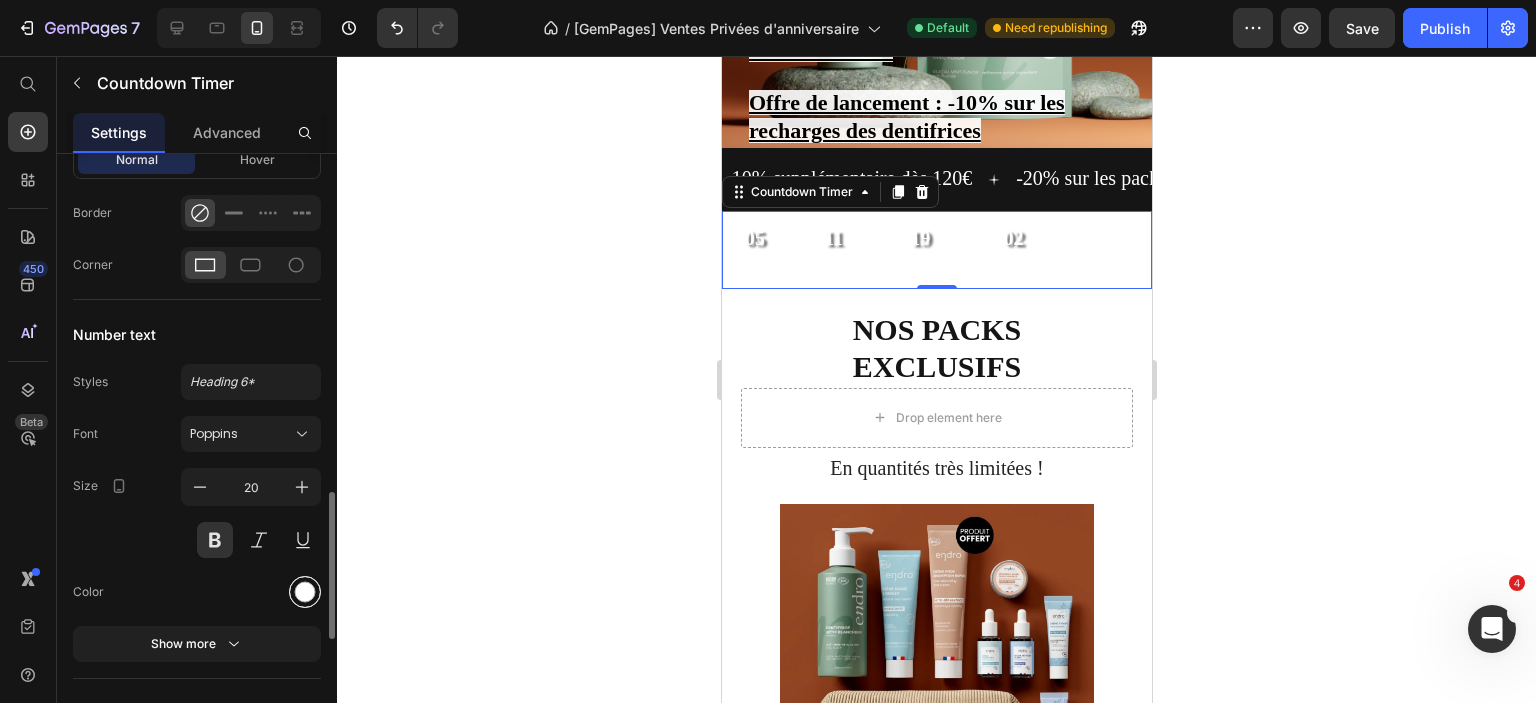 click at bounding box center (305, 592) 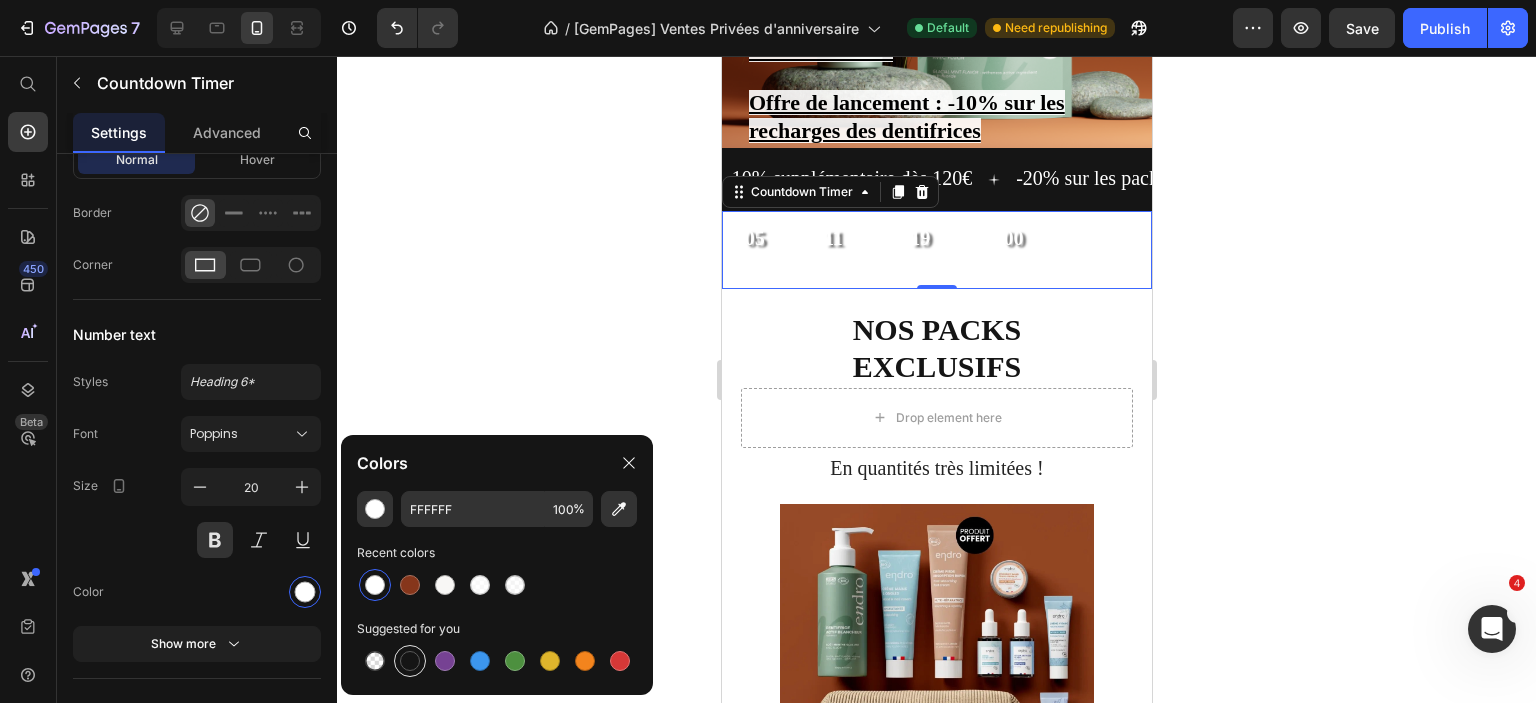 click at bounding box center [410, 661] 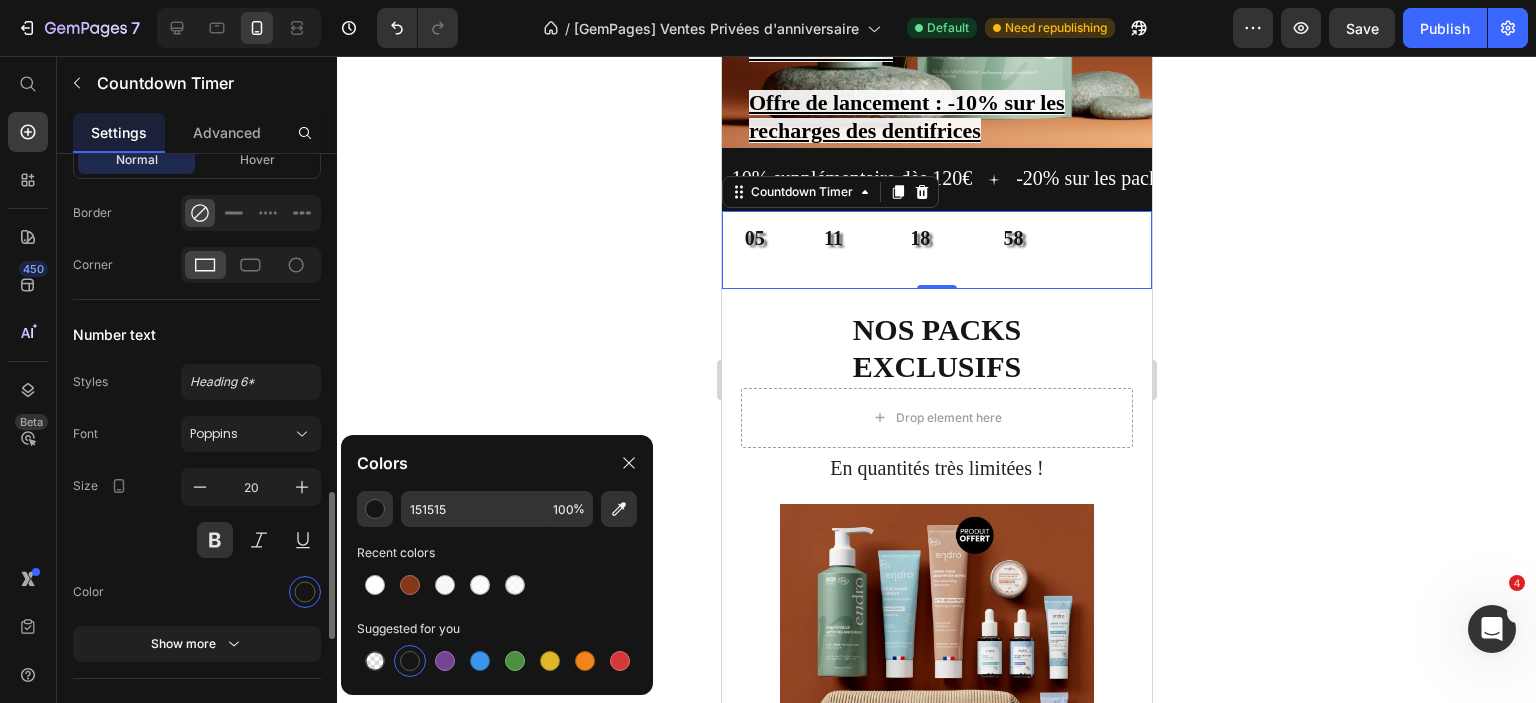 click on "Size 20" at bounding box center (197, 513) 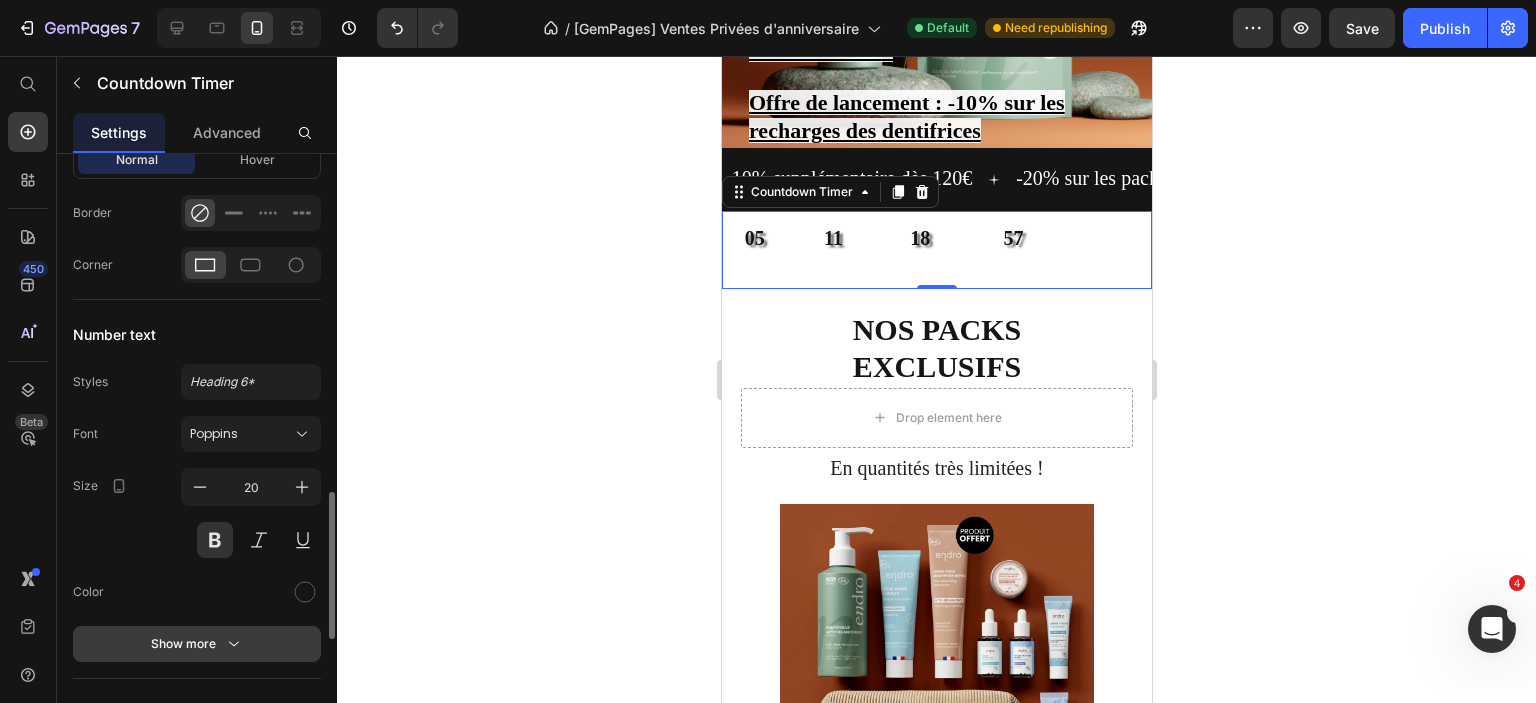 click on "Show more" at bounding box center [197, 644] 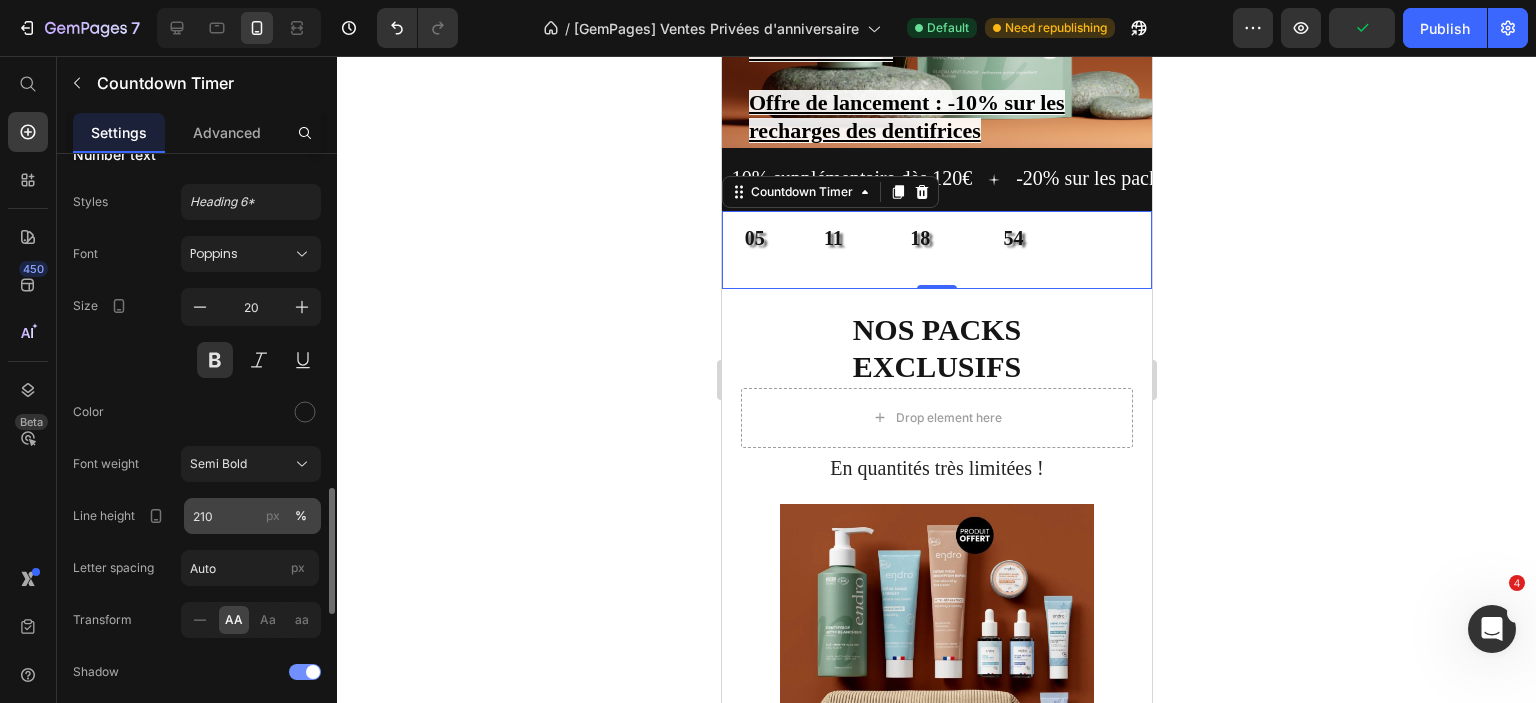 scroll, scrollTop: 1617, scrollLeft: 0, axis: vertical 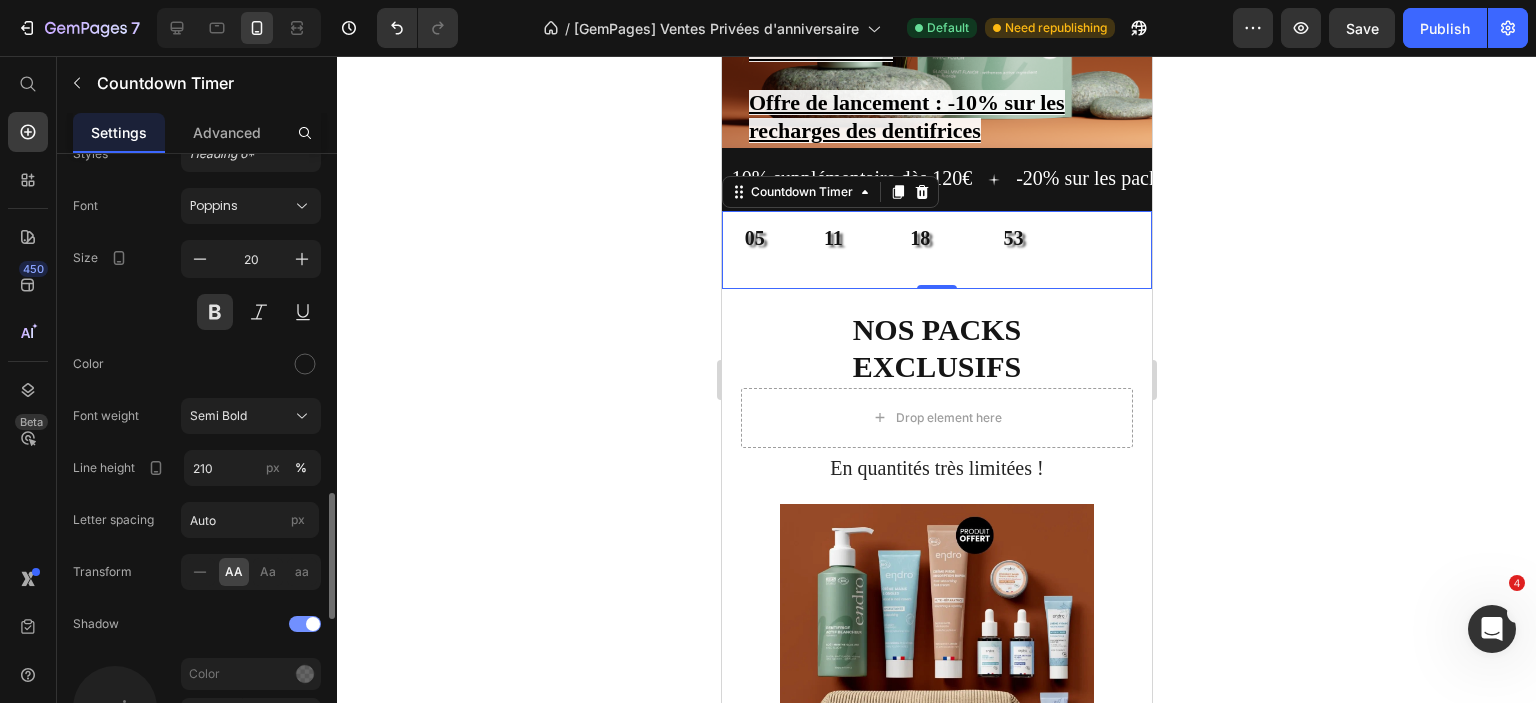 click at bounding box center (313, 624) 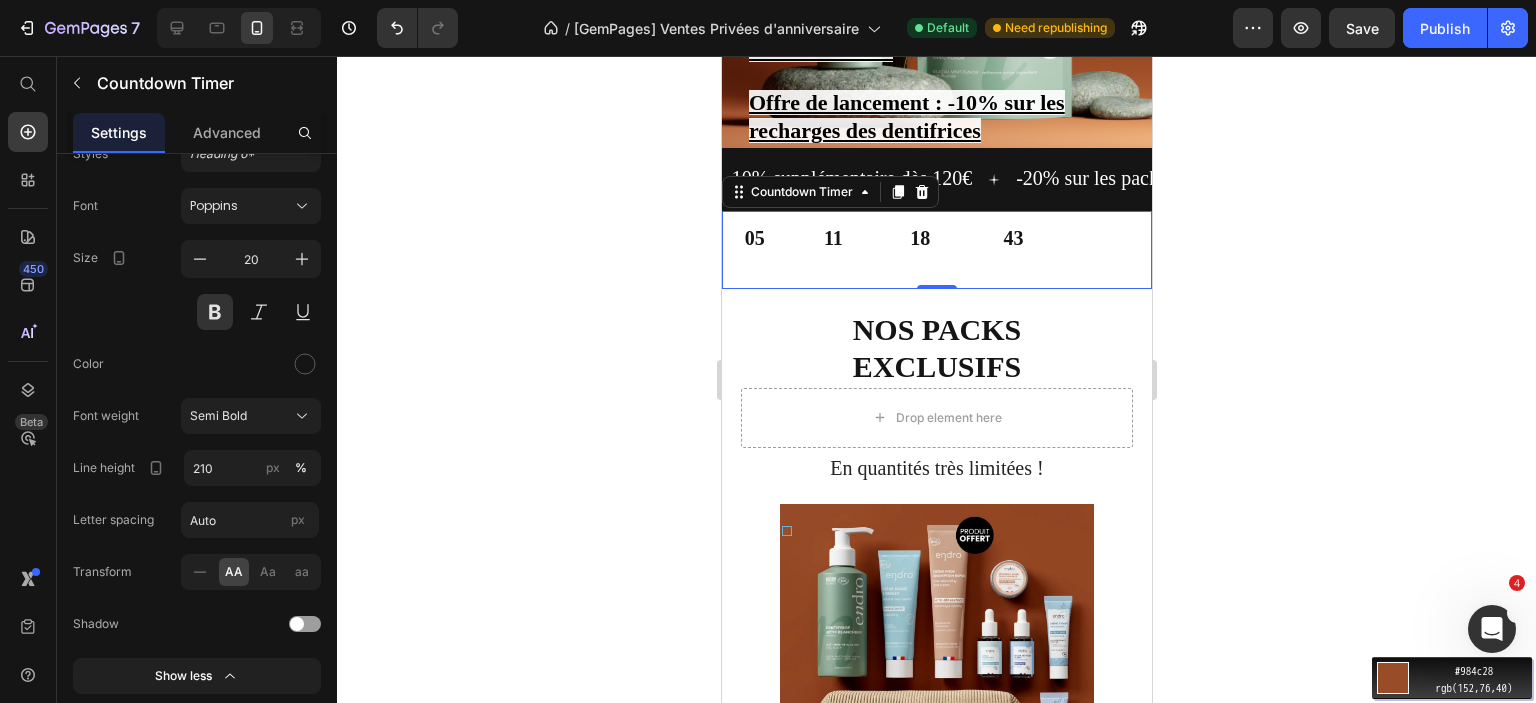 click on "Move your  🖱️  to pick a color #984c28 rgb(152,76,40)" at bounding box center (768, 482) 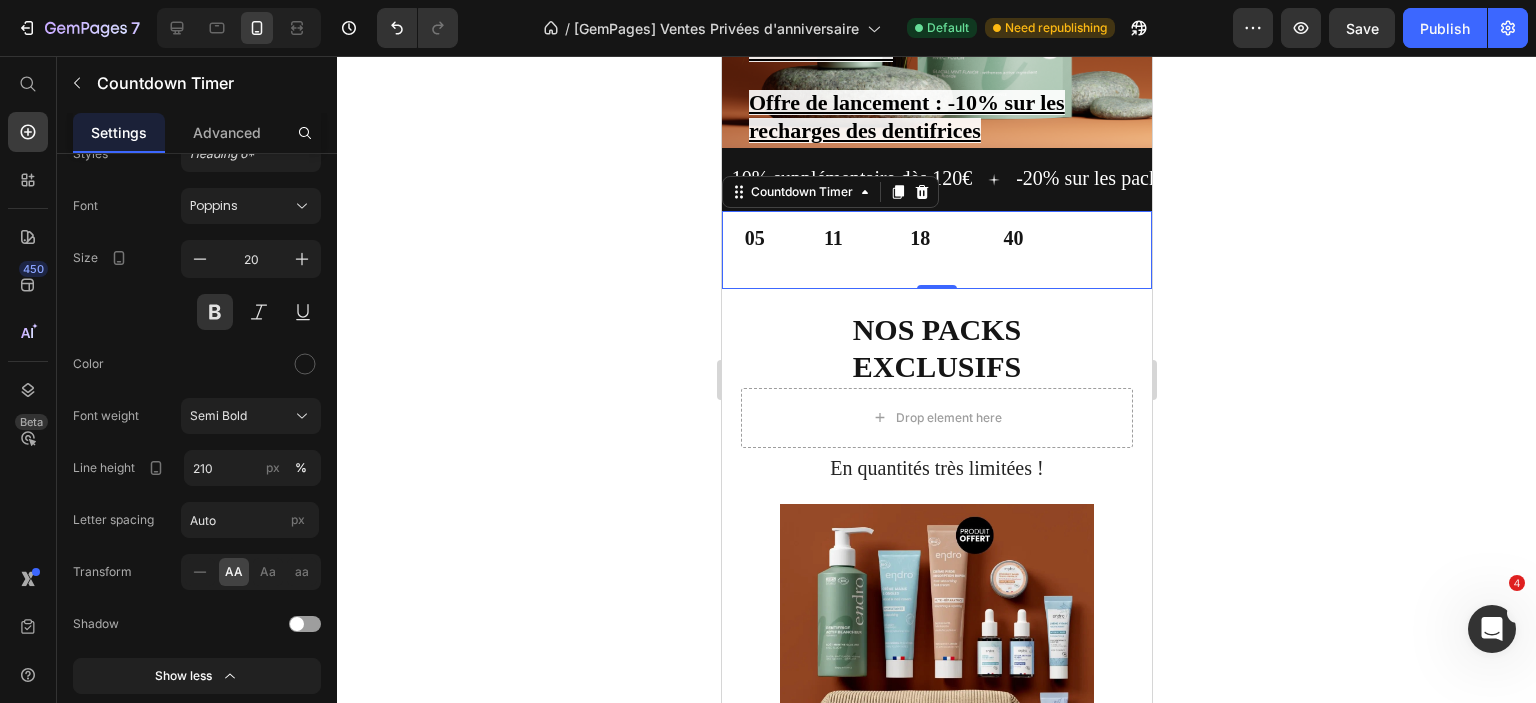 click 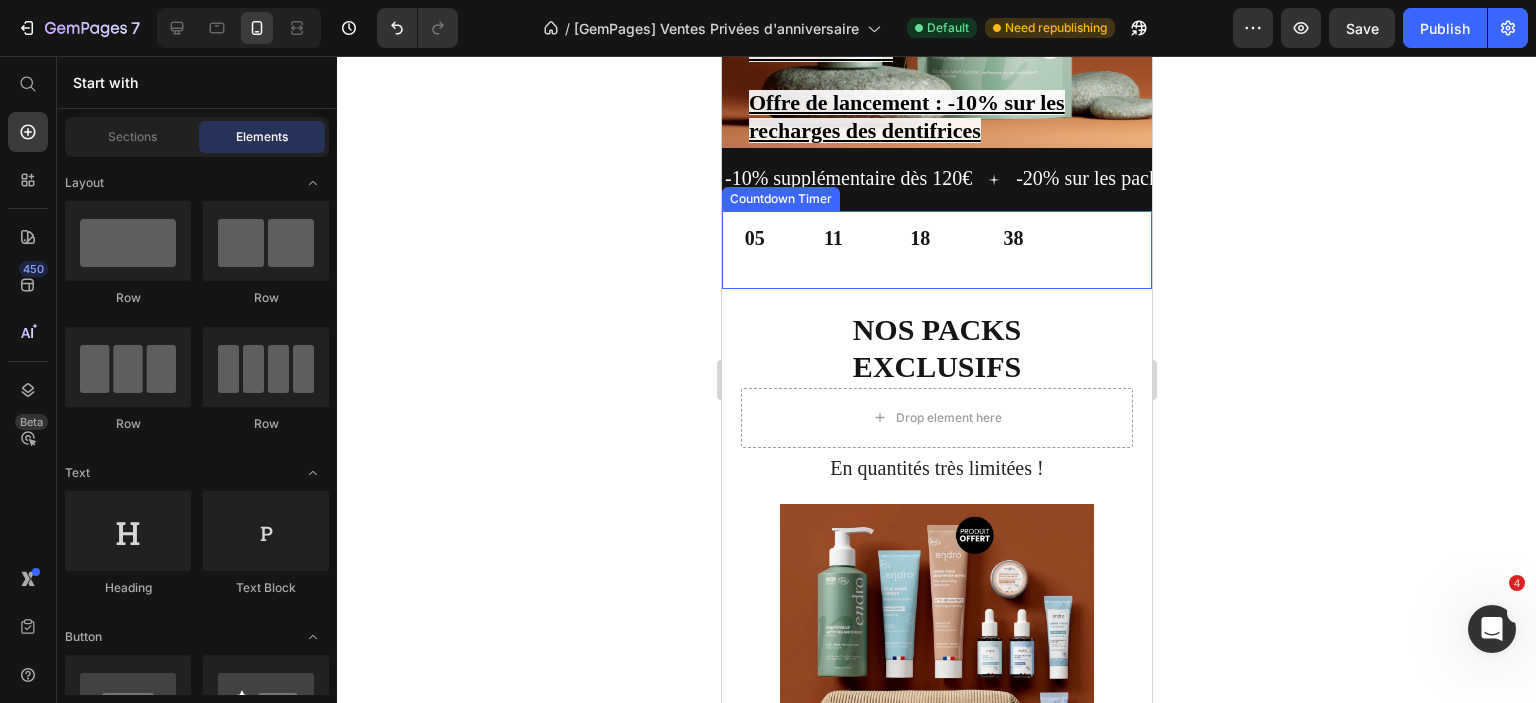 click on "05 Jours 11 Heures 18 Minutes 38 Secondes" at bounding box center (889, 250) 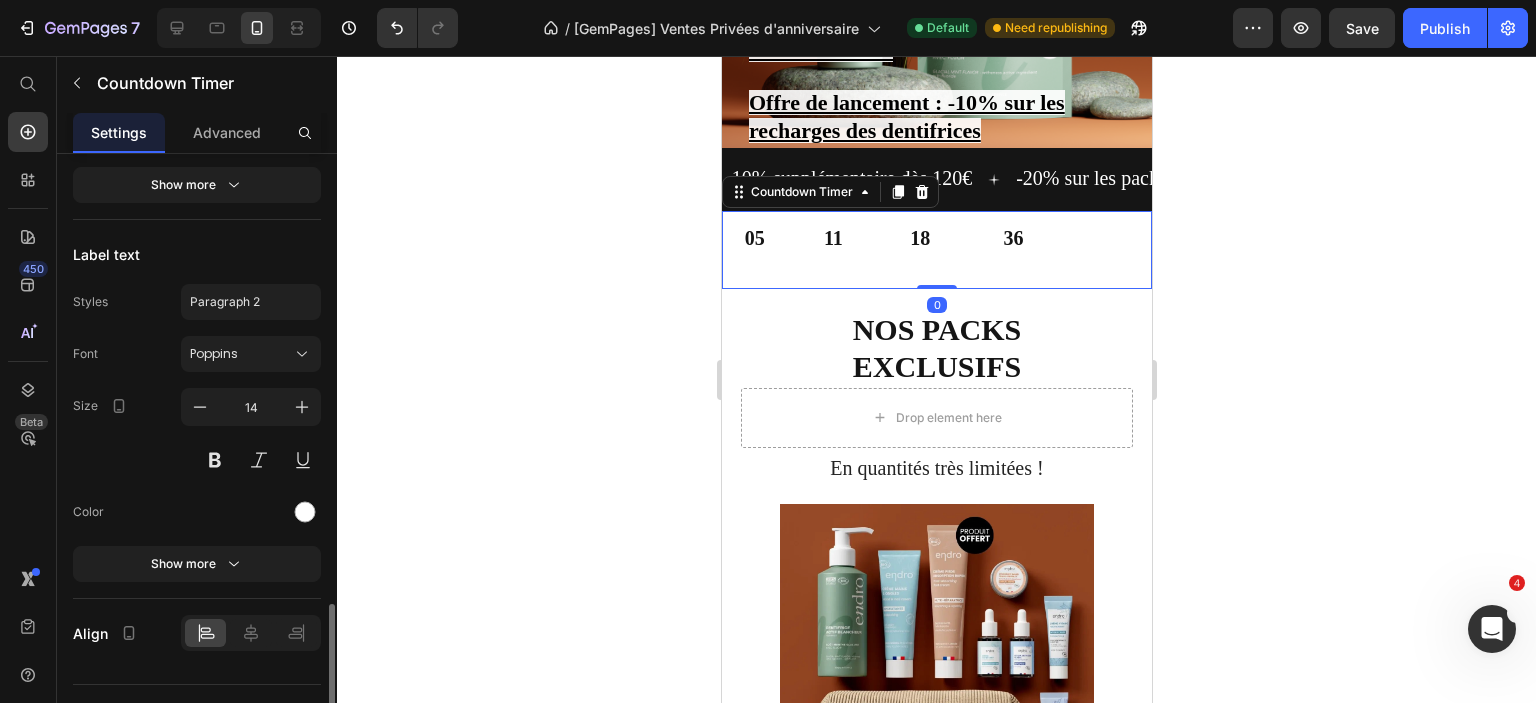 scroll, scrollTop: 1884, scrollLeft: 0, axis: vertical 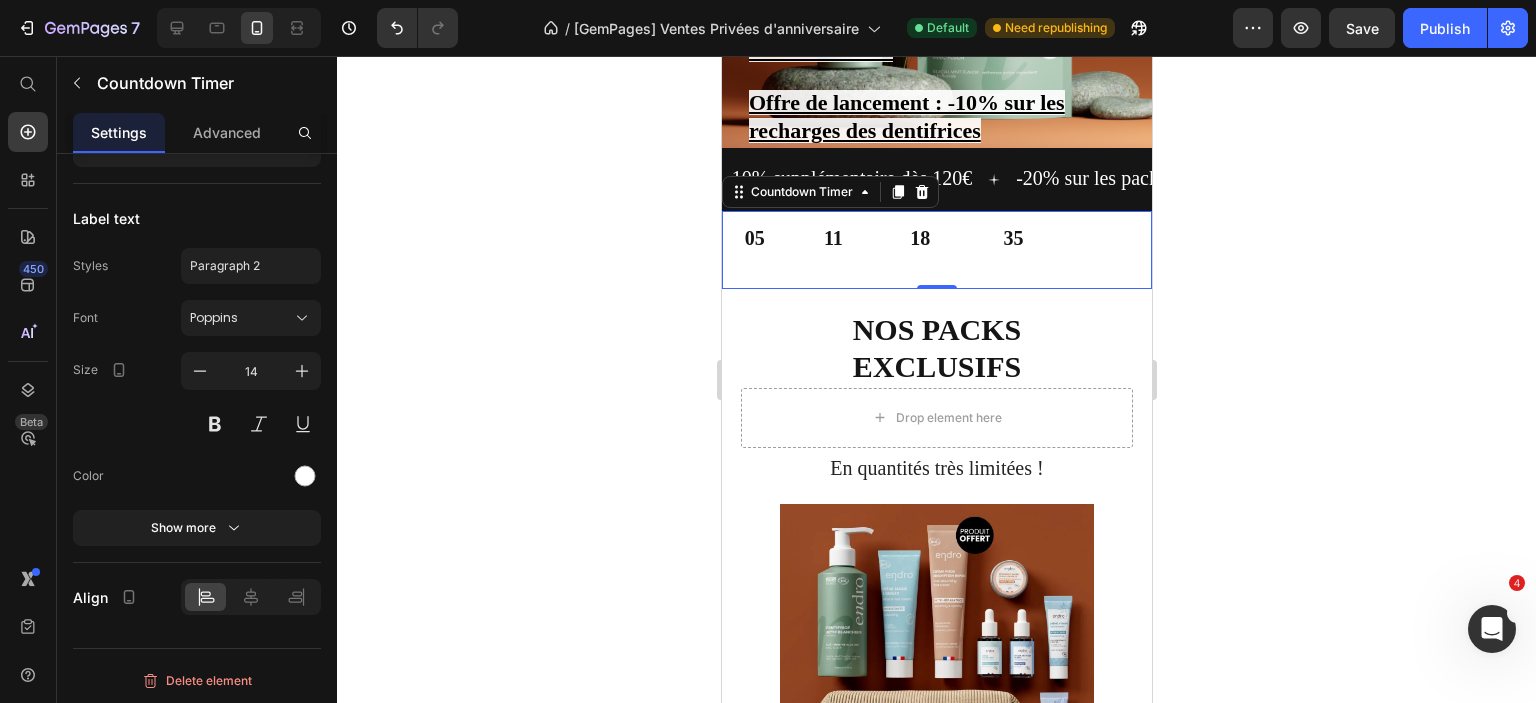 click on "11" at bounding box center (833, 238) 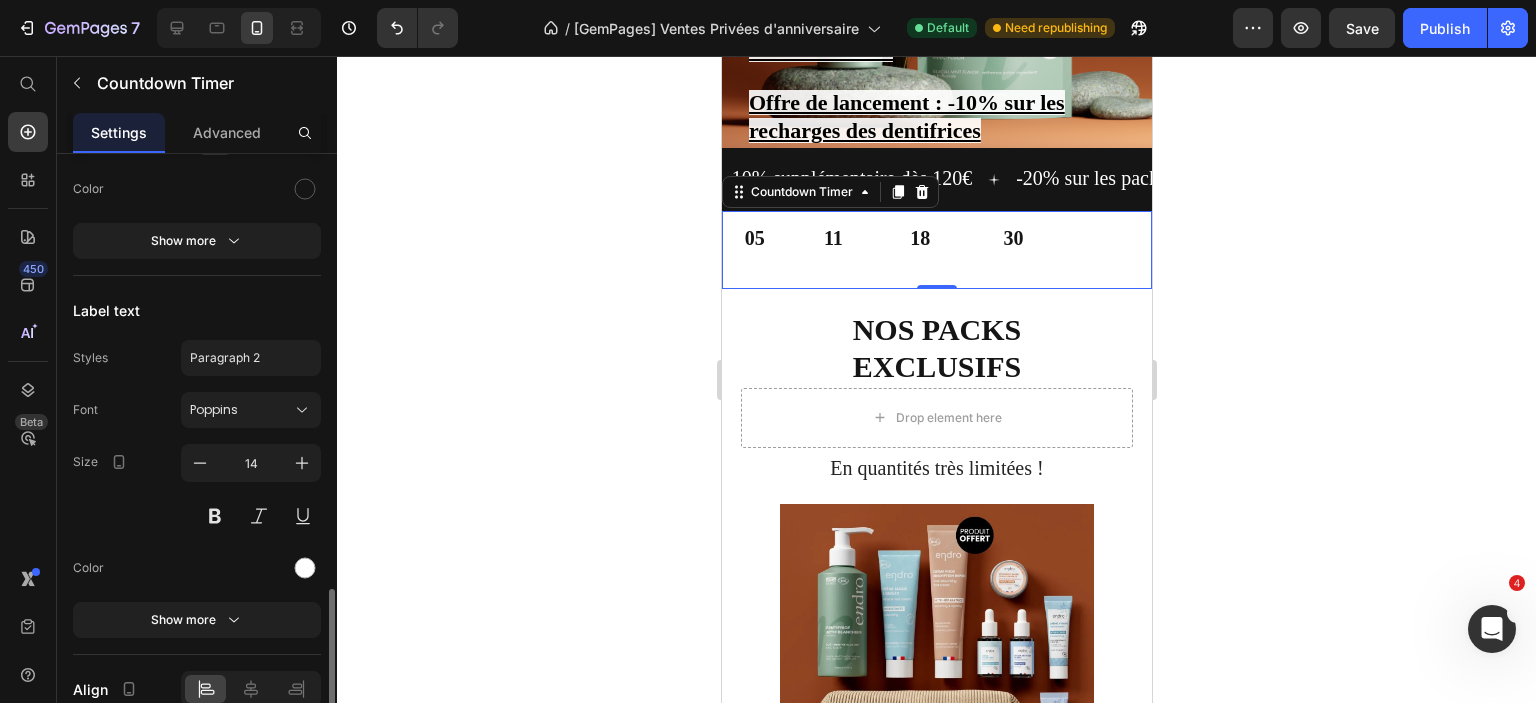 scroll, scrollTop: 1791, scrollLeft: 0, axis: vertical 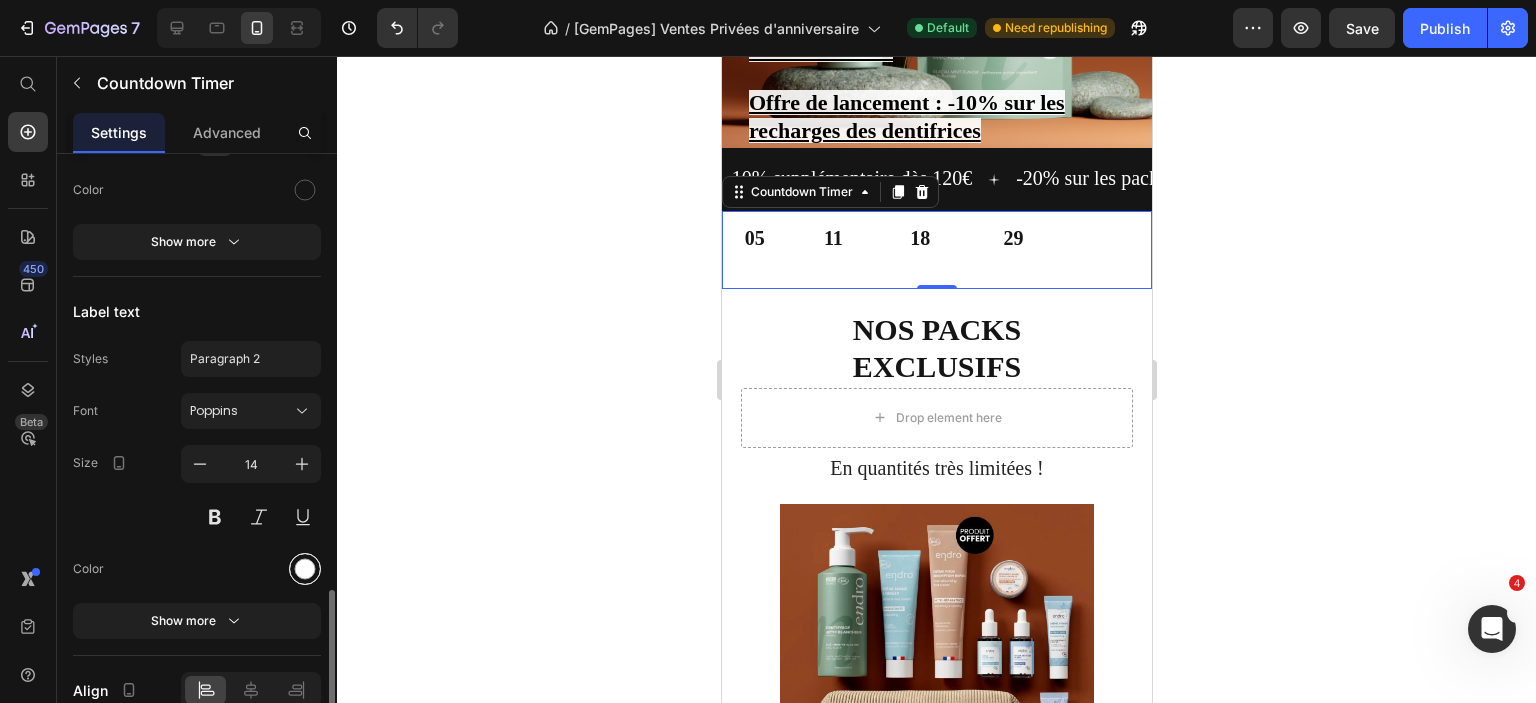 click at bounding box center (305, 569) 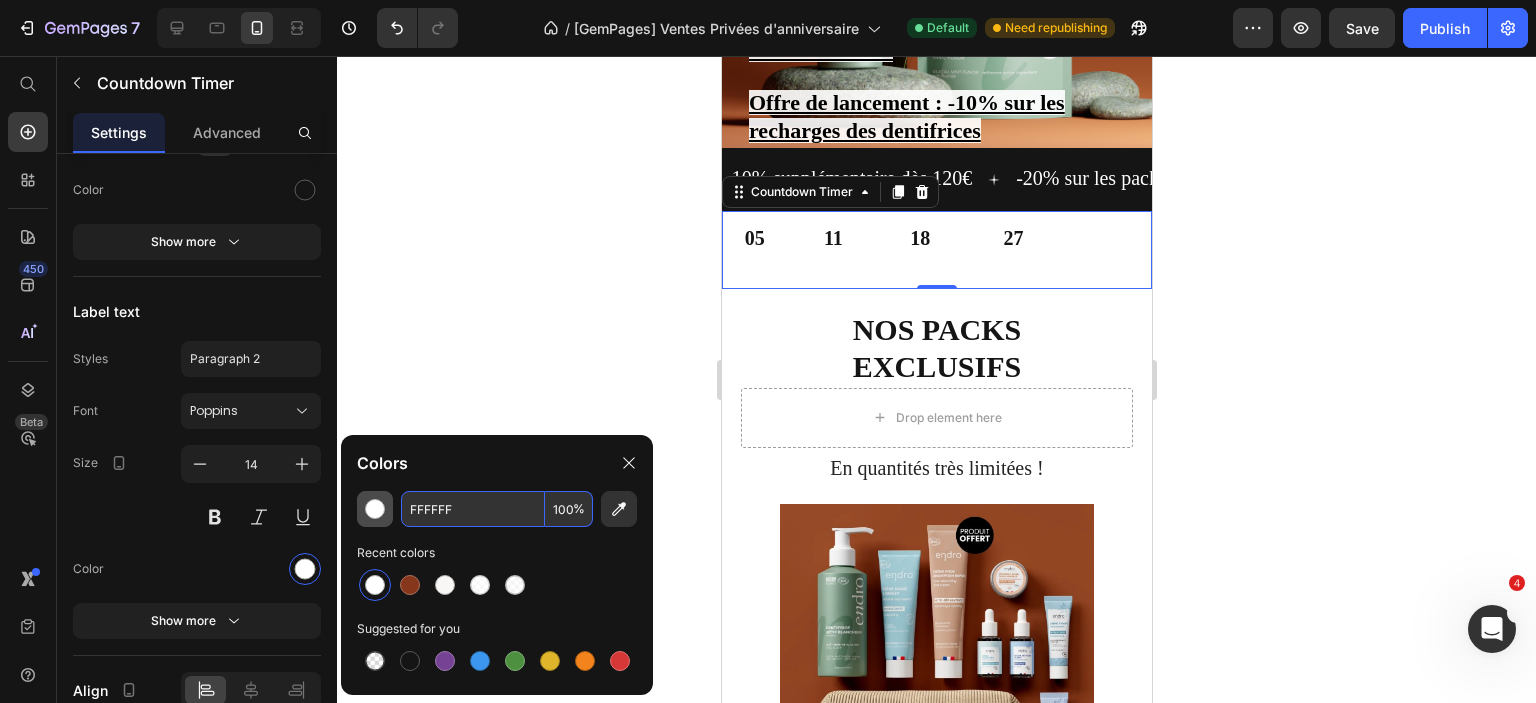 paste on "#984c28" 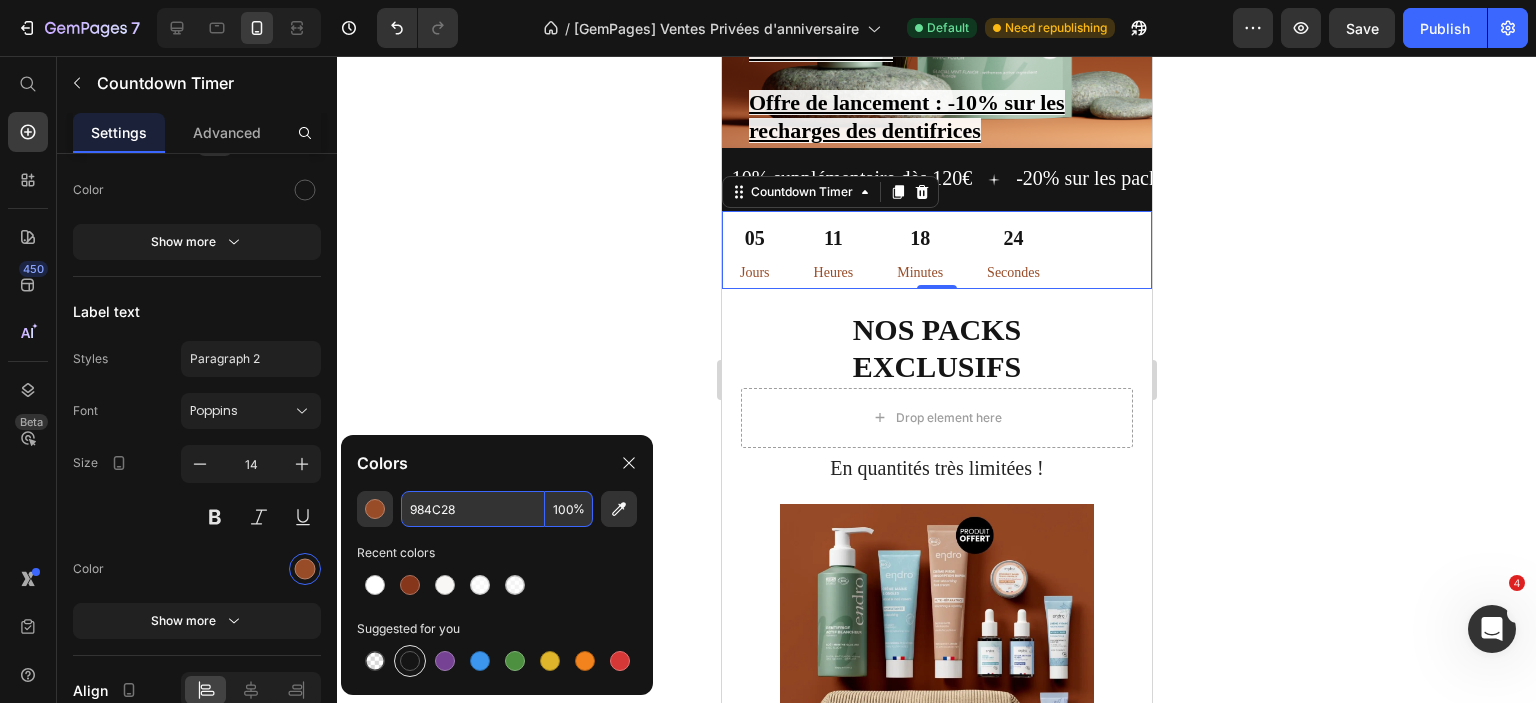 click at bounding box center (410, 661) 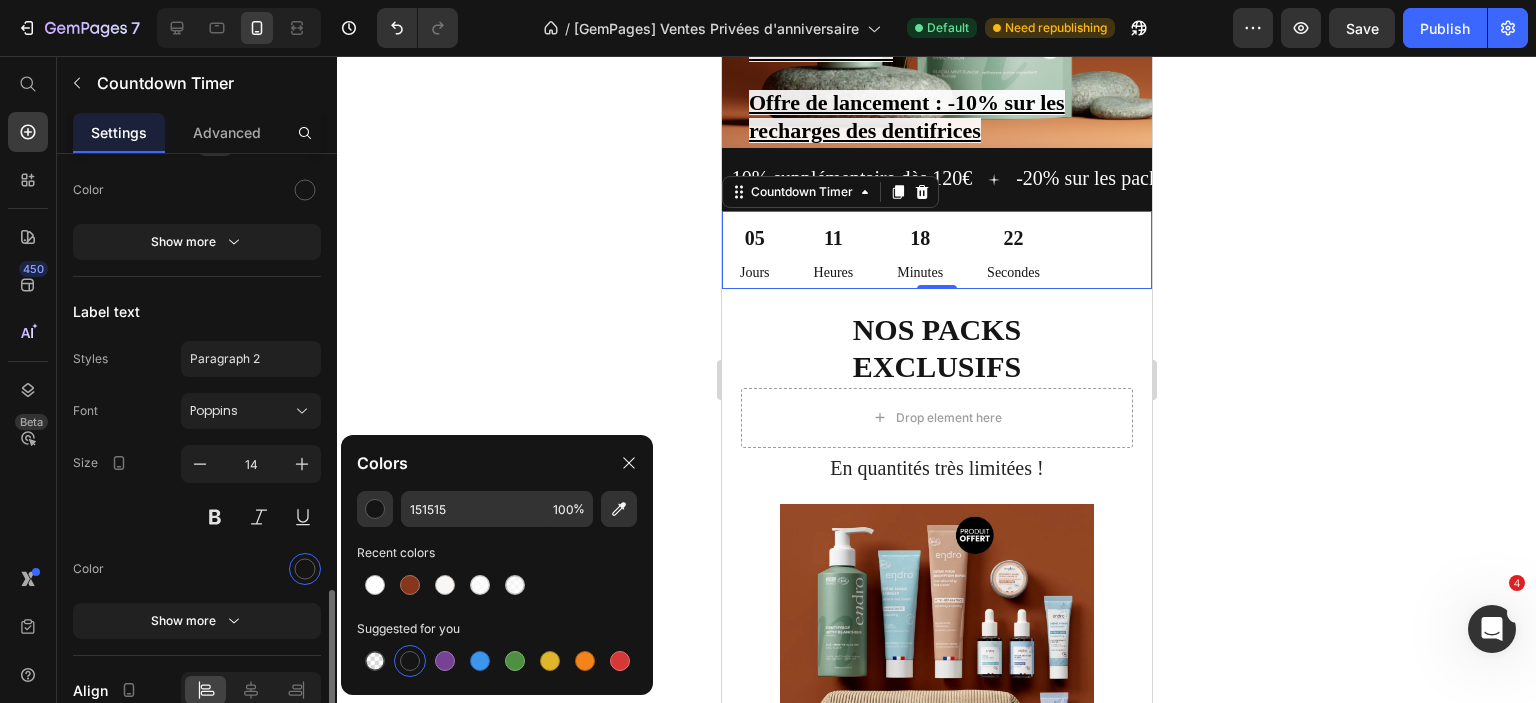 click on "Color" at bounding box center (197, 569) 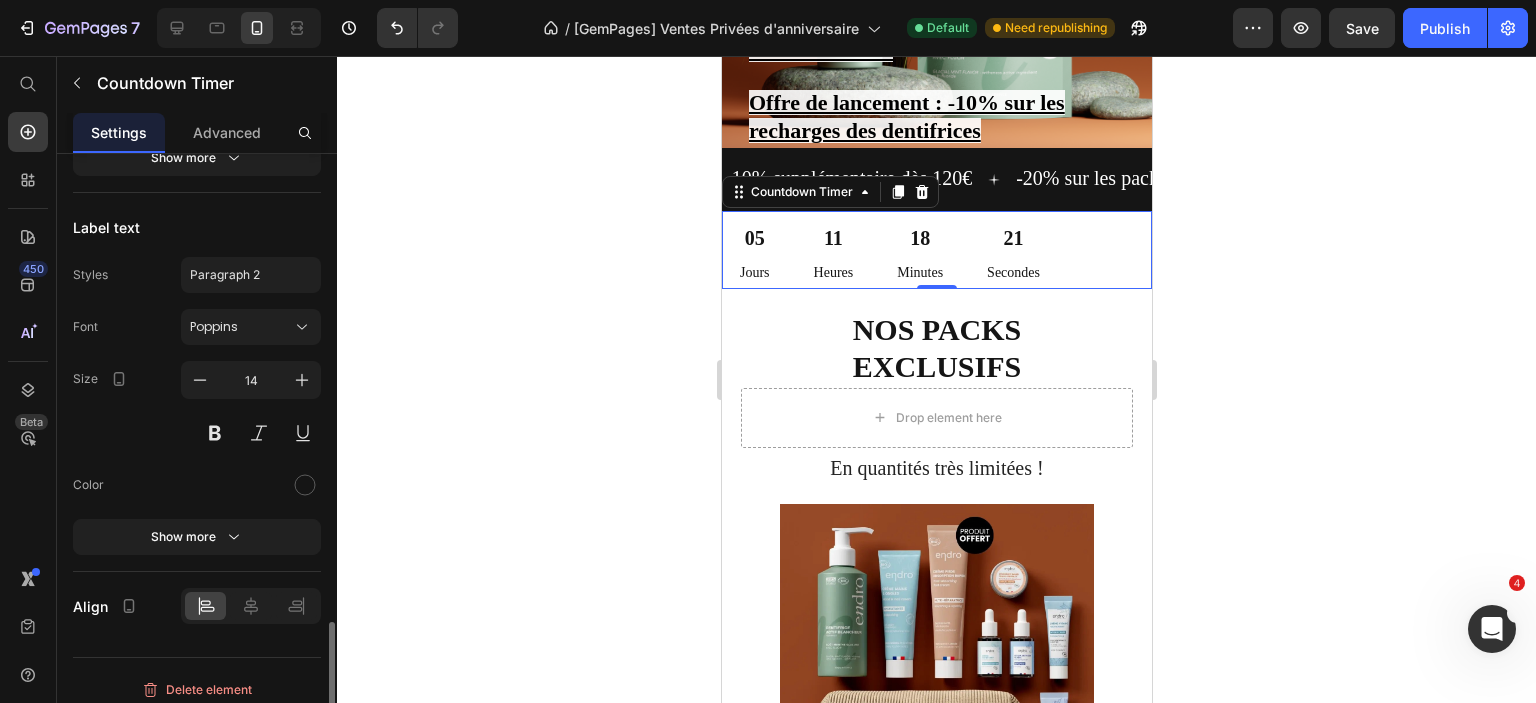 scroll, scrollTop: 1884, scrollLeft: 0, axis: vertical 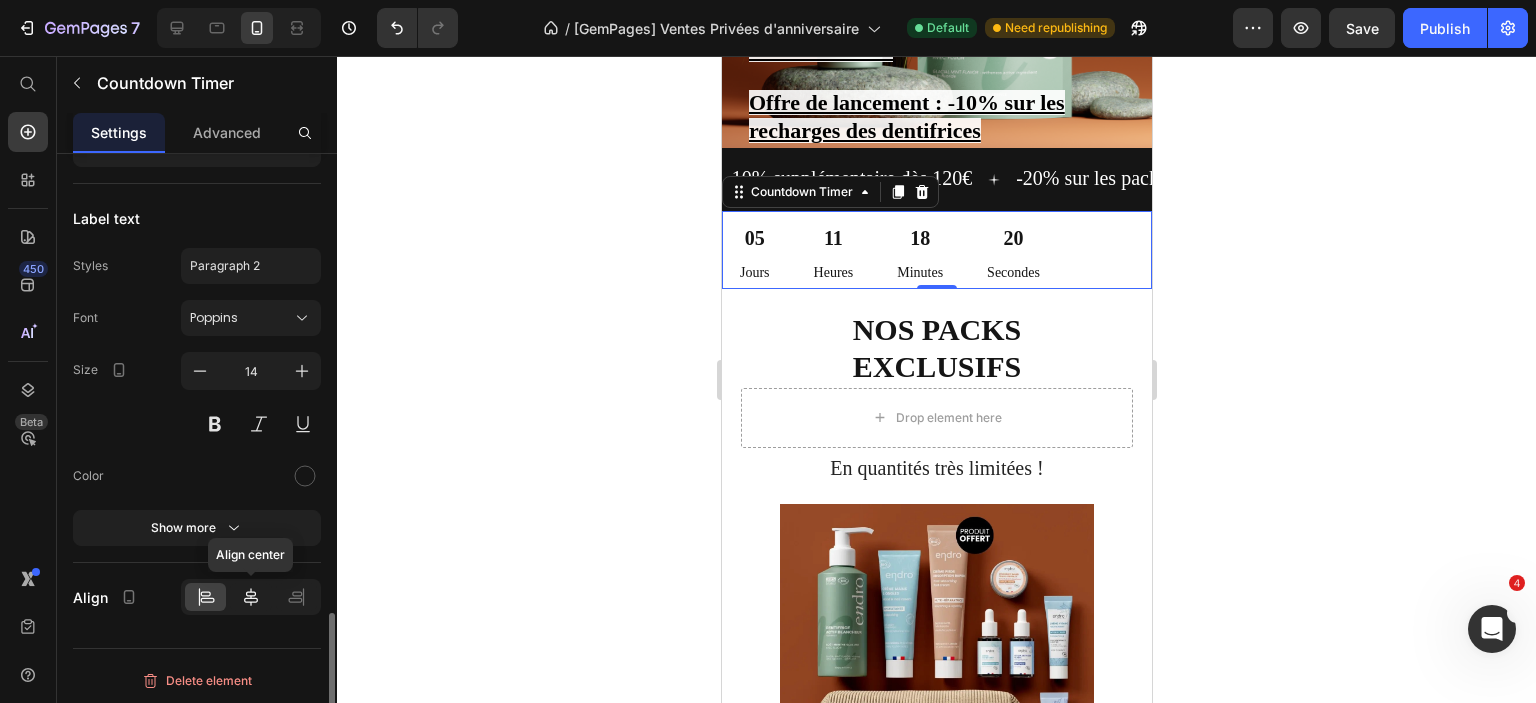 click 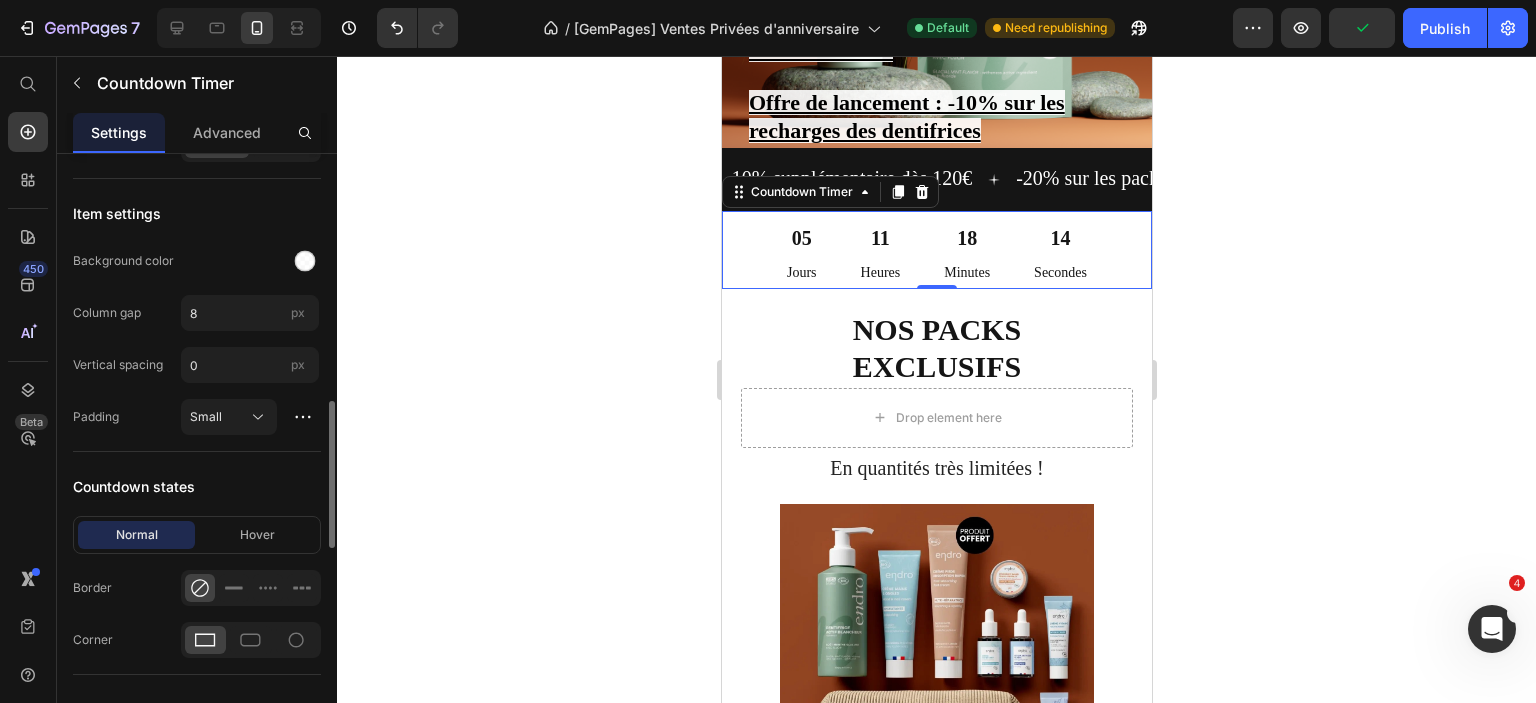 scroll, scrollTop: 1013, scrollLeft: 0, axis: vertical 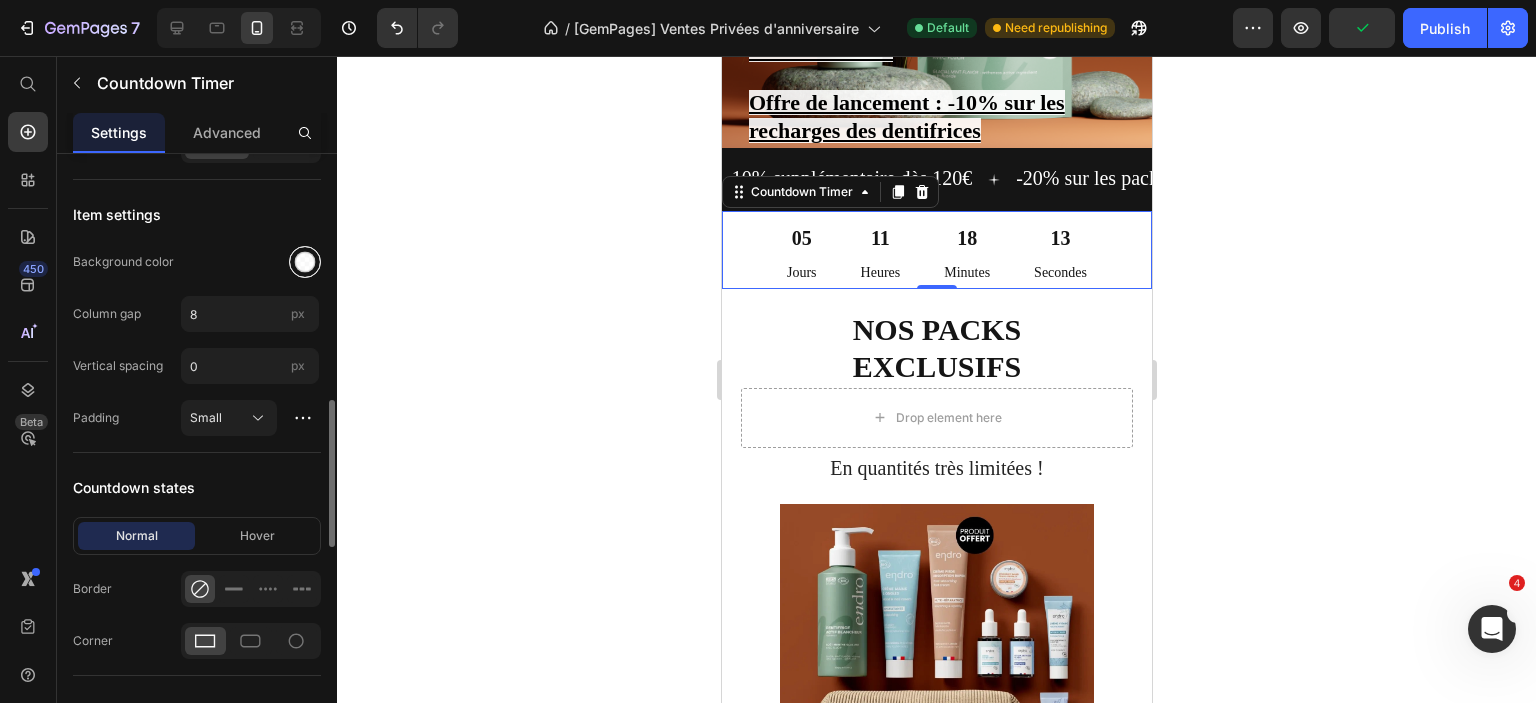 click at bounding box center (305, 262) 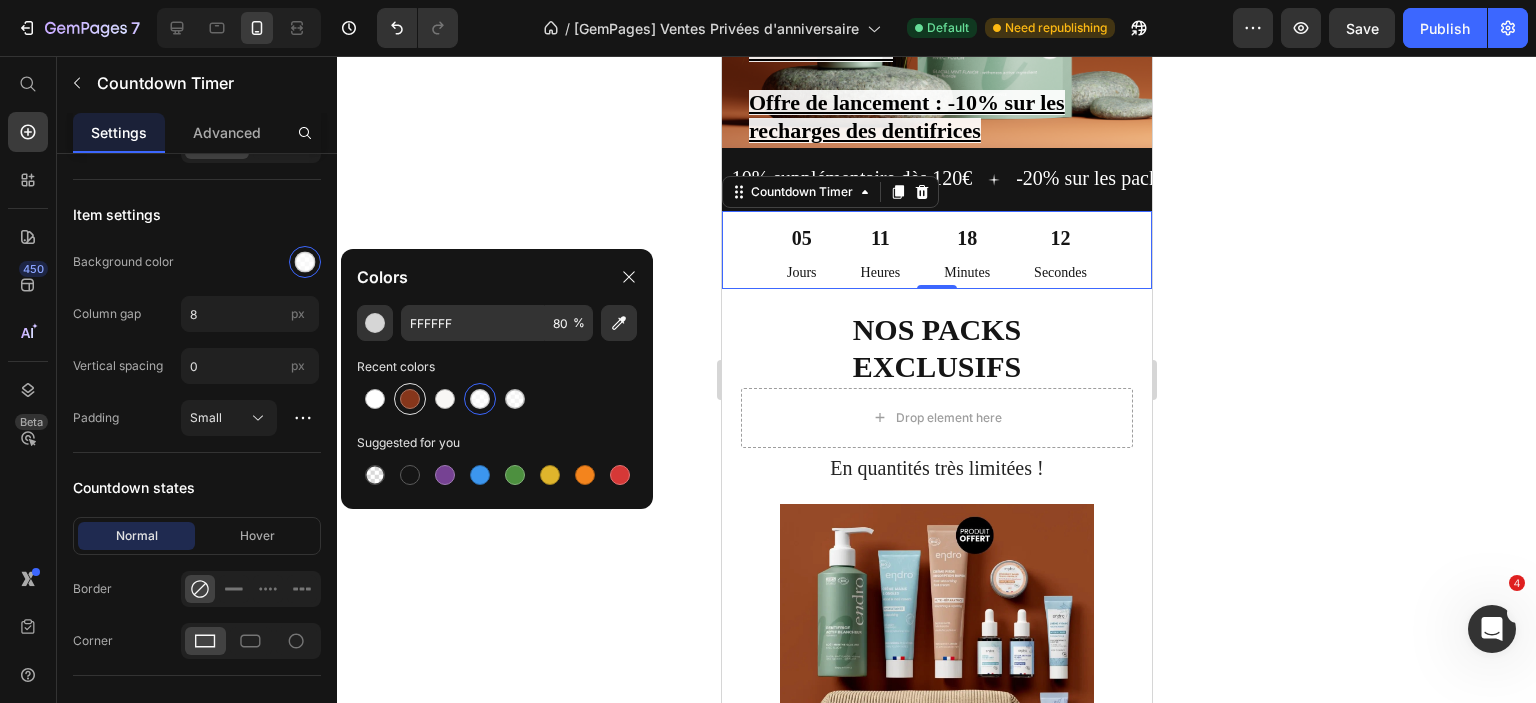 click at bounding box center [410, 399] 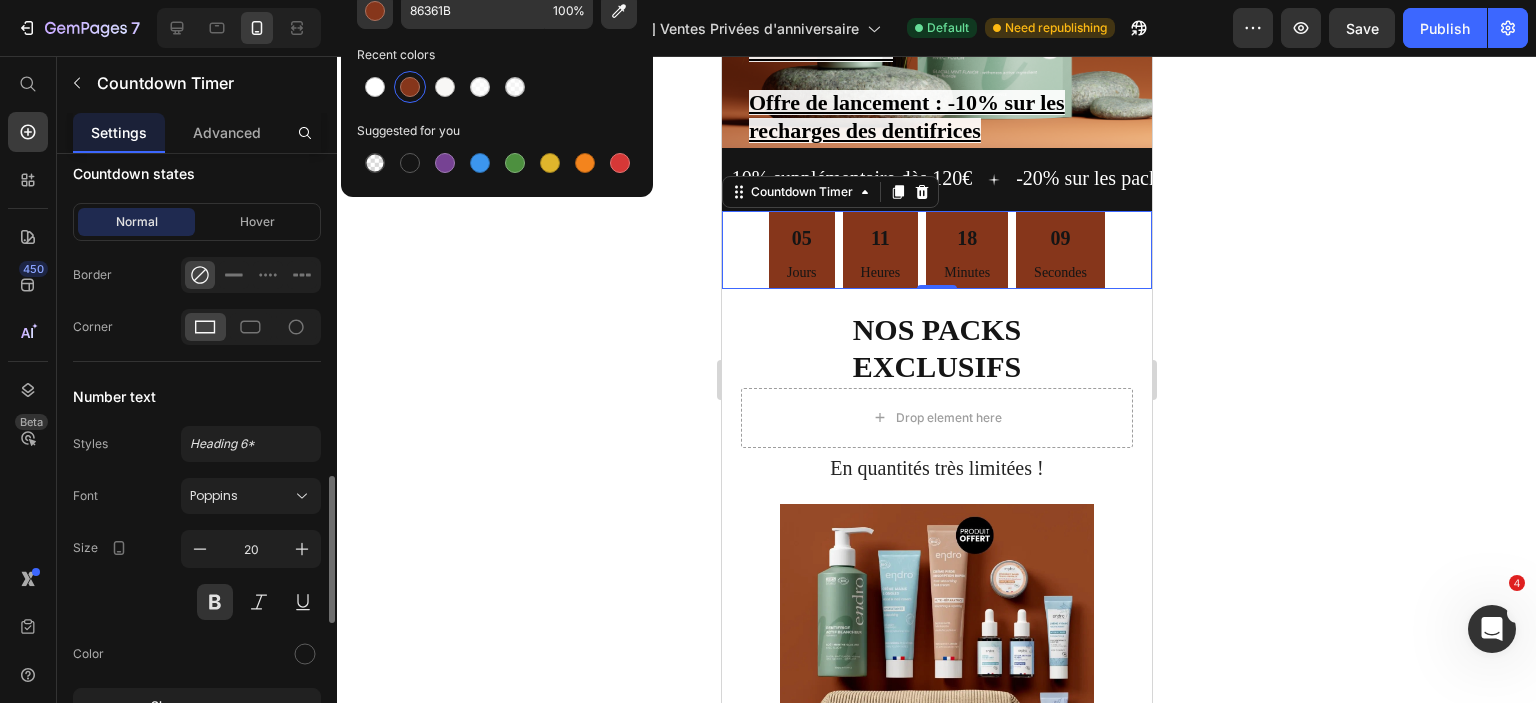 scroll, scrollTop: 1326, scrollLeft: 0, axis: vertical 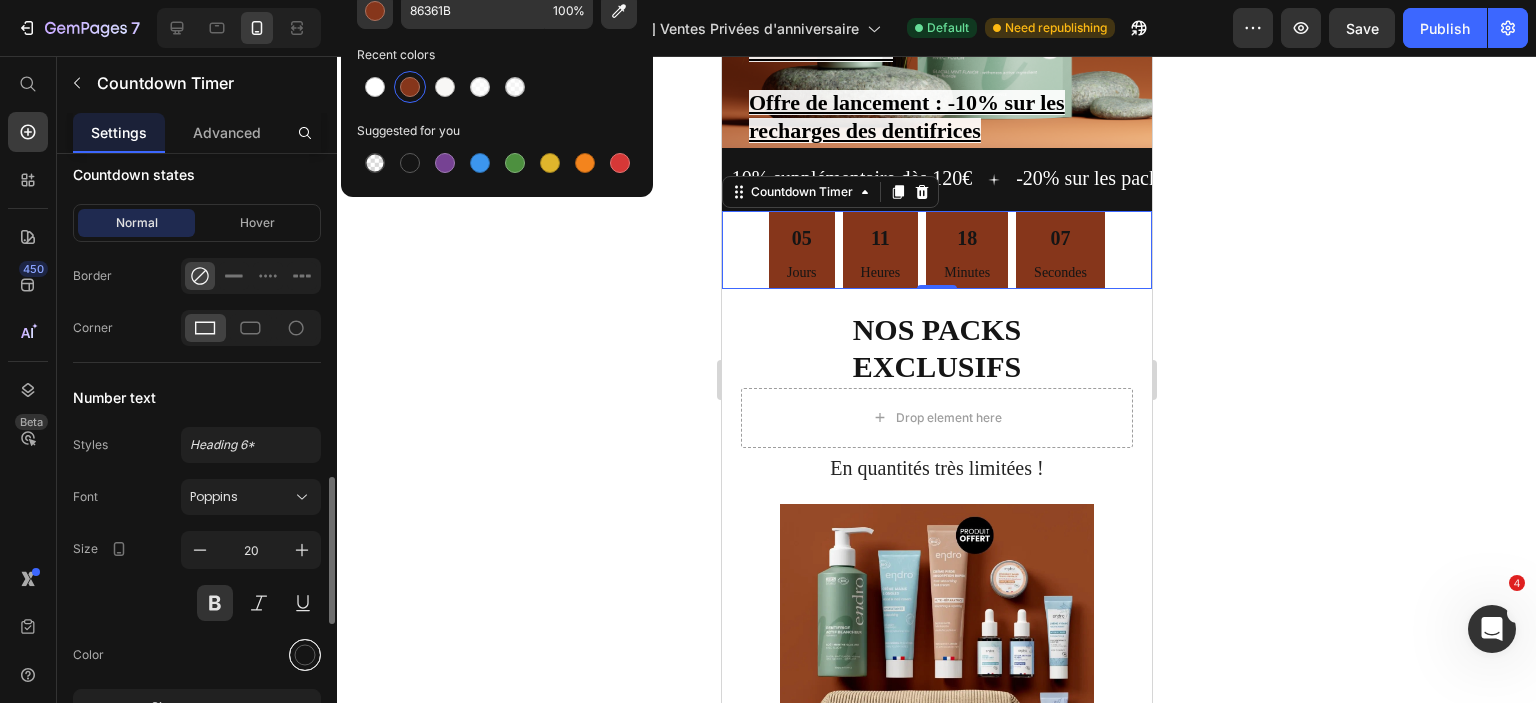 click at bounding box center (305, 655) 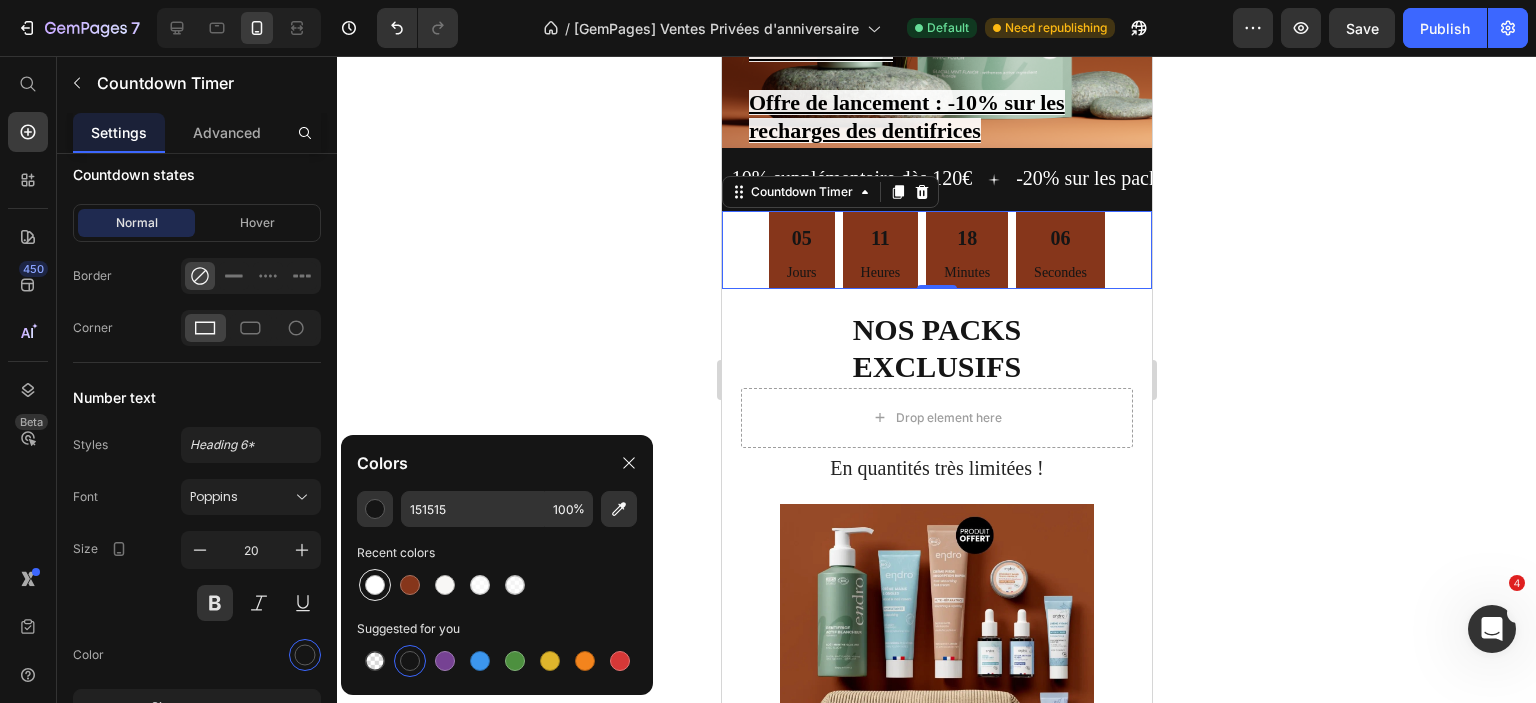 click at bounding box center [375, 585] 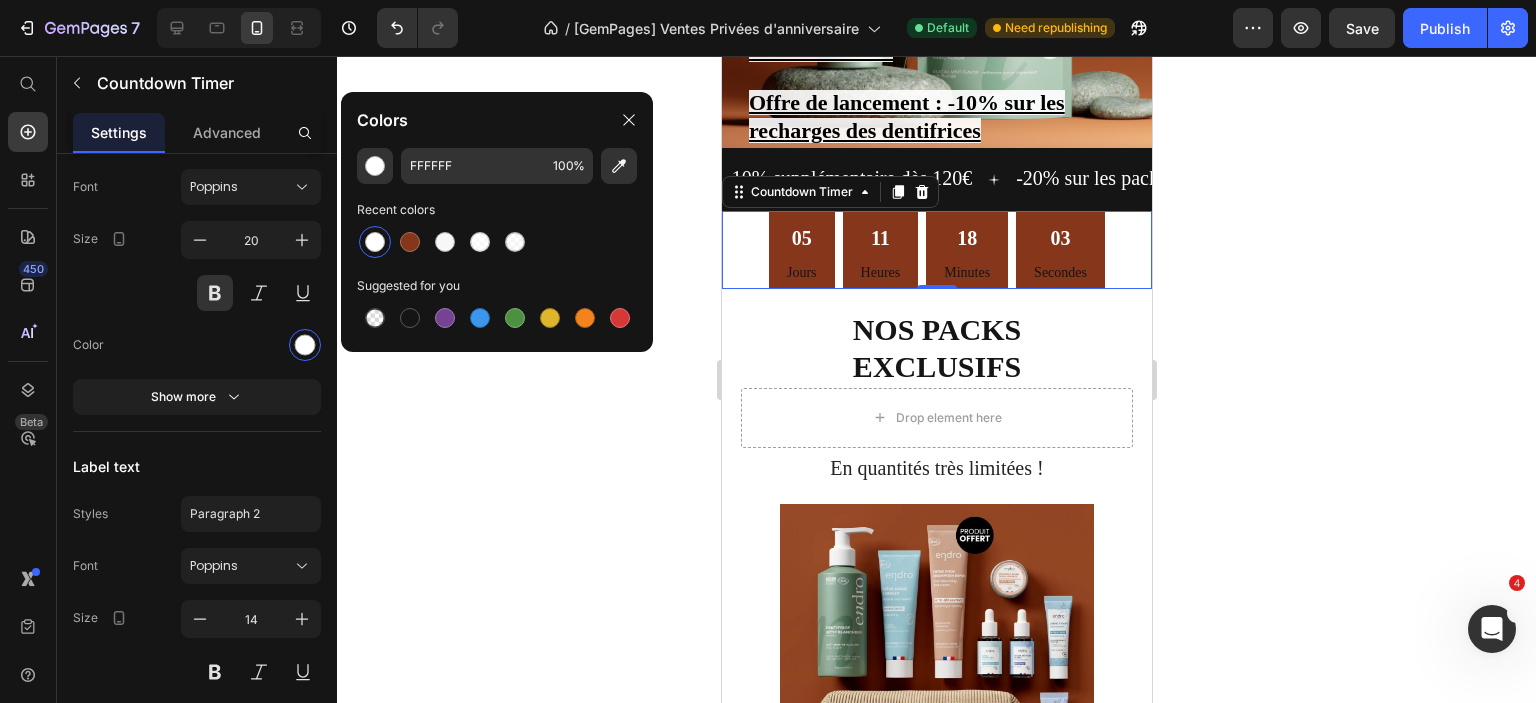 scroll, scrollTop: 1876, scrollLeft: 0, axis: vertical 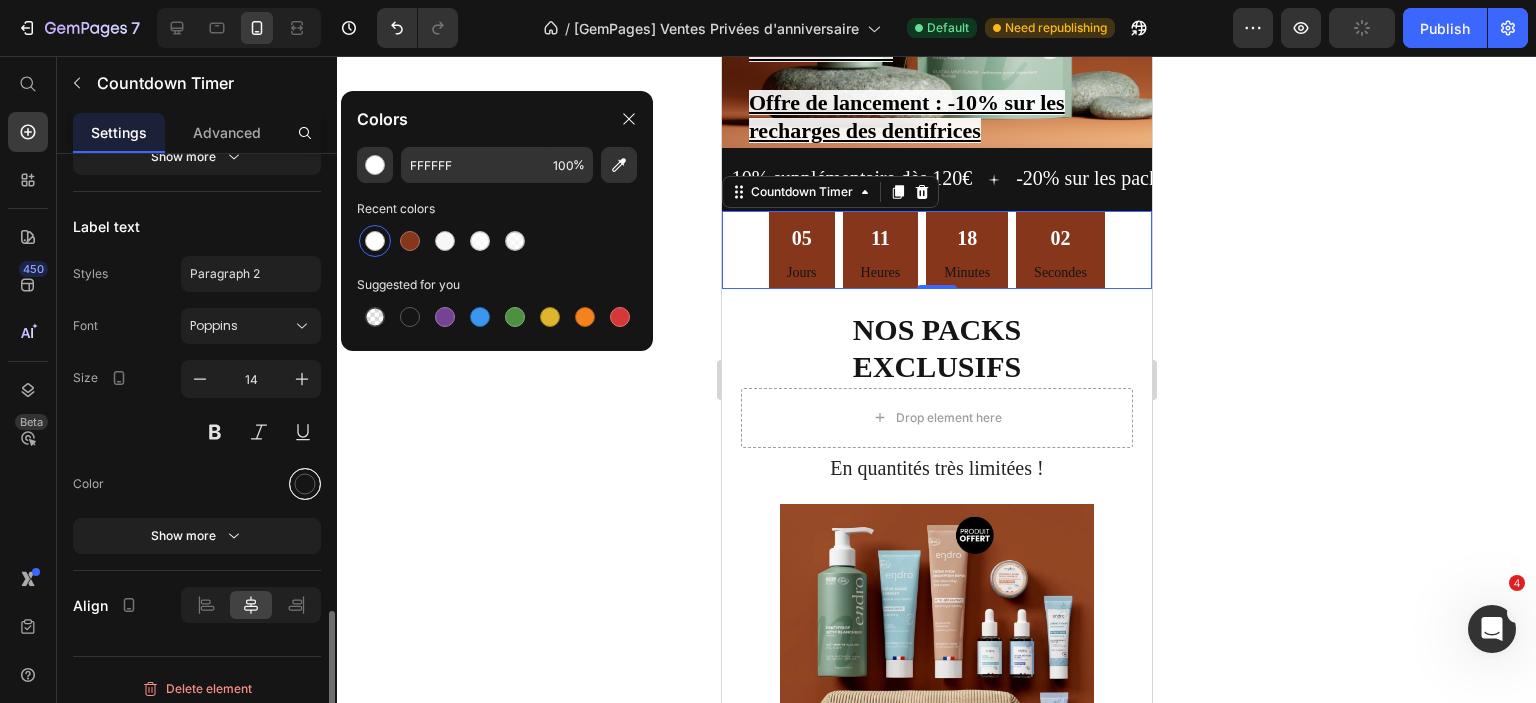 click at bounding box center (305, 484) 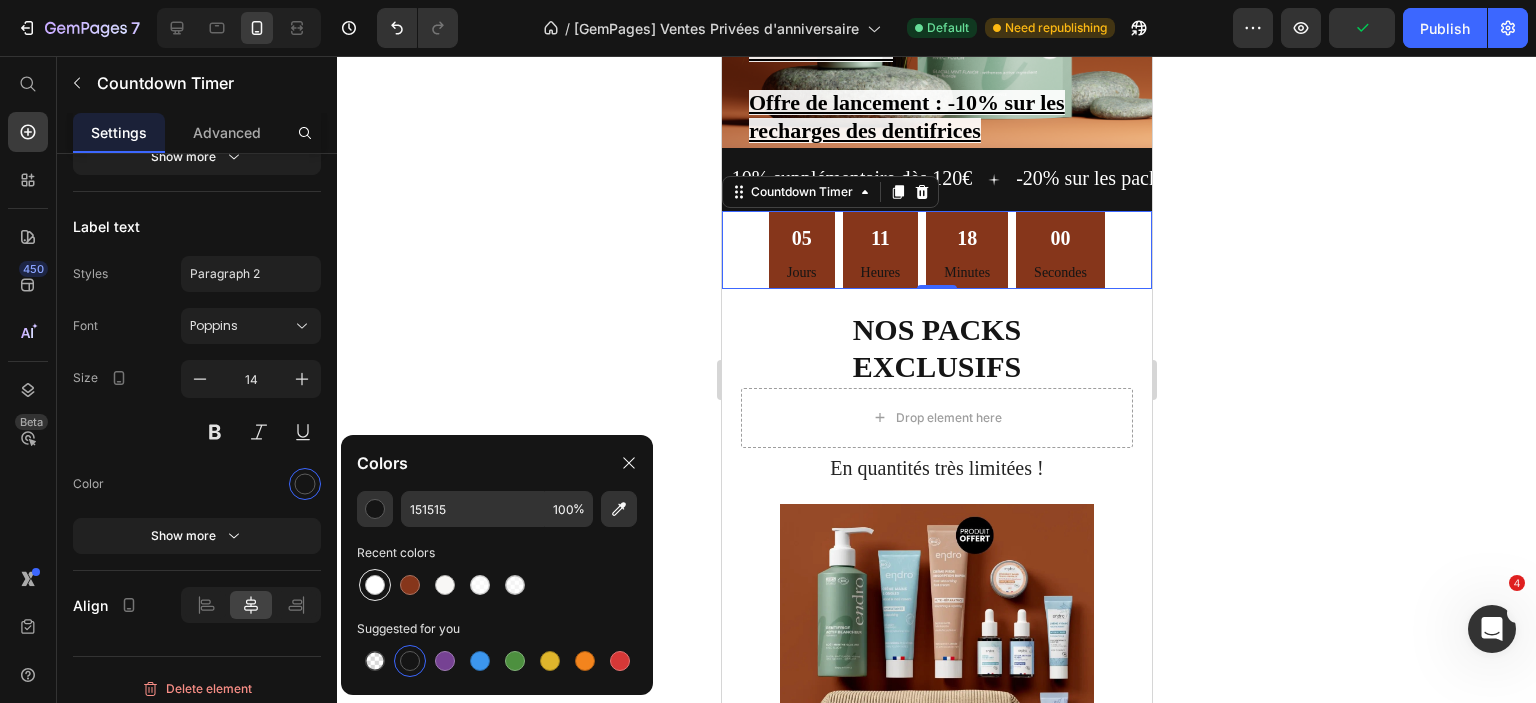 click at bounding box center [375, 585] 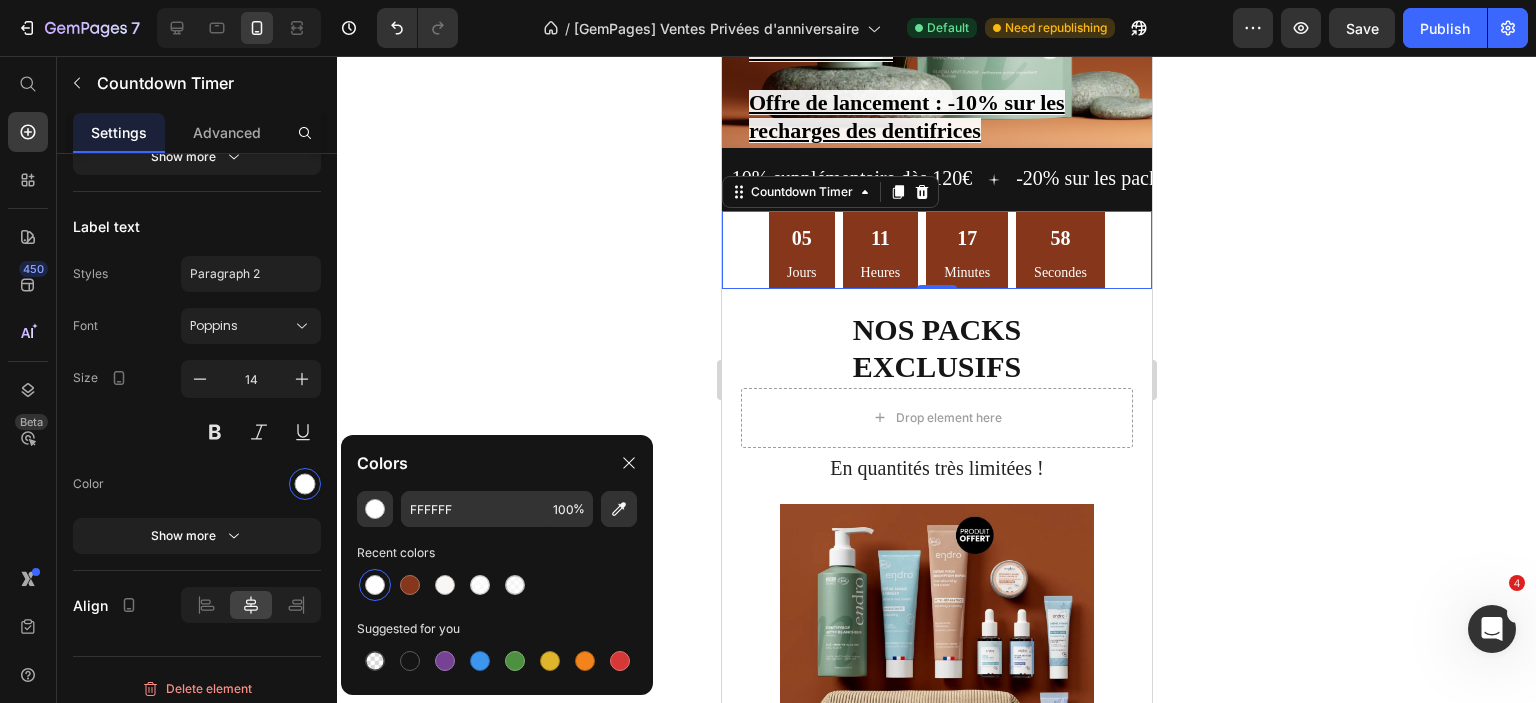 click 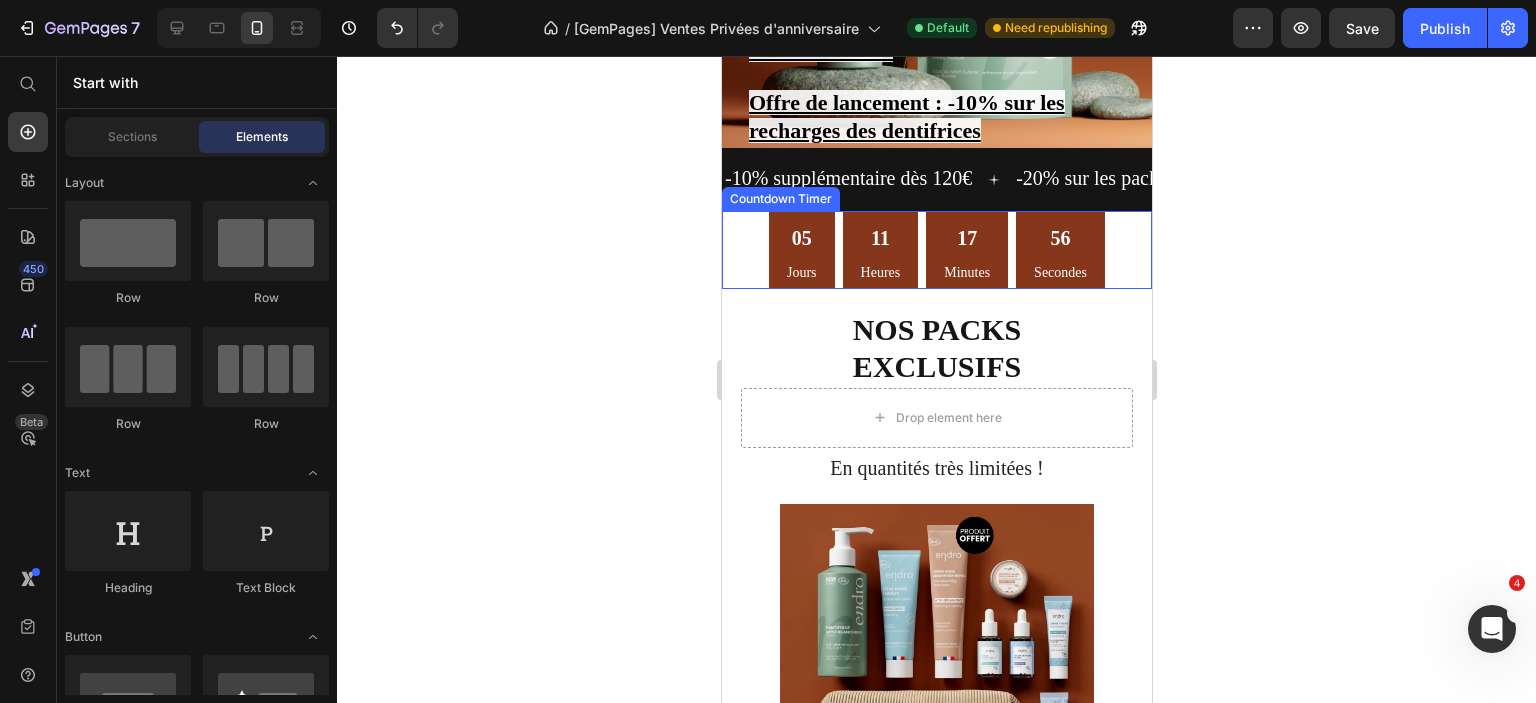 click on "56" at bounding box center [1059, 238] 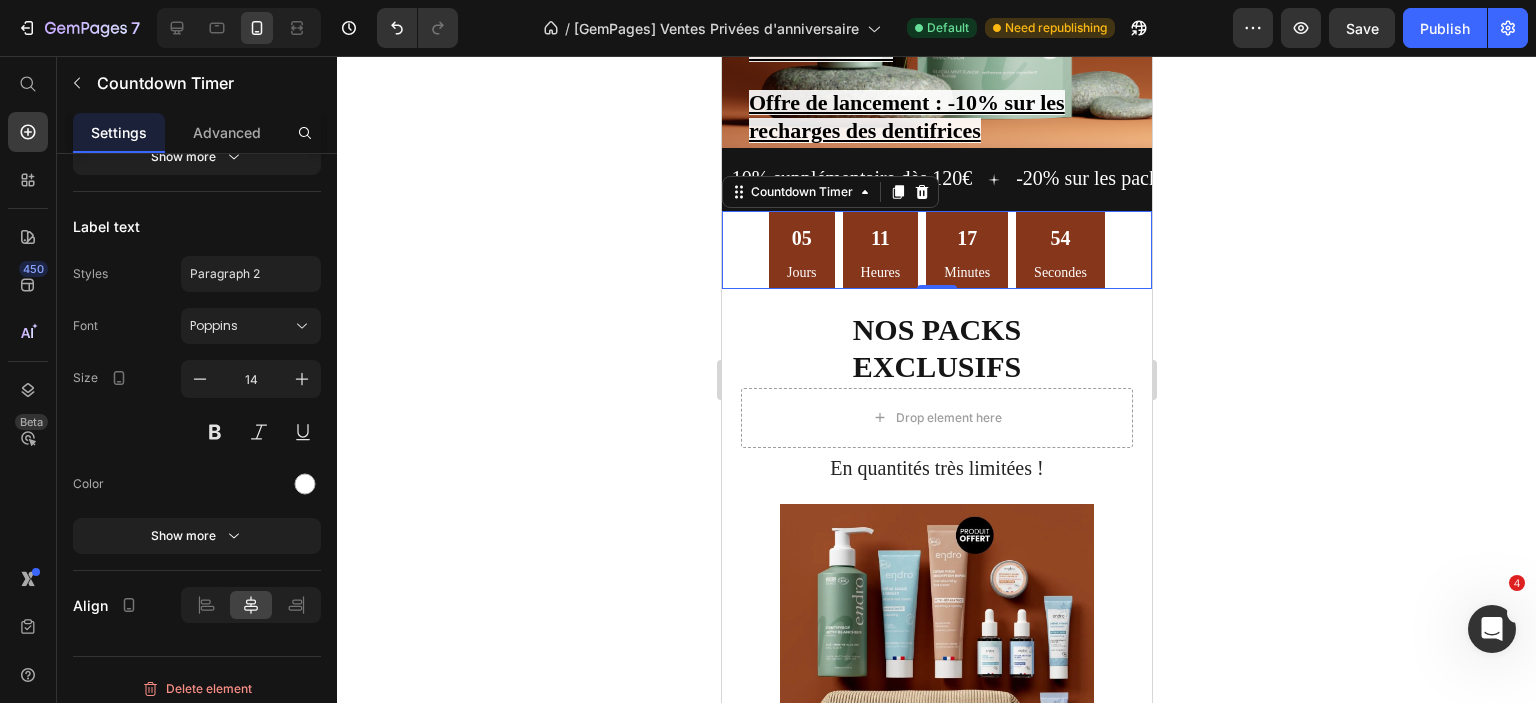 click 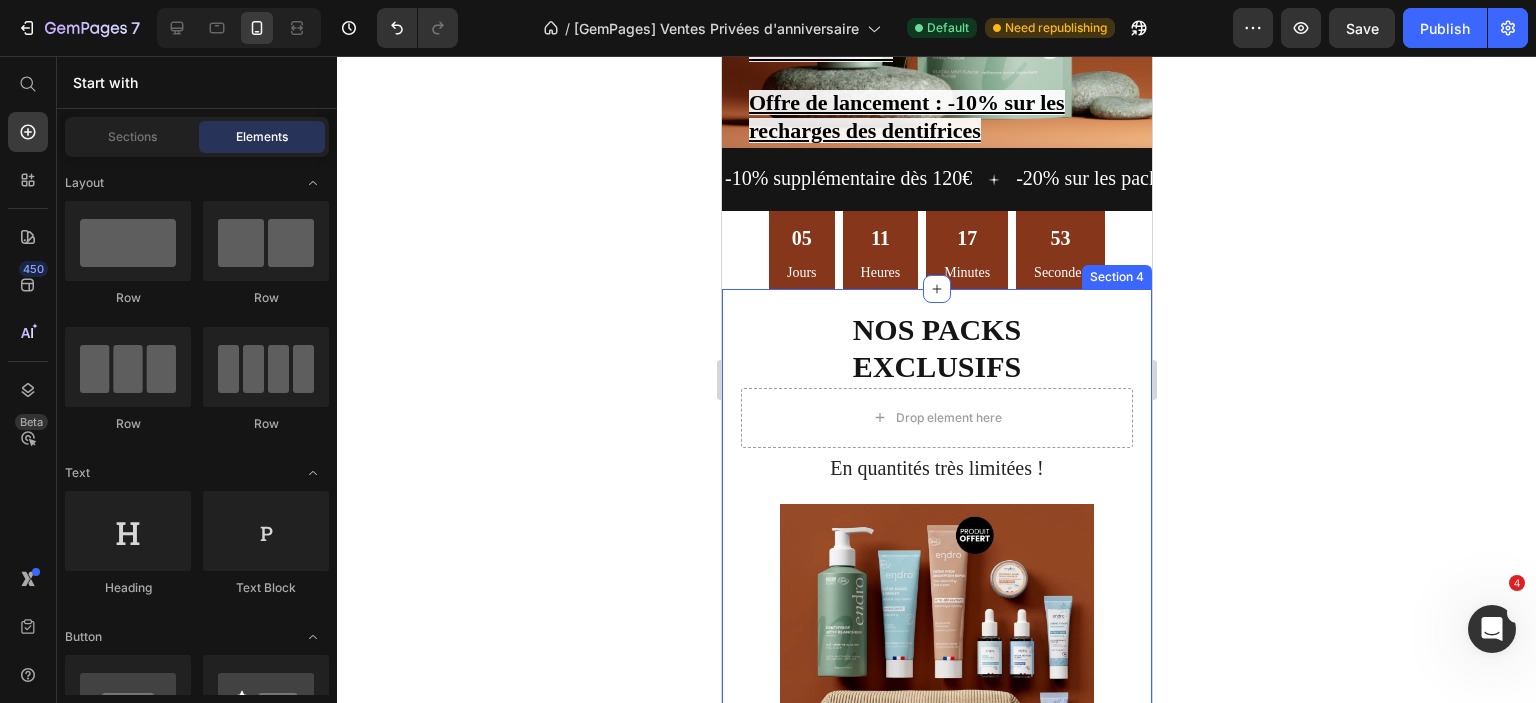 scroll, scrollTop: 210, scrollLeft: 0, axis: vertical 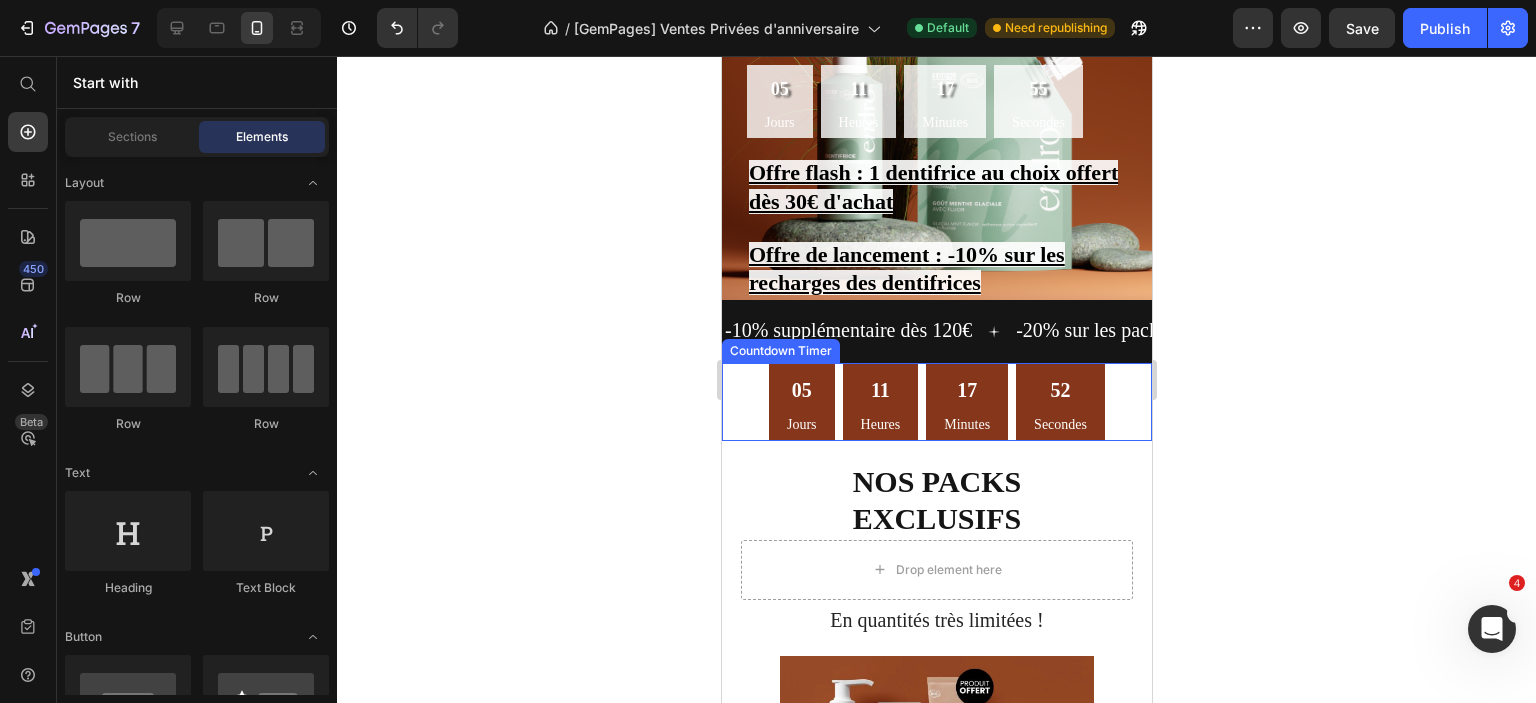 click on "17 Minutes" at bounding box center [966, 402] 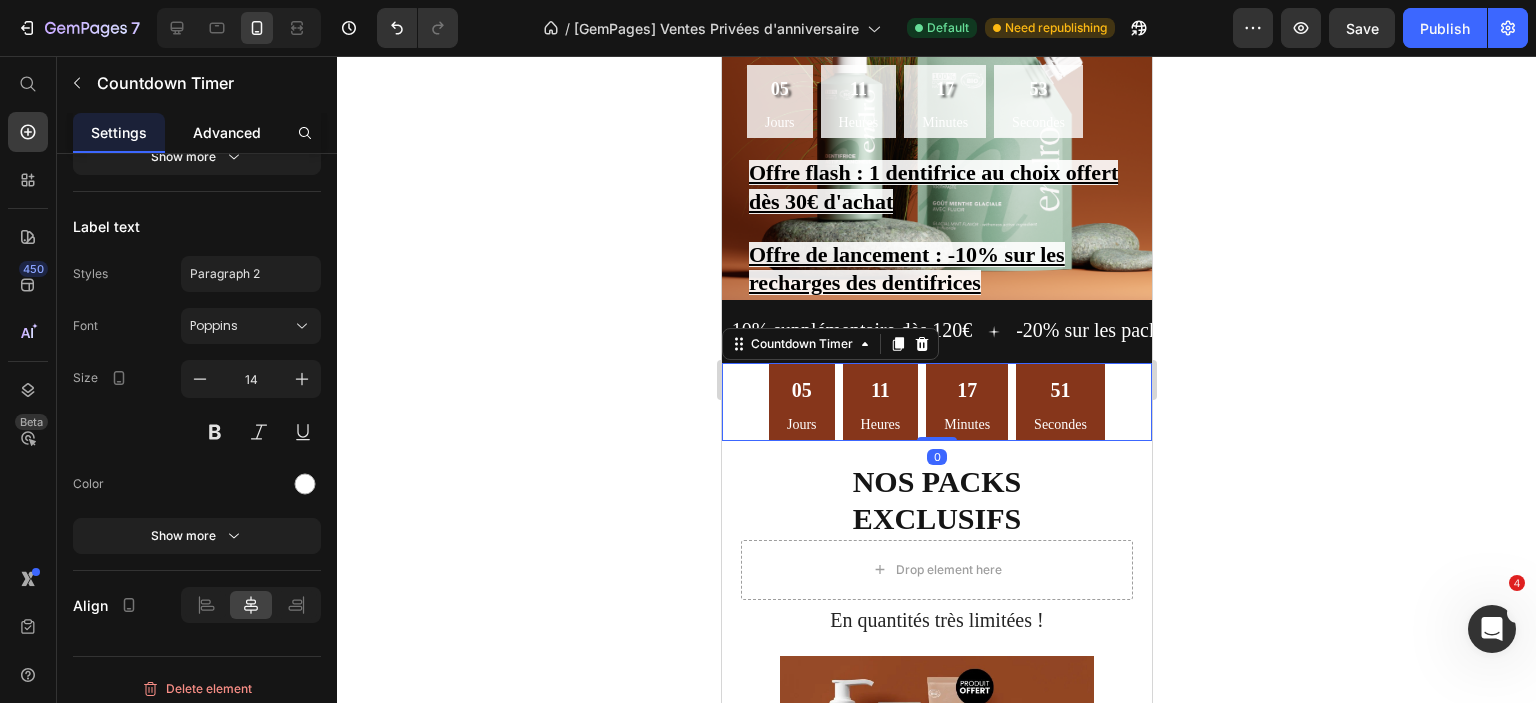 click on "Advanced" at bounding box center [227, 132] 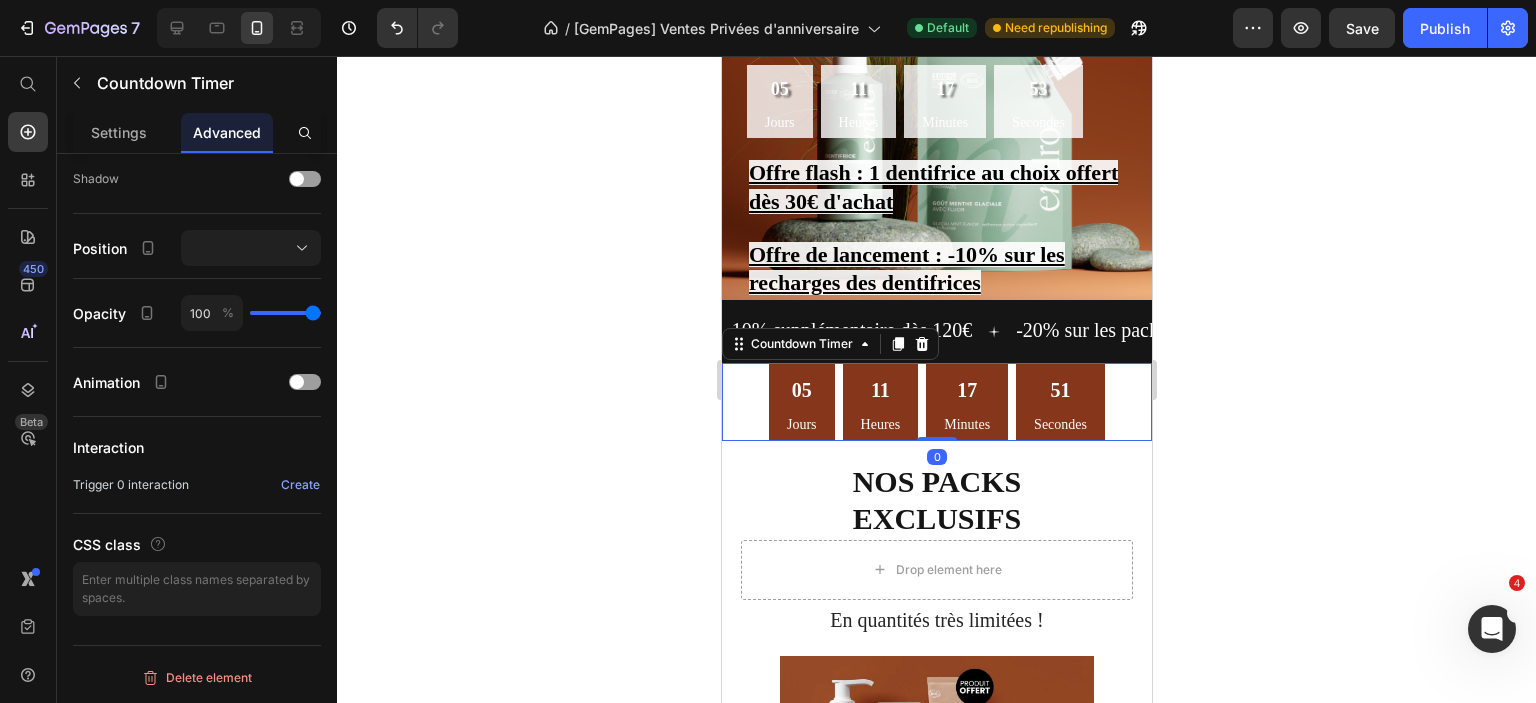 scroll, scrollTop: 0, scrollLeft: 0, axis: both 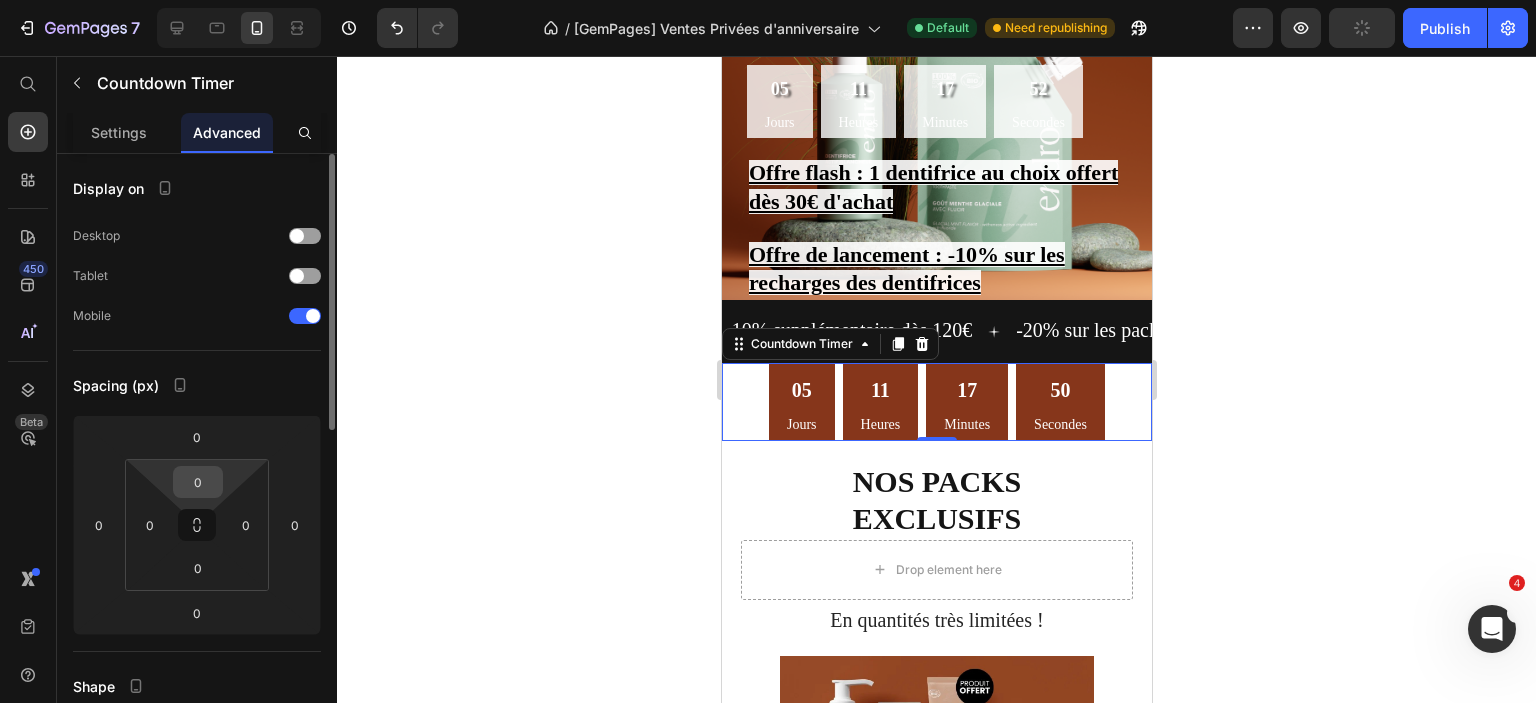 click on "0" at bounding box center (198, 482) 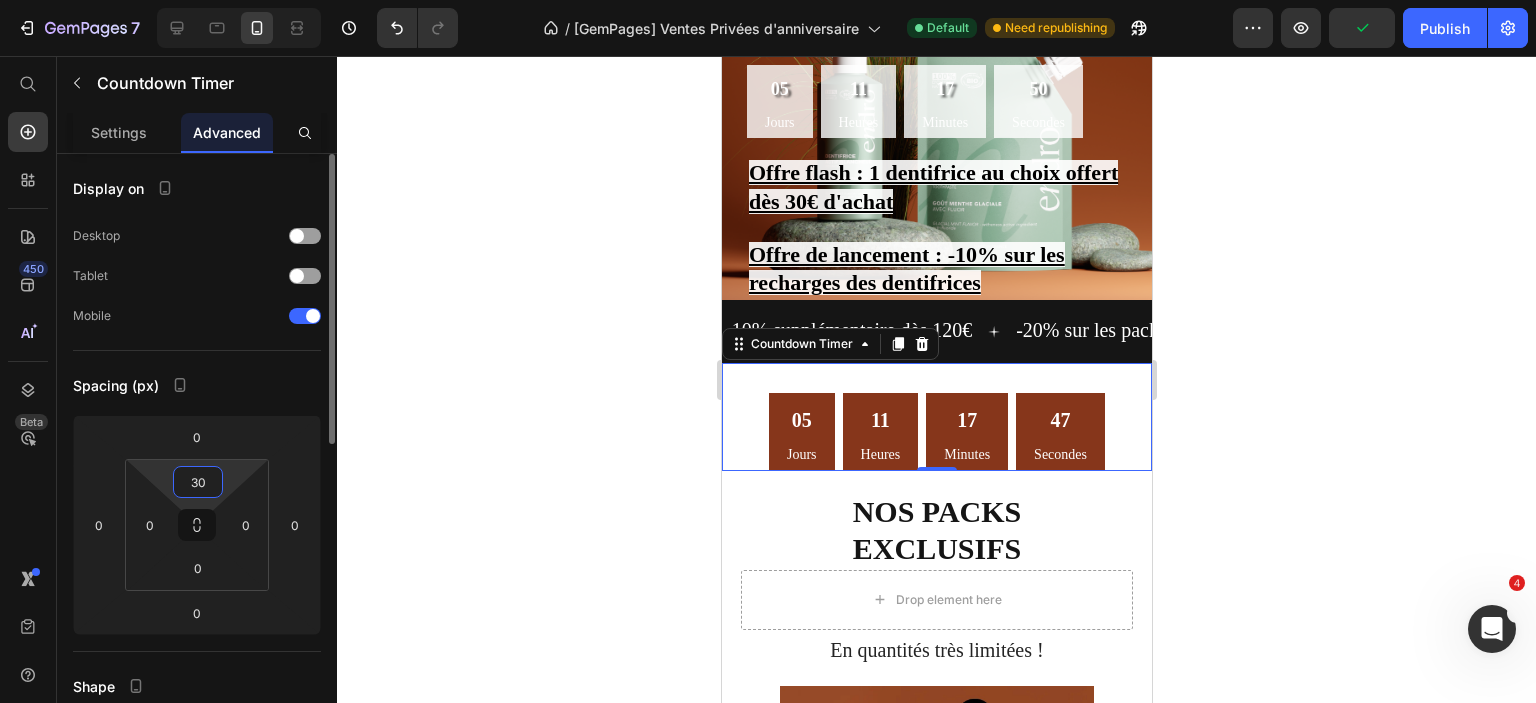 type on "3" 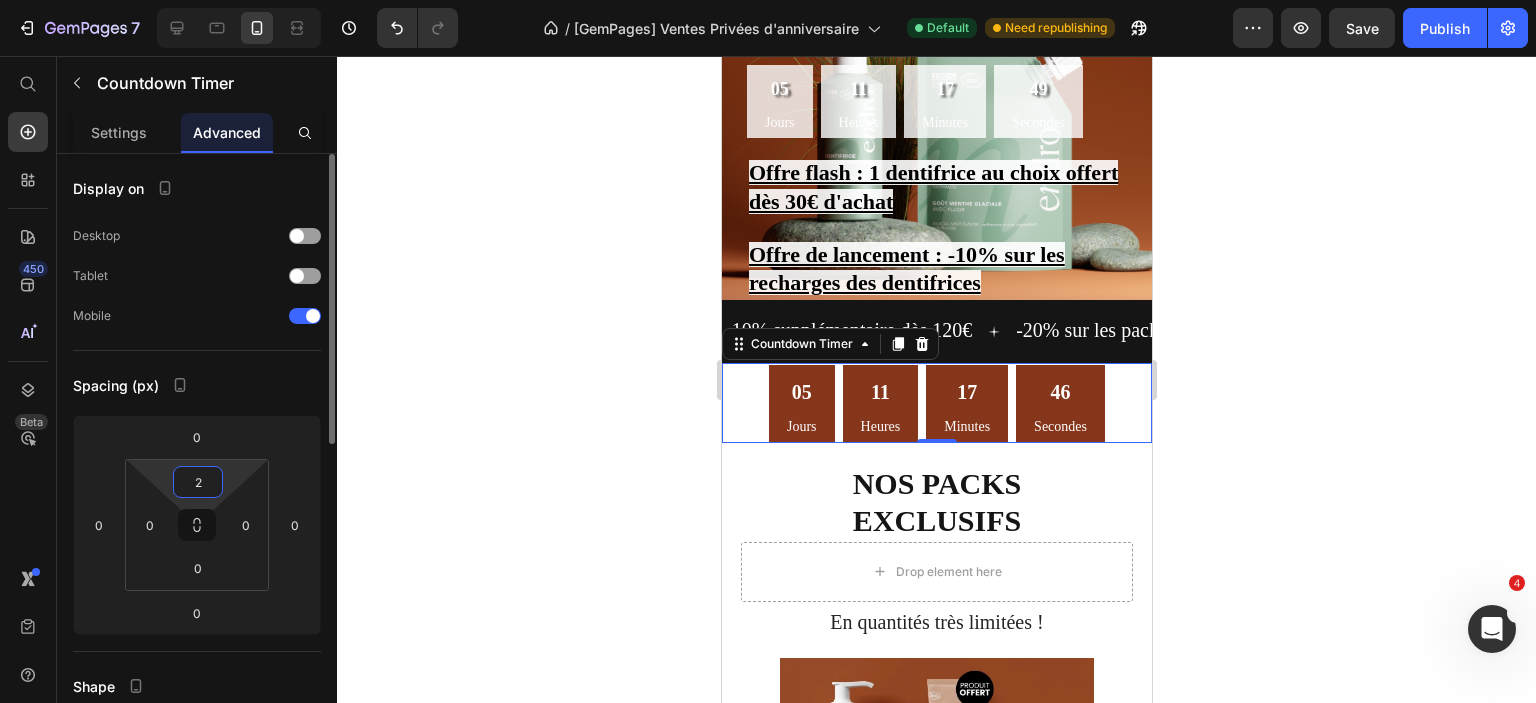 type on "20" 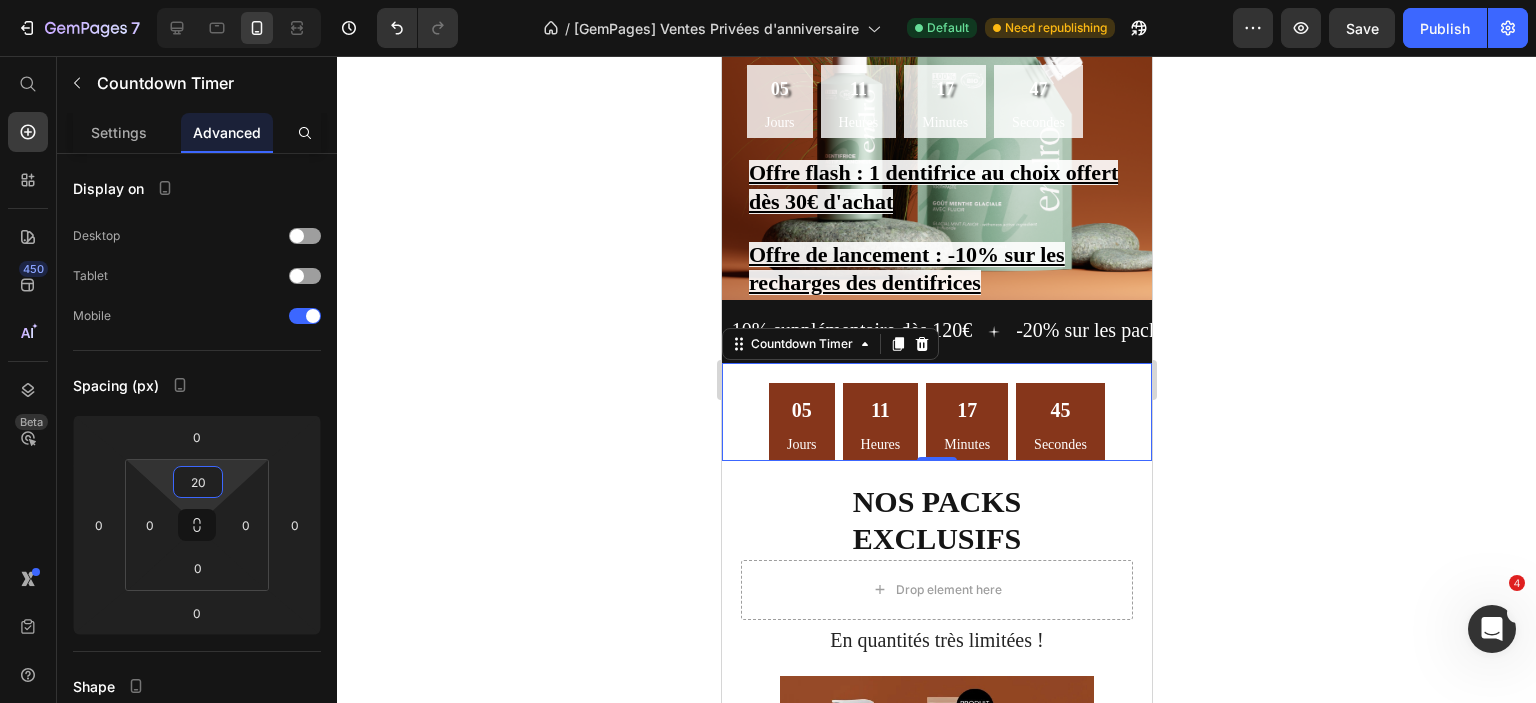 click 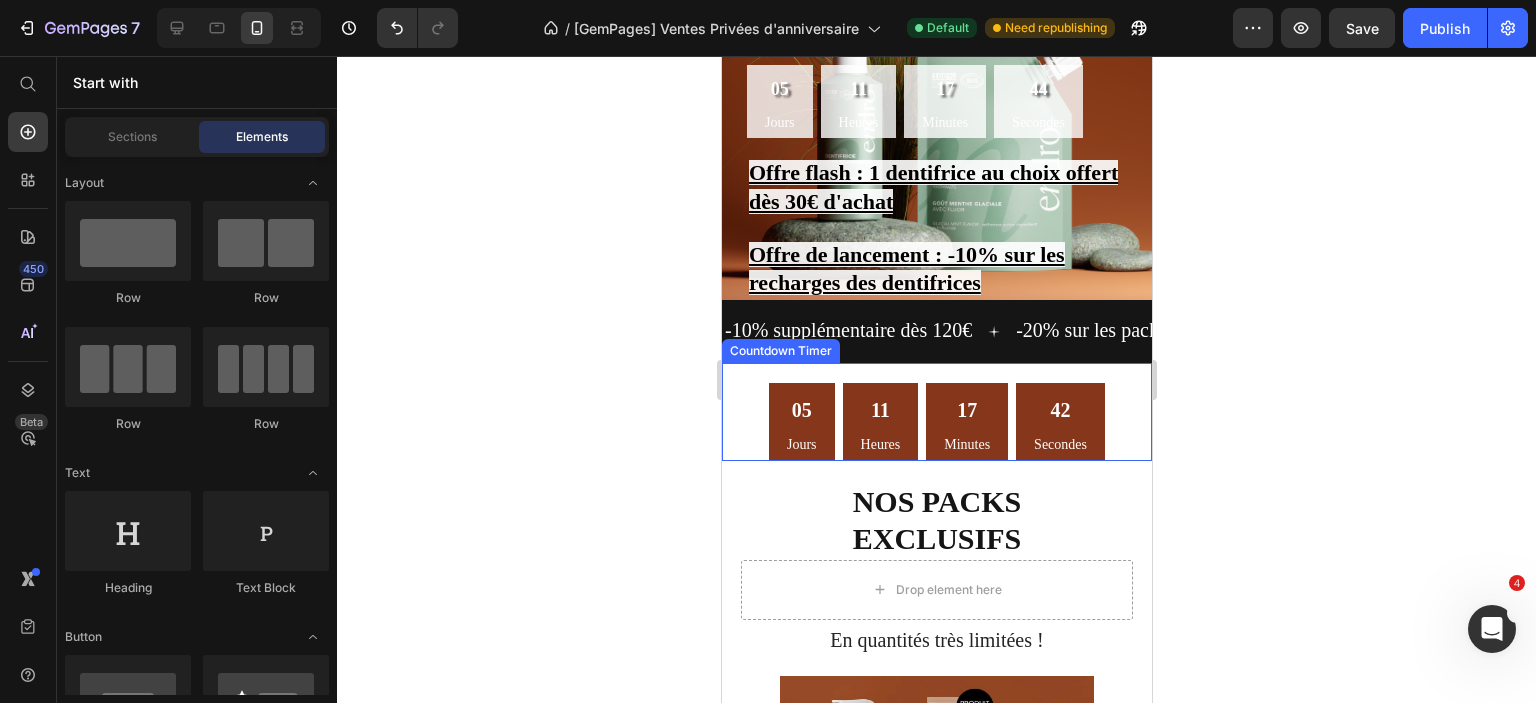scroll, scrollTop: 66, scrollLeft: 0, axis: vertical 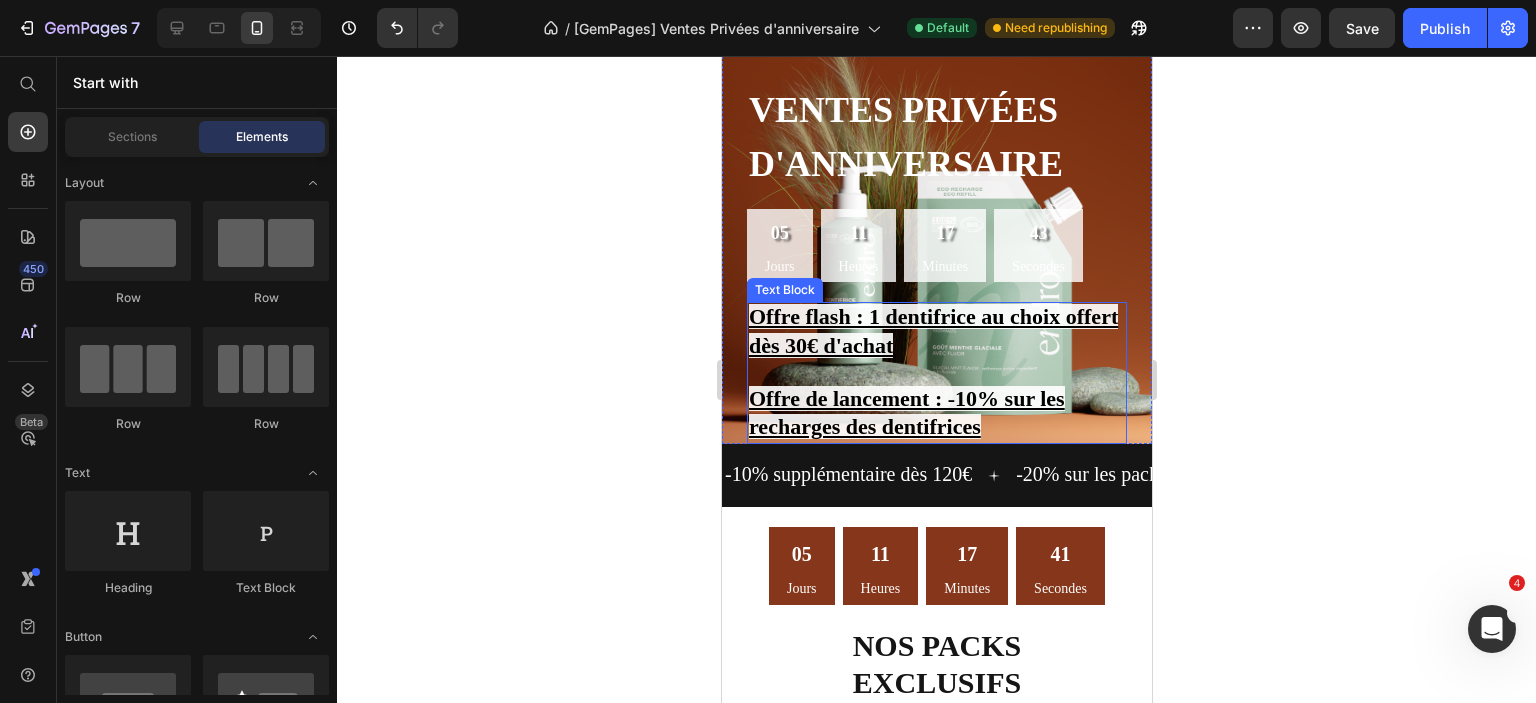 click at bounding box center [936, 373] 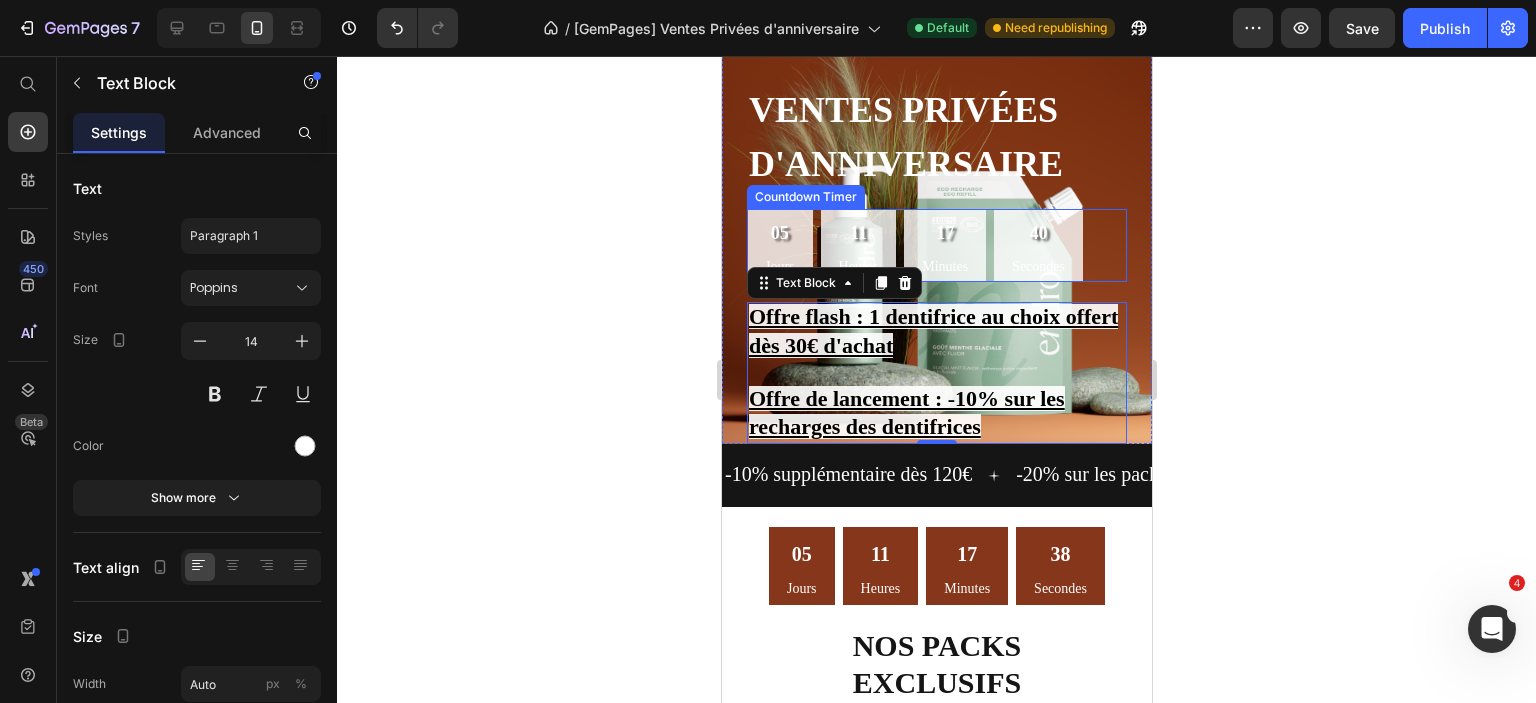 click on "40 Secondes" at bounding box center [1037, 245] 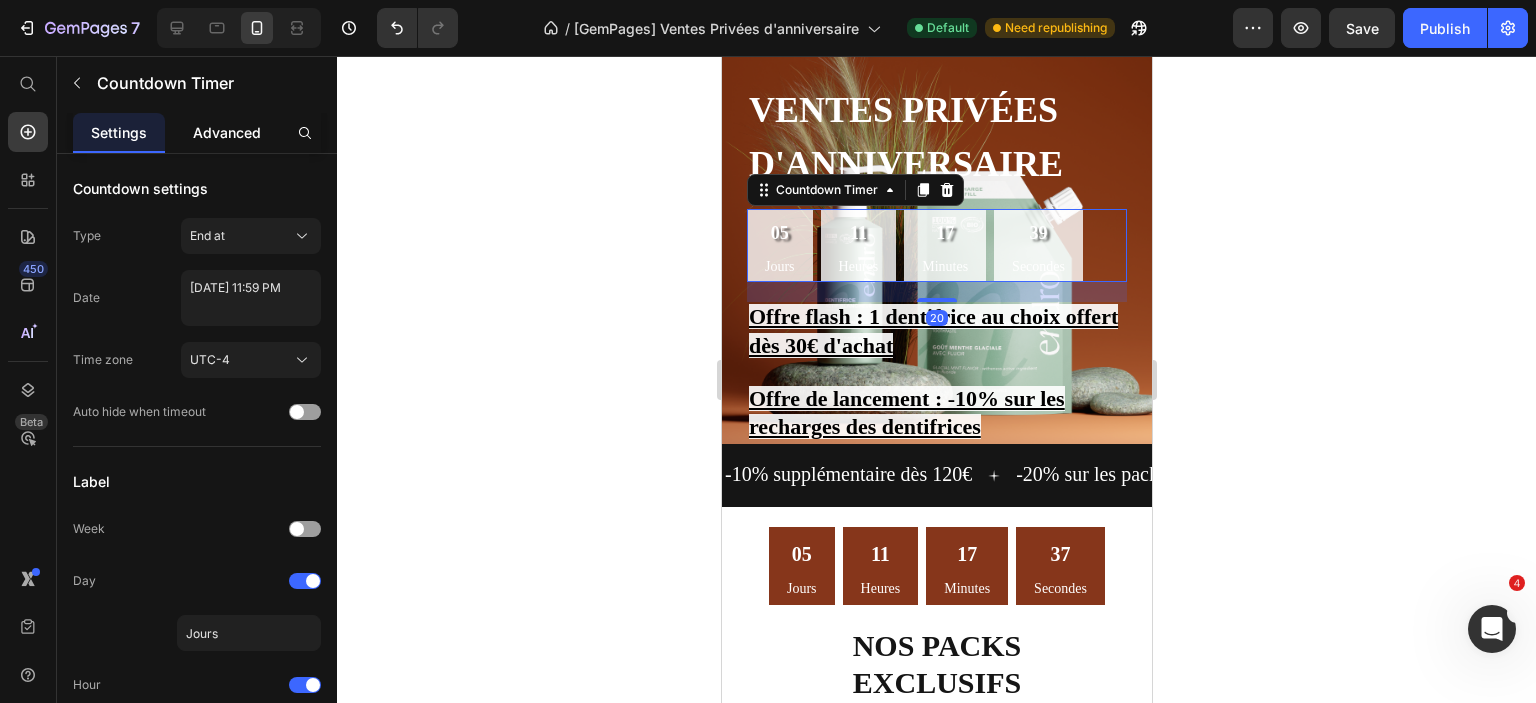 click on "Advanced" at bounding box center [227, 132] 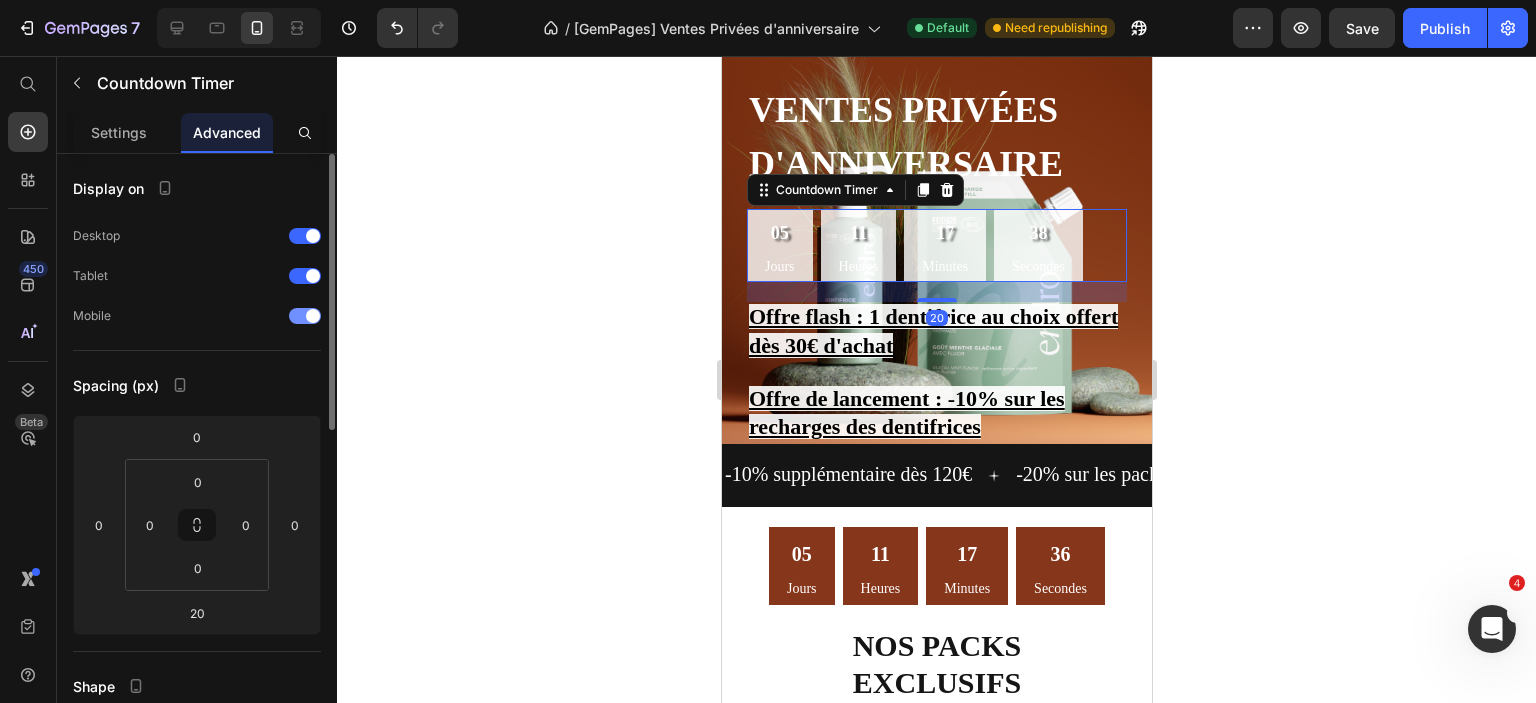 click at bounding box center [313, 316] 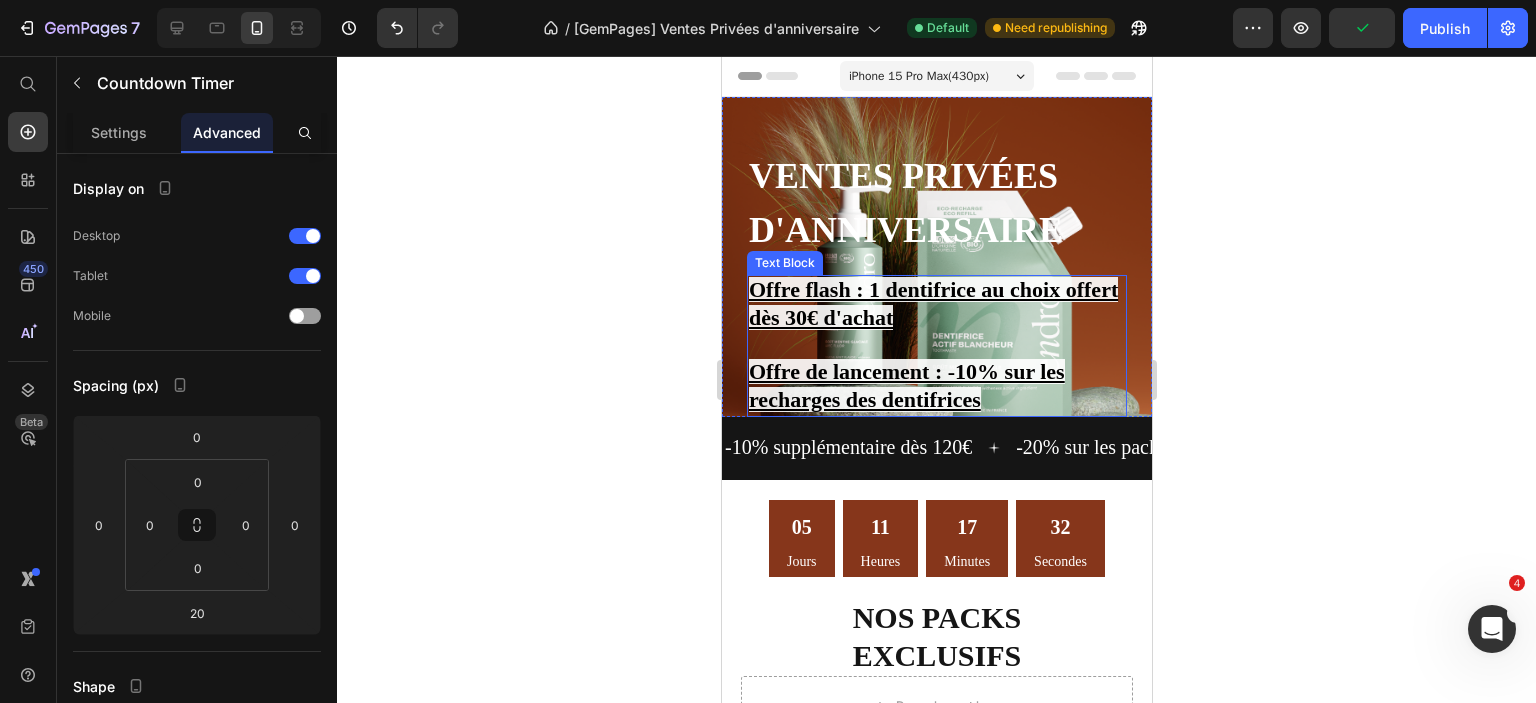 scroll, scrollTop: 0, scrollLeft: 0, axis: both 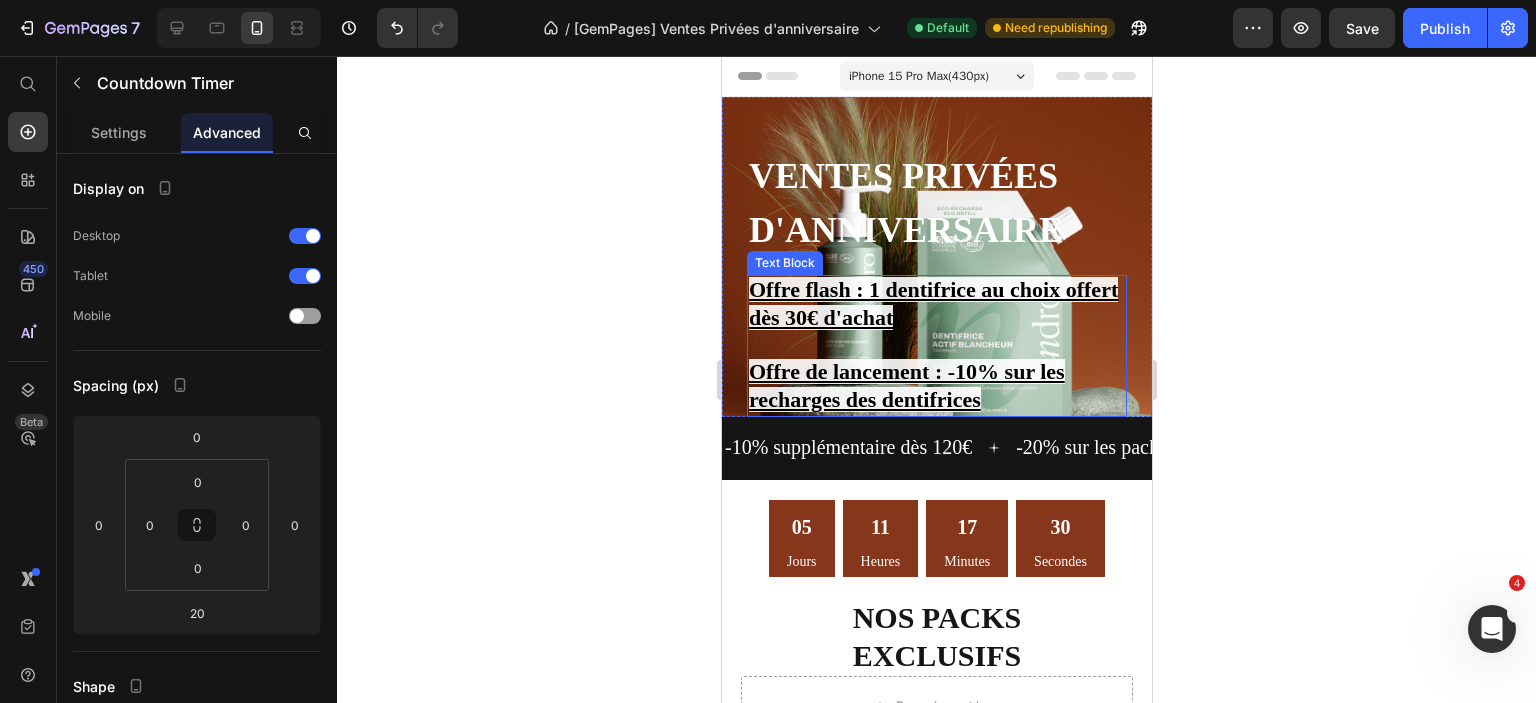 click on "Offre flash : 1 dentifrice au choix offert dès 30€ d'achat" at bounding box center [936, 305] 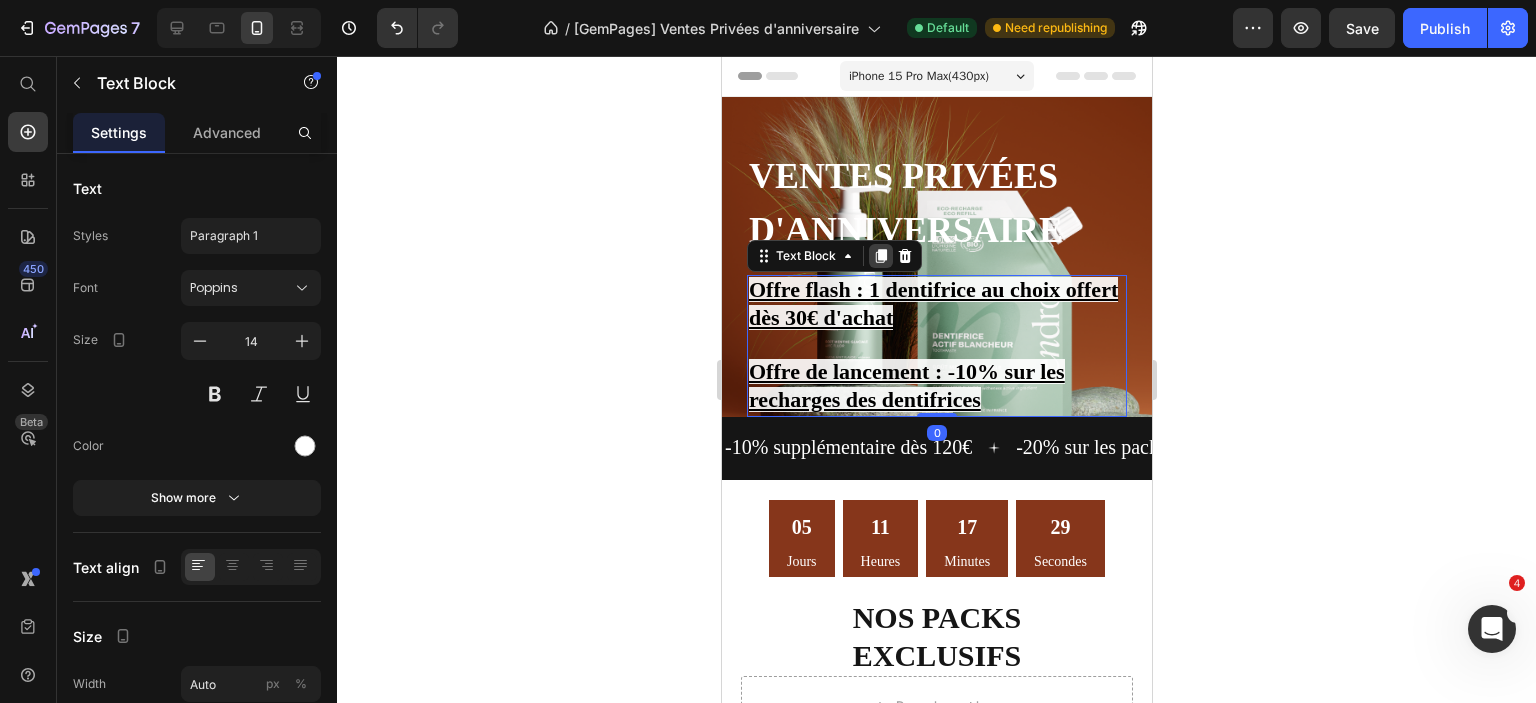click 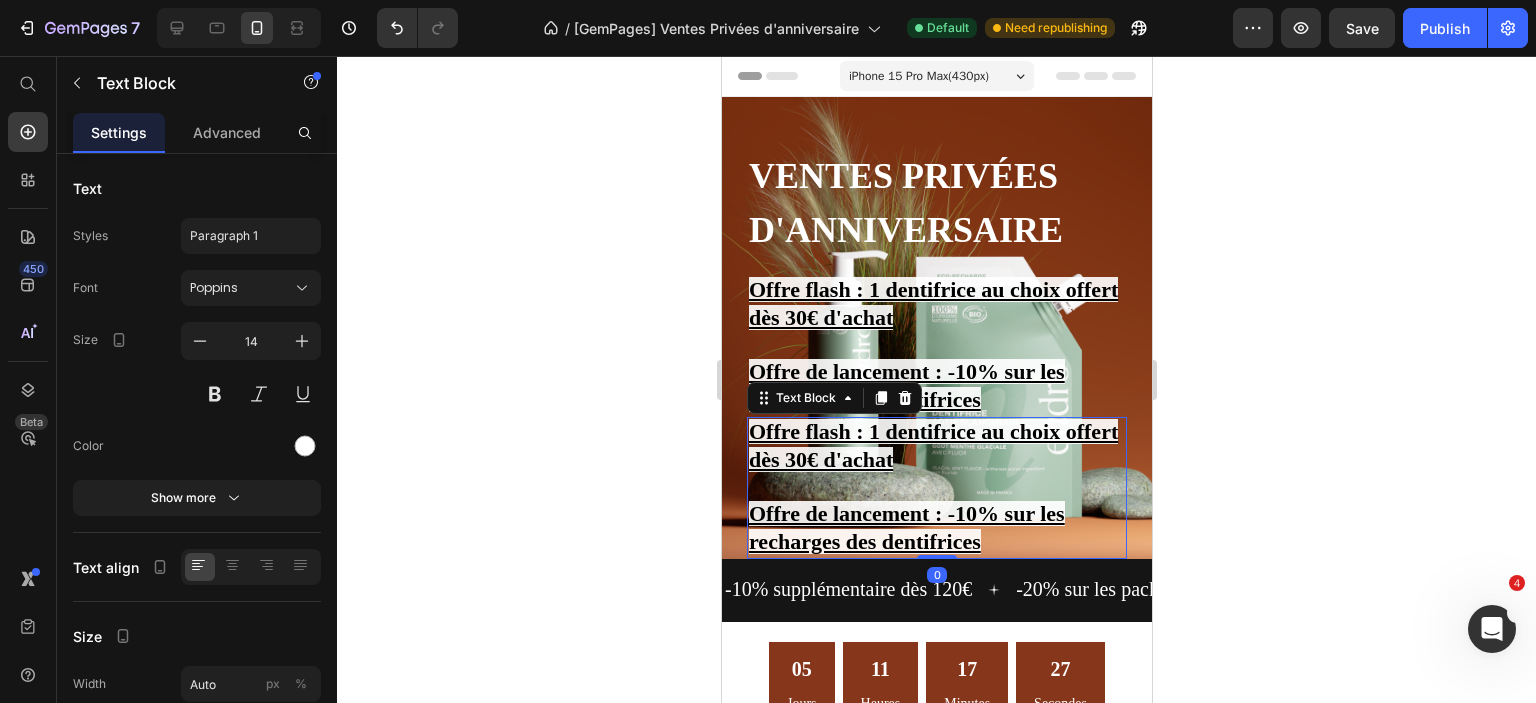 click on "Offre flash : 1 dentifrice au choix offert dès 30€ d'achat" at bounding box center [936, 447] 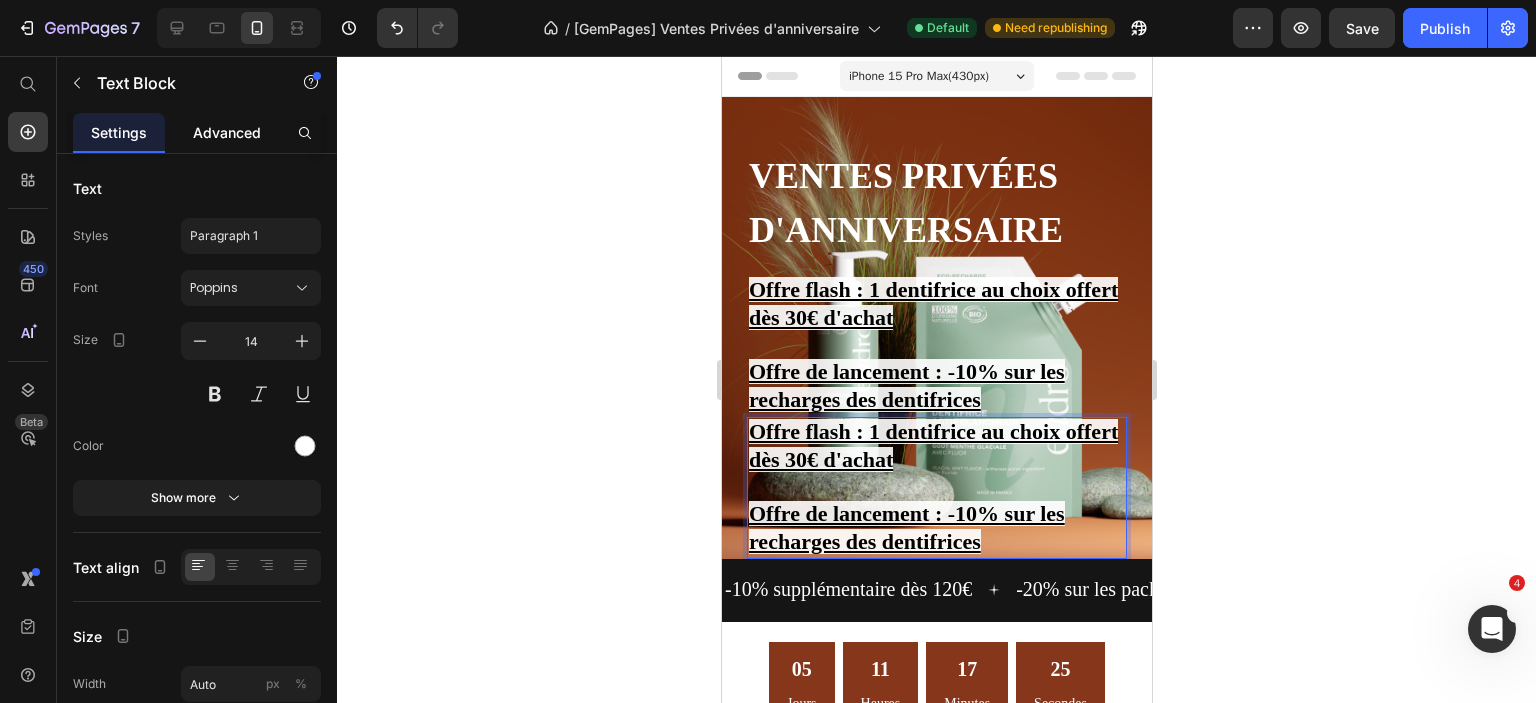 click on "Advanced" at bounding box center [227, 132] 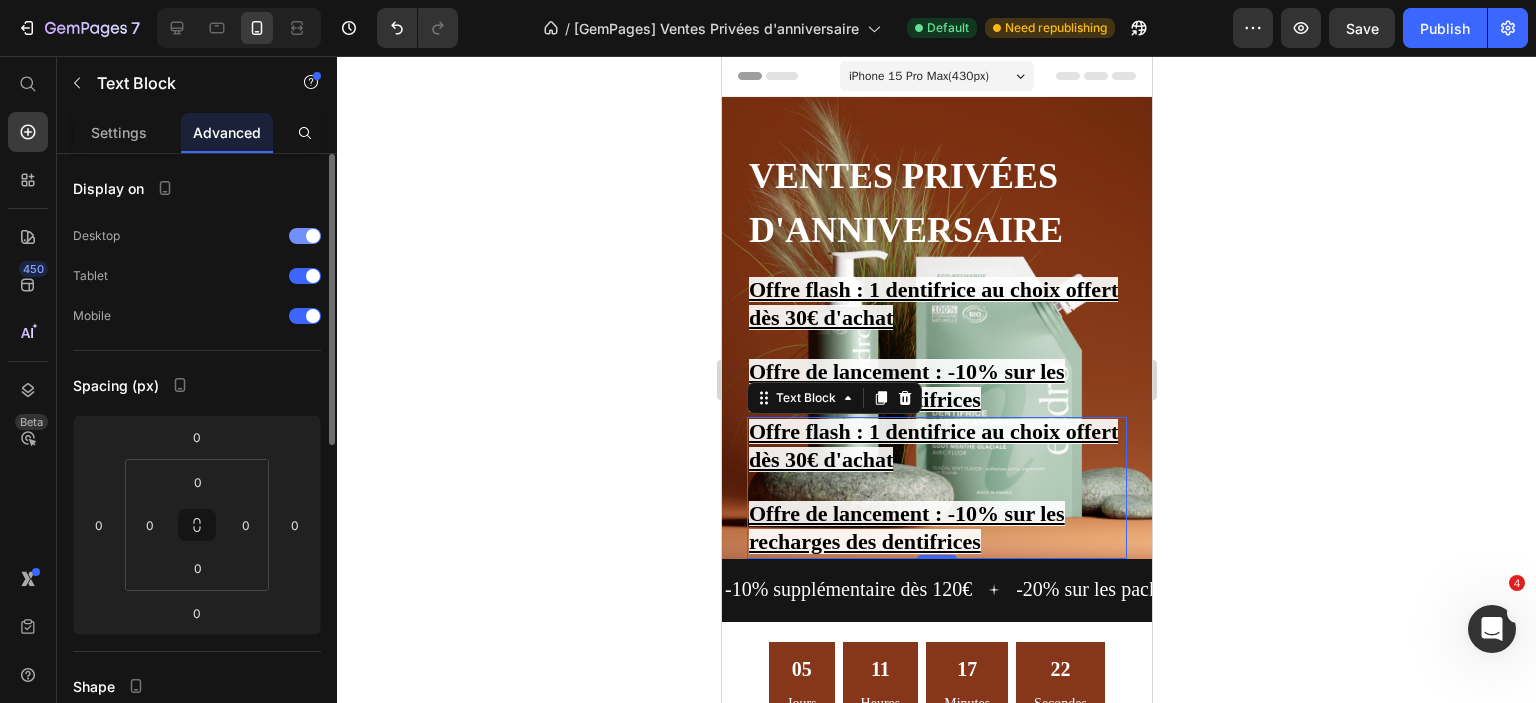 click on "Desktop" at bounding box center (197, 236) 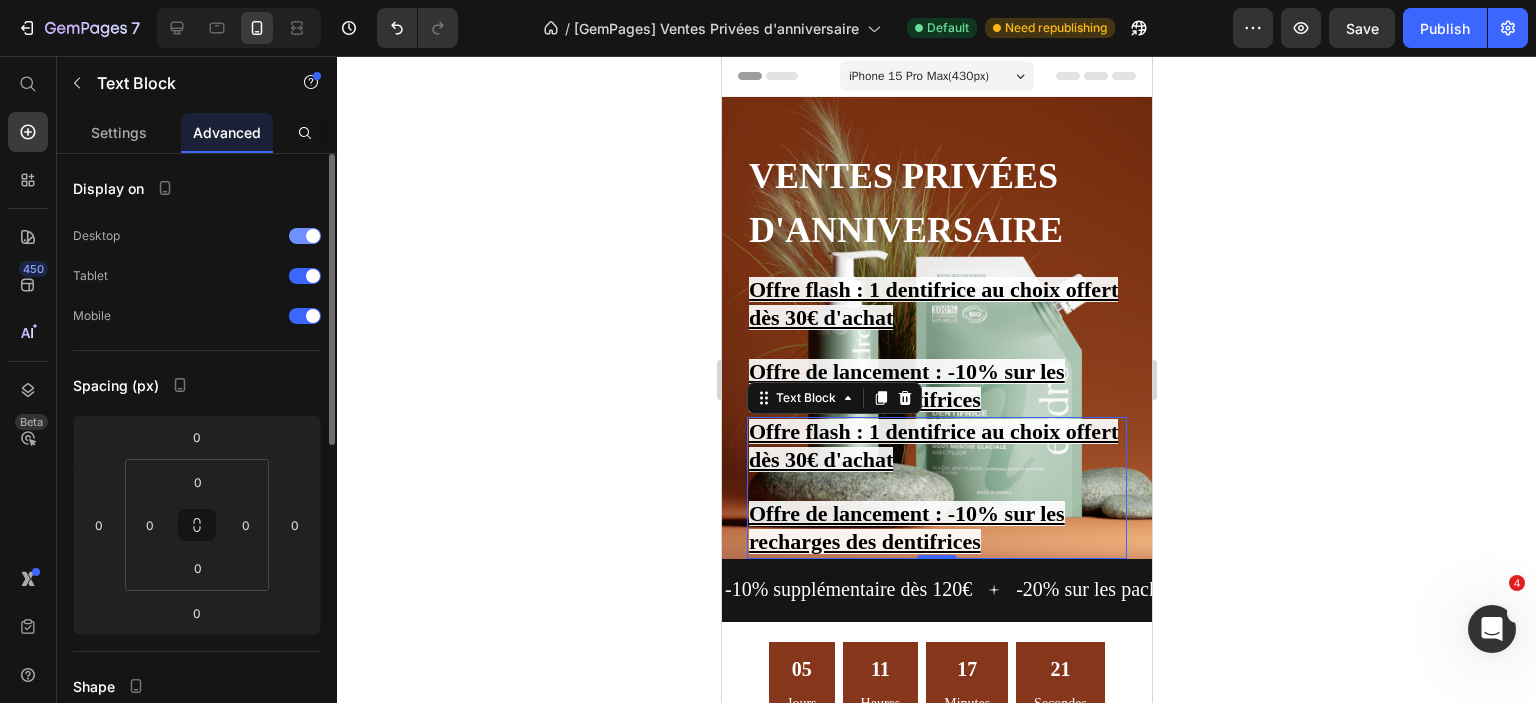 click at bounding box center [313, 236] 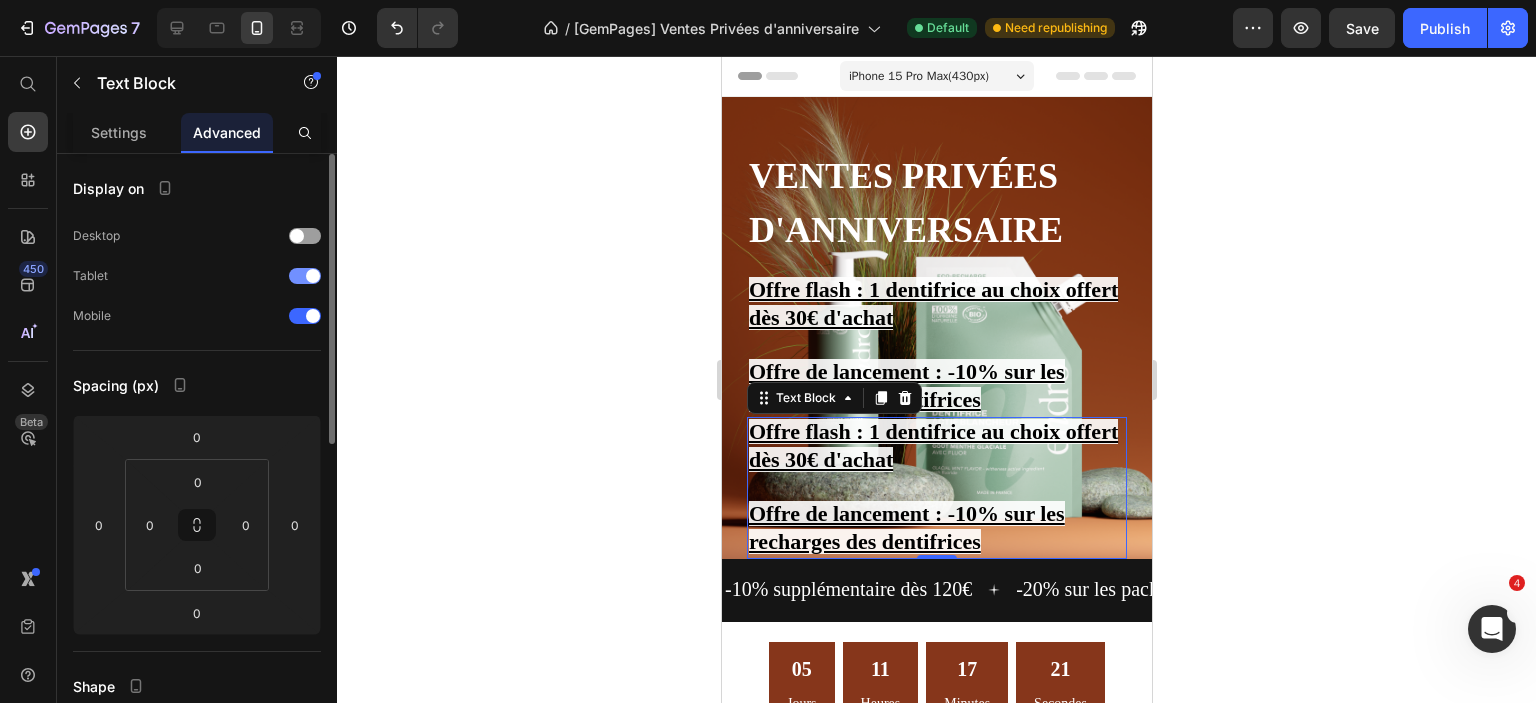 click at bounding box center (313, 276) 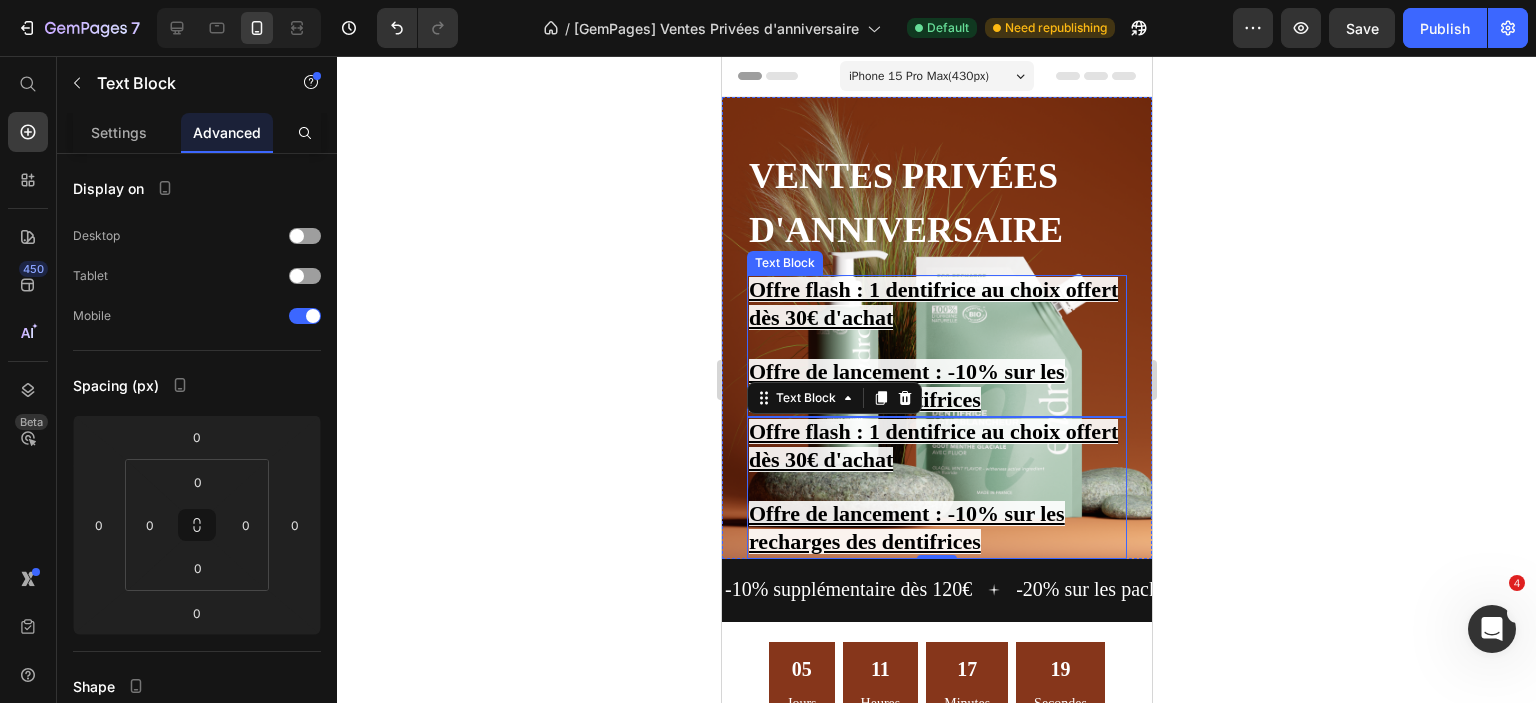 click at bounding box center [936, 345] 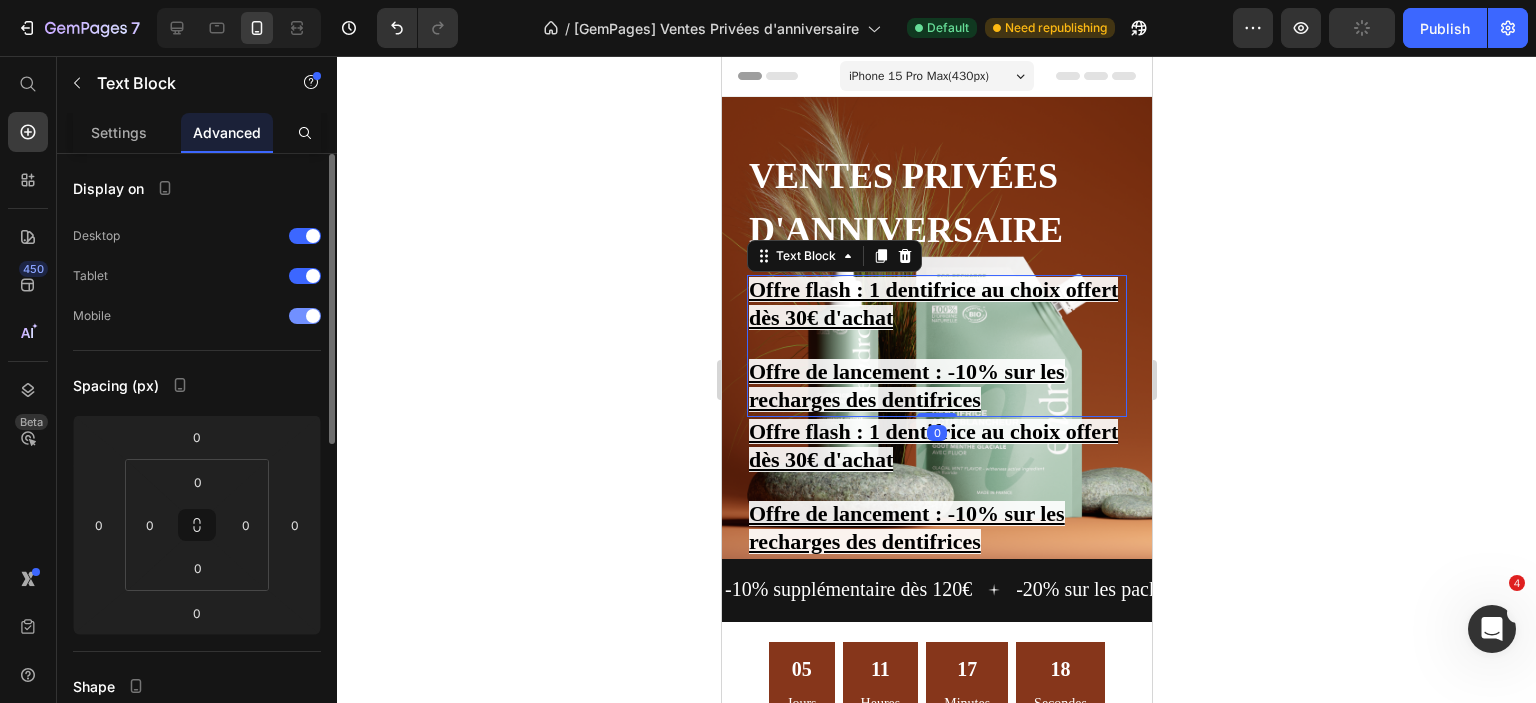 click at bounding box center (305, 316) 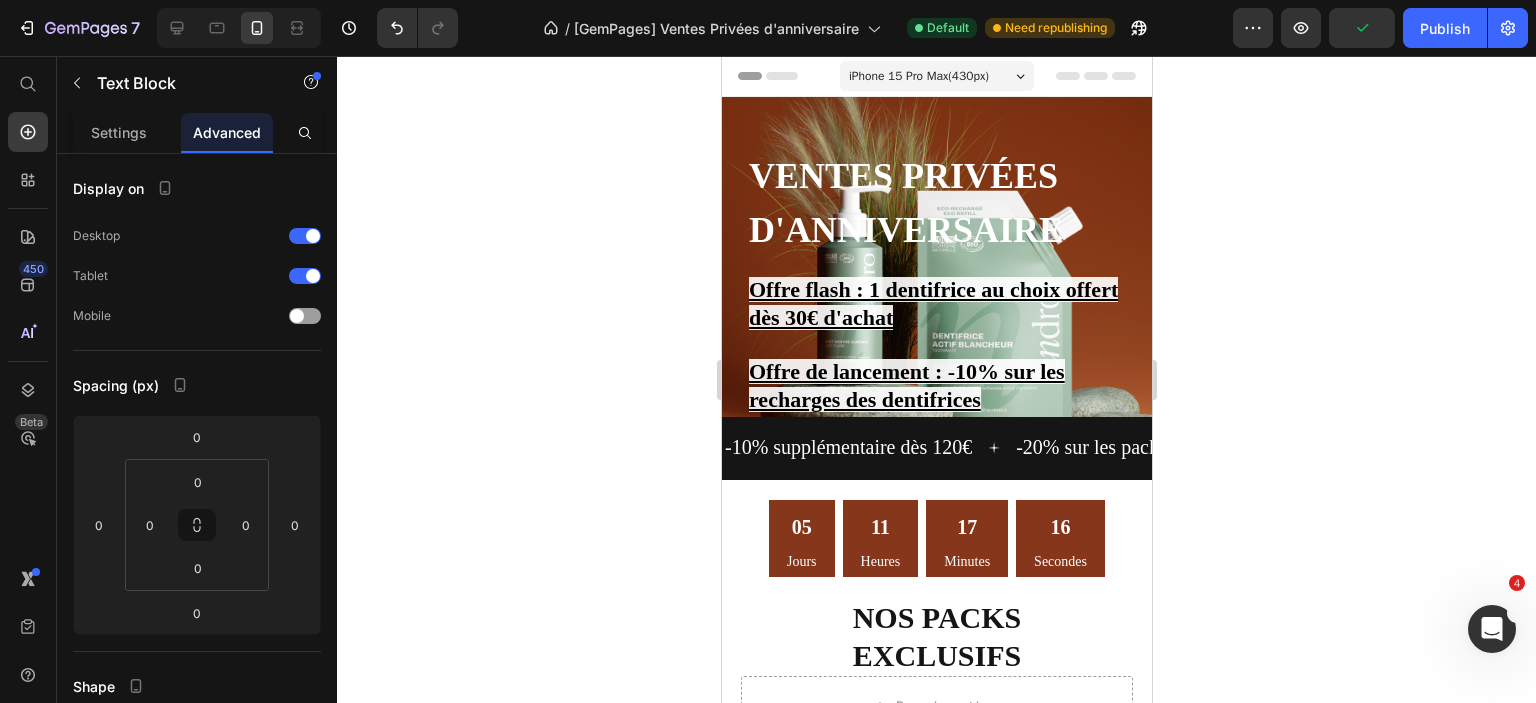click 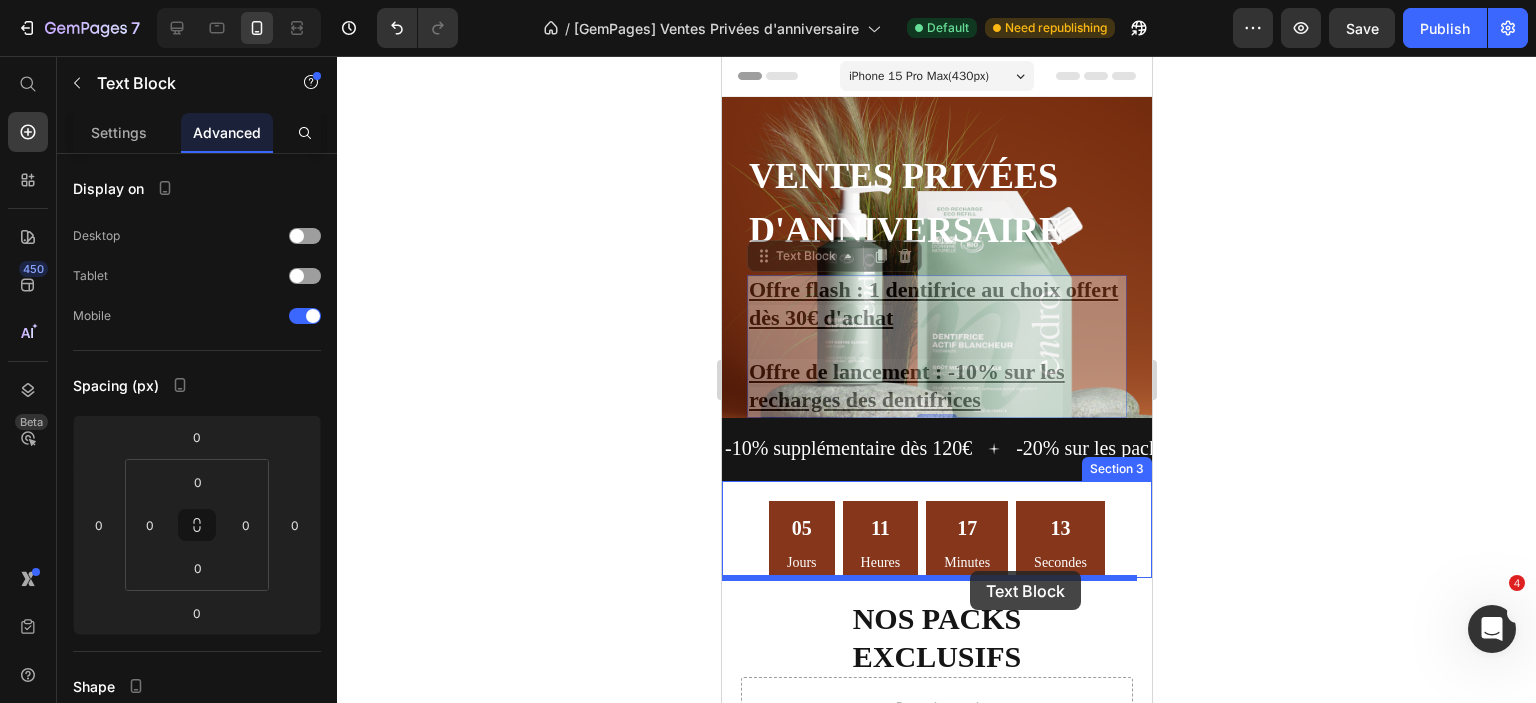 drag, startPoint x: 1038, startPoint y: 327, endPoint x: 969, endPoint y: 571, distance: 253.56853 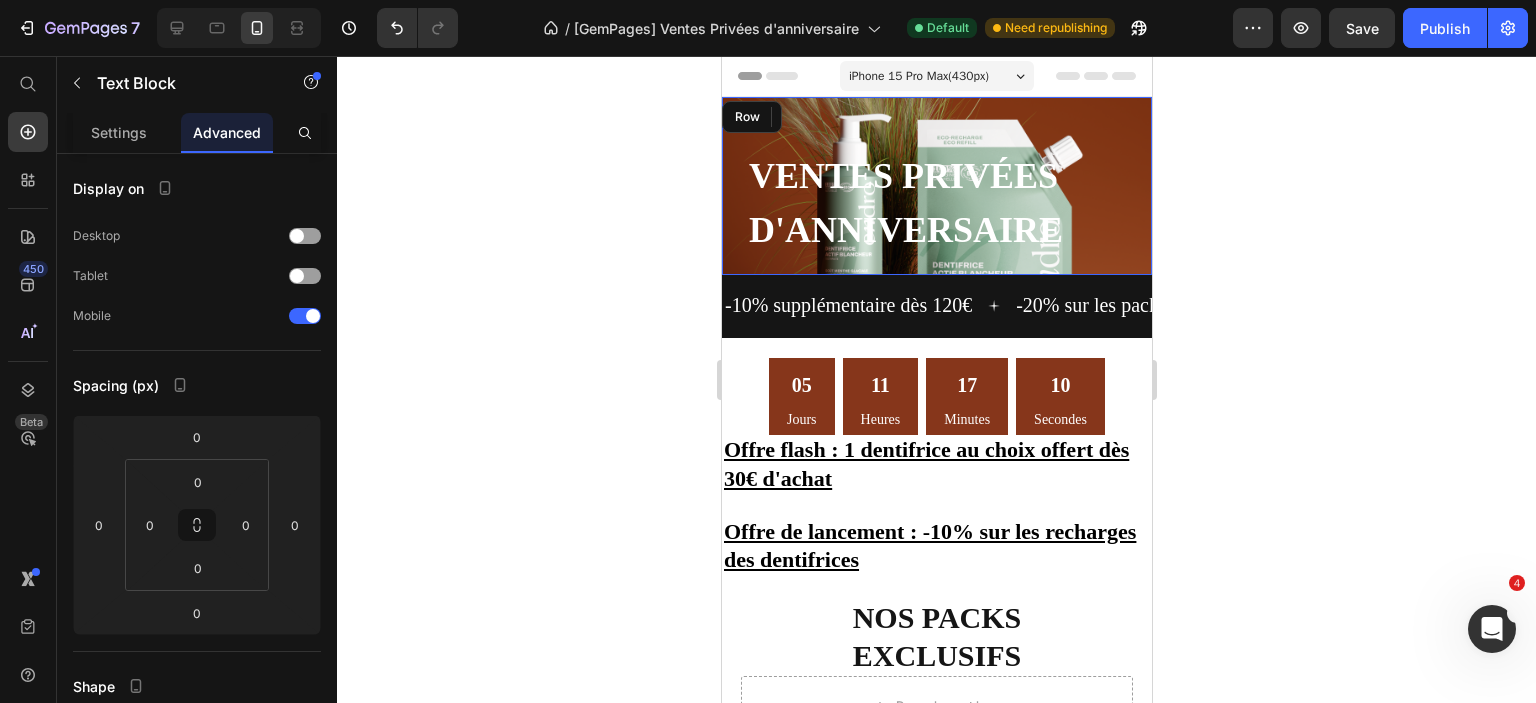 click on "Ventes privées d'anniversaire Heading 05 Jours 11 Heures 17 Minutes 12 Secondes Countdown Timer Offre flash : 1 dentifrice au choix offert dès 30€ d'achat   Offre de lancement : -10% sur les recharges des dentifrices Text Block Text Block Row" at bounding box center [936, 186] 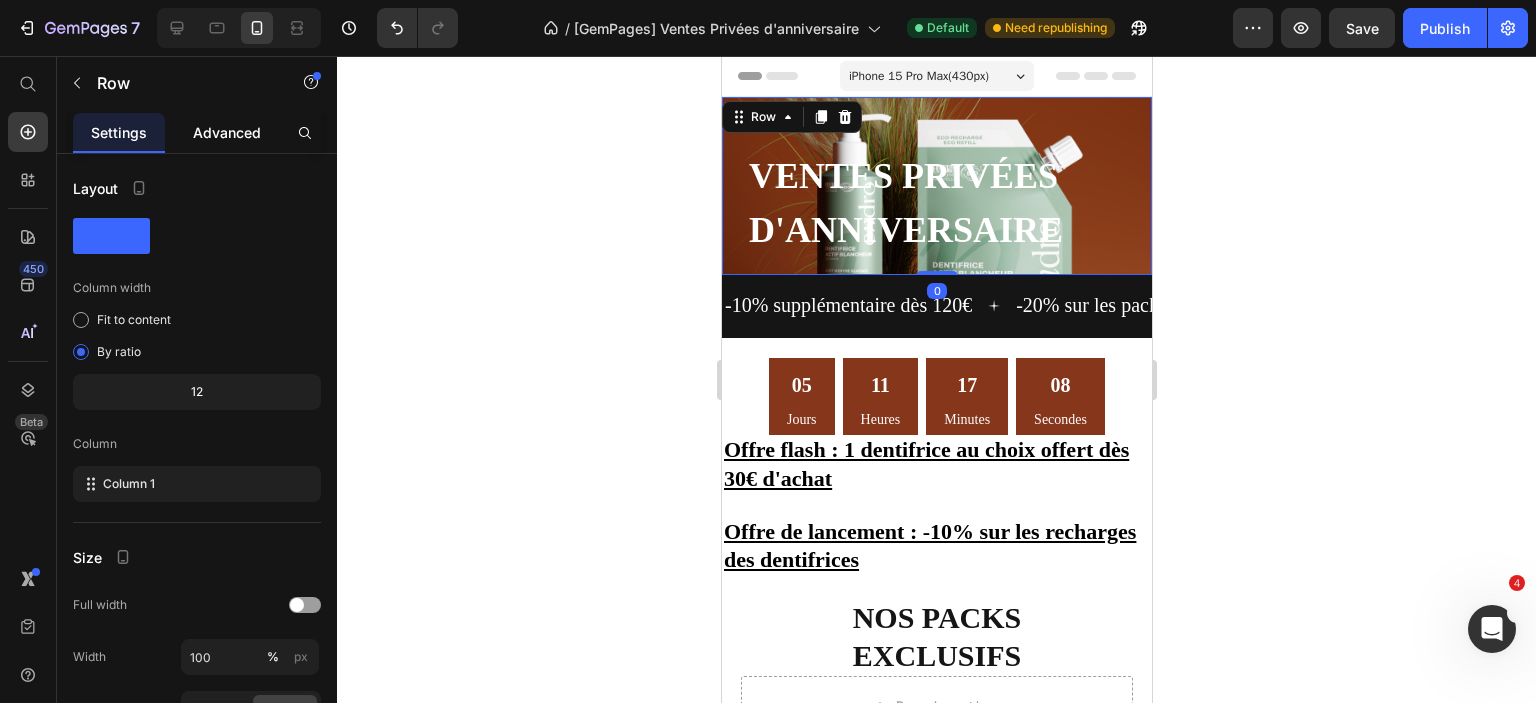 click on "Advanced" at bounding box center [227, 132] 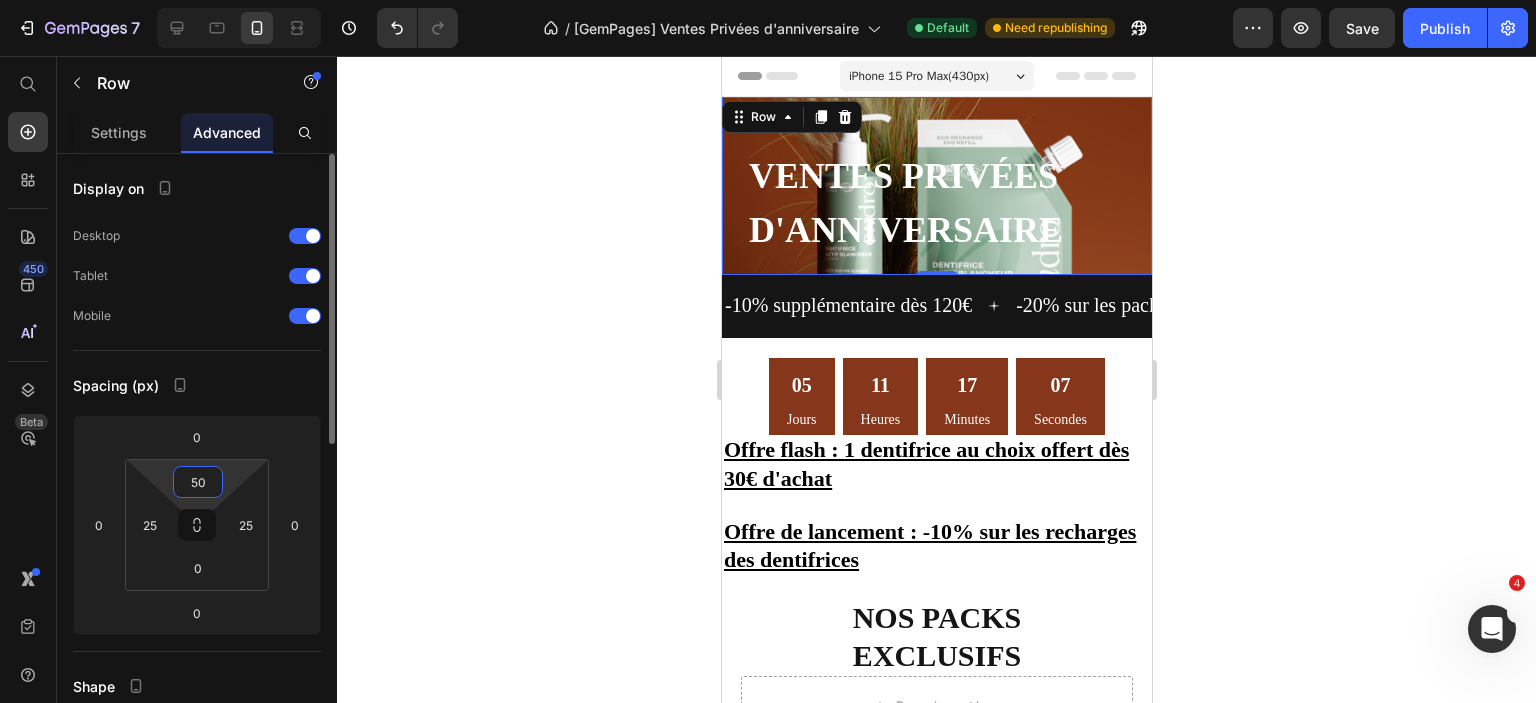 click on "50" at bounding box center (198, 482) 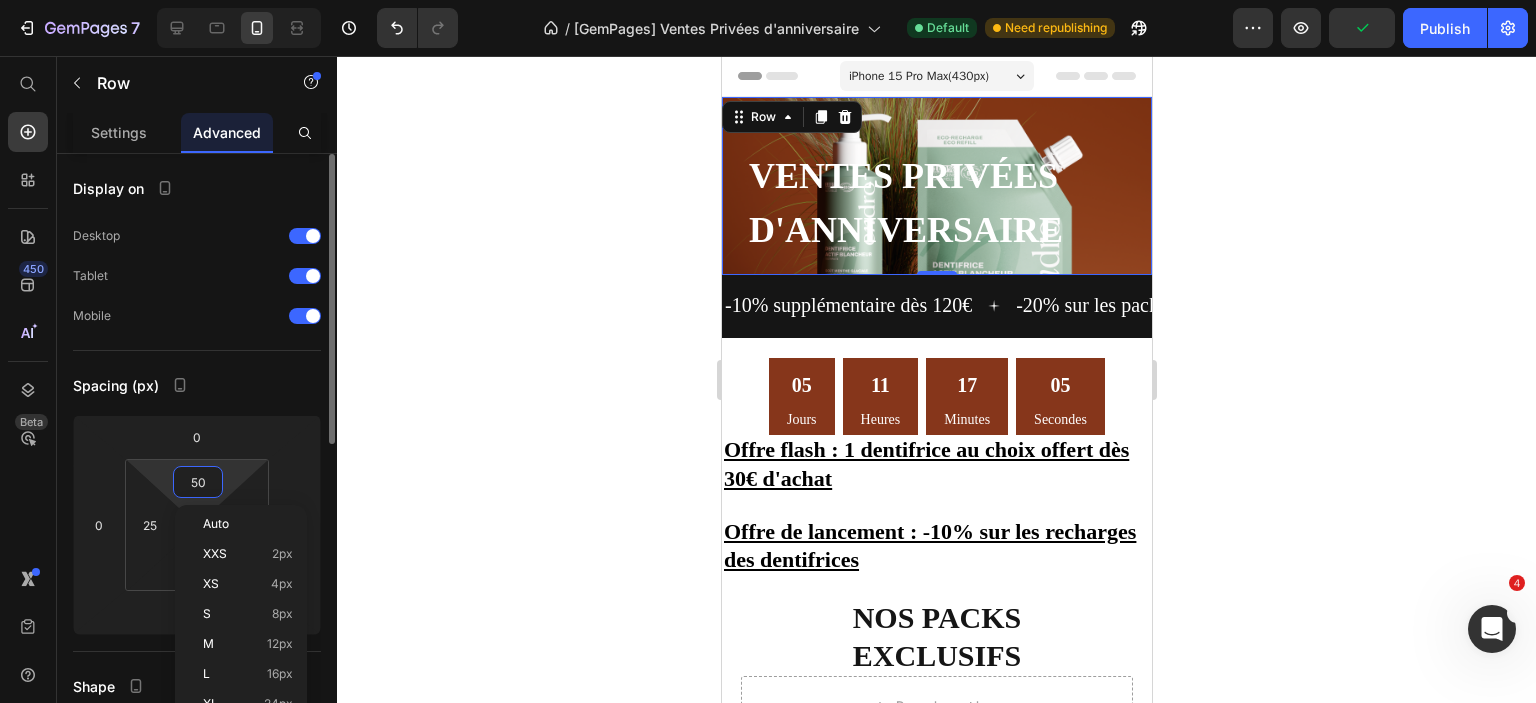 click on "50" at bounding box center [198, 482] 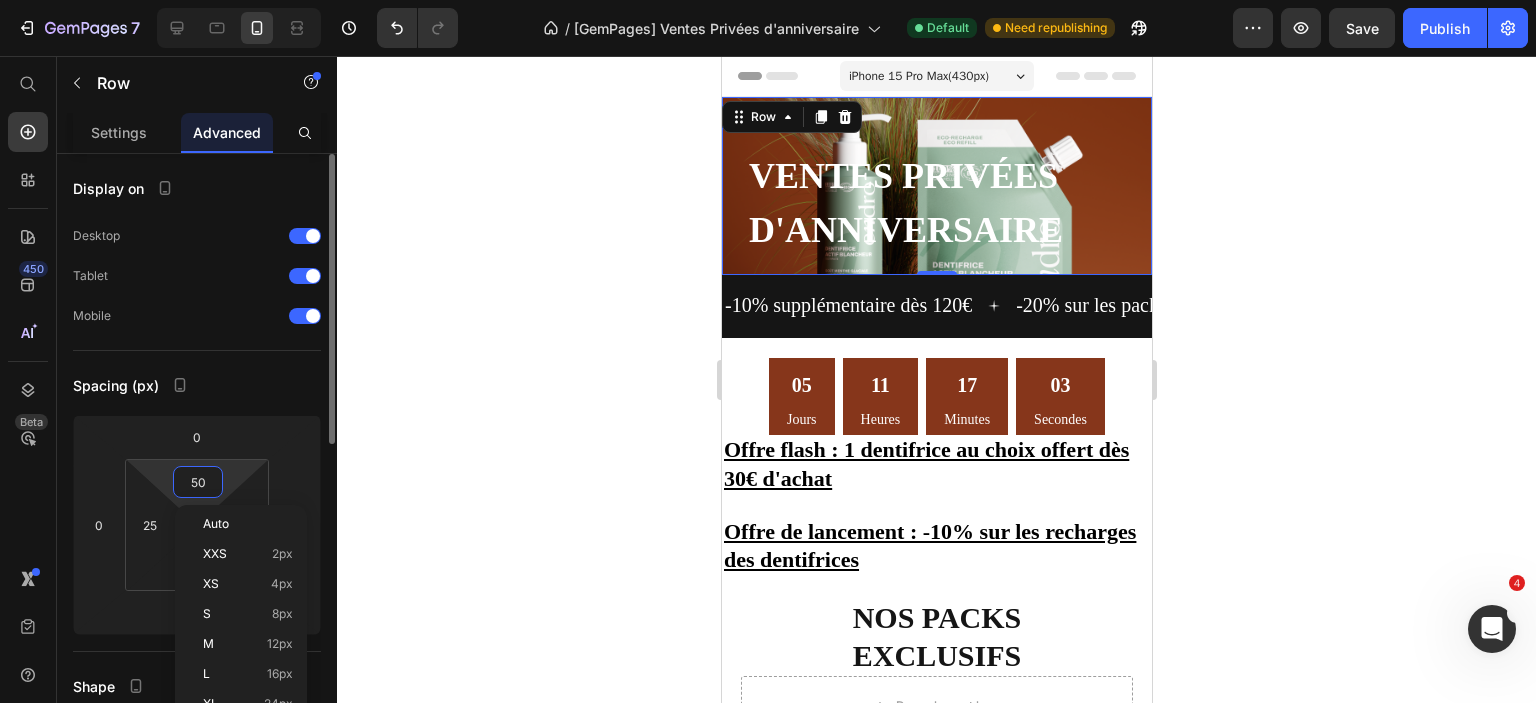 type on "5" 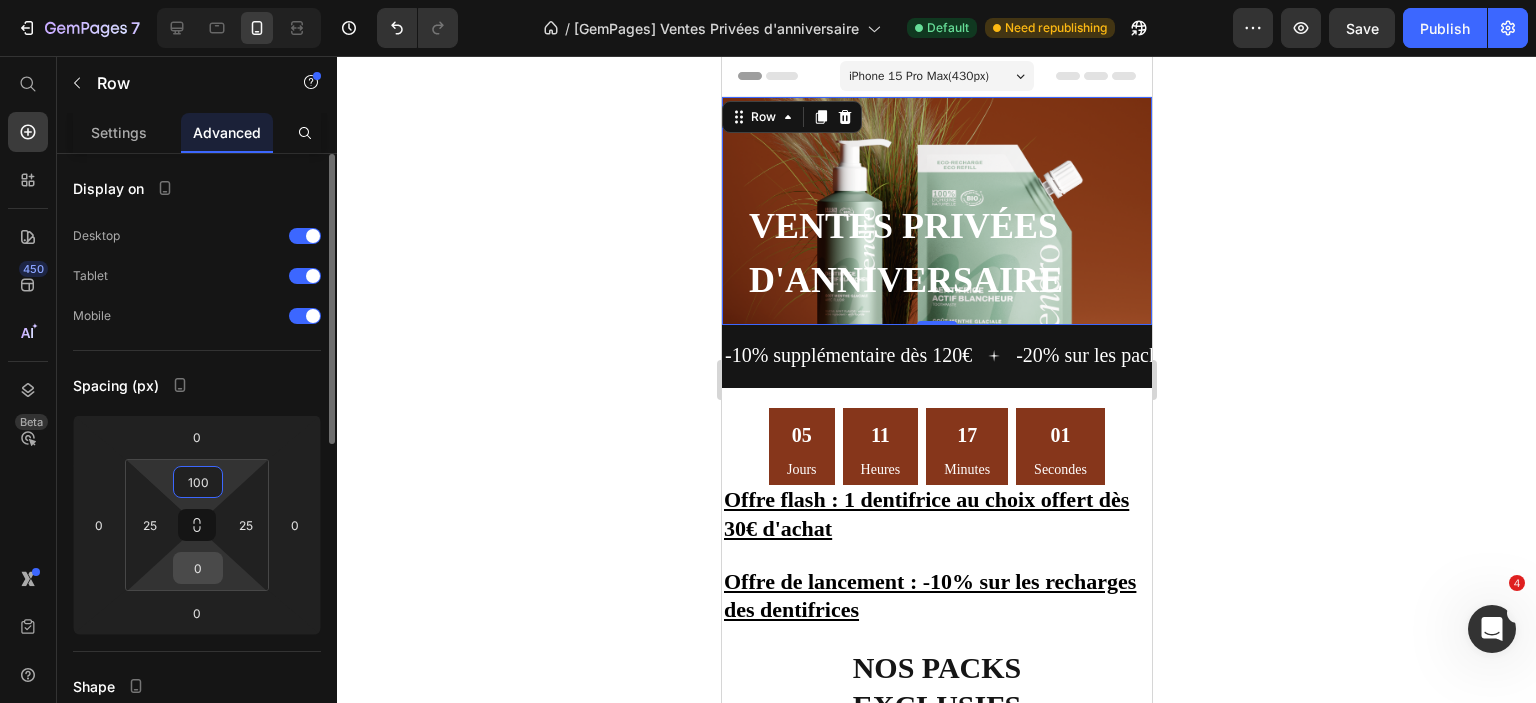 type on "100" 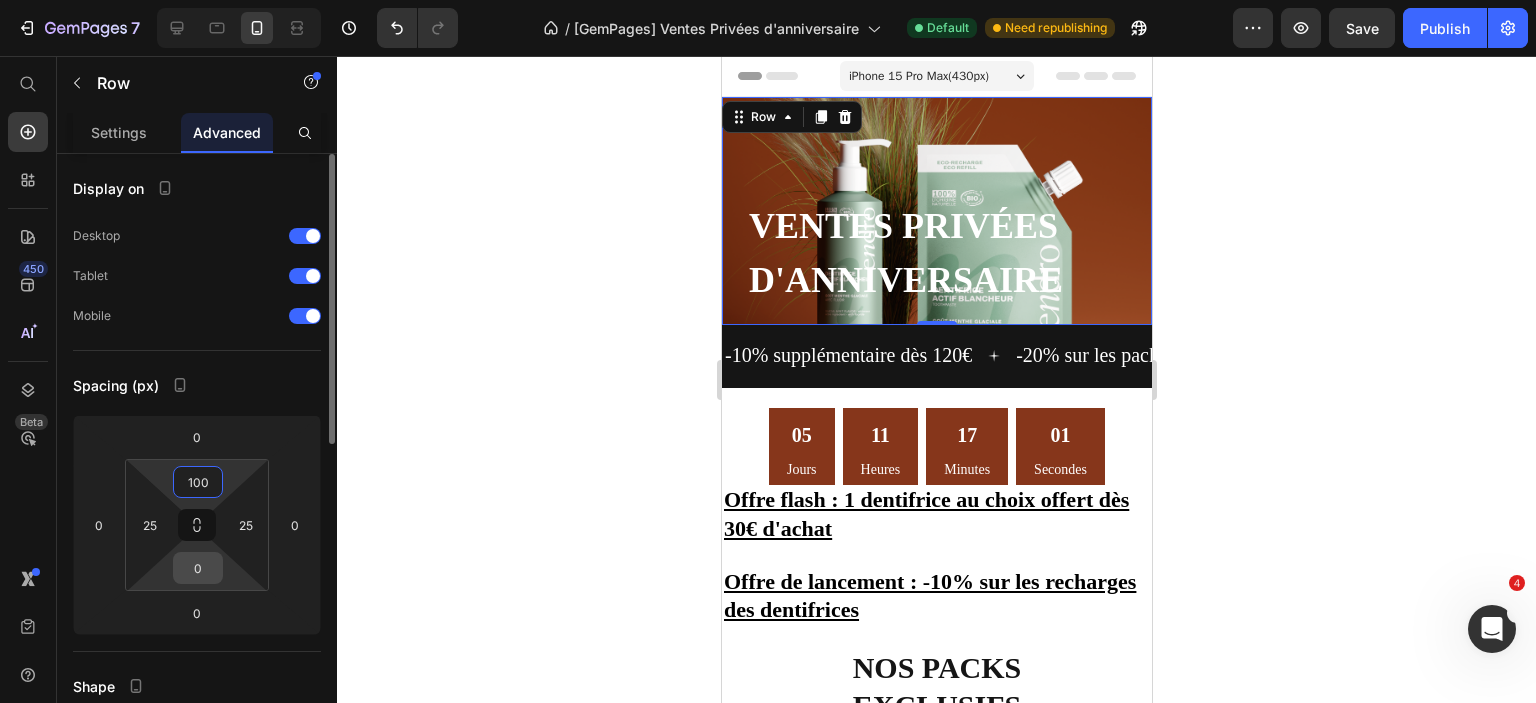 click on "0" at bounding box center [198, 568] 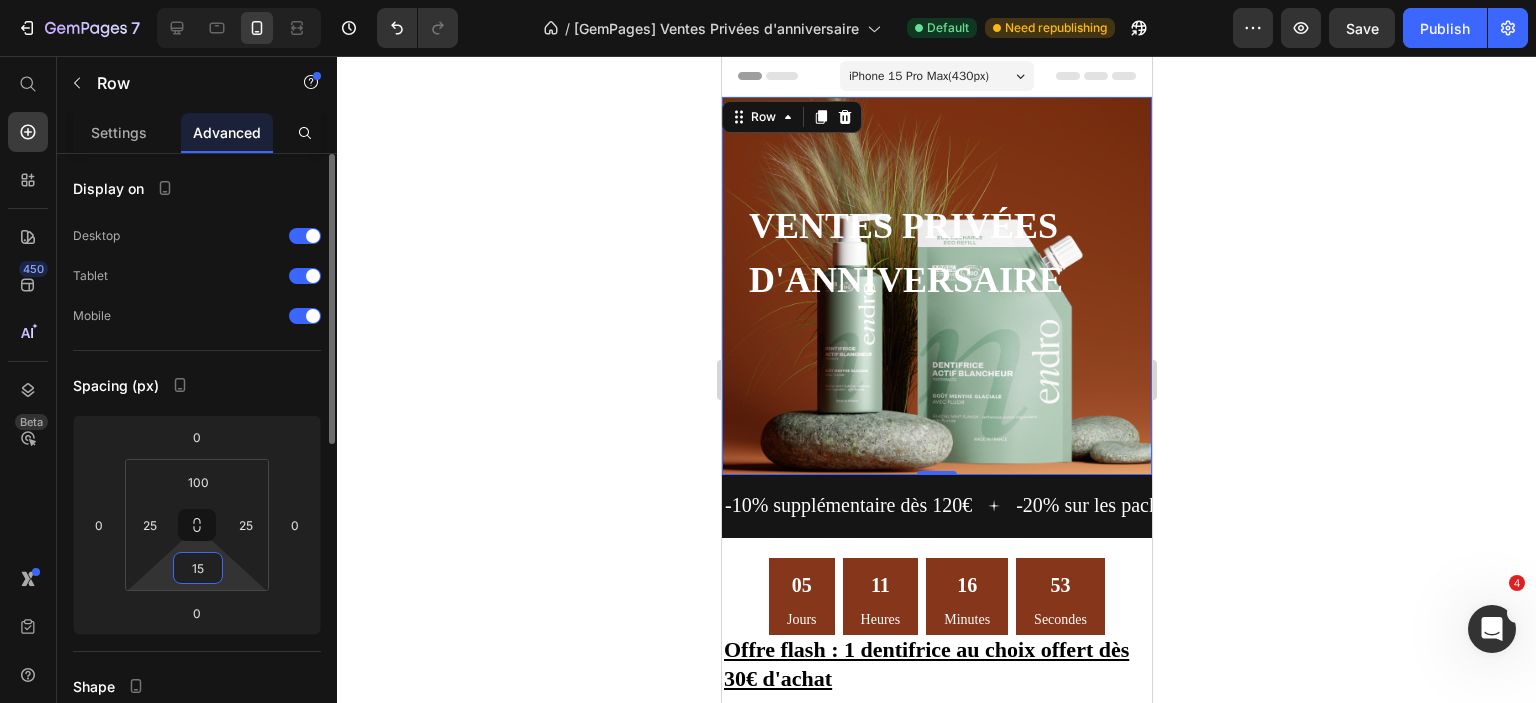 type on "1" 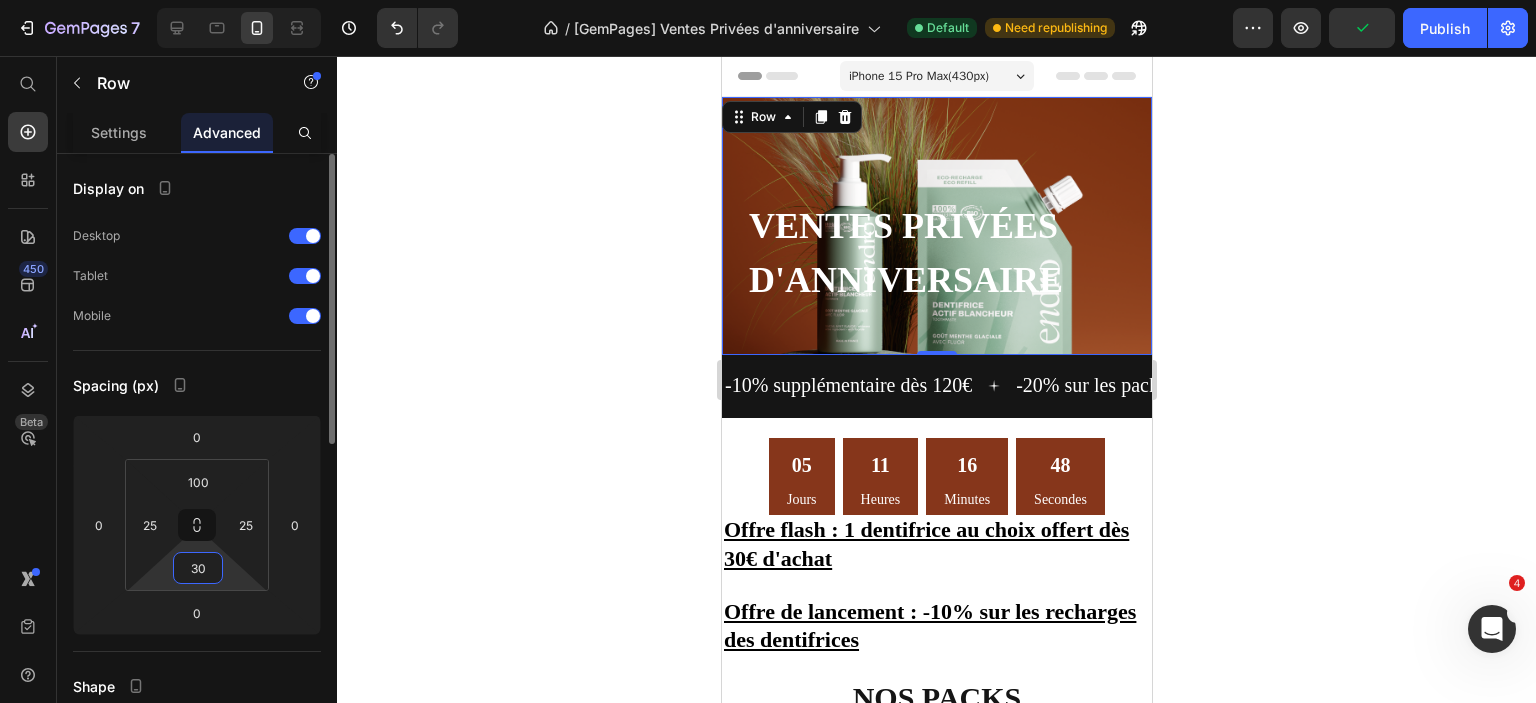type on "3" 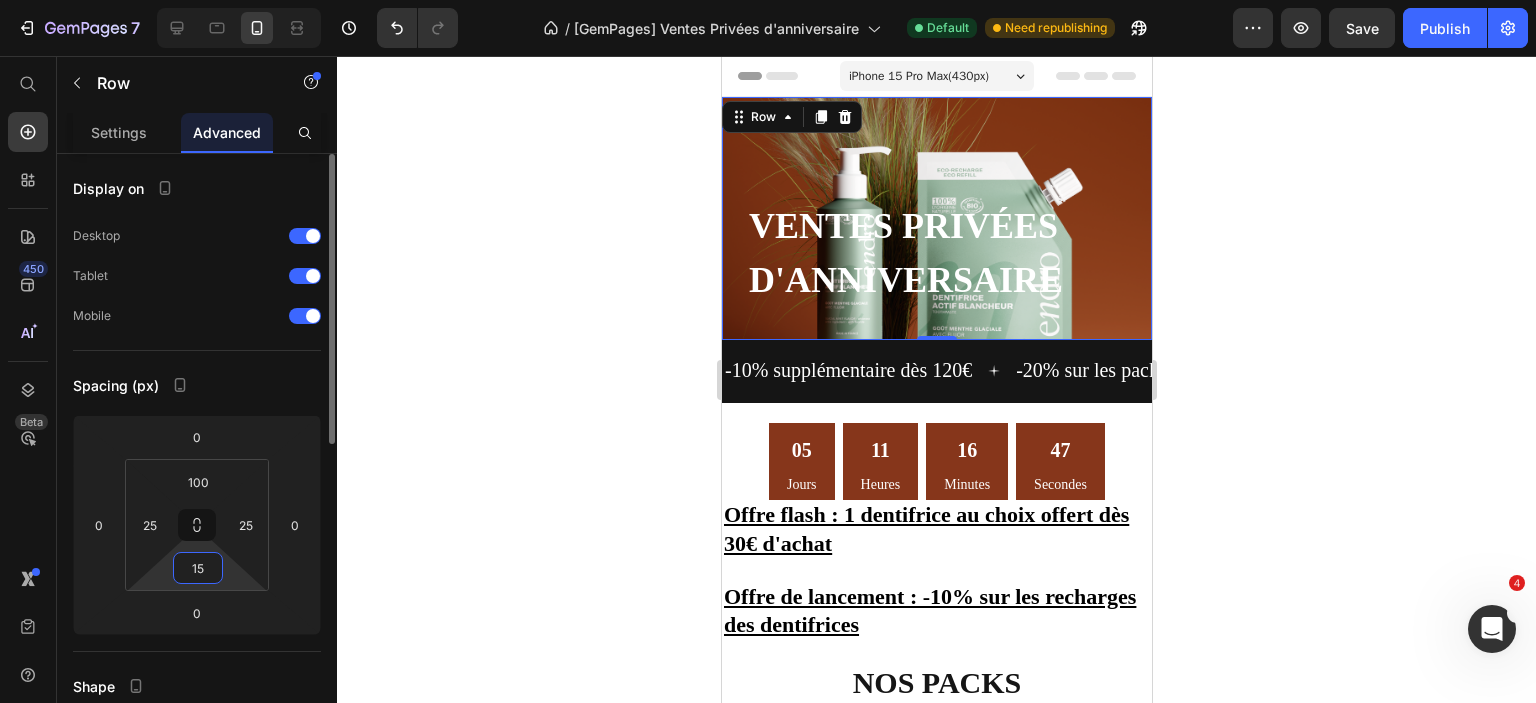 type on "150" 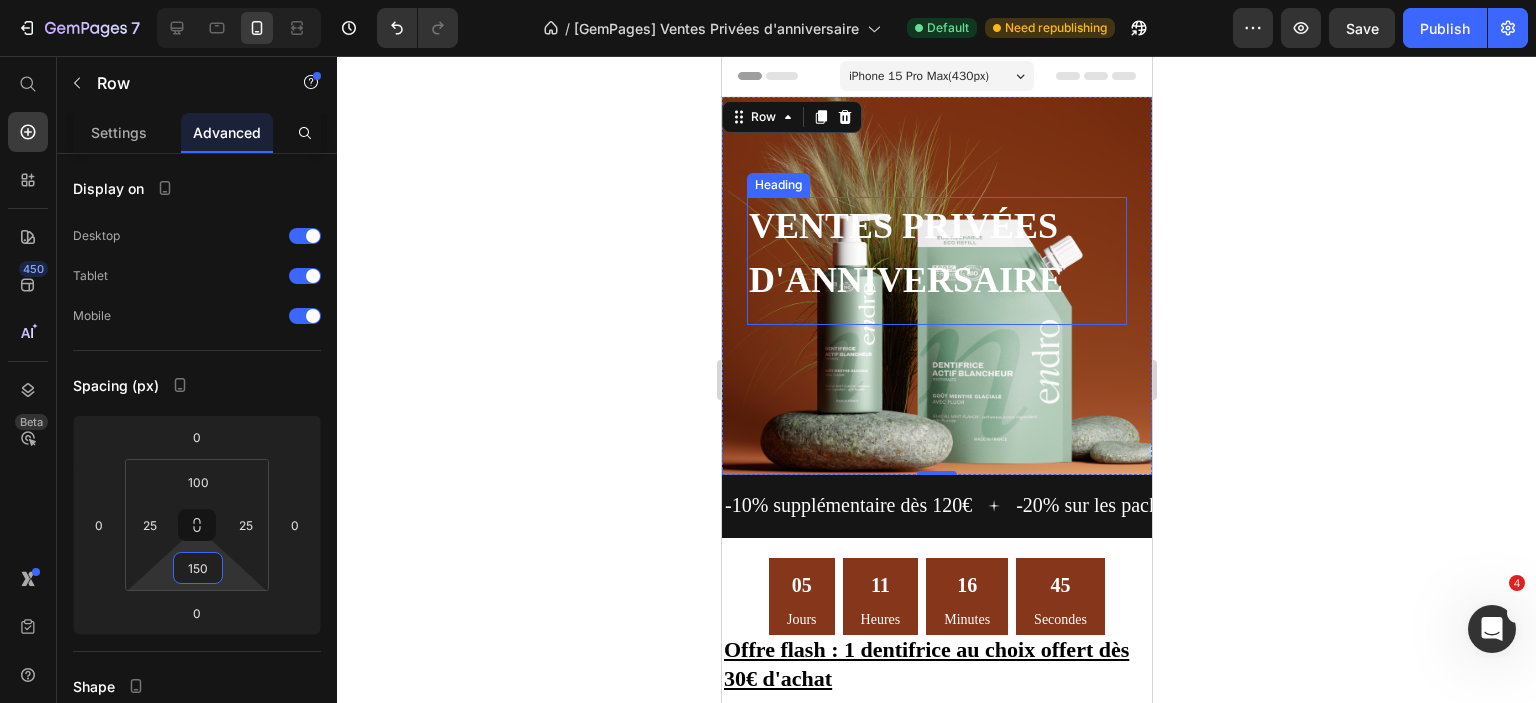 click on "Ventes privées d'anniversaire" at bounding box center [936, 253] 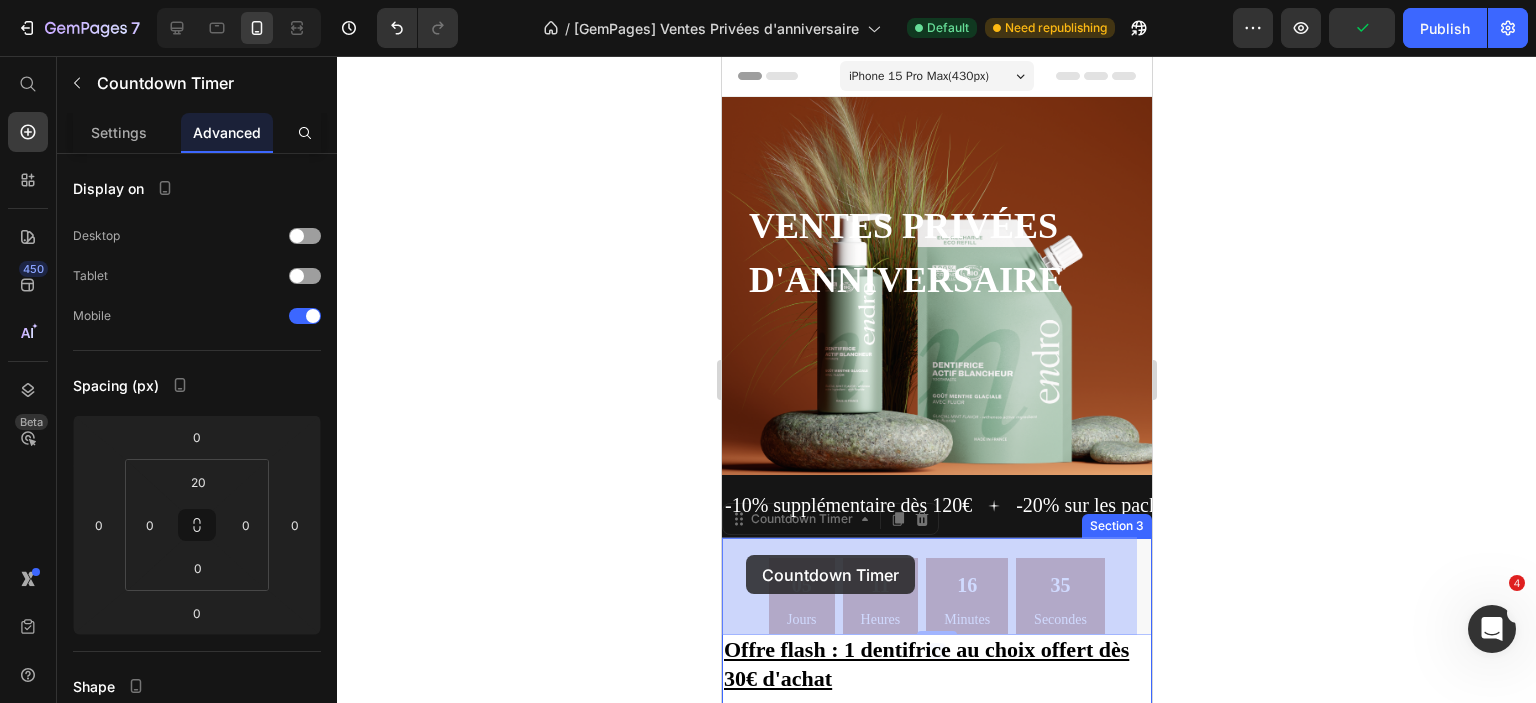 drag, startPoint x: 741, startPoint y: 591, endPoint x: 745, endPoint y: 555, distance: 36.221542 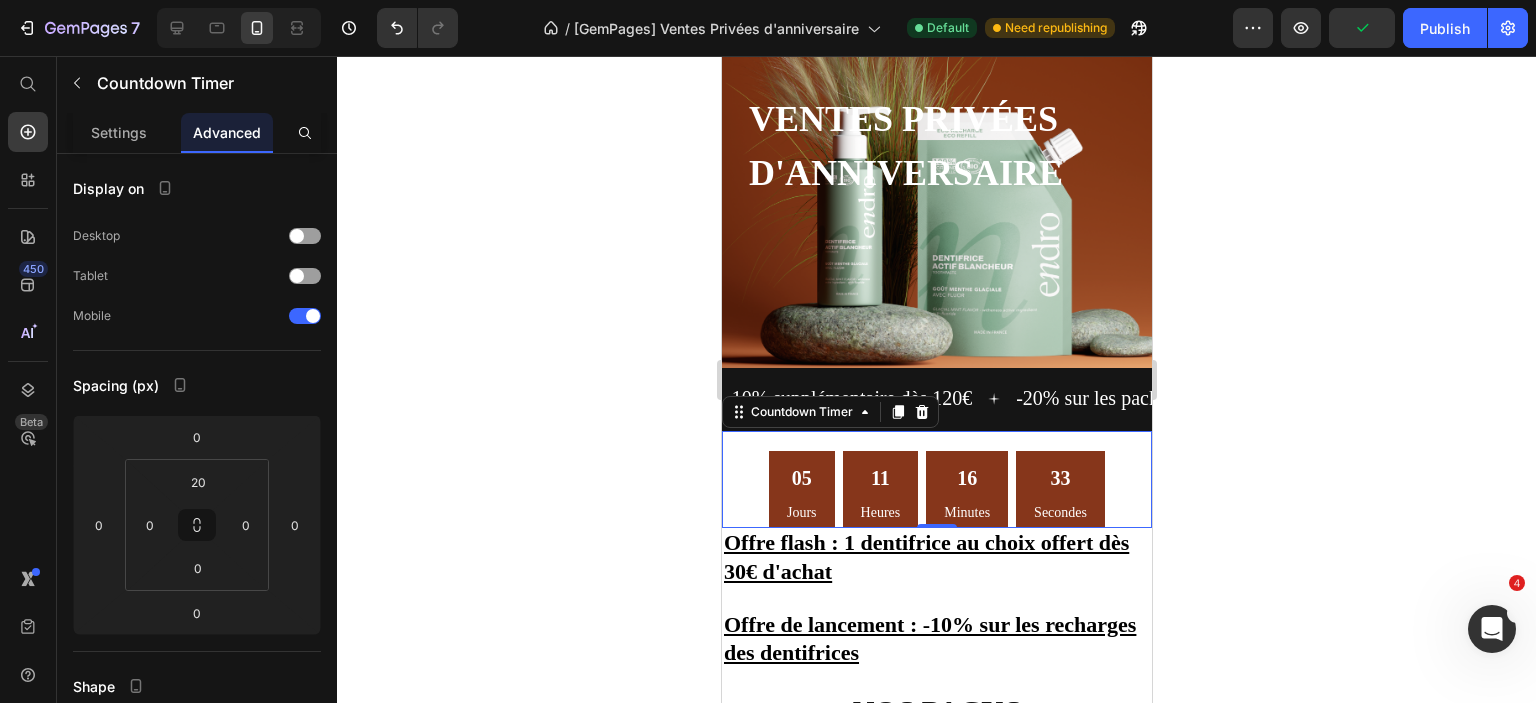 scroll, scrollTop: 108, scrollLeft: 0, axis: vertical 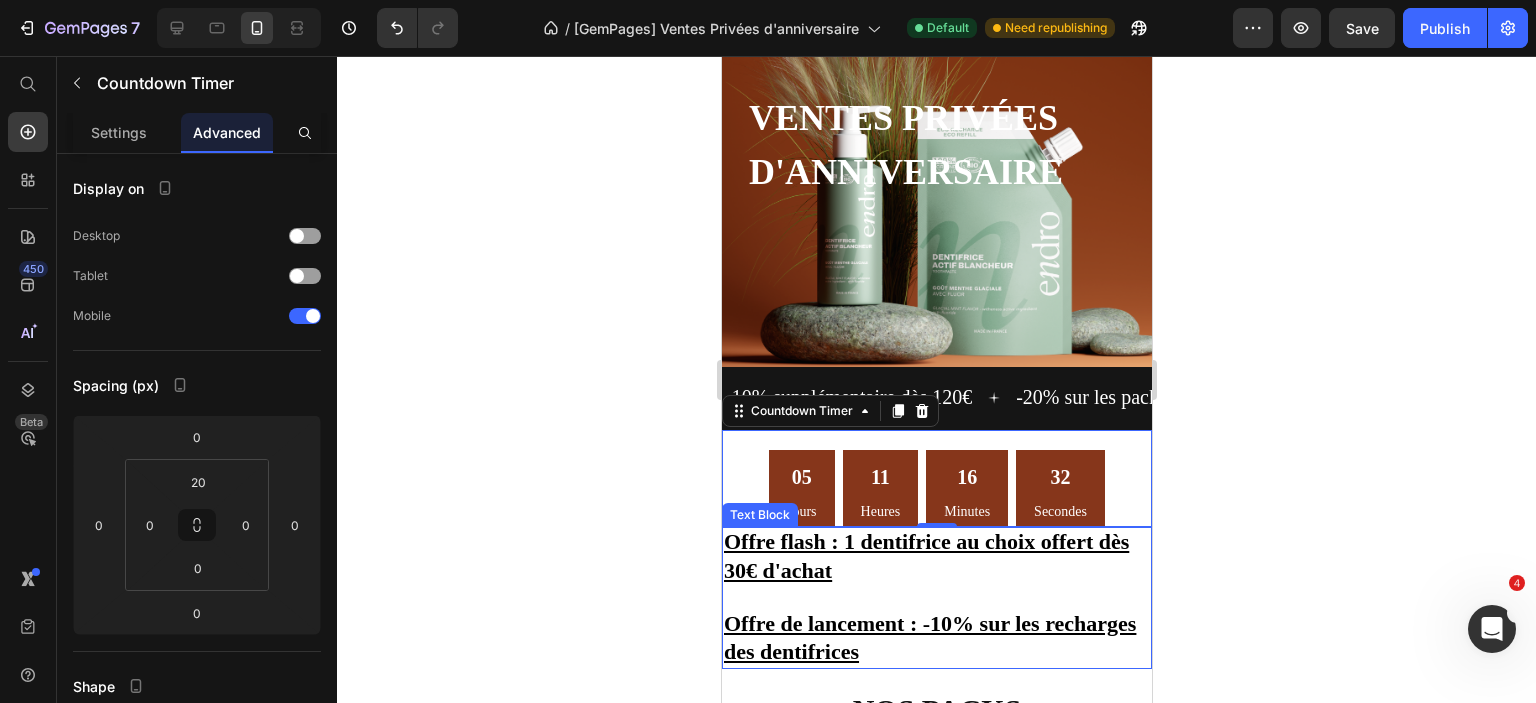 click at bounding box center (936, 598) 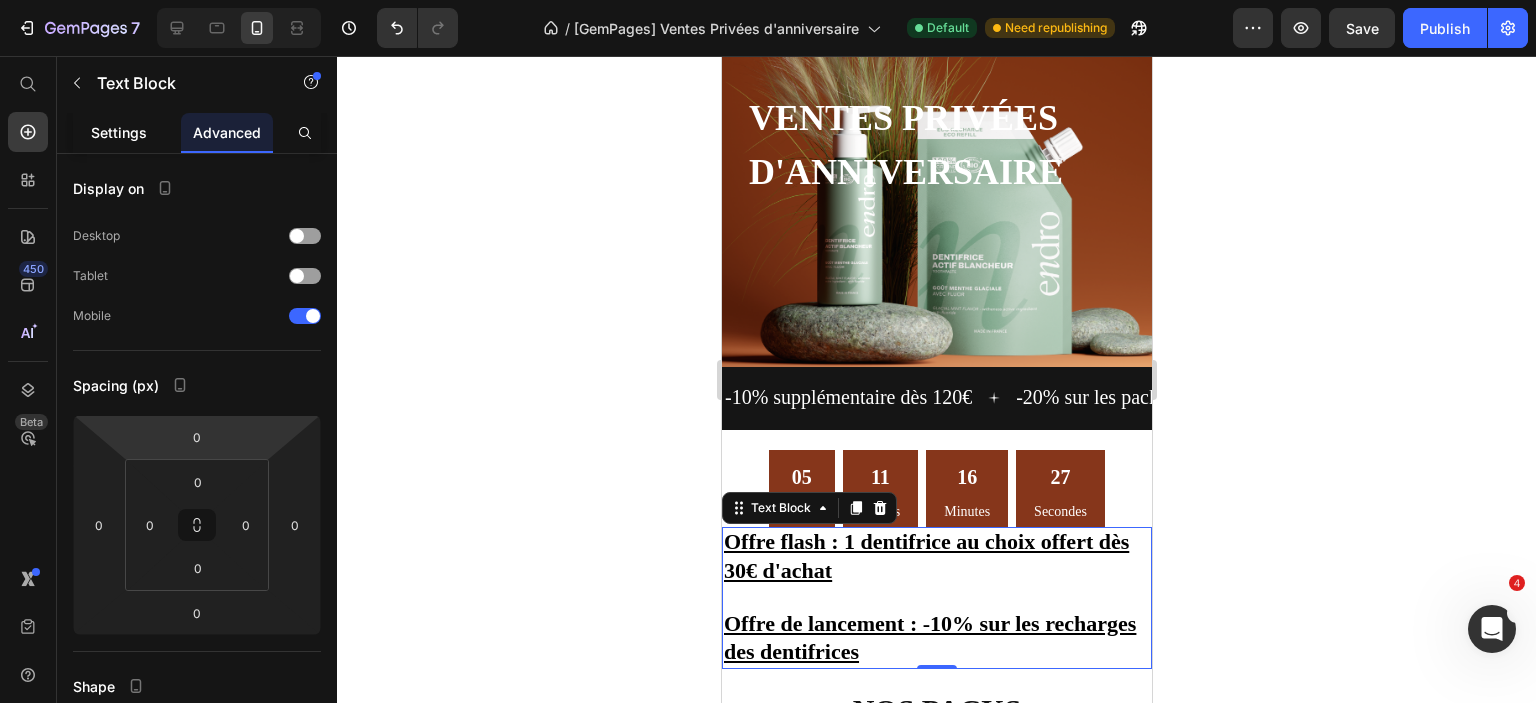 click on "Settings" at bounding box center [119, 132] 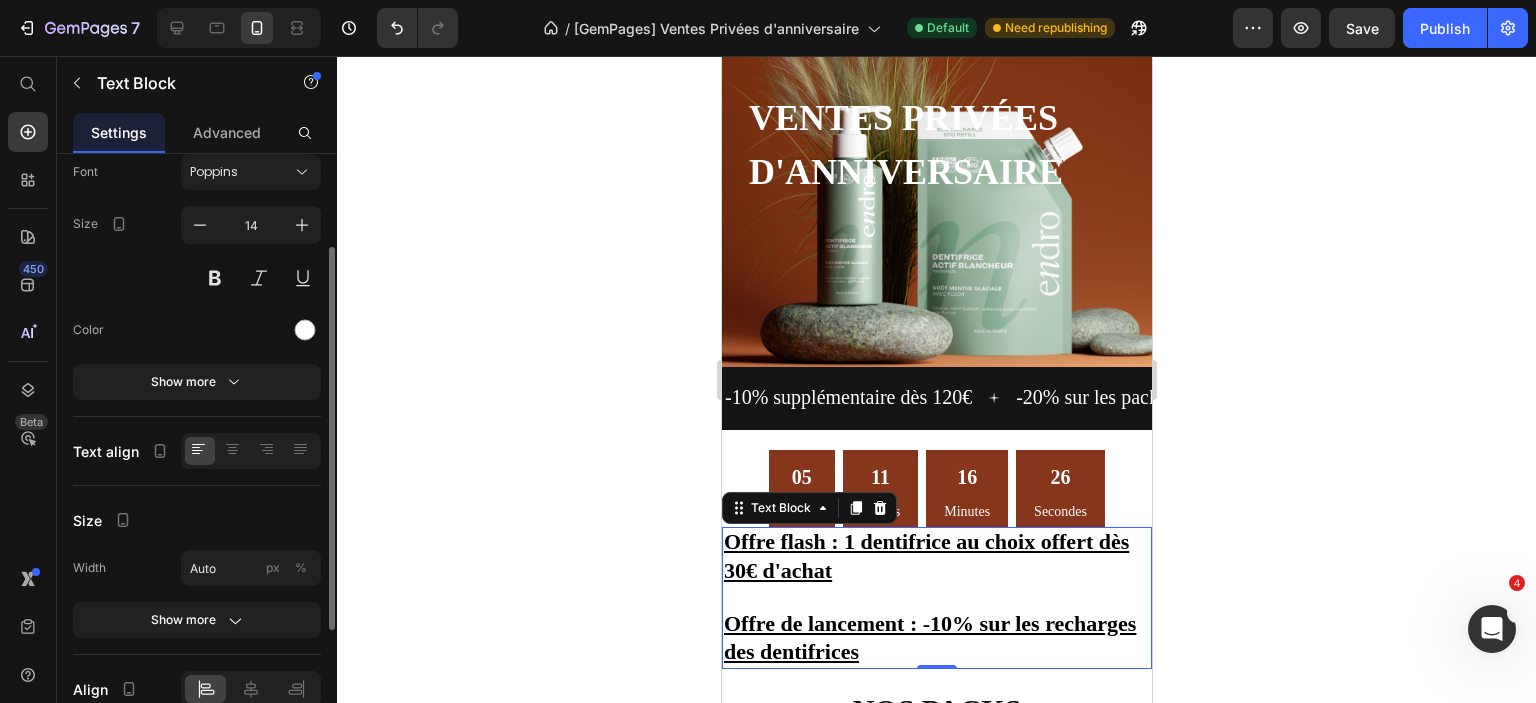 scroll, scrollTop: 132, scrollLeft: 0, axis: vertical 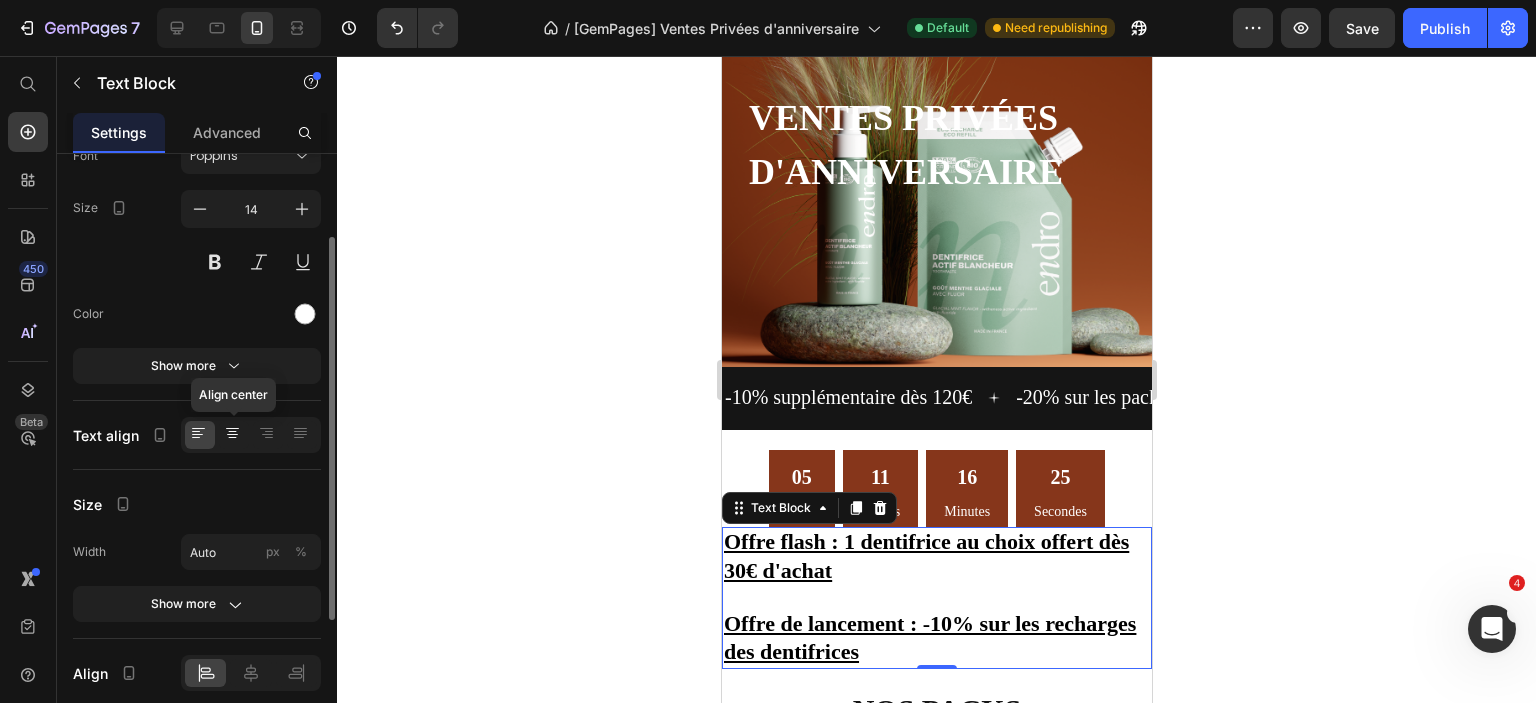 click 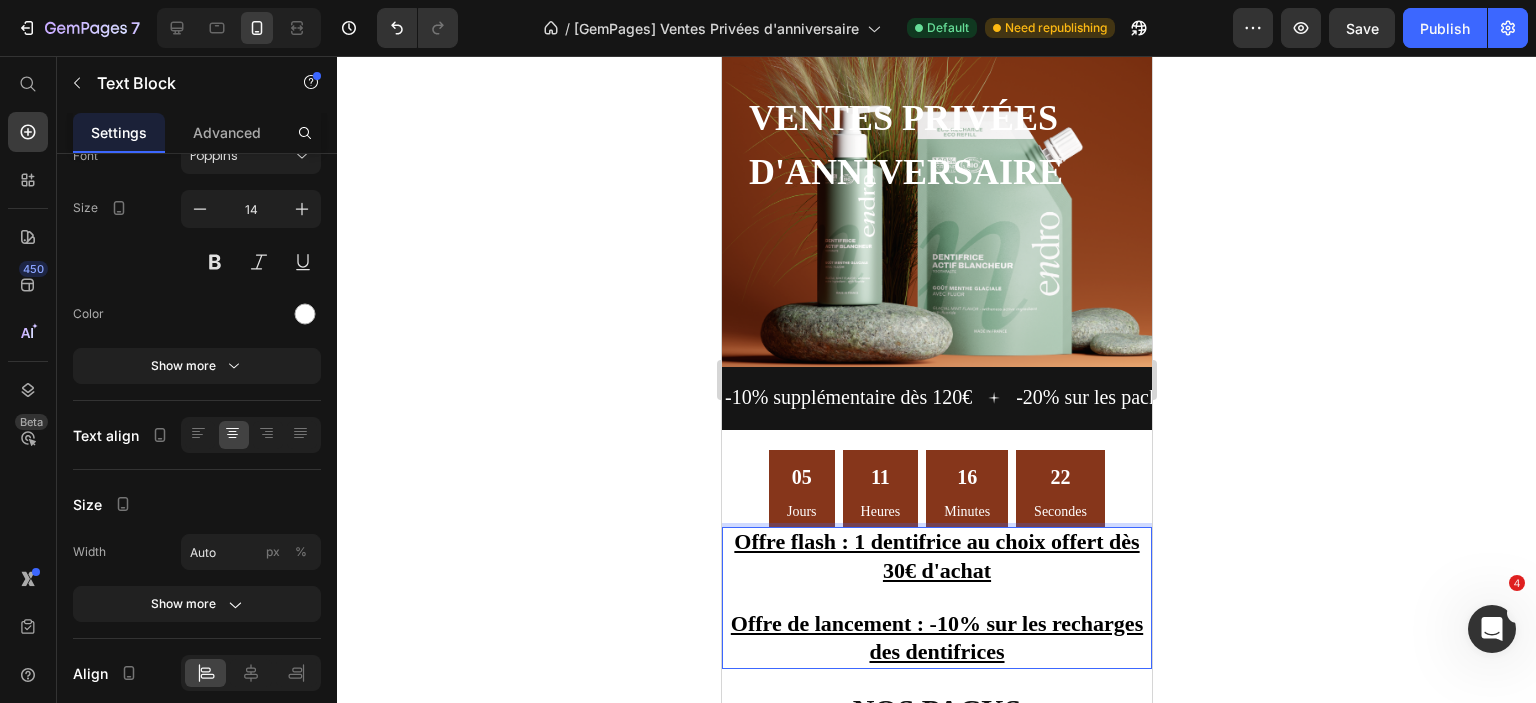 click at bounding box center (936, 598) 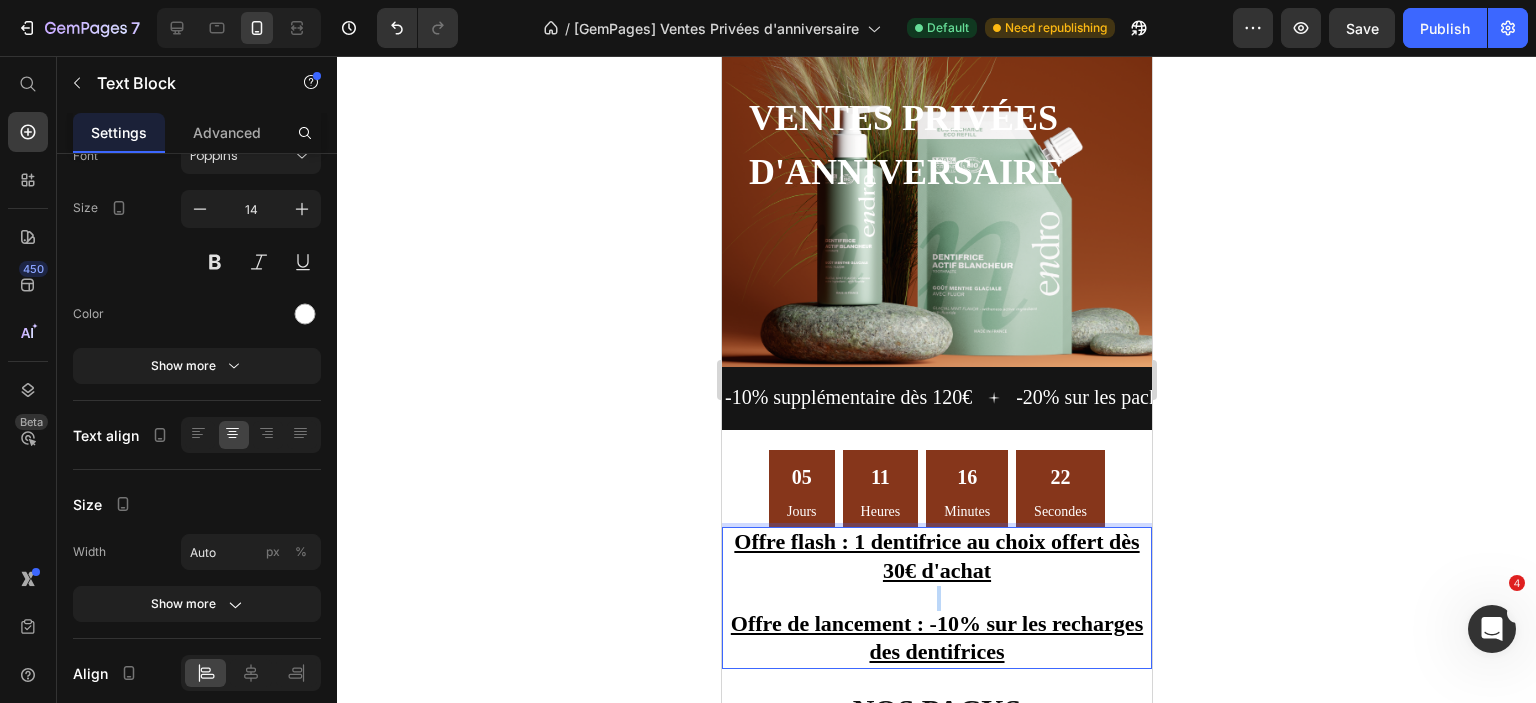 click at bounding box center [936, 598] 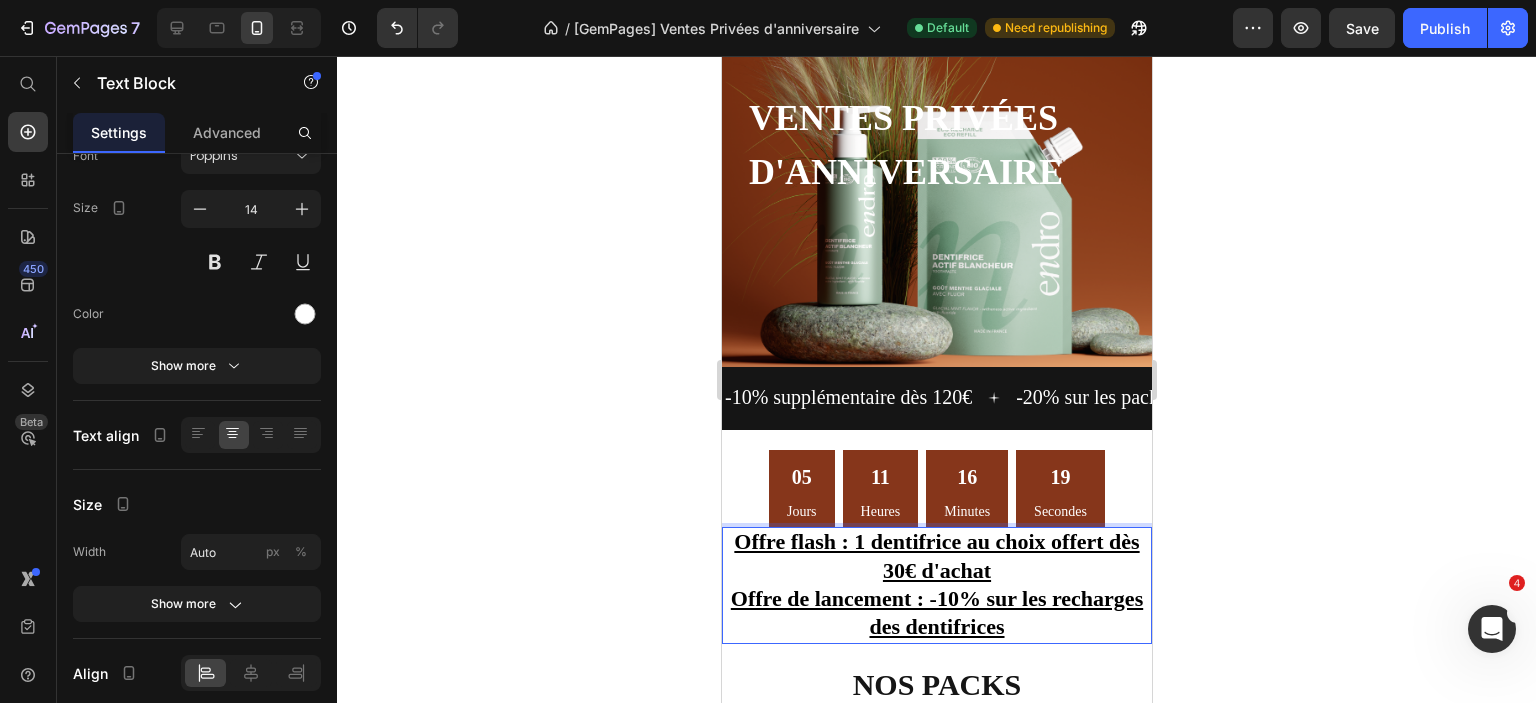 click on "Offre de lancement : -10% sur les recharges des dentifrices" at bounding box center [936, 614] 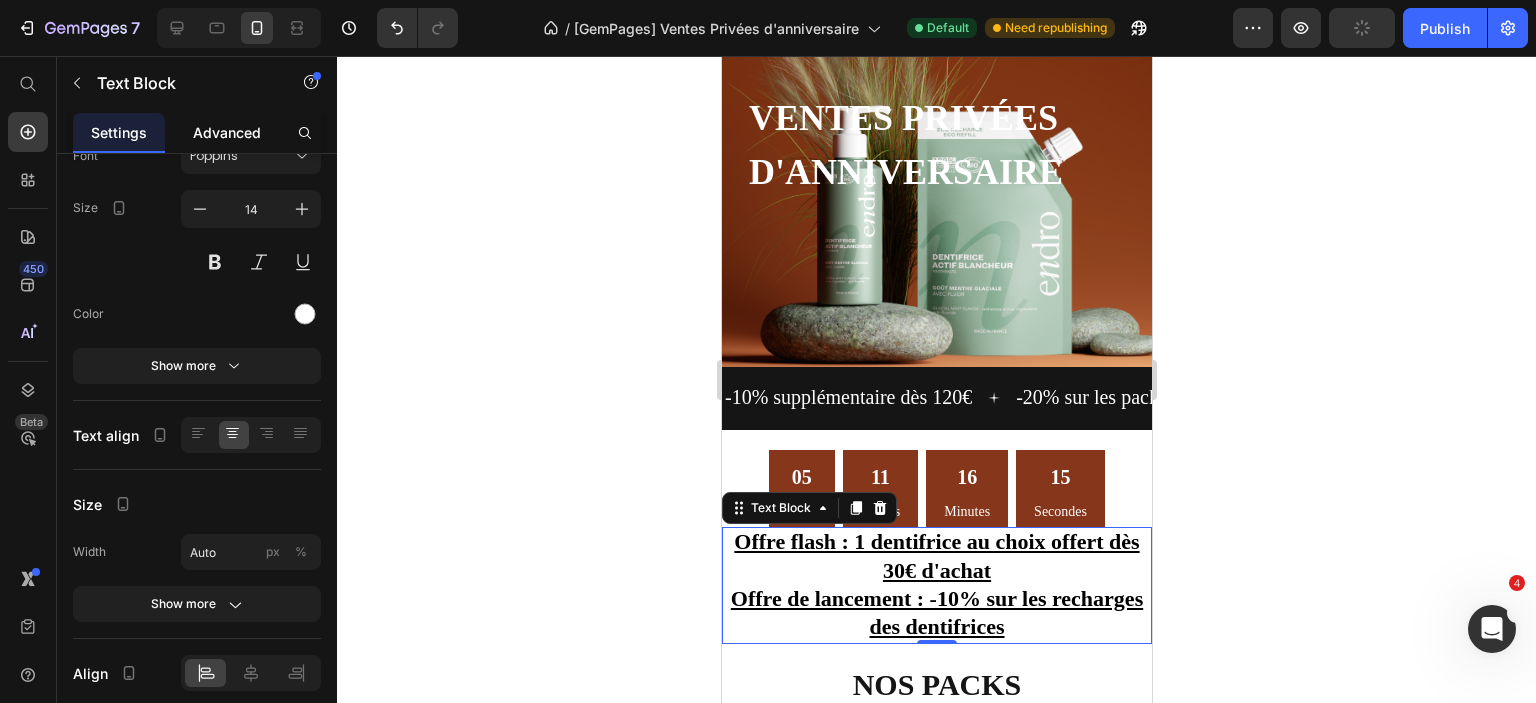 click on "Advanced" at bounding box center [227, 132] 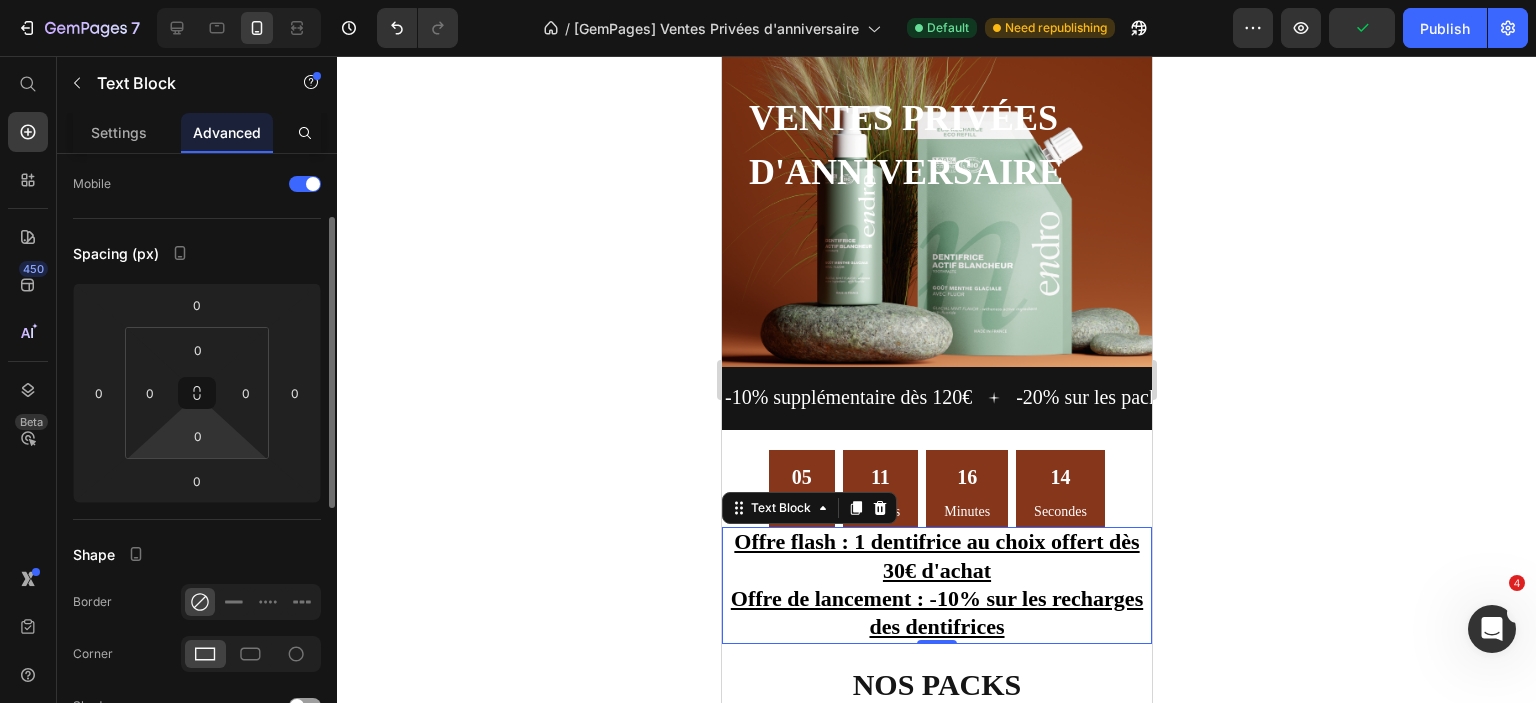 scroll, scrollTop: 0, scrollLeft: 0, axis: both 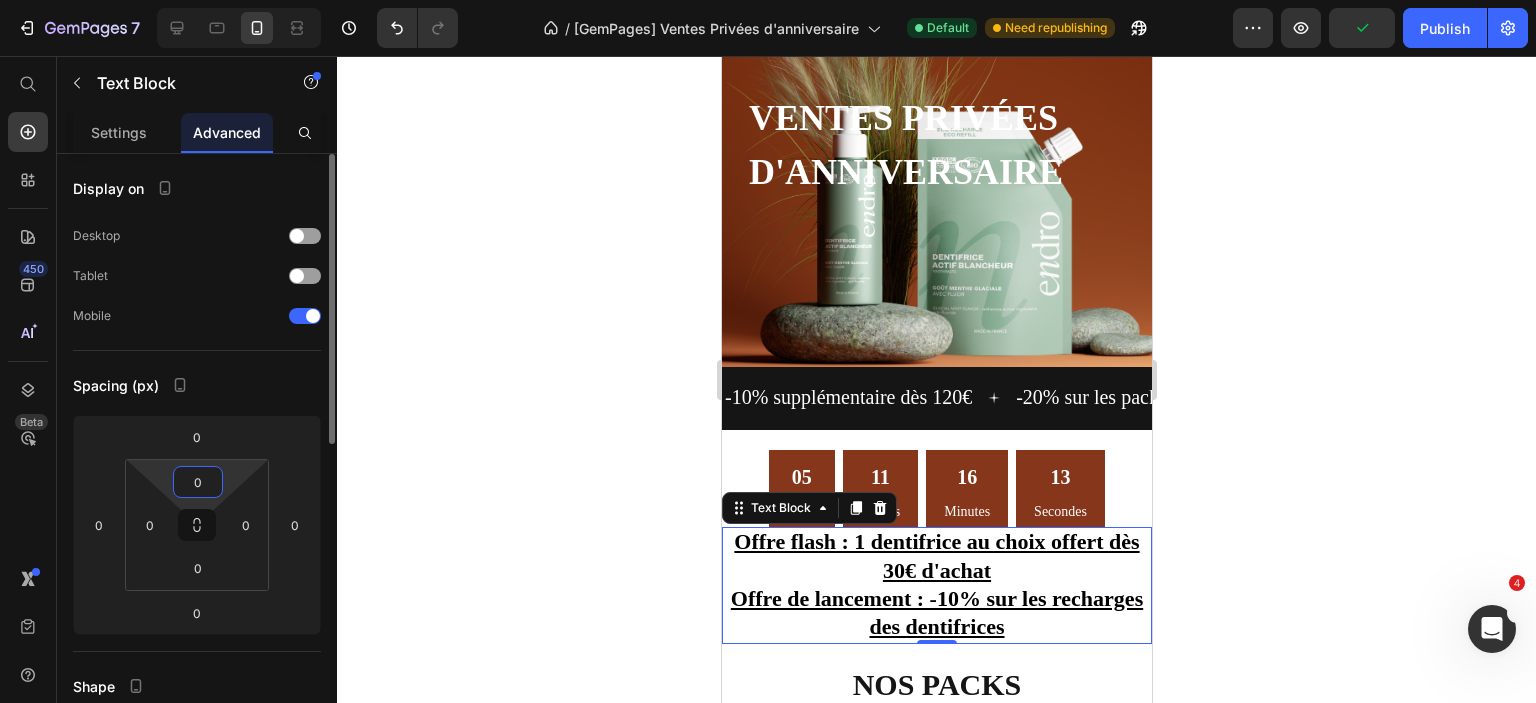 click on "0" at bounding box center [198, 482] 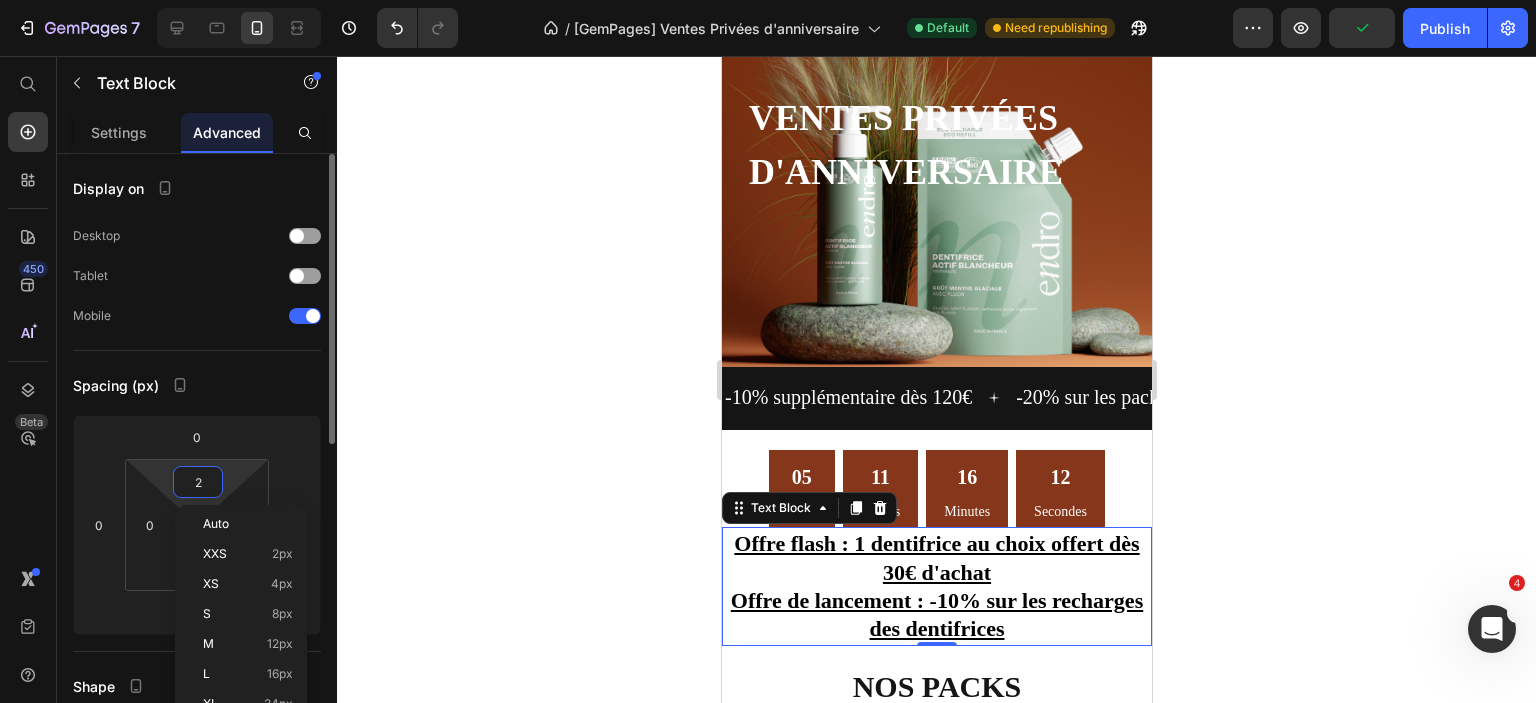 type on "20" 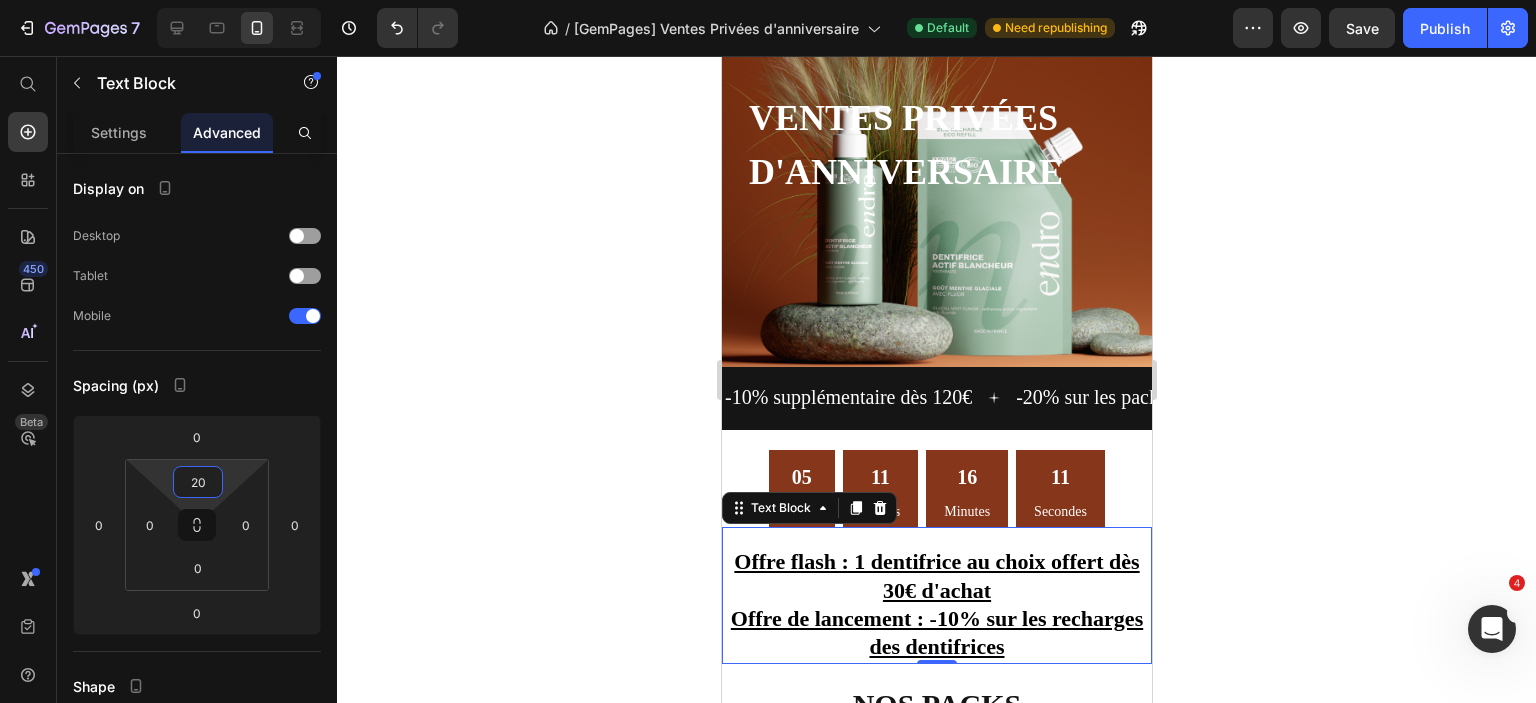 click 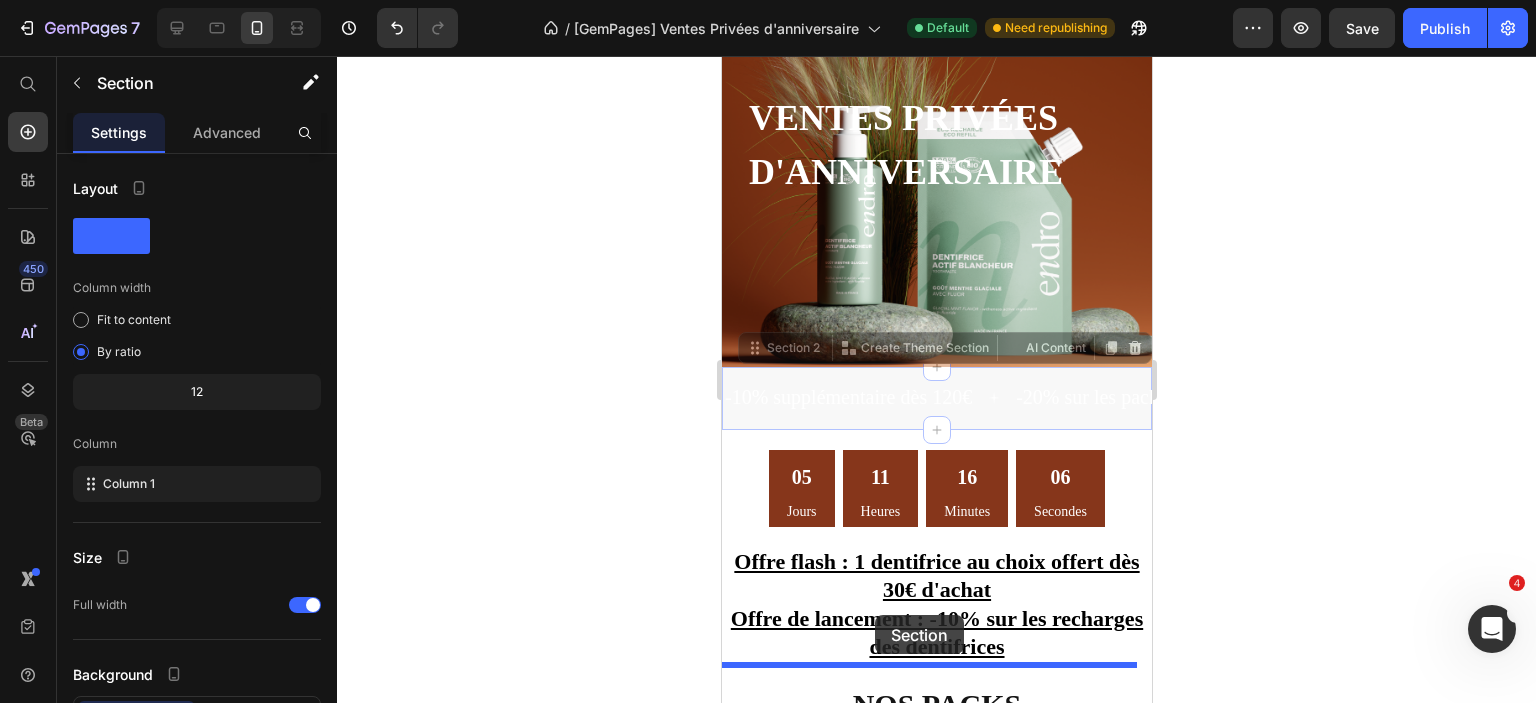 drag, startPoint x: 870, startPoint y: 379, endPoint x: 867, endPoint y: 648, distance: 269.01672 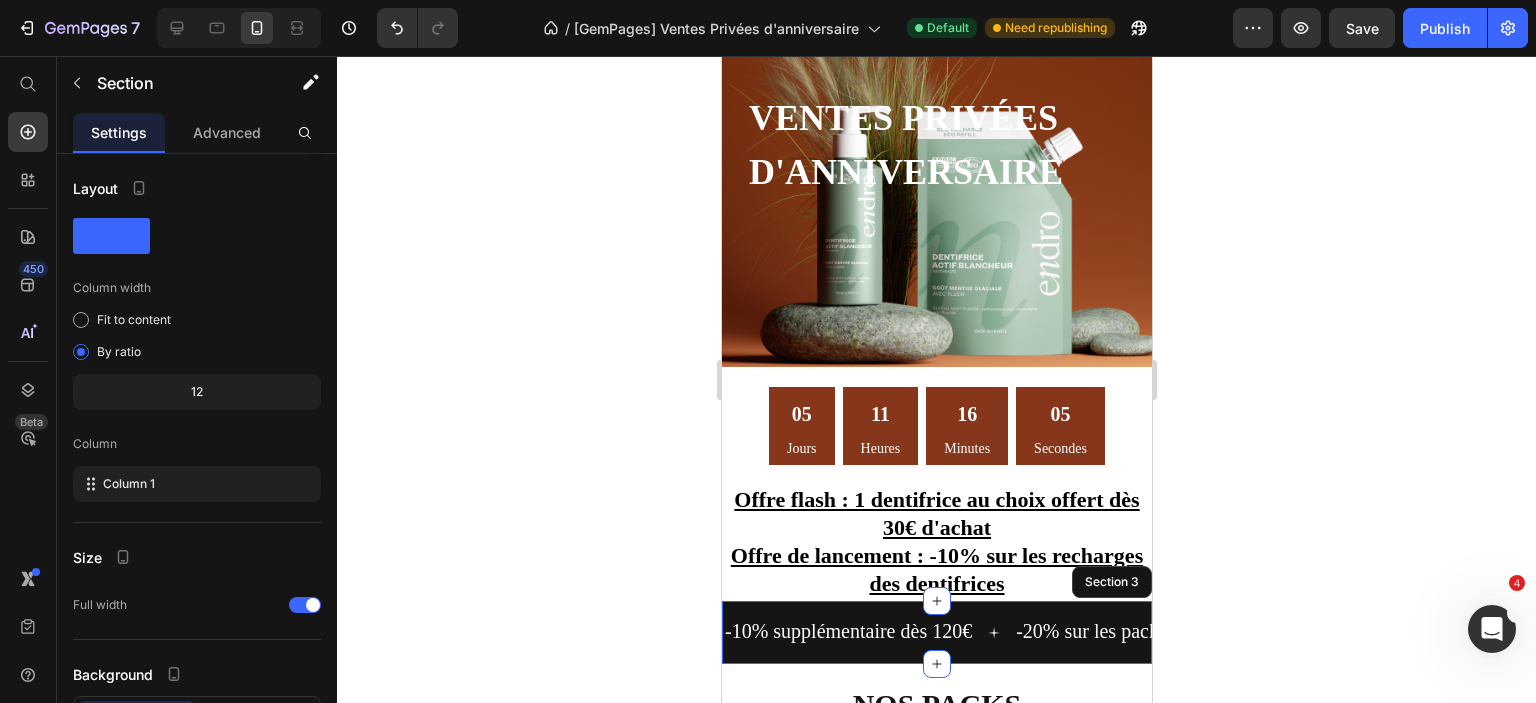 scroll, scrollTop: 142, scrollLeft: 0, axis: vertical 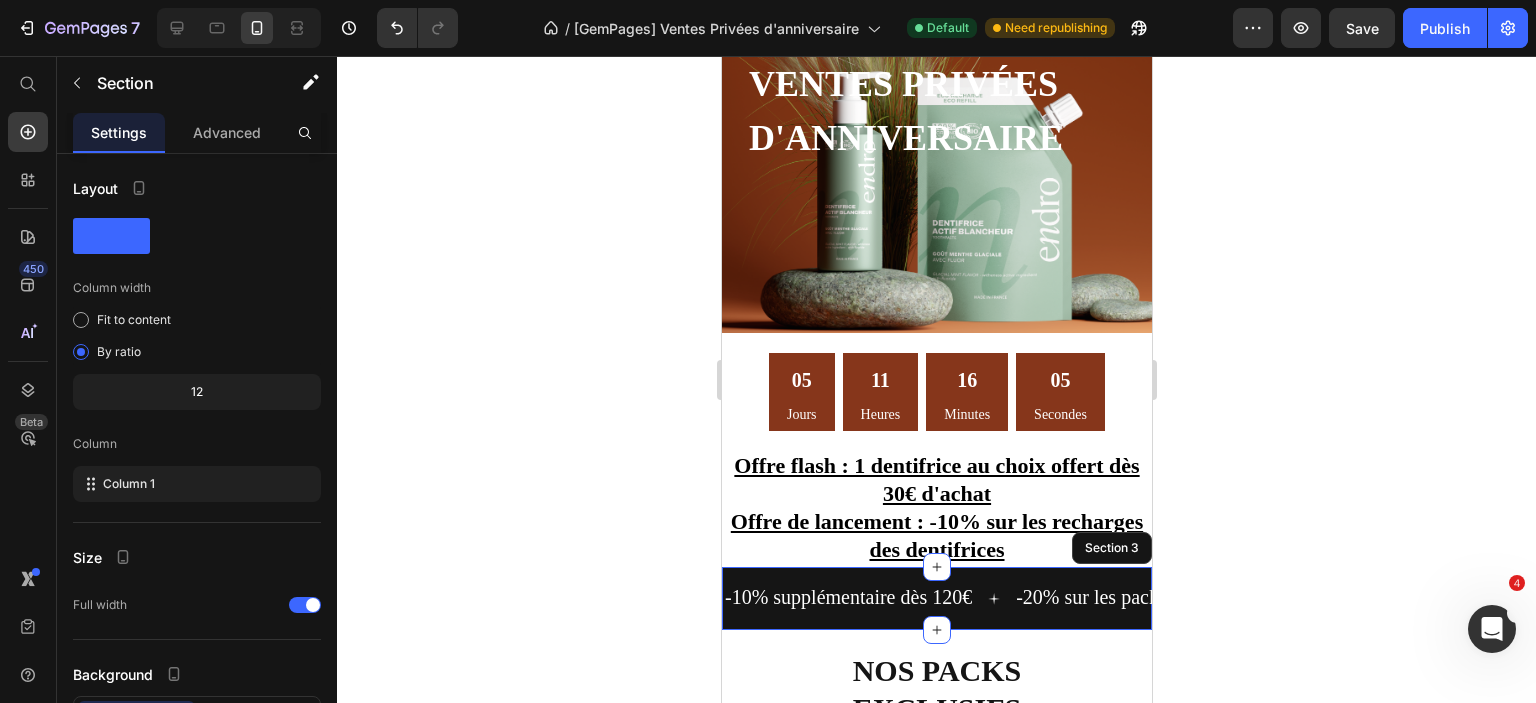 click 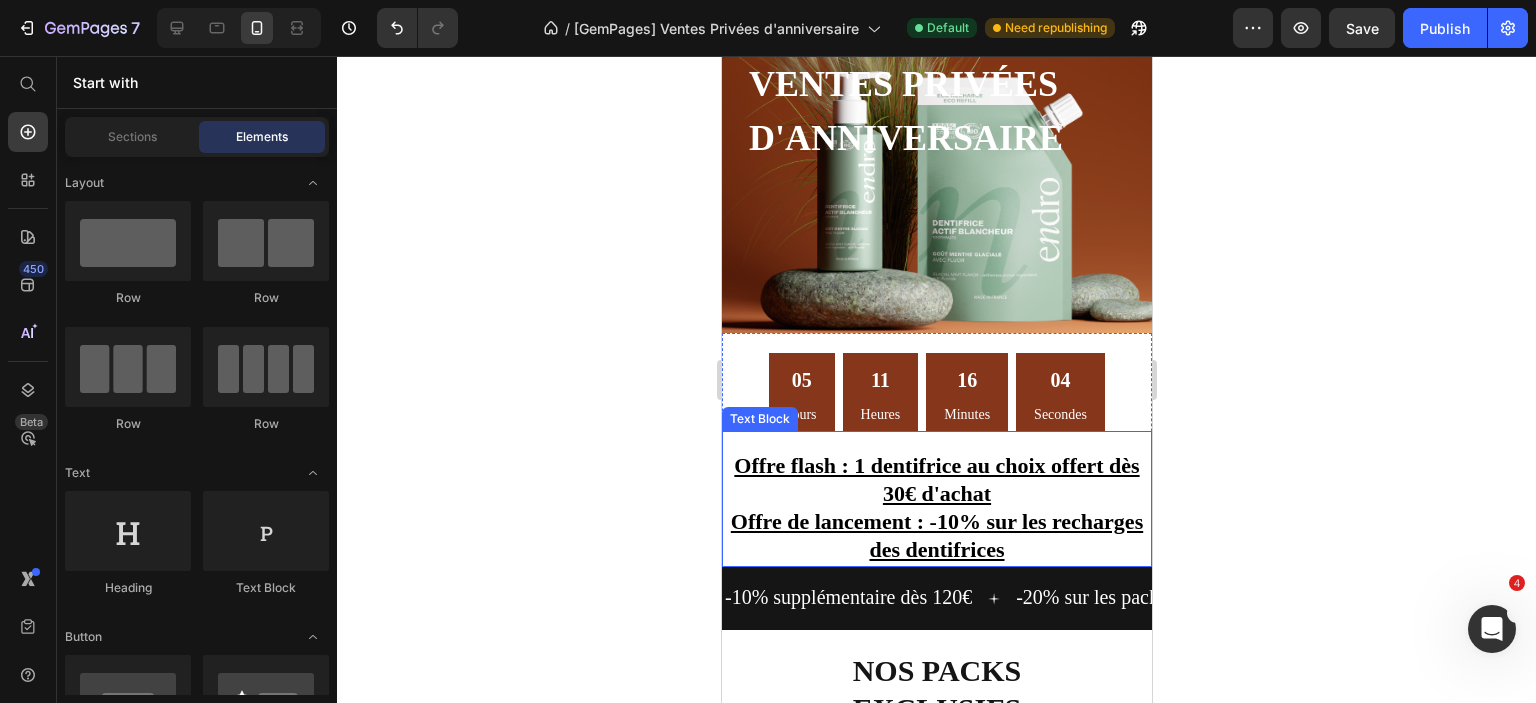 scroll, scrollTop: 0, scrollLeft: 0, axis: both 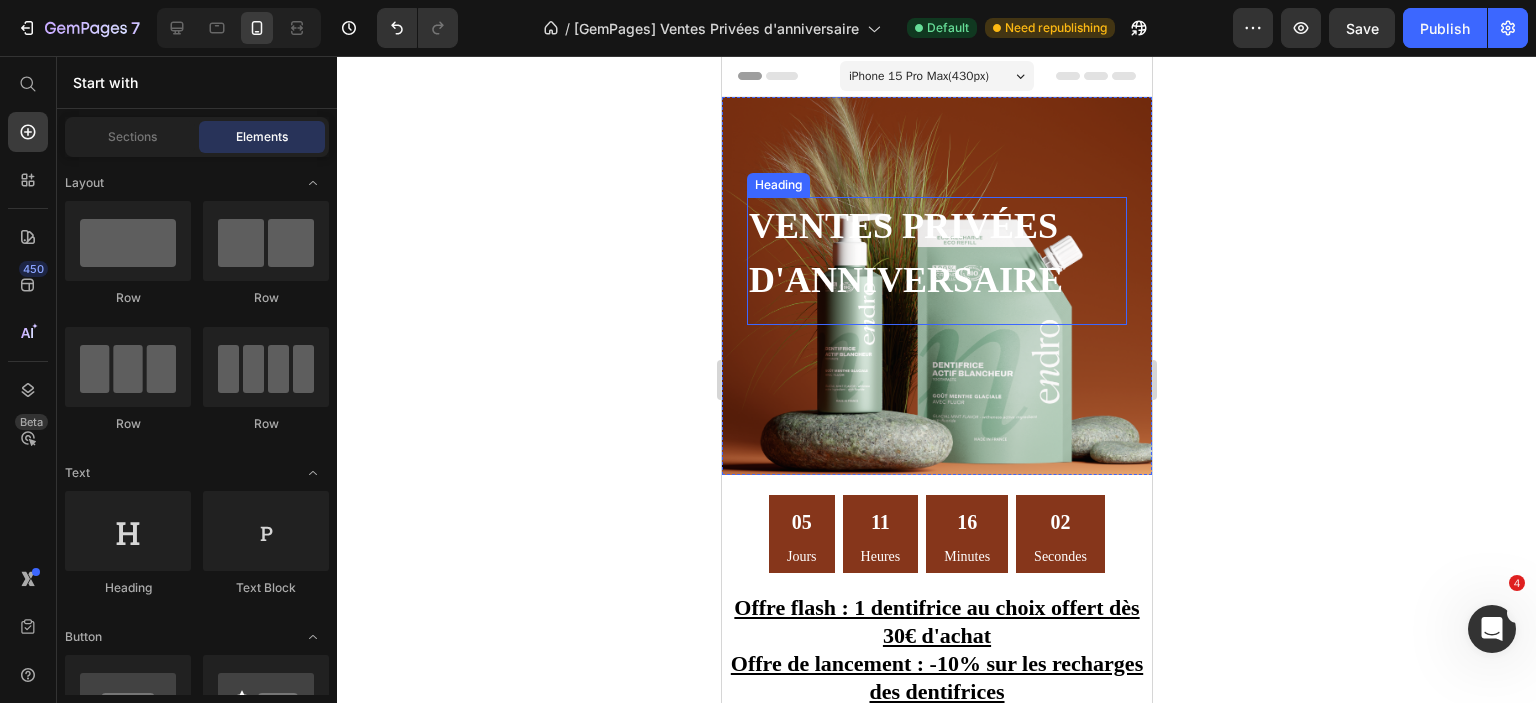 click on "Ventes privées d'anniversaire" at bounding box center (936, 253) 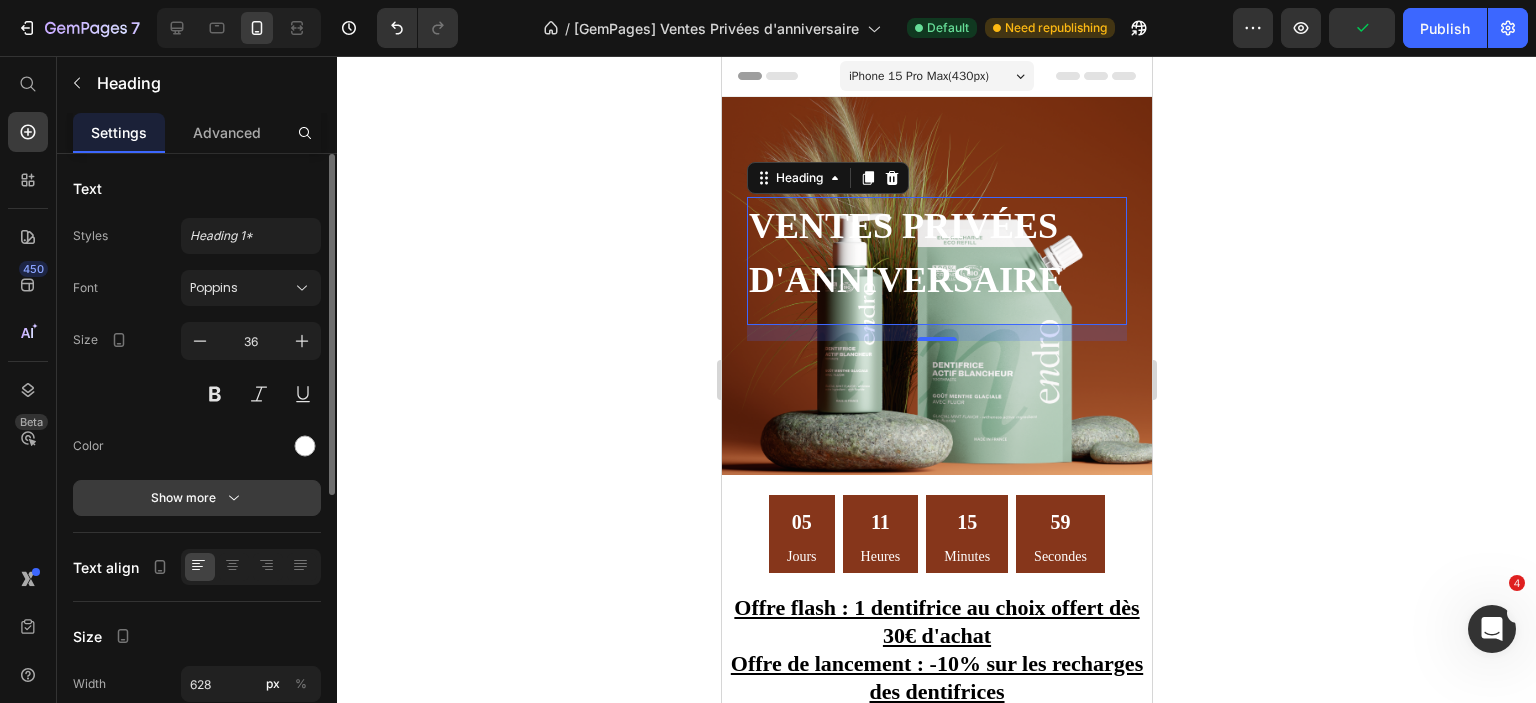 click on "Show more" at bounding box center [197, 498] 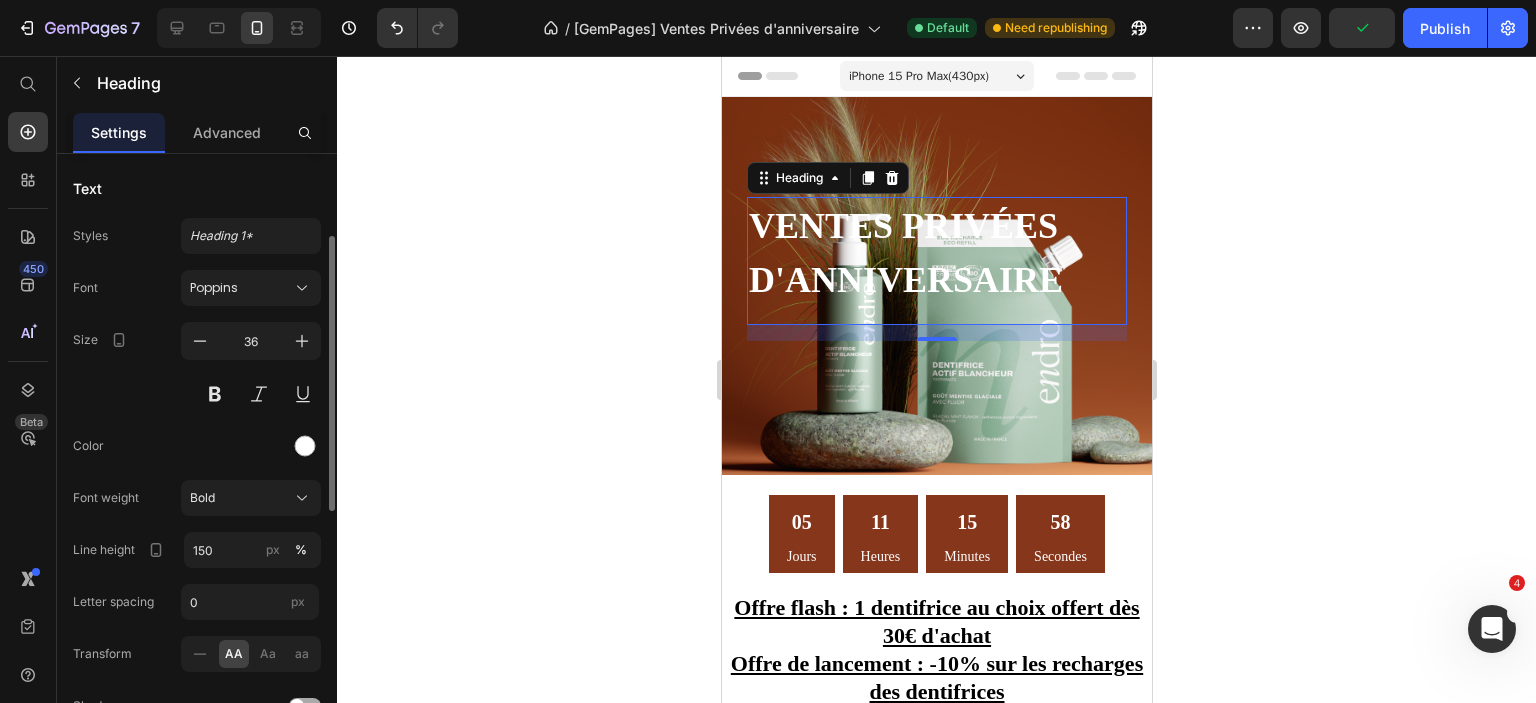 scroll, scrollTop: 99, scrollLeft: 0, axis: vertical 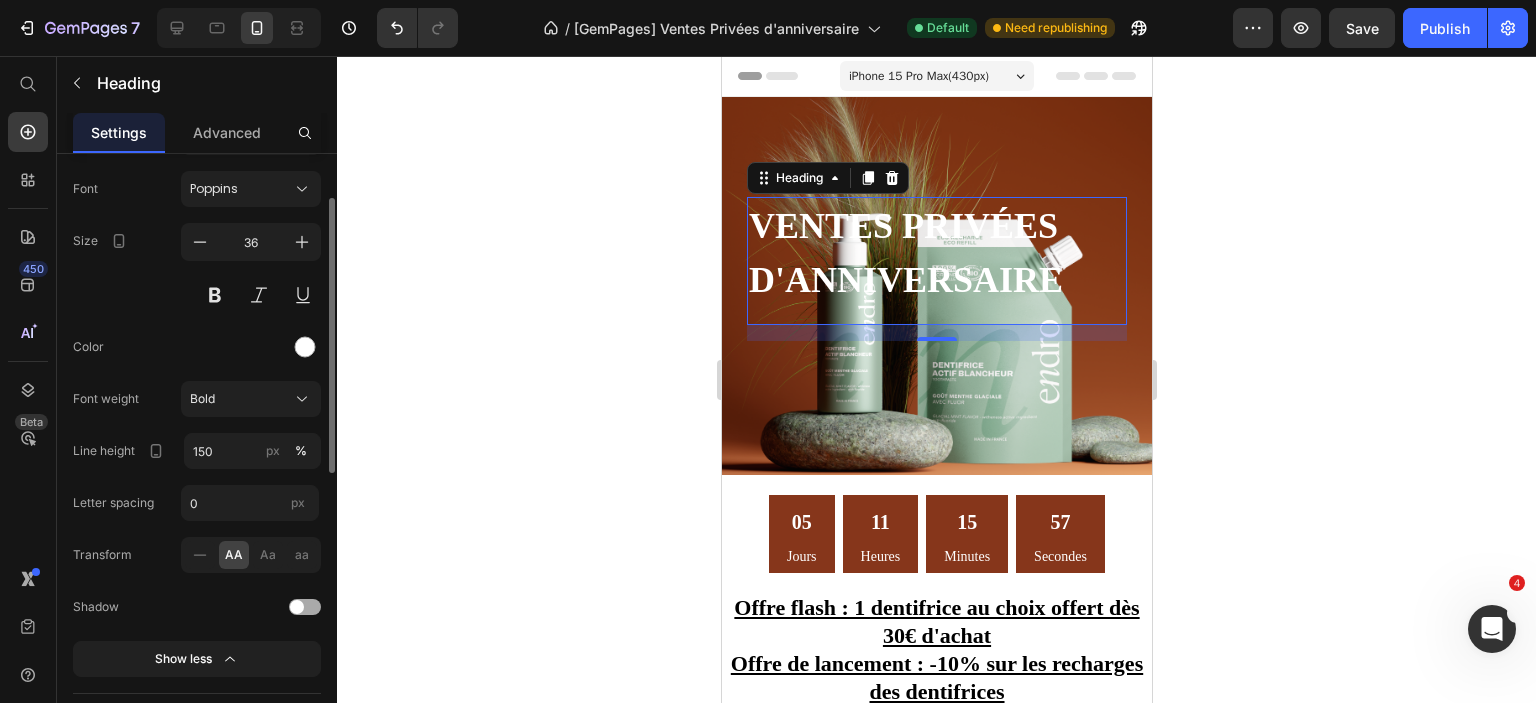 click at bounding box center [305, 607] 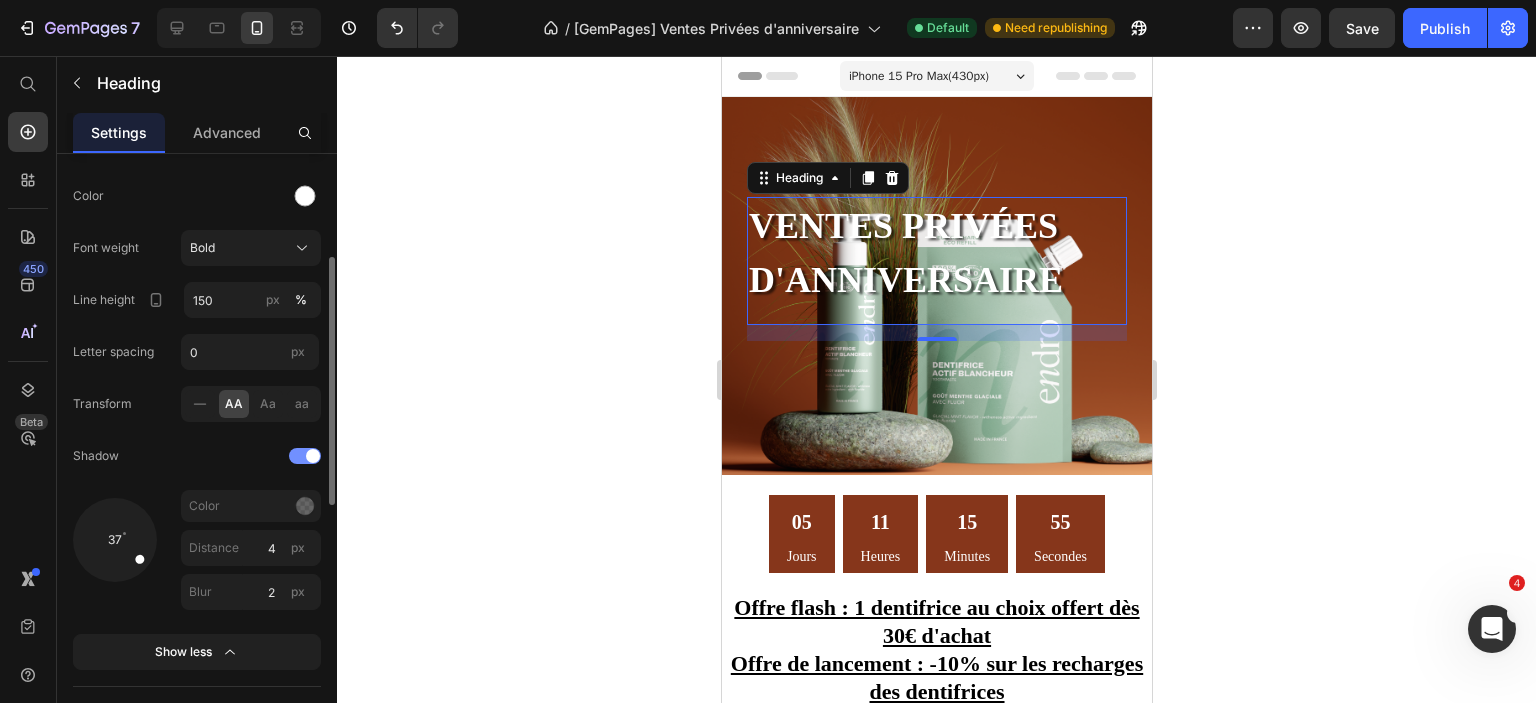 scroll, scrollTop: 251, scrollLeft: 0, axis: vertical 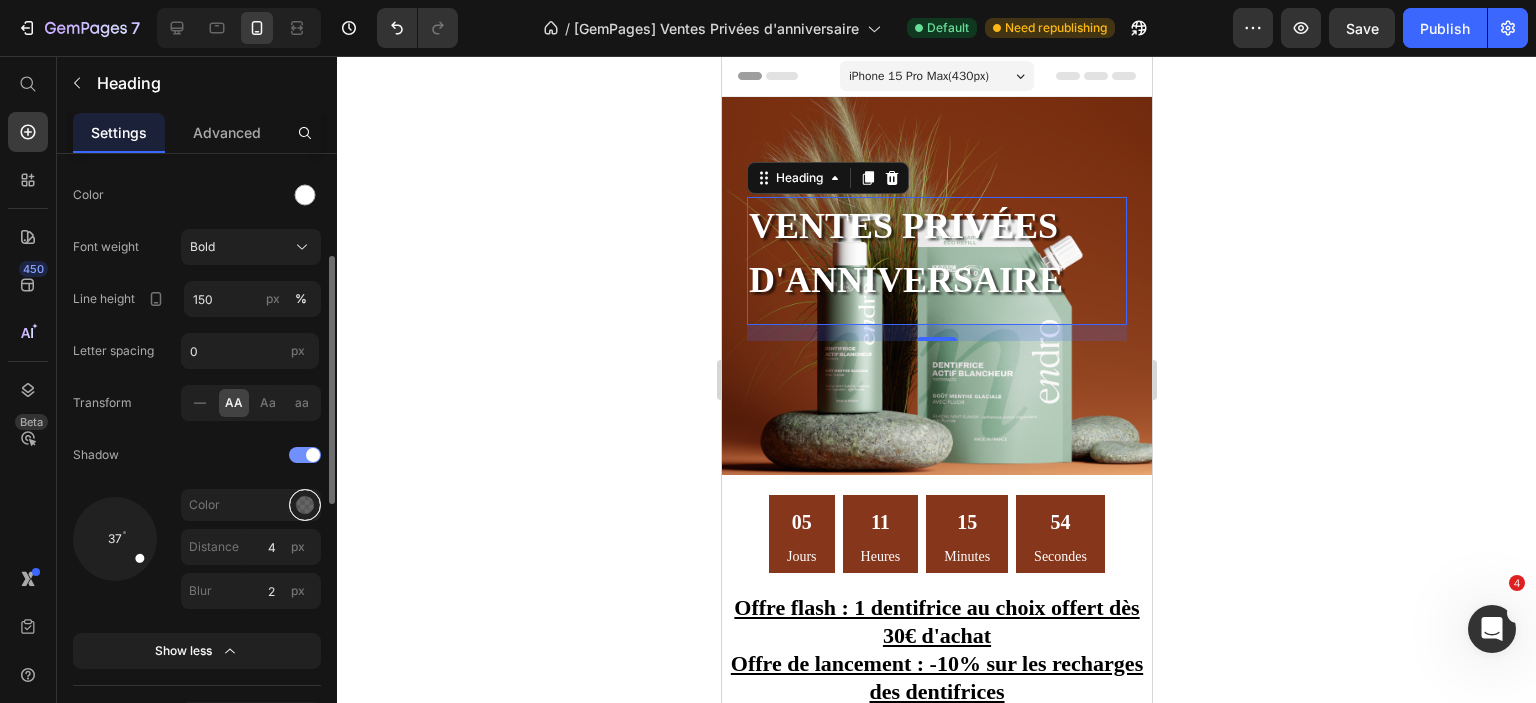 click at bounding box center [305, 505] 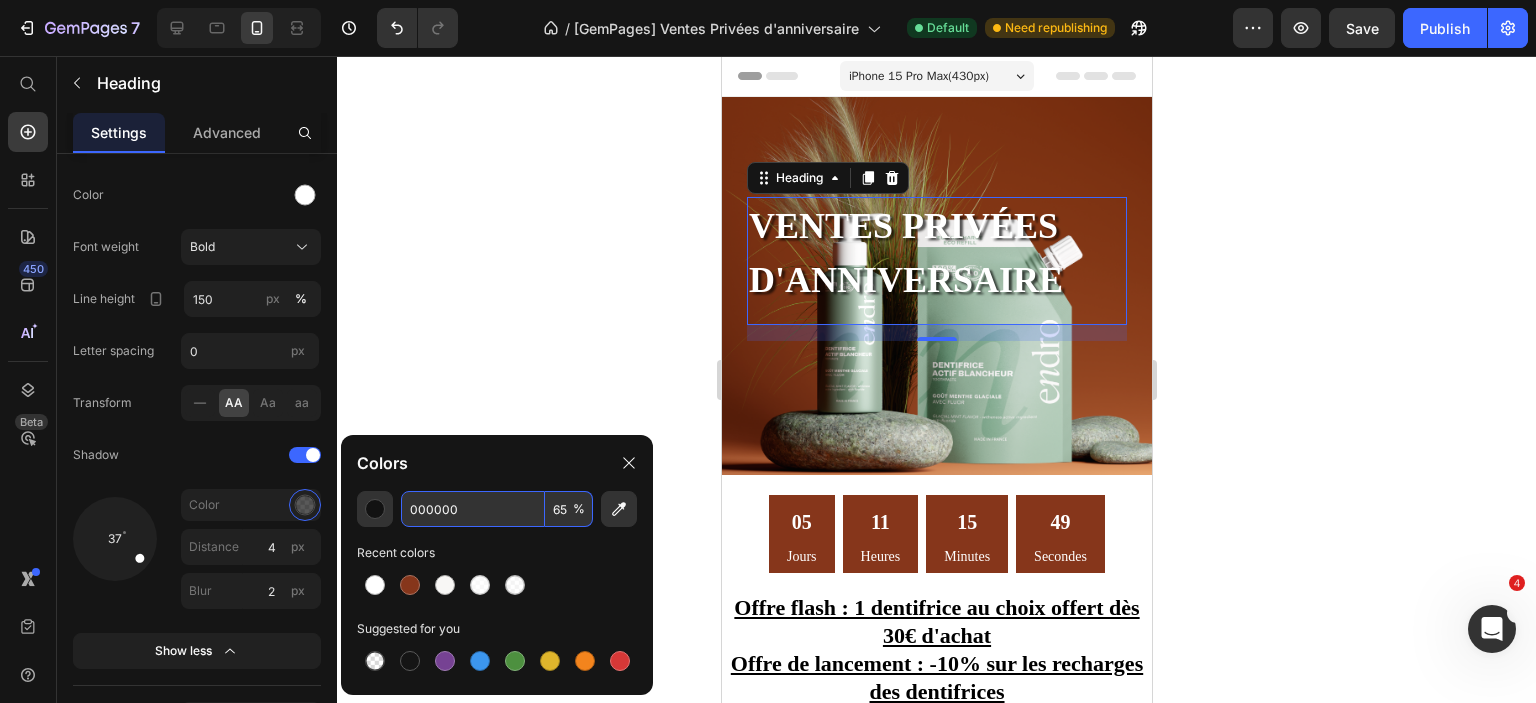 type on "65" 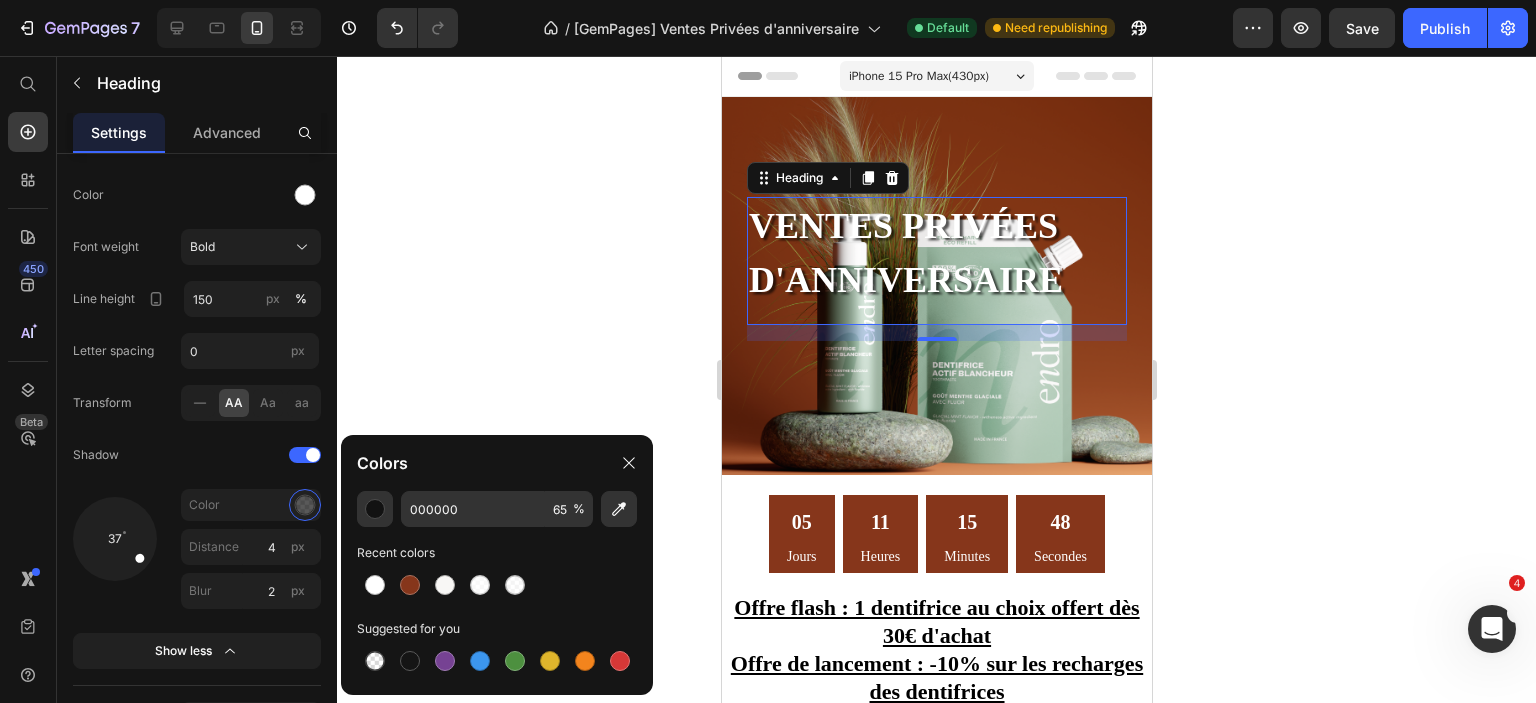click on "Colors" 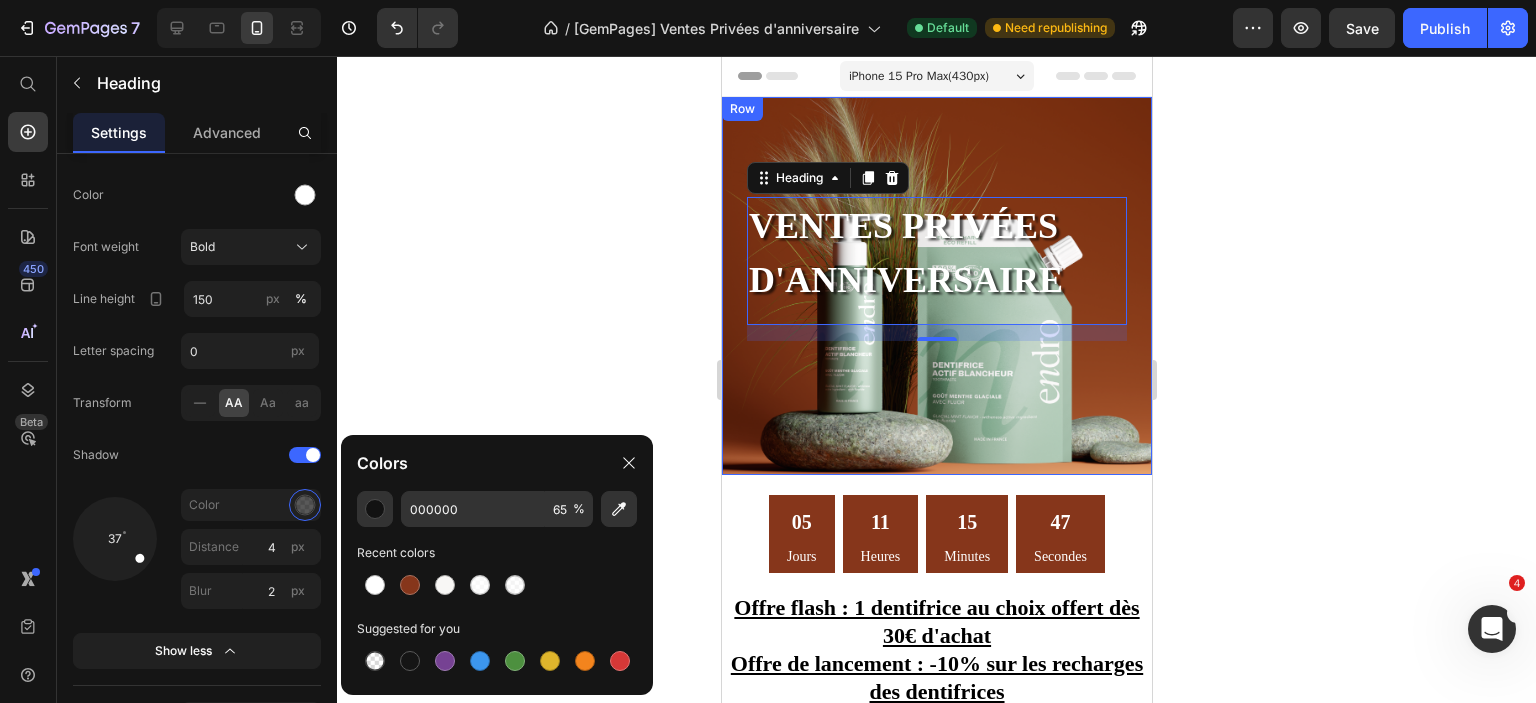 click 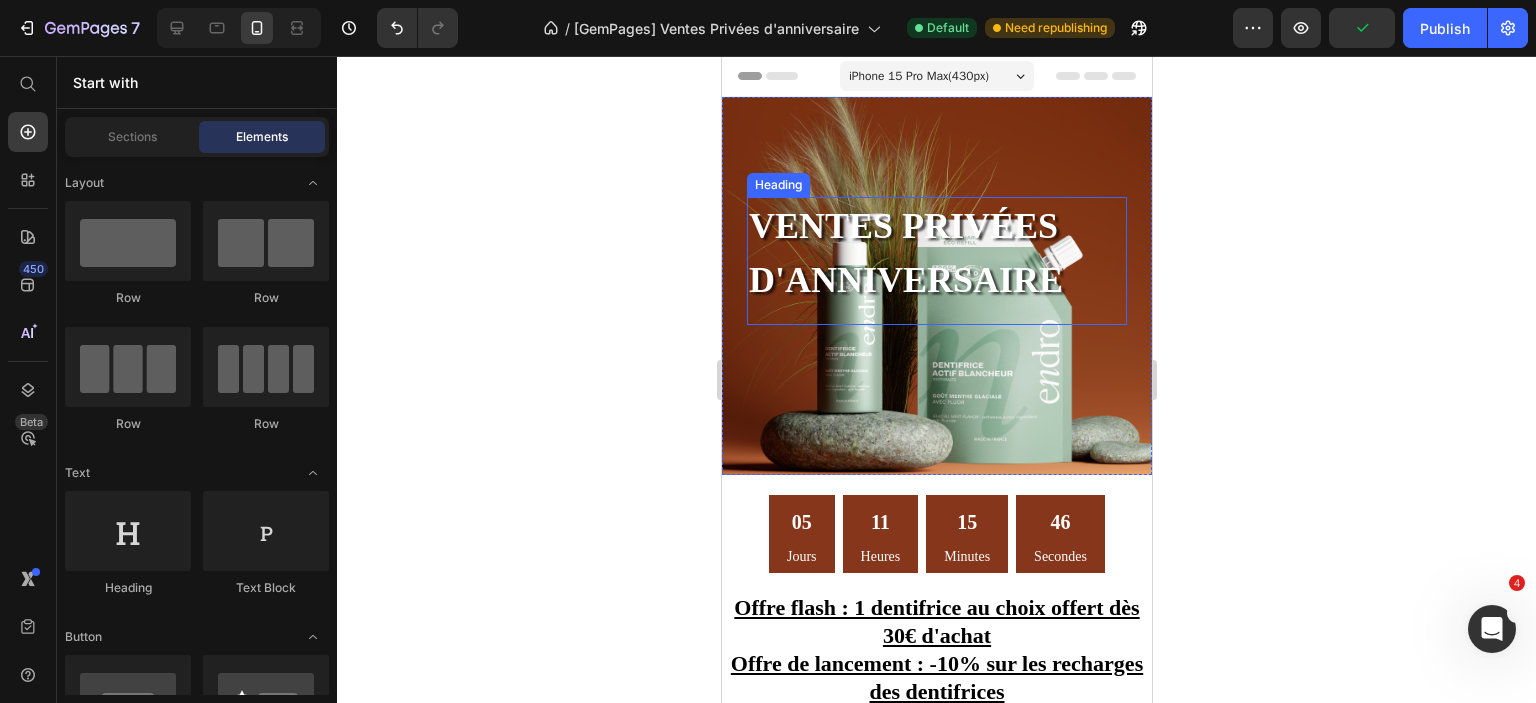 click on "Ventes privées d'anniversaire" at bounding box center (936, 253) 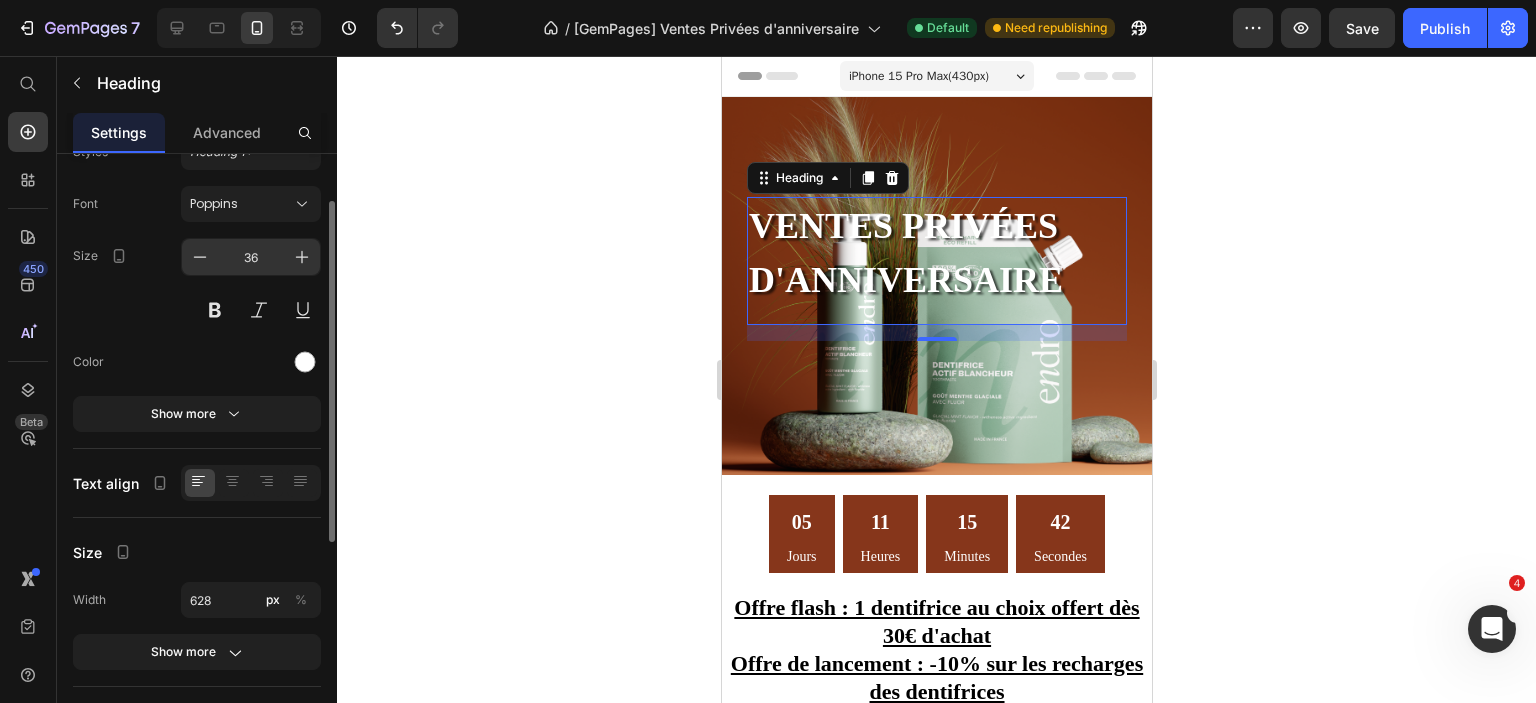 scroll, scrollTop: 0, scrollLeft: 0, axis: both 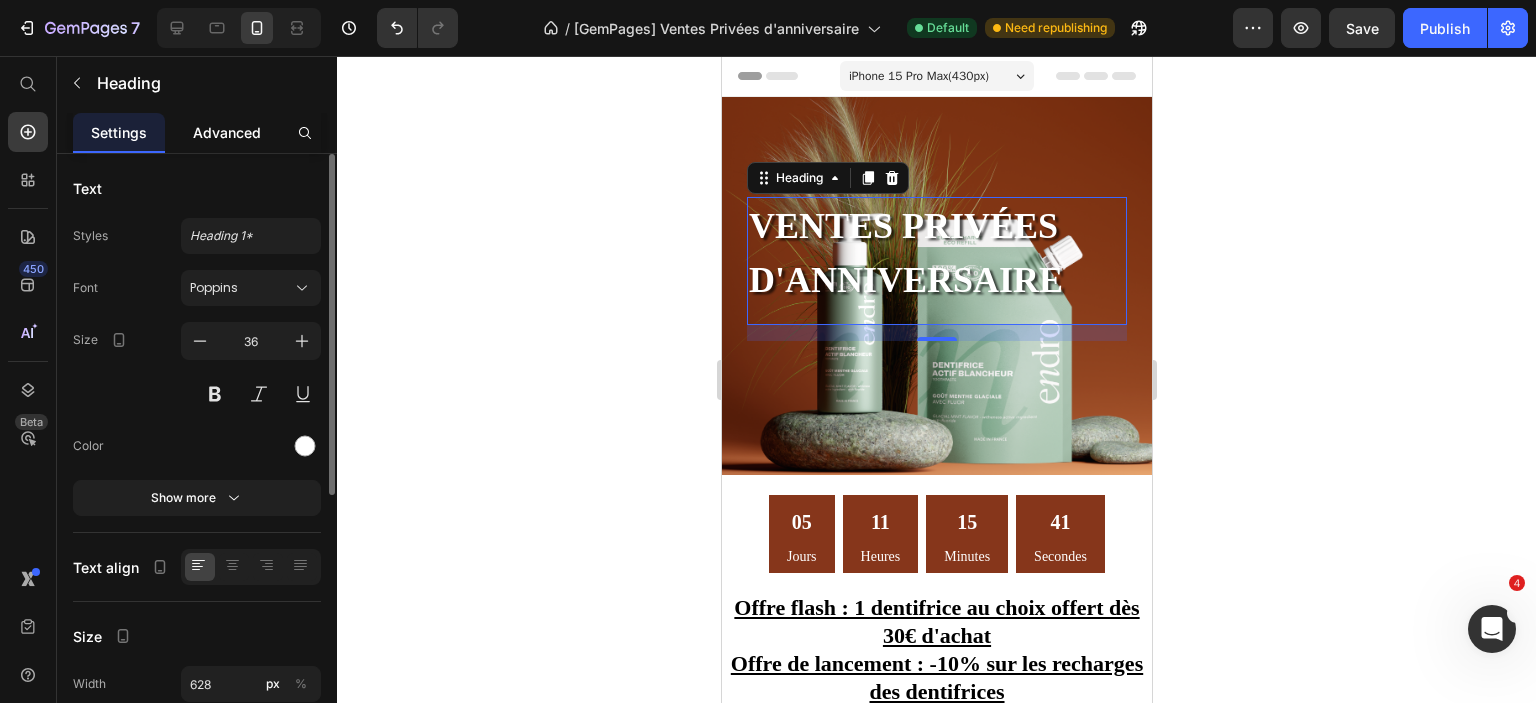 click on "Advanced" at bounding box center [227, 132] 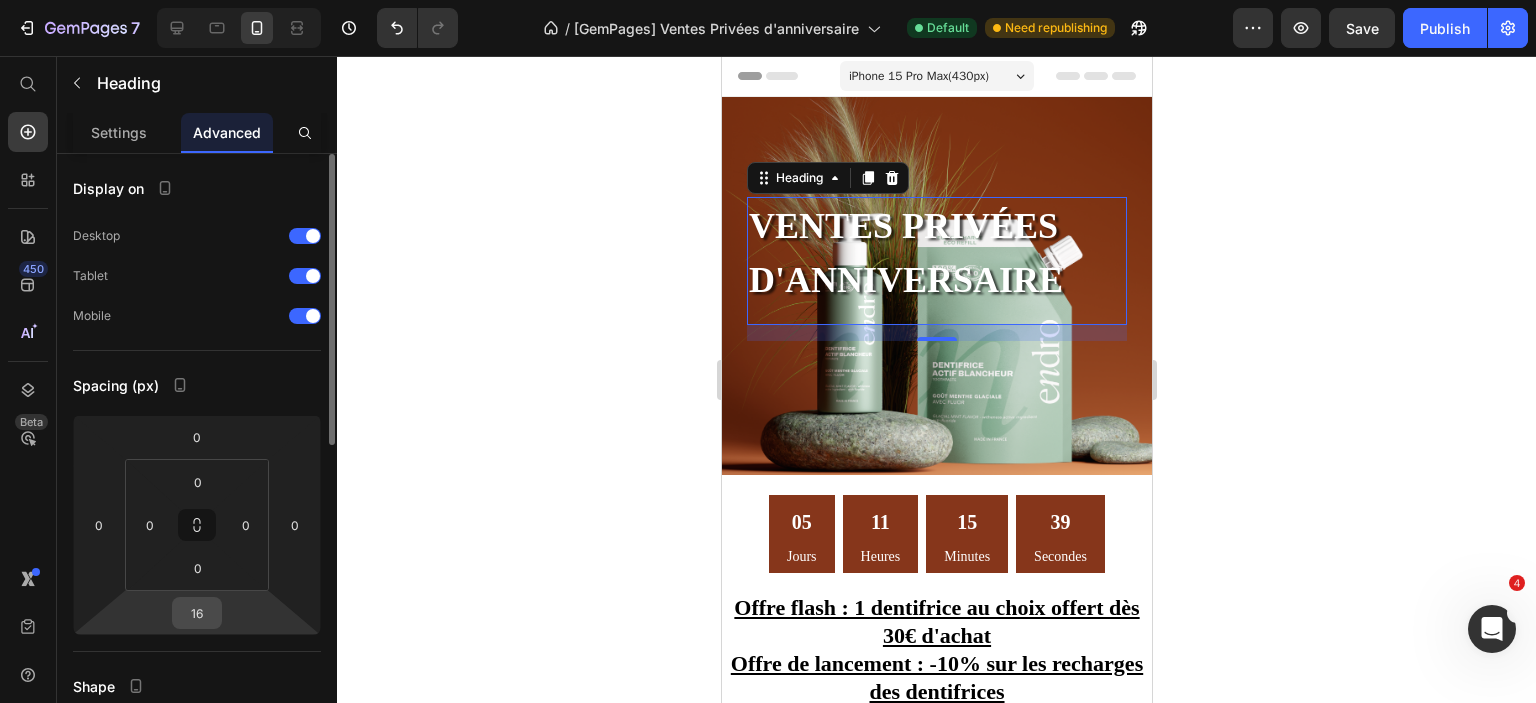click on "16" at bounding box center [197, 613] 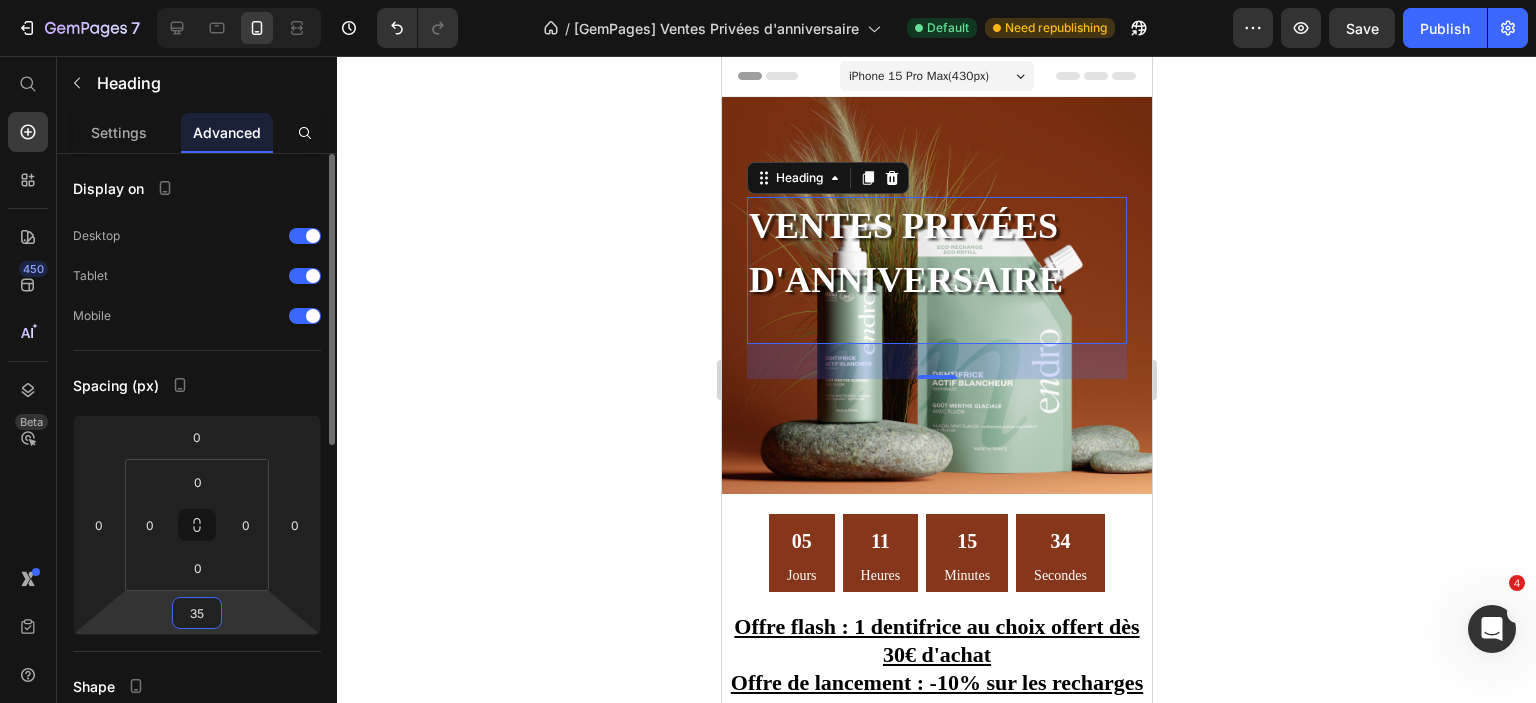 drag, startPoint x: 208, startPoint y: 604, endPoint x: 172, endPoint y: 606, distance: 36.05551 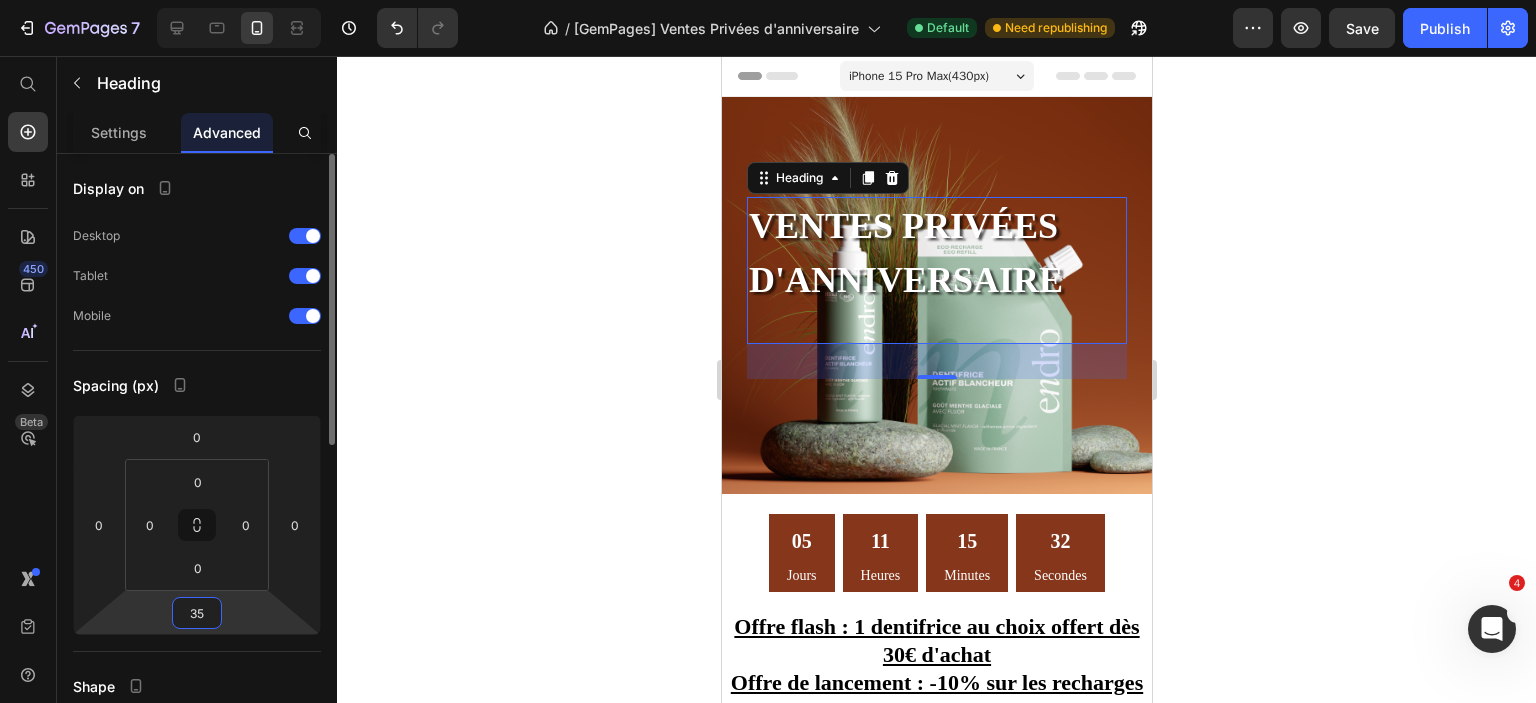 drag, startPoint x: 172, startPoint y: 606, endPoint x: 190, endPoint y: 615, distance: 20.12461 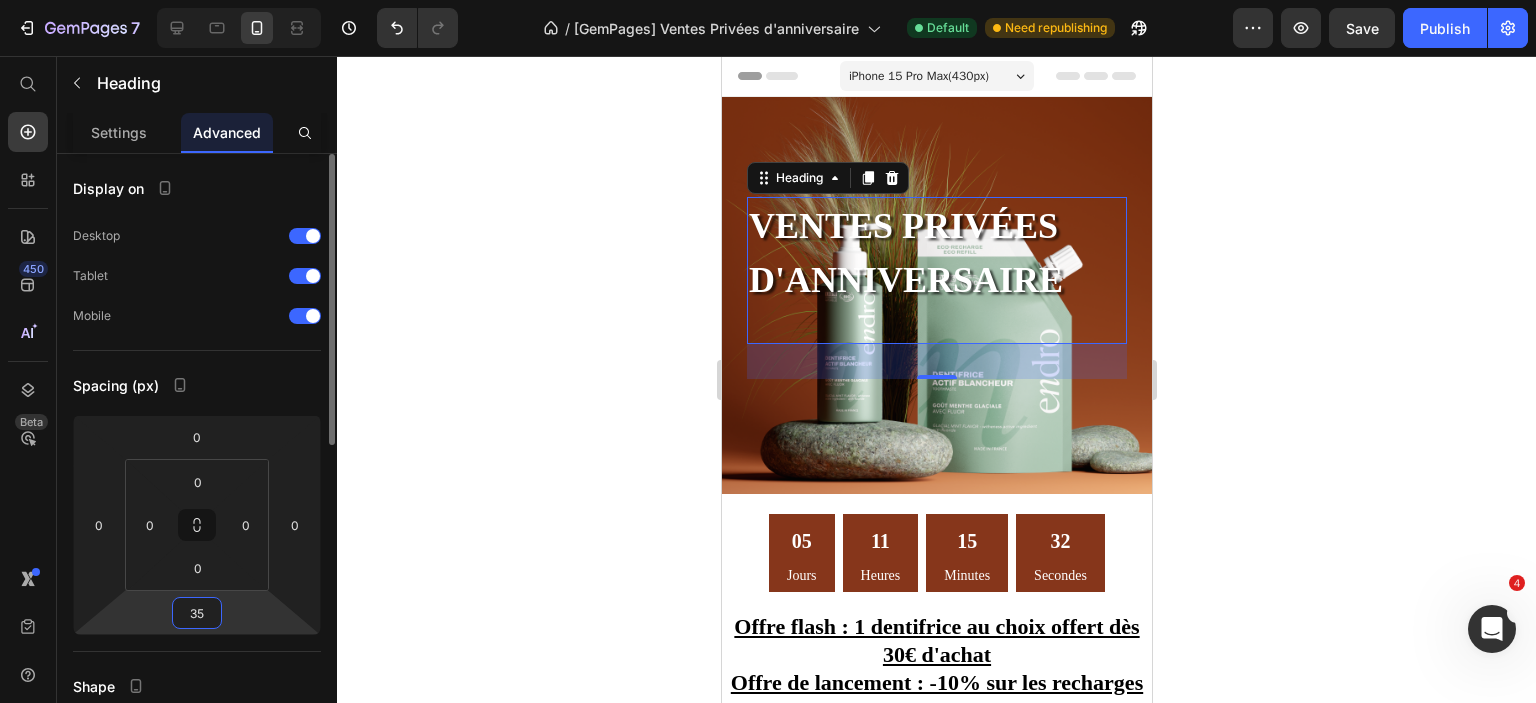 click on "35" at bounding box center (197, 613) 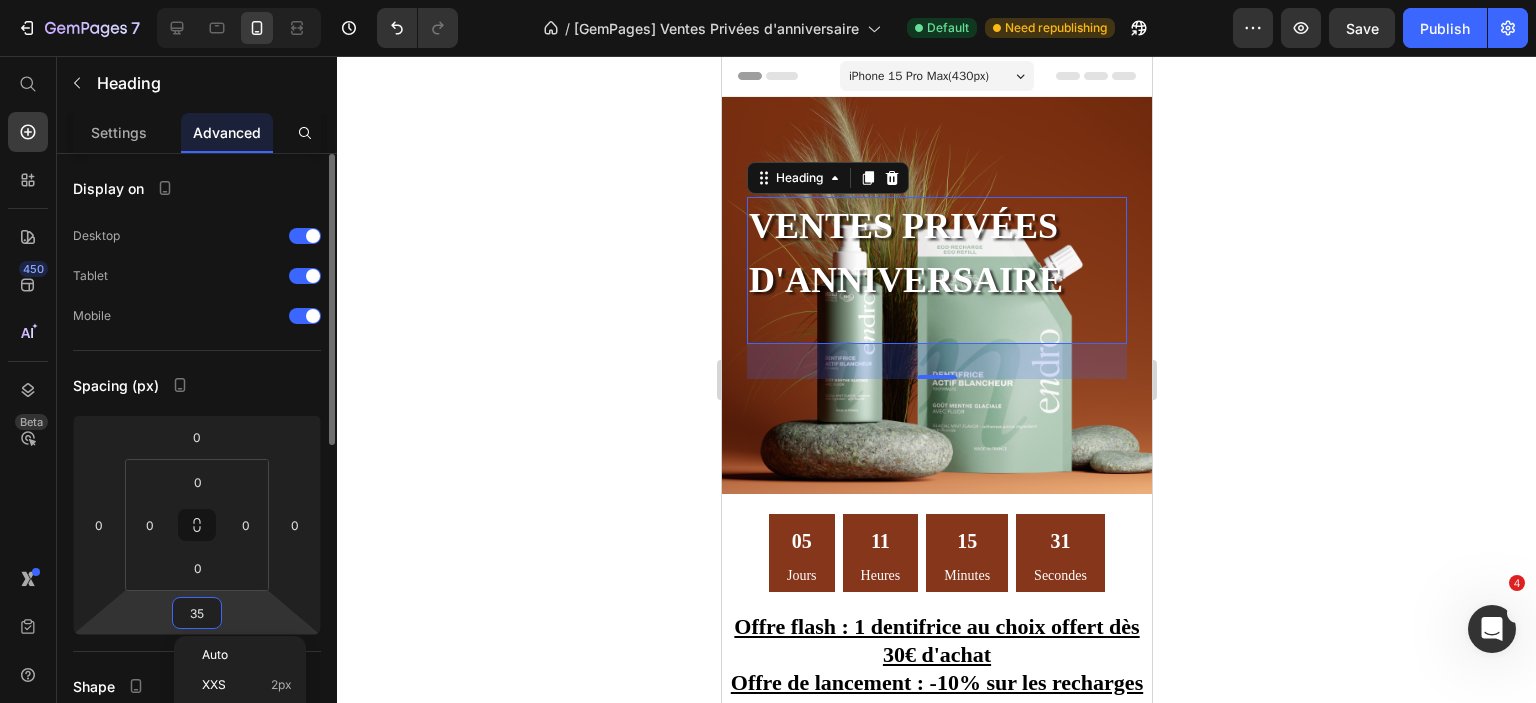 click on "35" at bounding box center [197, 613] 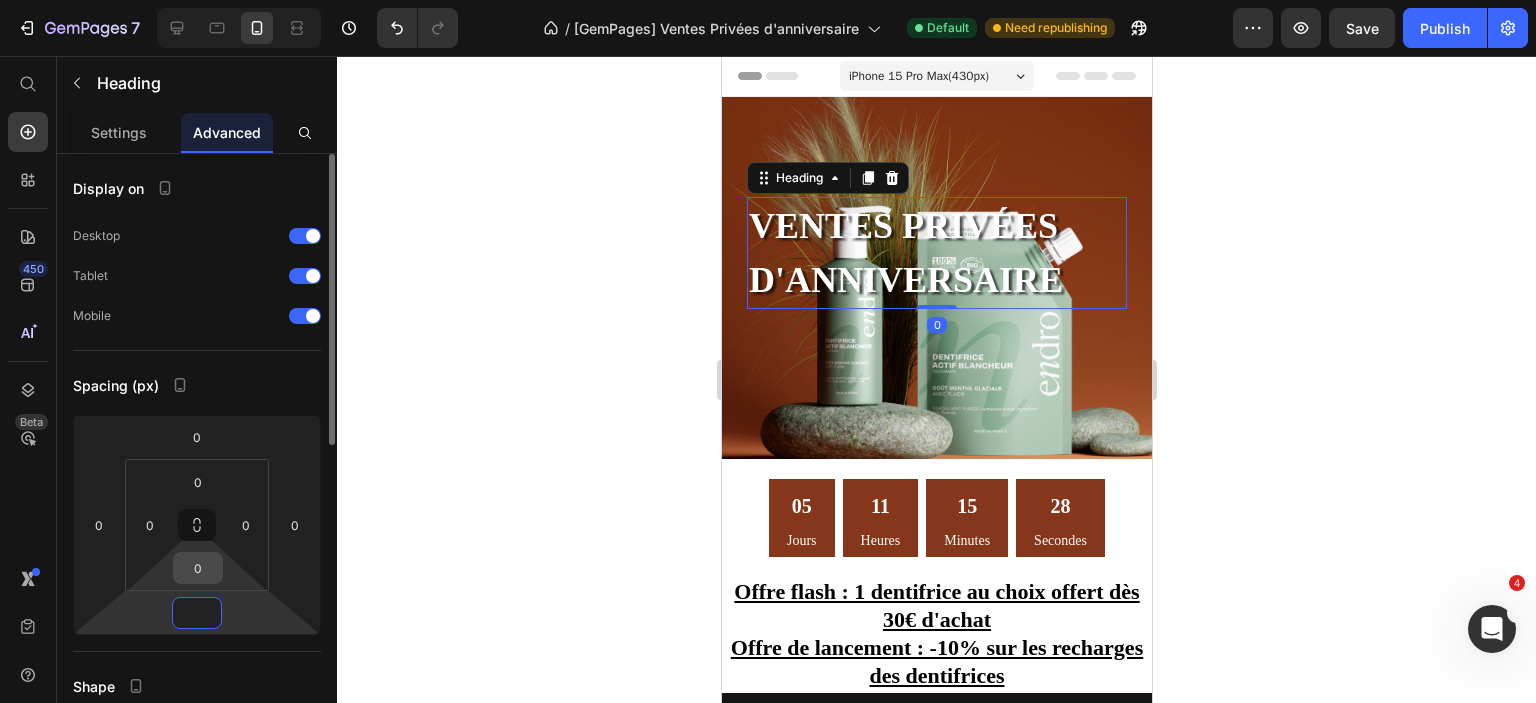 type on "0" 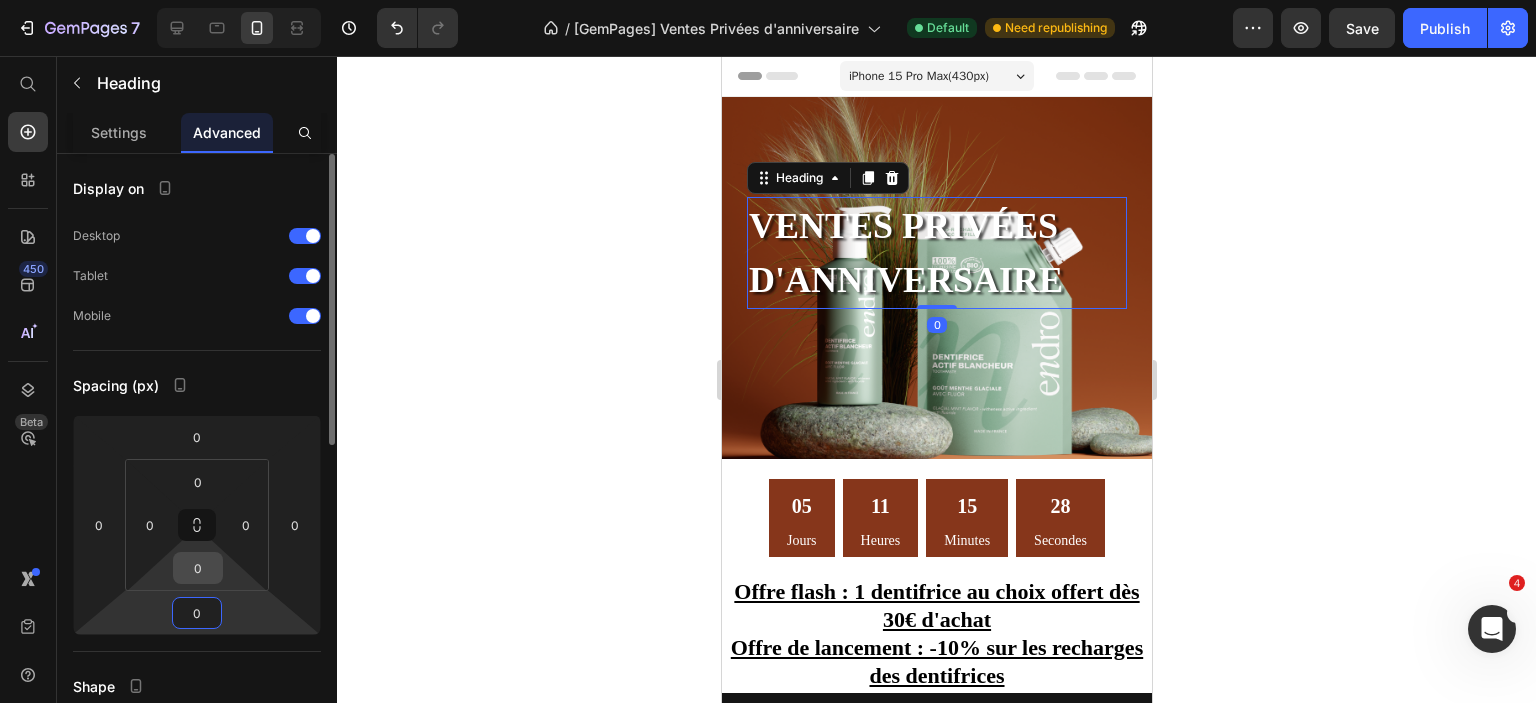 click on "0" at bounding box center (198, 568) 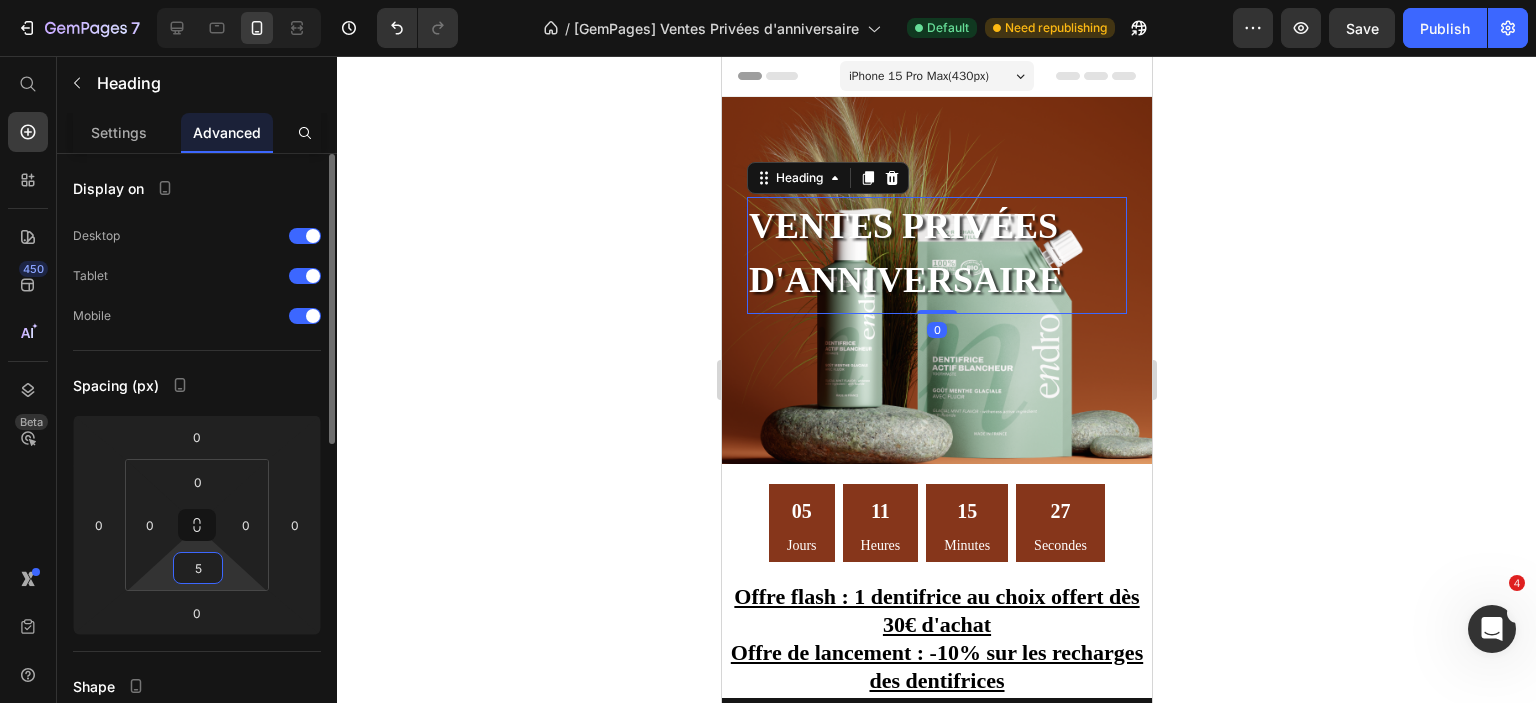 type on "50" 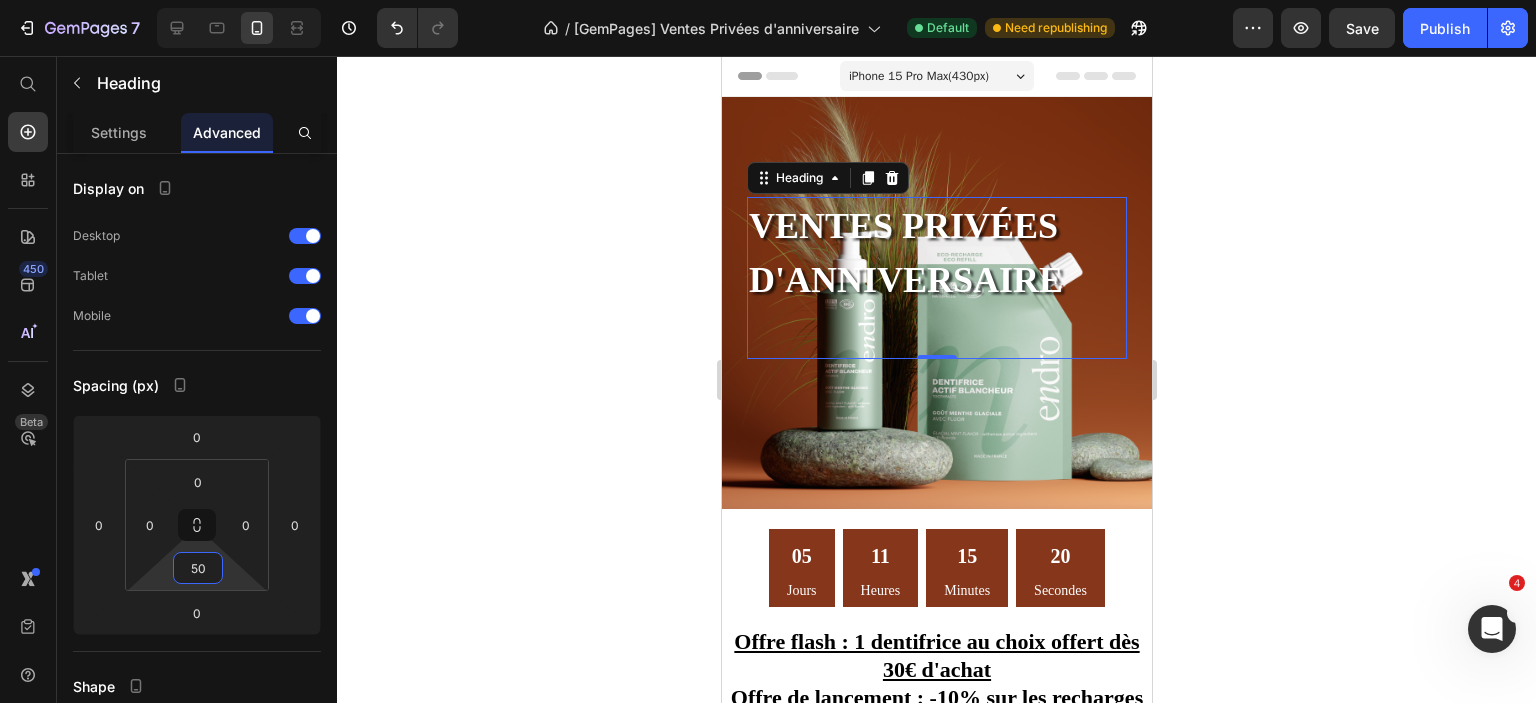 click 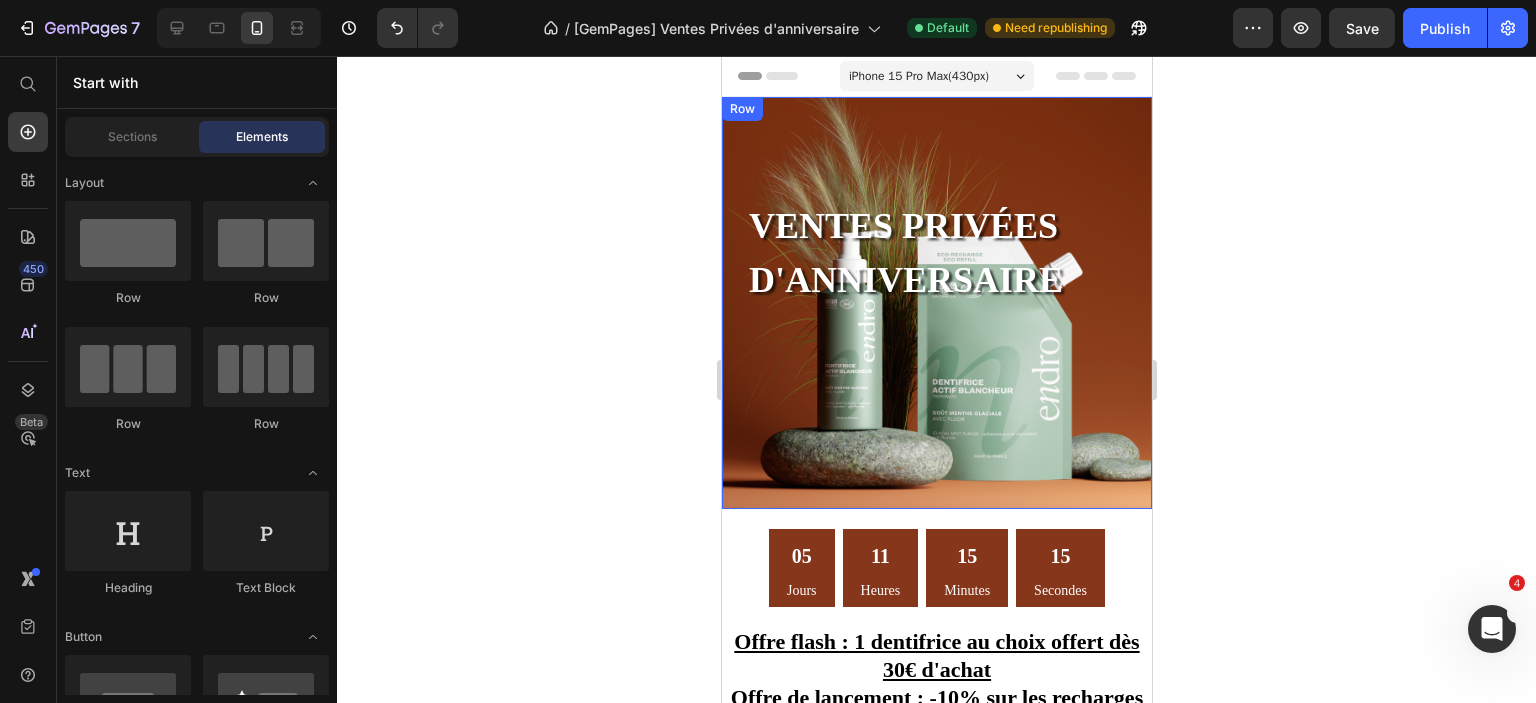 scroll, scrollTop: 136, scrollLeft: 0, axis: vertical 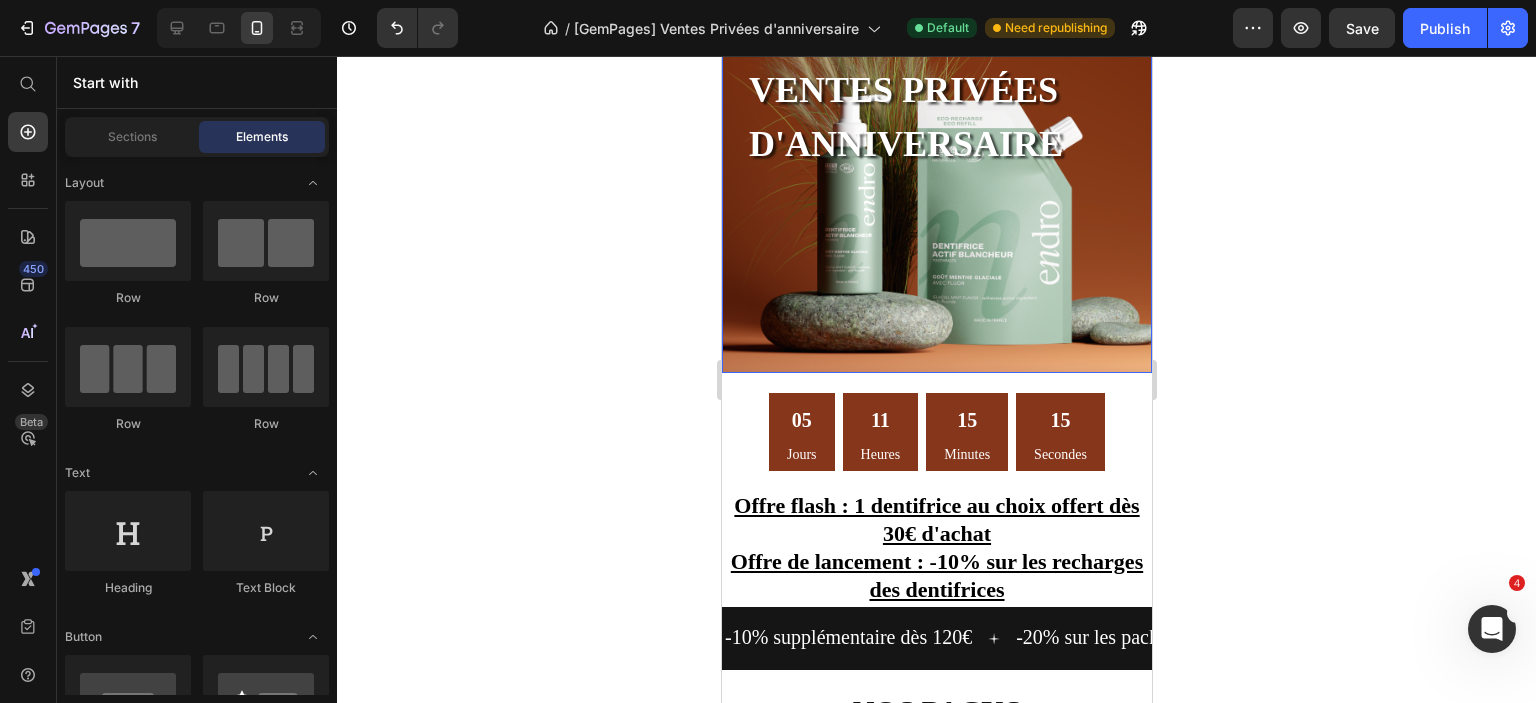 click on "Ventes privées d'anniversaire Heading 05 Jours 11 Heures 15 Minutes 17 Secondes Countdown Timer Offre flash : 1 dentifrice au choix offert dès 30€ d'achat   Offre de lancement : -10% sur les recharges des dentifrices Text Block Text Block Row" at bounding box center (936, 167) 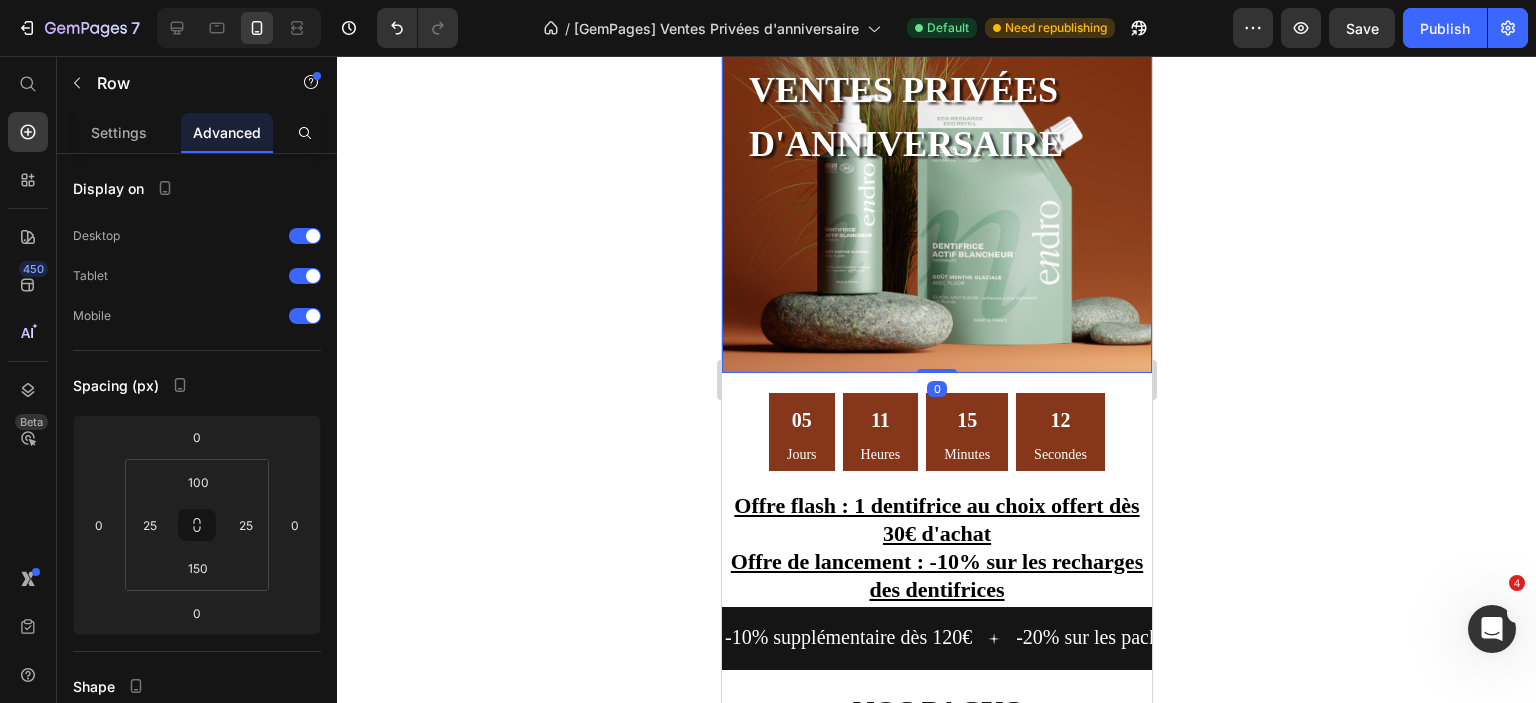 scroll, scrollTop: 156, scrollLeft: 0, axis: vertical 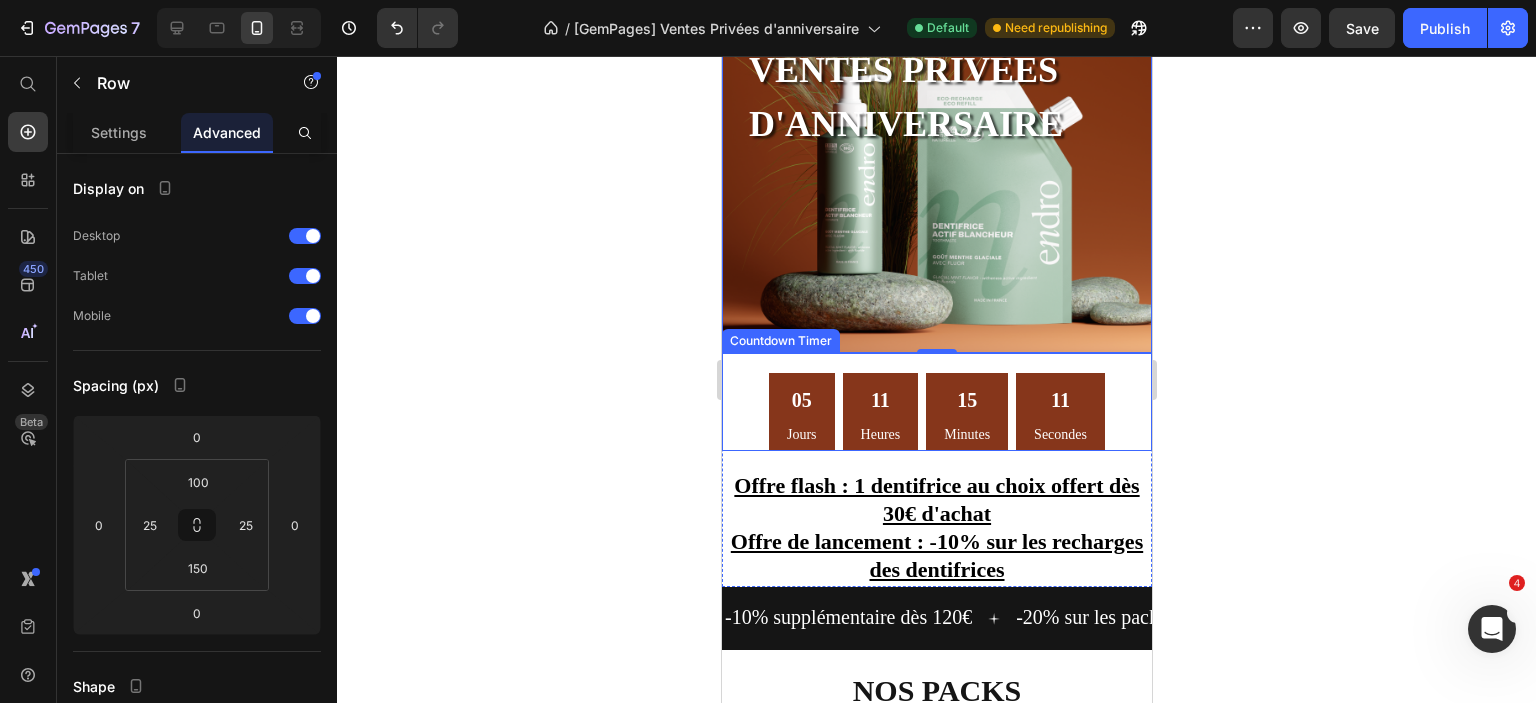 click on "11" at bounding box center [880, 400] 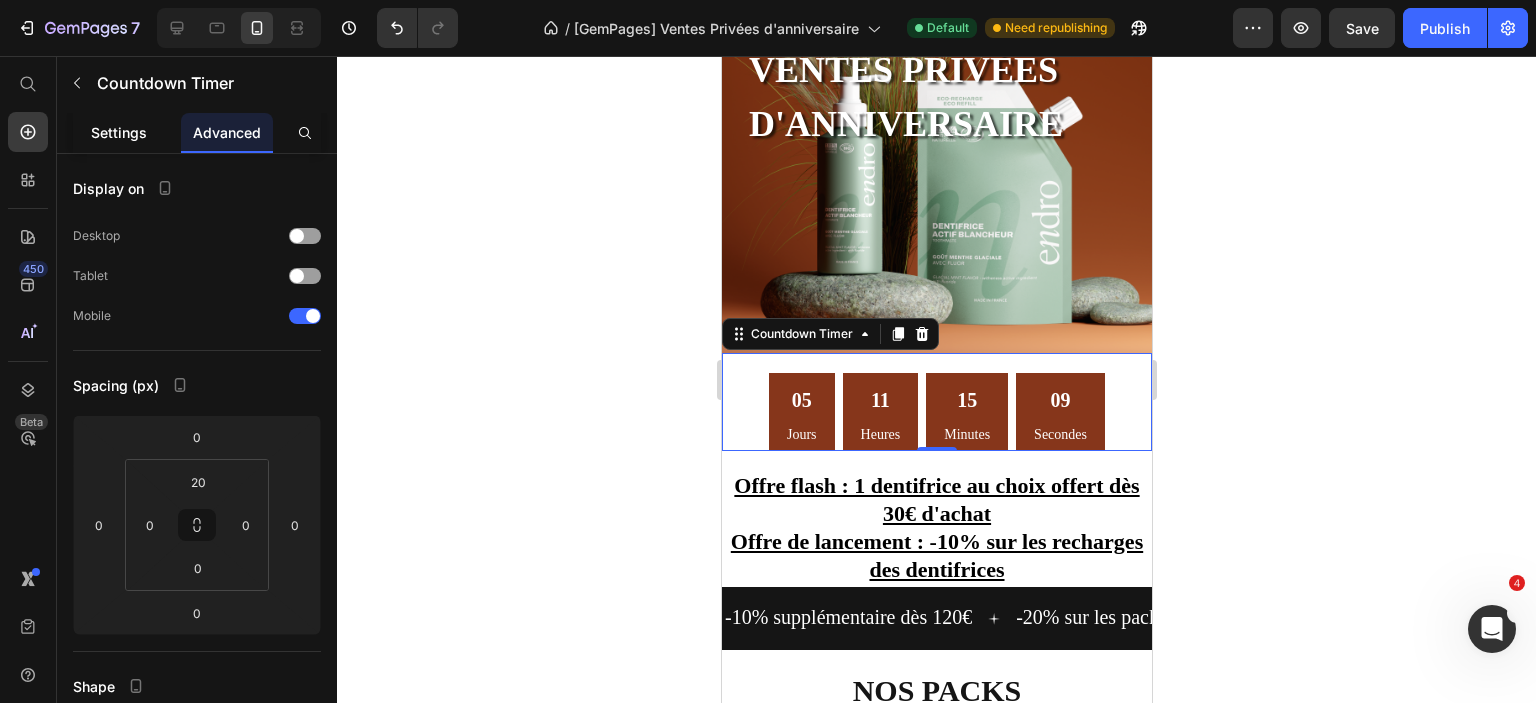 click on "Settings" at bounding box center (119, 132) 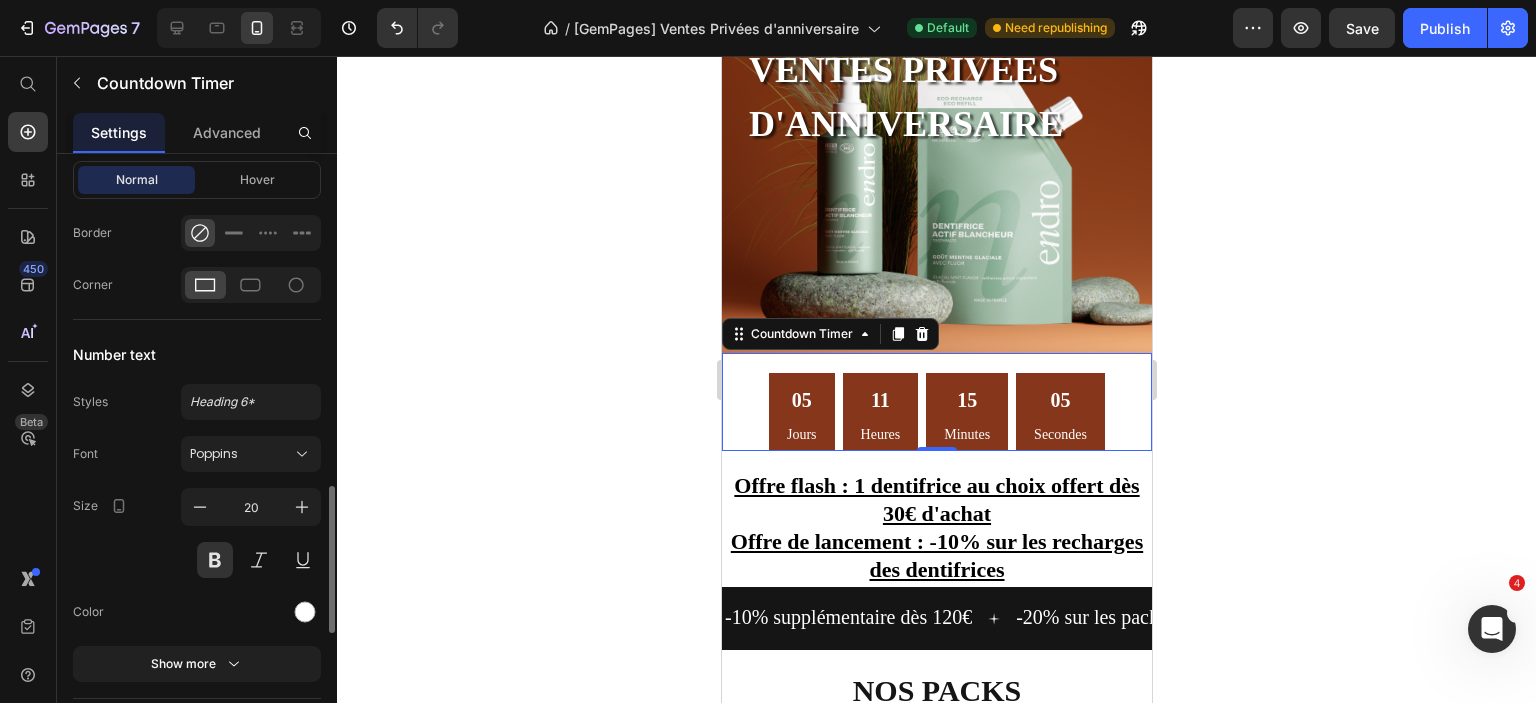scroll, scrollTop: 1369, scrollLeft: 0, axis: vertical 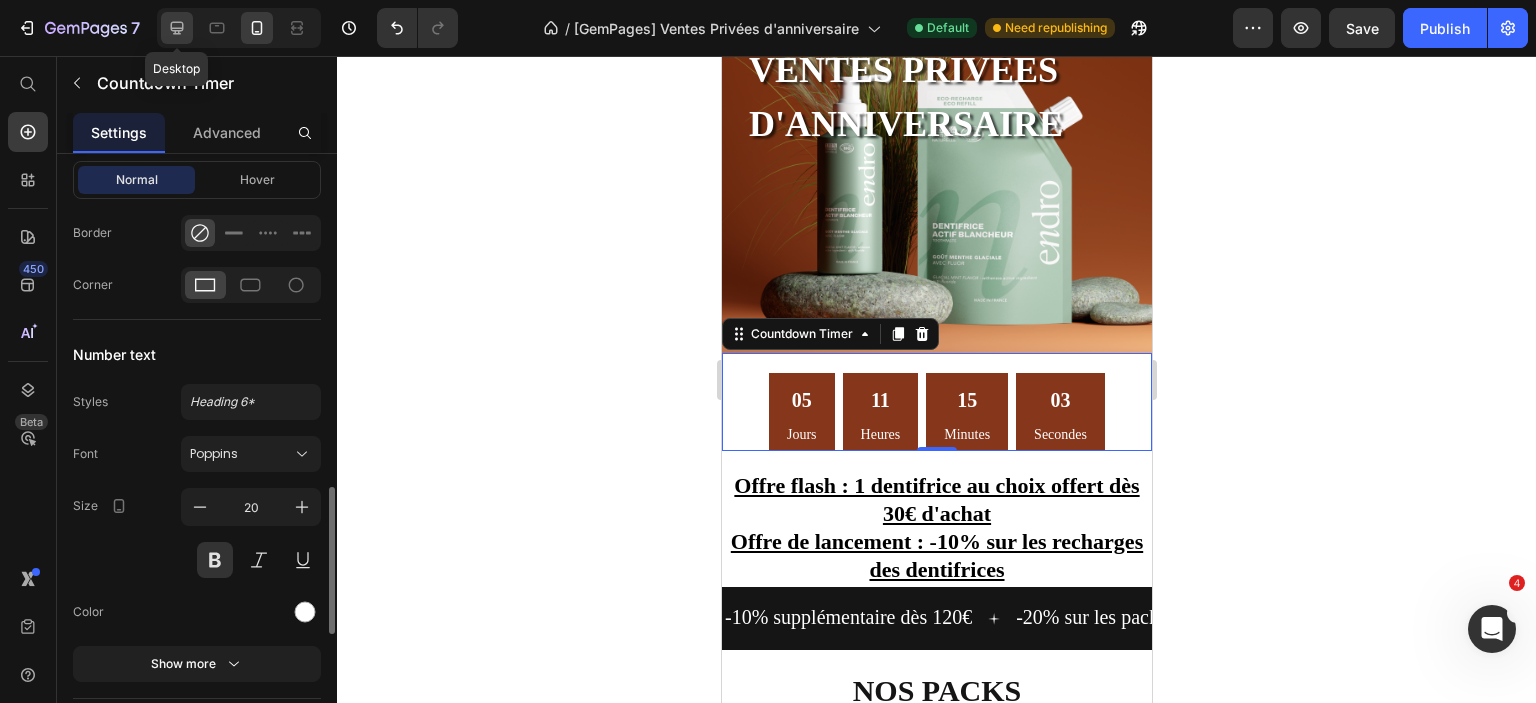 click 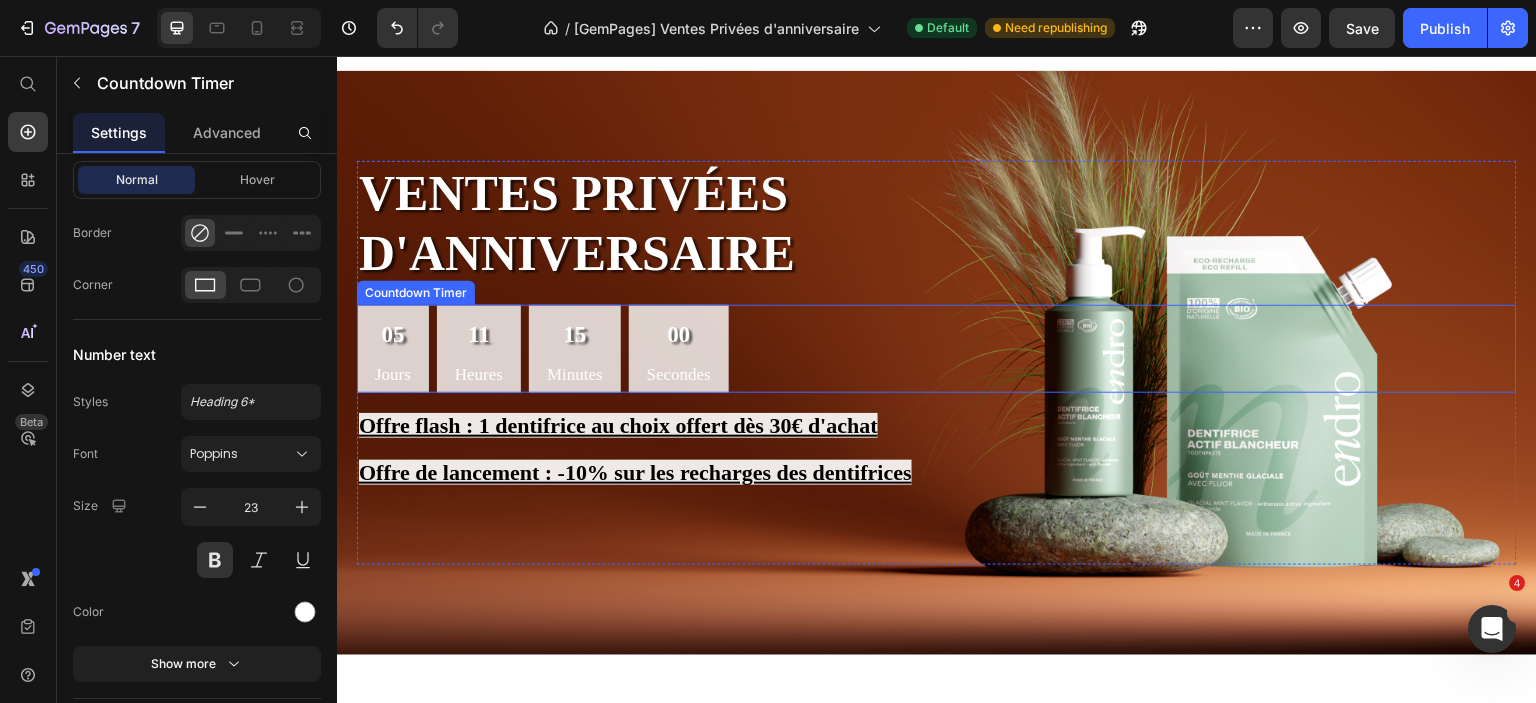 scroll, scrollTop: 28, scrollLeft: 0, axis: vertical 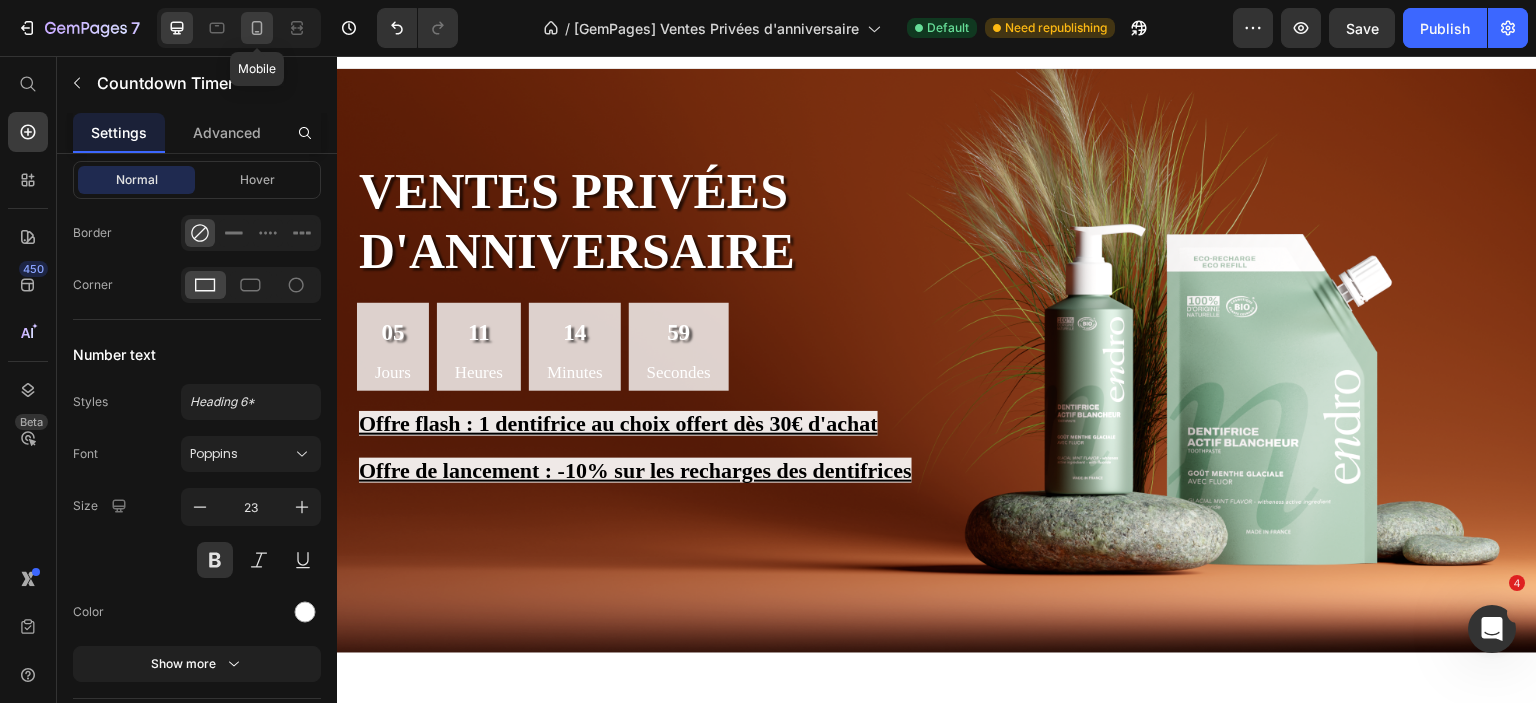 click 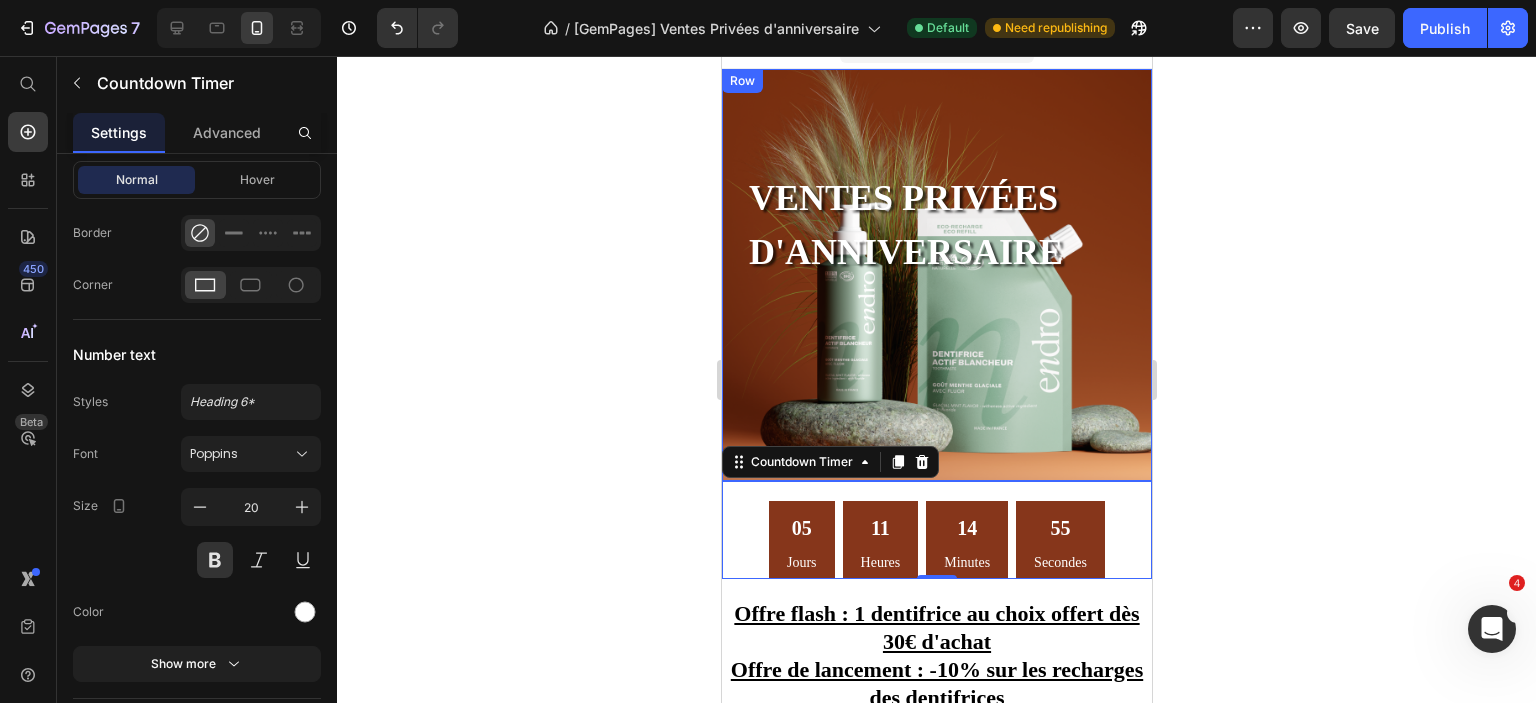 scroll, scrollTop: 383, scrollLeft: 0, axis: vertical 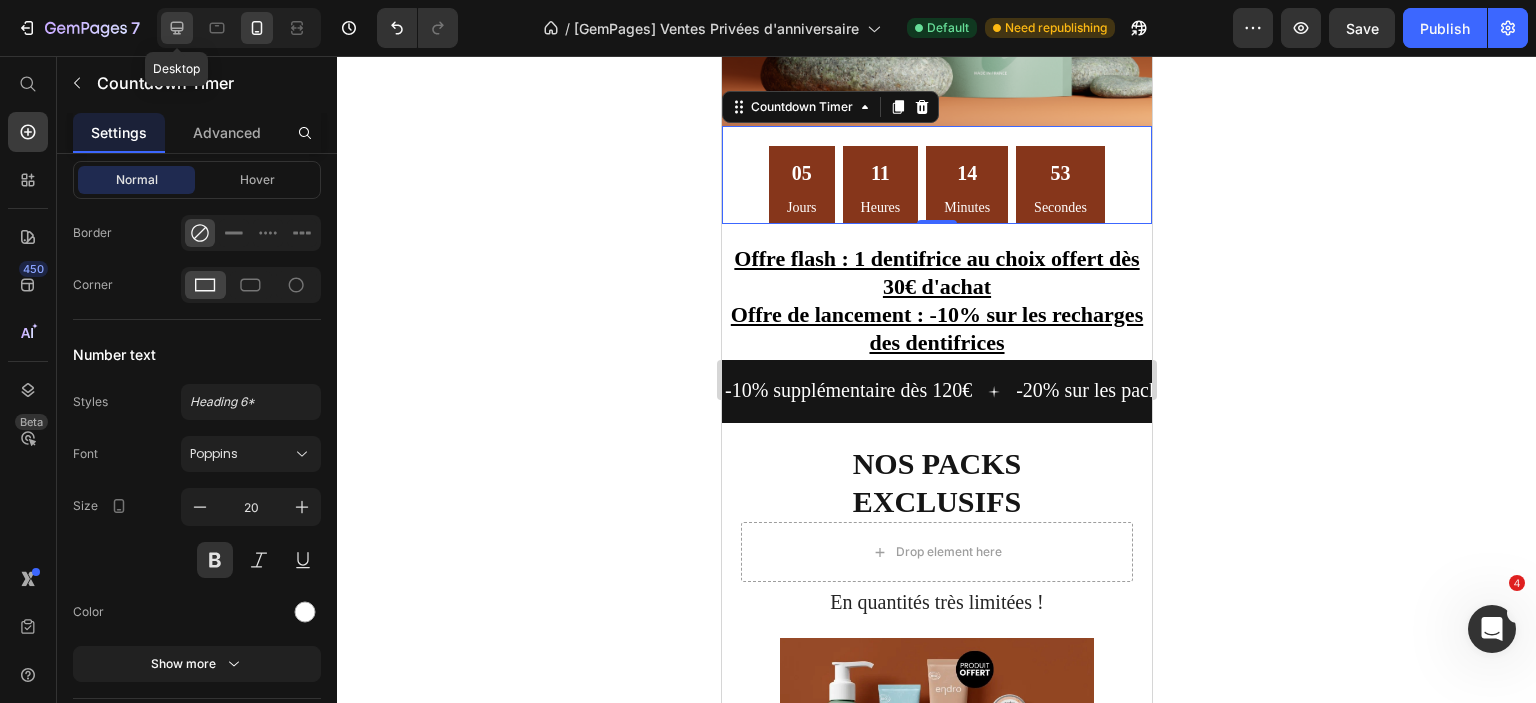 click 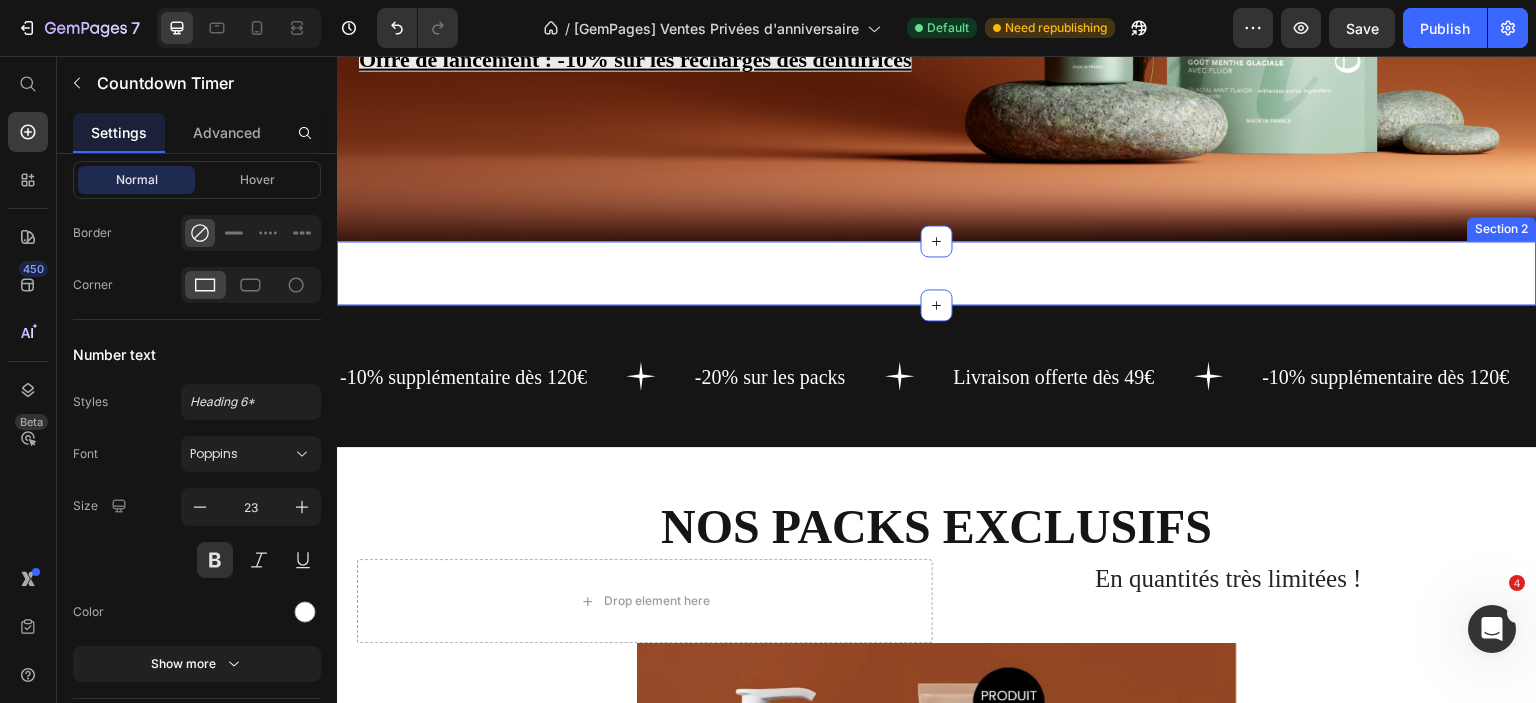 scroll, scrollTop: 384, scrollLeft: 0, axis: vertical 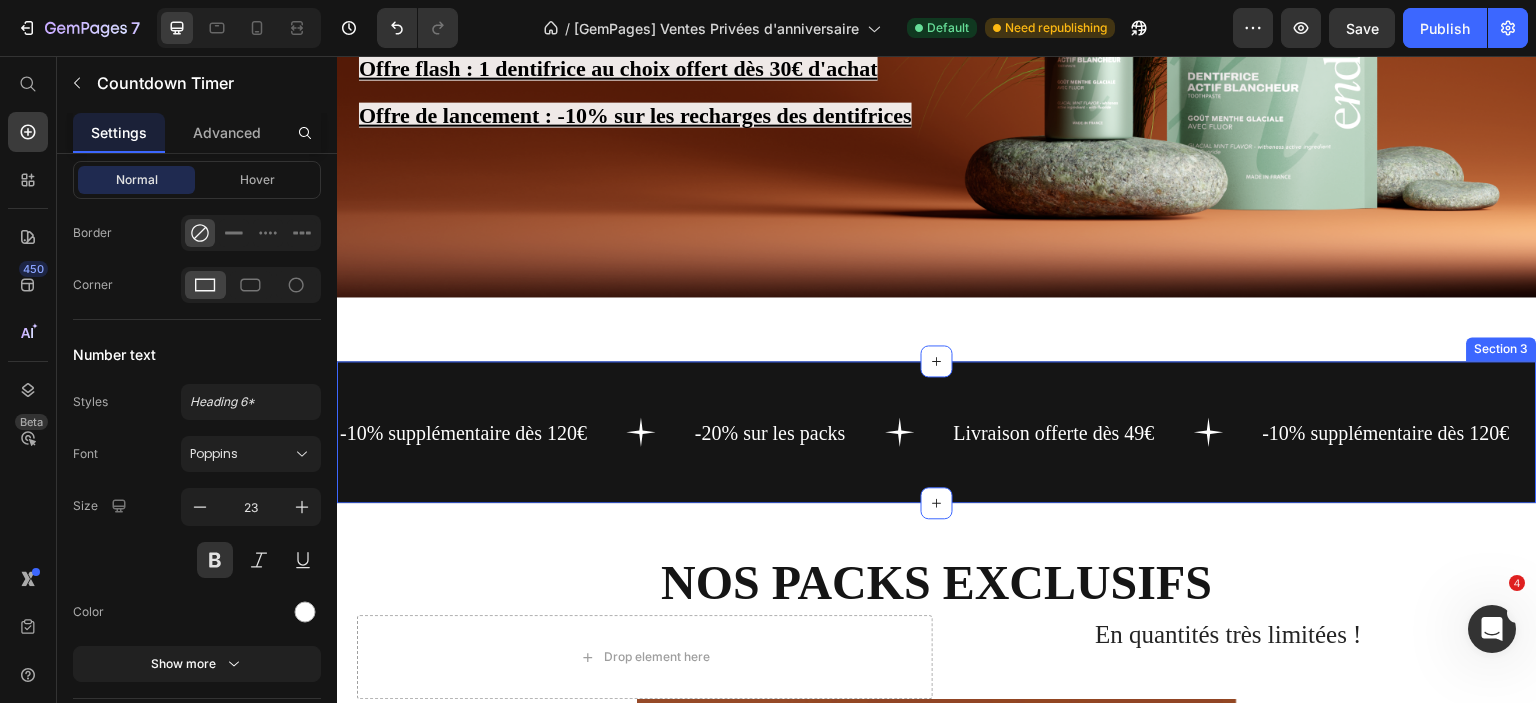 click on "-10% supplémentaire dès 120€ Text
-20% sur les packs Text
Livraison offerte dès 49€ Text
-10% supplémentaire dès 120€ Text
-20% sur les packs Text
Livraison offerte dès 49€ Text
-10% supplémentaire dès 120€ Text
-20% sur les packs Text
Livraison offerte dès 49€ Text
-10% supplémentaire dès 120€ Text
-20% sur les packs Text
Livraison offerte dès 49€ Text
-10% supplémentaire dès 120€ Text
-20% sur les packs Text
Livraison offerte dès 49€ Text
-10% supplémentaire dès 120€ Text
-20% sur les packs Text
Livraison offerte dès 49€ Text
Marquee Section 3" at bounding box center (937, 432) 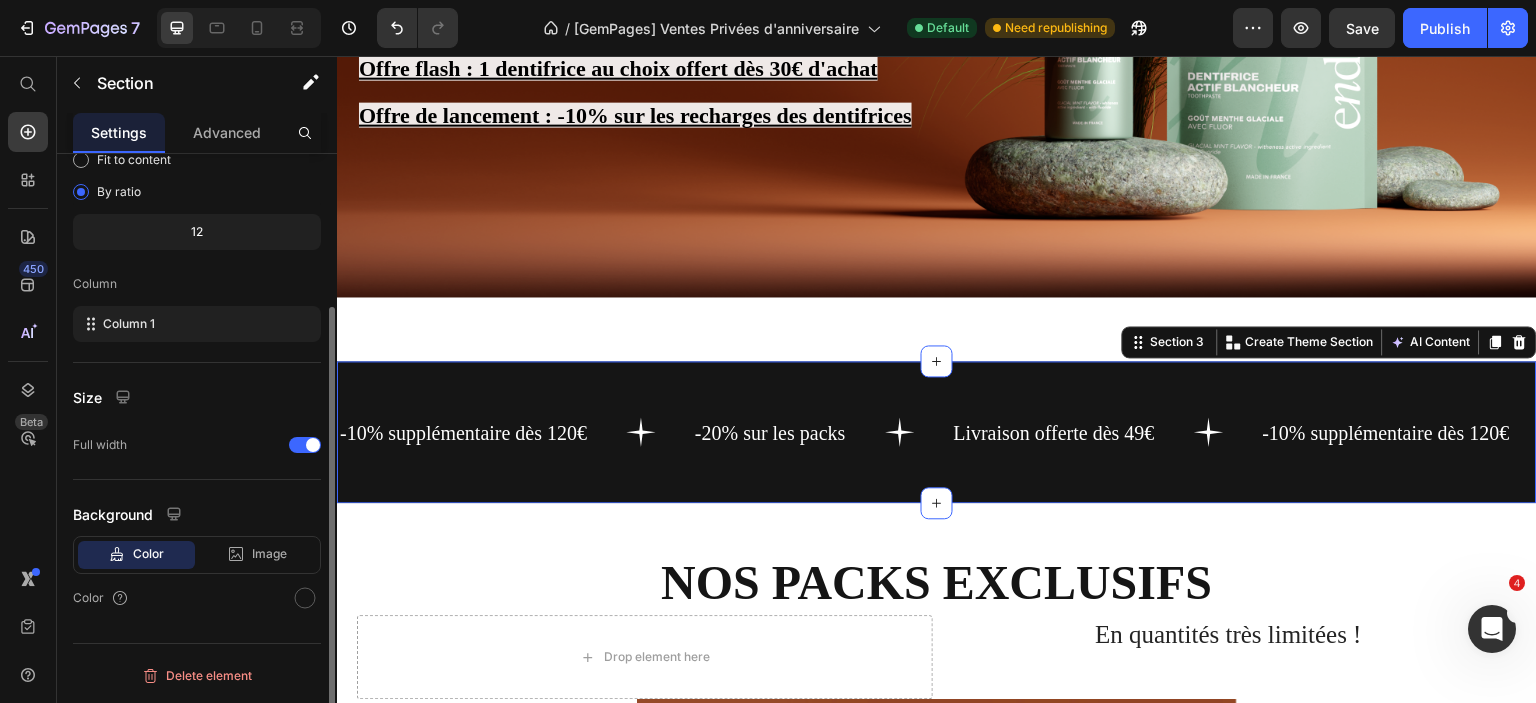 scroll, scrollTop: 0, scrollLeft: 0, axis: both 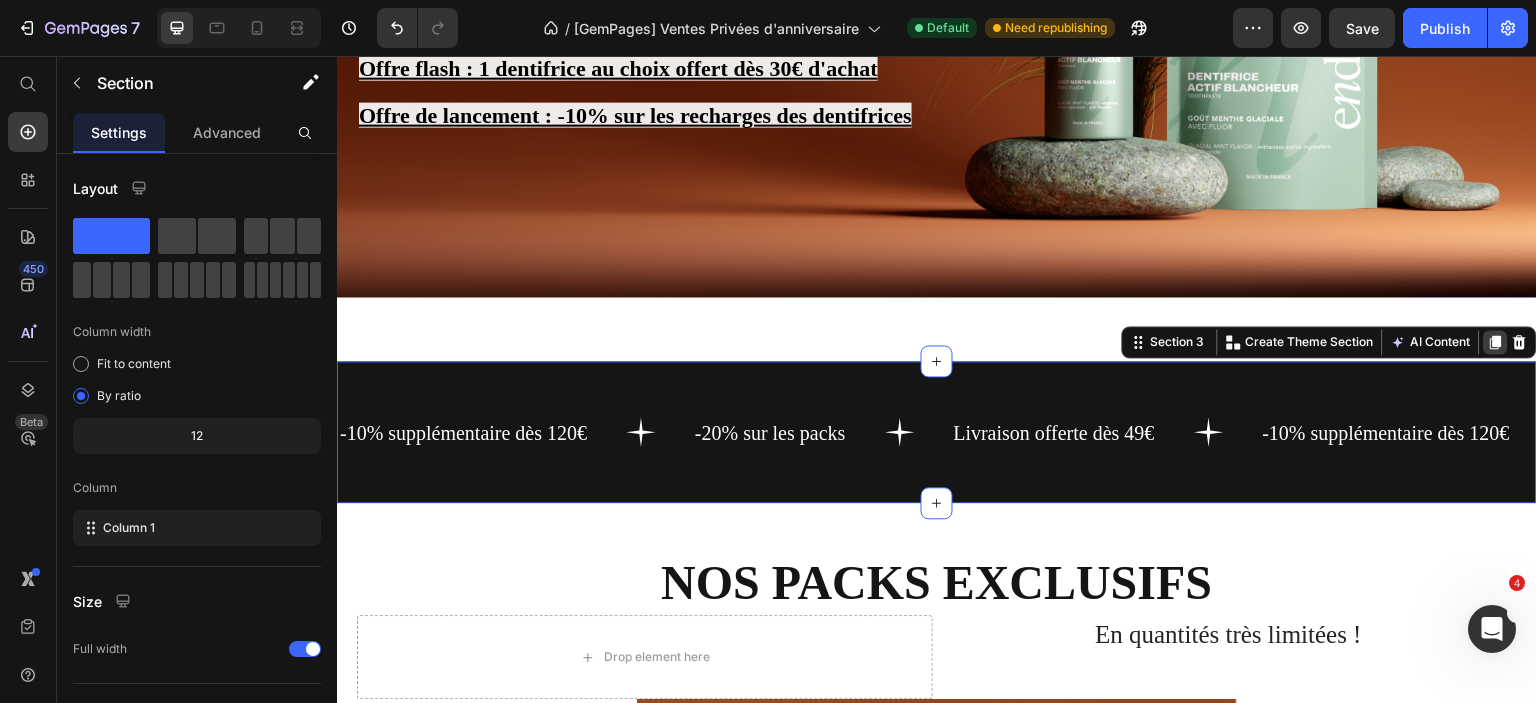 click 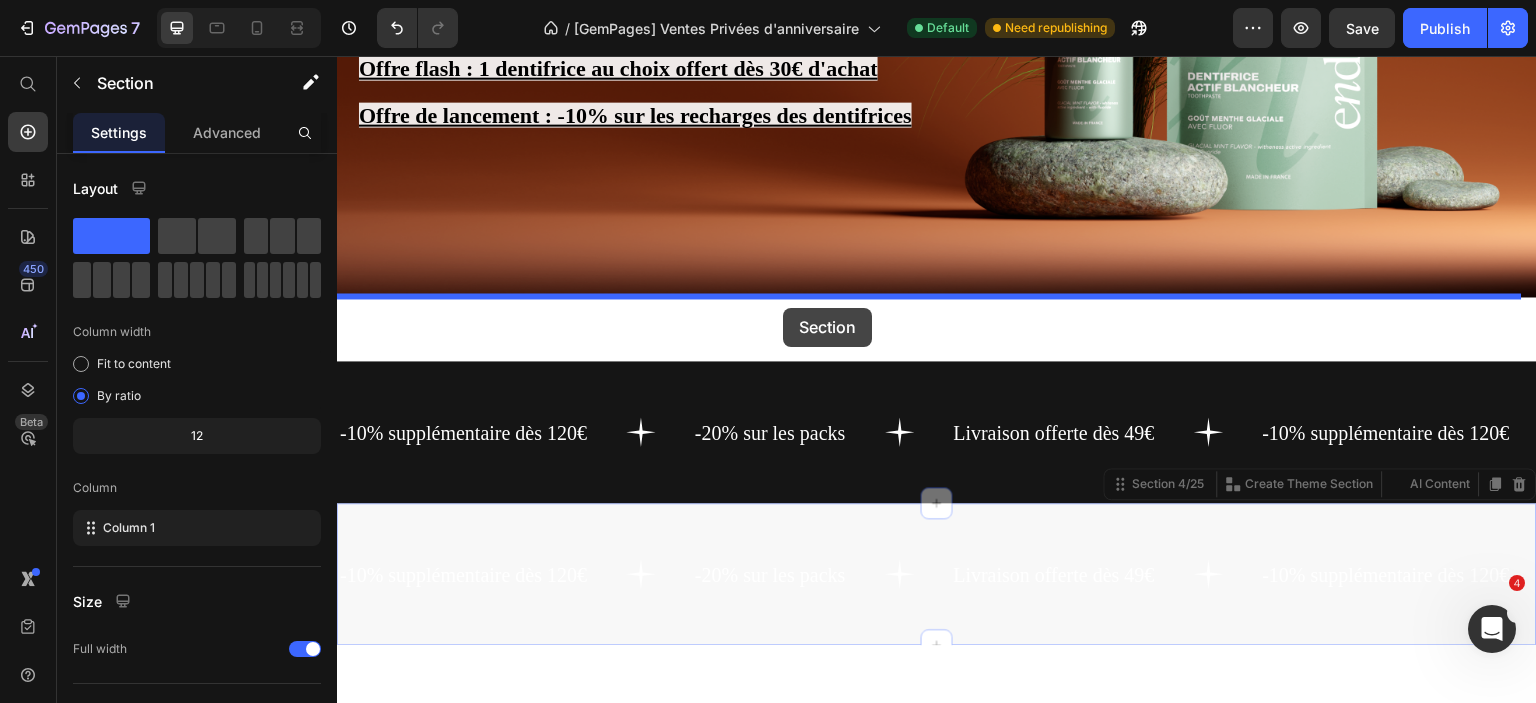 drag, startPoint x: 741, startPoint y: 531, endPoint x: 783, endPoint y: 308, distance: 226.92068 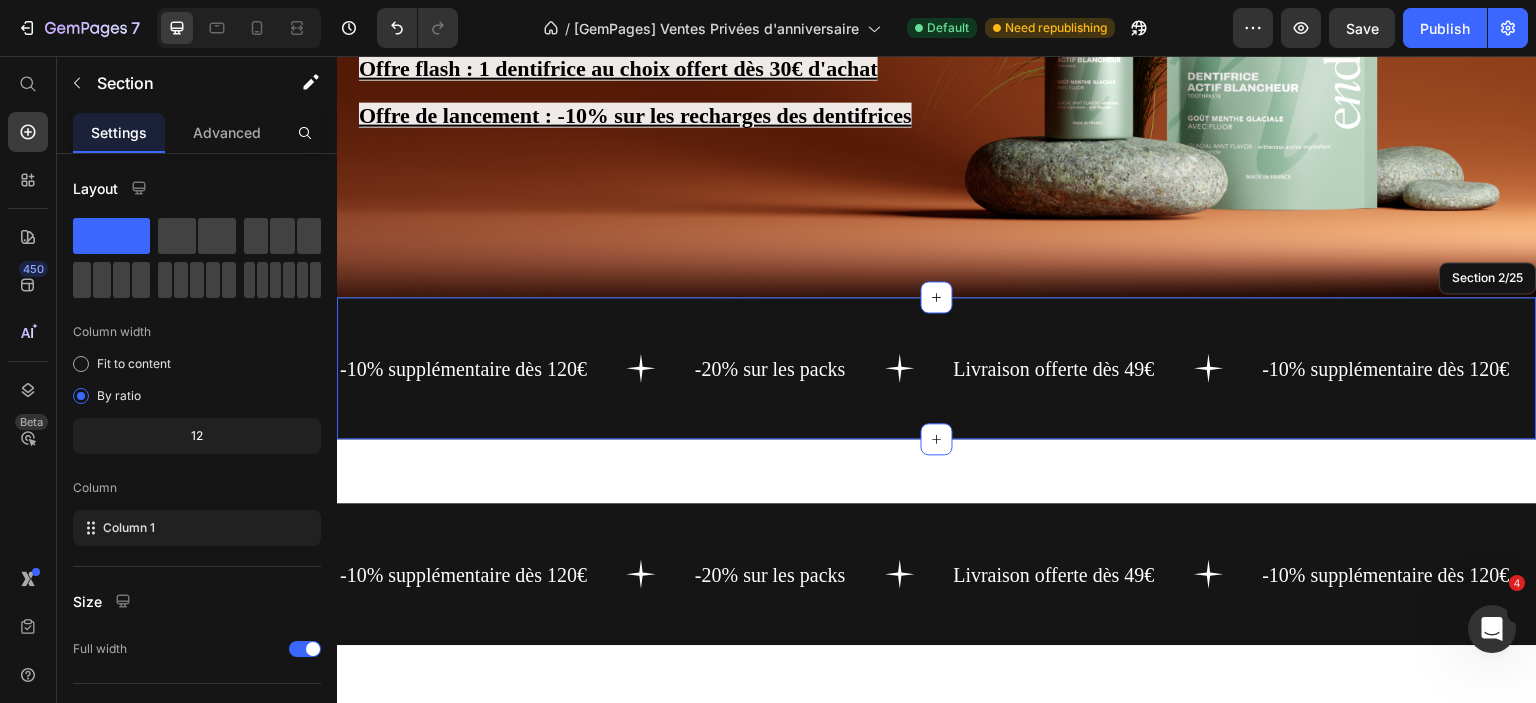 click on "-10% supplémentaire dès 120€ Text
-20% sur les packs Text
Livraison offerte dès 49€ Text
-10% supplémentaire dès 120€ Text
-20% sur les packs Text
Livraison offerte dès 49€ Text
-10% supplémentaire dès 120€ Text
-20% sur les packs Text
Livraison offerte dès 49€ Text
-10% supplémentaire dès 120€ Text
-20% sur les packs Text
Livraison offerte dès 49€ Text
-10% supplémentaire dès 120€ Text
-20% sur les packs Text
Livraison offerte dès 49€ Text
-10% supplémentaire dès 120€ Text
-20% sur les packs Text
Livraison offerte dès 49€ Text
Marquee Section 2/25" at bounding box center (937, 368) 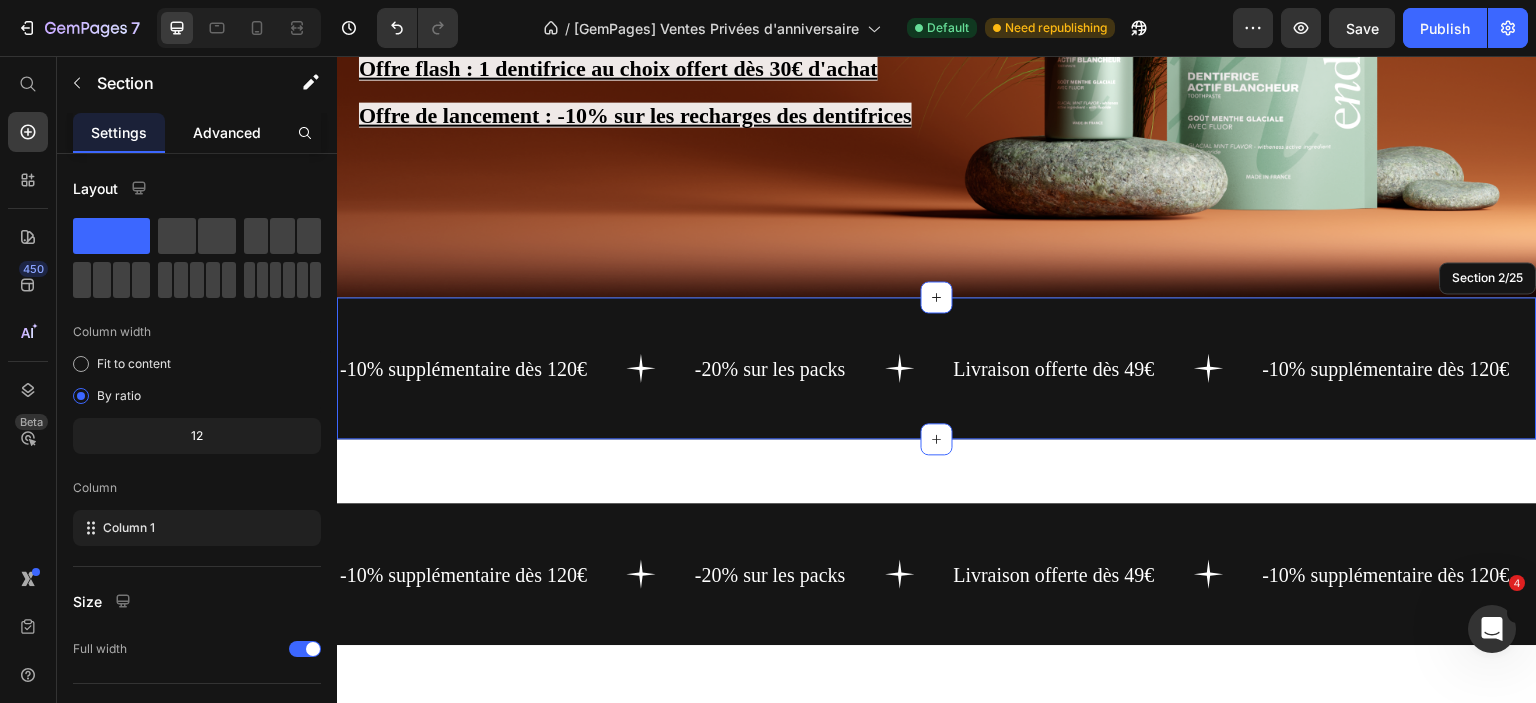 click on "Advanced" at bounding box center (227, 132) 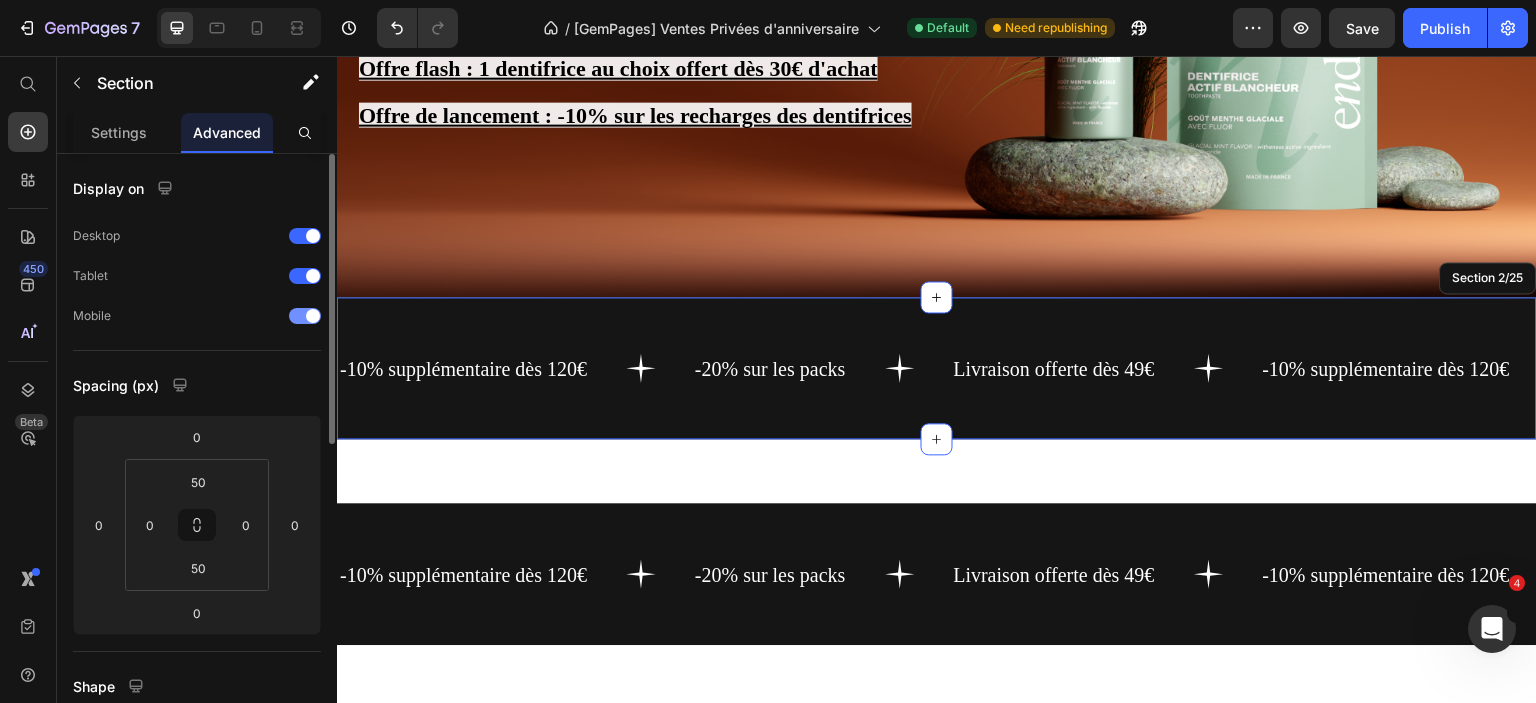 click at bounding box center (305, 316) 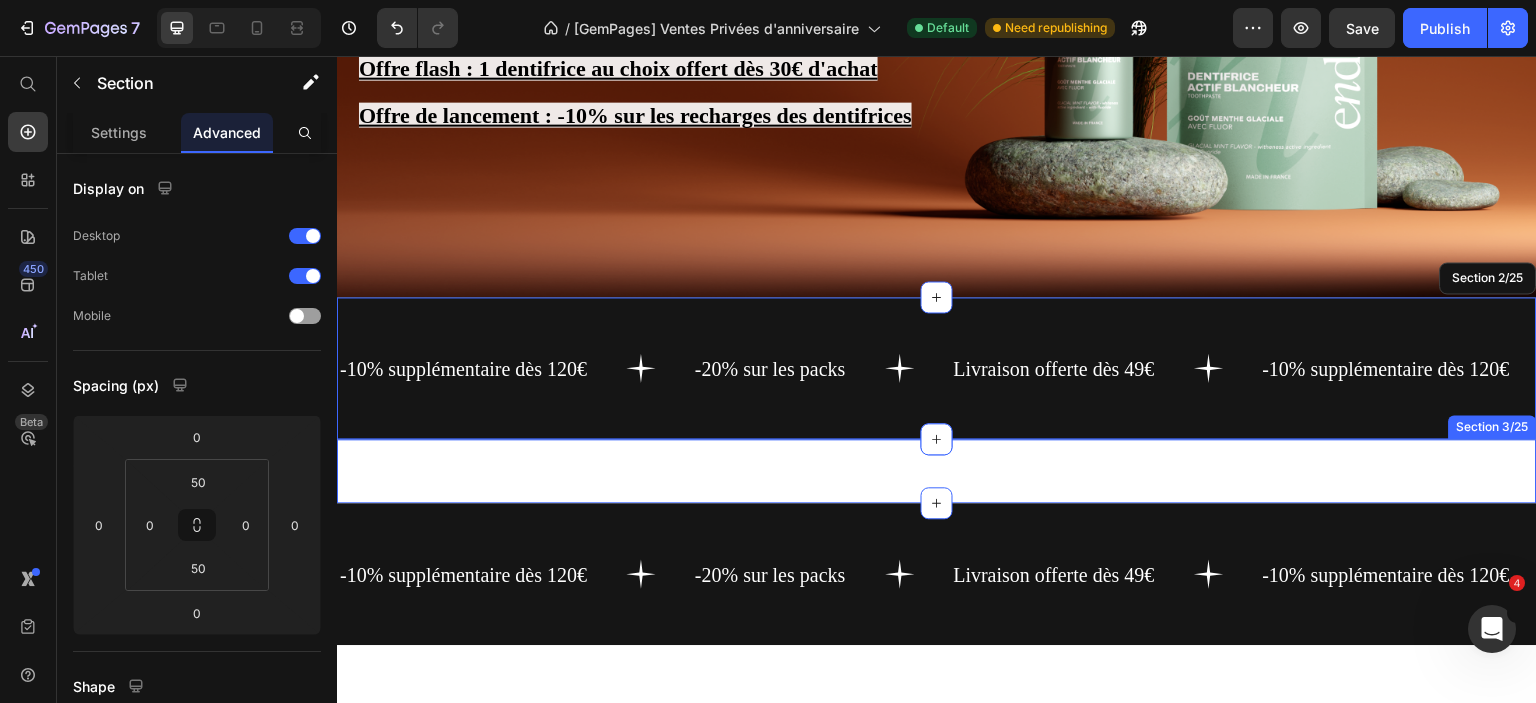 click on "05 Jours 11 Heures 14 Minutes 30 Secondes Countdown Timer Offre flash : 1 dentifrice au choix offert dès 30€ d'achat Offre de lancement : -10% sur les recharges des dentifrices Text Block Section 3/25" at bounding box center [937, 471] 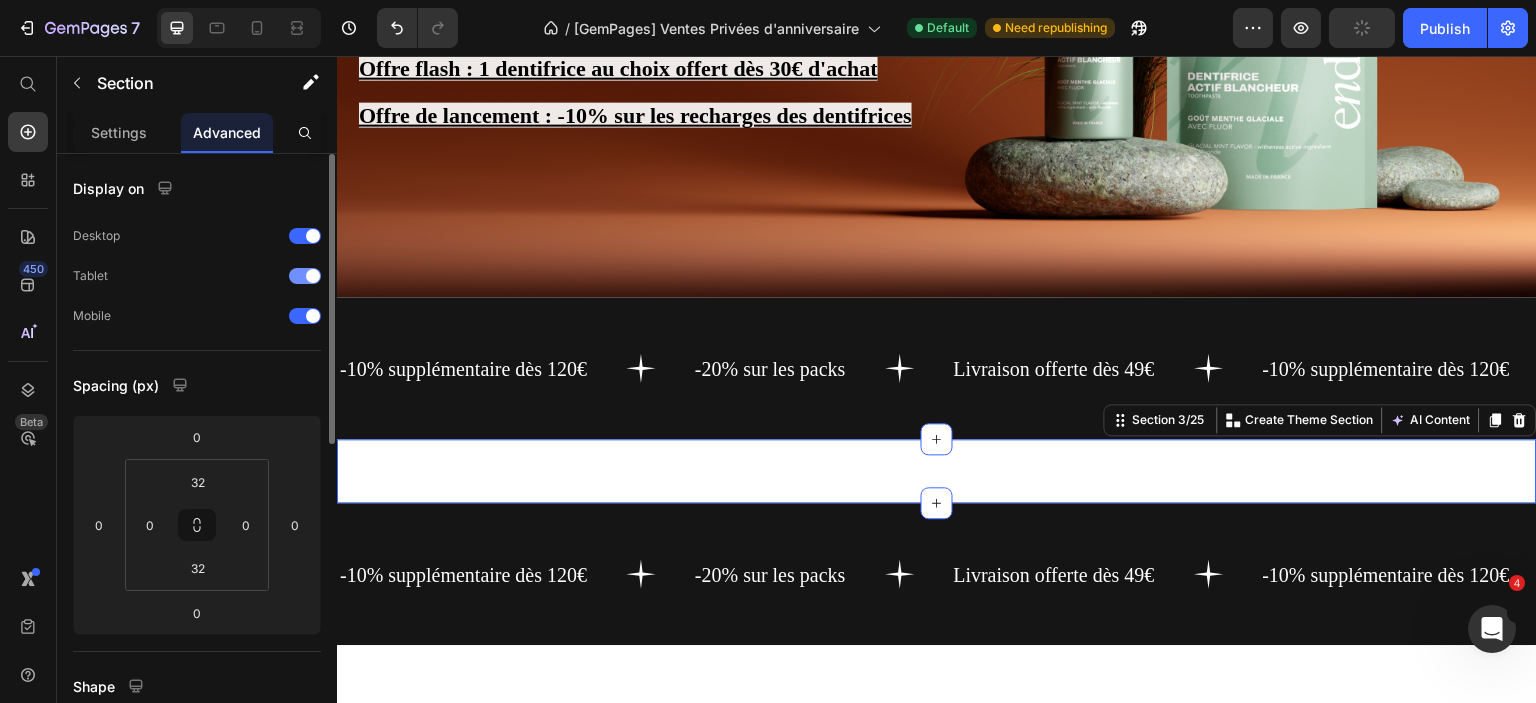 click at bounding box center [305, 236] 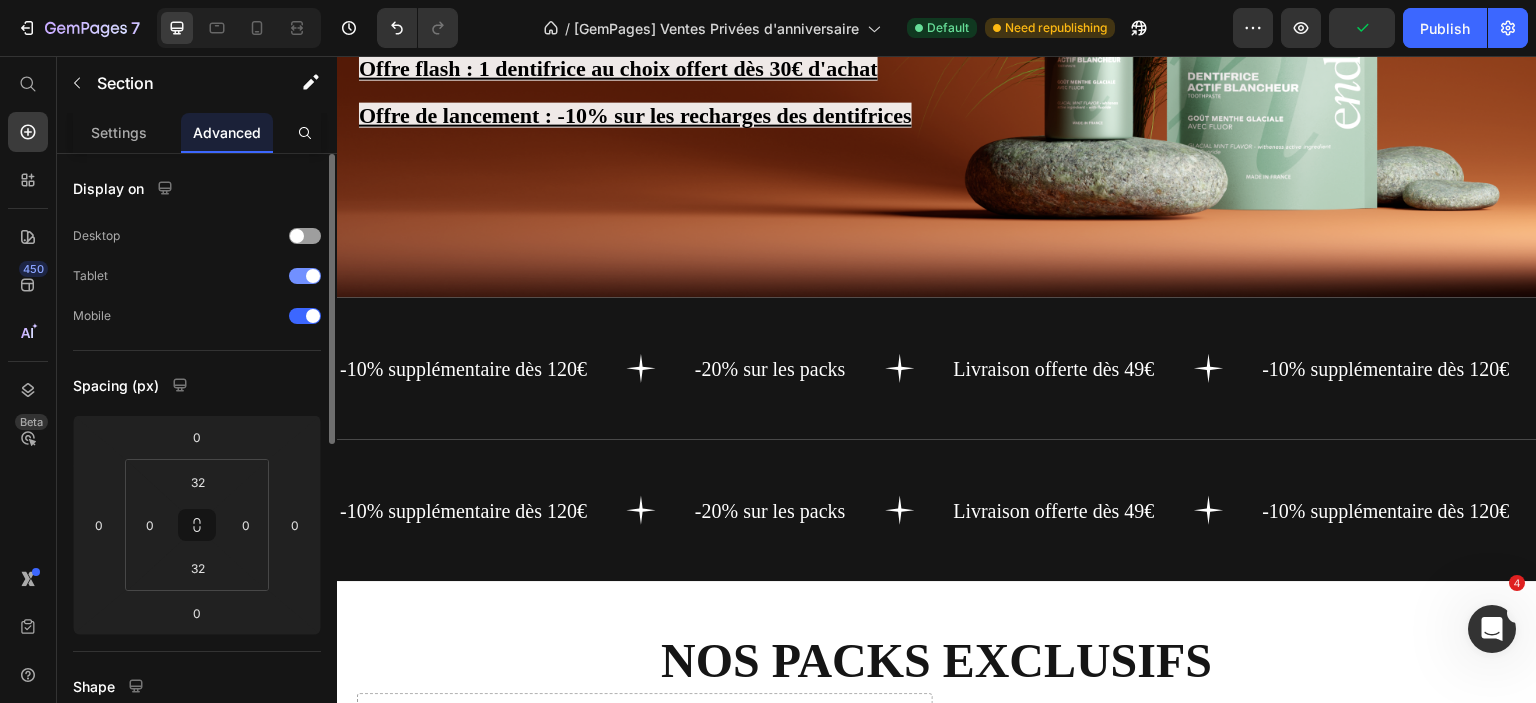click at bounding box center (305, 276) 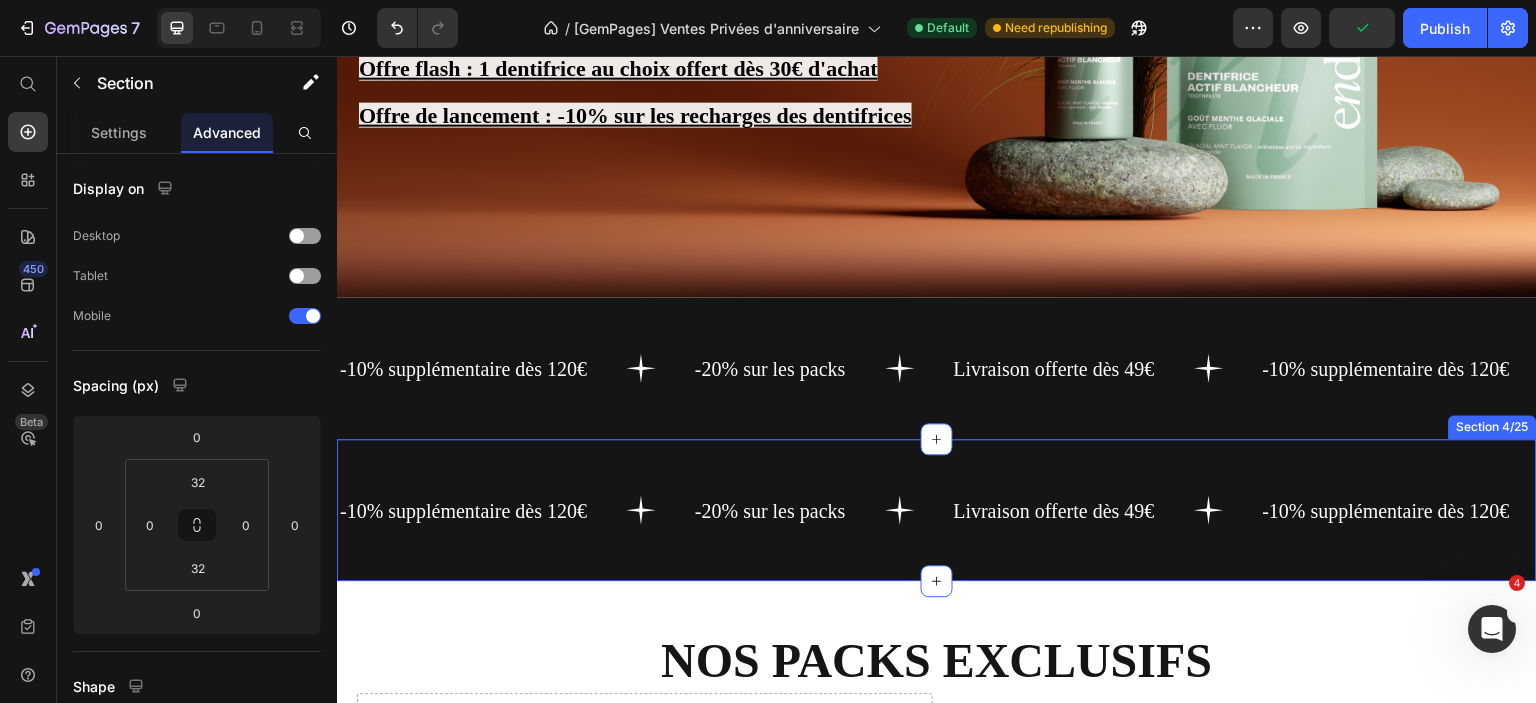 click on "-10% supplémentaire dès 120€ Text
-20% sur les packs Text
Livraison offerte dès 49€ Text
-10% supplémentaire dès 120€ Text
-20% sur les packs Text
Livraison offerte dès 49€ Text
-10% supplémentaire dès 120€ Text
-20% sur les packs Text
Livraison offerte dès 49€ Text
-10% supplémentaire dès 120€ Text
-20% sur les packs Text
Livraison offerte dès 49€ Text
-10% supplémentaire dès 120€ Text
-20% sur les packs Text
Livraison offerte dès 49€ Text
-10% supplémentaire dès 120€ Text
-20% sur les packs Text
Livraison offerte dès 49€ Text
Marquee Section 4/25" at bounding box center (937, 510) 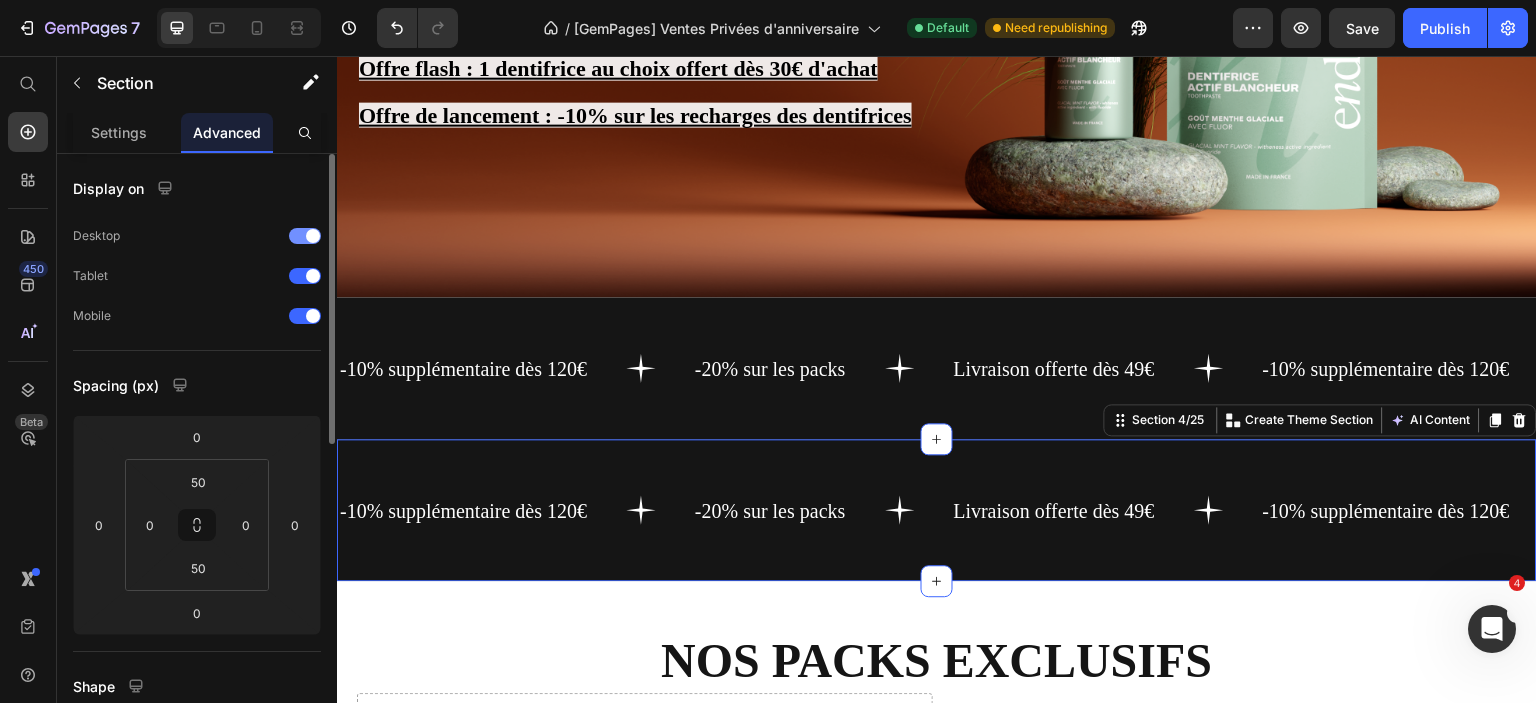 click on "Desktop" at bounding box center [197, 236] 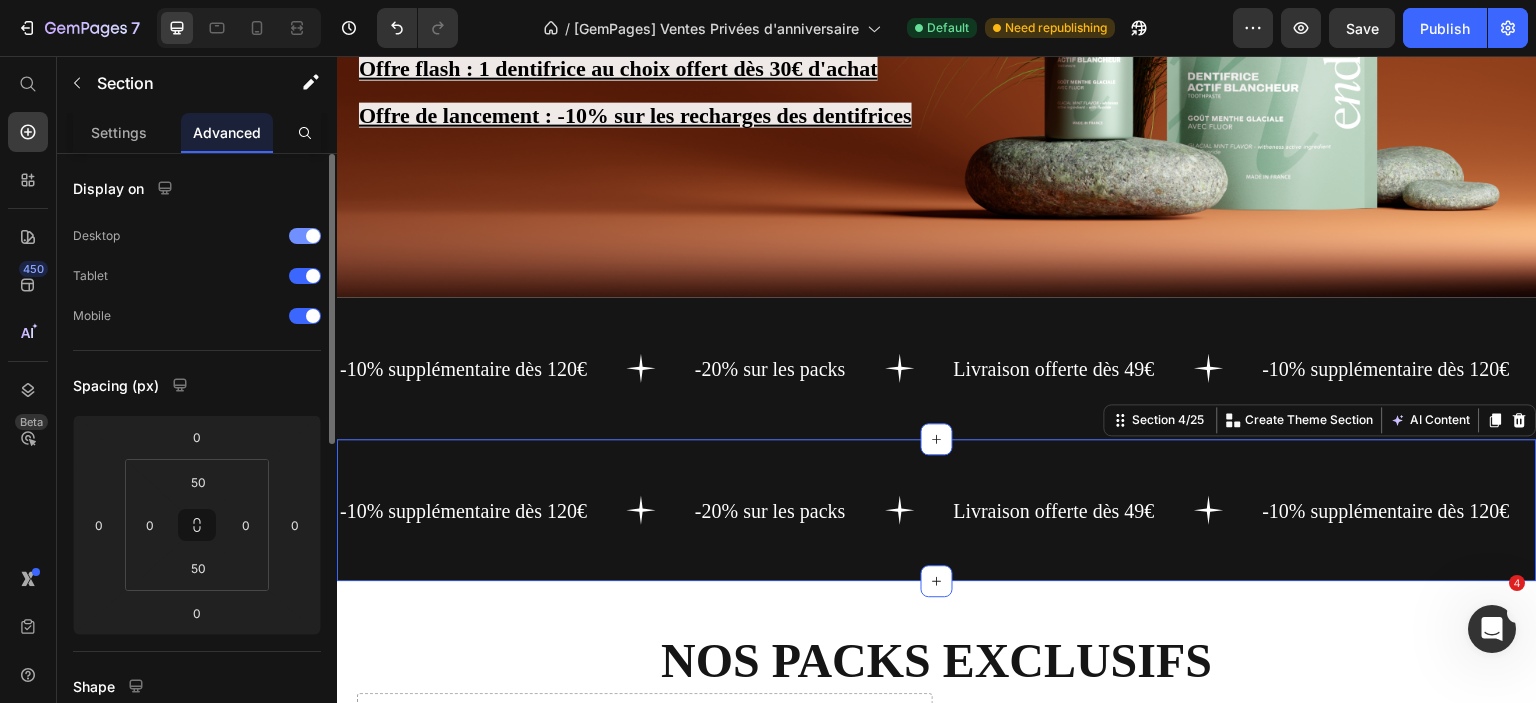 click at bounding box center [313, 236] 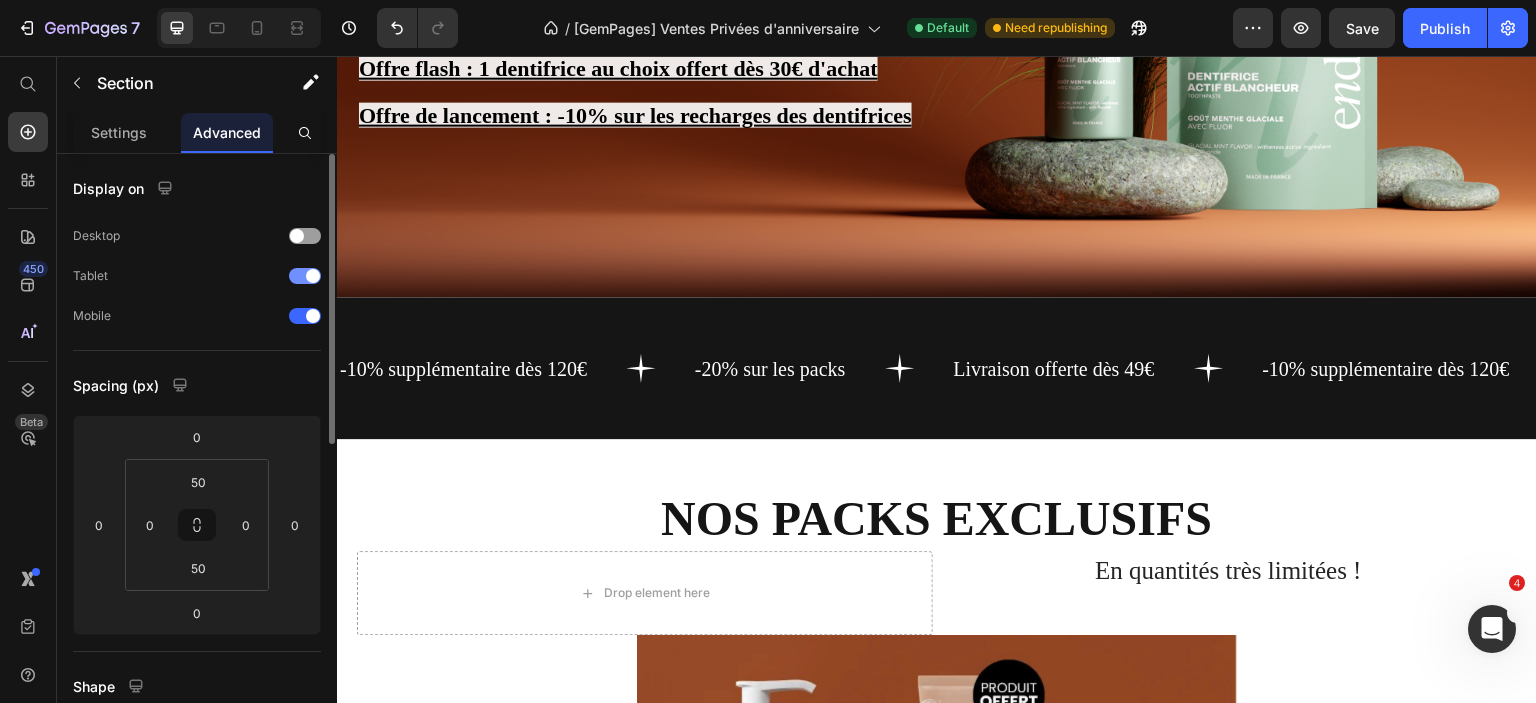 click at bounding box center [313, 276] 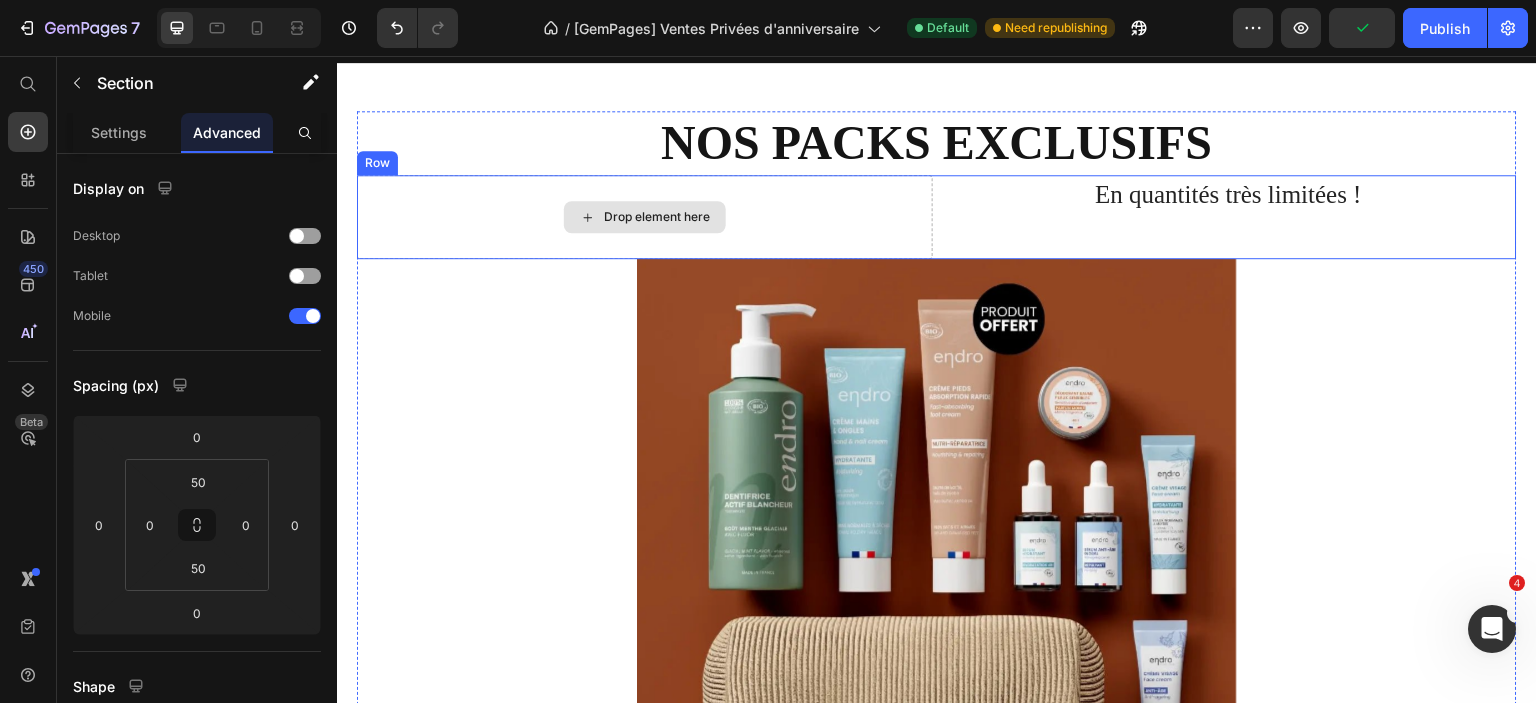 scroll, scrollTop: 664, scrollLeft: 0, axis: vertical 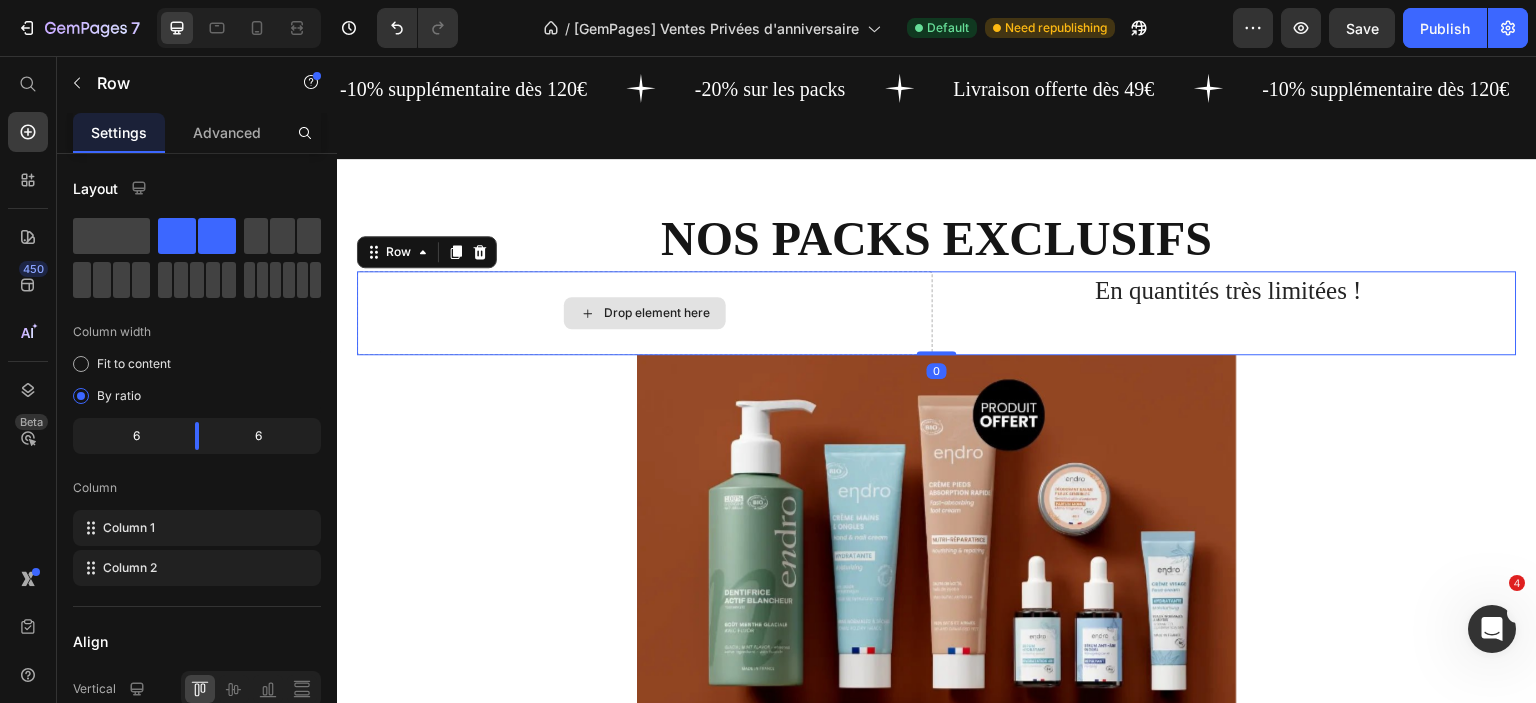 click on "Drop element here" at bounding box center (645, 313) 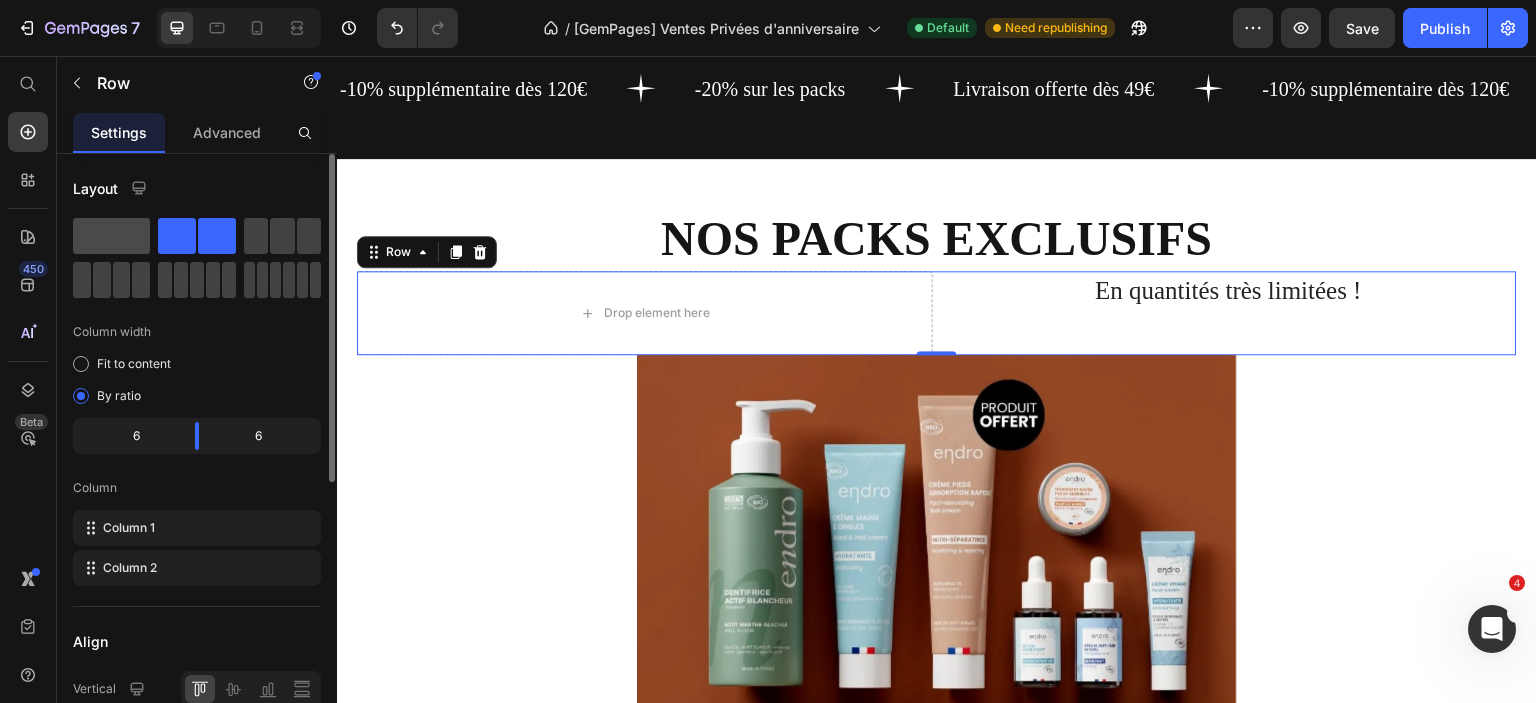 click 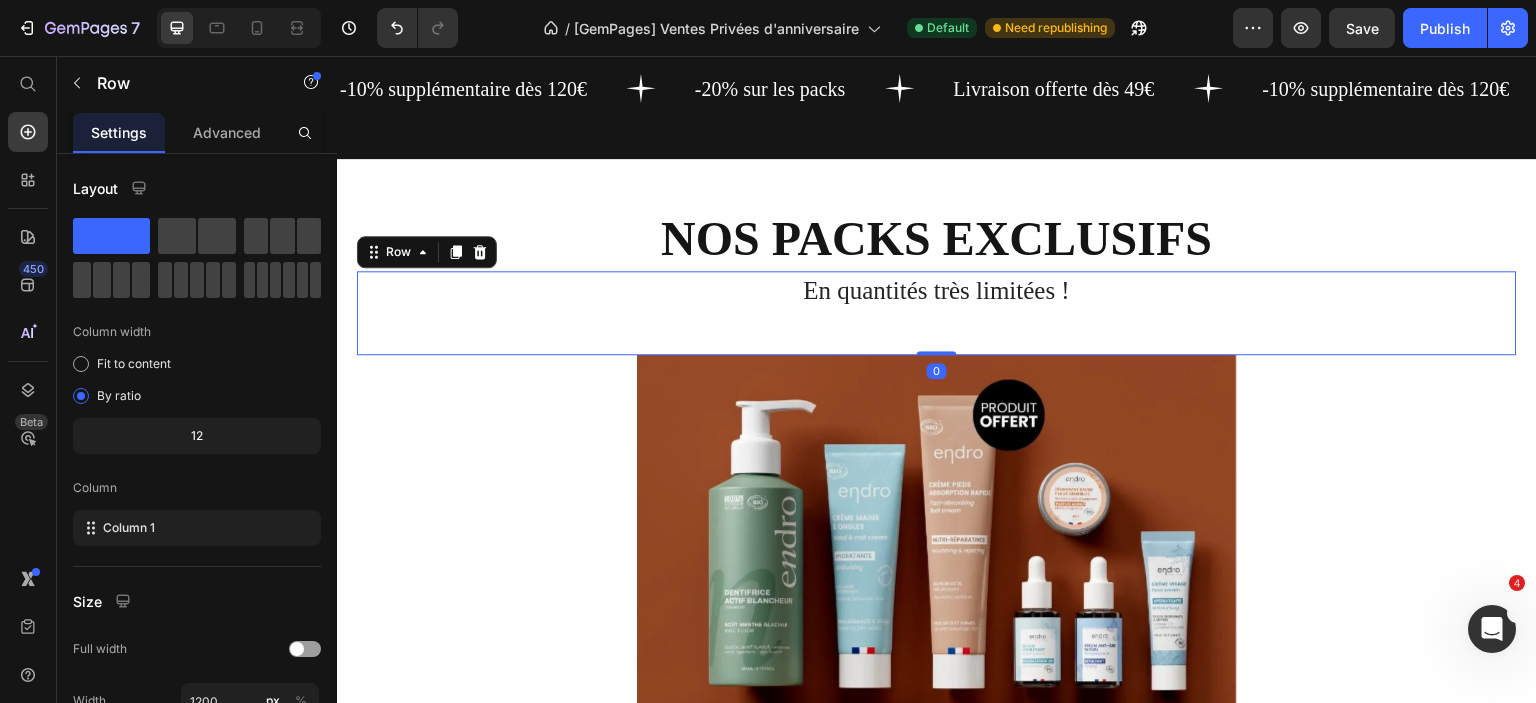 drag, startPoint x: 935, startPoint y: 347, endPoint x: 935, endPoint y: 316, distance: 31 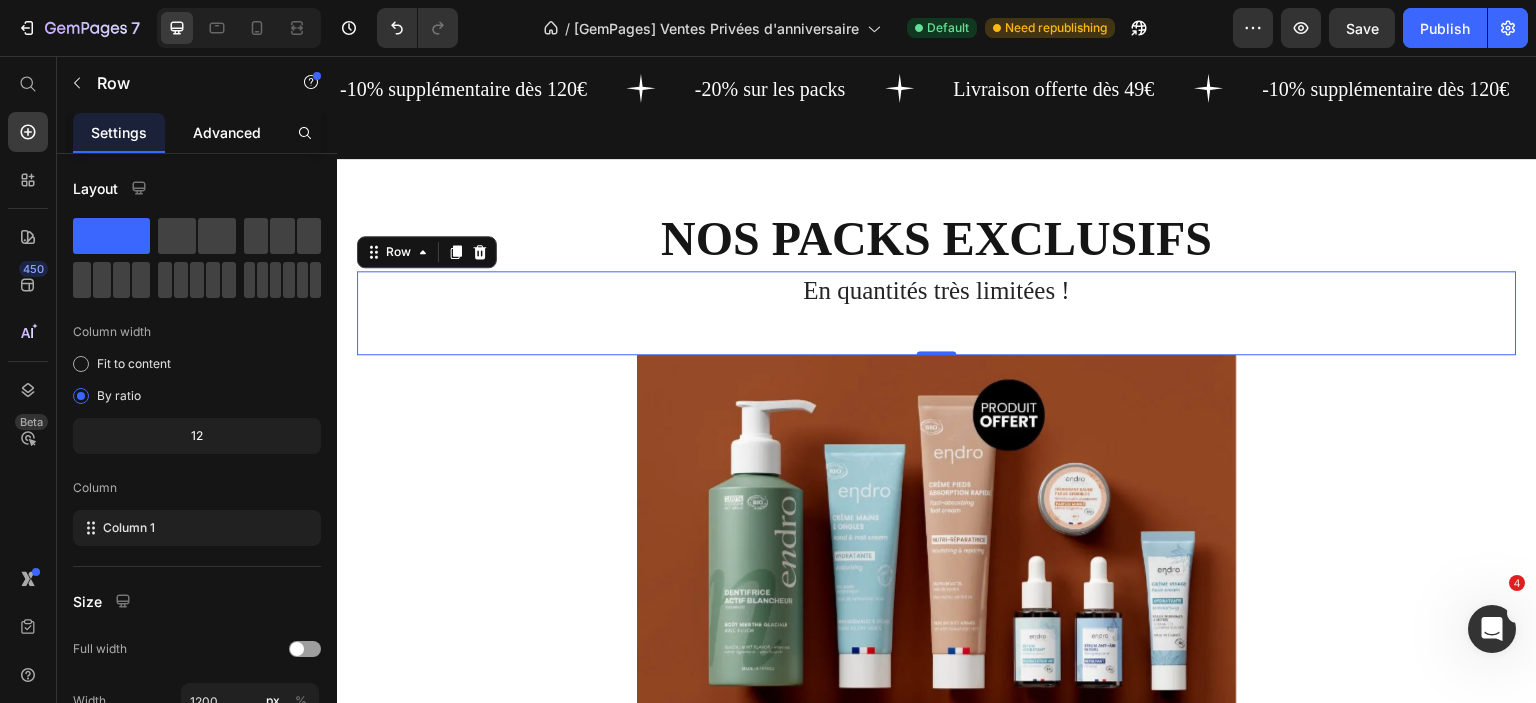 click on "Advanced" at bounding box center [227, 132] 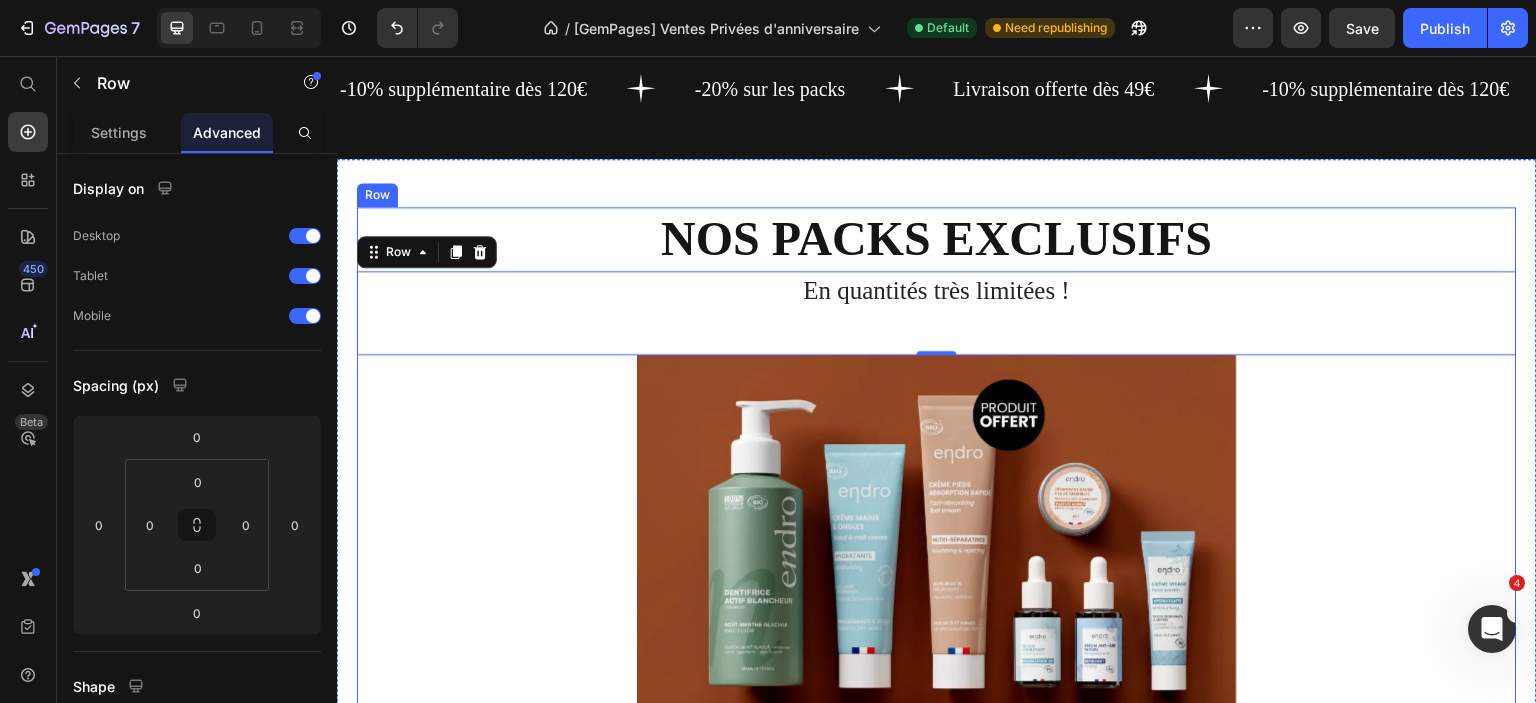 click on "Nos packs exclusifs Heading En quantités très limitées ! Text block Row   0 Product Images
VITE!  PLUS QUE 103 restants Stock Counter Pack Indispensables Product Title 33,40€ Product Price 43,30€ Product Price - 23% Discount Tag Row
Custom Code
Preview or Publish the page to see the content. Custom Code 1 Product Quantity
Ajouter au panier Add to Cart Product" at bounding box center [937, 757] 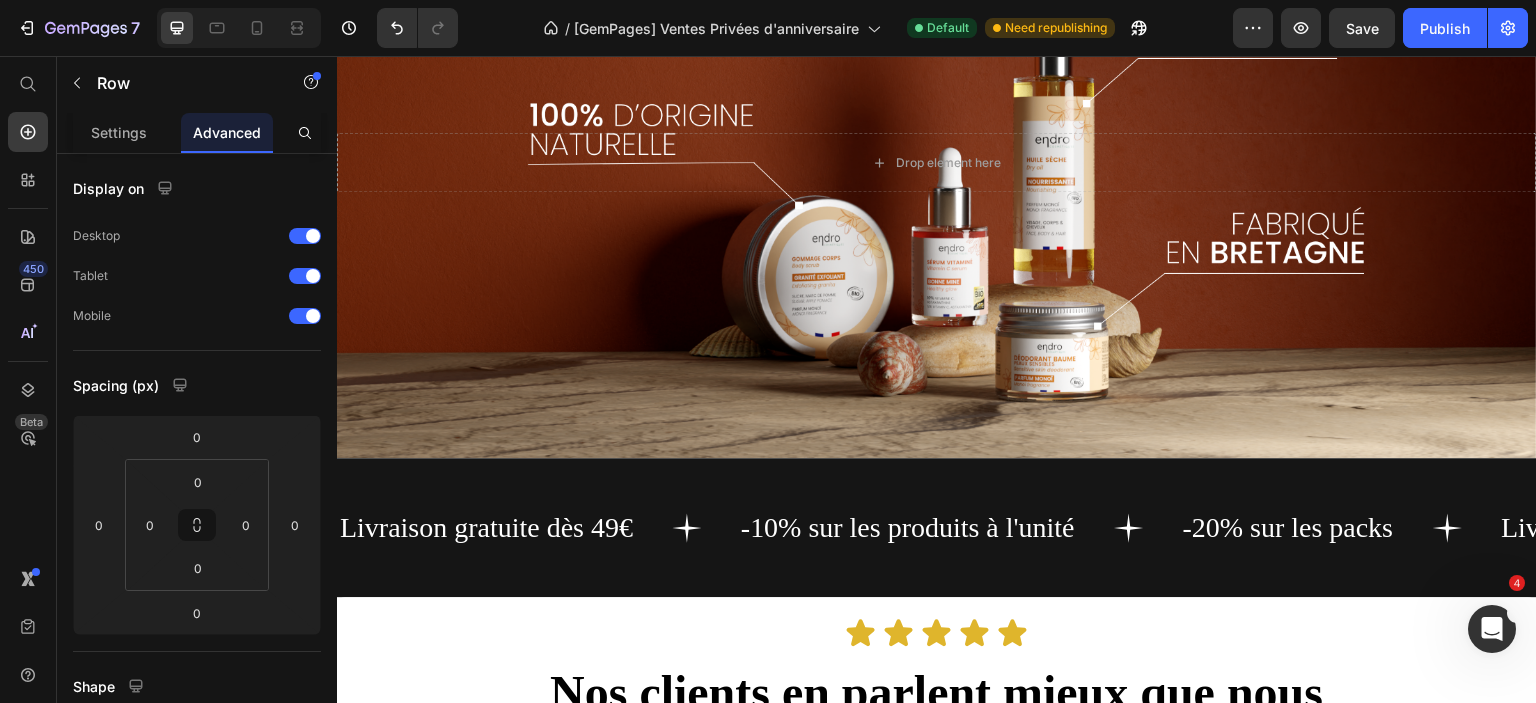 scroll, scrollTop: 5466, scrollLeft: 0, axis: vertical 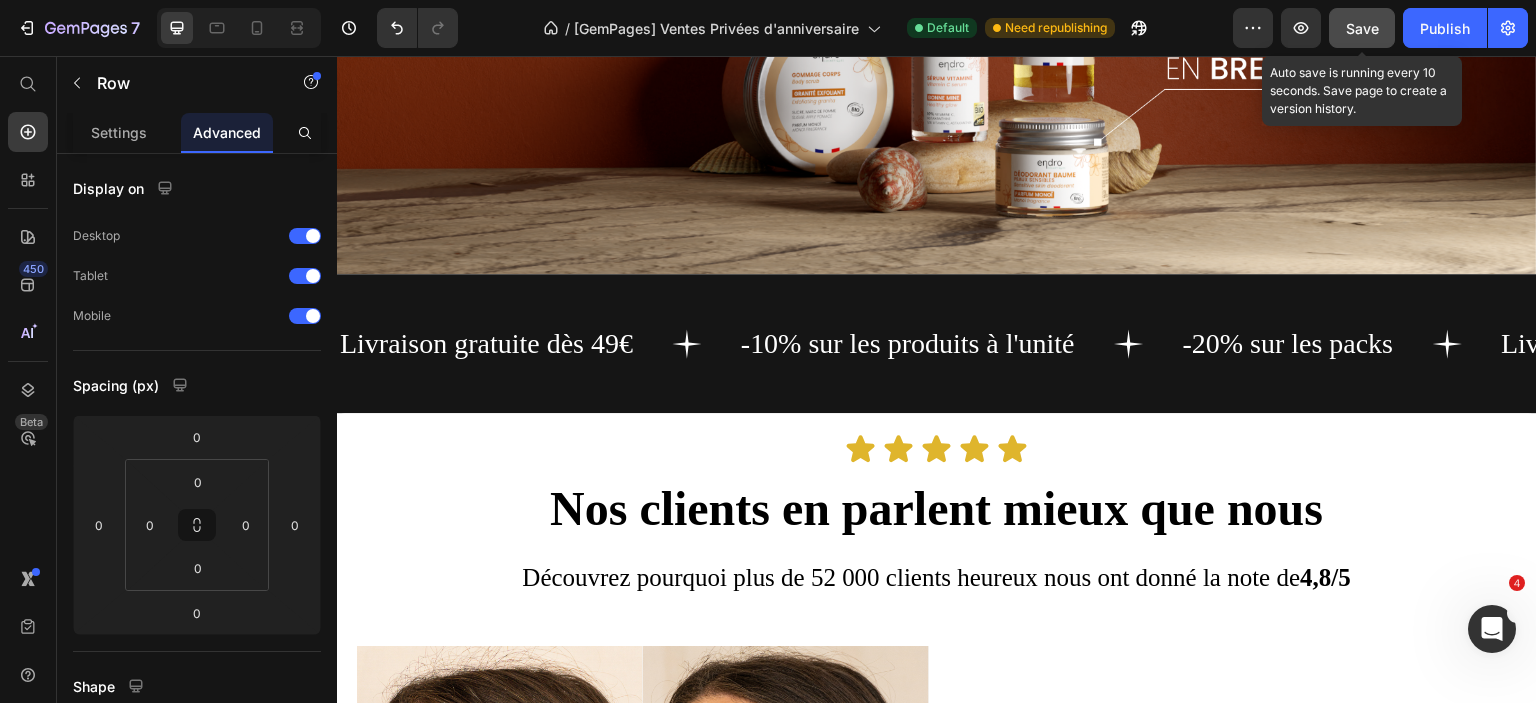 click on "Save" at bounding box center (1362, 28) 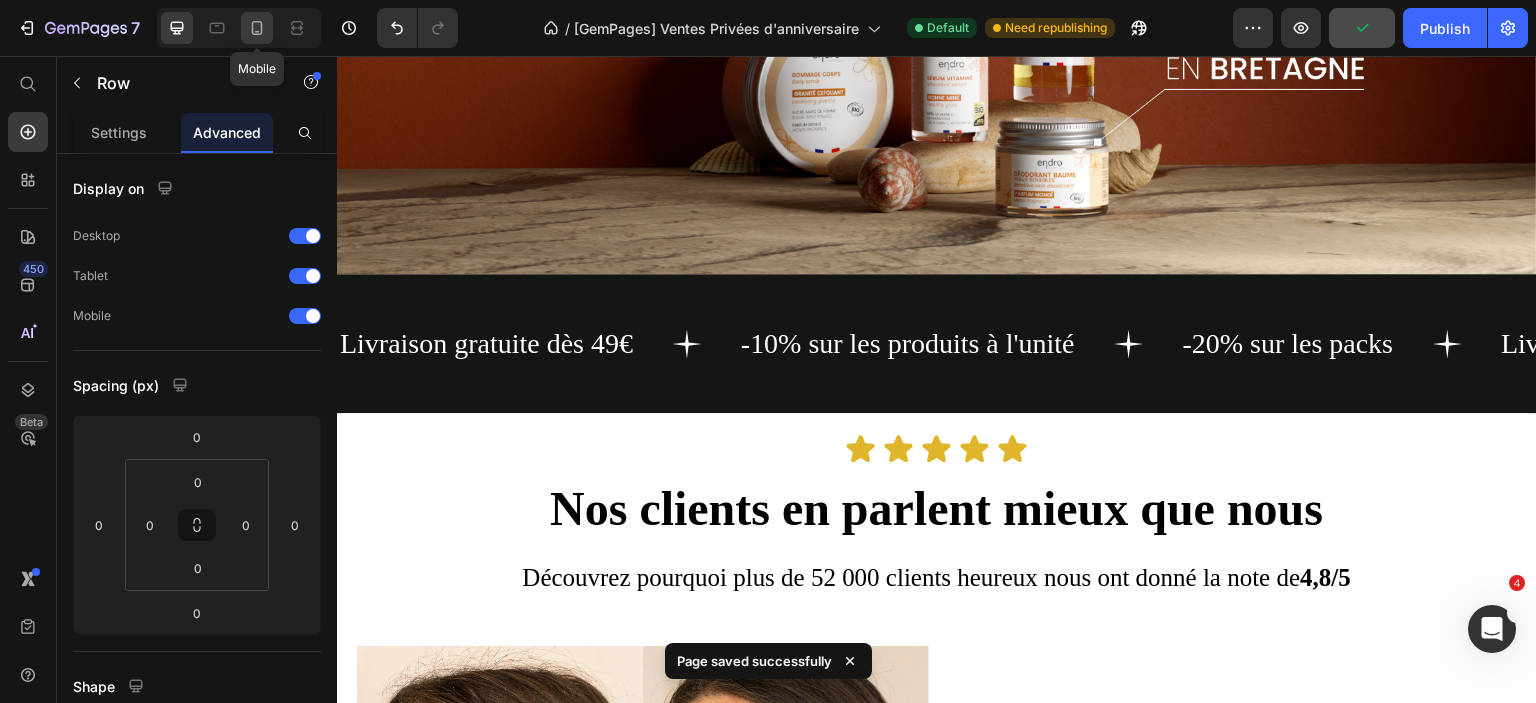 click 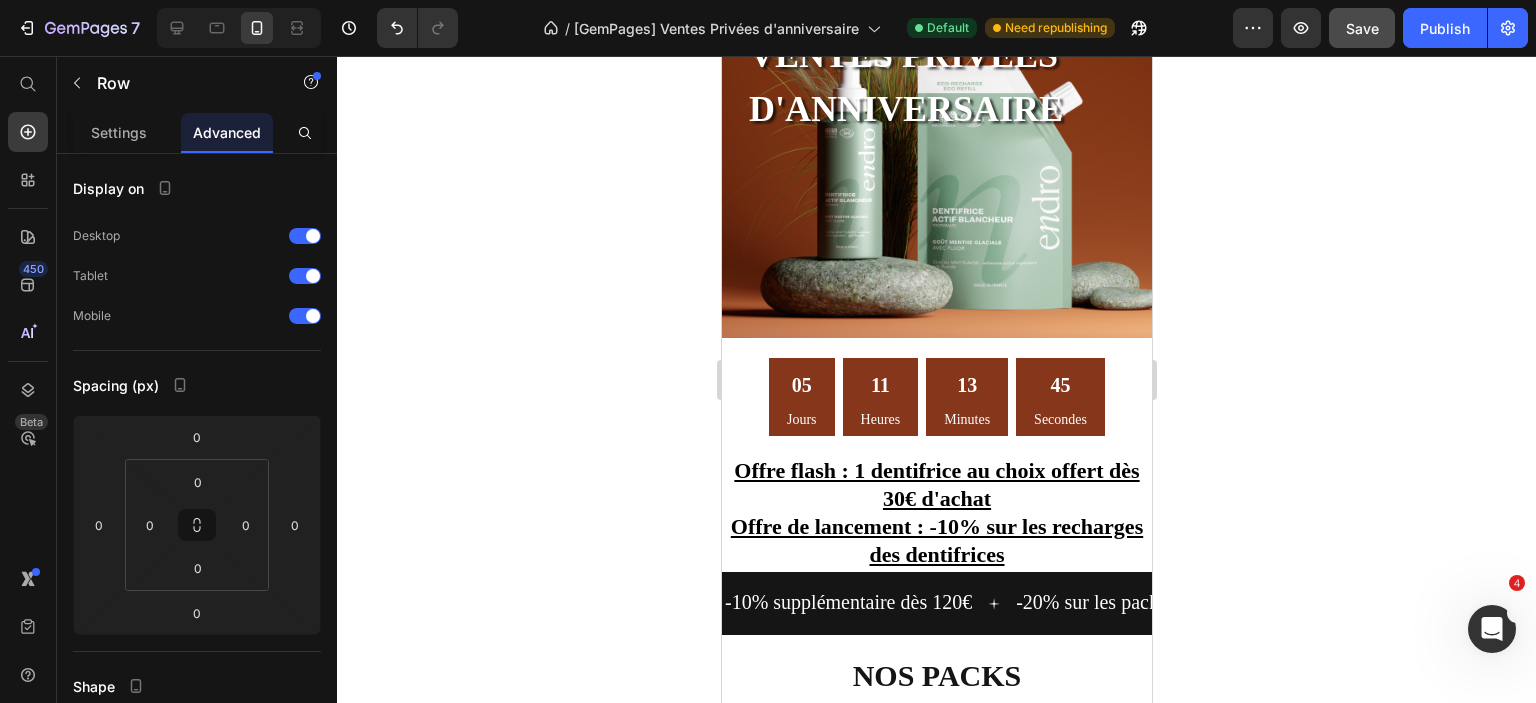 scroll, scrollTop: 174, scrollLeft: 0, axis: vertical 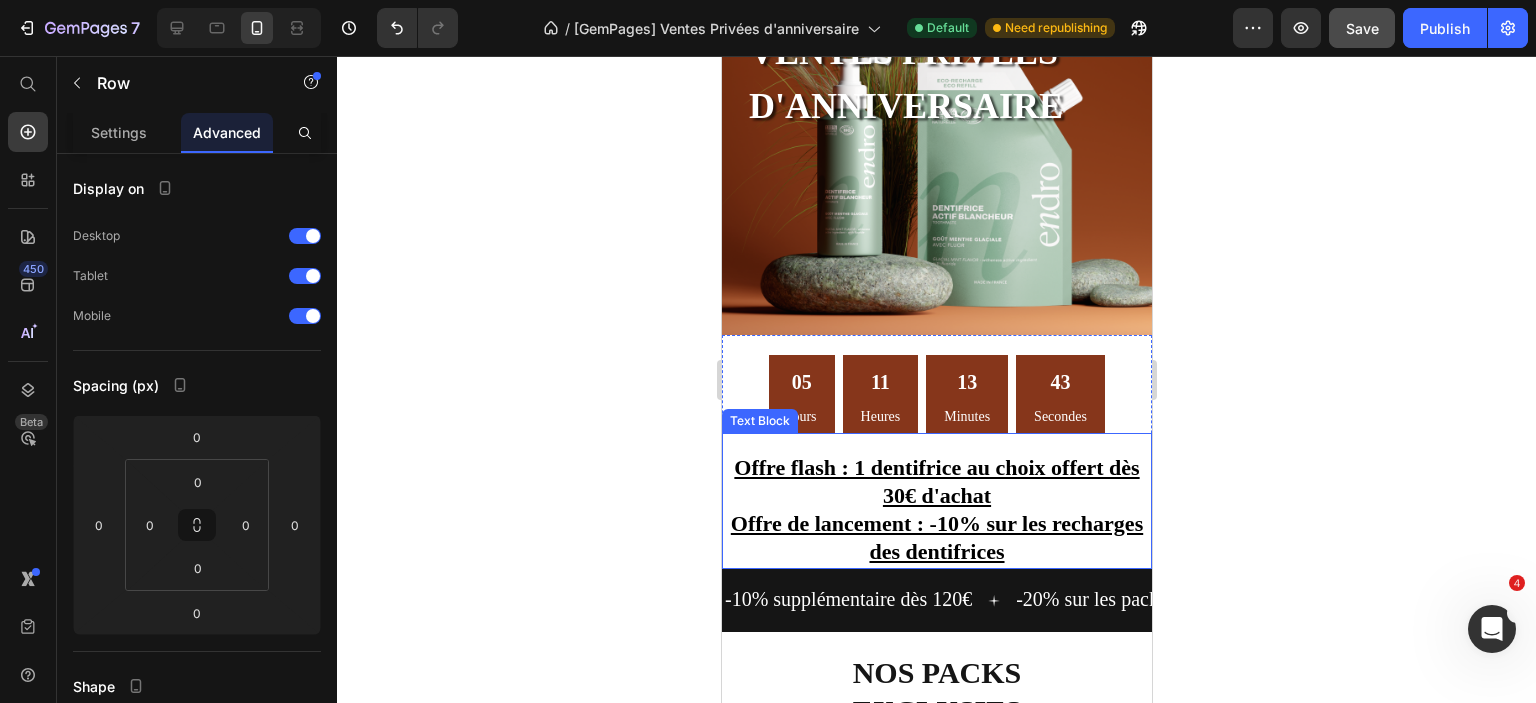 click on "Offre flash : 1 dentifrice au choix offert dès 30€ d'achat" at bounding box center (935, 481) 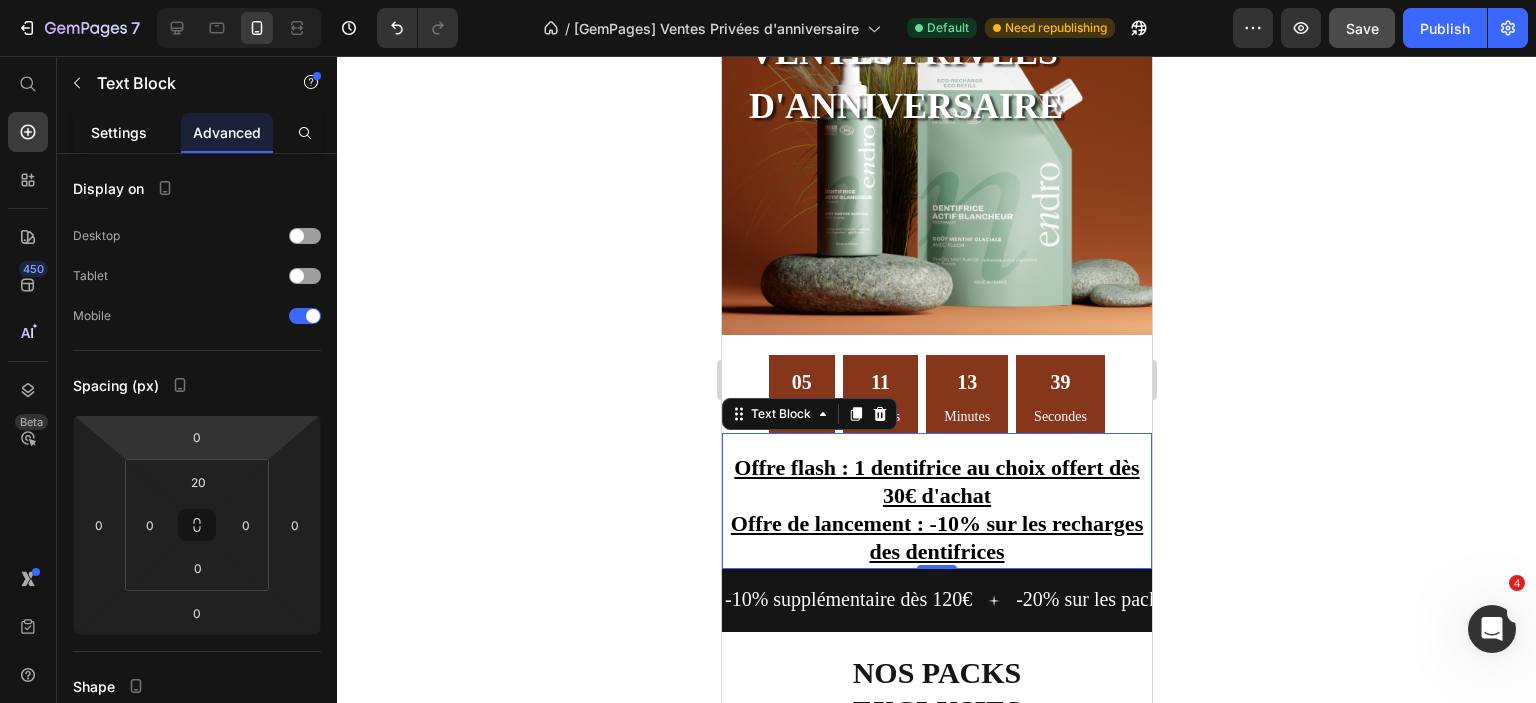 click on "Settings" at bounding box center [119, 132] 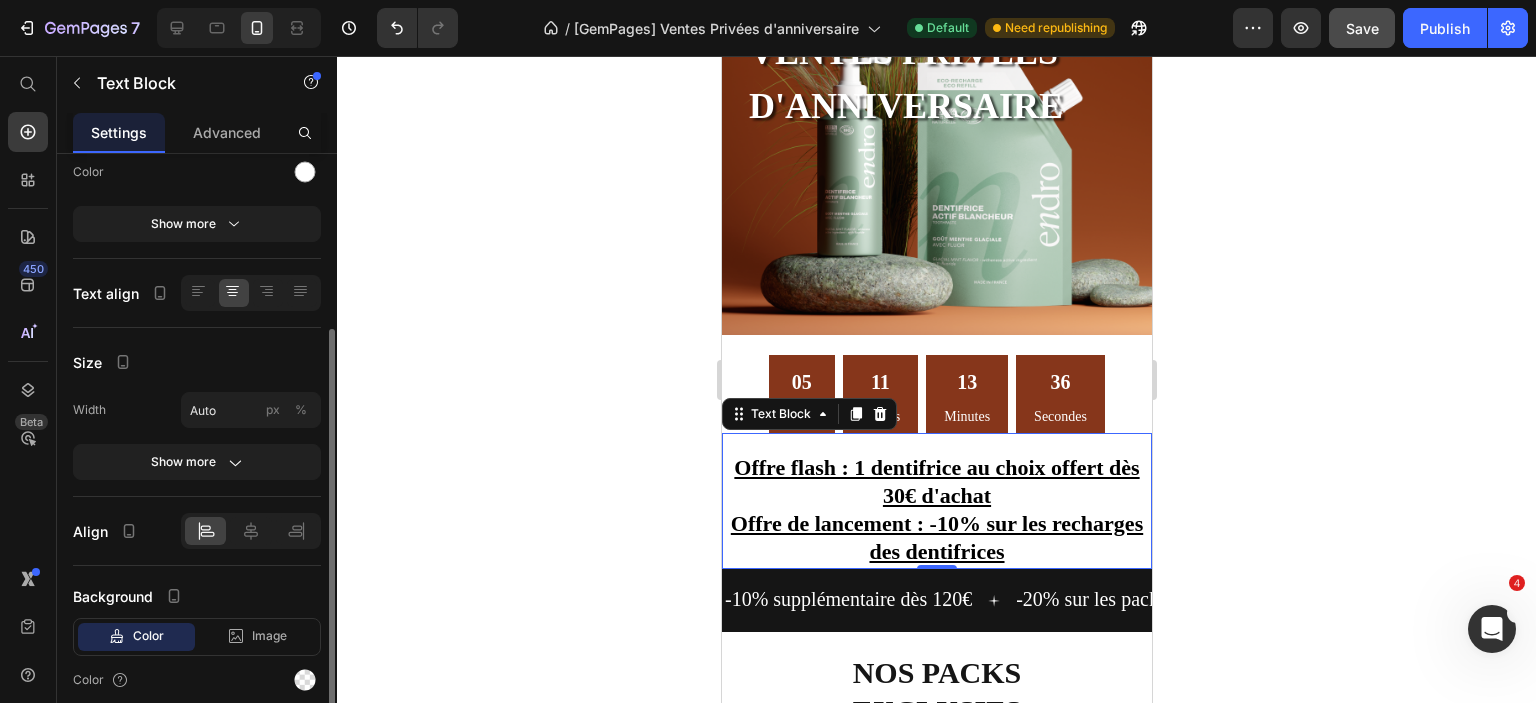 scroll, scrollTop: 275, scrollLeft: 0, axis: vertical 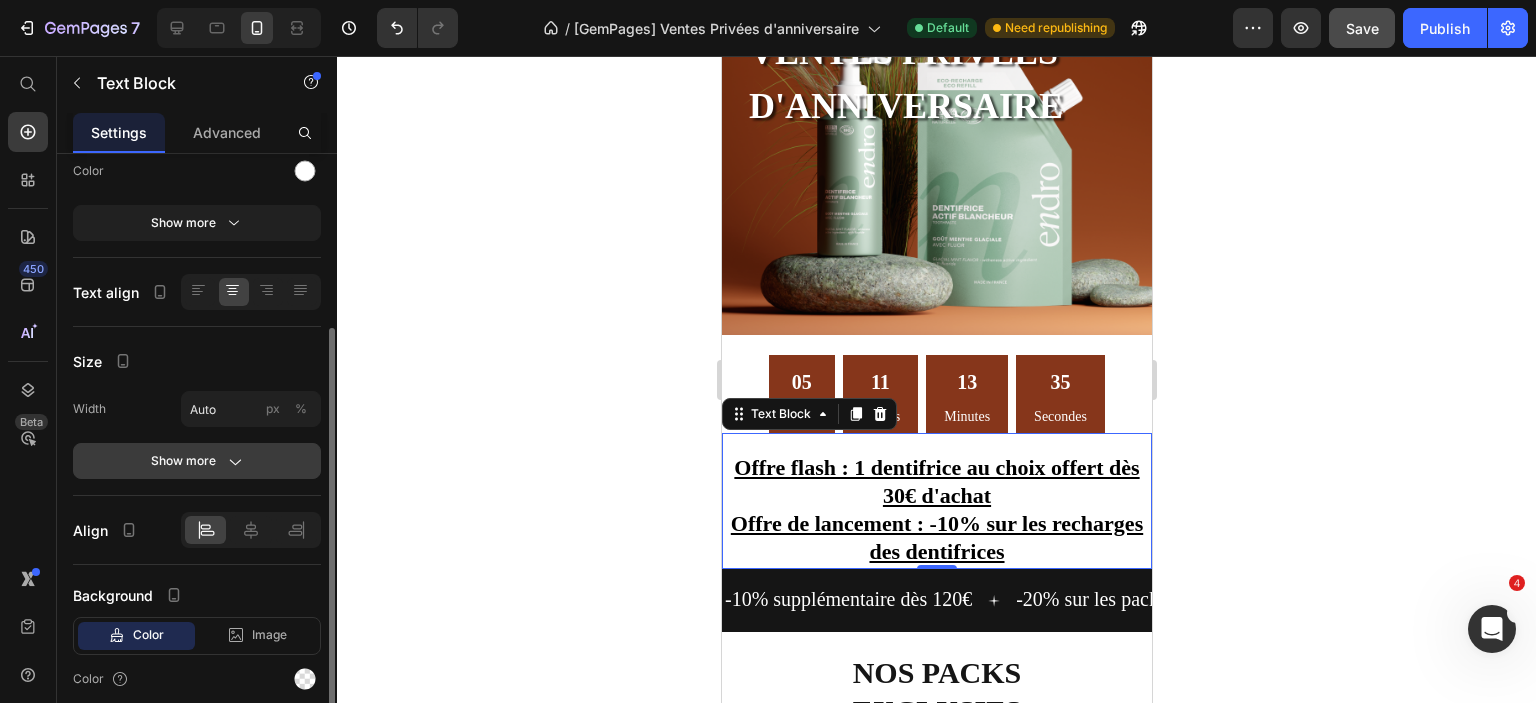 click on "Show more" at bounding box center (197, 461) 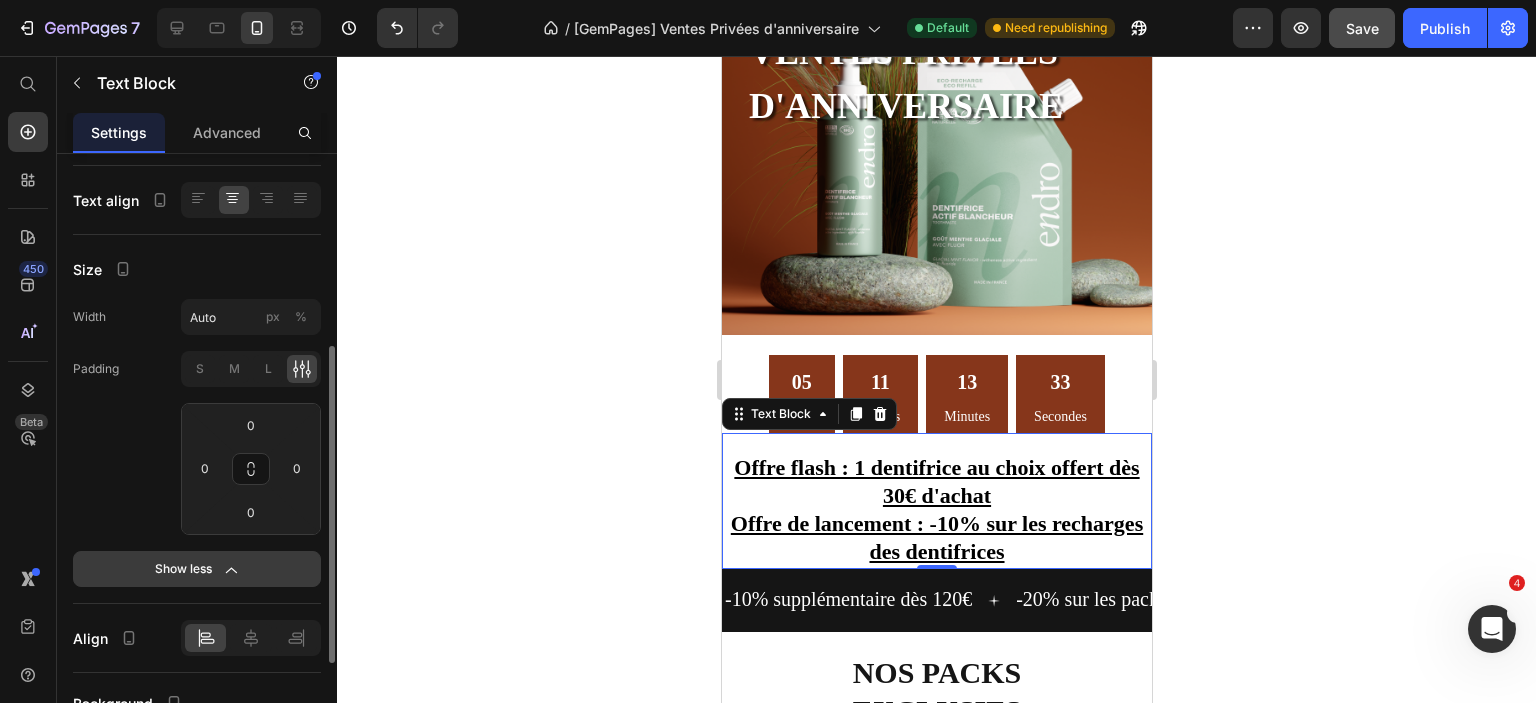 scroll, scrollTop: 368, scrollLeft: 0, axis: vertical 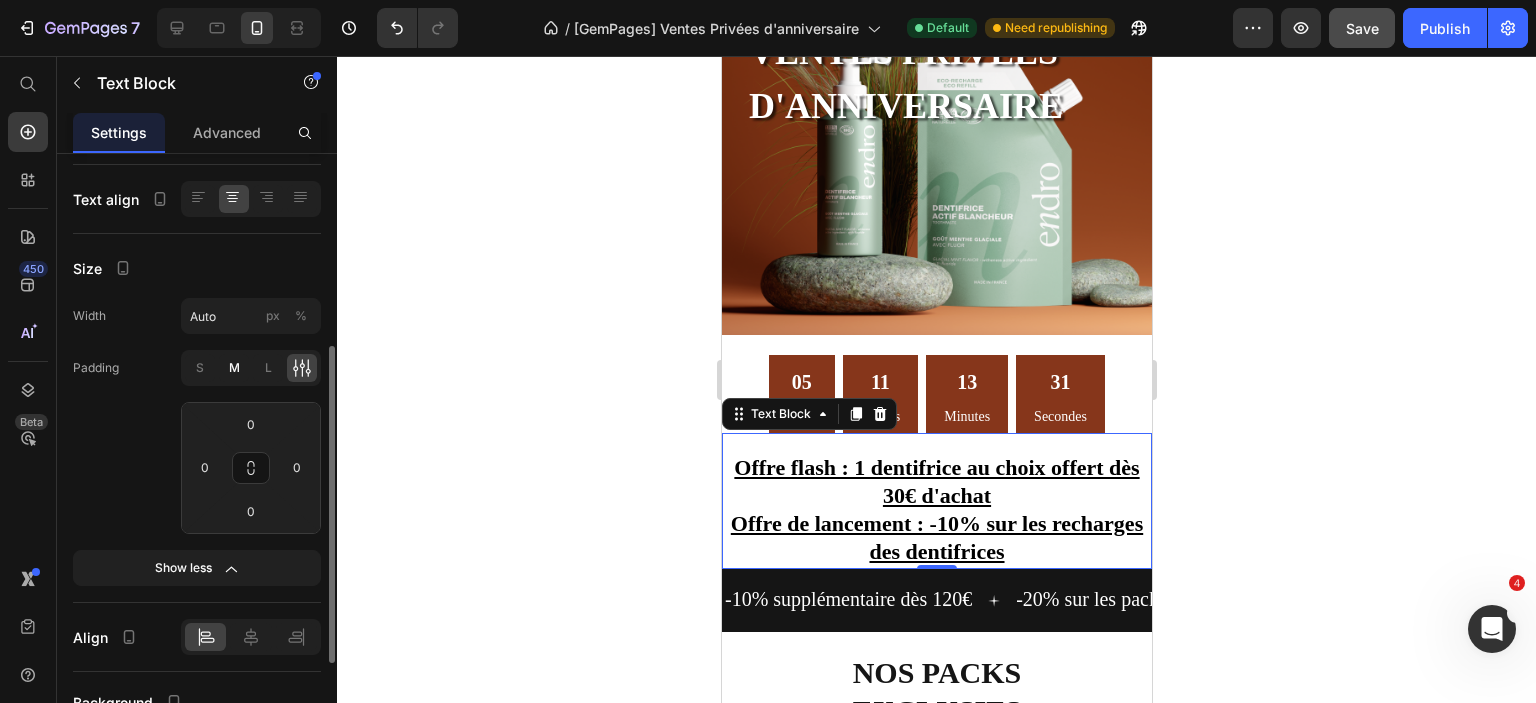 click on "M" 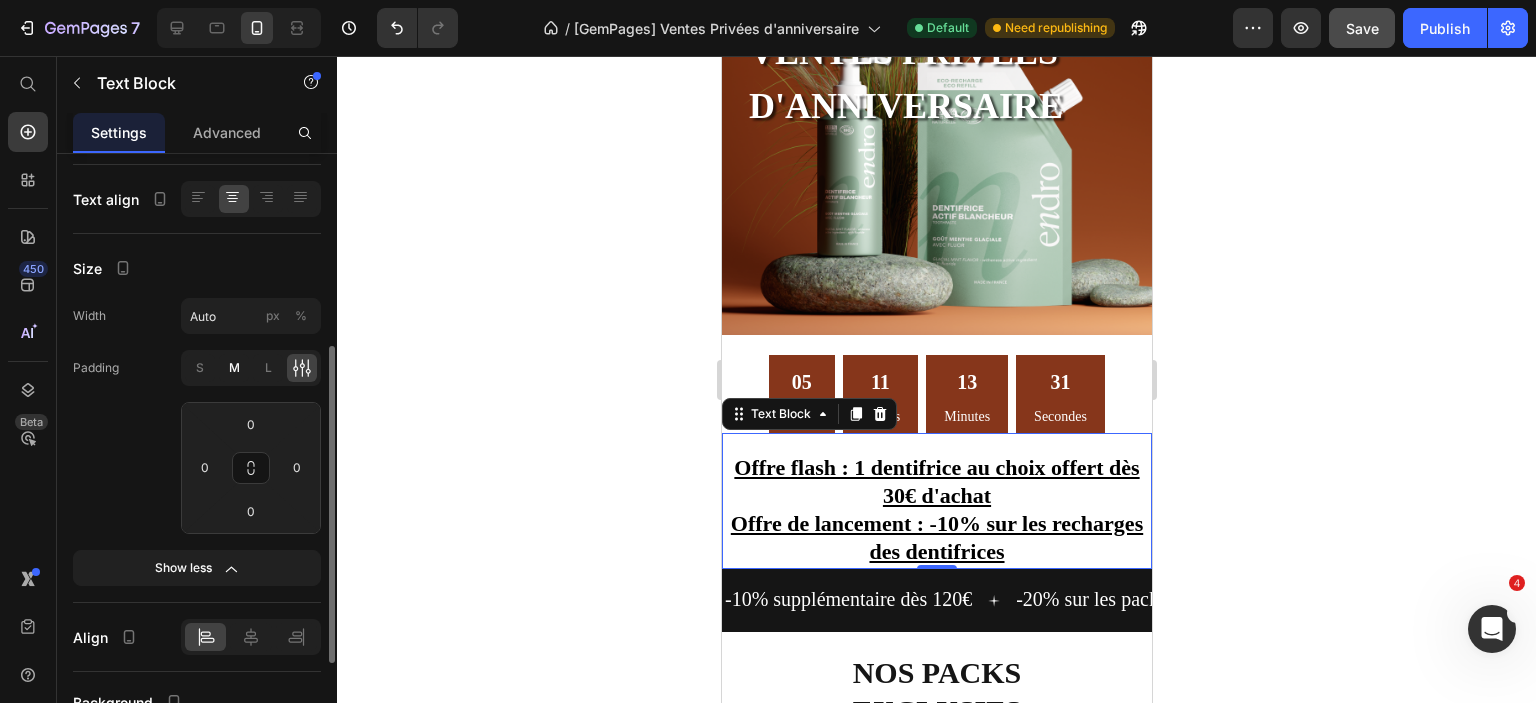 type on "8" 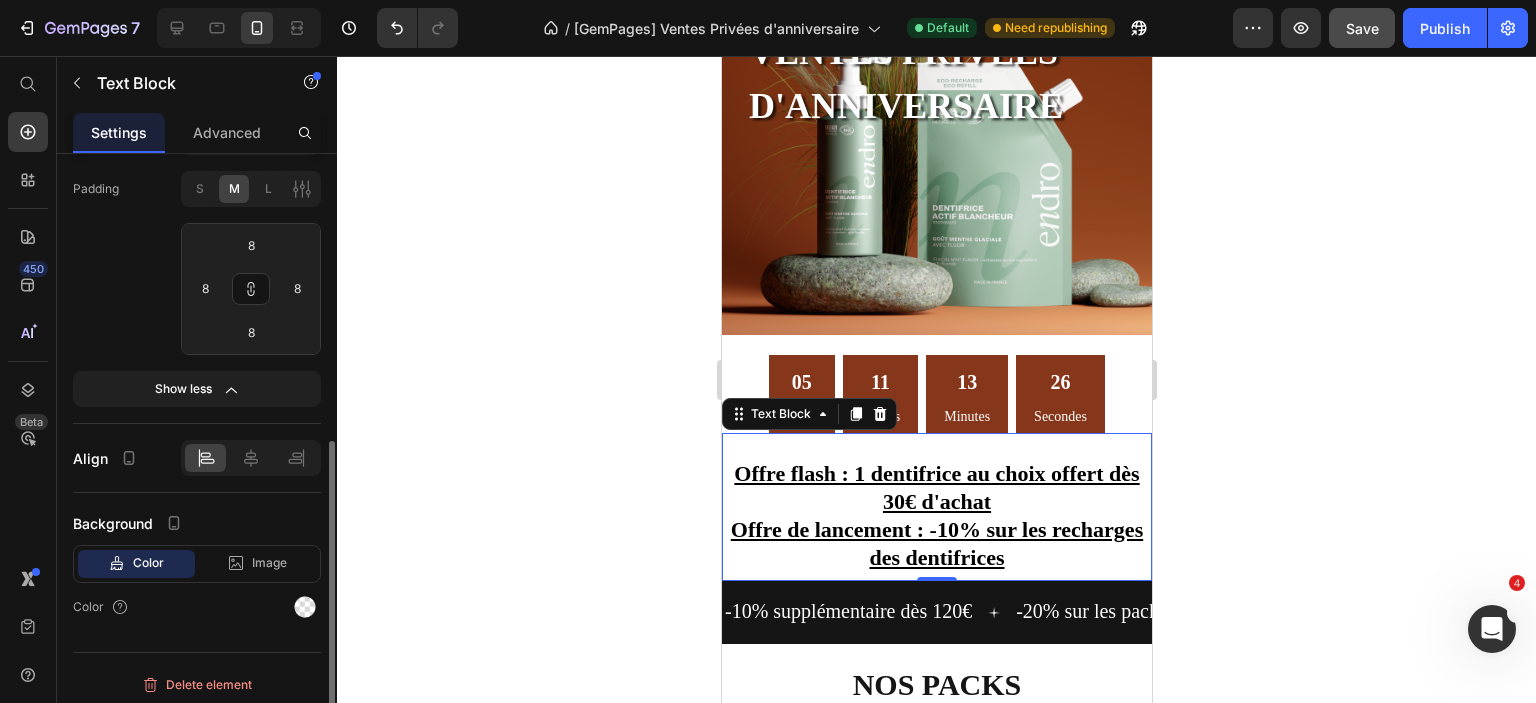 scroll, scrollTop: 548, scrollLeft: 0, axis: vertical 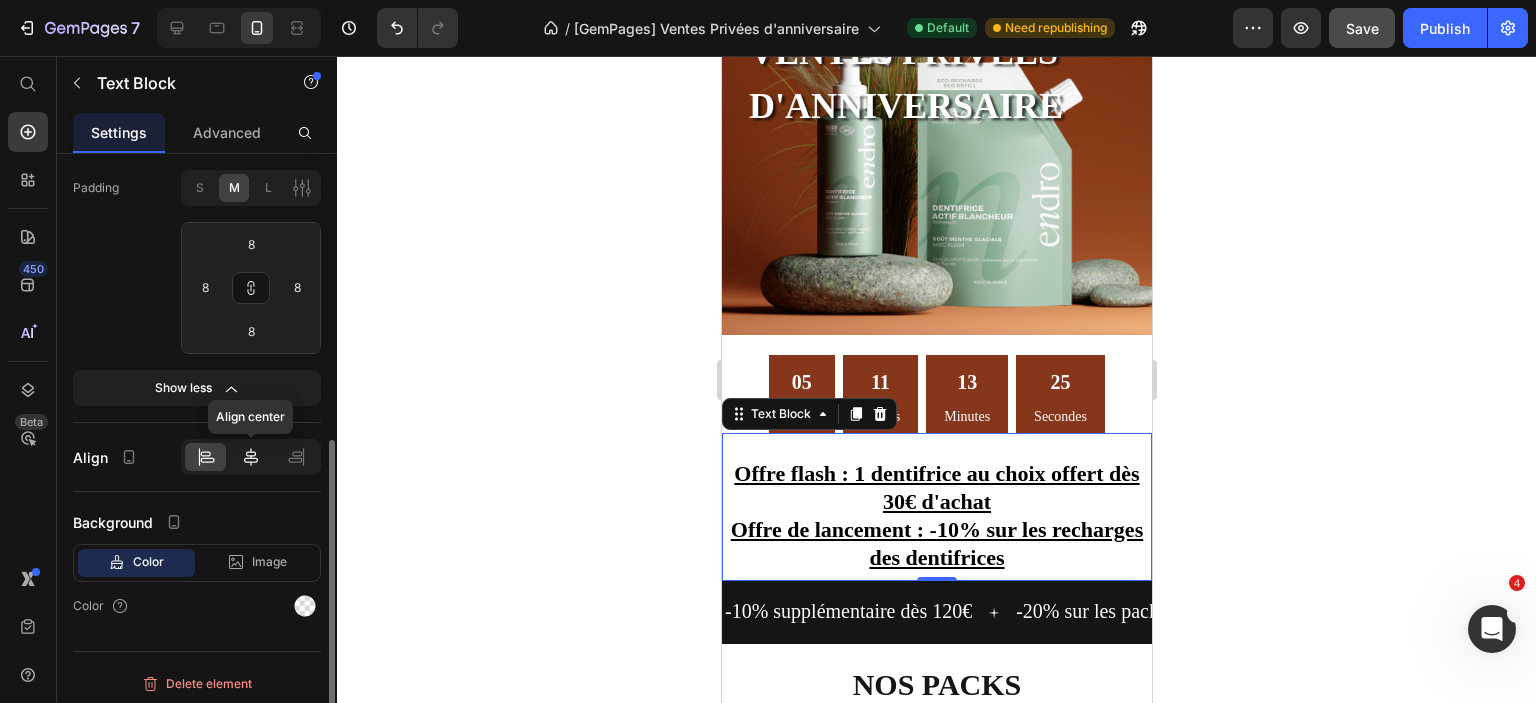 click 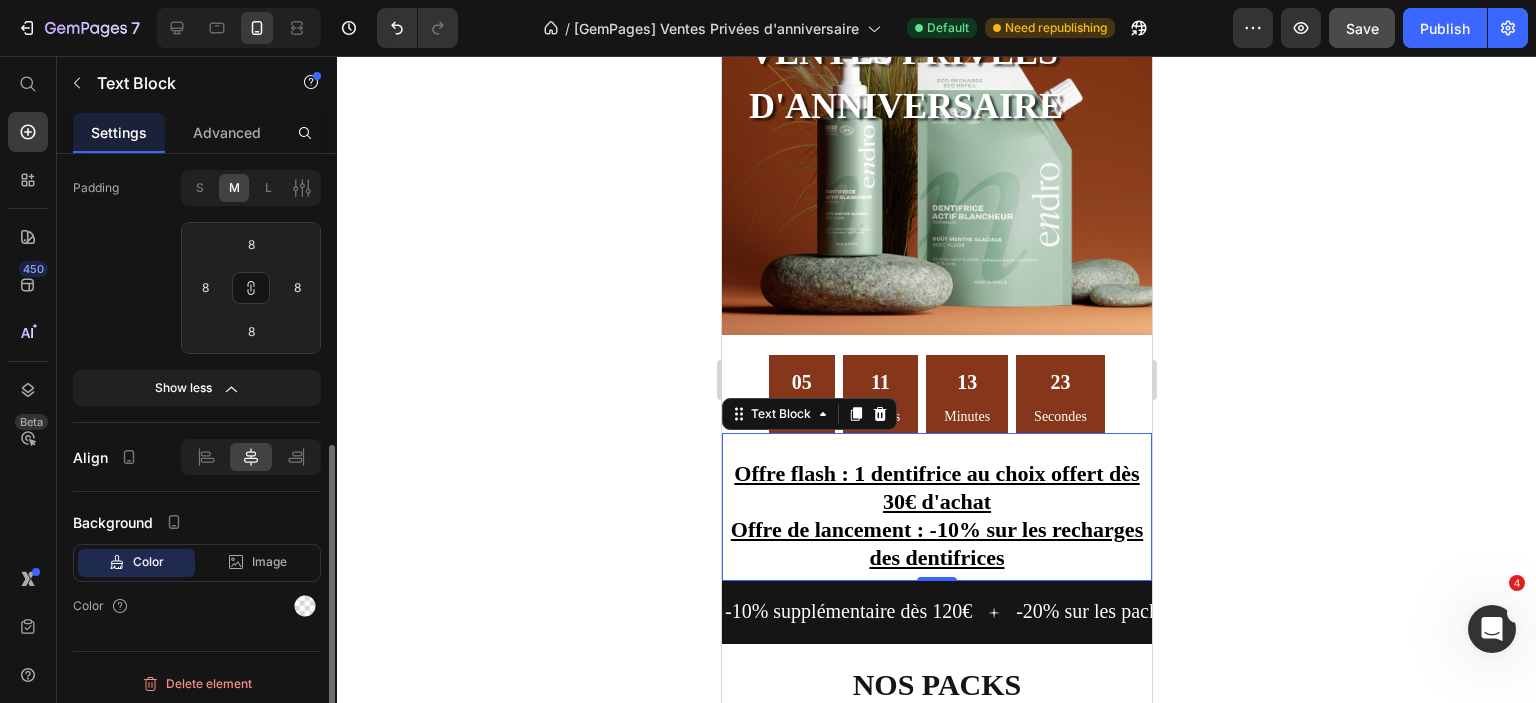 scroll, scrollTop: 551, scrollLeft: 0, axis: vertical 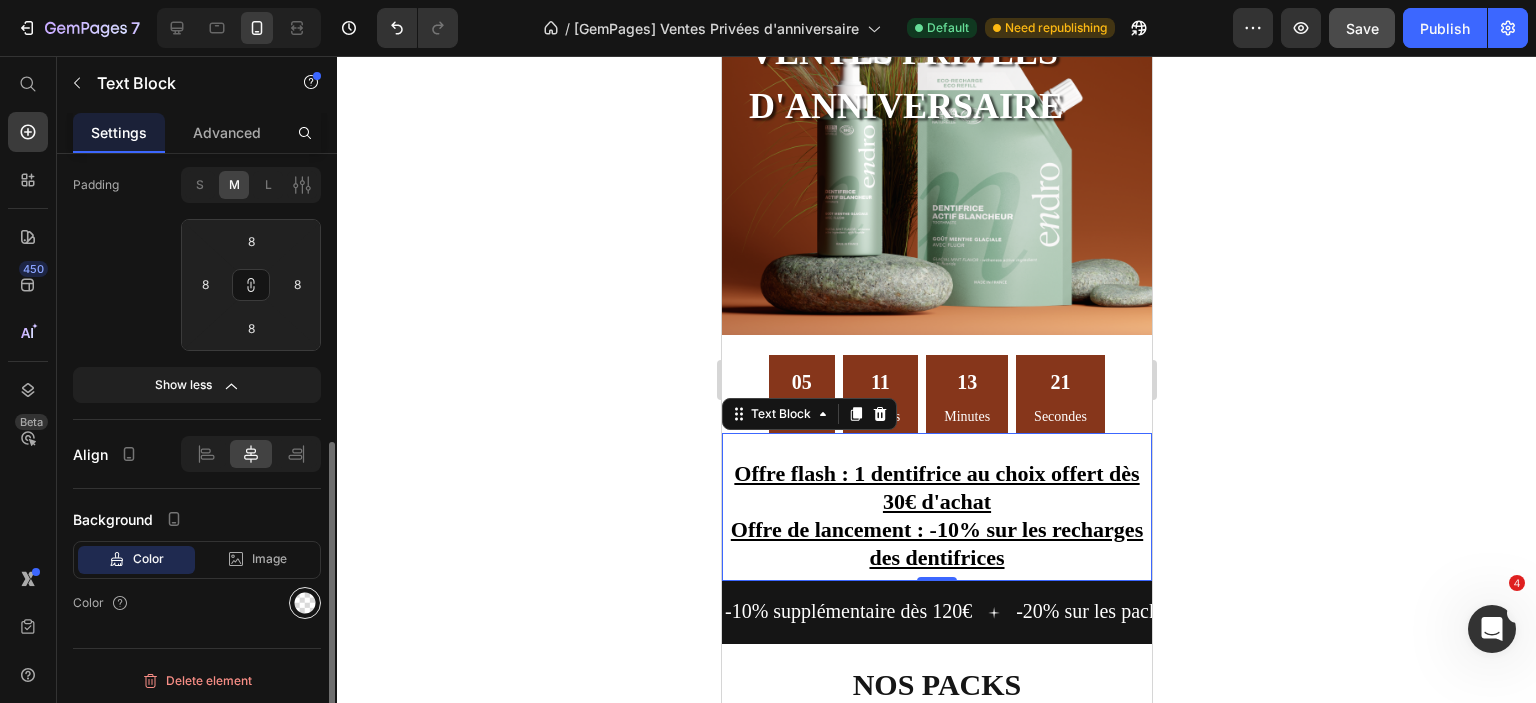 click at bounding box center [305, 603] 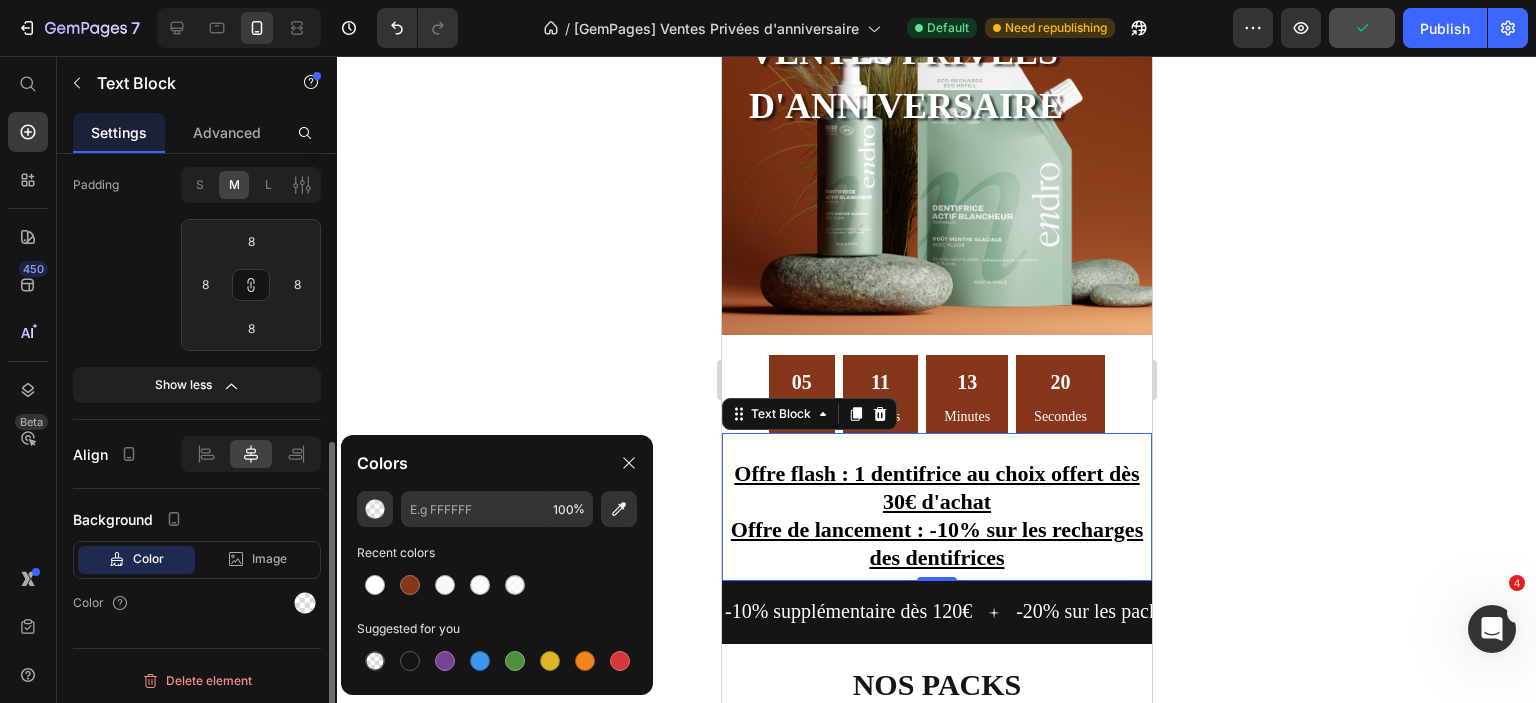 click on "Color" at bounding box center (197, 603) 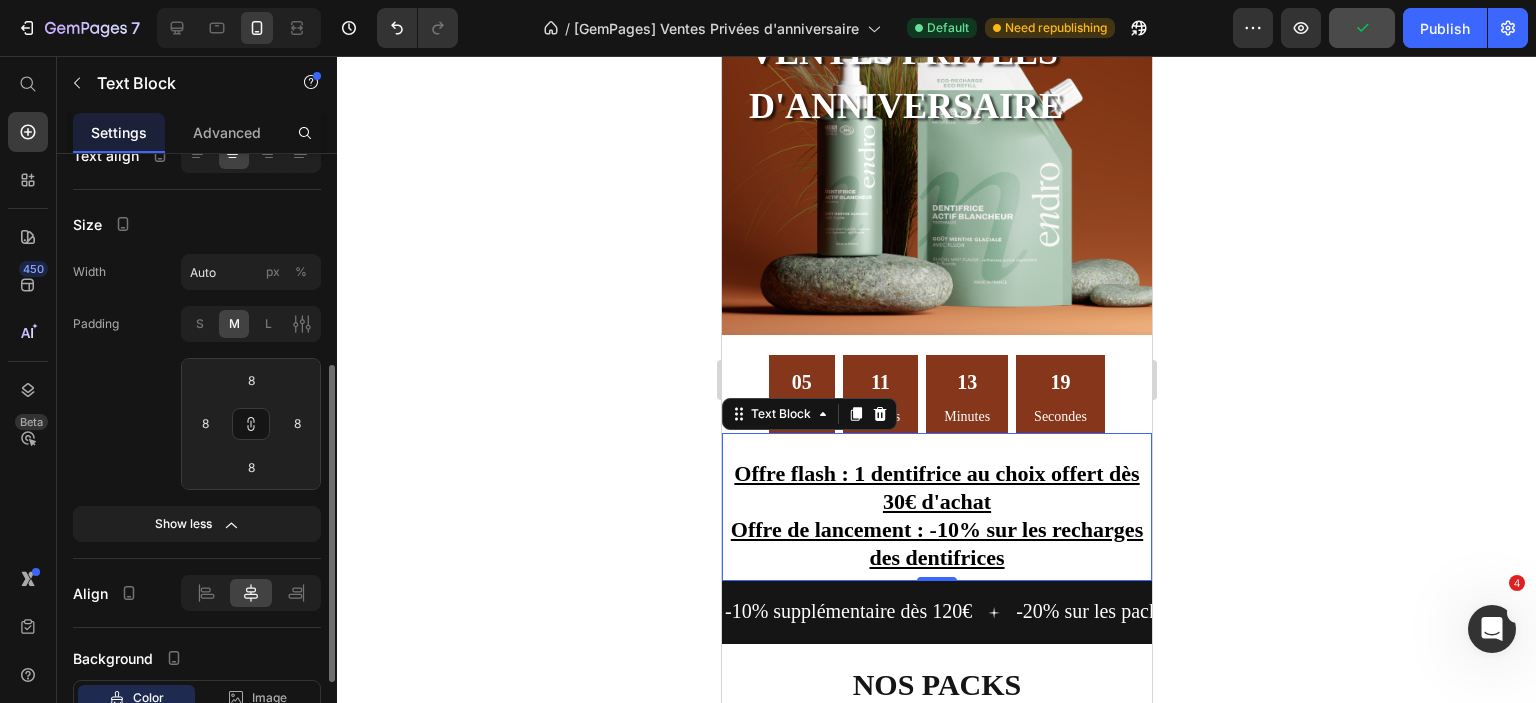 scroll, scrollTop: 408, scrollLeft: 0, axis: vertical 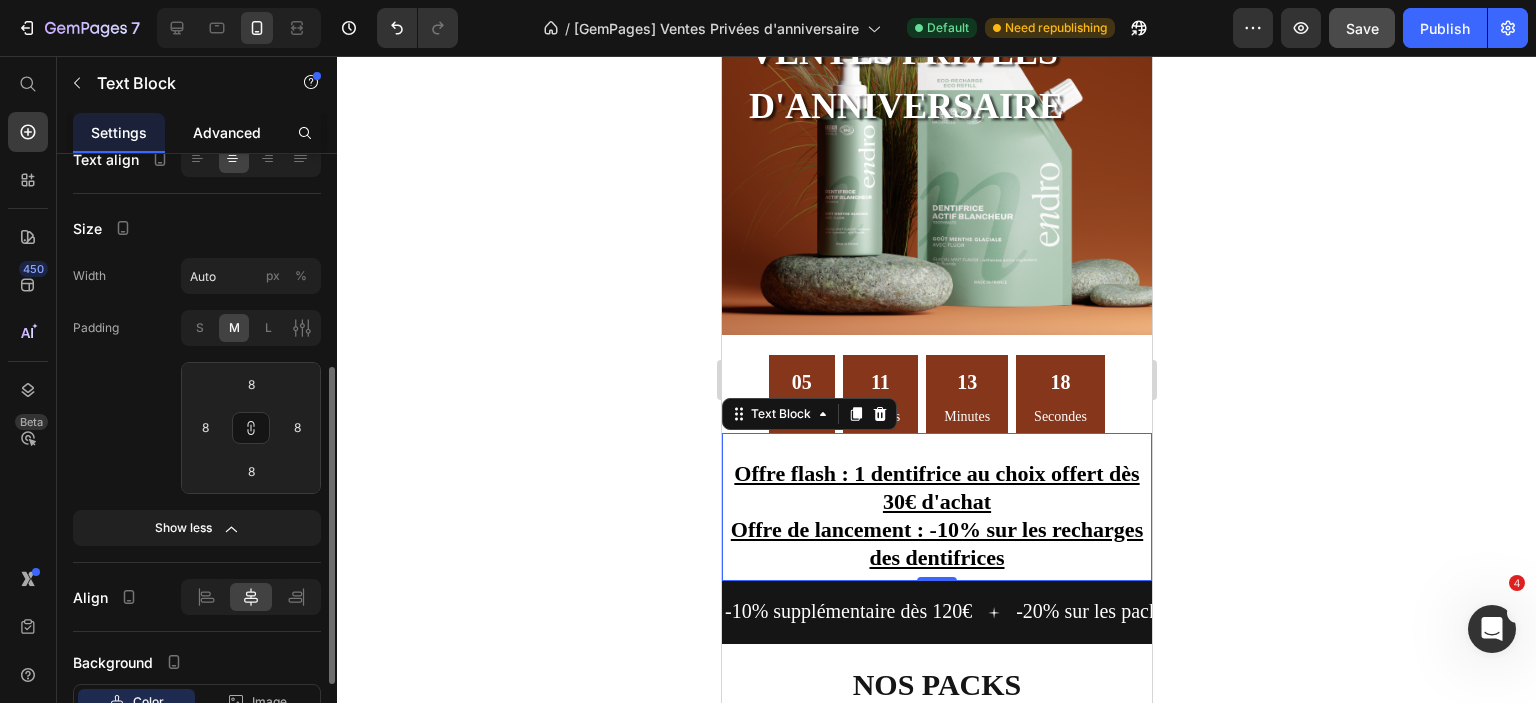 click on "Advanced" at bounding box center (227, 132) 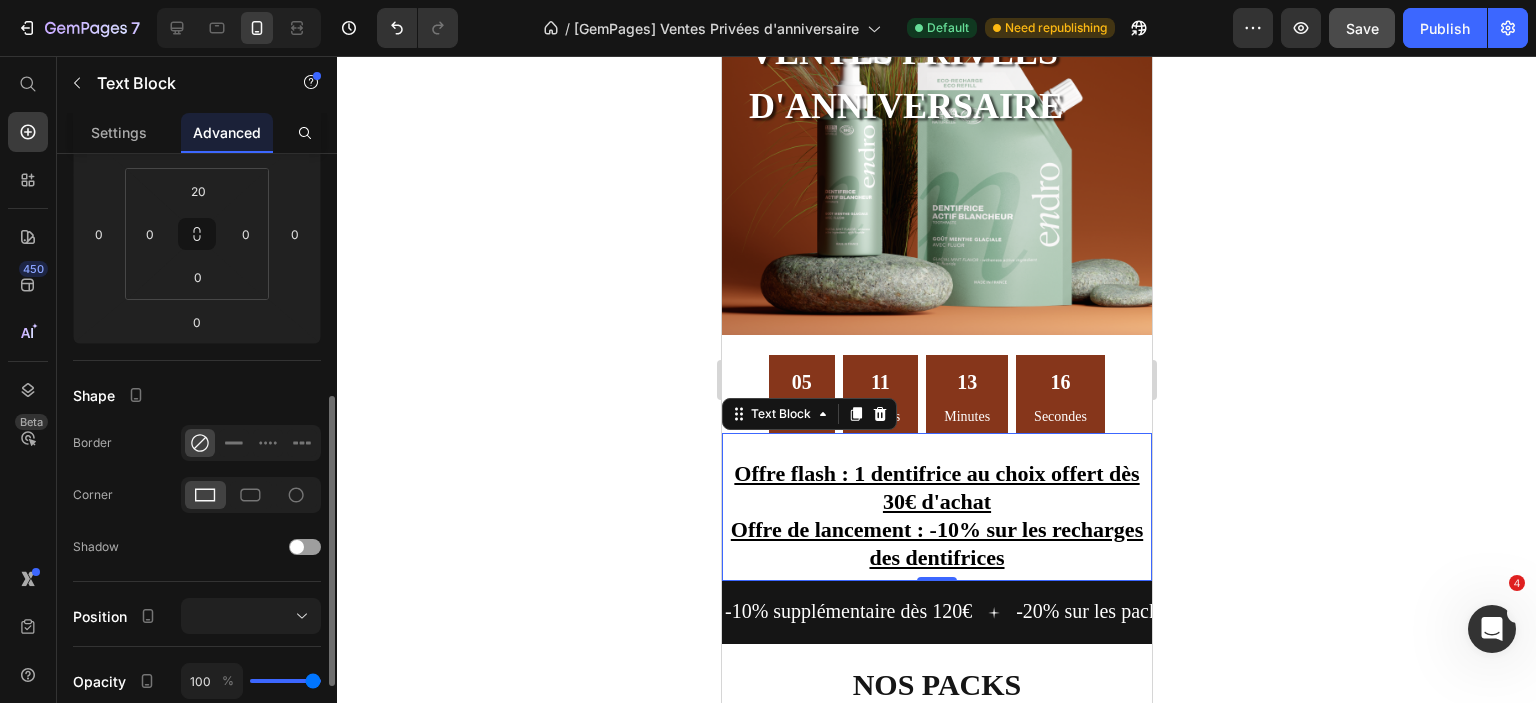scroll, scrollTop: 360, scrollLeft: 0, axis: vertical 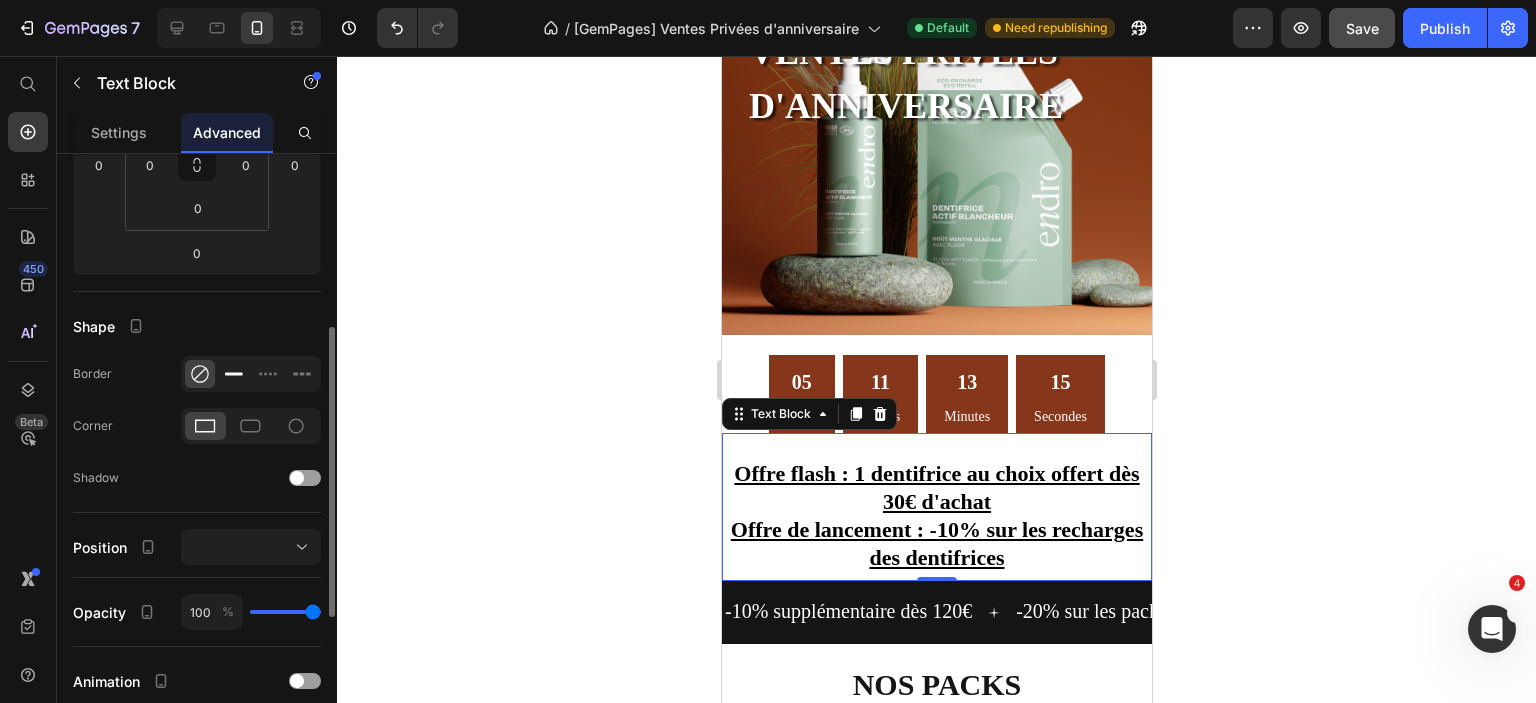 click 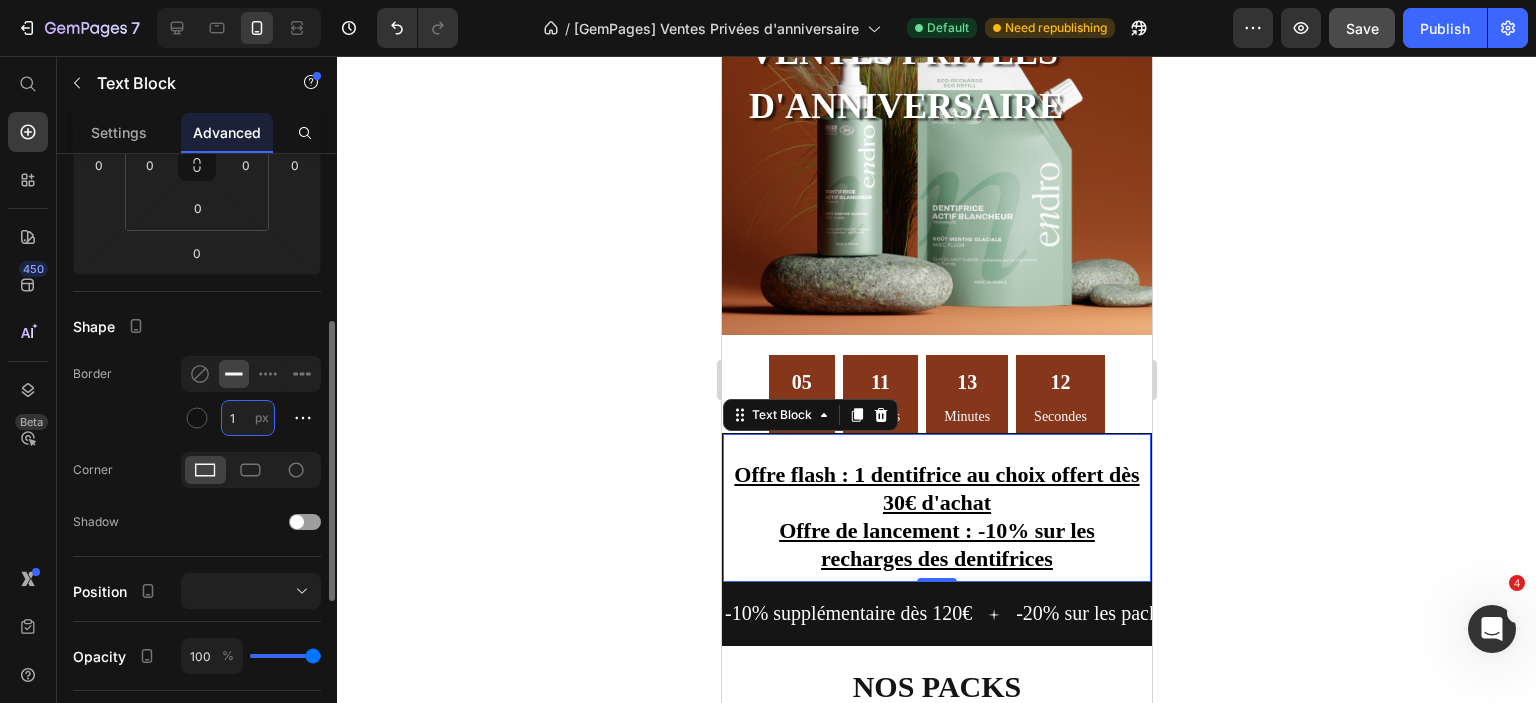 click on "1" at bounding box center (248, 418) 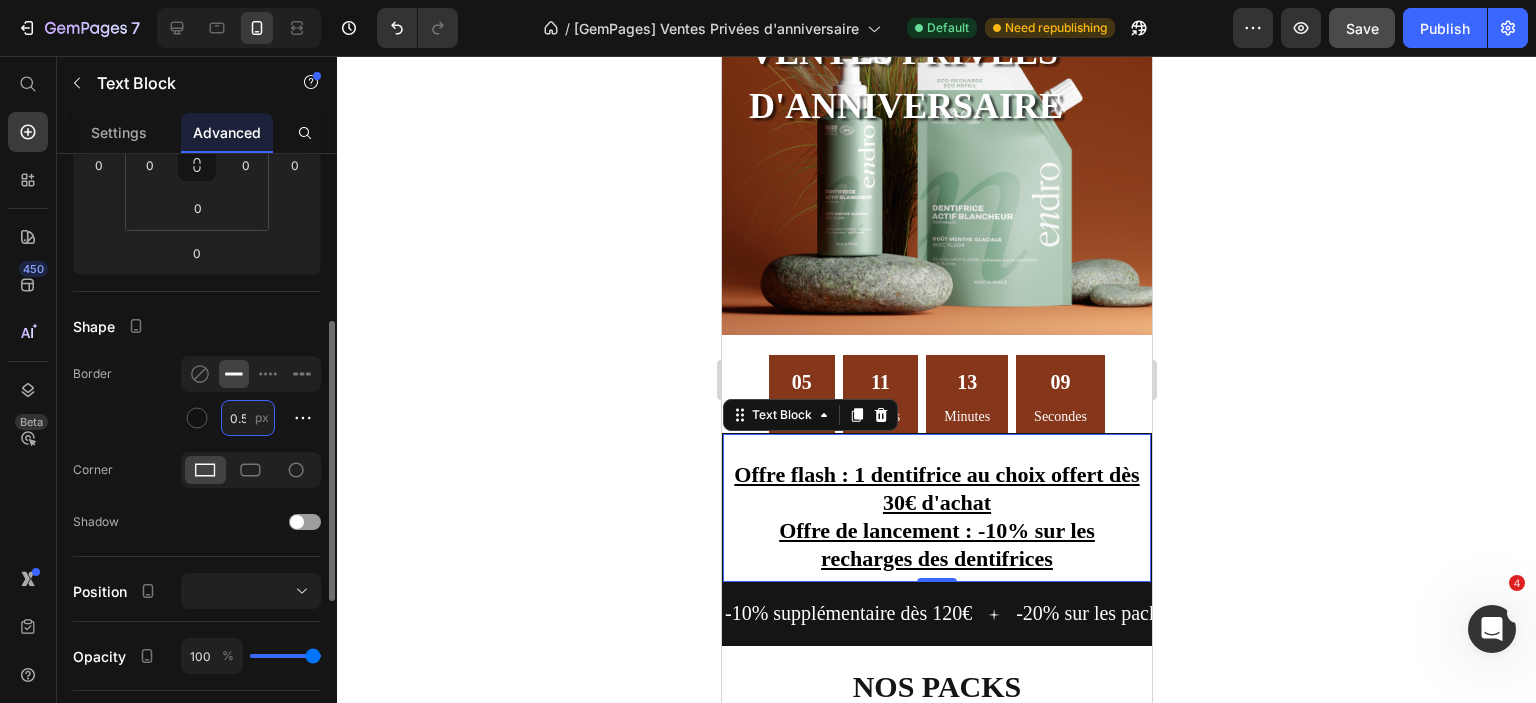 scroll, scrollTop: 0, scrollLeft: 0, axis: both 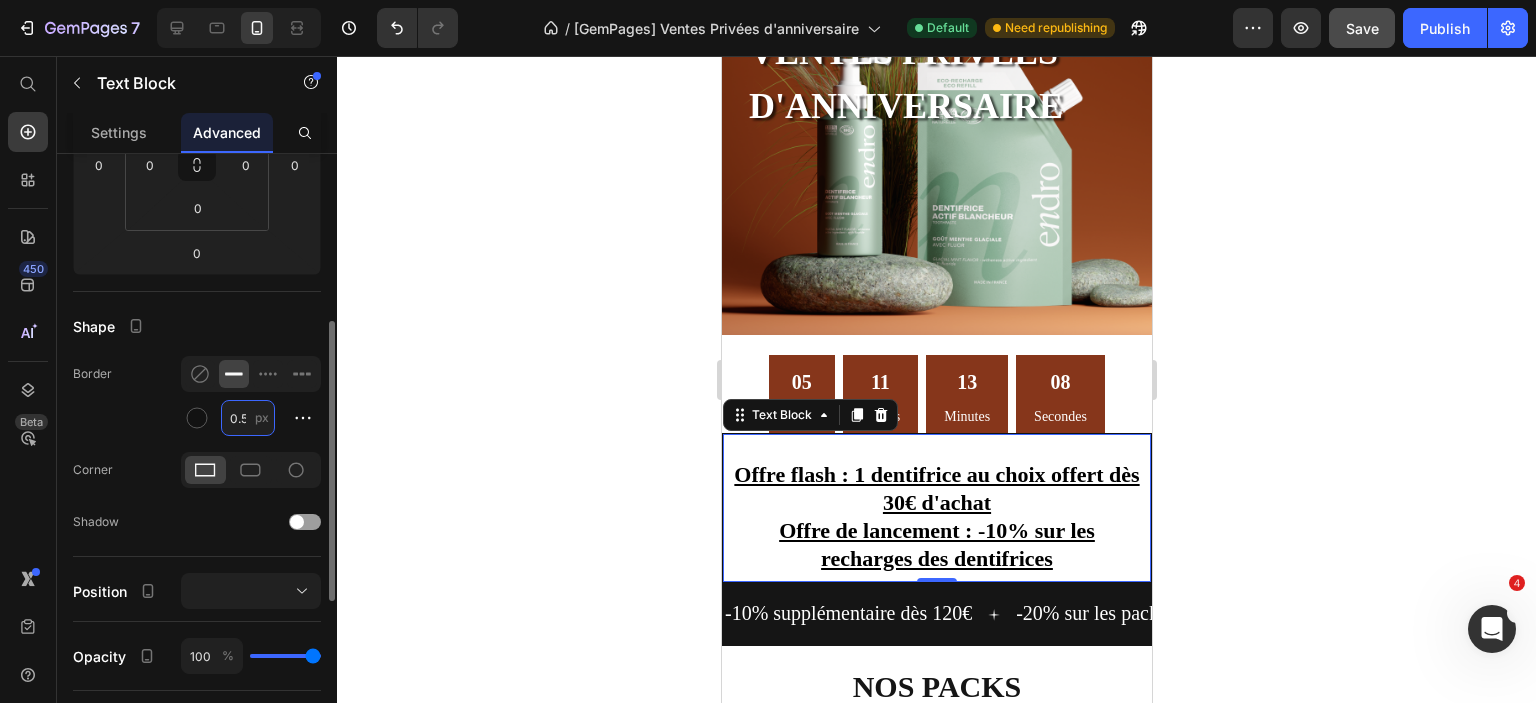 type on "0.5" 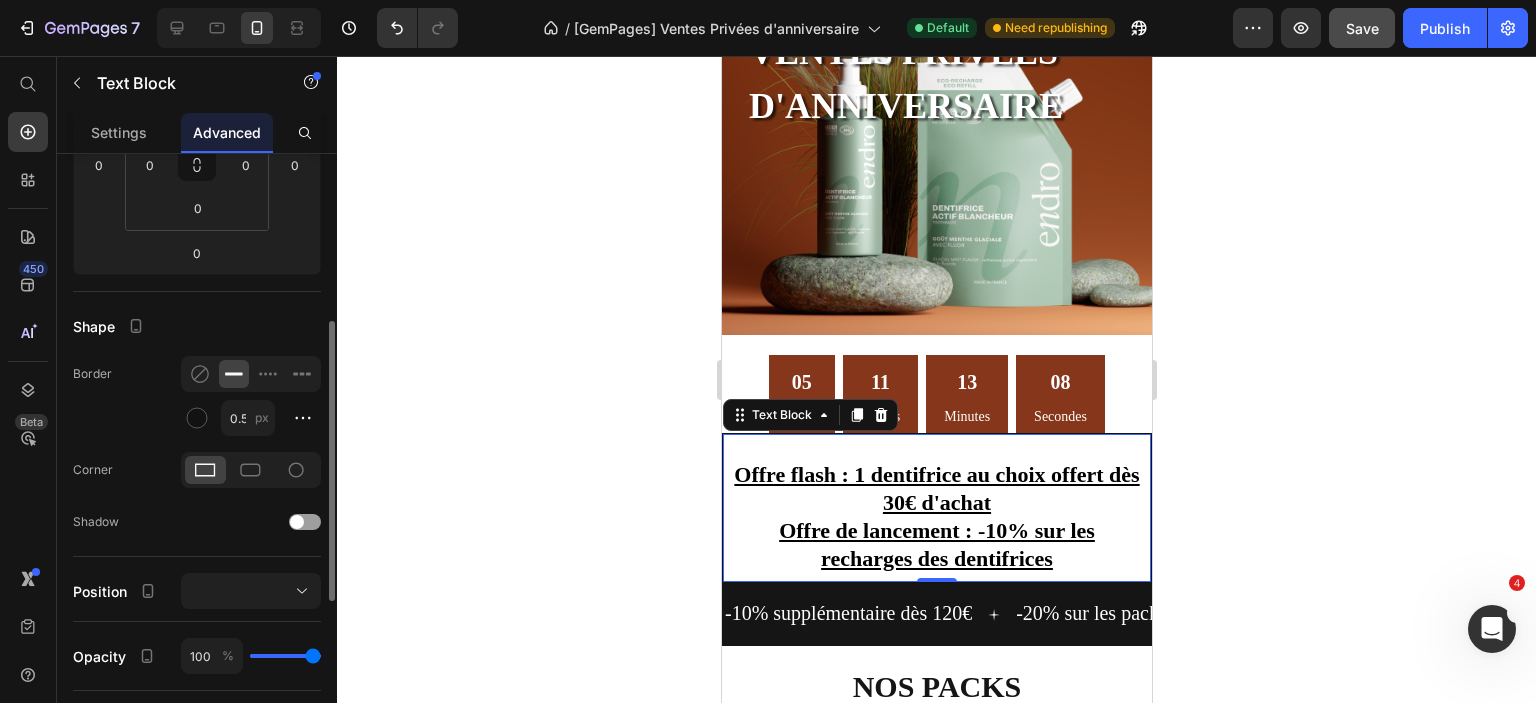 click on "Border 0.5 px" 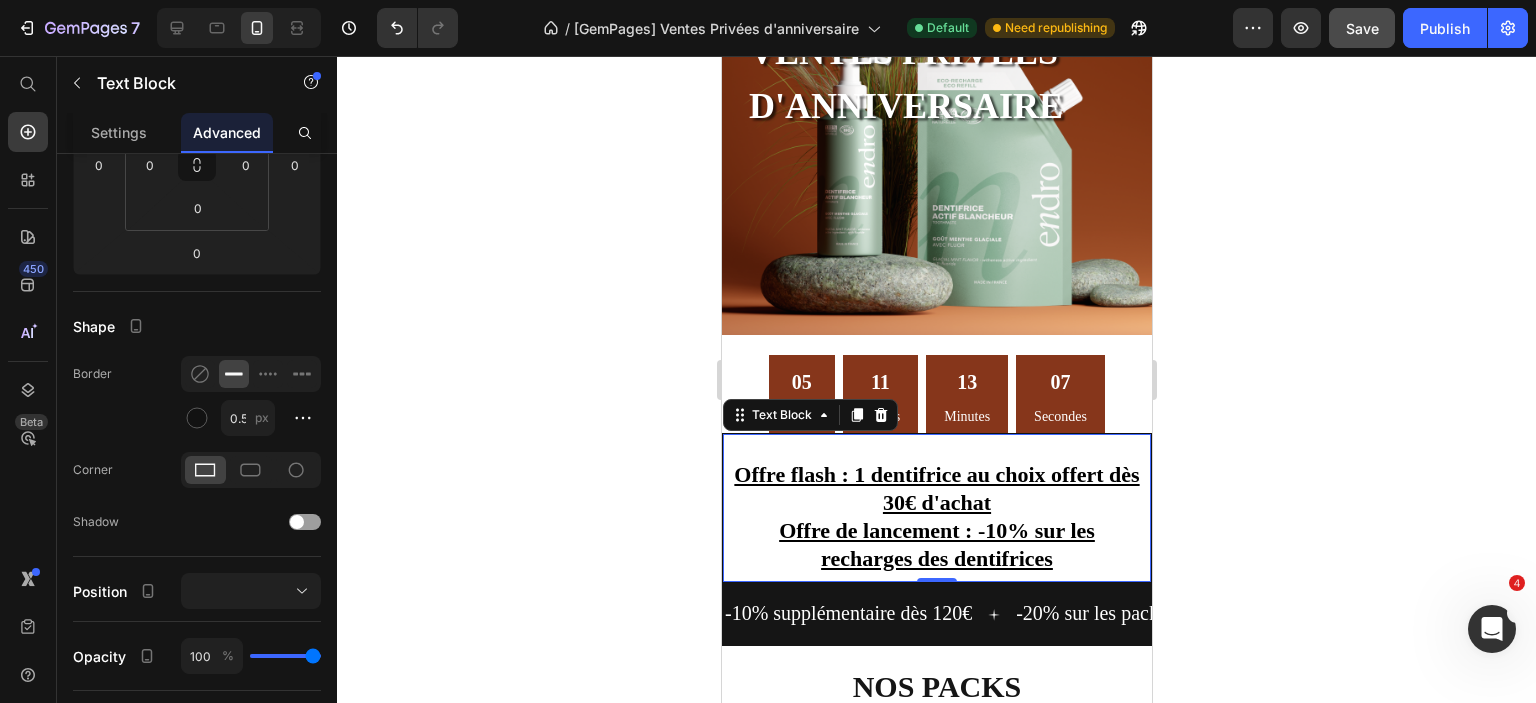 click 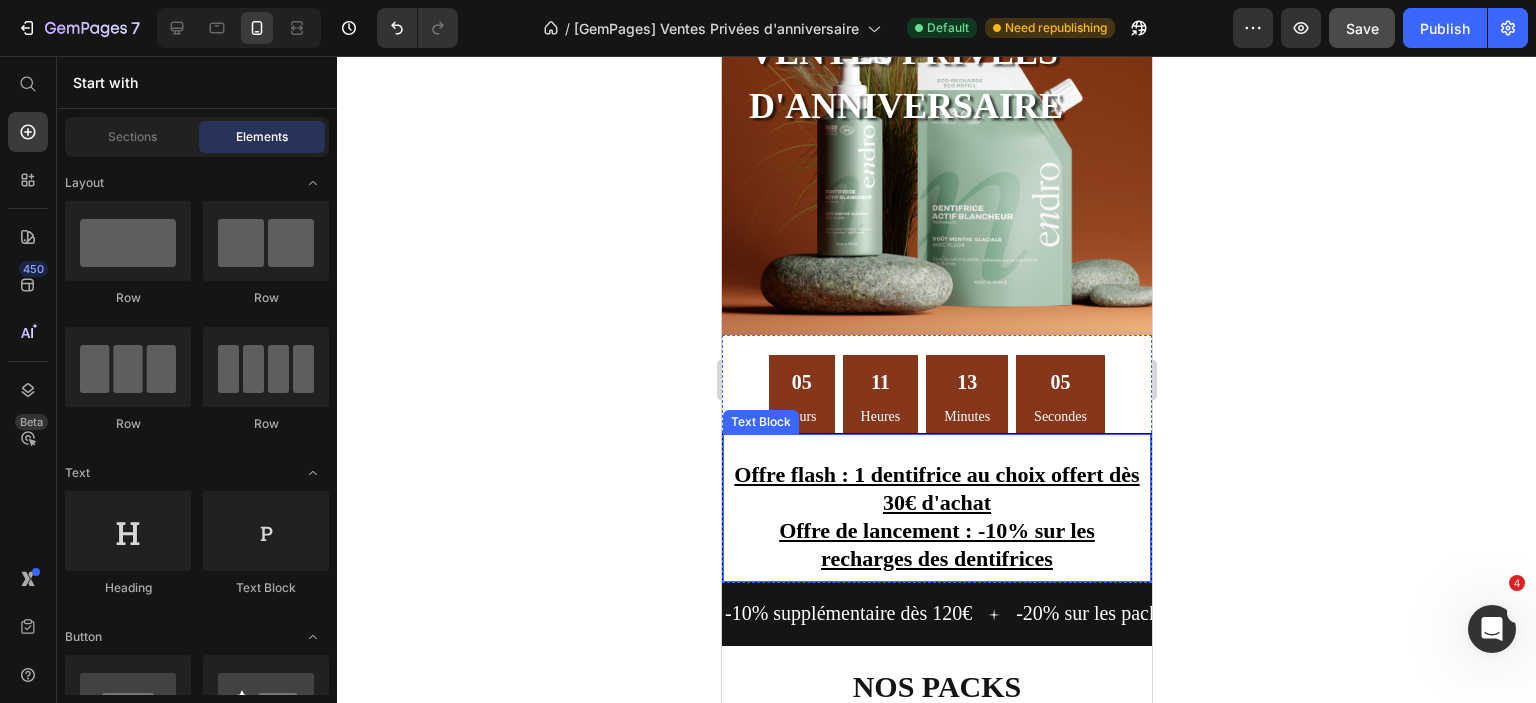 click on "Offre flash : 1 dentifrice au choix offert dès 30€ d'achat Offre de lancement : -10% sur les recharges des dentifrices" at bounding box center [936, 518] 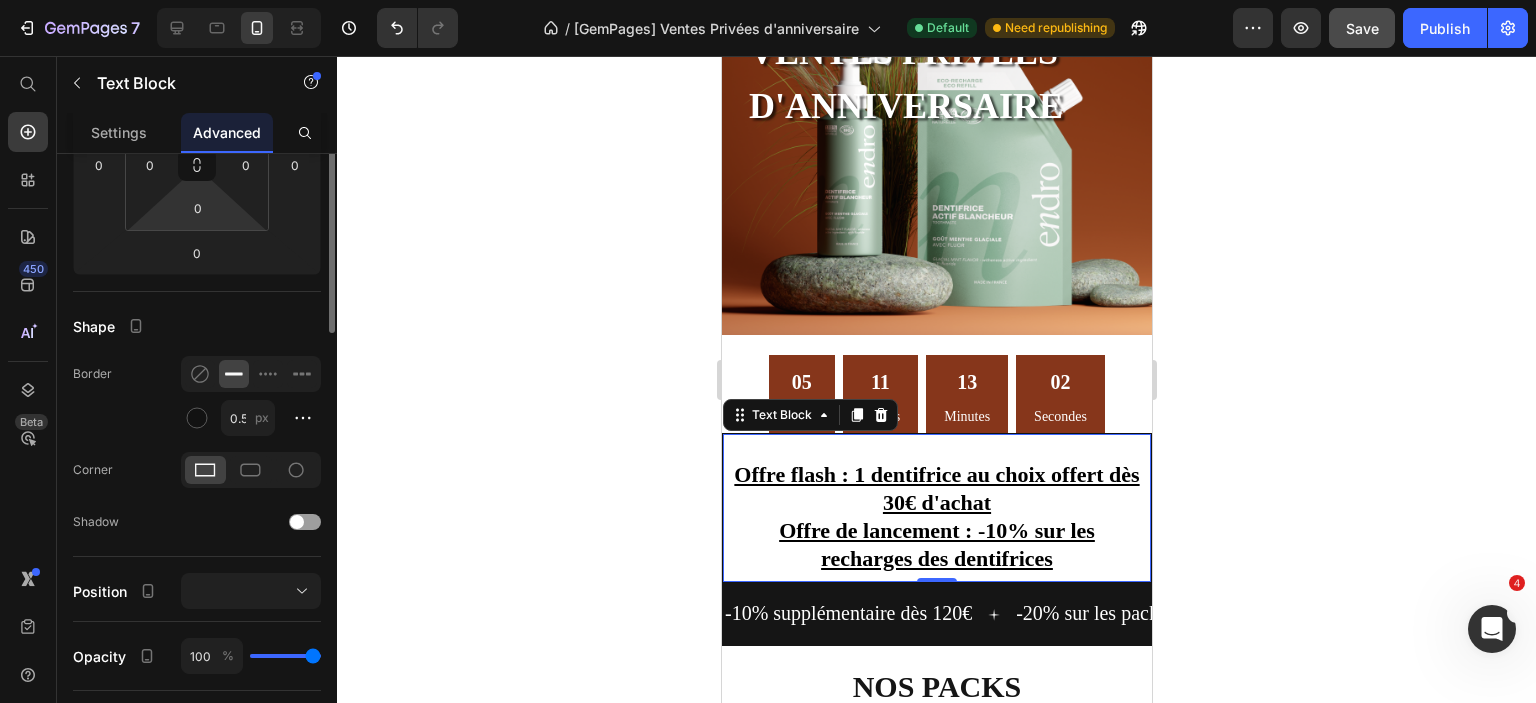 scroll, scrollTop: 177, scrollLeft: 0, axis: vertical 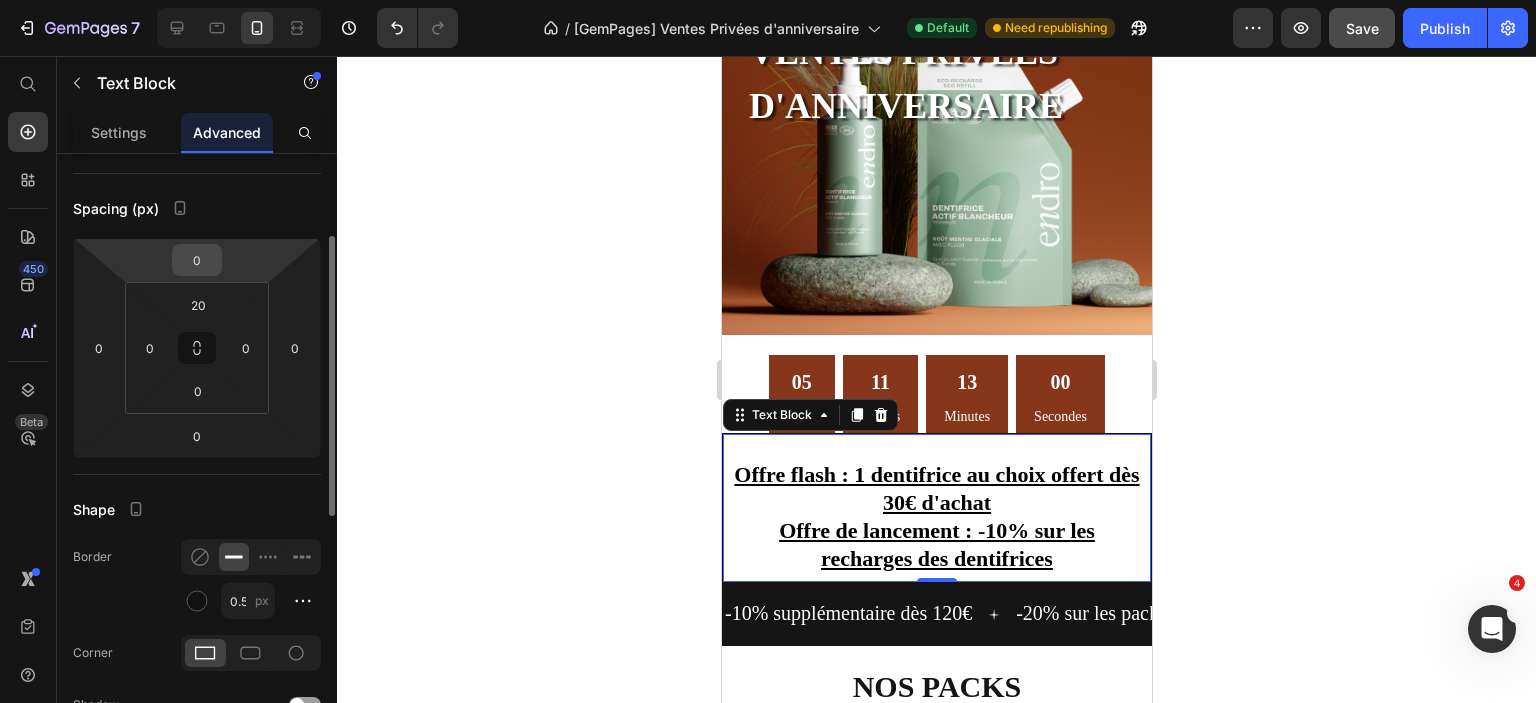 click on "0" at bounding box center (197, 260) 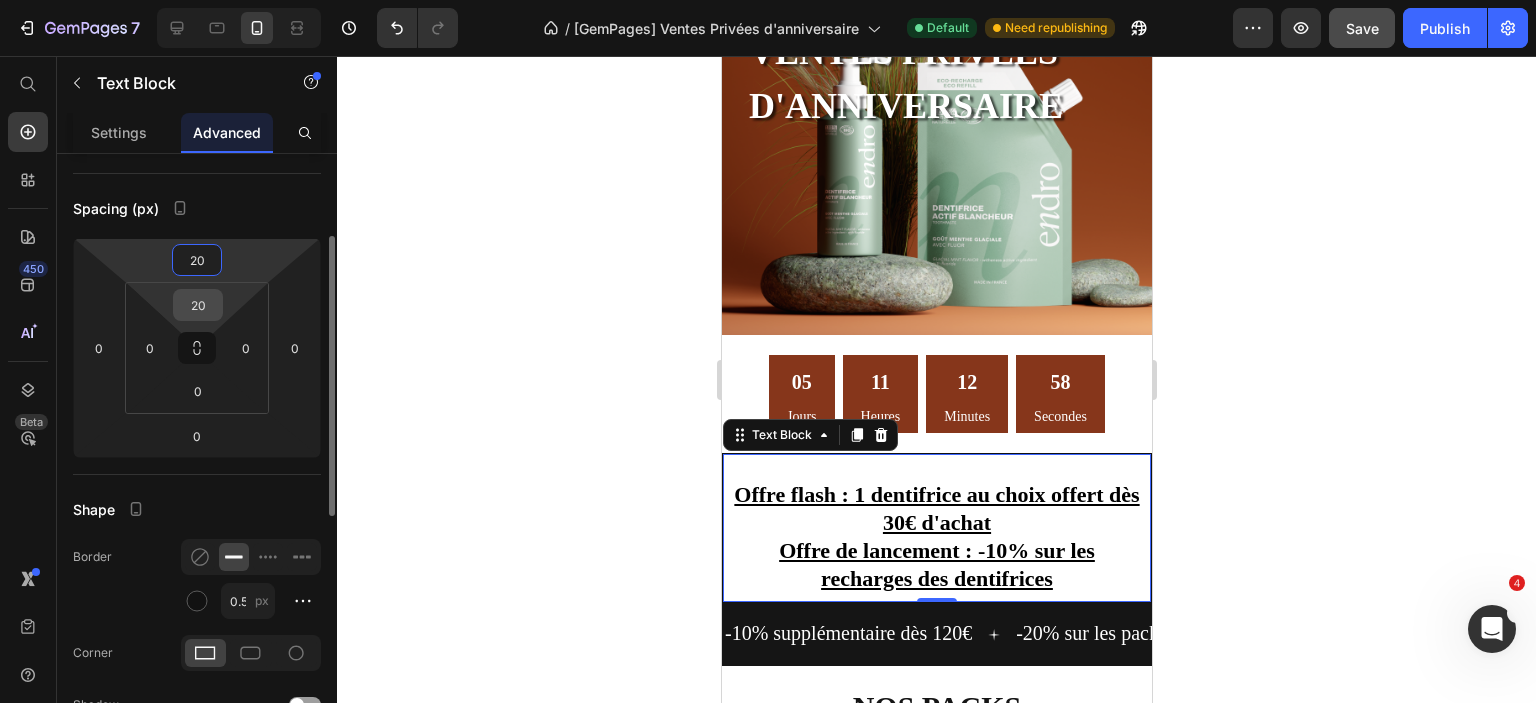 type on "20" 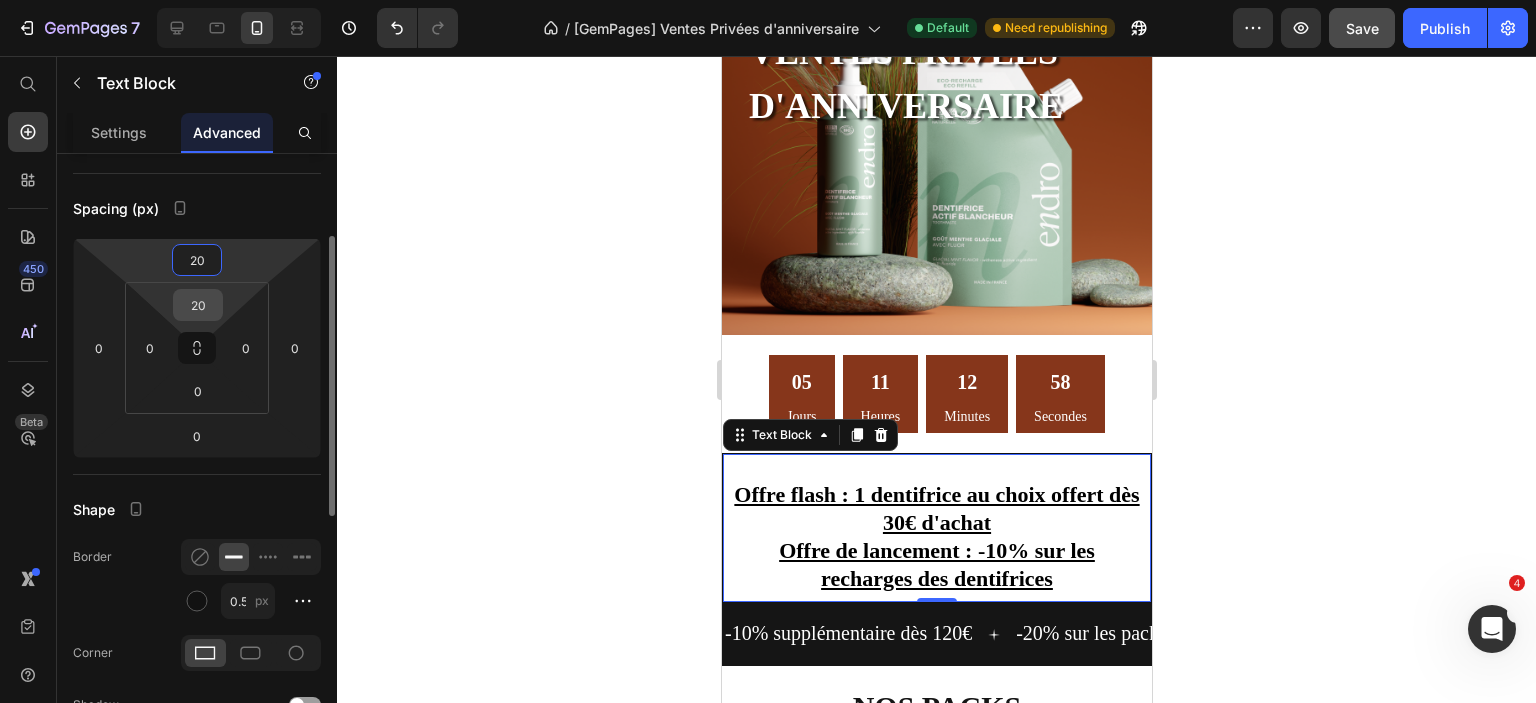 click on "20" at bounding box center [198, 305] 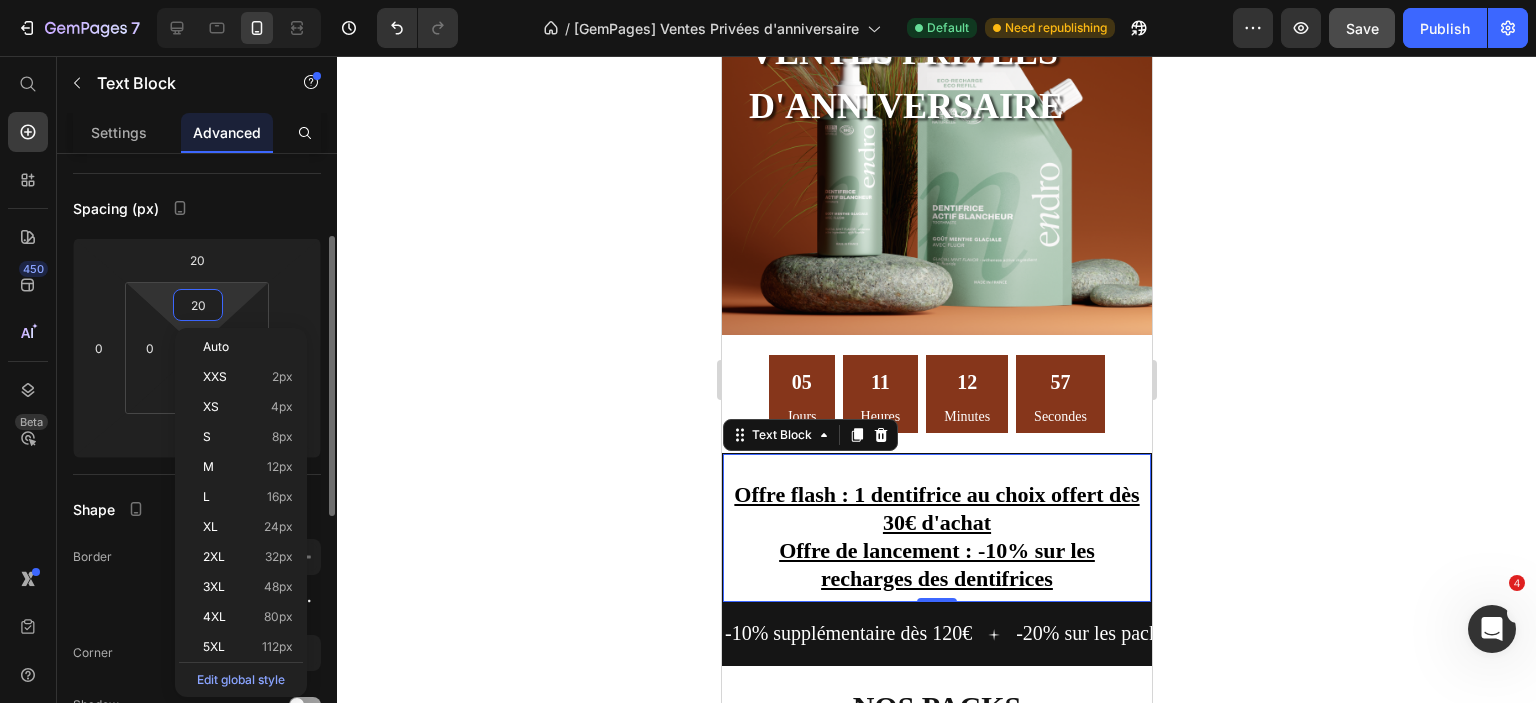type on "0" 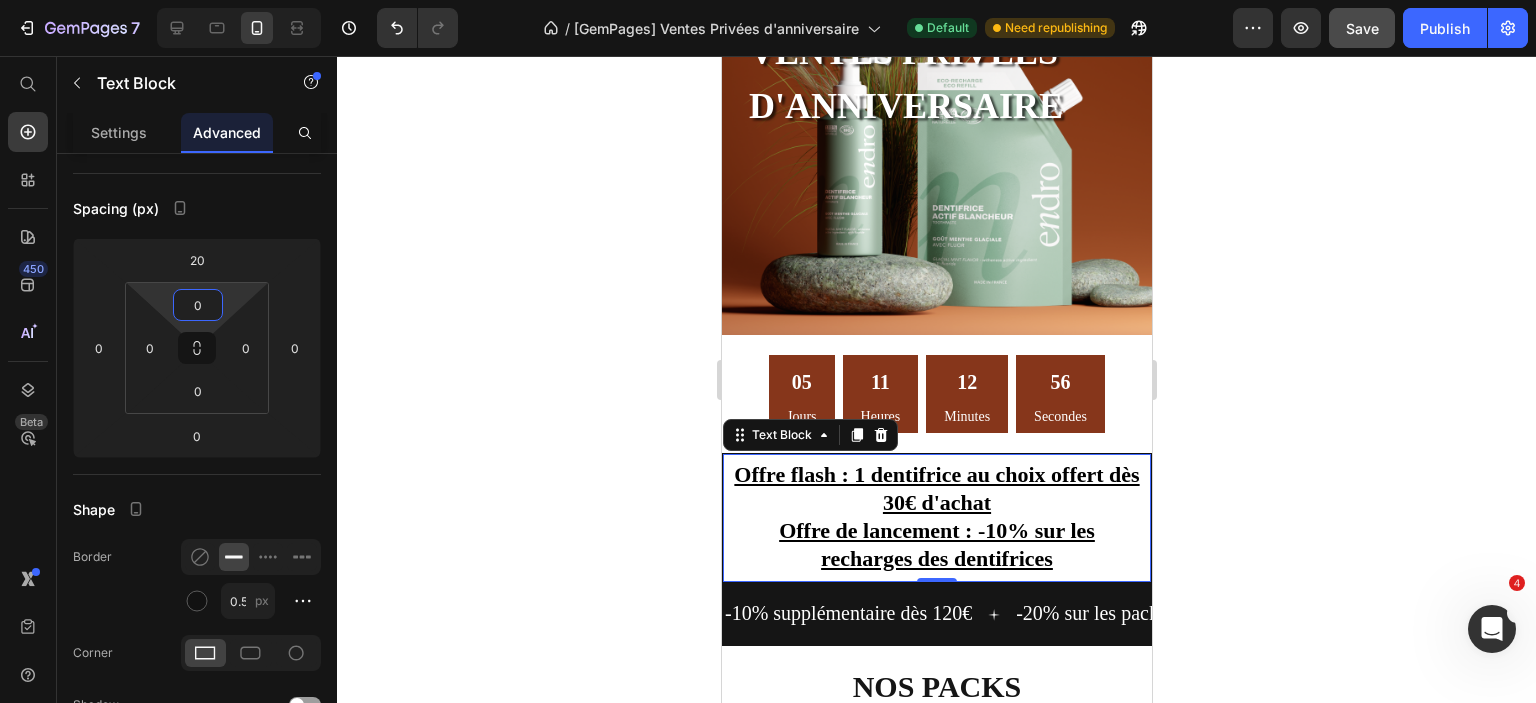 click 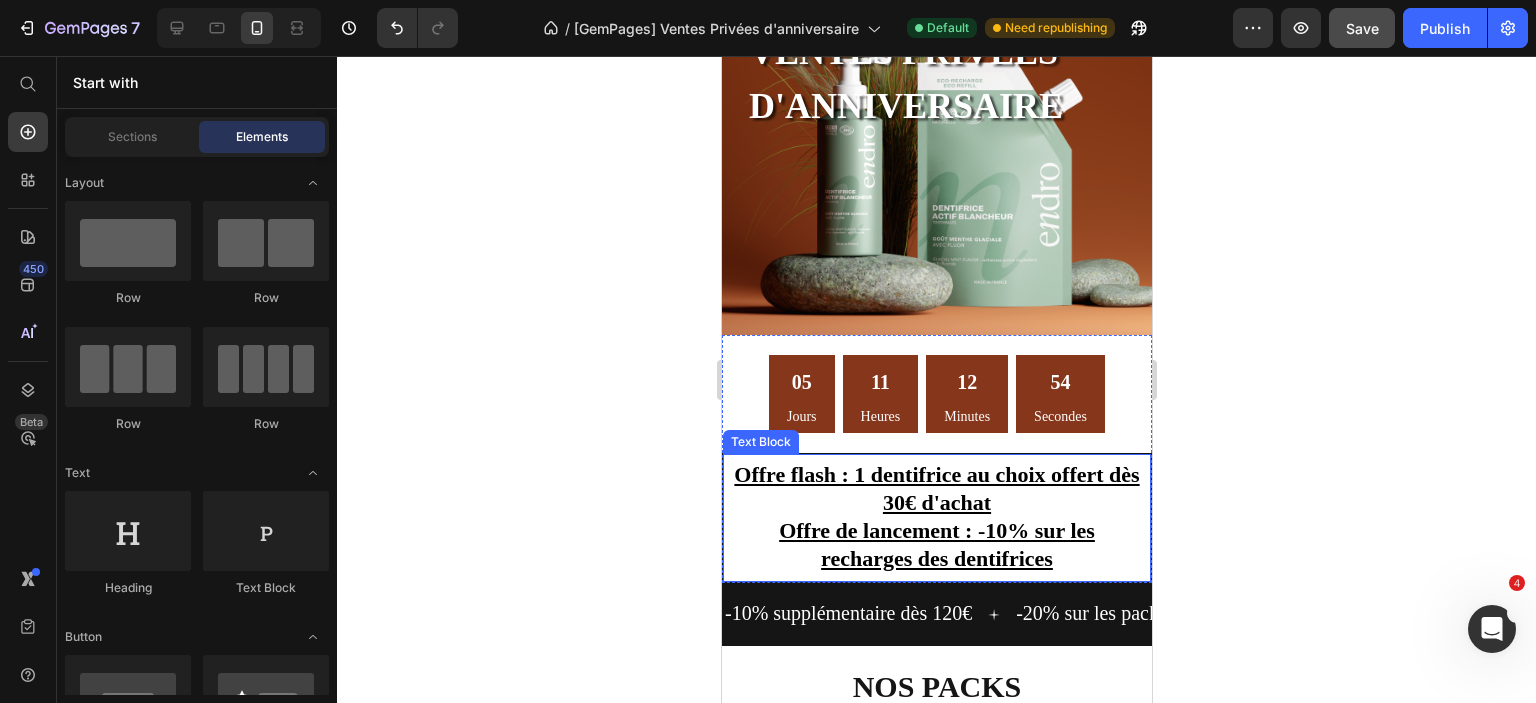 click on "Offre flash : 1 dentifrice au choix offert dès 30€ d'achat" at bounding box center (936, 490) 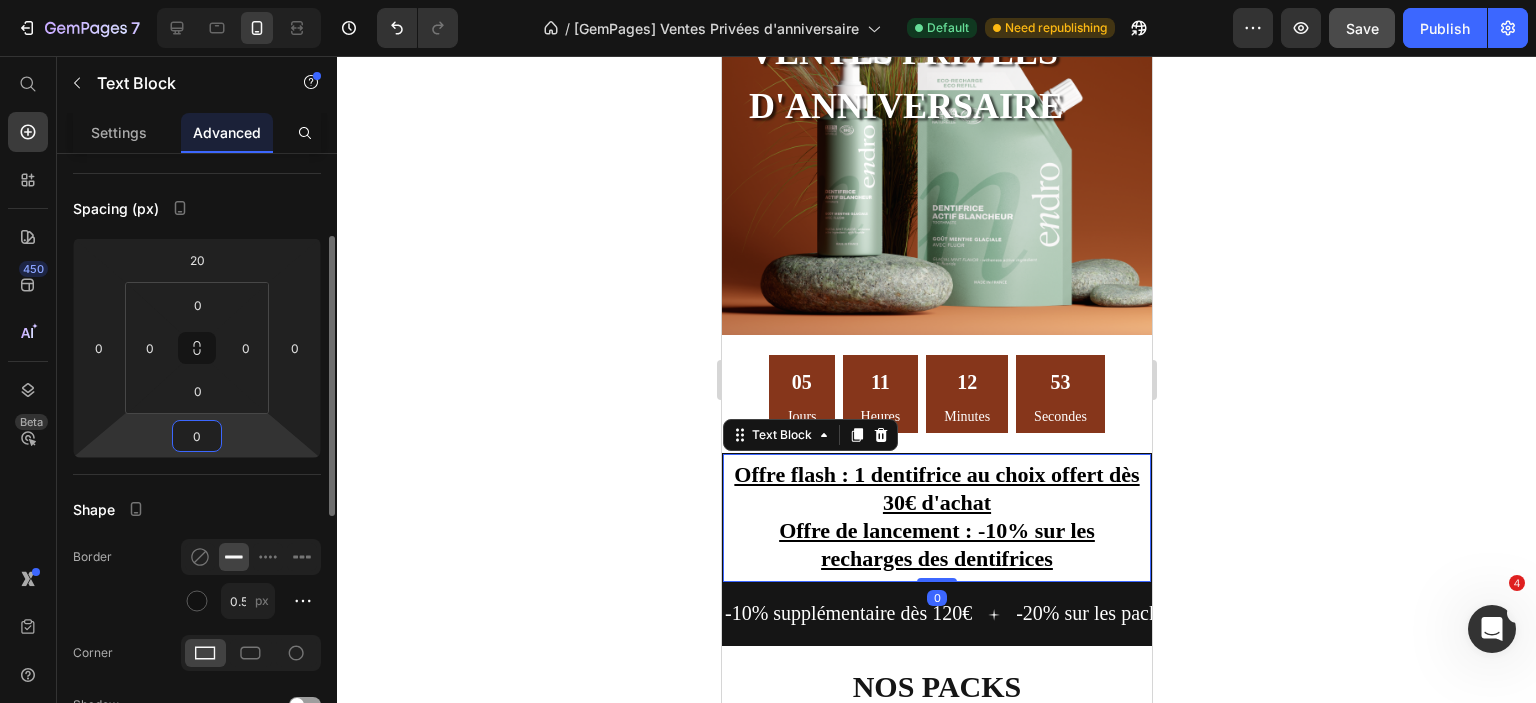 click on "0" at bounding box center (197, 436) 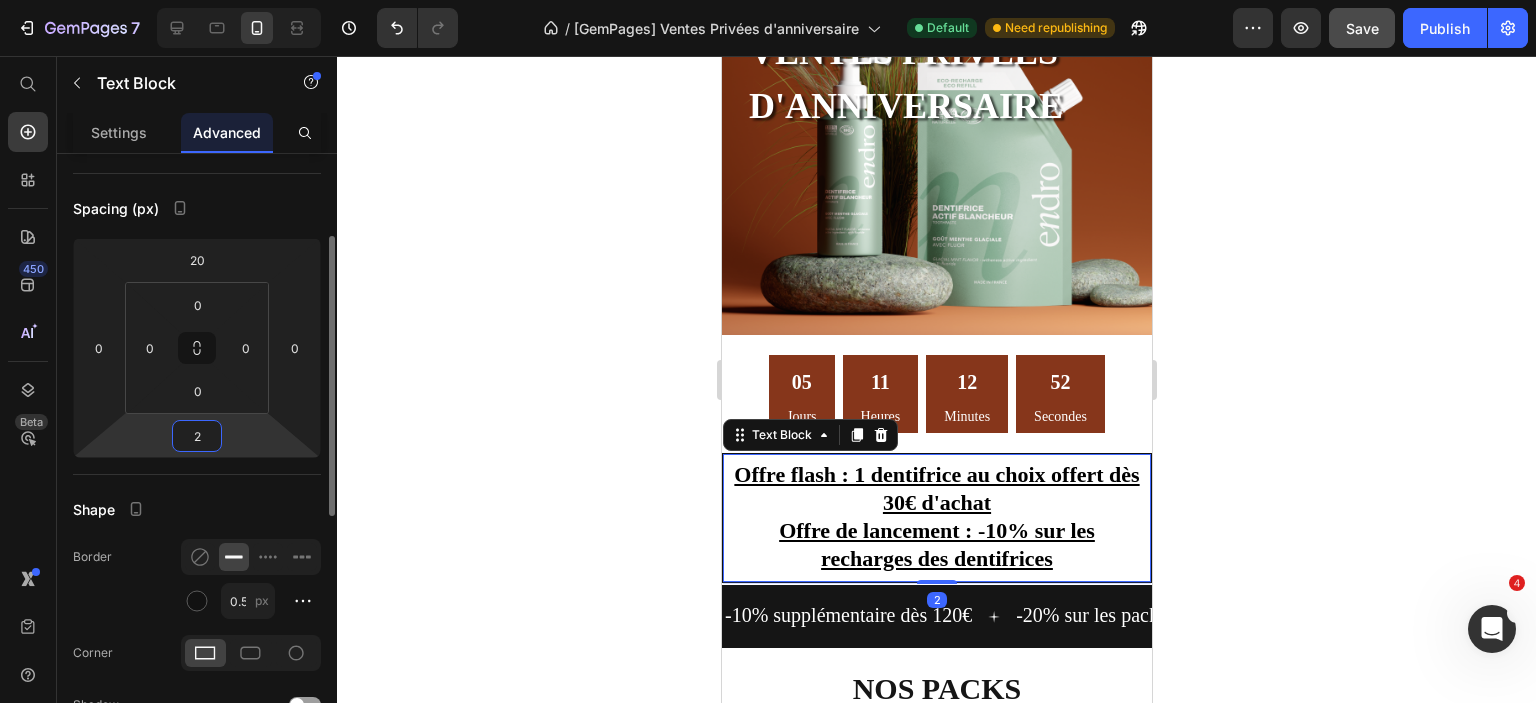 type on "20" 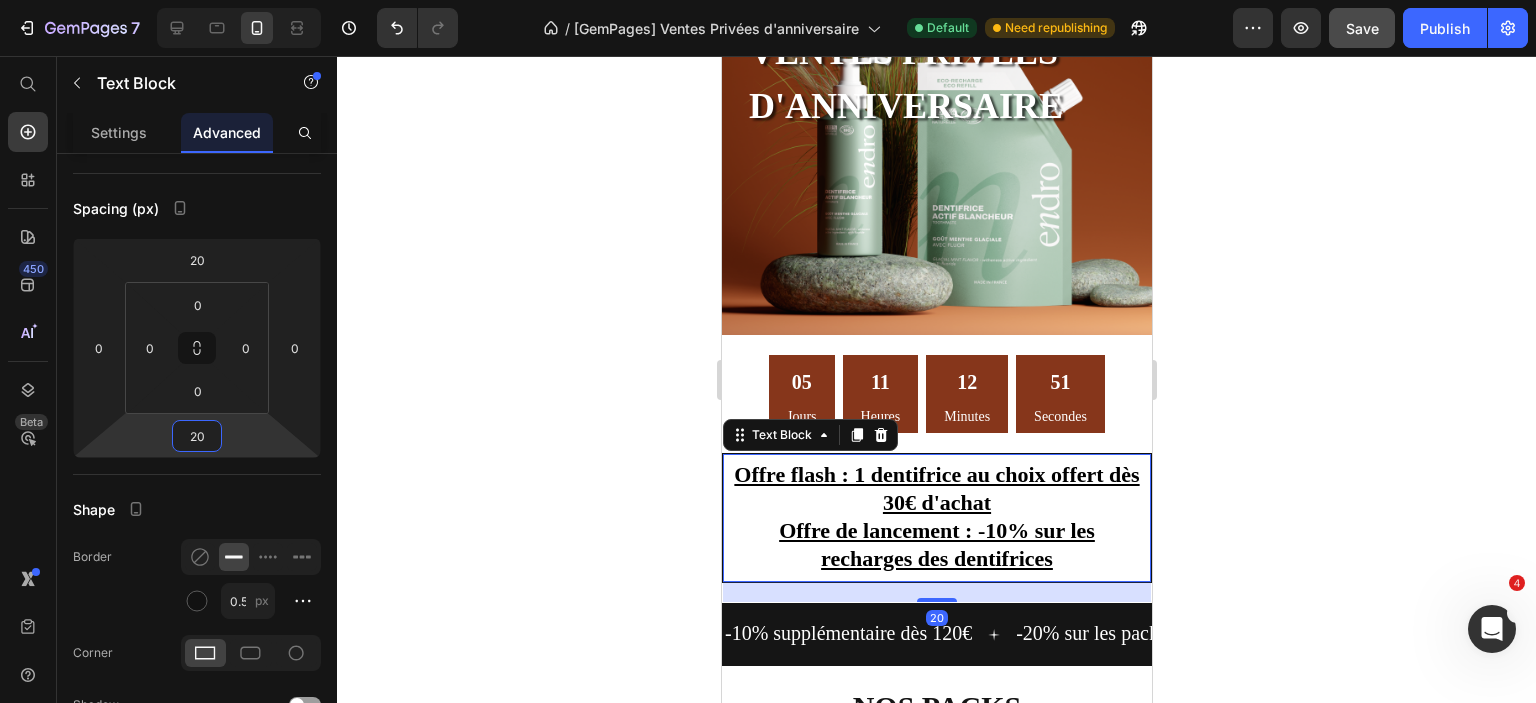 click 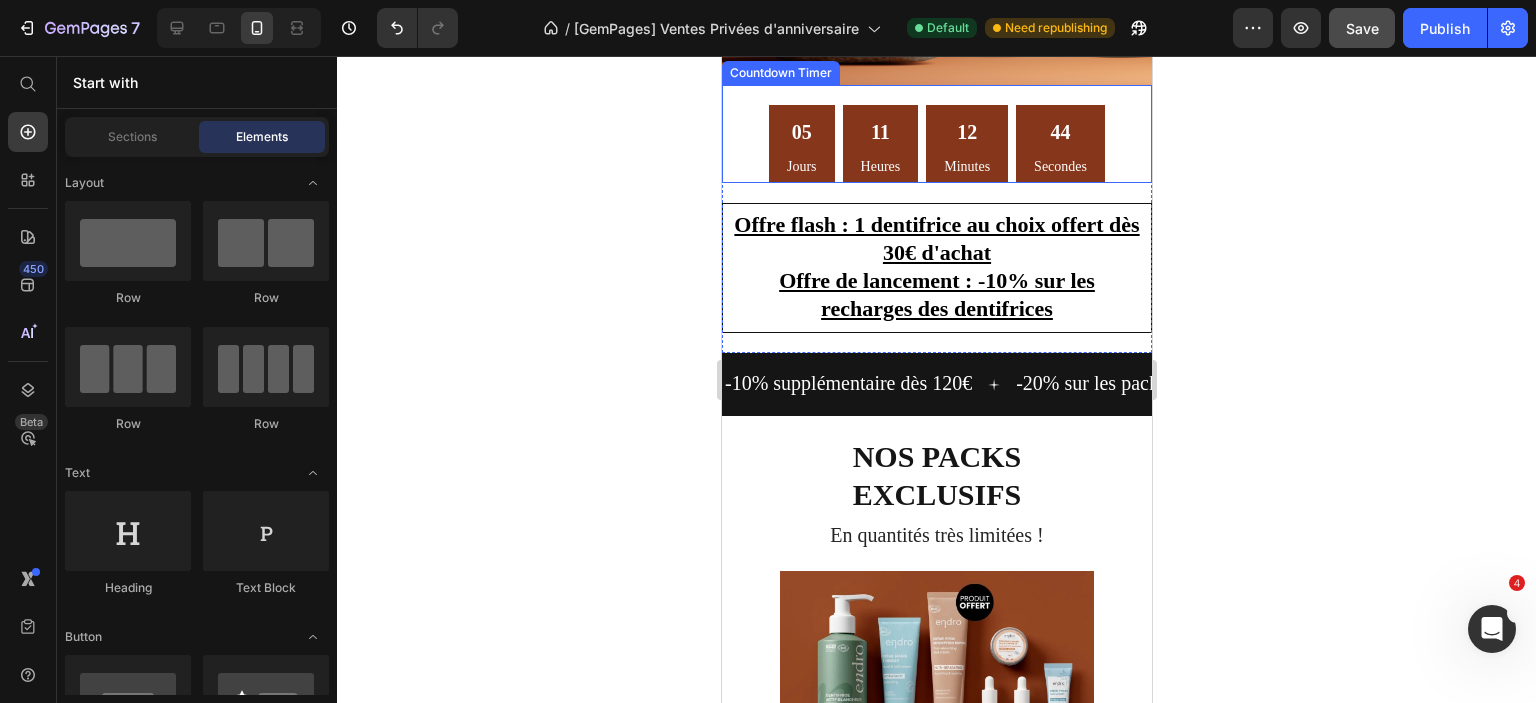 scroll, scrollTop: 502, scrollLeft: 0, axis: vertical 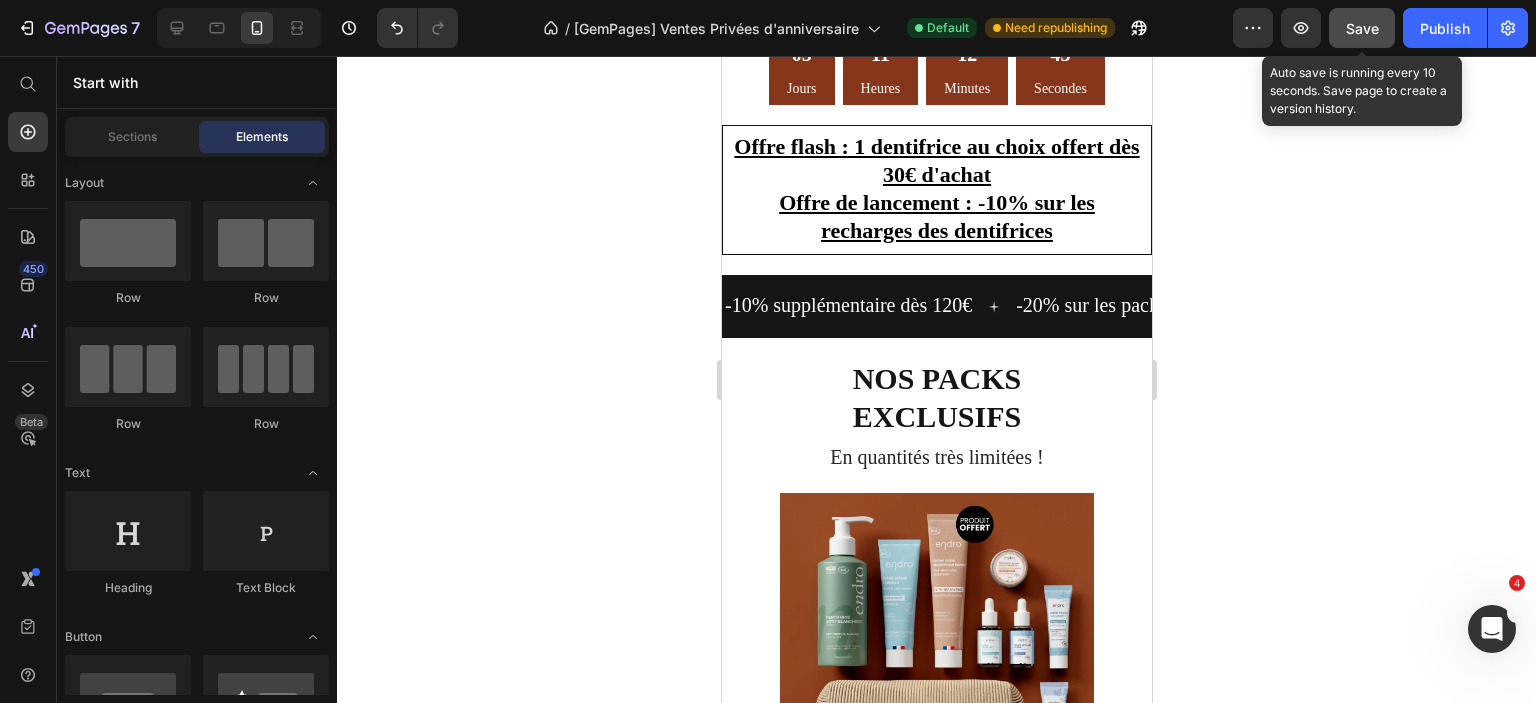 click on "Save" 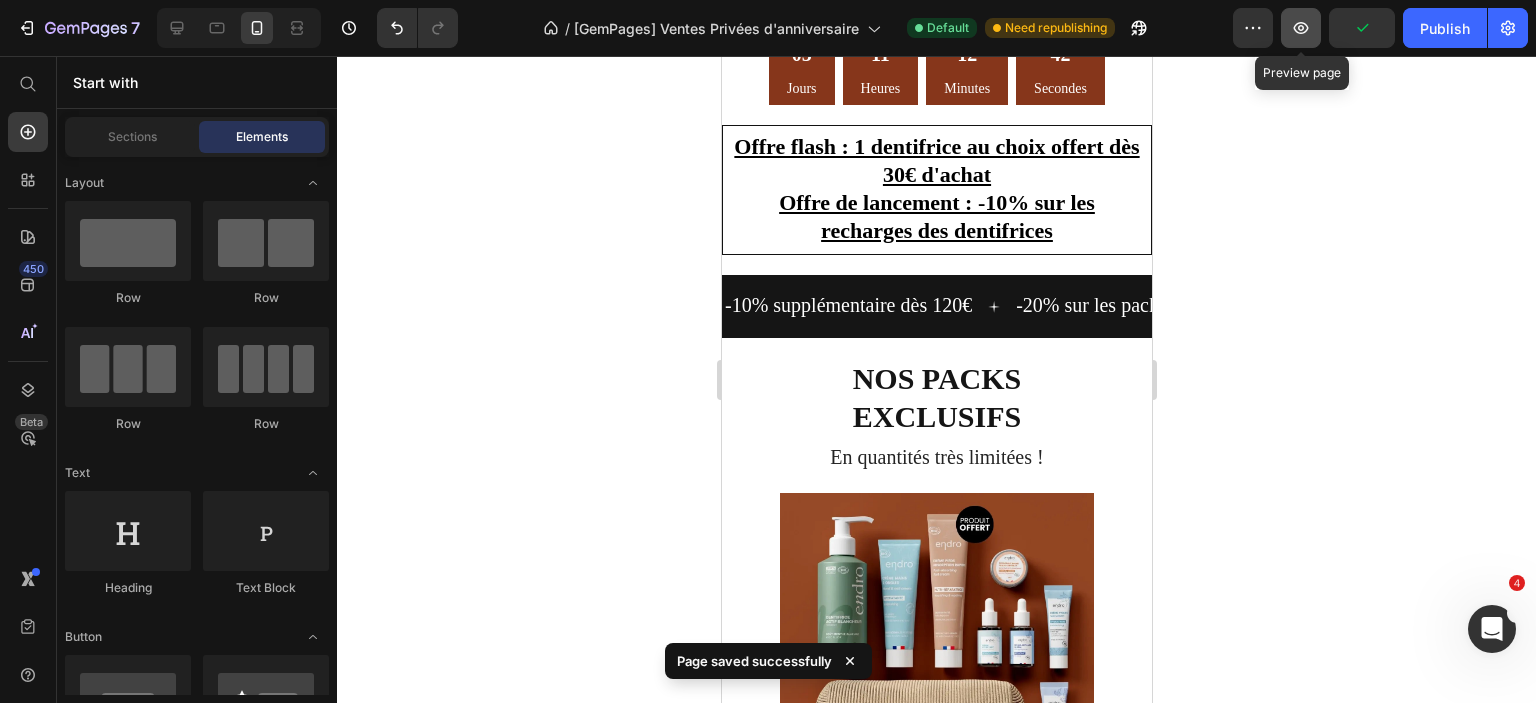 click 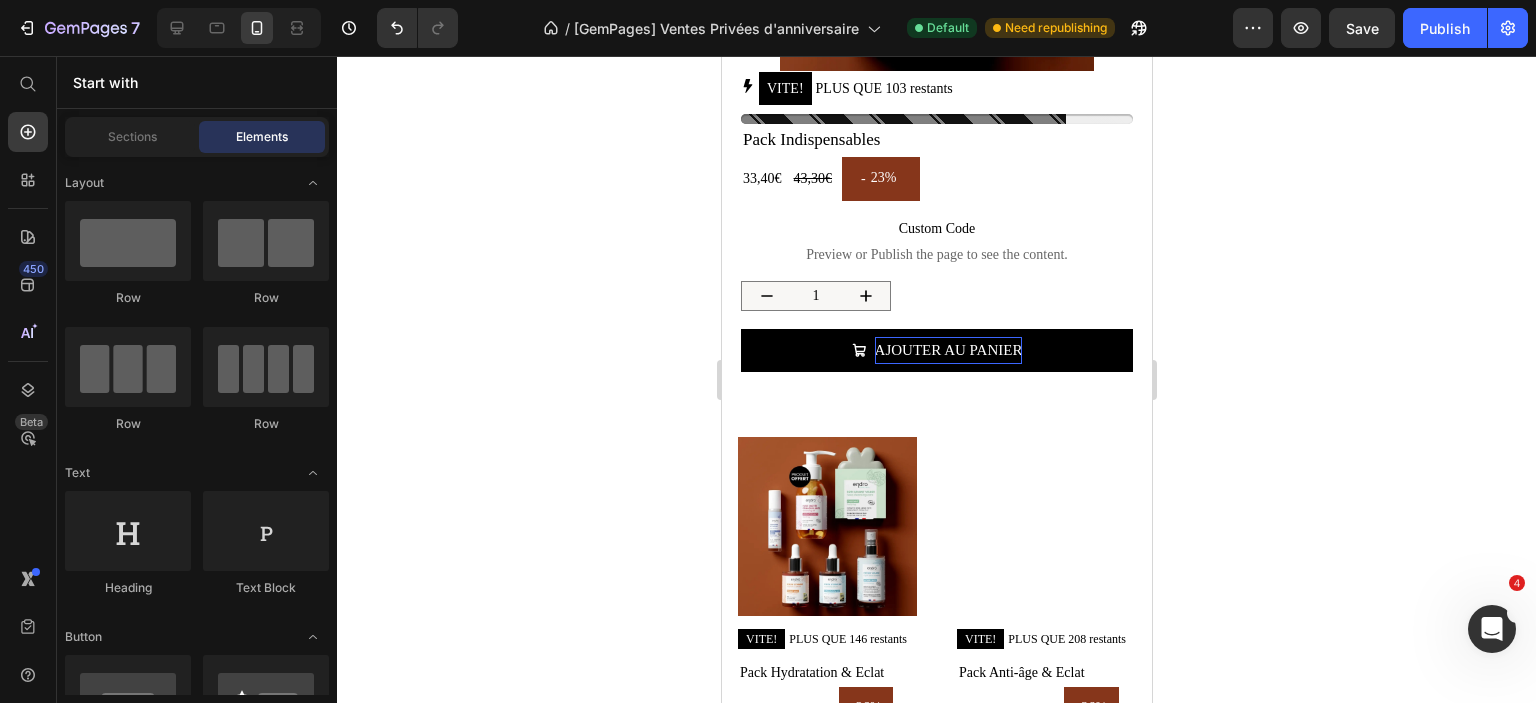 scroll, scrollTop: 1224, scrollLeft: 0, axis: vertical 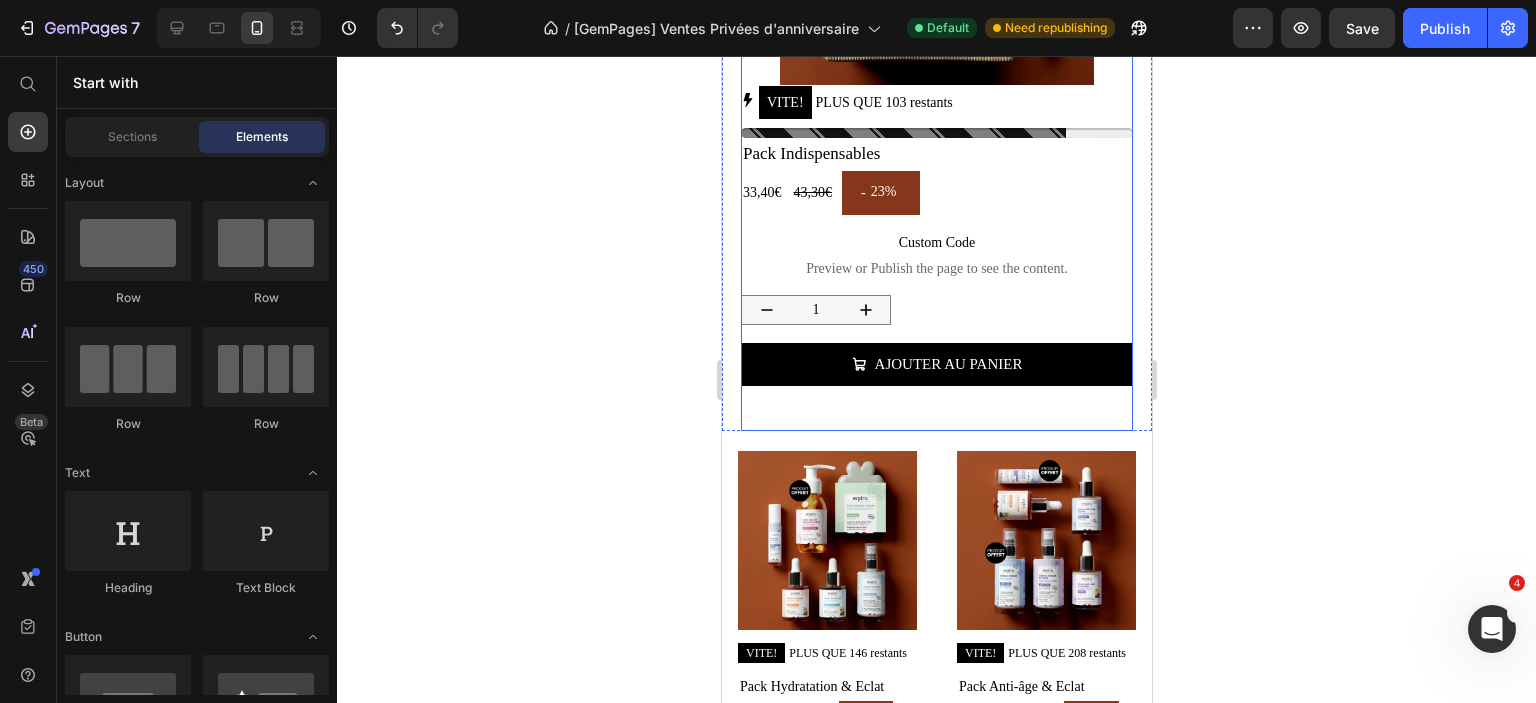 click on "Nos packs exclusifs Heading En quantités très limitées ! Text block Row Product Images
VITE!  PLUS QUE 103 restants Stock Counter Pack Indispensables Product Title 33,40€ Product Price 43,30€ Product Price - 23% Discount Tag Row
Custom Code
Preview or Publish the page to see the content. Custom Code 1 Product Quantity
Ajouter au panier Add to Cart Product" at bounding box center (936, 34) 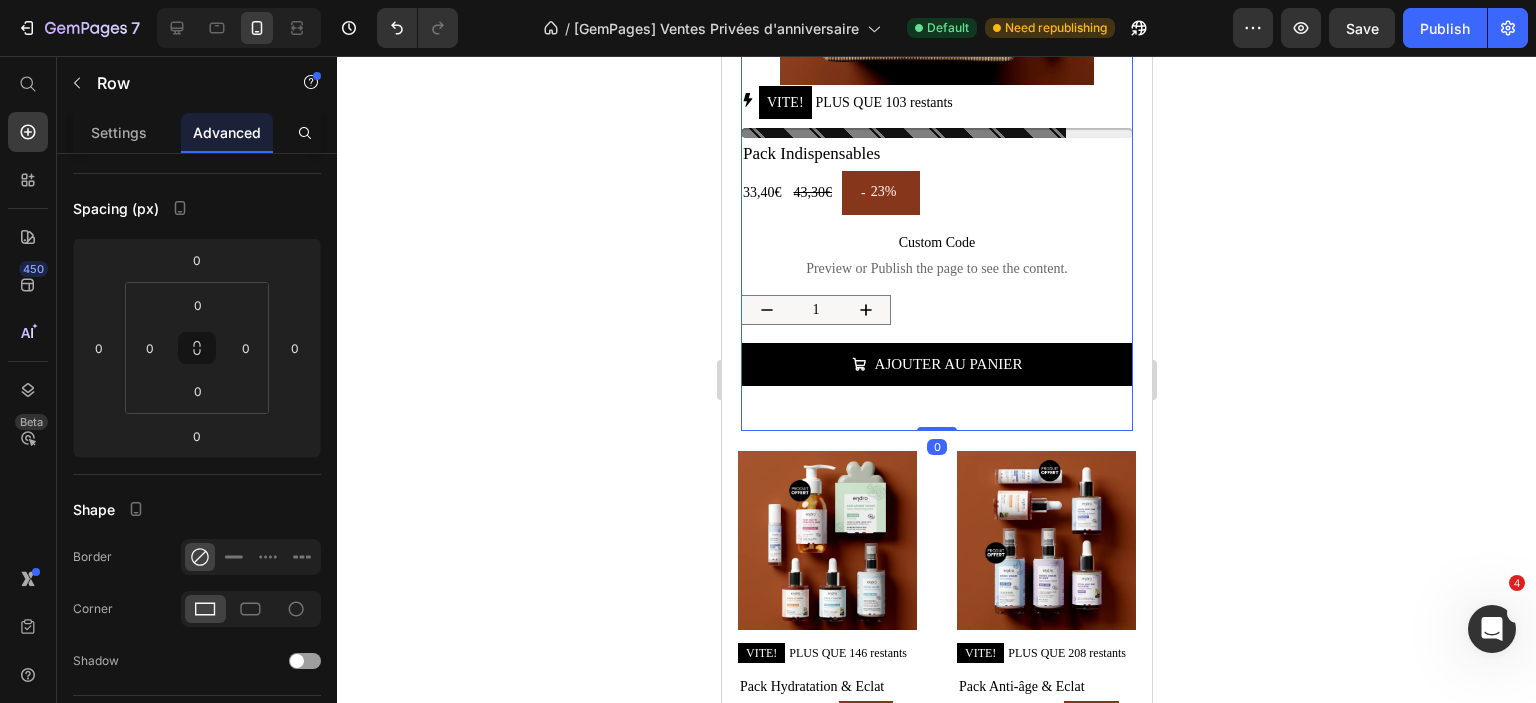 scroll, scrollTop: 0, scrollLeft: 0, axis: both 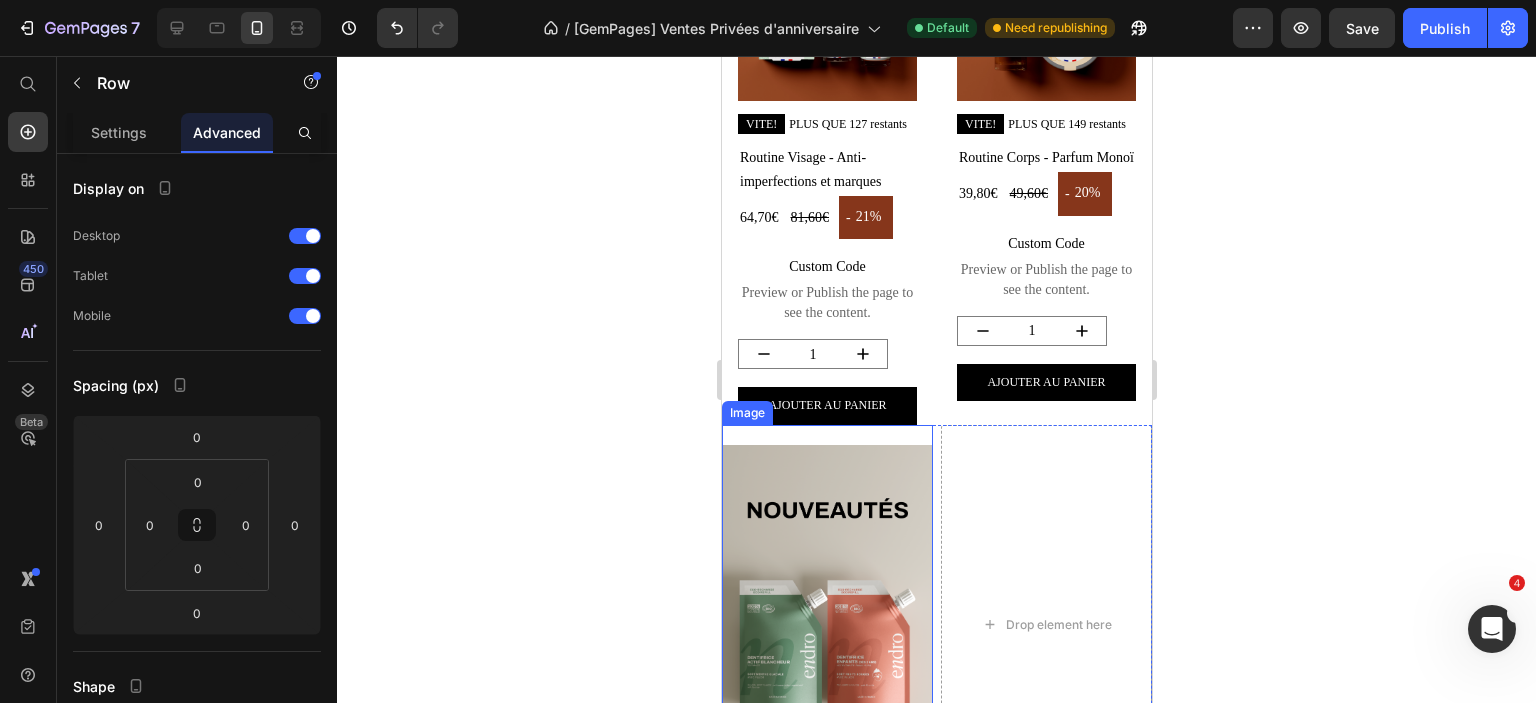 click at bounding box center (826, 624) 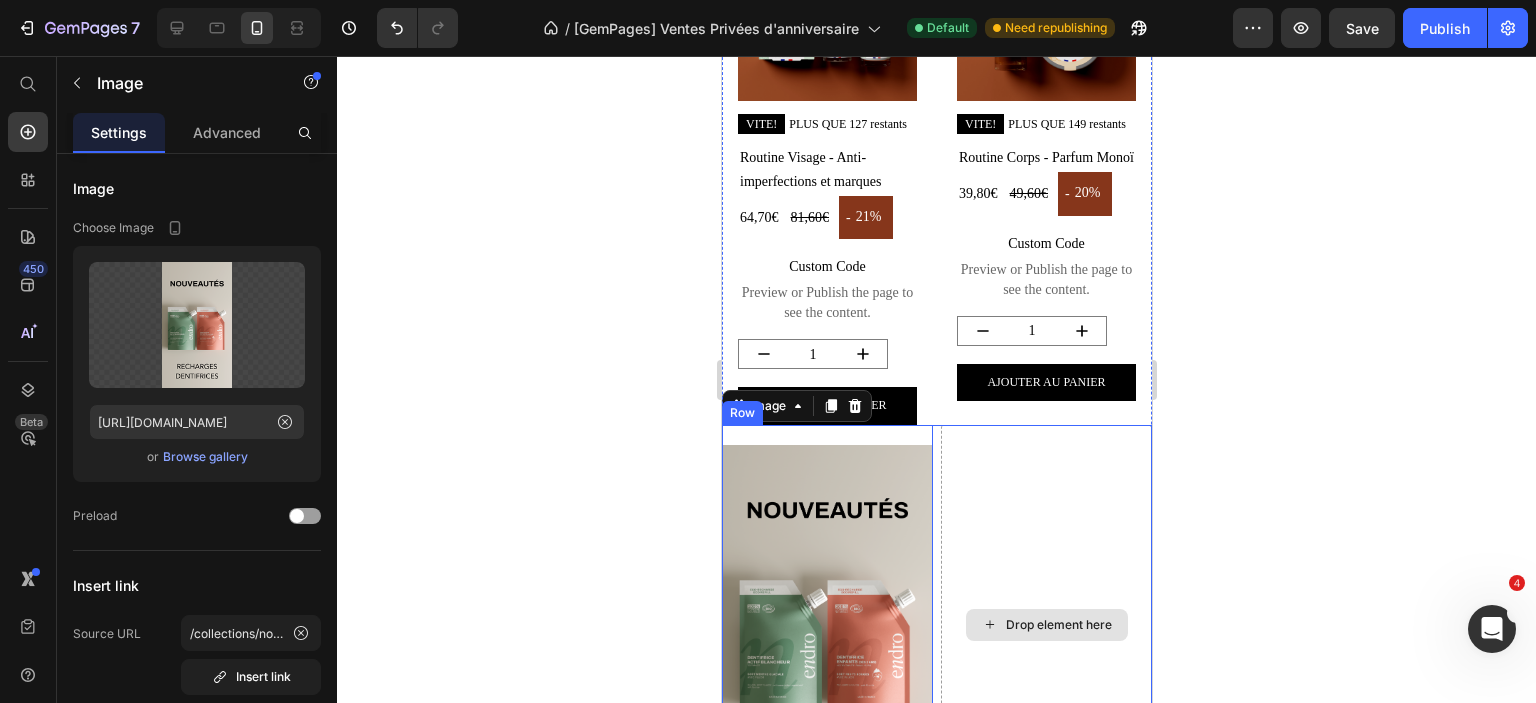 click on "Drop element here" at bounding box center (1045, 624) 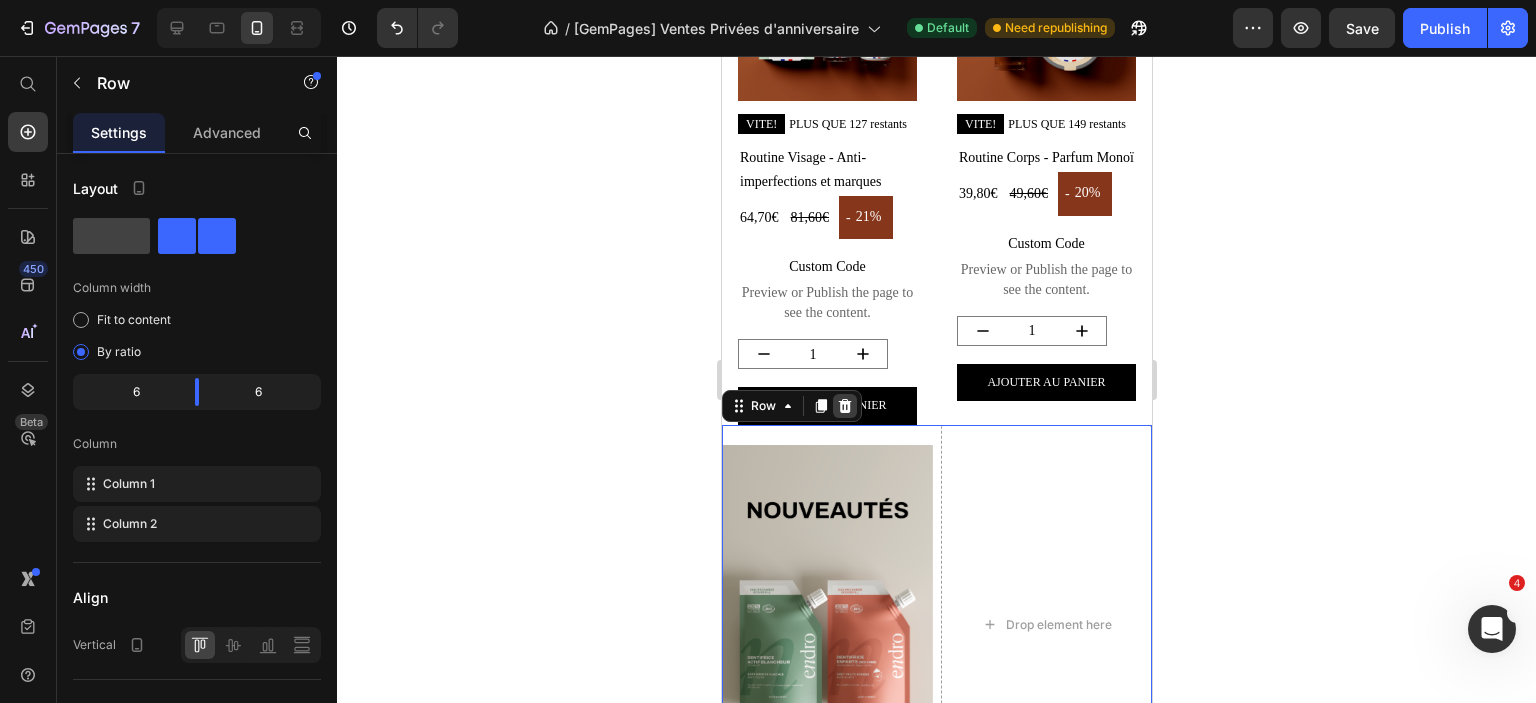 click 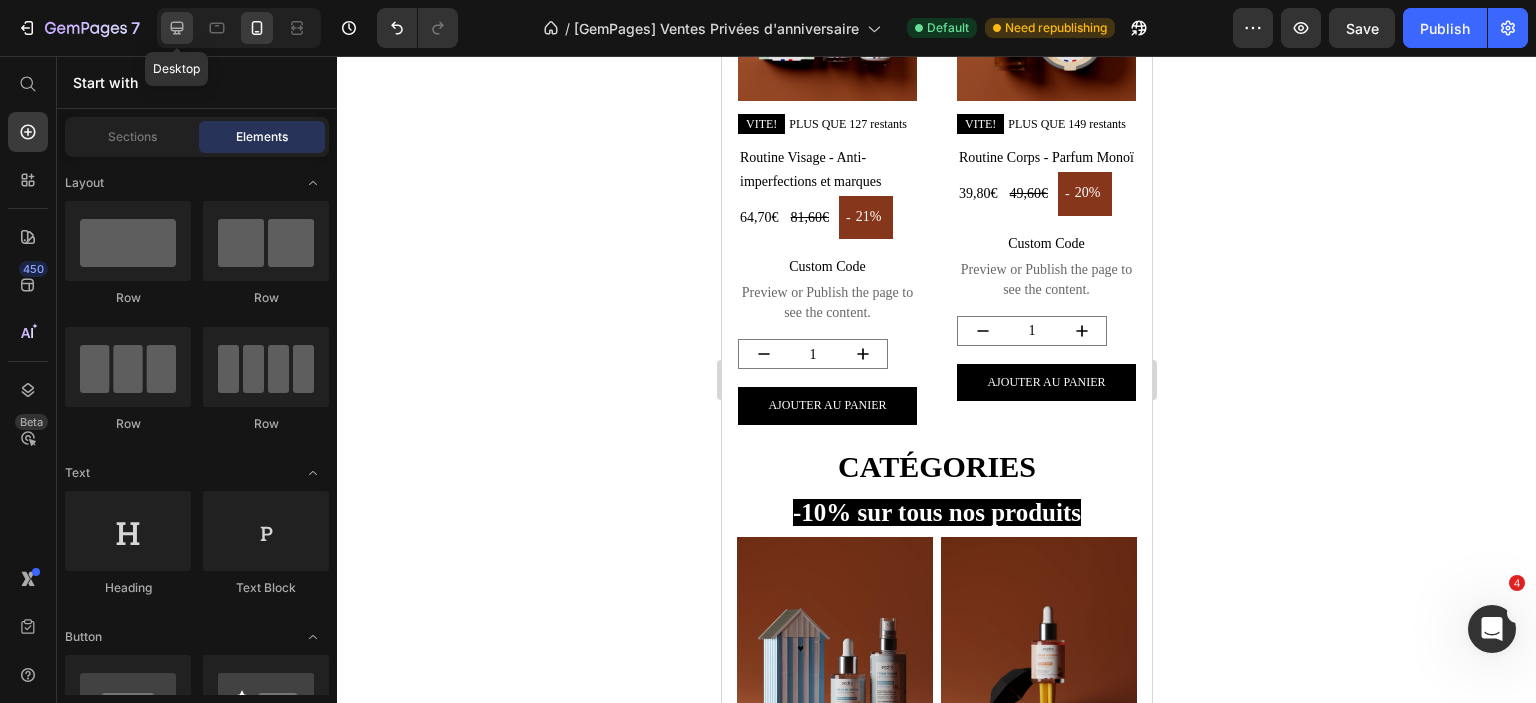 click 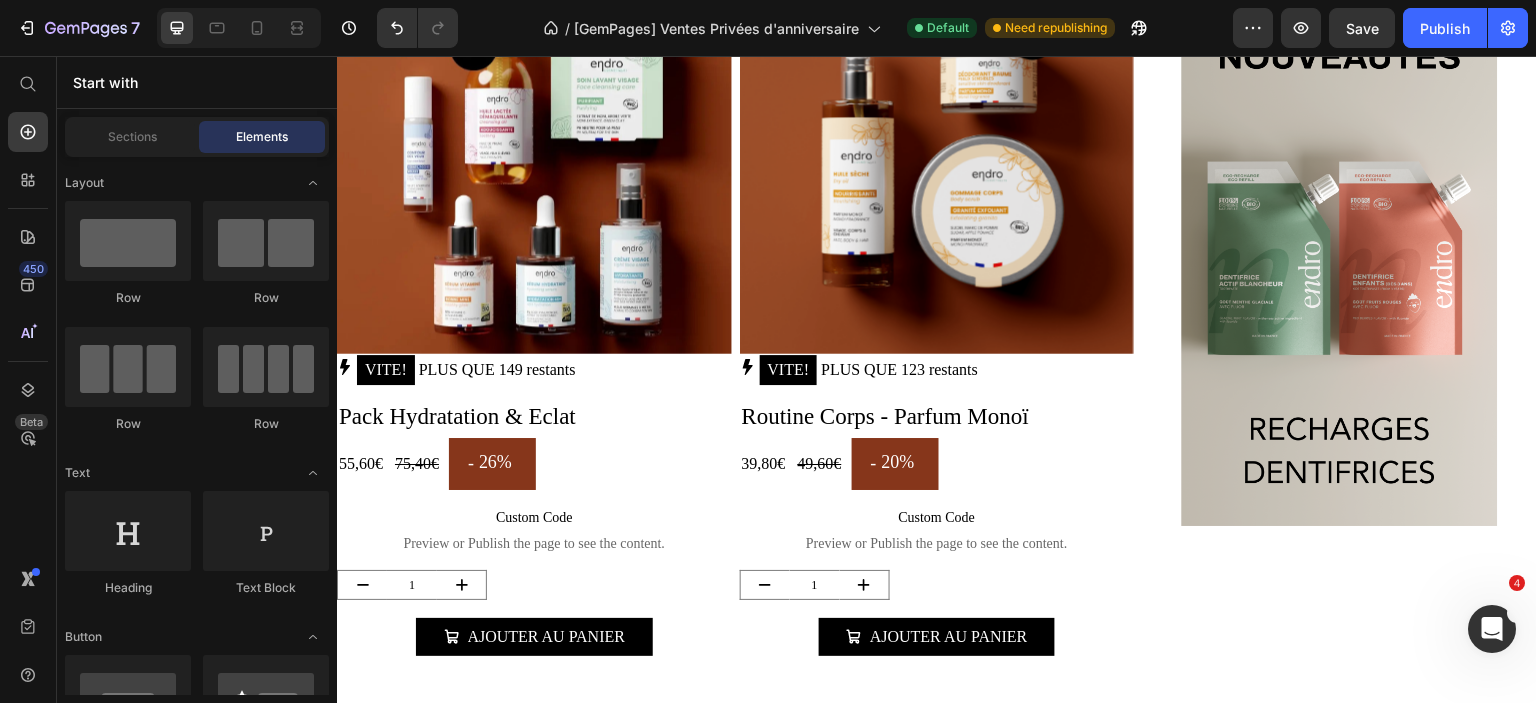 scroll, scrollTop: 2996, scrollLeft: 0, axis: vertical 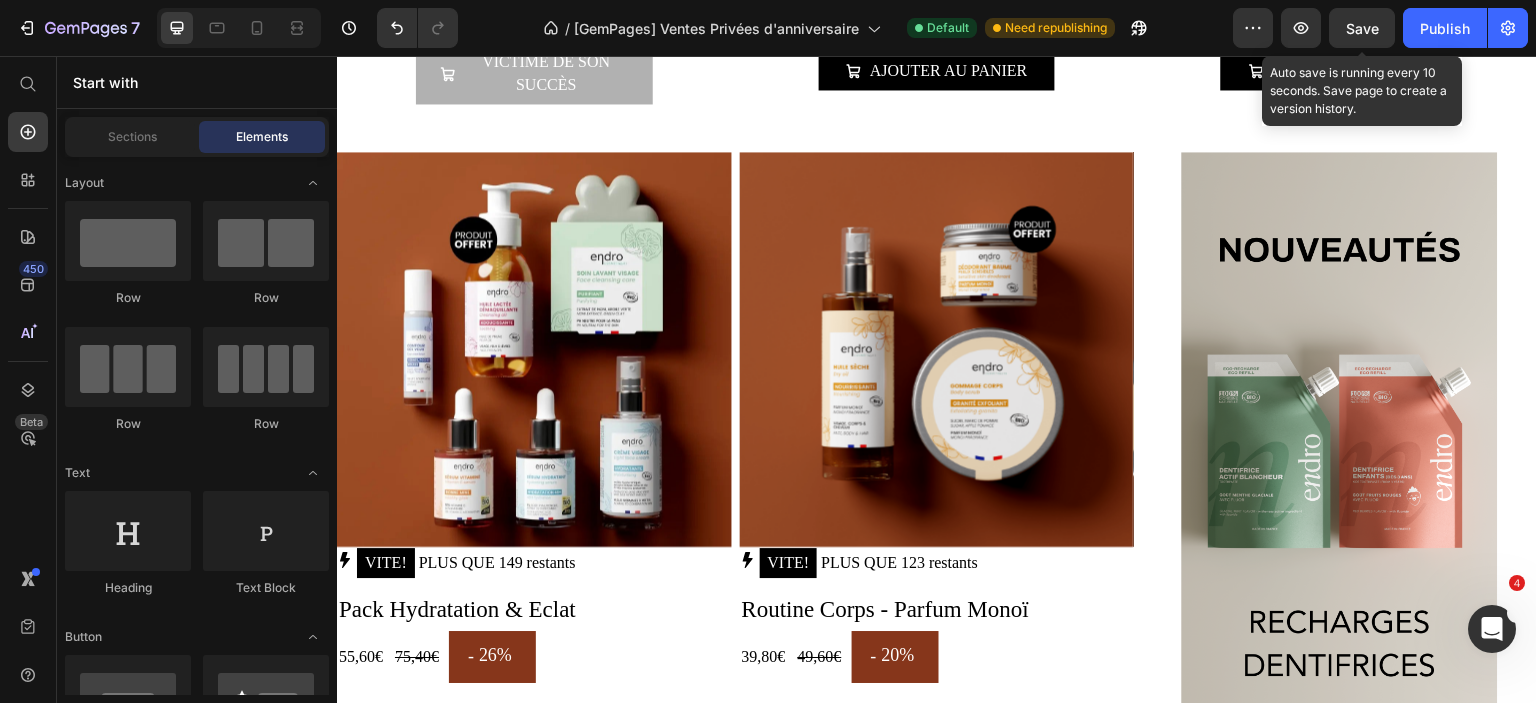 drag, startPoint x: 1367, startPoint y: 36, endPoint x: 461, endPoint y: 46, distance: 906.0552 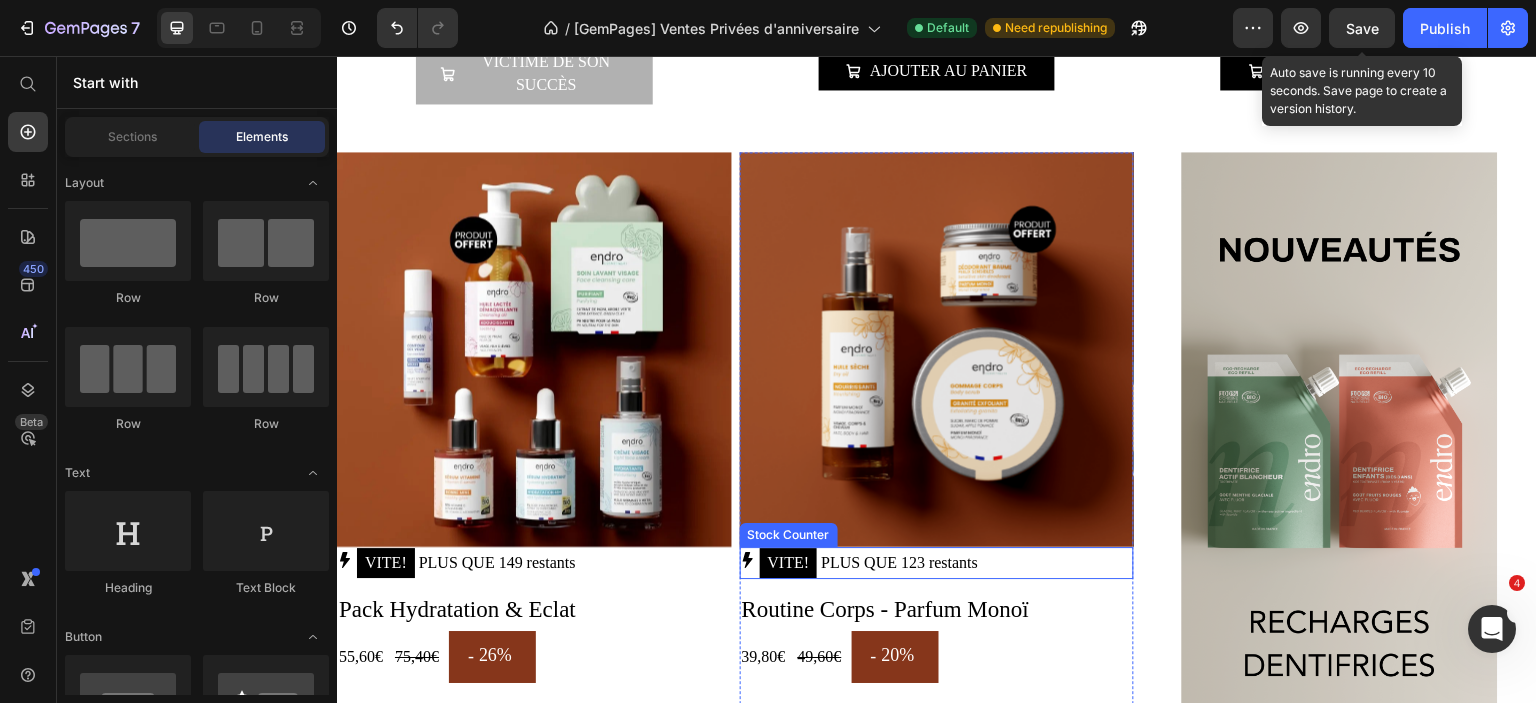 click on "VITE!" at bounding box center (789, 563) 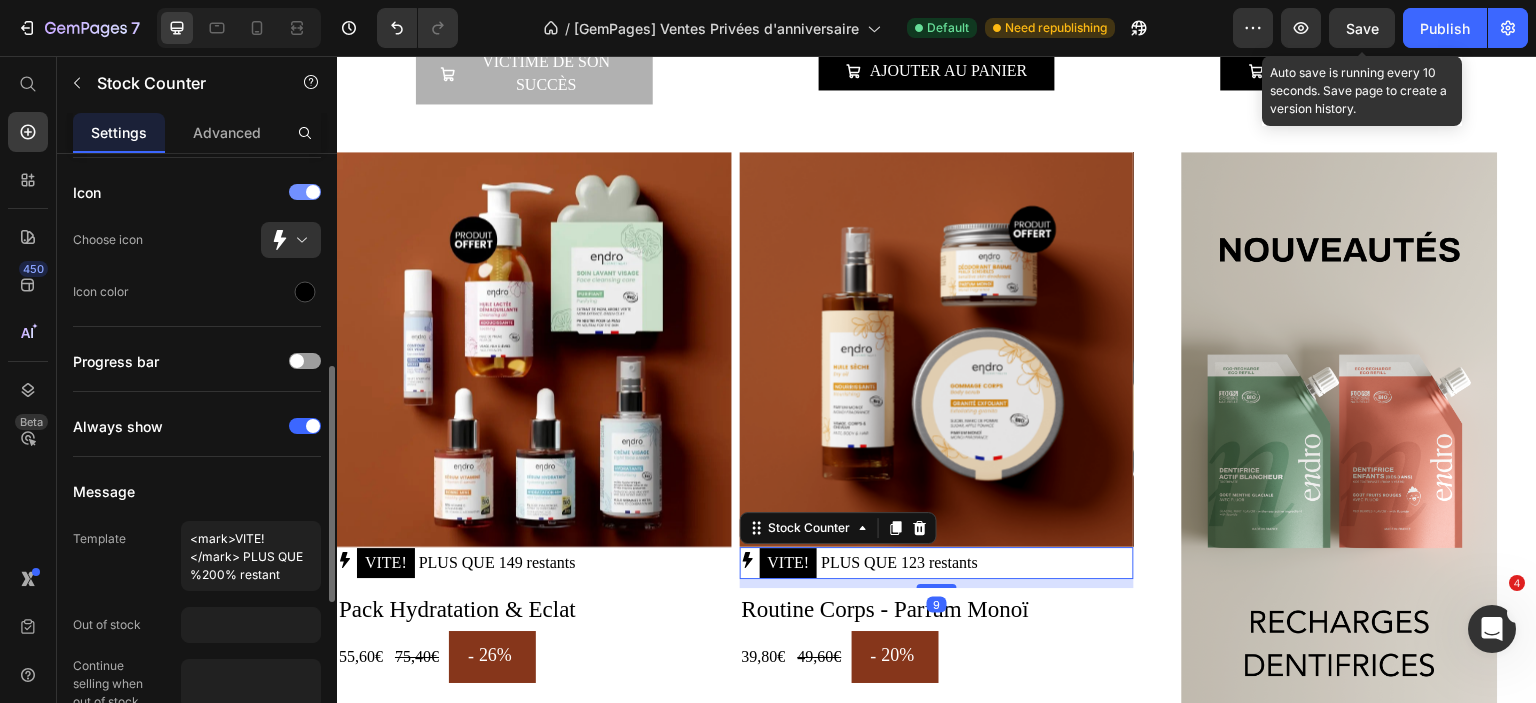 scroll, scrollTop: 350, scrollLeft: 0, axis: vertical 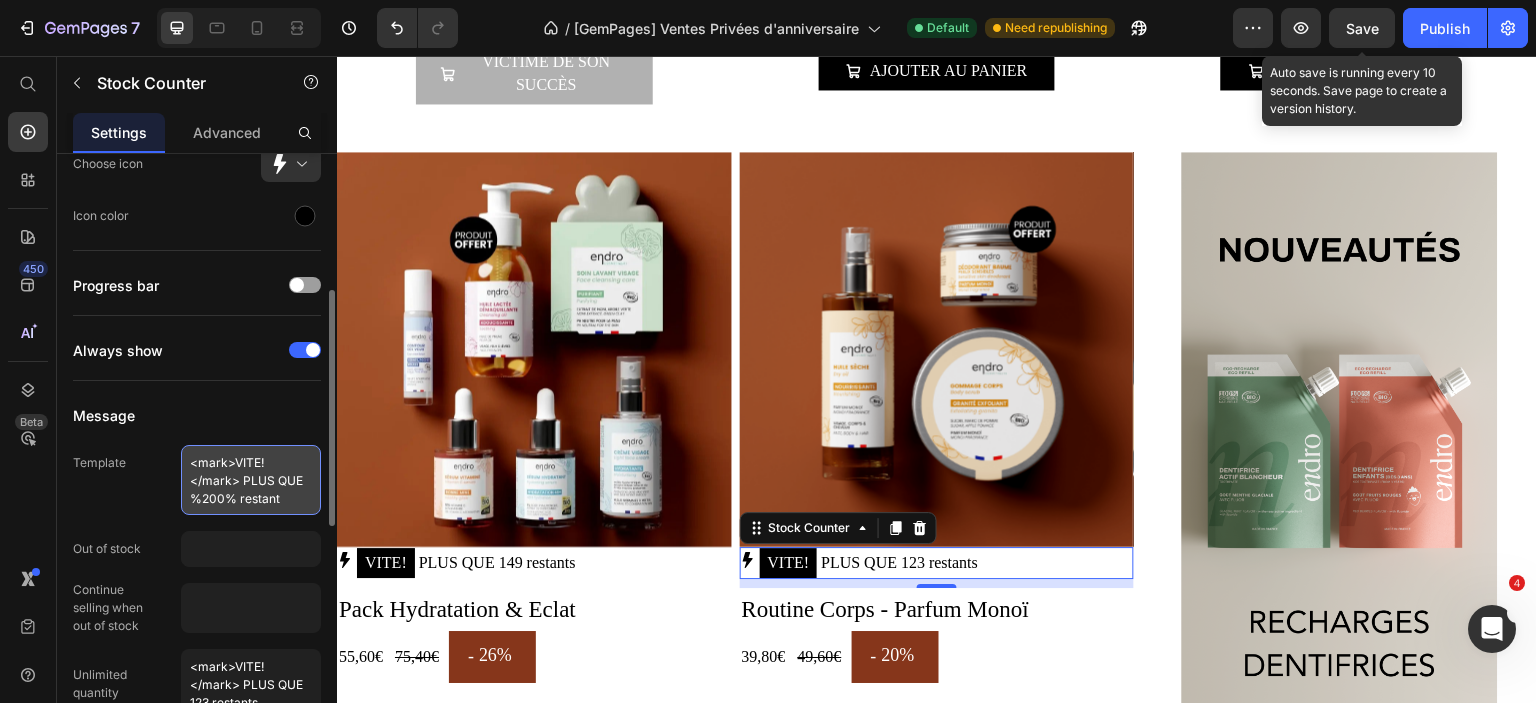 click on "<mark>VITE!</mark> PLUS QUE %200% restant" at bounding box center [251, 480] 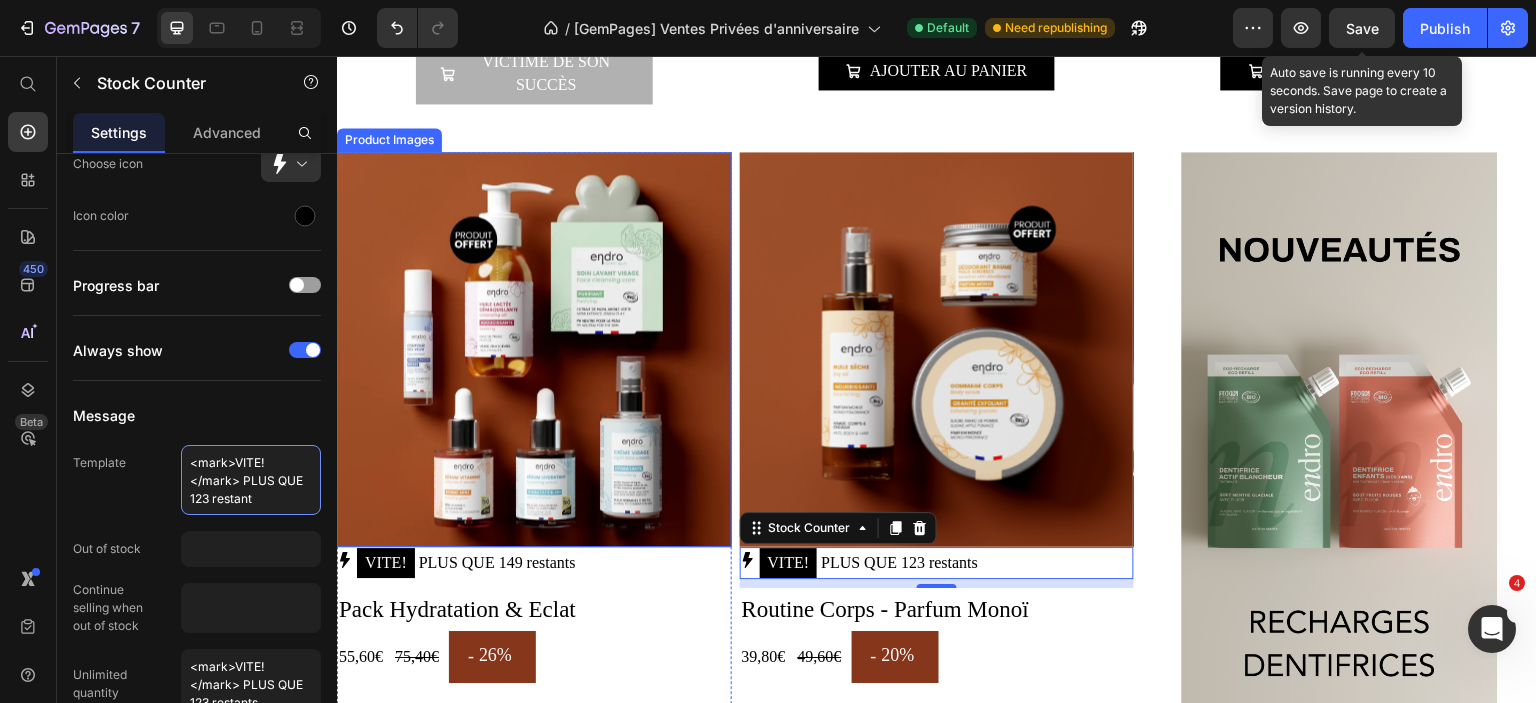 scroll, scrollTop: 2804, scrollLeft: 0, axis: vertical 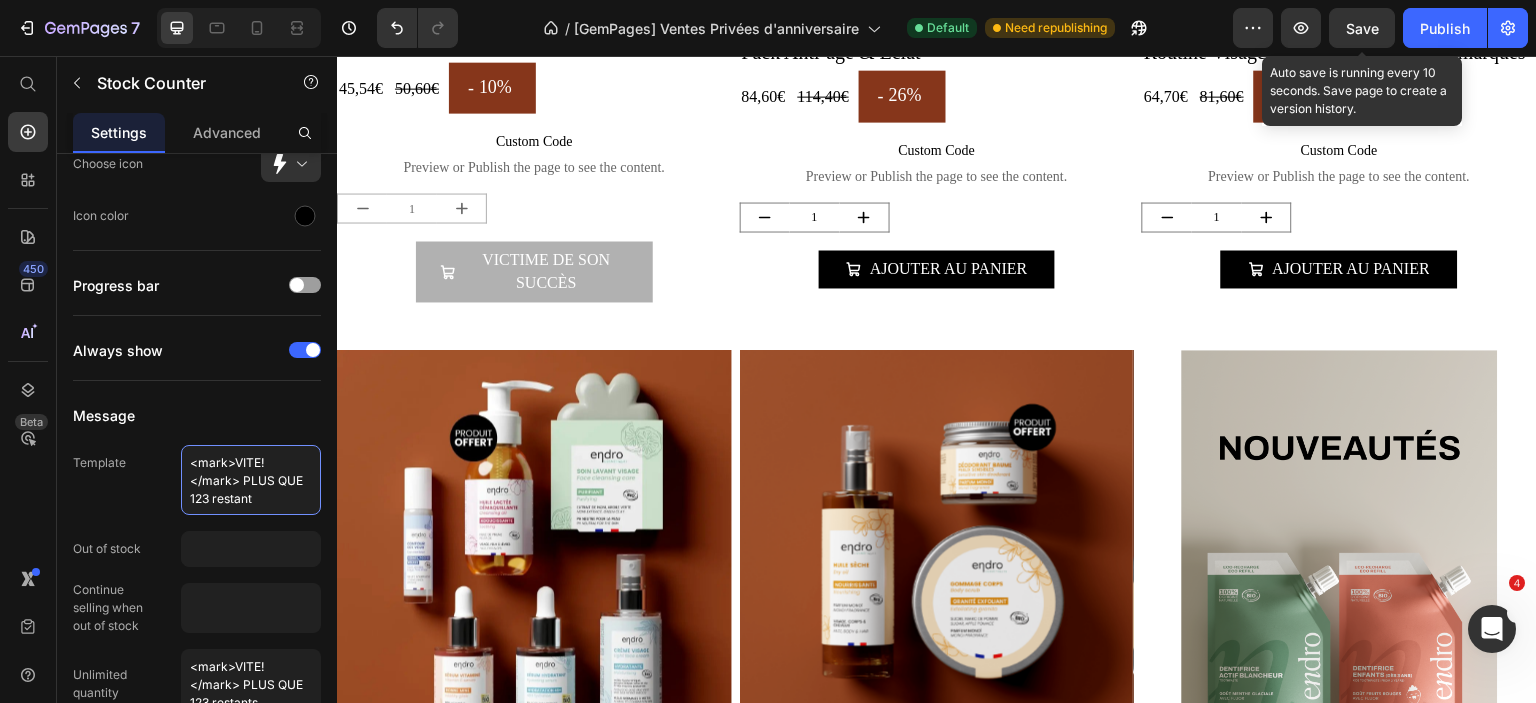 type on "<mark>VITE!</mark> PLUS QUE 123 restant" 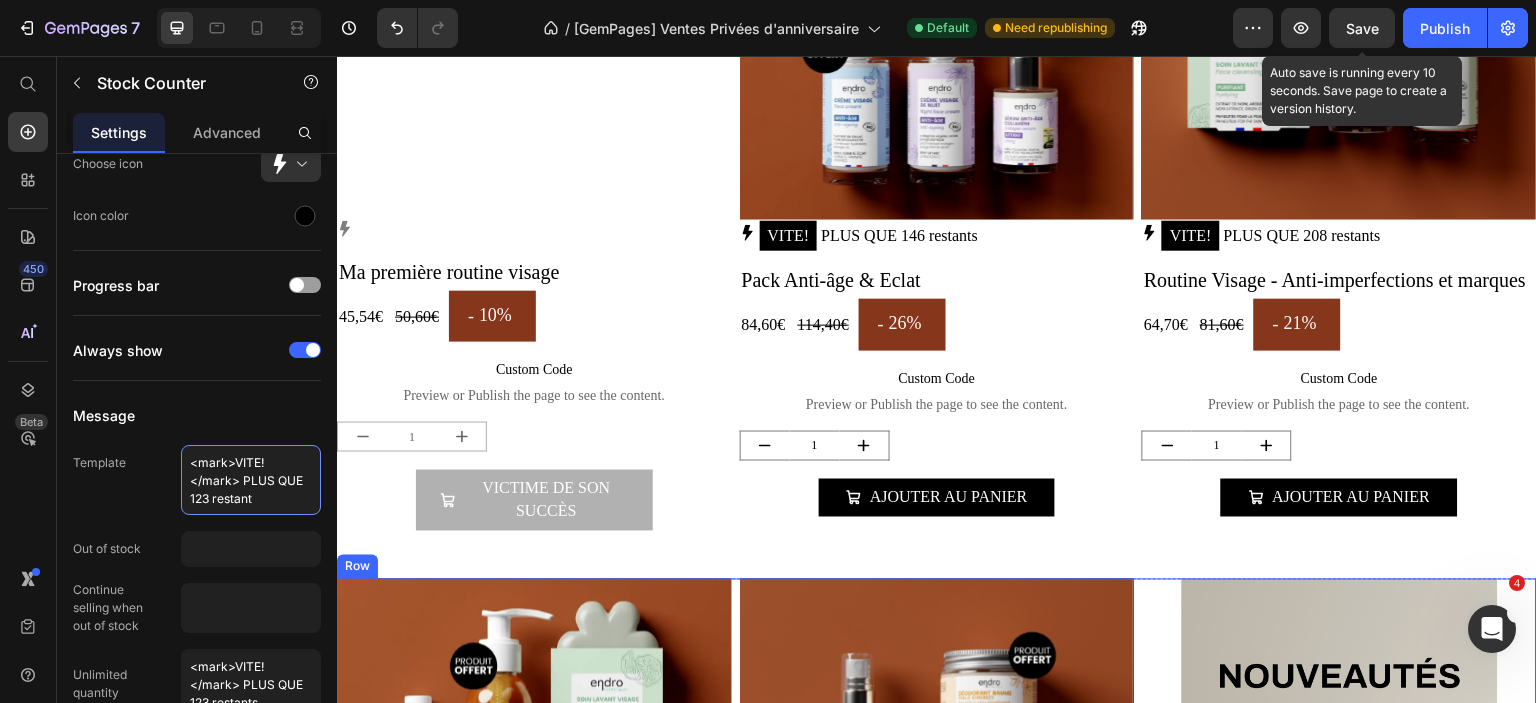 scroll, scrollTop: 2312, scrollLeft: 0, axis: vertical 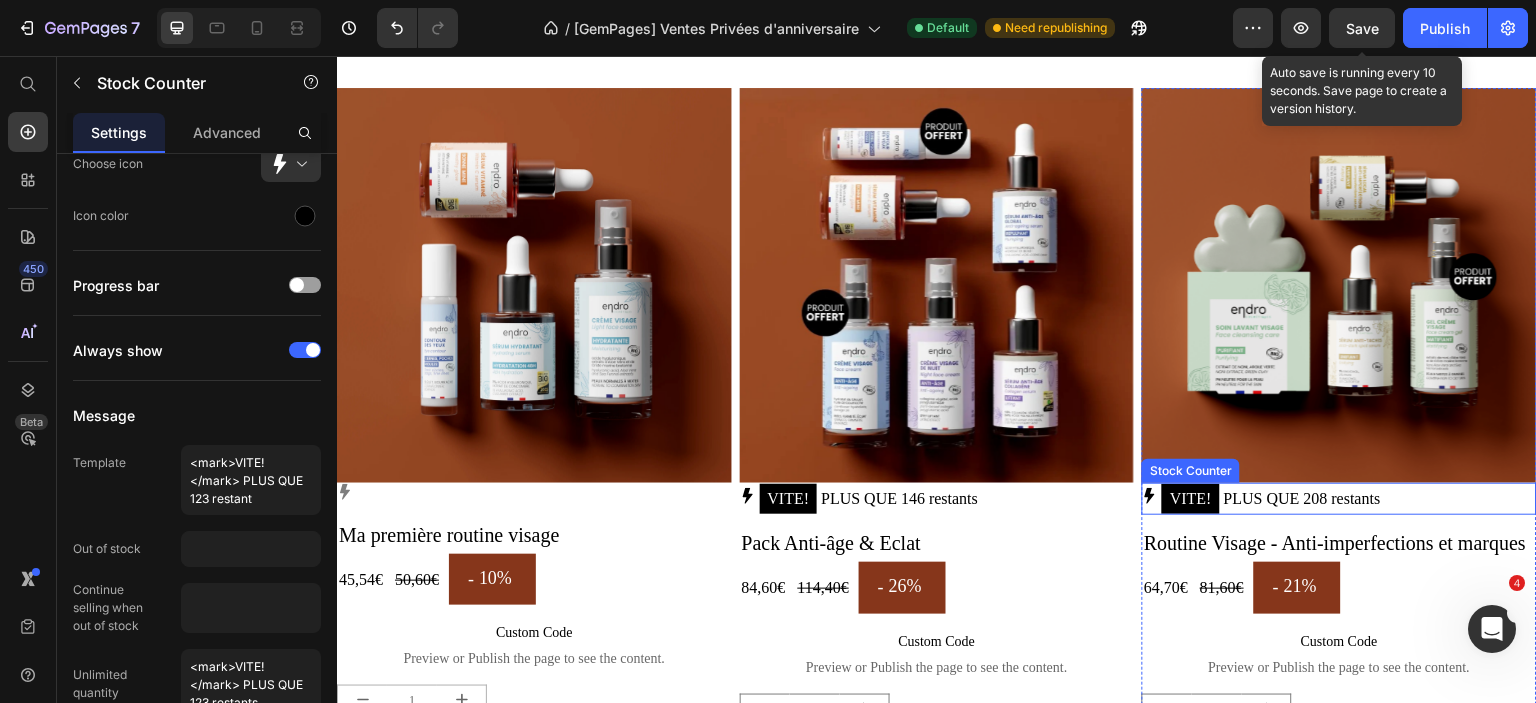 click on "VITE!  PLUS QUE 208 restants" at bounding box center (1271, 499) 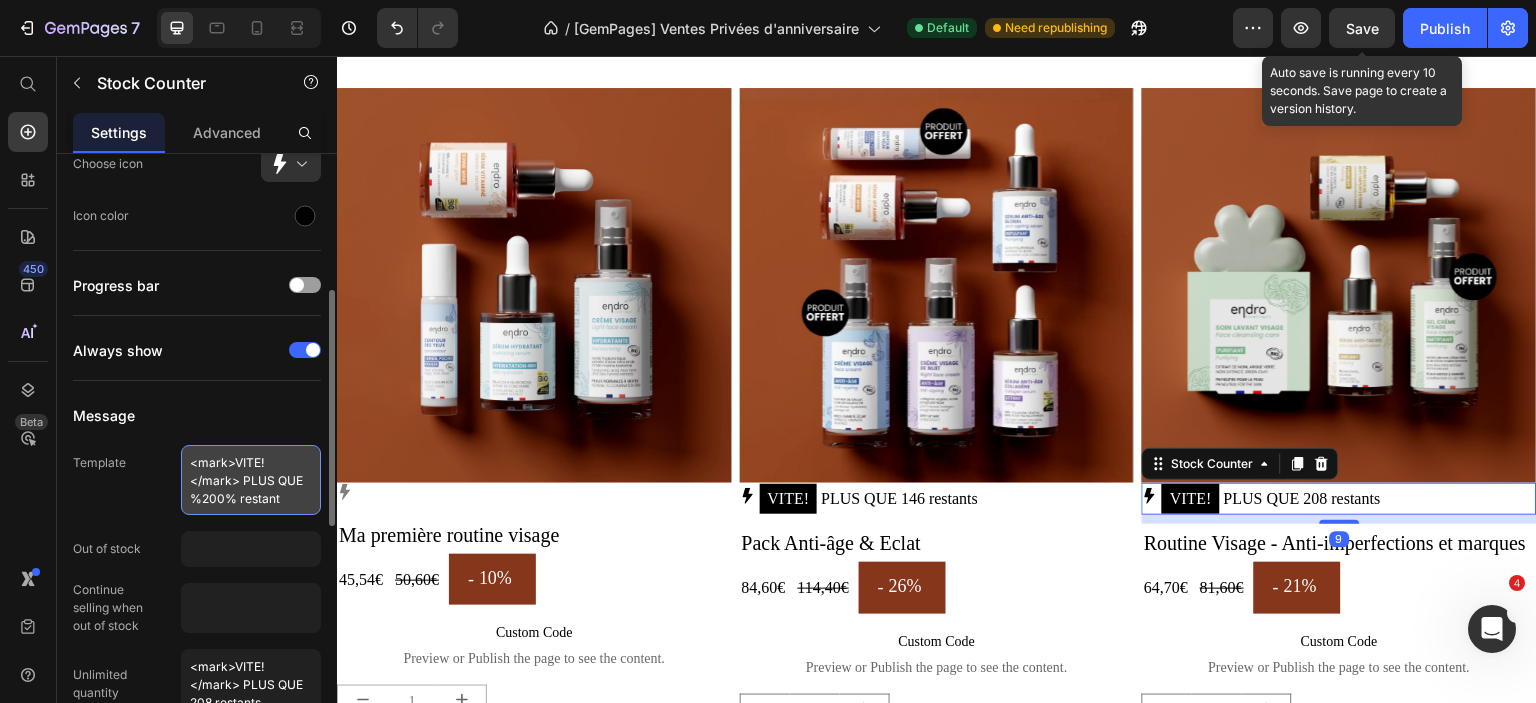 click on "<mark>VITE!</mark> PLUS QUE %200% restant" at bounding box center (251, 480) 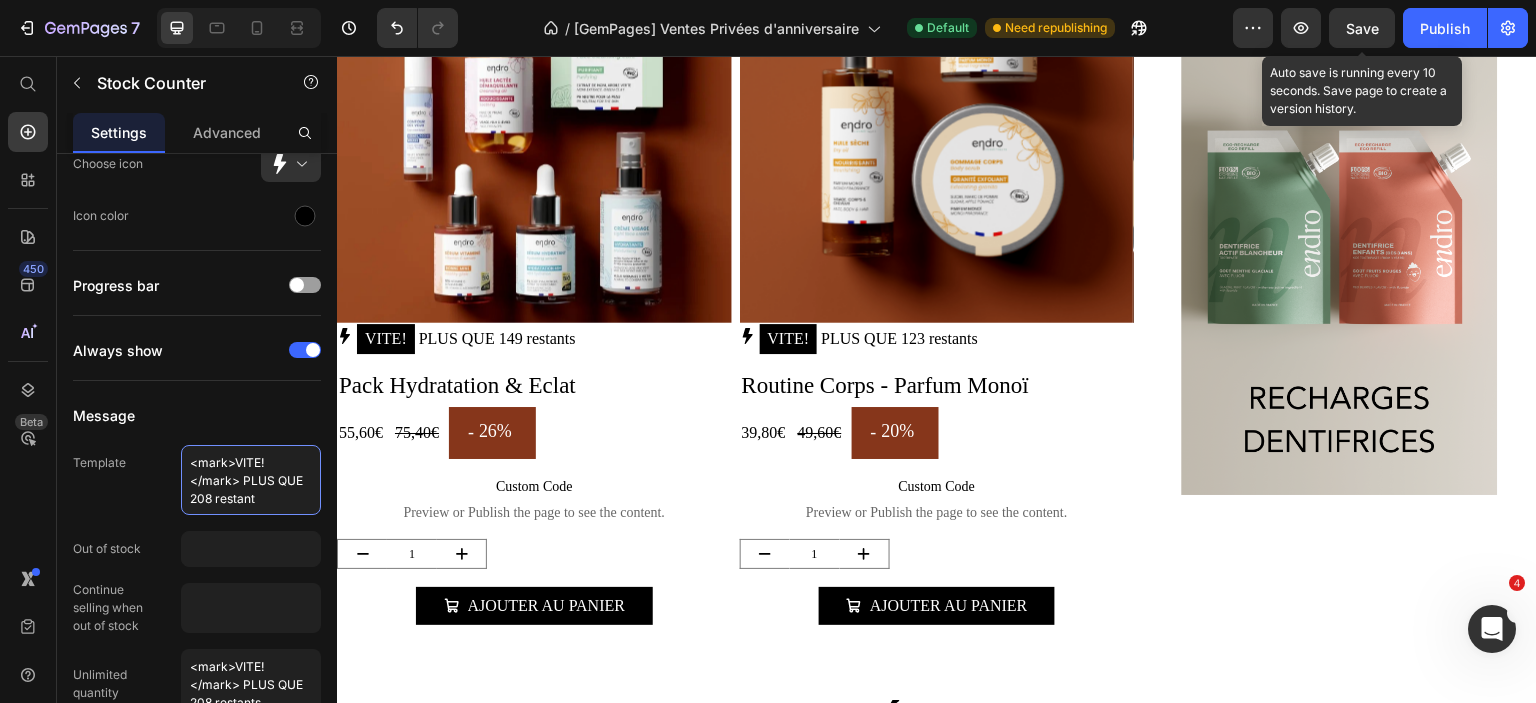 scroll, scrollTop: 3223, scrollLeft: 0, axis: vertical 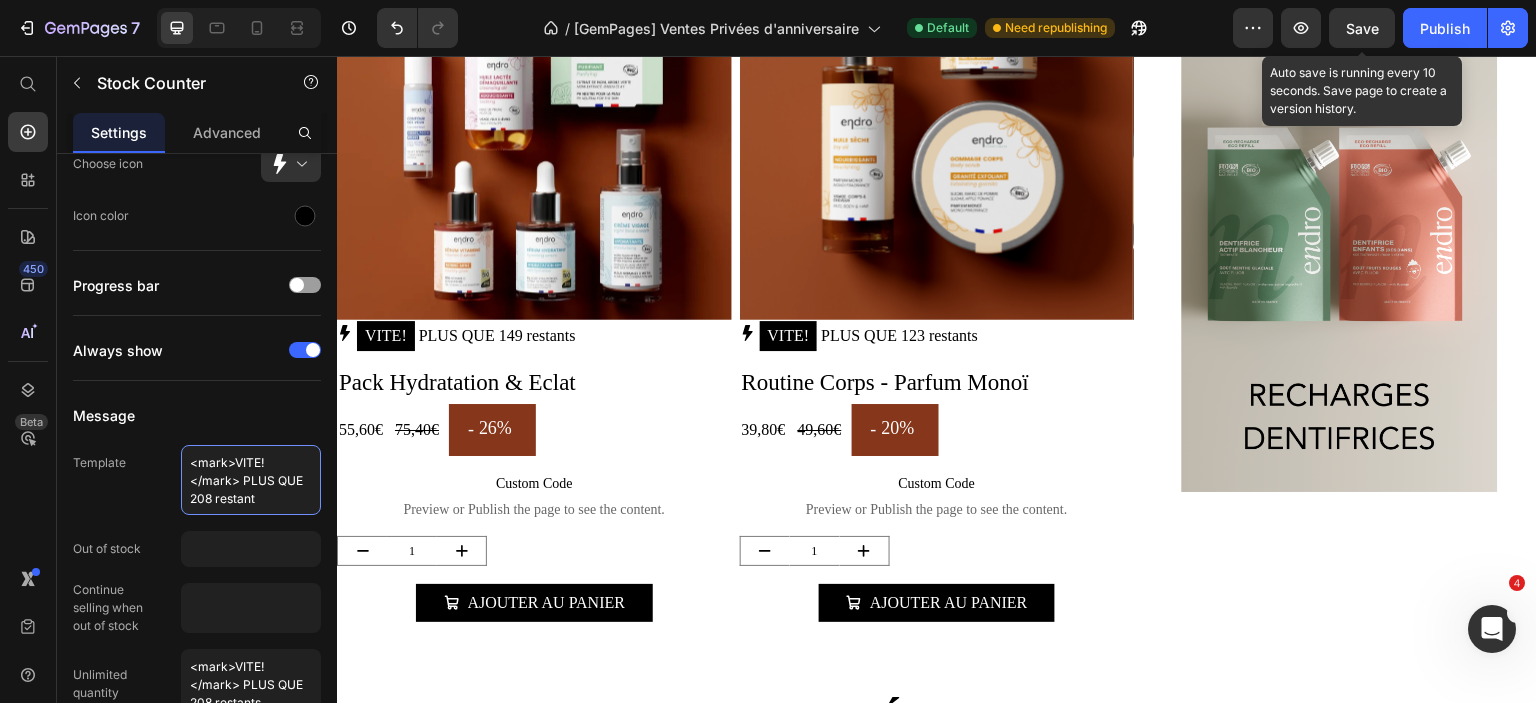 type on "<mark>VITE!</mark> PLUS QUE 208 restant" 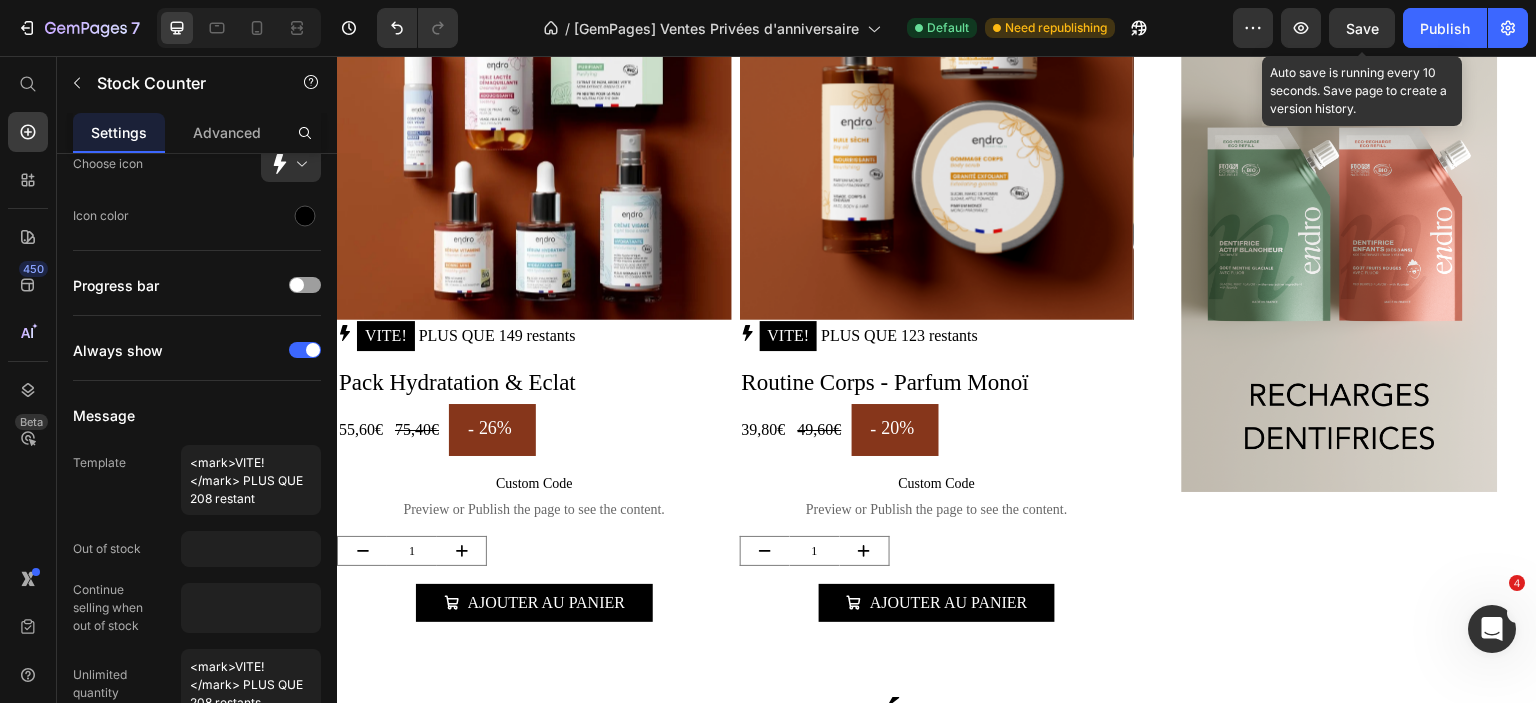 click on "Save" at bounding box center (1362, 28) 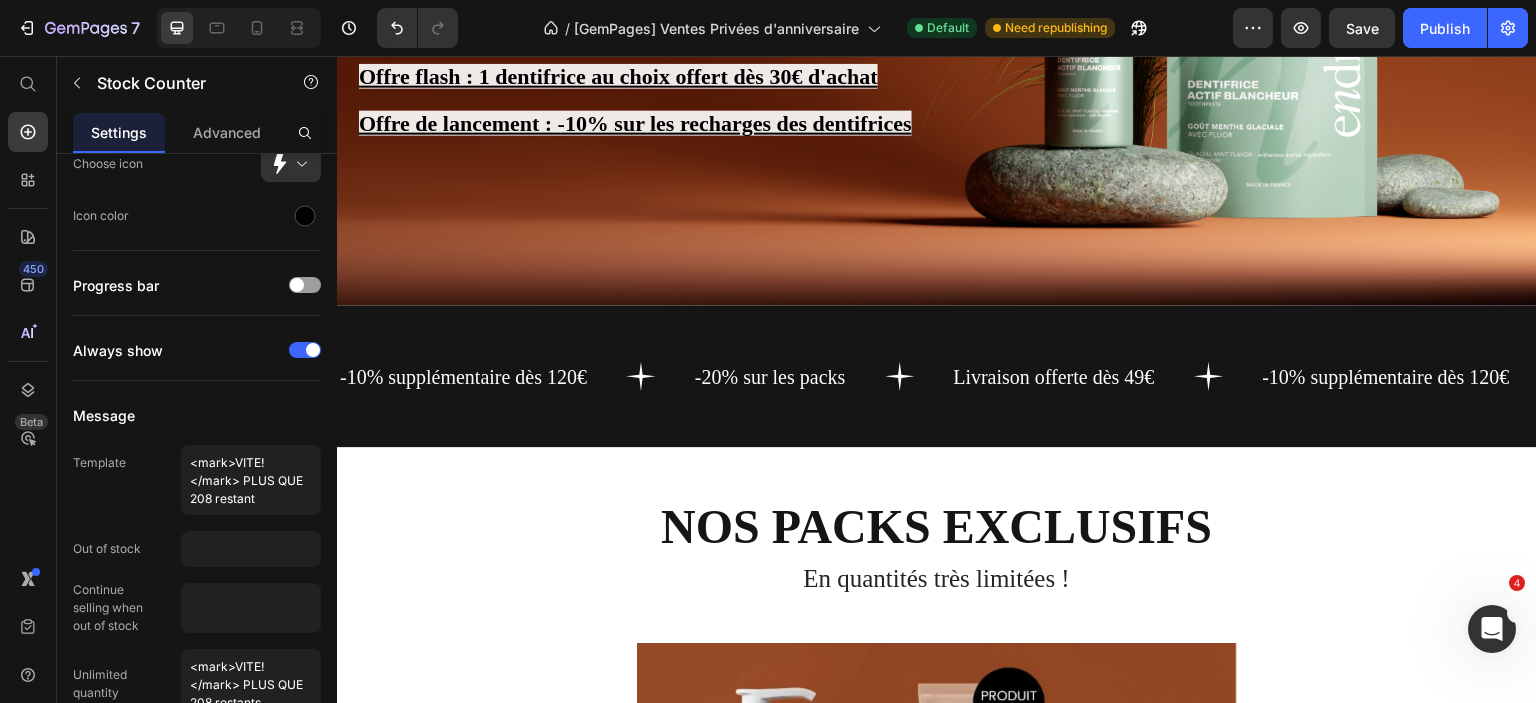 scroll, scrollTop: 0, scrollLeft: 0, axis: both 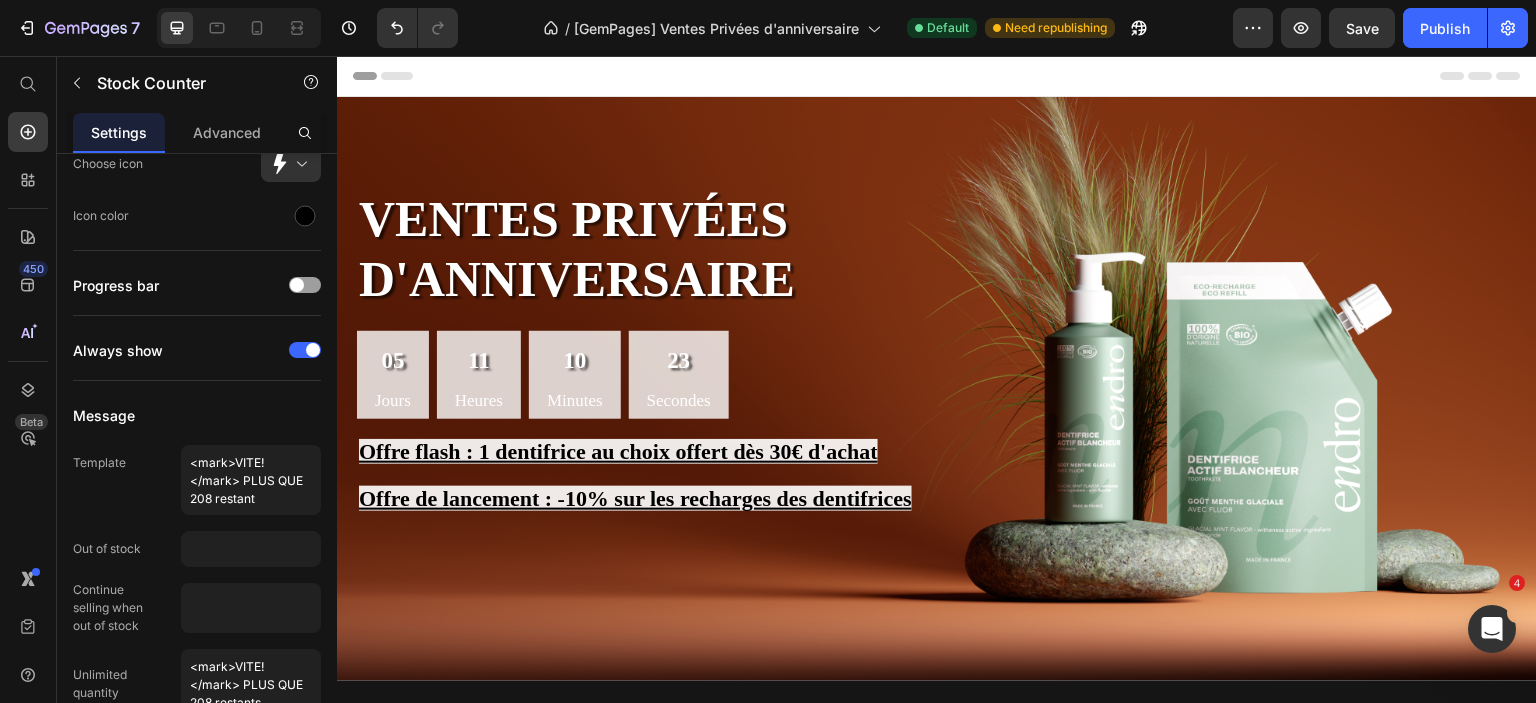 click on "Header" at bounding box center (937, 76) 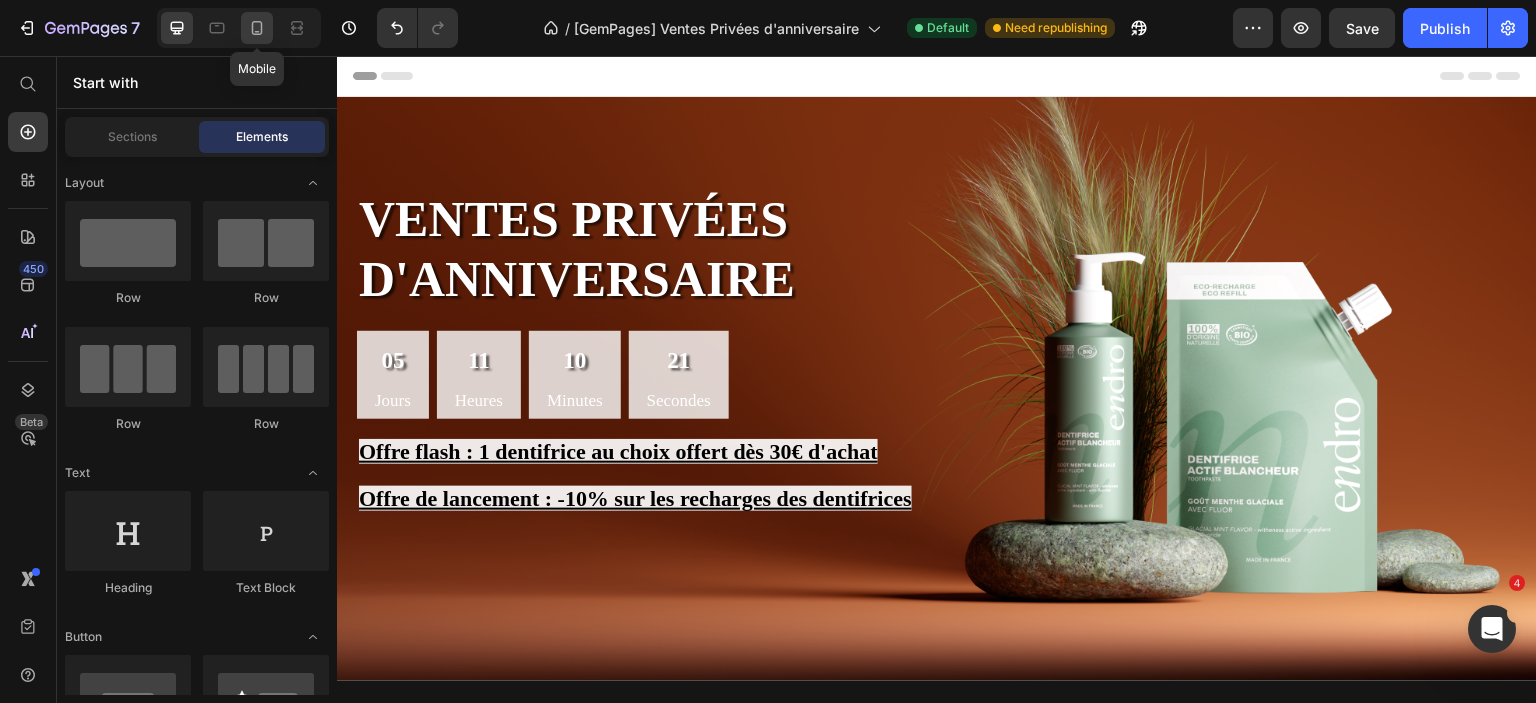 click 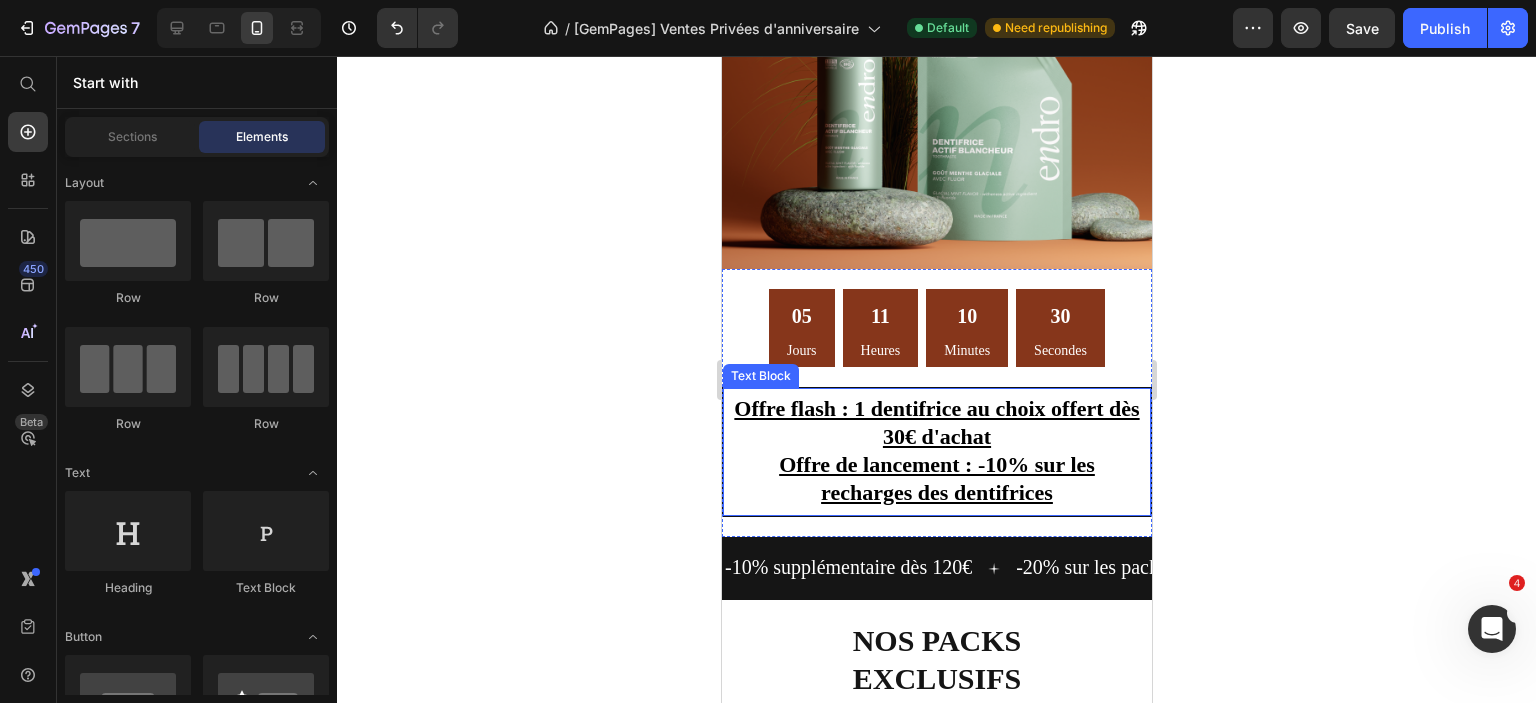 scroll, scrollTop: 250, scrollLeft: 0, axis: vertical 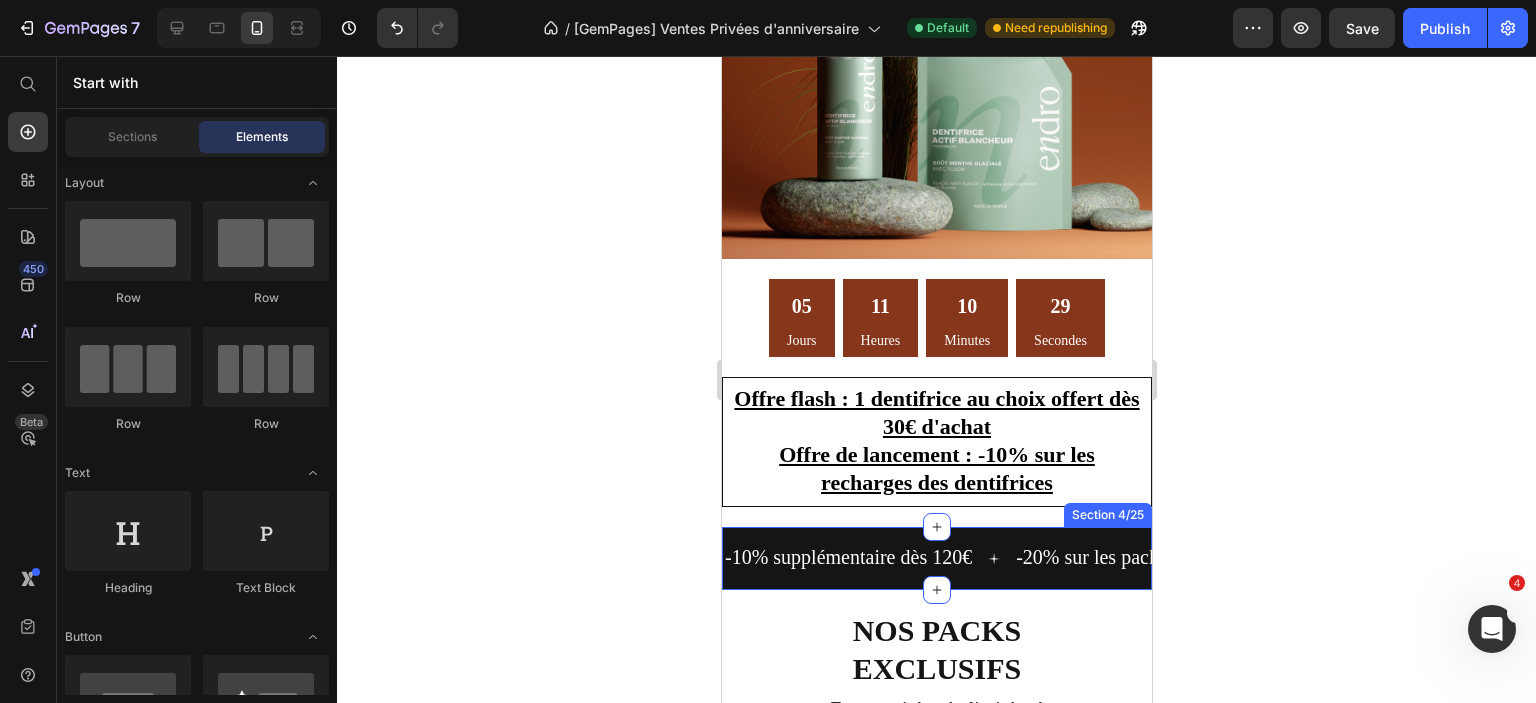 click on "-10% supplémentaire dès 120€ Text
-20% sur les packs Text
Livraison offerte dès 49€ Text
-10% supplémentaire dès 120€ Text
-20% sur les packs Text
Livraison offerte dès 49€ Text
Marquee Section 4/25" at bounding box center [936, 558] 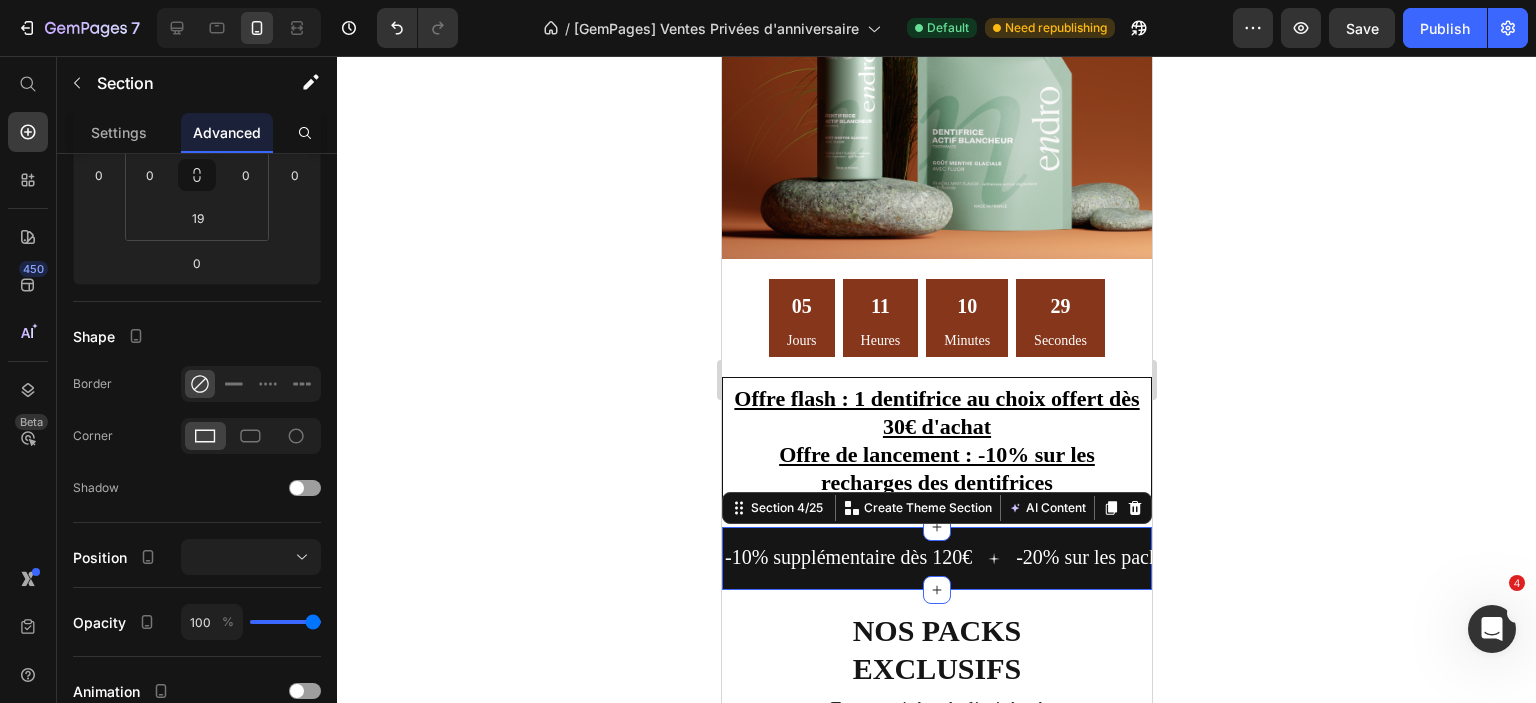 scroll, scrollTop: 0, scrollLeft: 0, axis: both 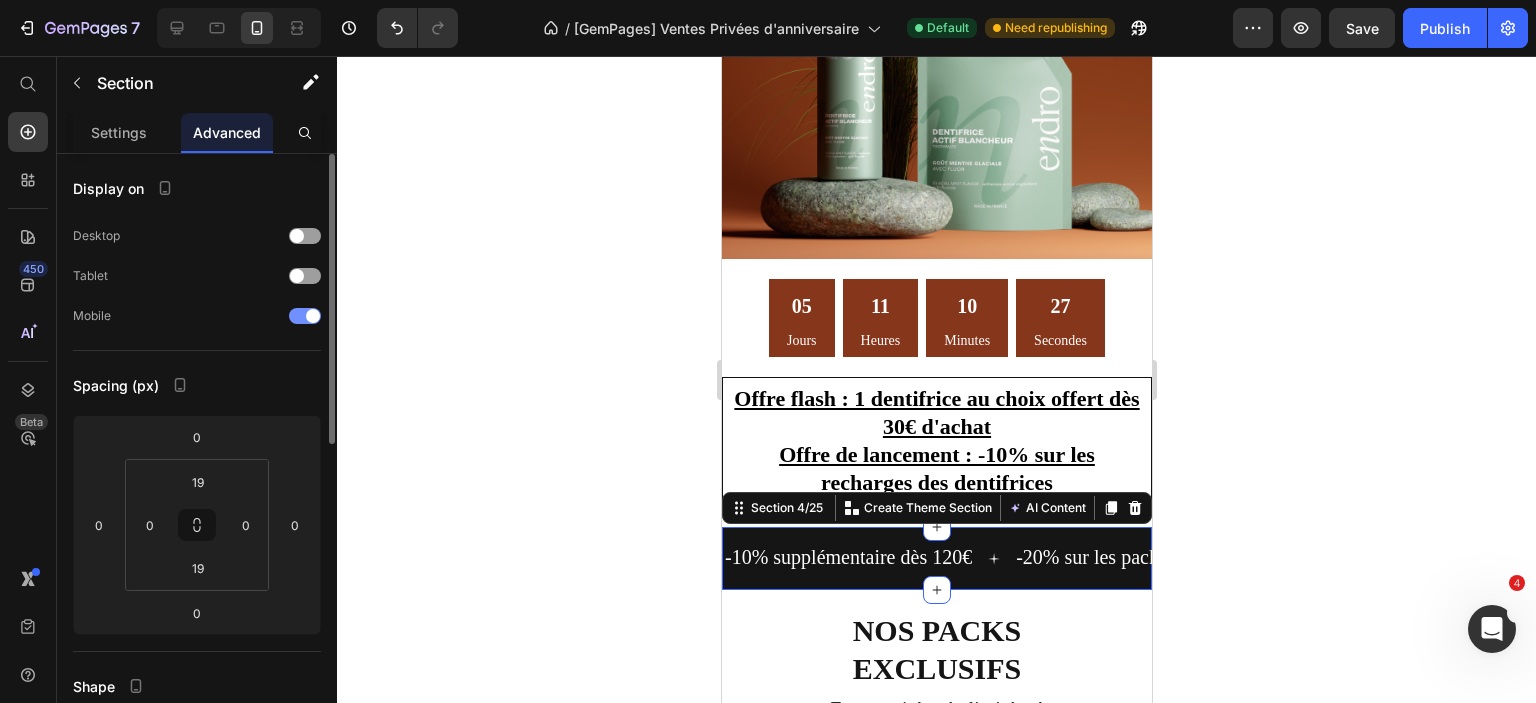 drag, startPoint x: 300, startPoint y: 311, endPoint x: 226, endPoint y: 19, distance: 301.2308 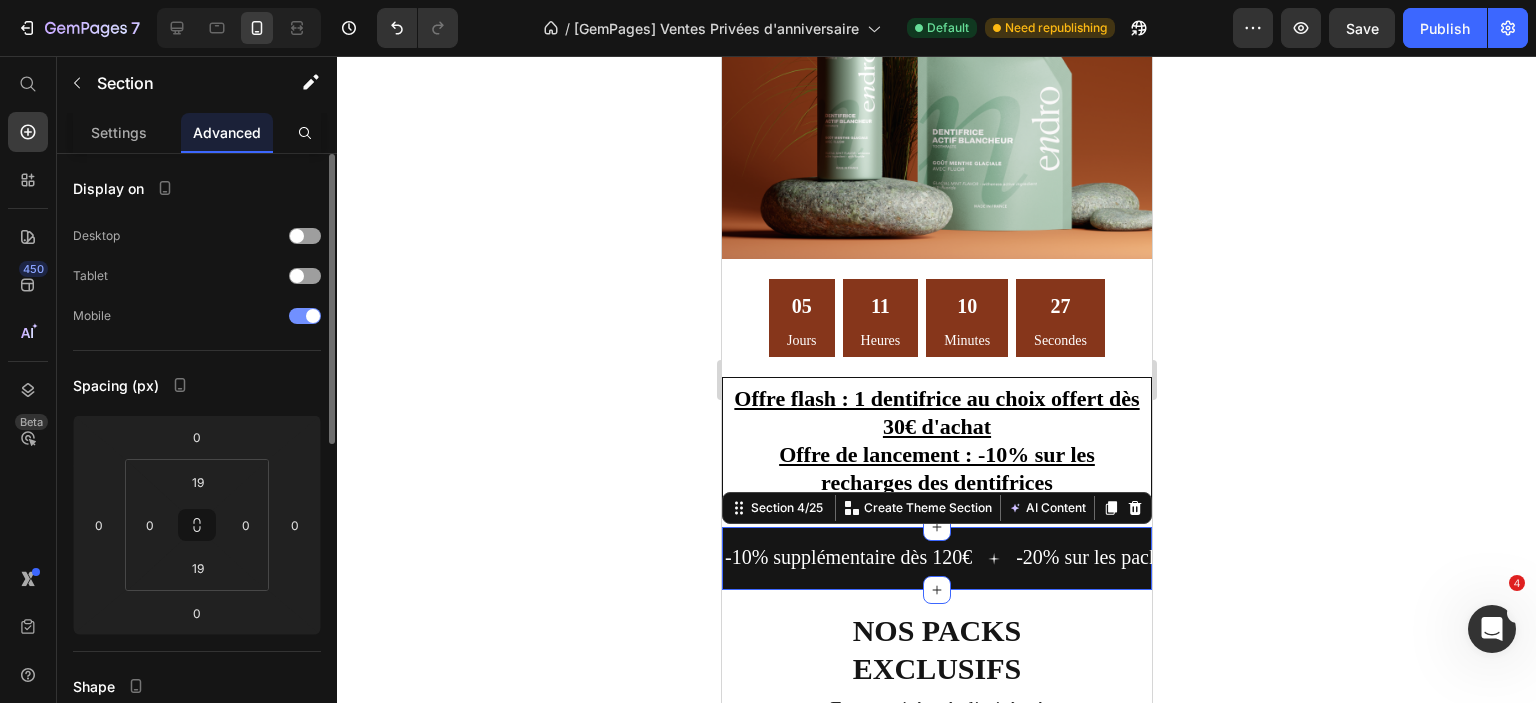 click at bounding box center (305, 316) 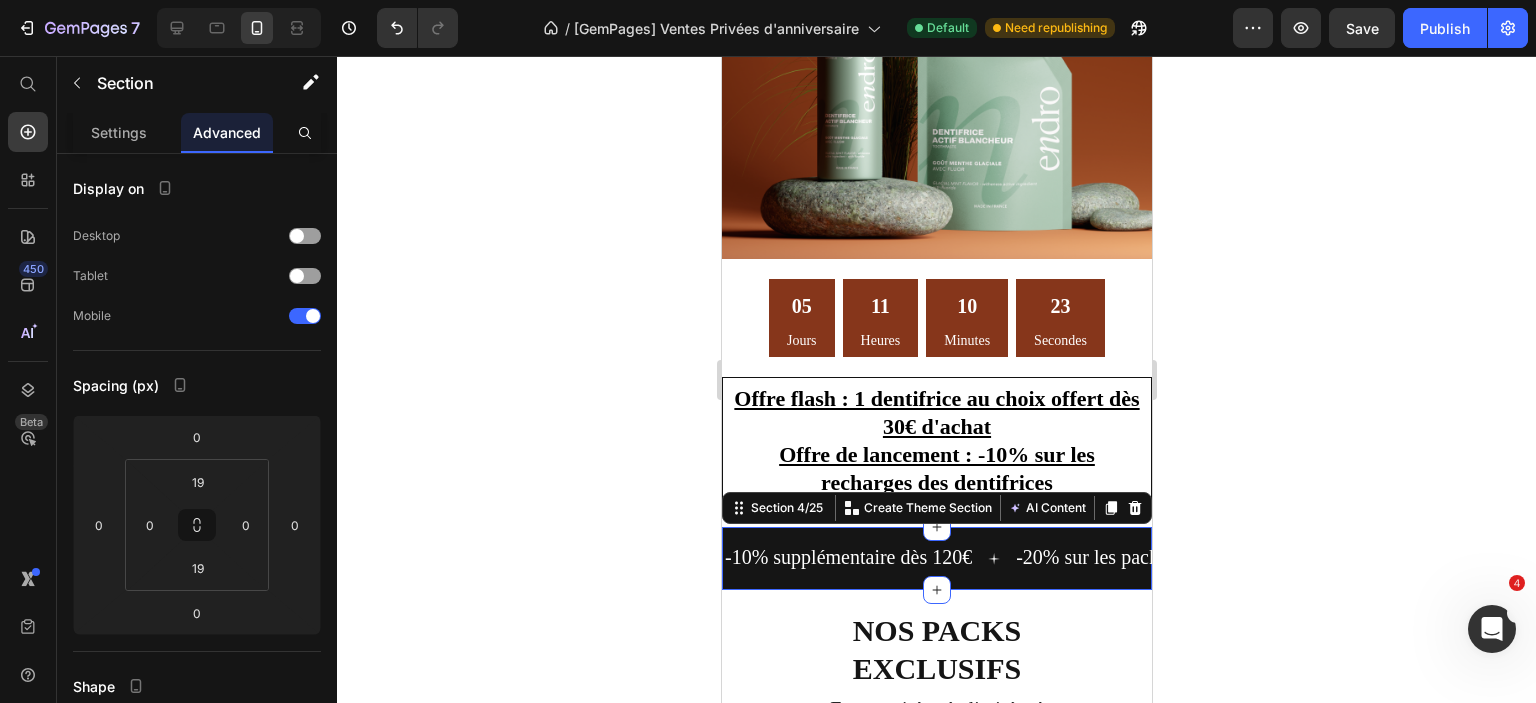 click 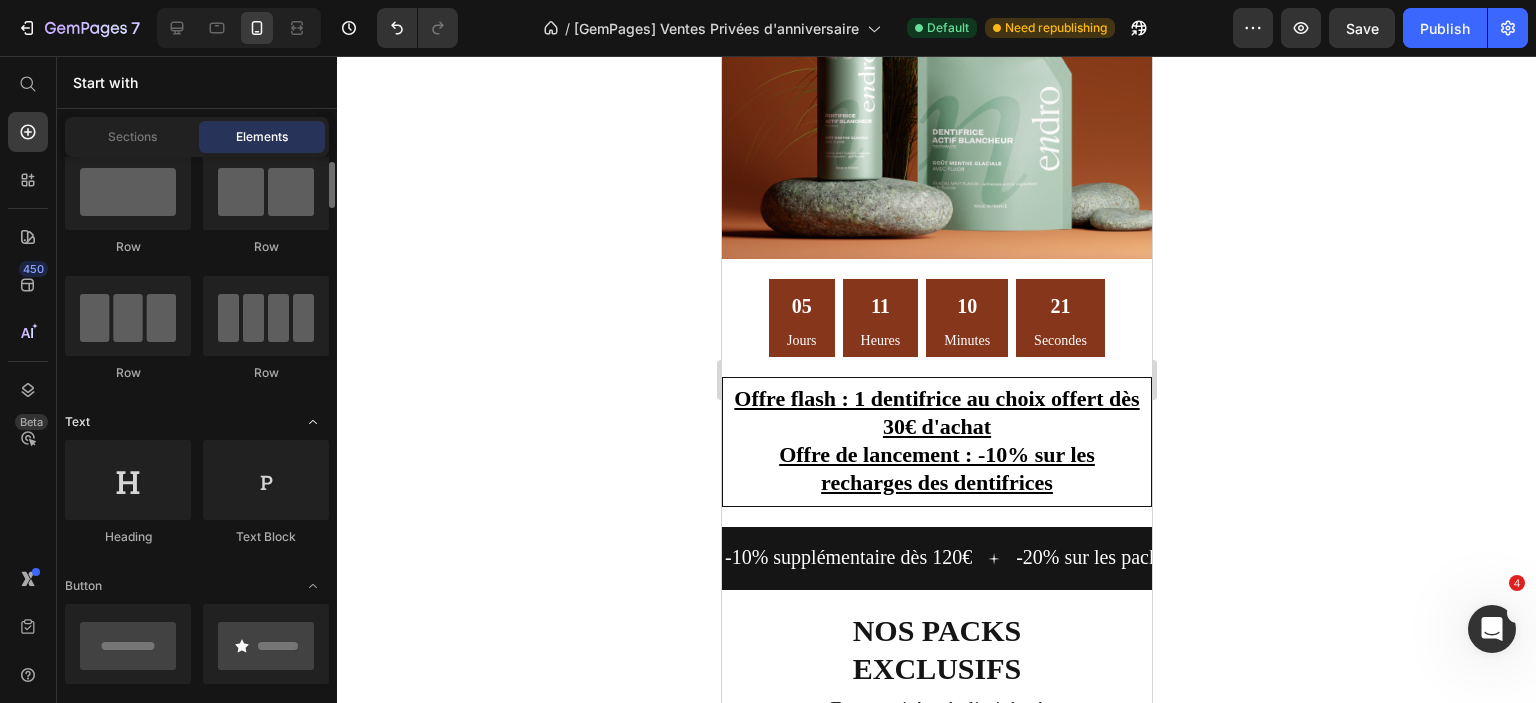 scroll, scrollTop: 52, scrollLeft: 0, axis: vertical 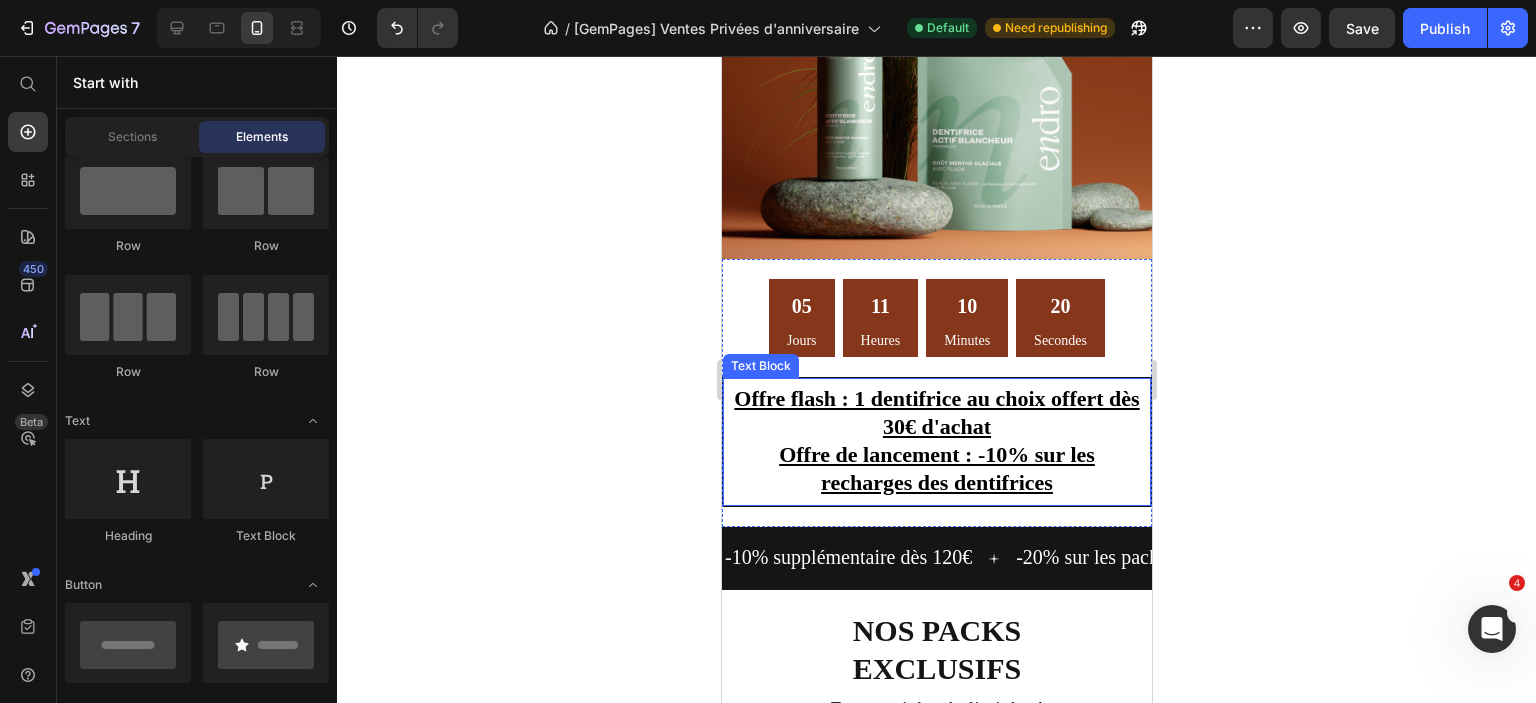 click on "Offre flash : 1 dentifrice au choix offert dès 30€ d'achat" at bounding box center (936, 414) 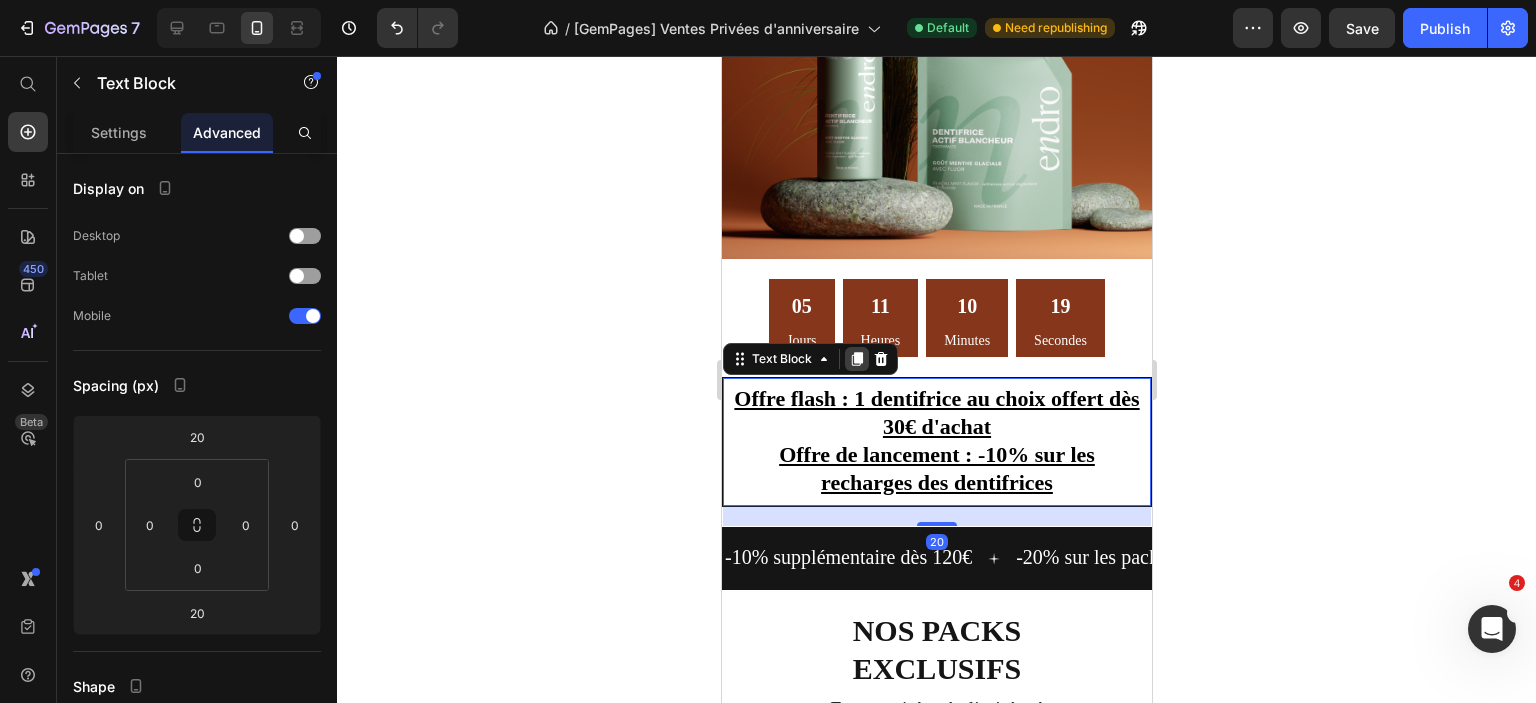 click 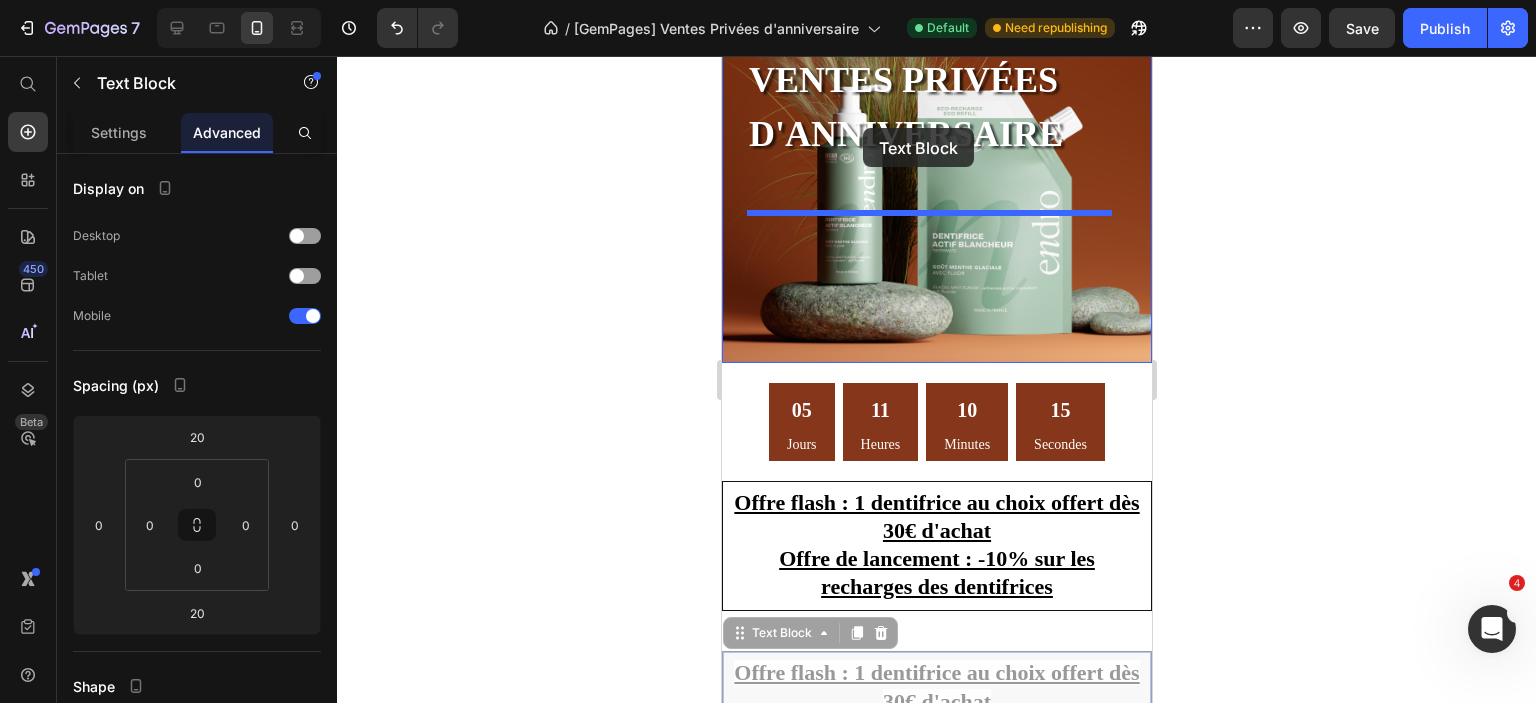 drag, startPoint x: 789, startPoint y: 610, endPoint x: 856, endPoint y: 135, distance: 479.702 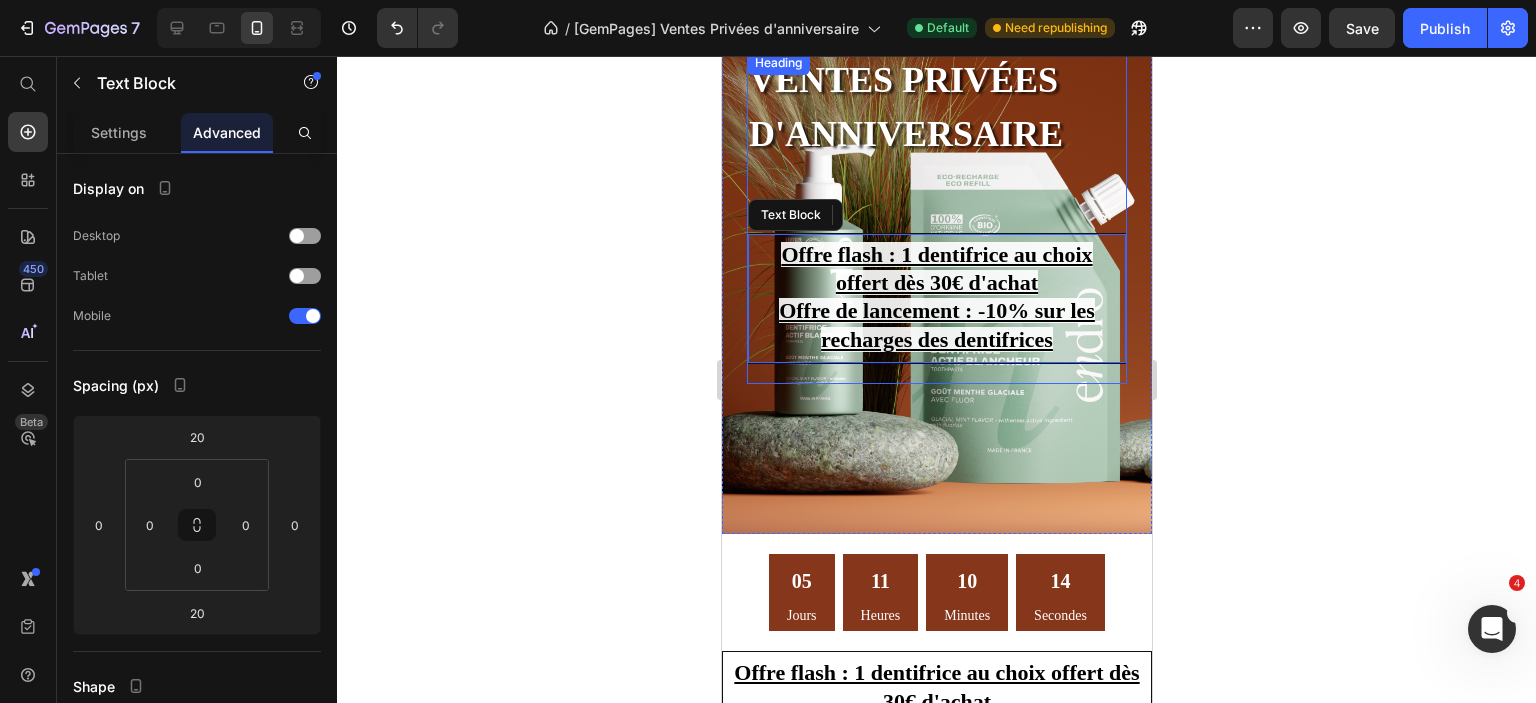 scroll, scrollTop: 134, scrollLeft: 0, axis: vertical 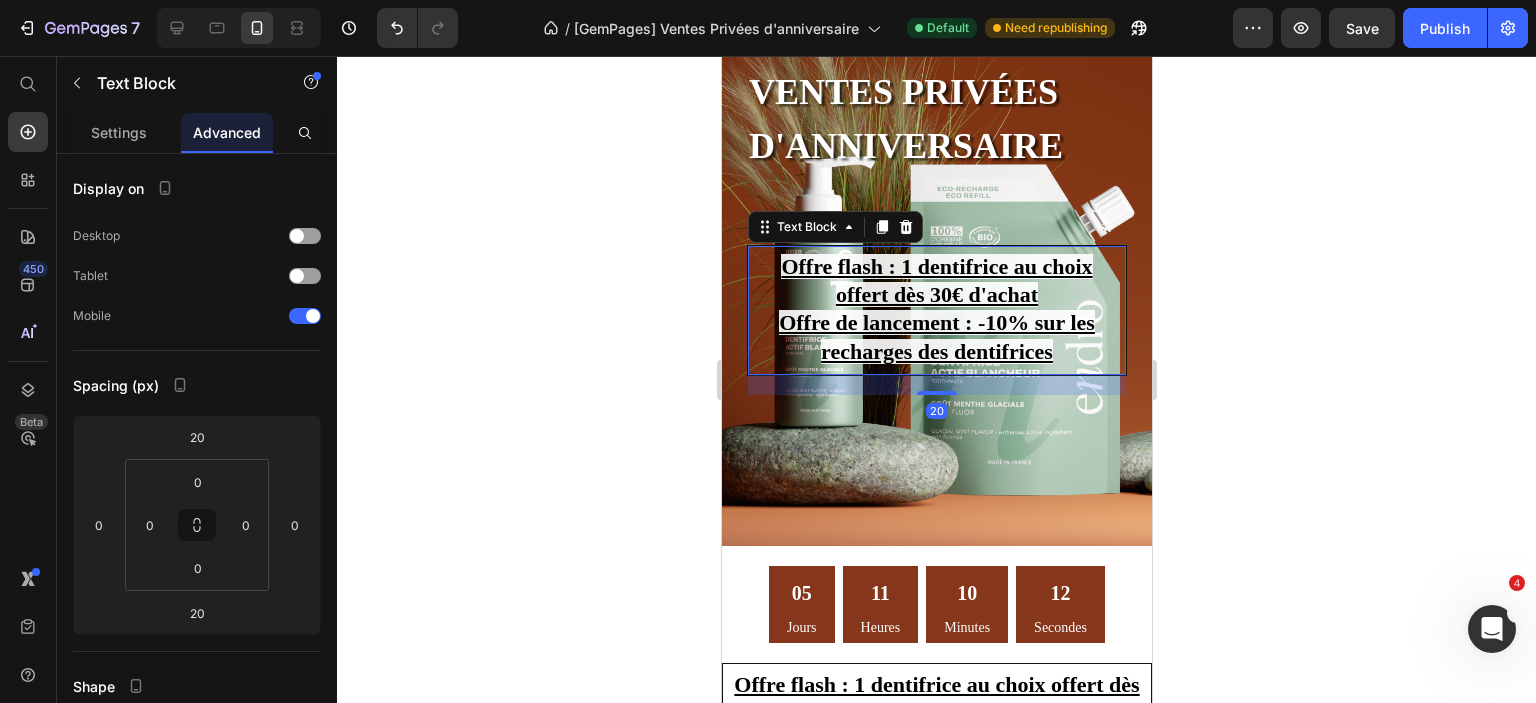 click 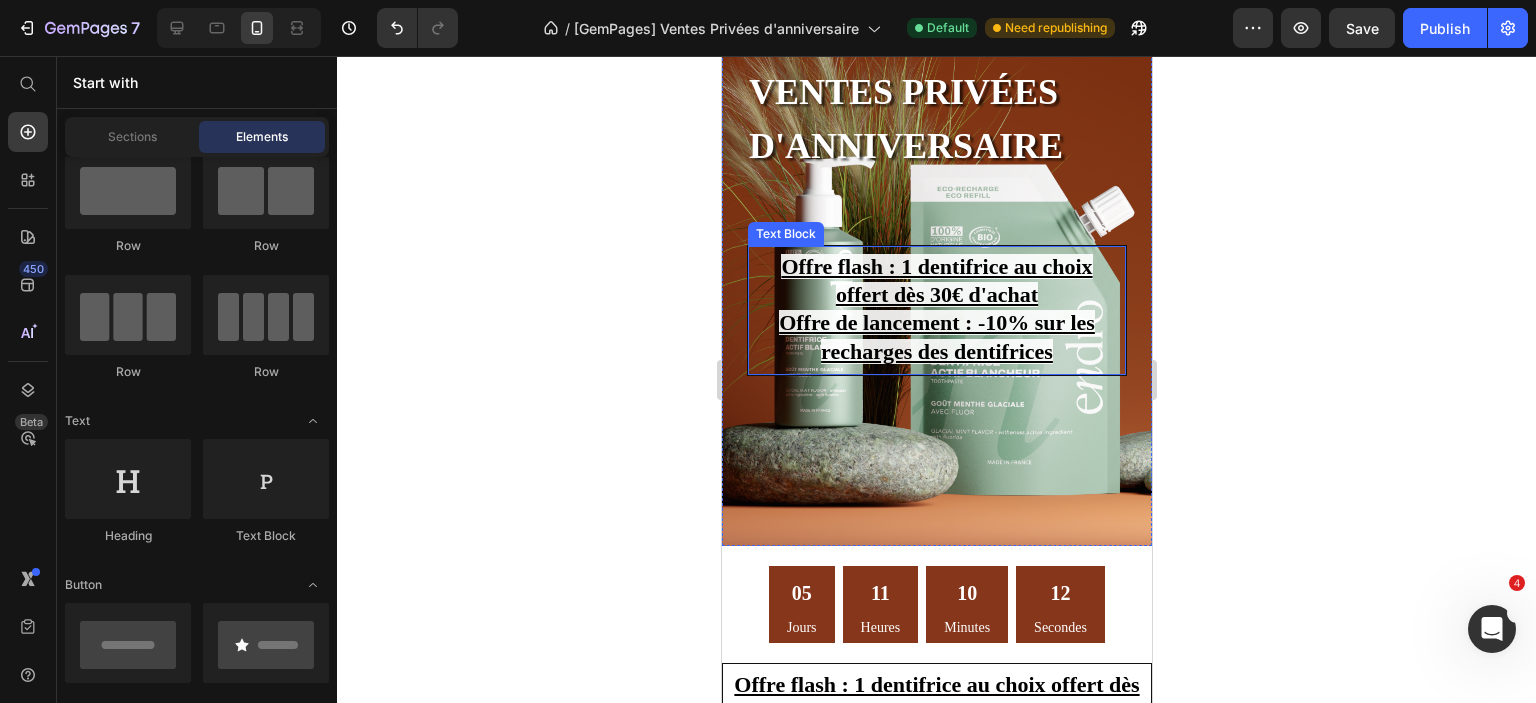 click on "Offre de lancement : -10% sur les recharges des dentifrices" at bounding box center (936, 336) 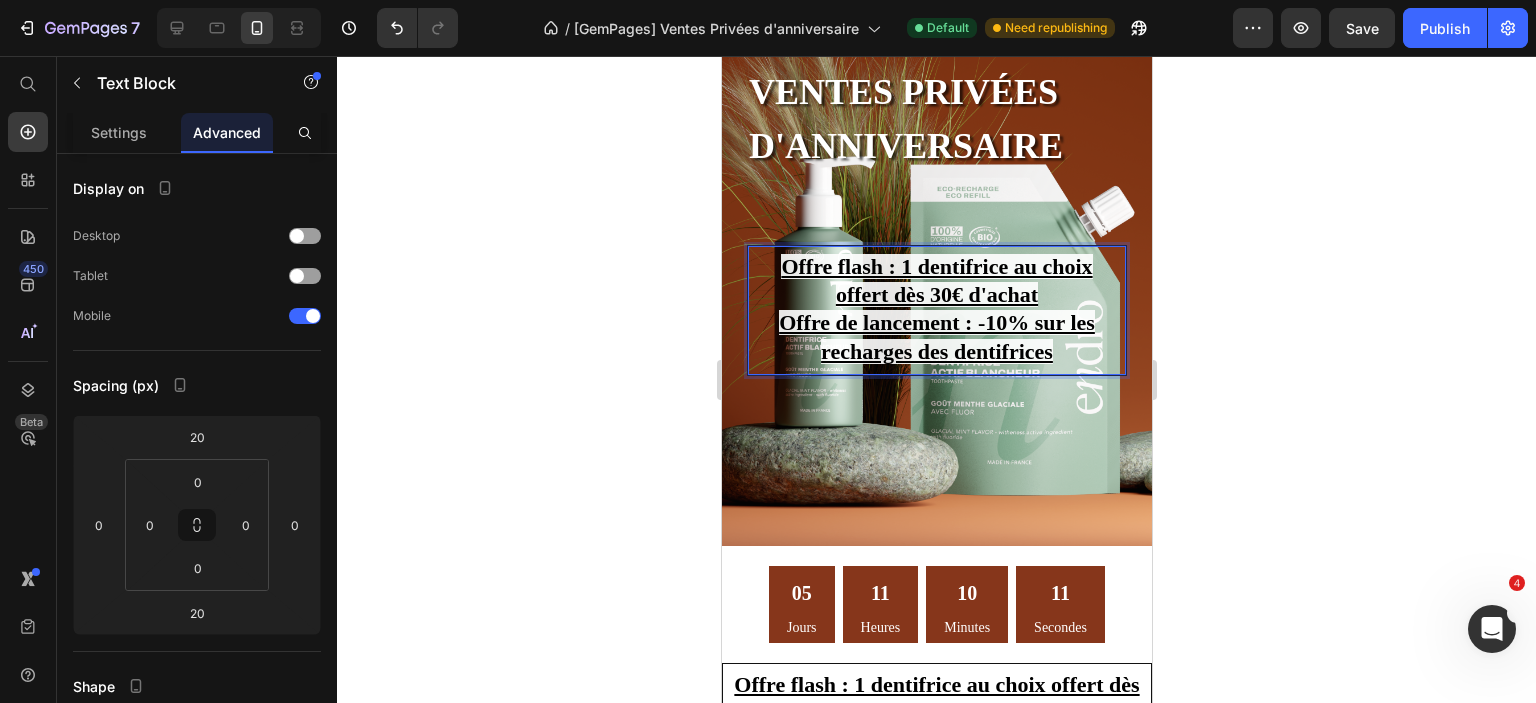 click on "Offre de lancement : -10% sur les recharges des dentifrices" at bounding box center (936, 338) 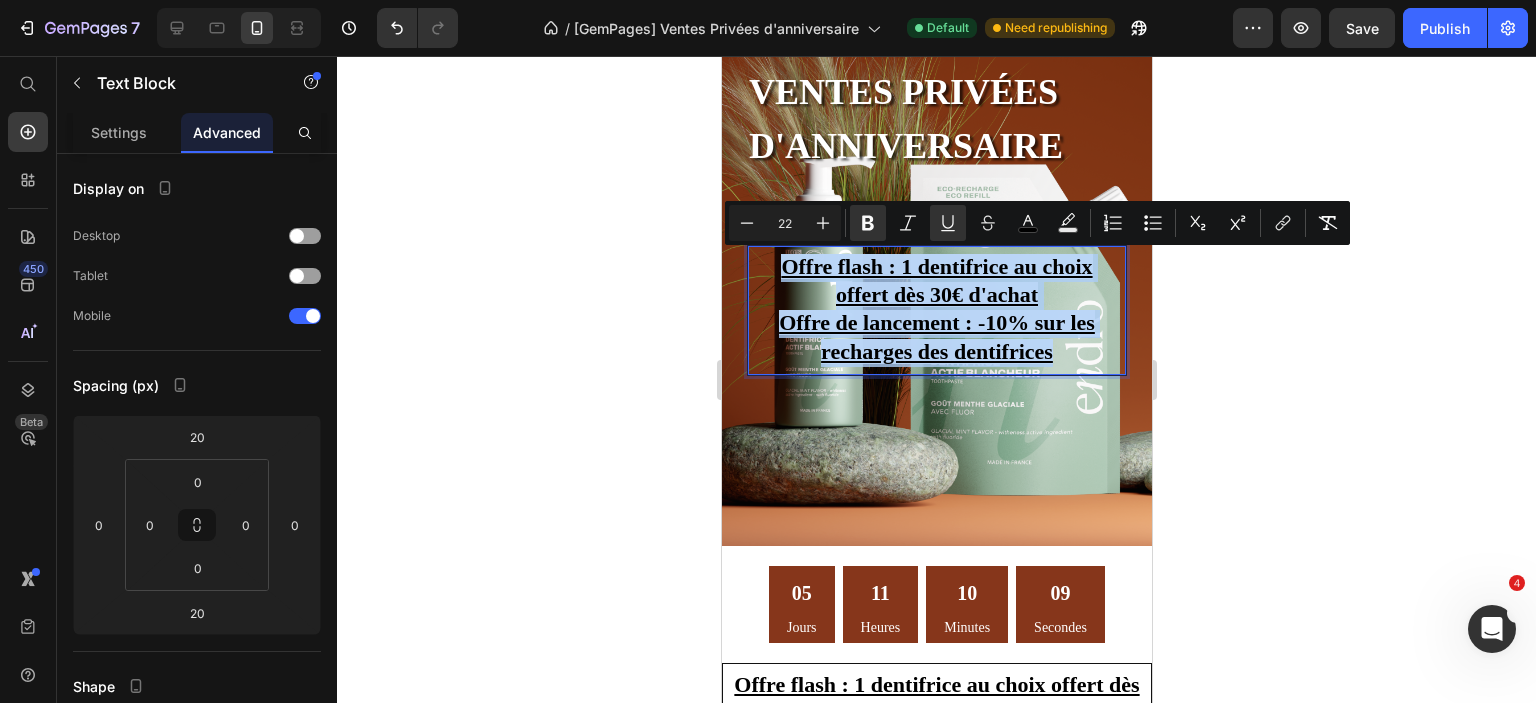 drag, startPoint x: 1046, startPoint y: 348, endPoint x: 768, endPoint y: 261, distance: 291.29538 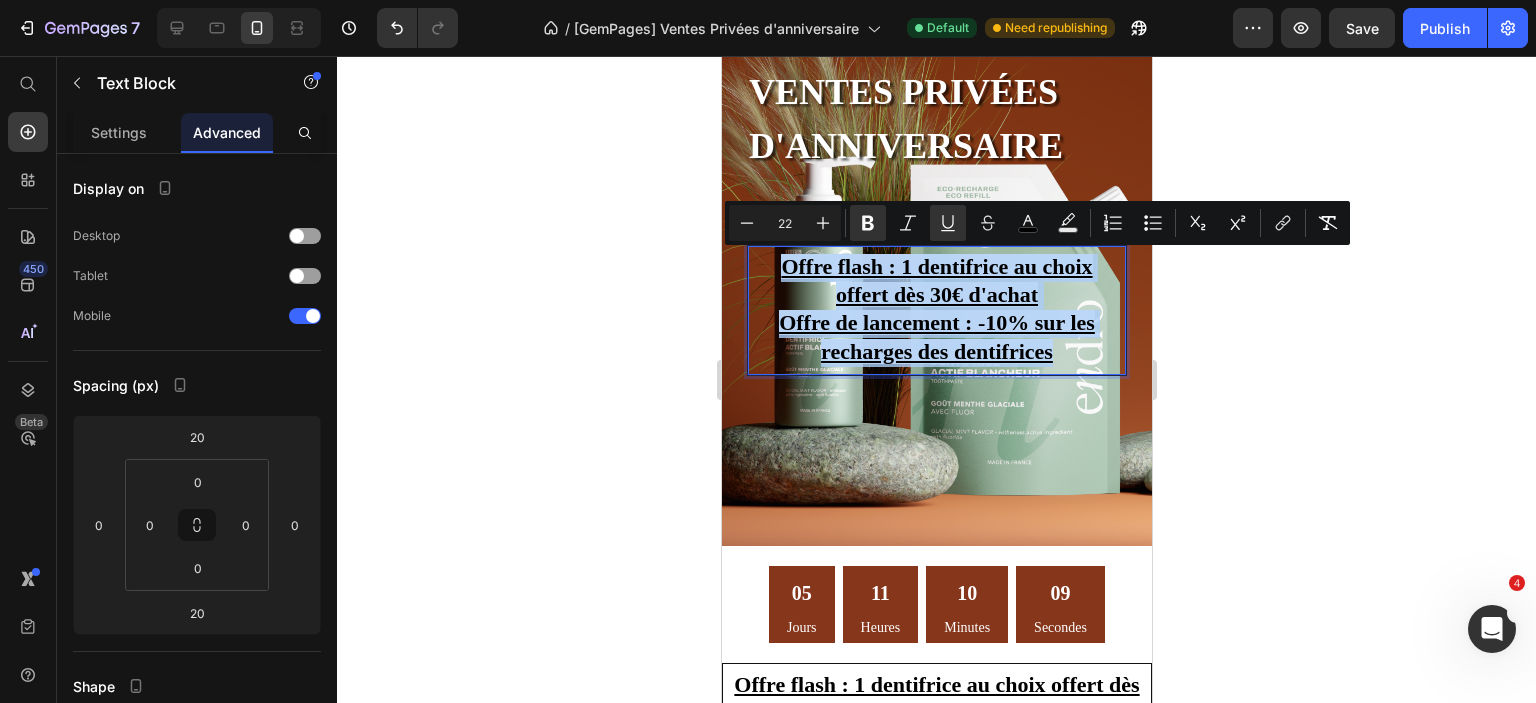 click on "Offre flash : 1 dentifrice au choix offert dès 30€ d'achat Offre de lancement : -10% sur les recharges des dentifrices" at bounding box center (936, 310) 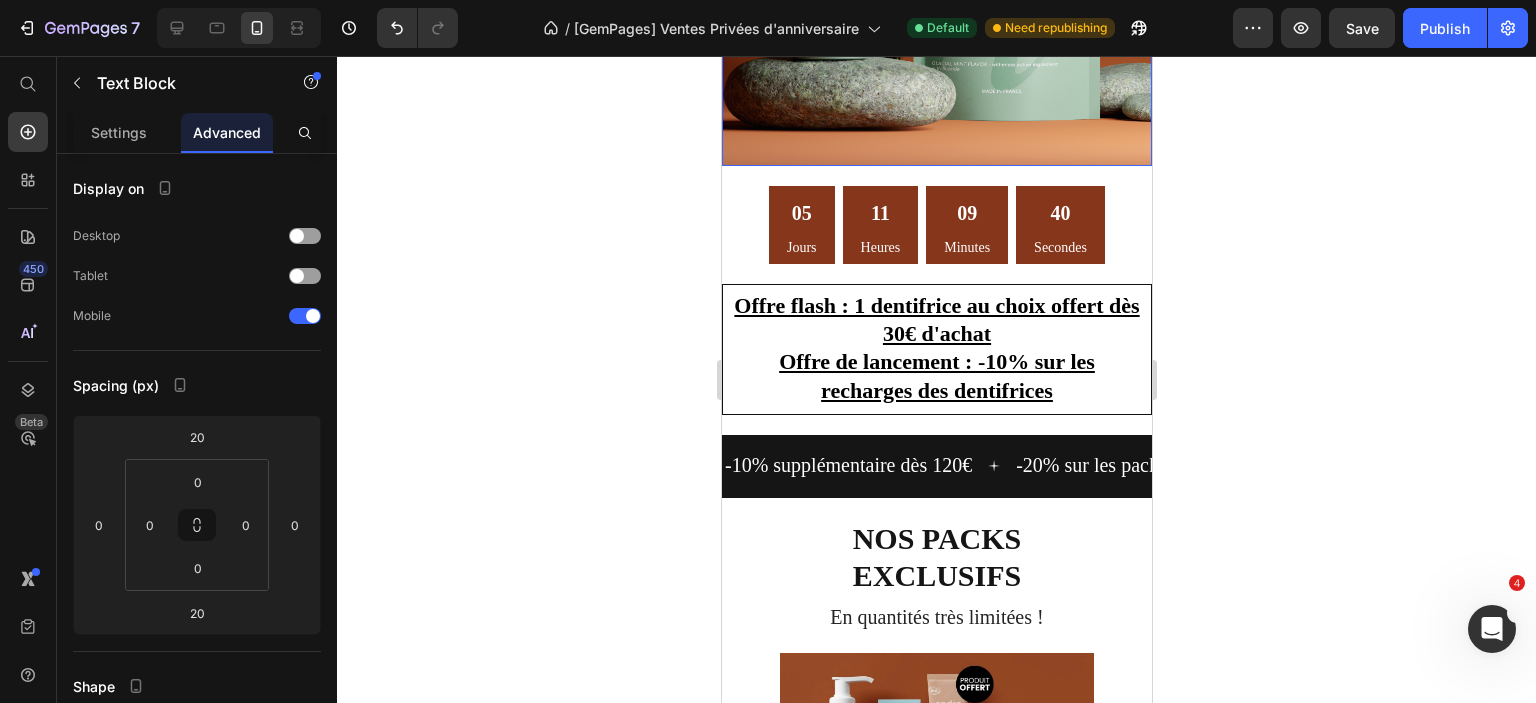 scroll, scrollTop: 454, scrollLeft: 0, axis: vertical 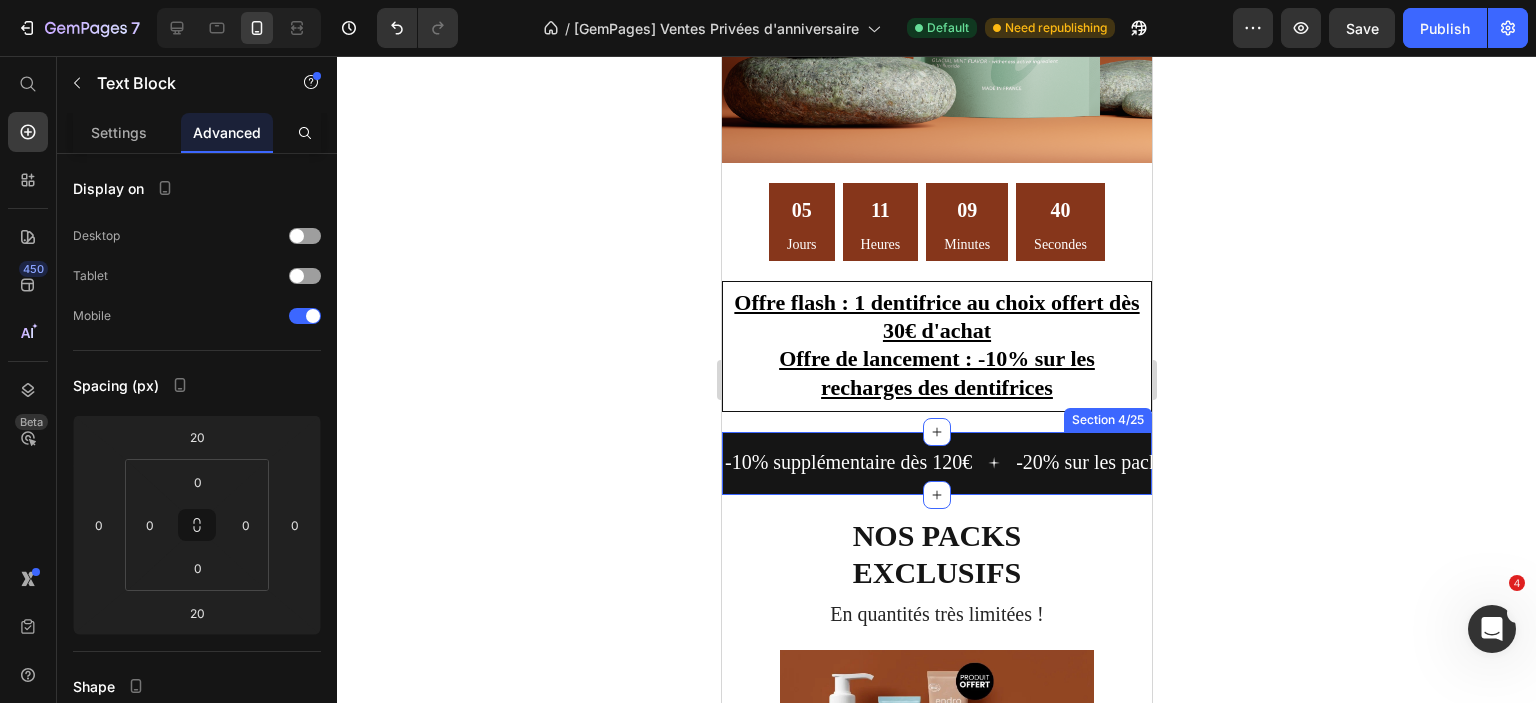 click on "-10% supplémentaire dès 120€ Text
-20% sur les packs Text
Livraison offerte dès 49€ Text
-10% supplémentaire dès 120€ Text
-20% sur les packs Text
Livraison offerte dès 49€ Text
Marquee Section 4/25" at bounding box center (936, 463) 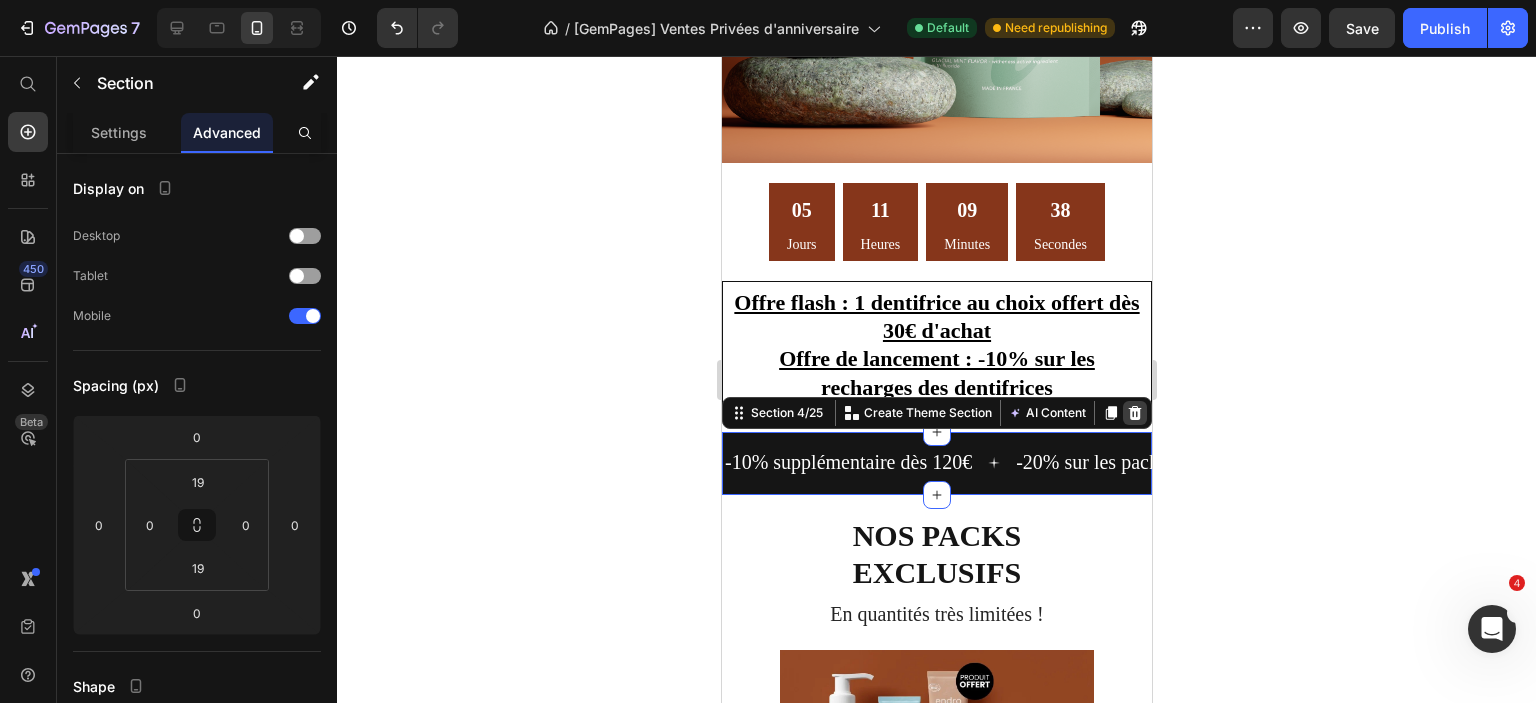 click 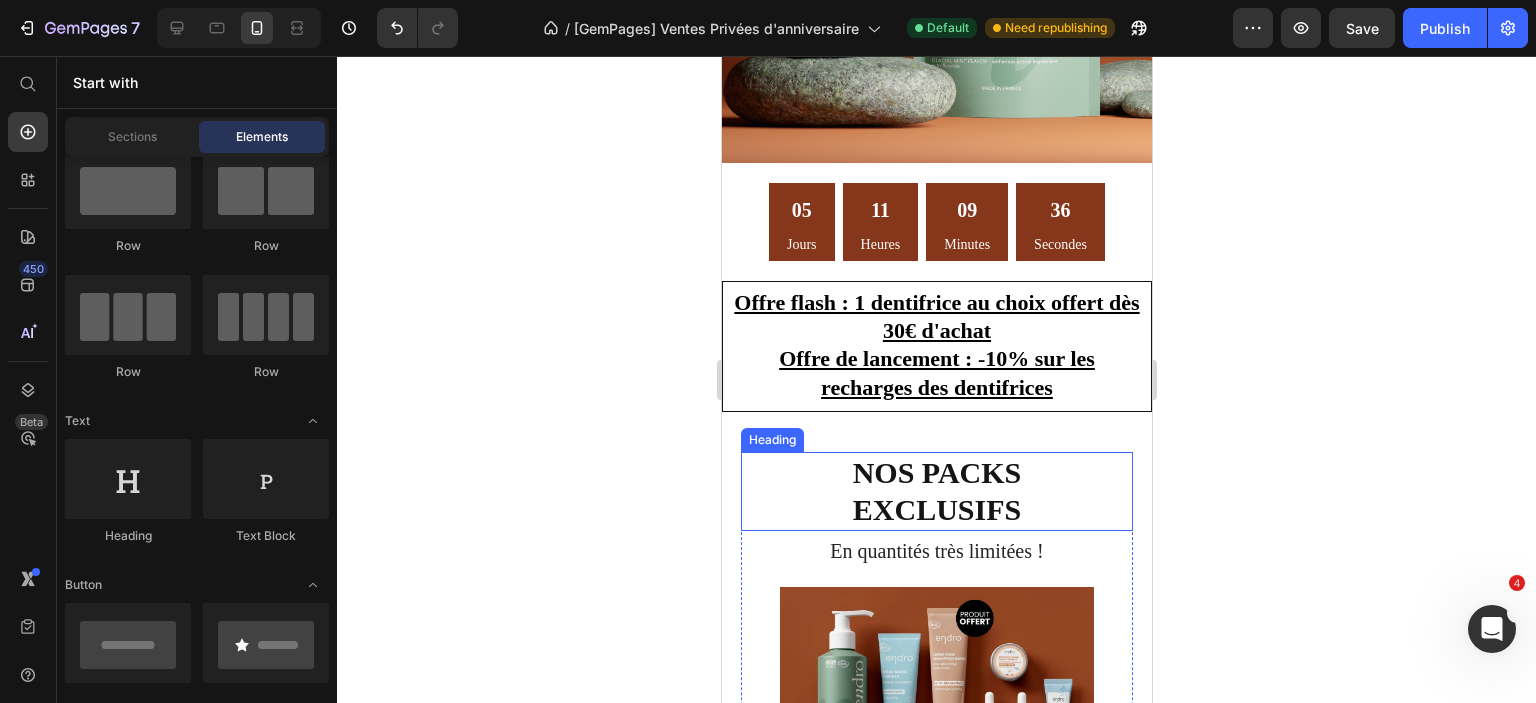 click on "Nos packs exclusifs" at bounding box center (936, 491) 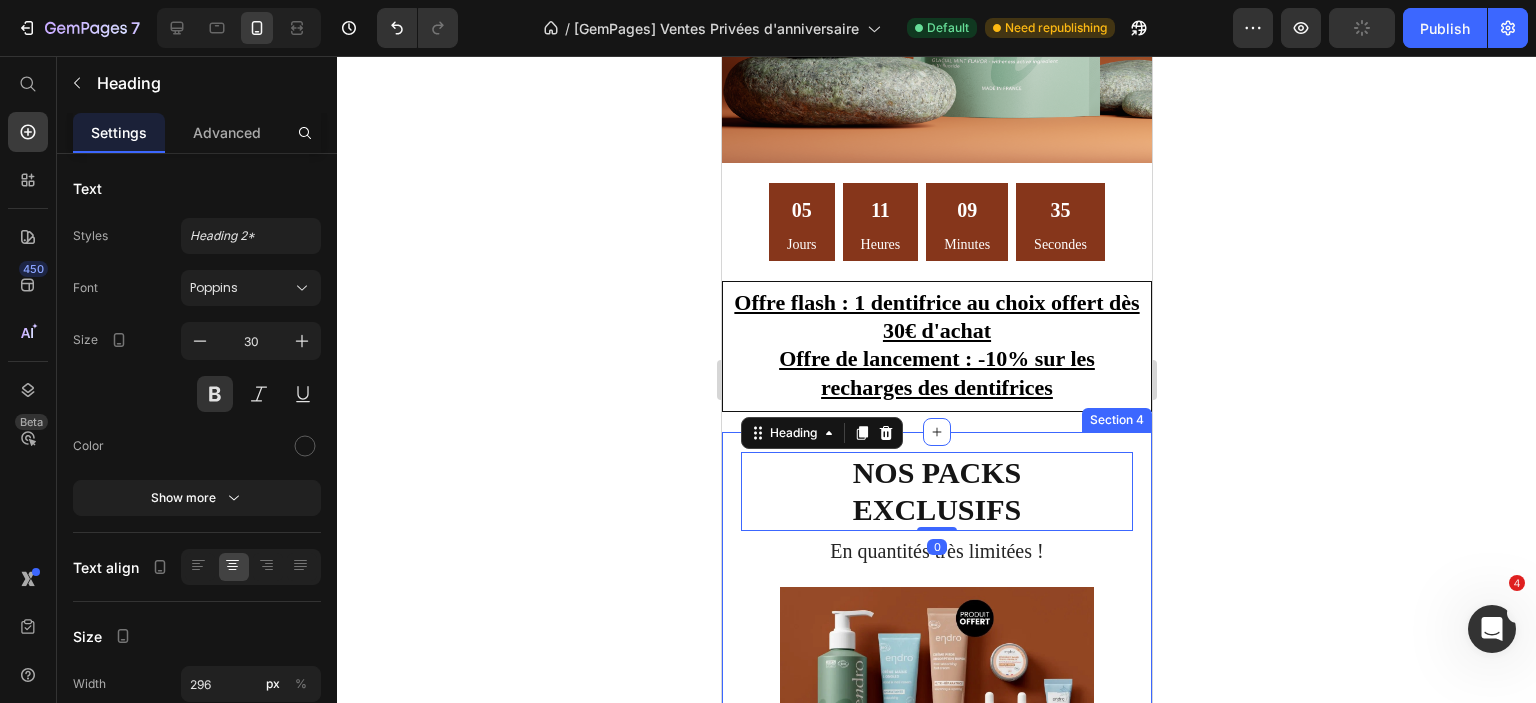 click on "Nos packs exclusifs Heading   0 En quantités très limitées ! Text block Row Product Images
VITE!  PLUS QUE 103 restants Stock Counter Pack Indispensables Product Title 33,40€ Product Price 43,30€ Product Price - 23% Discount Tag Row
Custom Code
Preview or Publish the page to see the content. Custom Code 1 Product Quantity
Ajouter au panier Add to Cart Product Row Section 4" at bounding box center [936, 839] 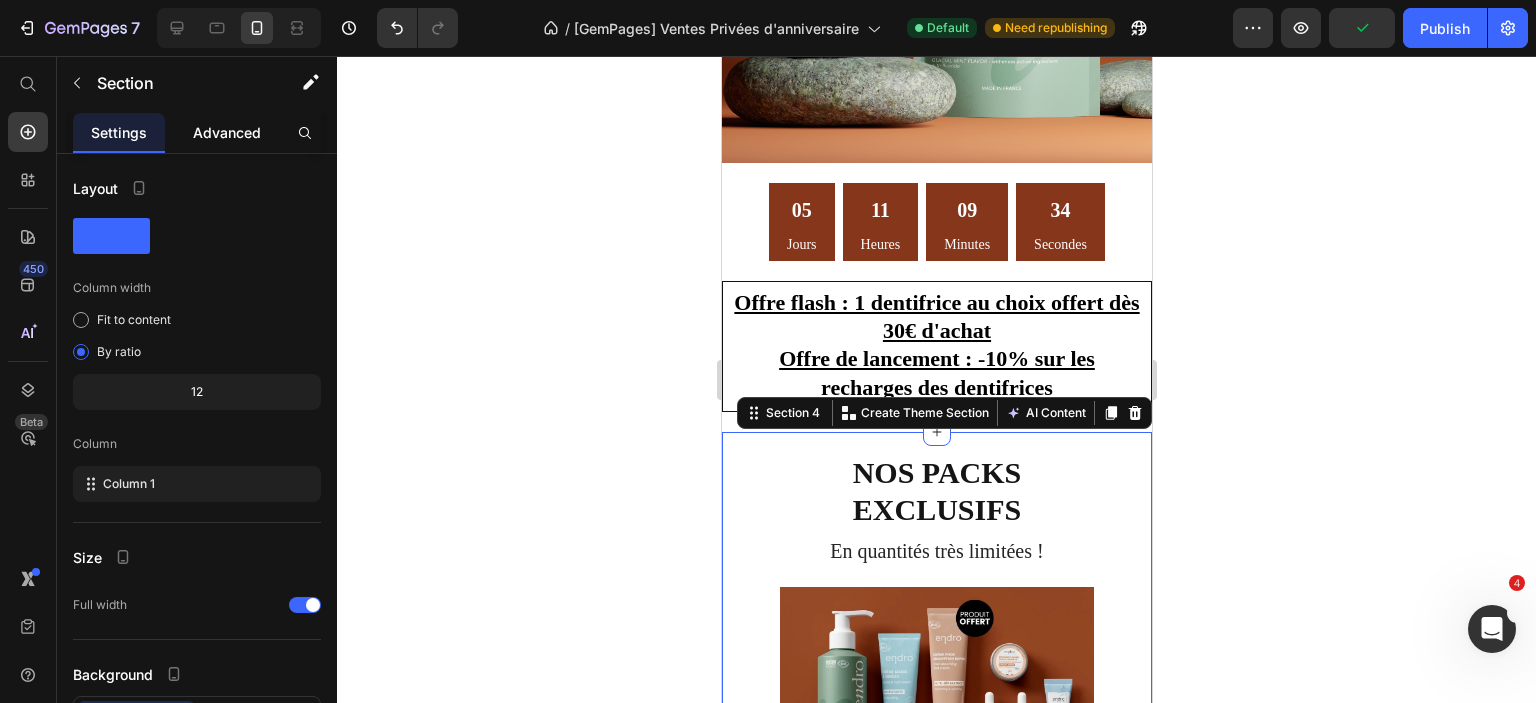 click on "Advanced" 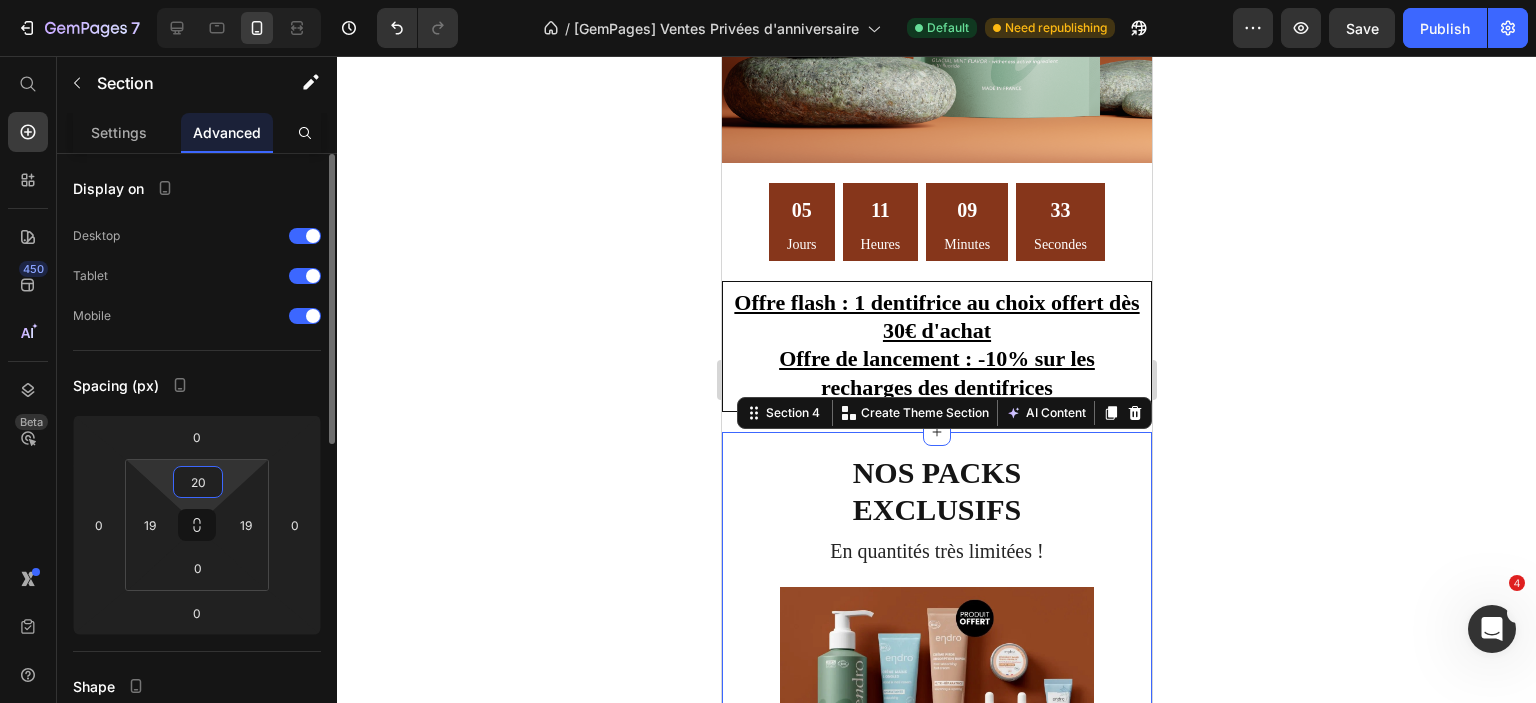 click on "20" at bounding box center (198, 482) 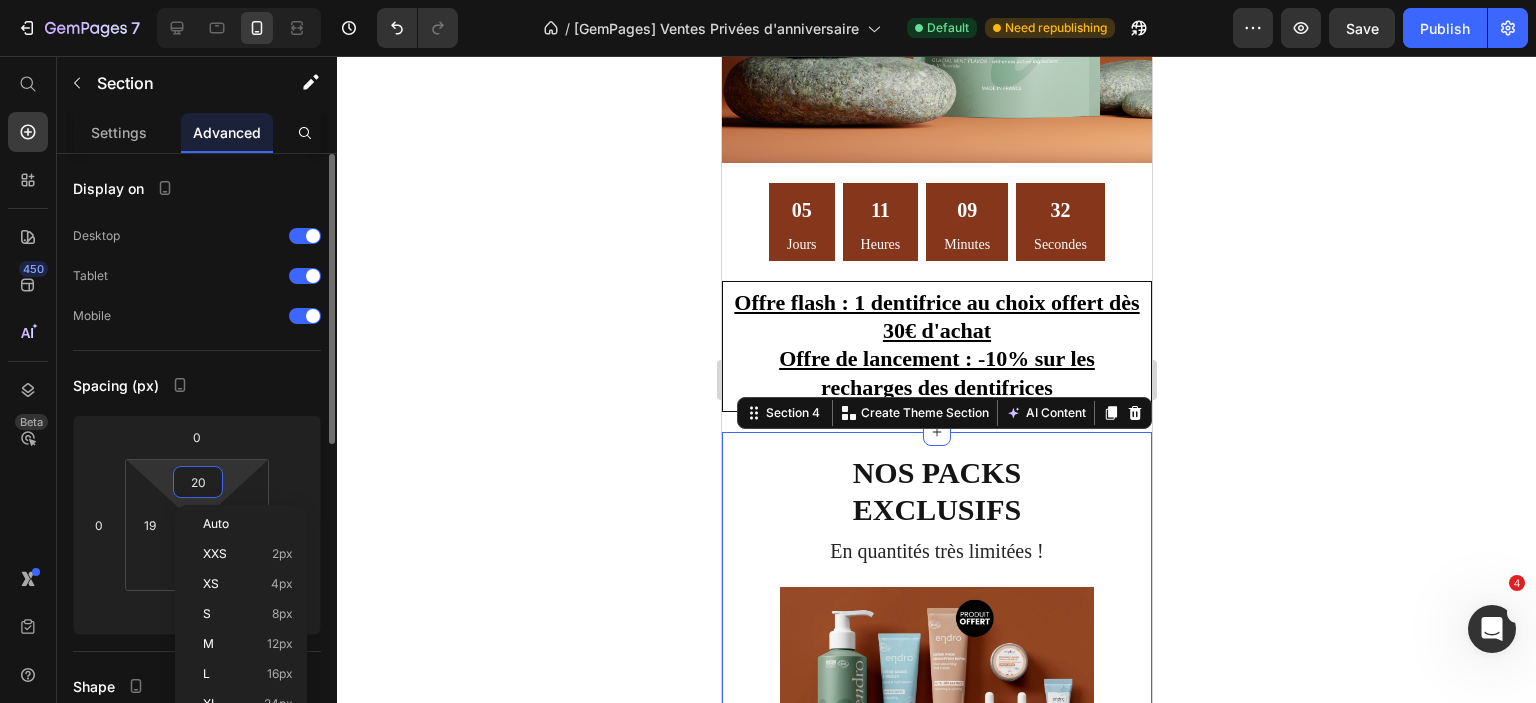 type on "0" 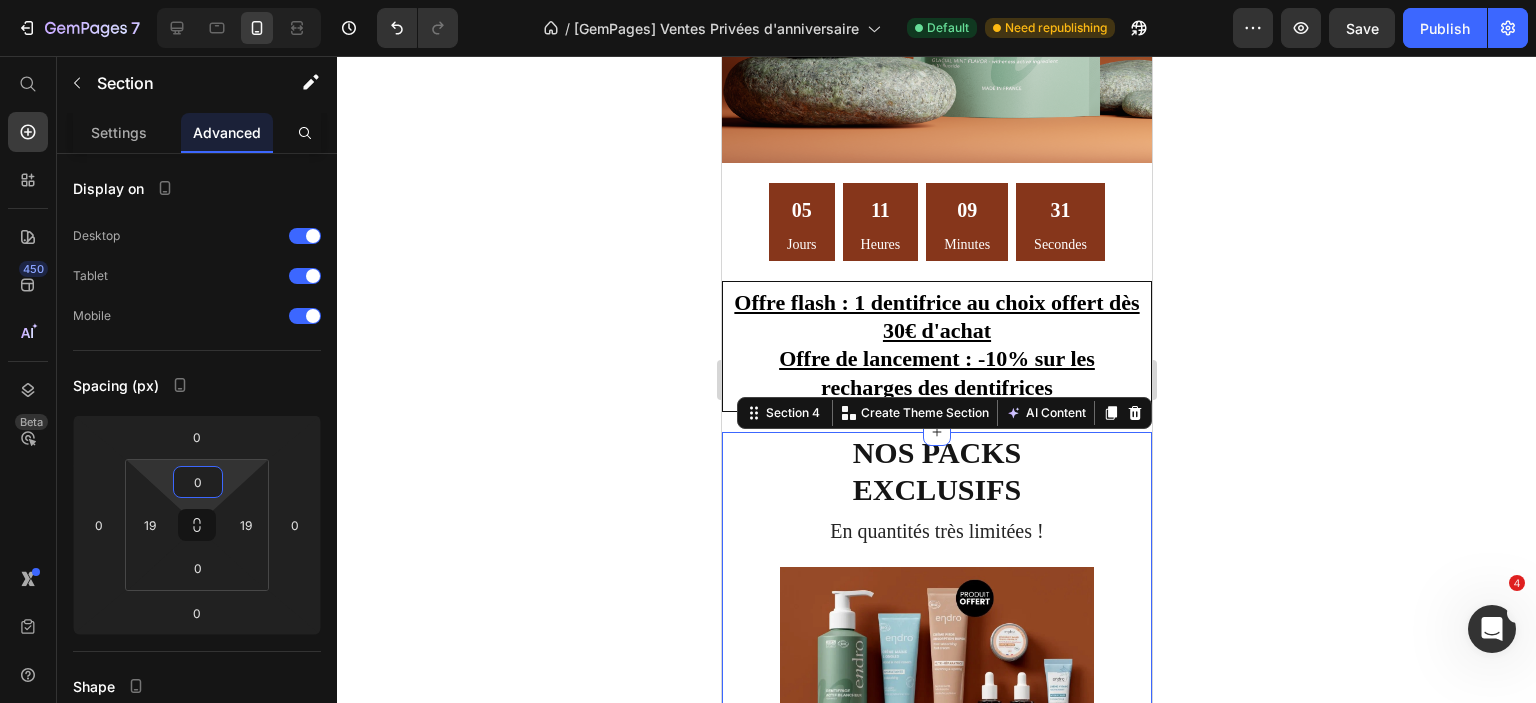 click 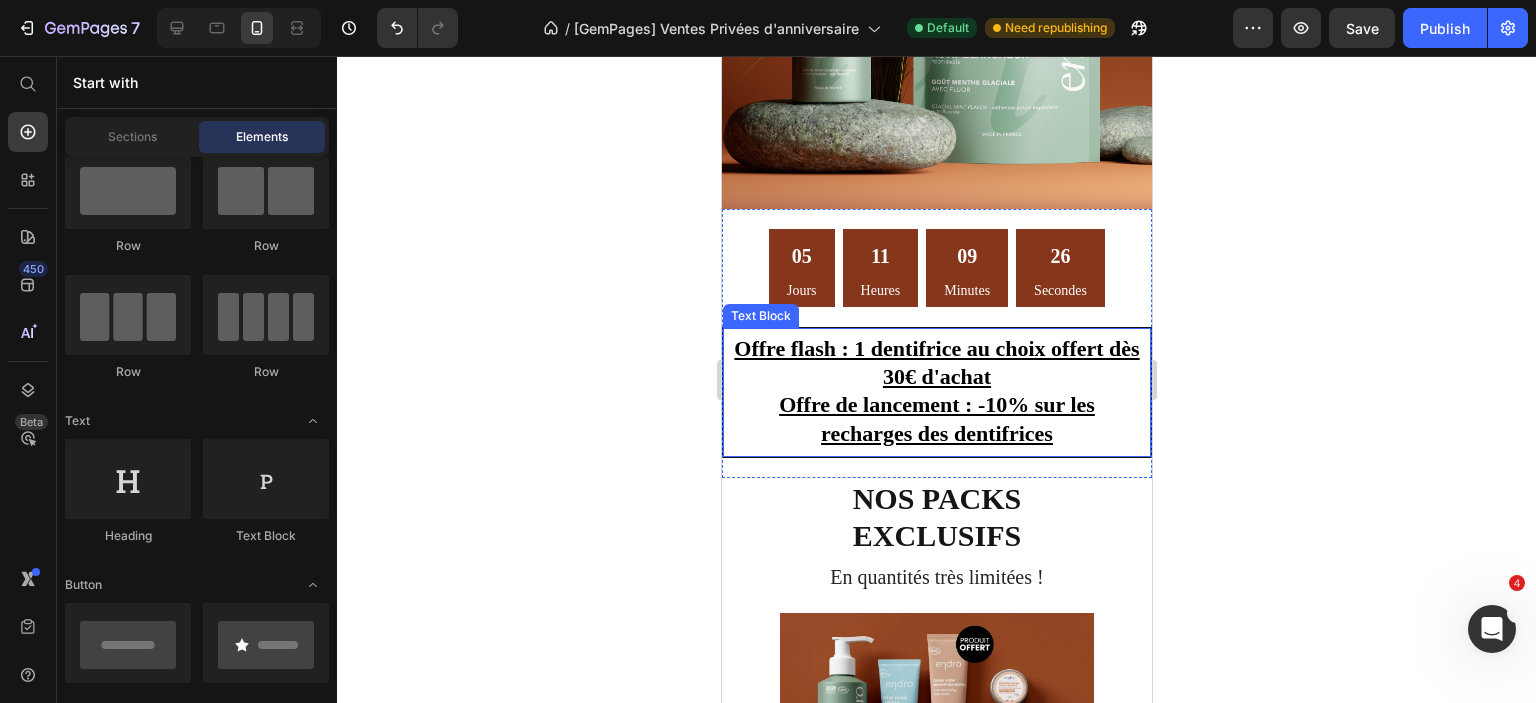 scroll, scrollTop: 84, scrollLeft: 0, axis: vertical 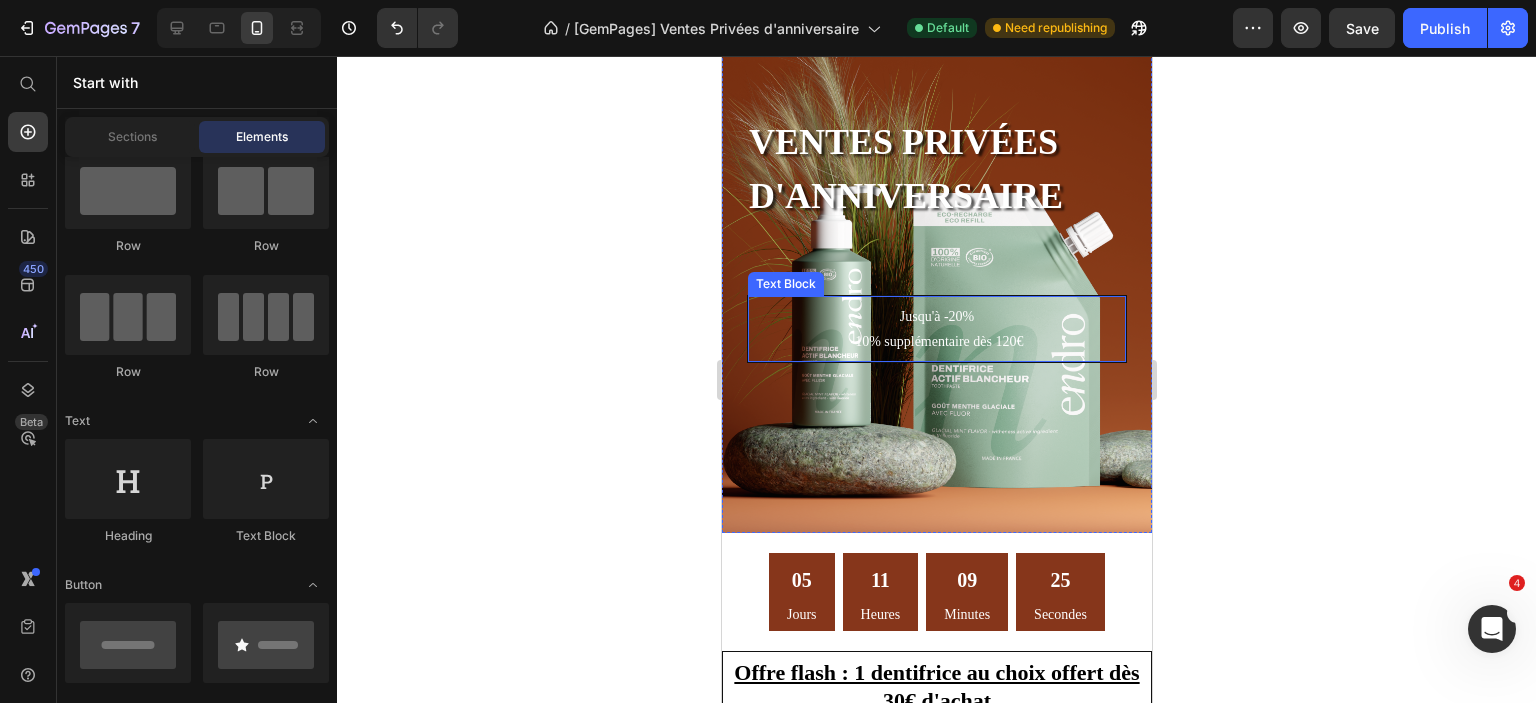 click on "Jusqu'à -20%  -10% supplémentaire dès 120€" at bounding box center [936, 329] 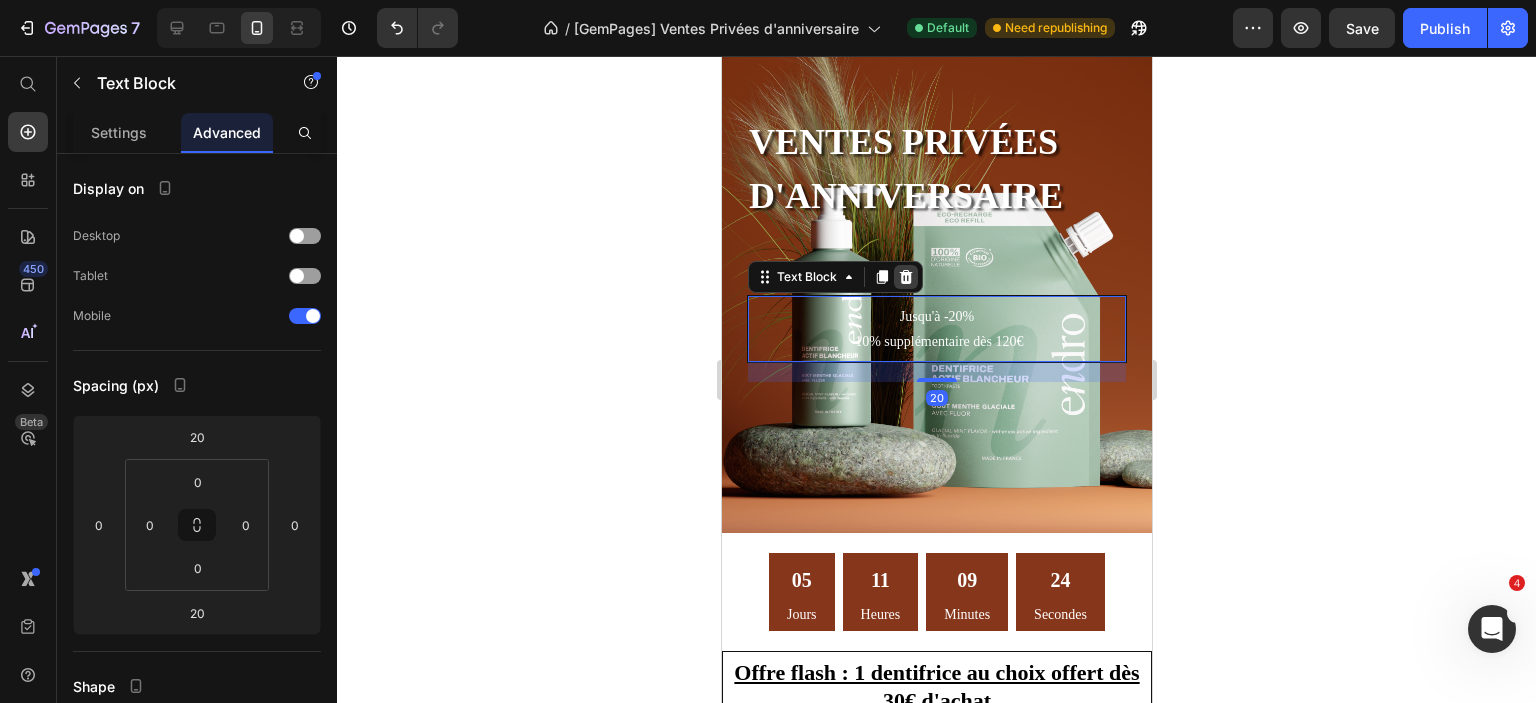 click 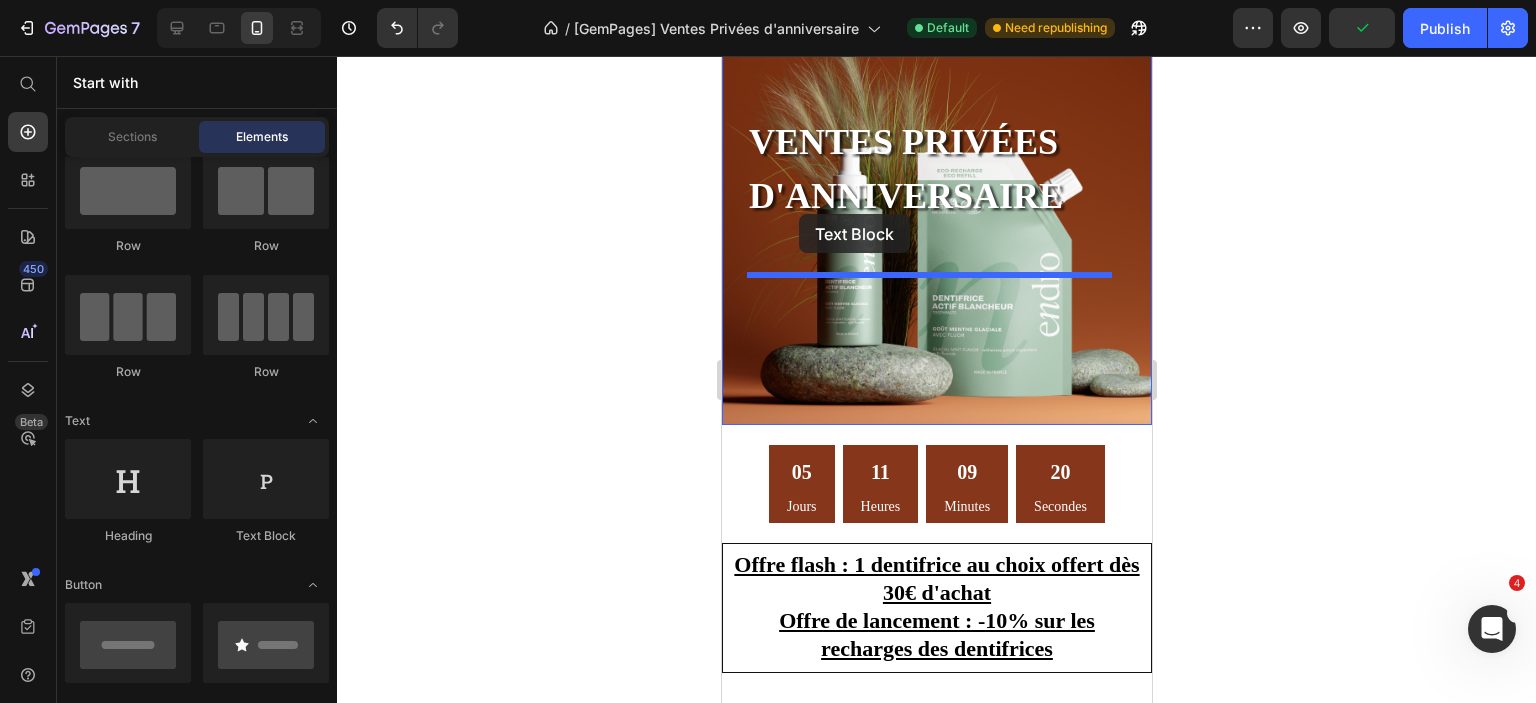 drag, startPoint x: 993, startPoint y: 547, endPoint x: 798, endPoint y: 214, distance: 385.89377 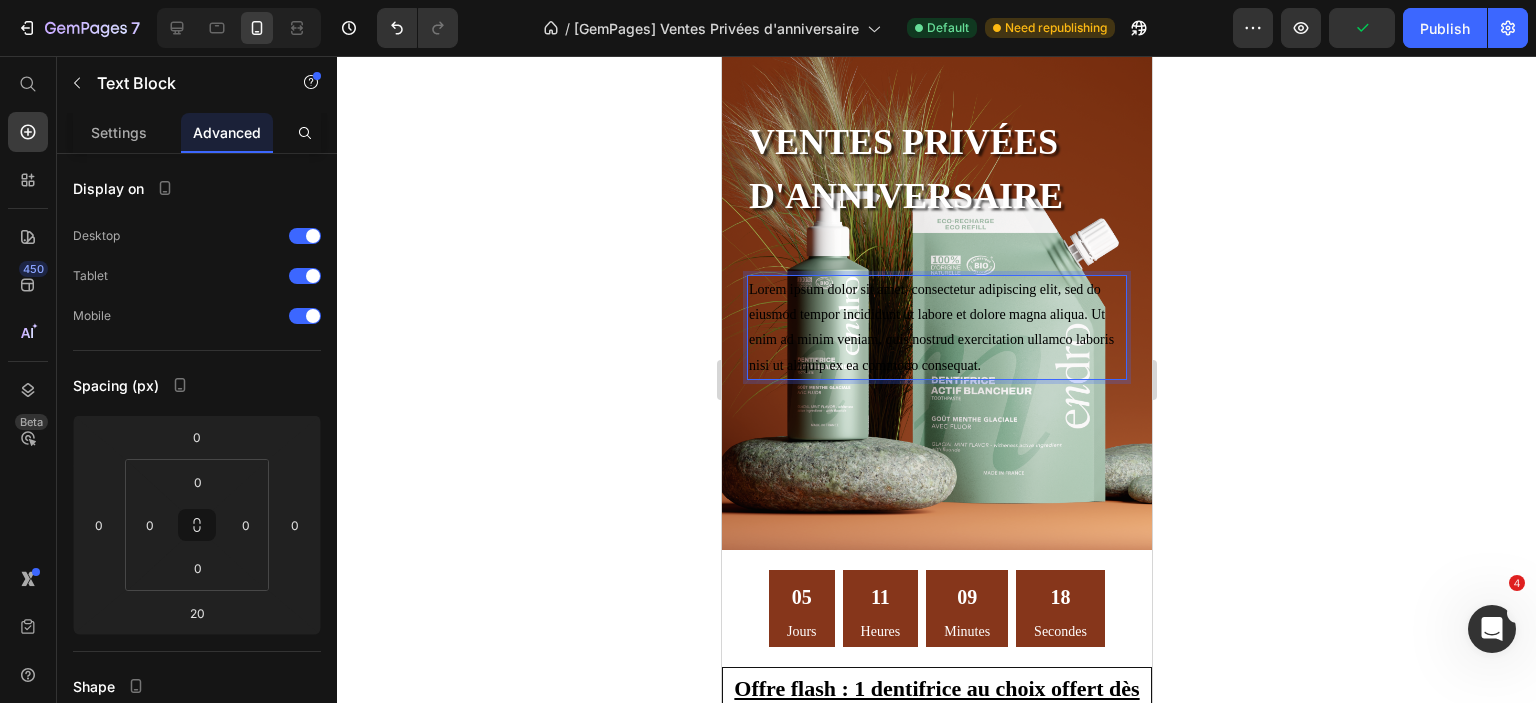 click on "Lorem ipsum dolor sit amet, consectetur adipiscing elit, sed do eiusmod tempor incididunt ut labore et dolore magna aliqua. Ut enim ad minim veniam, quis nostrud exercitation ullamco laboris nisi ut aliquip ex ea commodo consequat." at bounding box center (936, 327) 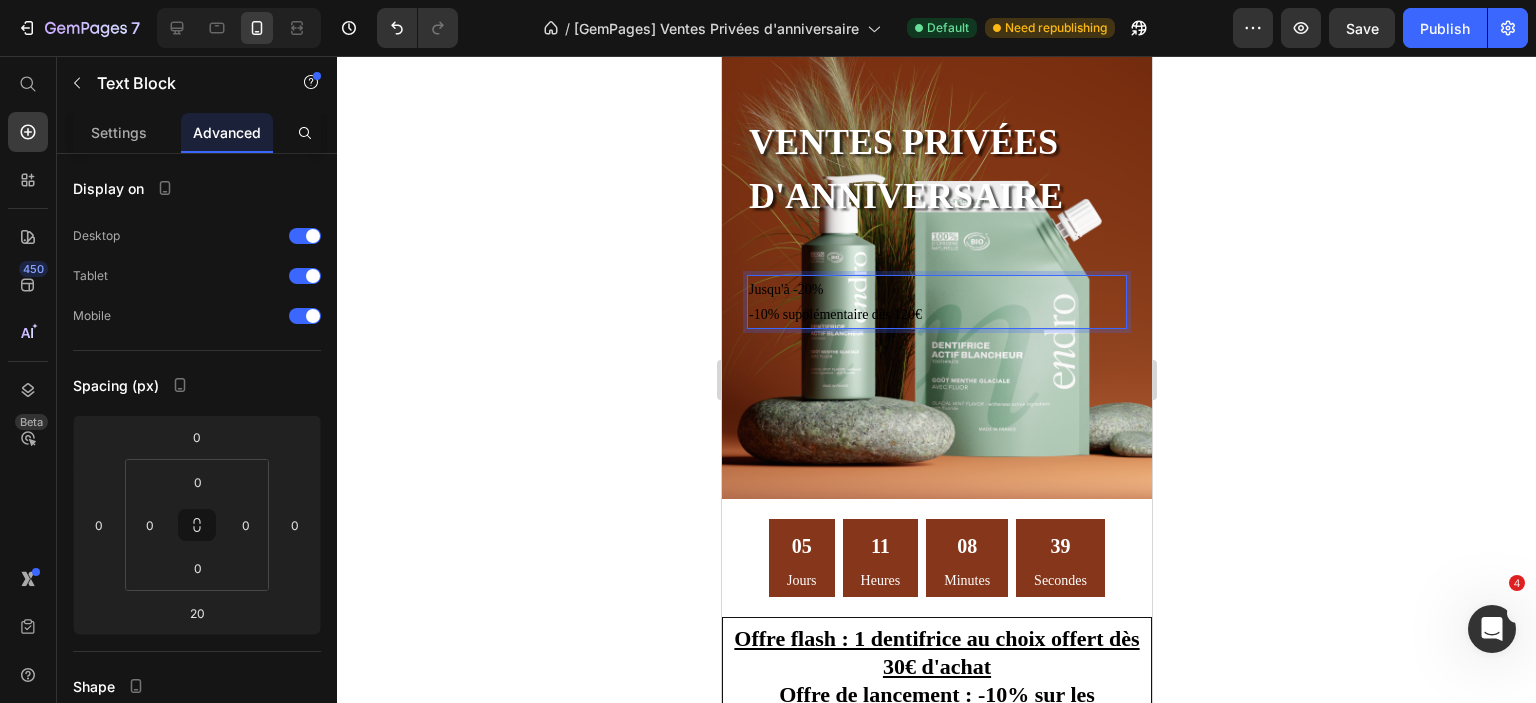 click on "-10% supplémentaire dès 120€" at bounding box center [936, 314] 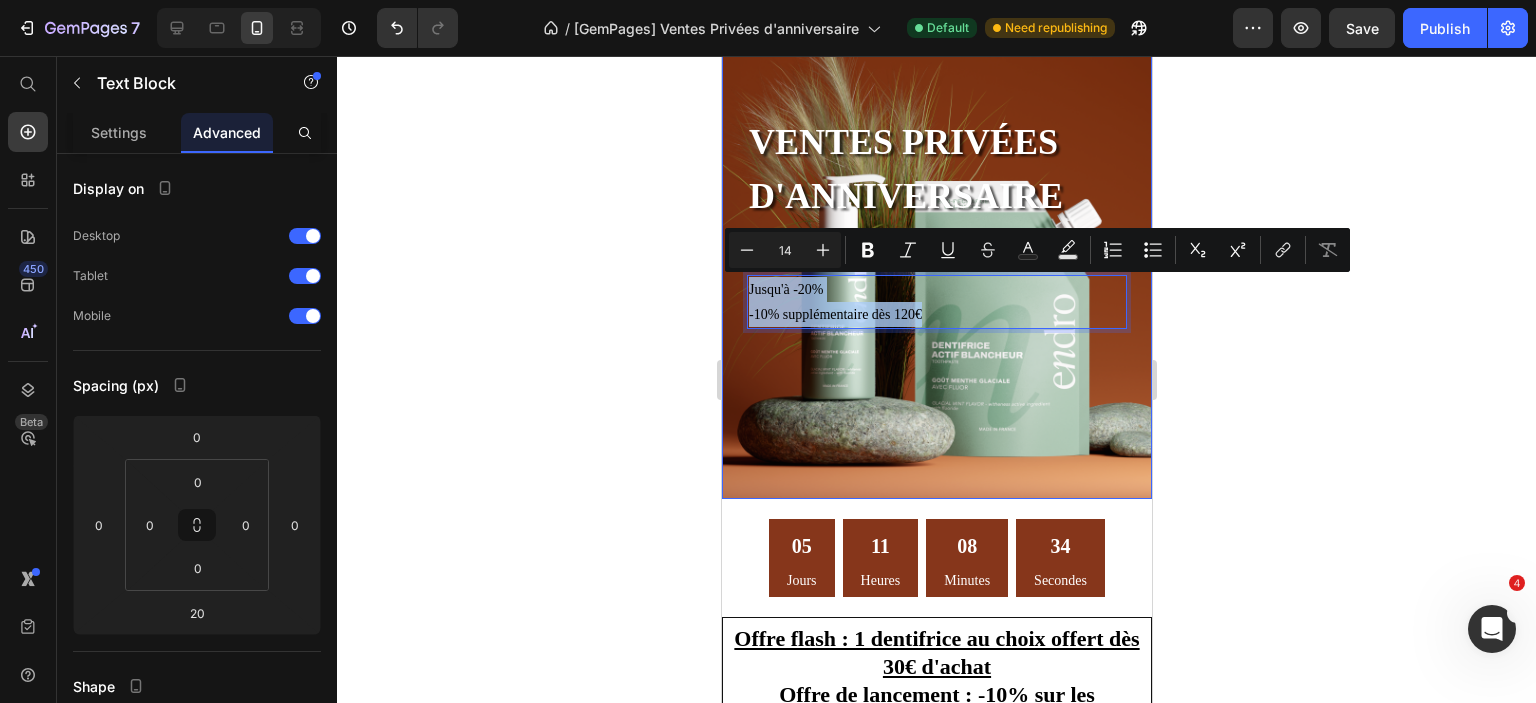drag, startPoint x: 938, startPoint y: 315, endPoint x: 738, endPoint y: 291, distance: 201.43486 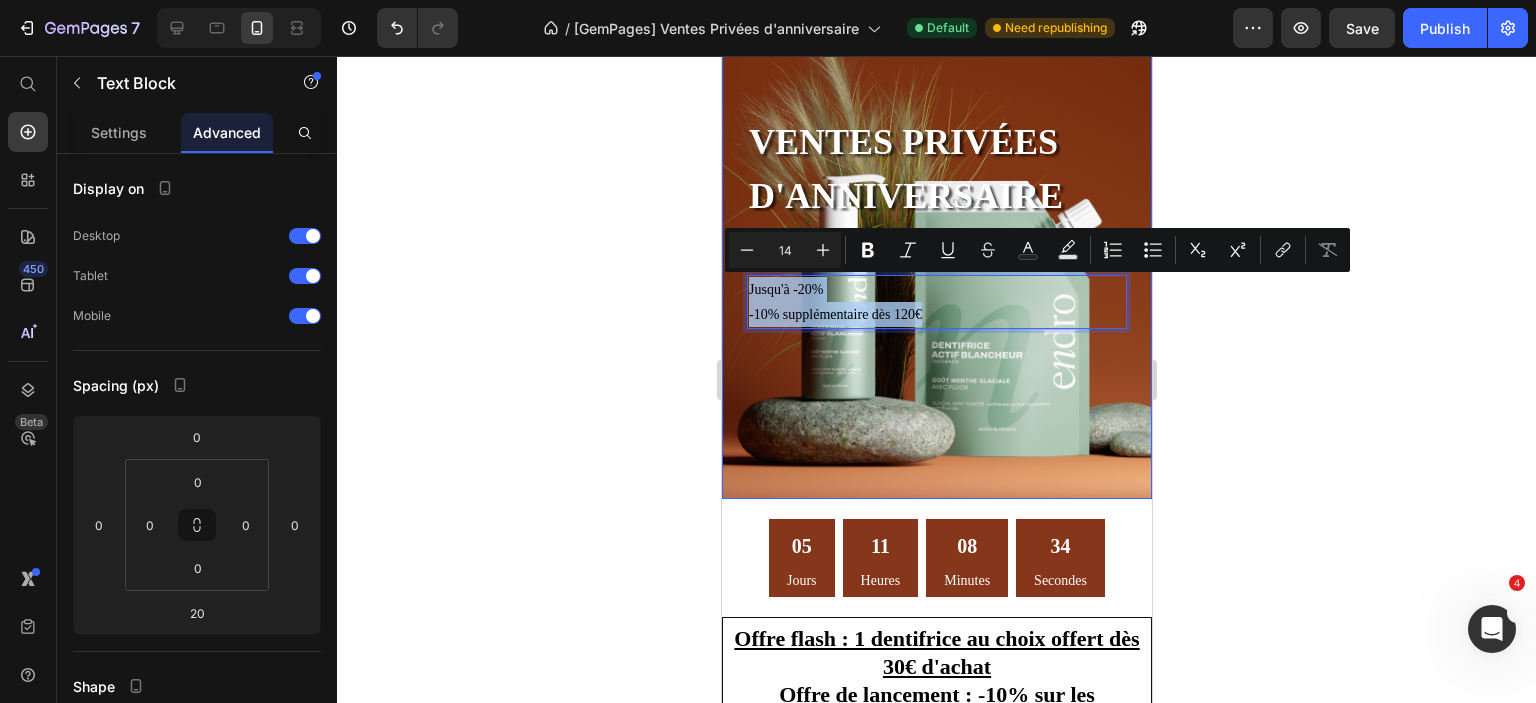click on "Ventes privées d'anniversaire Heading Jusqu'à -20%  -10% supplémentaire dès 120€ Text Block   20 05 Jours 11 Heures 08 Minutes 10 Secondes Countdown Timer Offre flash : 1 dentifrice au choix offert dès 30€ d'achat   Offre de lancement : -10% sur les recharges des dentifrices Text Block Text Block Row" at bounding box center [936, 256] 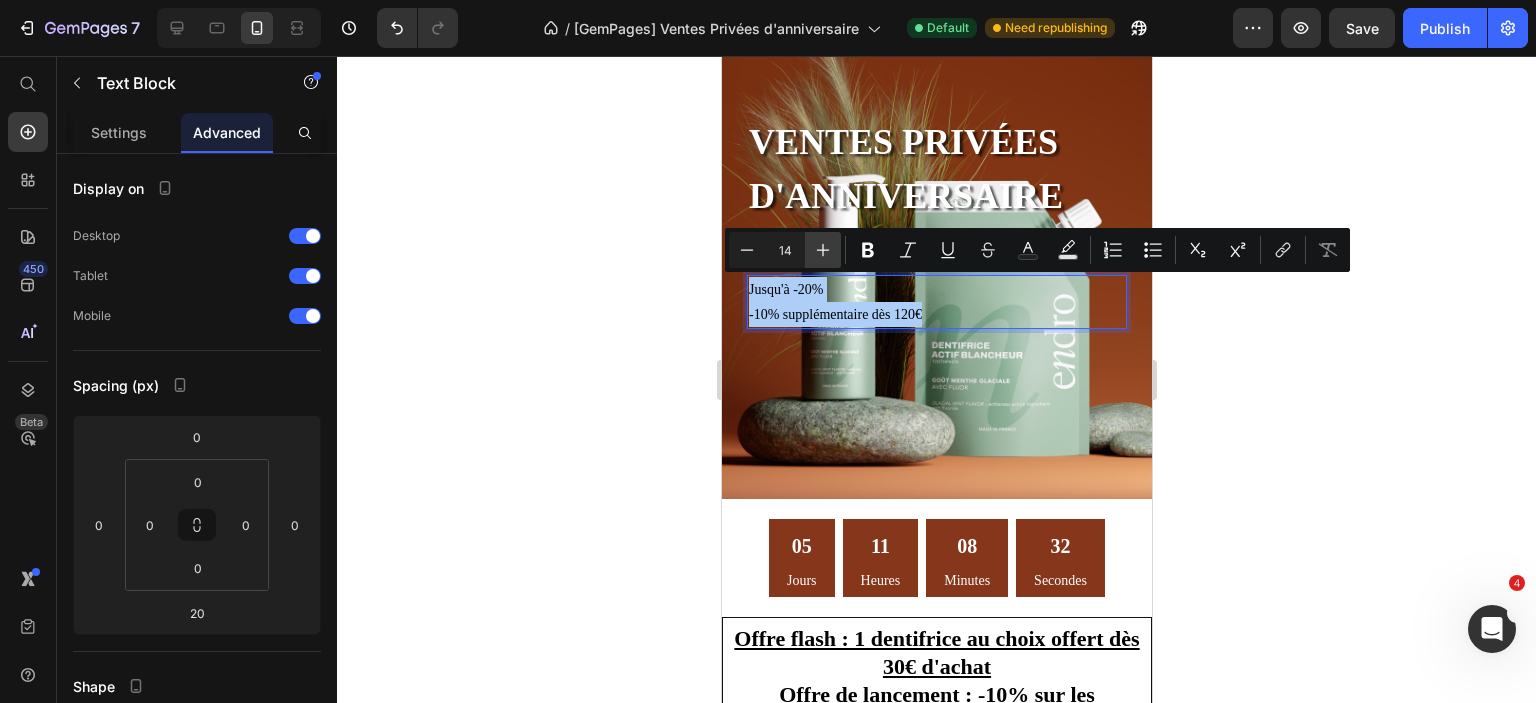 click 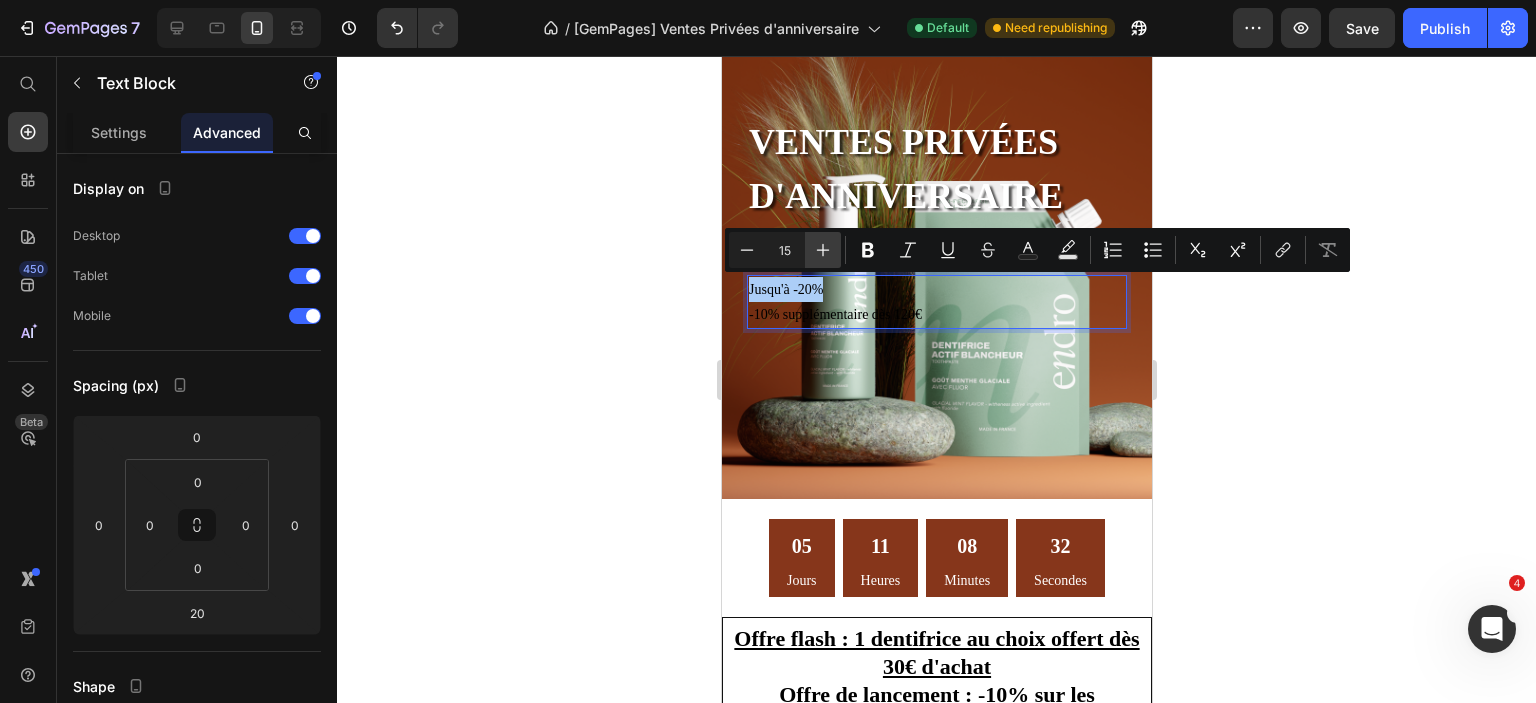 click 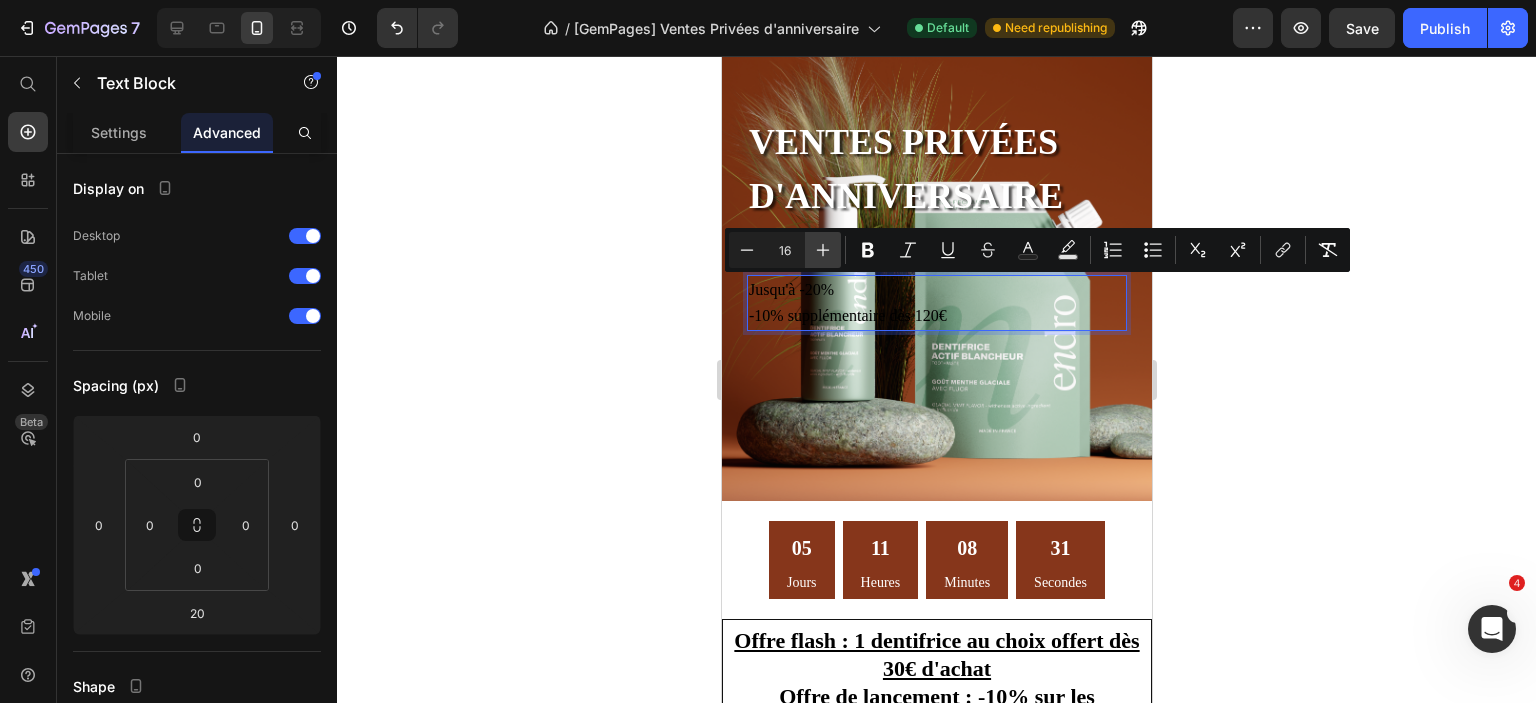 click 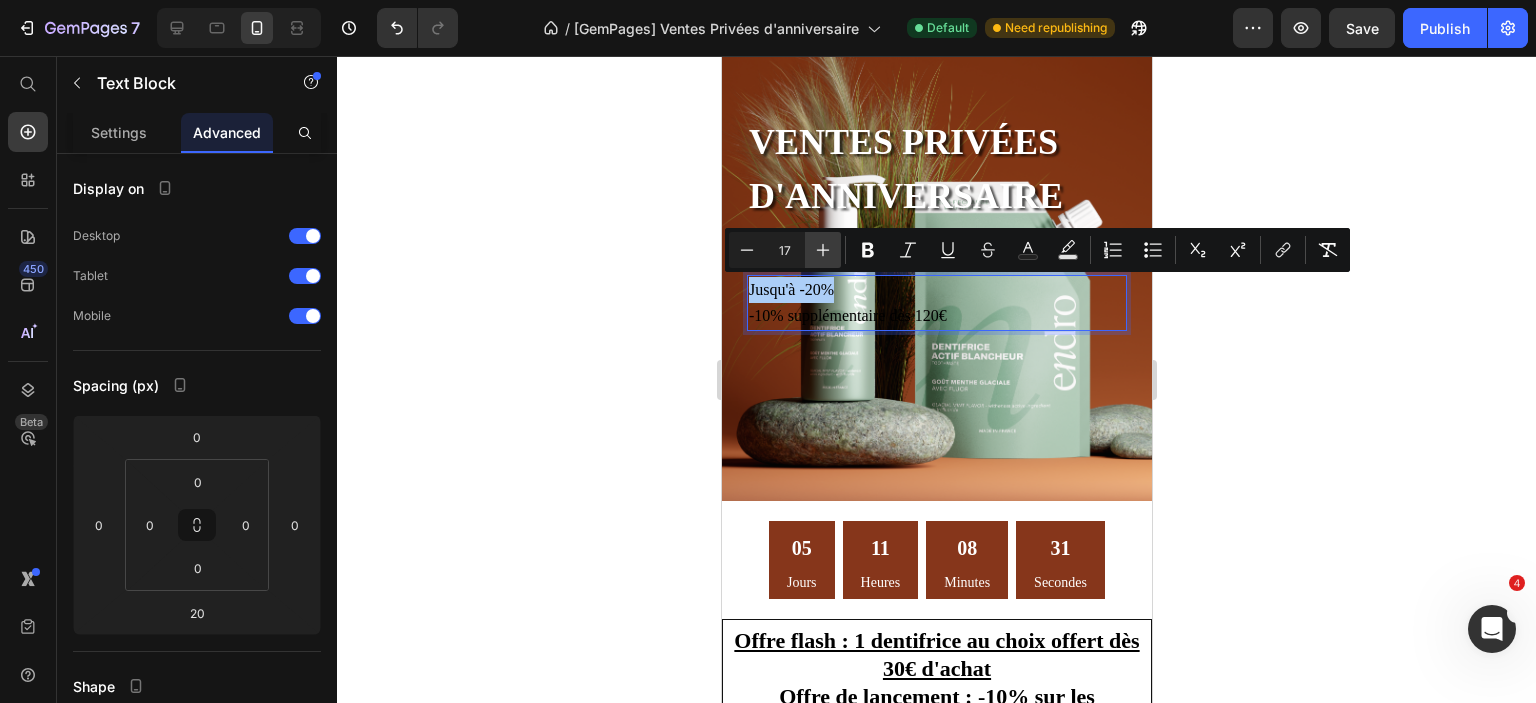 click 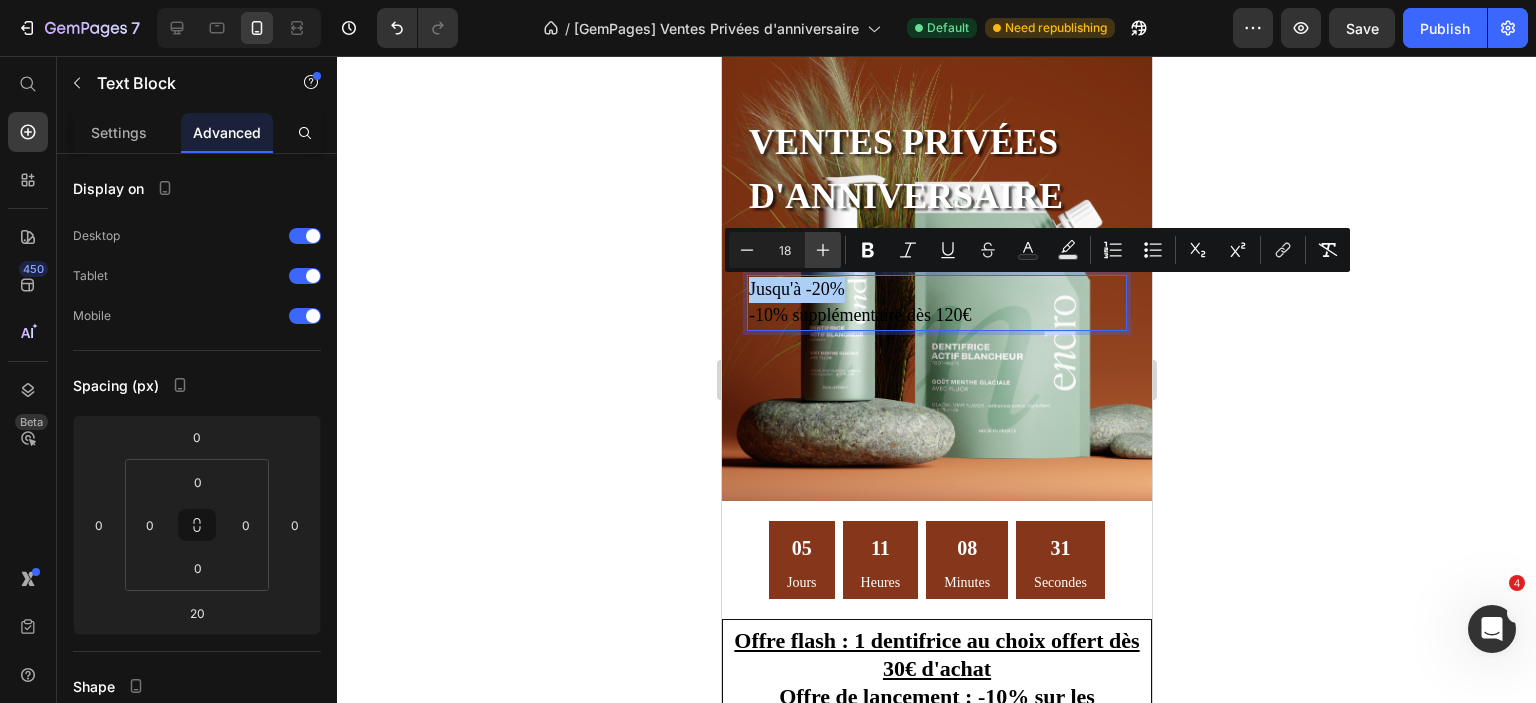 click 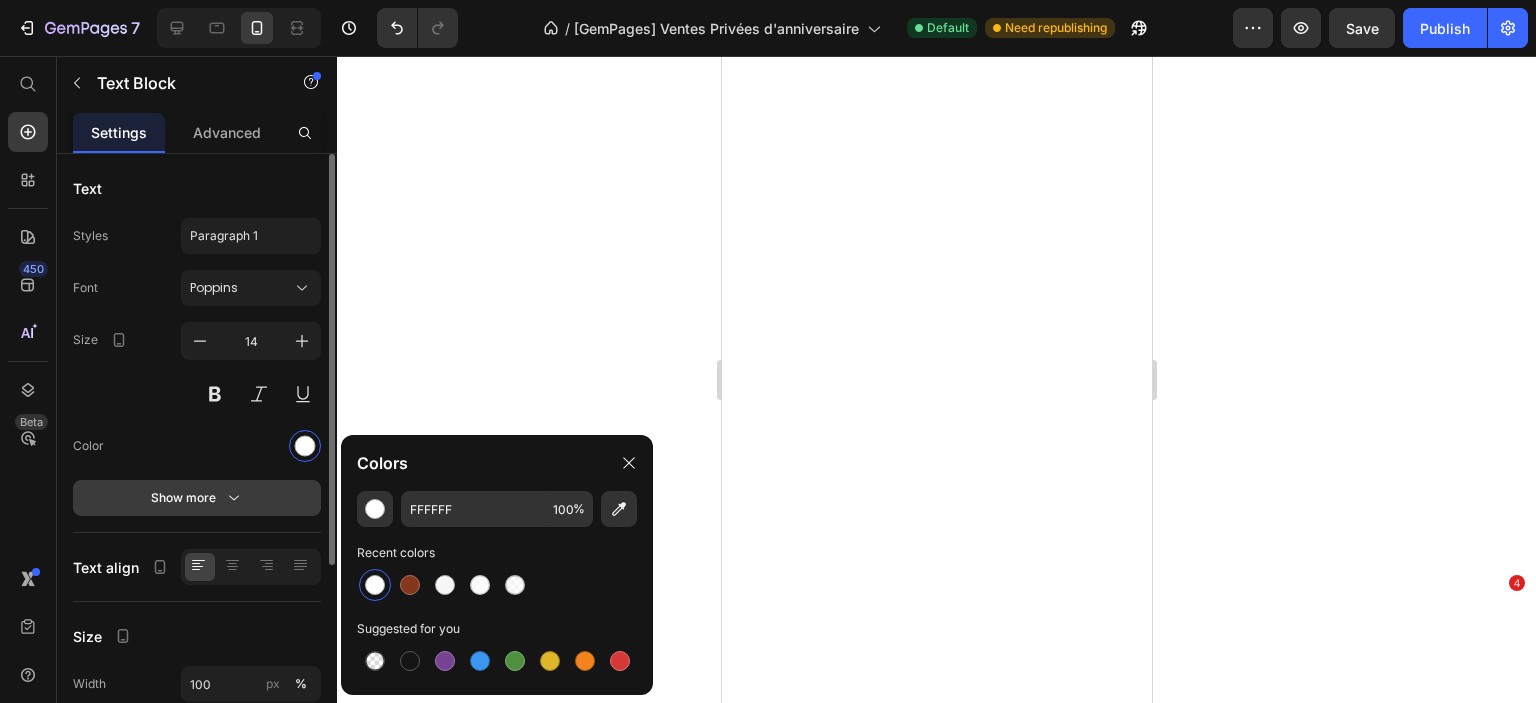 scroll, scrollTop: 0, scrollLeft: 0, axis: both 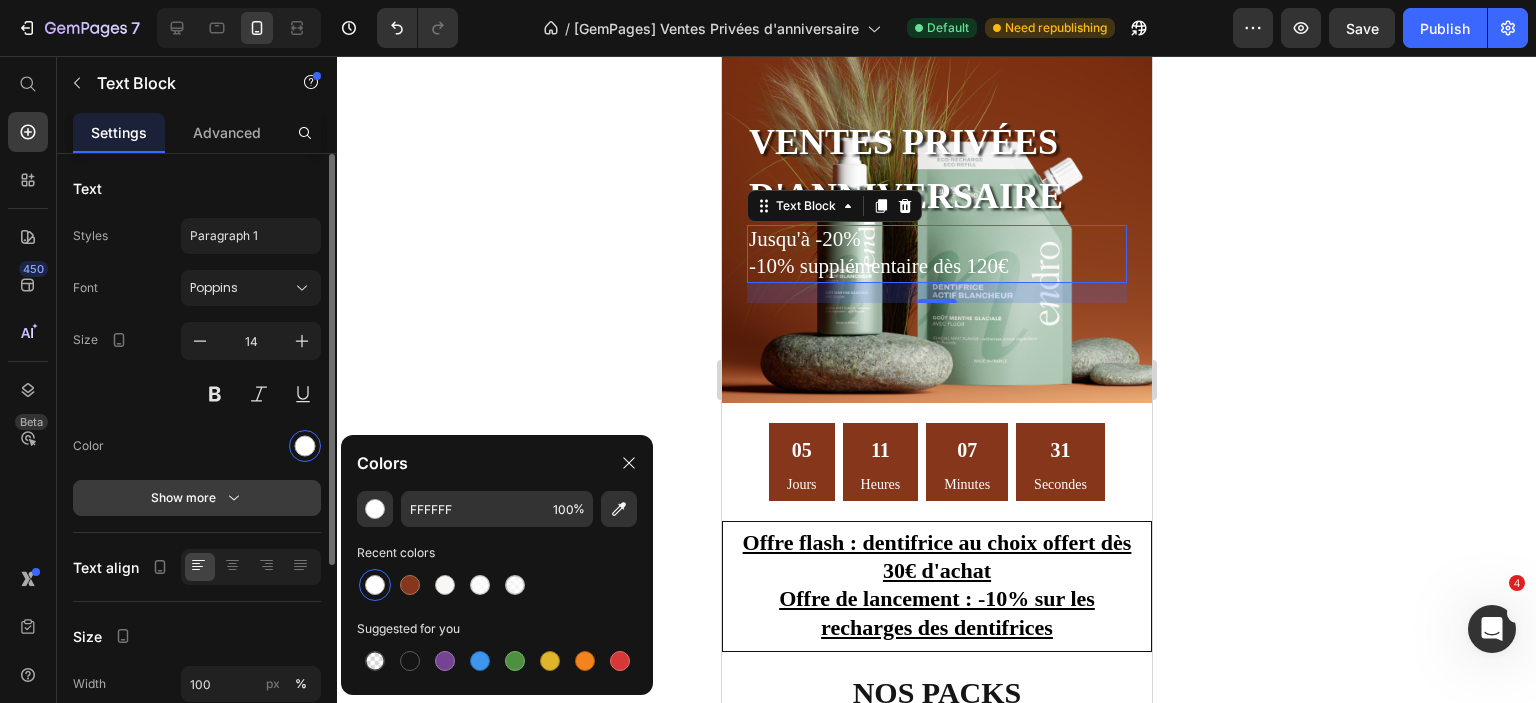 click 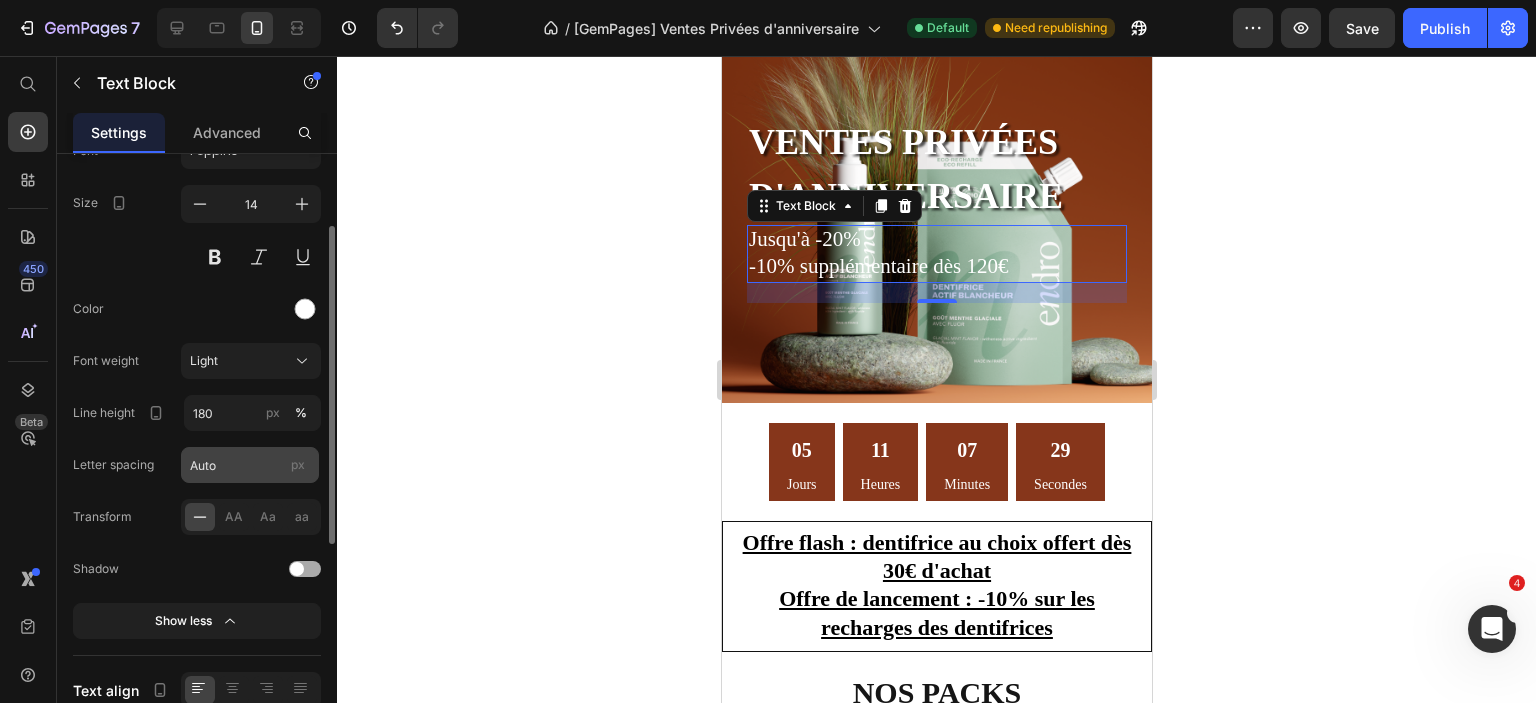 scroll, scrollTop: 137, scrollLeft: 0, axis: vertical 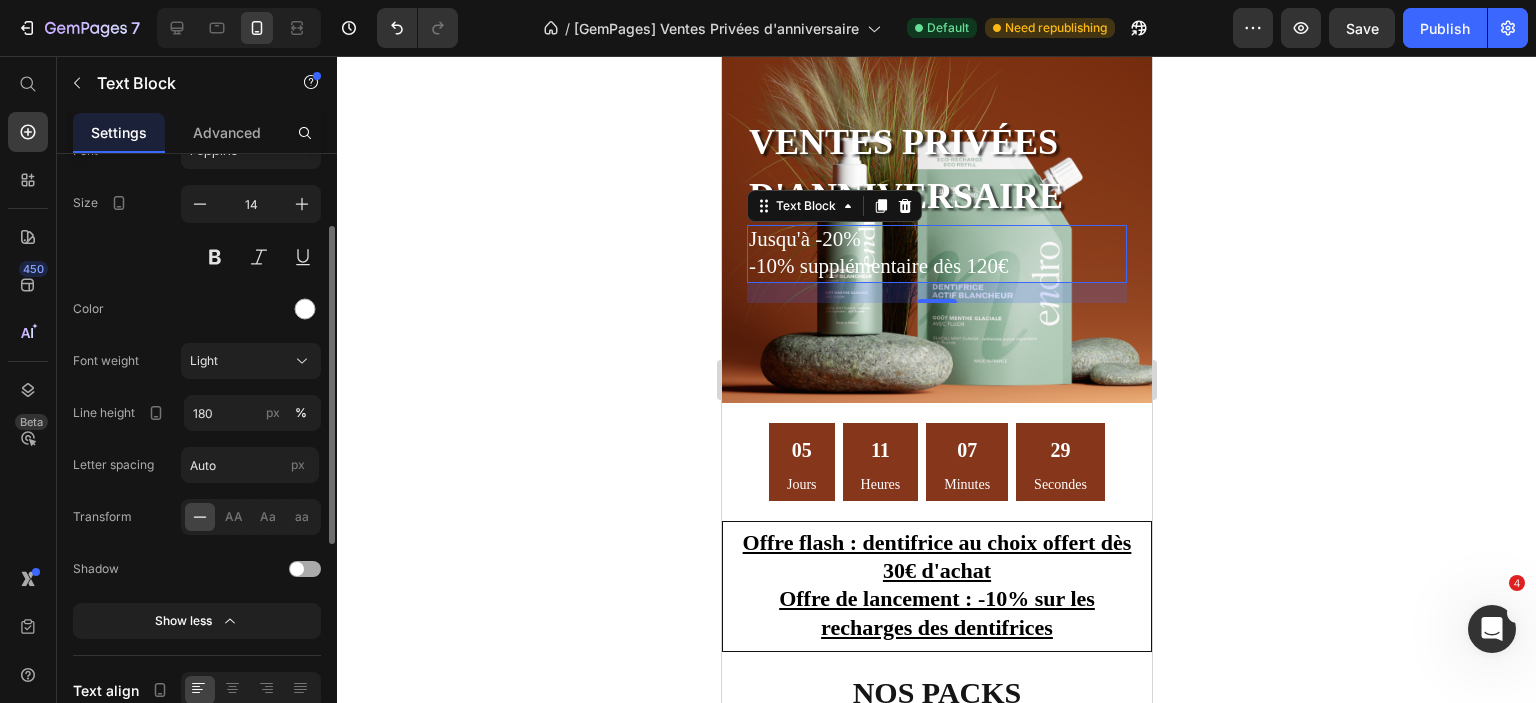 click at bounding box center [305, 569] 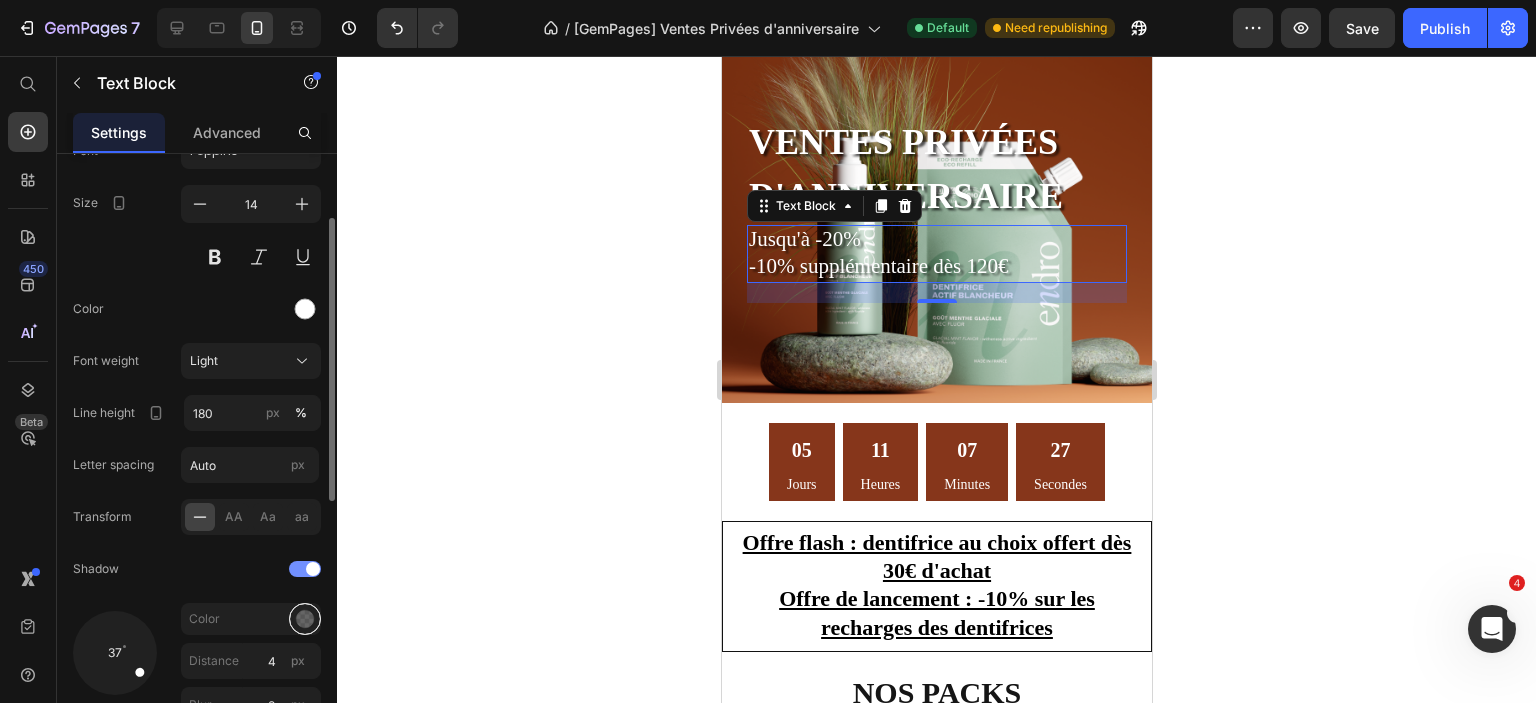 click at bounding box center [305, 619] 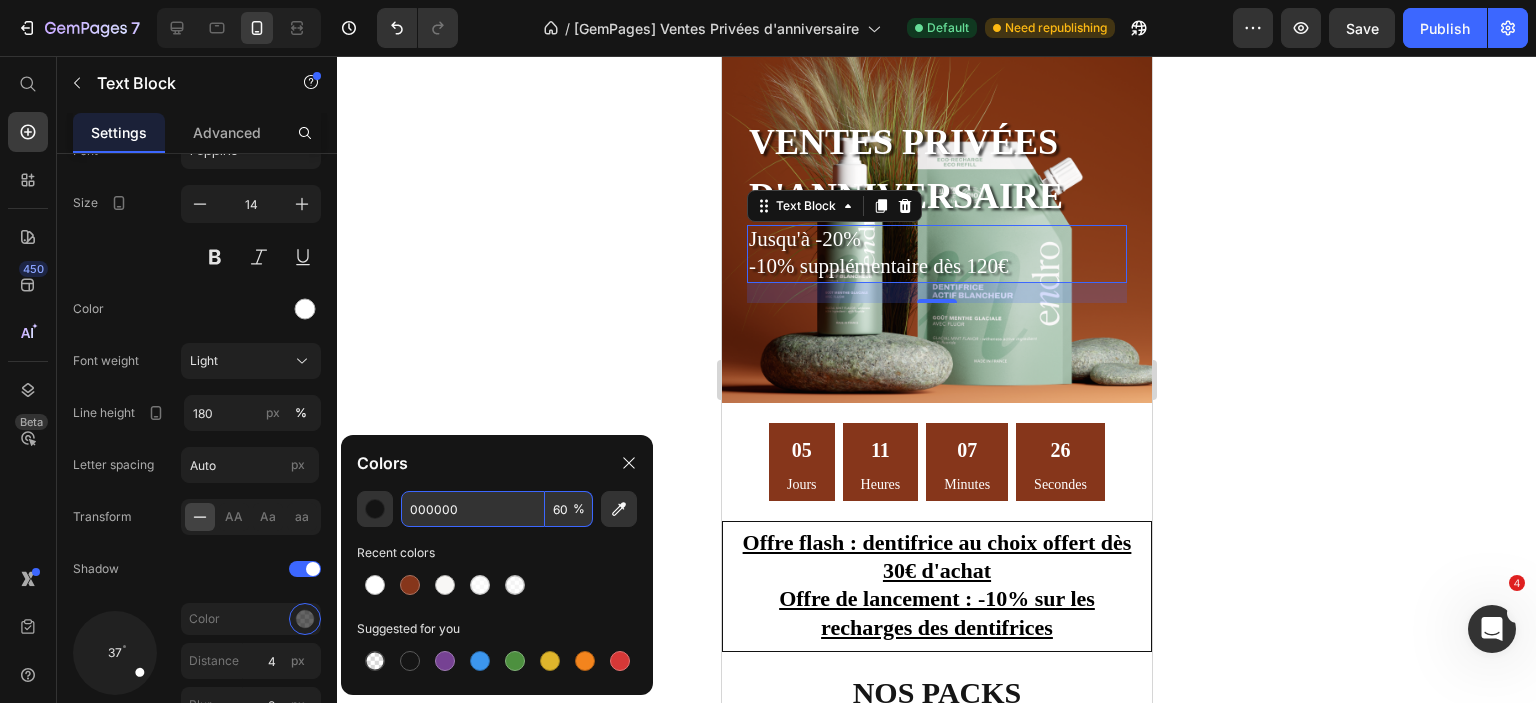 click on "60" at bounding box center [569, 509] 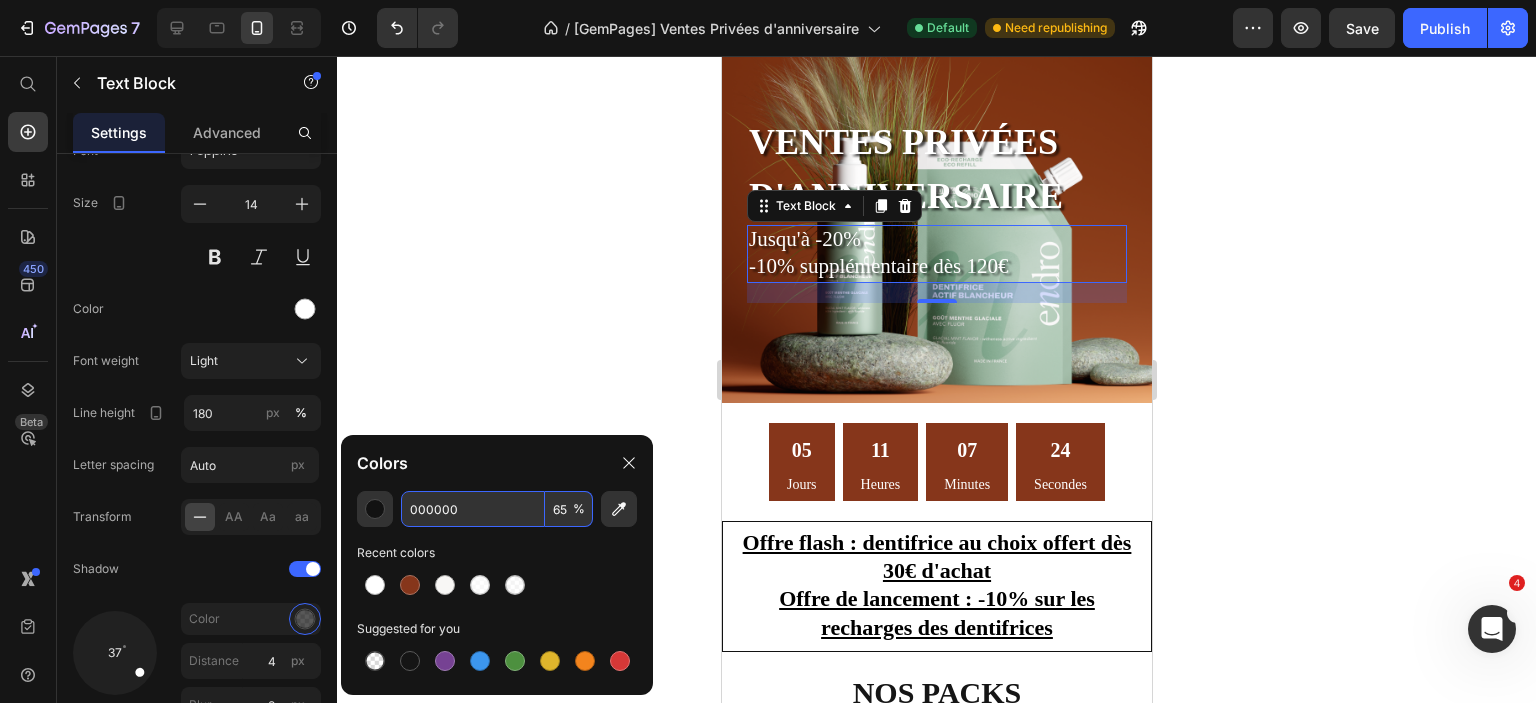 type on "65" 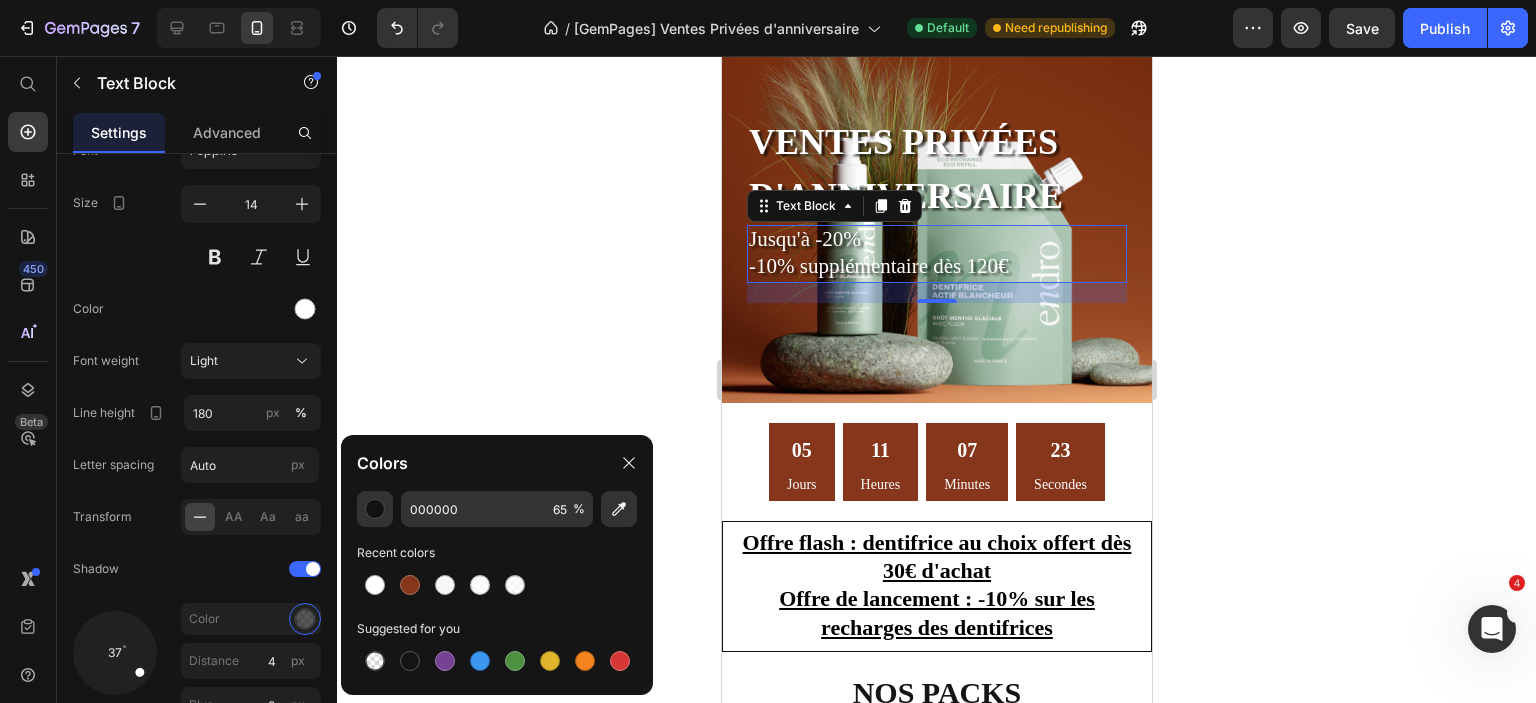 click 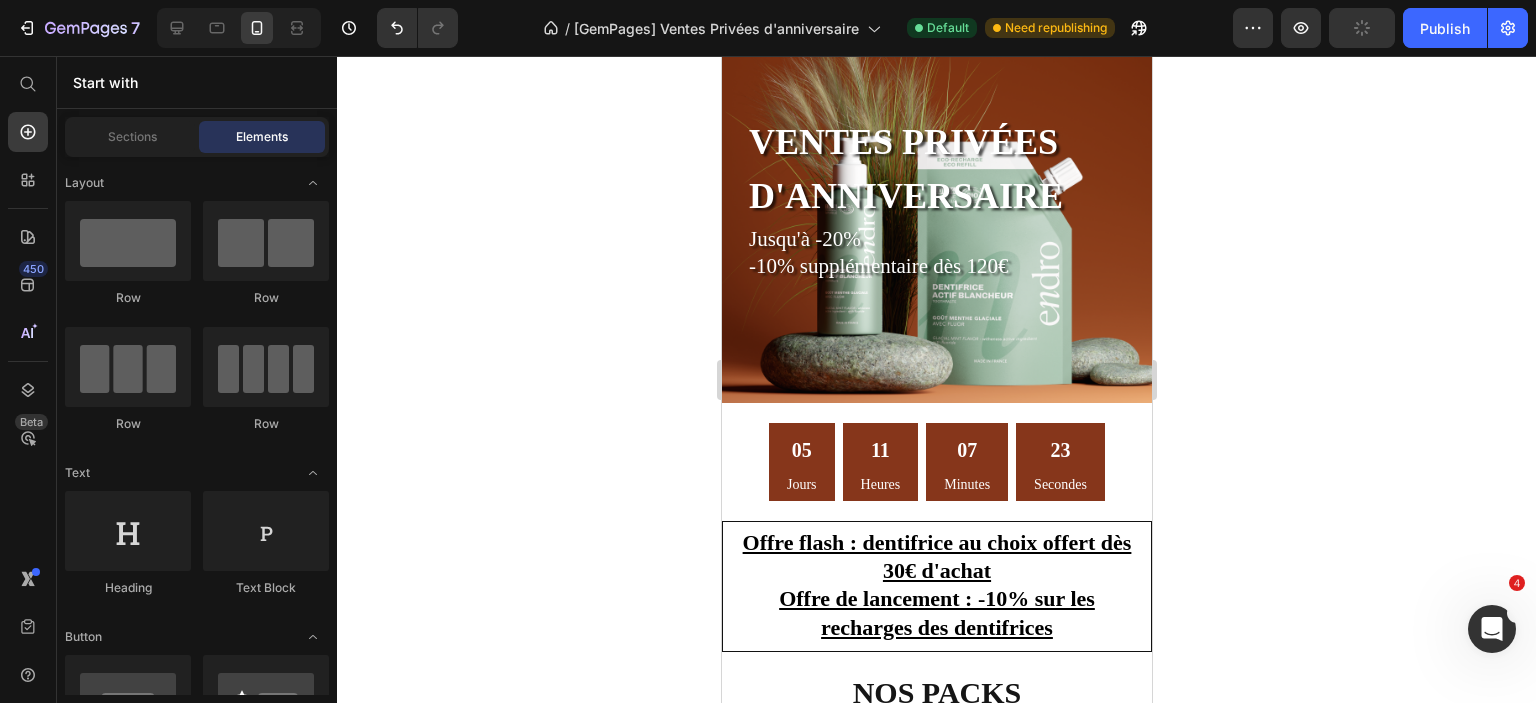 click 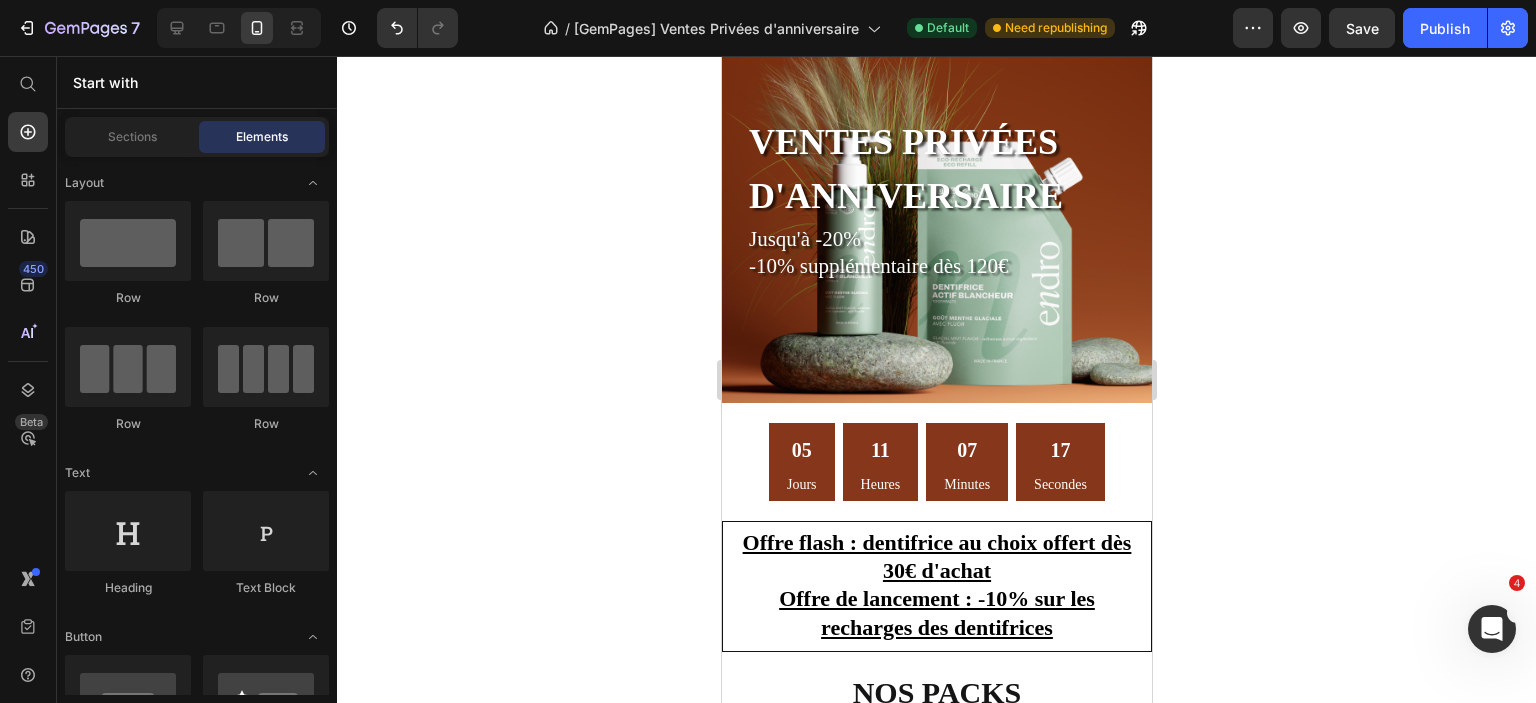 click 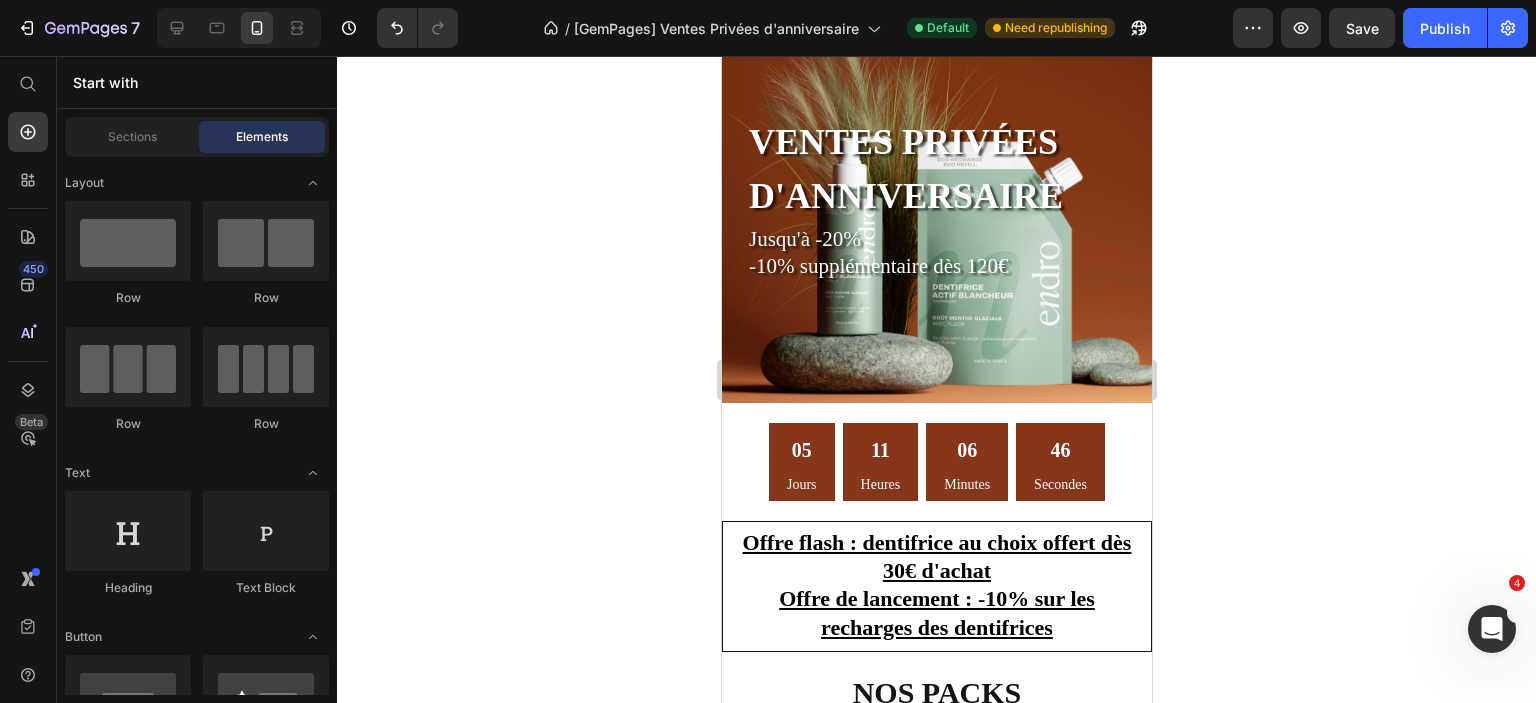 click 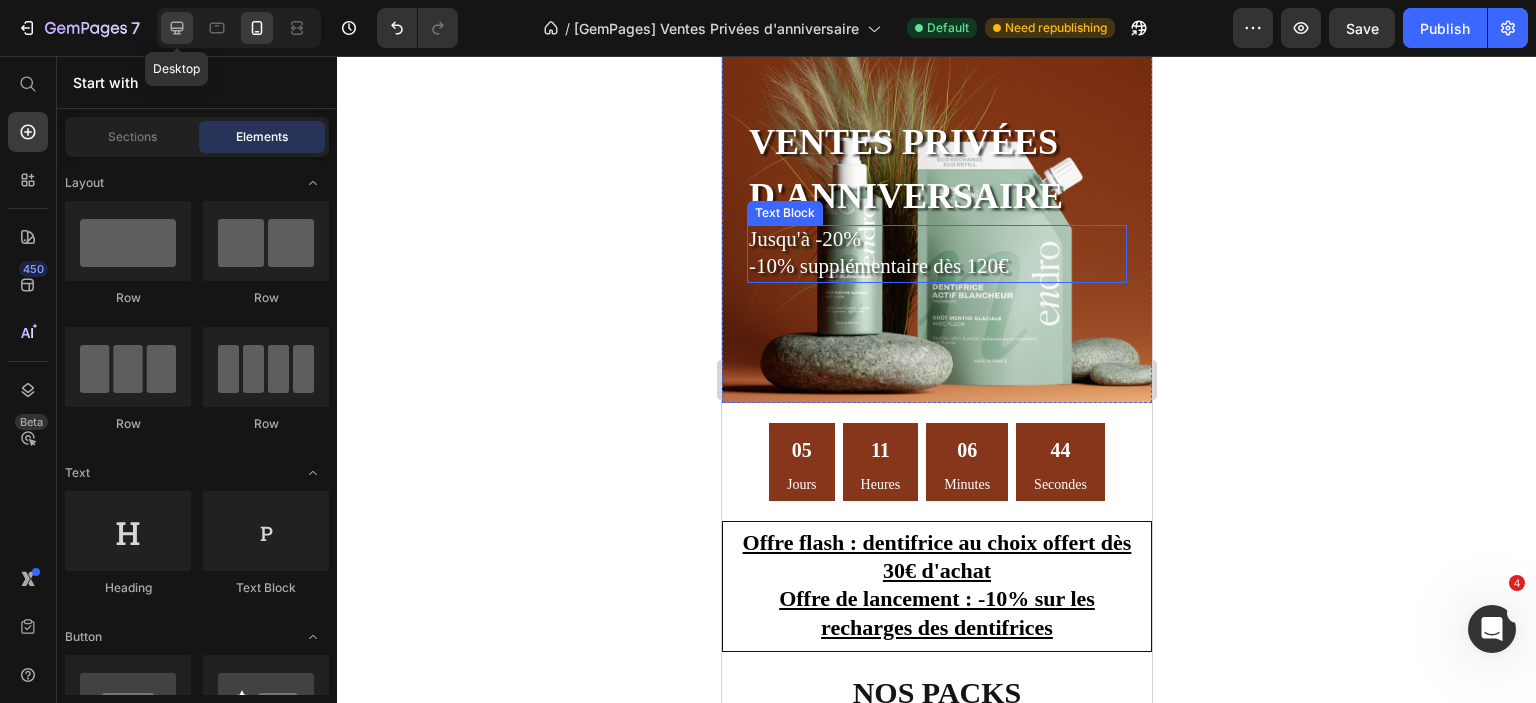 click 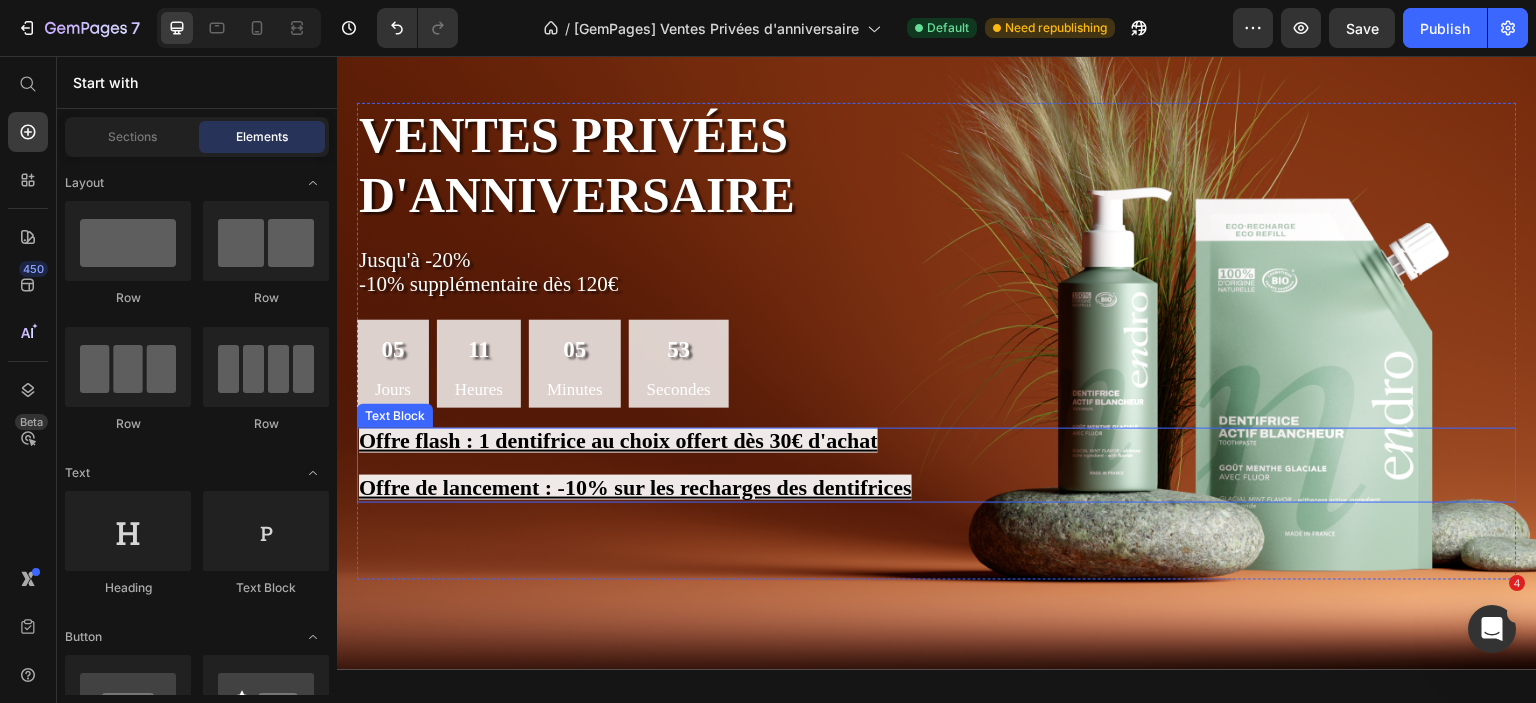 click on "Offre flash : 1 dentifrice au choix offert dès 30€ d'achat" at bounding box center [618, 440] 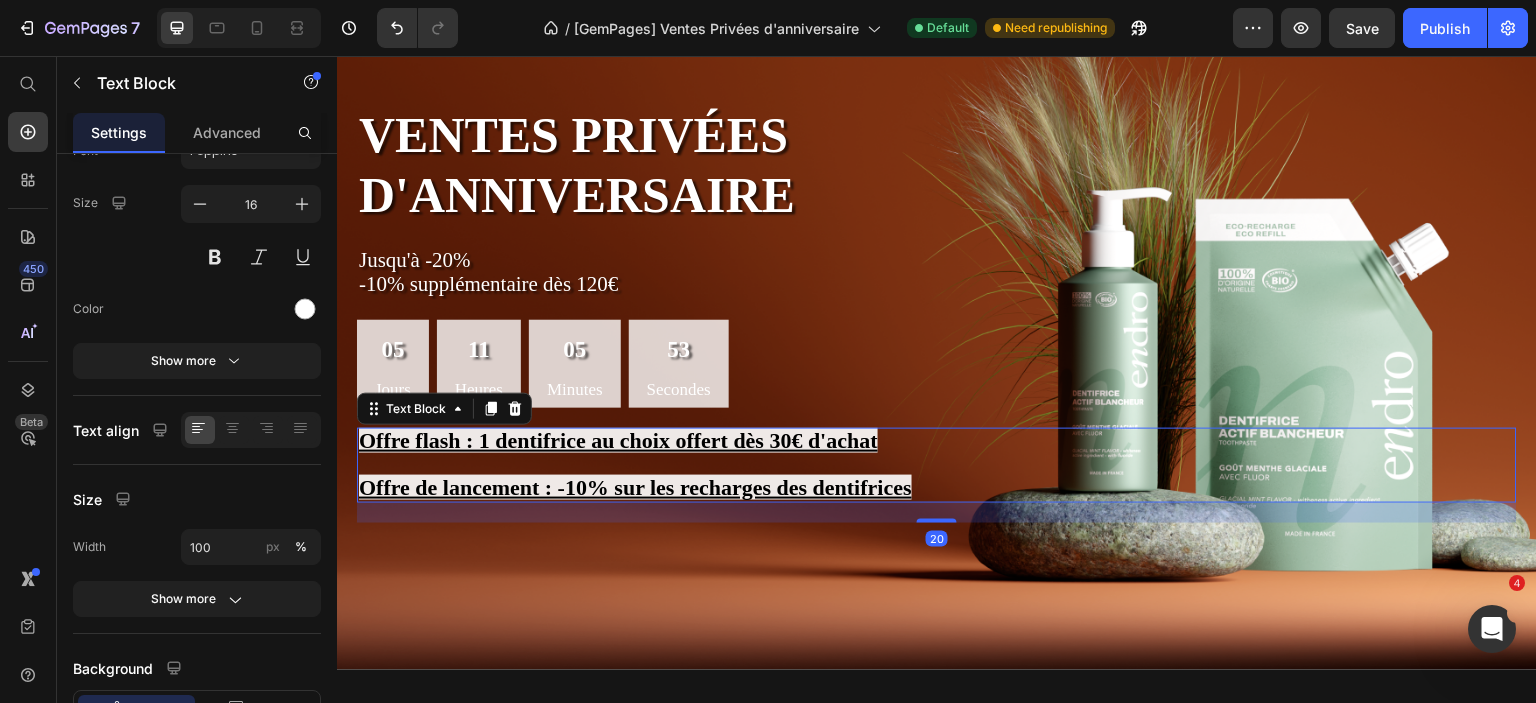 click on "Offre flash : 1 dentifrice au choix offert dès 30€ d'achat" at bounding box center [618, 440] 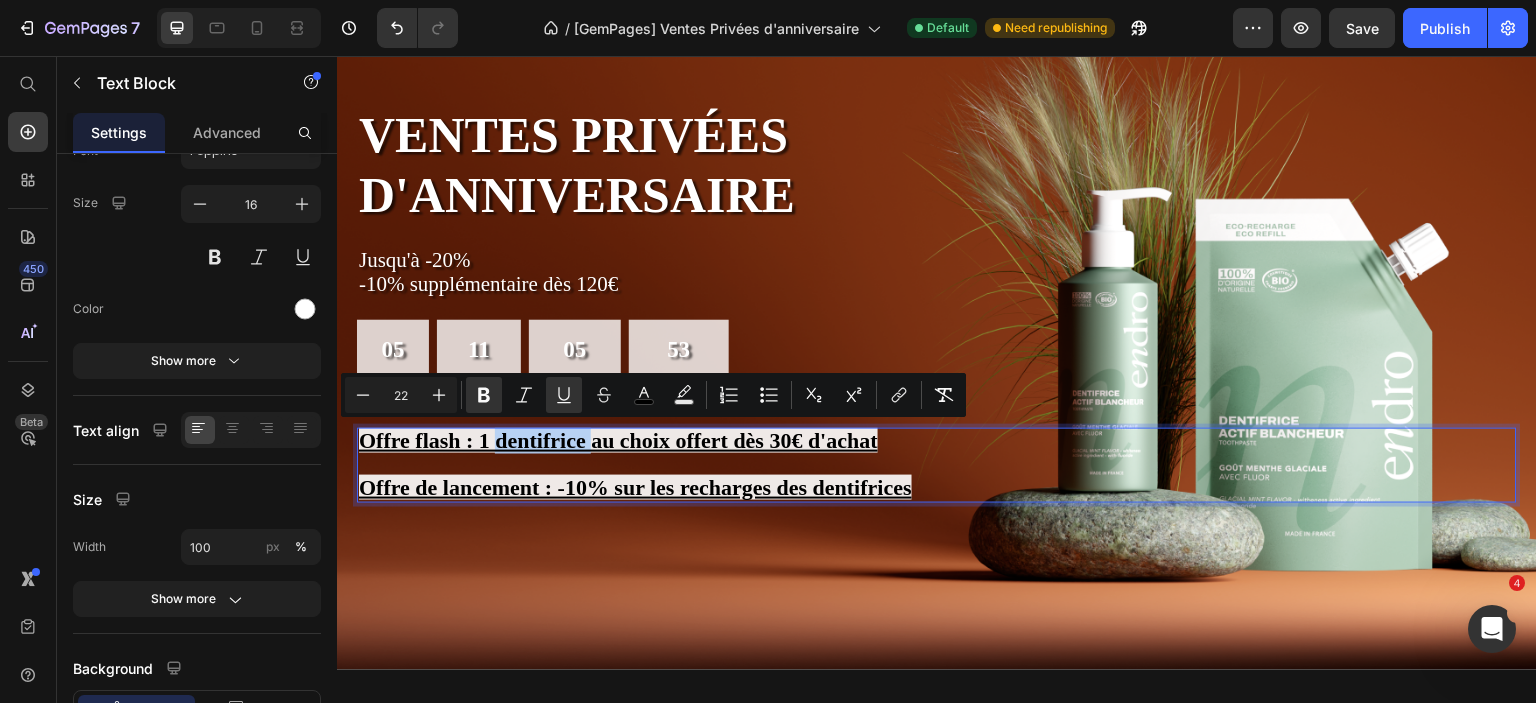 click on "Offre flash : 1 dentifrice au choix offert dès 30€ d'achat" at bounding box center (618, 440) 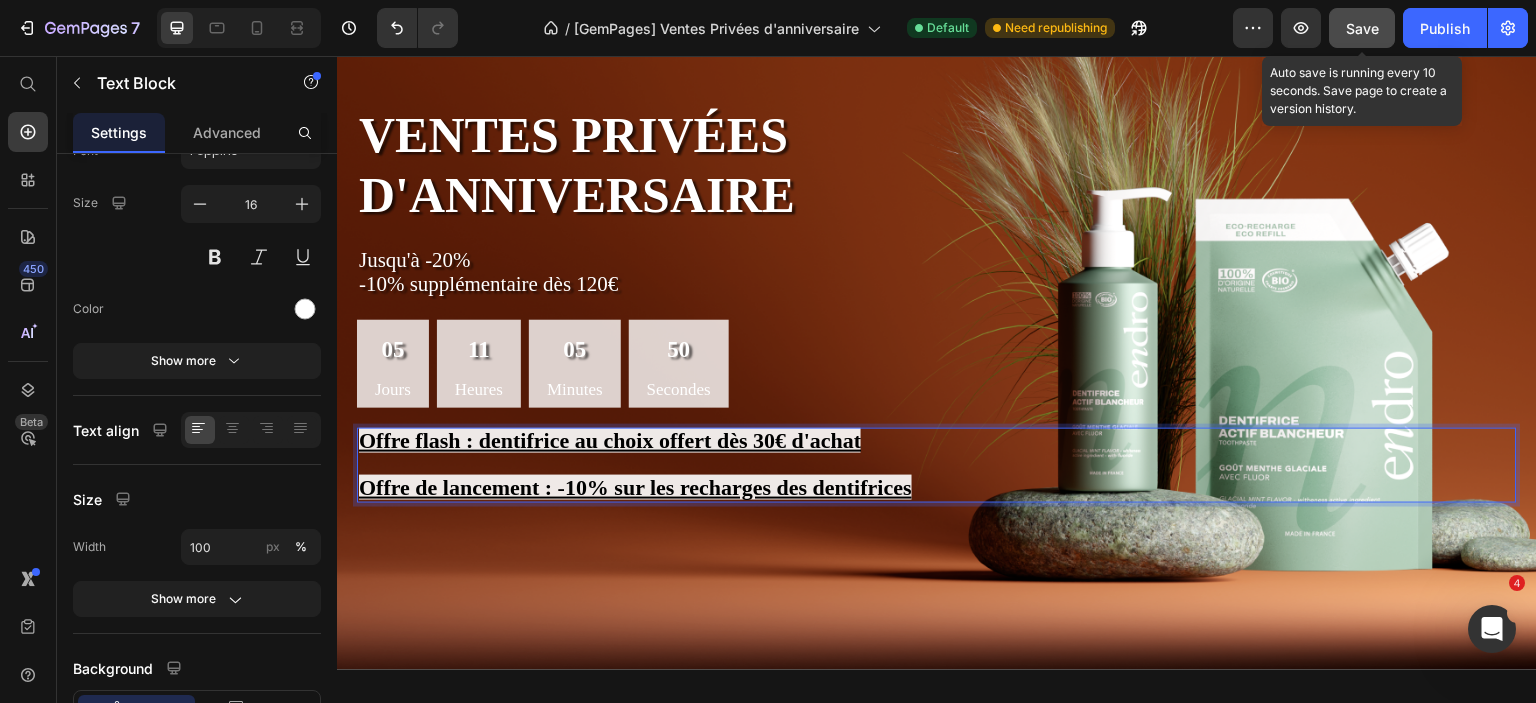 click on "Save" 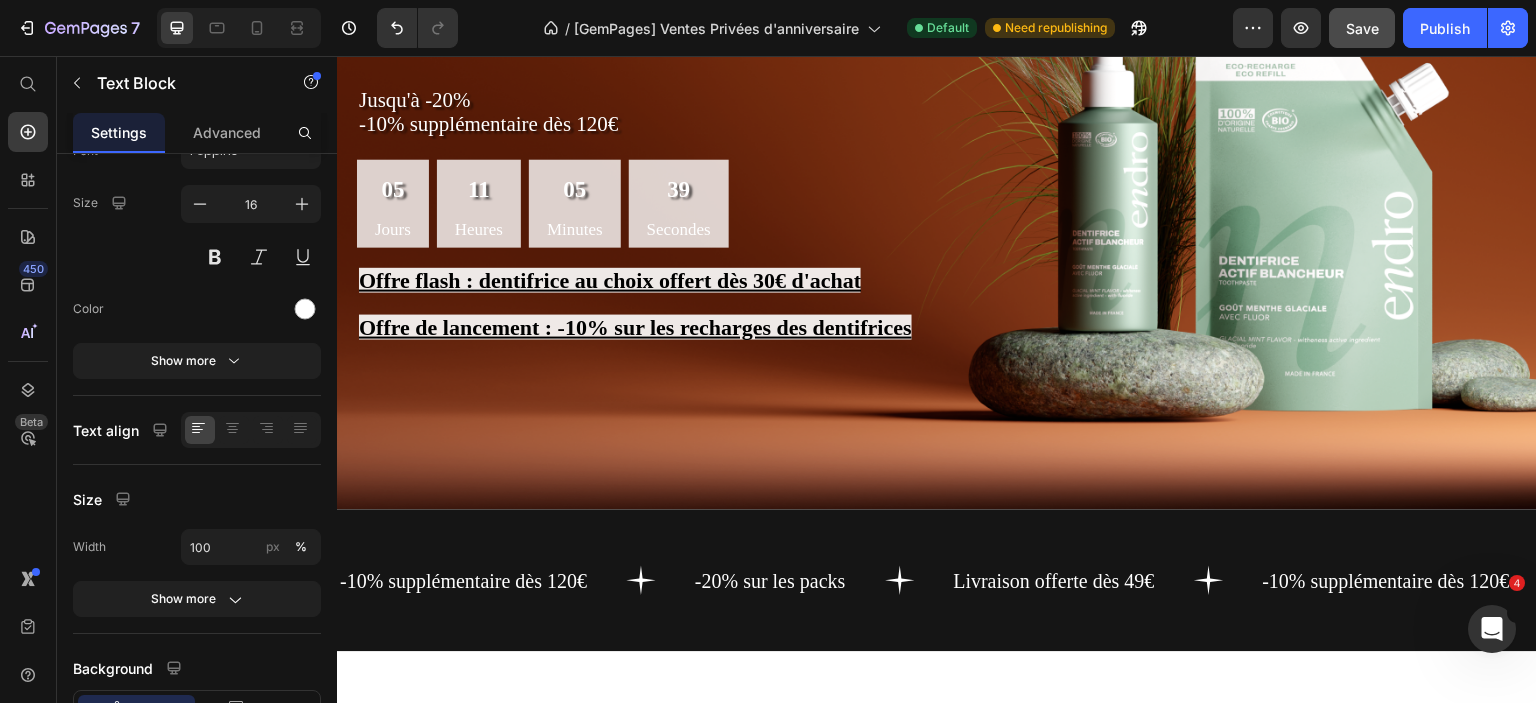 scroll, scrollTop: 80, scrollLeft: 0, axis: vertical 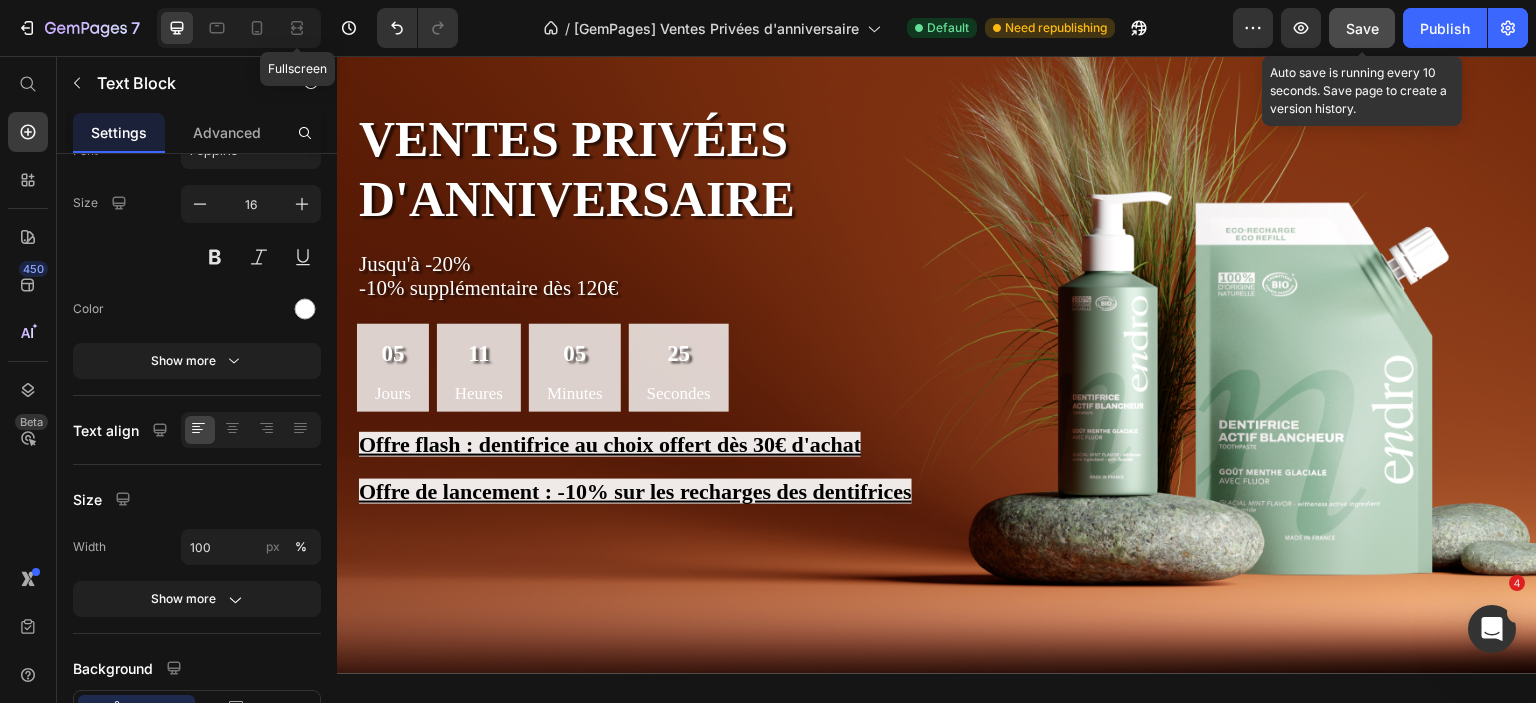 click on "Save" at bounding box center (1362, 28) 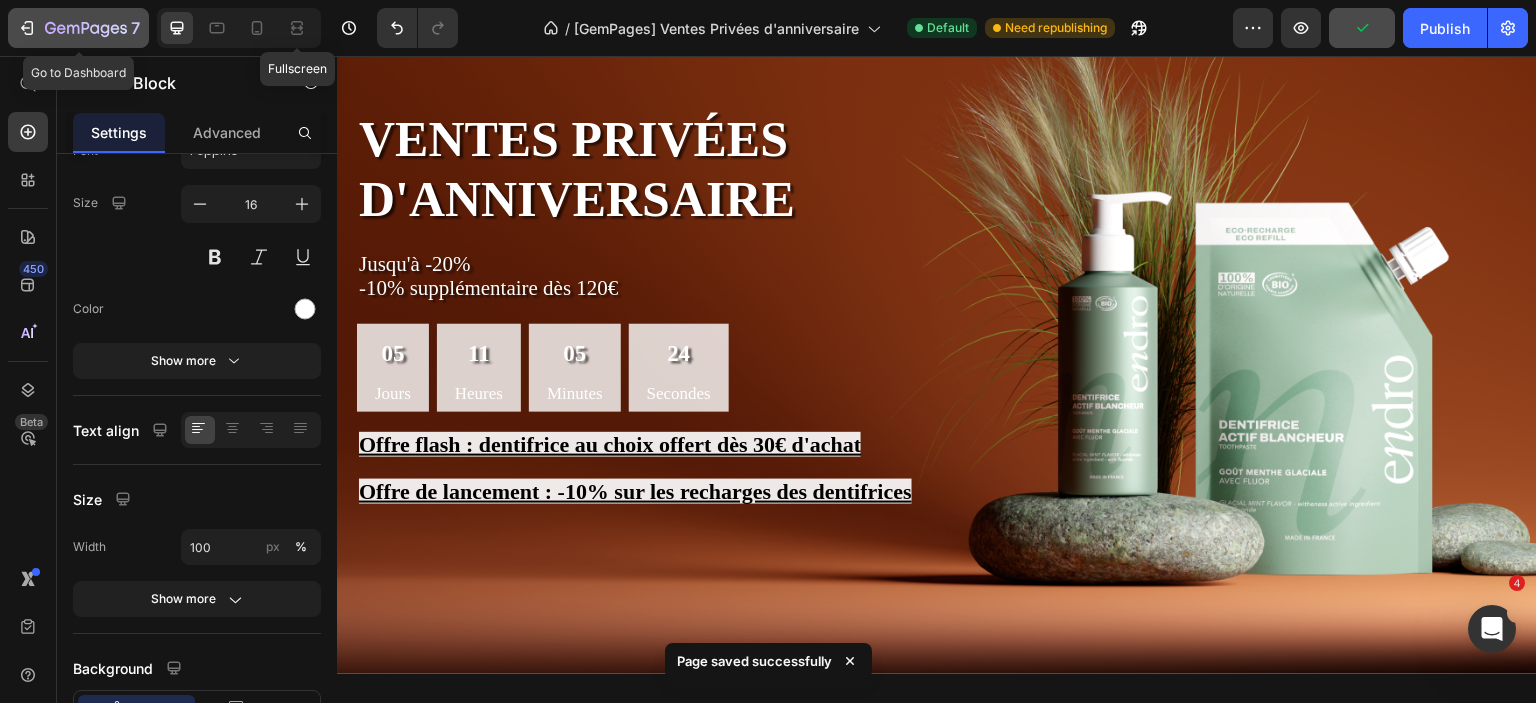 click 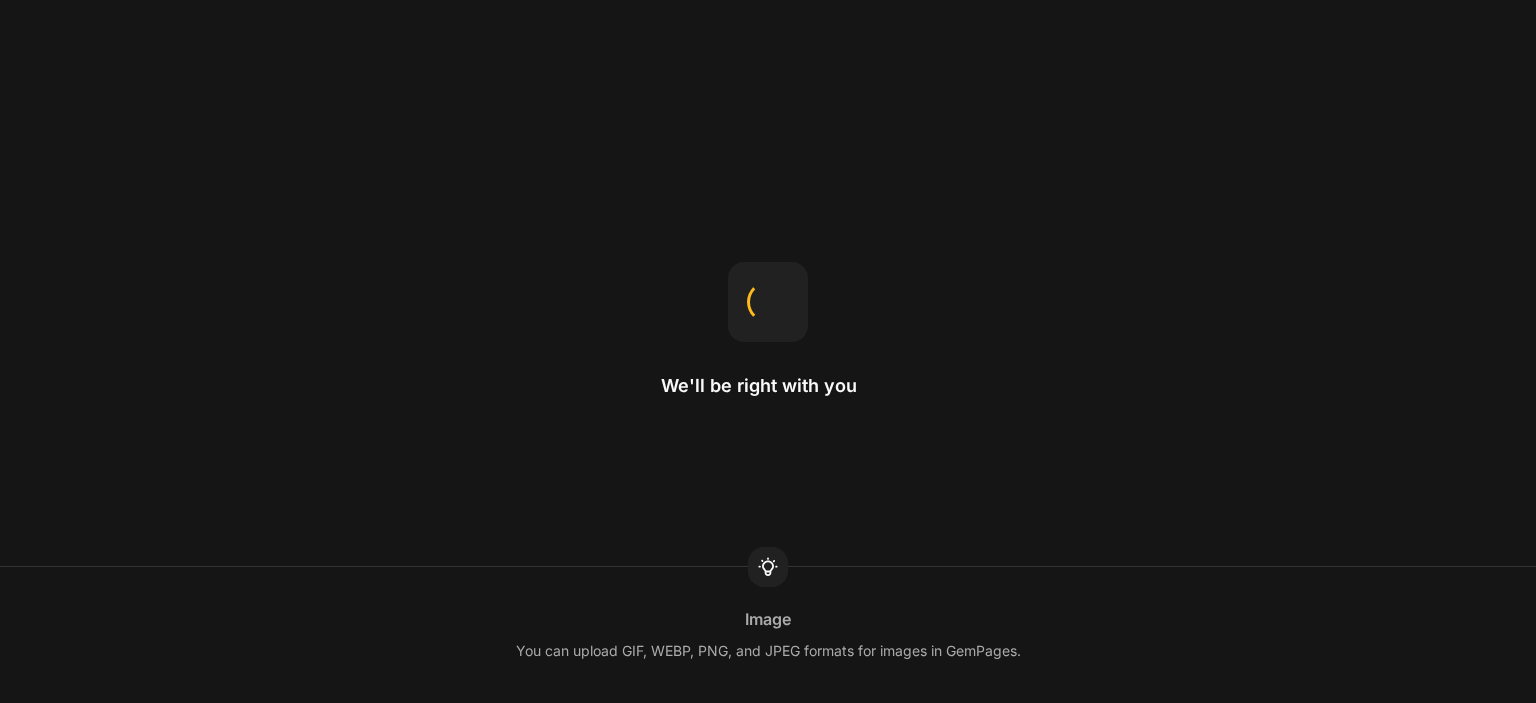 scroll, scrollTop: 0, scrollLeft: 0, axis: both 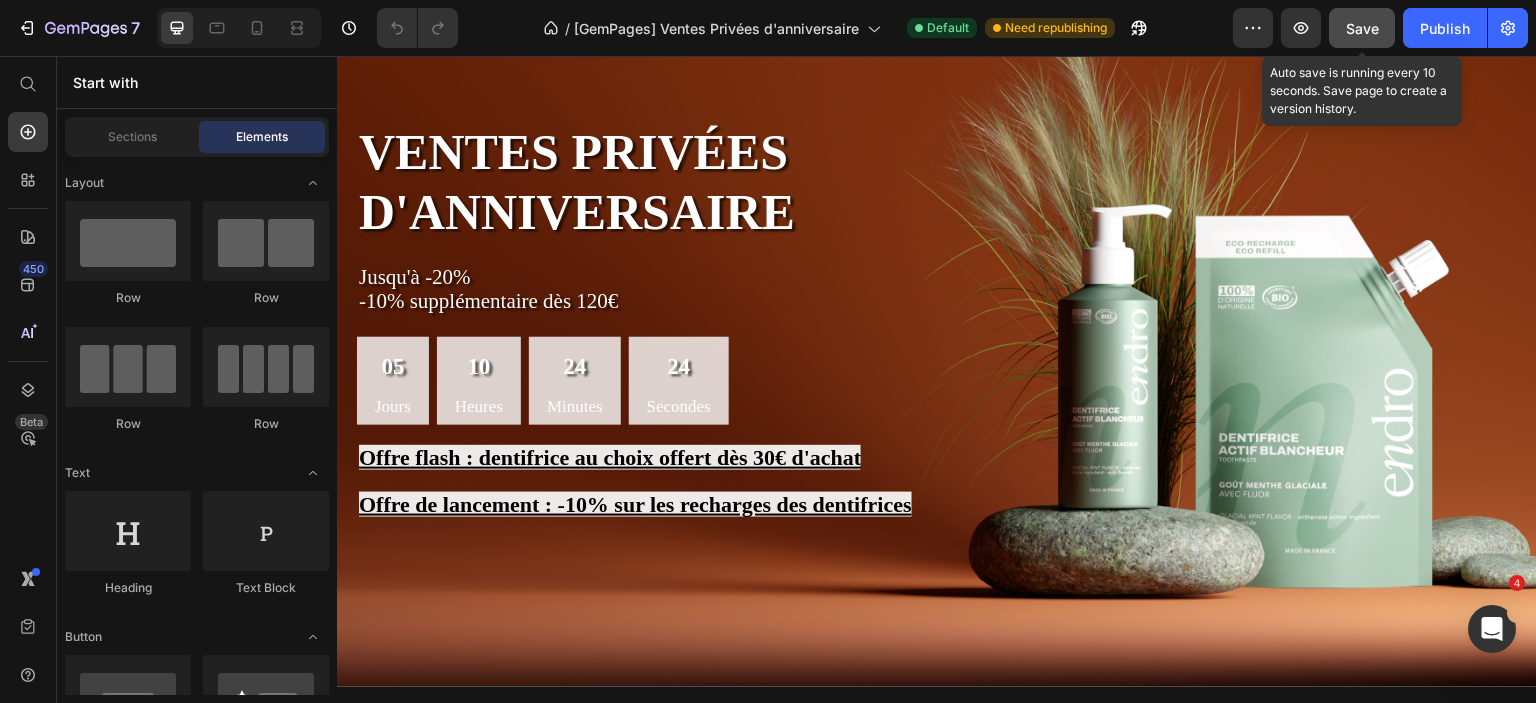 click on "Save" at bounding box center [1362, 28] 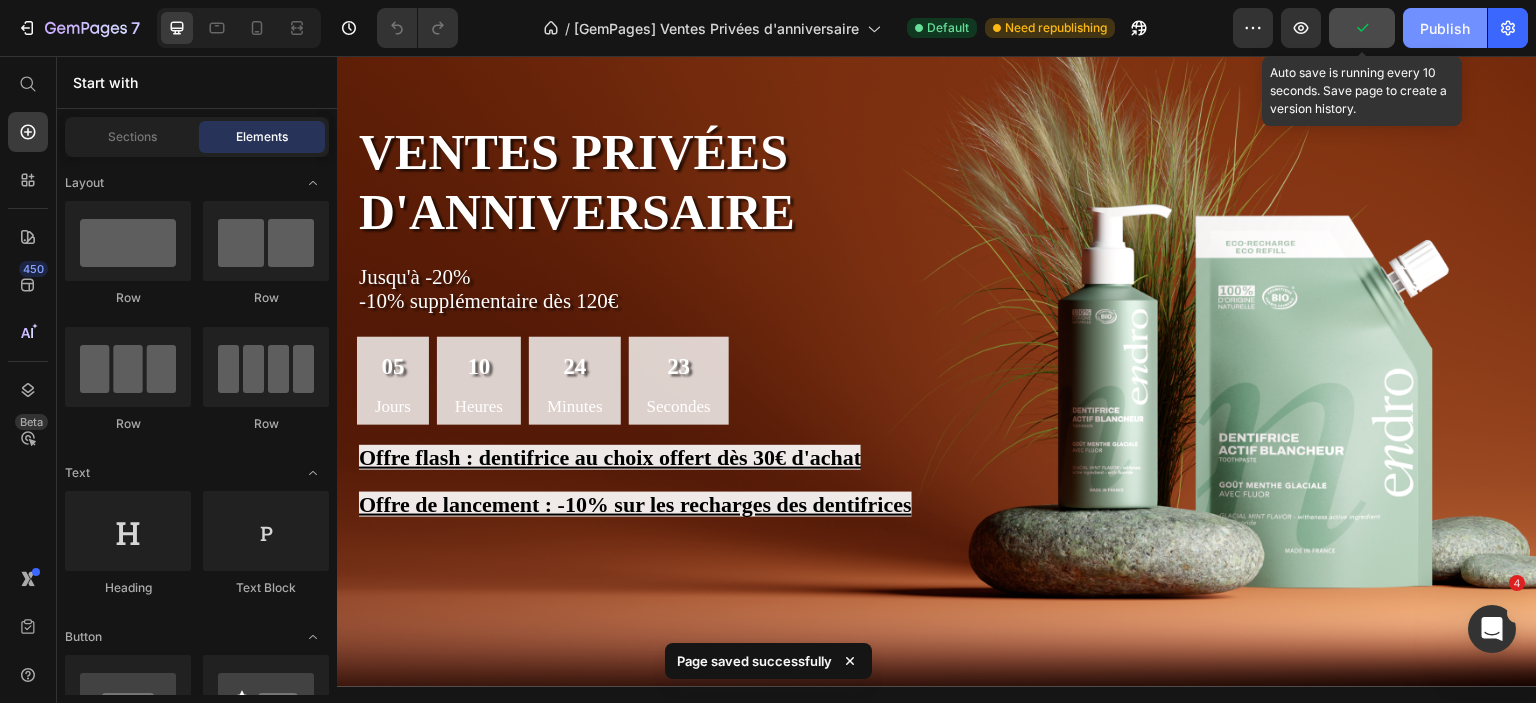 click on "Publish" at bounding box center [1445, 28] 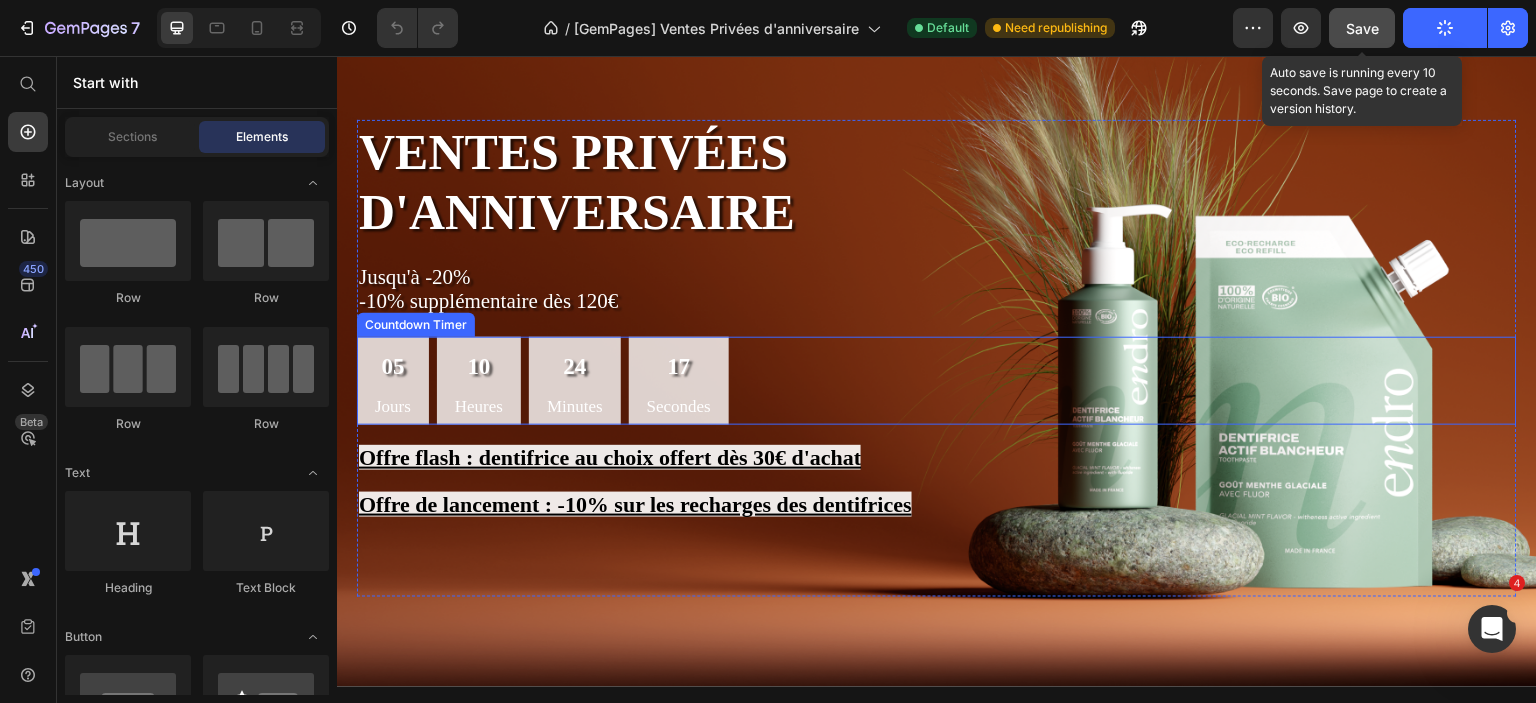 click on "05 Jours 10 Heures 24 Minutes 17 Secondes" at bounding box center [937, 381] 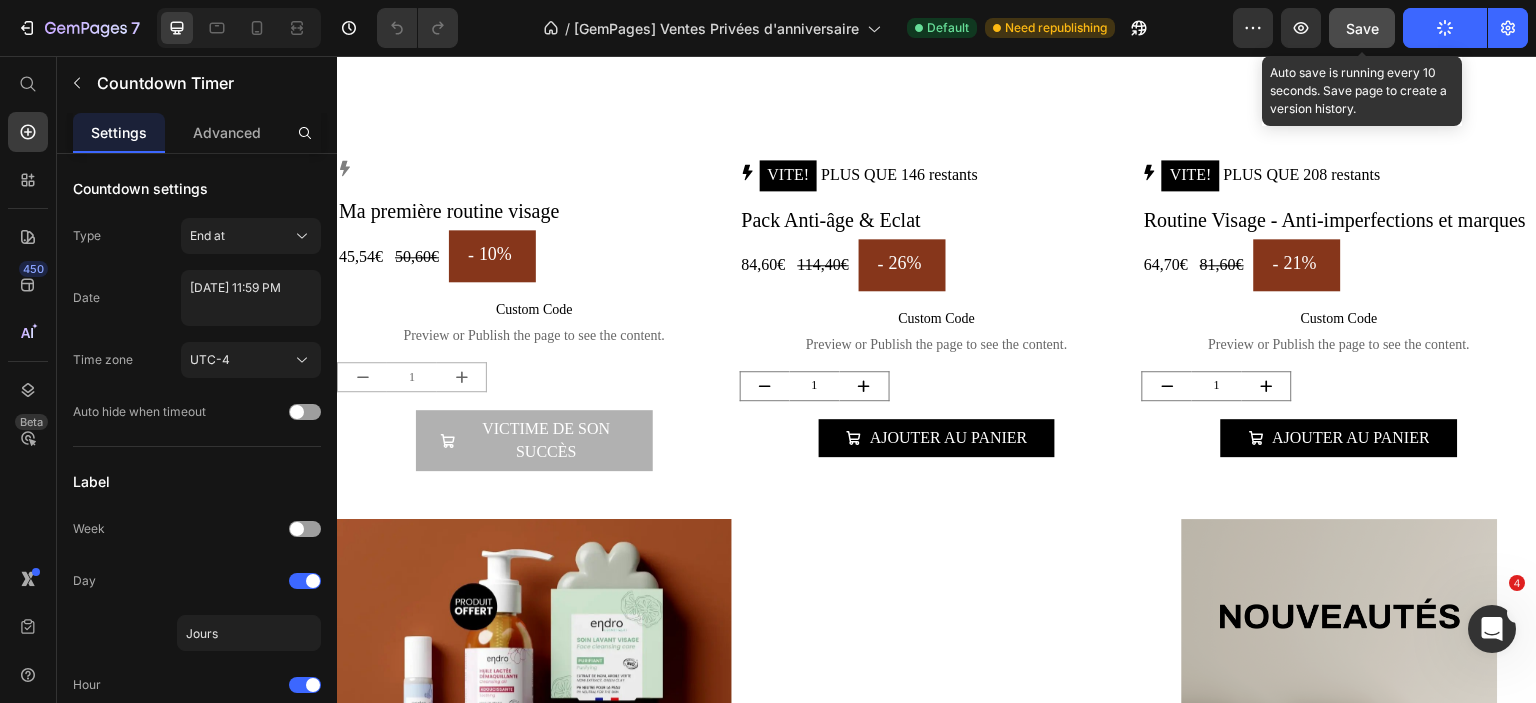 scroll, scrollTop: 3016, scrollLeft: 0, axis: vertical 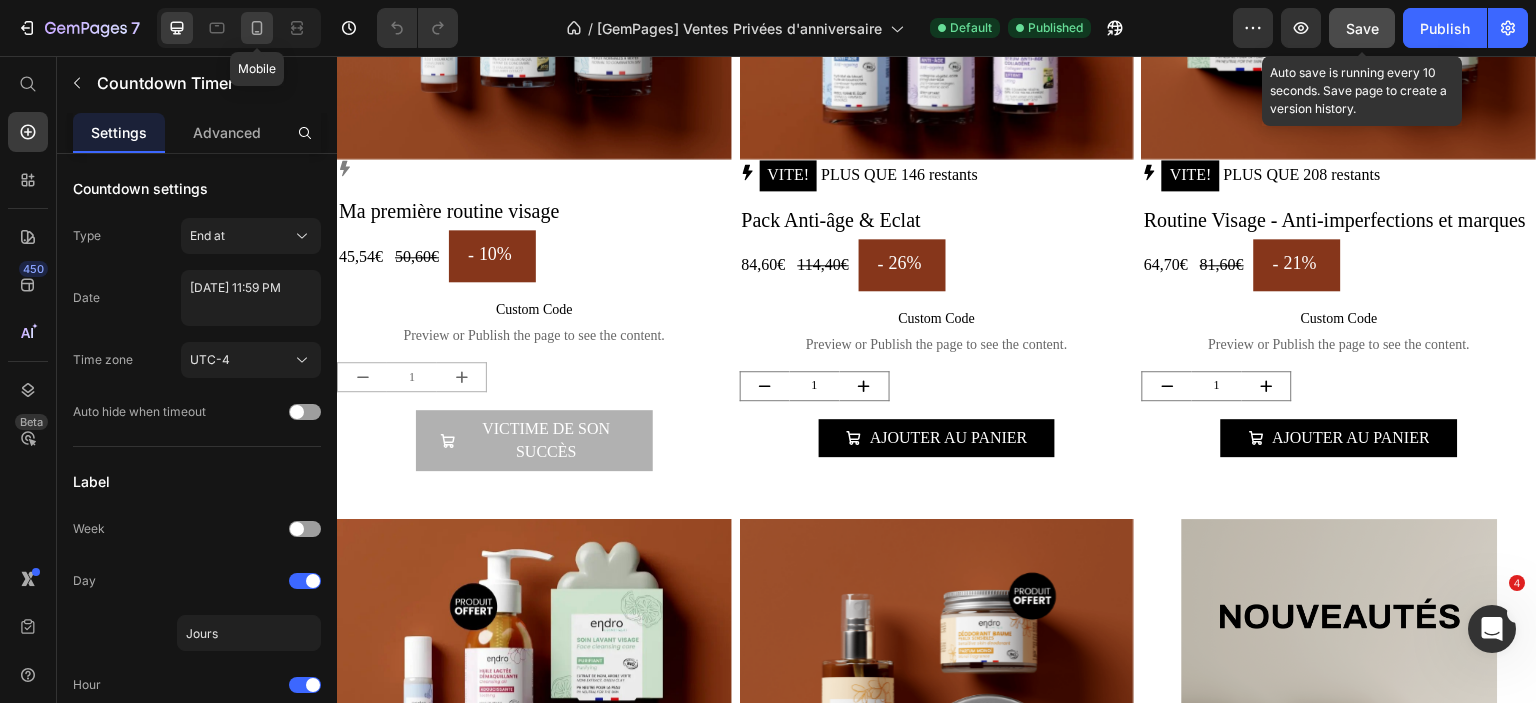click 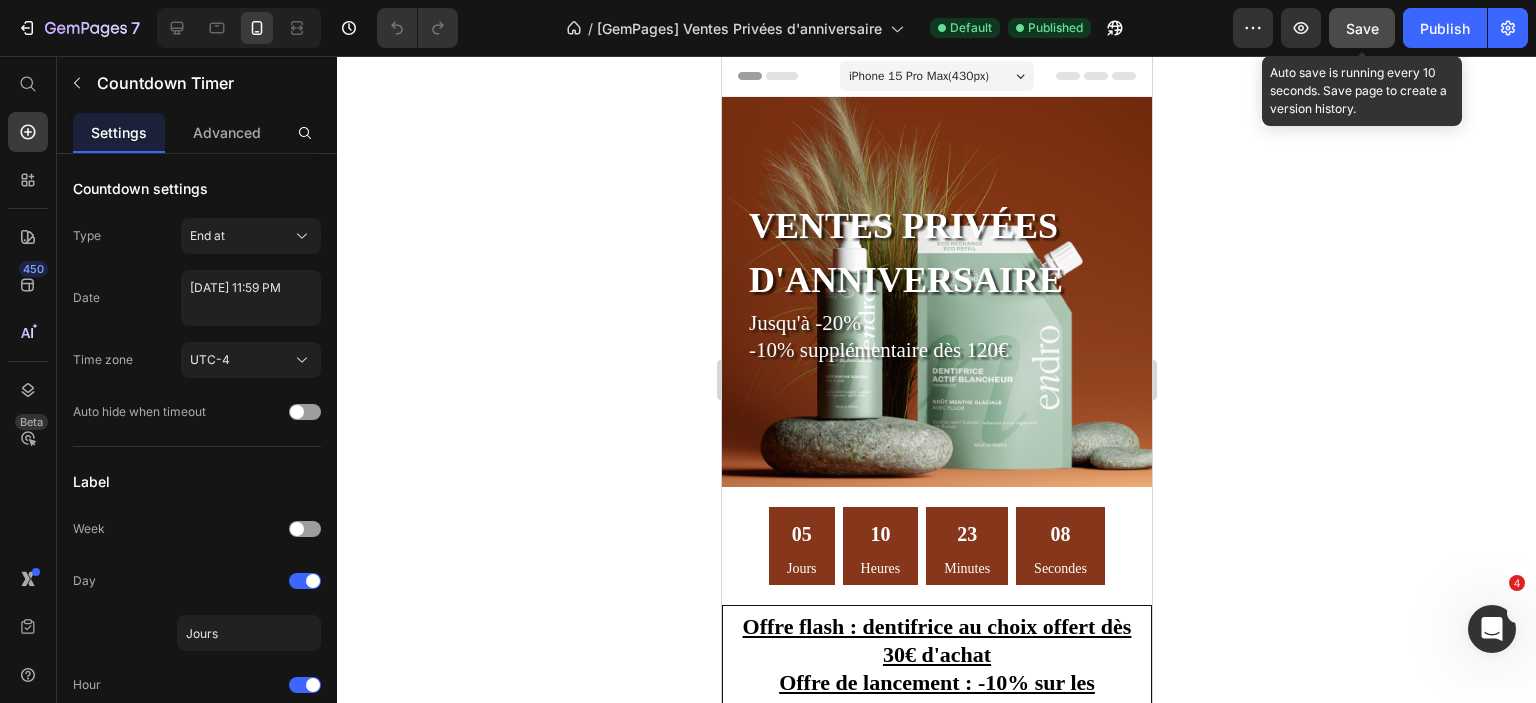 scroll, scrollTop: 87, scrollLeft: 0, axis: vertical 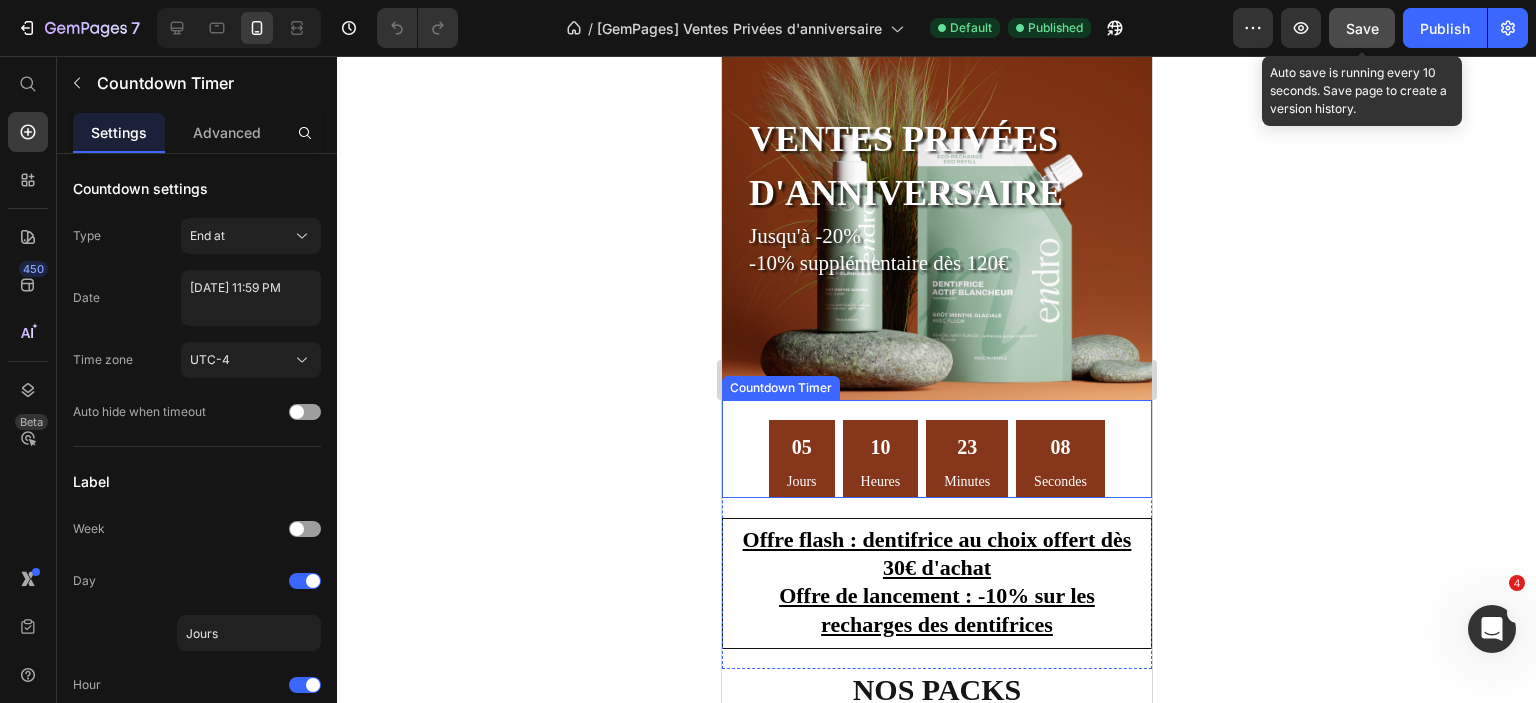 click on "05 Jours 10 Heures 23 Minutes 08 Secondes" at bounding box center [936, 459] 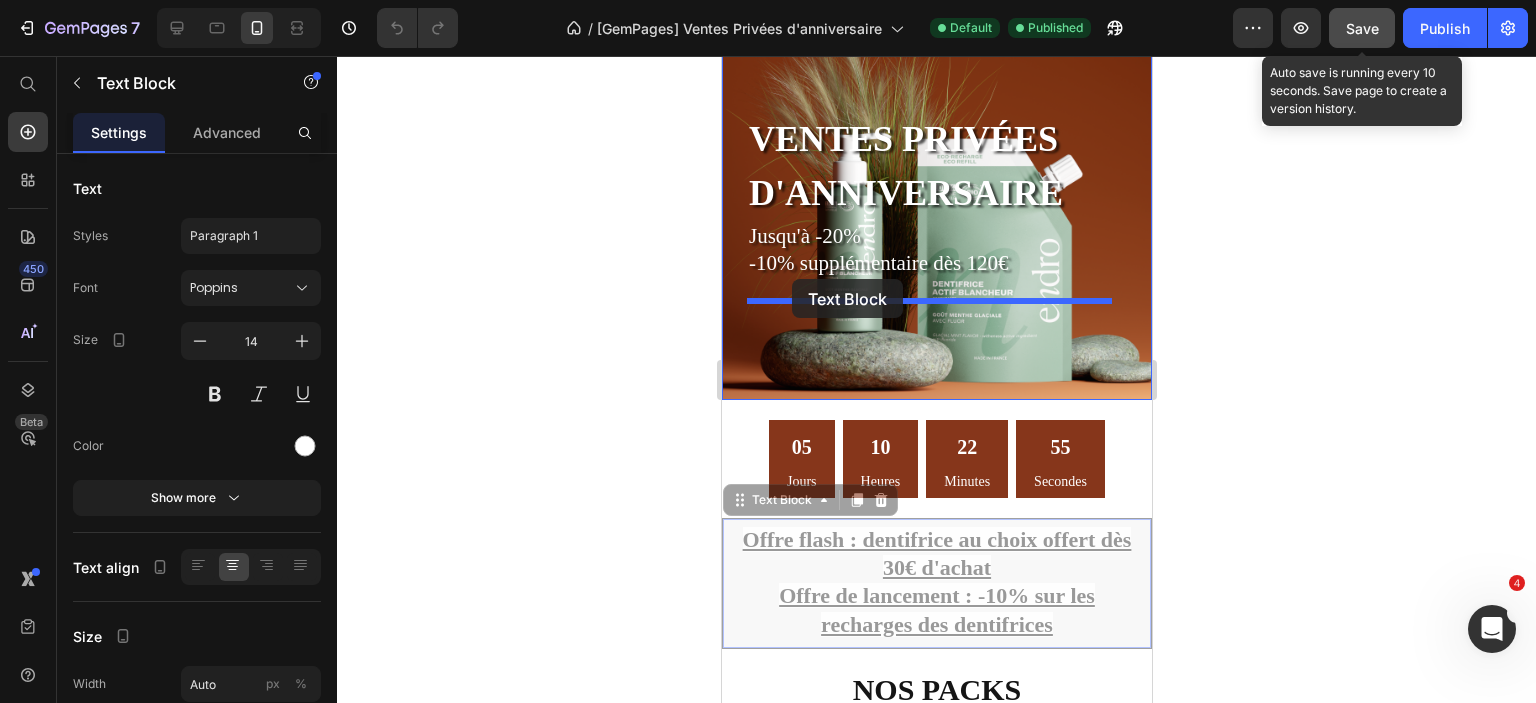 drag, startPoint x: 765, startPoint y: 575, endPoint x: 791, endPoint y: 279, distance: 297.1397 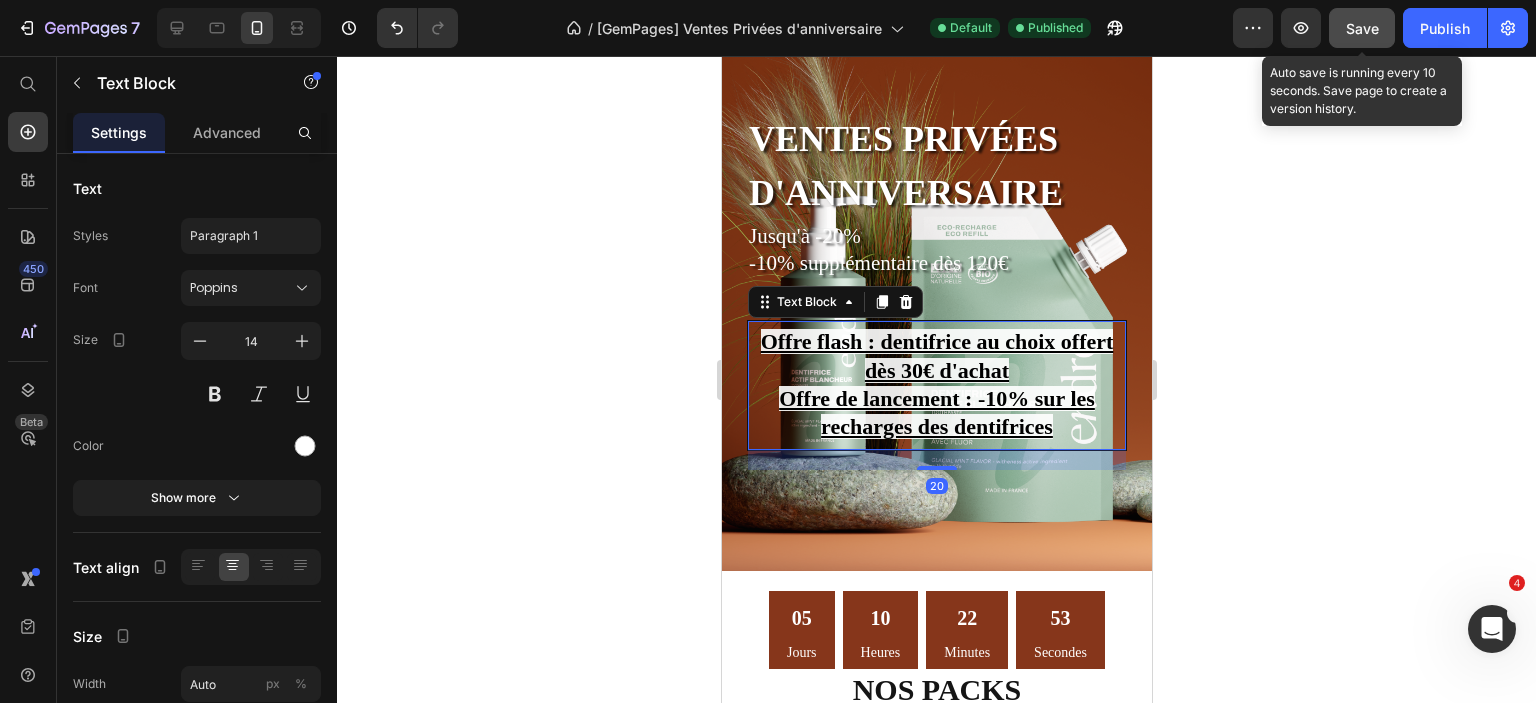 click 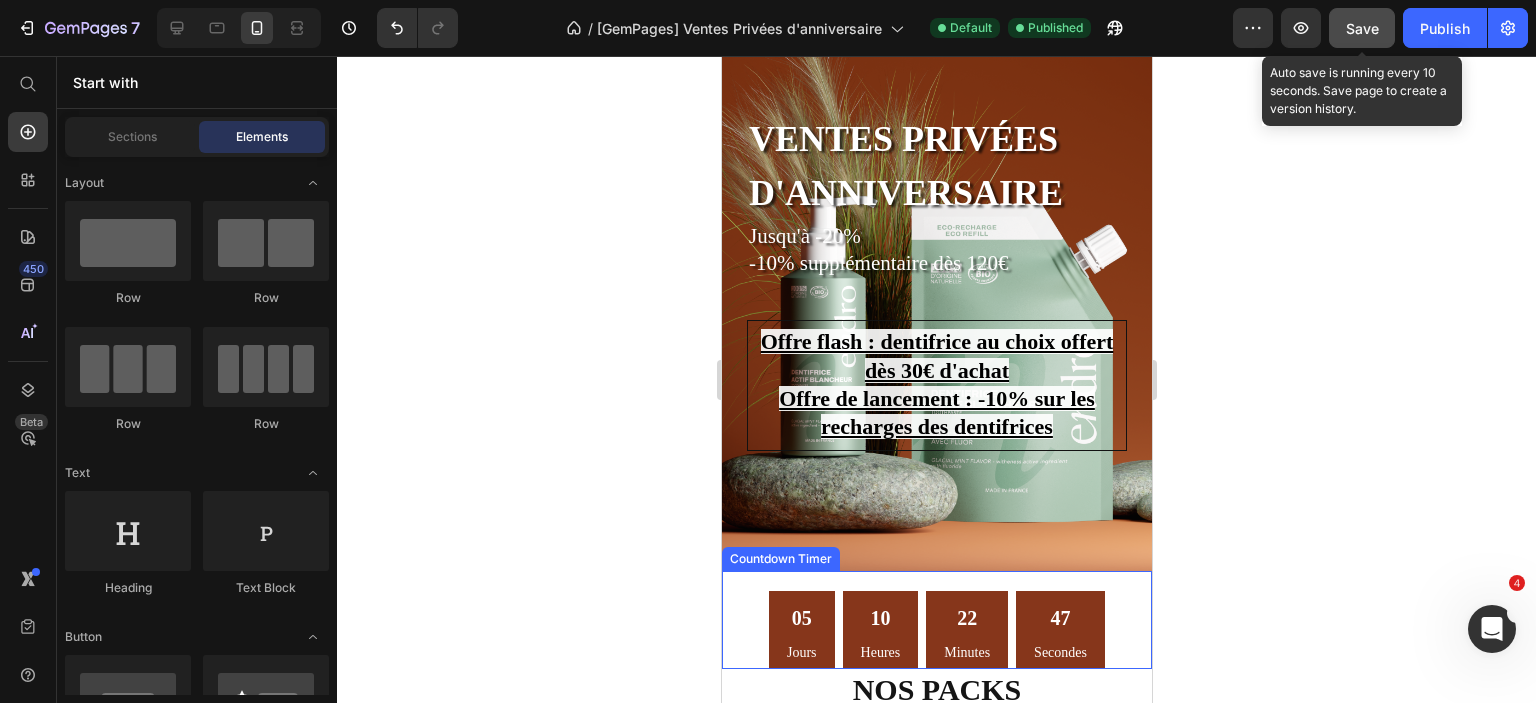 click on "05 Jours 10 Heures 22 Minutes 47 Secondes" at bounding box center (936, 630) 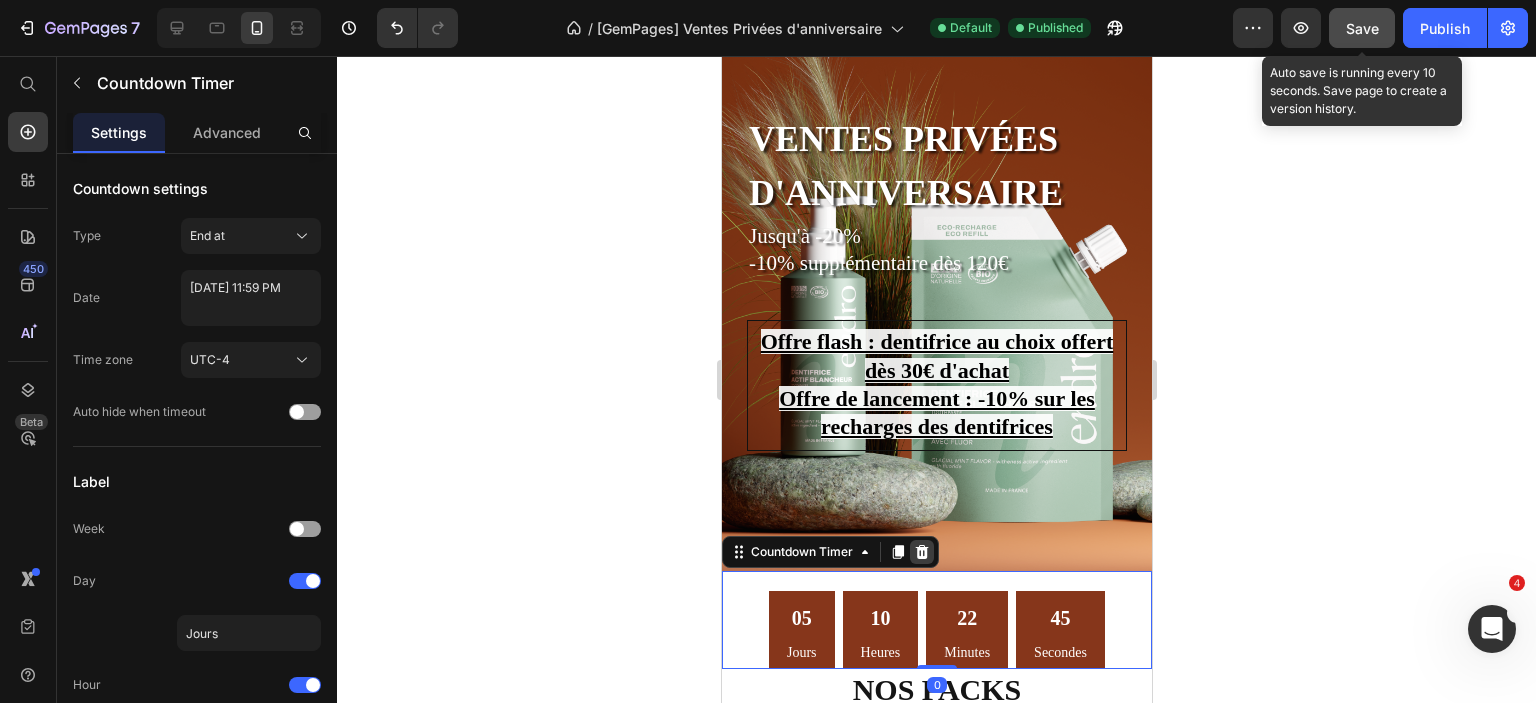 click 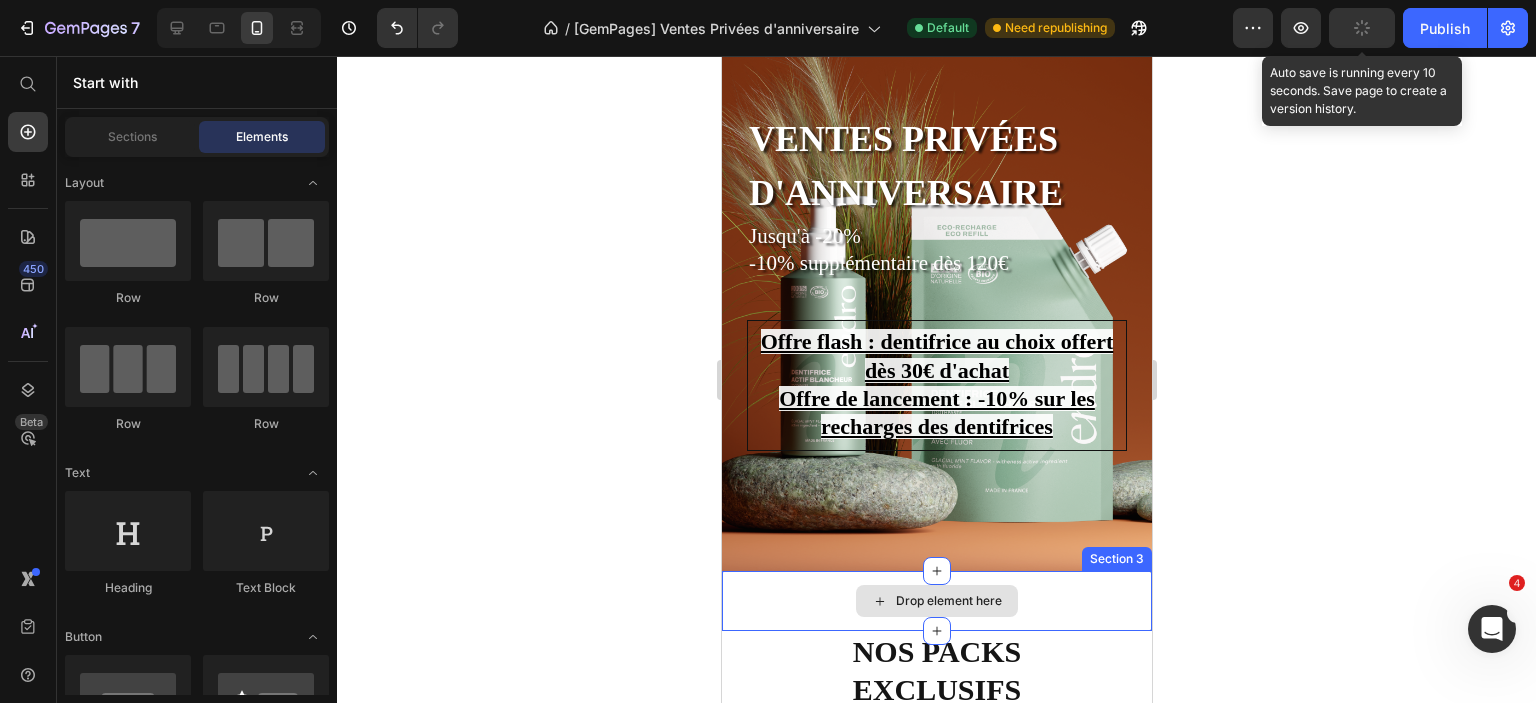 click on "Drop element here" at bounding box center [936, 601] 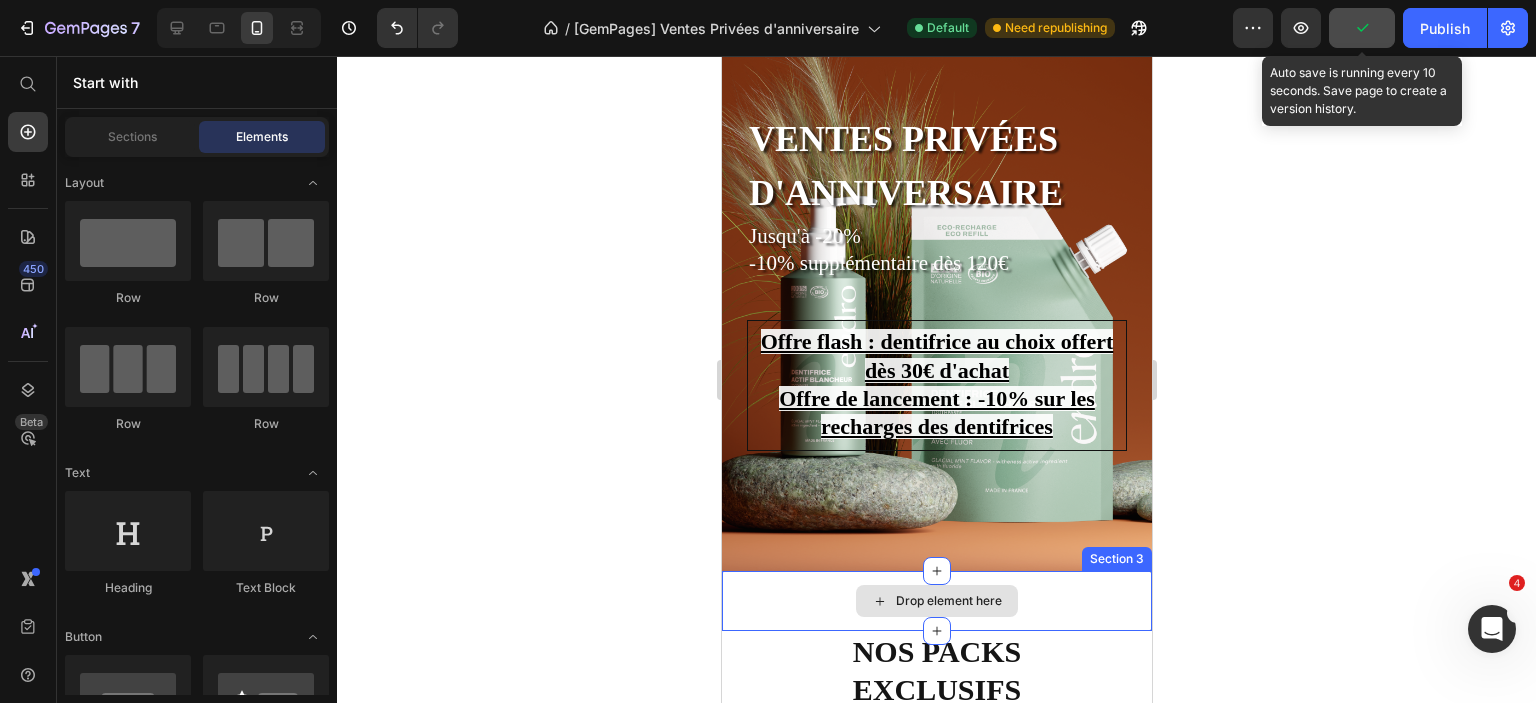 click on "Drop element here" at bounding box center (936, 601) 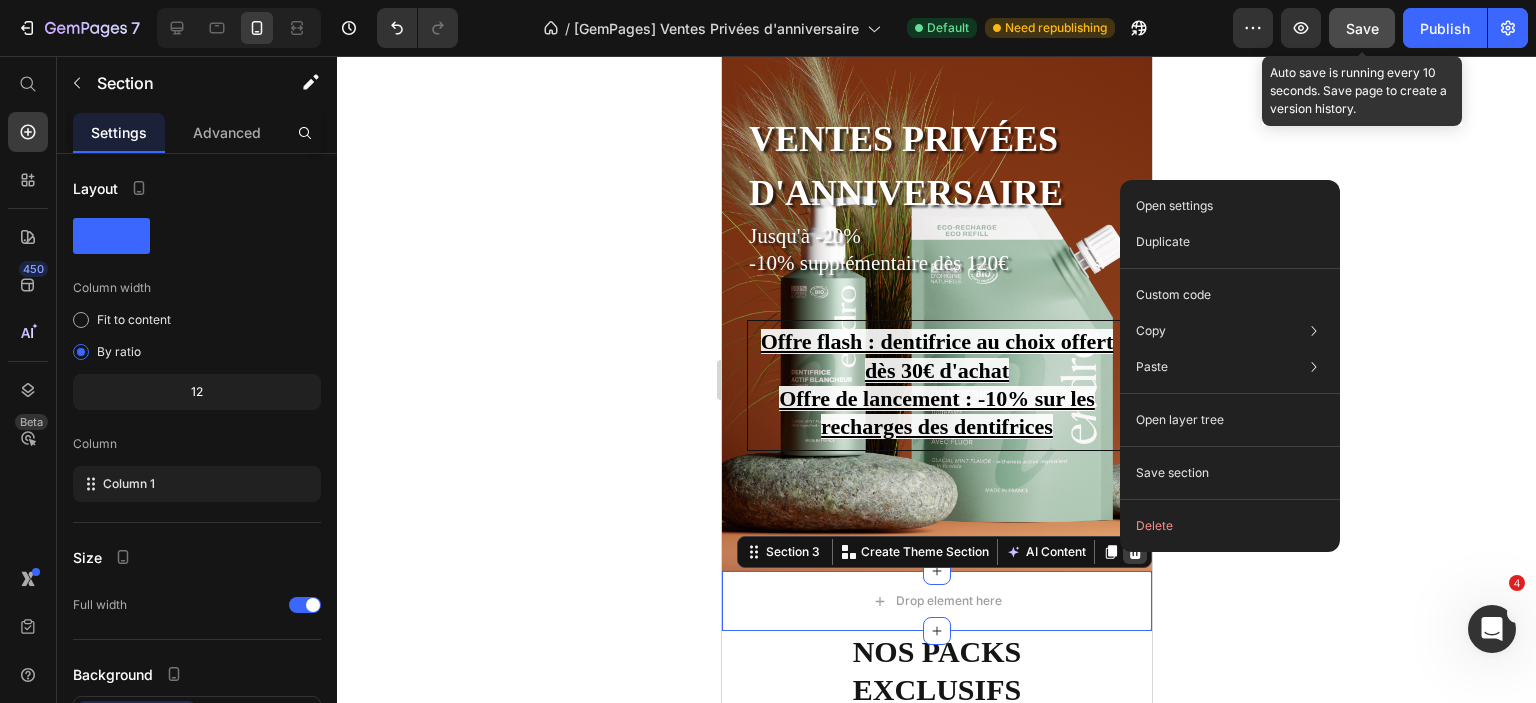 click 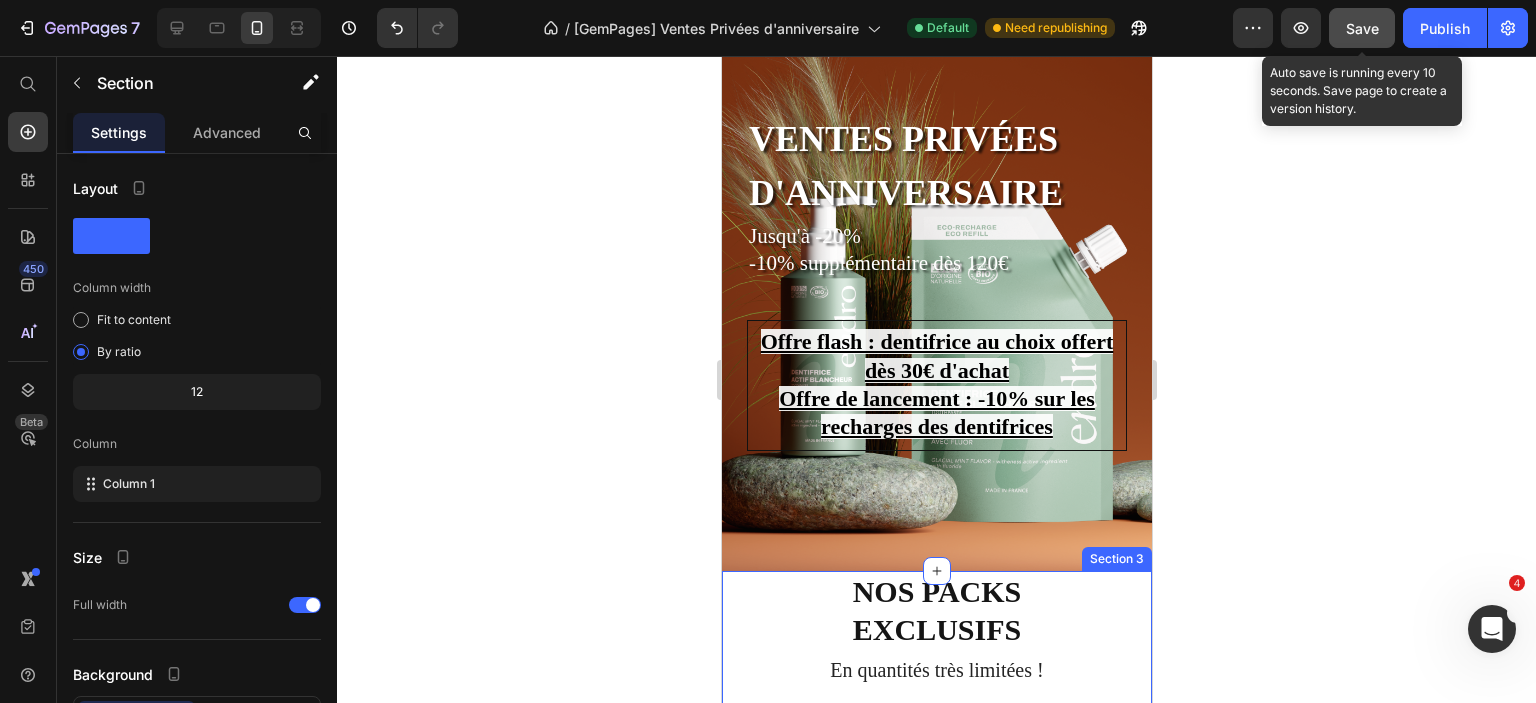 click on "Nos packs exclusifs Heading En quantités très limitées ! Text block Row Product Images
VITE!  PLUS QUE 103 restants Stock Counter Pack Indispensables Product Title 33,40€ Product Price 43,30€ Product Price - 23% Discount Tag Row
Custom Code
Preview or Publish the page to see the content. Custom Code 1 Product Quantity
Ajouter au panier Add to Cart Product Row Section 3" at bounding box center [936, 968] 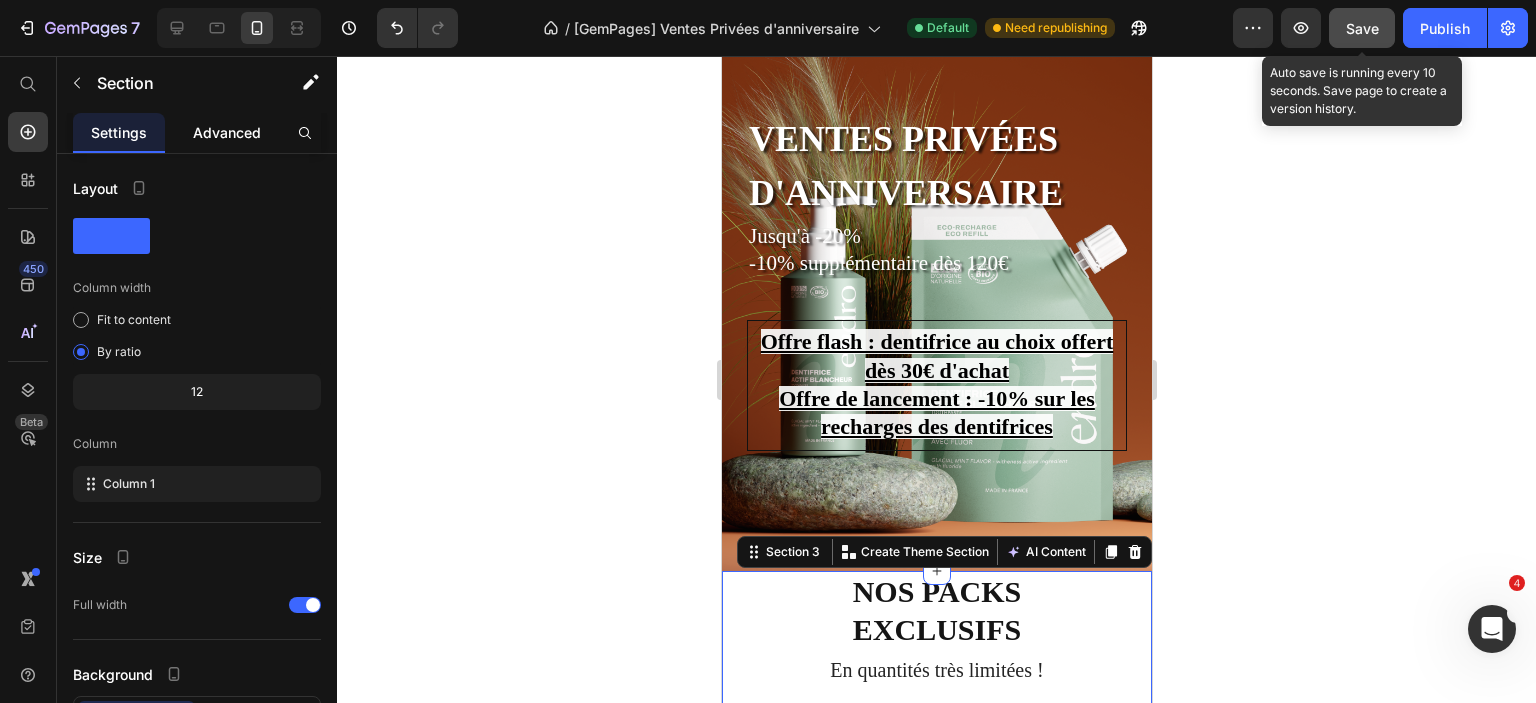 click on "Advanced" at bounding box center [227, 132] 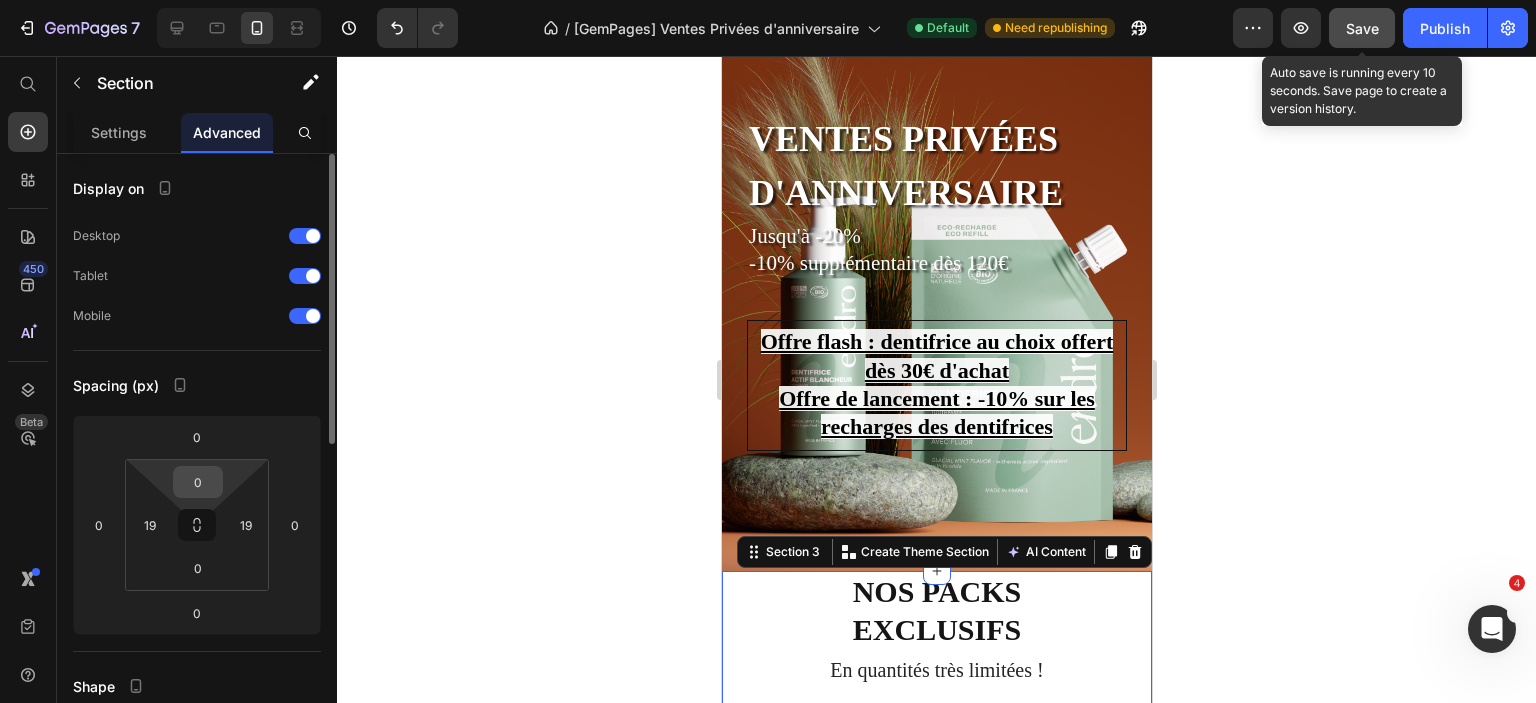 click on "0" at bounding box center [198, 482] 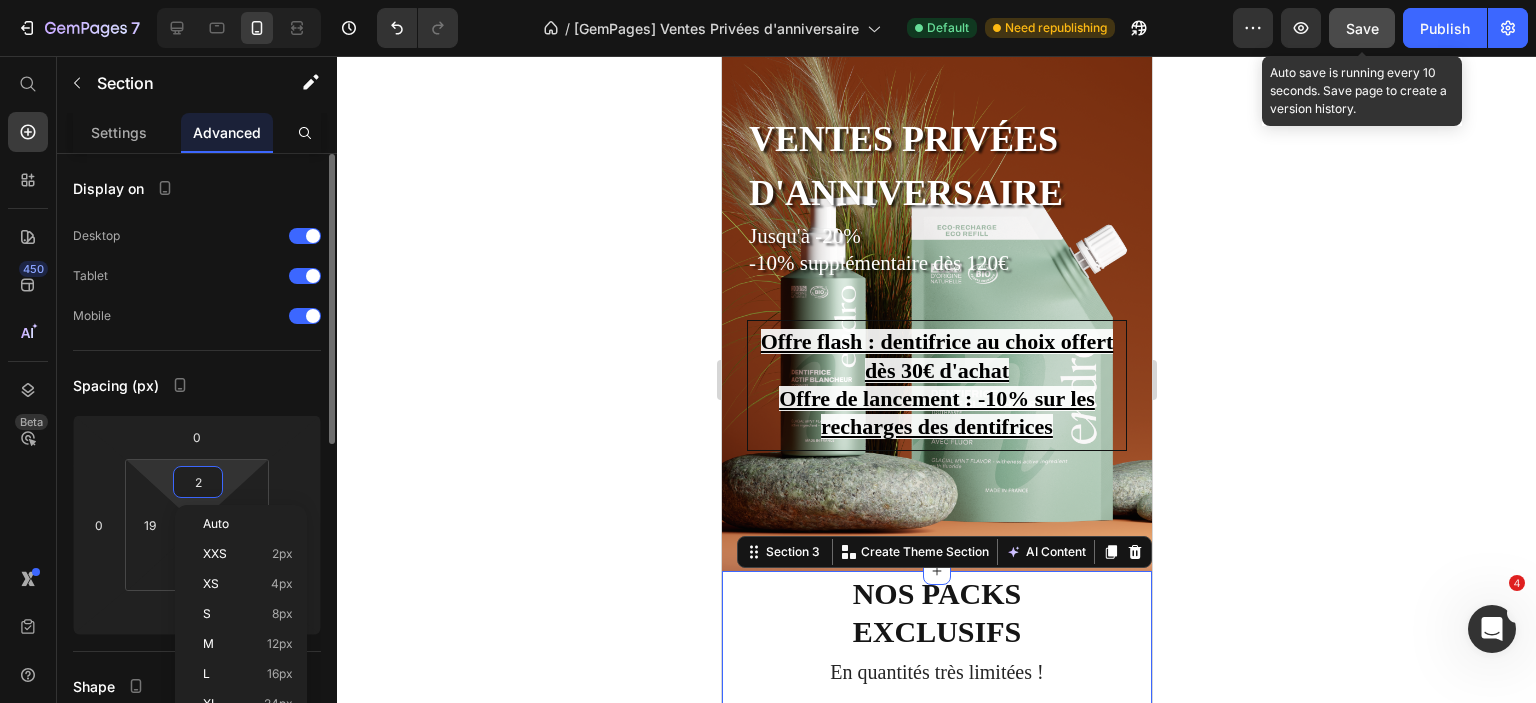 type on "20" 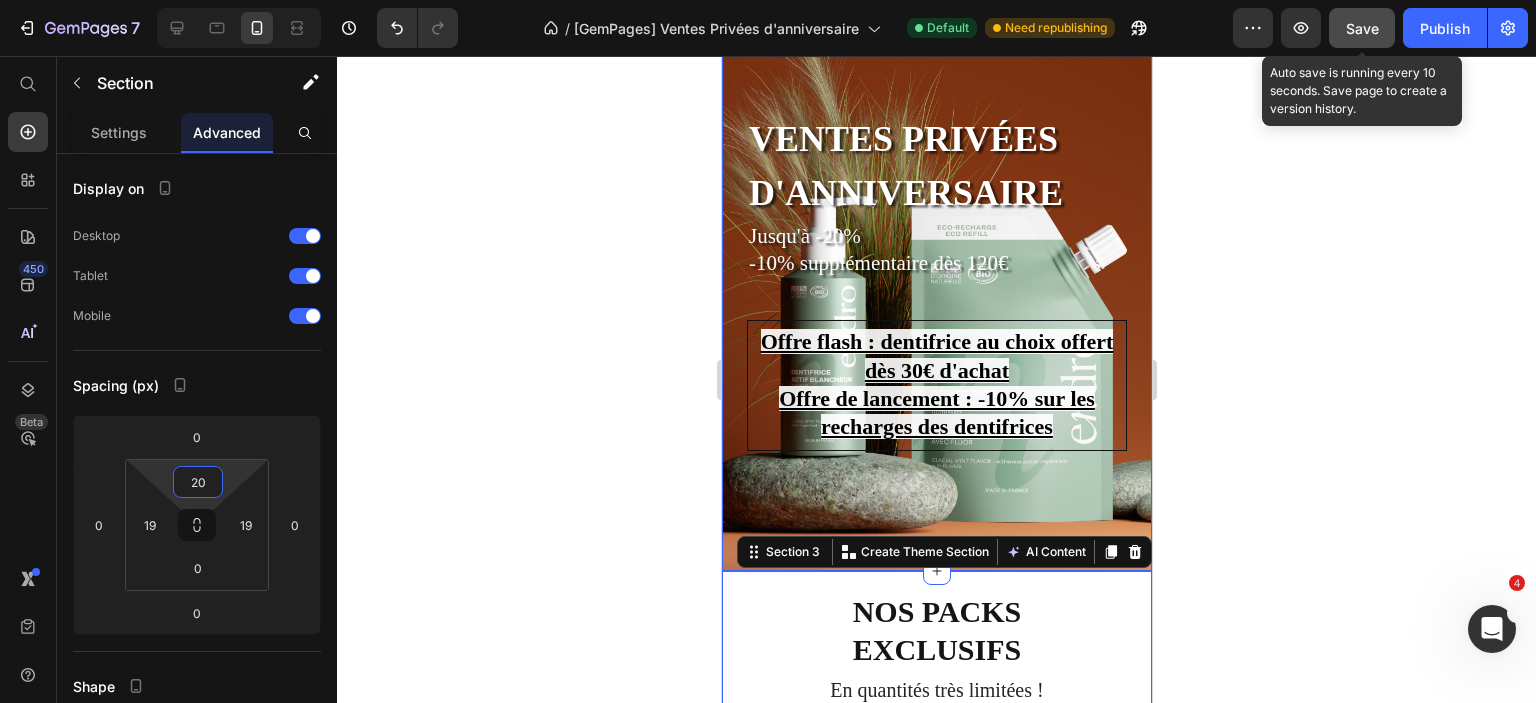 click 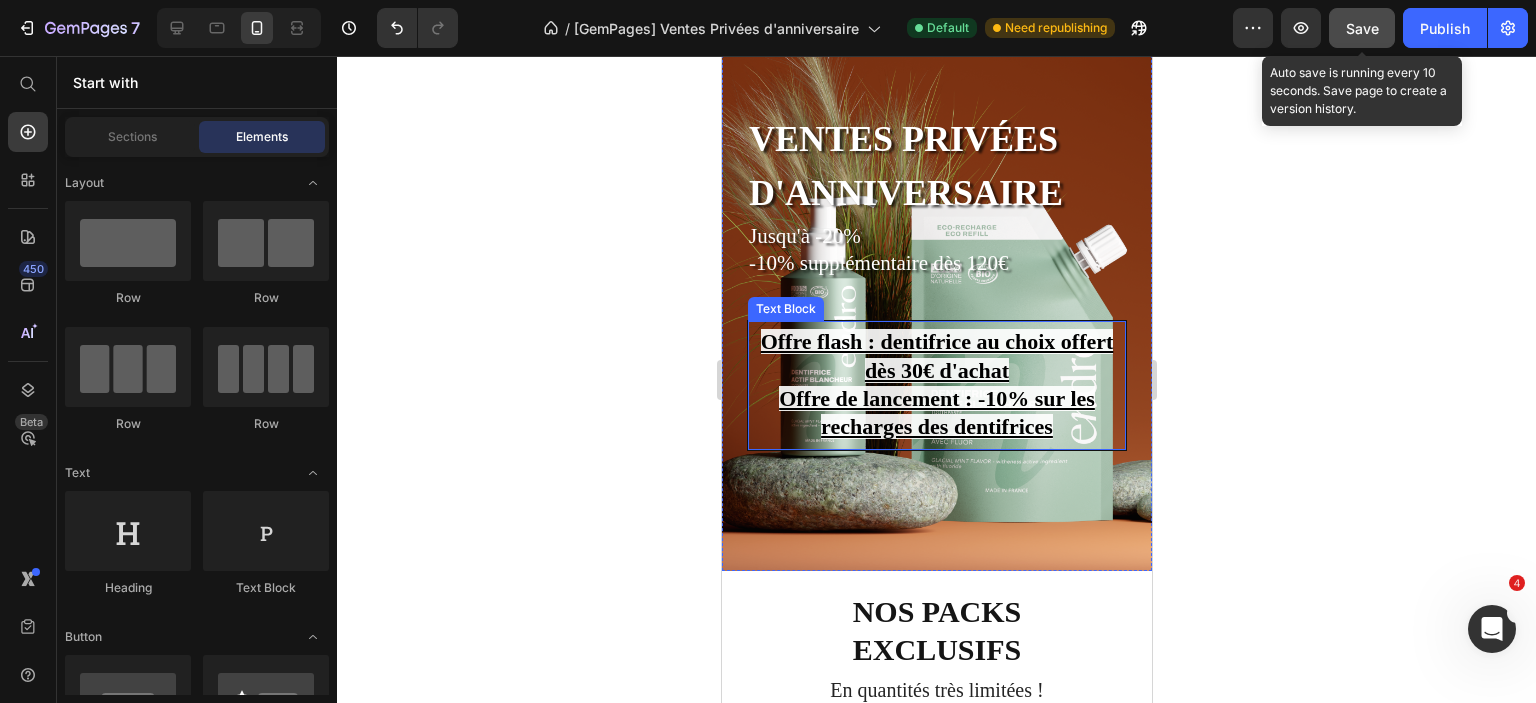 click on "Offre flash : dentifrice au choix offert dès 30€ d'achat" at bounding box center (936, 355) 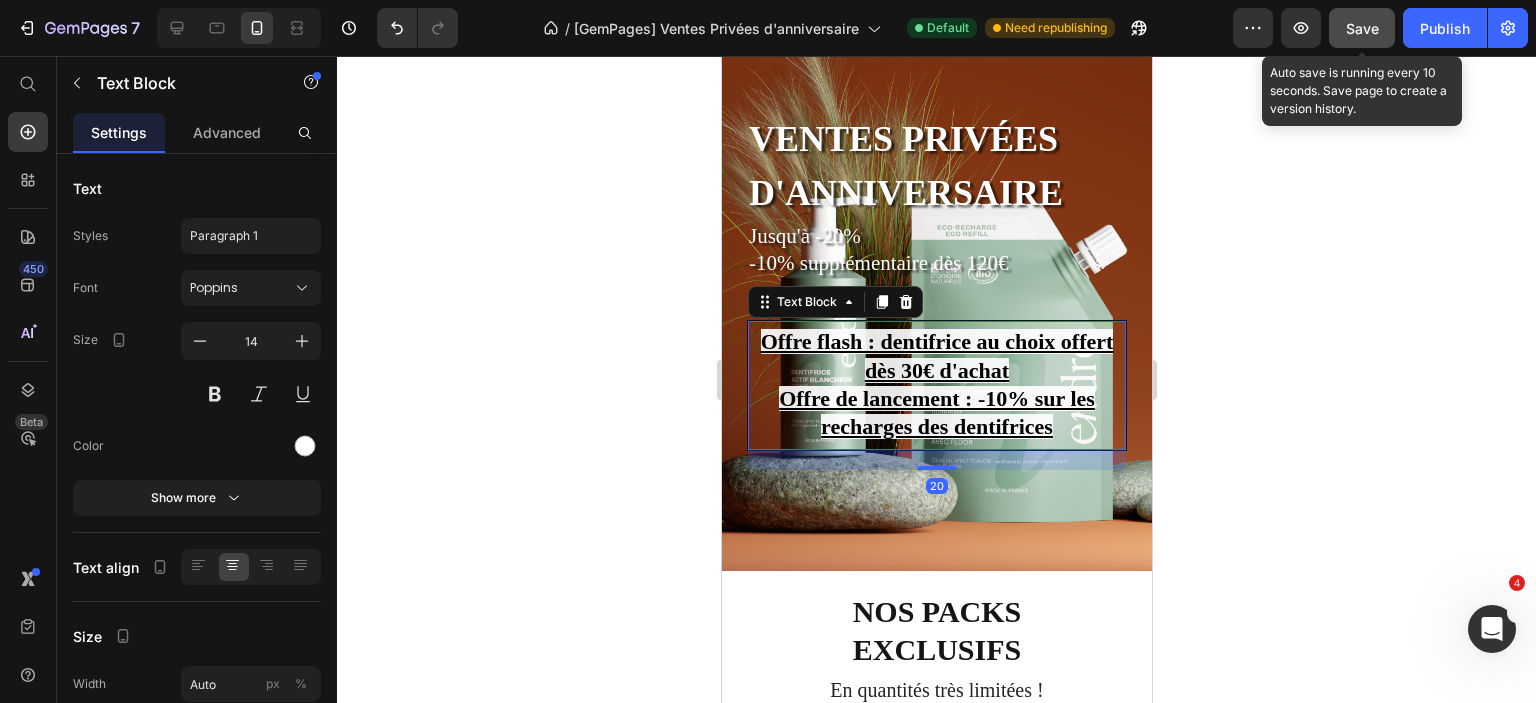 drag, startPoint x: 945, startPoint y: 390, endPoint x: 921, endPoint y: 371, distance: 30.610456 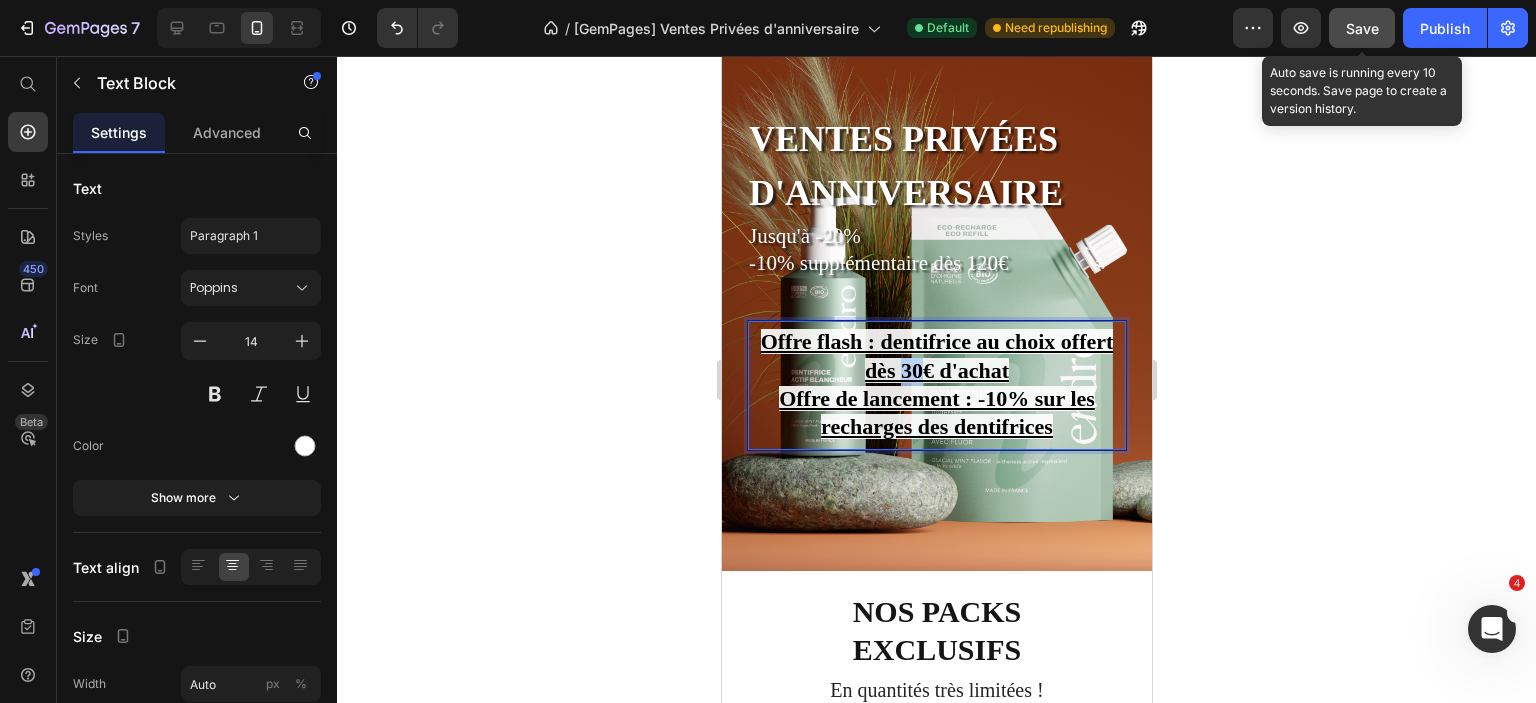 click on "Offre flash : dentifrice au choix offert dès 30€ d'achat" at bounding box center [936, 355] 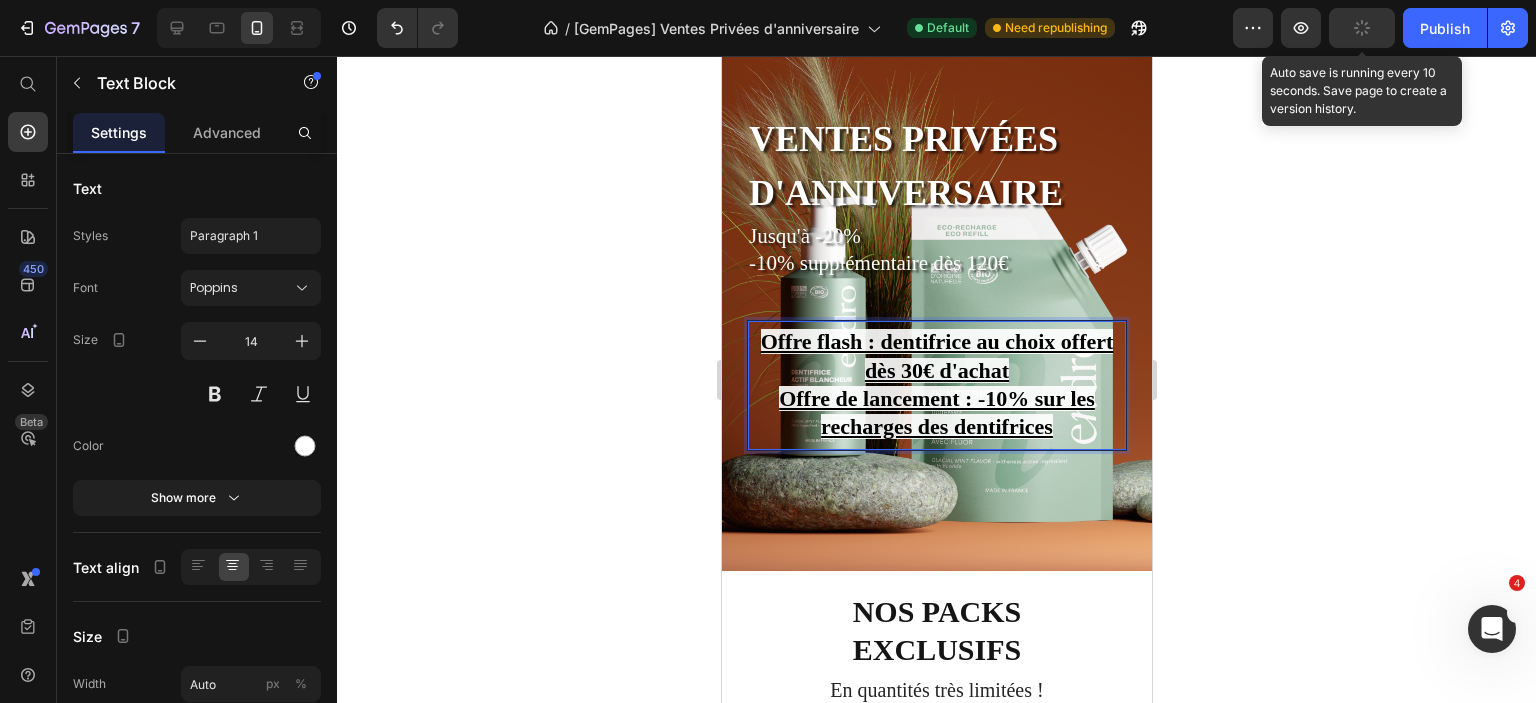 click on "Offre de lancement : -10% sur les recharges des dentifrices" at bounding box center (936, 414) 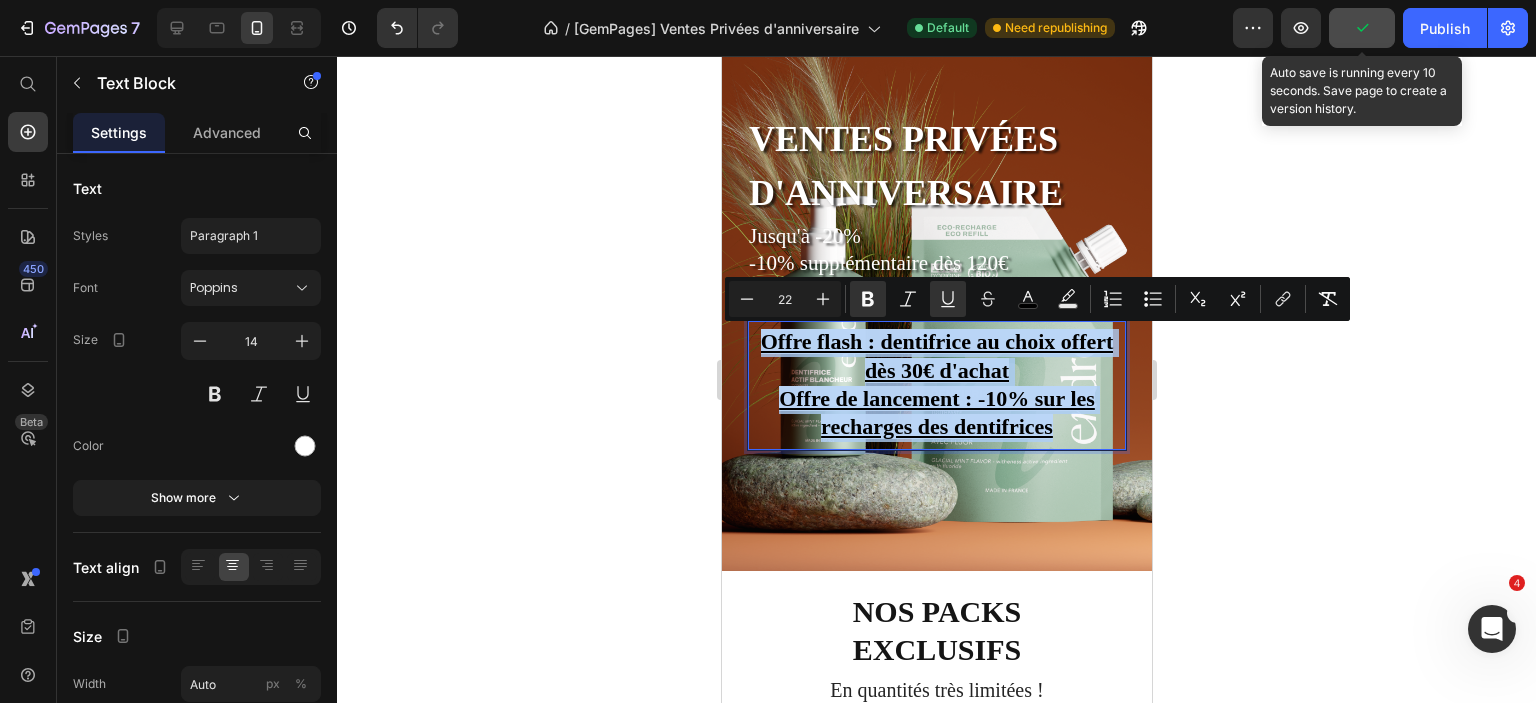 drag, startPoint x: 1058, startPoint y: 427, endPoint x: 770, endPoint y: 336, distance: 302.03476 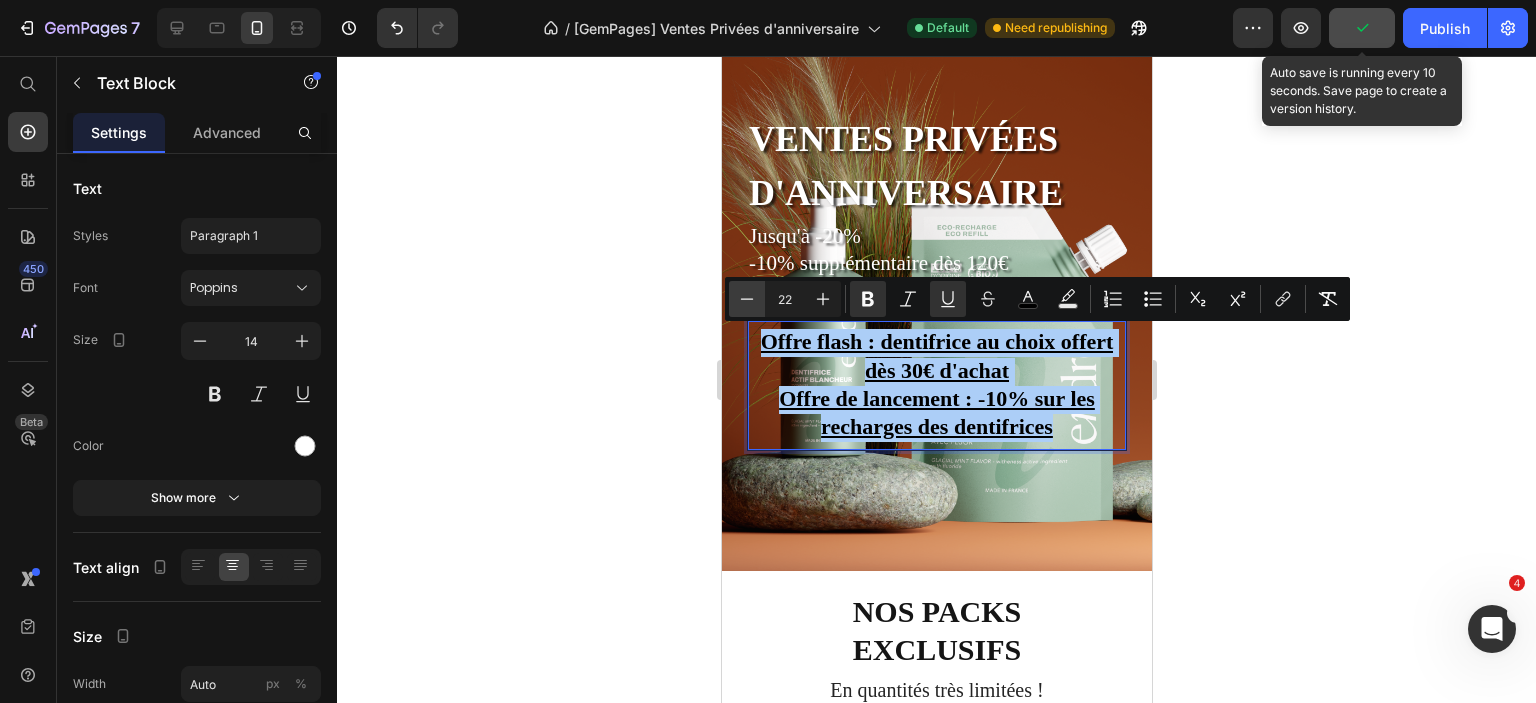 click 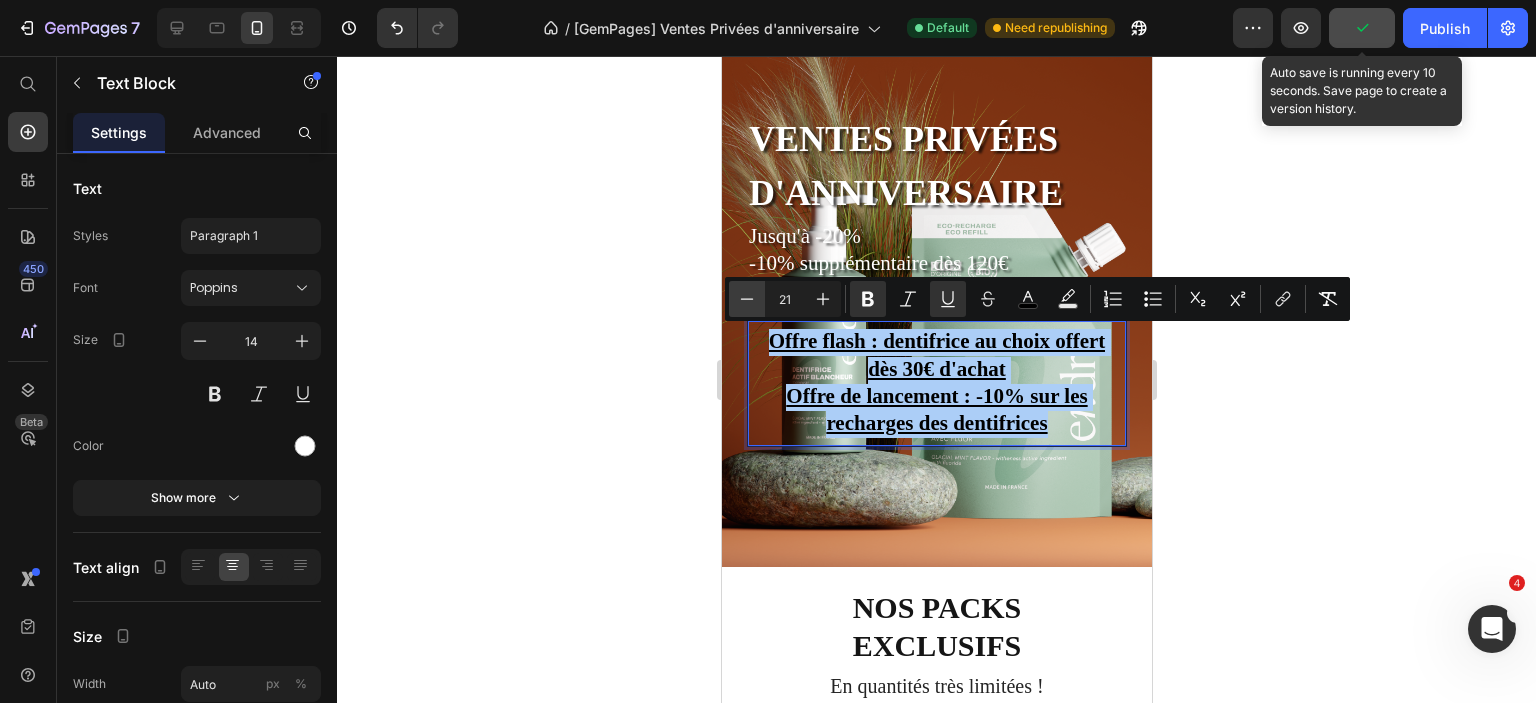 click 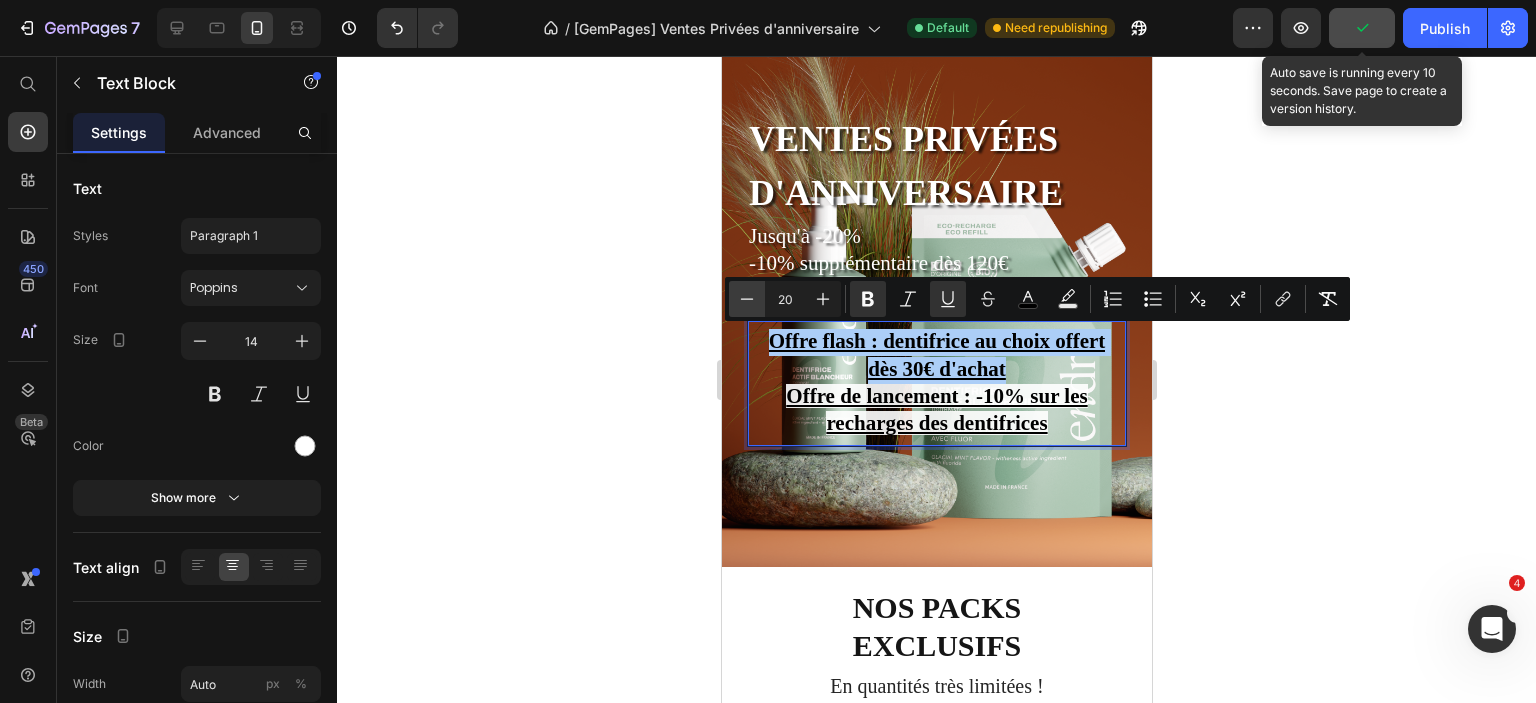 click 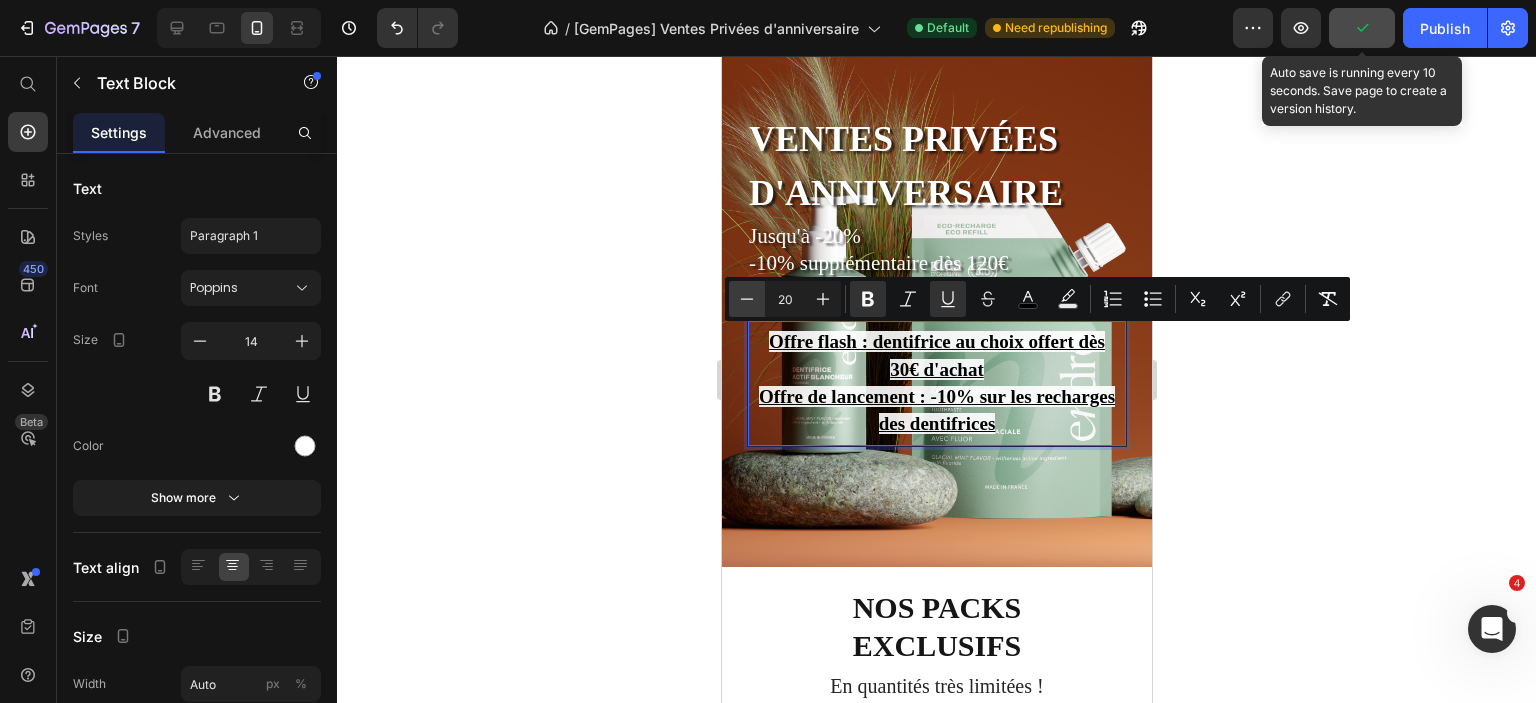 type on "19" 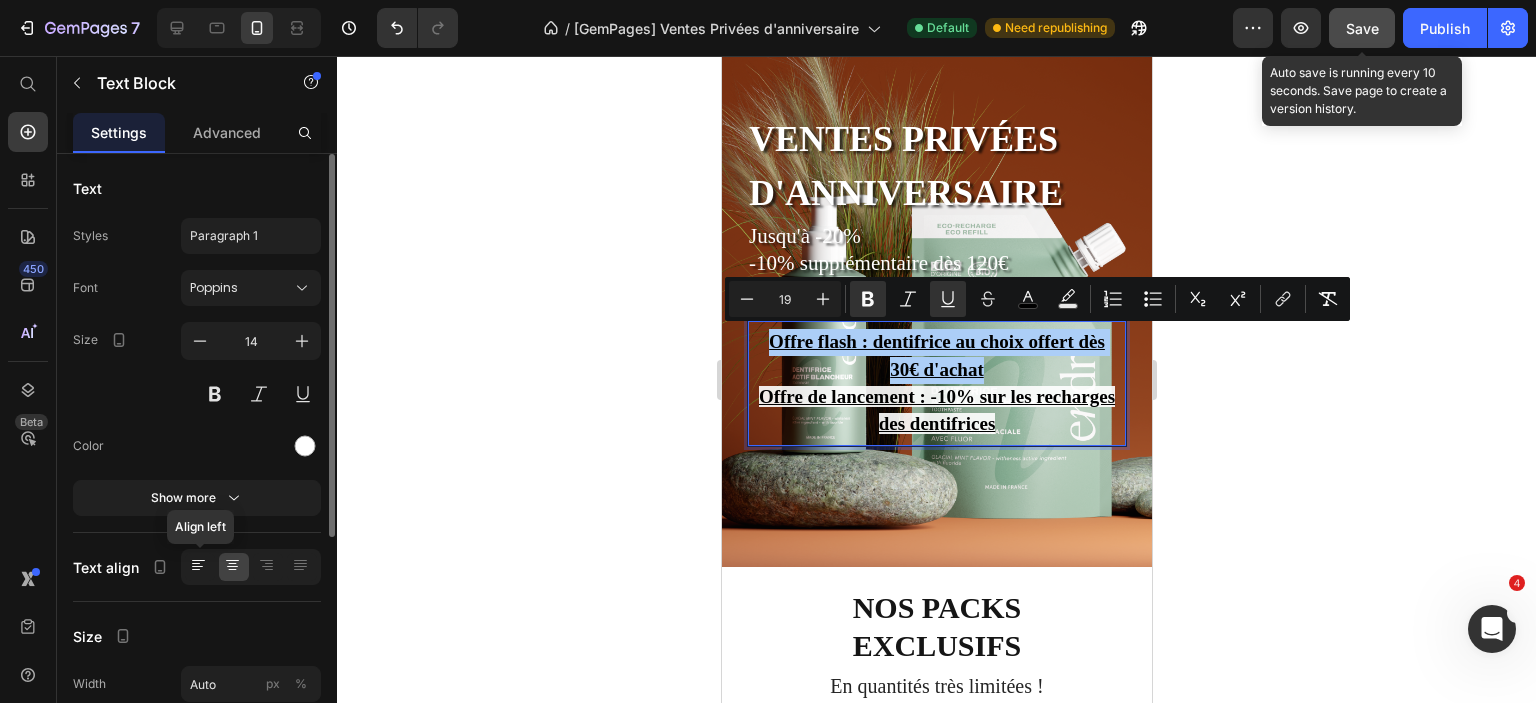 click 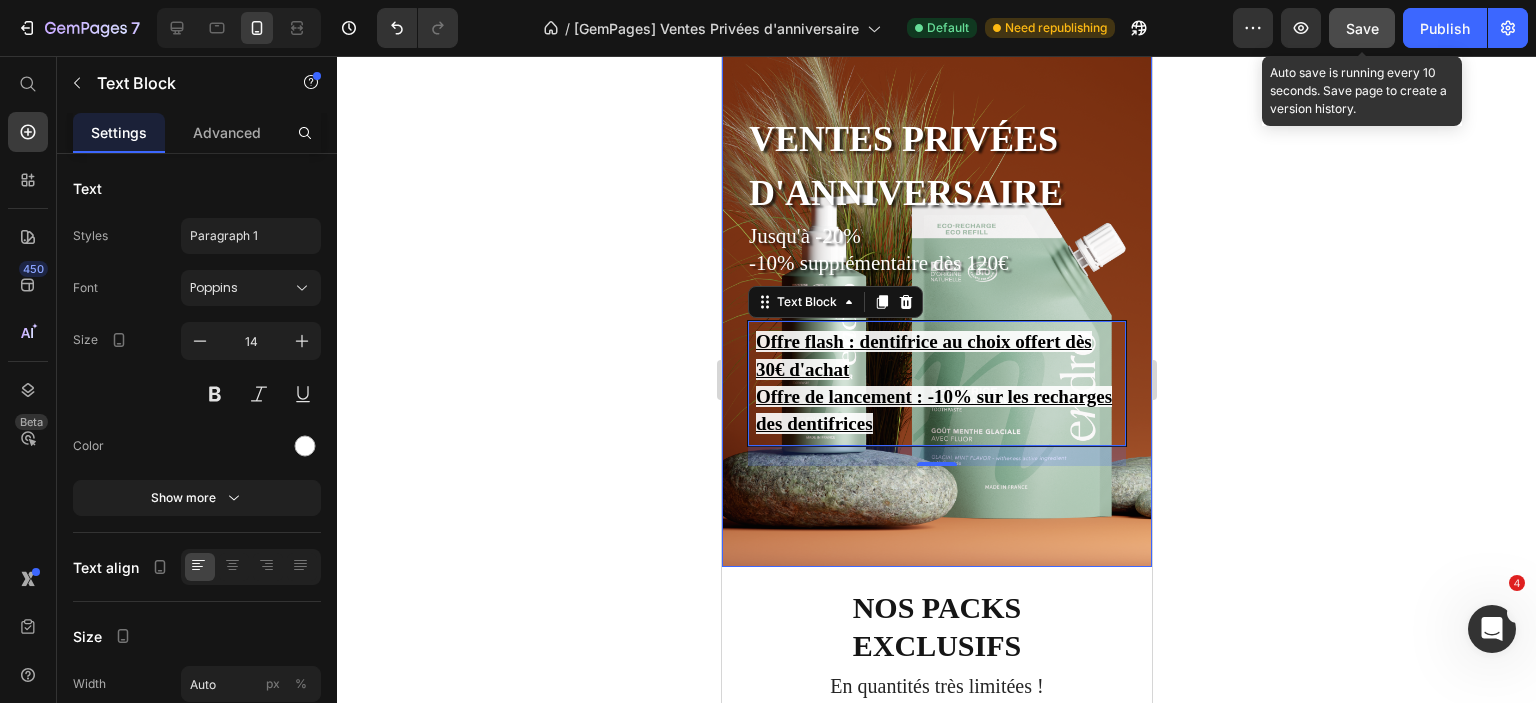 click 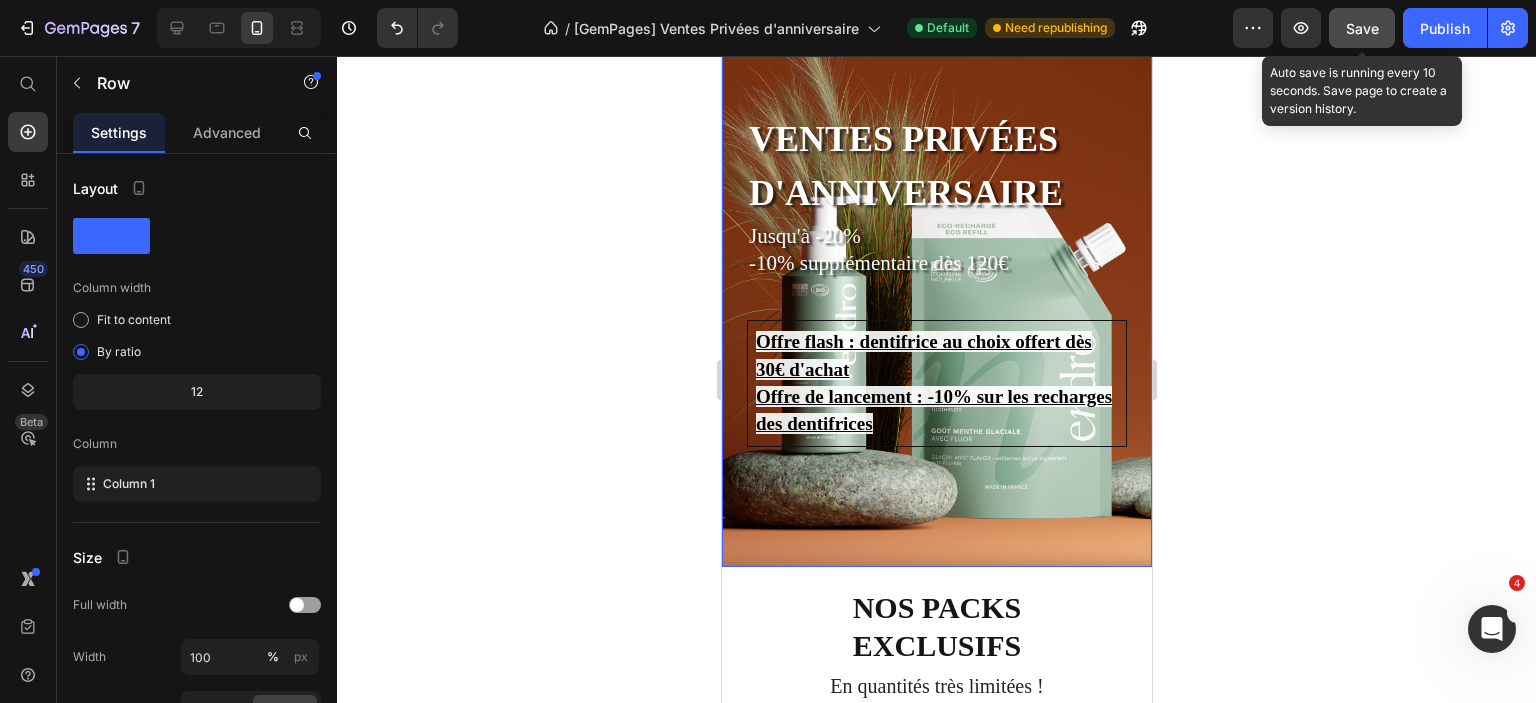 click on "Ventes privées d'anniversaire Heading Jusqu'à -20%  -10% supplémentaire dès 120€ Text Block Offre flash : dentifrice au choix offert dès 30€ d'achat Offre de lancement : -10% sur les recharges des dentifrices Text Block 05 Jours 10 Heures 22 Minutes 19 Secondes Countdown Timer Offre flash : dentifrice au choix offert dès 30€ d'achat   Offre de lancement : -10% sur les recharges des dentifrices Text Block Text Block" at bounding box center [936, 288] 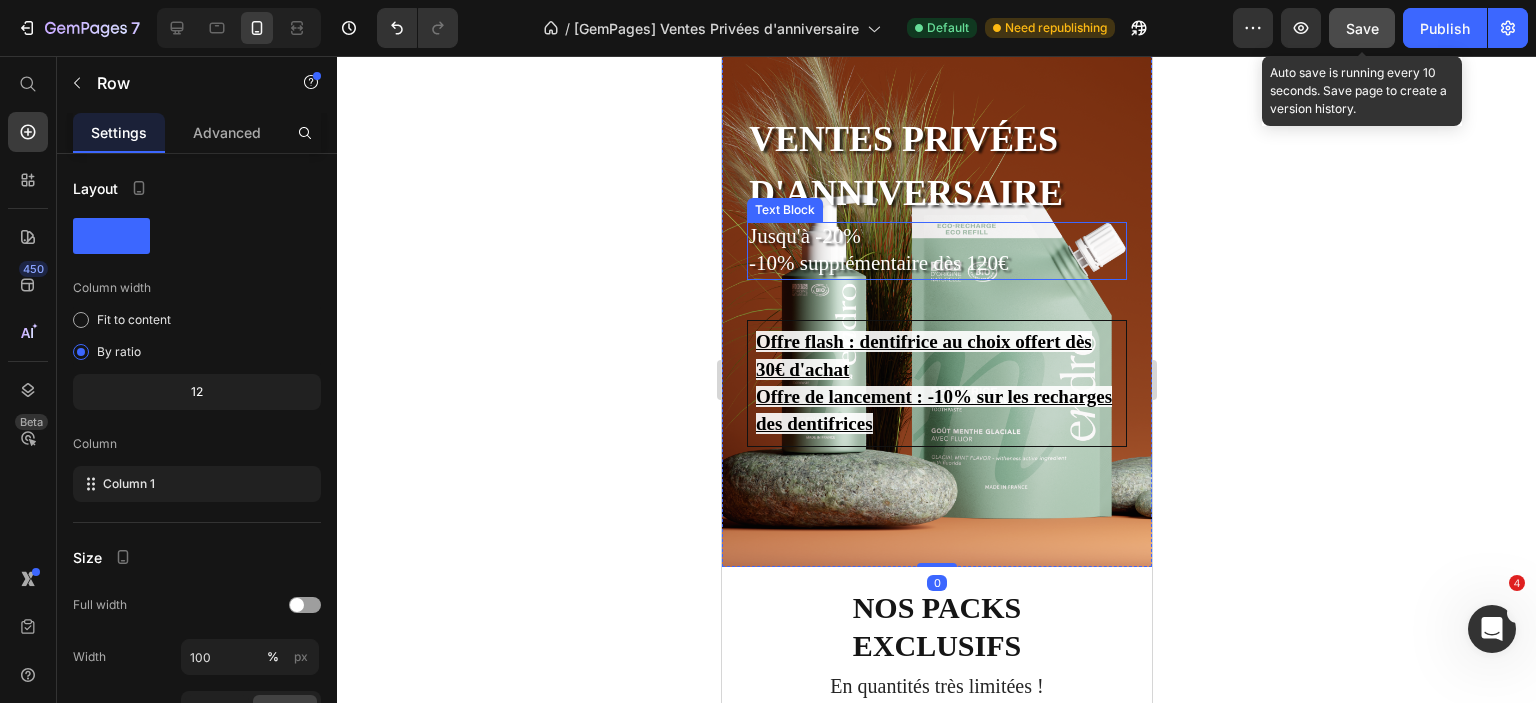 click on "Jusqu'à -20%" at bounding box center (936, 237) 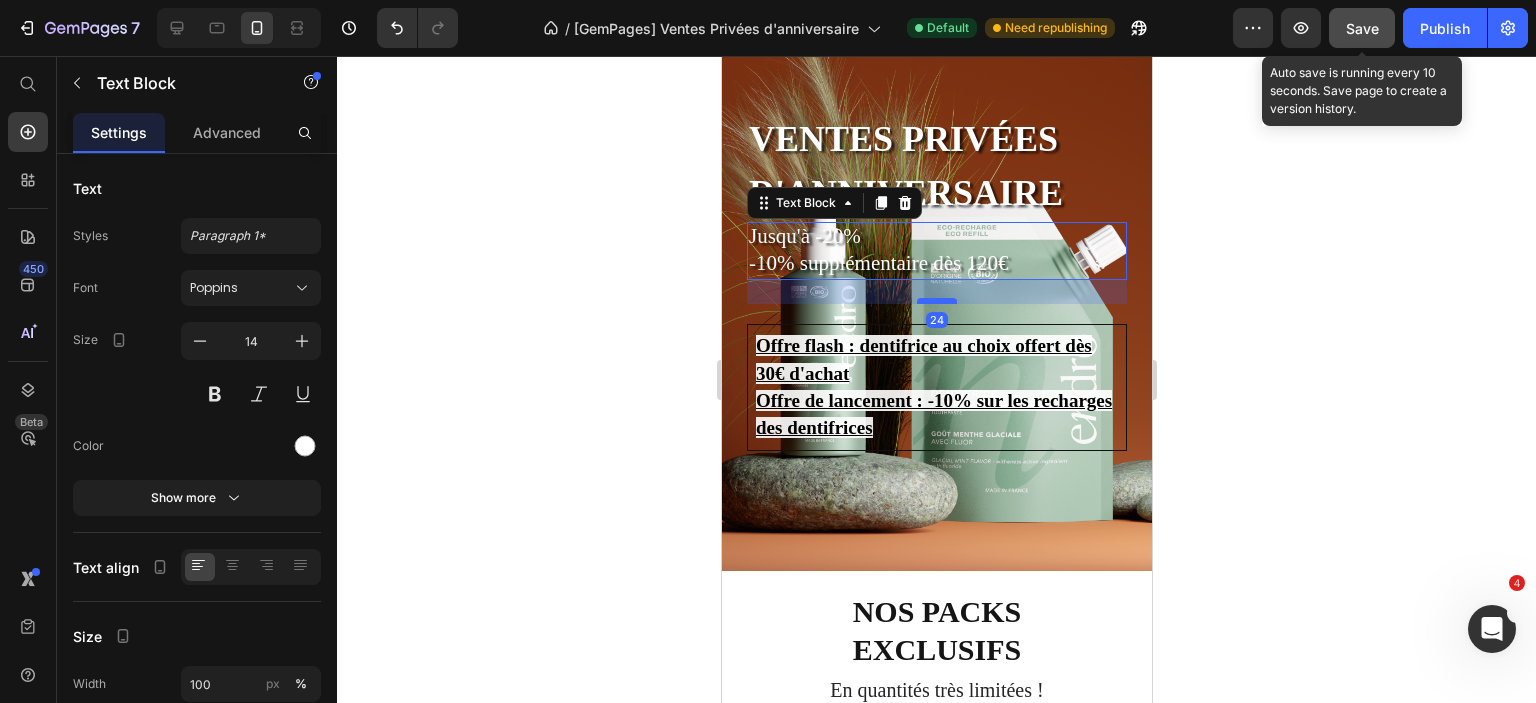 click at bounding box center (936, 301) 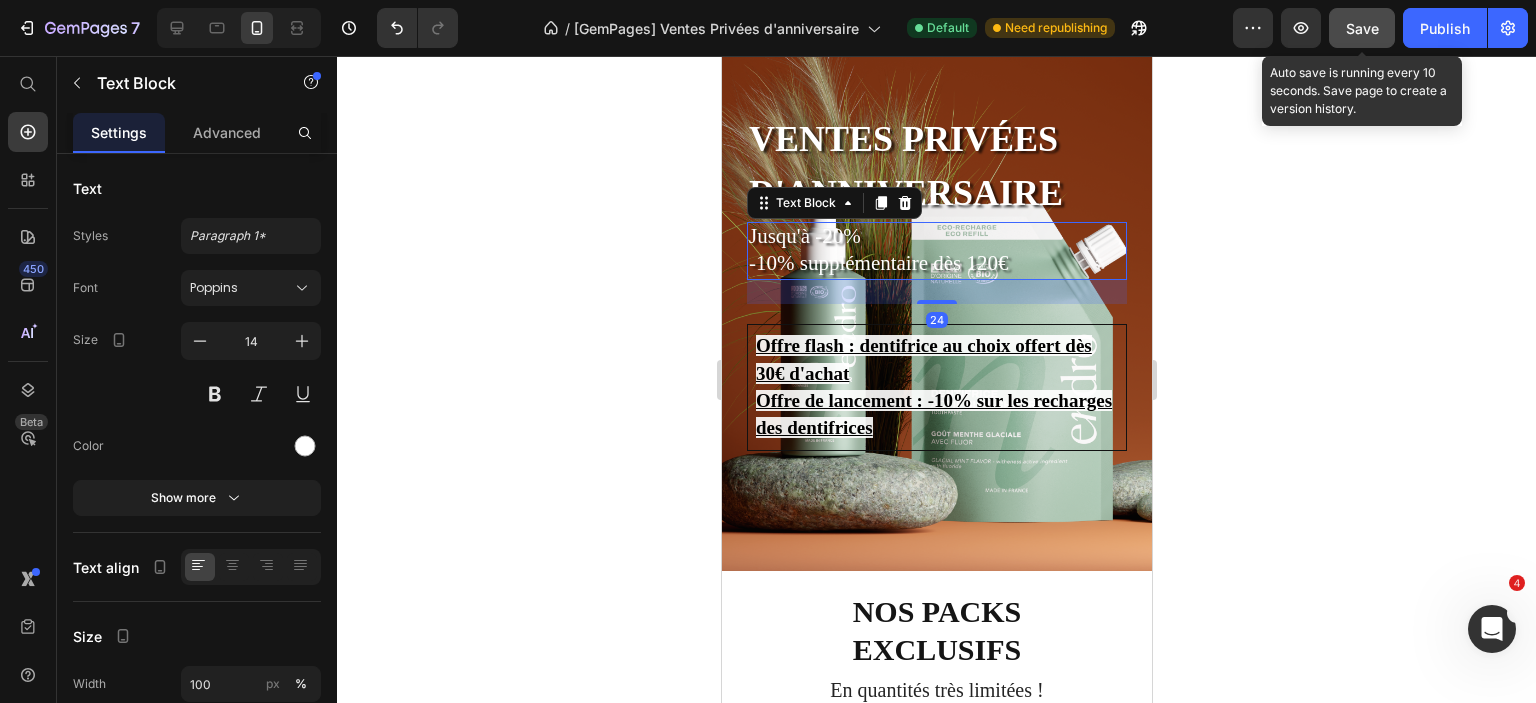 click 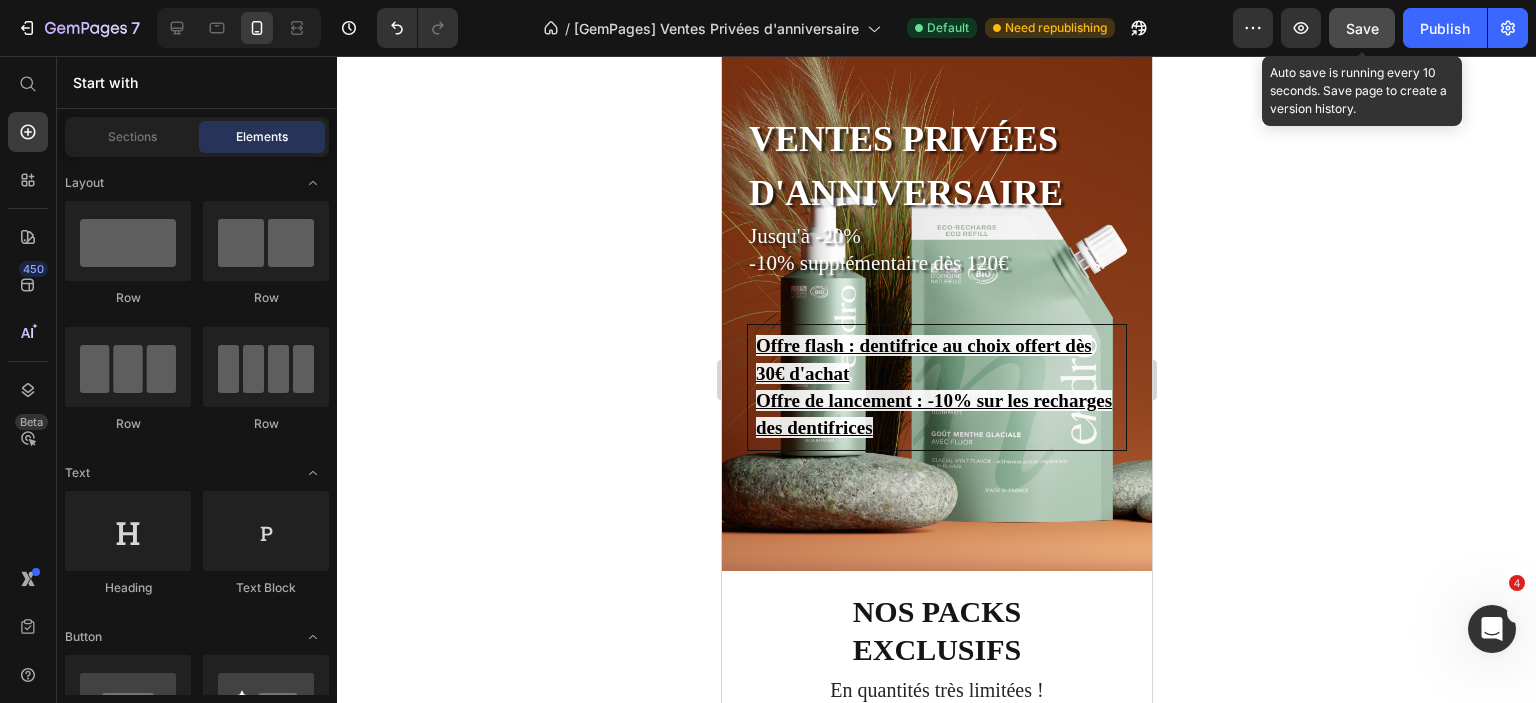 click on "7  Version history  /  [GemPages] Ventes Privées d'anniversaire Default Need republishing Preview  Save  Auto save is running every 10 seconds. Save page to create a version history.  Publish" 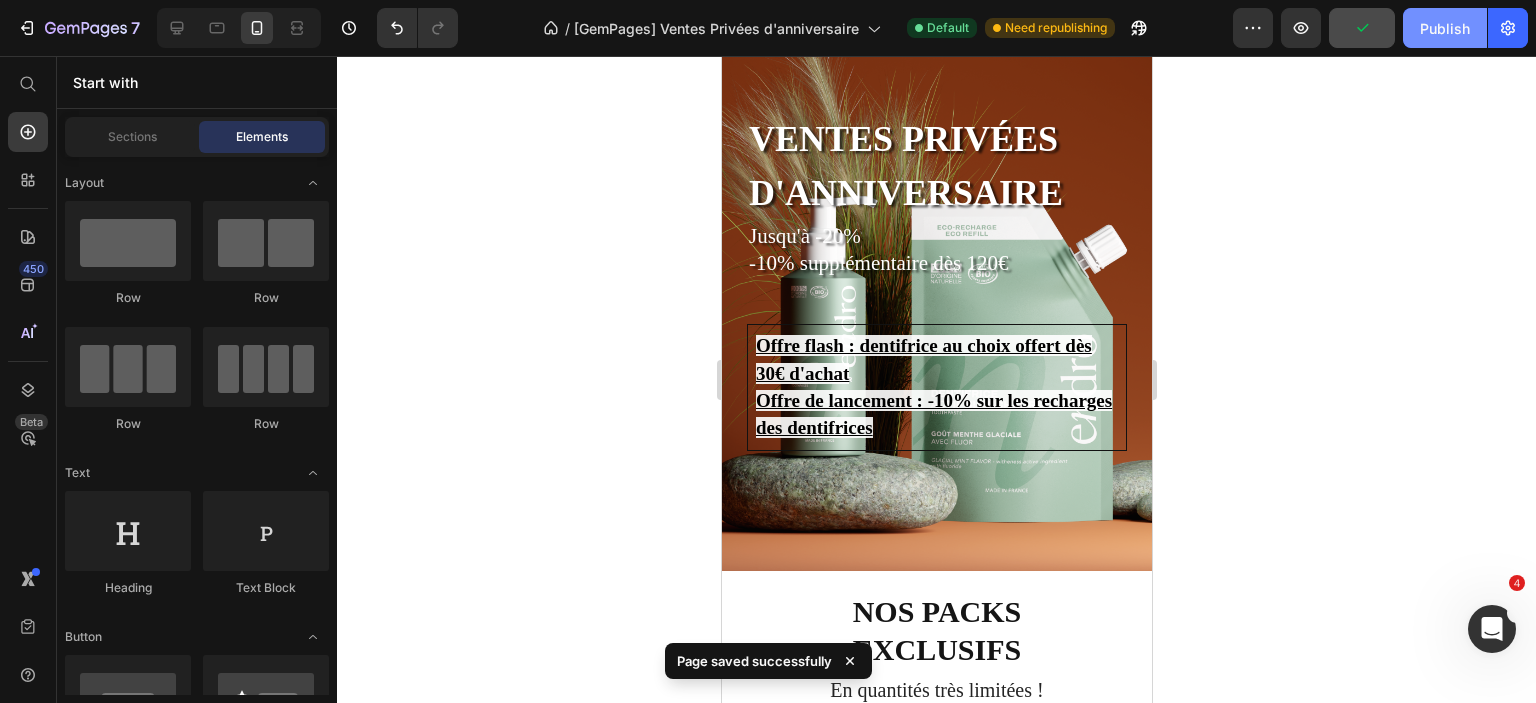 click on "Publish" at bounding box center [1445, 28] 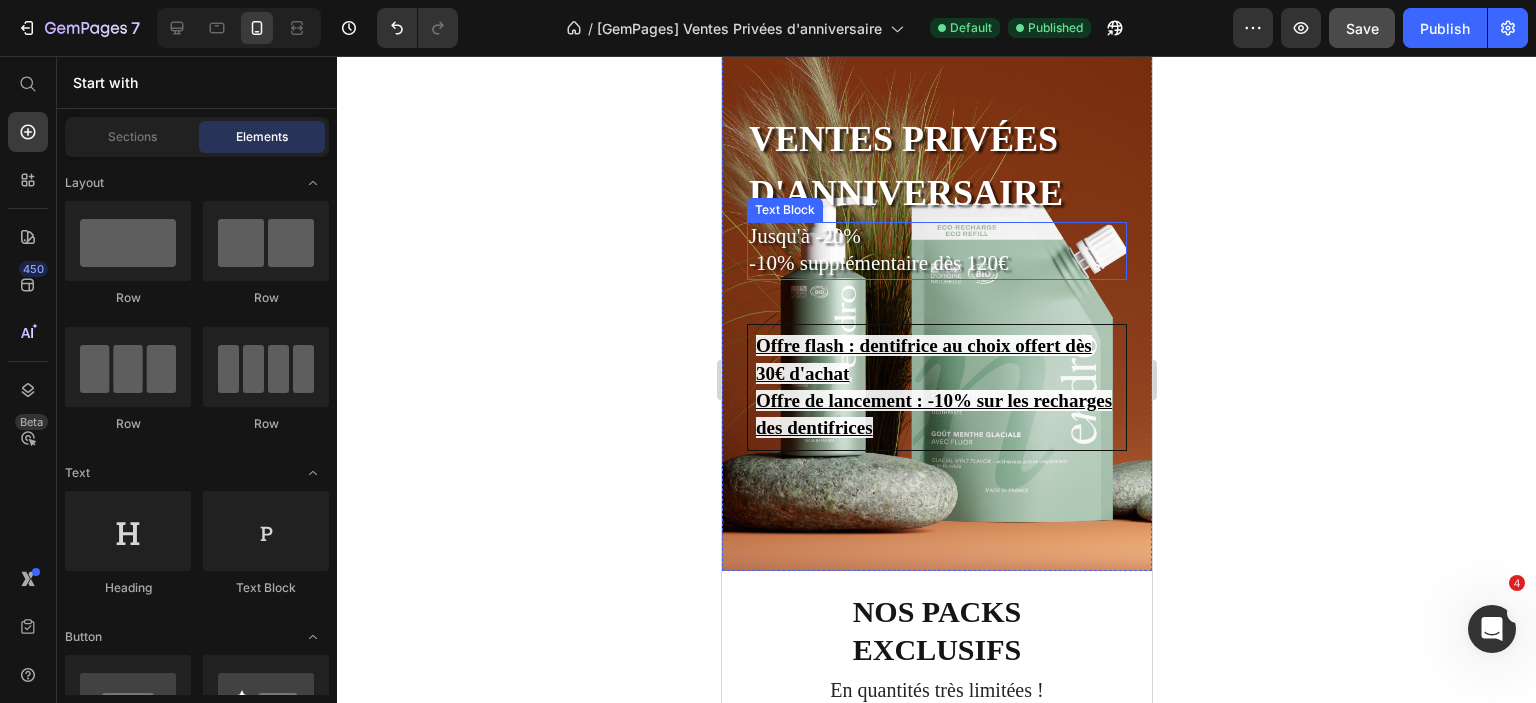 click on "-10% supplémentaire dès 120€" at bounding box center (878, 263) 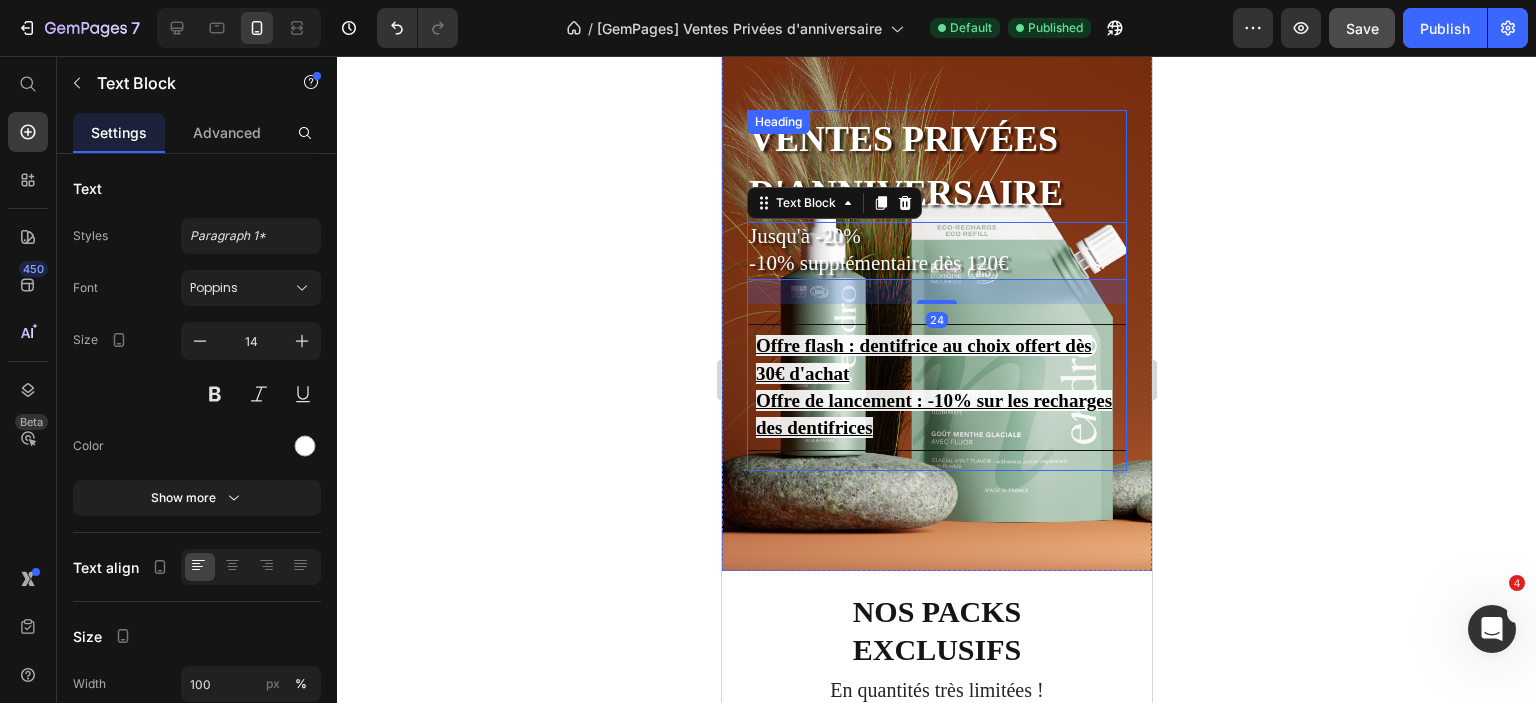 click on "Ventes privées d'anniversaire" at bounding box center (936, 166) 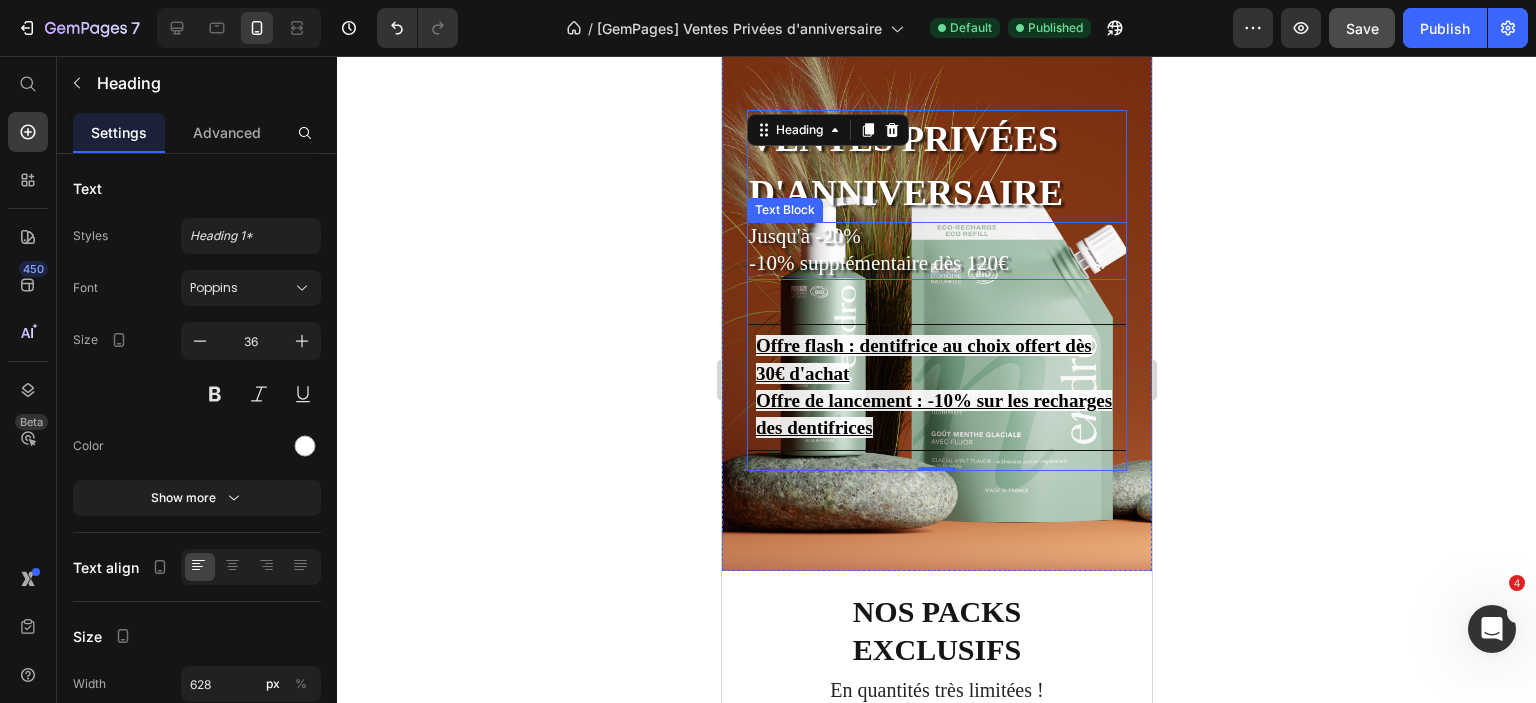 click on "-10% supplémentaire dès 120€" at bounding box center [878, 263] 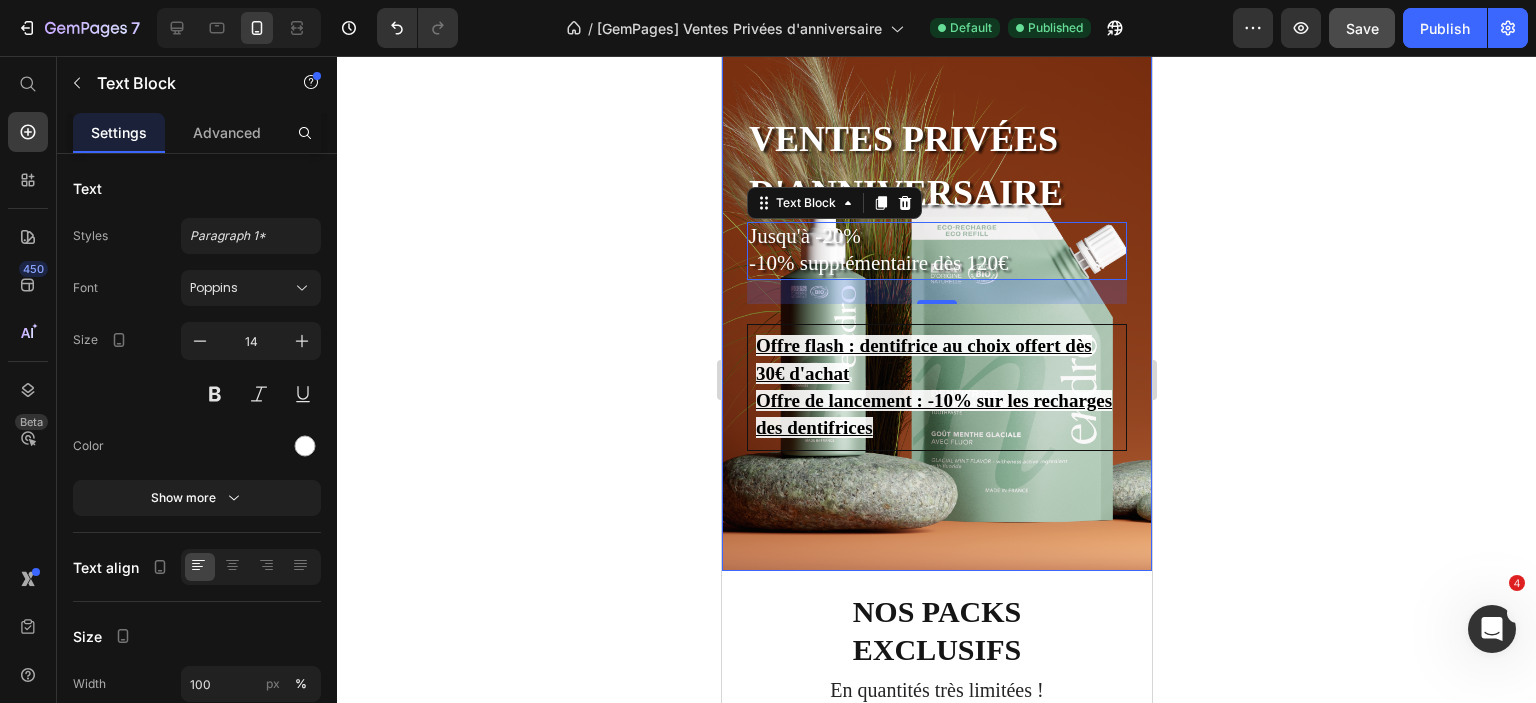 click on "Ventes privées d'anniversaire Heading Jusqu'à -20%  -10% supplémentaire dès 120€ Text Block   24 Offre flash : dentifrice au choix offert dès 30€ d'achat Offre de lancement : -10% sur les recharges des dentifrices Text Block 05 Jours 10 Heures 21 Minutes 02 Secondes Countdown Timer Offre flash : dentifrice au choix offert dès 30€ d'achat   Offre de lancement : -10% sur les recharges des dentifrices Text Block Text Block Row" at bounding box center (936, 290) 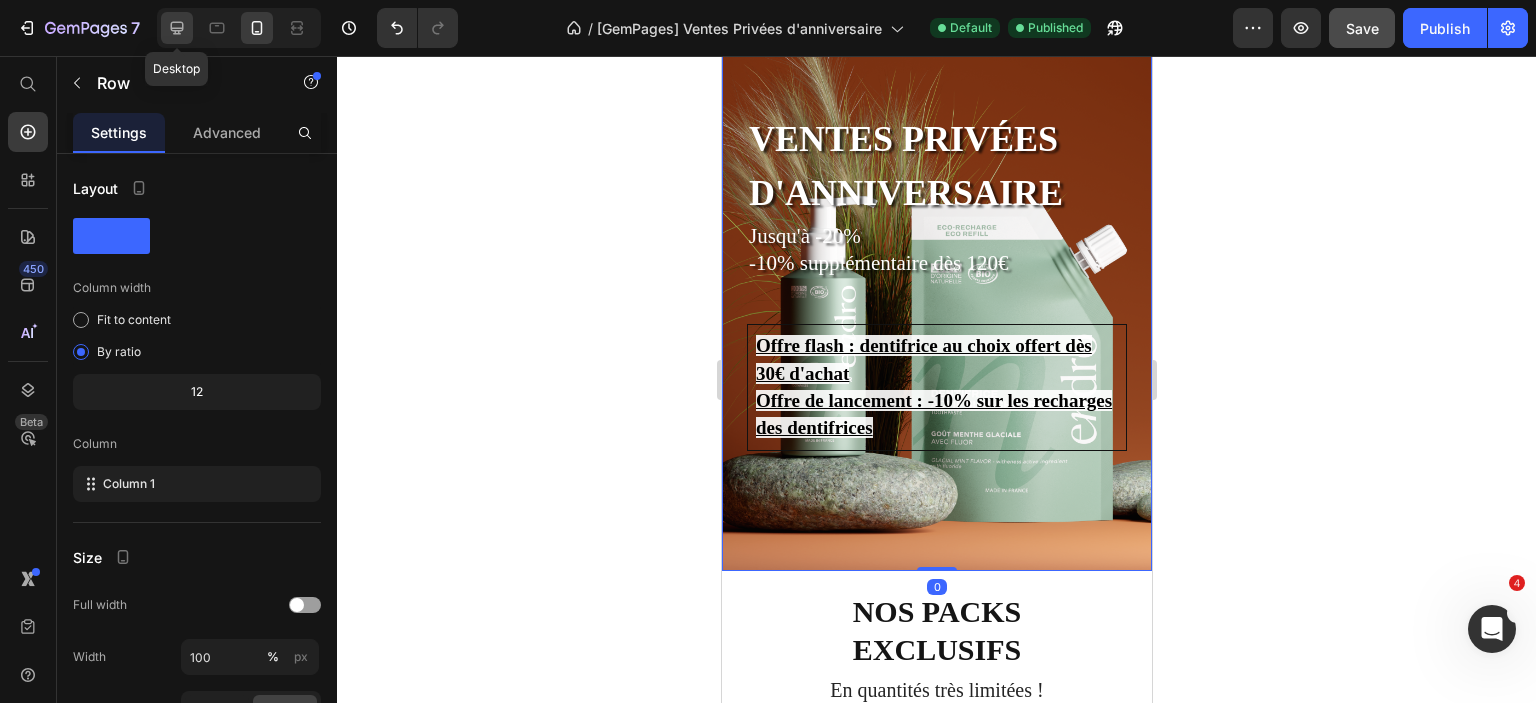 click 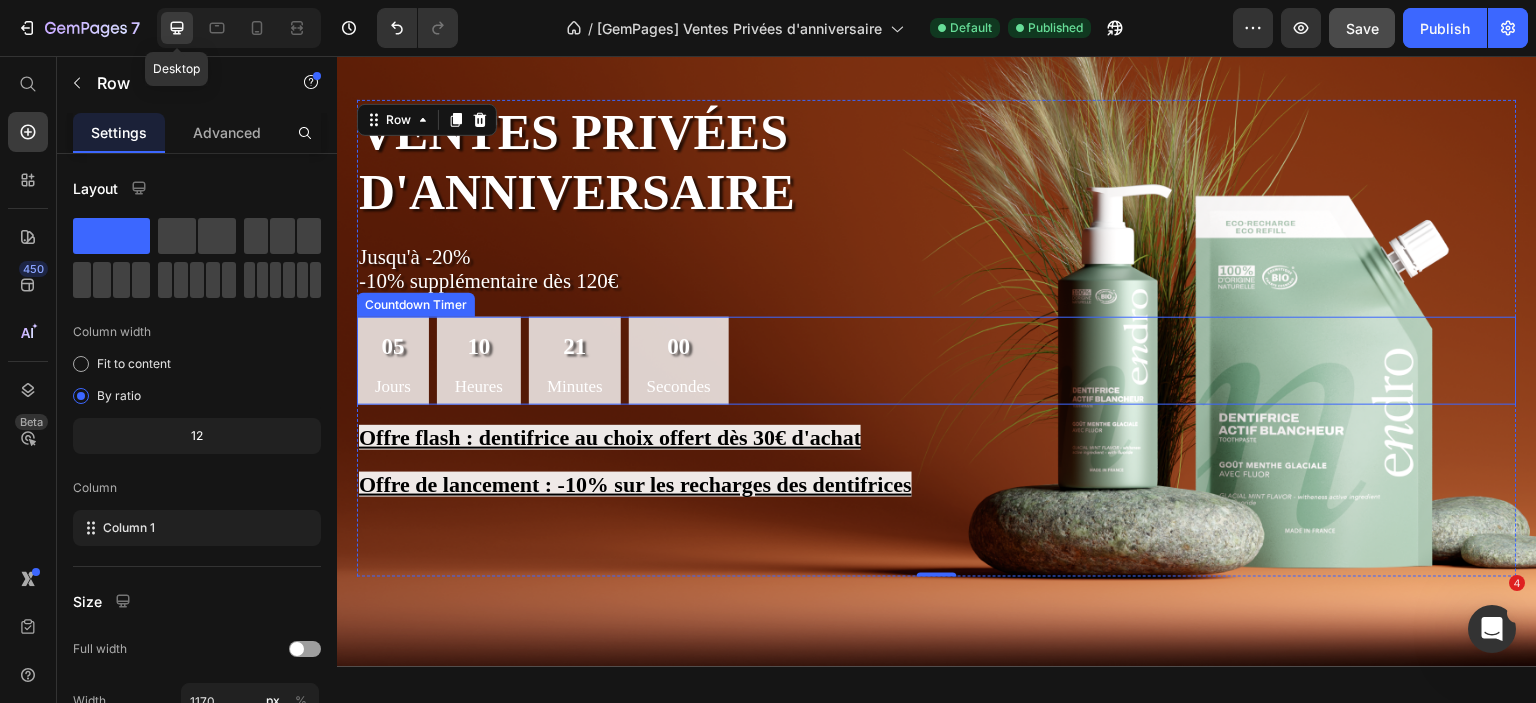 scroll, scrollTop: 60, scrollLeft: 0, axis: vertical 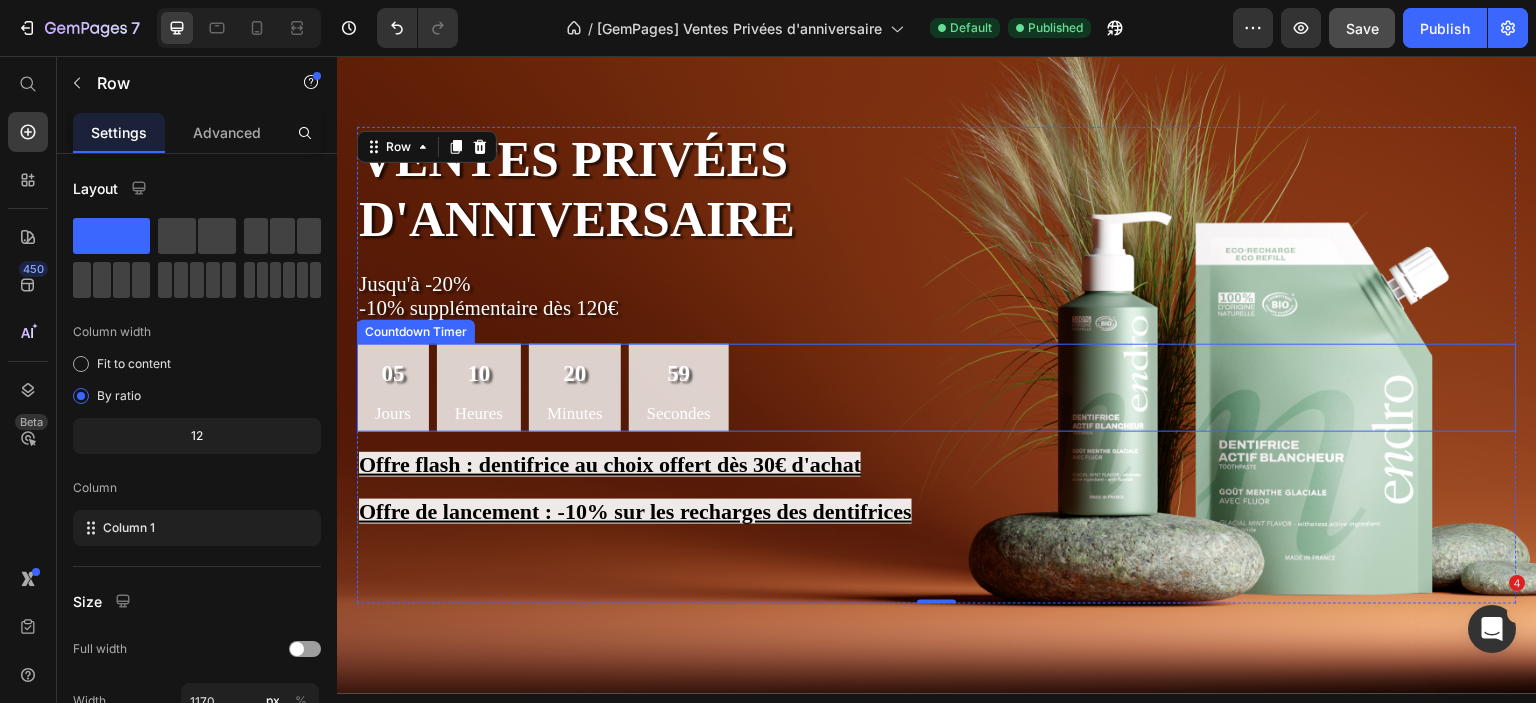 click on "05 Jours 10 Heures 20 Minutes 59 Secondes" at bounding box center (937, 388) 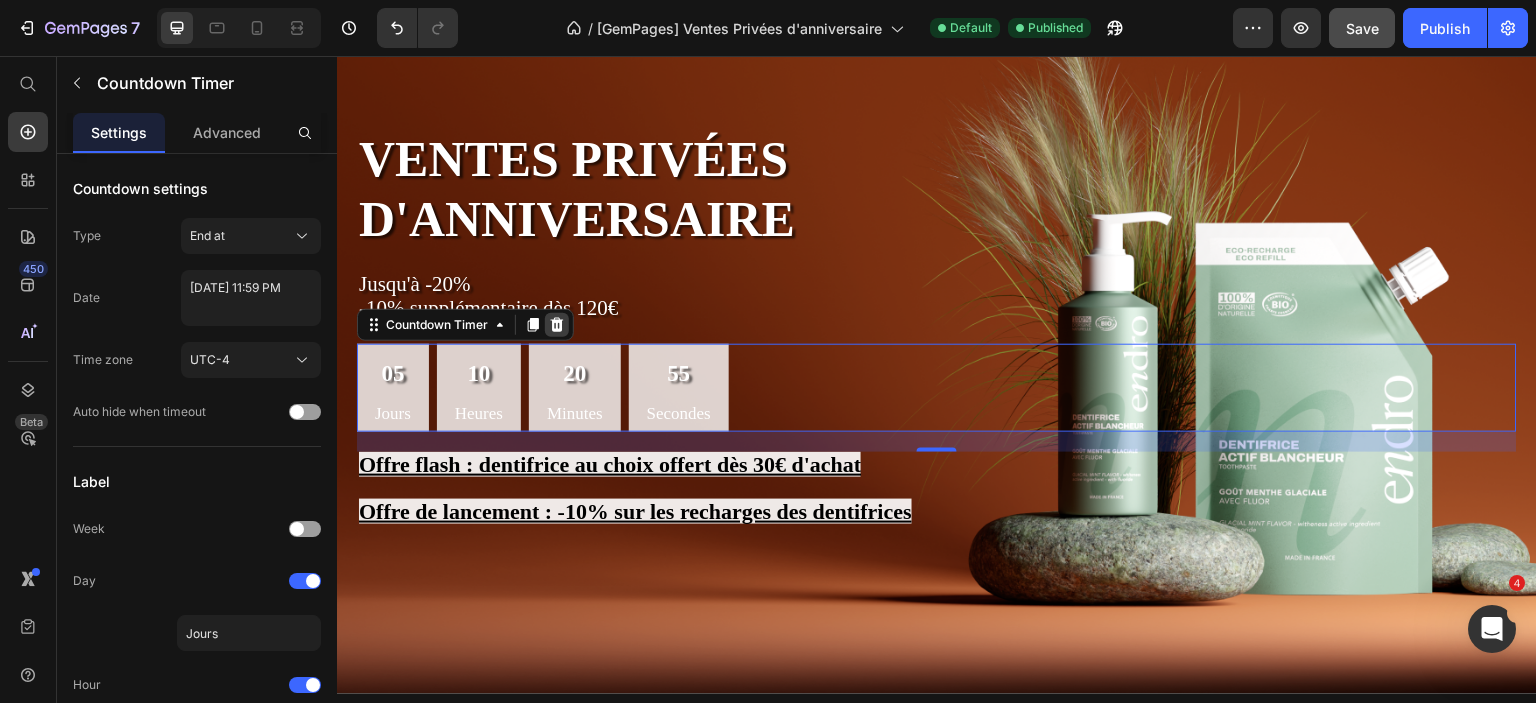 click 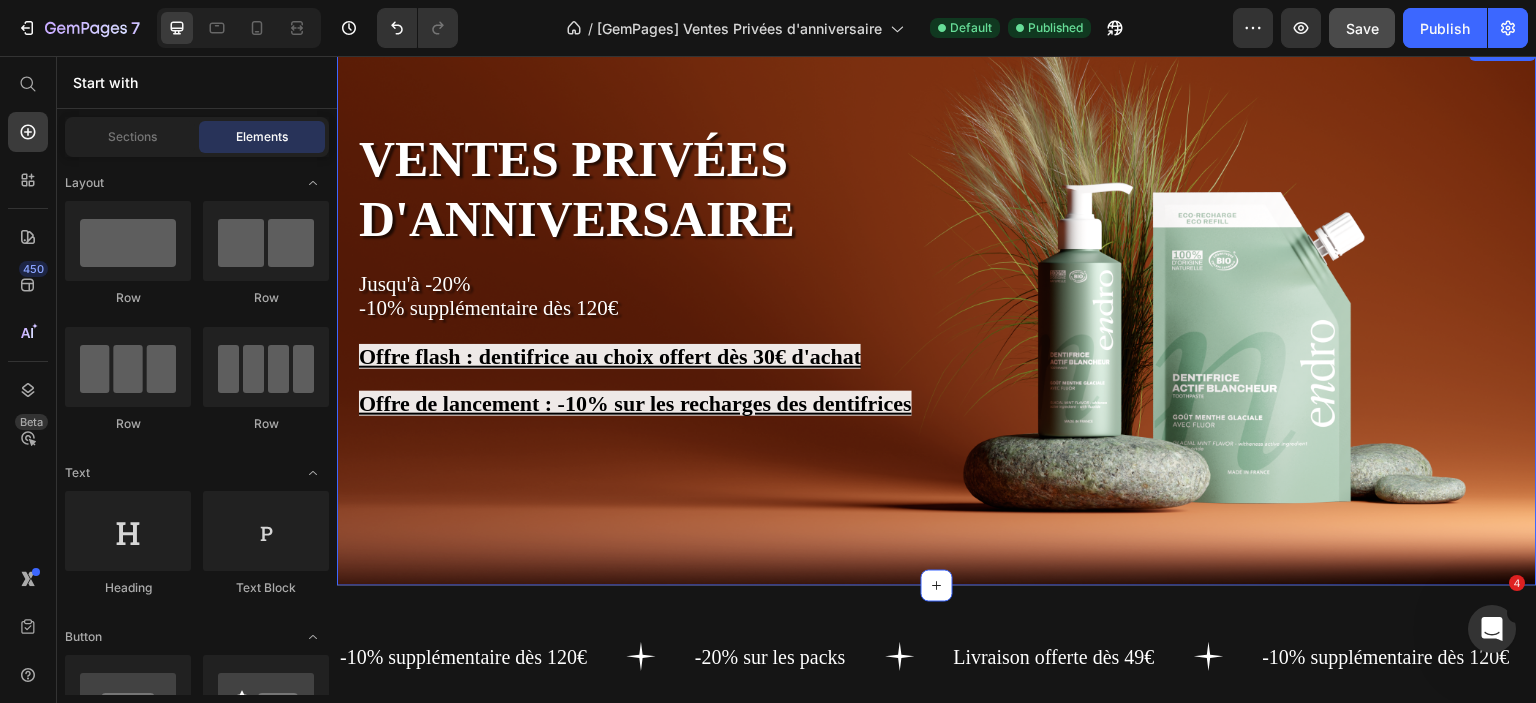 scroll, scrollTop: 156, scrollLeft: 0, axis: vertical 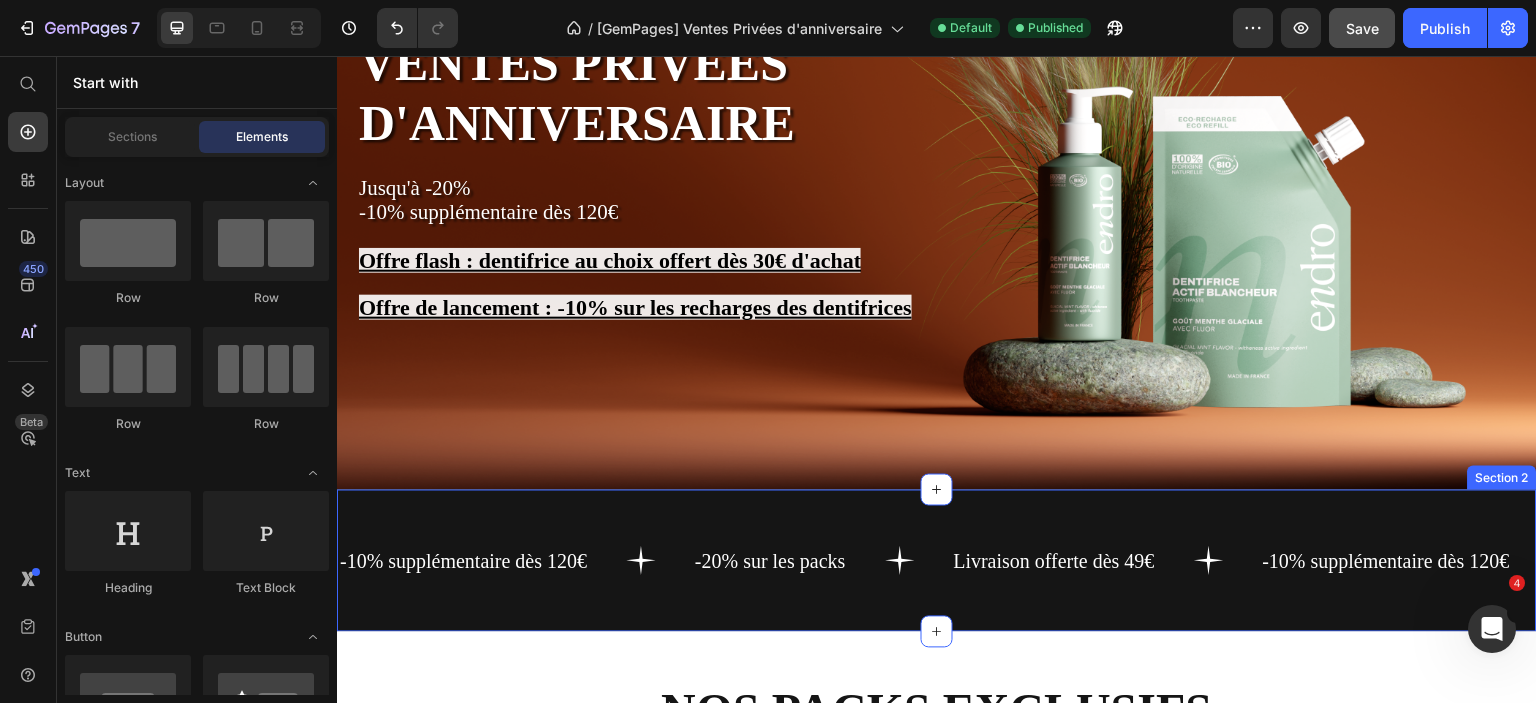 click on "-10% supplémentaire dès 120€ Text
-20% sur les packs Text
Livraison offerte dès 49€ Text
-10% supplémentaire dès 120€ Text
-20% sur les packs Text
Livraison offerte dès 49€ Text
-10% supplémentaire dès 120€ Text
-20% sur les packs Text
Livraison offerte dès 49€ Text
-10% supplémentaire dès 120€ Text
-20% sur les packs Text
Livraison offerte dès 49€ Text
-10% supplémentaire dès 120€ Text
-20% sur les packs Text
Livraison offerte dès 49€ Text
-10% supplémentaire dès 120€ Text
-20% sur les packs Text
Livraison offerte dès 49€ Text
Marquee Section 2" at bounding box center (937, 561) 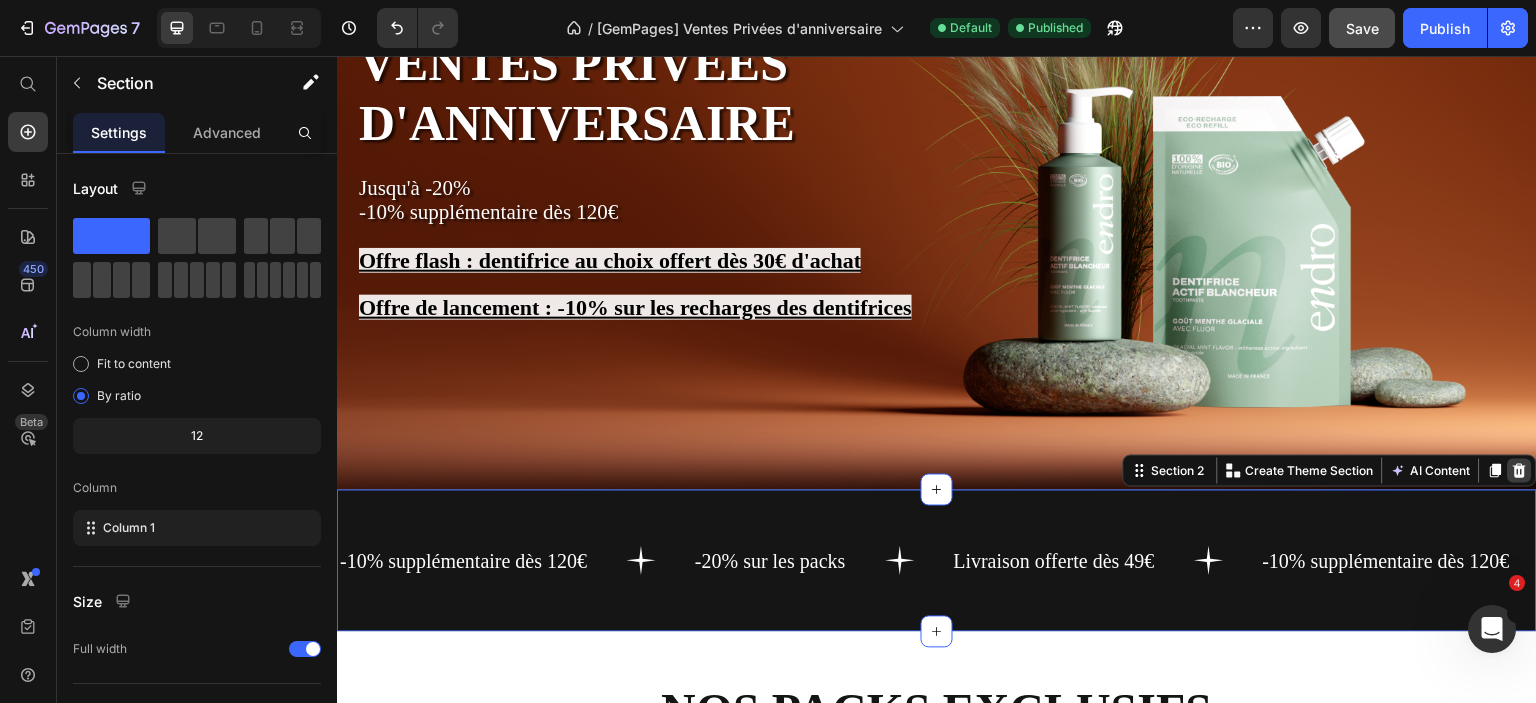 click 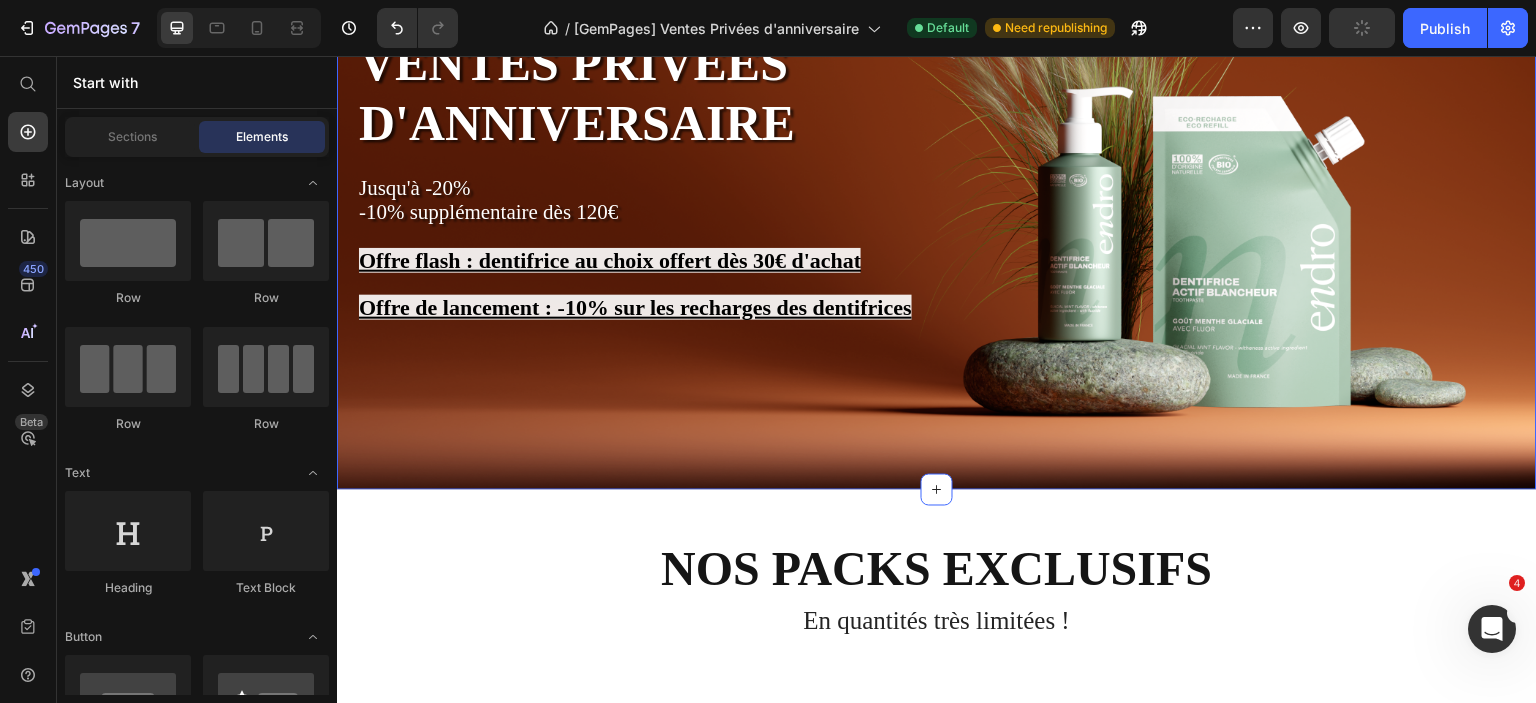 scroll, scrollTop: 0, scrollLeft: 0, axis: both 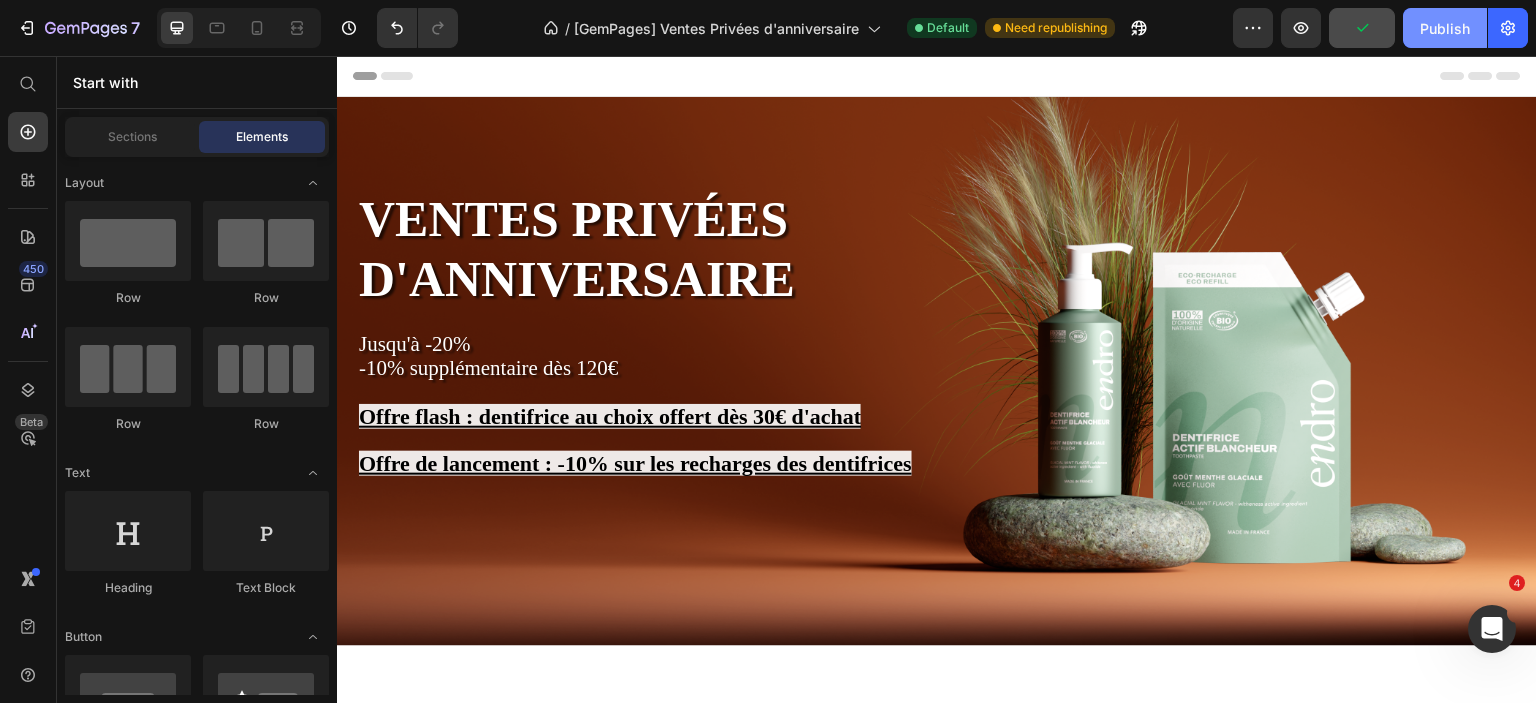 click on "Publish" at bounding box center [1445, 28] 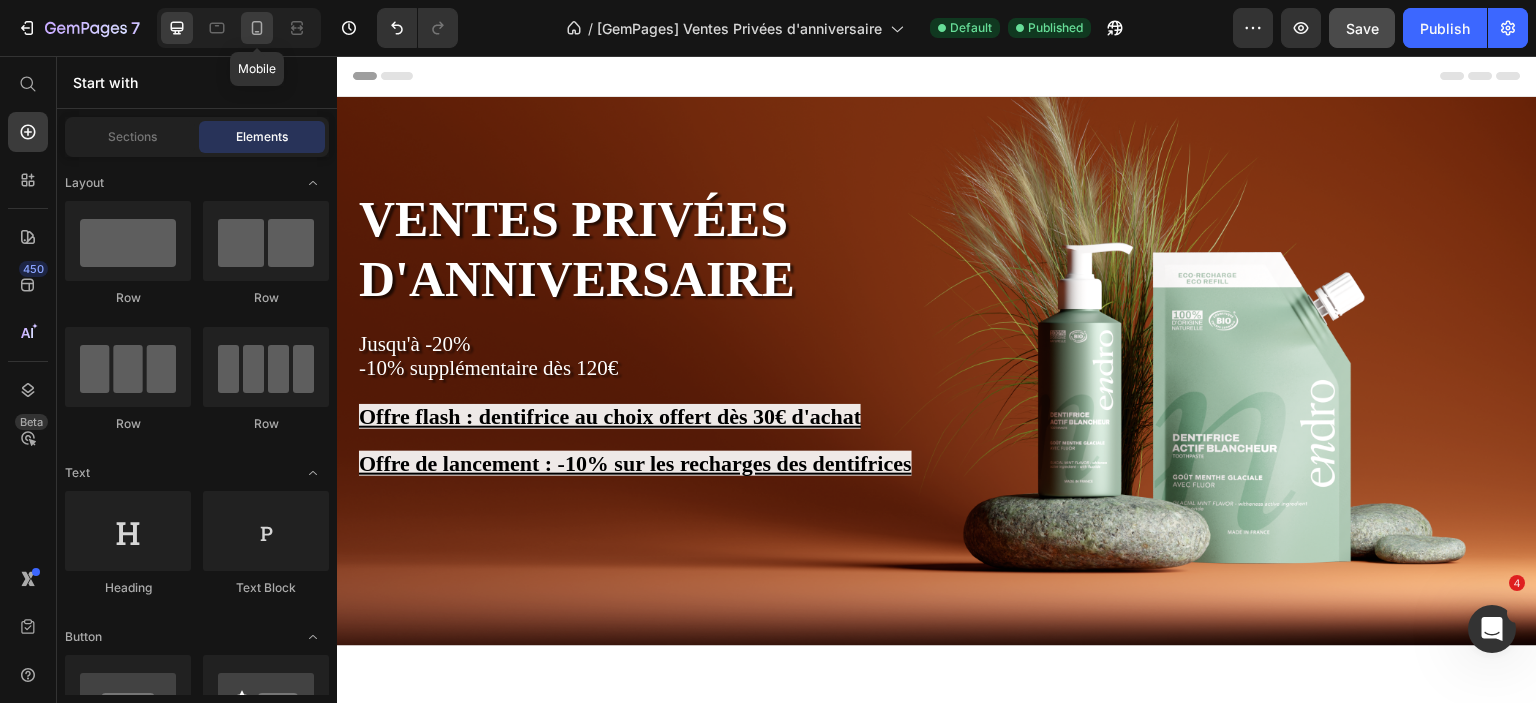 click 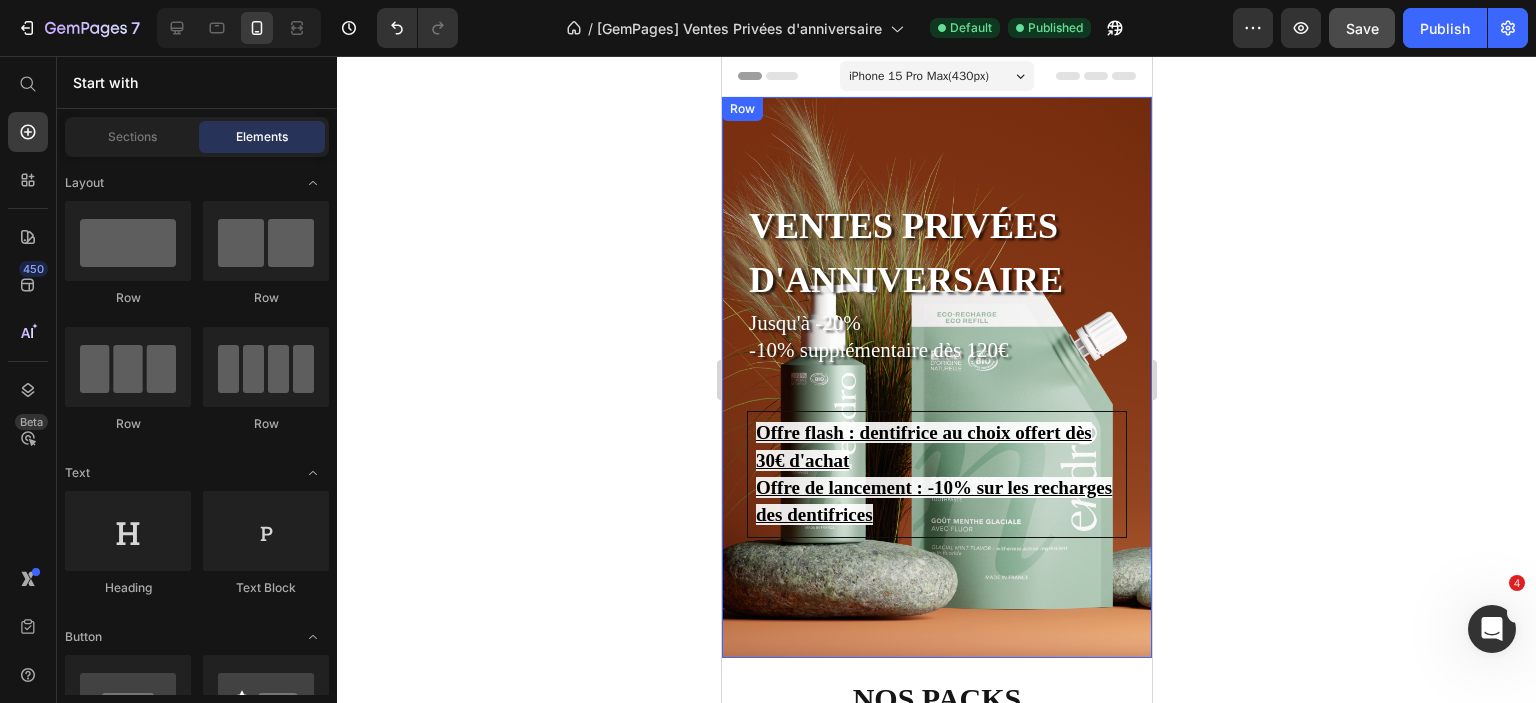 click on "Ventes privées d'anniversaire Heading Jusqu'à -20%  -10% supplémentaire dès 120€ Text Block Offre flash : dentifrice au choix offert dès 30€ d'achat Offre de lancement : -10% sur les recharges des dentifrices Text Block Offre flash : dentifrice au choix offert dès 30€ d'achat   Offre de lancement : -10% sur les recharges des dentifrices Text Block Text Block Row" at bounding box center [936, 377] 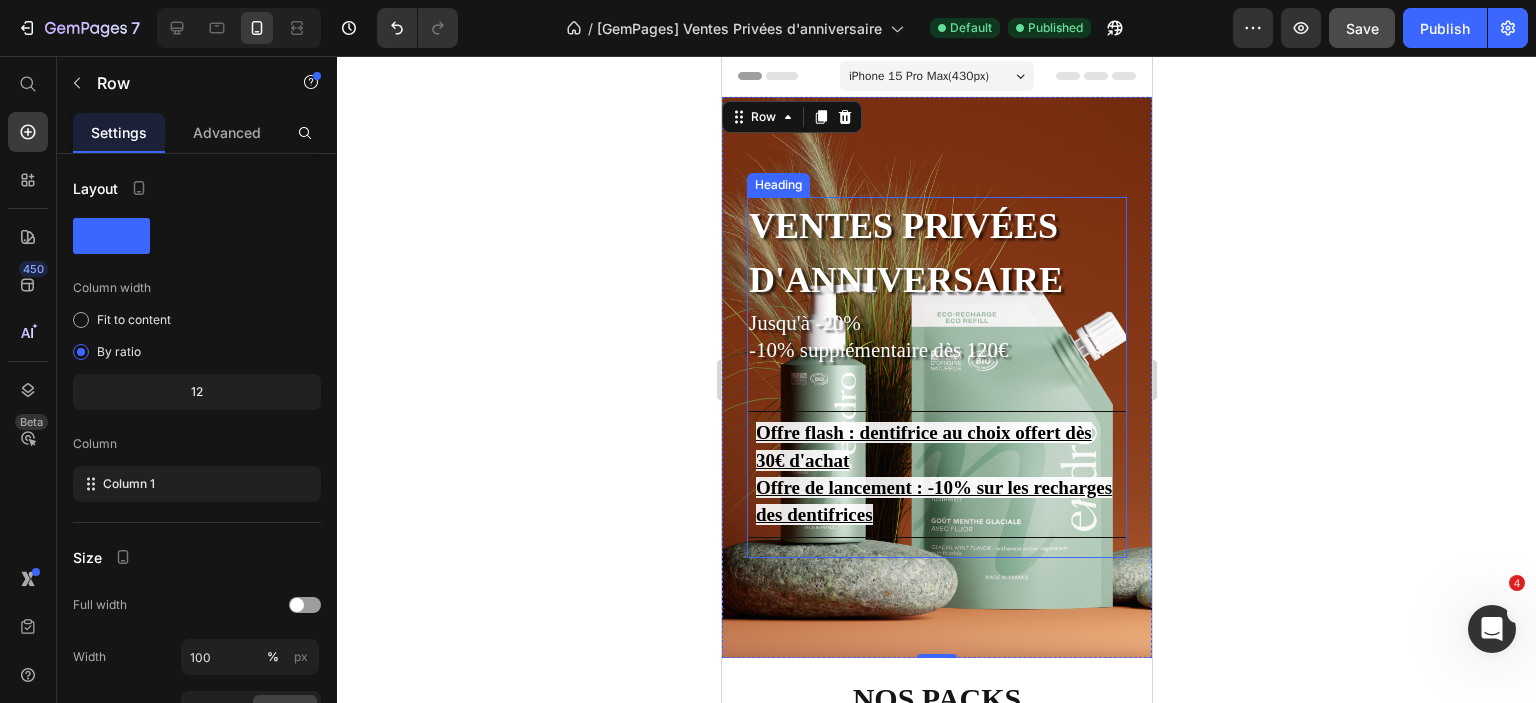 click on "Jusqu'à -20%" at bounding box center [804, 323] 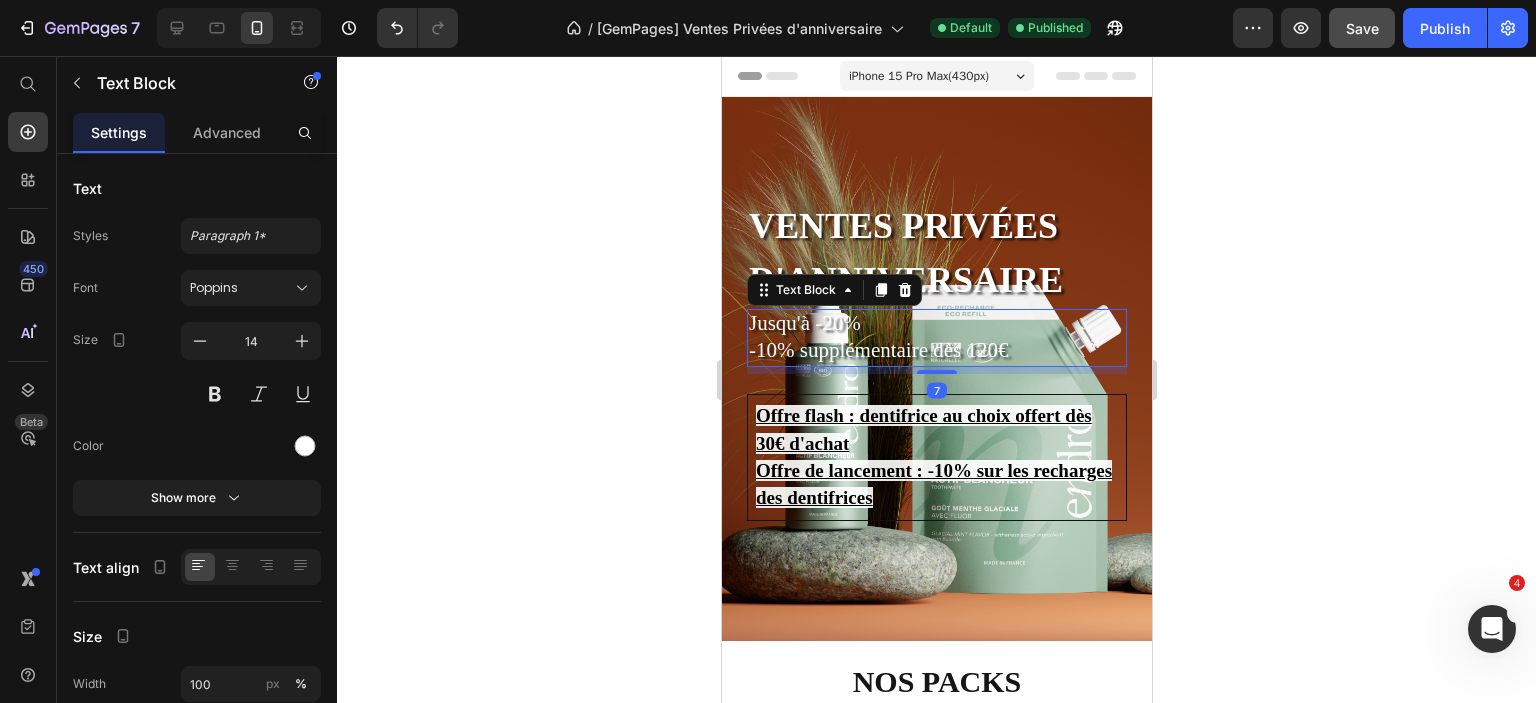 drag, startPoint x: 934, startPoint y: 389, endPoint x: 1025, endPoint y: 372, distance: 92.574295 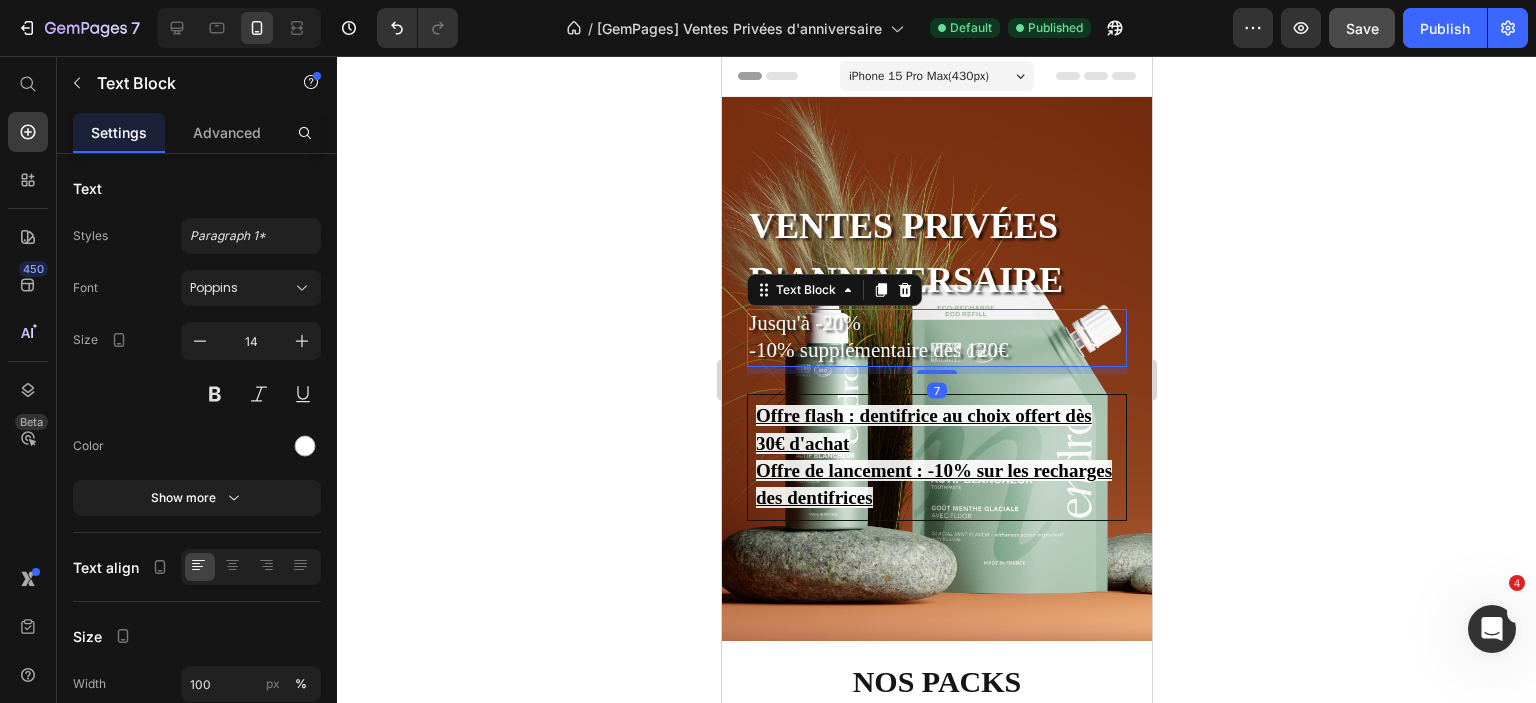click 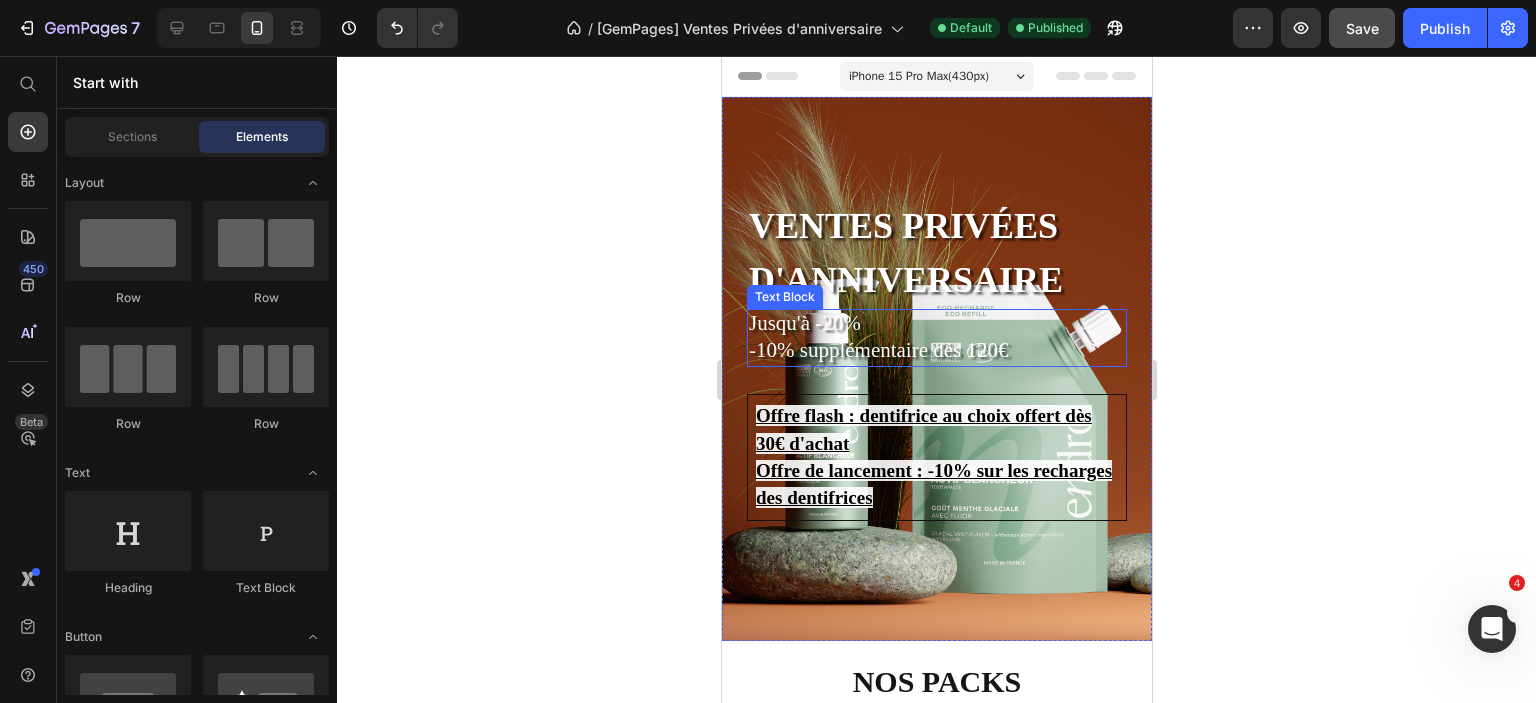 click on "Jusqu'à -20%" at bounding box center (936, 324) 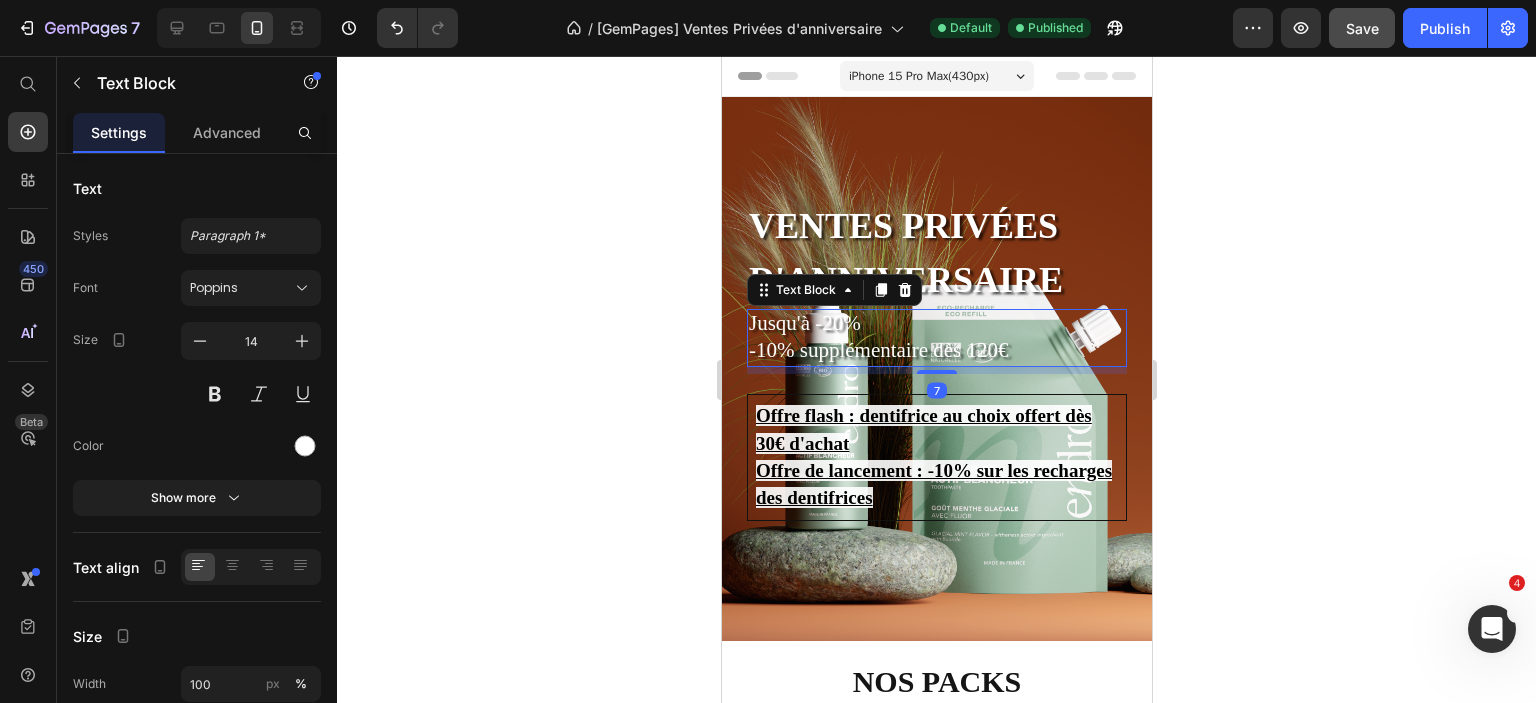 click on "Jusqu'à -20%" at bounding box center (936, 324) 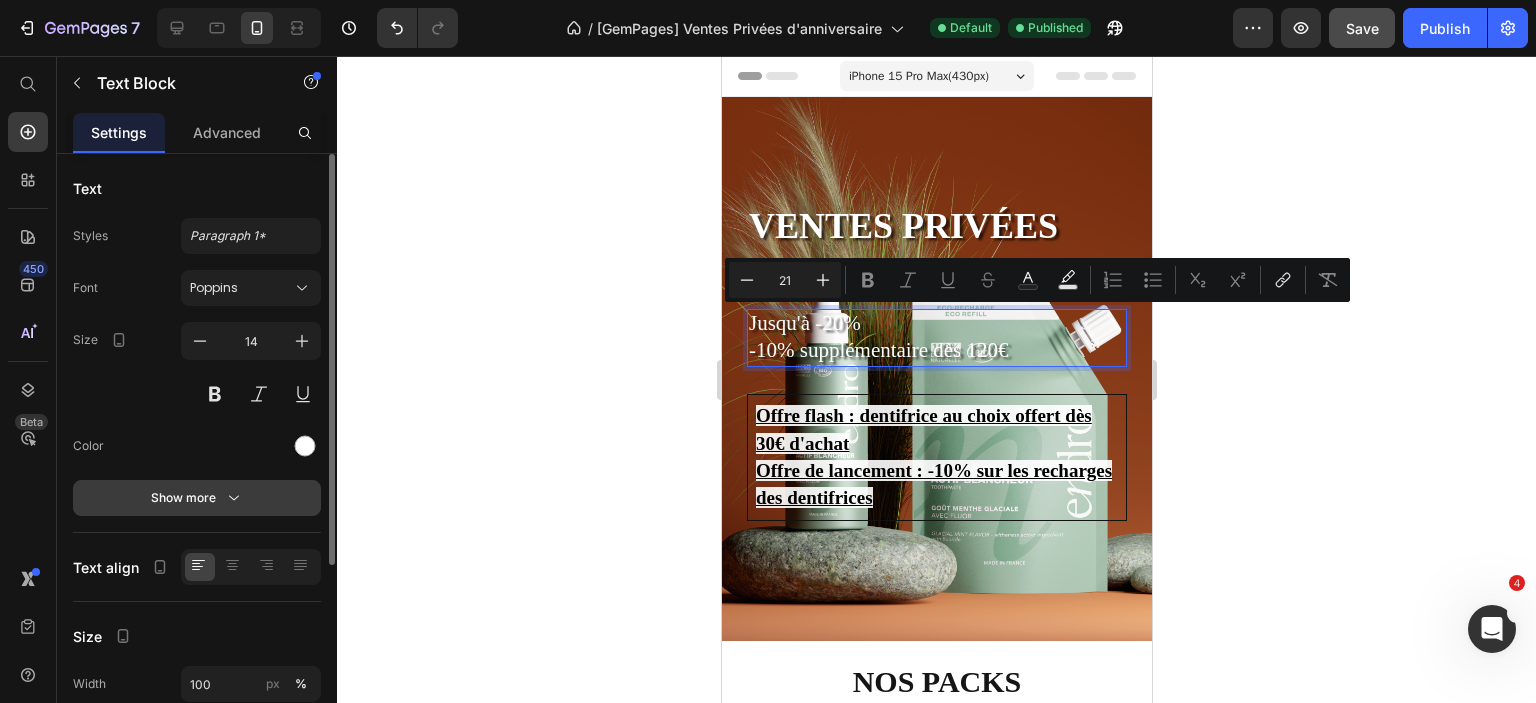 click on "Show more" at bounding box center (197, 498) 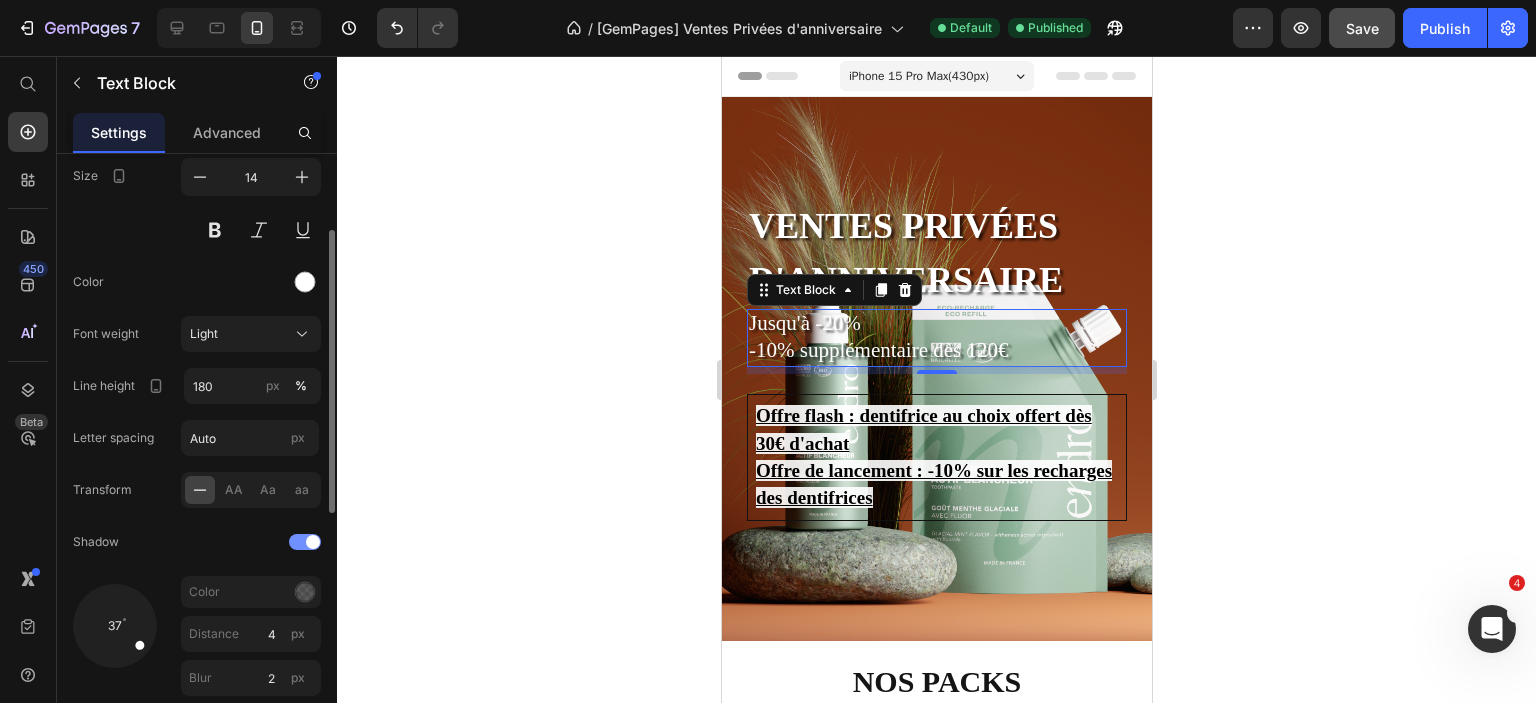 scroll, scrollTop: 164, scrollLeft: 0, axis: vertical 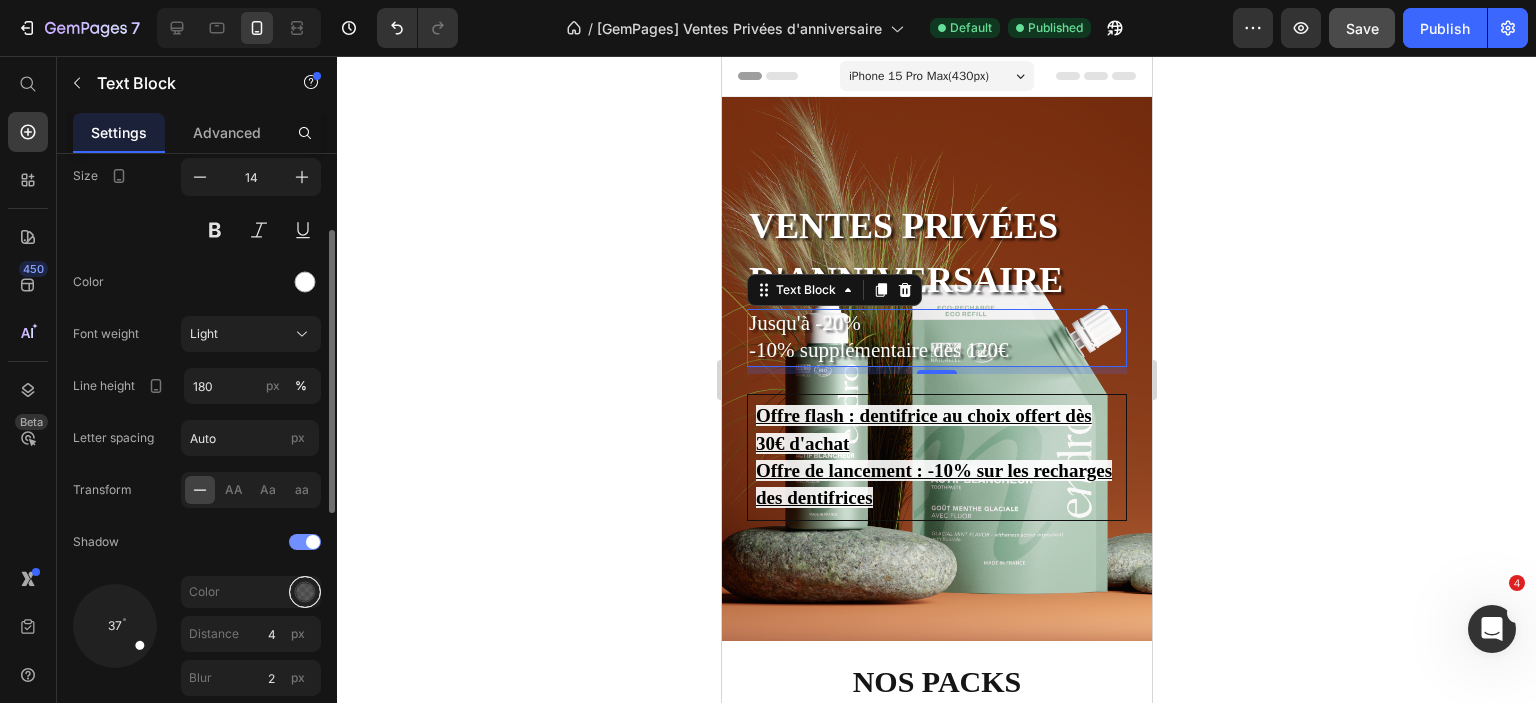 click at bounding box center (305, 592) 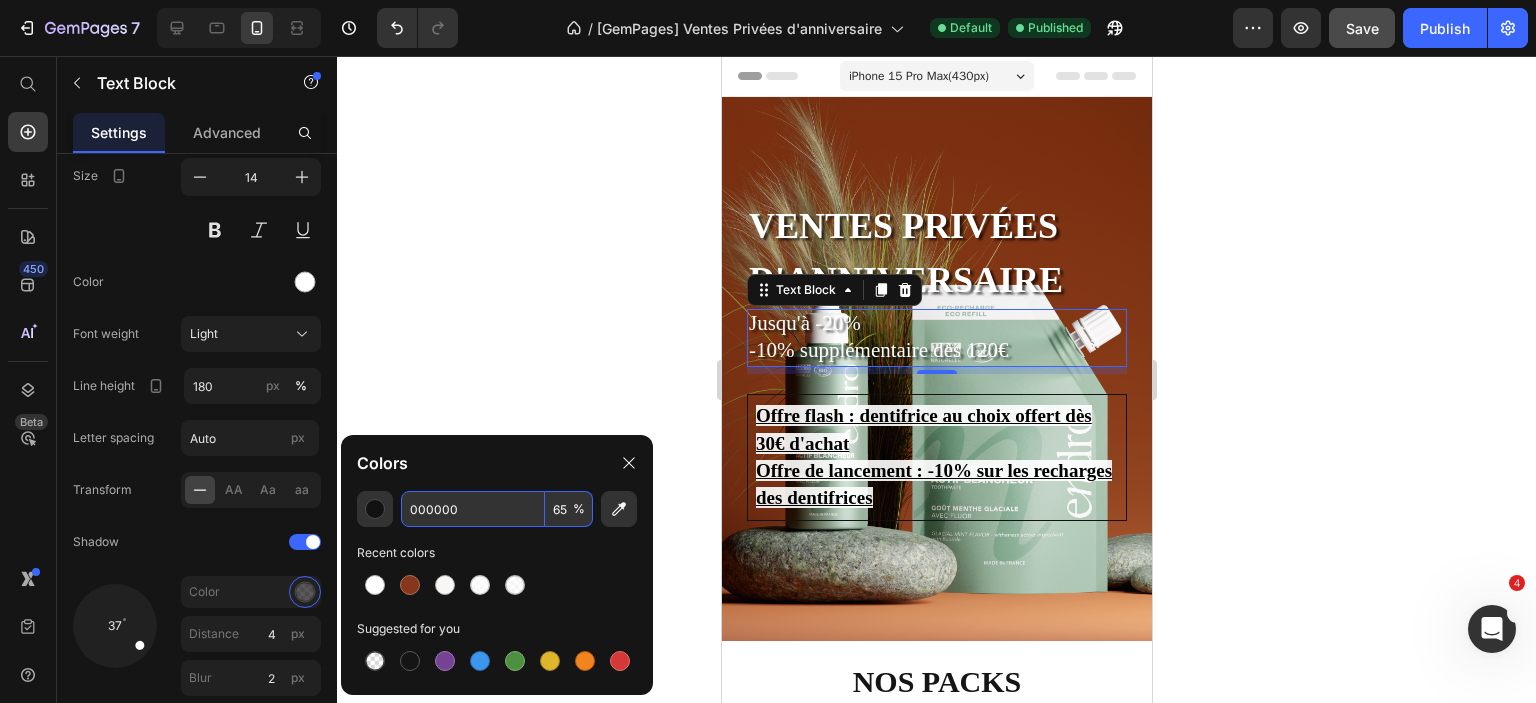 click on "65" at bounding box center [569, 509] 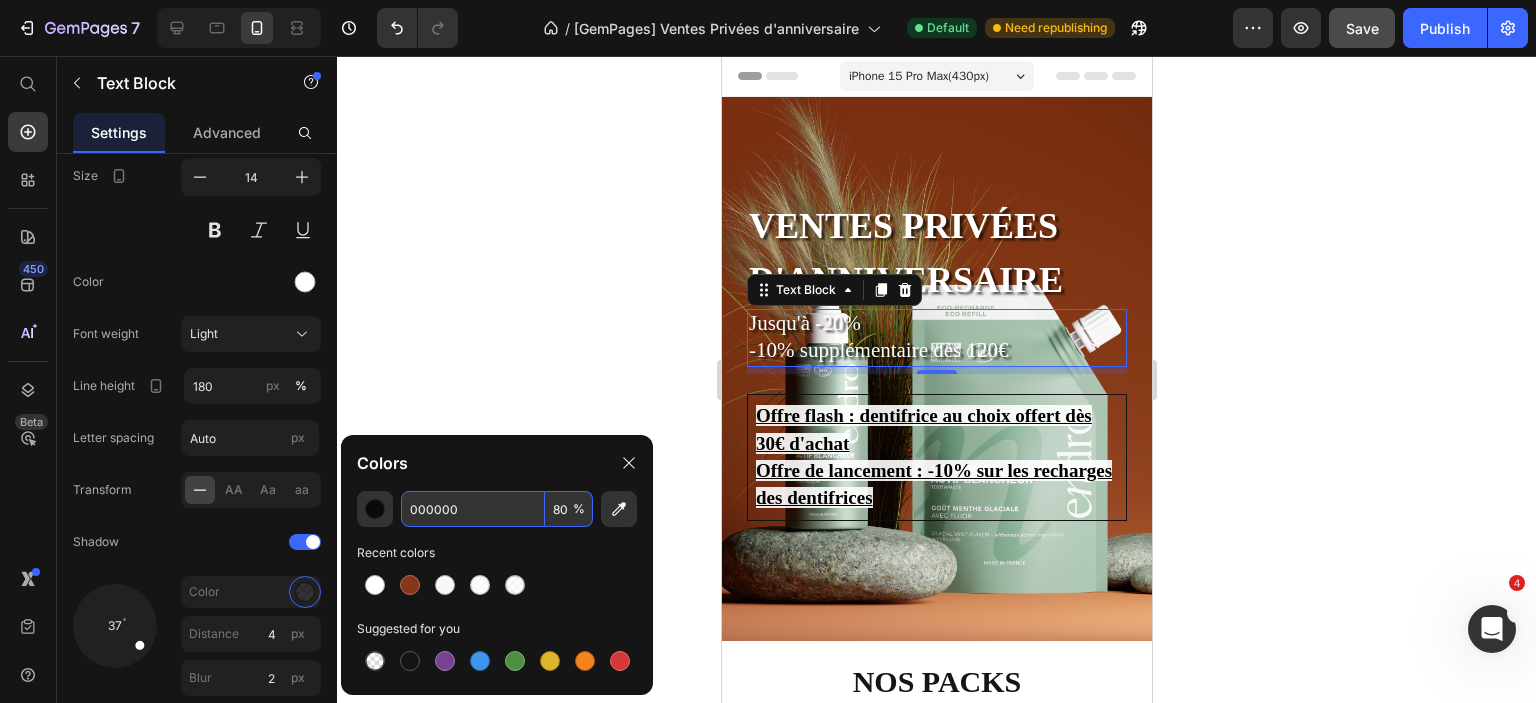 type on "80" 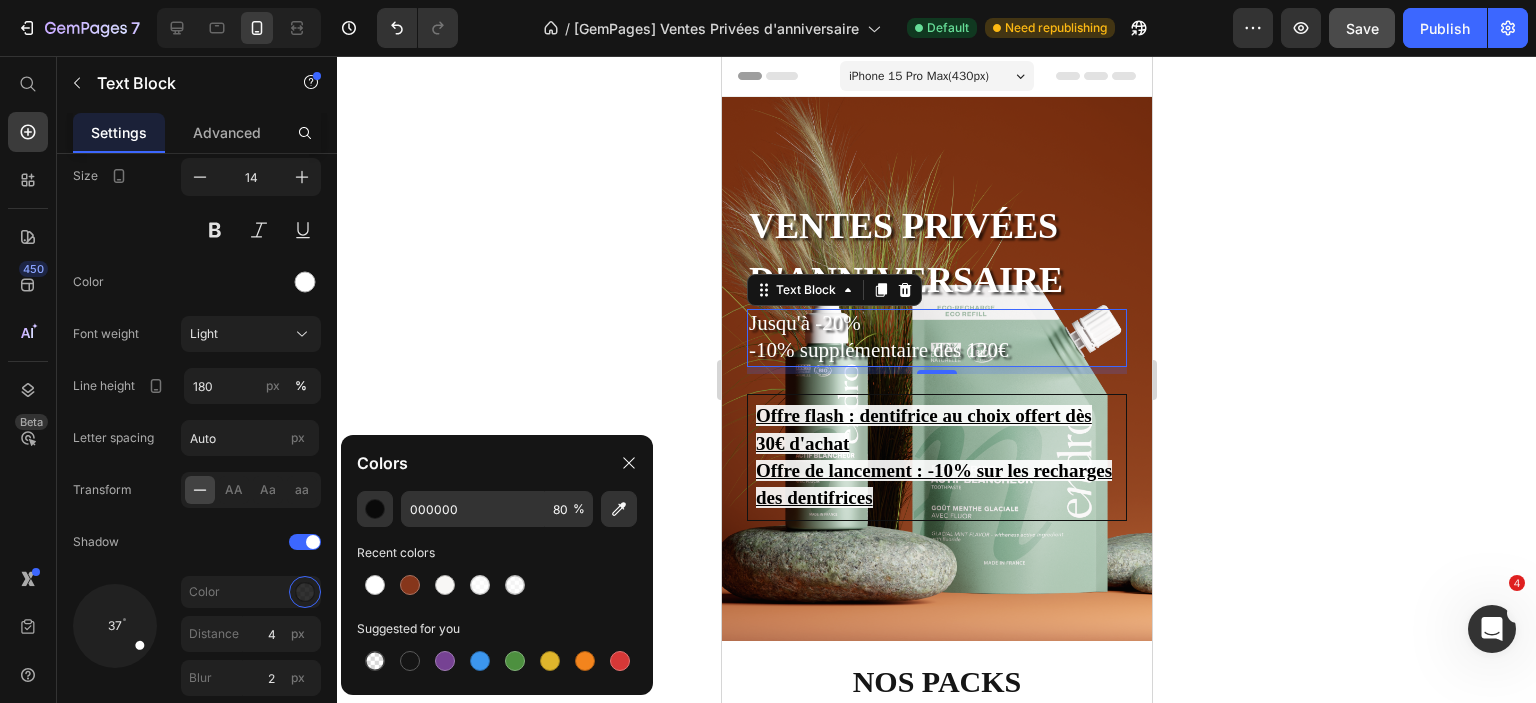 click 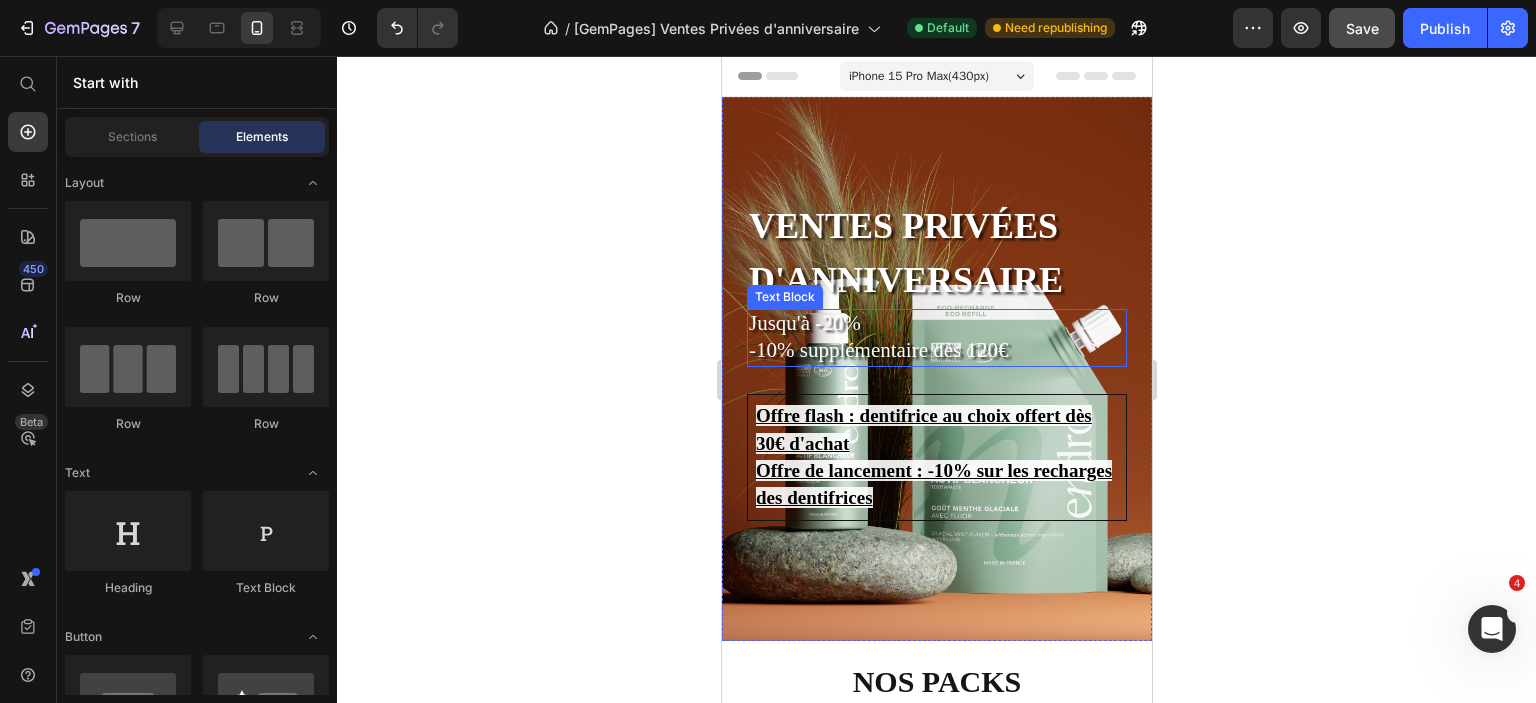click on "-10% supplémentaire dès 120€" at bounding box center (878, 350) 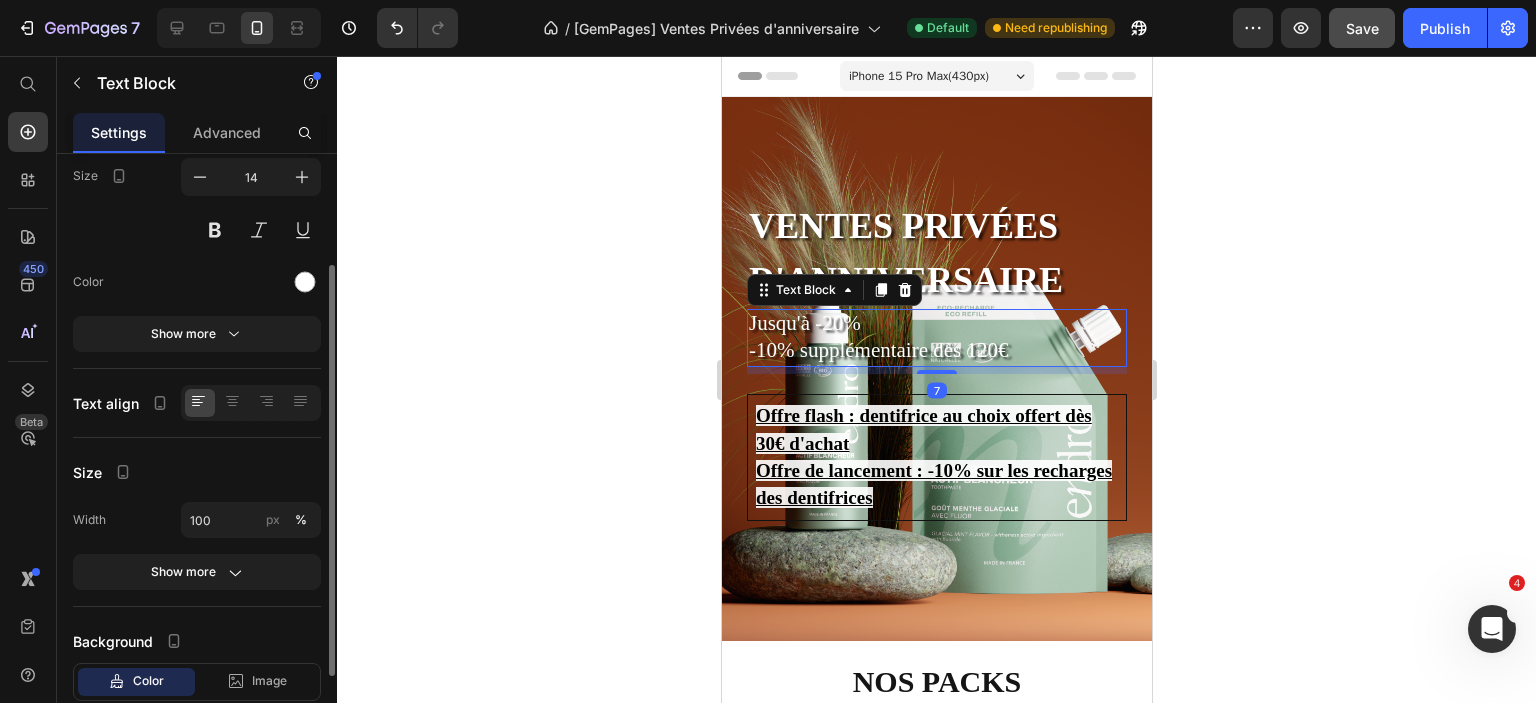 scroll, scrollTop: 286, scrollLeft: 0, axis: vertical 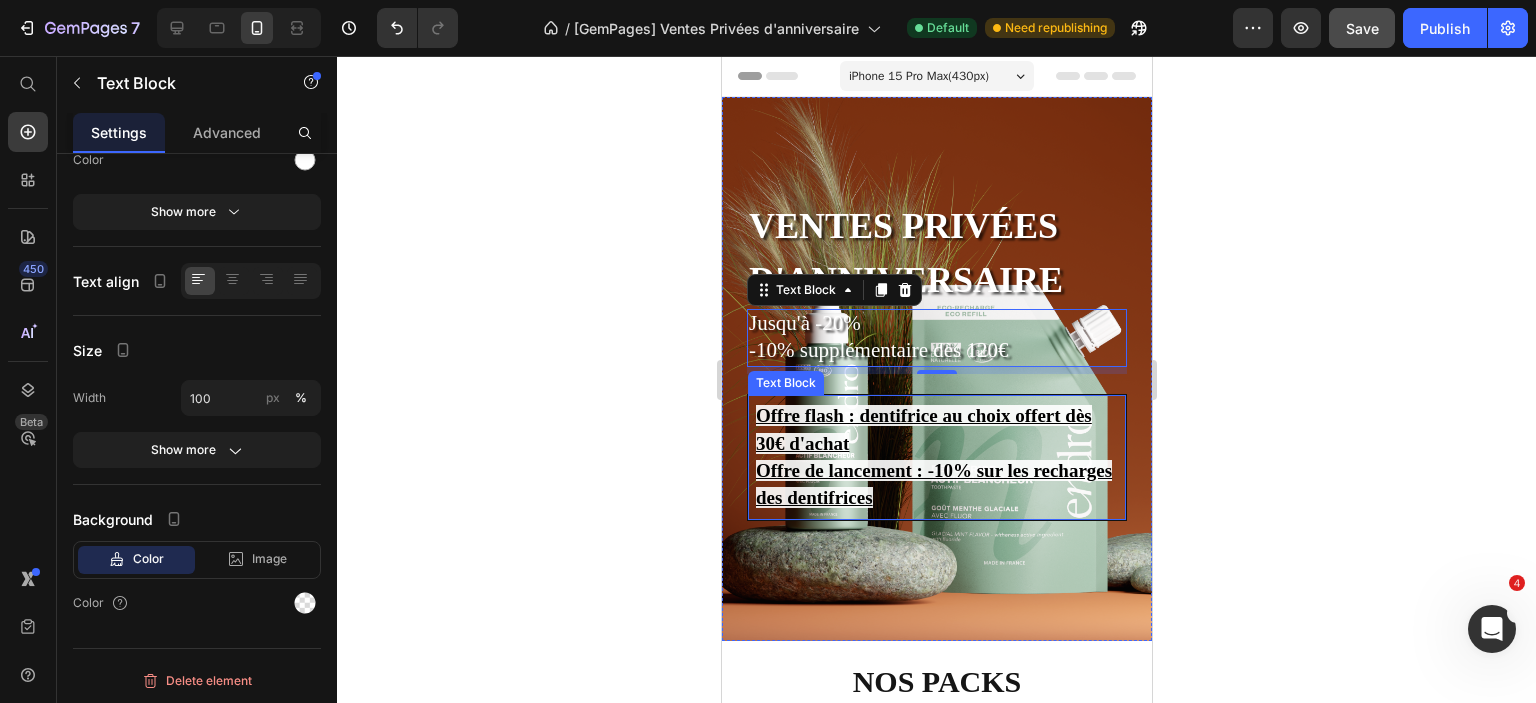 click on "Offre de lancement : -10% sur les recharges des dentifrices" at bounding box center [936, 485] 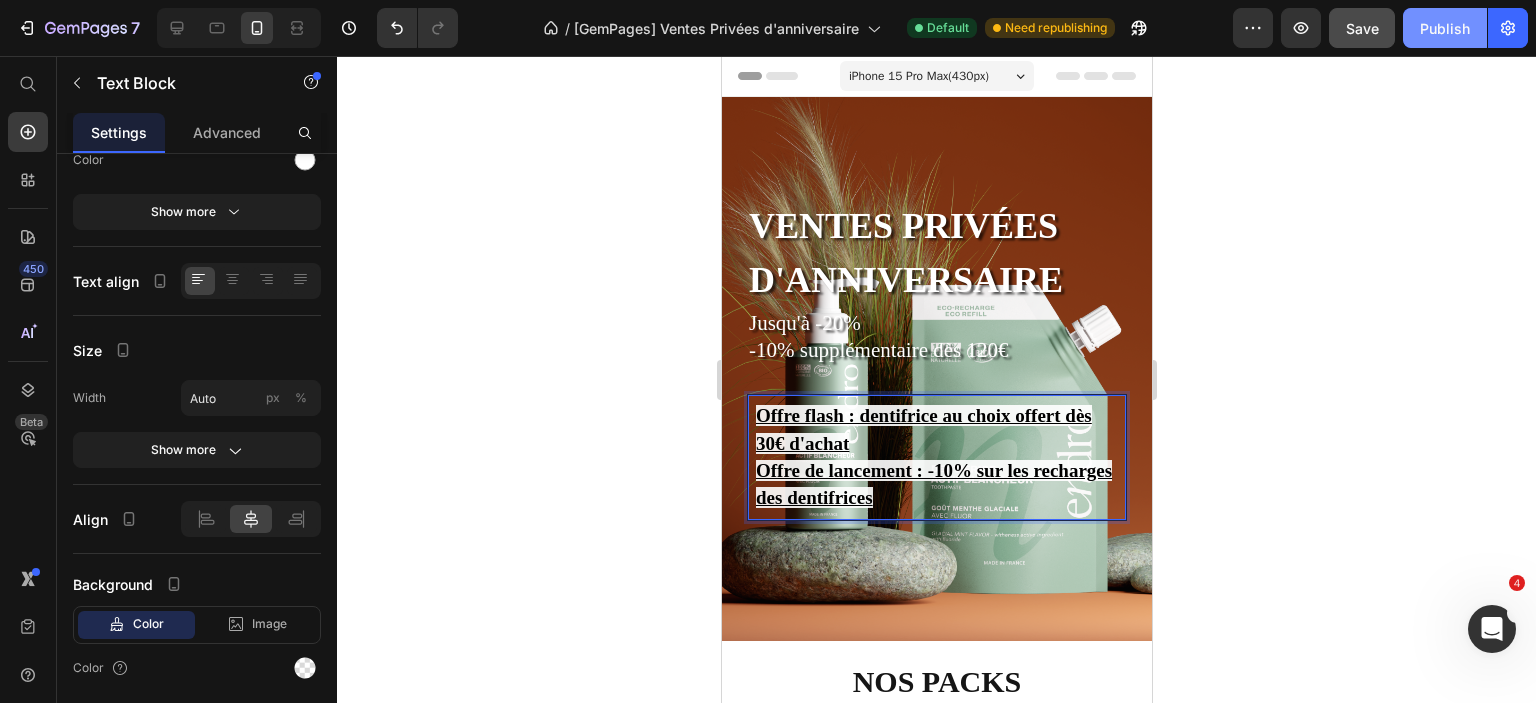 click on "Publish" at bounding box center [1445, 28] 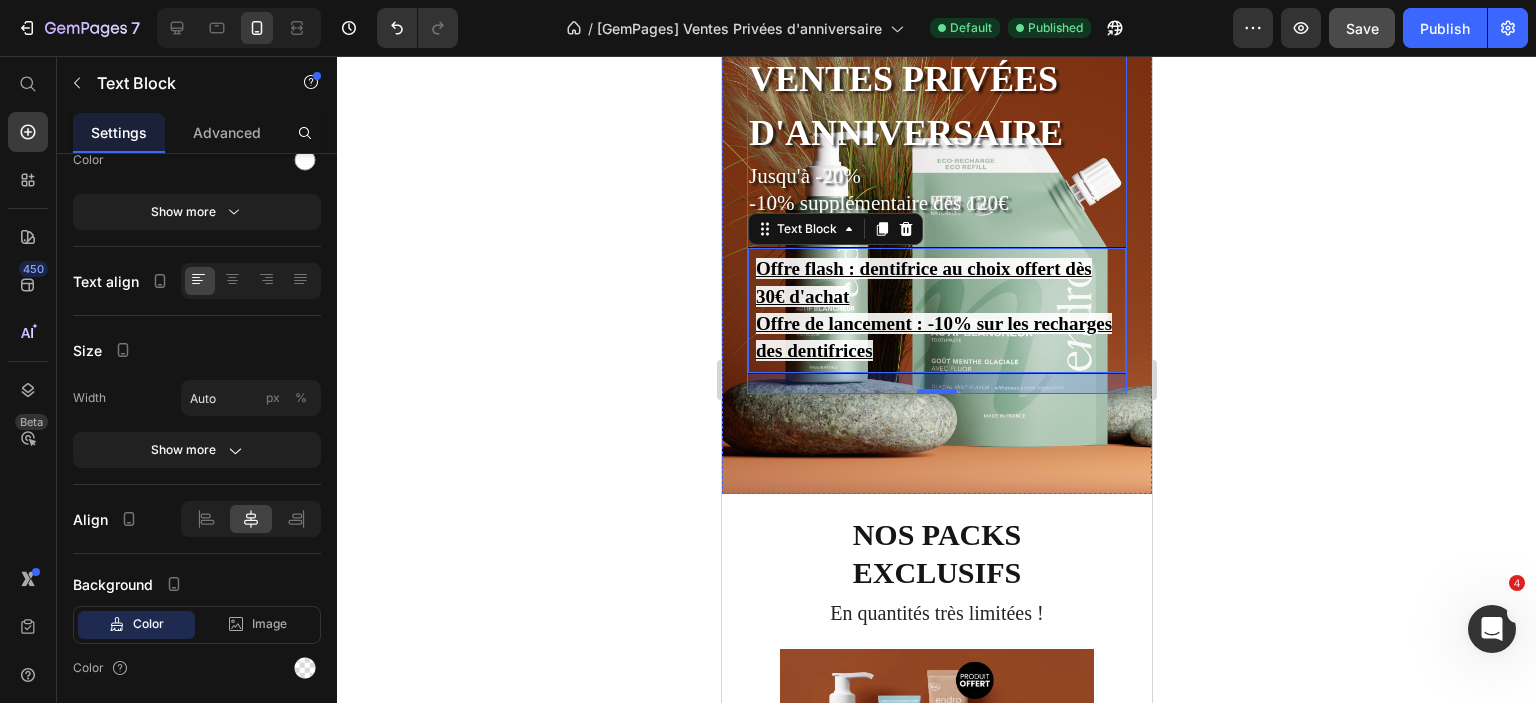 scroll, scrollTop: 160, scrollLeft: 0, axis: vertical 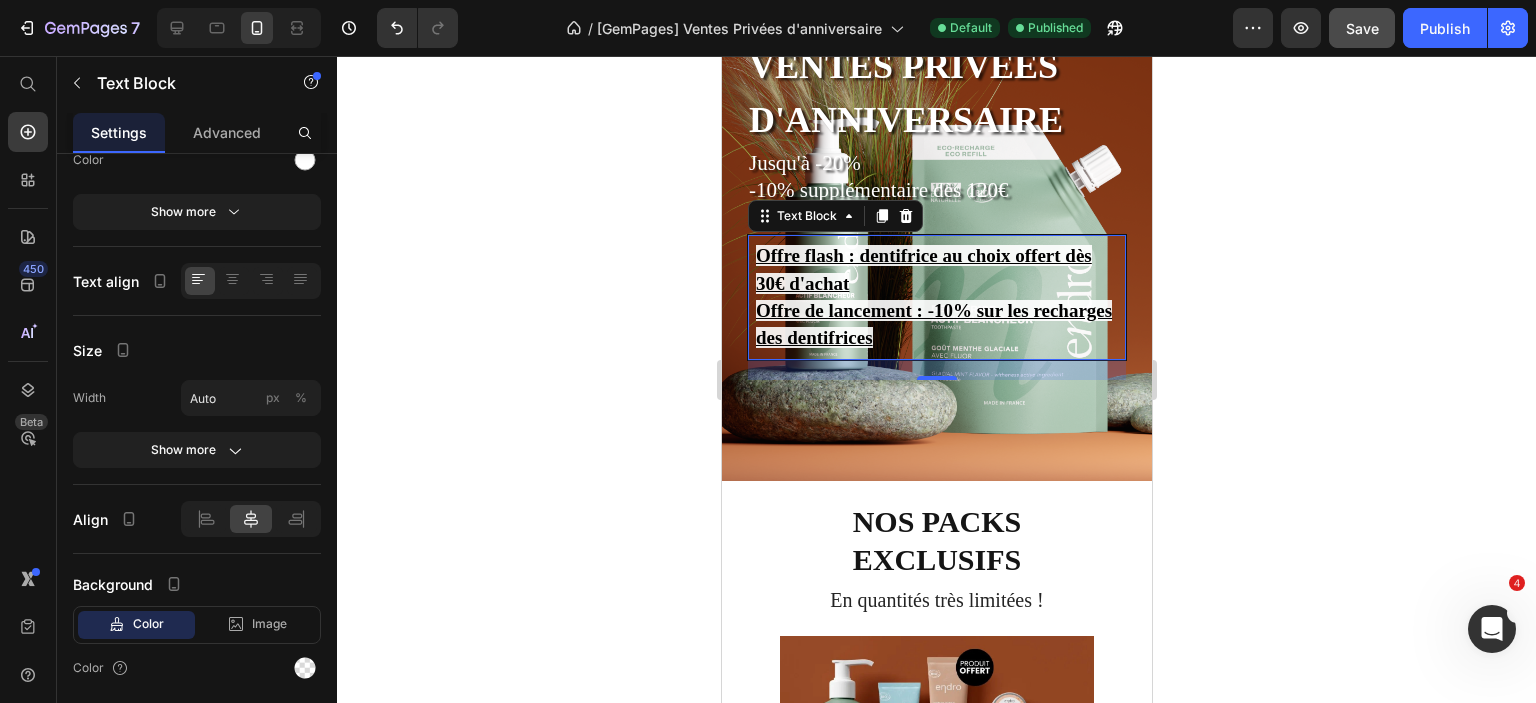 click 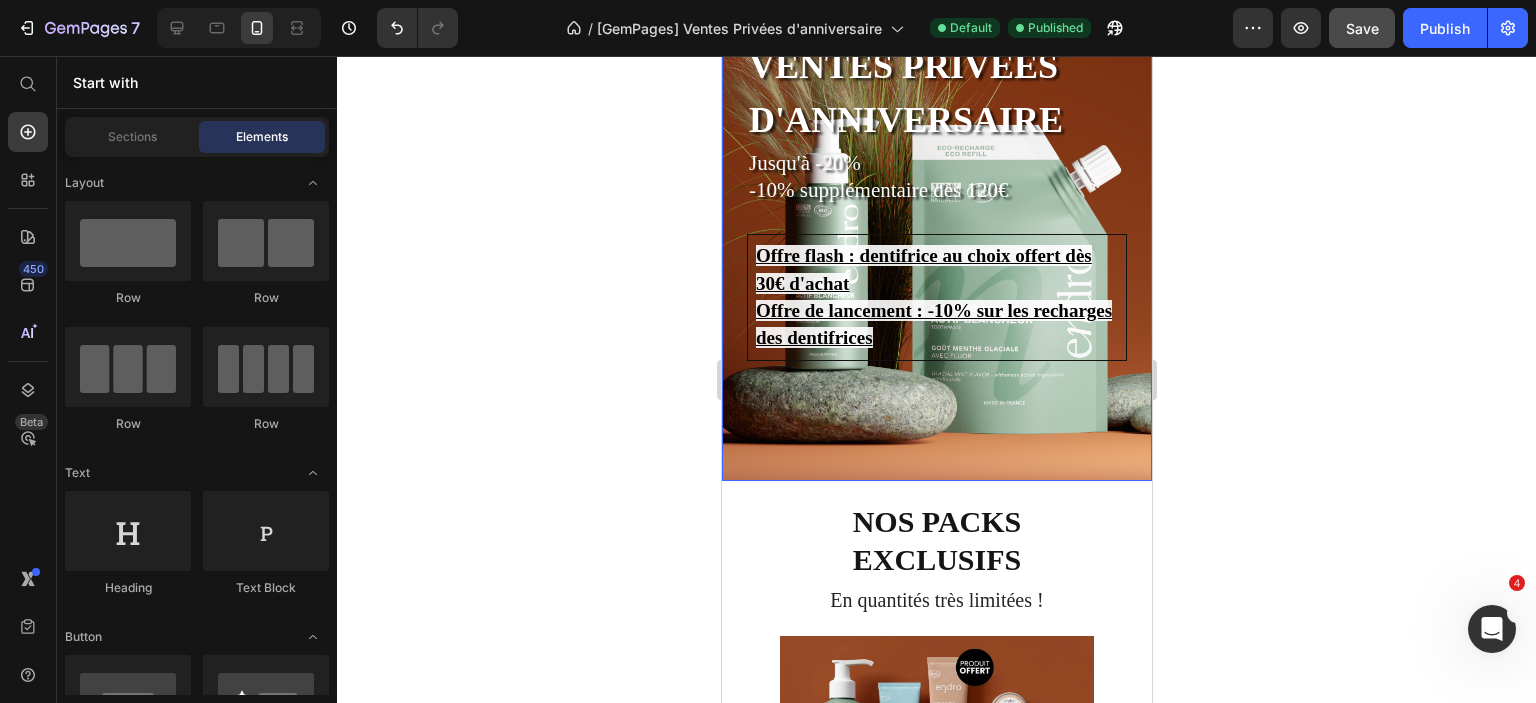 click on "Ventes privées d'anniversaire Heading Jusqu'à -20%  -10% supplémentaire dès 120€ Text Block Offre flash : dentifrice au choix offert dès 30€ d'achat Offre de lancement : -10% sur les recharges des dentifrices Text Block Offre flash : dentifrice au choix offert dès 30€ d'achat   Offre de lancement : -10% sur les recharges des dentifrices Text Block Text Block" at bounding box center (936, 209) 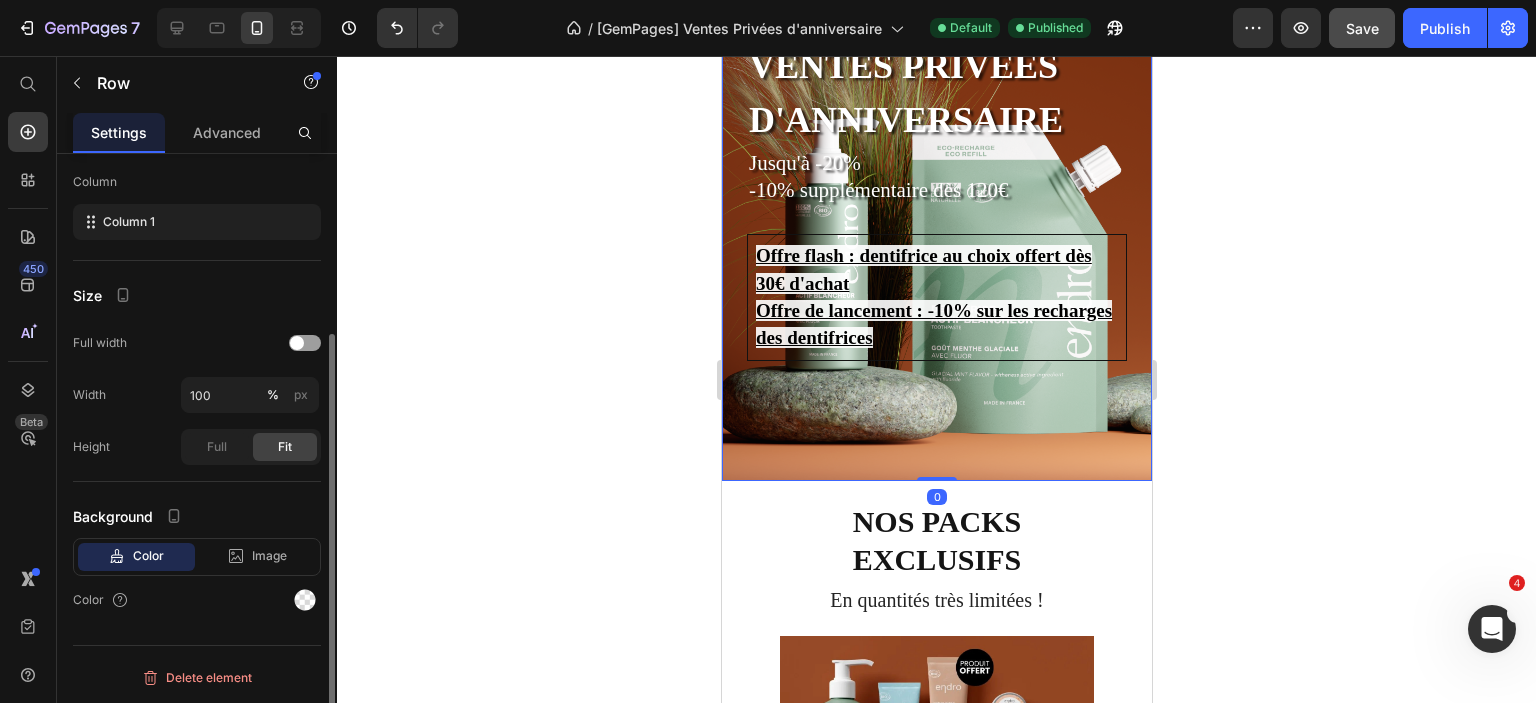 scroll, scrollTop: 0, scrollLeft: 0, axis: both 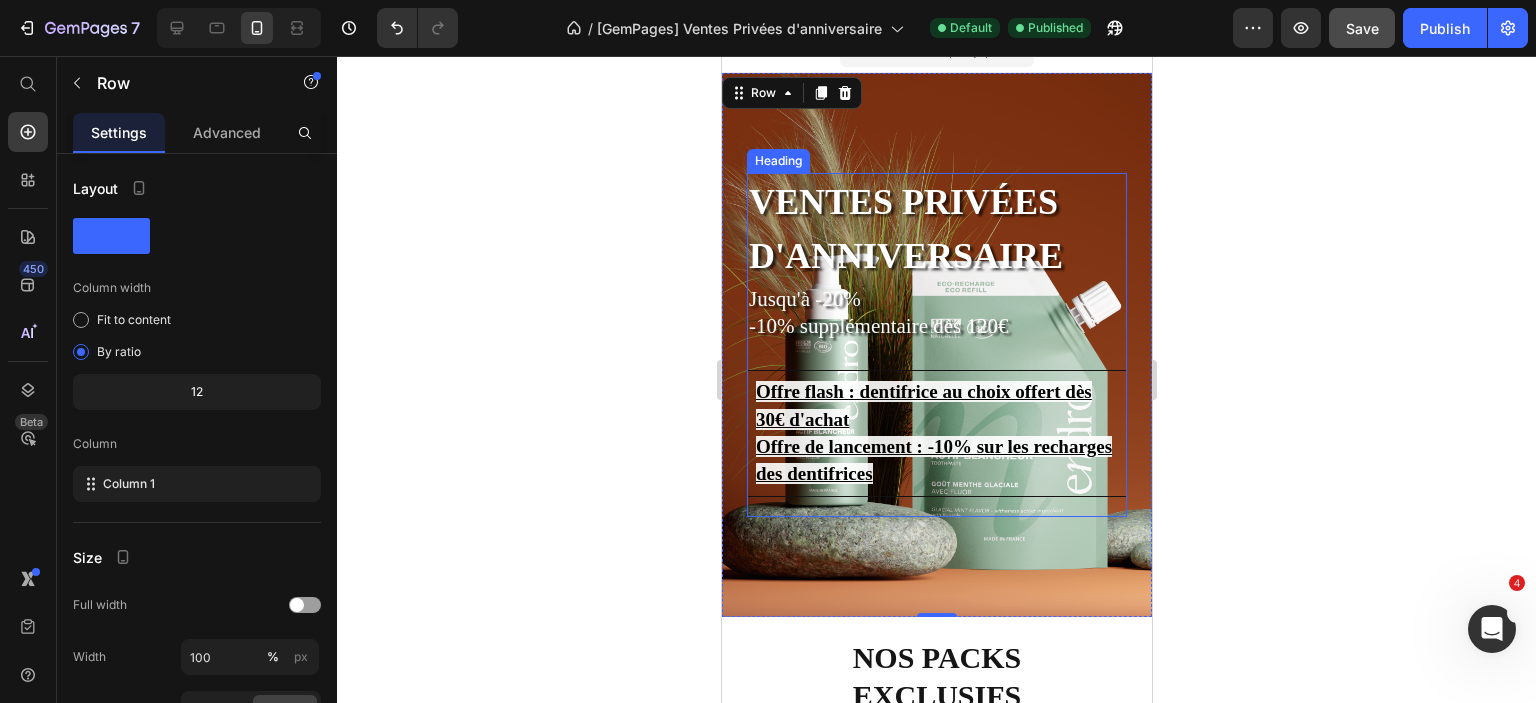 click on "Ventes privées d'anniversaire" at bounding box center [936, 229] 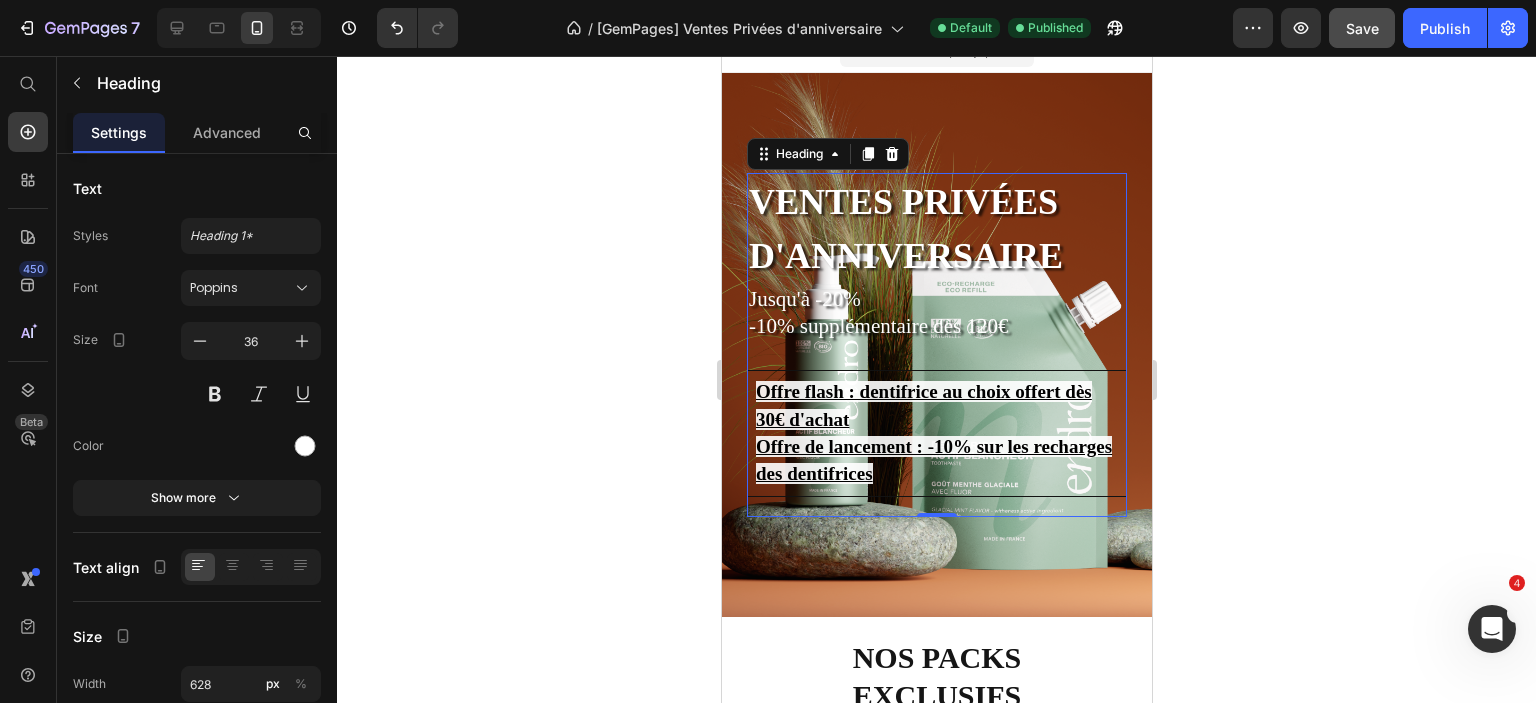 click on "Ventes privées d'anniversaire" at bounding box center [936, 229] 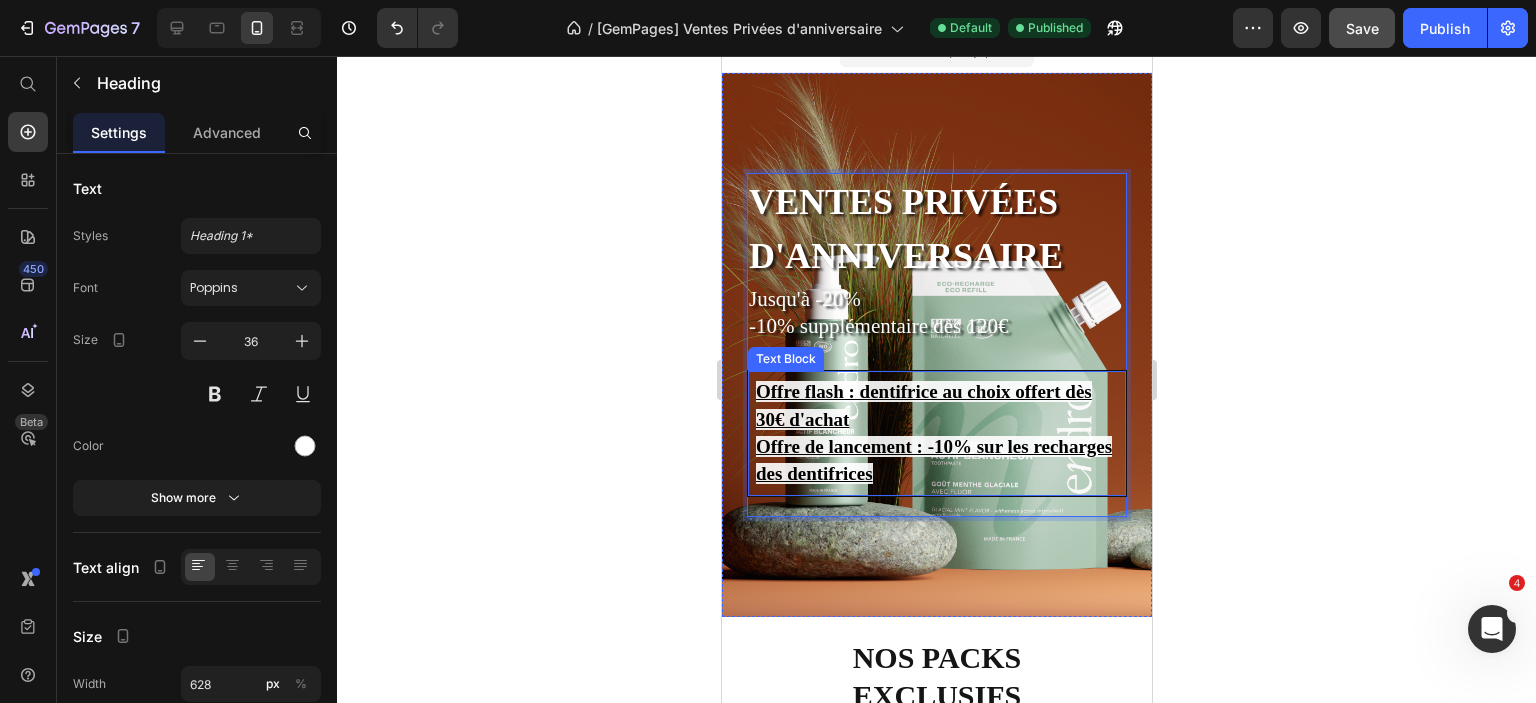 click on "Offre flash : dentifrice au choix offert dès 30€ d'achat" at bounding box center [936, 406] 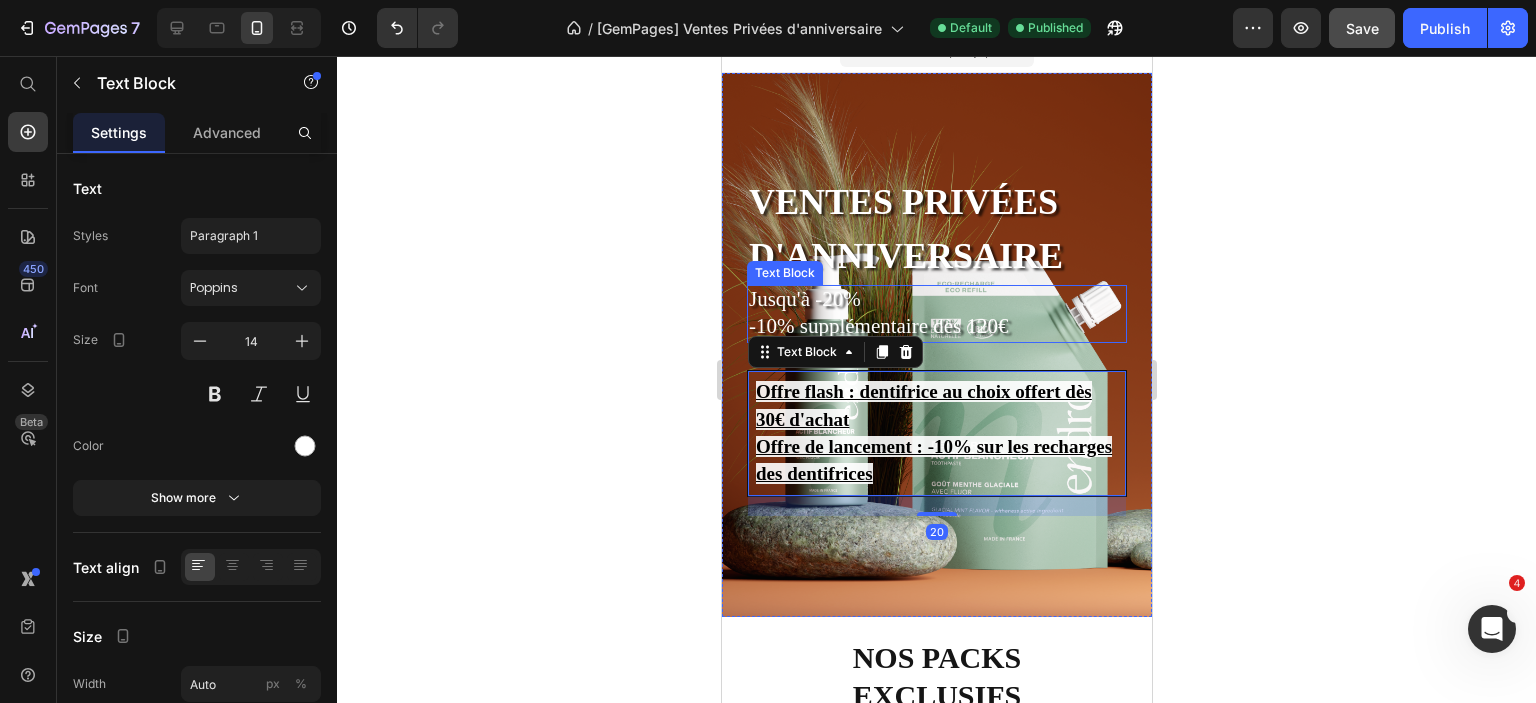 click on "Jusqu'à -20%" at bounding box center [936, 300] 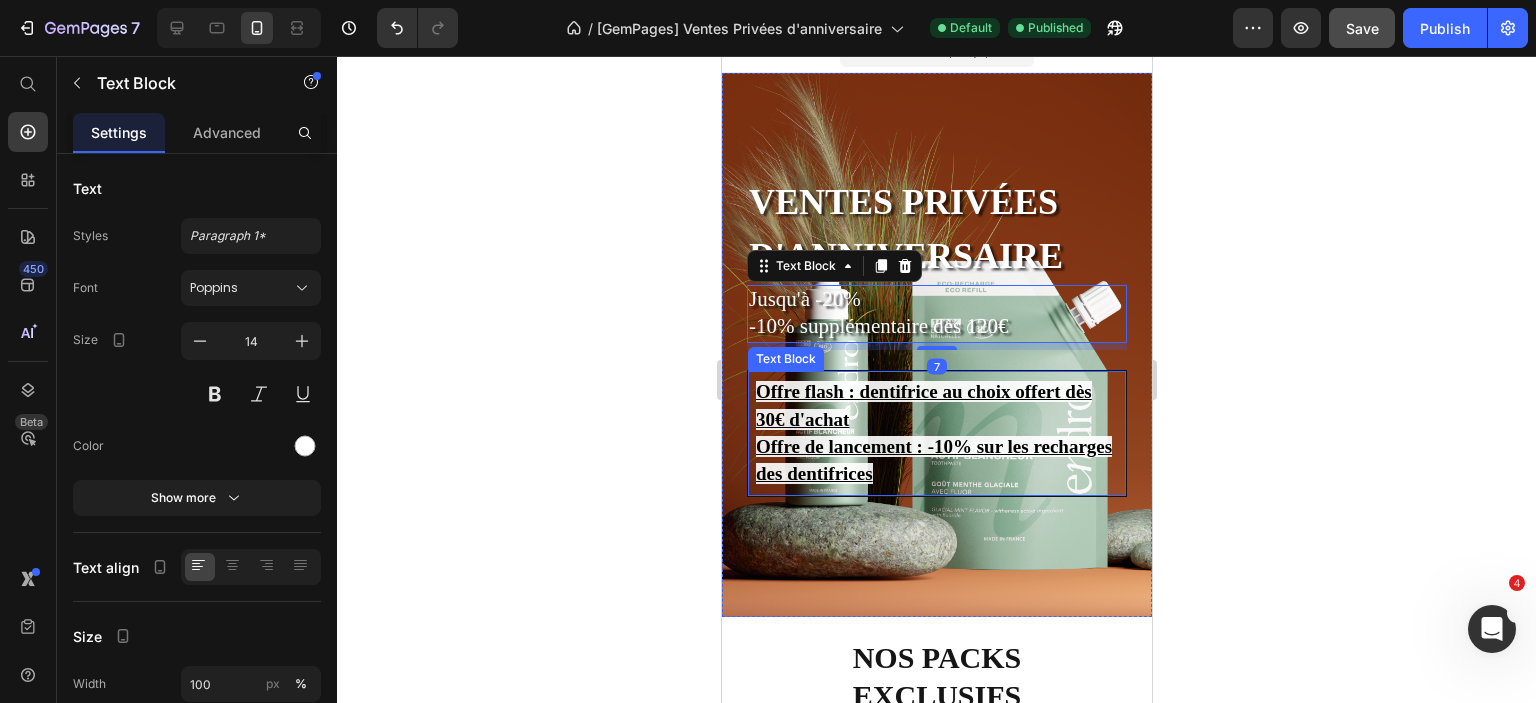 click on "Offre de lancement : -10% sur les recharges des dentifrices" at bounding box center [936, 461] 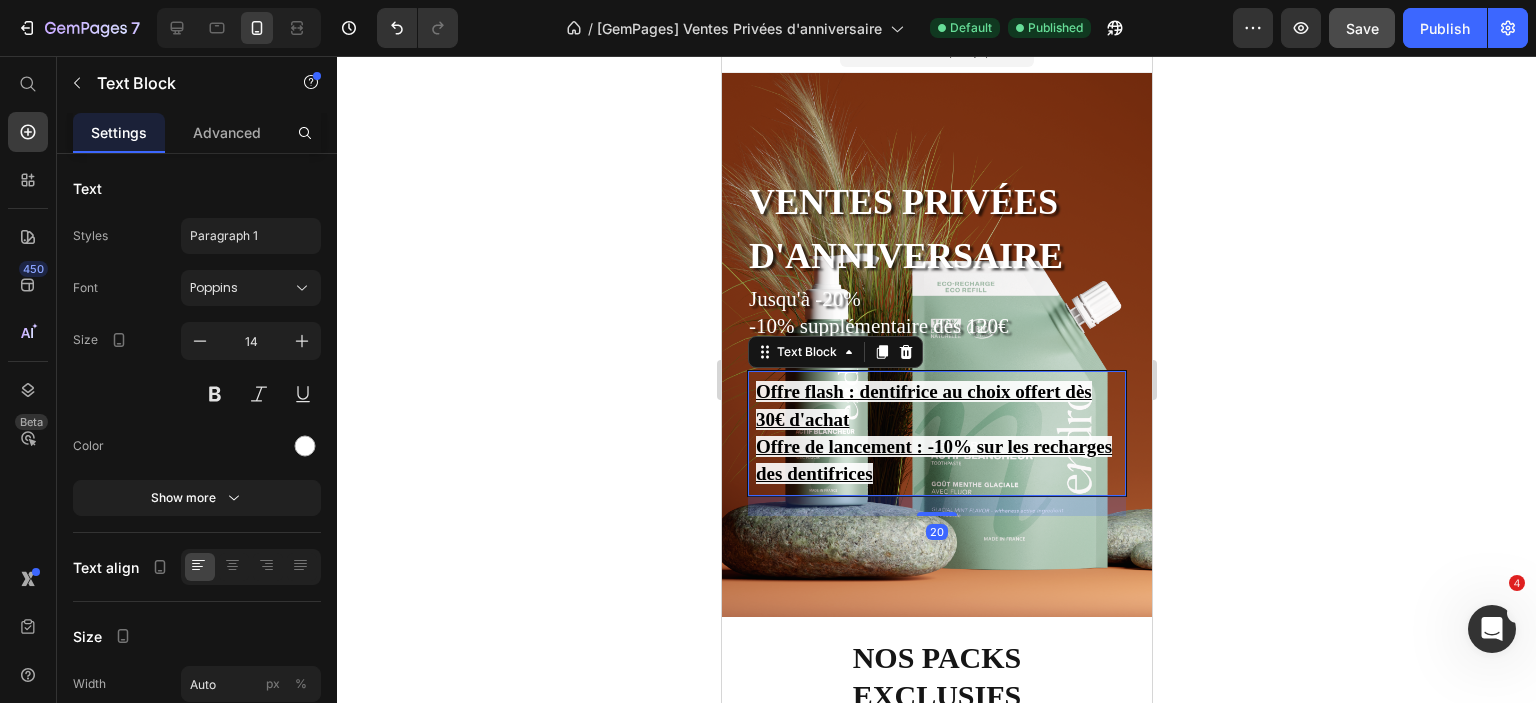 click on "Offre de lancement : -10% sur les recharges des dentifrices" at bounding box center (936, 461) 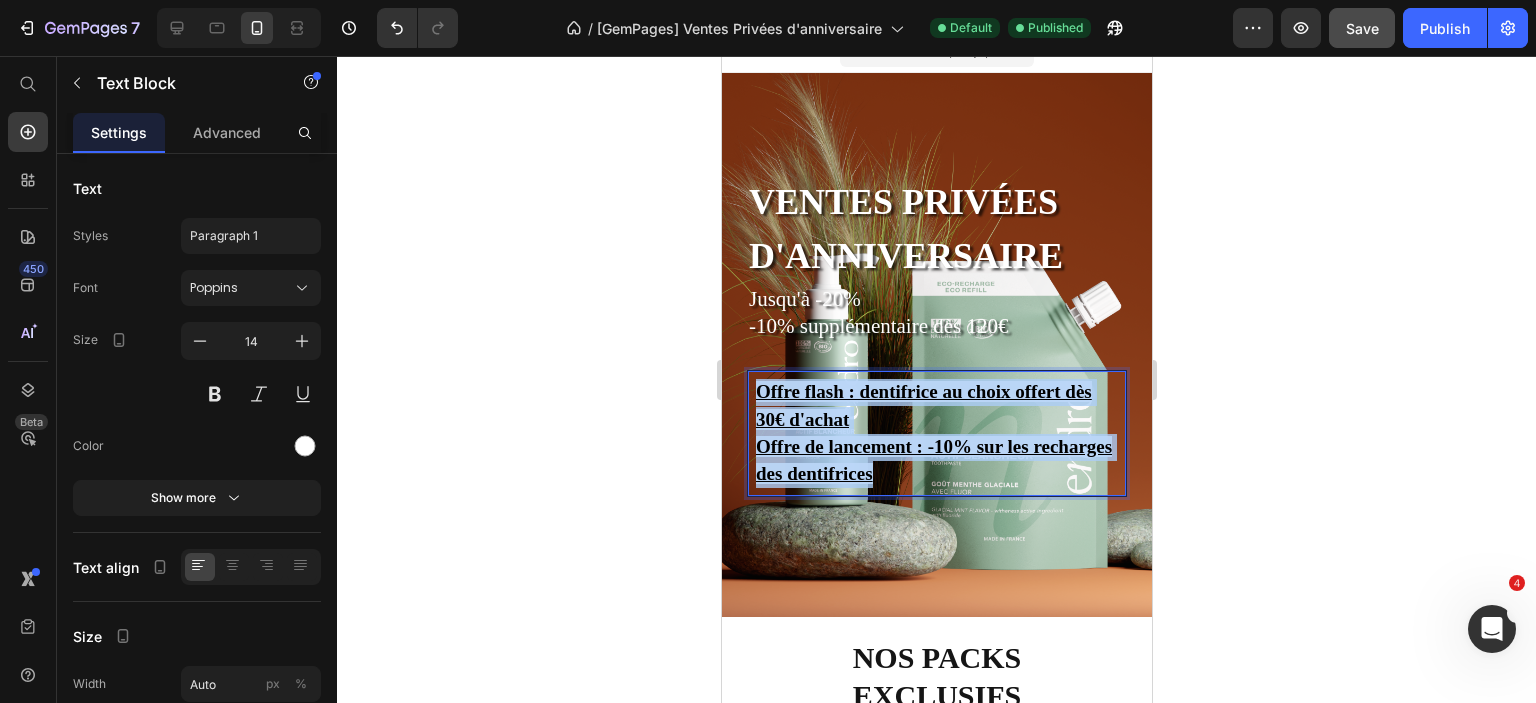 drag, startPoint x: 970, startPoint y: 468, endPoint x: 750, endPoint y: 384, distance: 235.49098 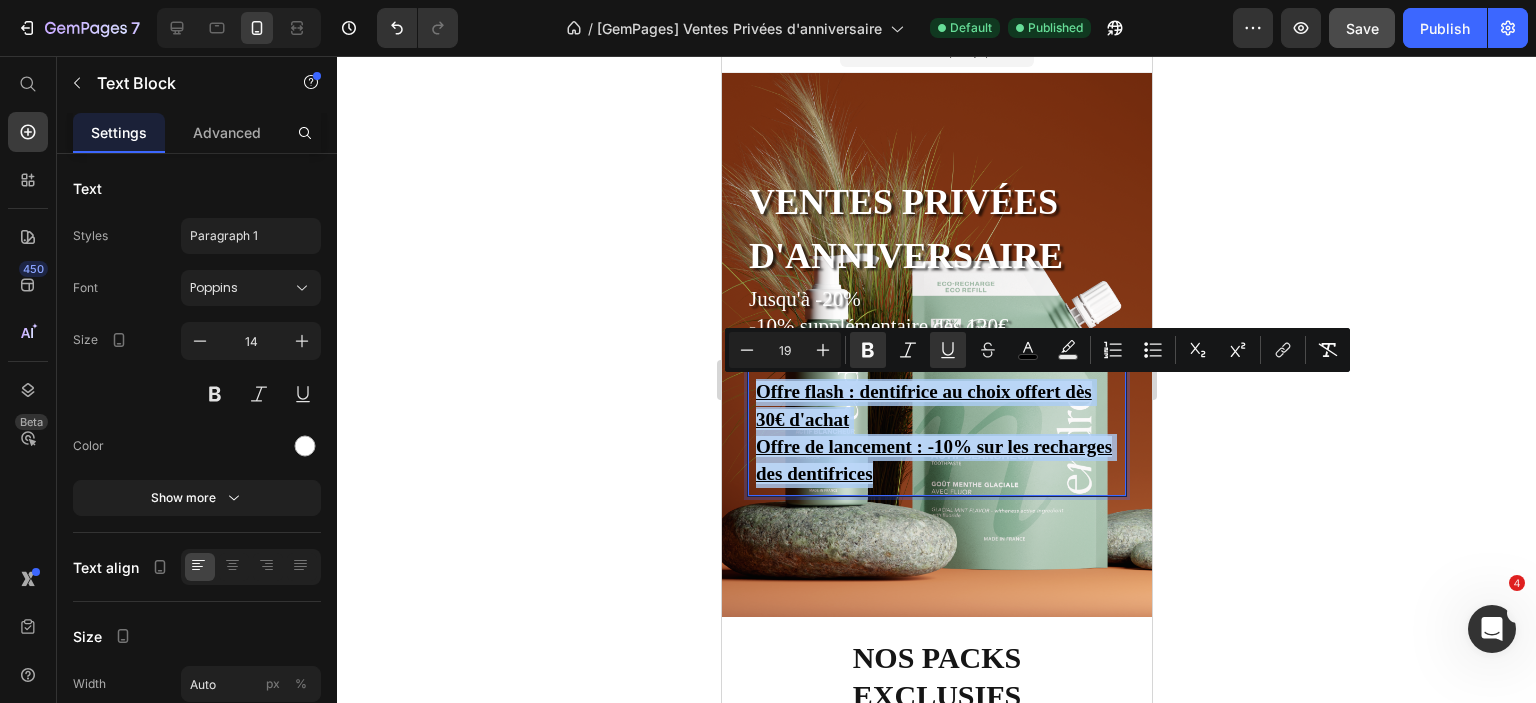 copy on "Offre flash : dentifrice au choix offert dès 30€ d'achat Offre de lancement : -10% sur les recharges des dentifrices" 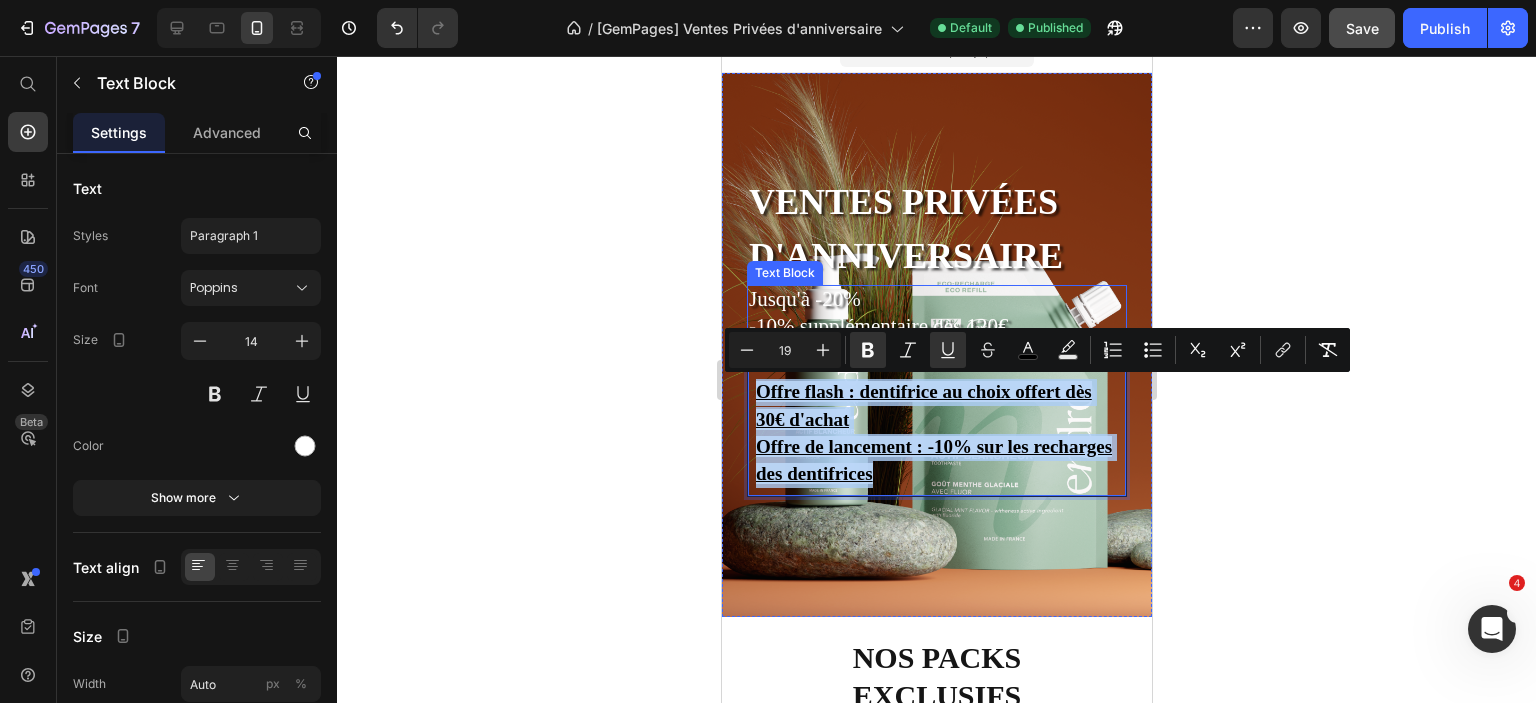 click on "Jusqu'à -20%" at bounding box center (936, 300) 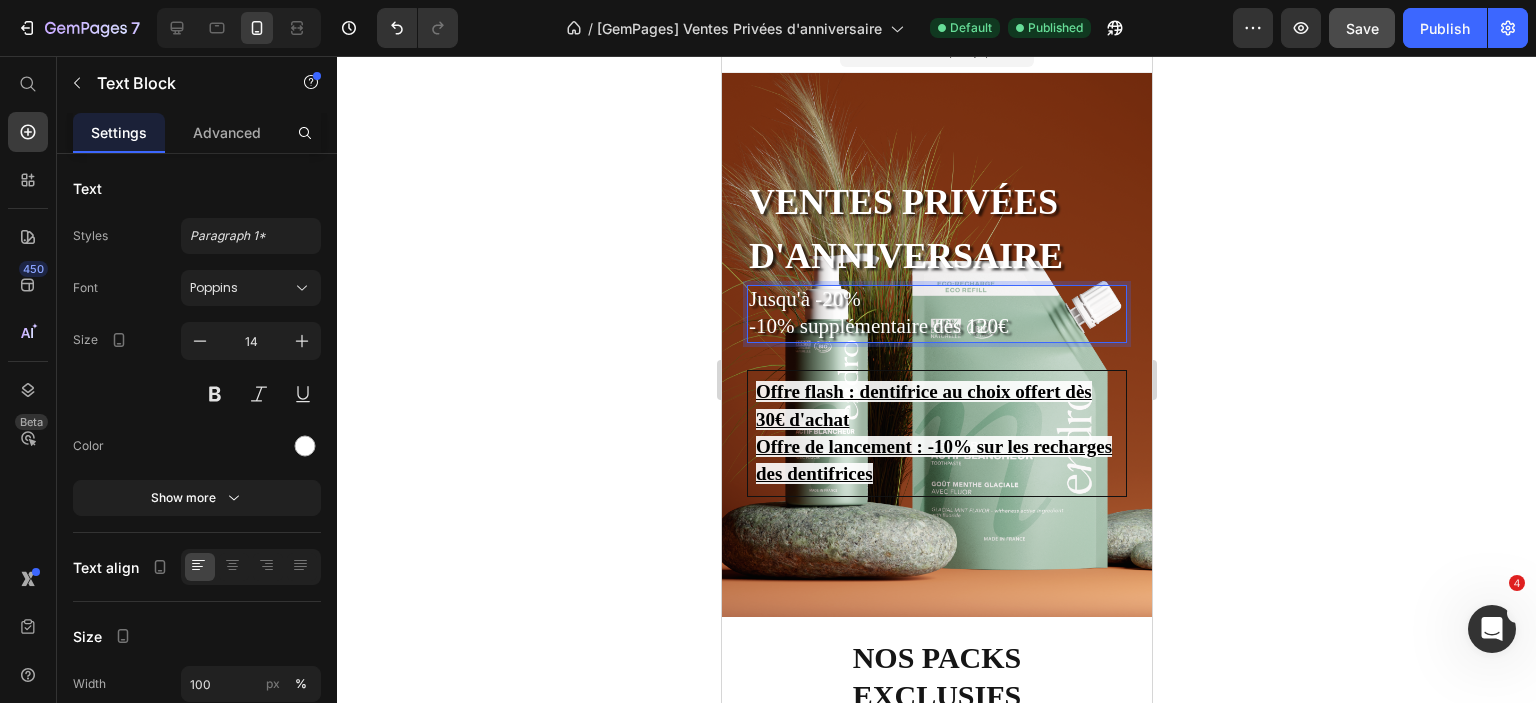 click on "-10% supplémentaire dès 120€" at bounding box center (936, 327) 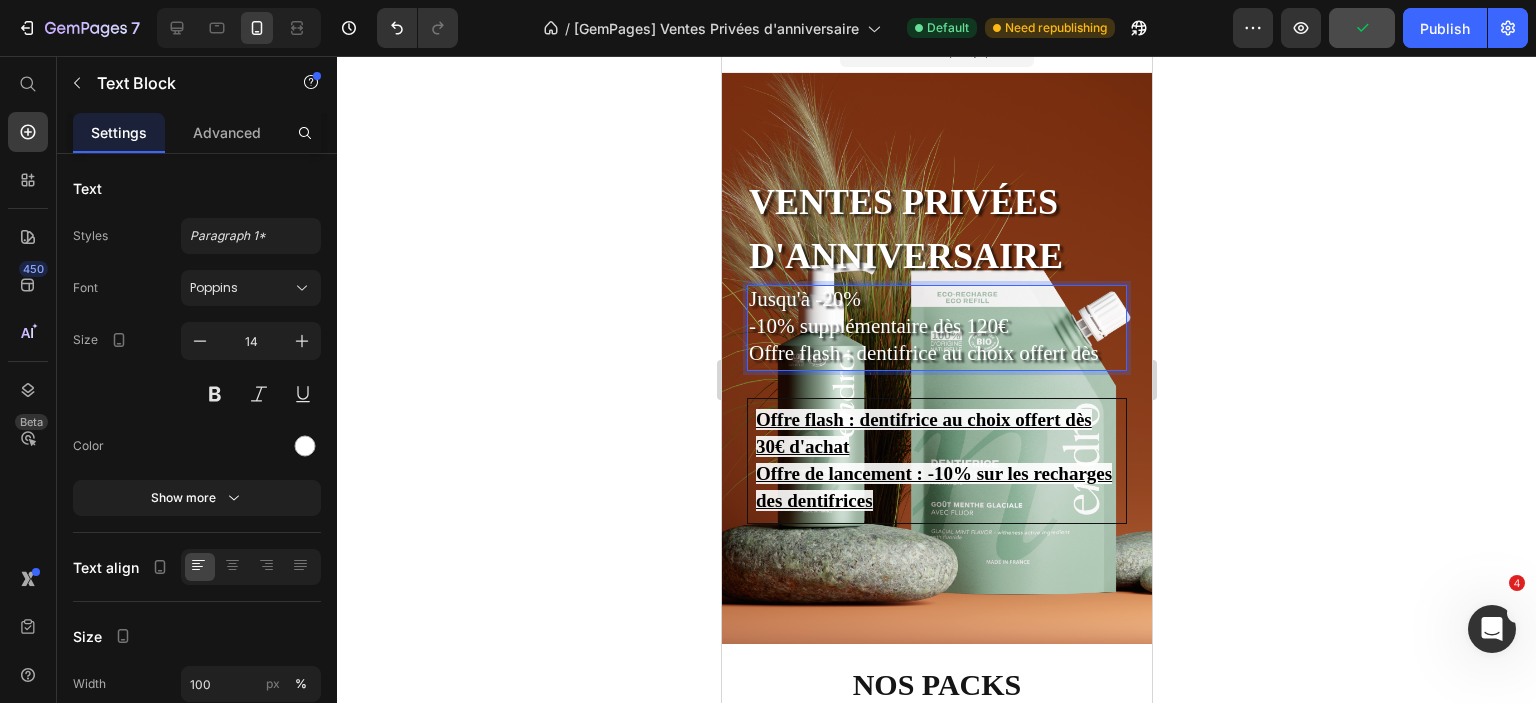 click on "Offre flash : dentifrice au choix offert dès" at bounding box center [936, 354] 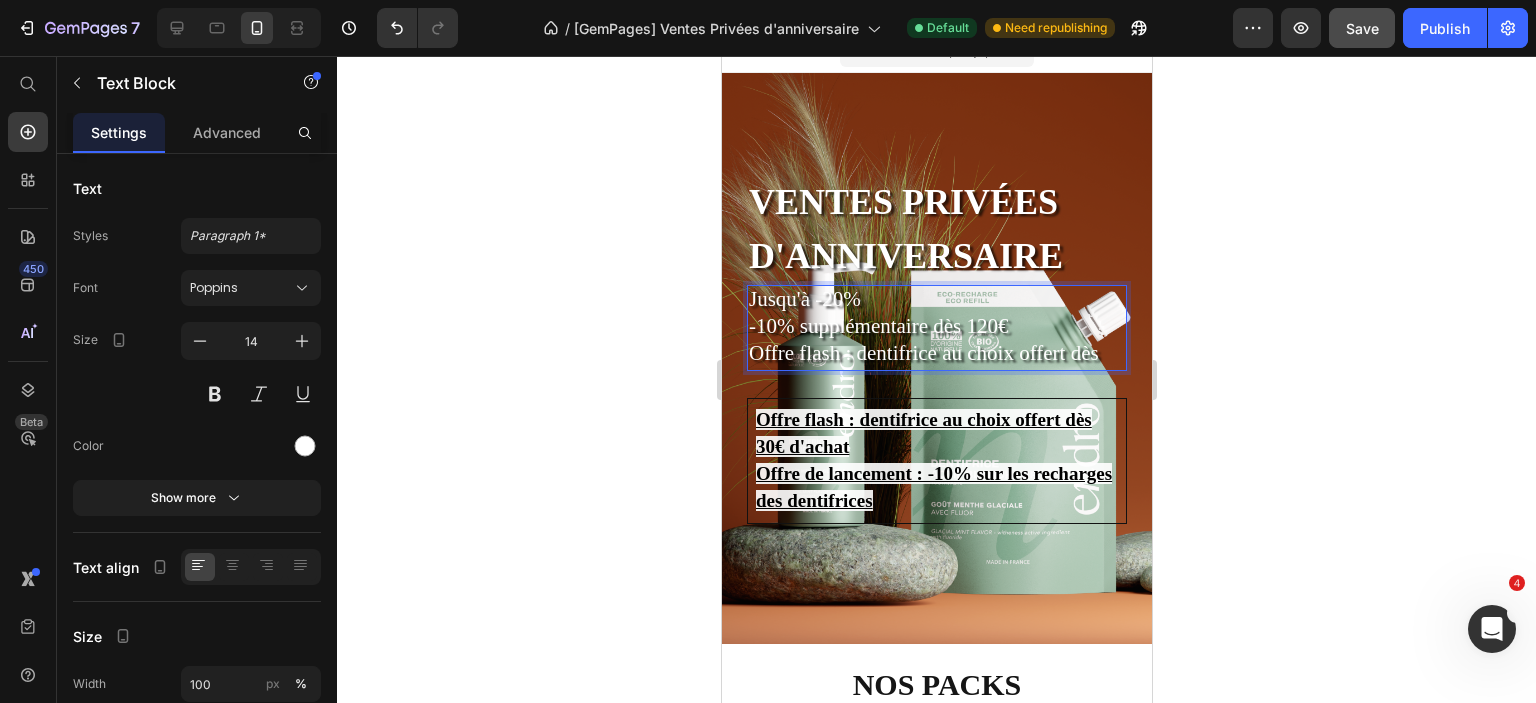 drag, startPoint x: 812, startPoint y: 375, endPoint x: 749, endPoint y: 300, distance: 97.94897 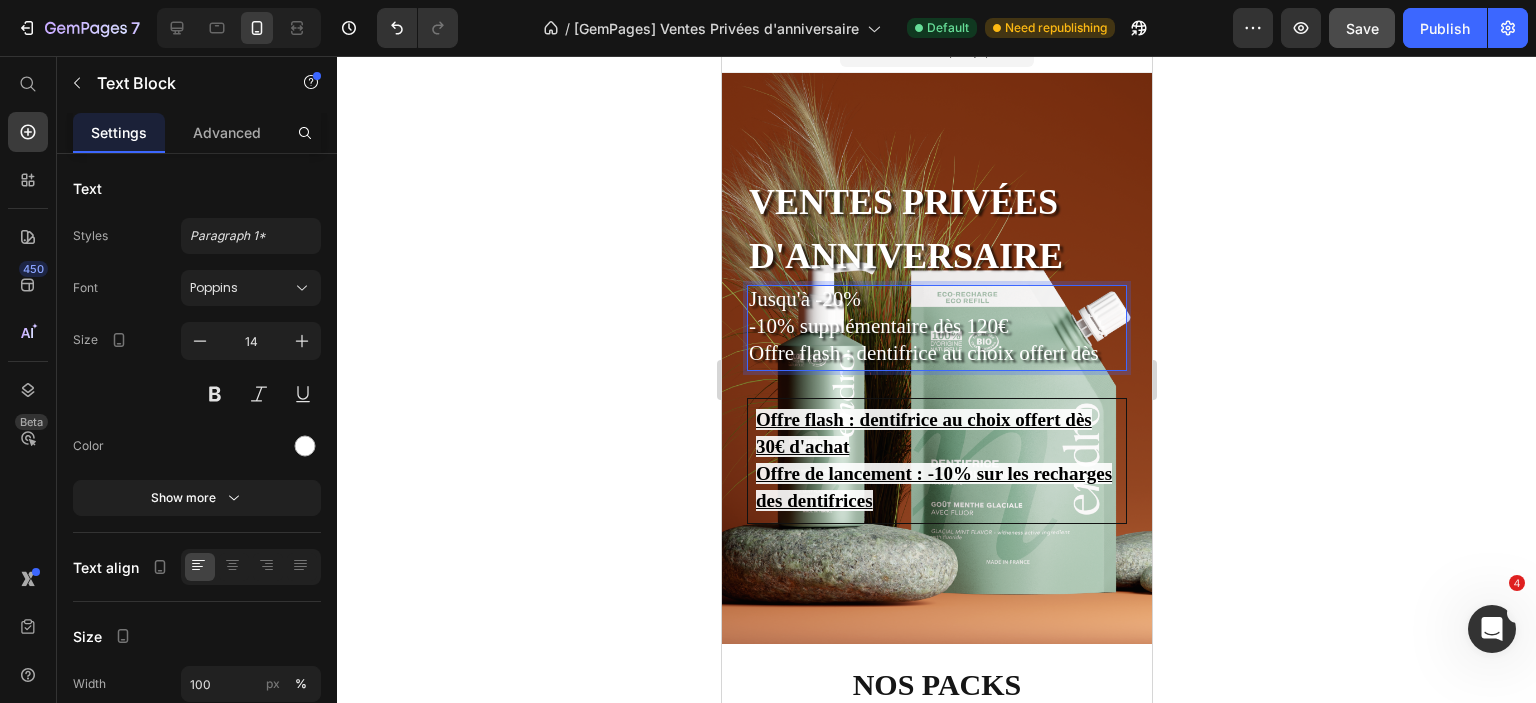 drag, startPoint x: 749, startPoint y: 300, endPoint x: 1086, endPoint y: 360, distance: 342.2996 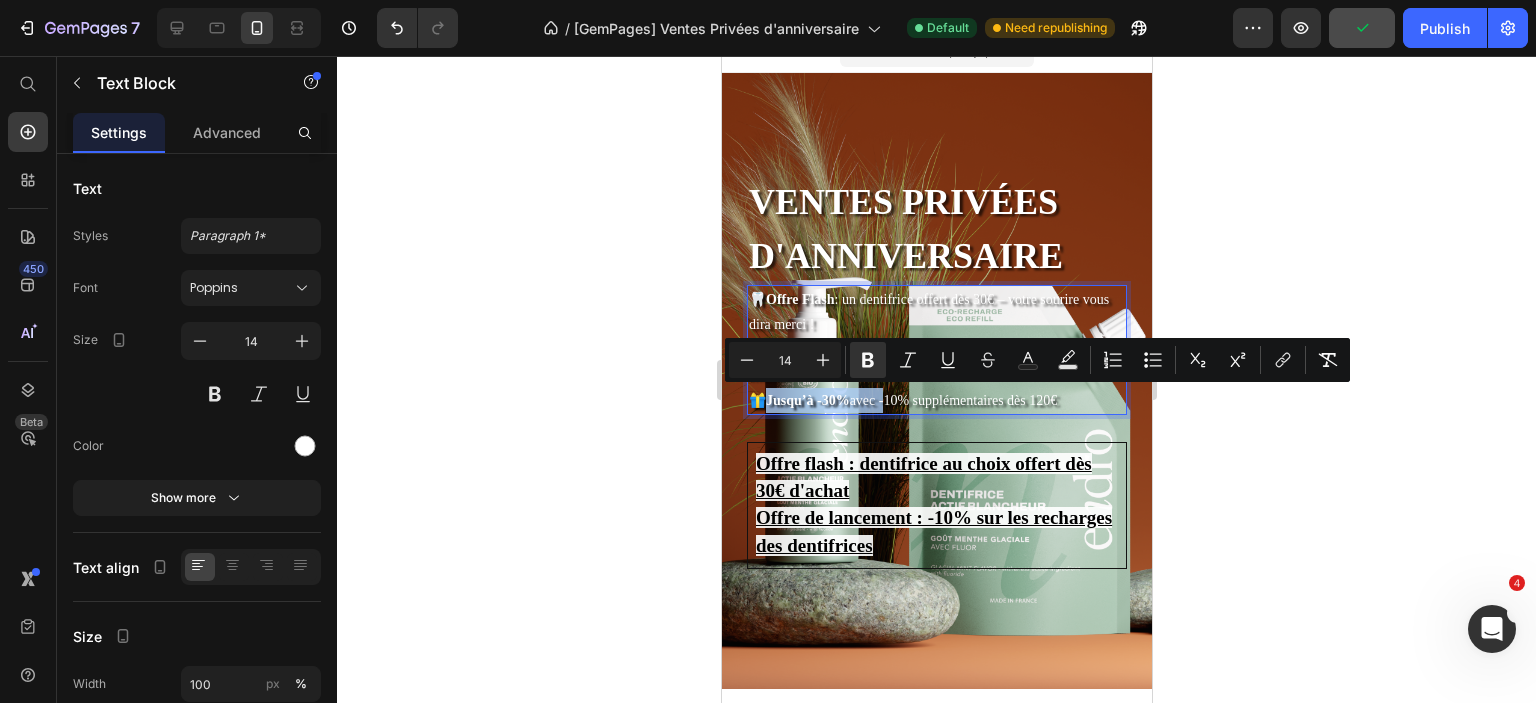 drag, startPoint x: 897, startPoint y: 400, endPoint x: 768, endPoint y: 409, distance: 129.31357 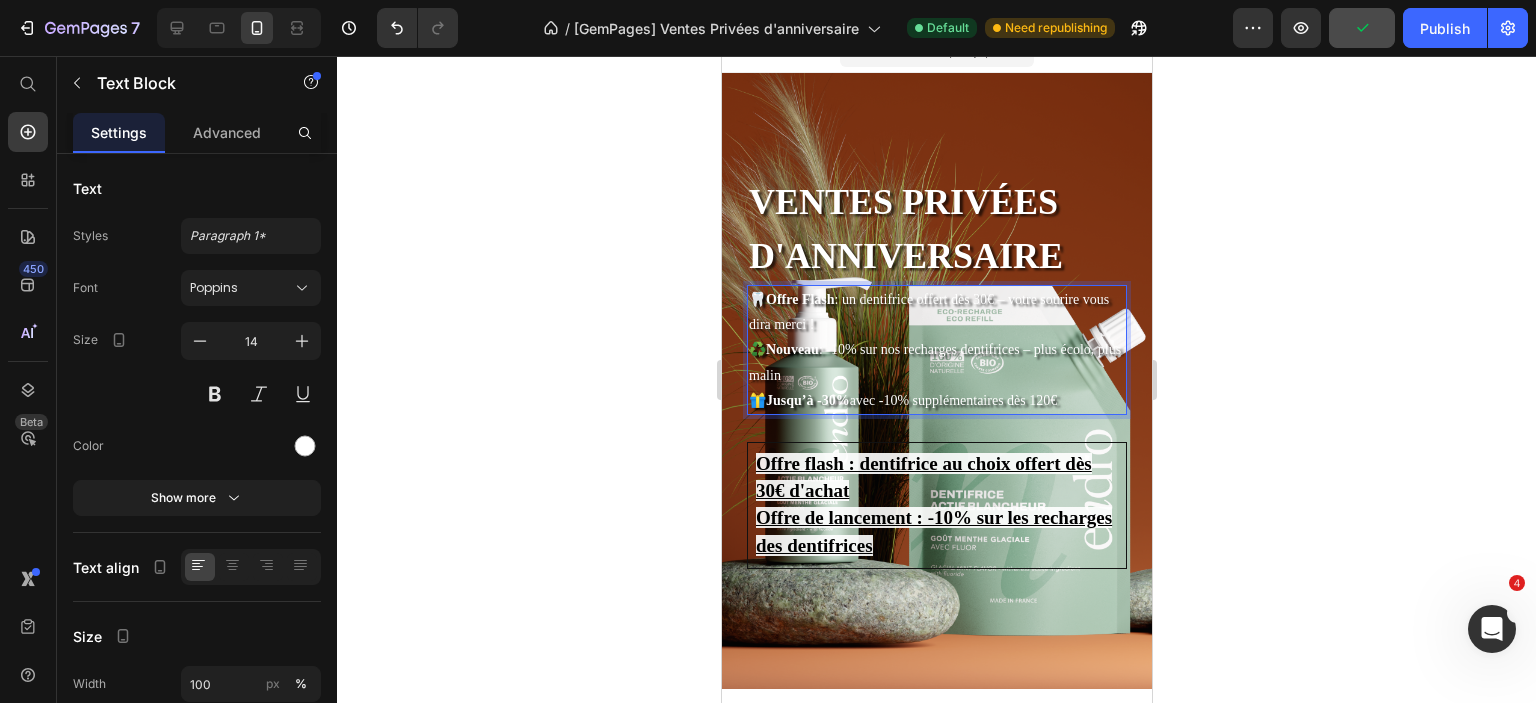 click on "🎁  Jusqu’à -30%  avec -10% supplémentaires dès 120€" at bounding box center (936, 400) 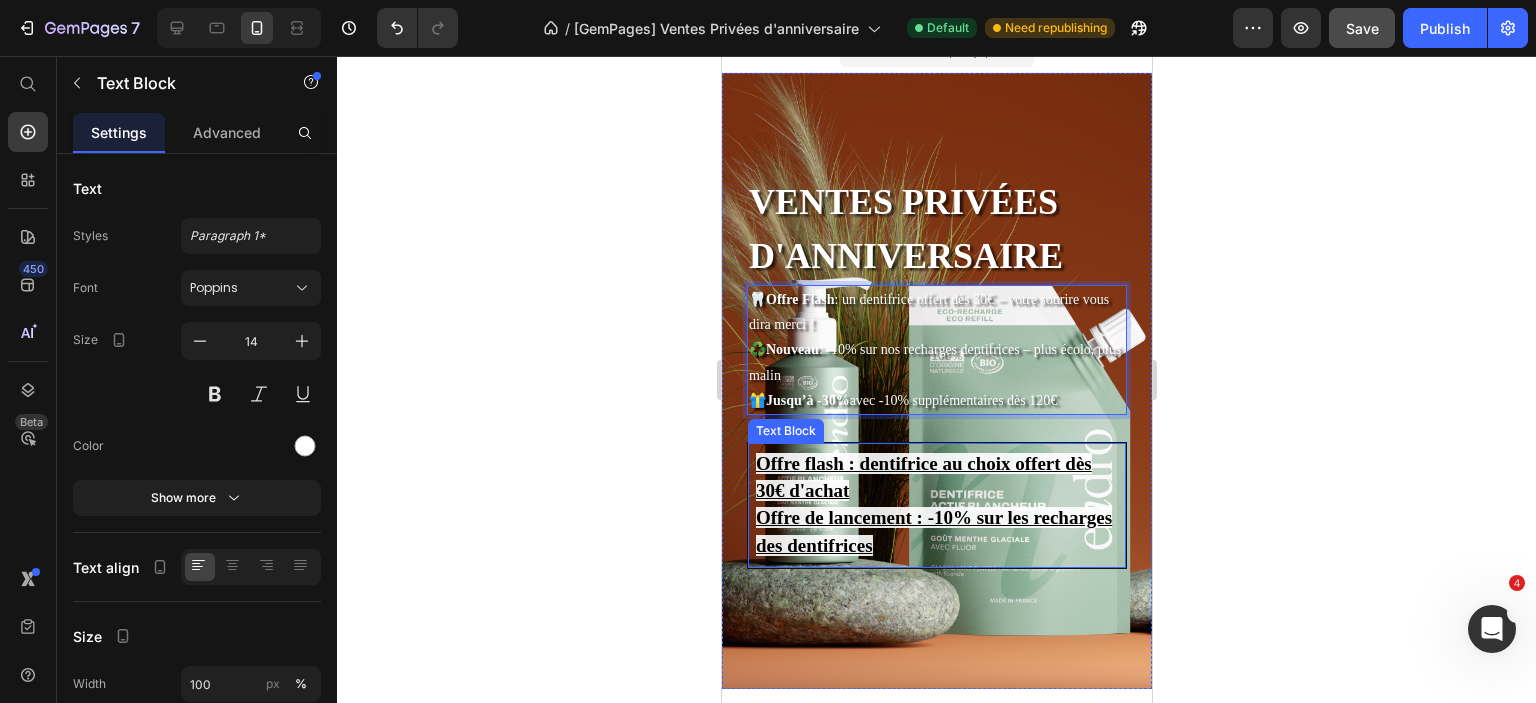 click on "Offre de lancement : -10% sur les recharges des dentifrices" at bounding box center (936, 532) 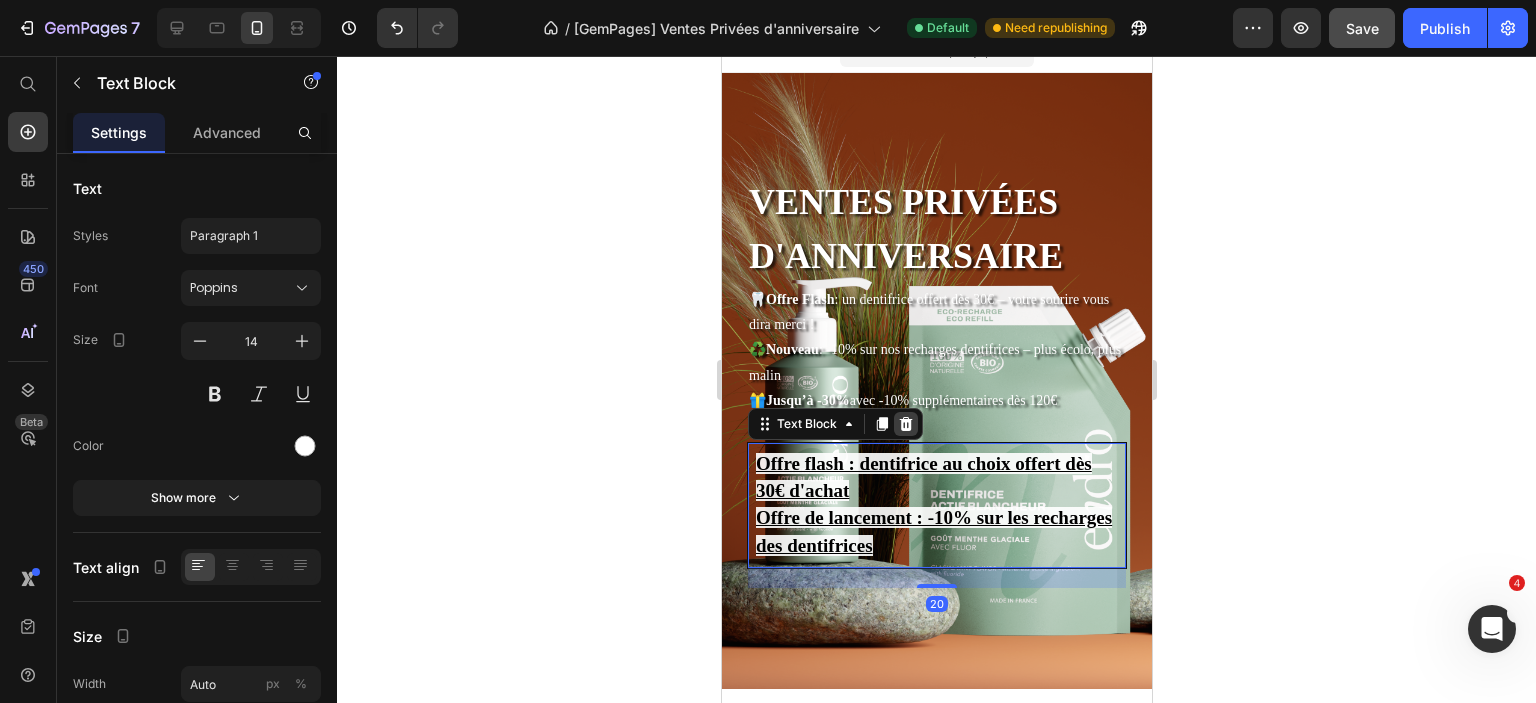 click 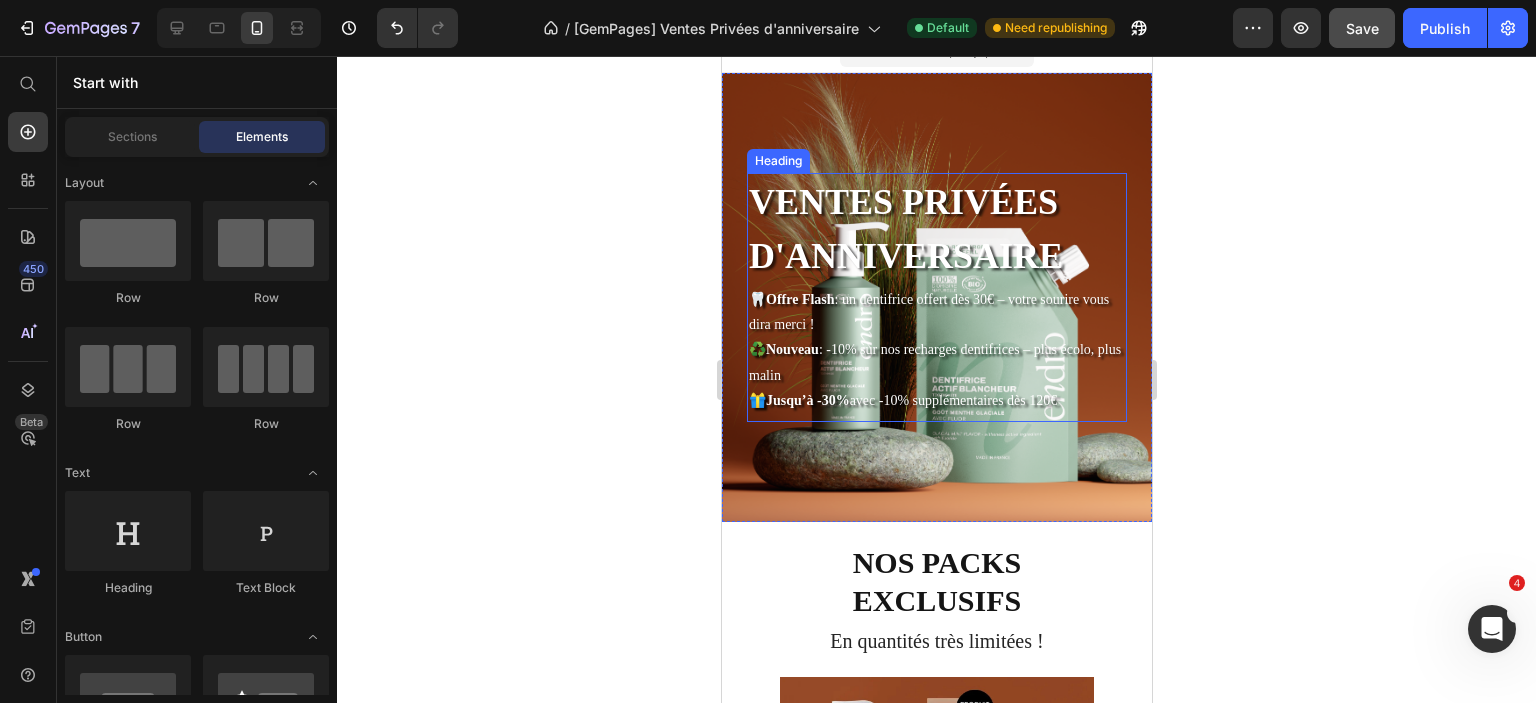 click on "Ventes privées d'anniversaire" at bounding box center (936, 229) 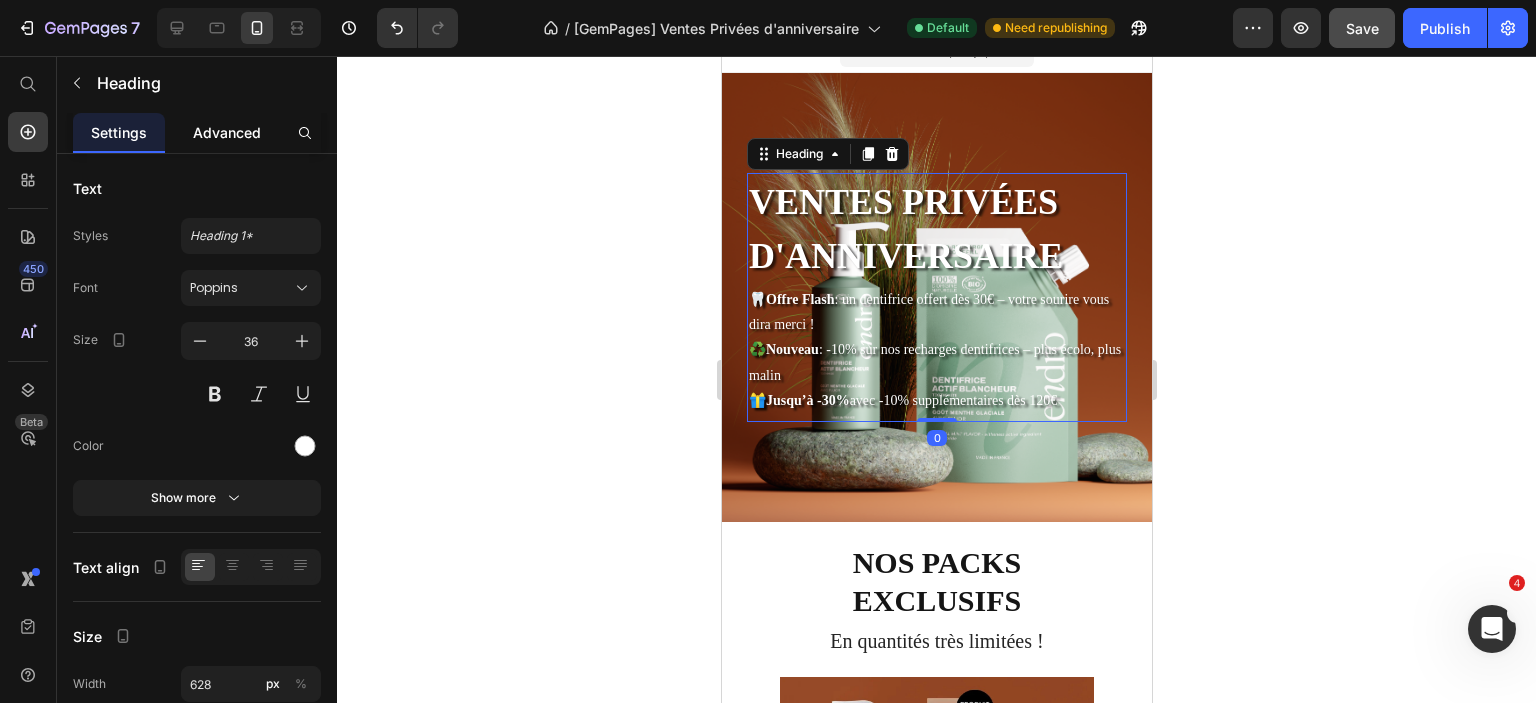 click on "Advanced" at bounding box center (227, 132) 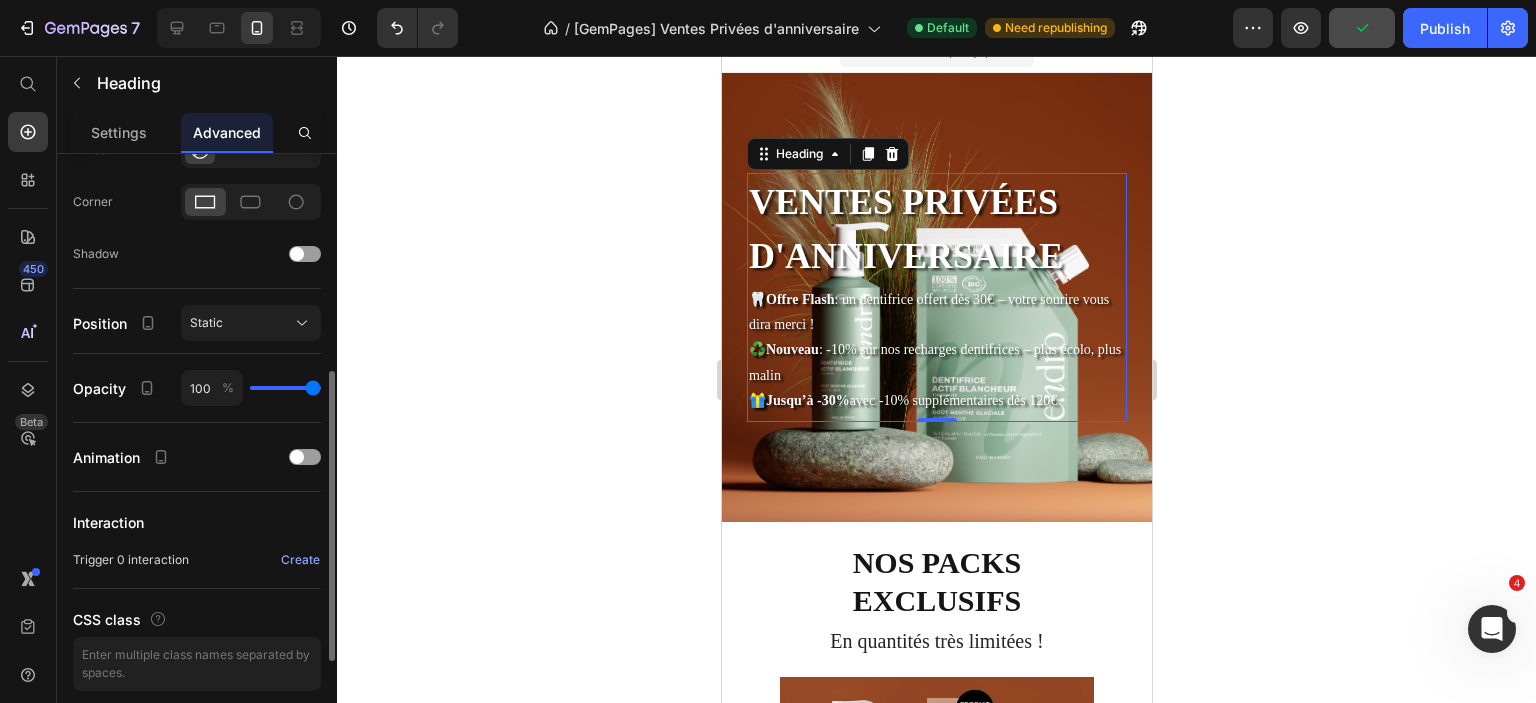 scroll, scrollTop: 542, scrollLeft: 0, axis: vertical 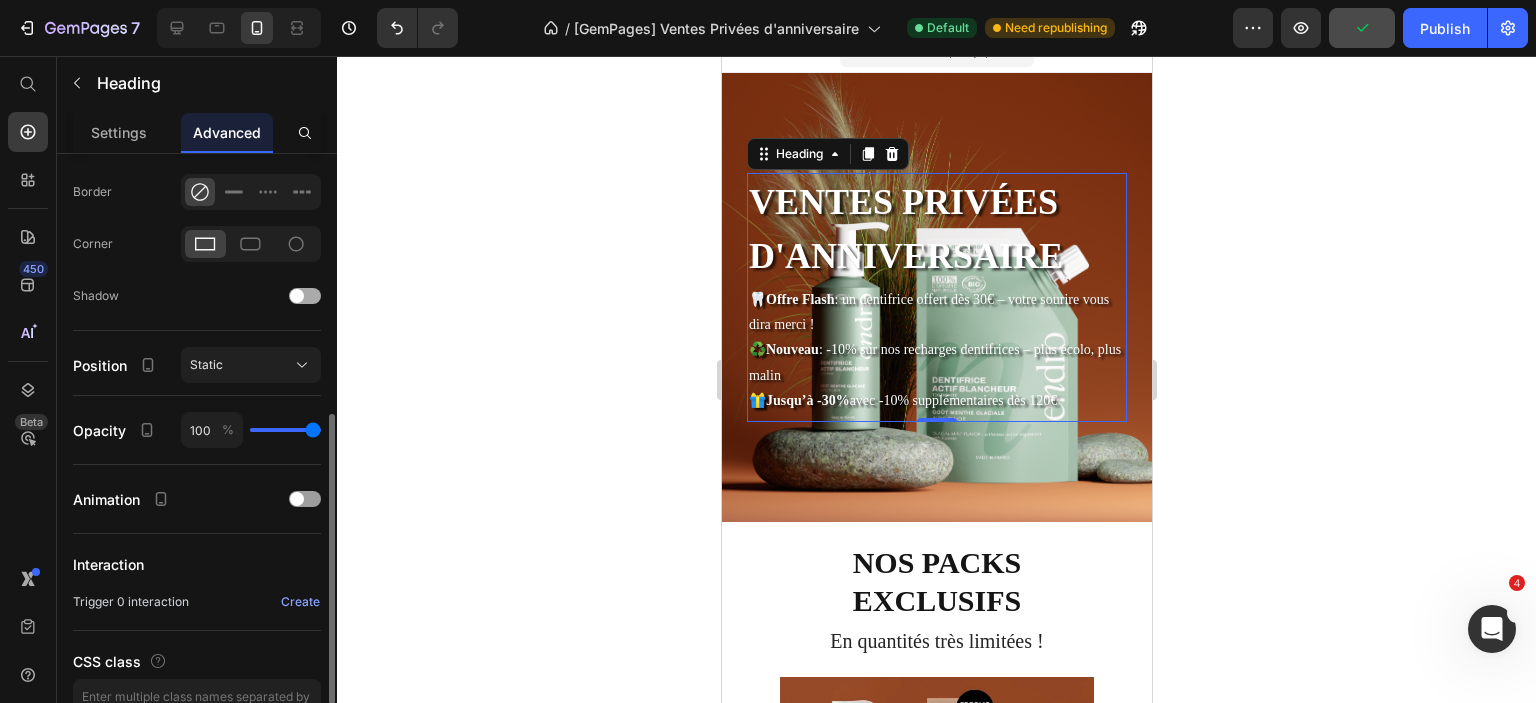 click at bounding box center (305, 296) 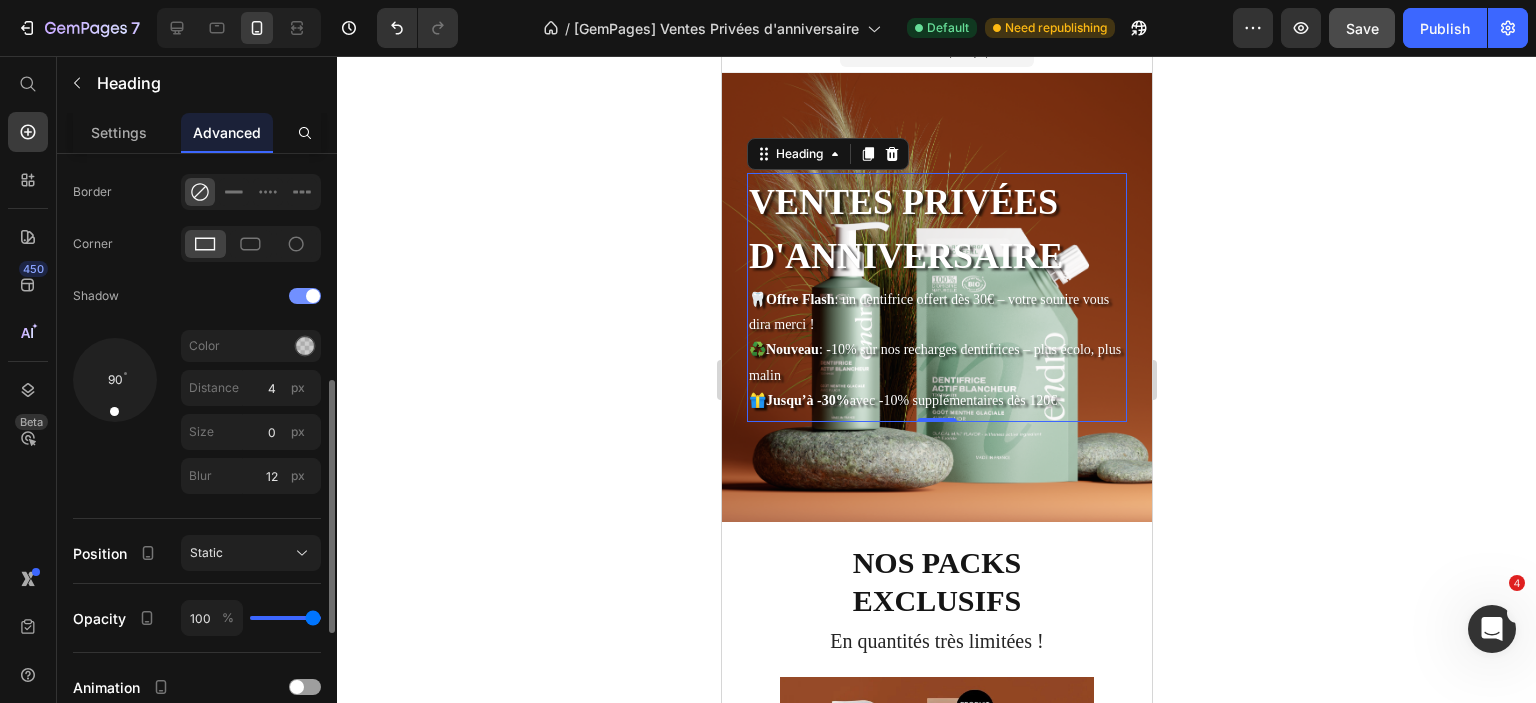 click at bounding box center [313, 296] 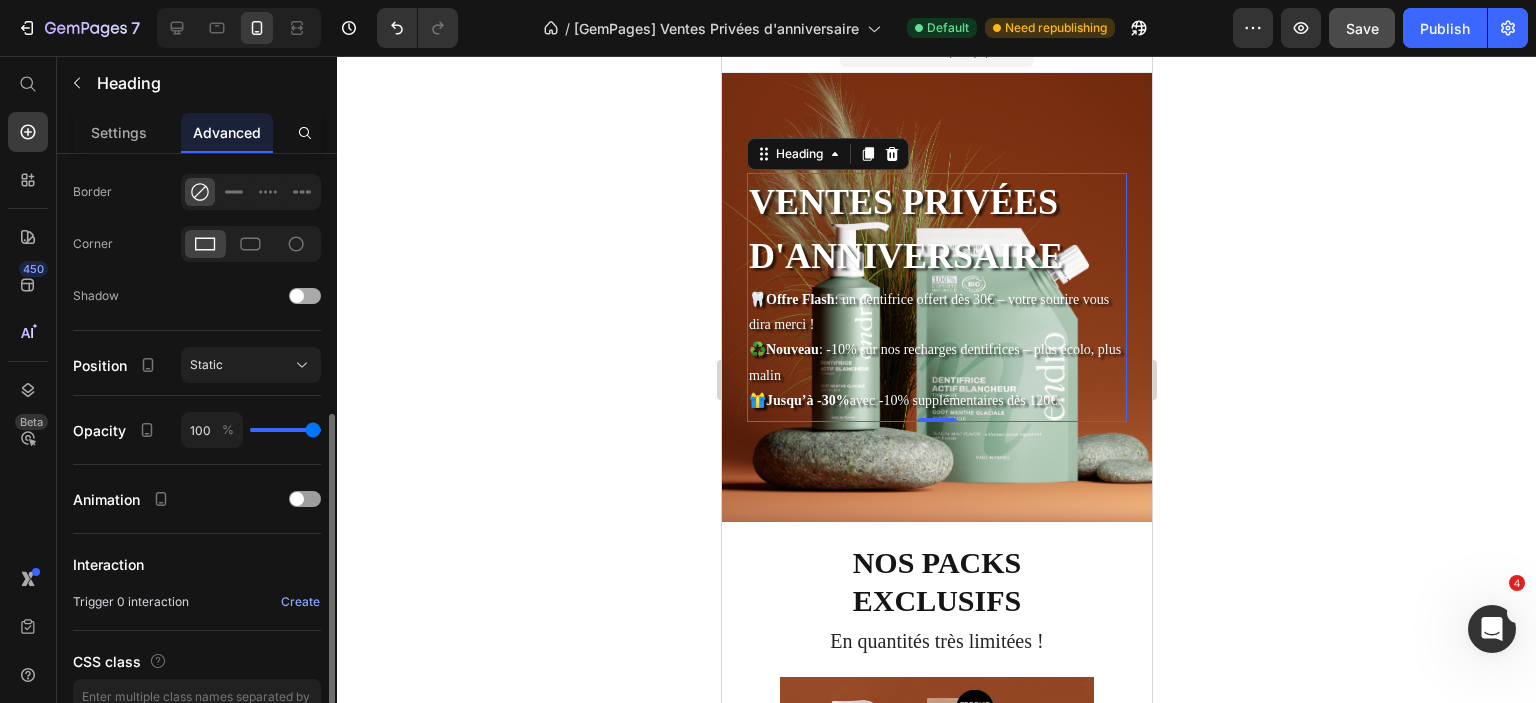 click at bounding box center (305, 296) 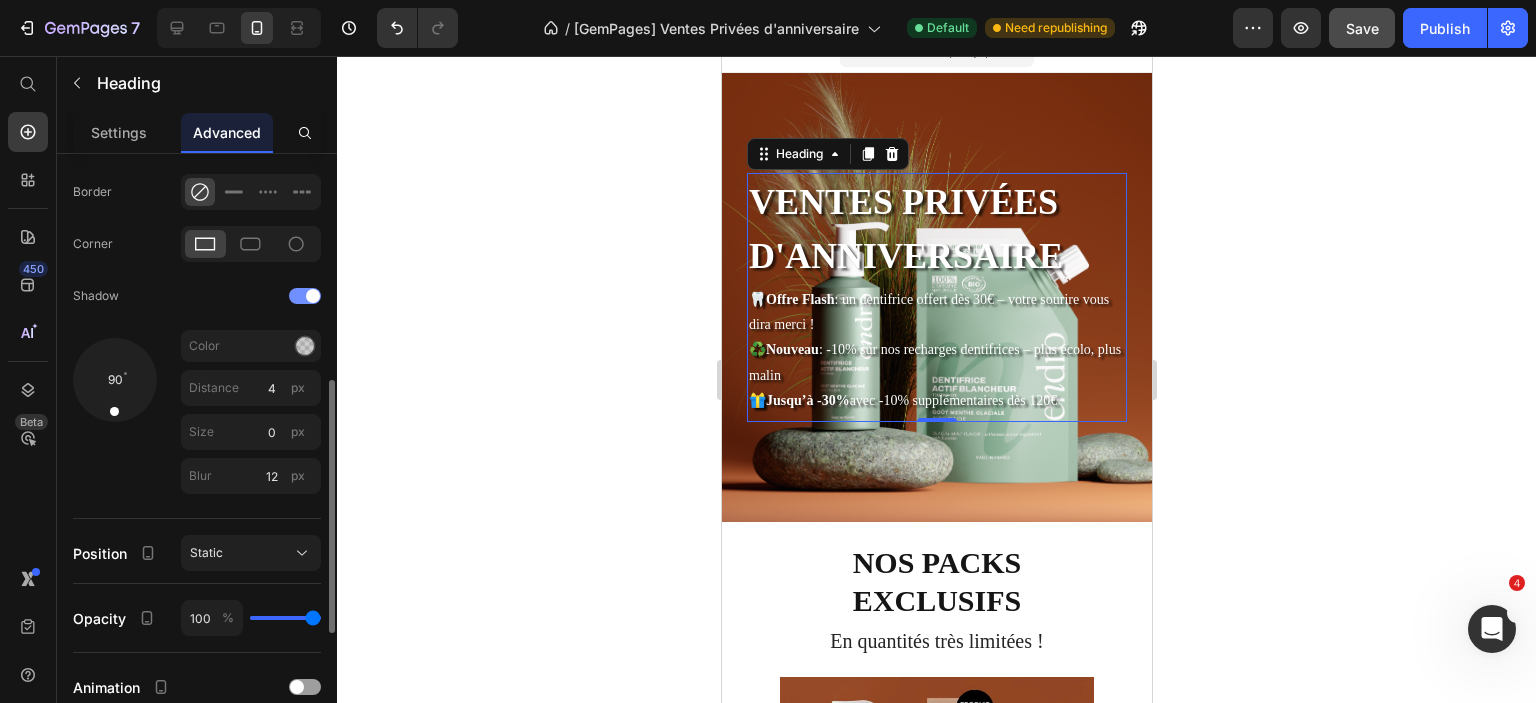 click at bounding box center [313, 296] 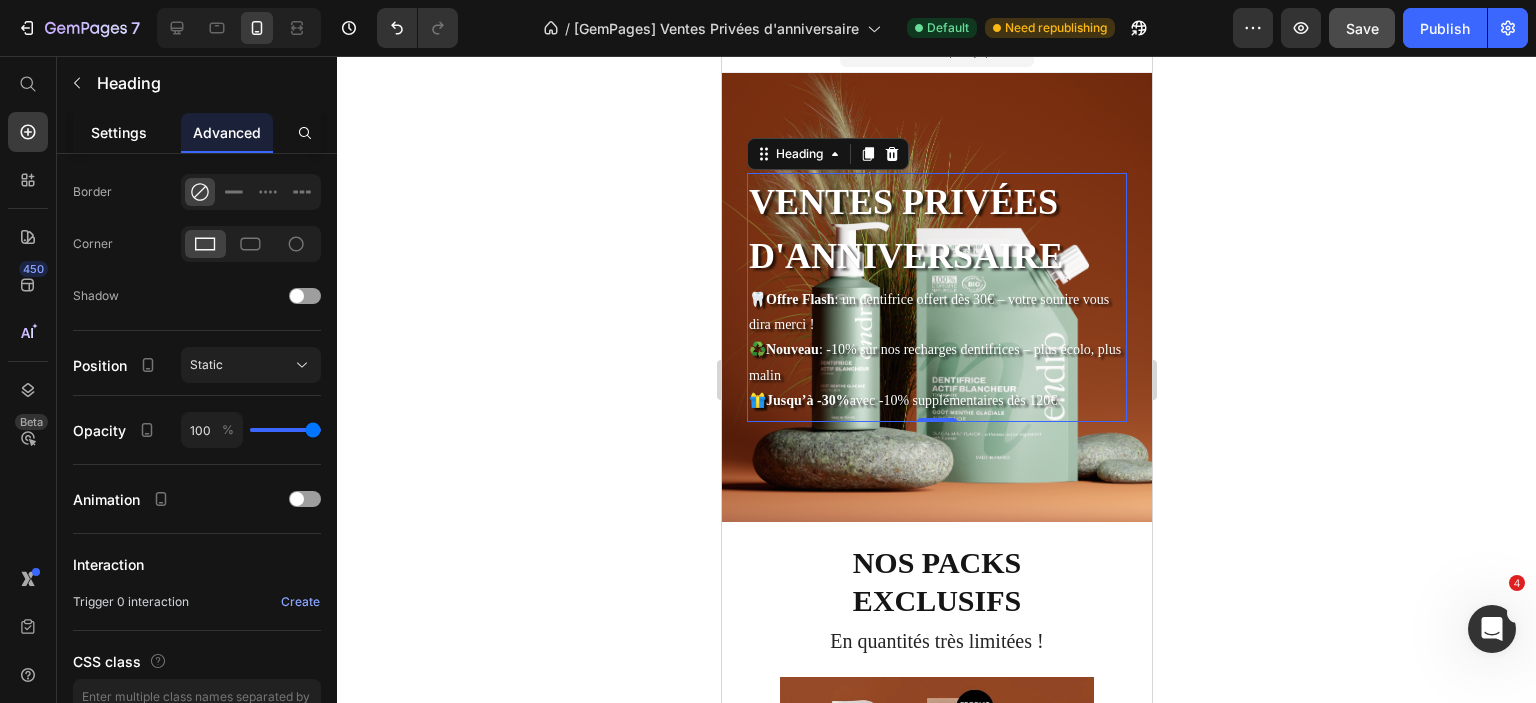 click on "Settings" at bounding box center [119, 132] 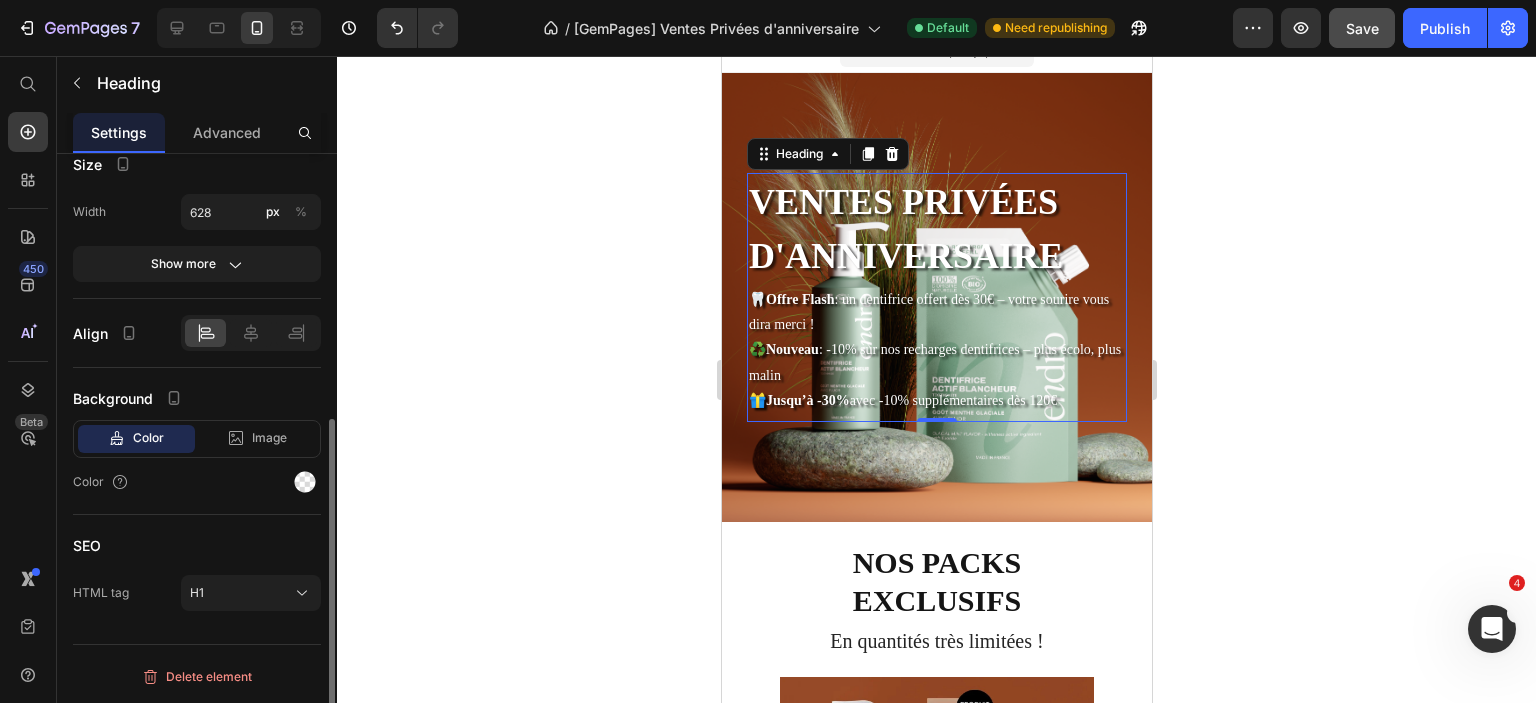 scroll, scrollTop: 0, scrollLeft: 0, axis: both 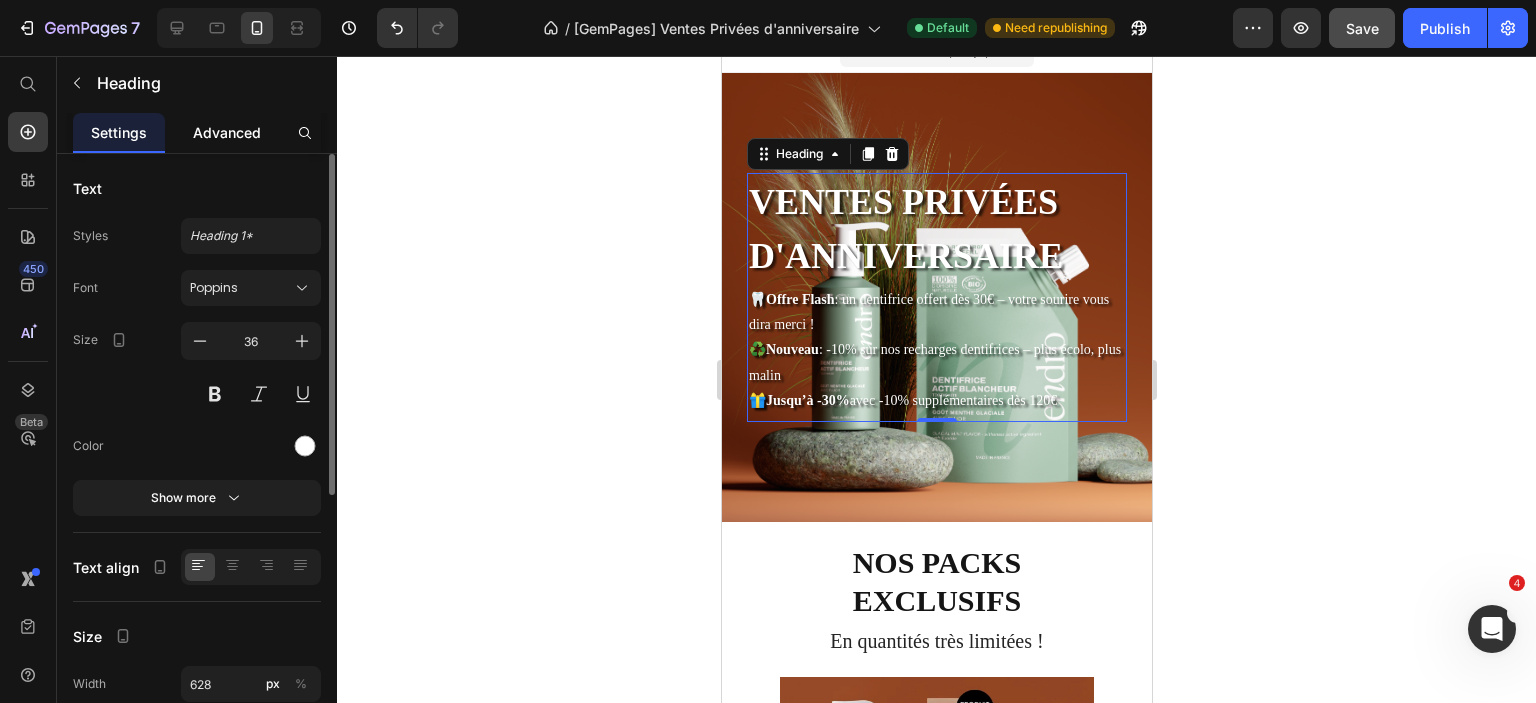 click on "Advanced" at bounding box center (227, 132) 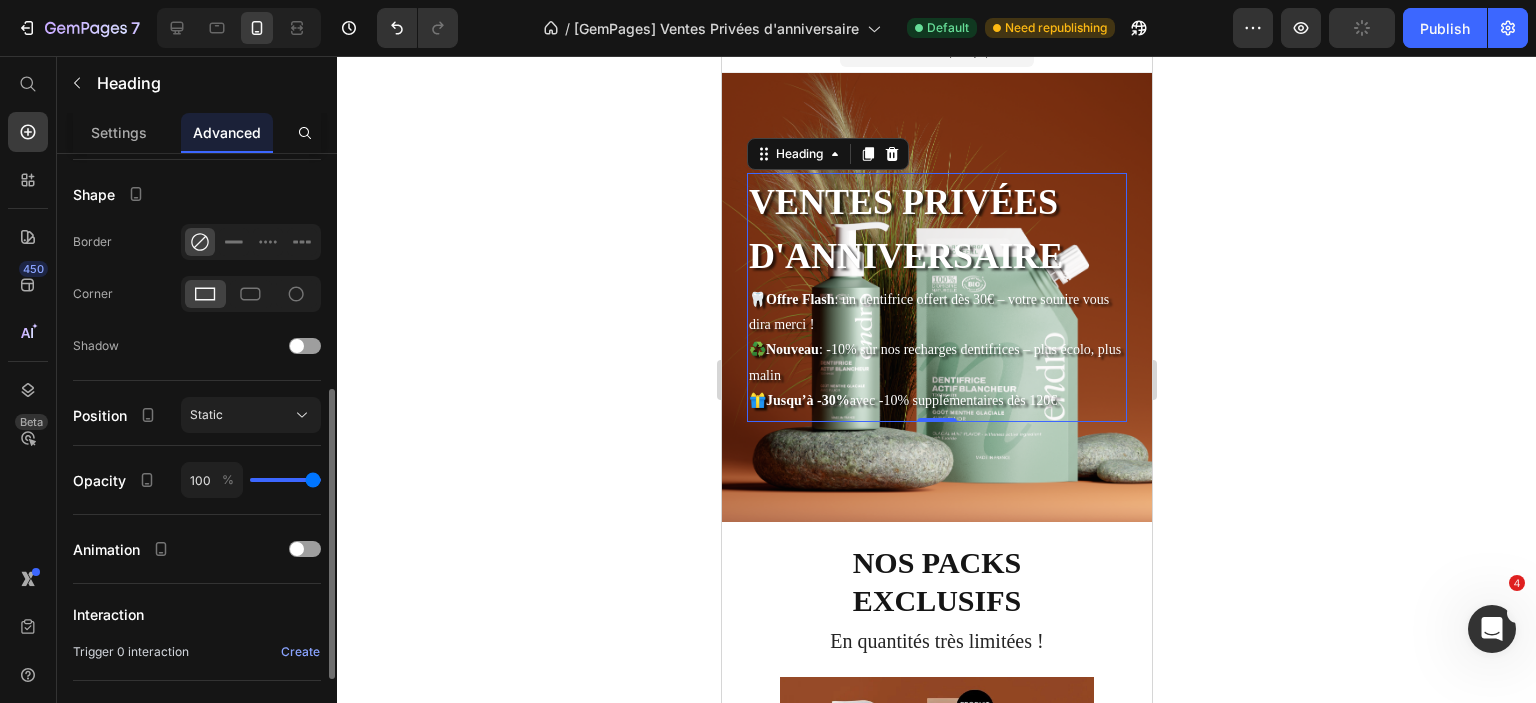 scroll, scrollTop: 491, scrollLeft: 0, axis: vertical 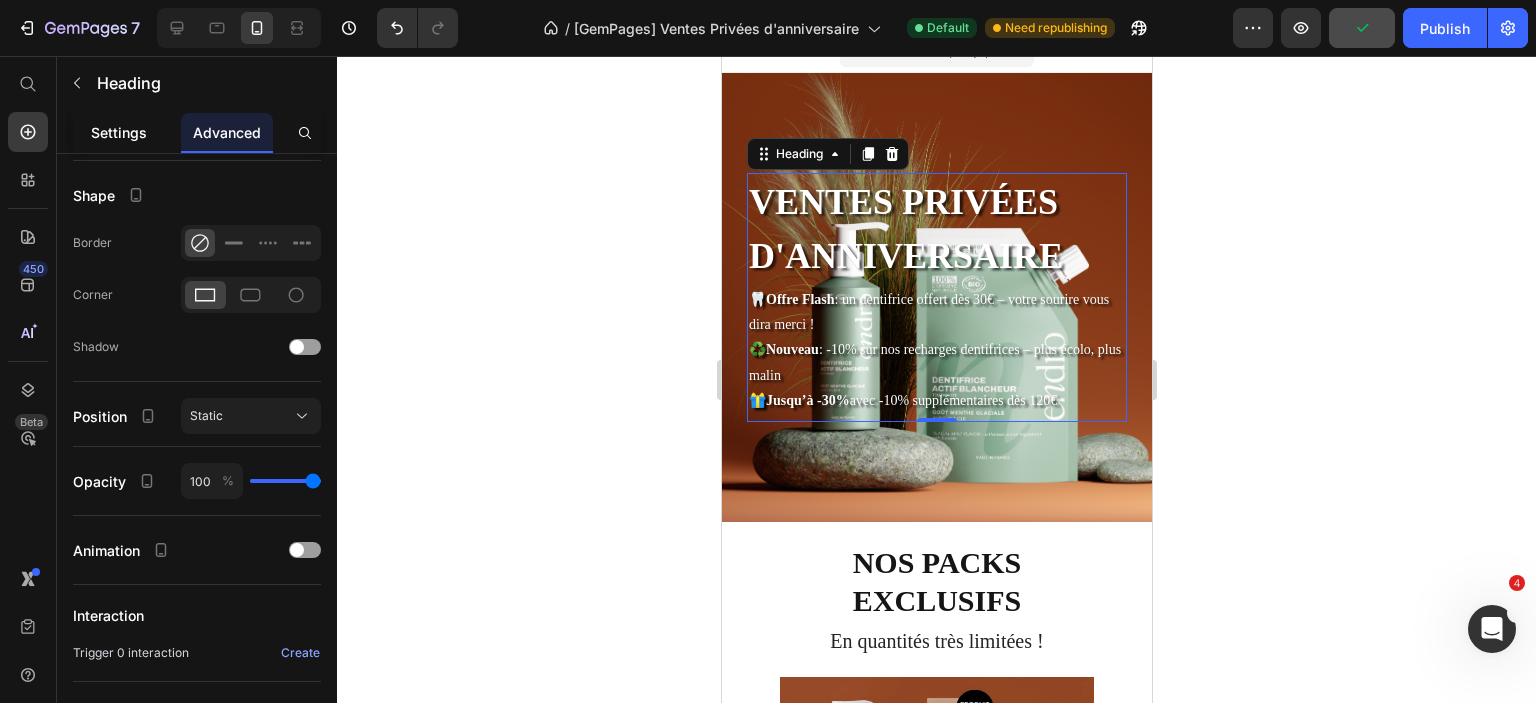 click on "Settings" at bounding box center (119, 132) 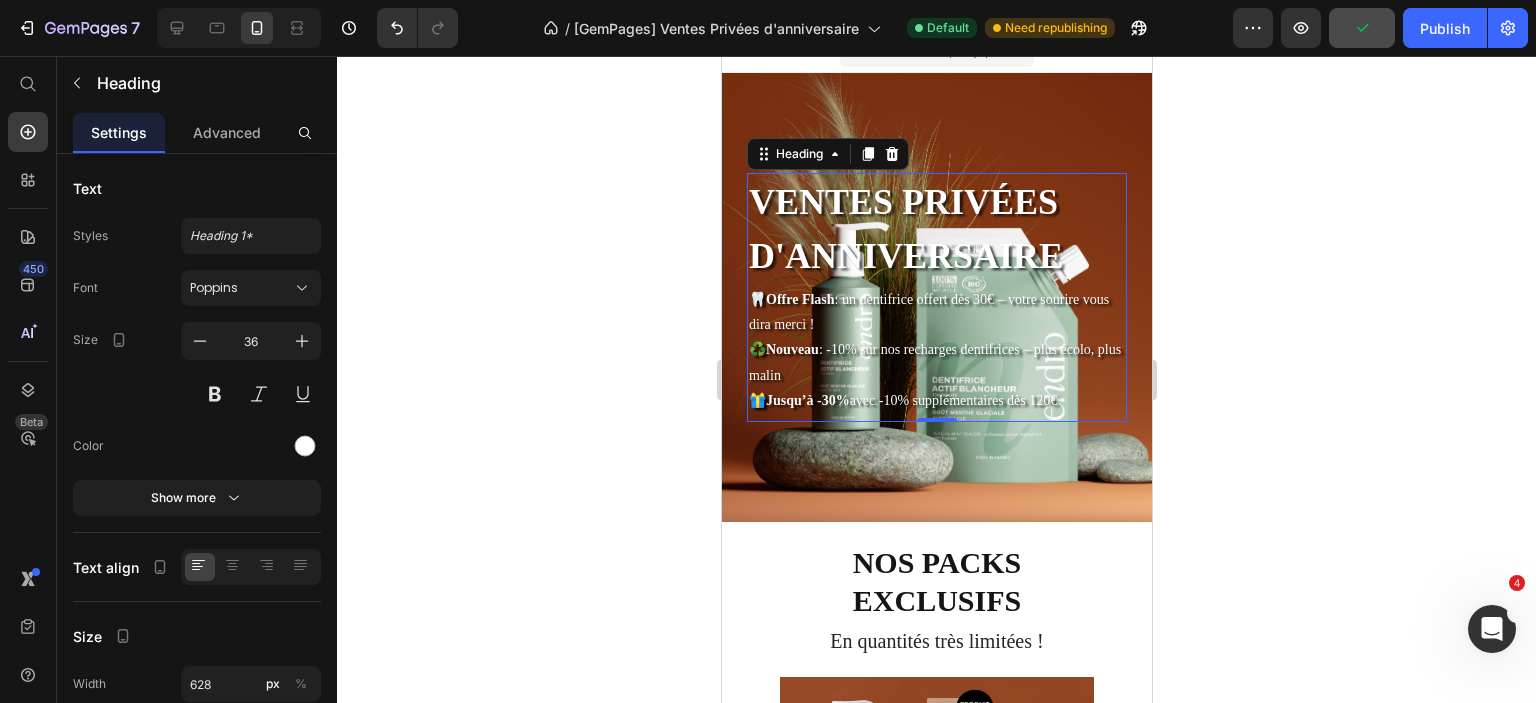 scroll, scrollTop: 405, scrollLeft: 0, axis: vertical 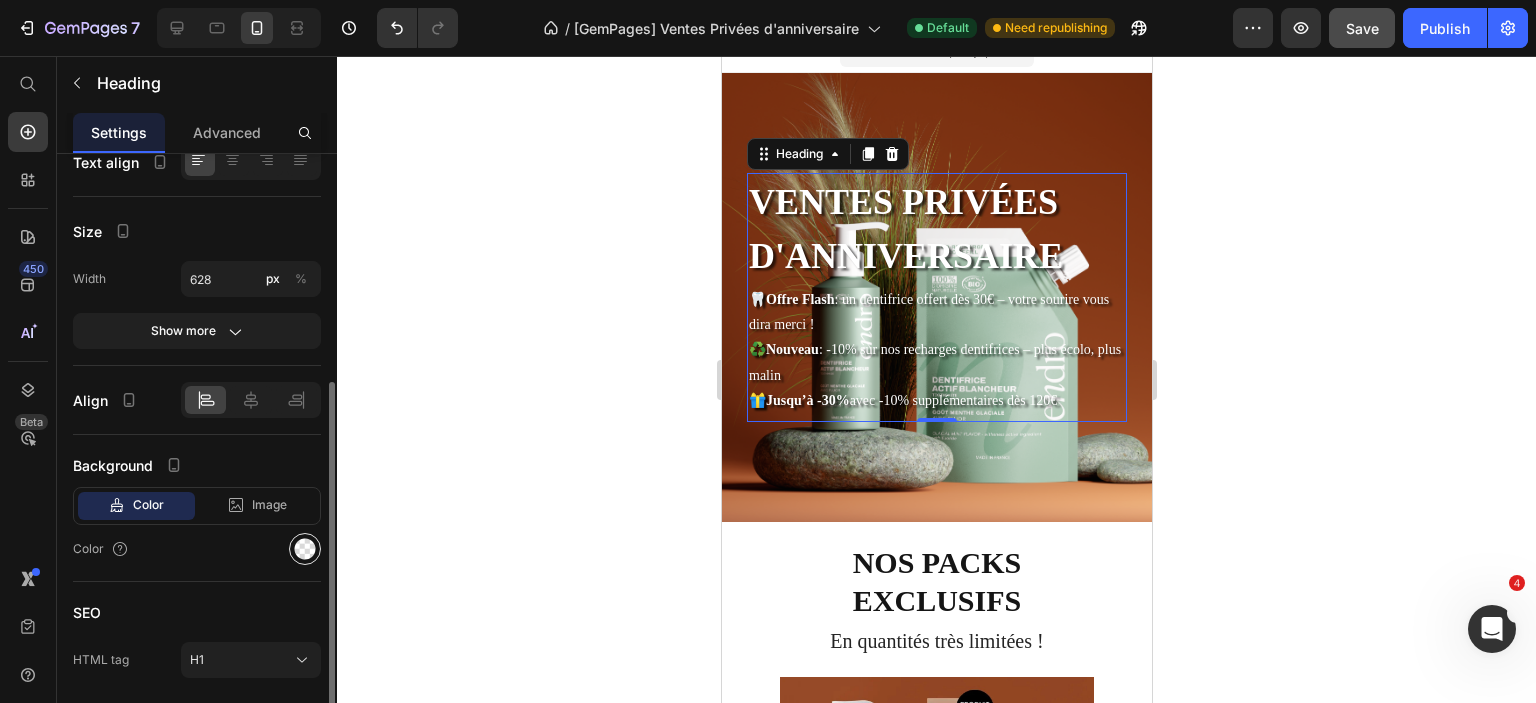 click at bounding box center (305, 549) 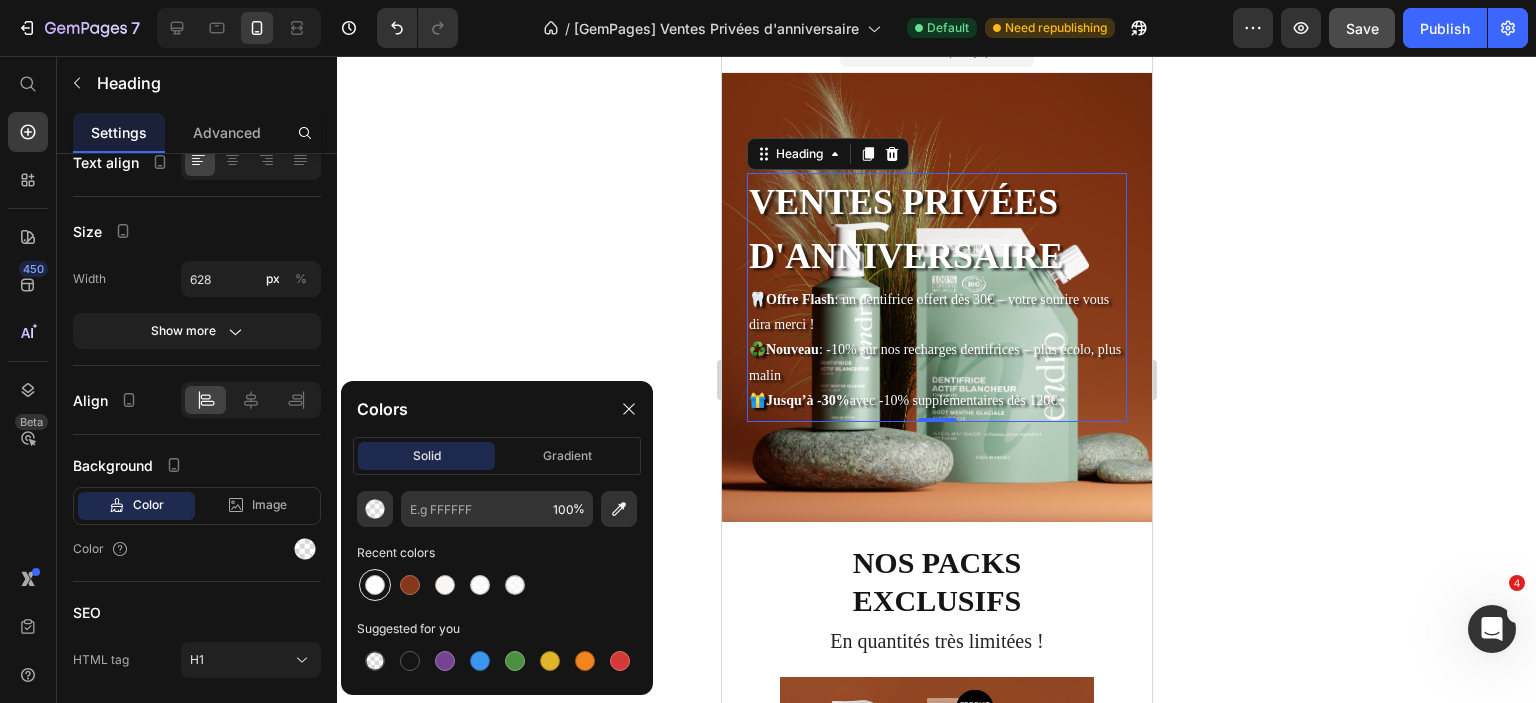 click at bounding box center [375, 585] 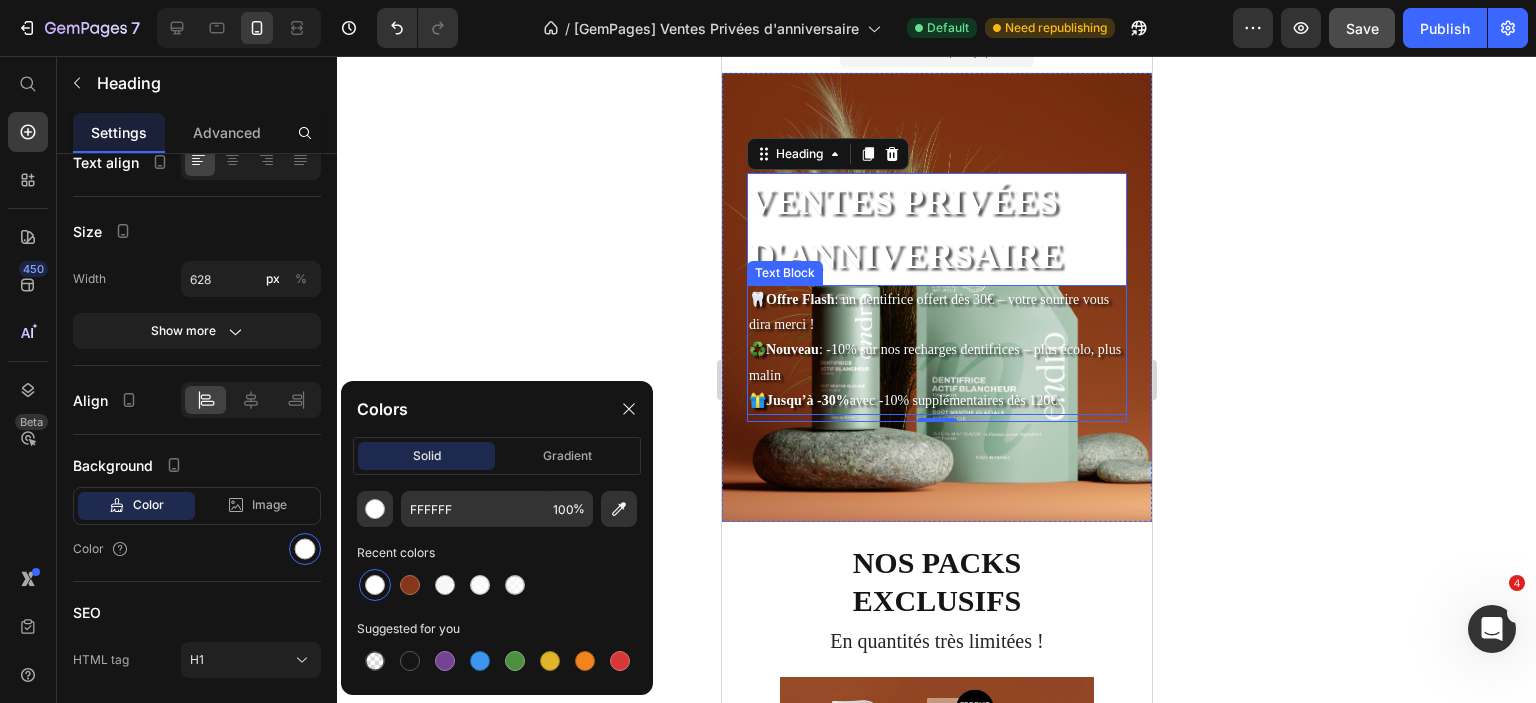 click on "🦷  Offre Flash  : un dentifrice offert dès 30€ – votre sourire vous dira merci !" at bounding box center (936, 312) 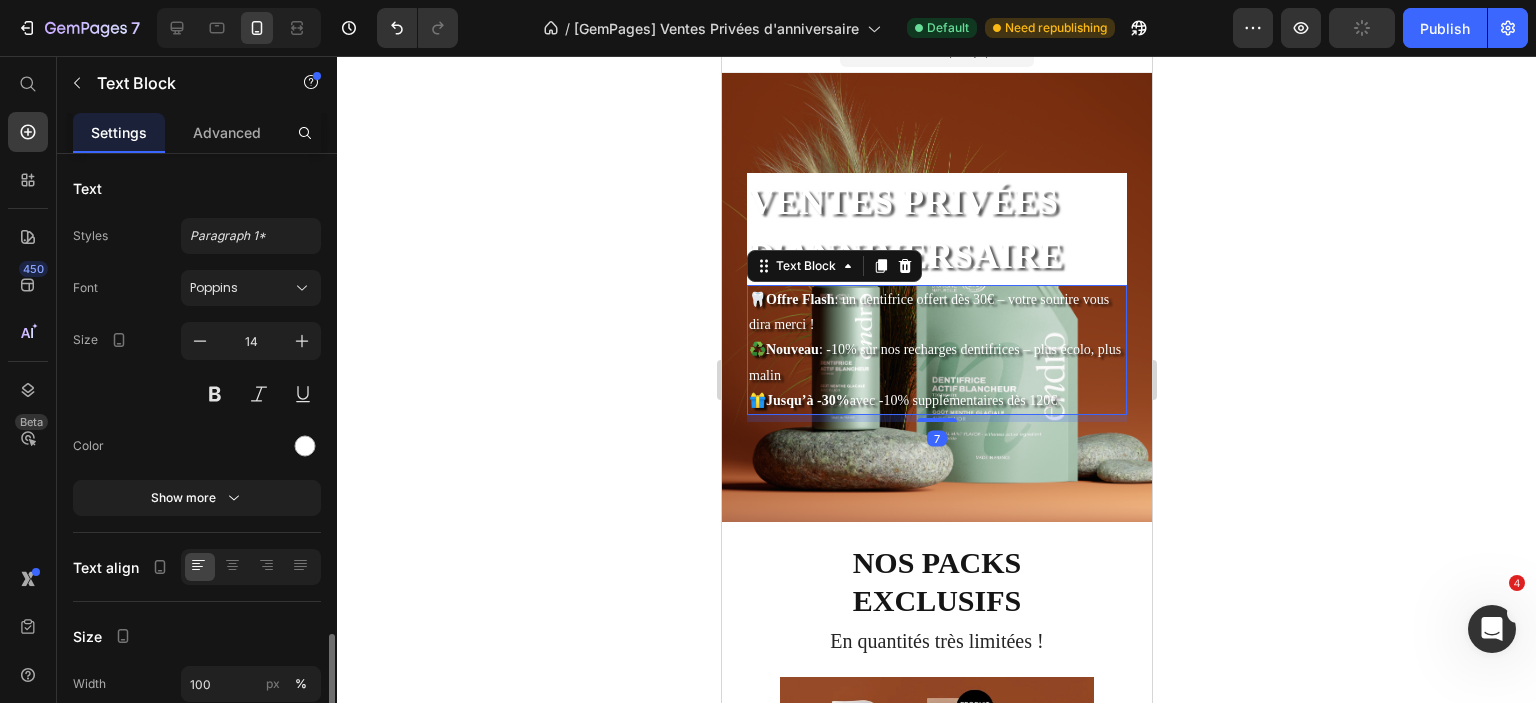 scroll, scrollTop: 286, scrollLeft: 0, axis: vertical 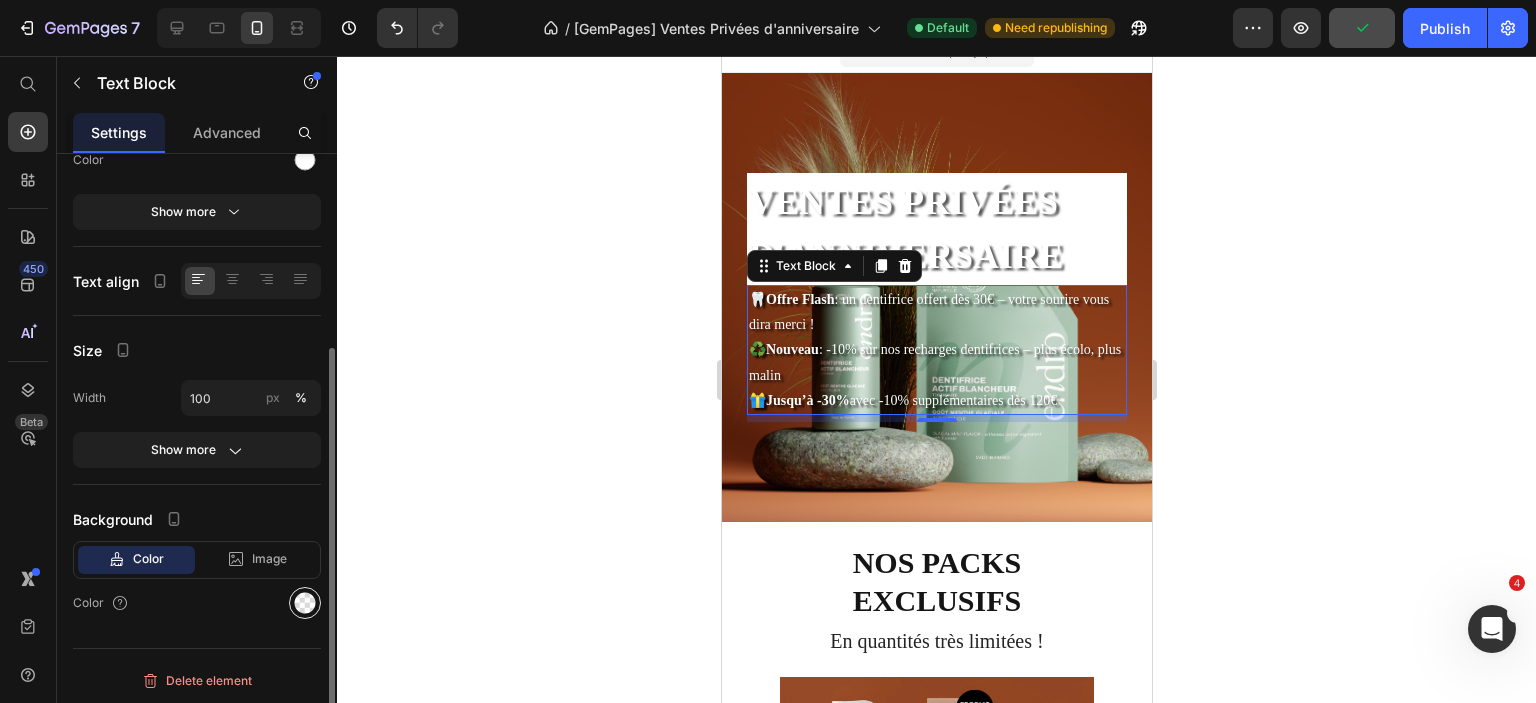 click at bounding box center (305, 603) 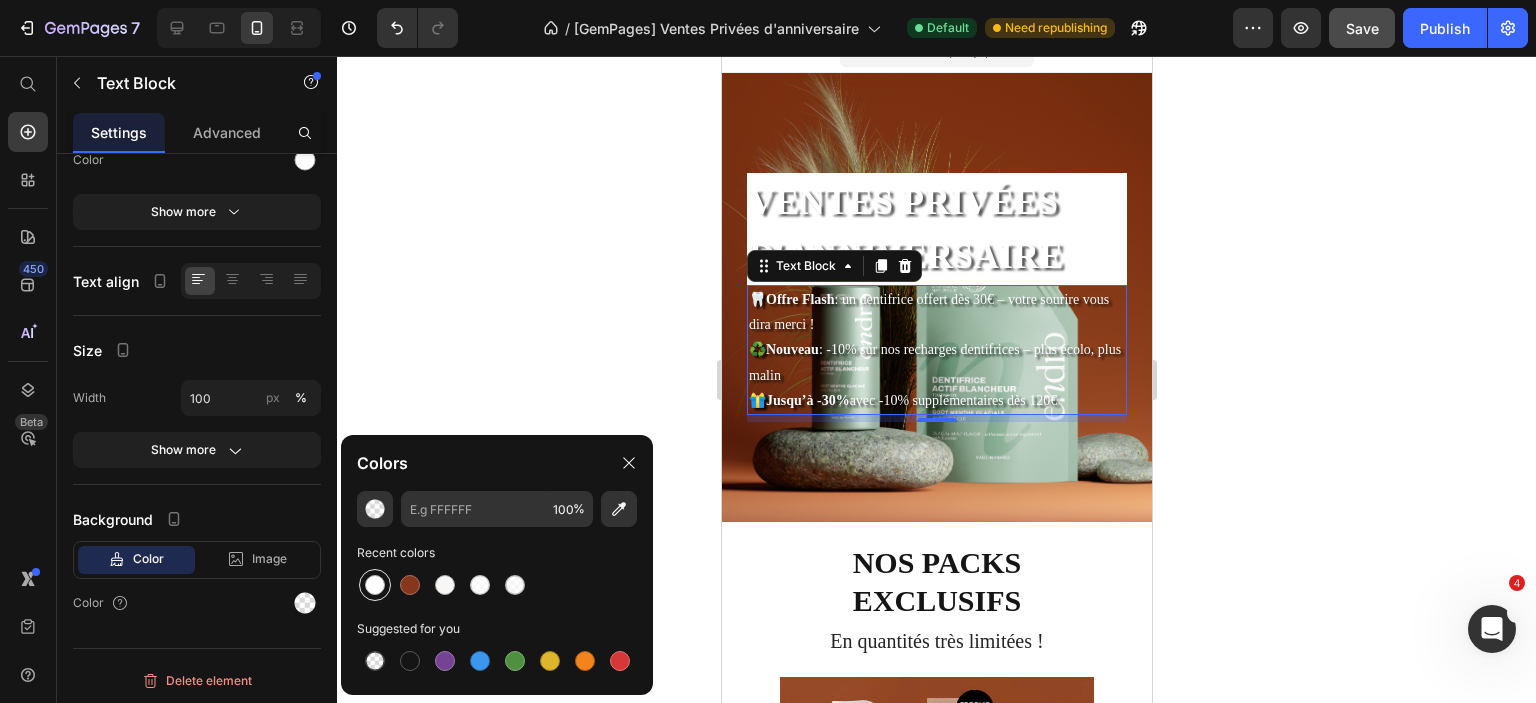 click at bounding box center [375, 585] 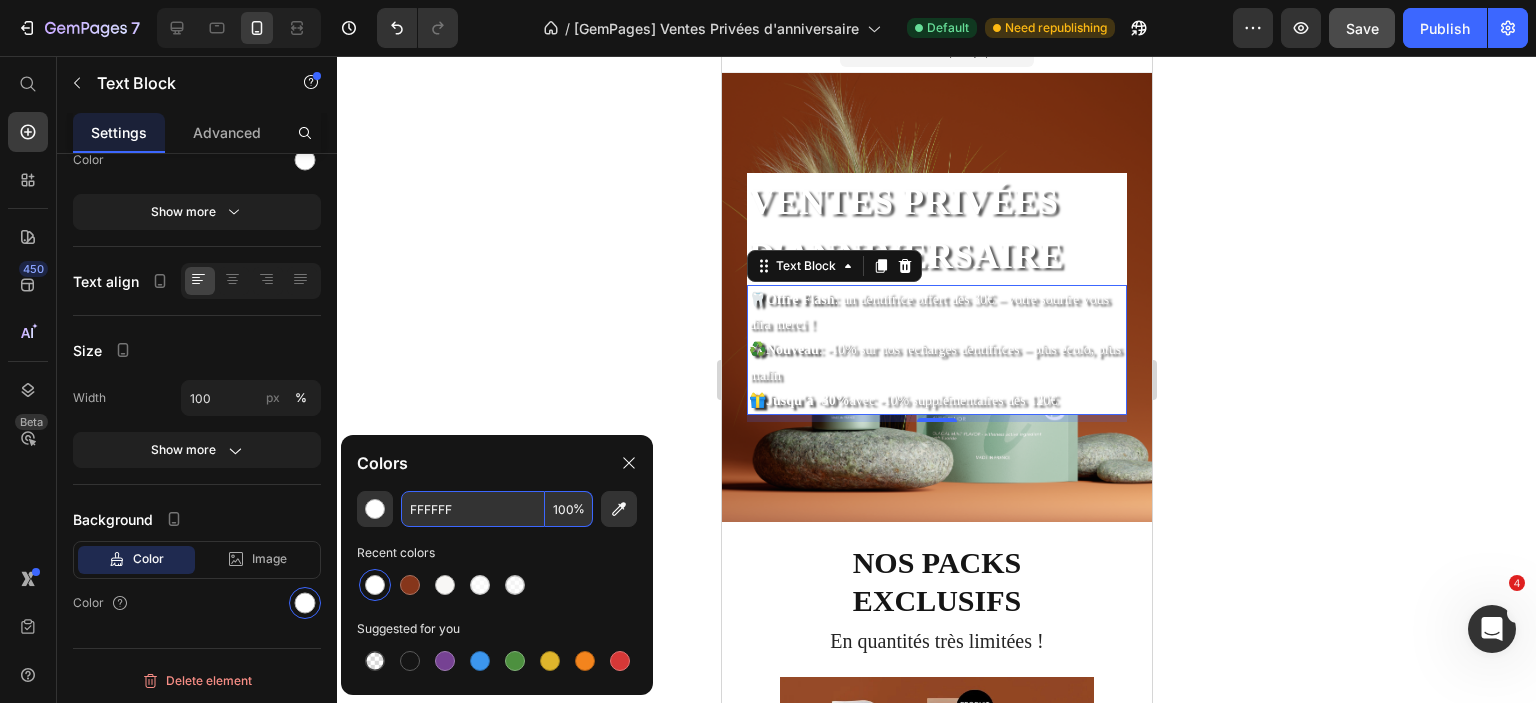 click on "%" at bounding box center (579, 509) 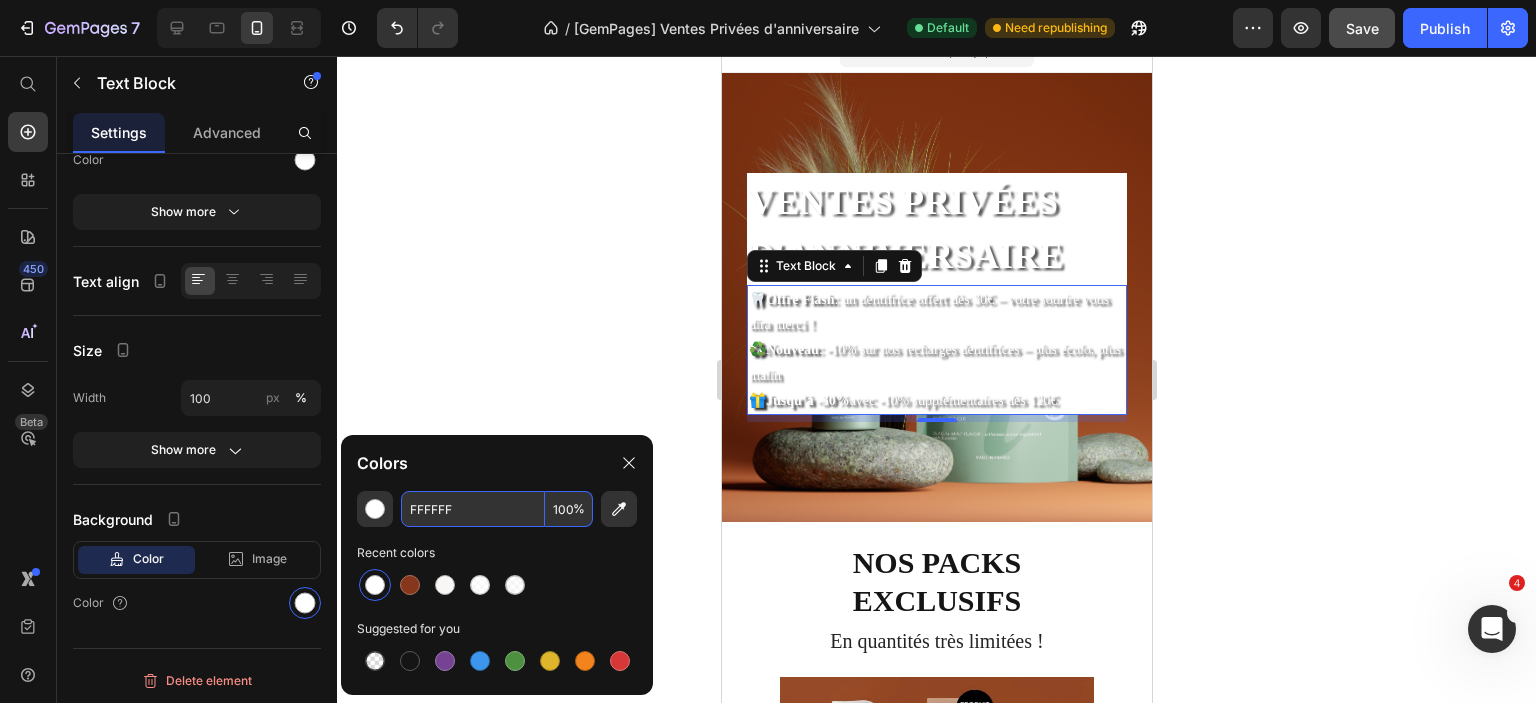 click on "100" at bounding box center [569, 509] 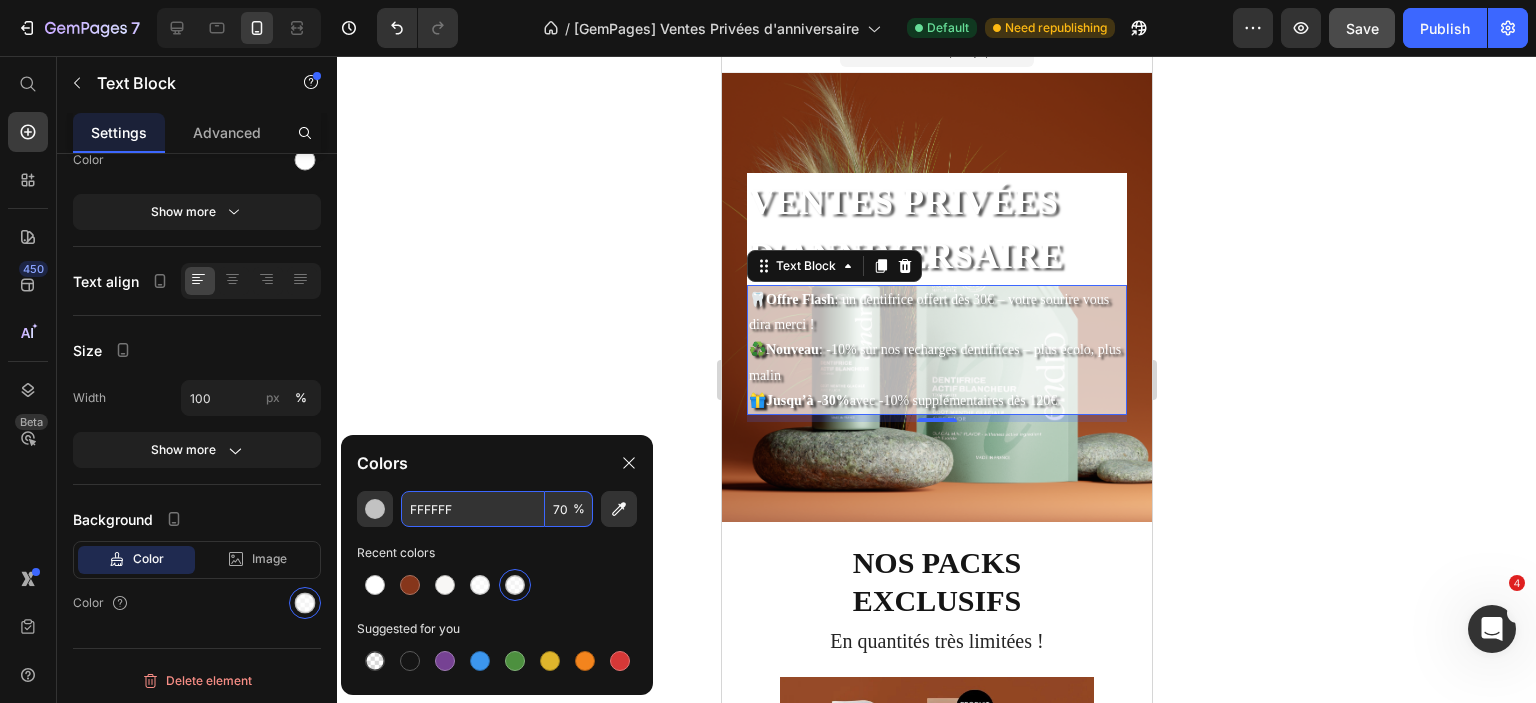 type on "7" 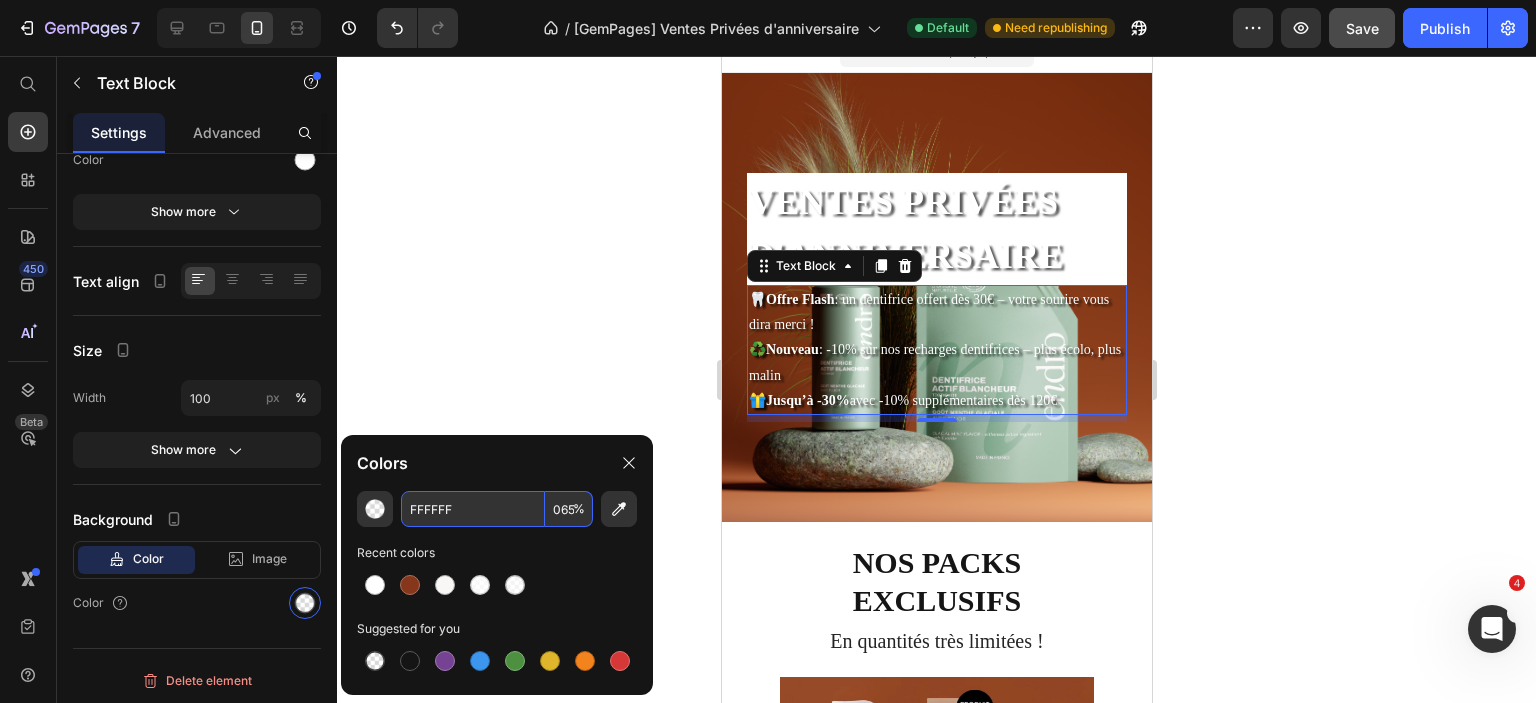 type on "65" 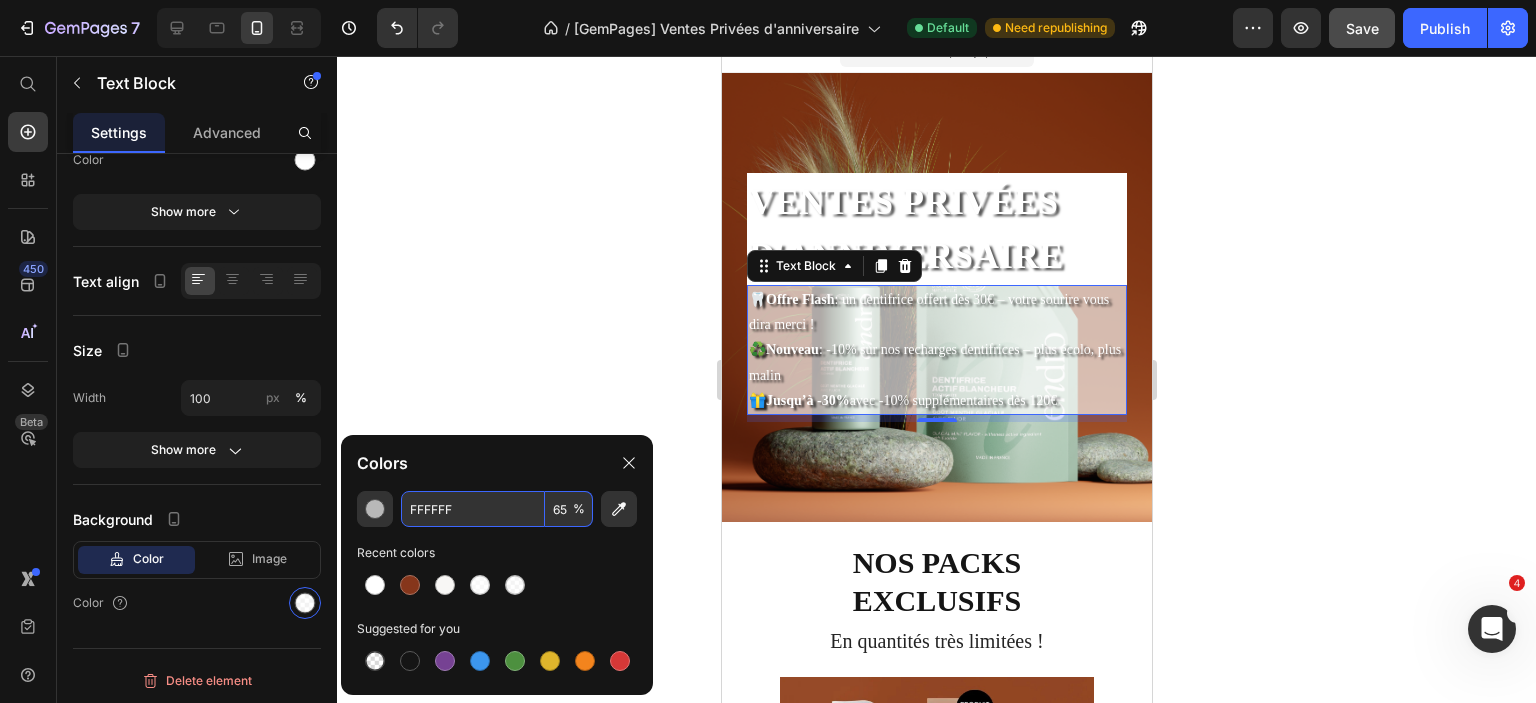 scroll, scrollTop: 0, scrollLeft: 0, axis: both 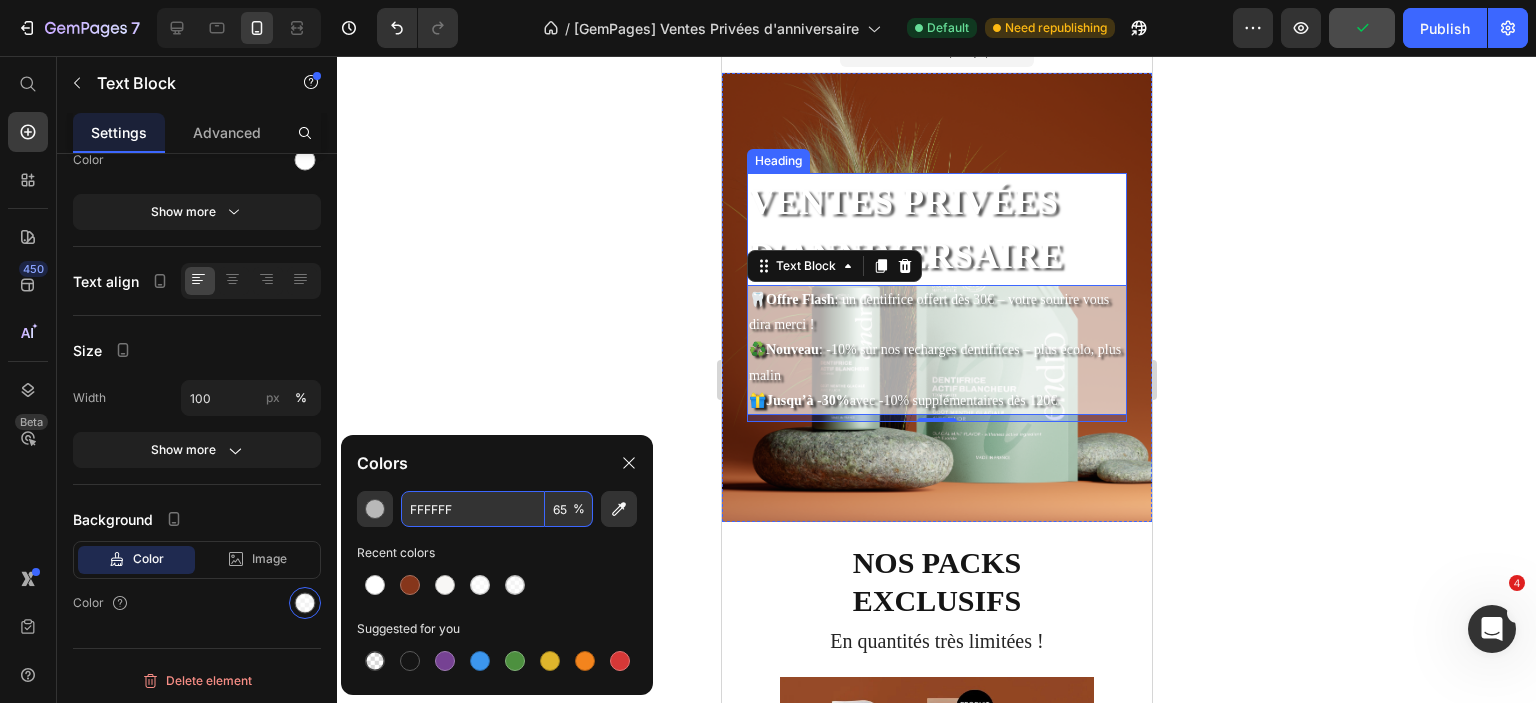 click on "Ventes privées d'anniversaire" at bounding box center [936, 229] 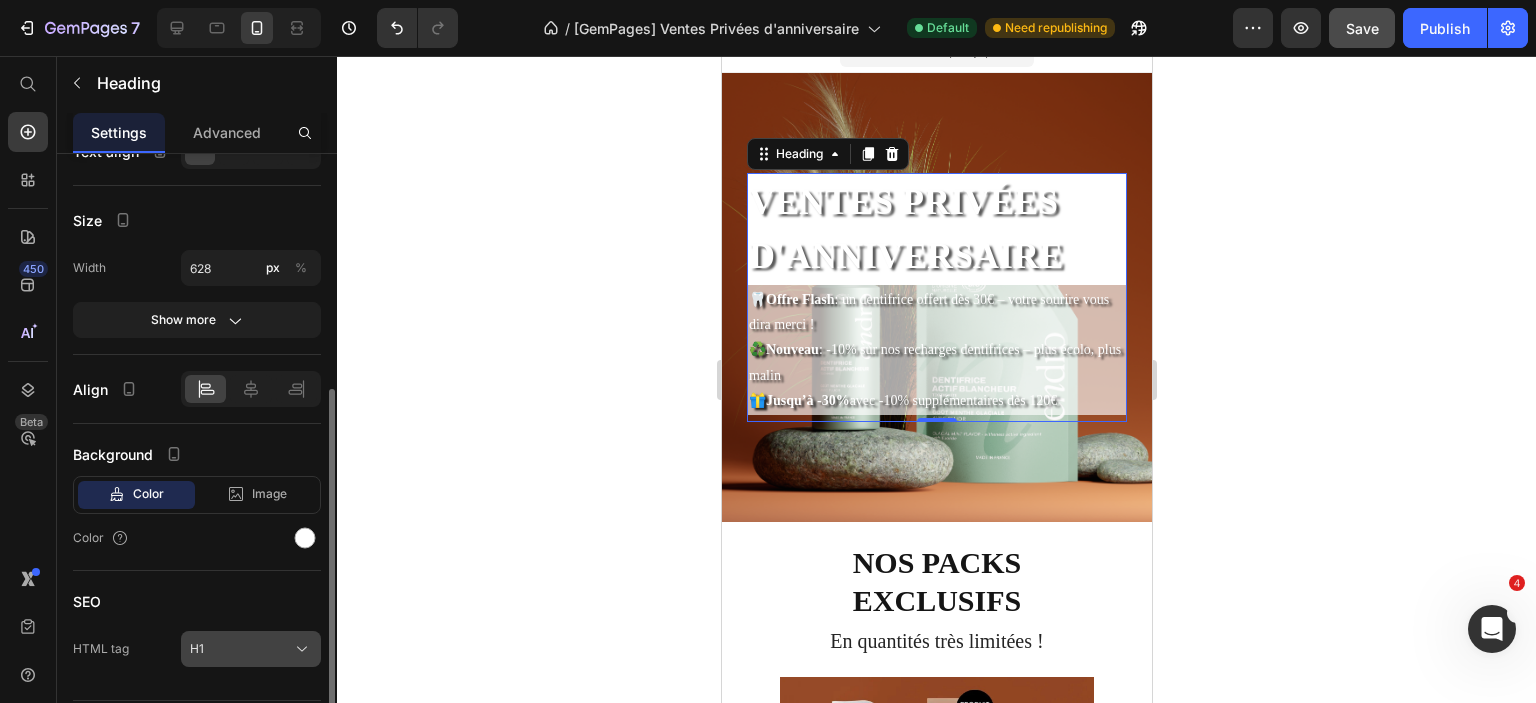 scroll, scrollTop: 468, scrollLeft: 0, axis: vertical 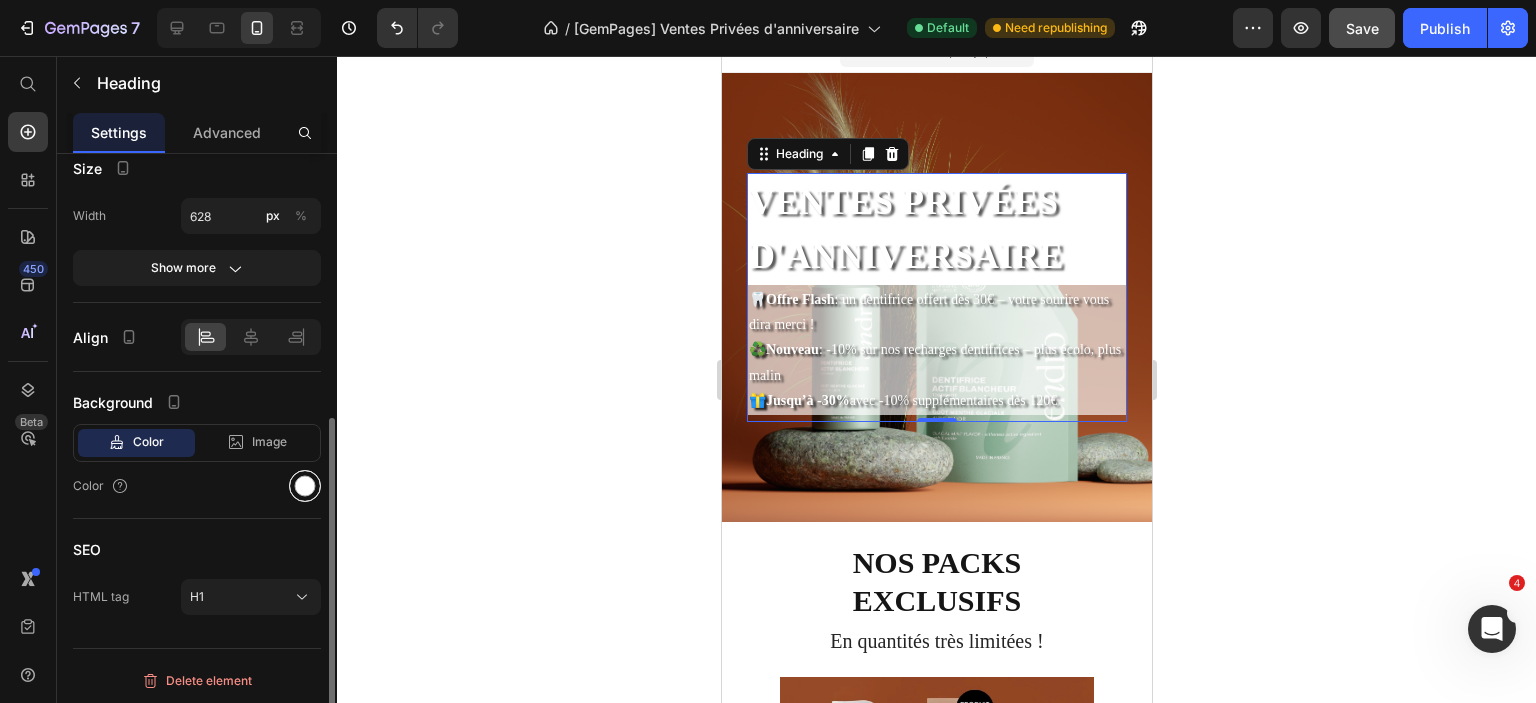 click at bounding box center (305, 486) 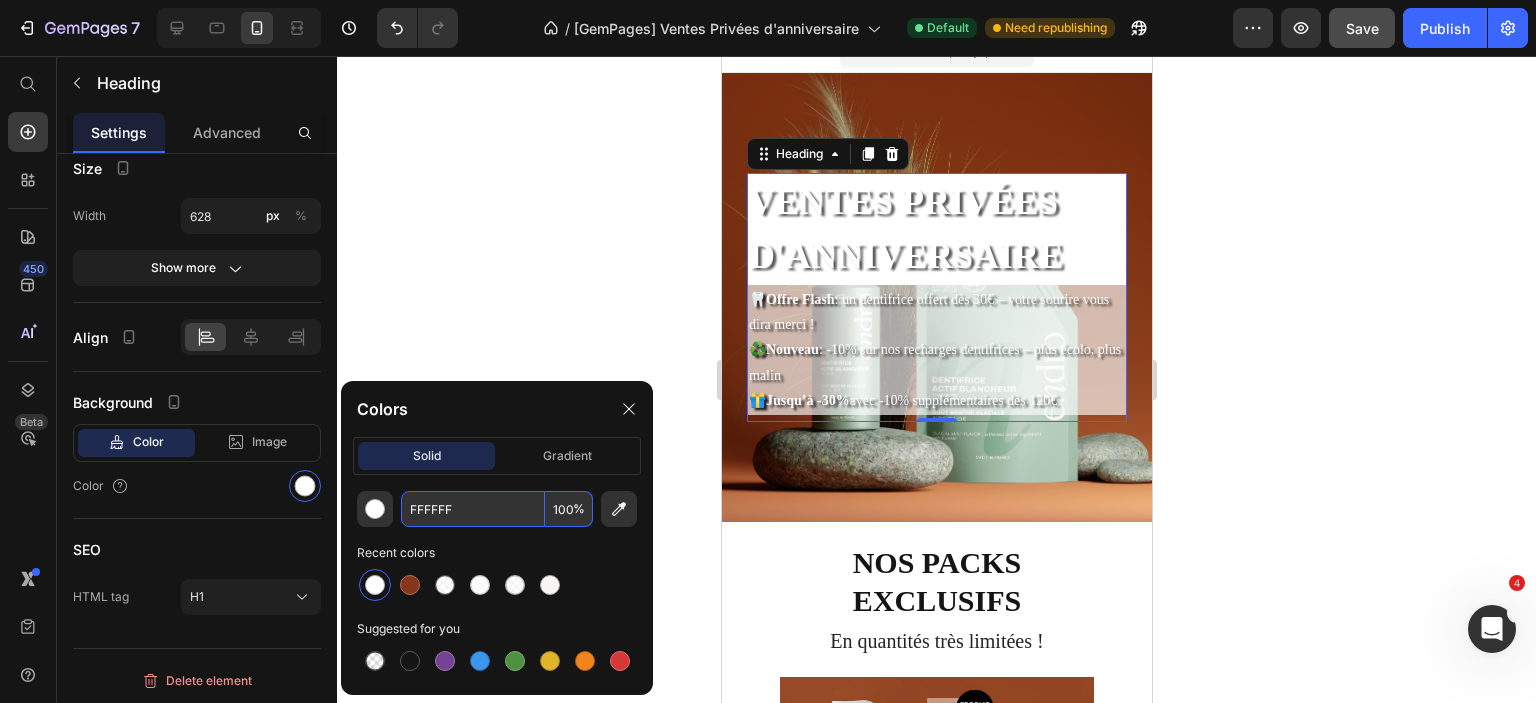 click on "100" at bounding box center (569, 509) 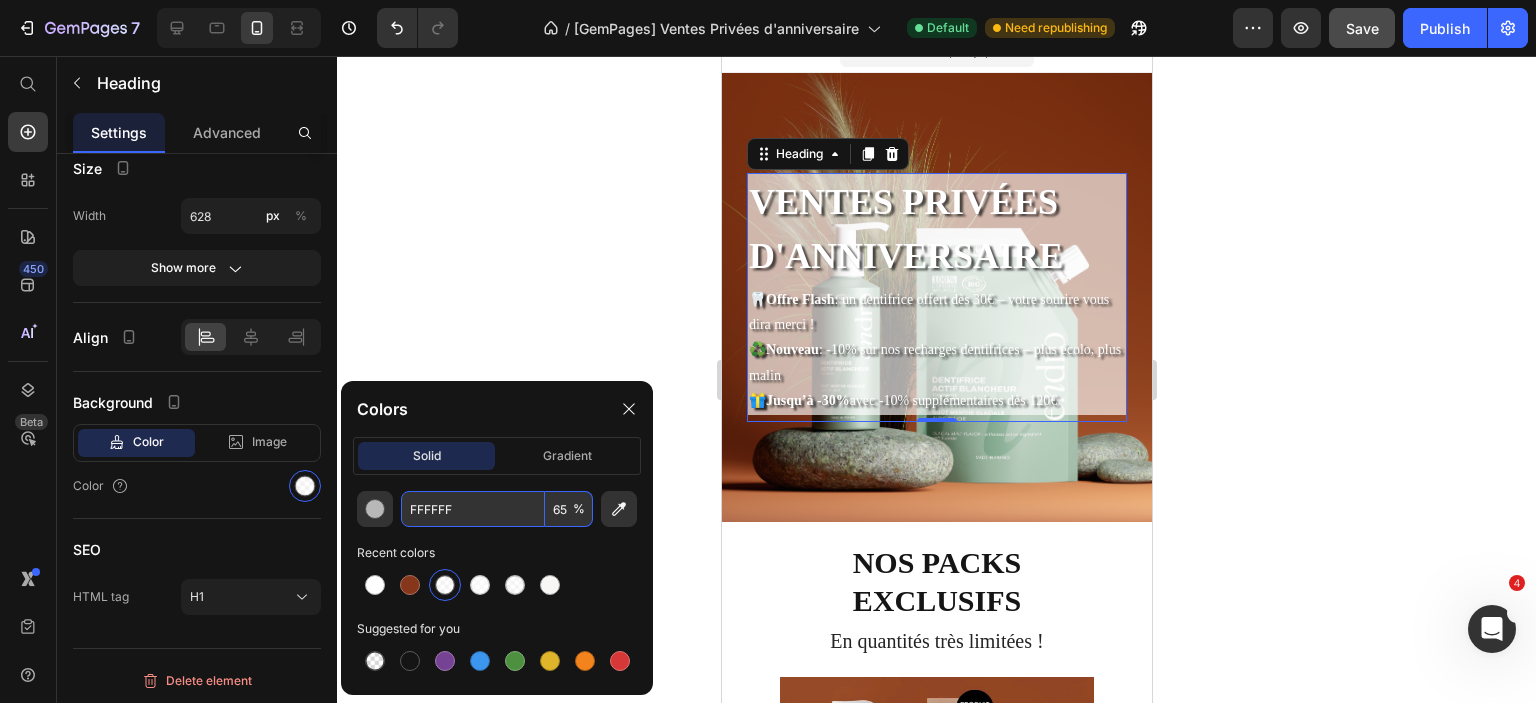scroll, scrollTop: 0, scrollLeft: 0, axis: both 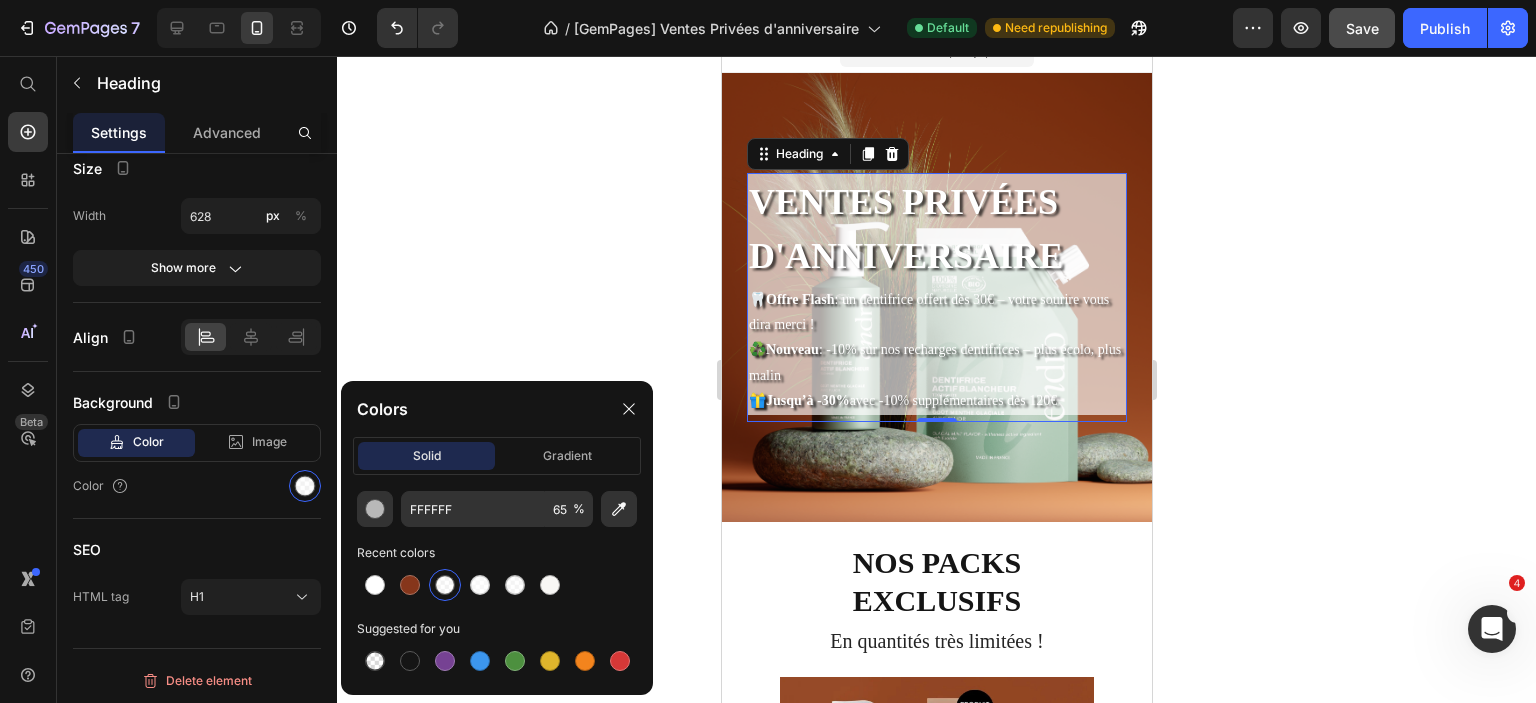 click 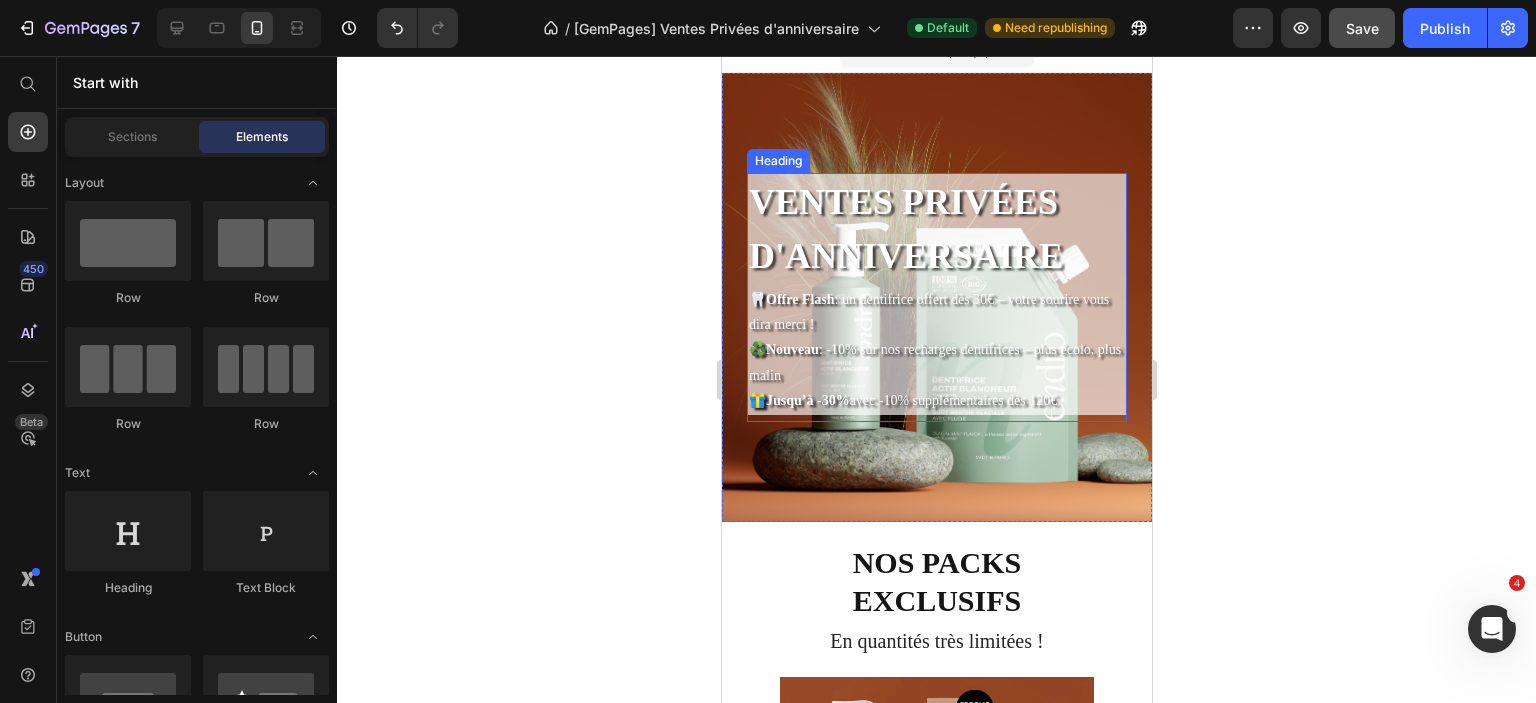 click on "Ventes privées d'anniversaire" at bounding box center (936, 229) 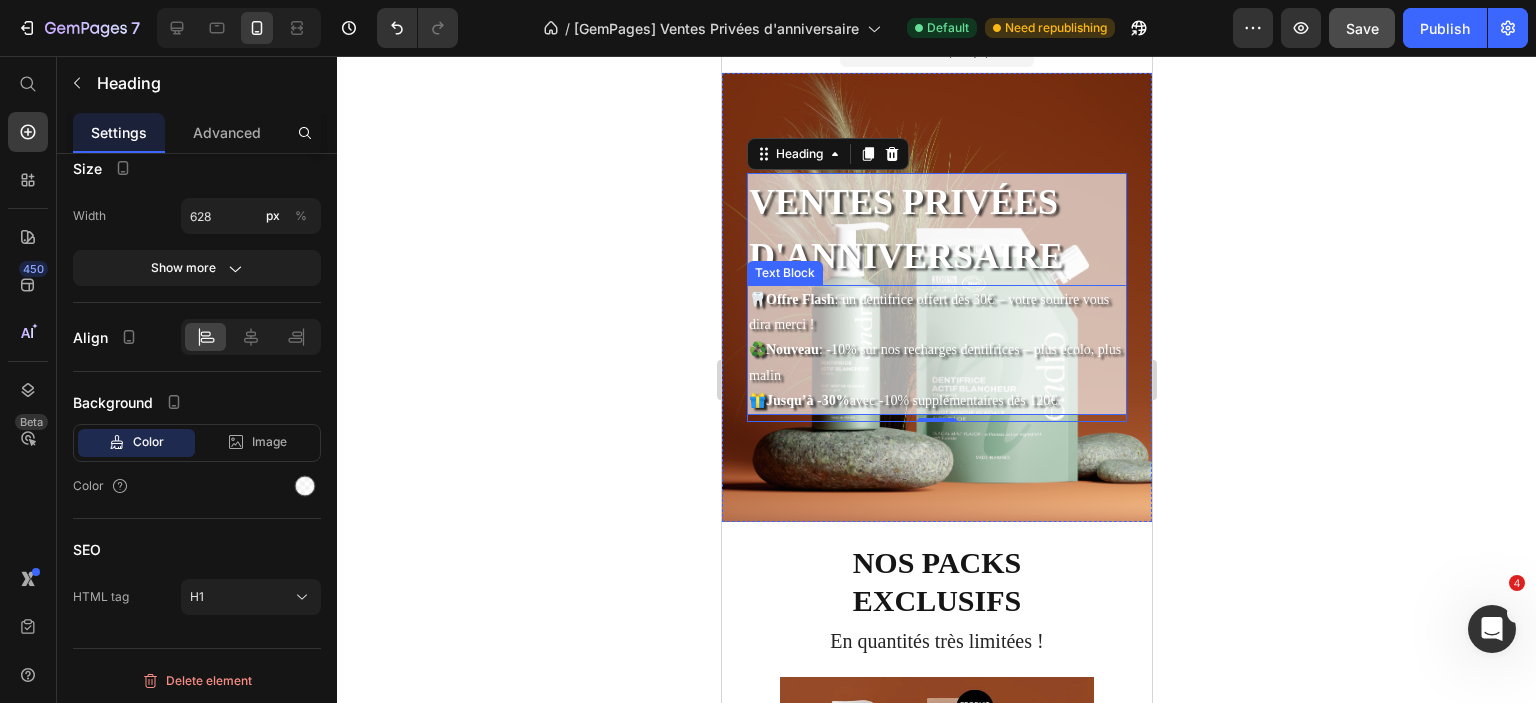 click on "🦷  Offre Flash  : un dentifrice offert dès 30€ – votre sourire vous dira merci !" at bounding box center [936, 312] 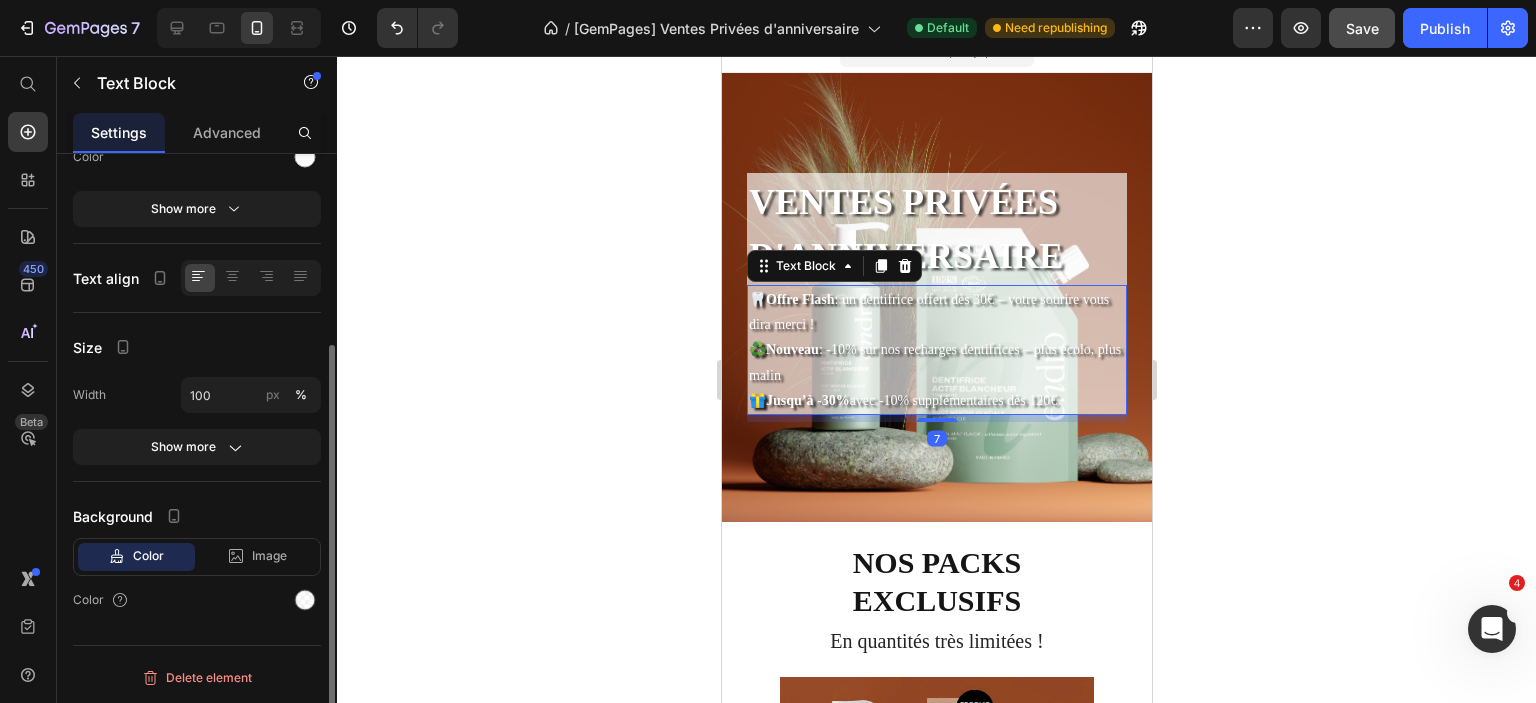 scroll, scrollTop: 0, scrollLeft: 0, axis: both 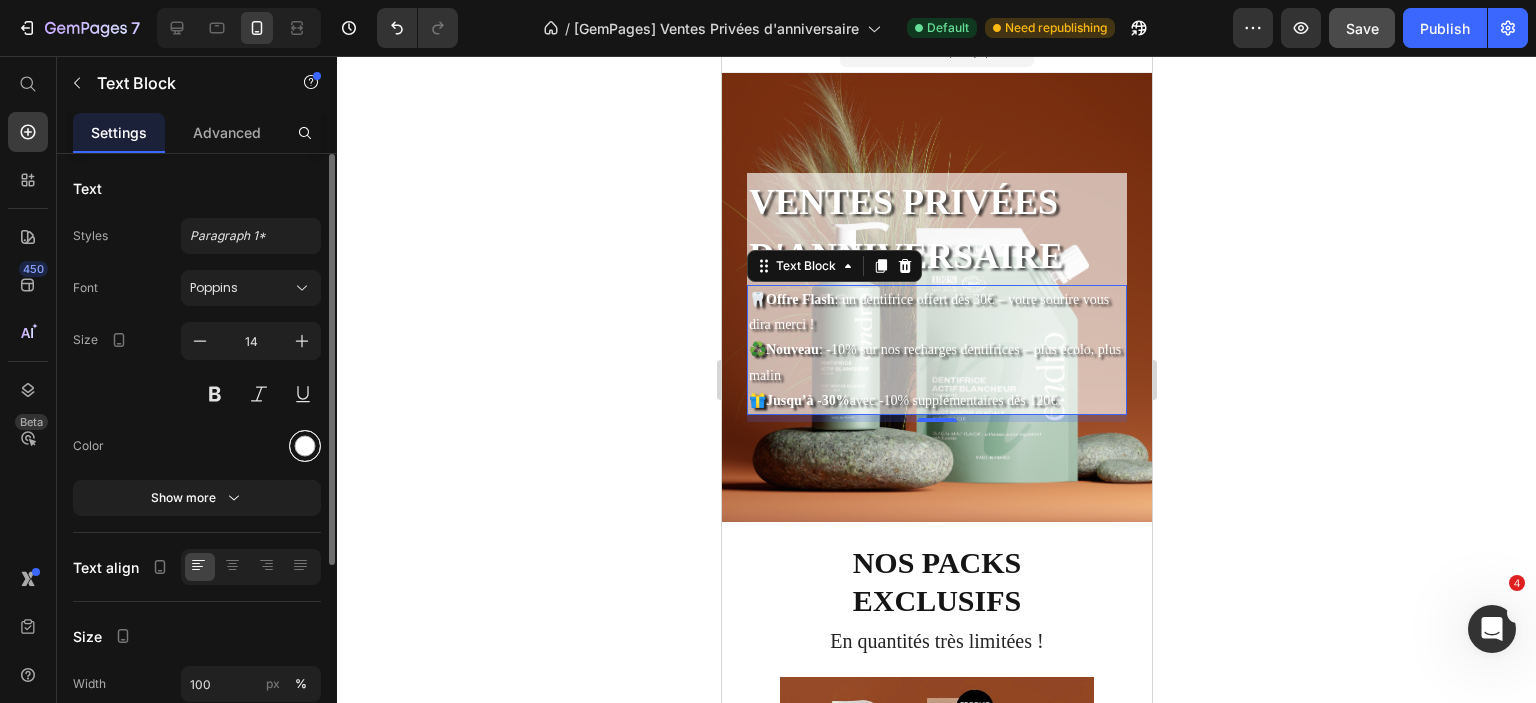 click at bounding box center (305, 446) 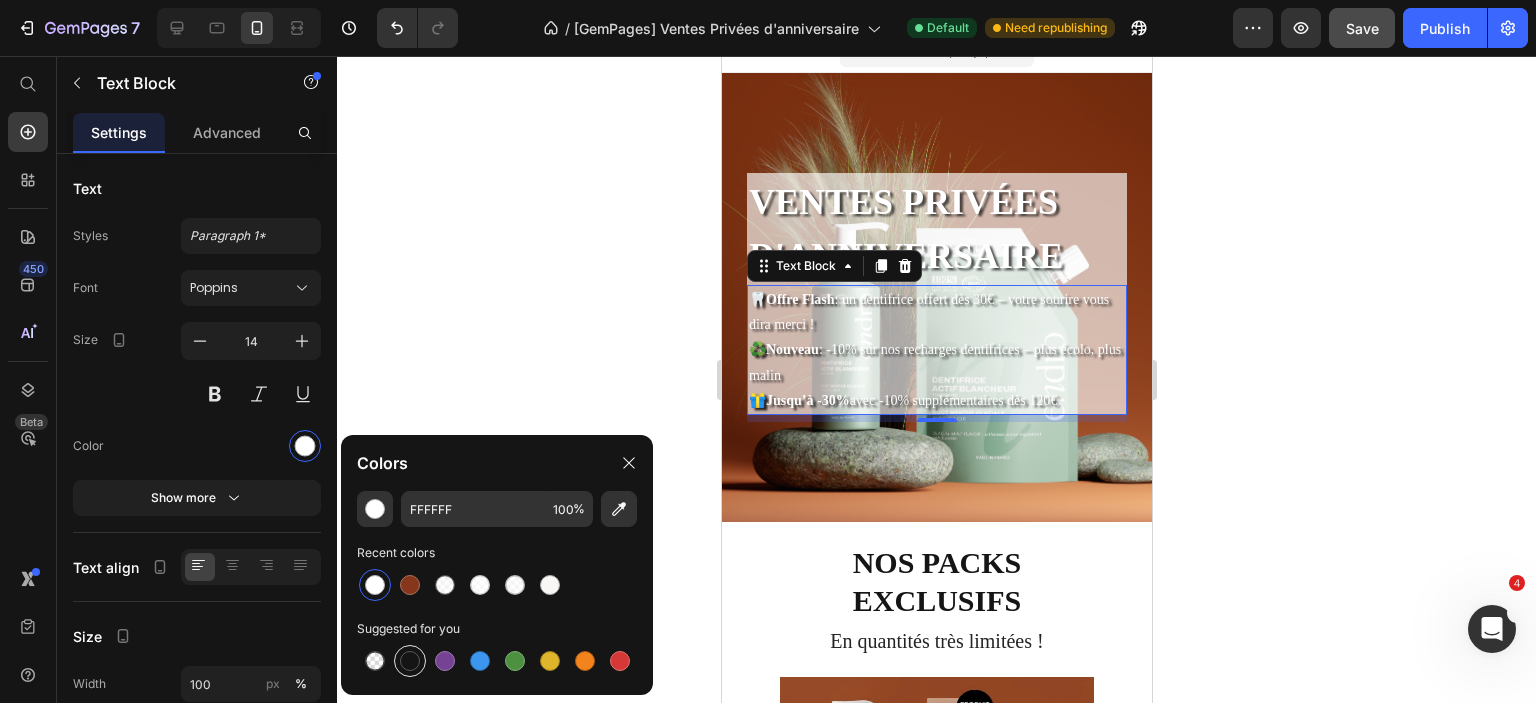 click at bounding box center (410, 661) 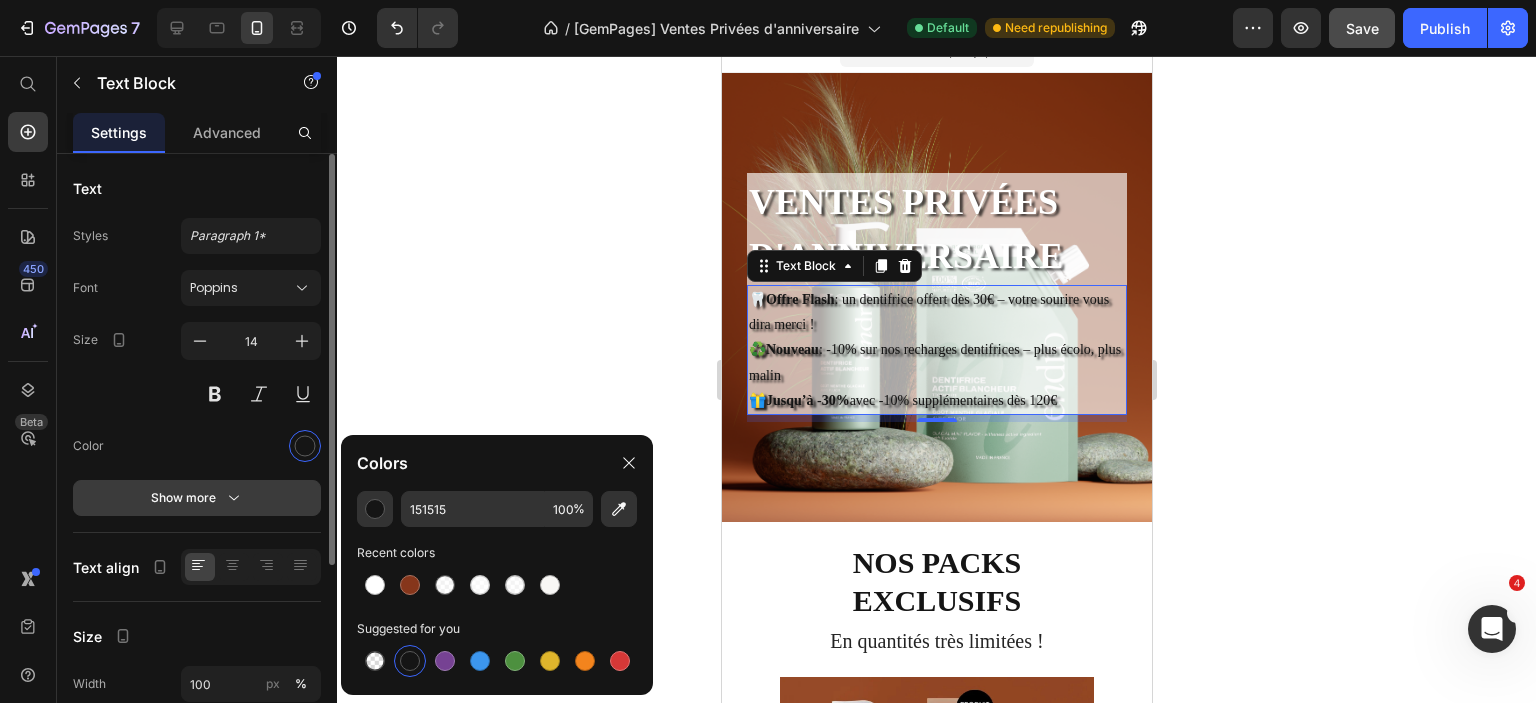 click on "Show more" at bounding box center (197, 498) 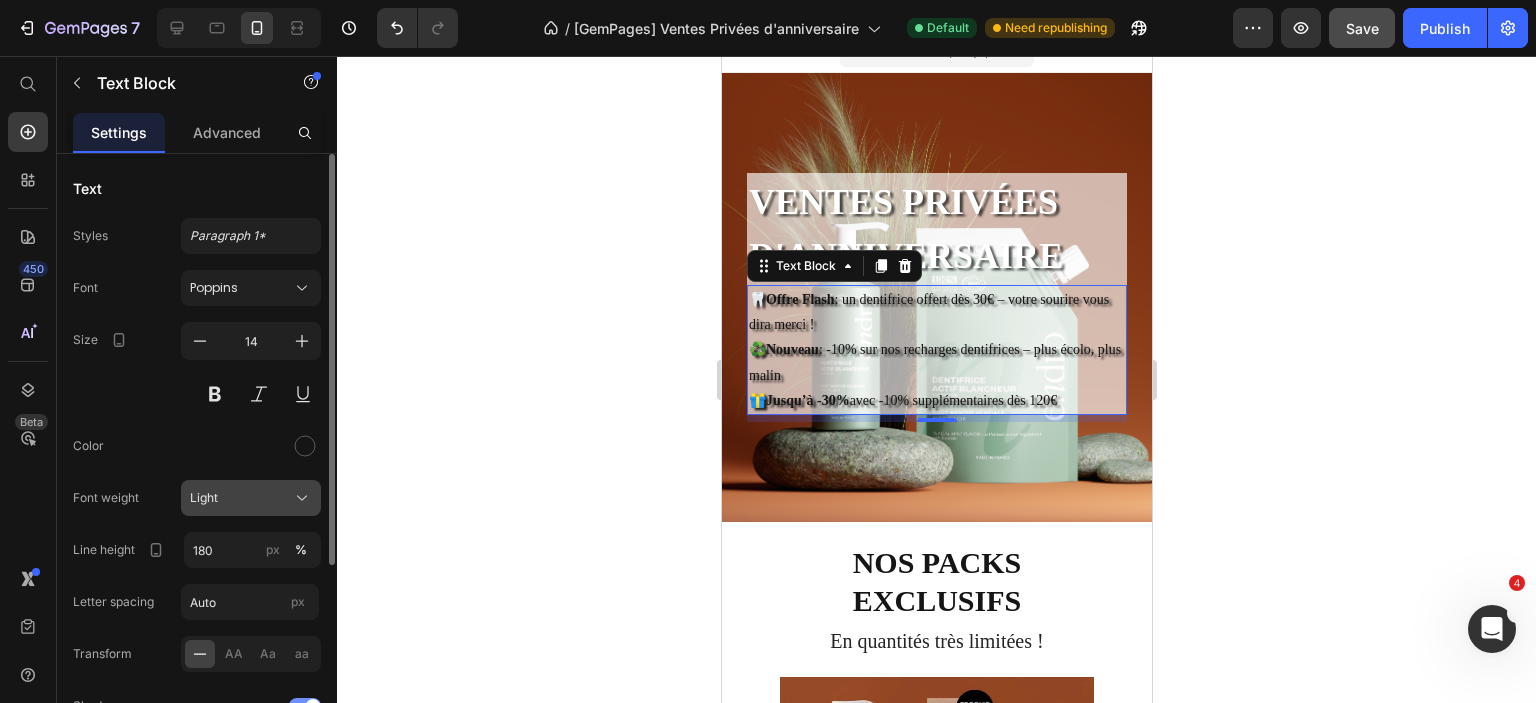scroll, scrollTop: 132, scrollLeft: 0, axis: vertical 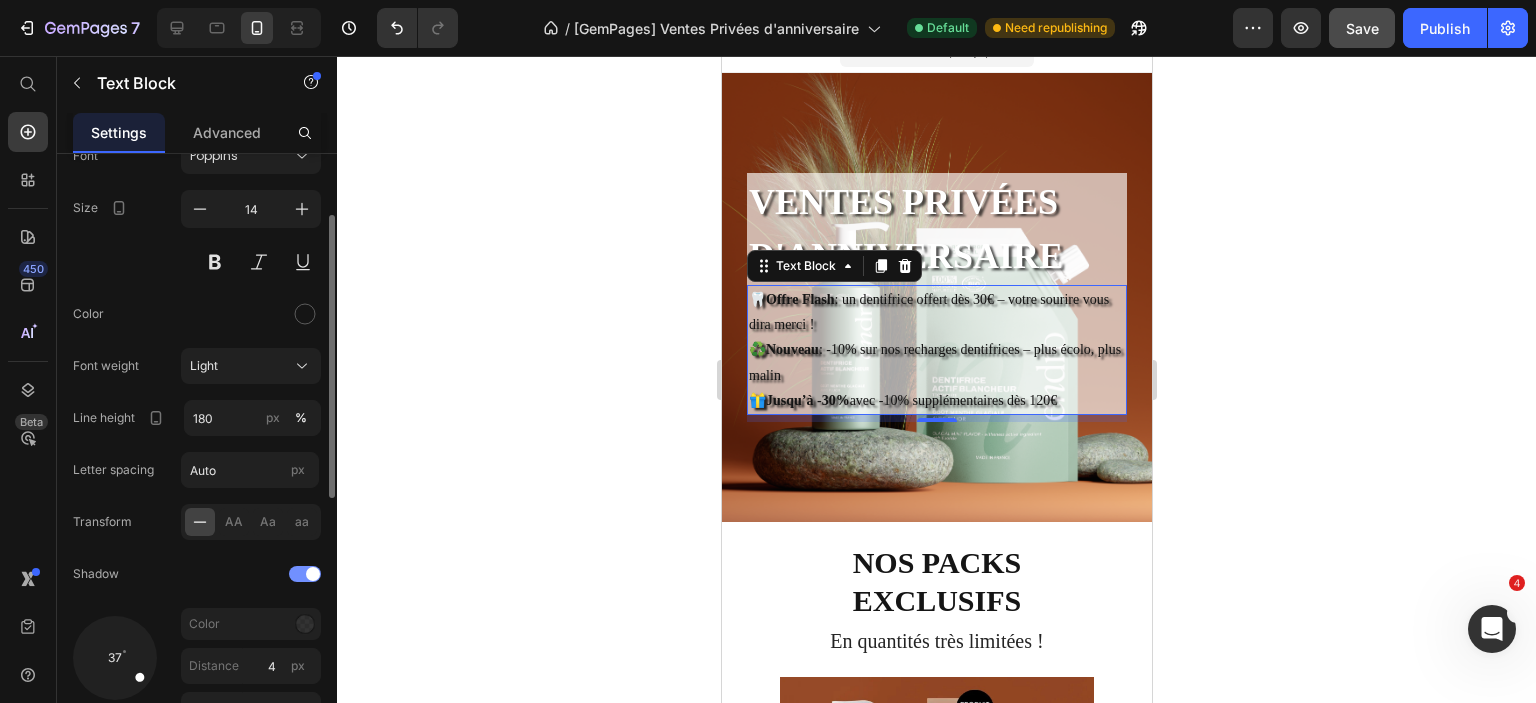 click at bounding box center (305, 574) 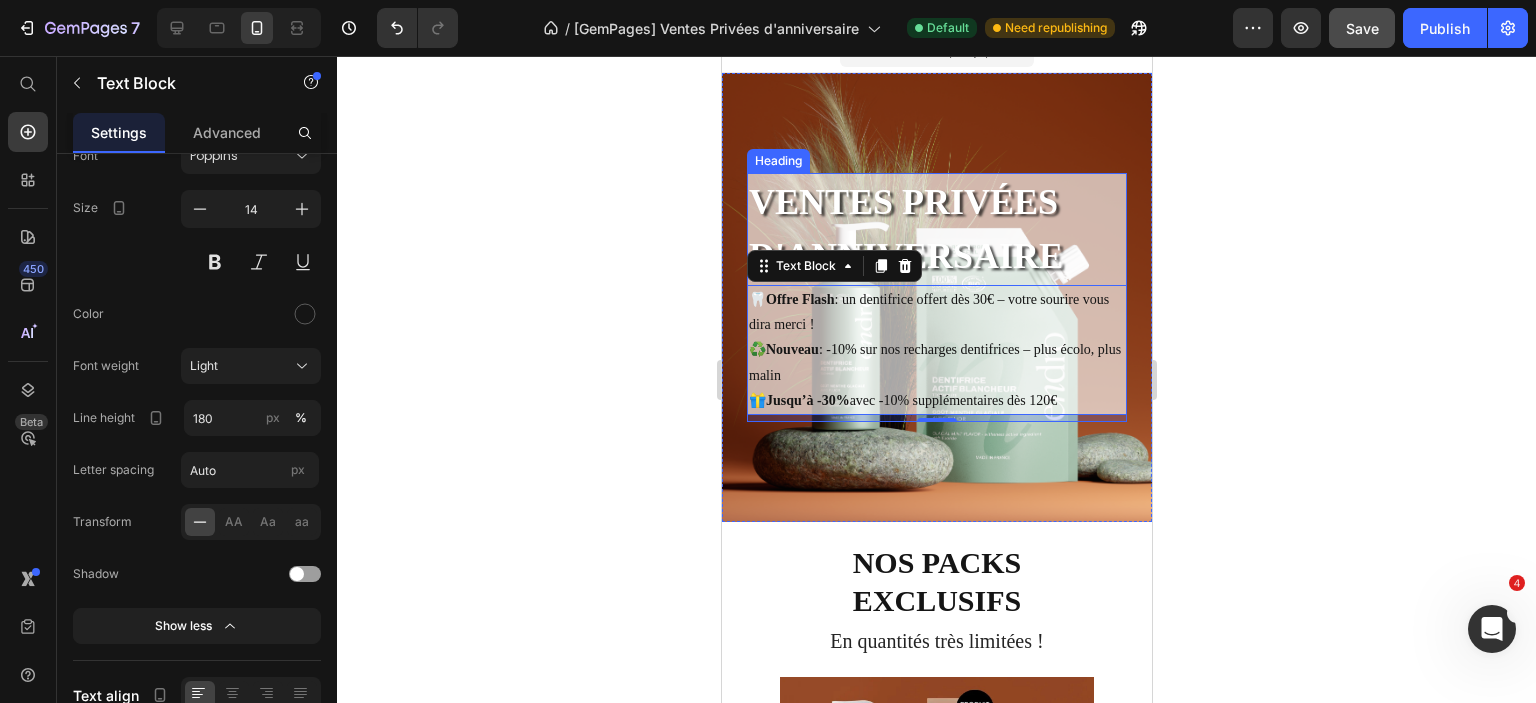 click on "Ventes privées d'anniversaire" at bounding box center (936, 229) 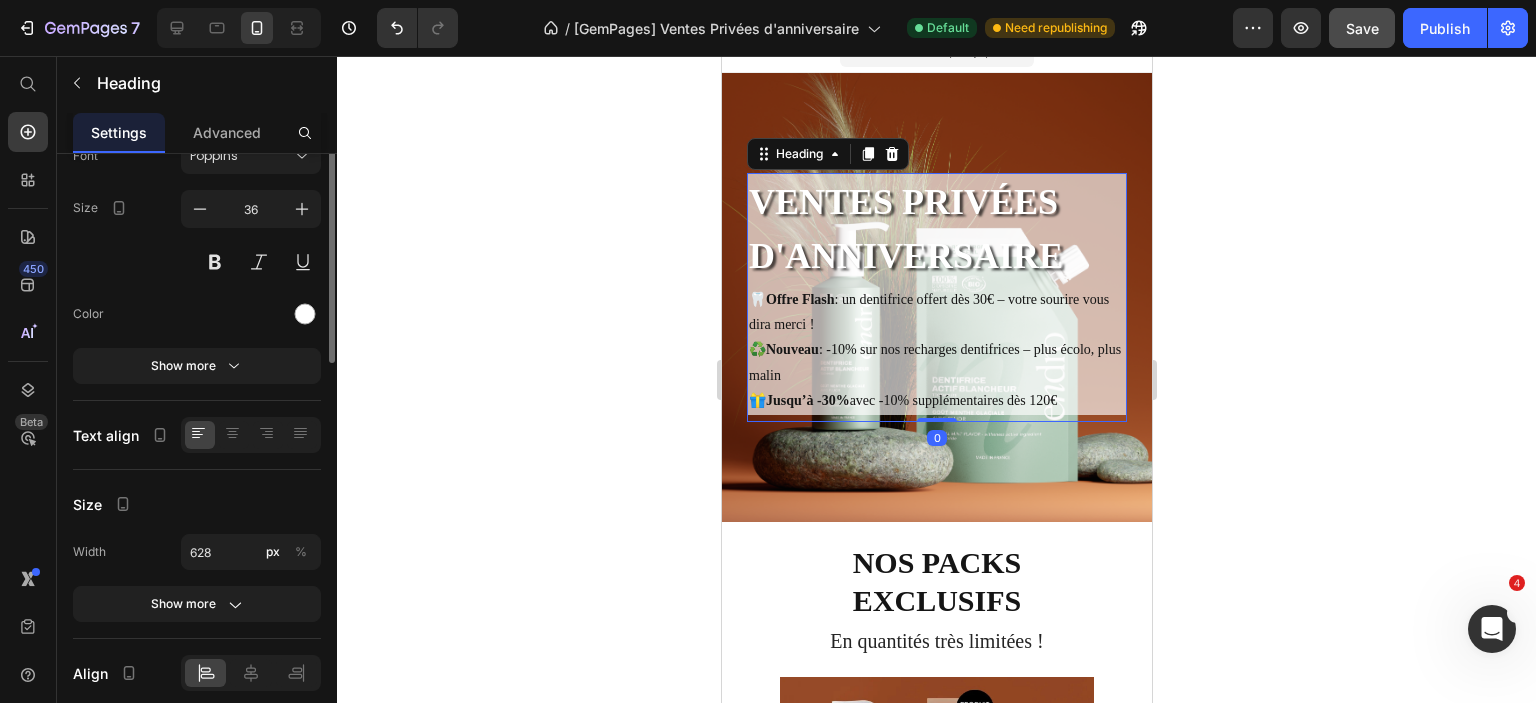 scroll, scrollTop: 0, scrollLeft: 0, axis: both 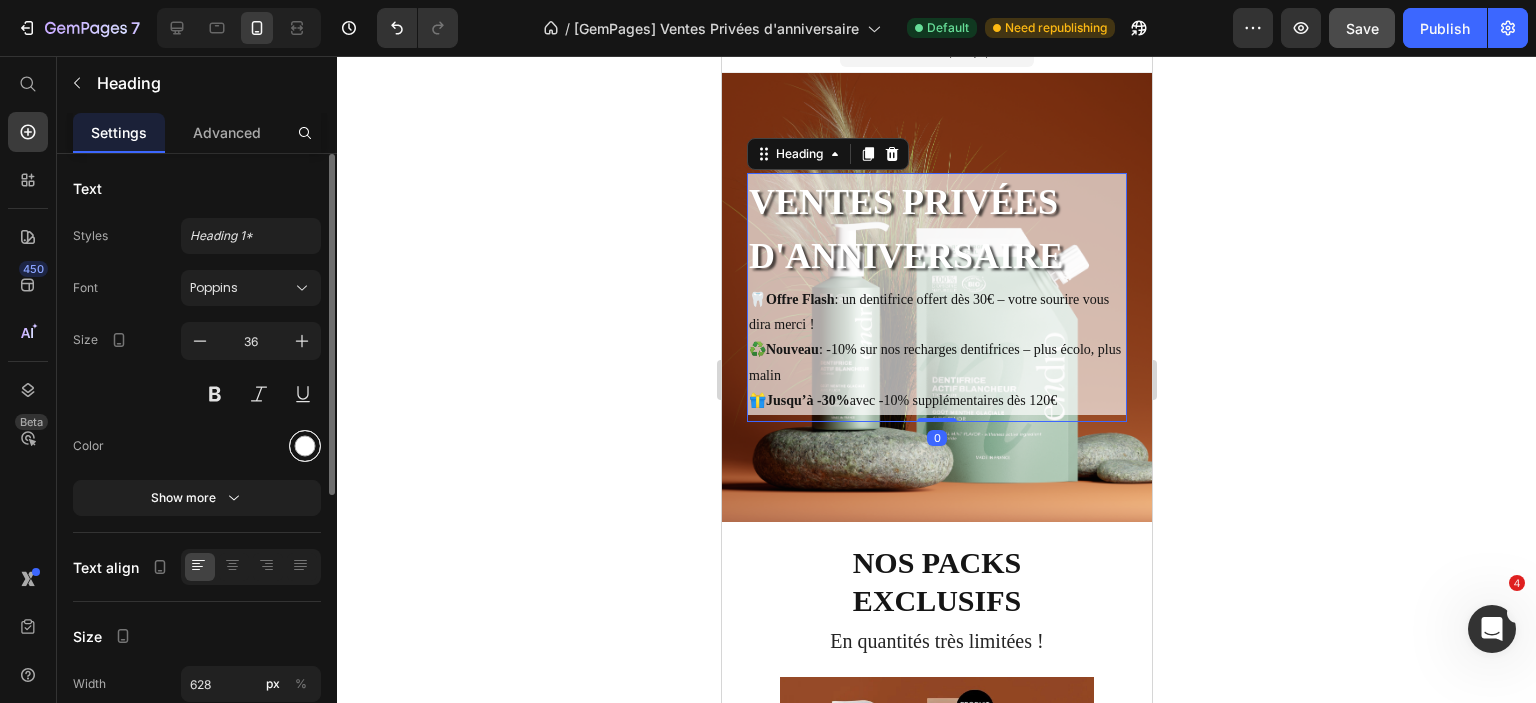 click at bounding box center [305, 446] 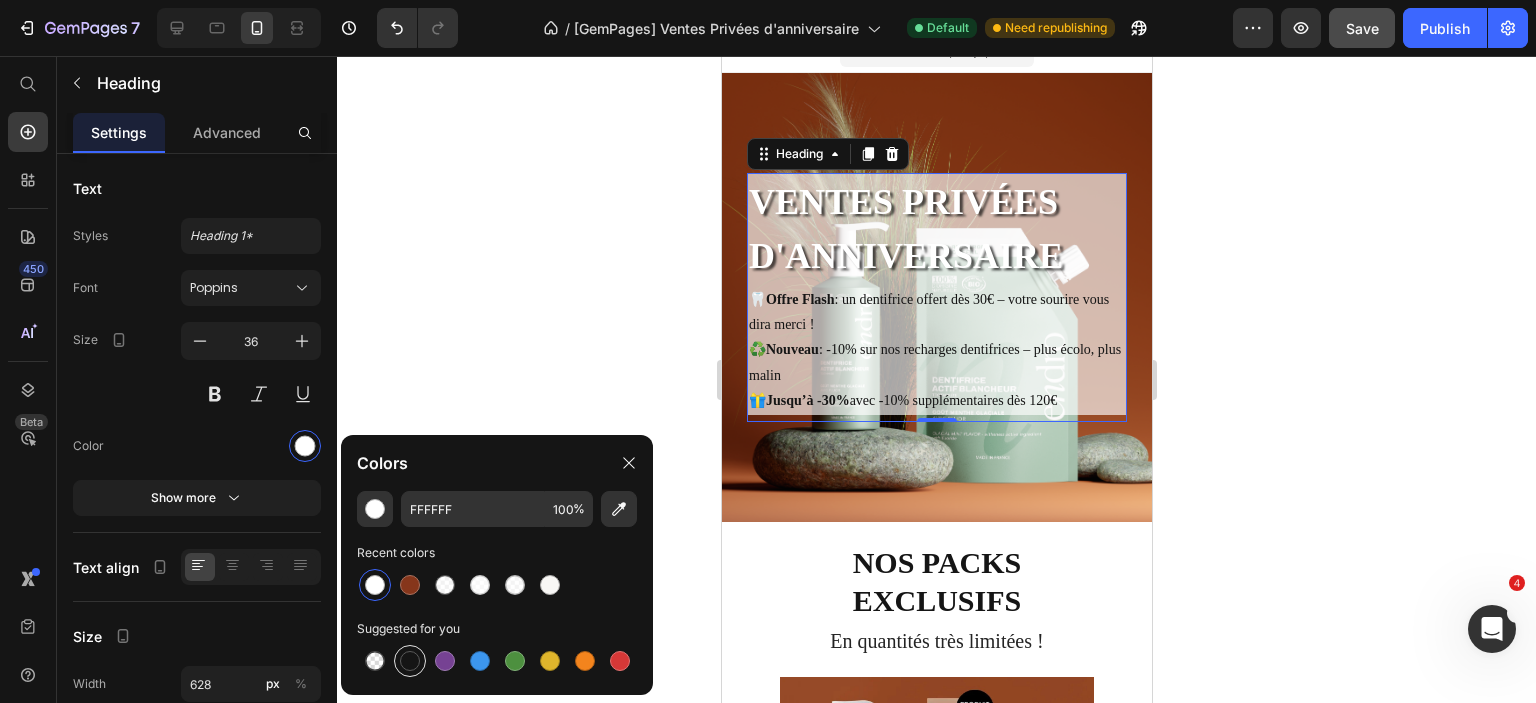 click at bounding box center (410, 661) 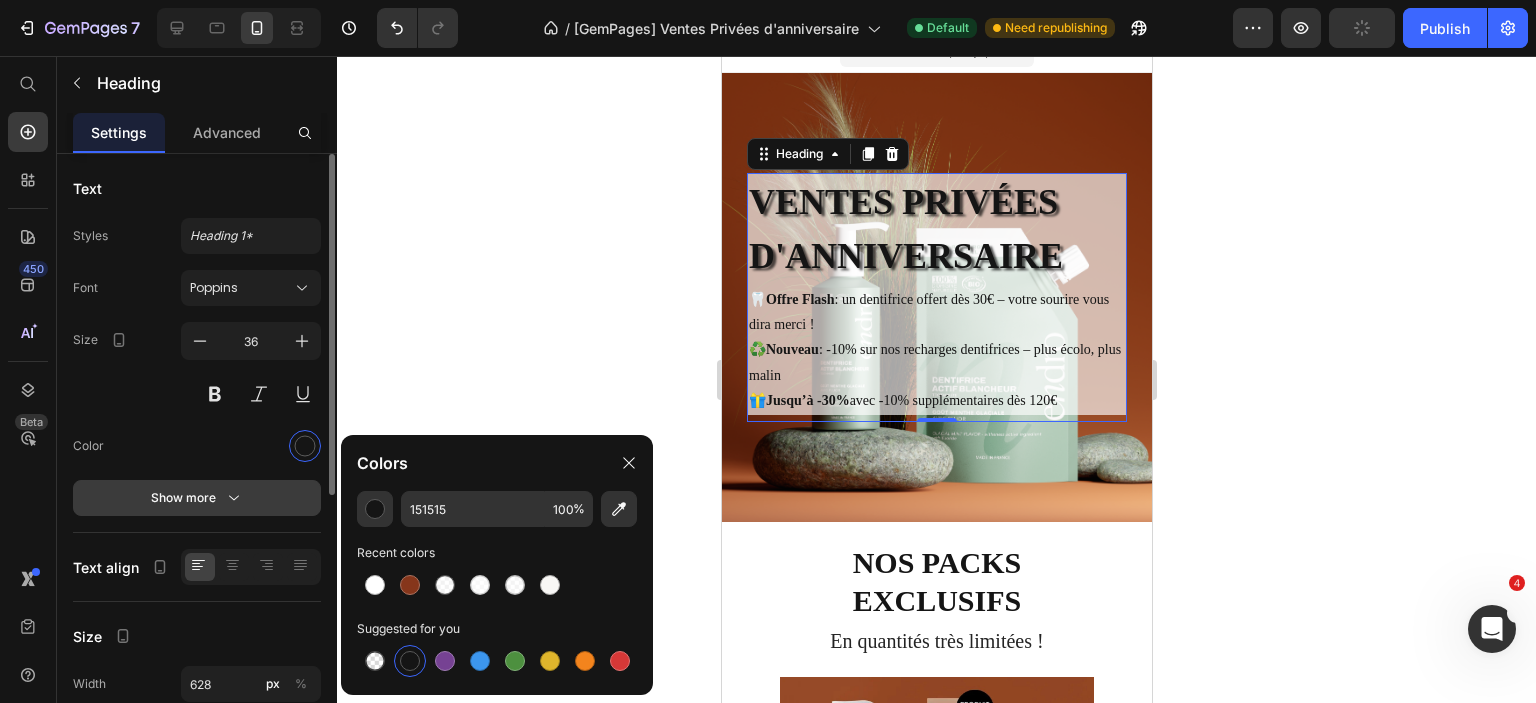 click on "Show more" at bounding box center (197, 498) 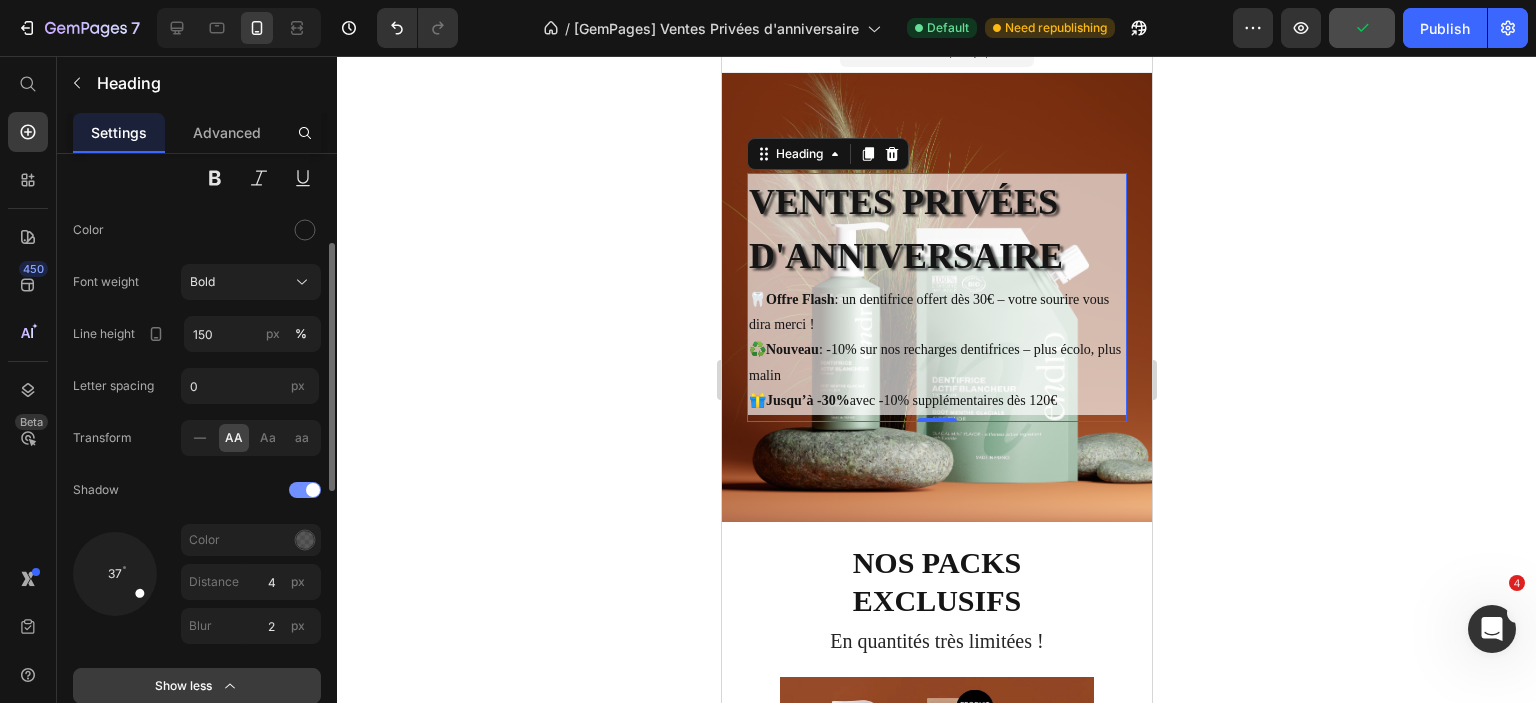 scroll, scrollTop: 218, scrollLeft: 0, axis: vertical 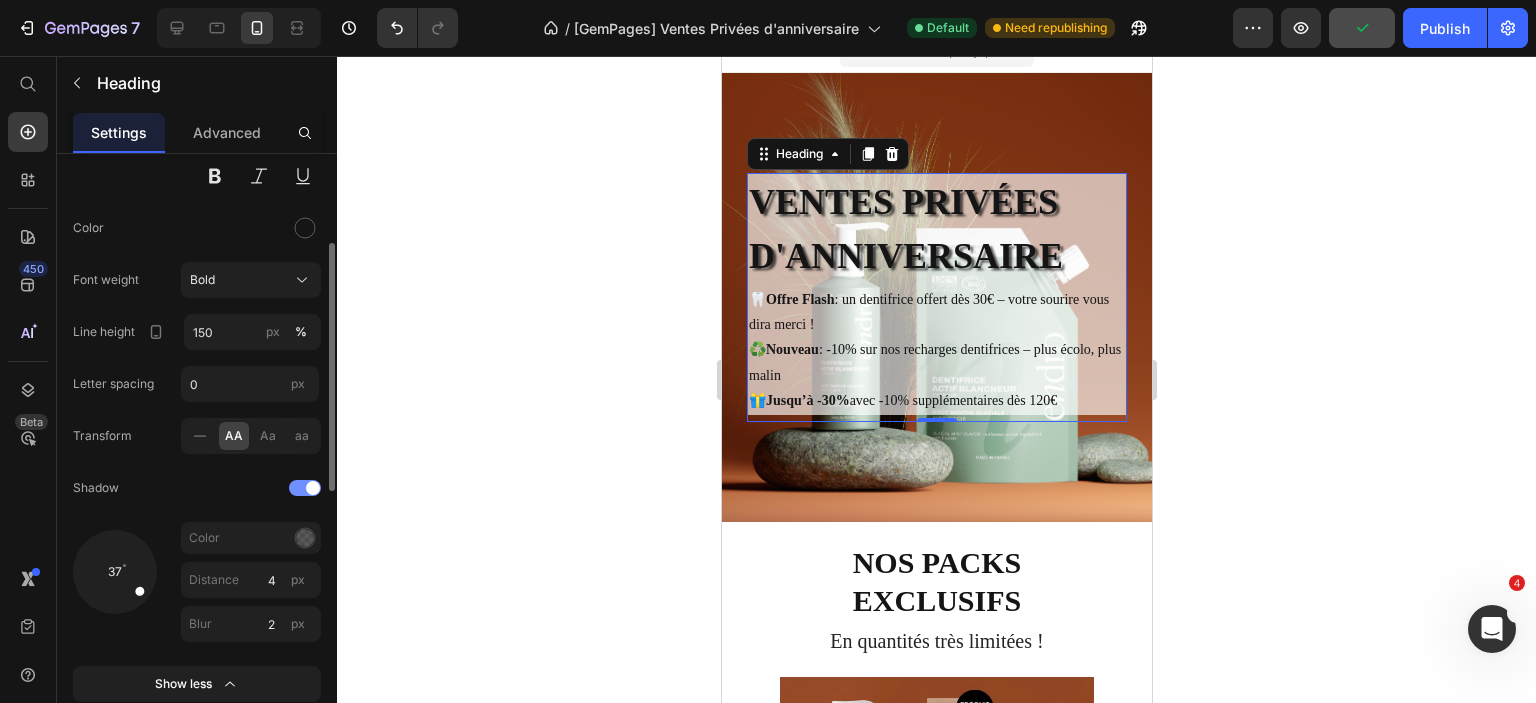 click on "Shadow" 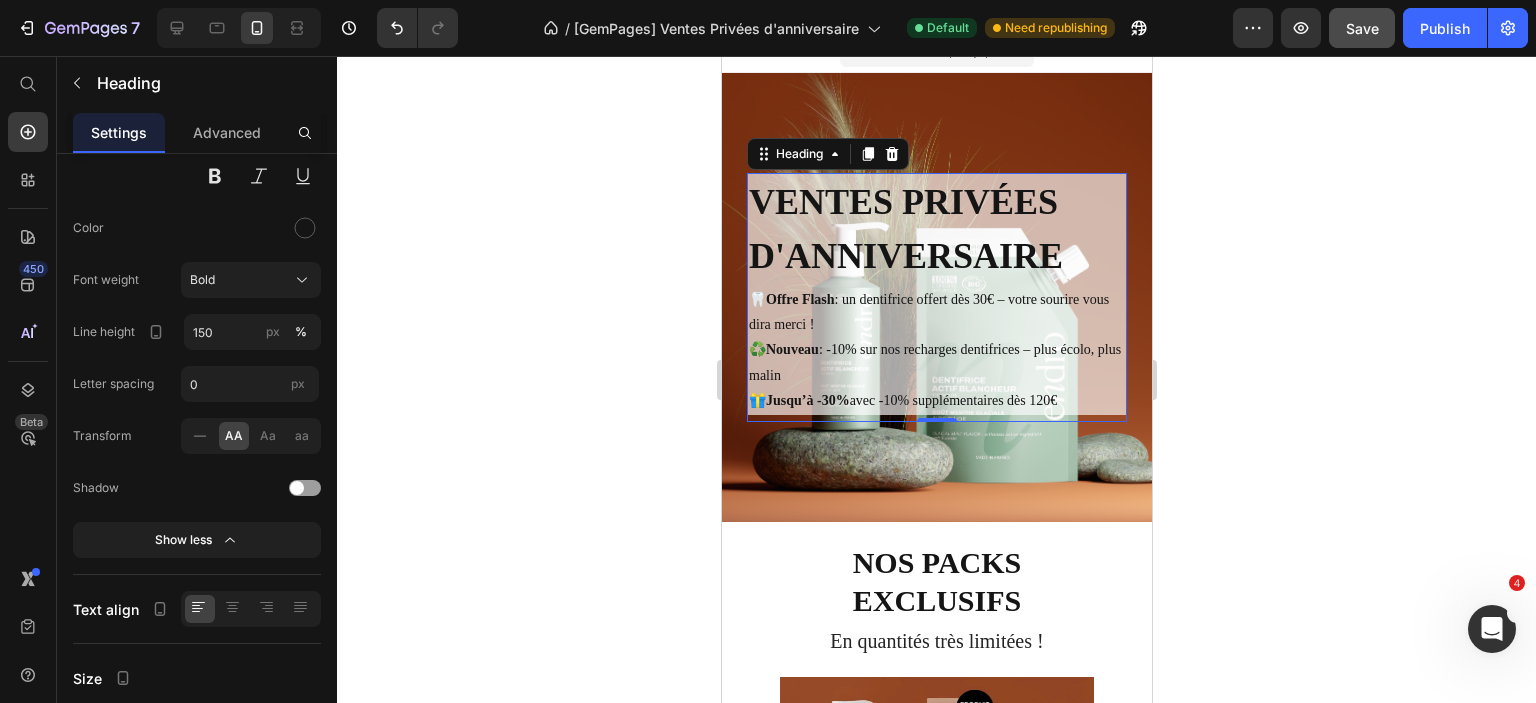 click 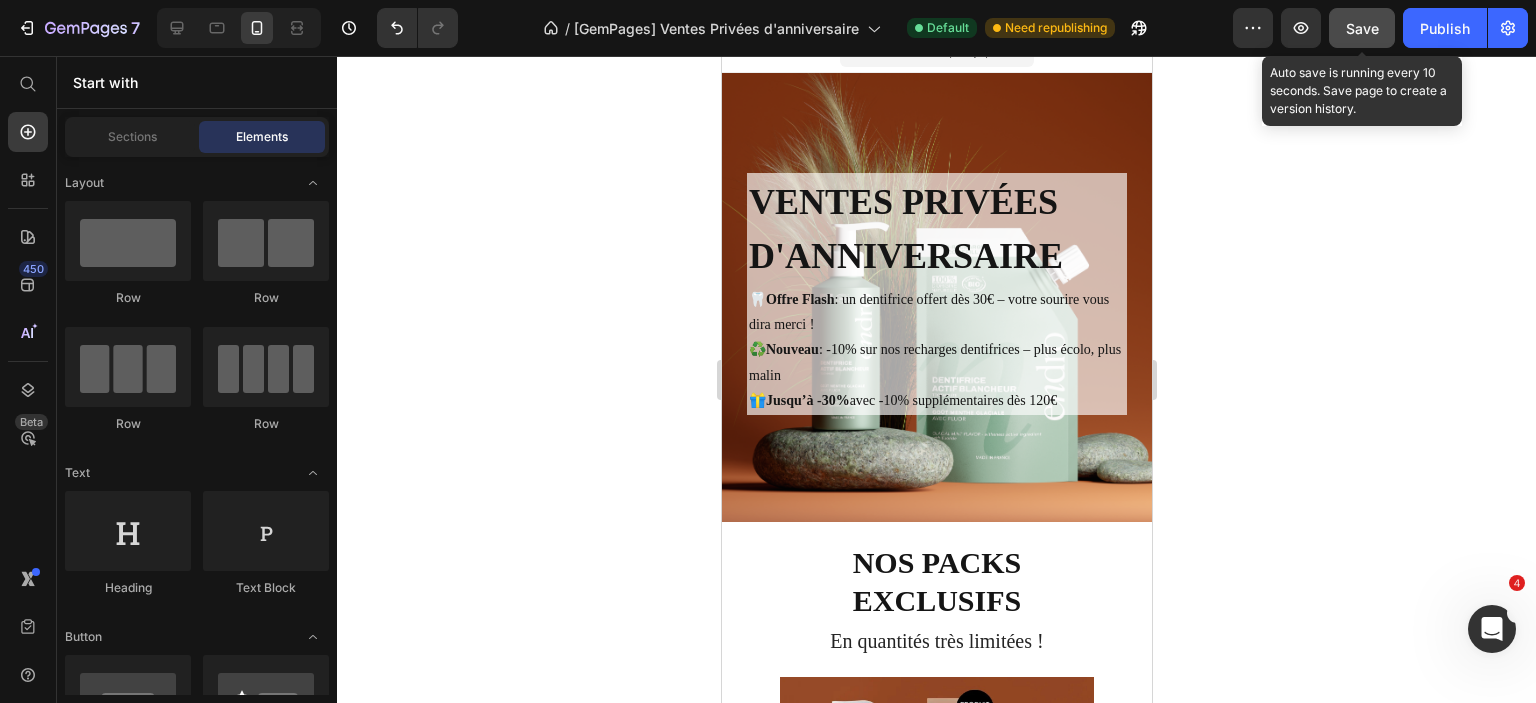 click on "Save" at bounding box center [1362, 28] 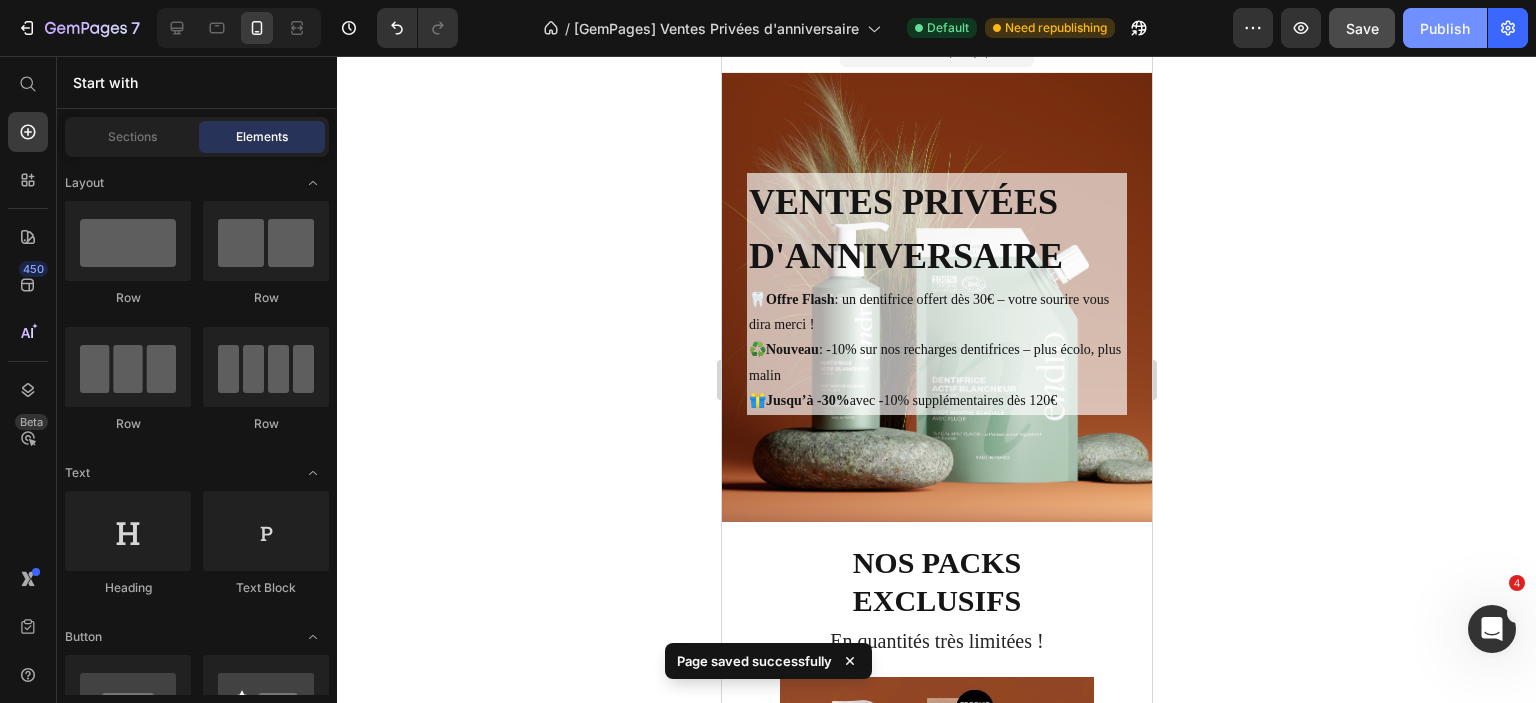 click on "Publish" at bounding box center [1445, 28] 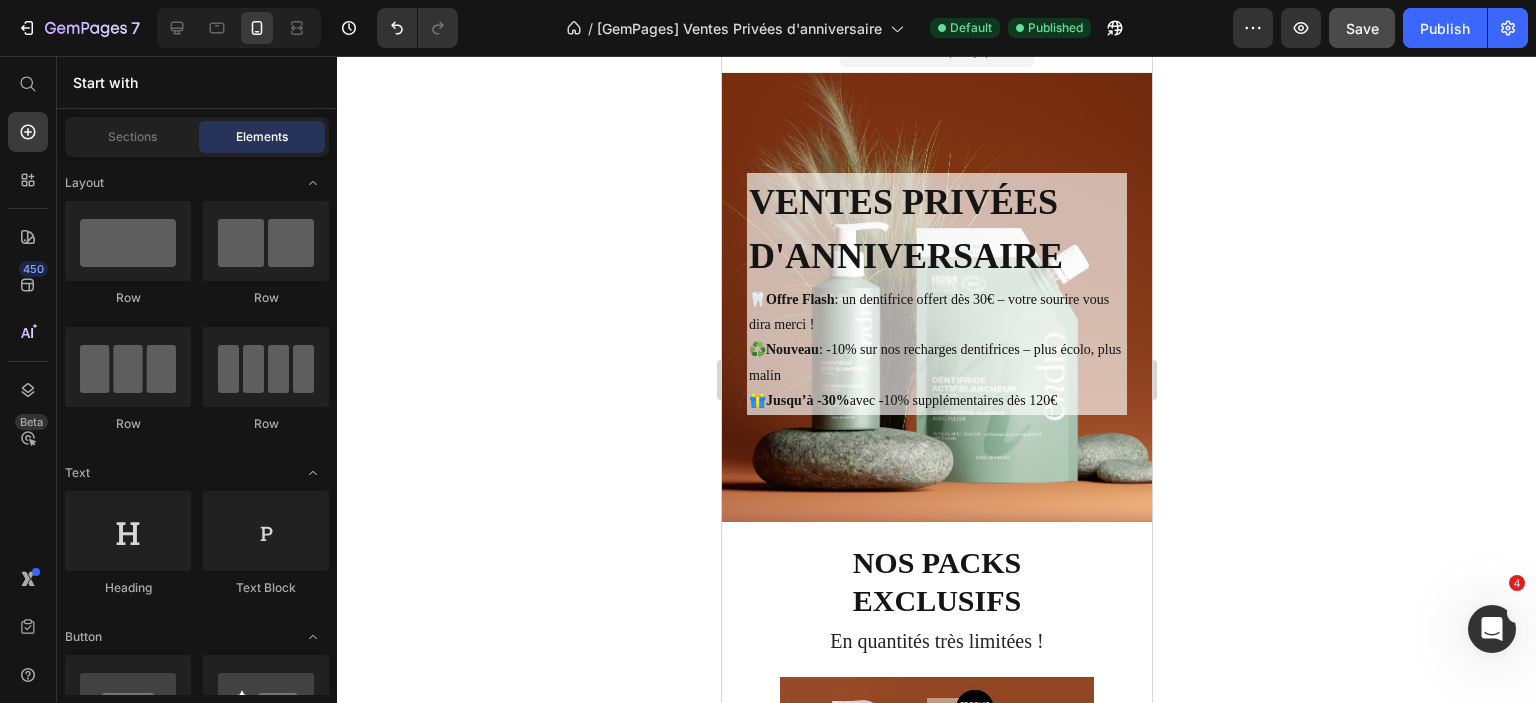 click 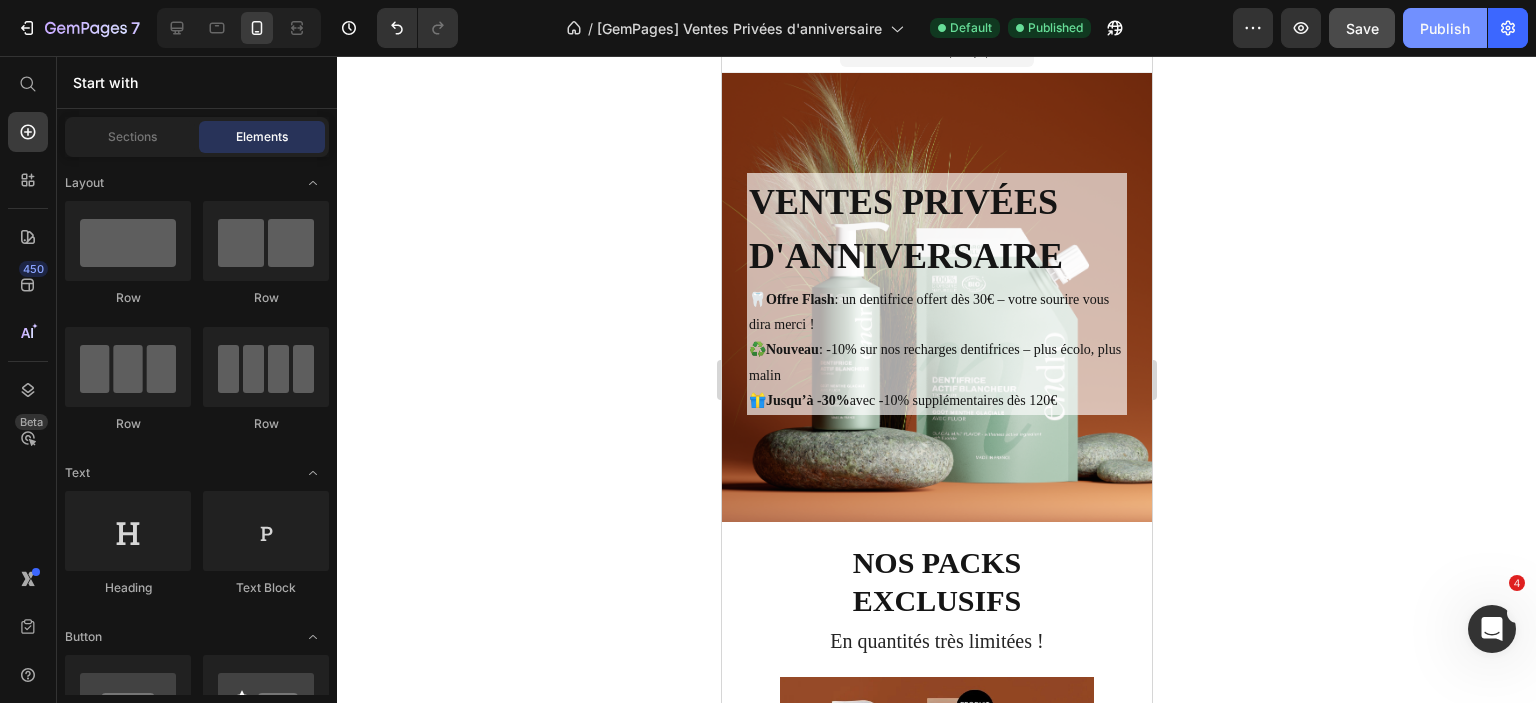 click on "Publish" 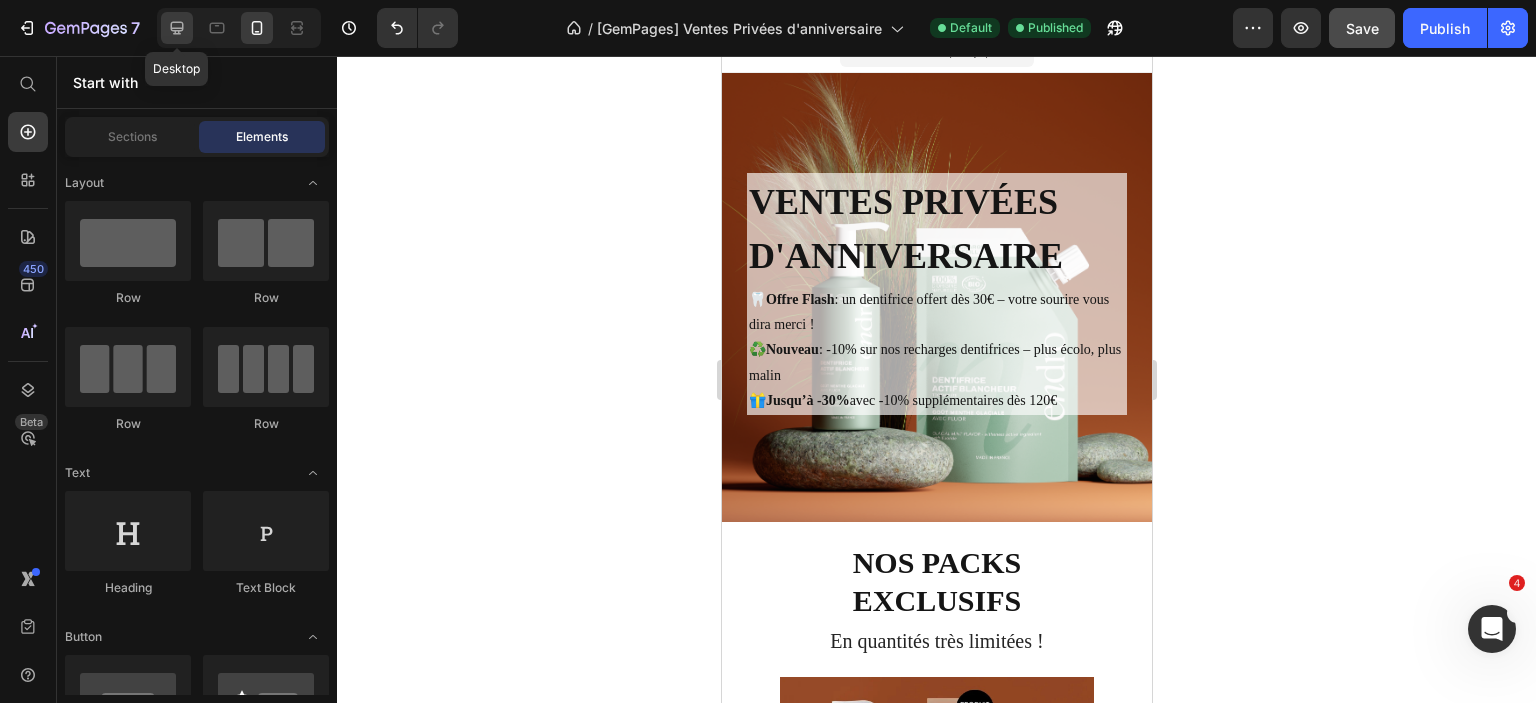 click 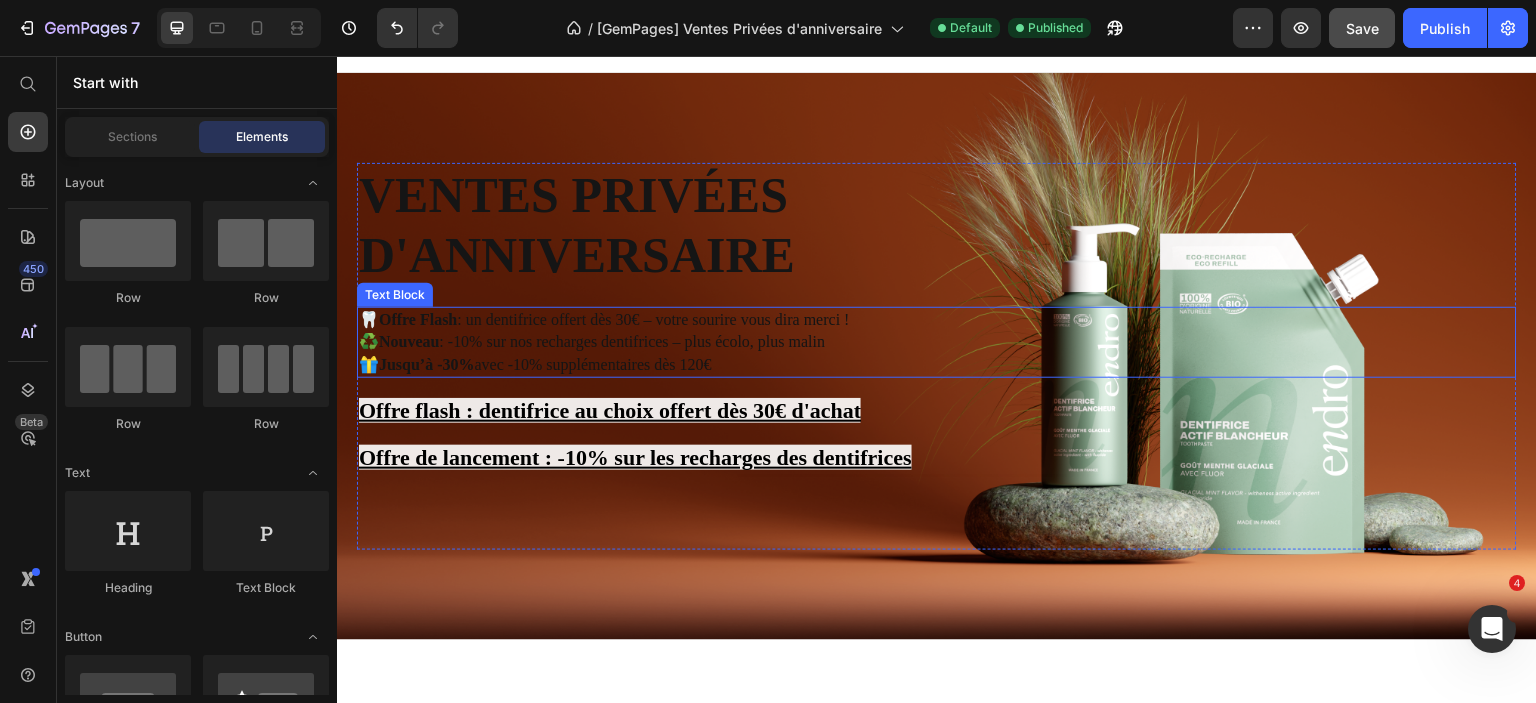 click on "♻️  Nouveau  : -10% sur nos recharges dentifrices – plus écolo, plus malin" at bounding box center (937, 342) 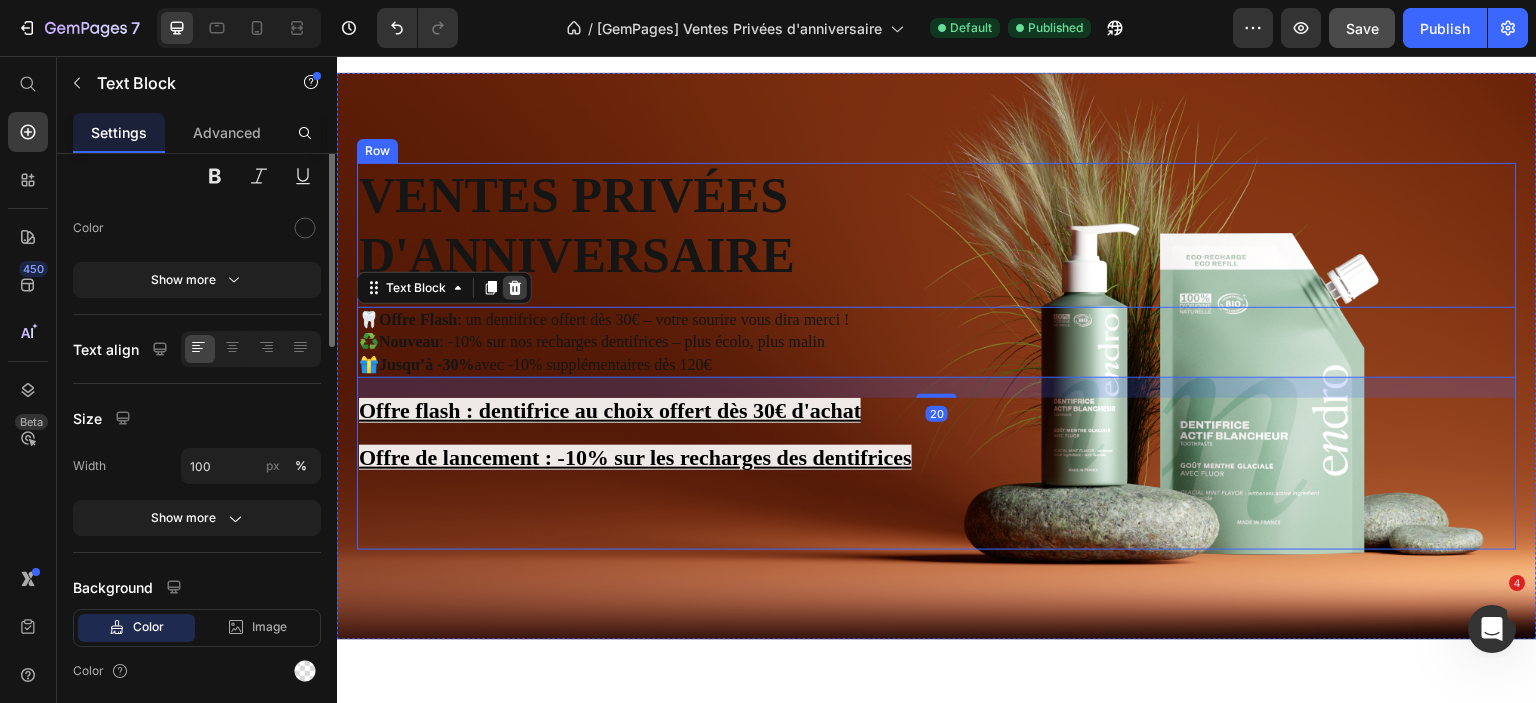 scroll, scrollTop: 0, scrollLeft: 0, axis: both 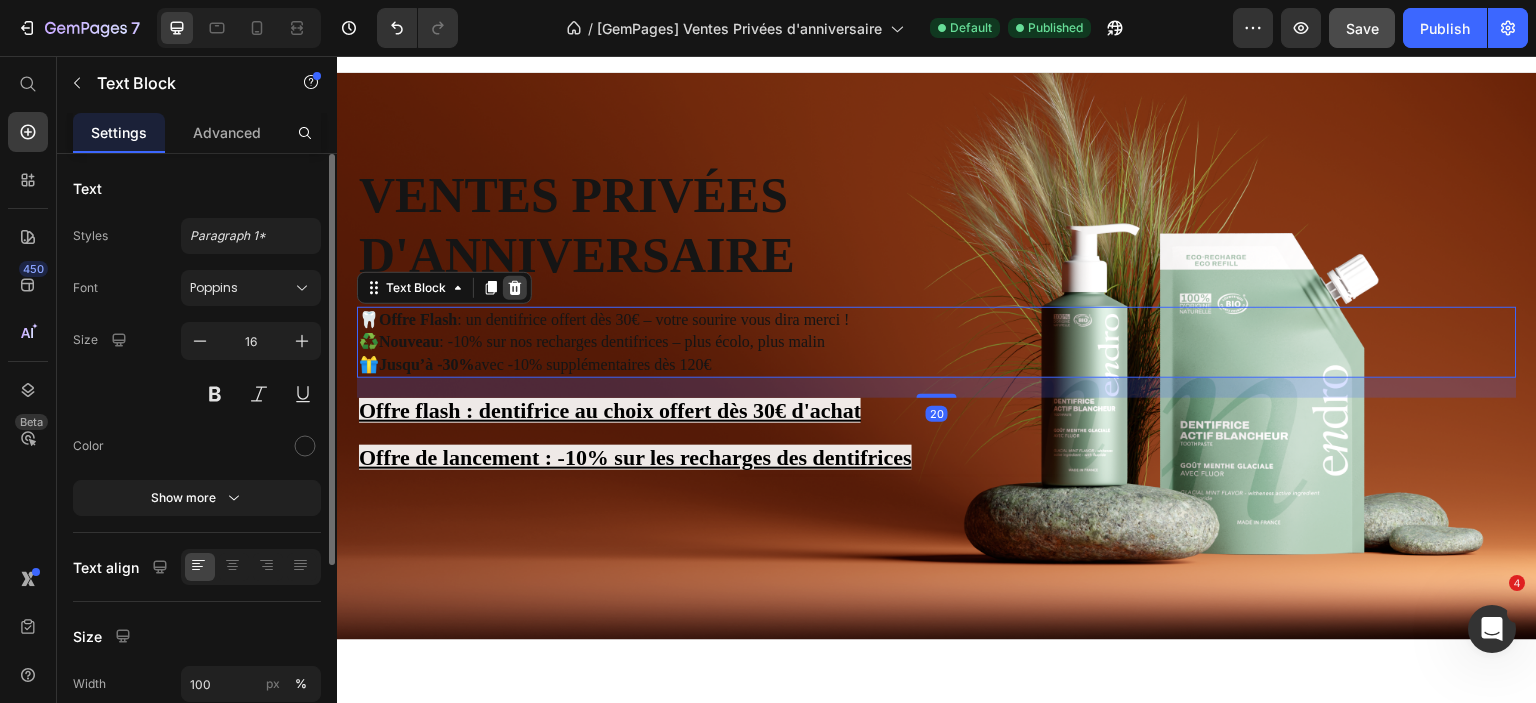 click at bounding box center (515, 288) 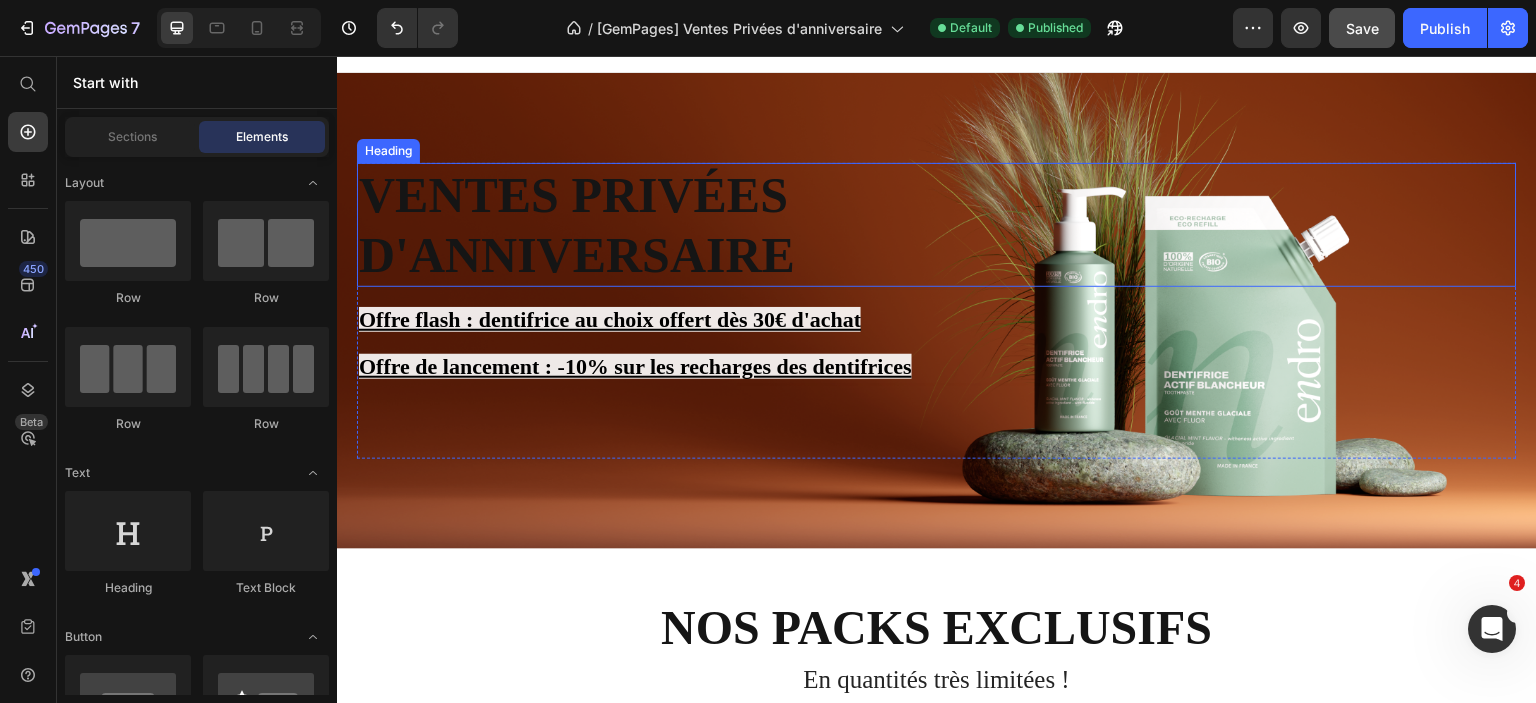 click on "Ventes privées d'anniversaire" at bounding box center [671, 225] 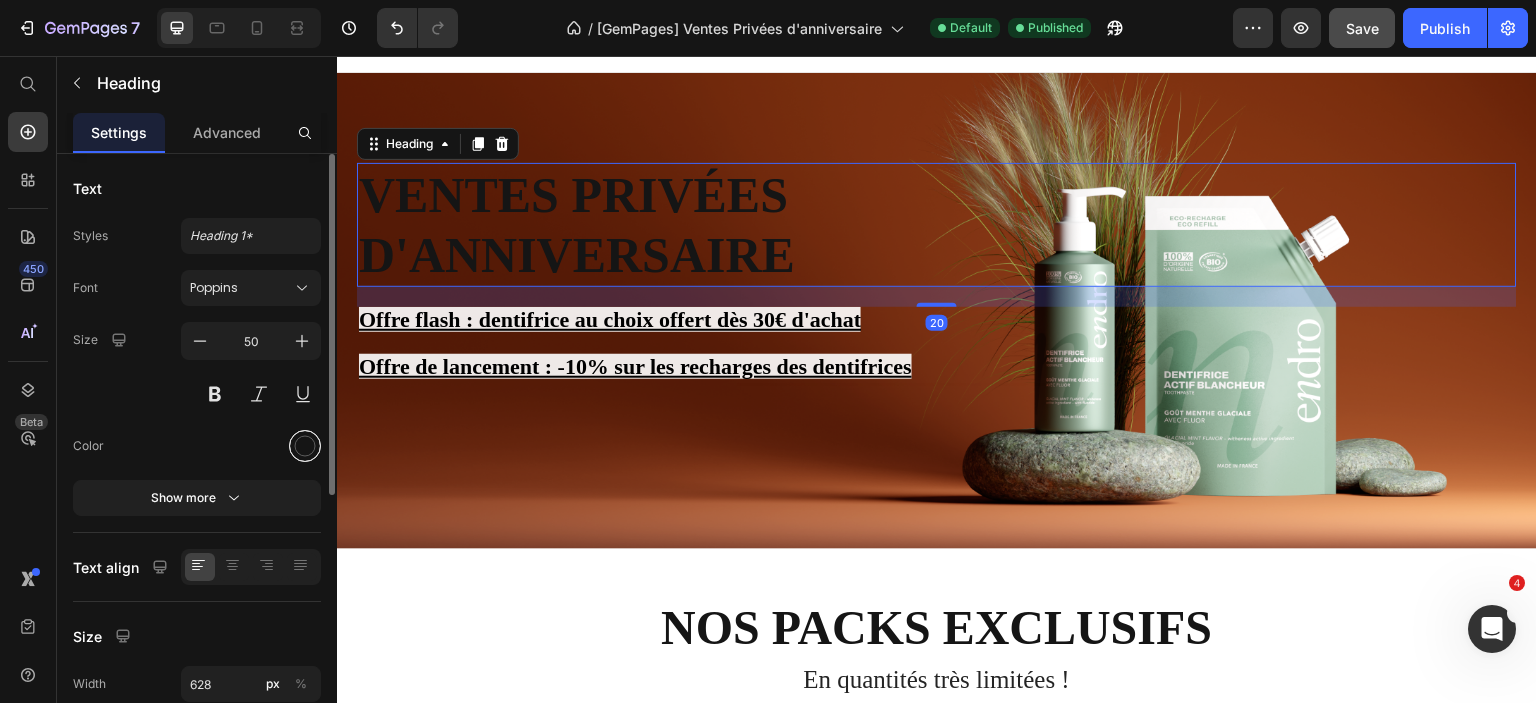click at bounding box center [305, 446] 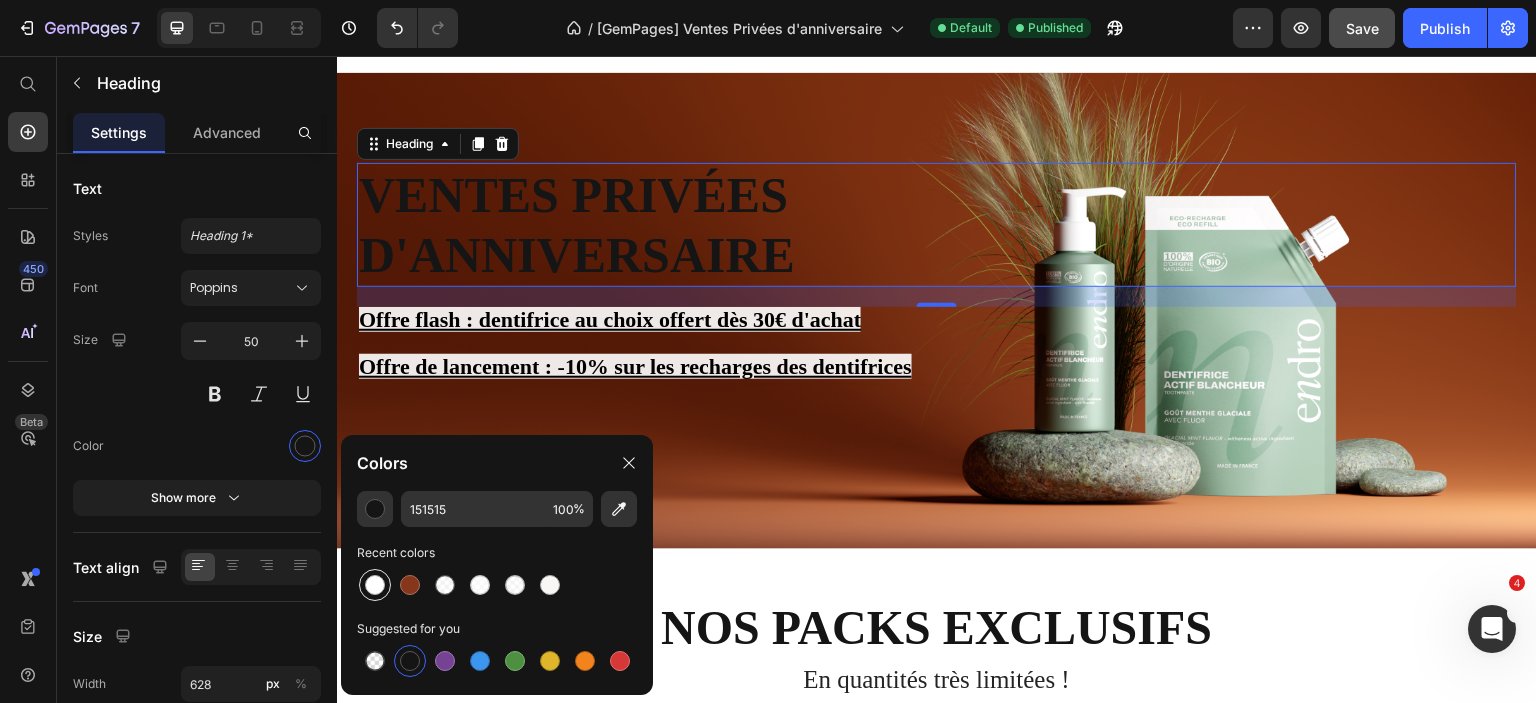click at bounding box center [375, 585] 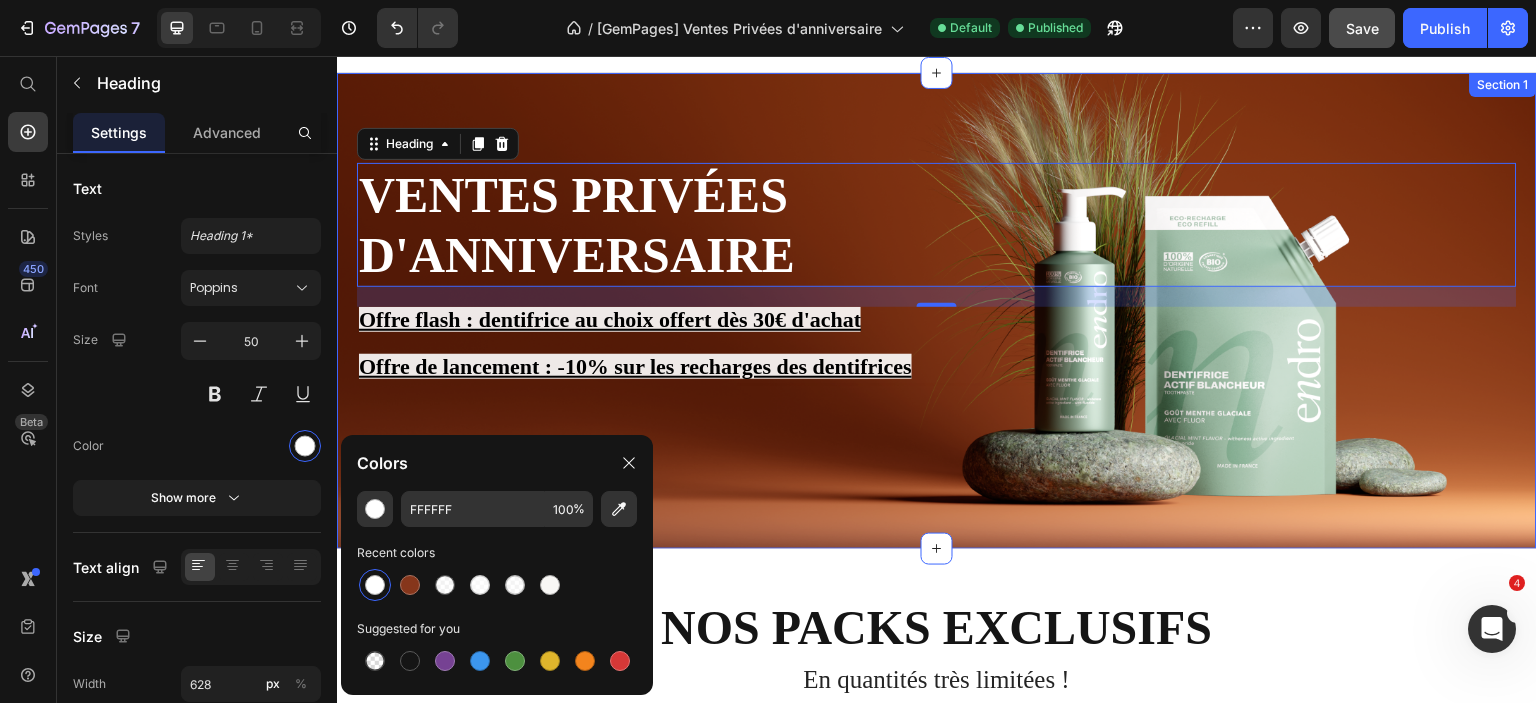 click on "Ventes privées d'anniversaire Heading   20 Offre flash : dentifrice au choix offert dès 30€ d'achat   Offre de lancement : -10% sur les recharges des dentifrices Text Block Text Block Row Section 1" at bounding box center (937, 311) 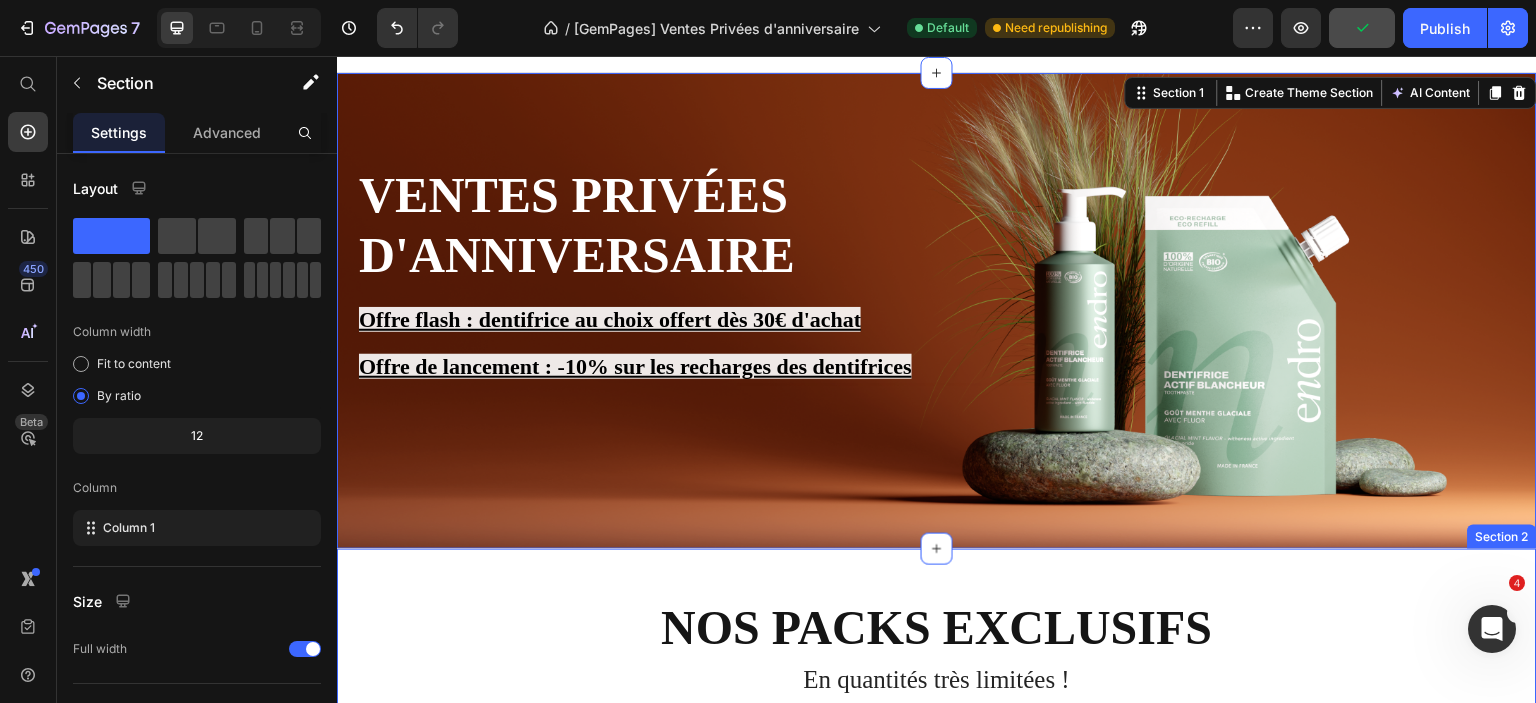 click on "Nos packs exclusifs Heading En quantités très limitées ! Text block Row Product Images
VITE!  PLUS QUE 103 restants Stock Counter Pack Indispensables Product Title 33,40€ Product Price 43,30€ Product Price - 23% Discount Tag Row
Custom Code
Preview or Publish the page to see the content. Custom Code 1 Product Quantity
Ajouter au panier Add to Cart Product Row Section 2" at bounding box center [937, 1123] 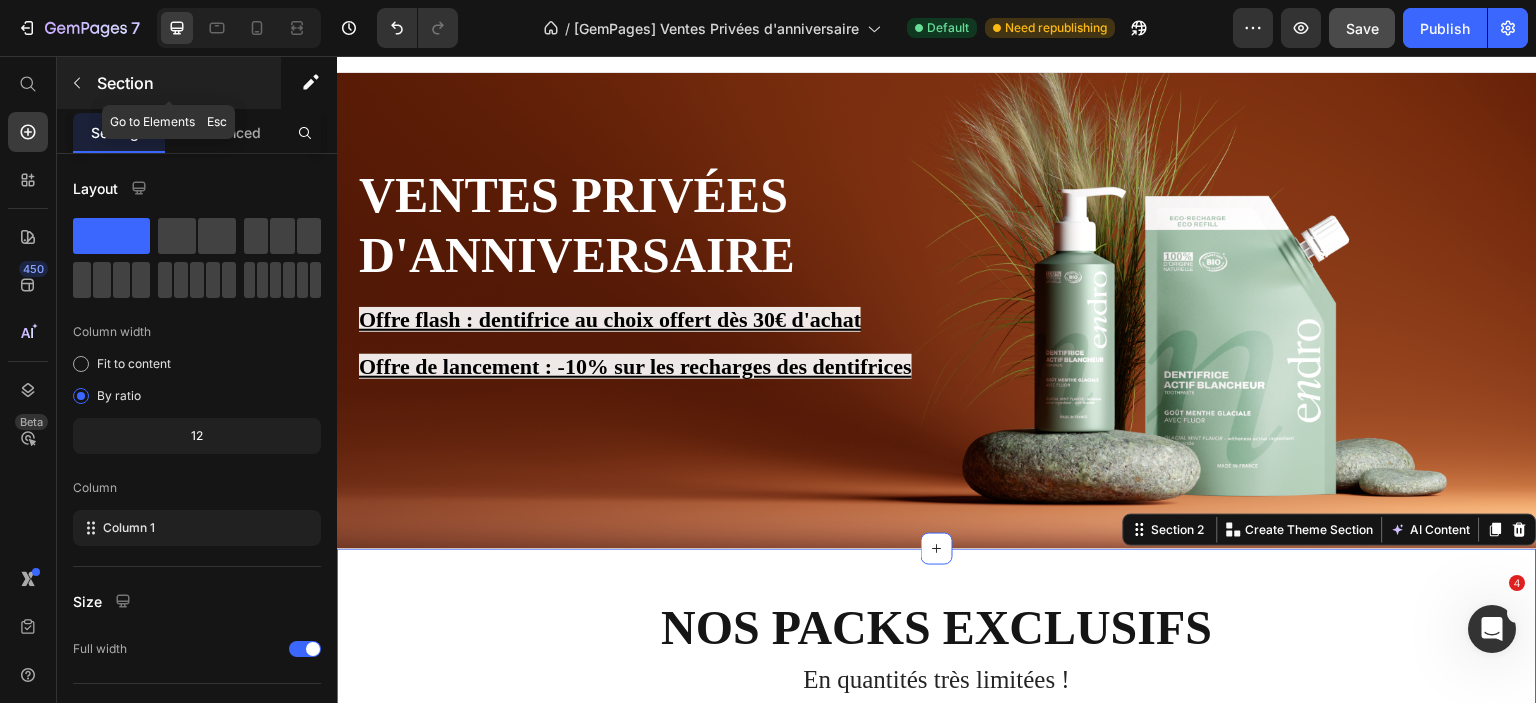 click 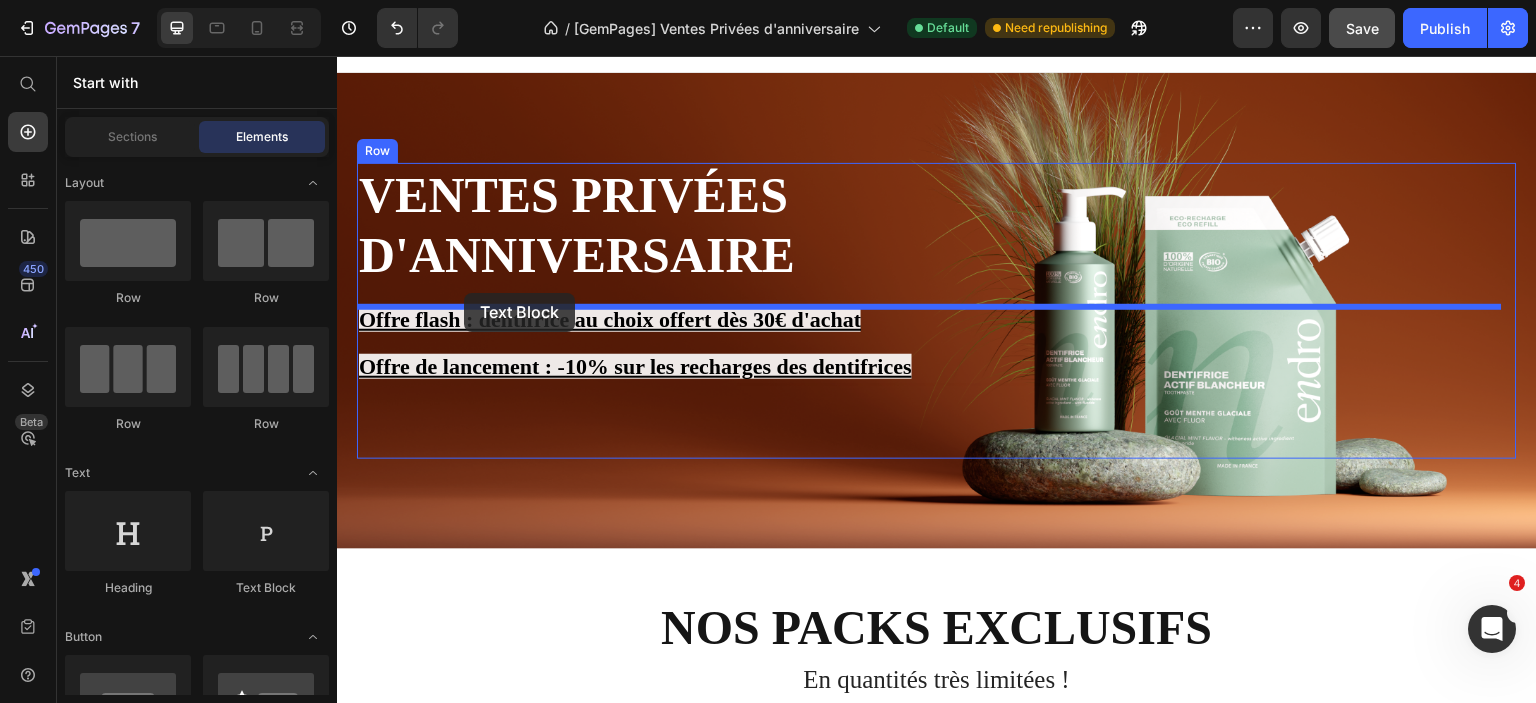 drag, startPoint x: 631, startPoint y: 597, endPoint x: 464, endPoint y: 293, distance: 346.8501 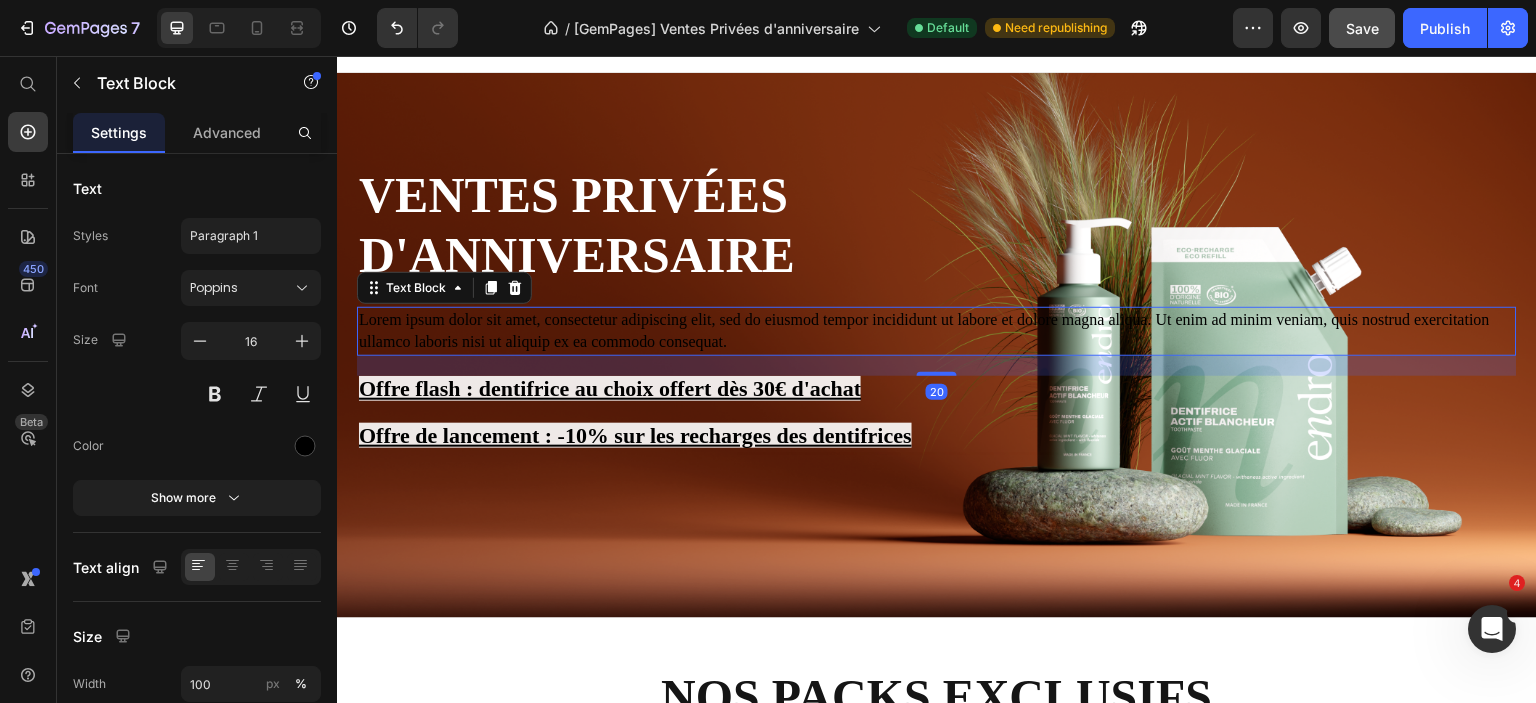 click on "Lorem ipsum dolor sit amet, consectetur adipiscing elit, sed do eiusmod tempor incididunt ut labore et dolore magna aliqua. Ut enim ad minim veniam, quis nostrud exercitation ullamco laboris nisi ut aliquip ex ea commodo consequat." at bounding box center (937, 331) 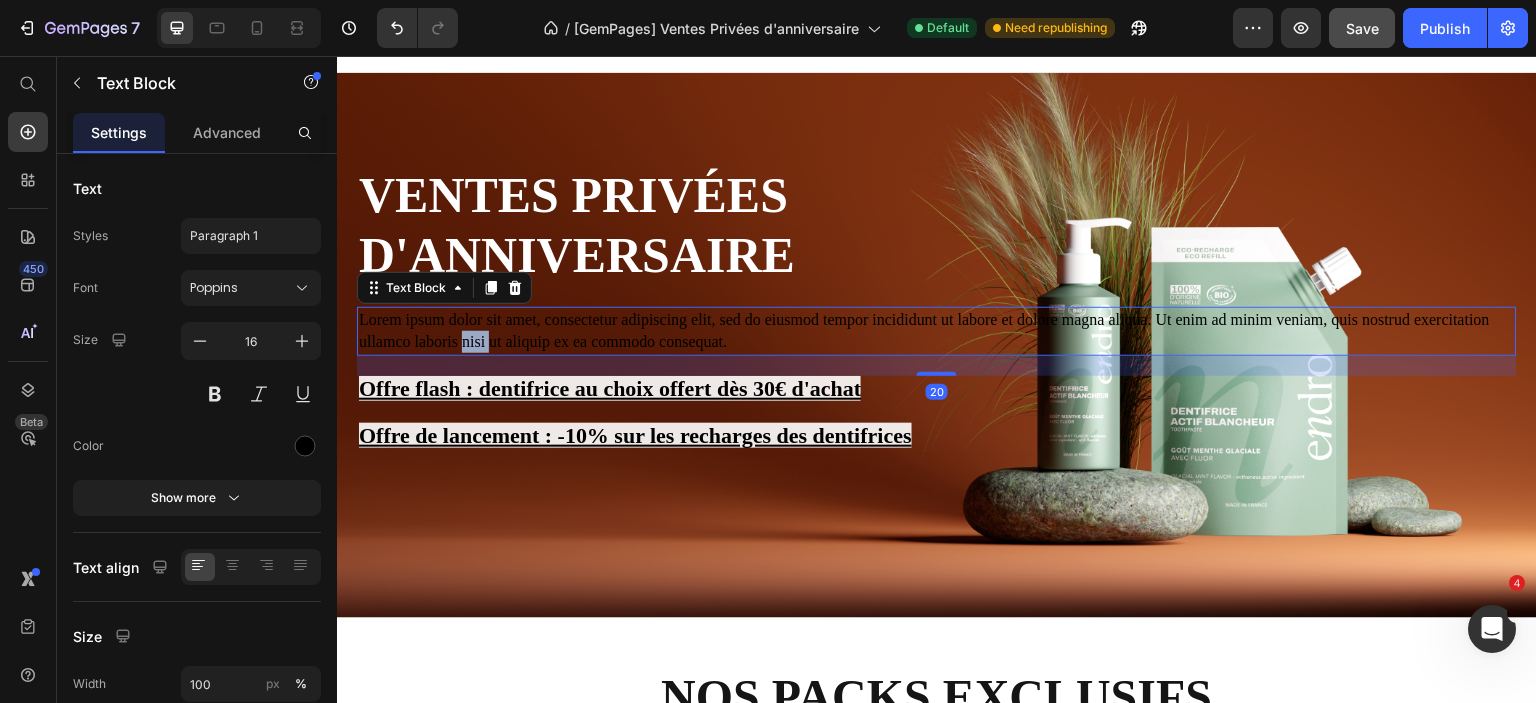 click on "Lorem ipsum dolor sit amet, consectetur adipiscing elit, sed do eiusmod tempor incididunt ut labore et dolore magna aliqua. Ut enim ad minim veniam, quis nostrud exercitation ullamco laboris nisi ut aliquip ex ea commodo consequat." at bounding box center [937, 331] 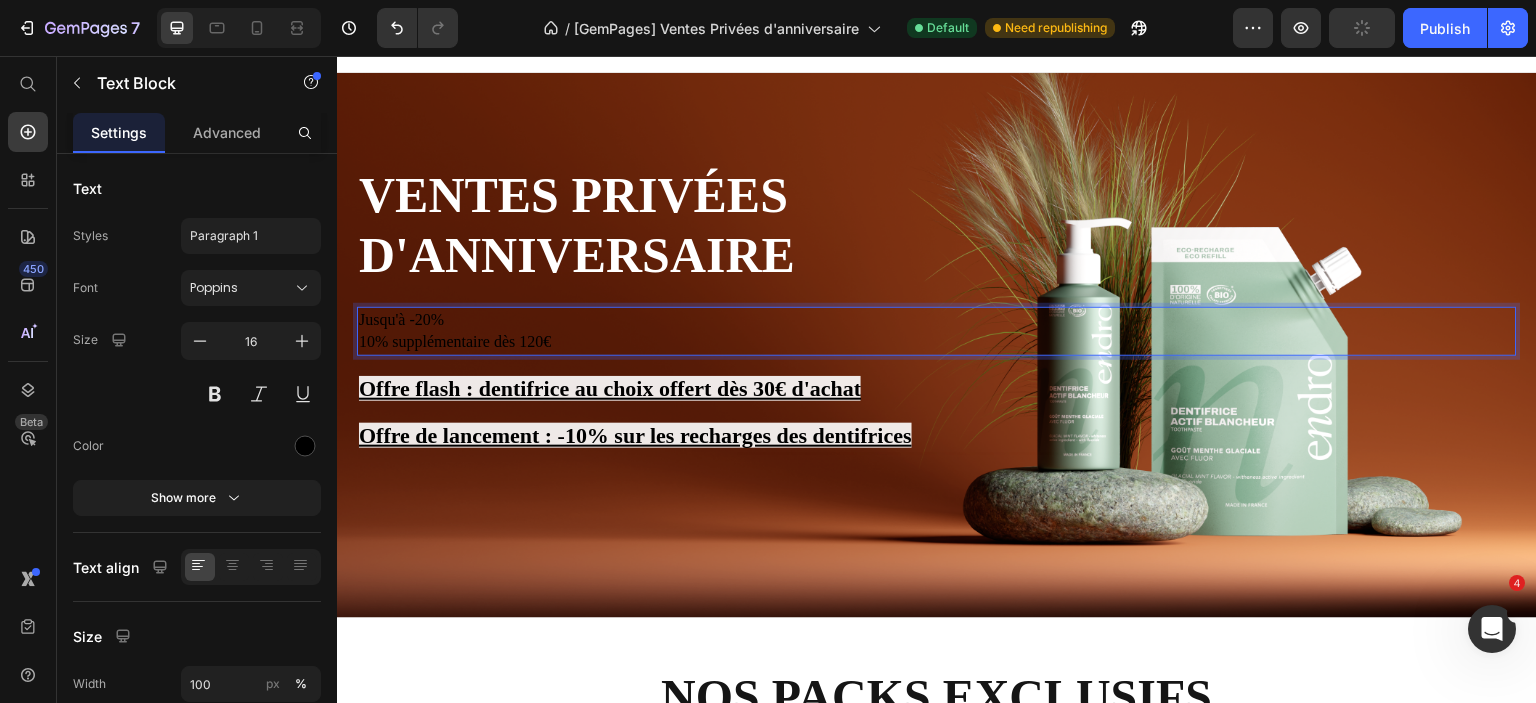 click on "10% supplémentaire dès 120€" at bounding box center [937, 342] 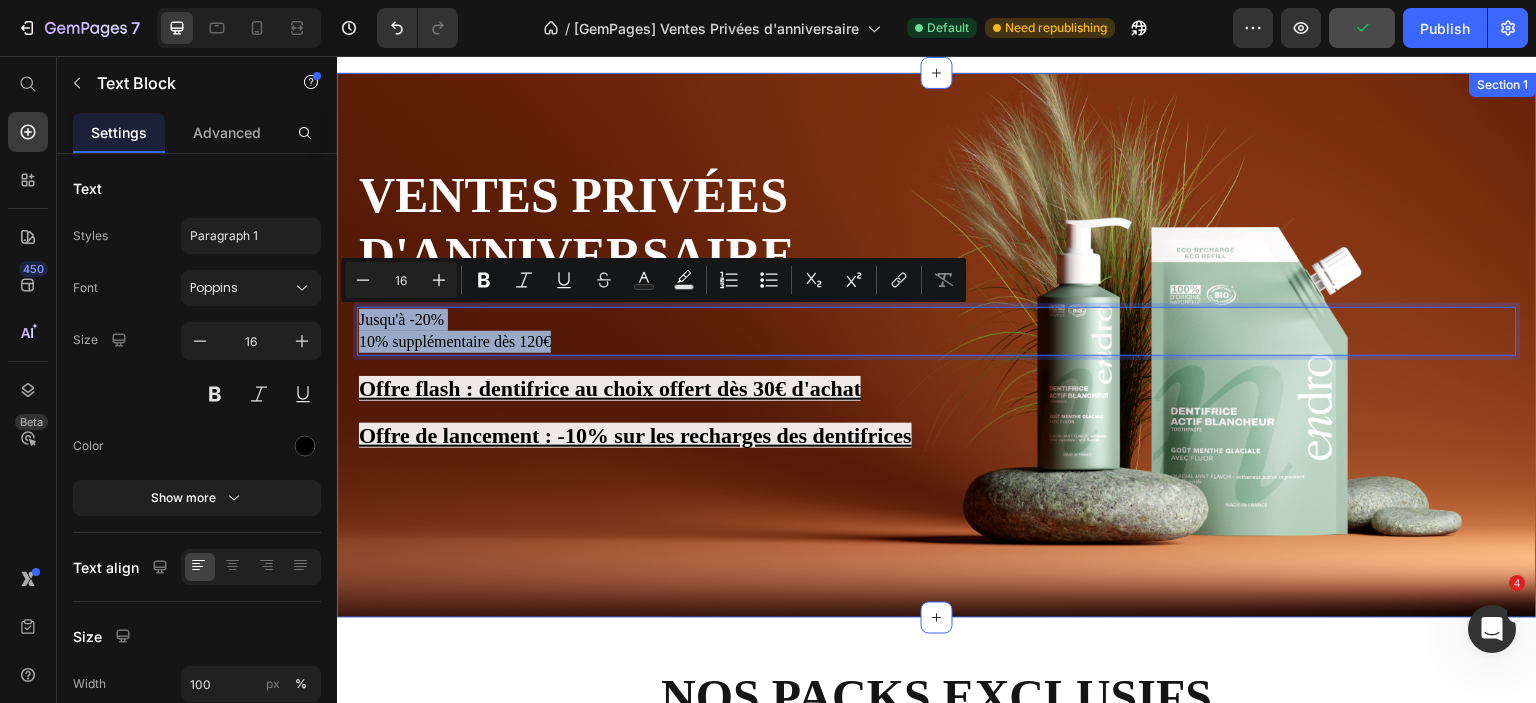 drag, startPoint x: 380, startPoint y: 334, endPoint x: 348, endPoint y: 312, distance: 38.832977 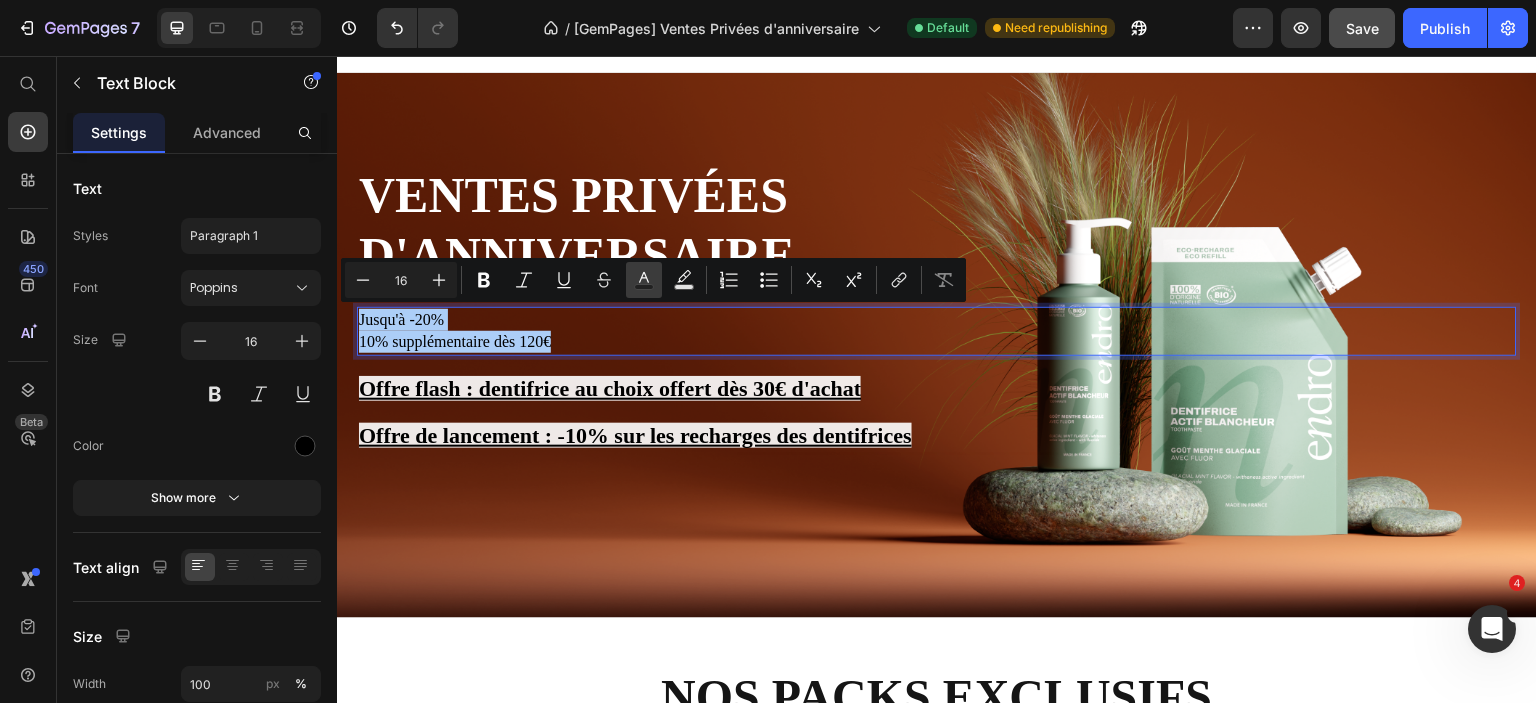 click 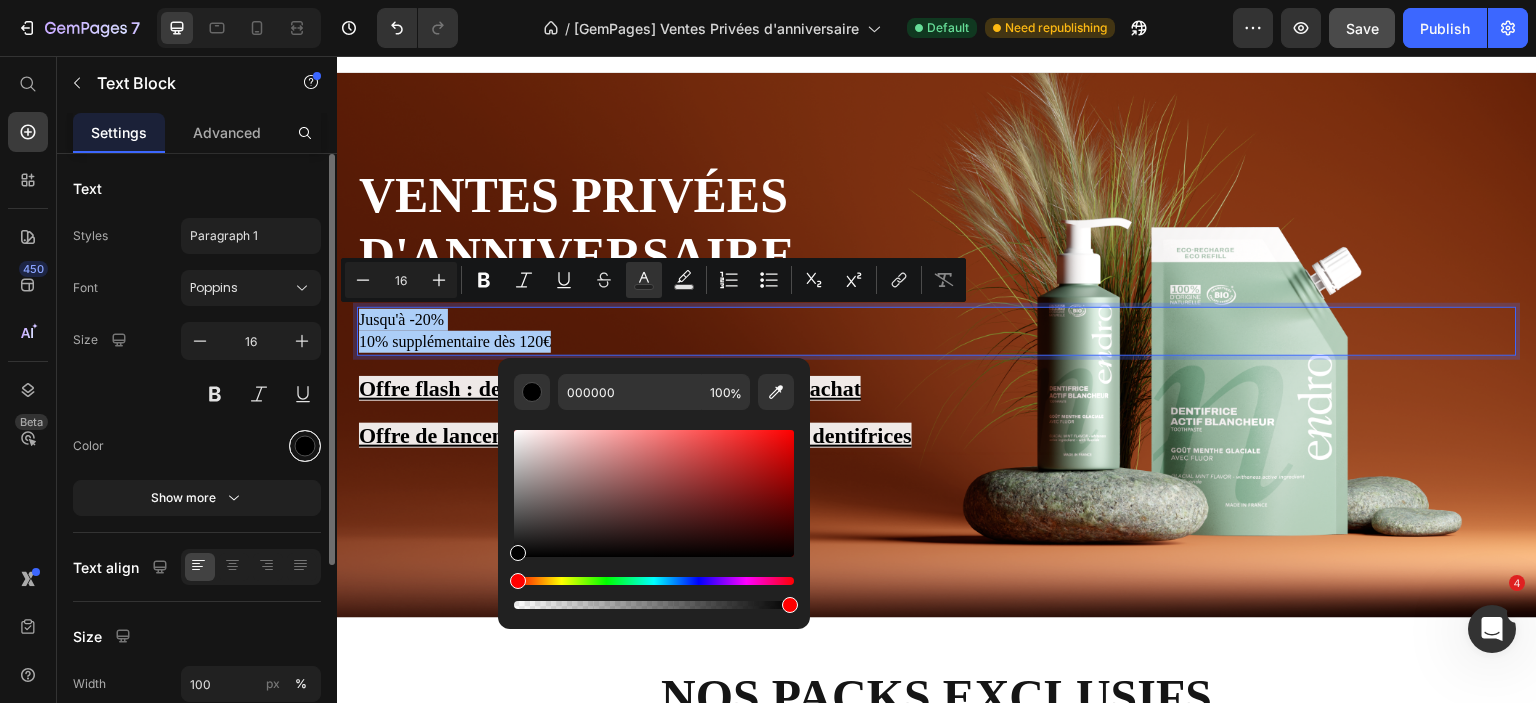 click at bounding box center (305, 446) 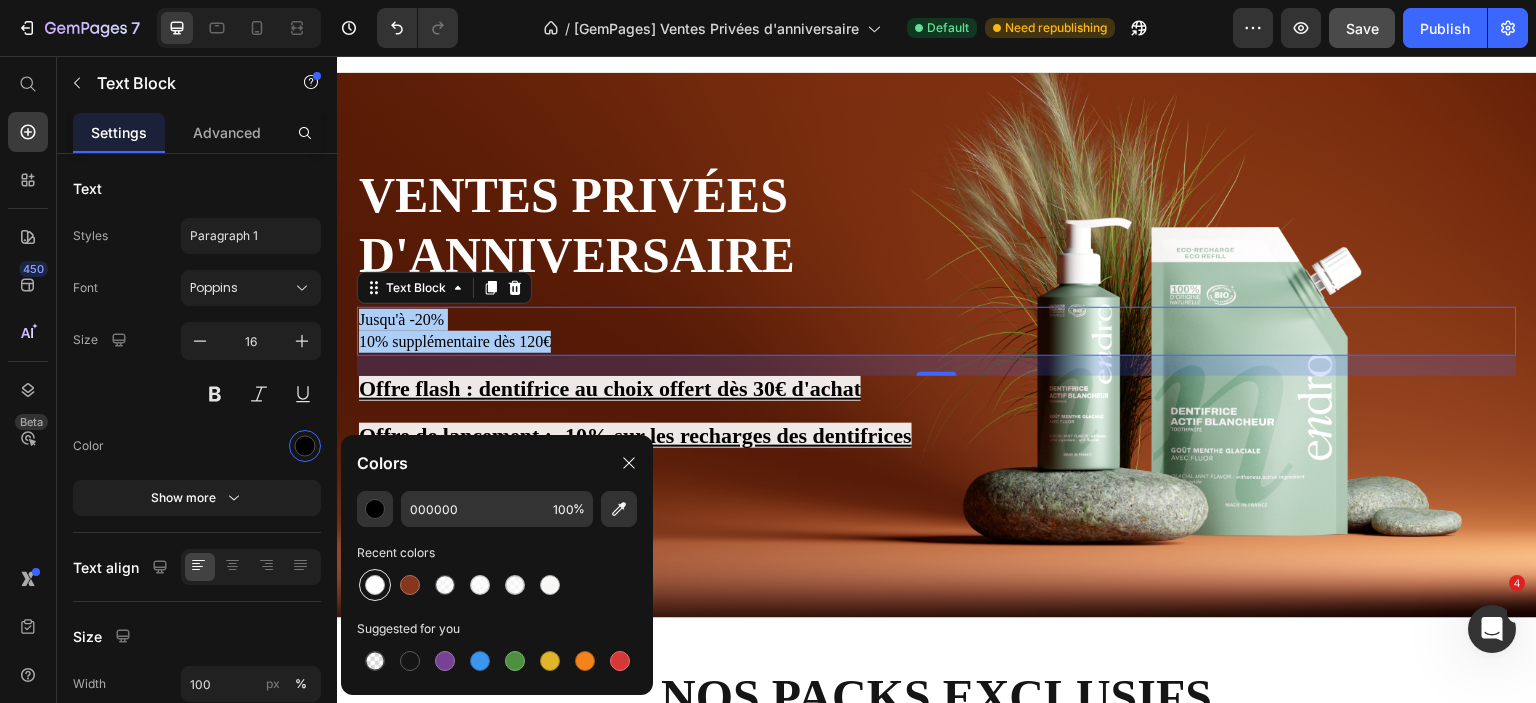 click at bounding box center (375, 585) 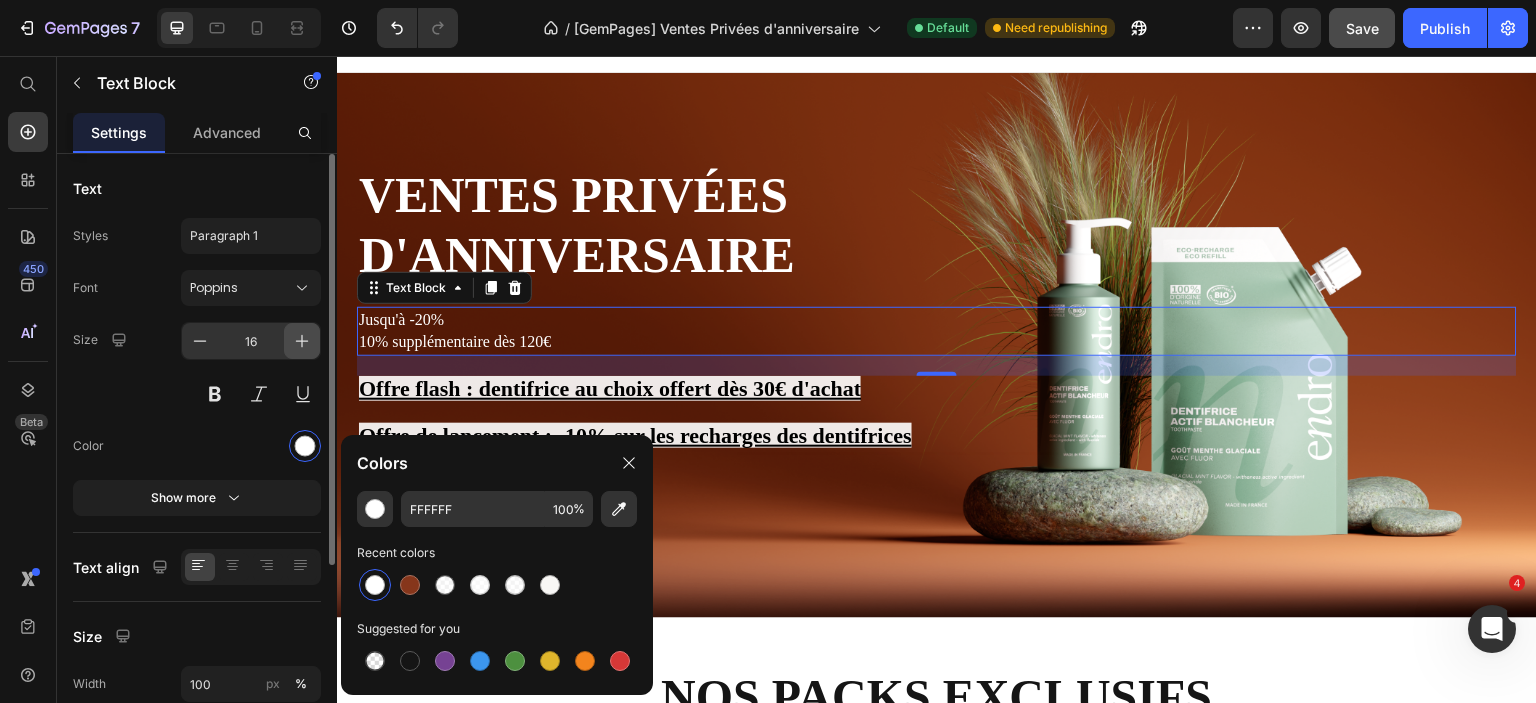 click 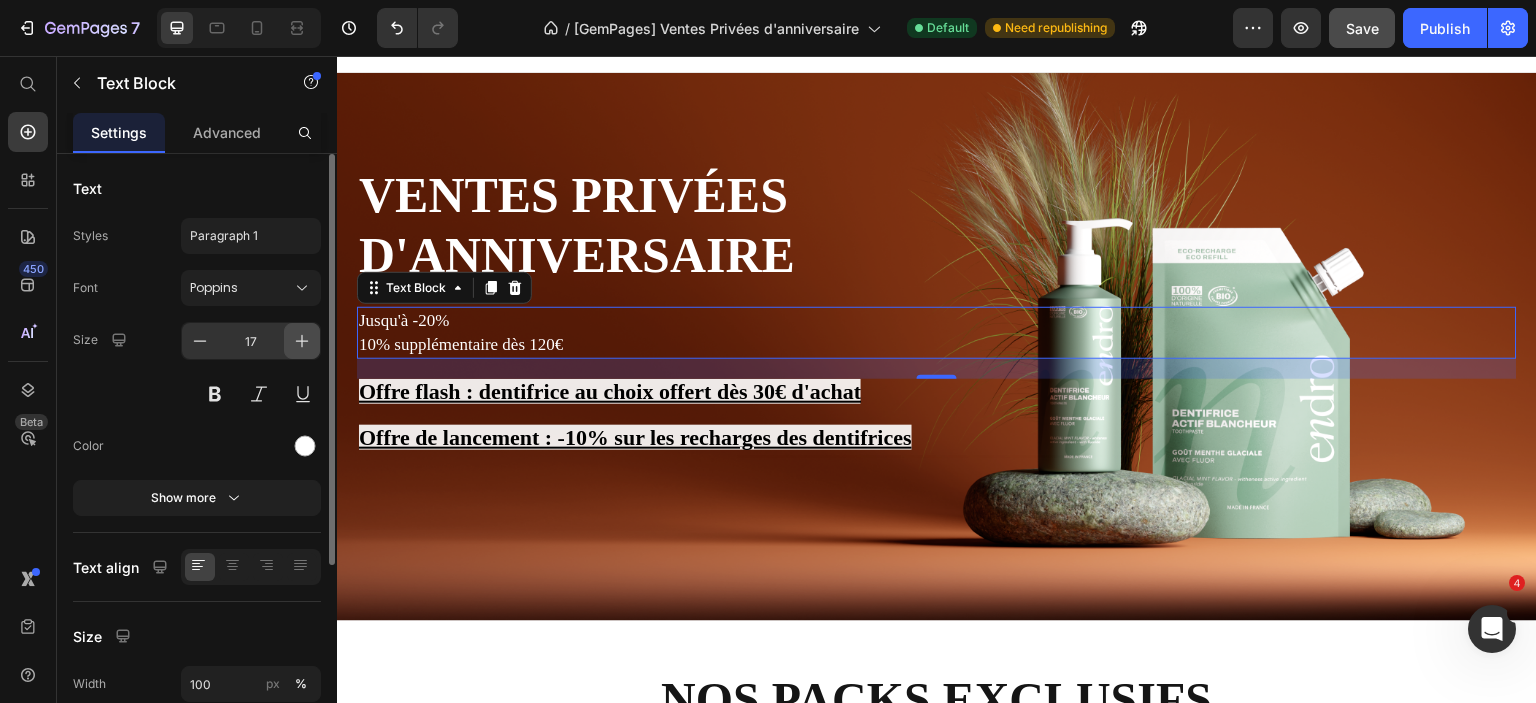 click 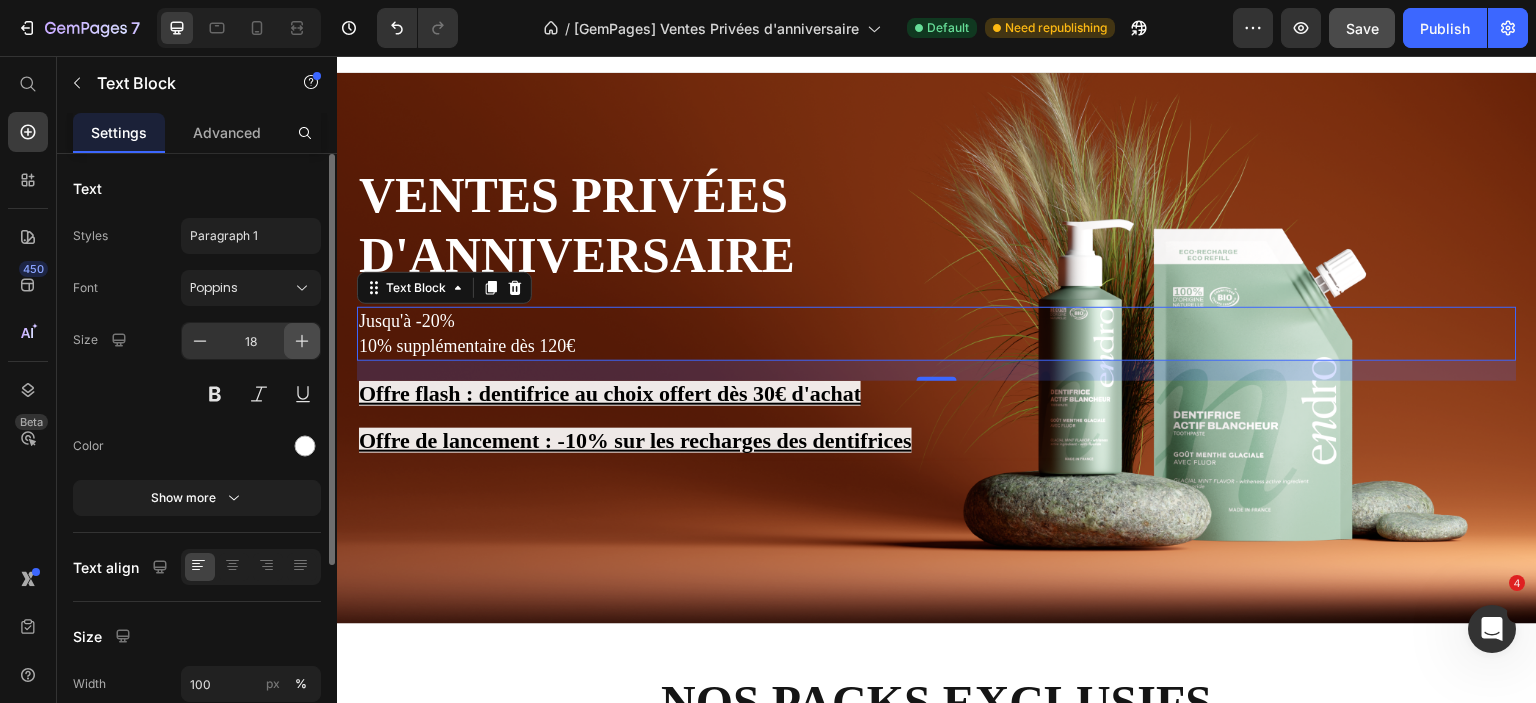 click 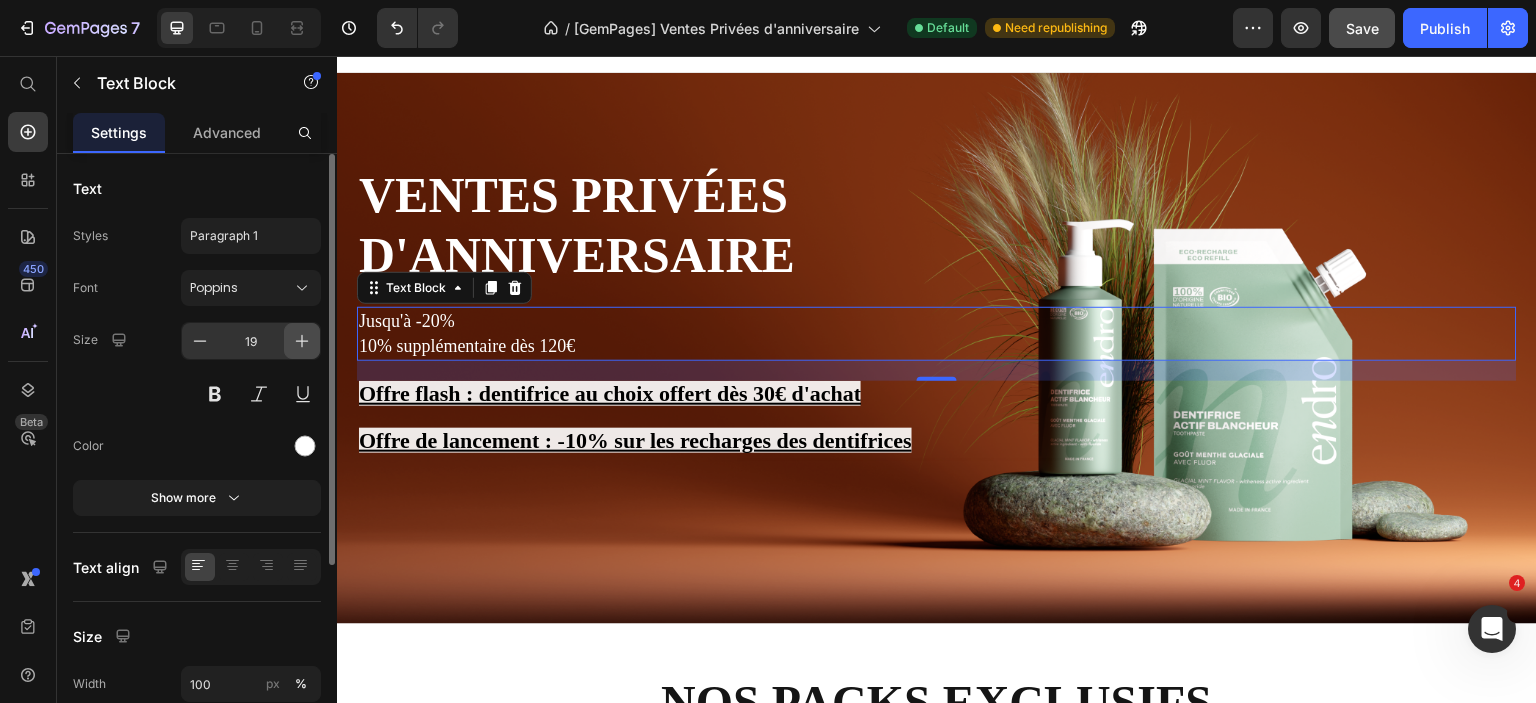 click 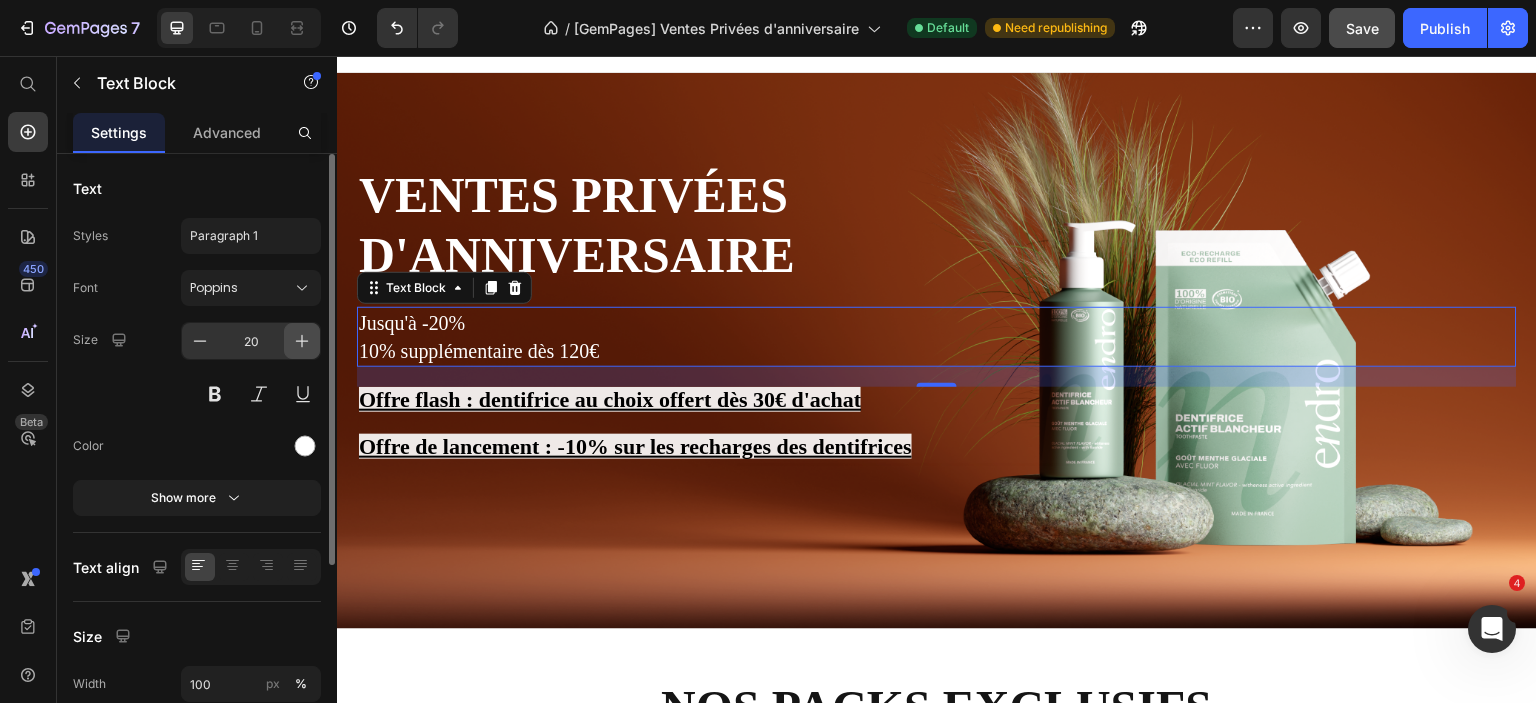 click 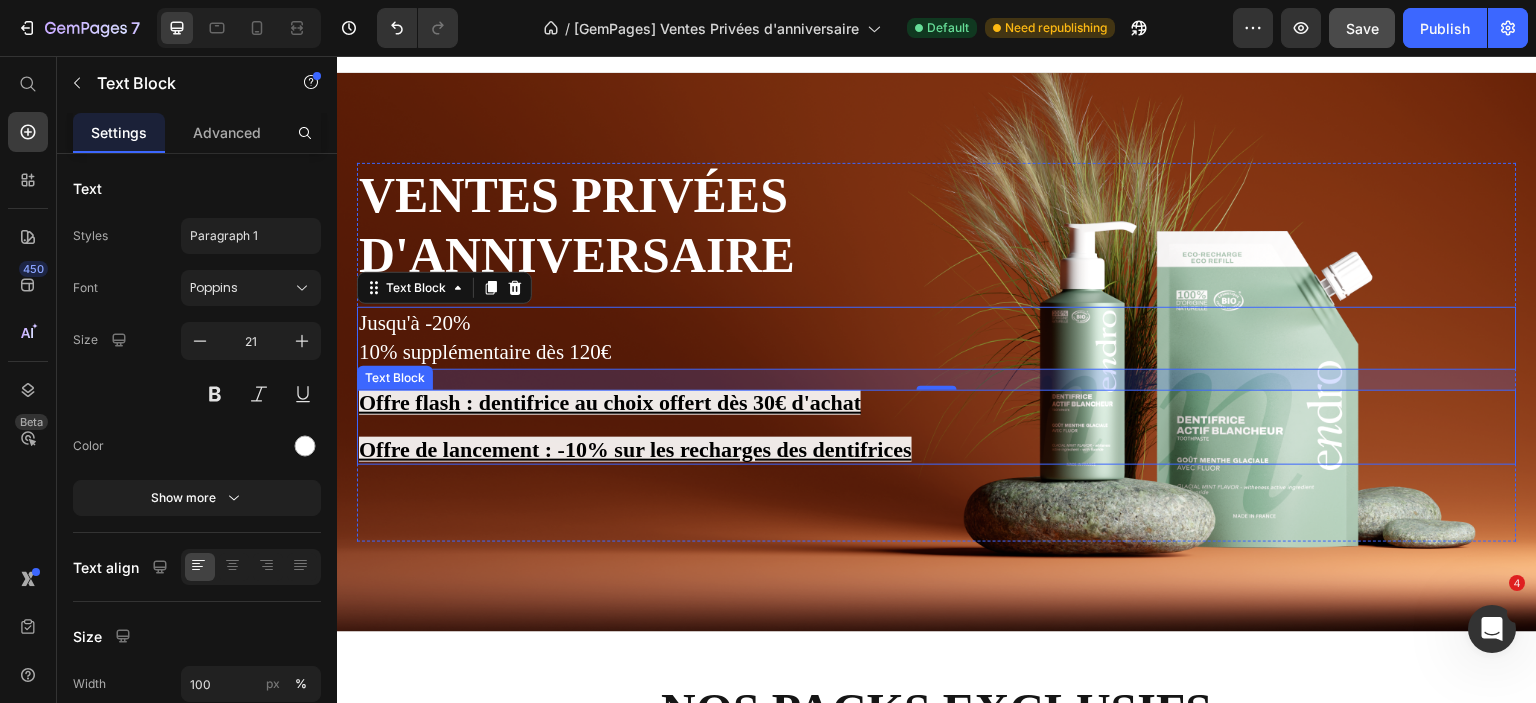 click on "Offre flash : dentifrice au choix offert dès 30€ d'achat" at bounding box center (610, 402) 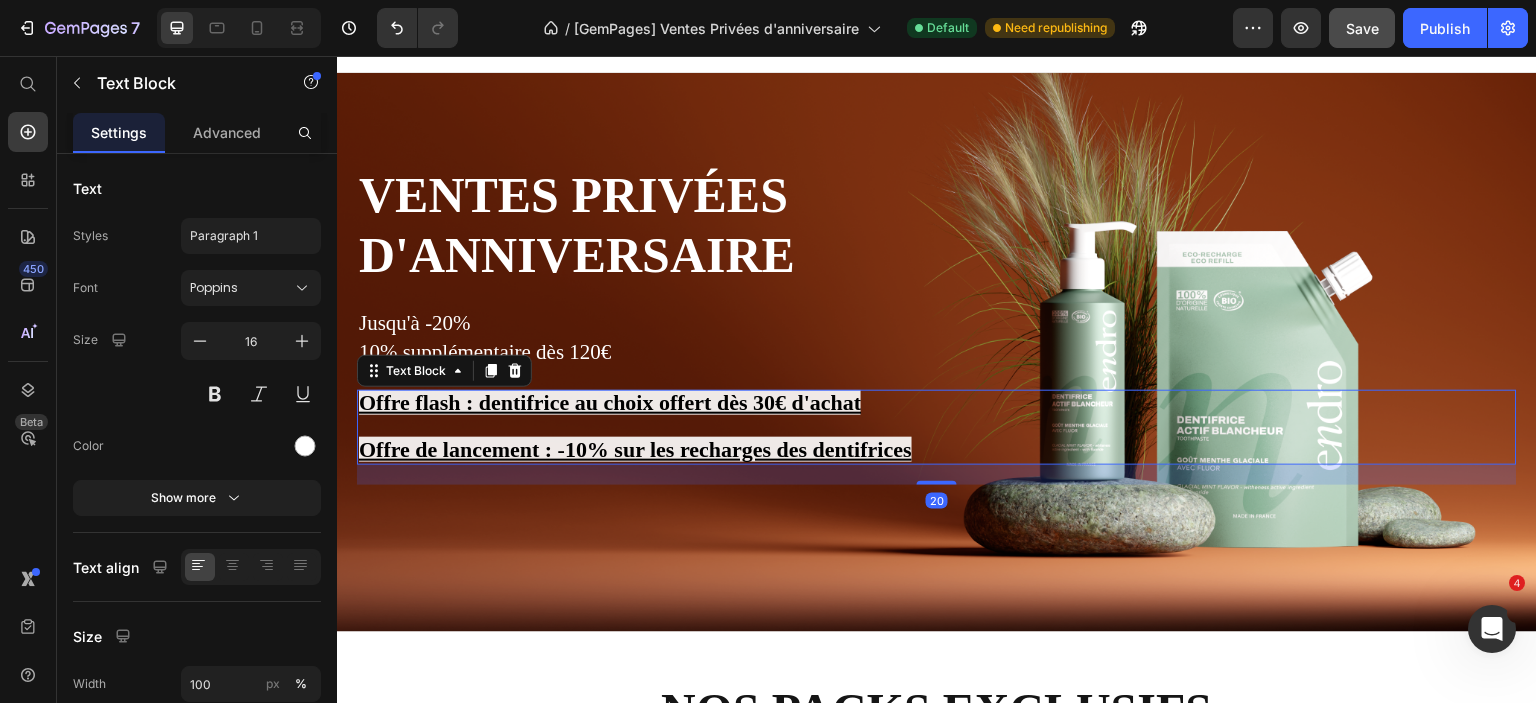 click on "Offre flash : dentifrice au choix offert dès 30€ d'achat" at bounding box center [610, 402] 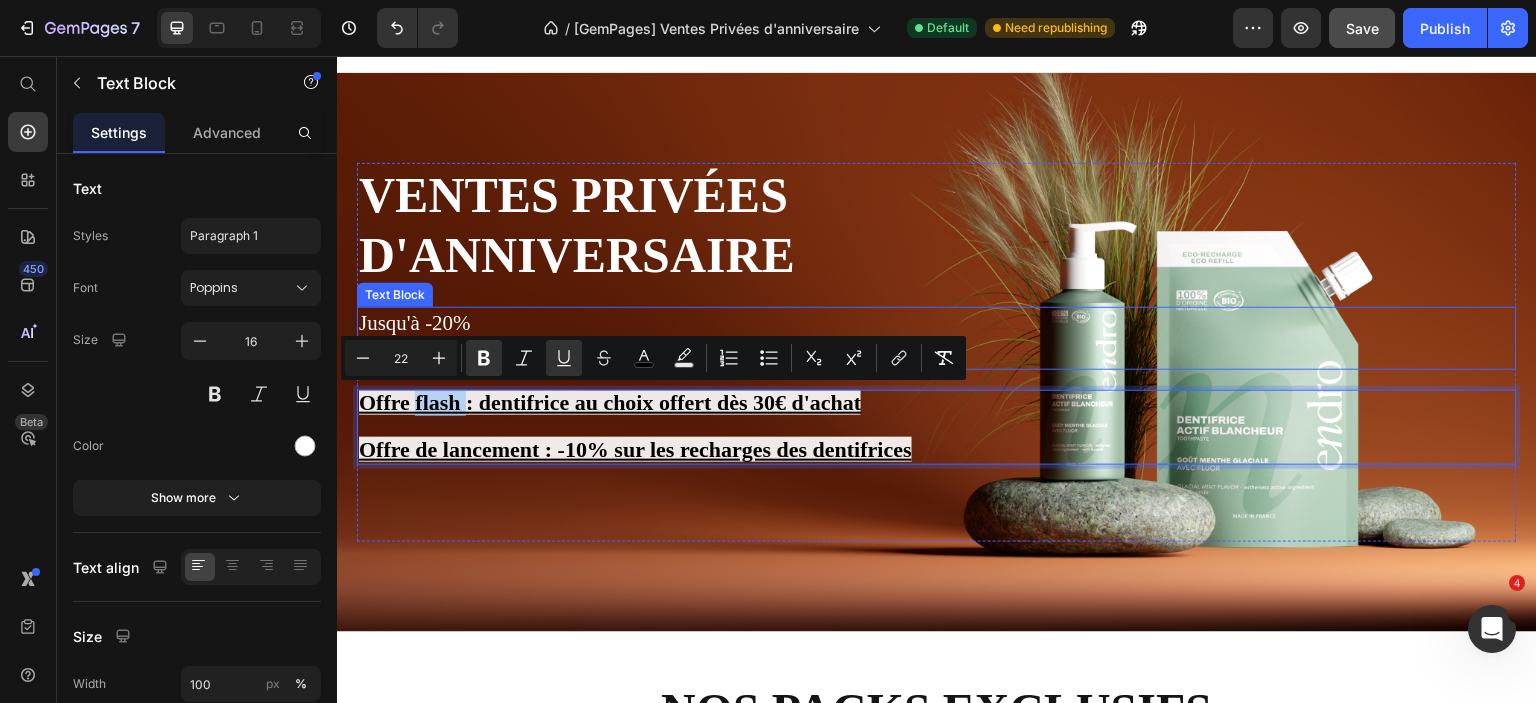 click on "Jusqu'à -20%" at bounding box center (937, 323) 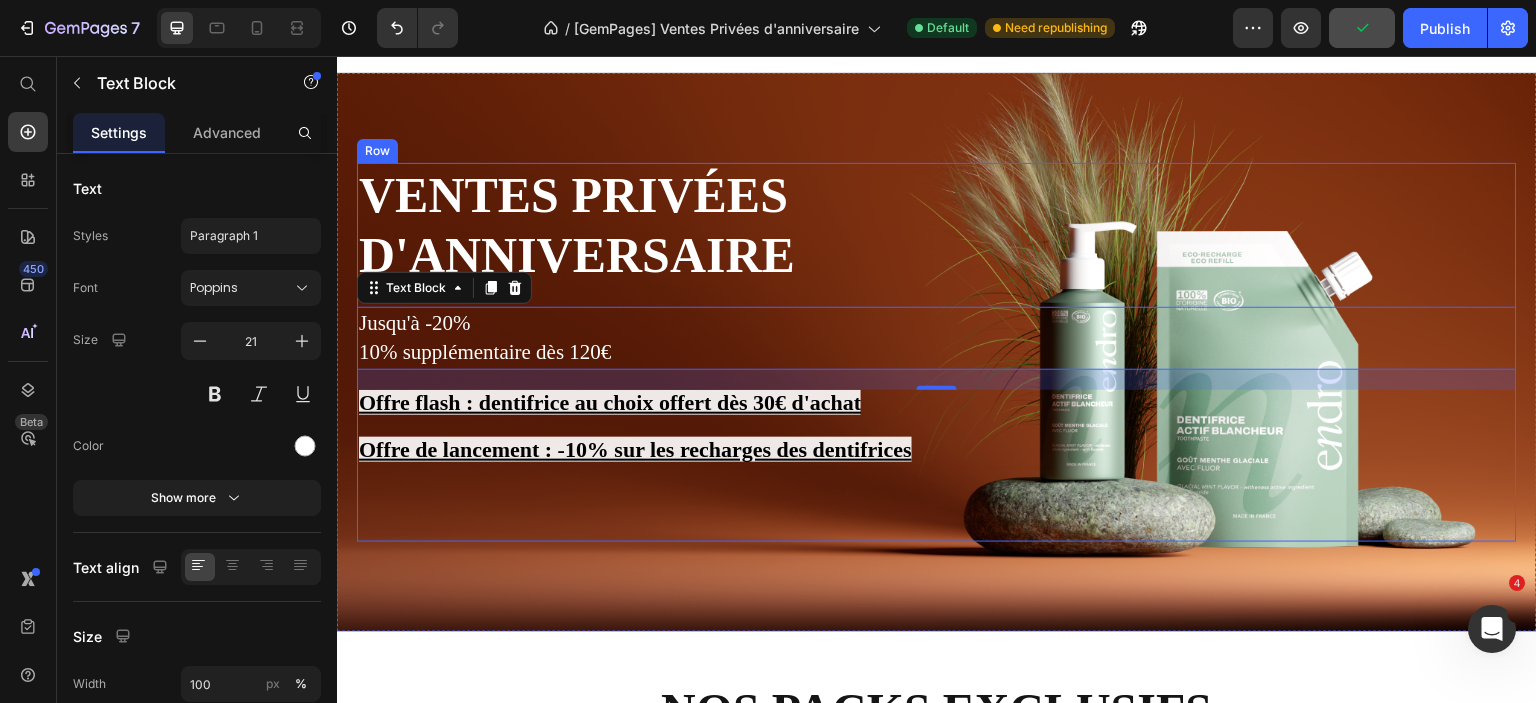 click on "Offre de lancement : -10% sur les recharges des dentifrices" at bounding box center (937, 451) 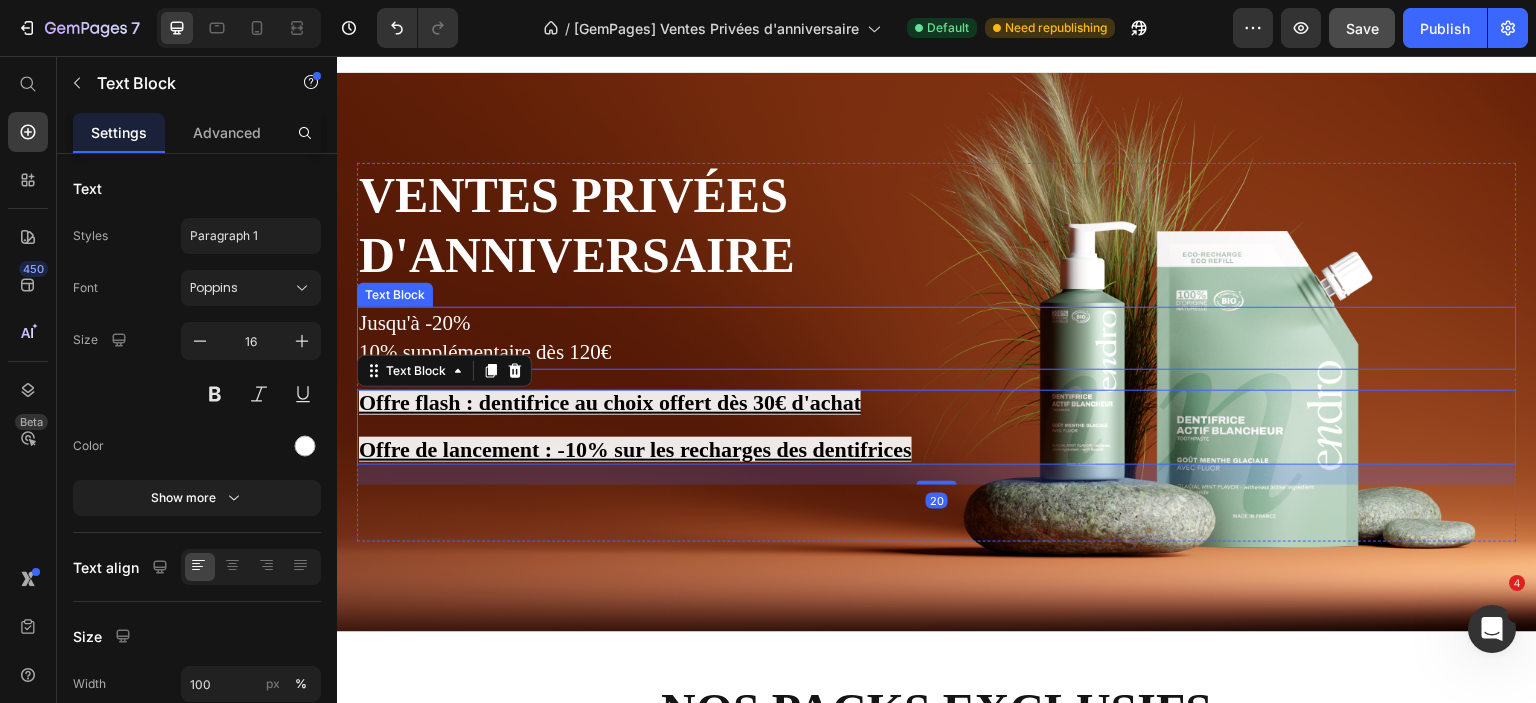 click on "10% supplémentaire dès 120€" at bounding box center (937, 352) 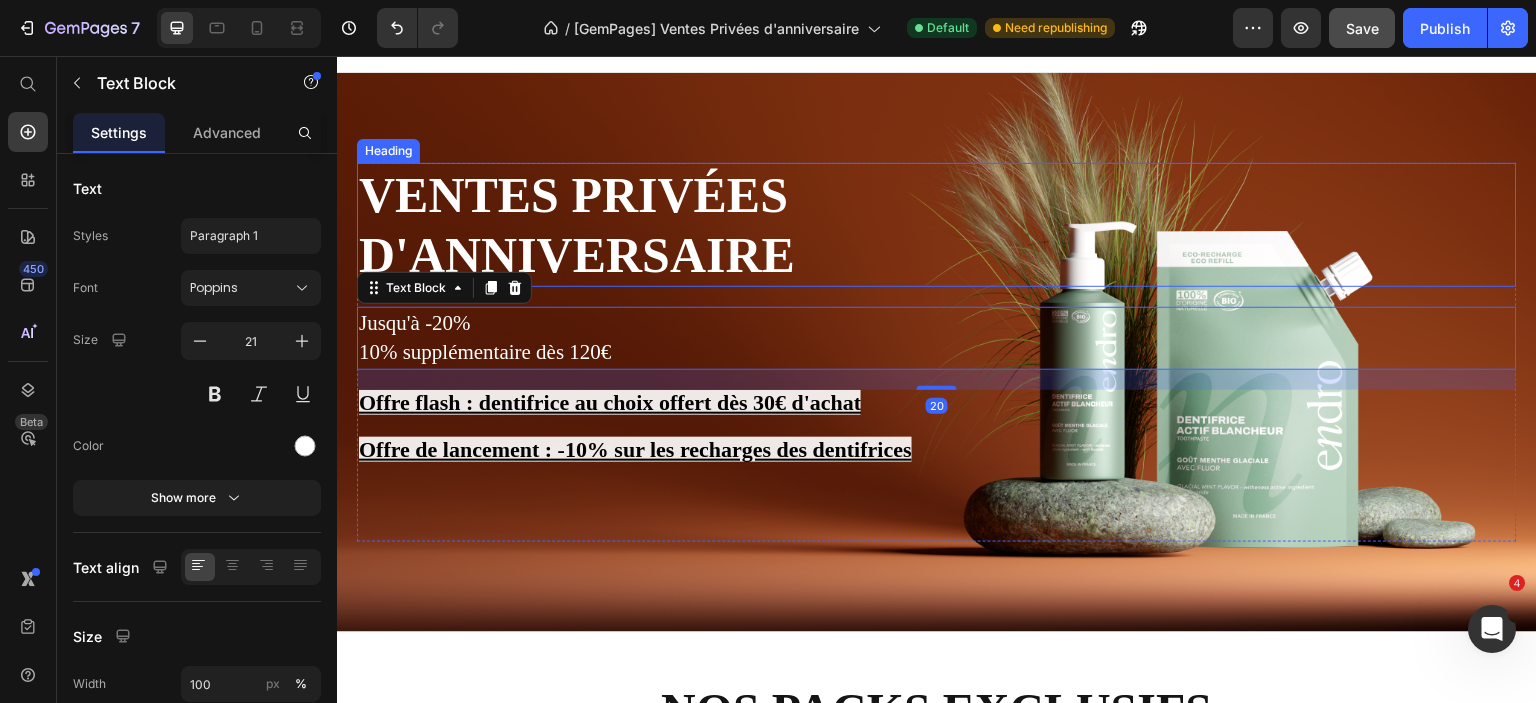 click on "Ventes privées d'anniversaire" at bounding box center (671, 225) 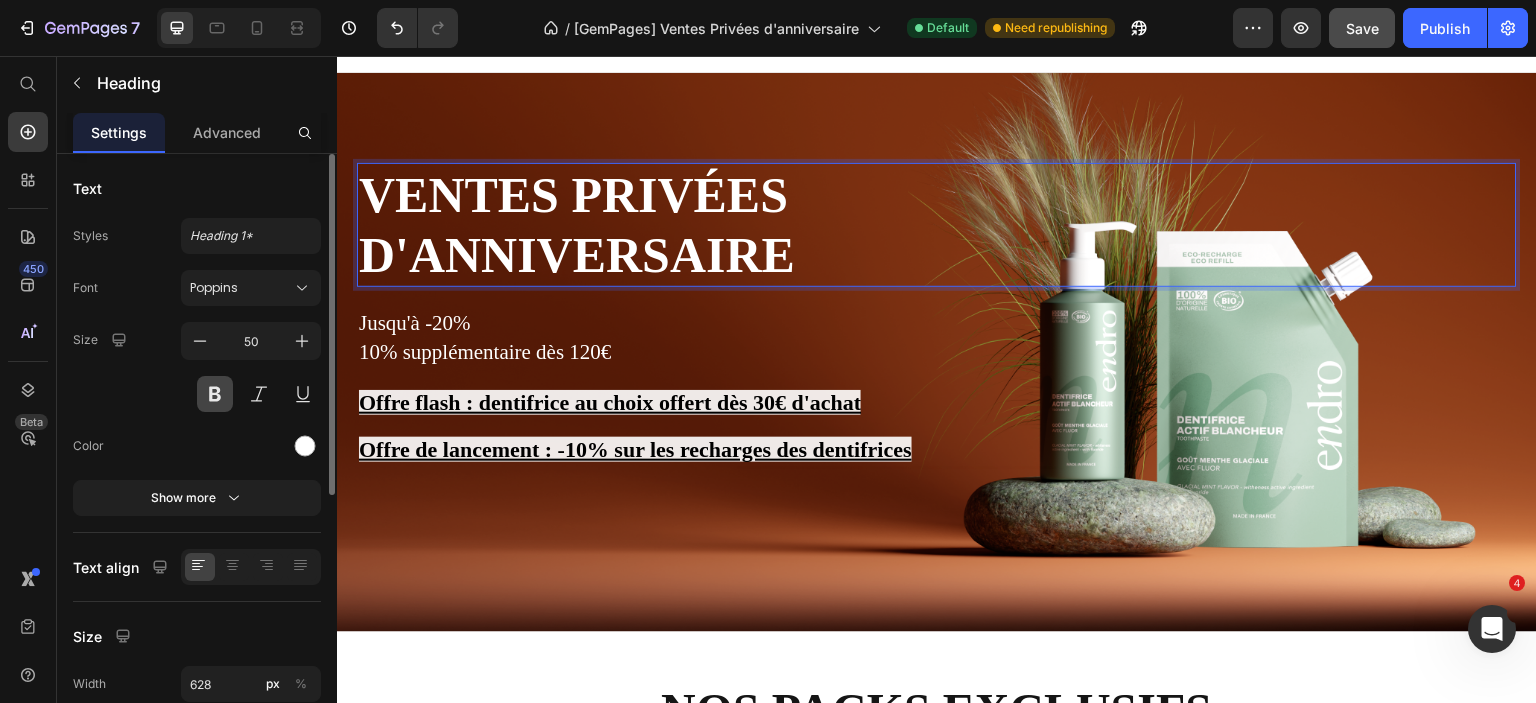 scroll, scrollTop: 300, scrollLeft: 0, axis: vertical 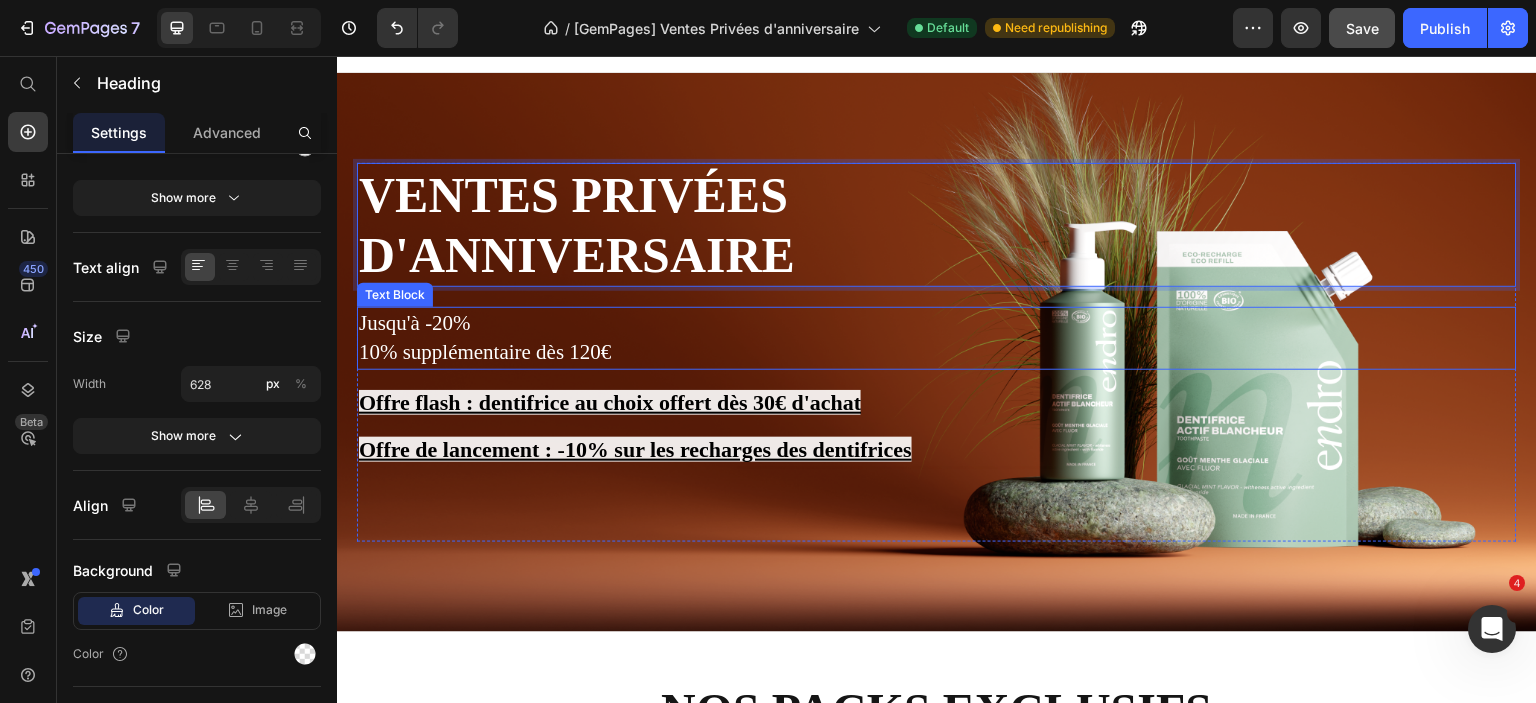 click on "10% supplémentaire dès 120€" at bounding box center [937, 352] 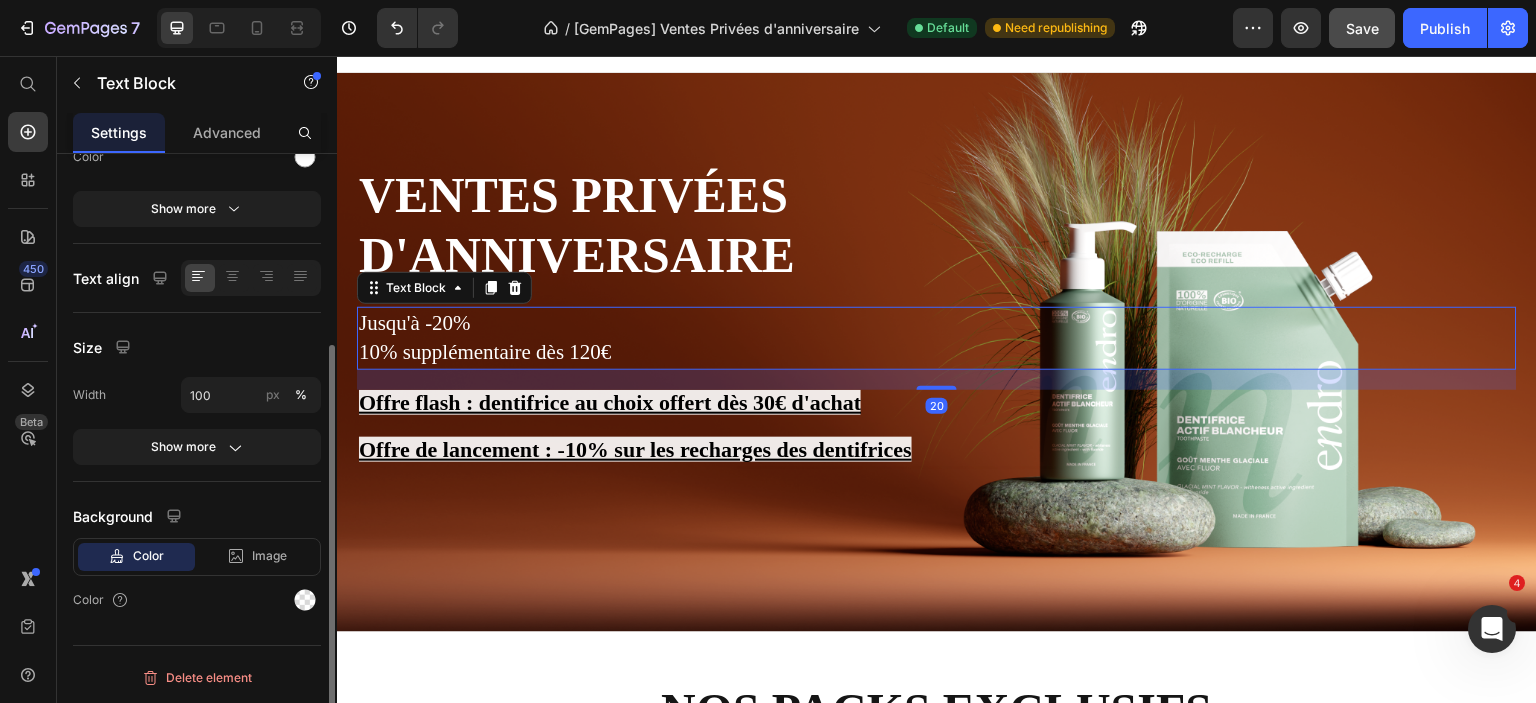 scroll, scrollTop: 0, scrollLeft: 0, axis: both 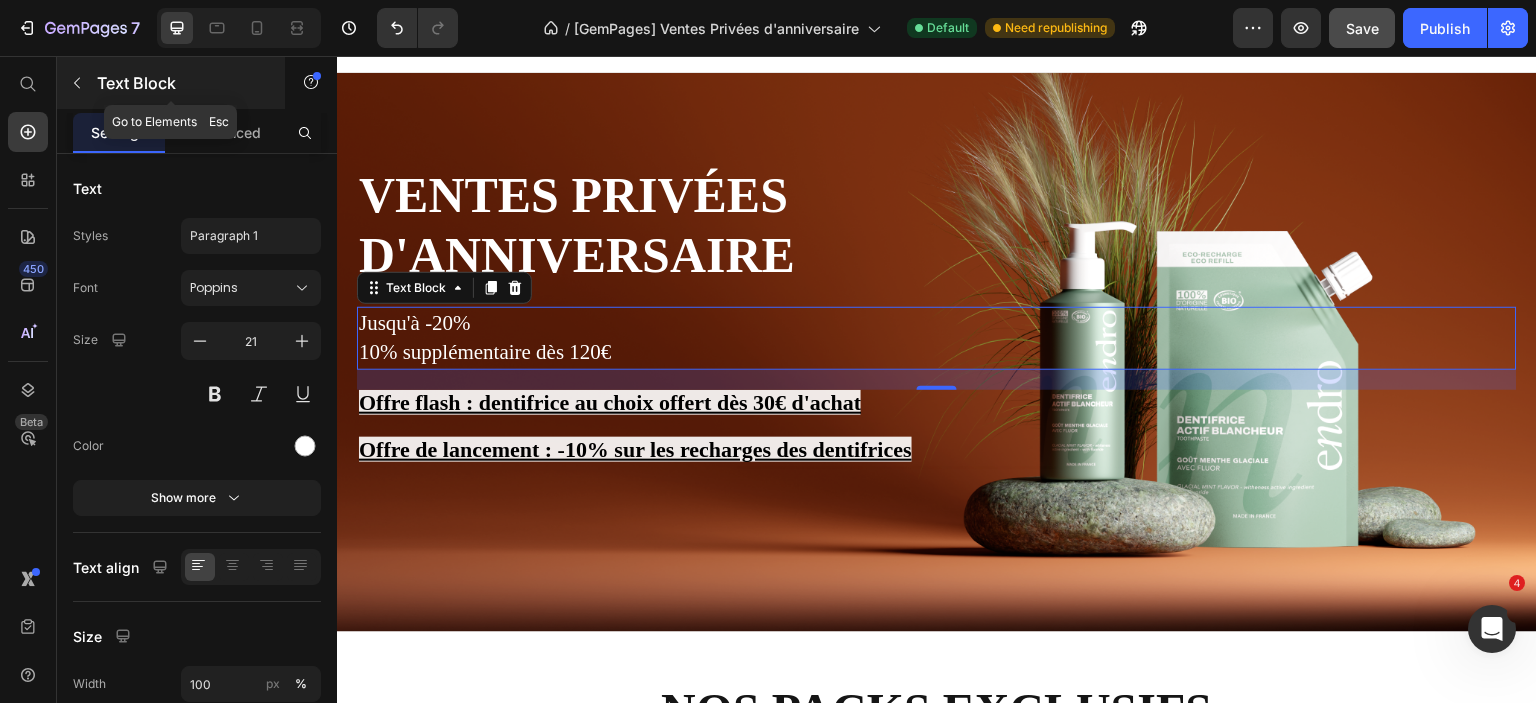 click 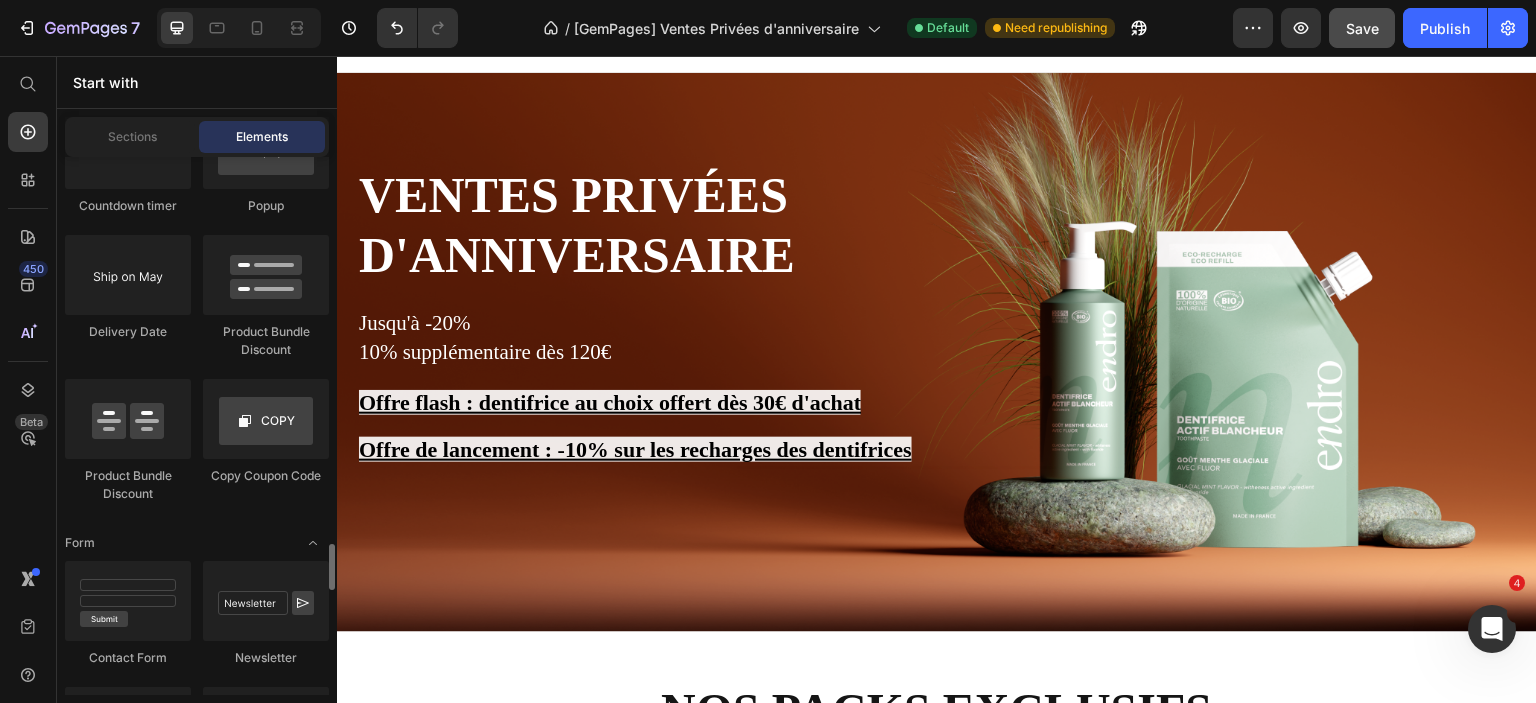 scroll, scrollTop: 4140, scrollLeft: 0, axis: vertical 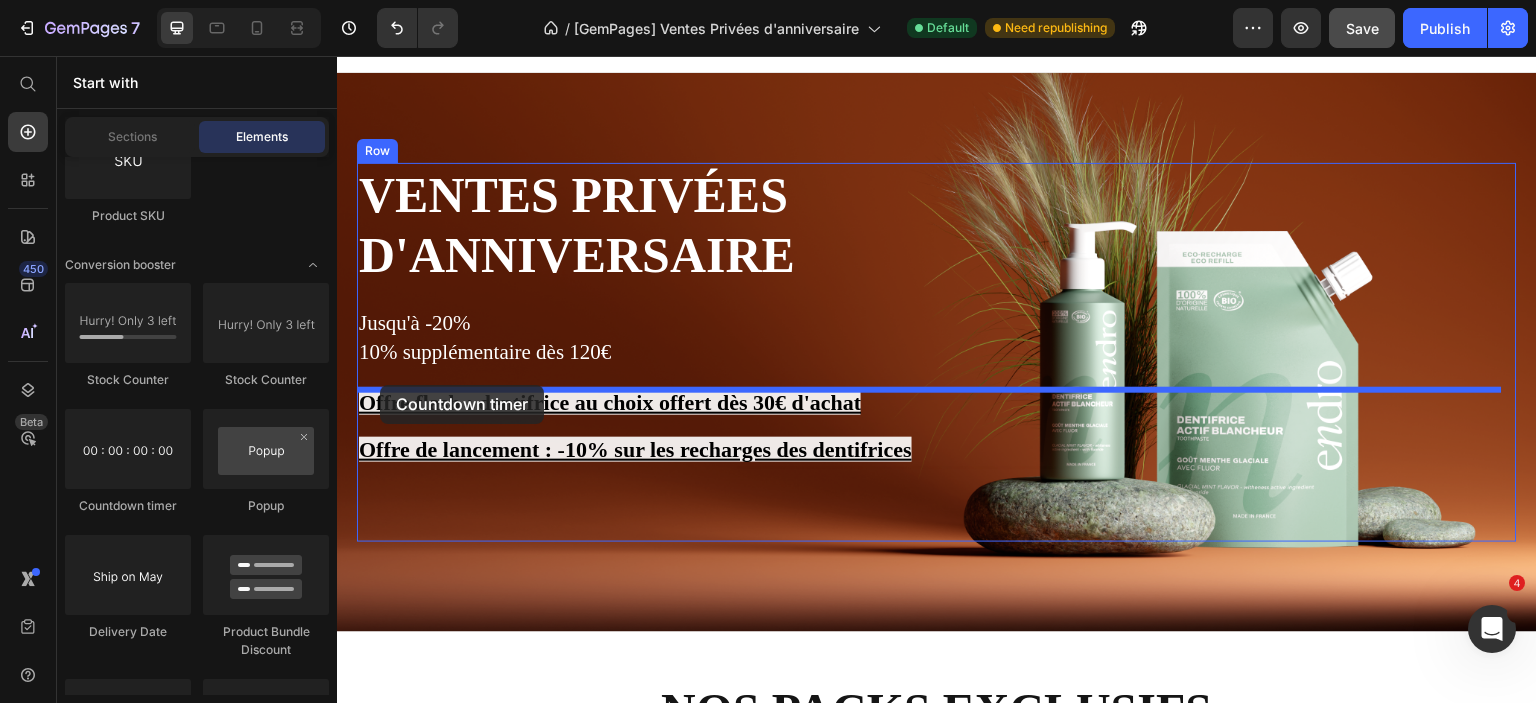 drag, startPoint x: 465, startPoint y: 510, endPoint x: 380, endPoint y: 385, distance: 151.16217 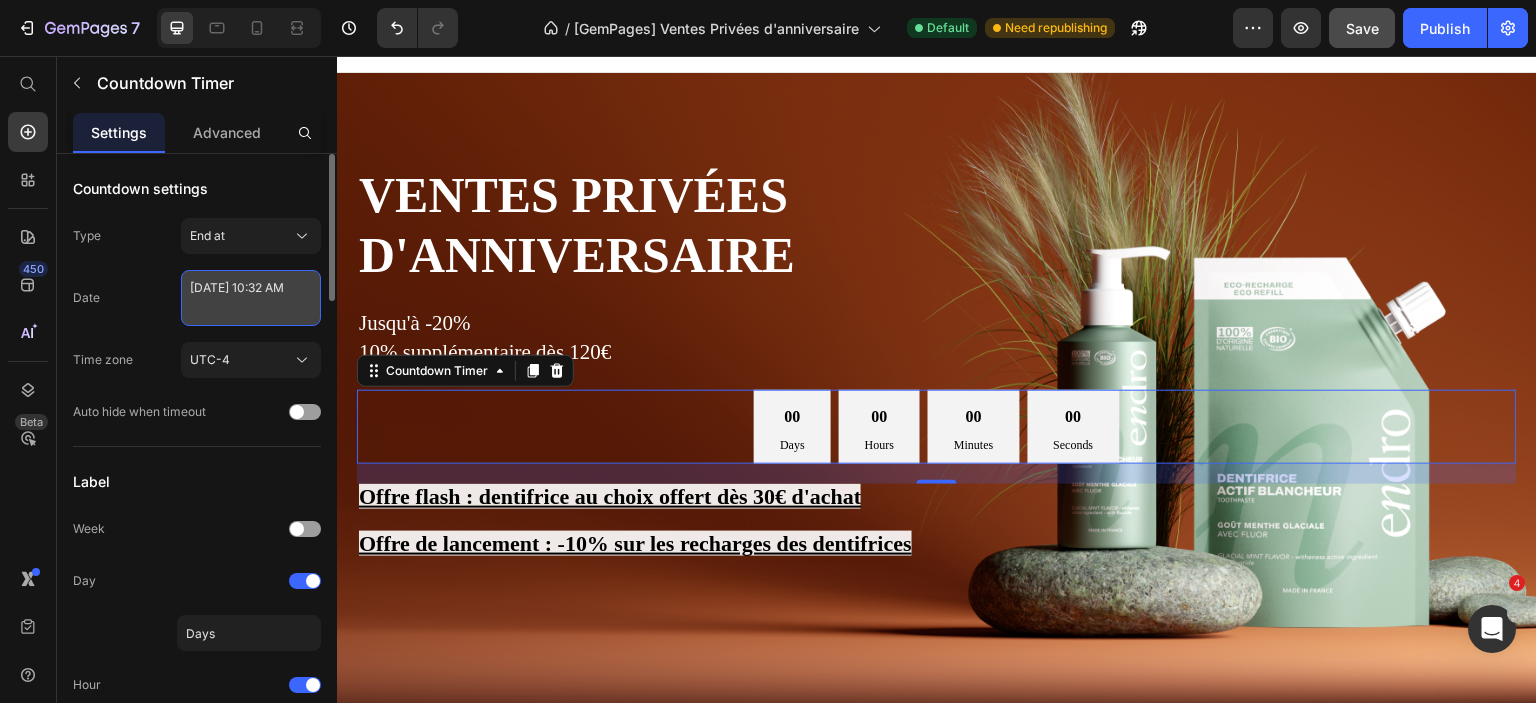 click on "July 07 2025 10:32 AM" at bounding box center [251, 298] 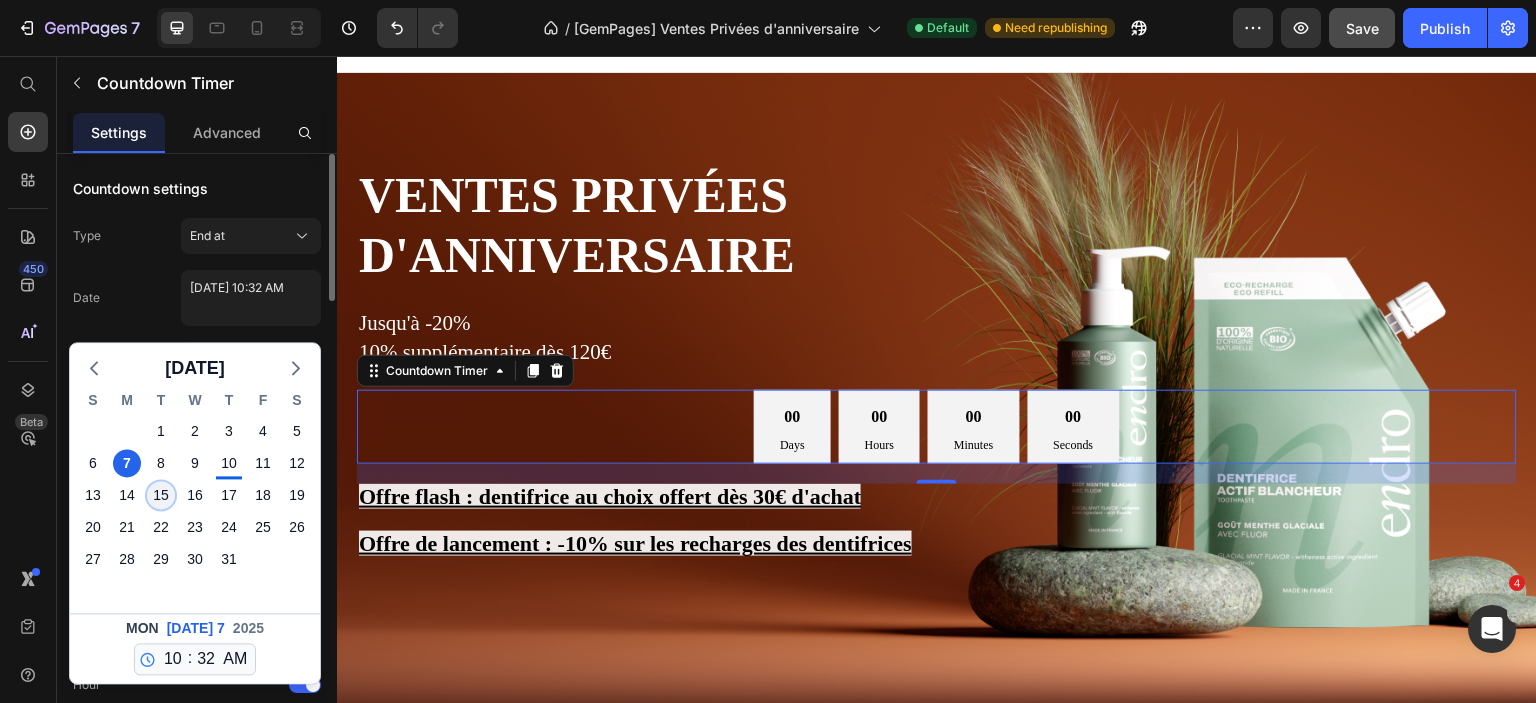 click on "15" 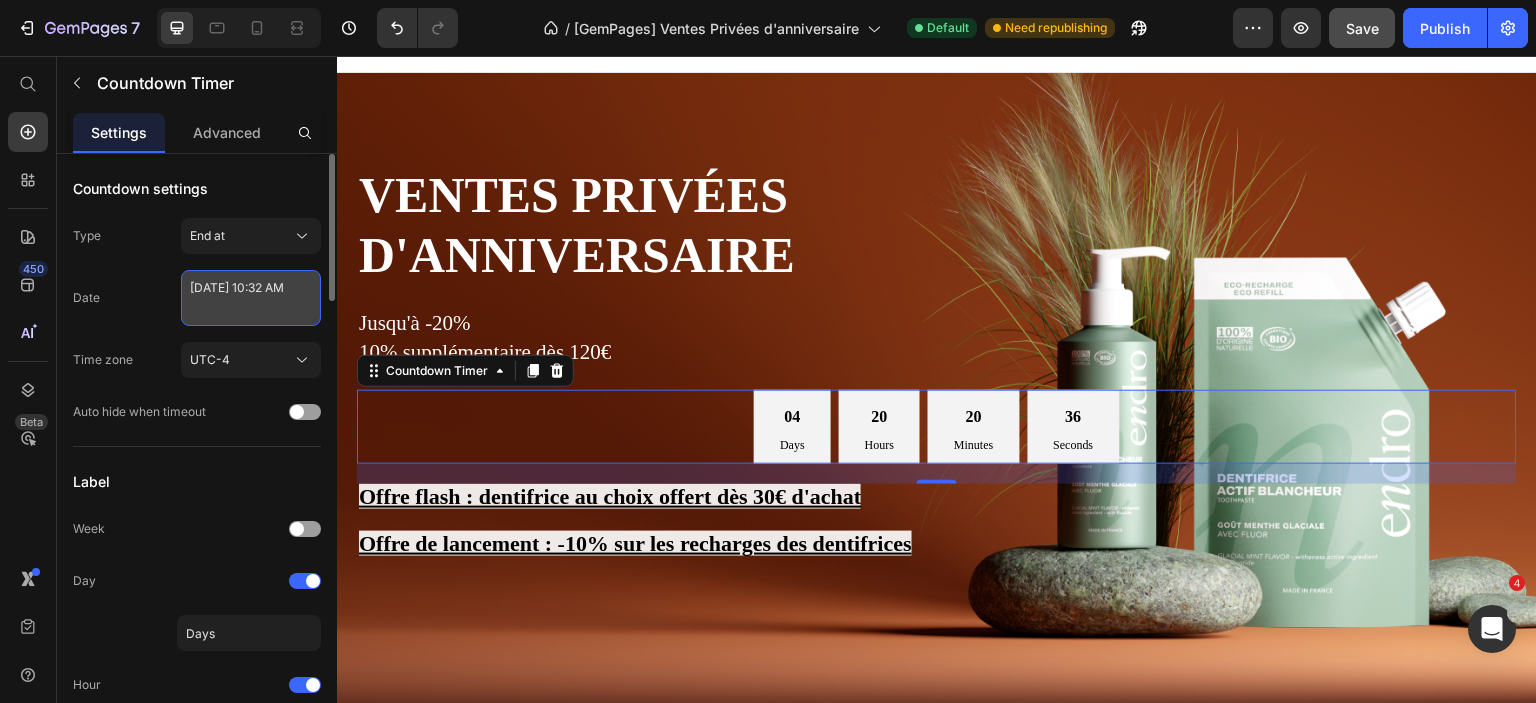 click on "July 15 2025 10:32 AM" at bounding box center [251, 298] 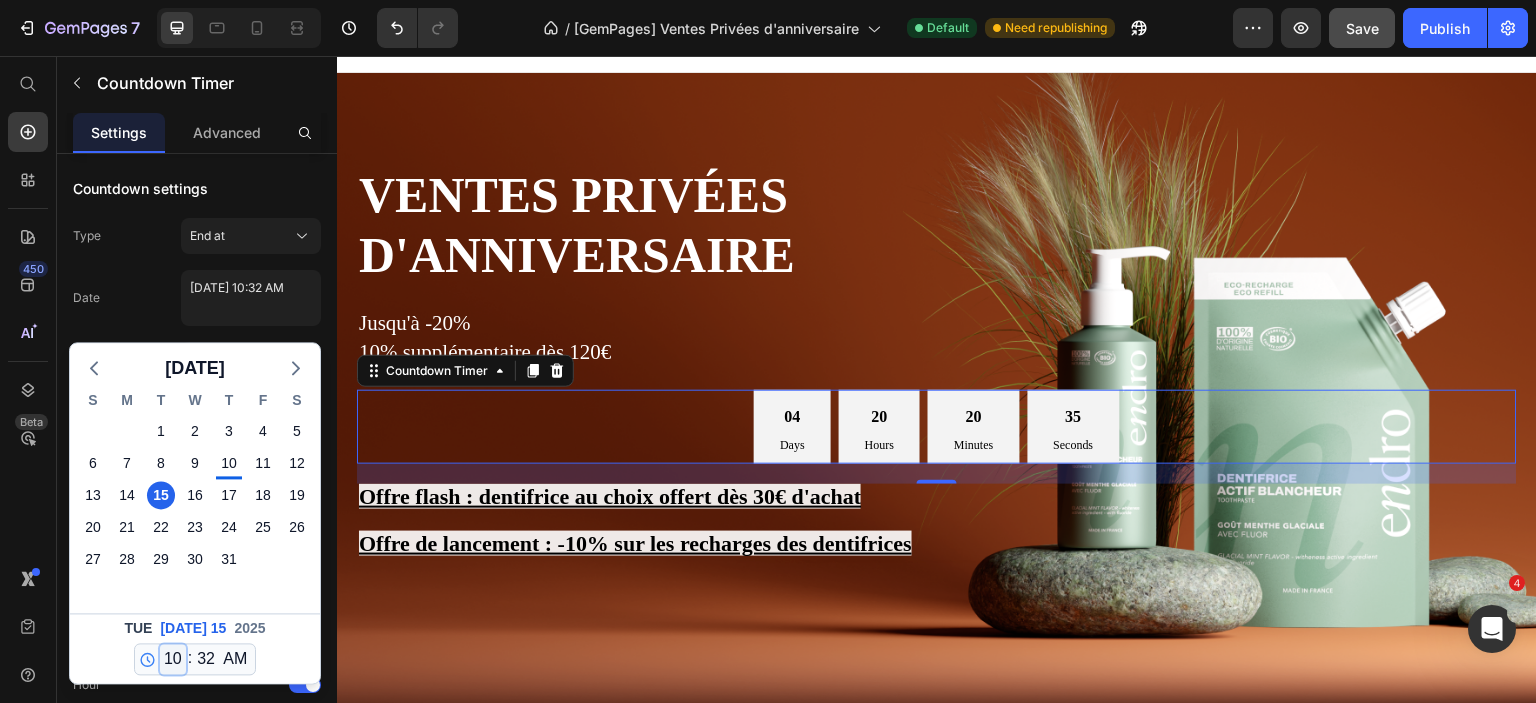 click on "12 1 2 3 4 5 6 7 8 9 10 11" at bounding box center (173, 659) 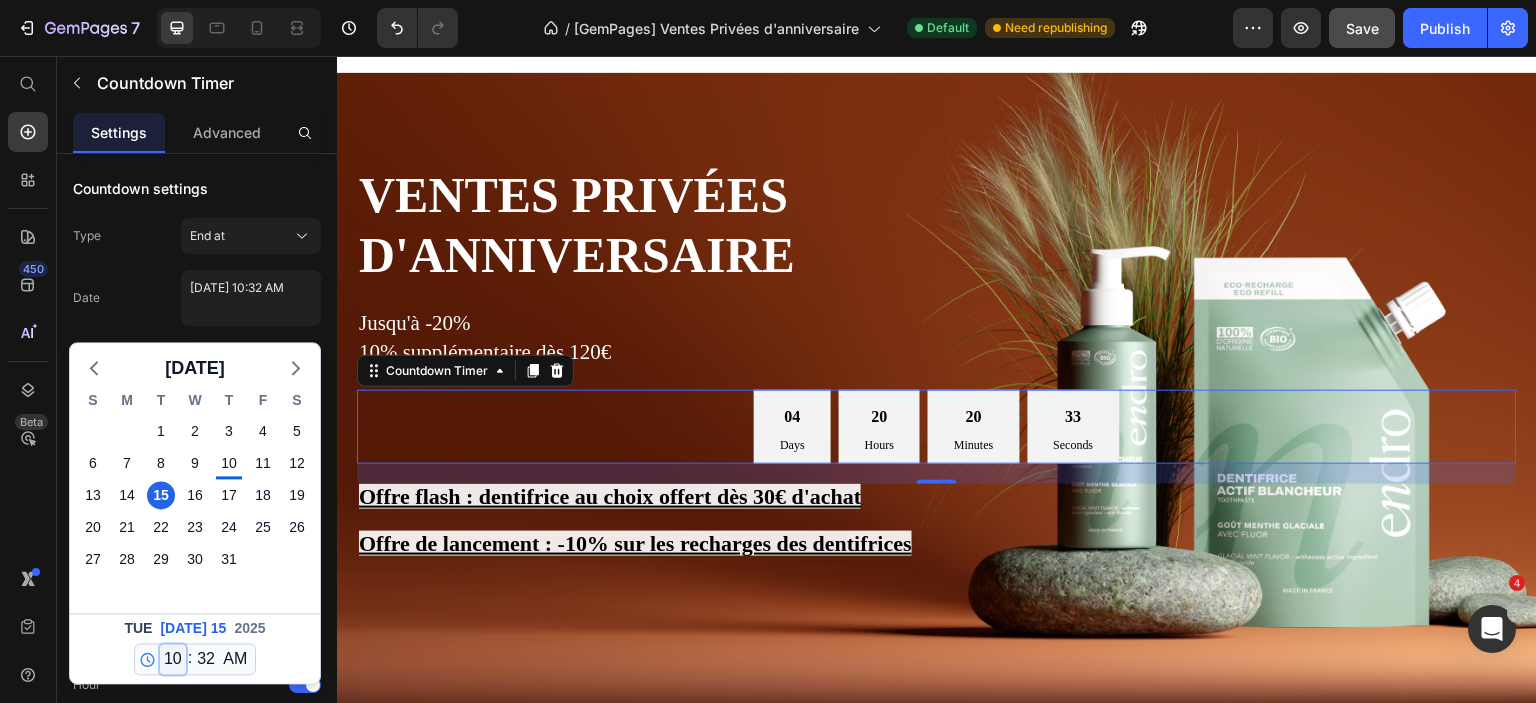 select on "11" 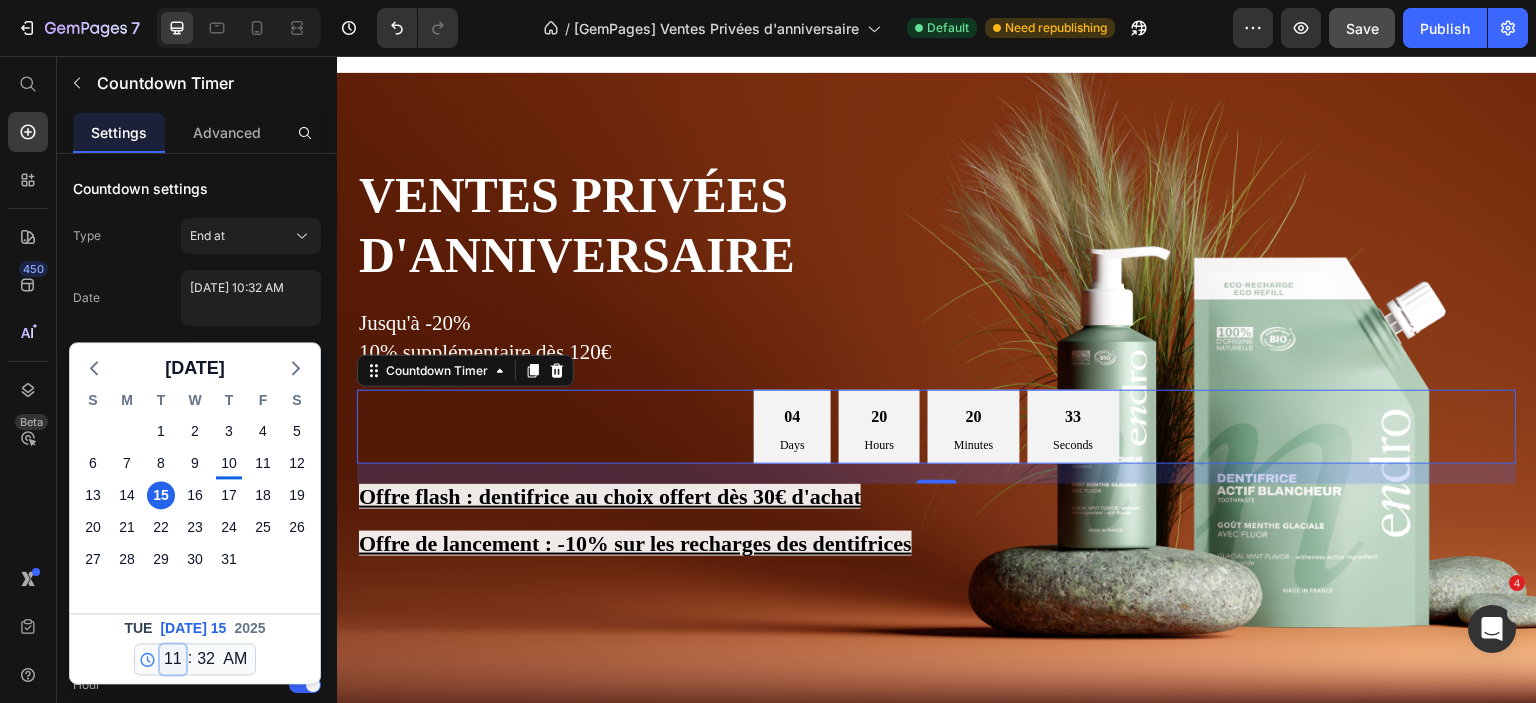click on "12 1 2 3 4 5 6 7 8 9 10 11" at bounding box center [173, 659] 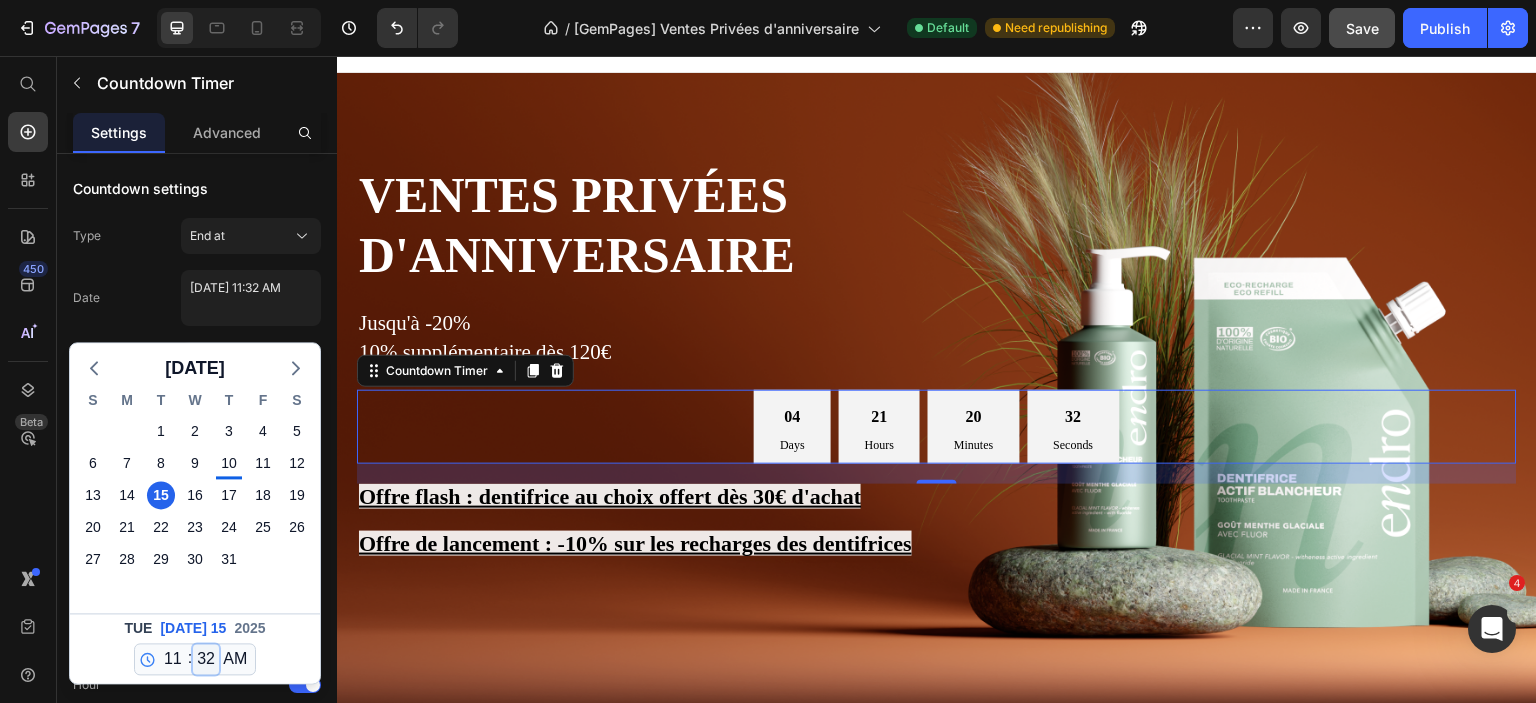 click on "00 01 02 03 04 05 06 07 08 09 10 11 12 13 14 15 16 17 18 19 20 21 22 23 24 25 26 27 28 29 30 31 32 33 34 35 36 37 38 39 40 41 42 43 44 45 46 47 48 49 50 51 52 53 54 55 56 57 58 59" at bounding box center [206, 659] 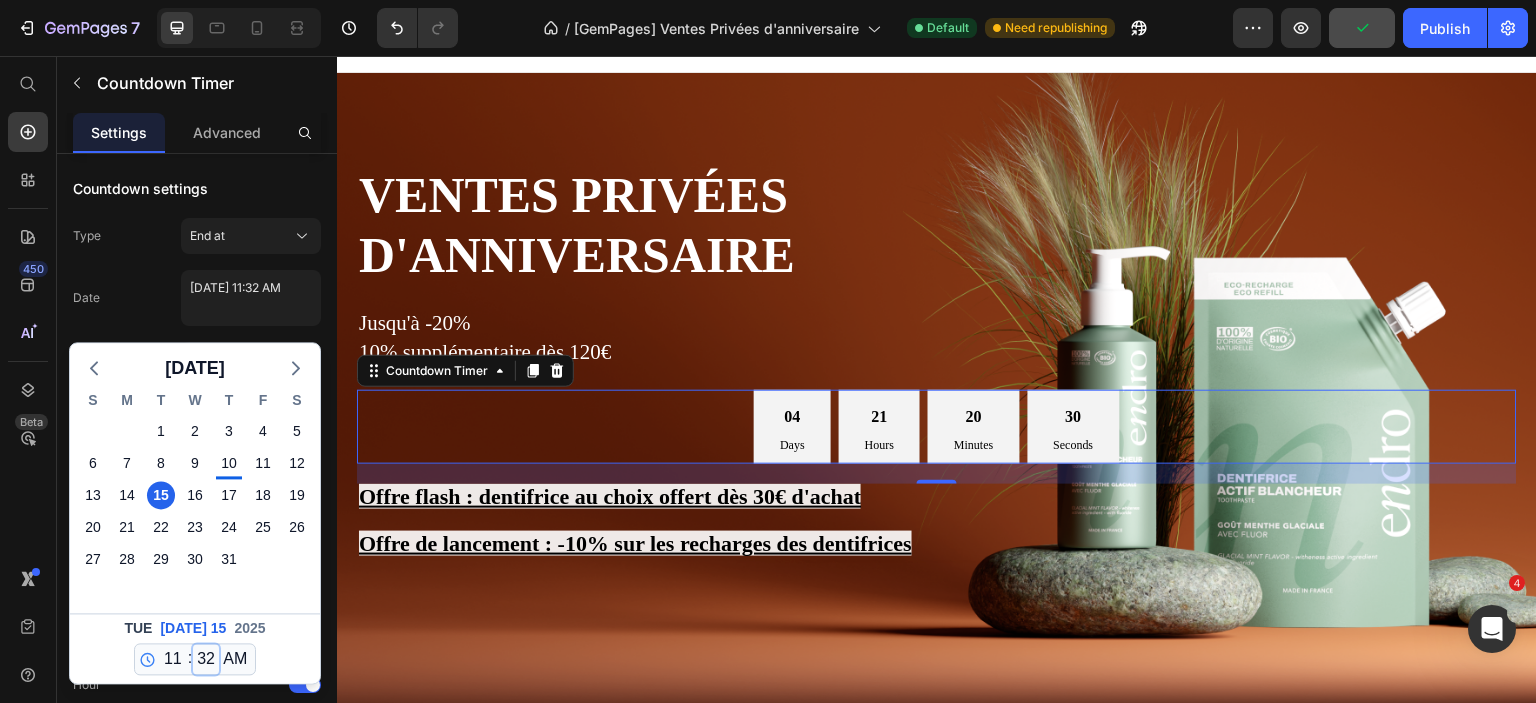 select on "59" 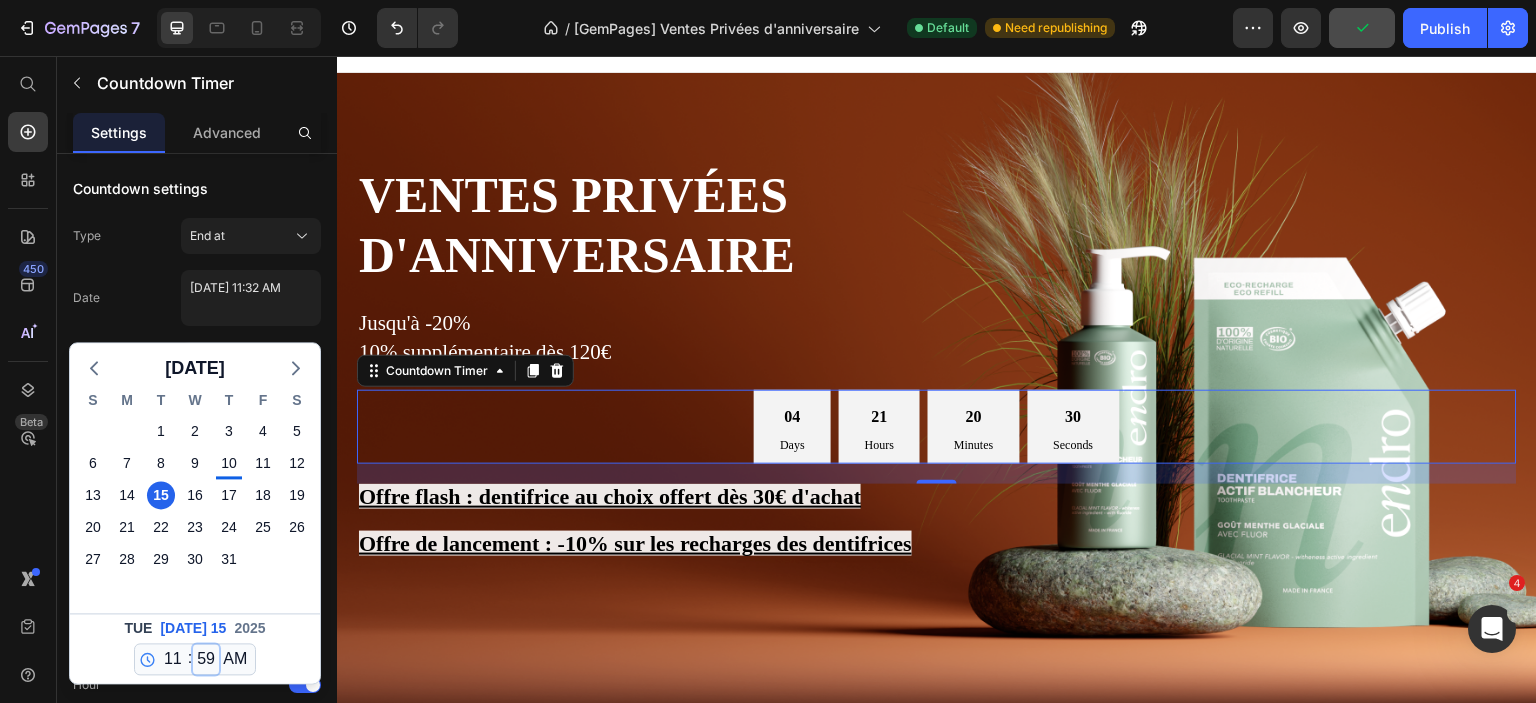 click on "00 01 02 03 04 05 06 07 08 09 10 11 12 13 14 15 16 17 18 19 20 21 22 23 24 25 26 27 28 29 30 31 32 33 34 35 36 37 38 39 40 41 42 43 44 45 46 47 48 49 50 51 52 53 54 55 56 57 58 59" at bounding box center (206, 659) 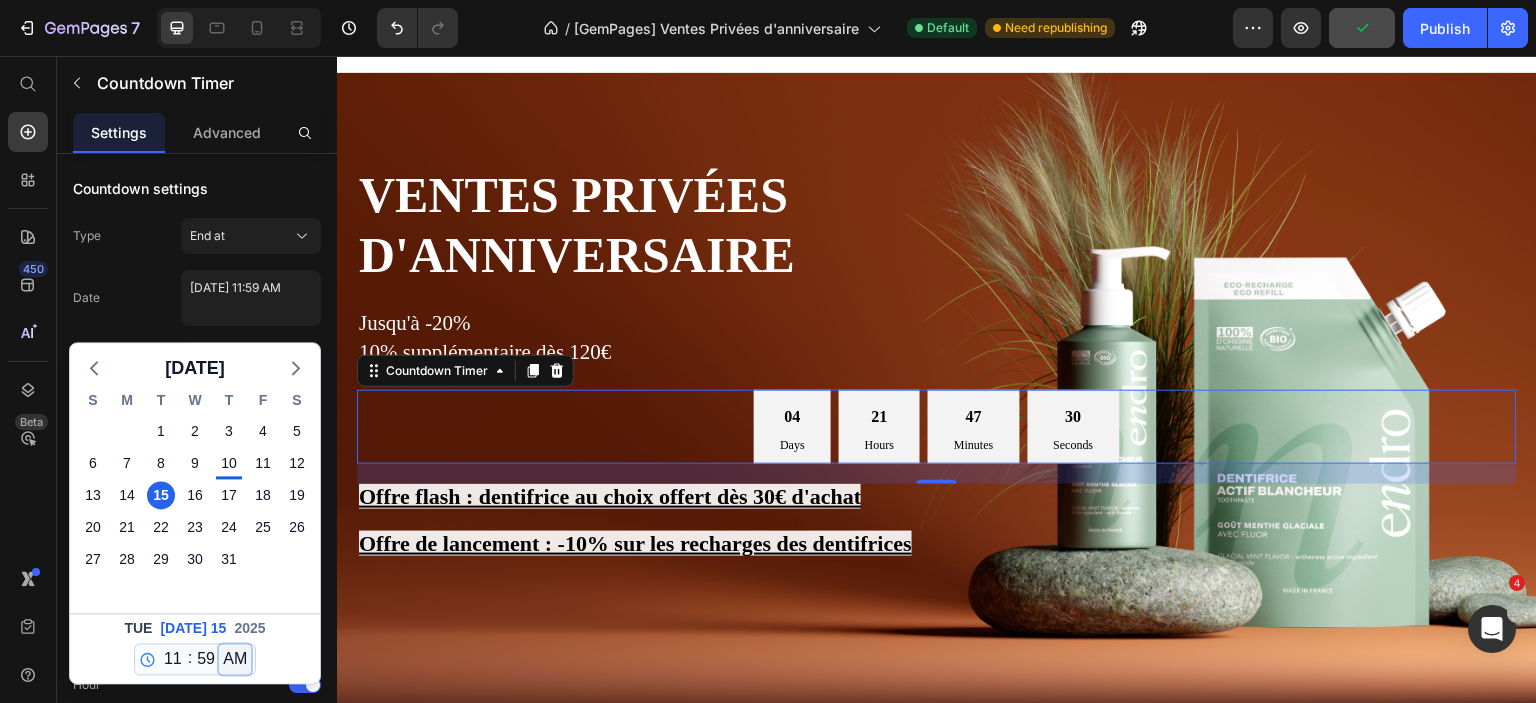 click on "AM PM" at bounding box center (235, 659) 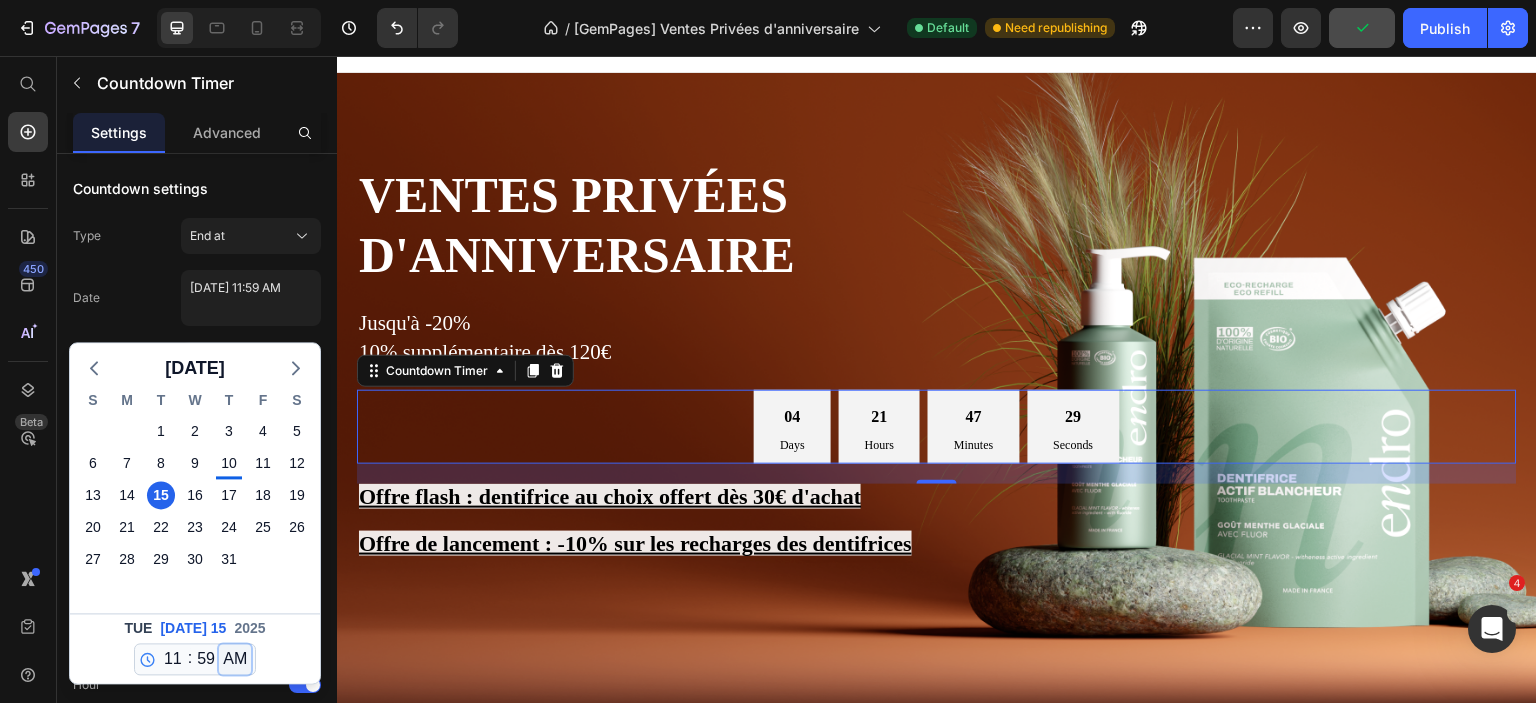 select on "false" 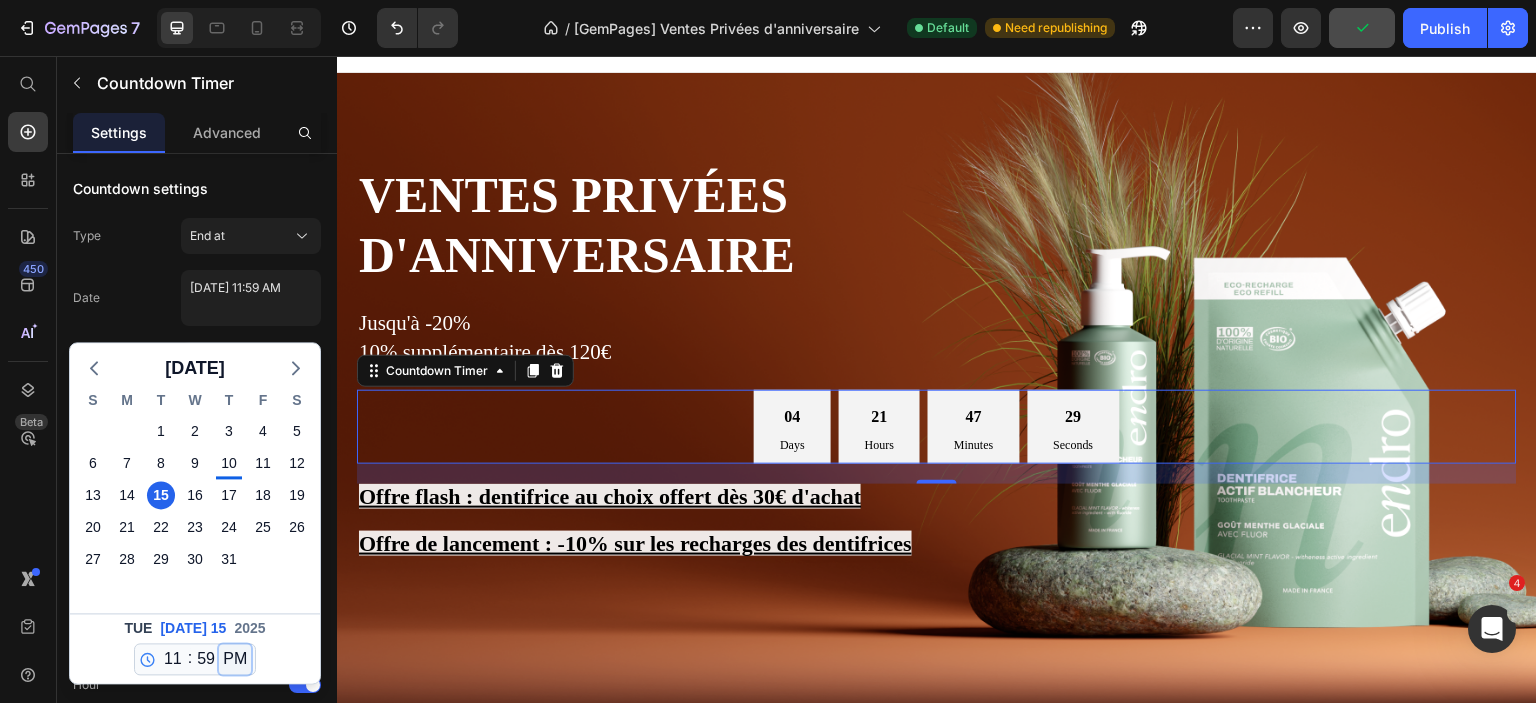 click on "AM PM" at bounding box center (235, 659) 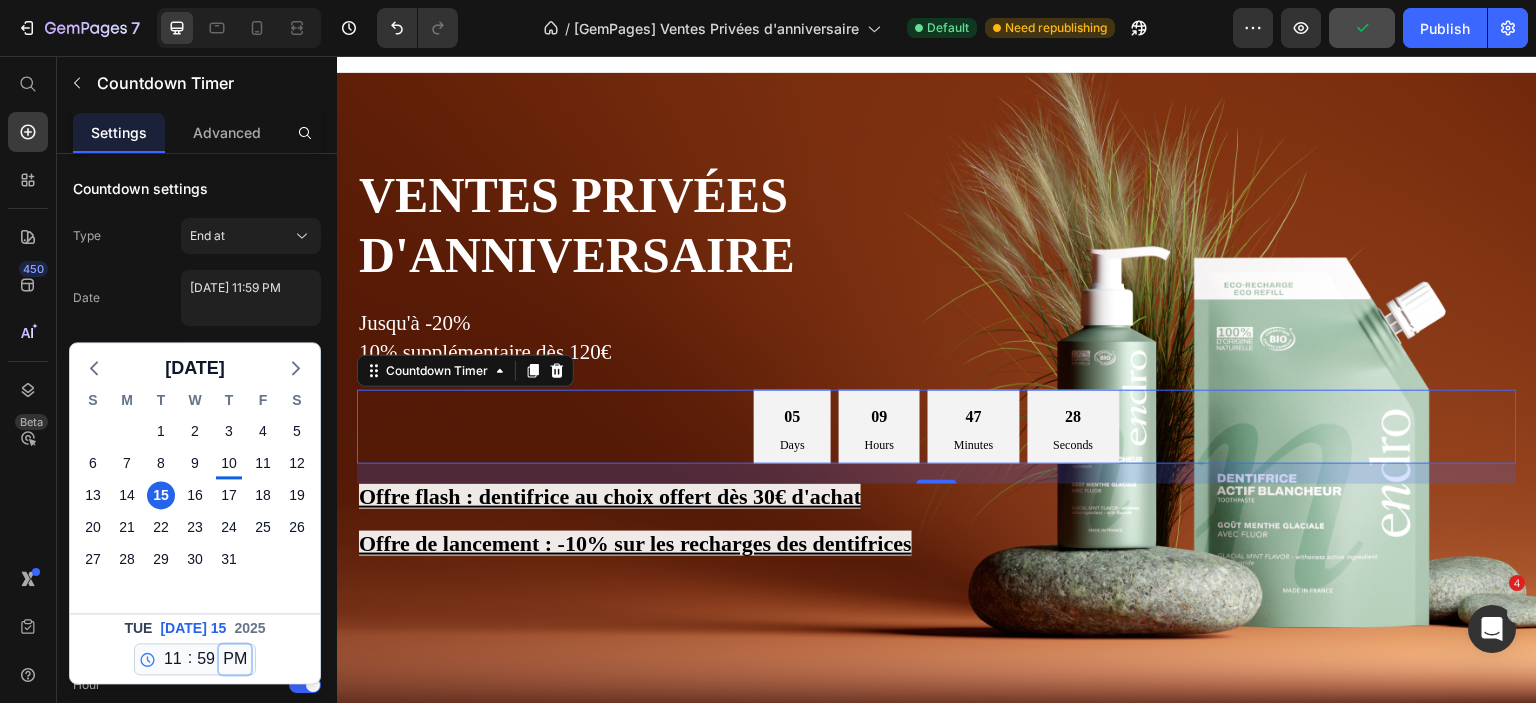 select on "23" 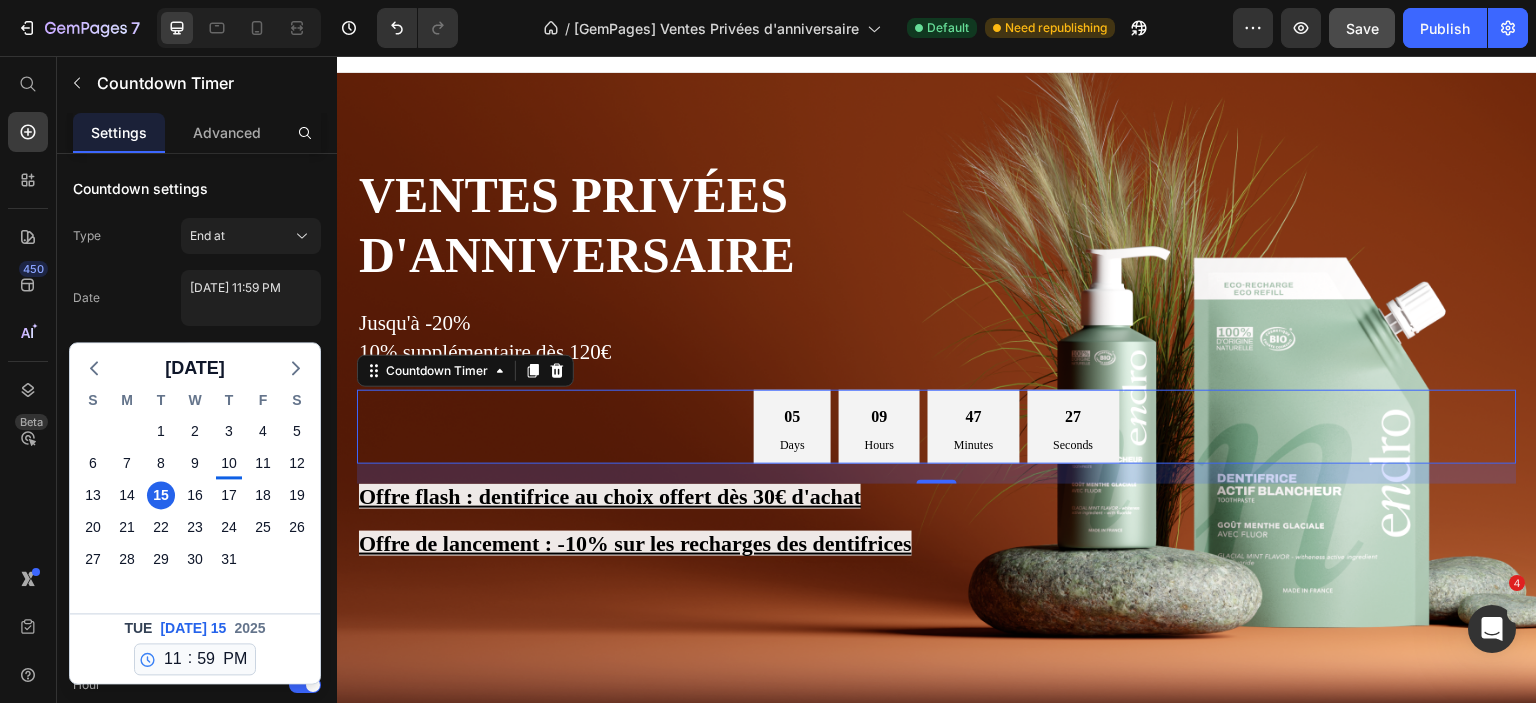 click on "[DATE] 11:59 PM" 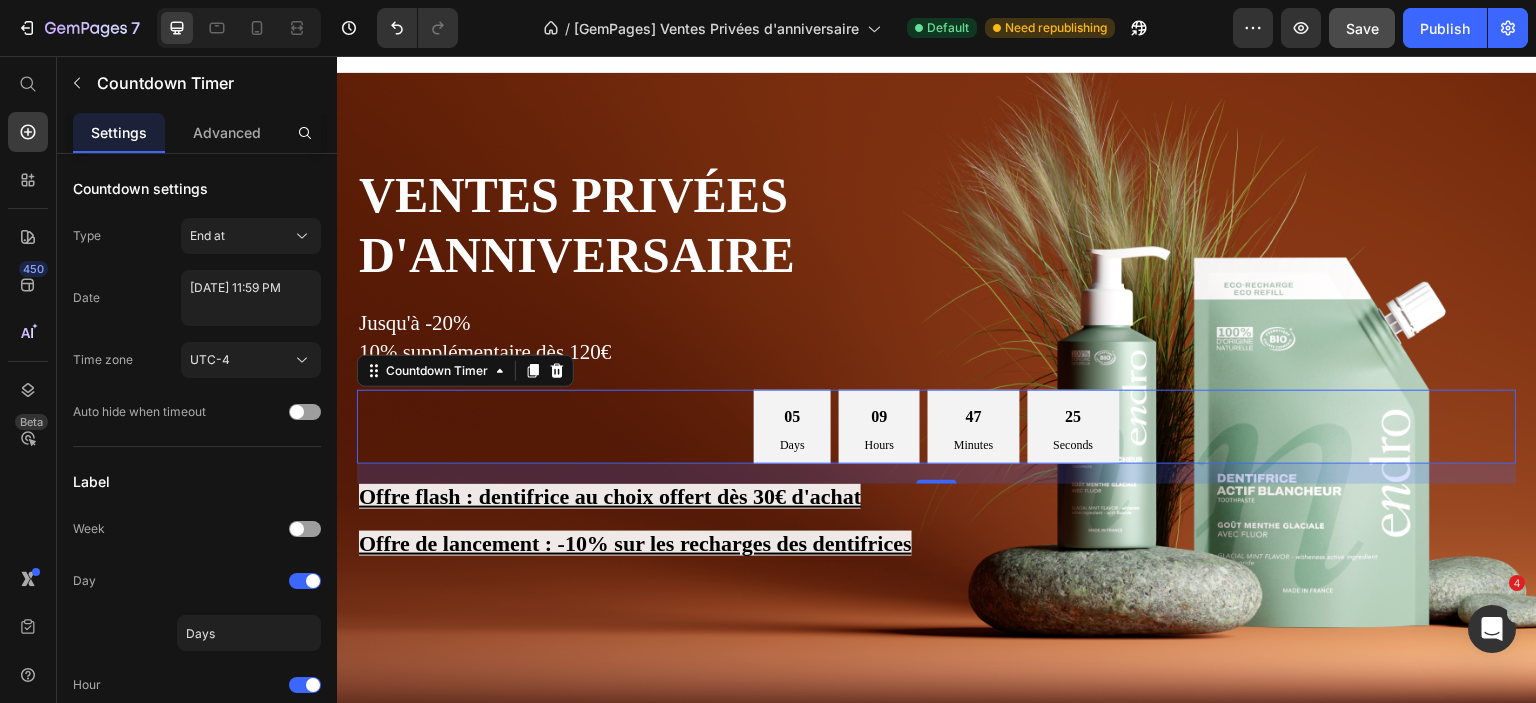 scroll, scrollTop: 300, scrollLeft: 0, axis: vertical 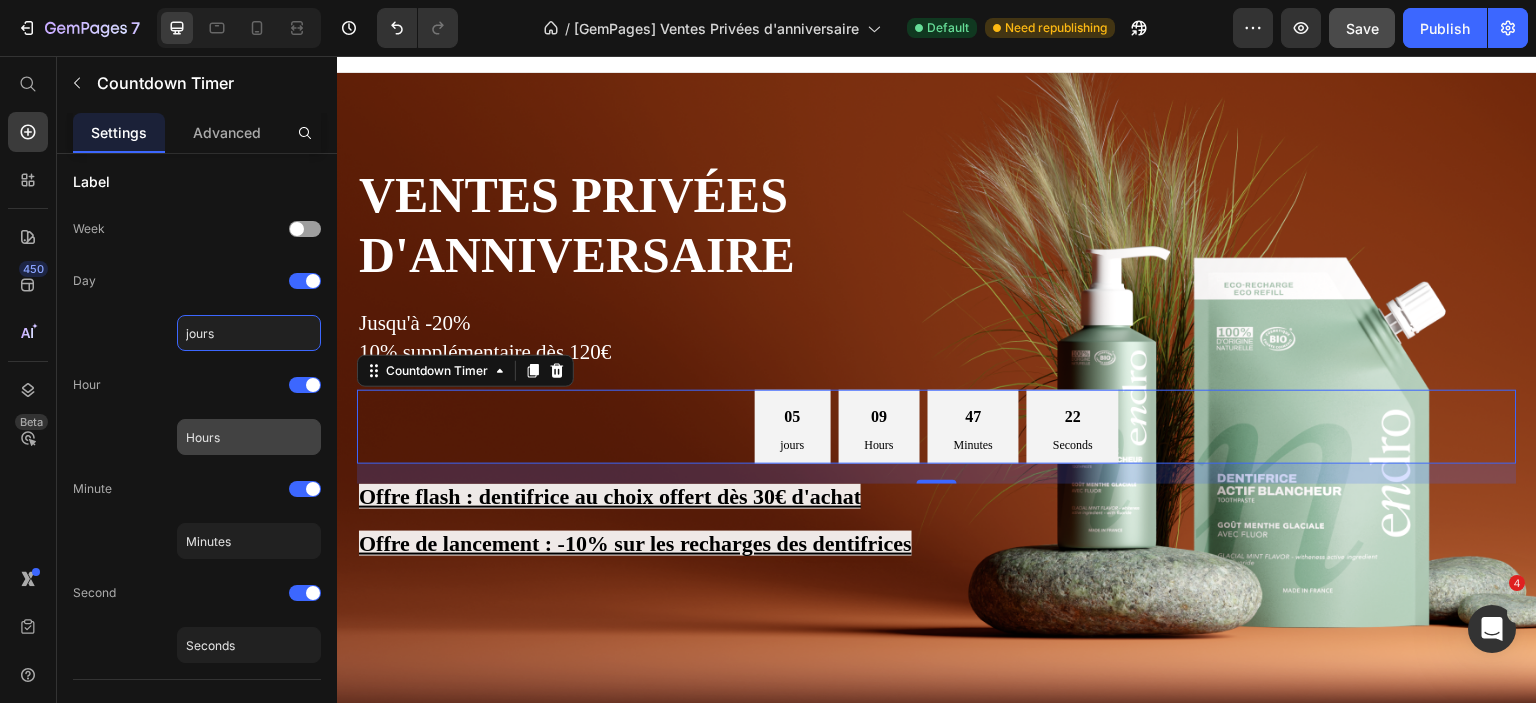 type on "jours" 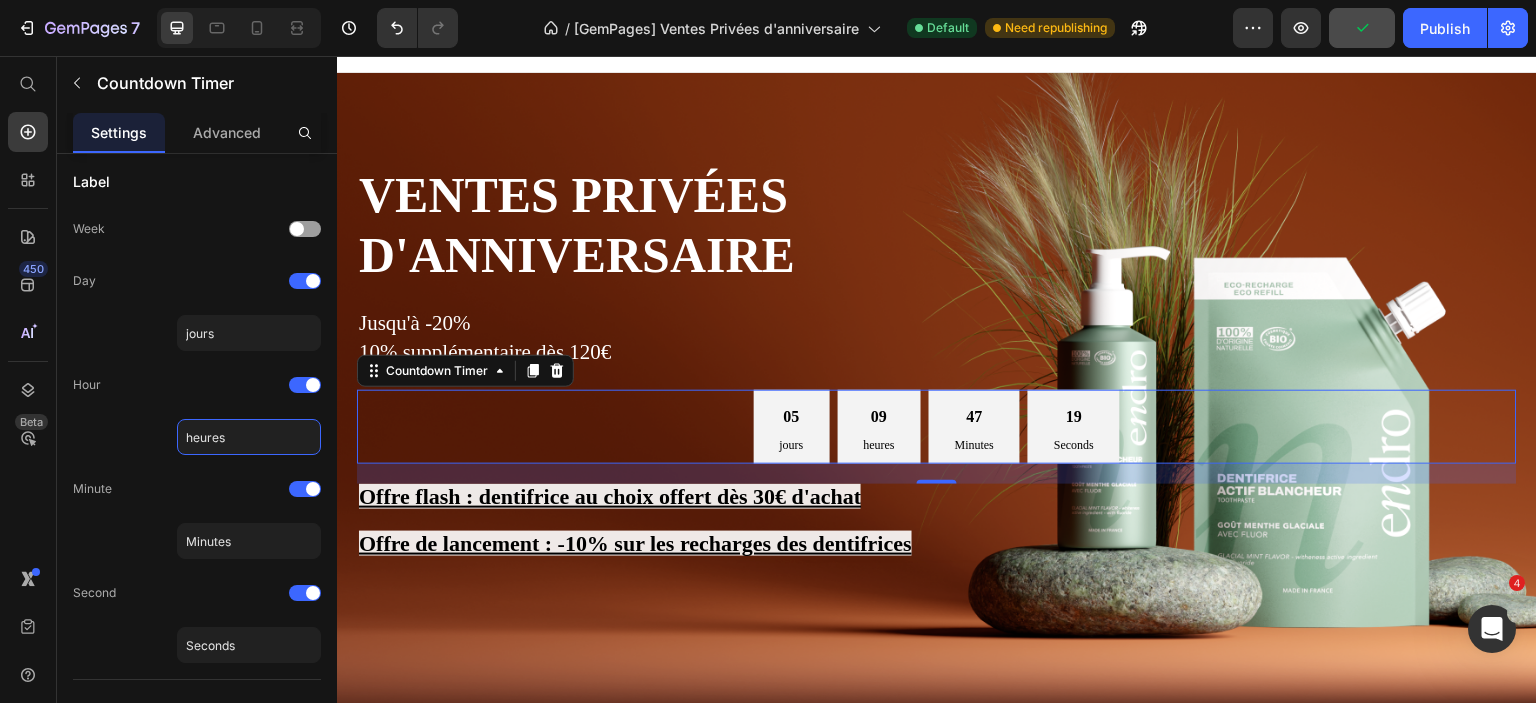 click on "heures" 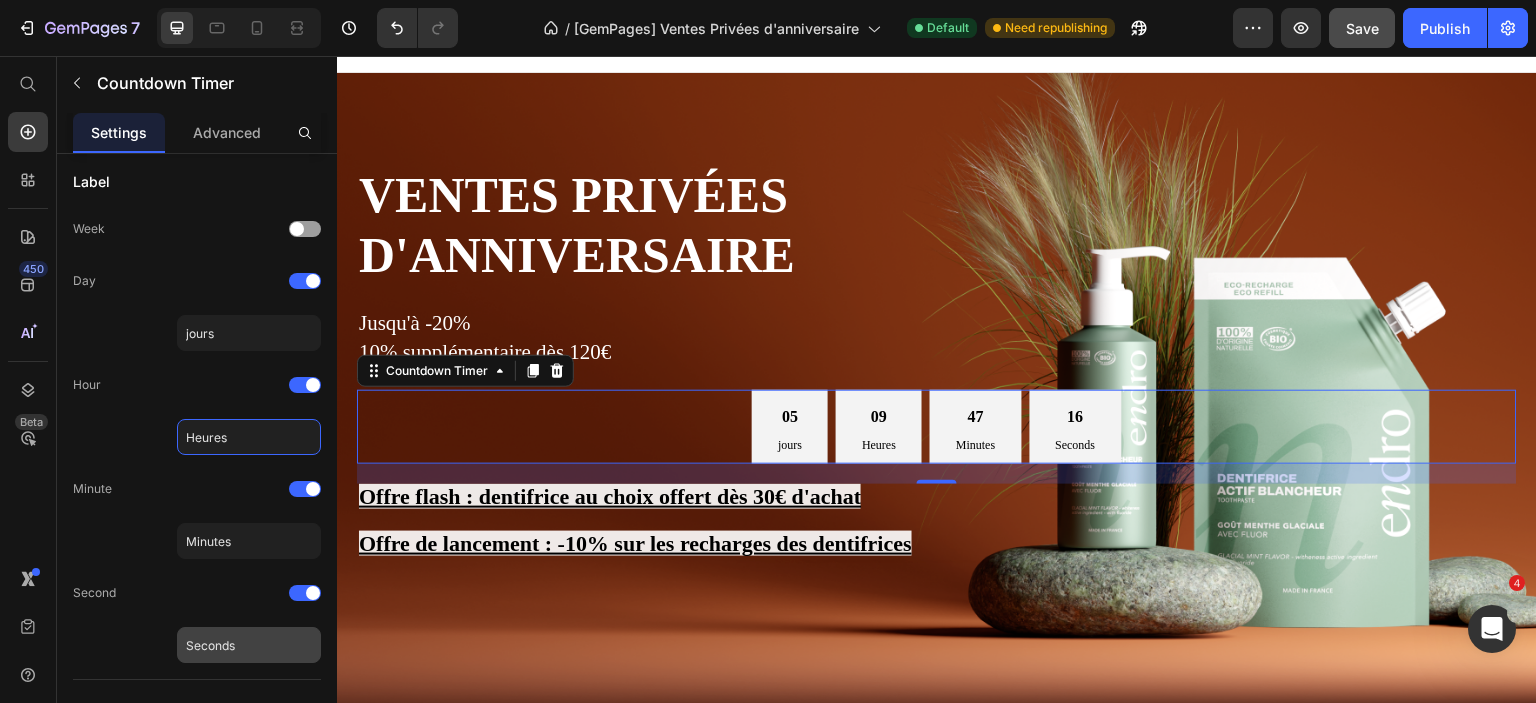 type on "Heures" 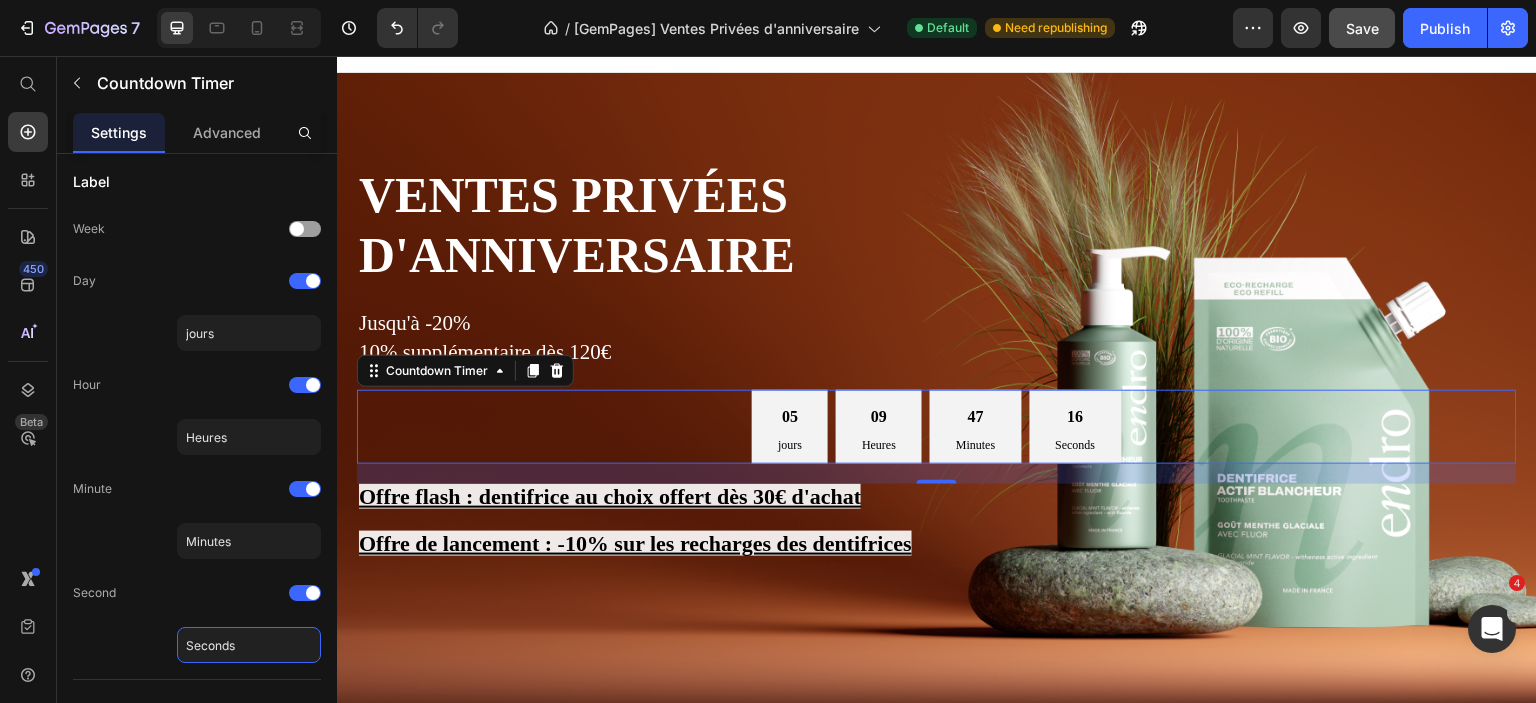 click on "Seconds" 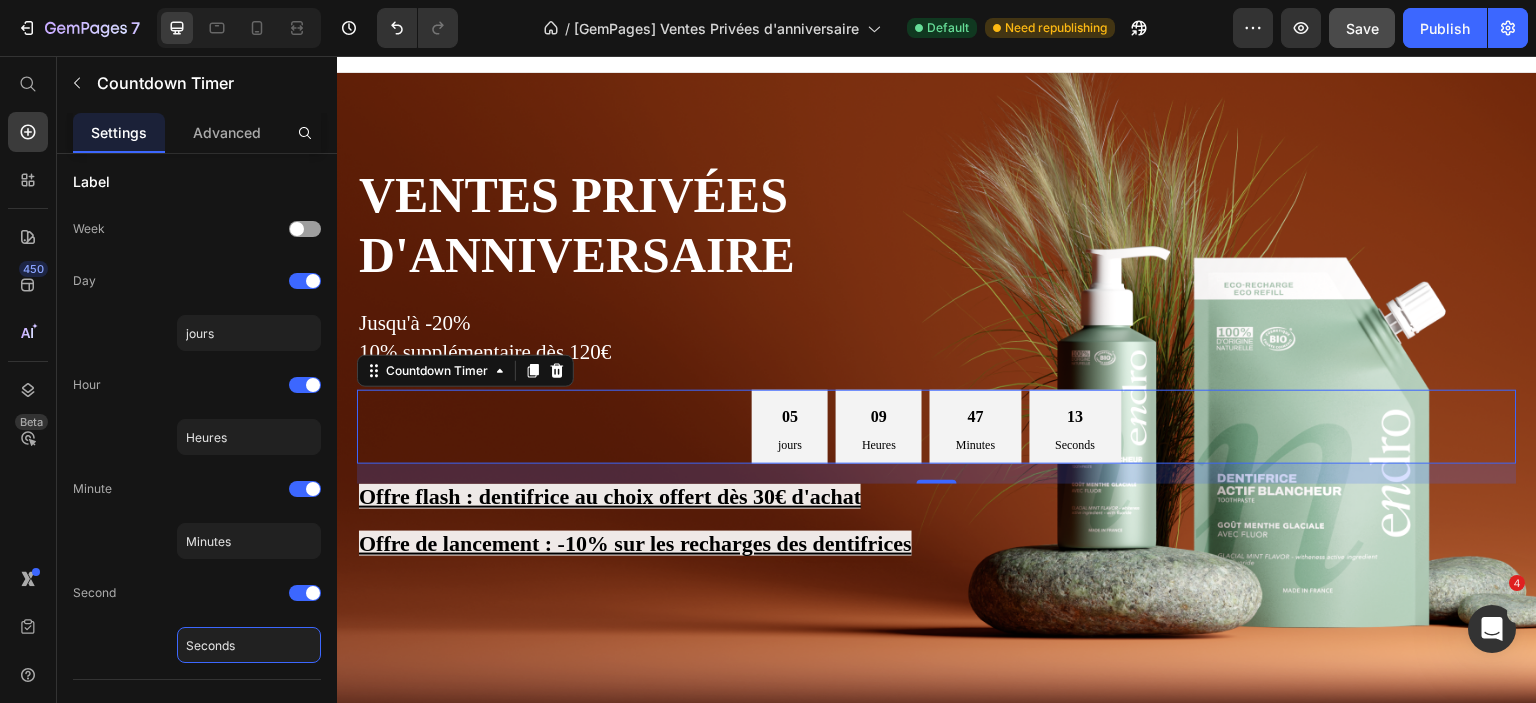 click on "Seconds" 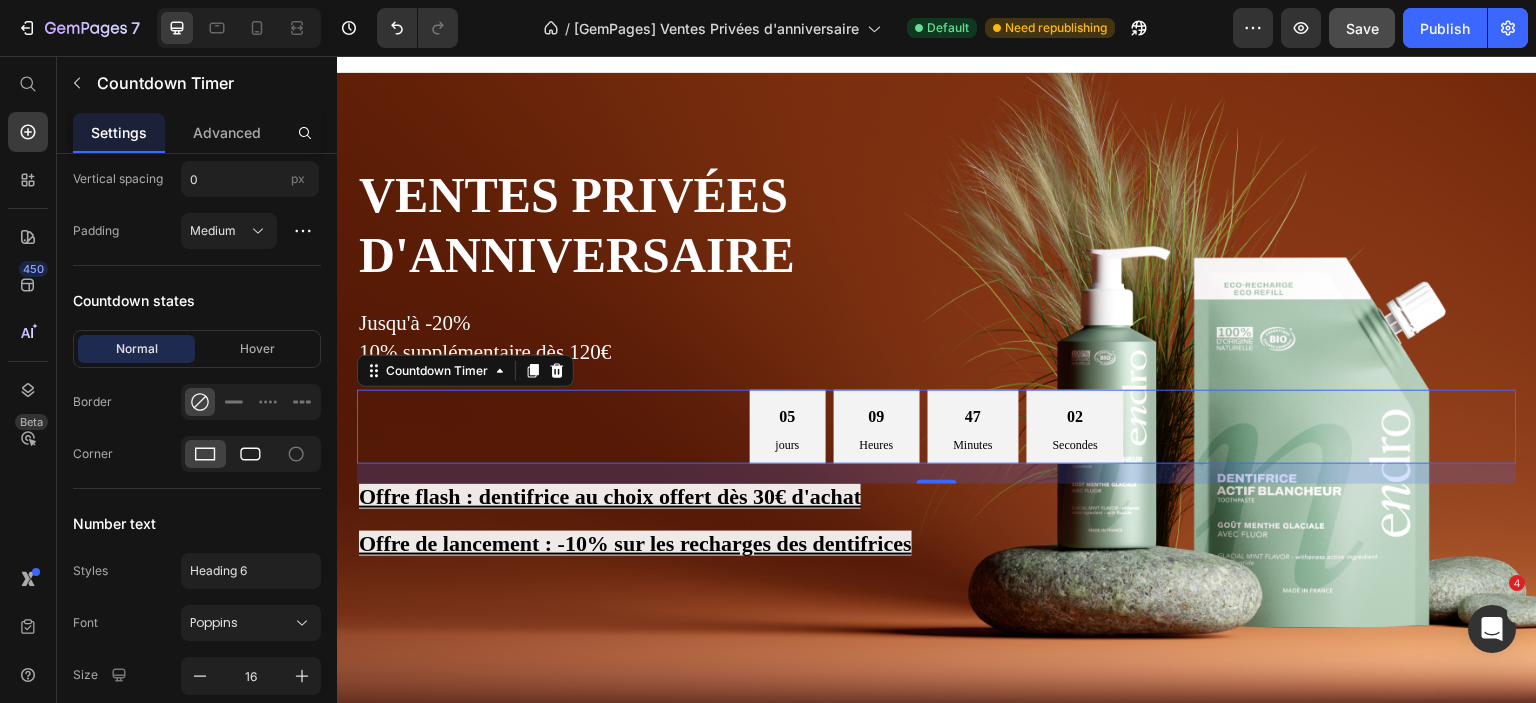 scroll, scrollTop: 1500, scrollLeft: 0, axis: vertical 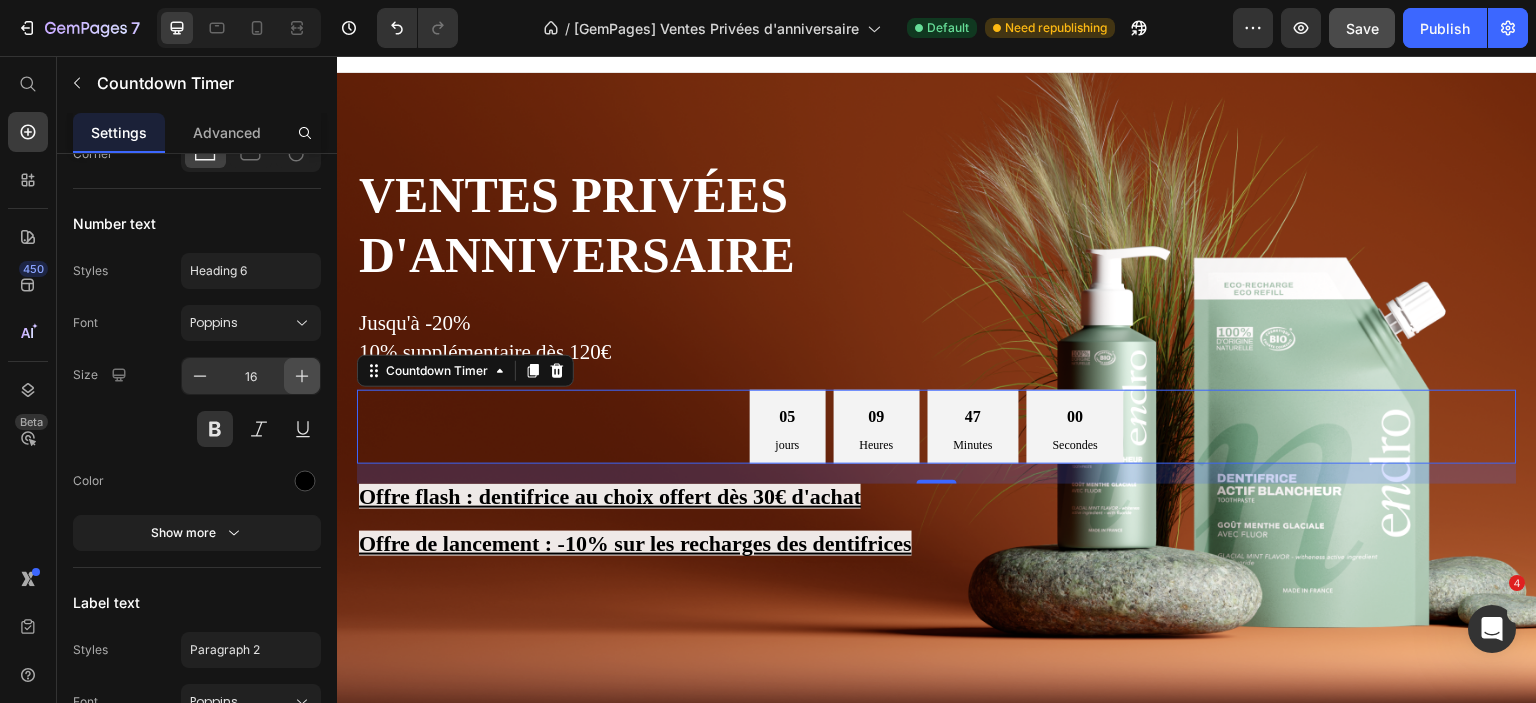 type on "Secondes" 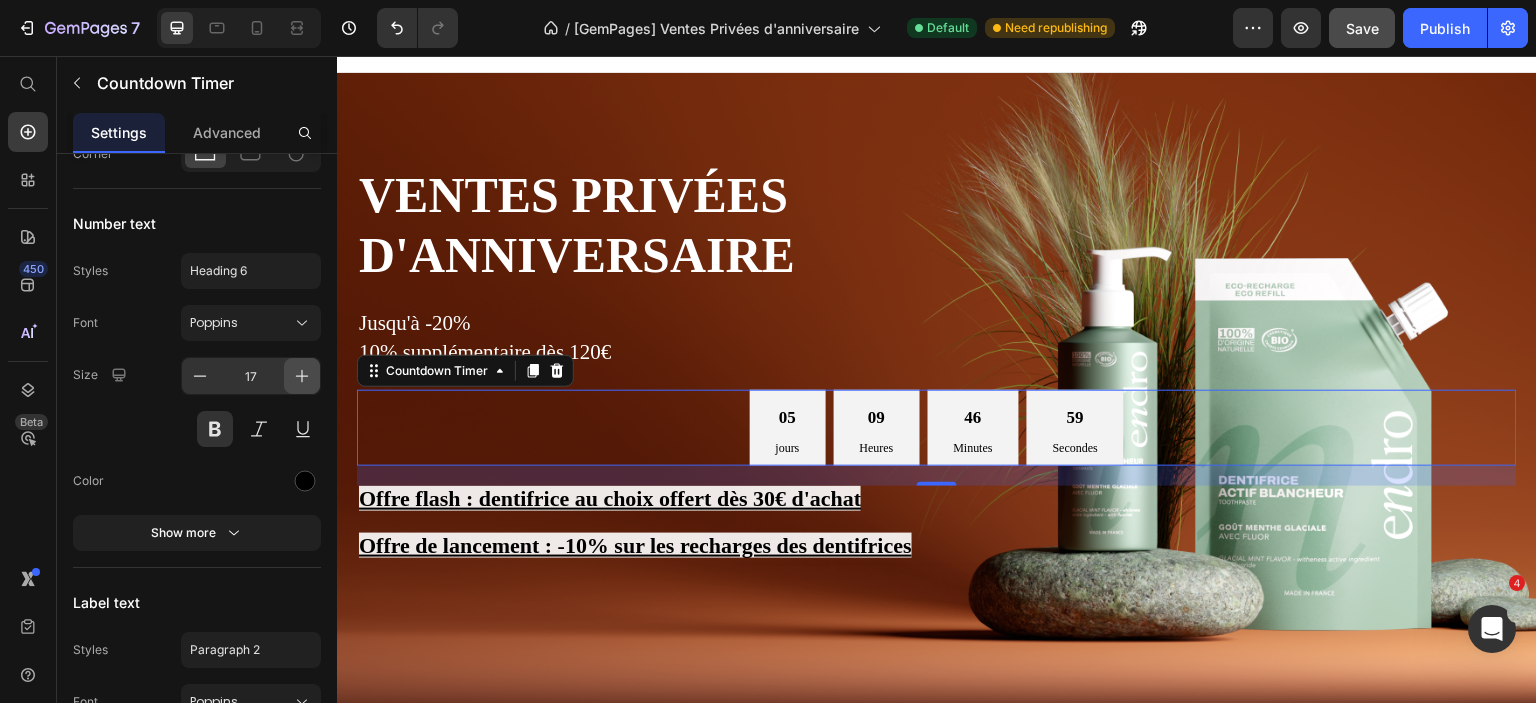 click 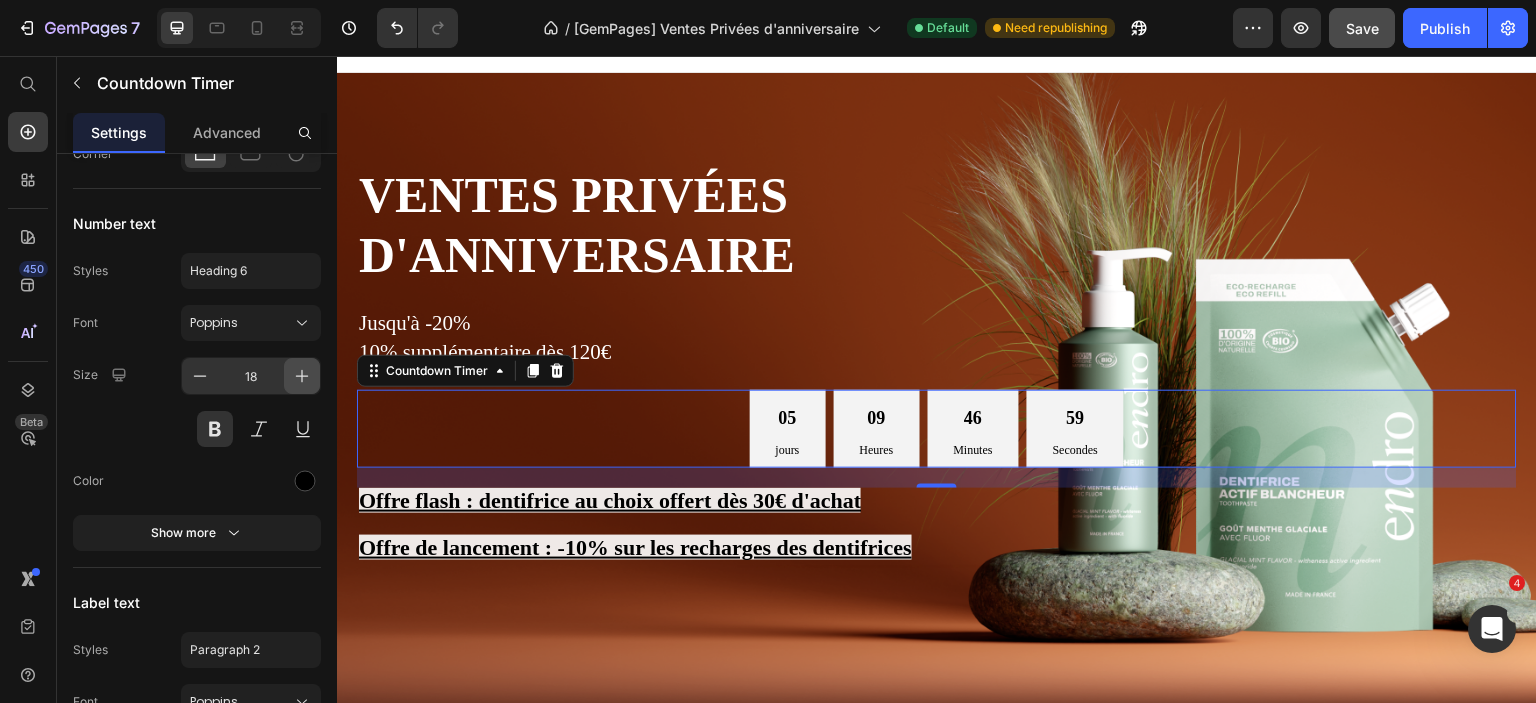 click 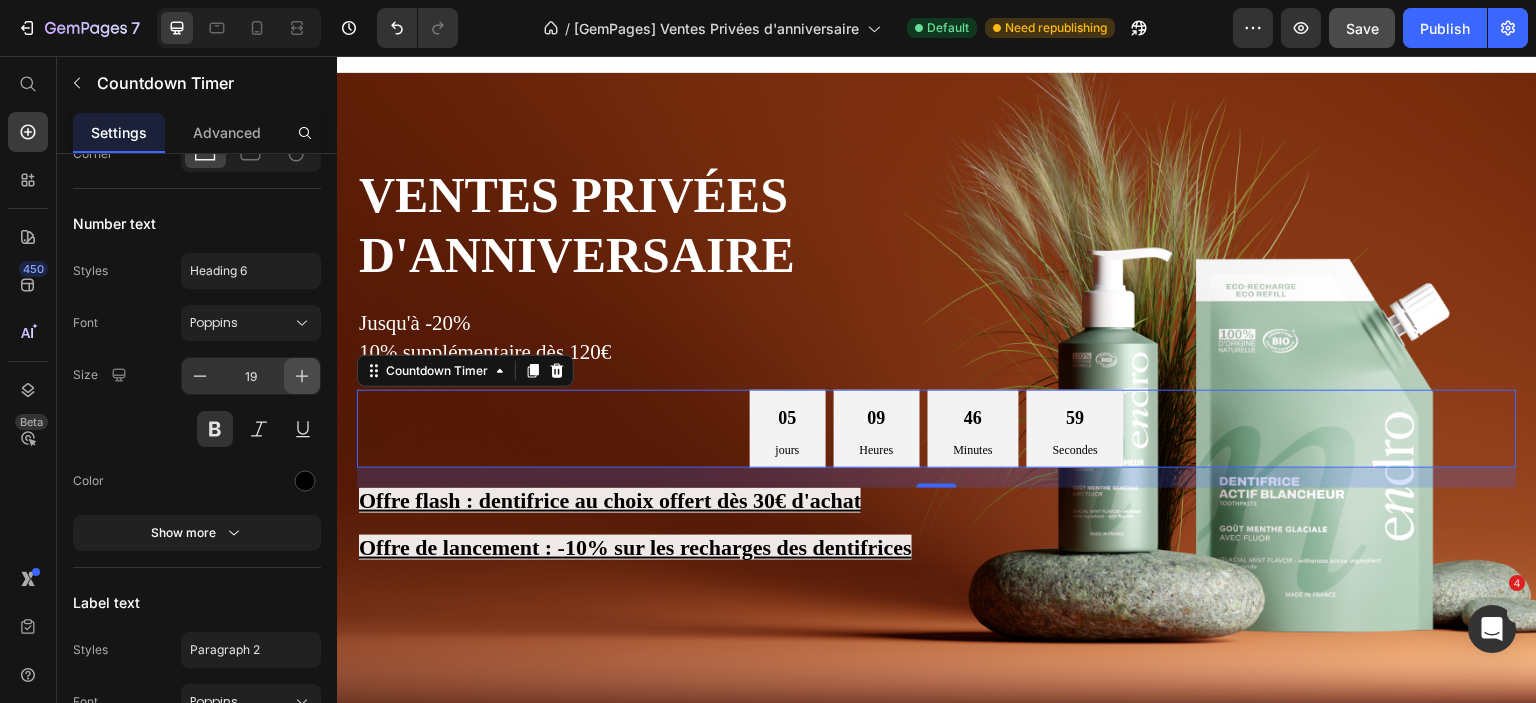 click 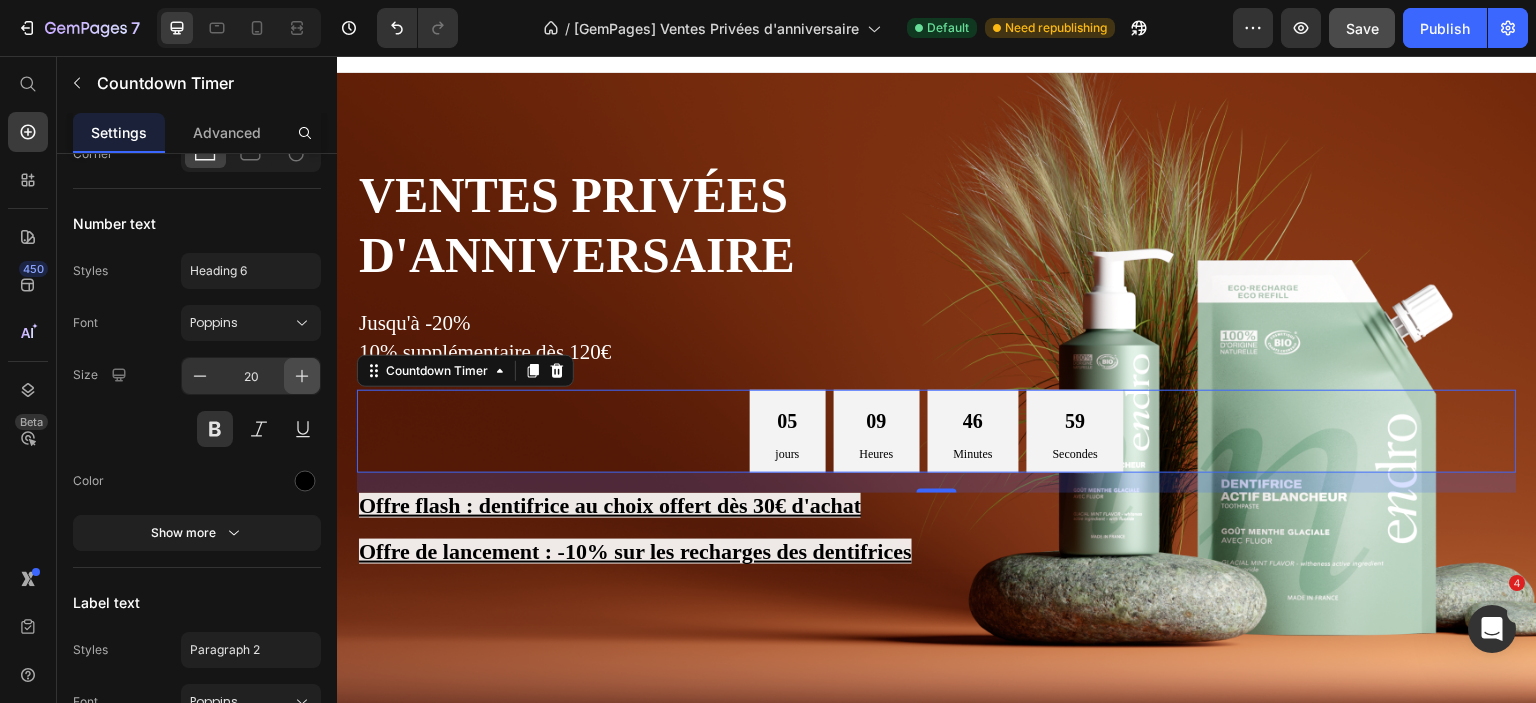 click 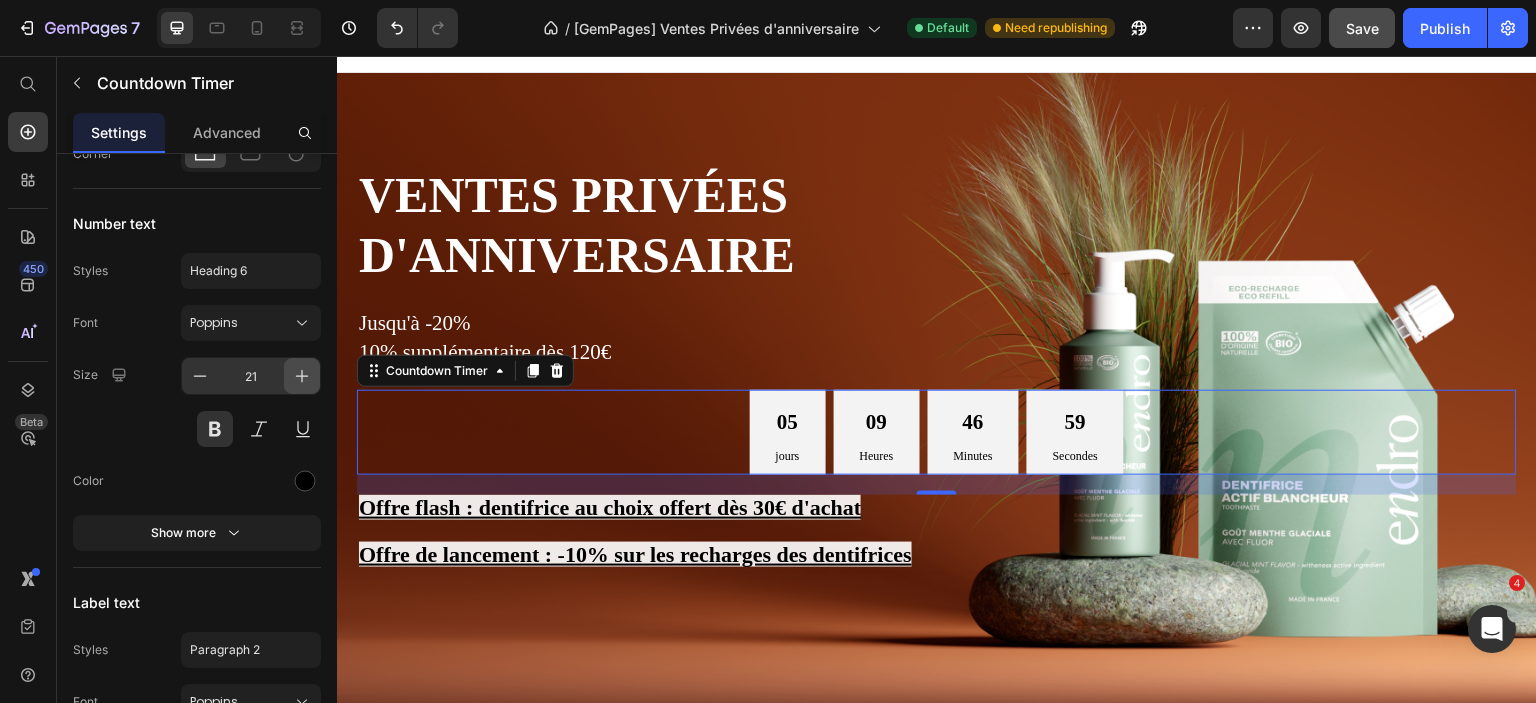 click 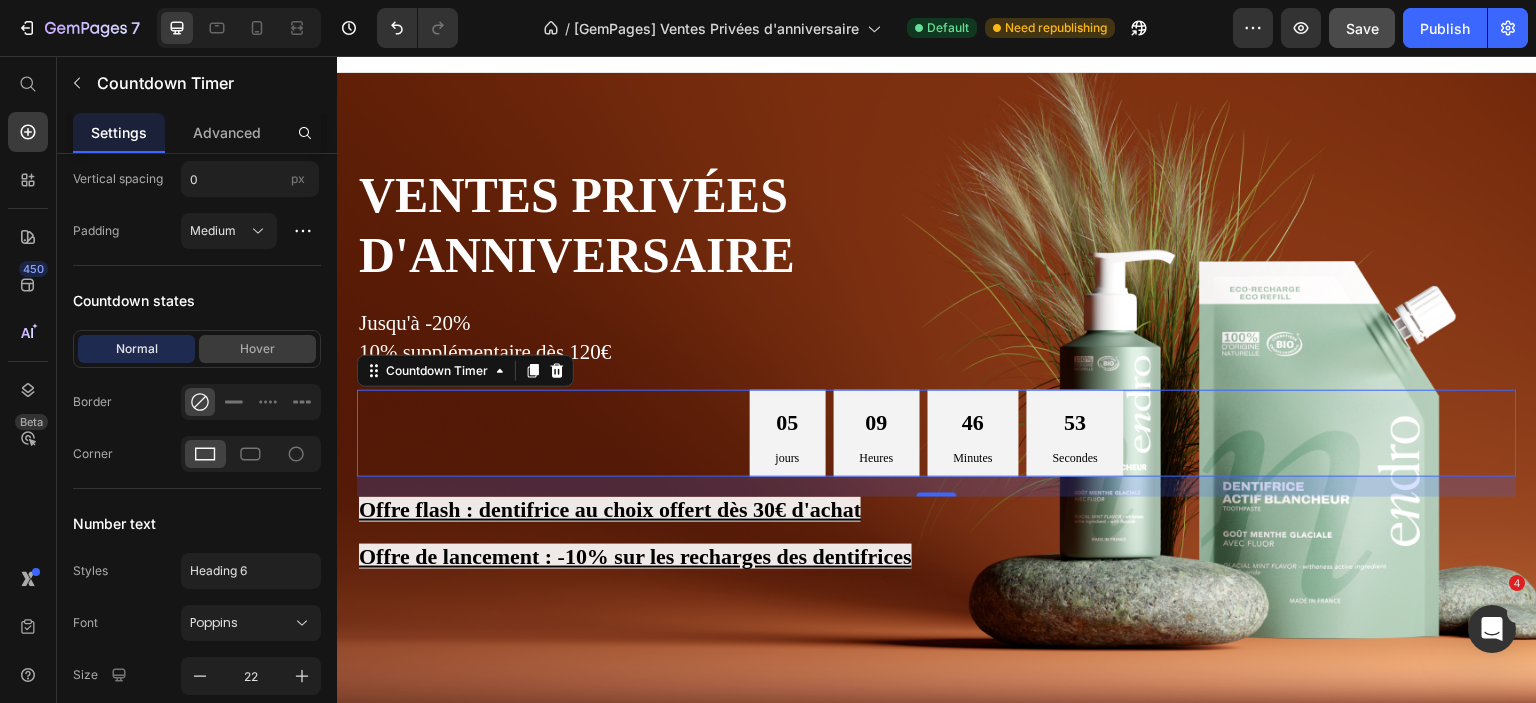scroll, scrollTop: 1800, scrollLeft: 0, axis: vertical 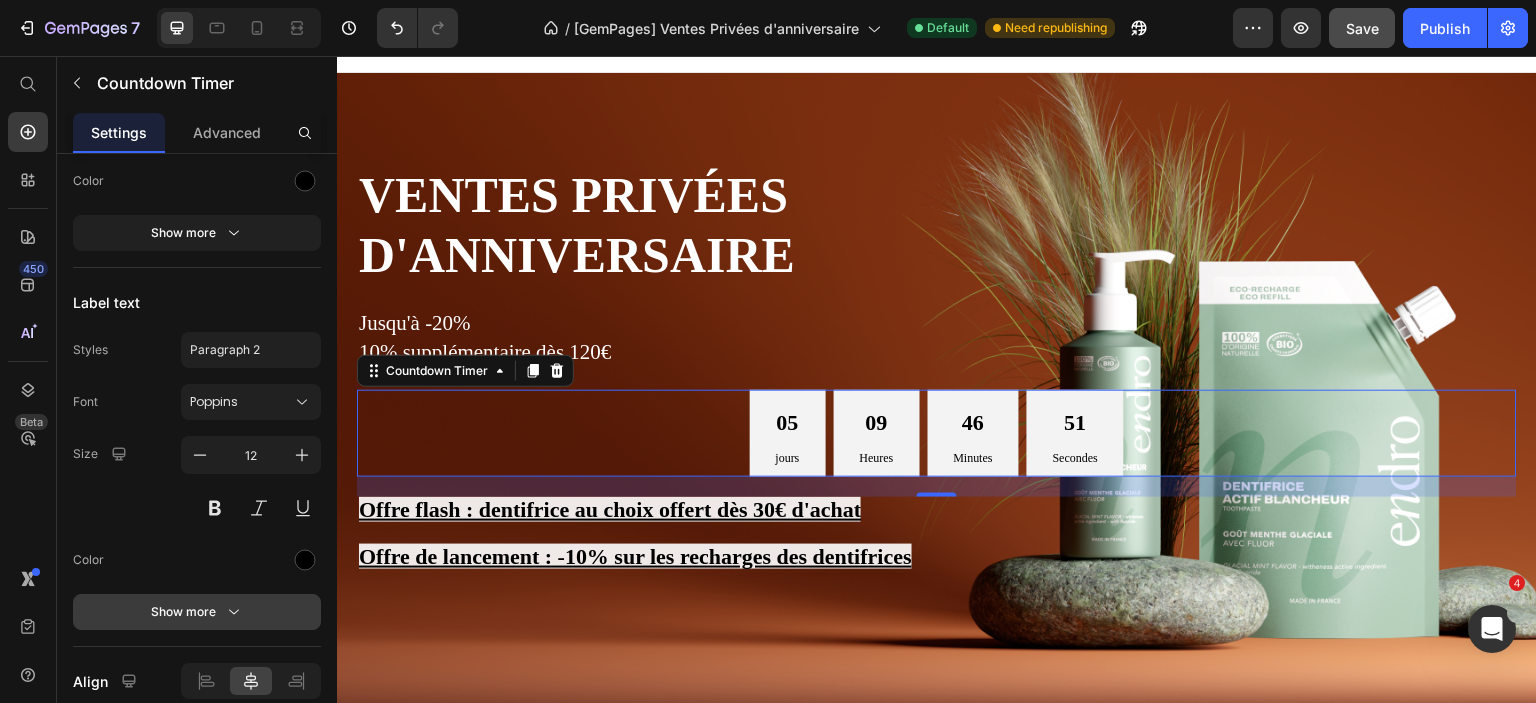 click on "Show more" at bounding box center (197, 612) 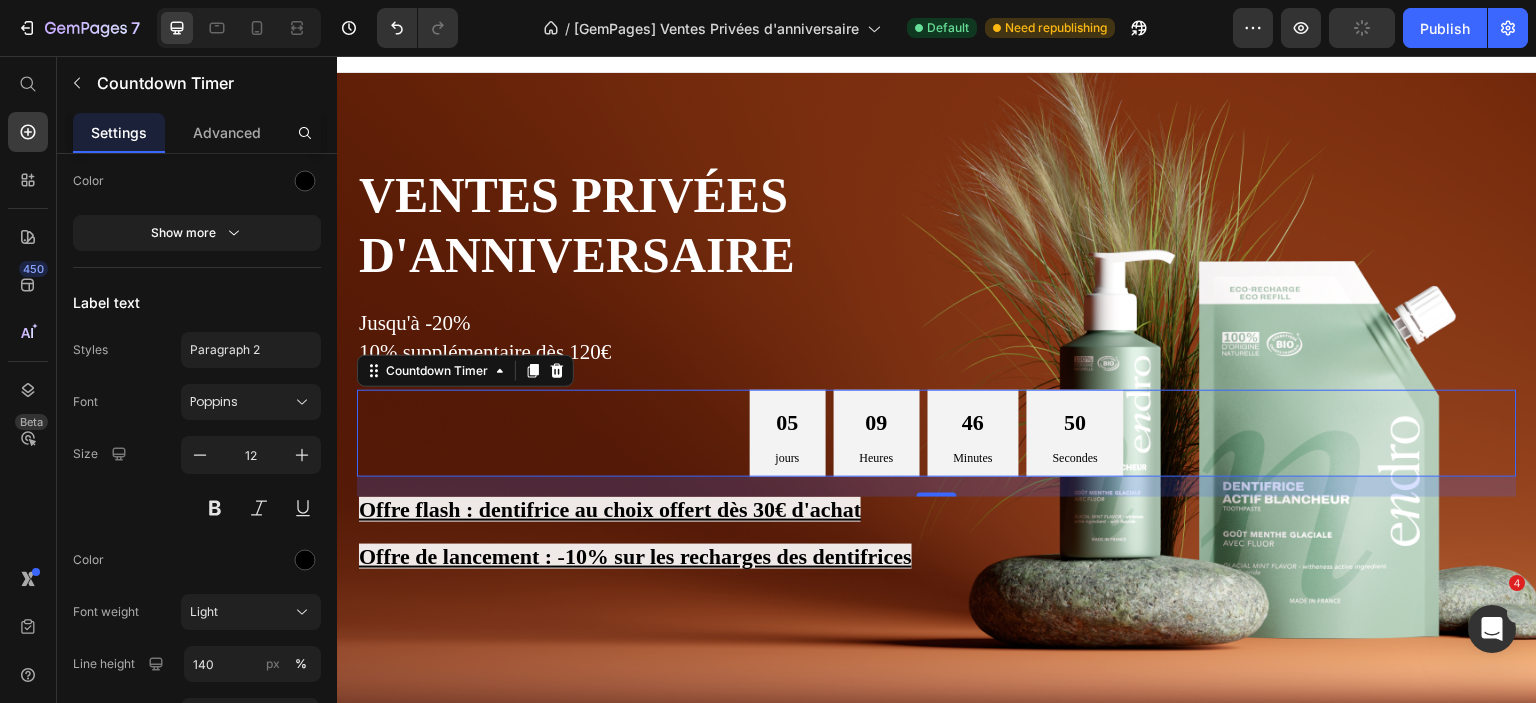 scroll, scrollTop: 2100, scrollLeft: 0, axis: vertical 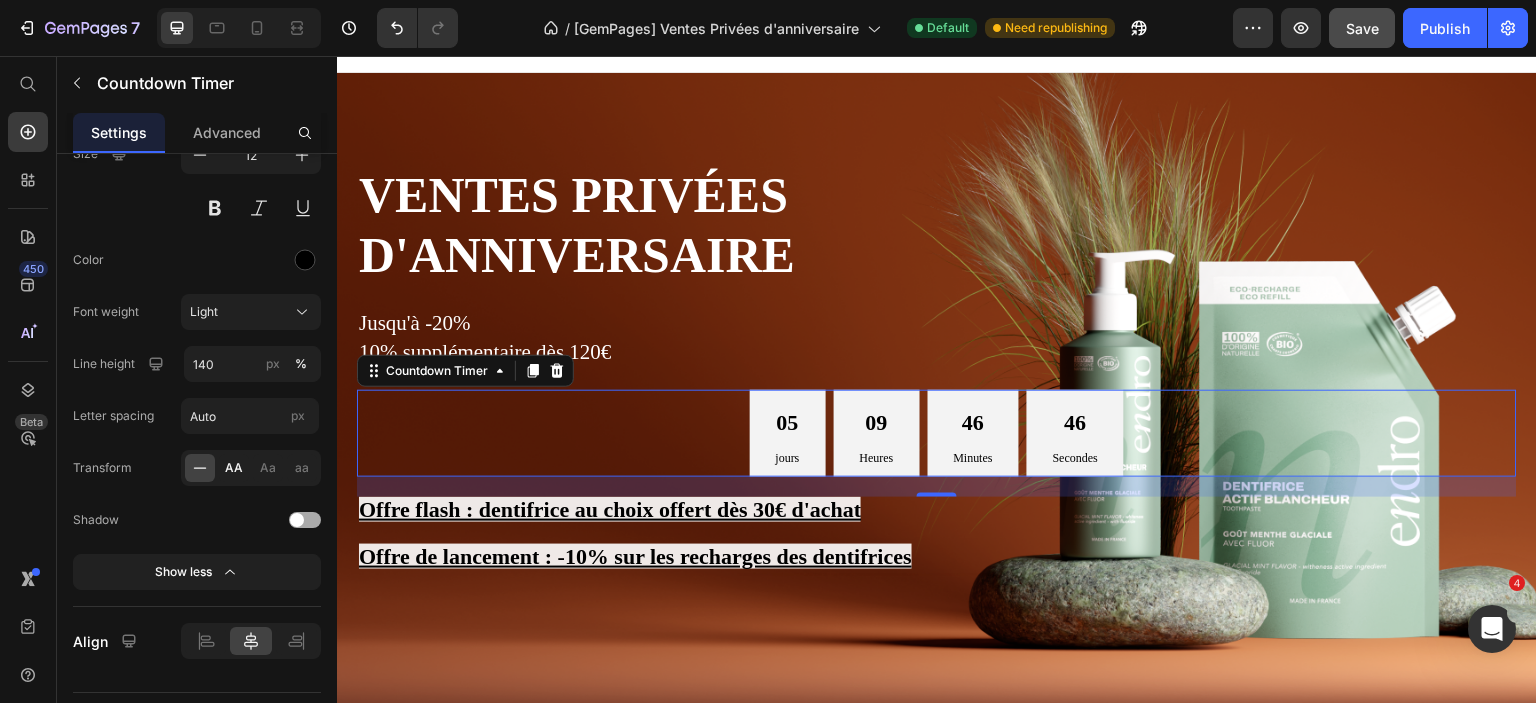 click on "AA" 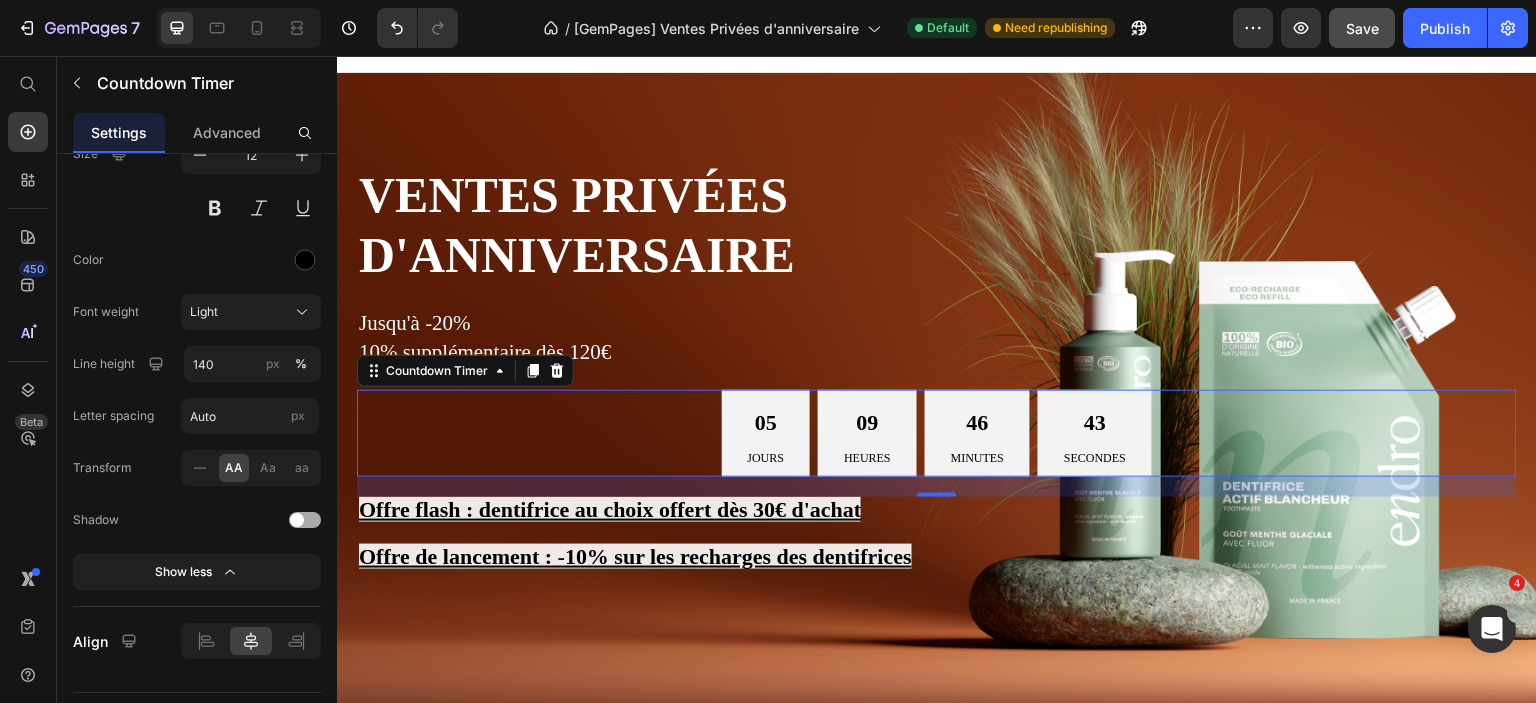 click at bounding box center [220, 520] 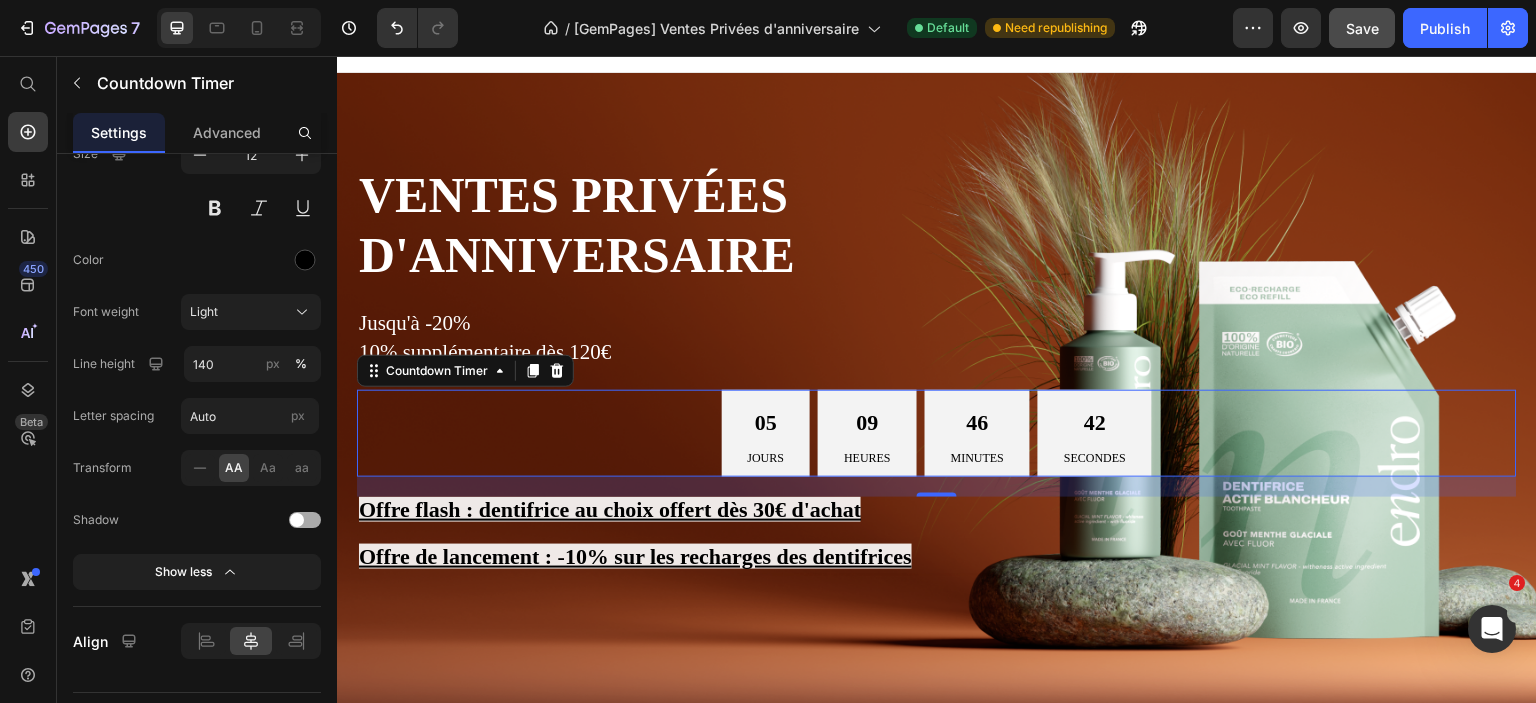 click at bounding box center (297, 520) 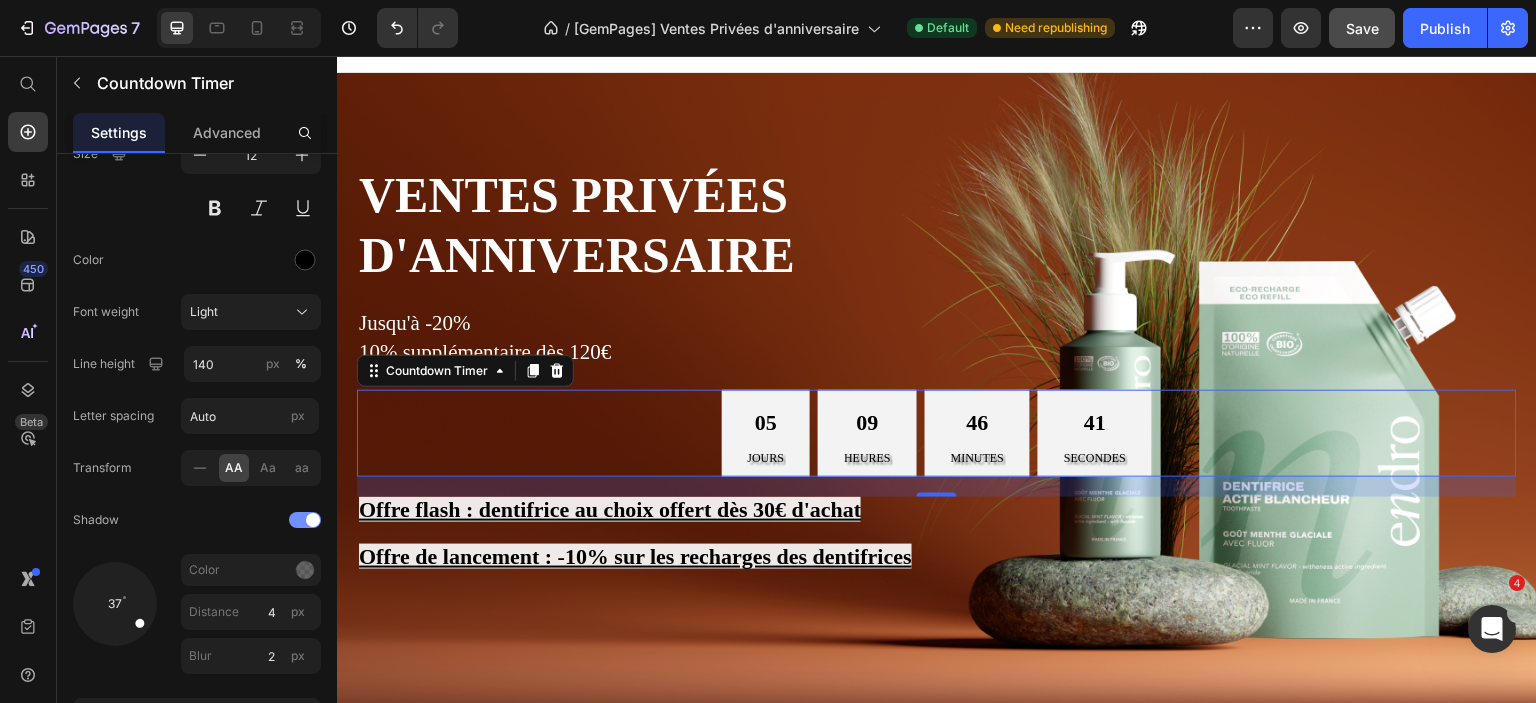 click at bounding box center (305, 520) 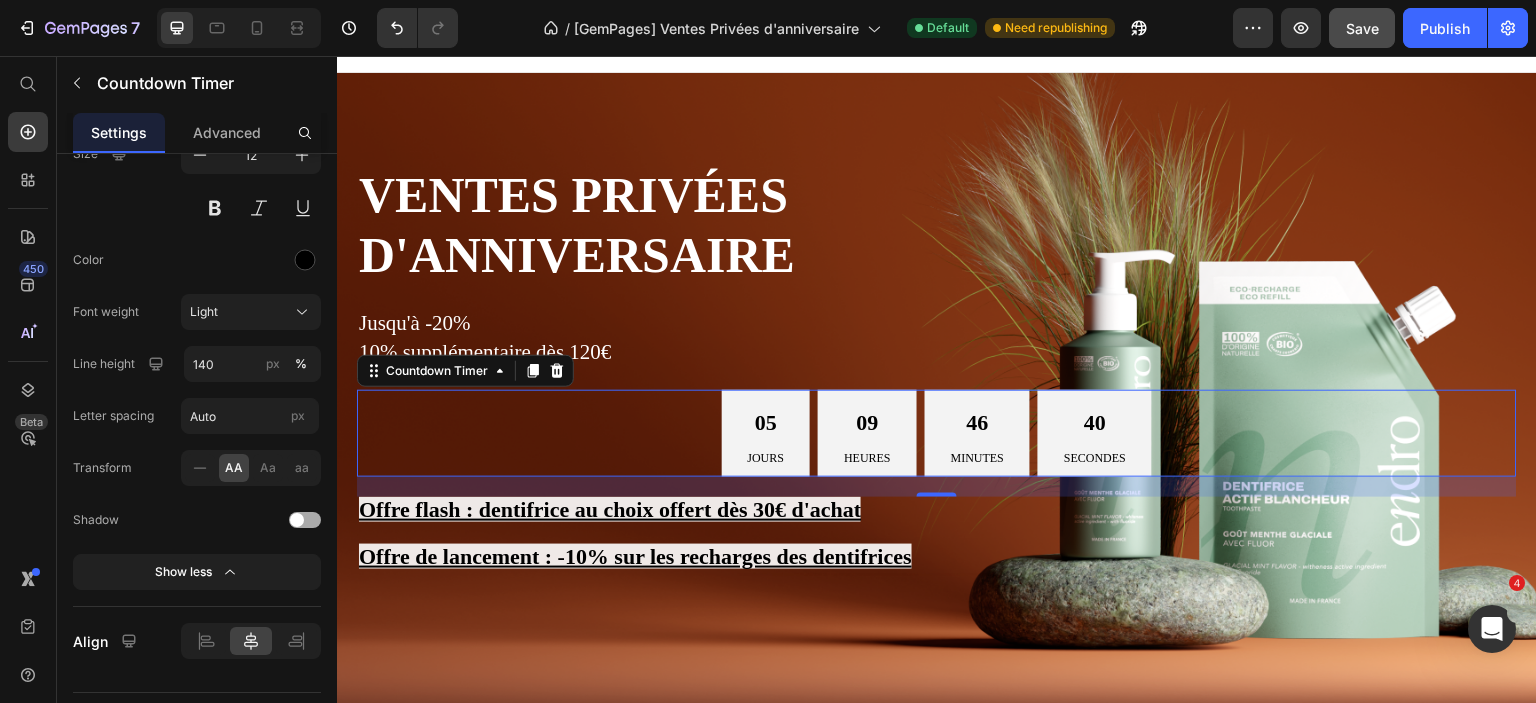 scroll, scrollTop: 1800, scrollLeft: 0, axis: vertical 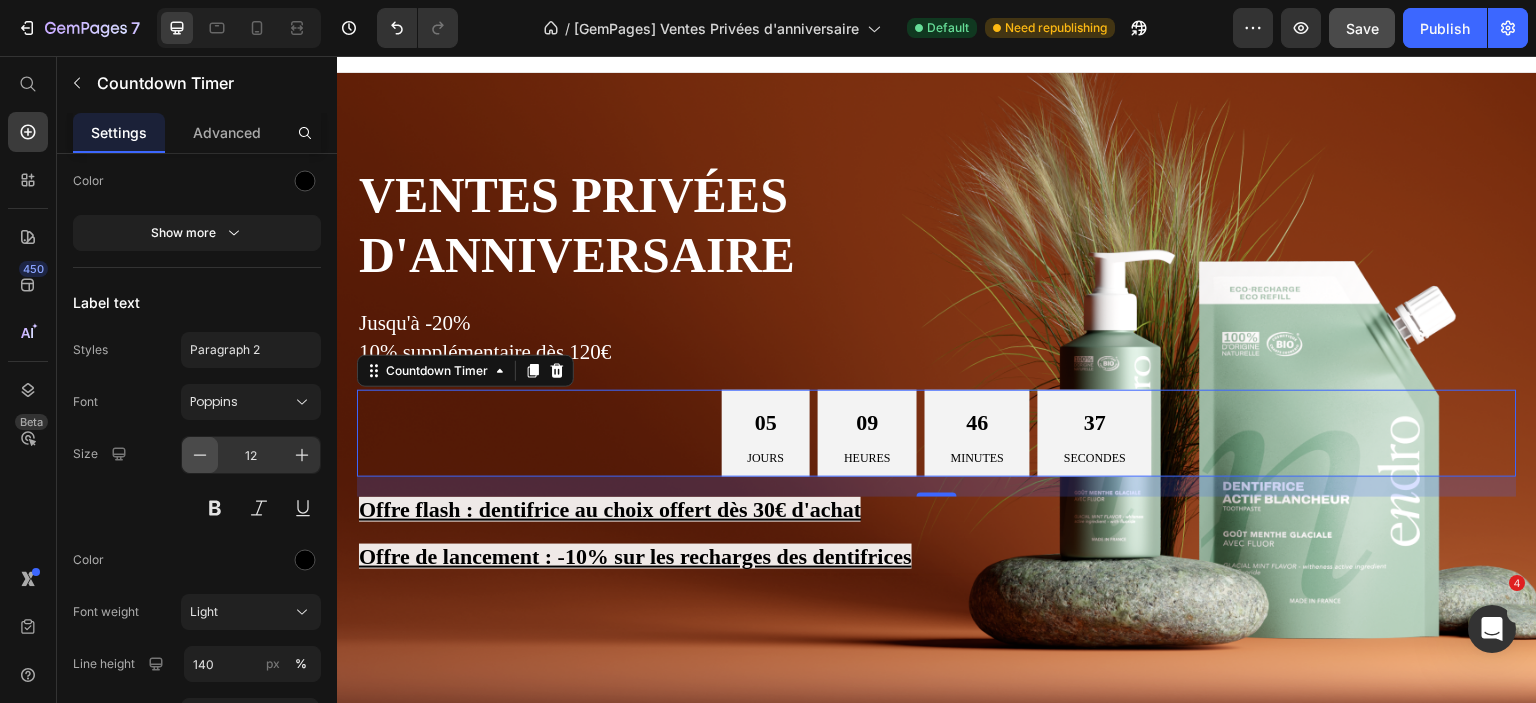 click at bounding box center (200, 455) 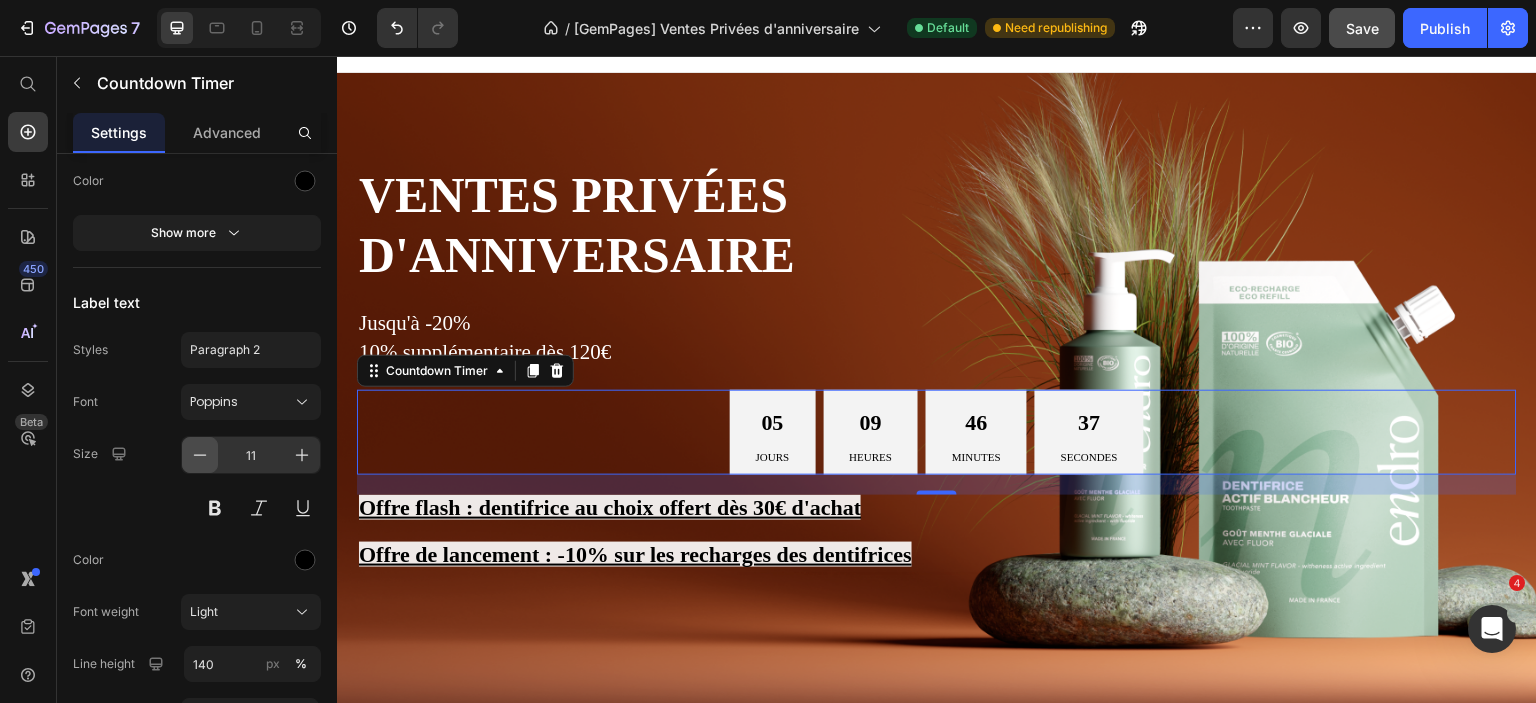 click at bounding box center (200, 455) 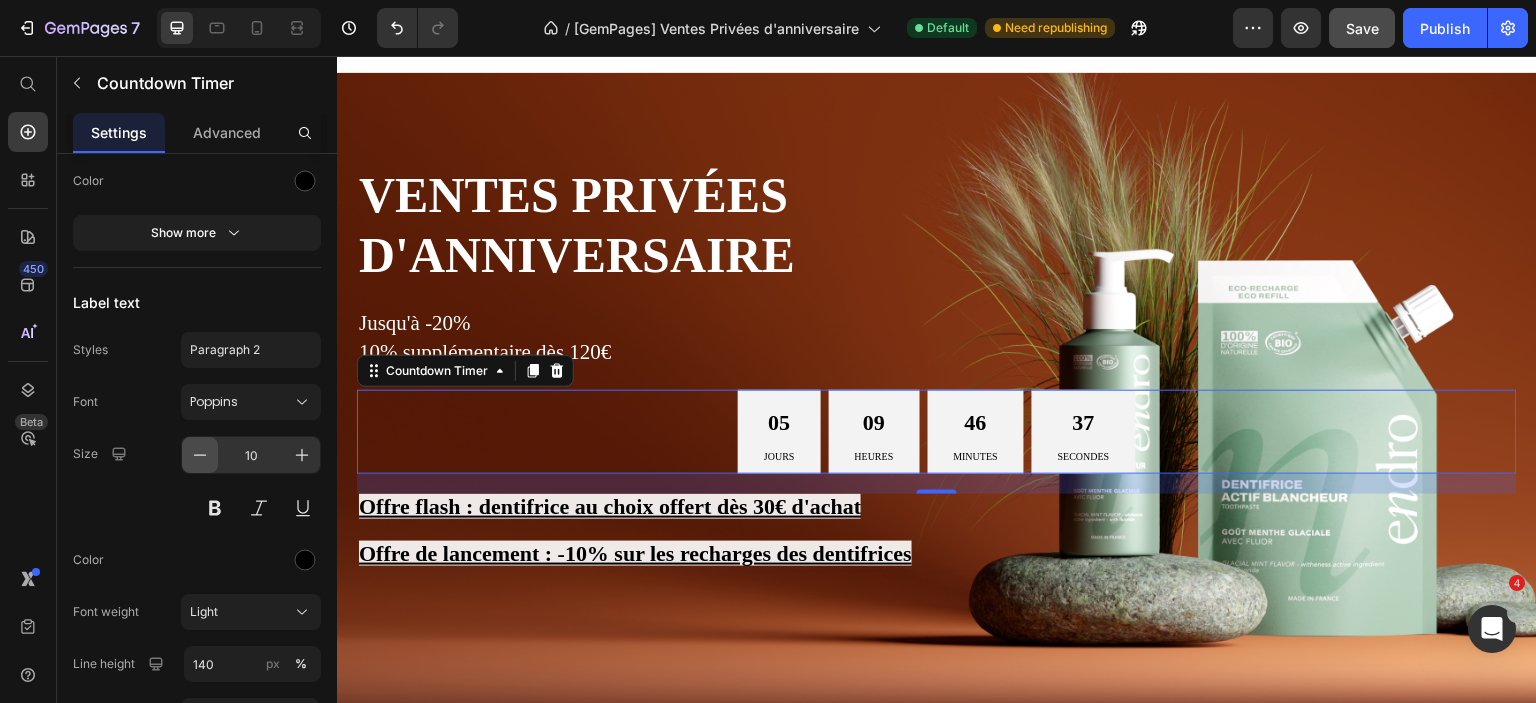 click at bounding box center (200, 455) 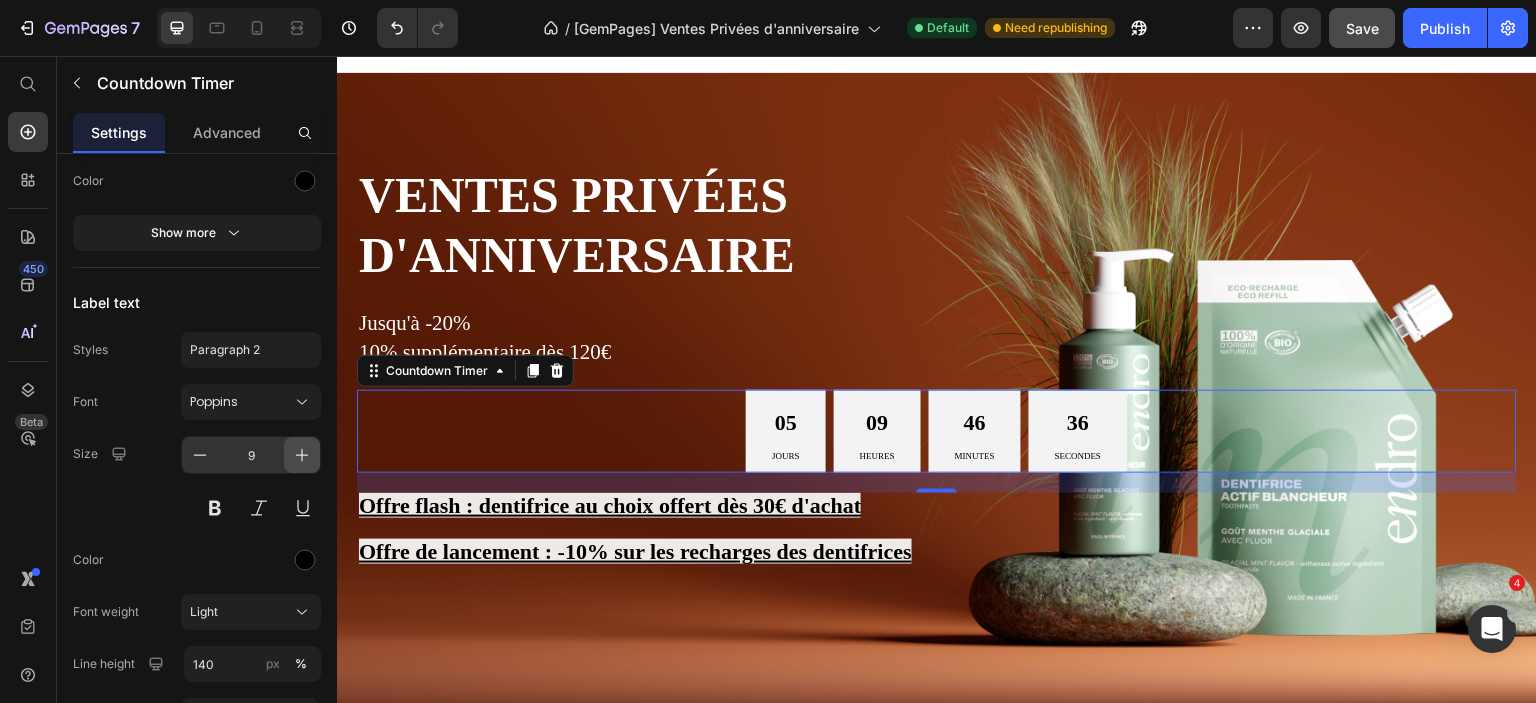 click 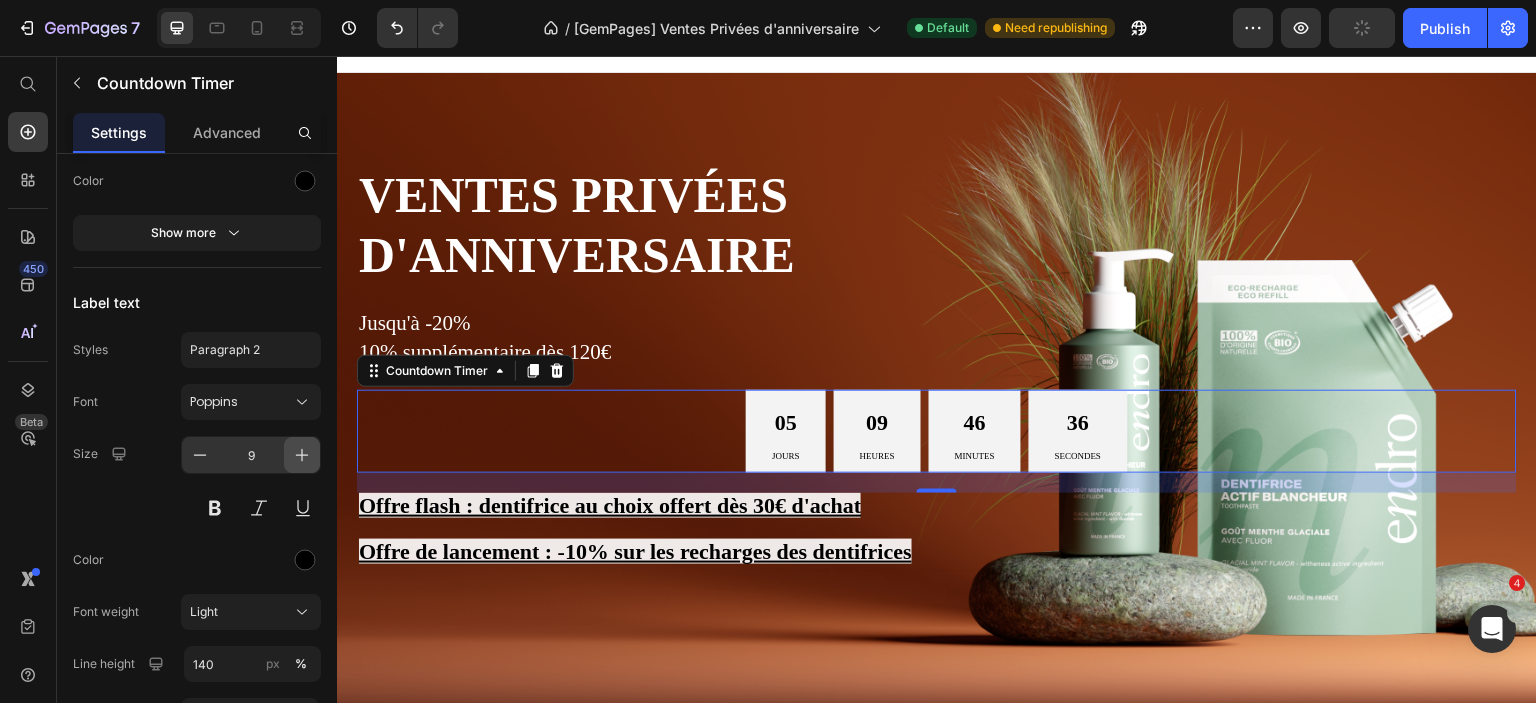 type on "12" 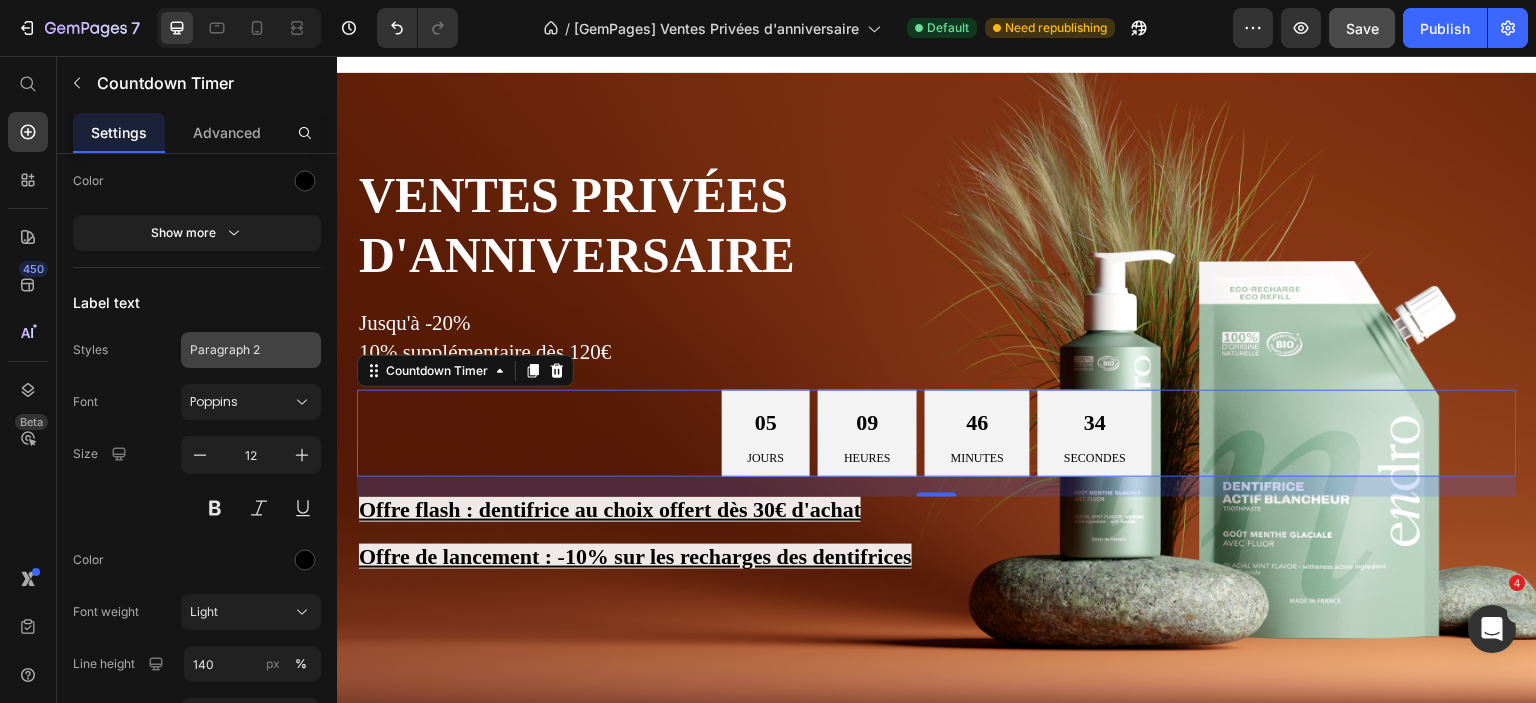 scroll, scrollTop: 1500, scrollLeft: 0, axis: vertical 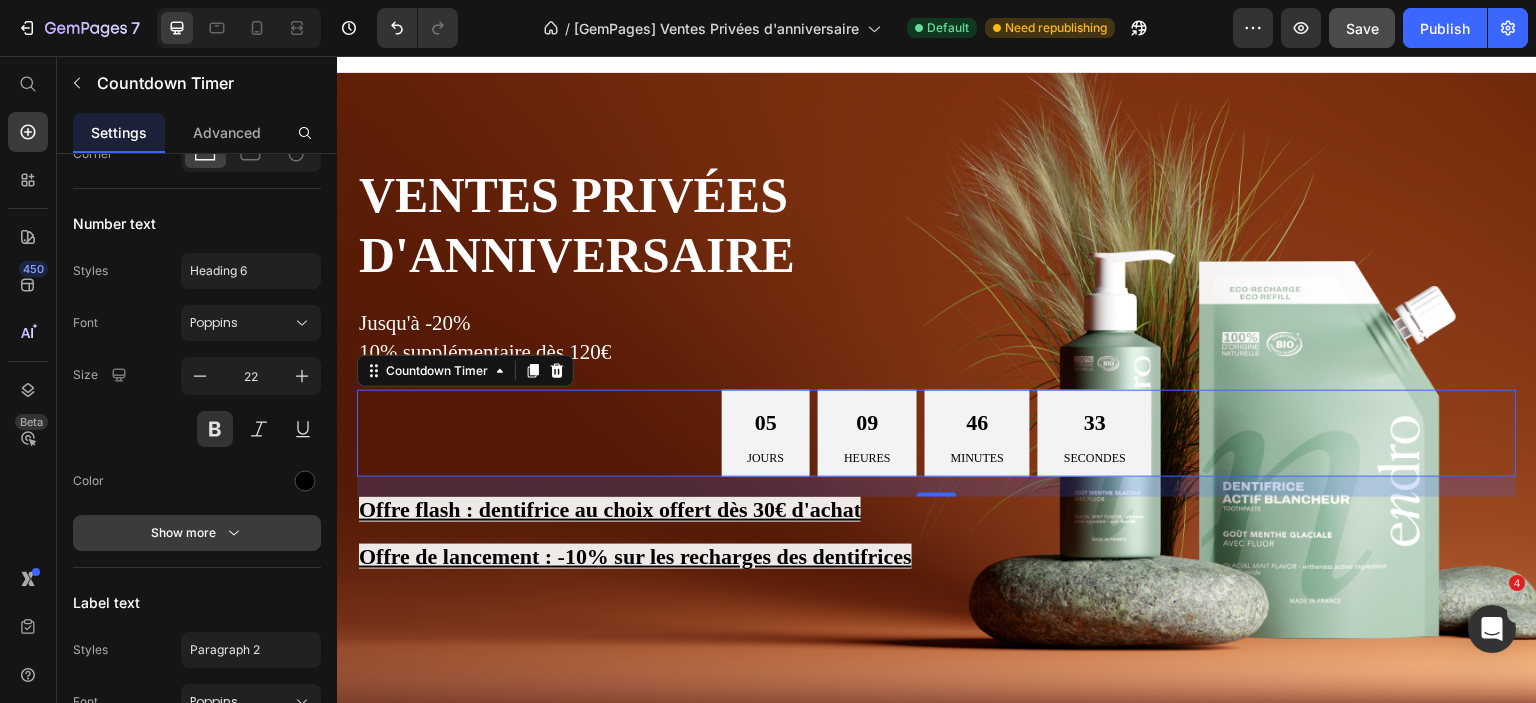 click on "Show more" at bounding box center [197, 533] 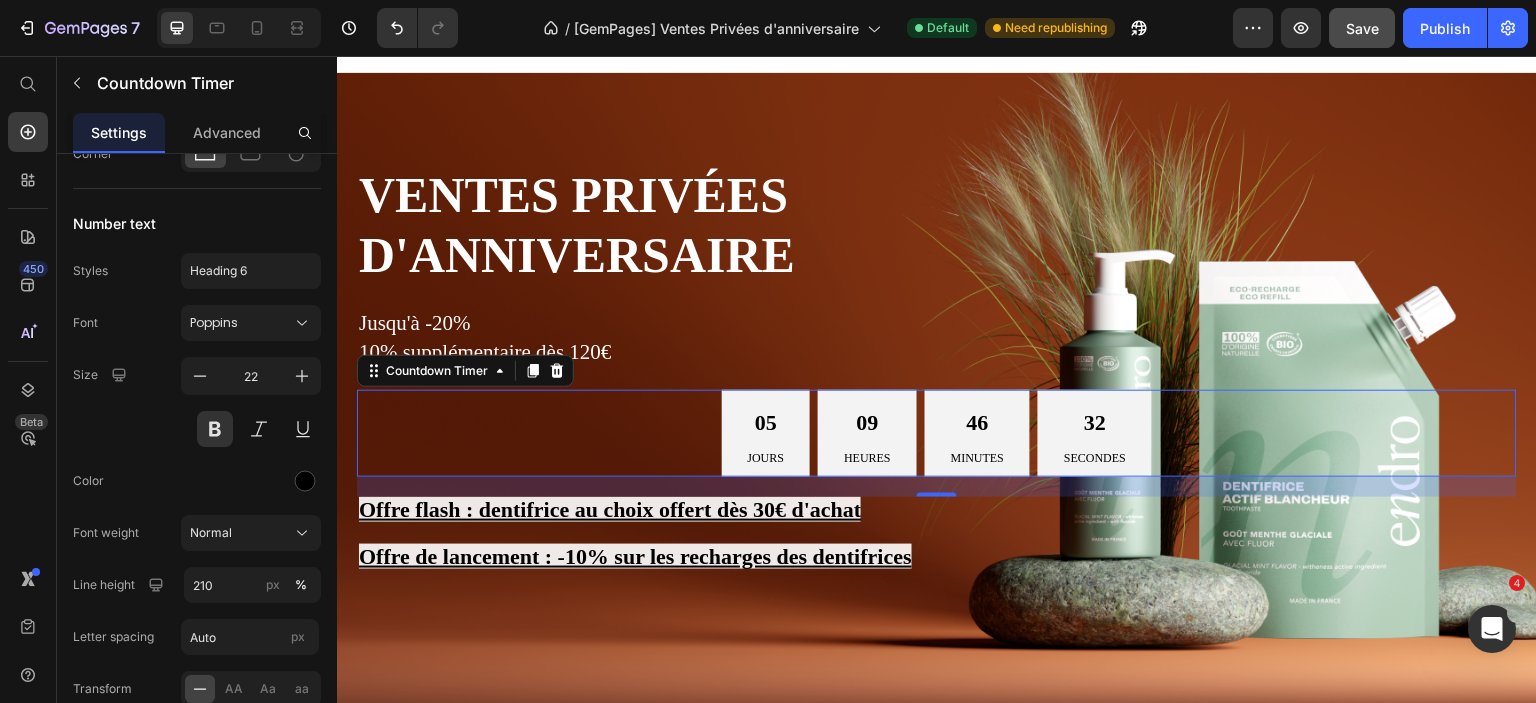 scroll, scrollTop: 1800, scrollLeft: 0, axis: vertical 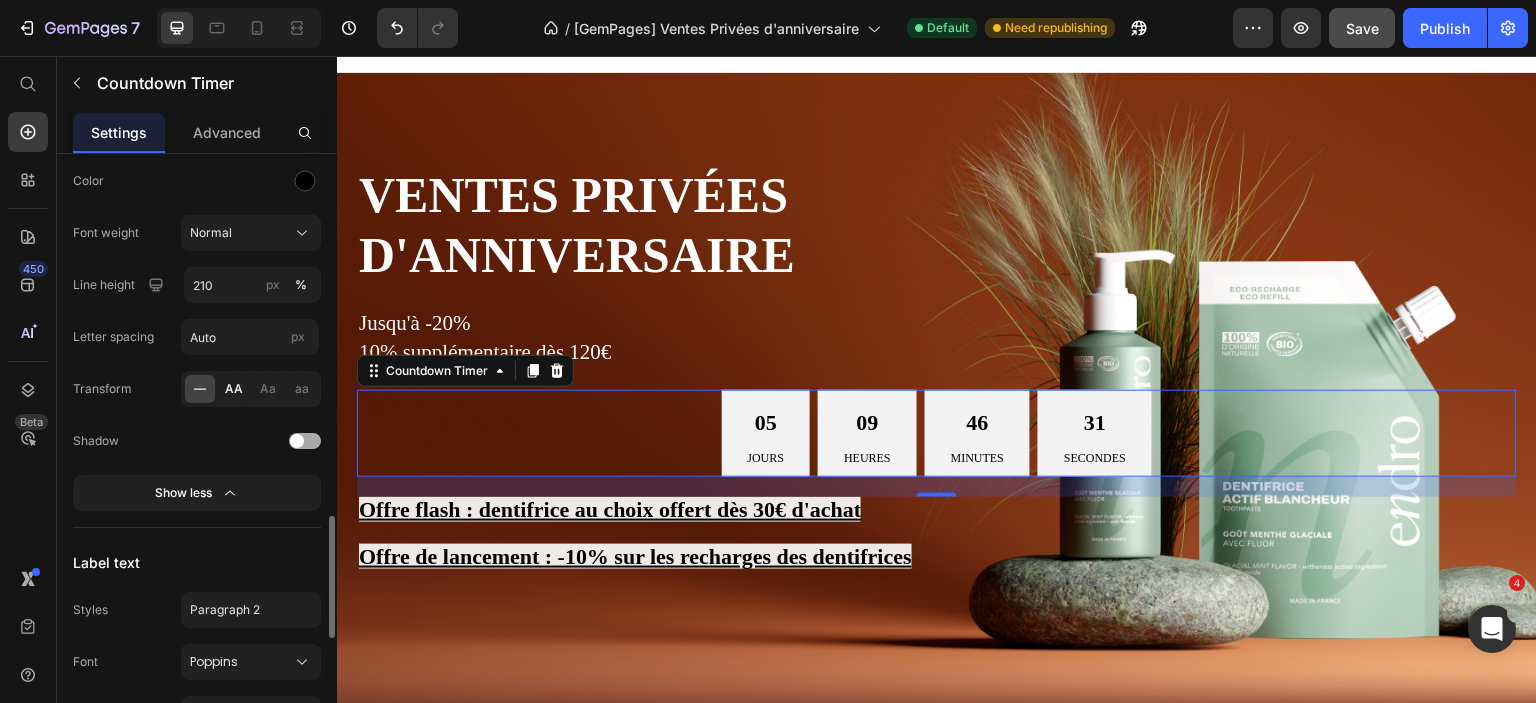 click on "AA" 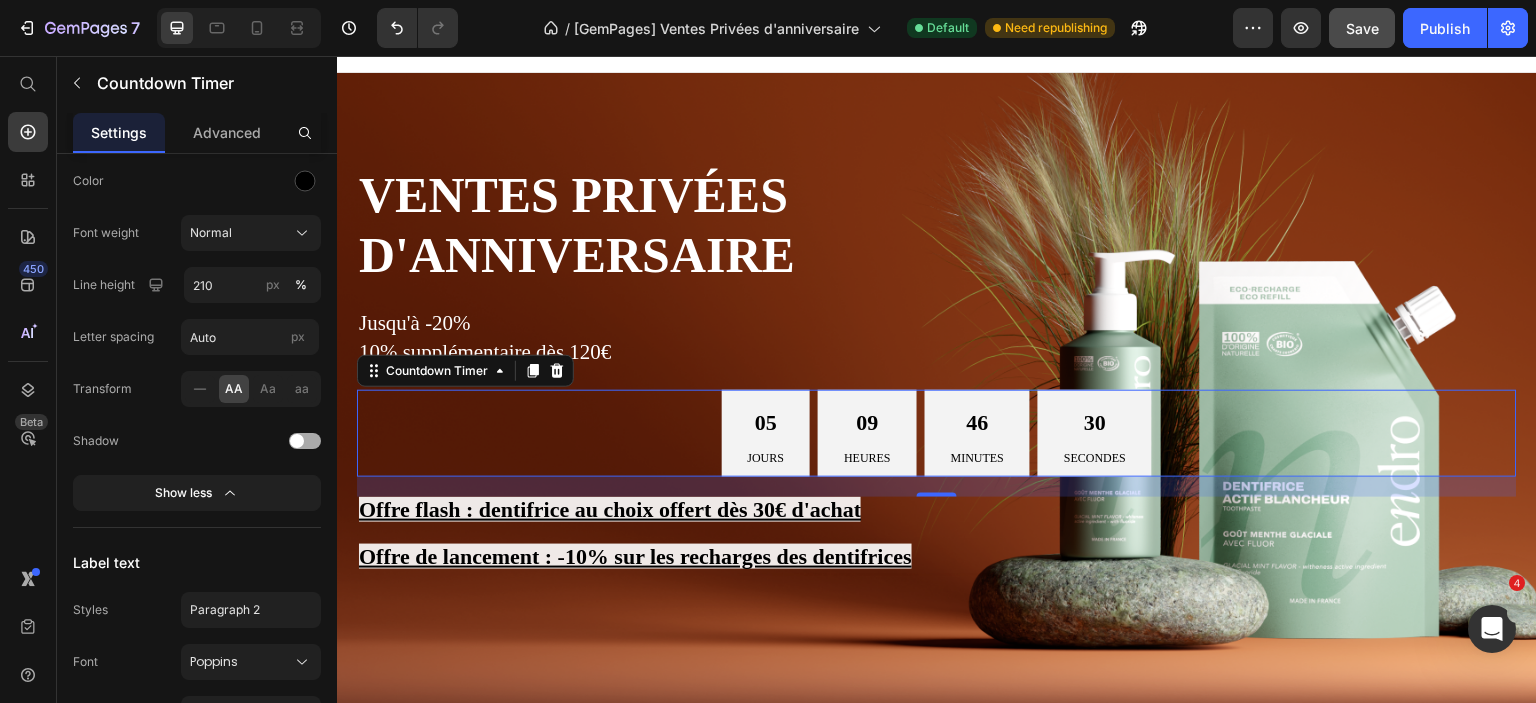 click on "AA" 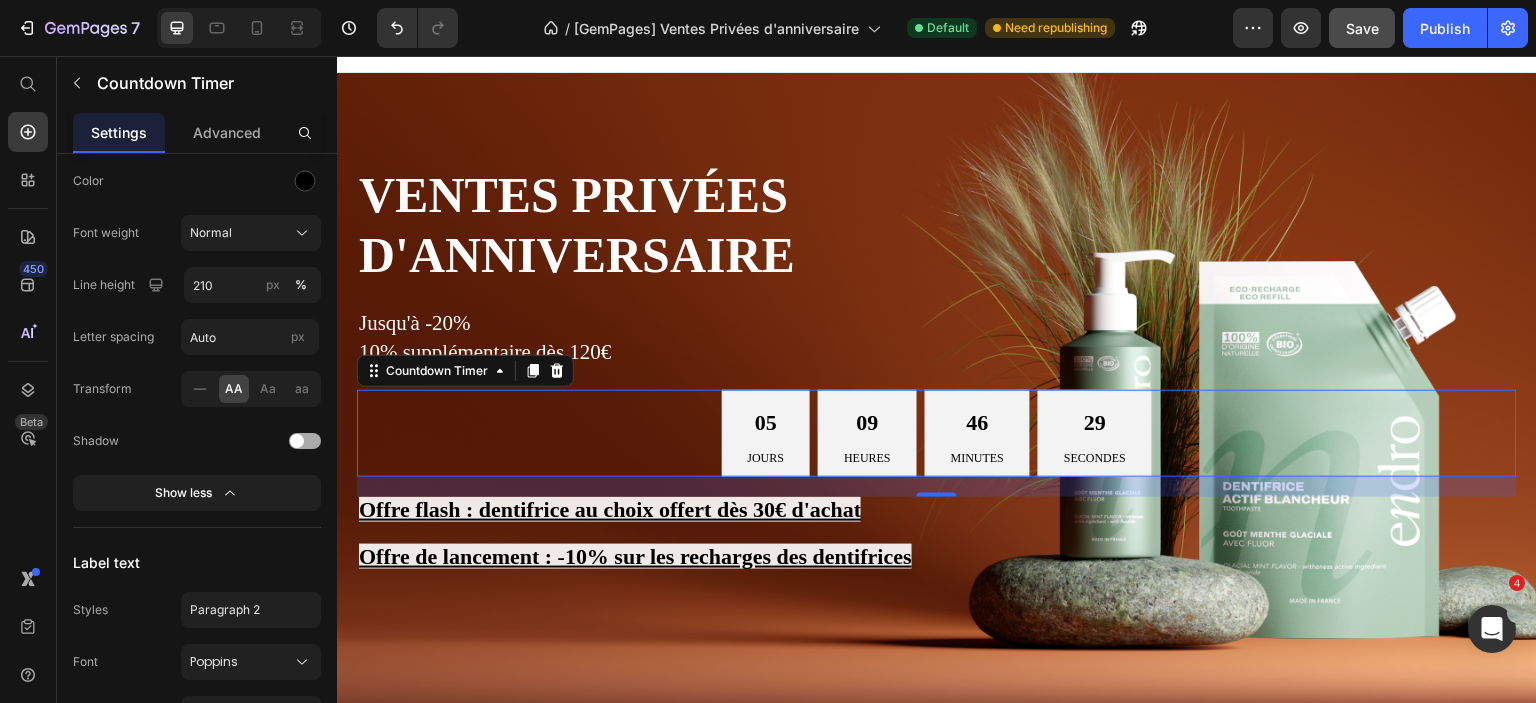 click at bounding box center [305, 441] 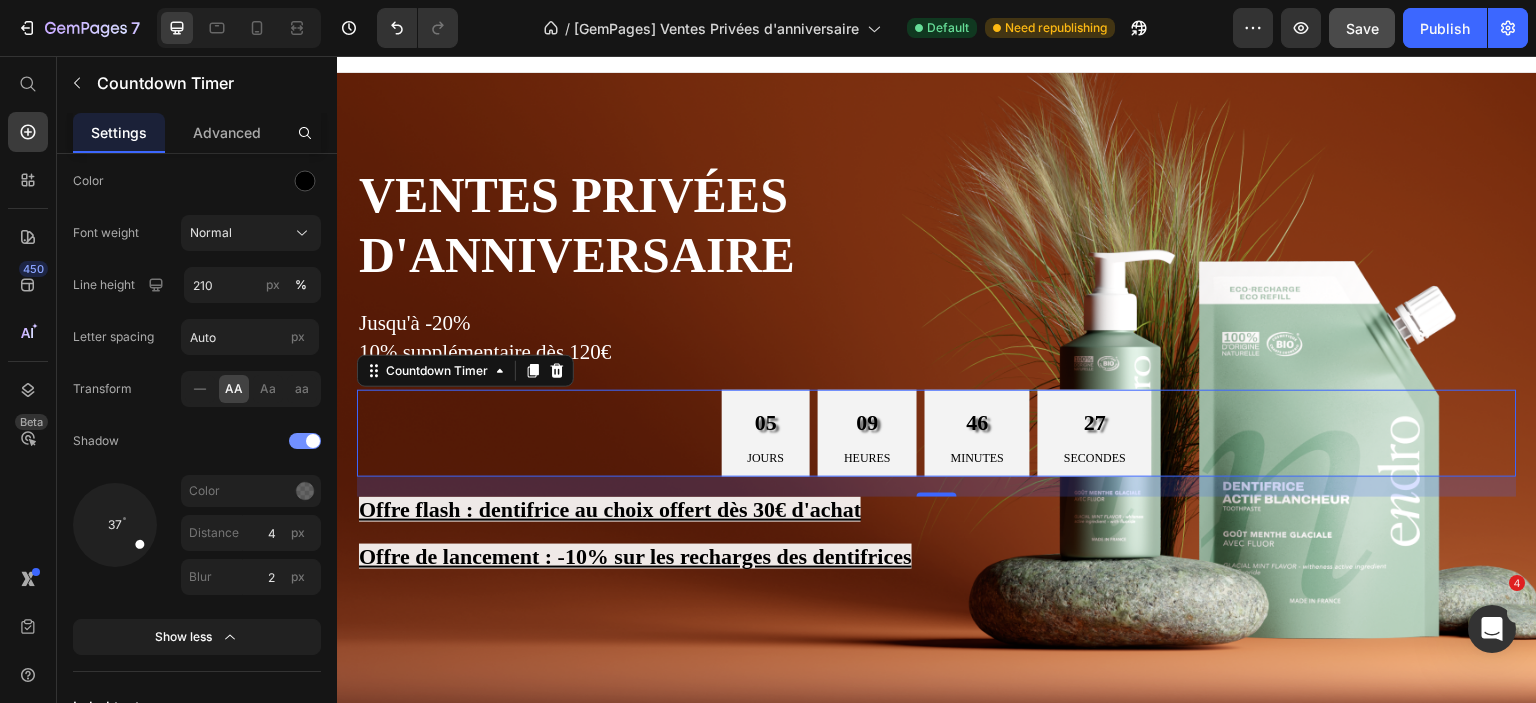 click at bounding box center (305, 441) 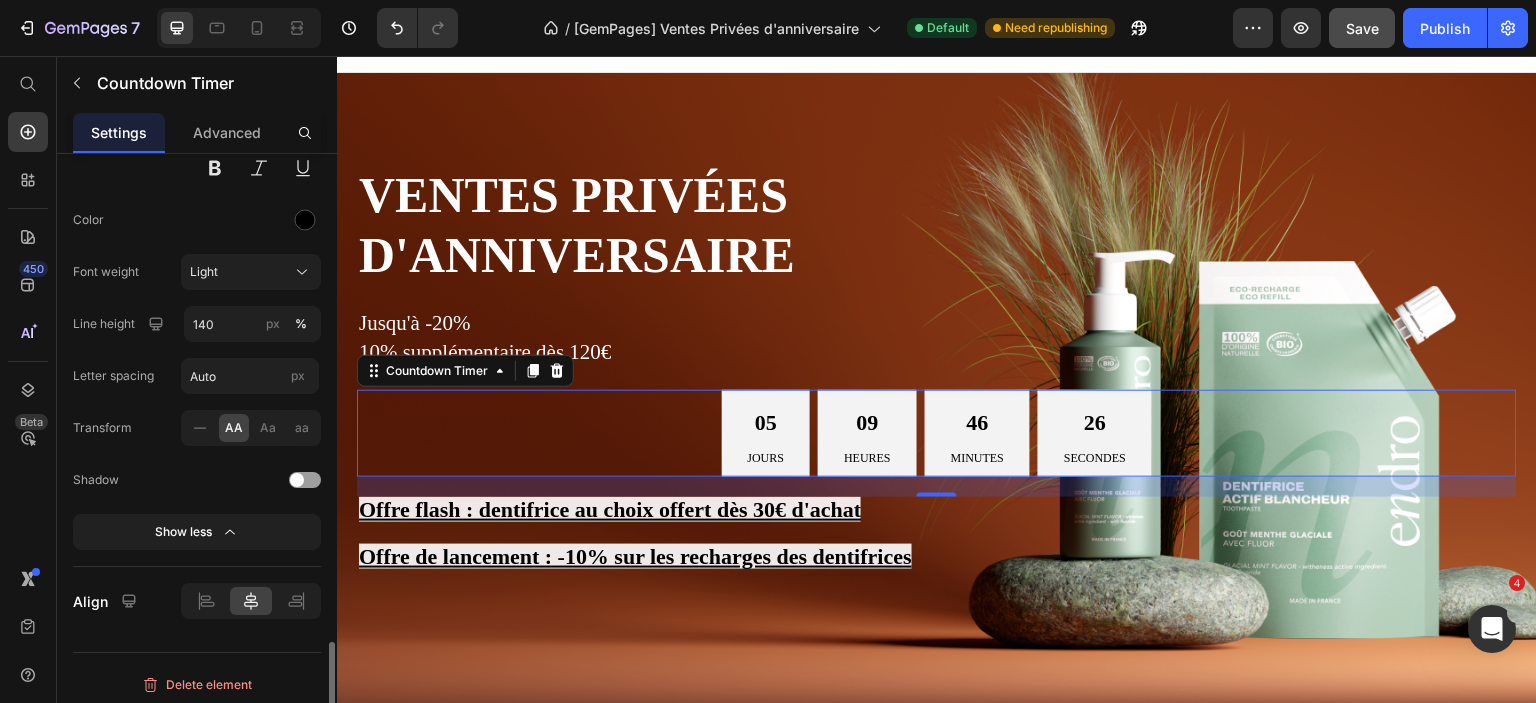 scroll, scrollTop: 2404, scrollLeft: 0, axis: vertical 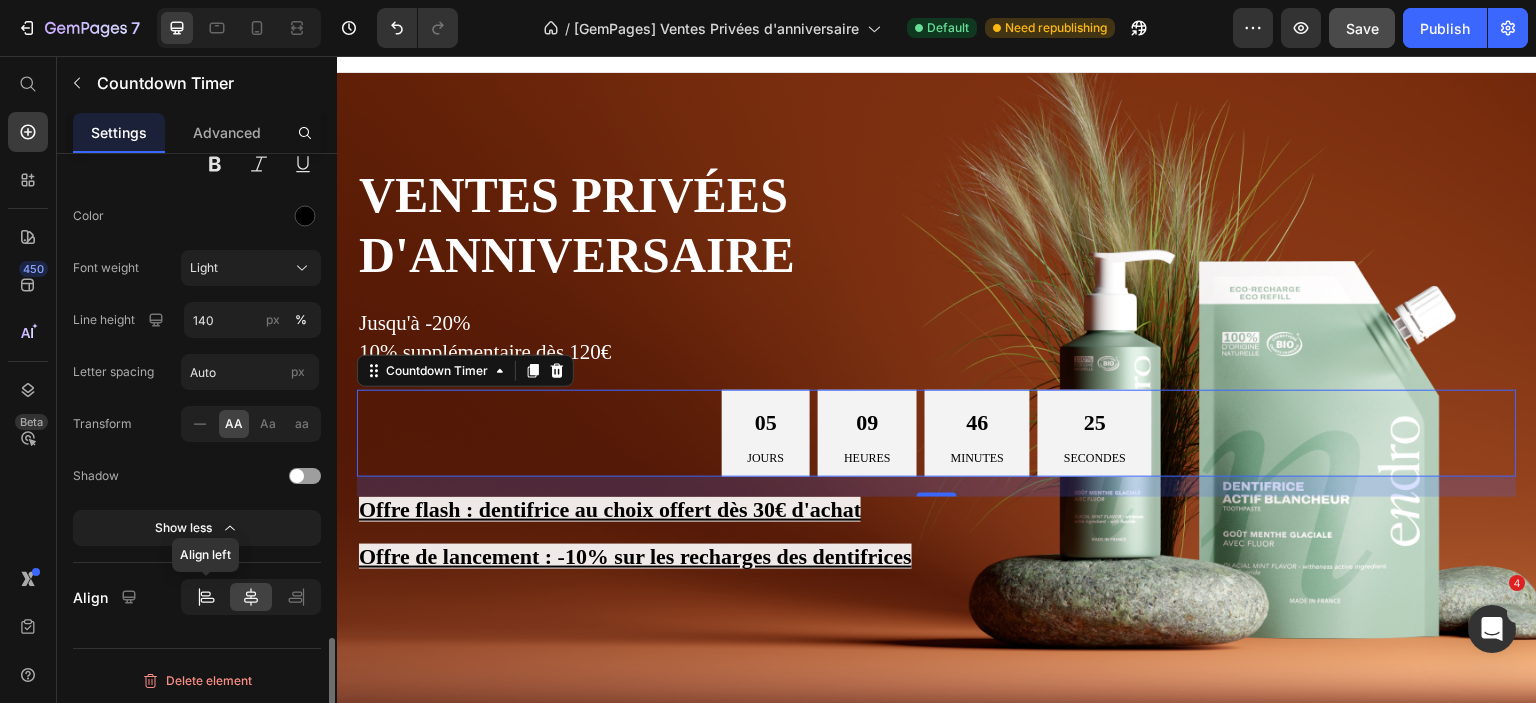click 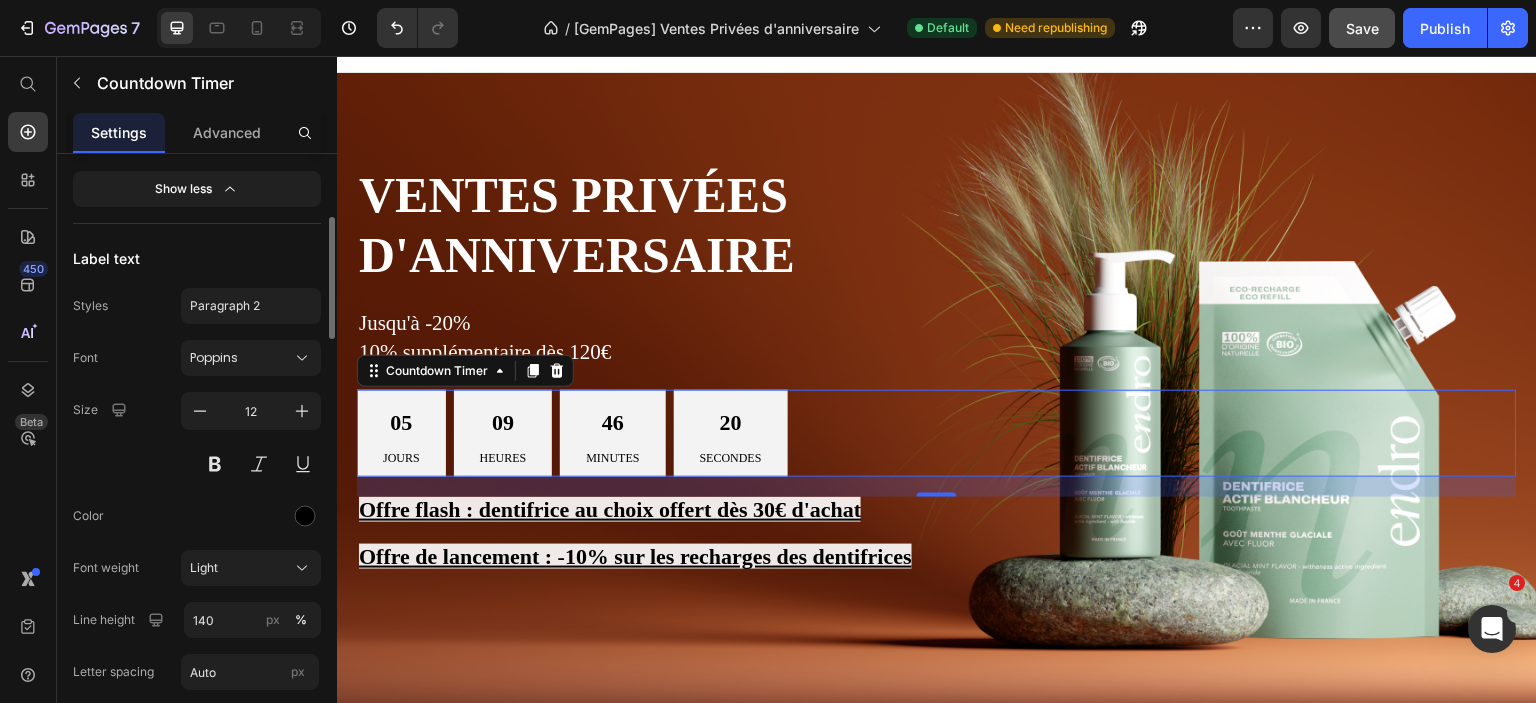 scroll, scrollTop: 1504, scrollLeft: 0, axis: vertical 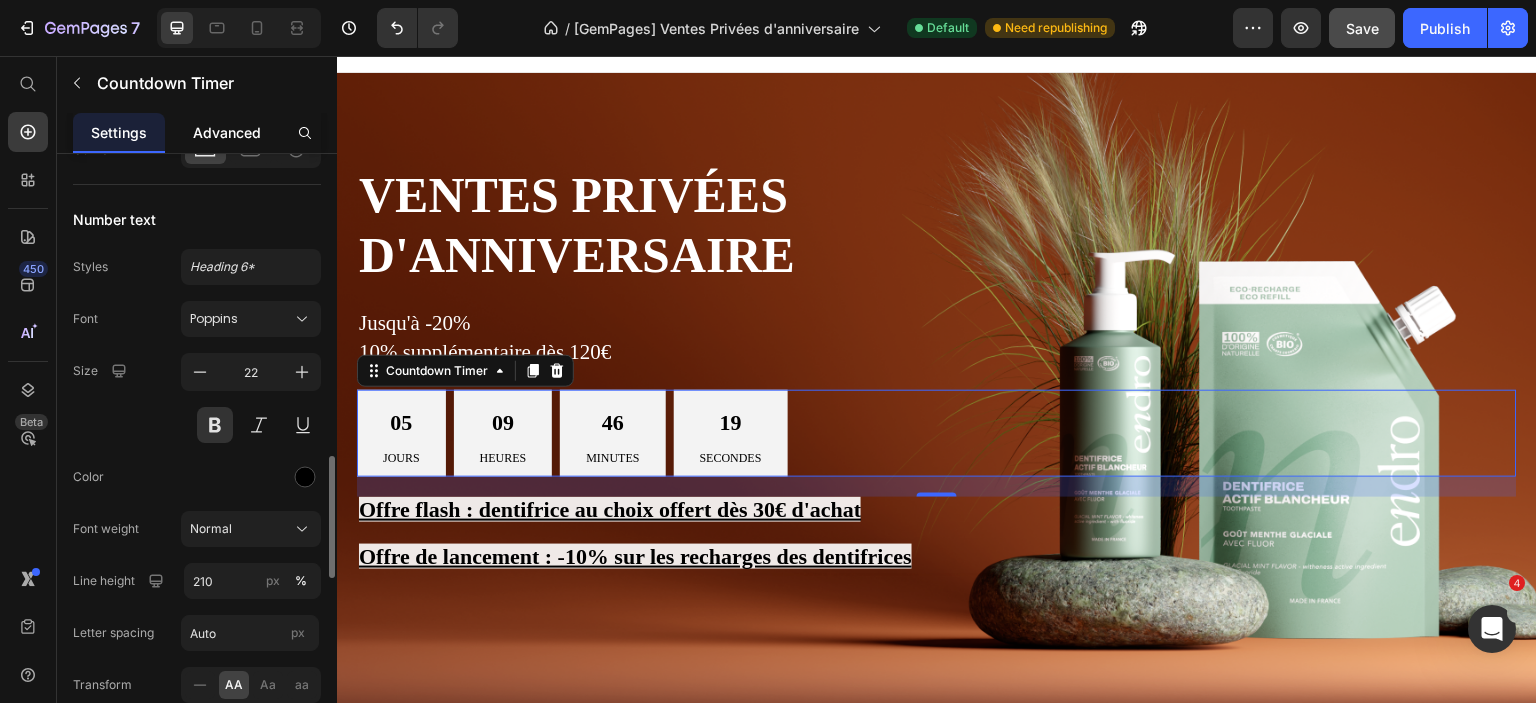 click on "Advanced" at bounding box center (227, 132) 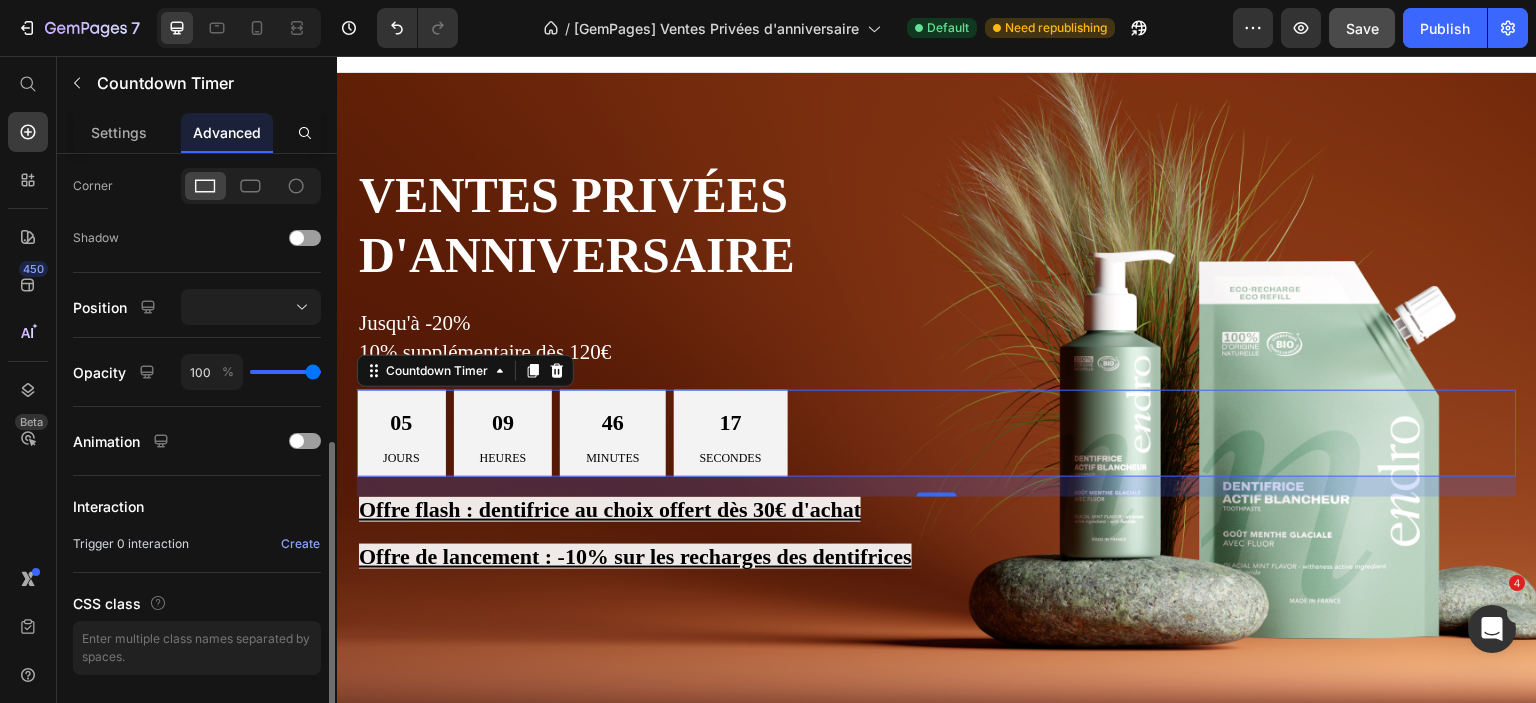 scroll, scrollTop: 300, scrollLeft: 0, axis: vertical 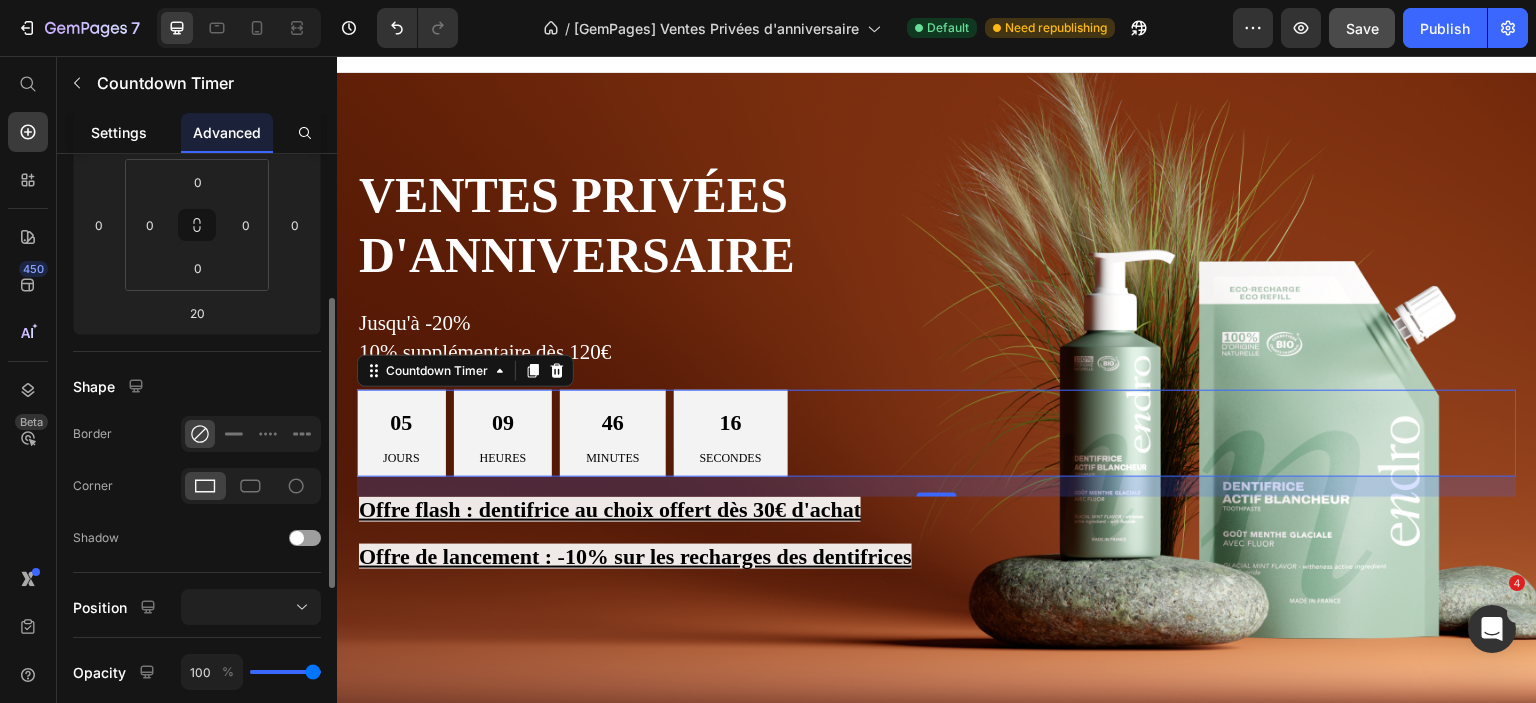 click on "Settings" at bounding box center [119, 132] 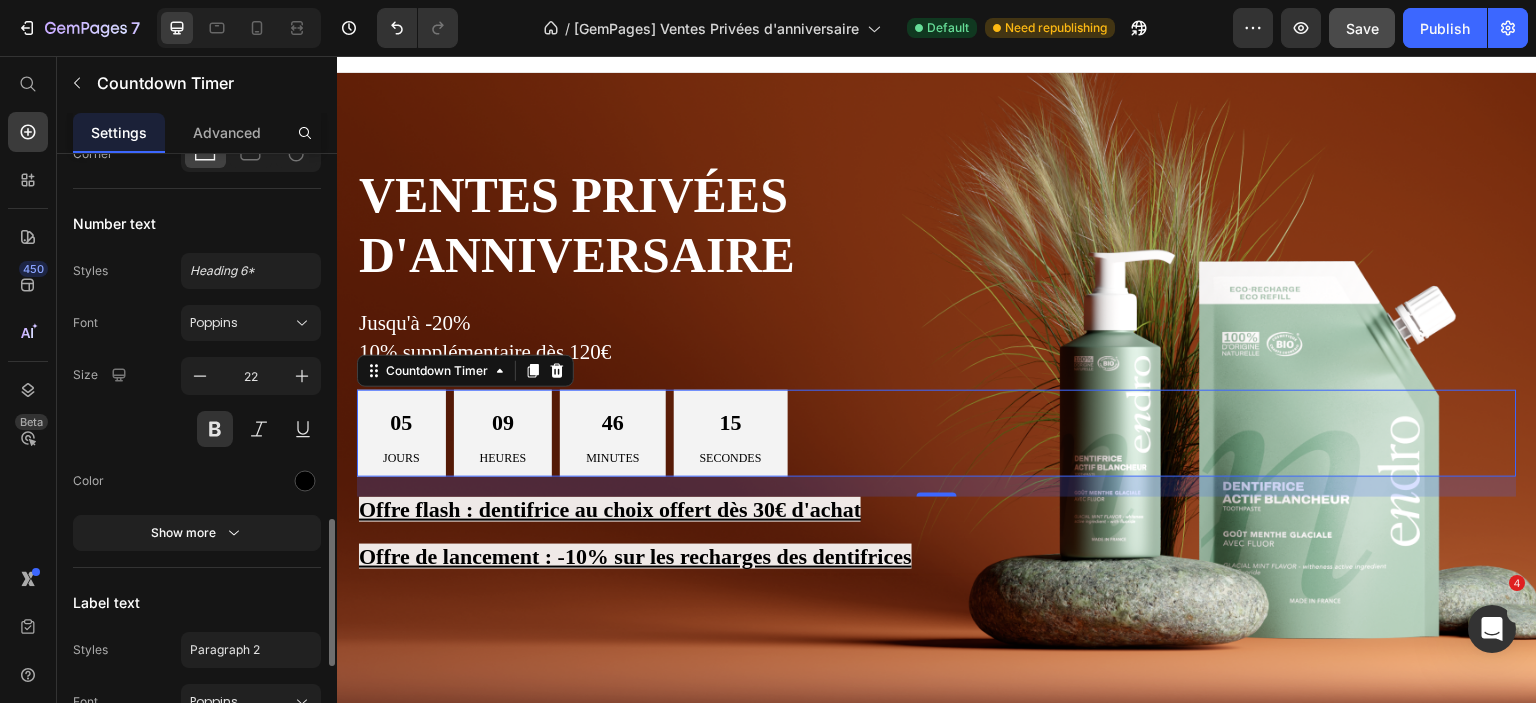 scroll, scrollTop: 1884, scrollLeft: 0, axis: vertical 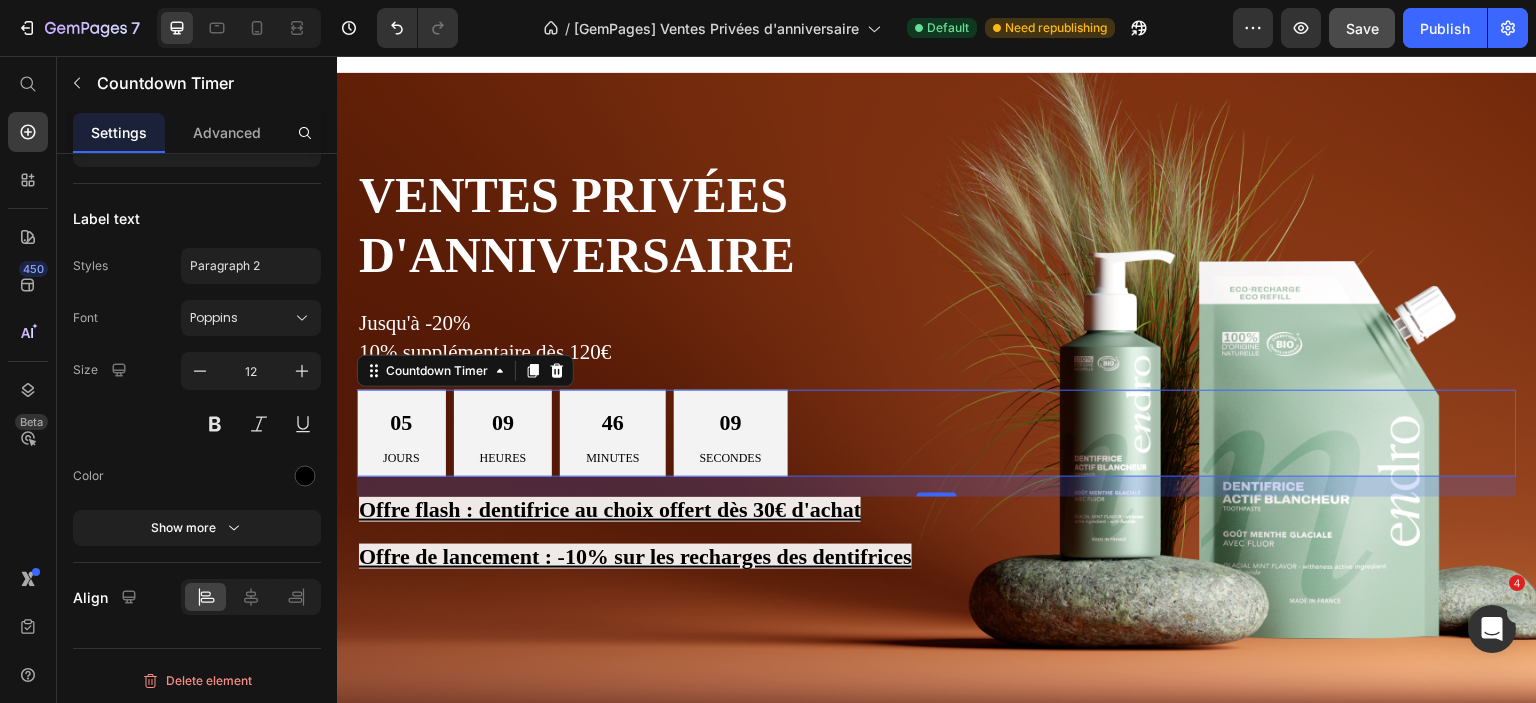 click on "05" at bounding box center (401, 423) 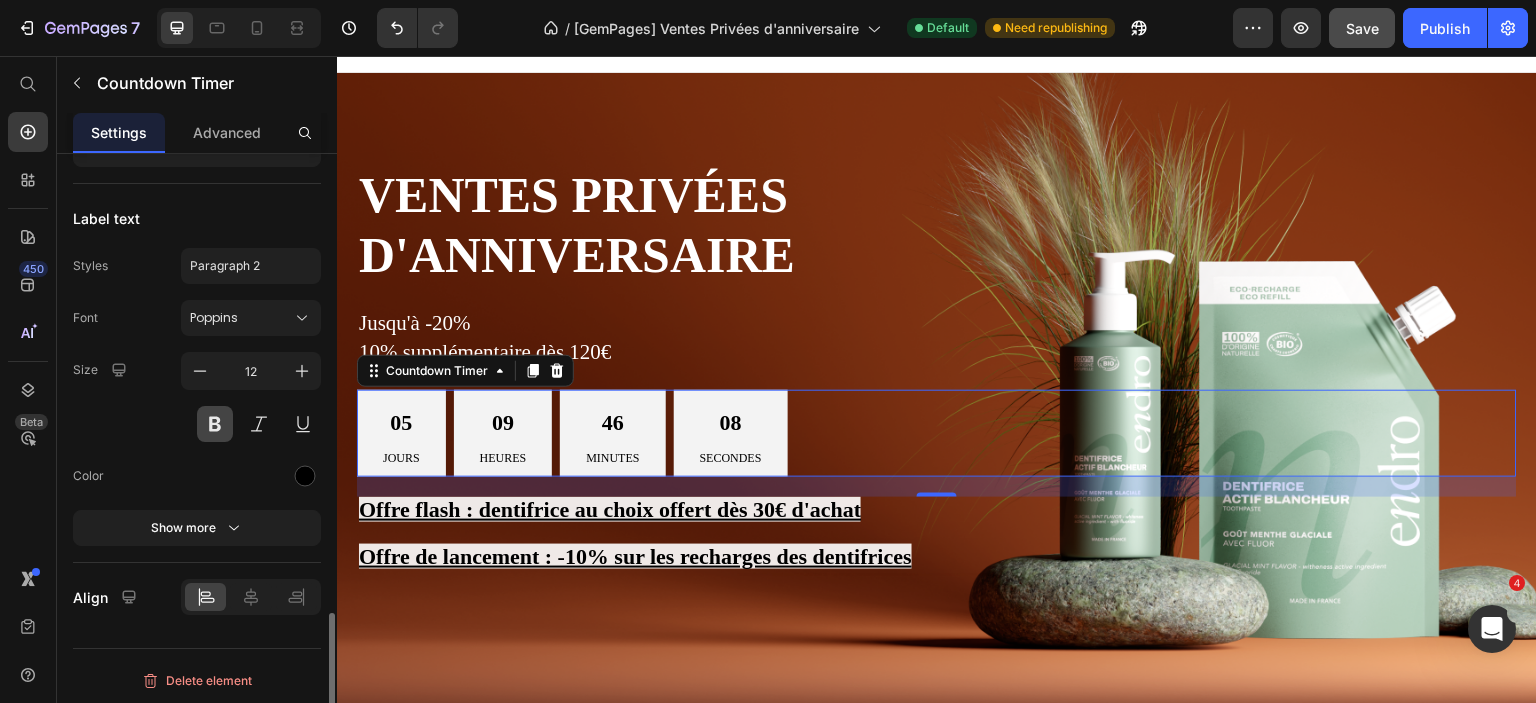 scroll, scrollTop: 1584, scrollLeft: 0, axis: vertical 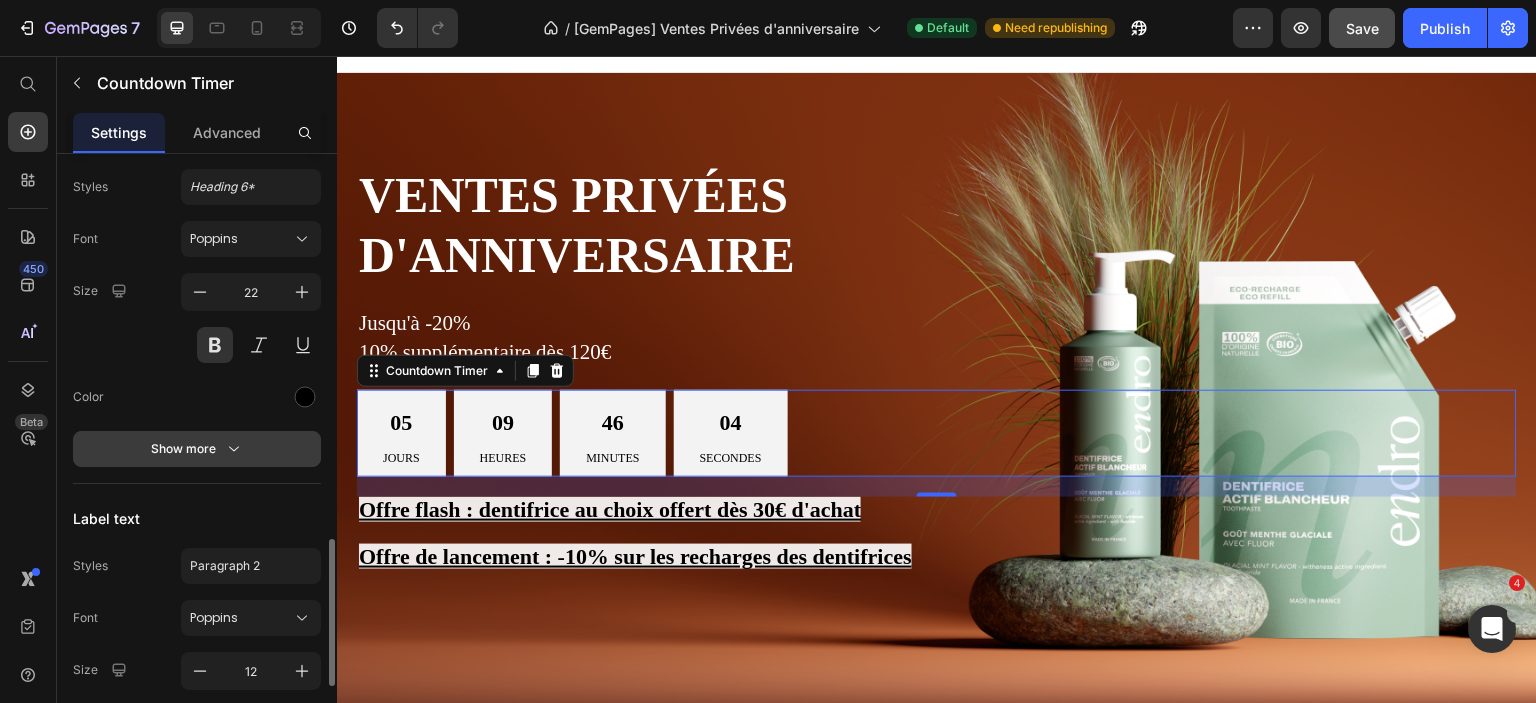 click on "Show more" at bounding box center (197, 449) 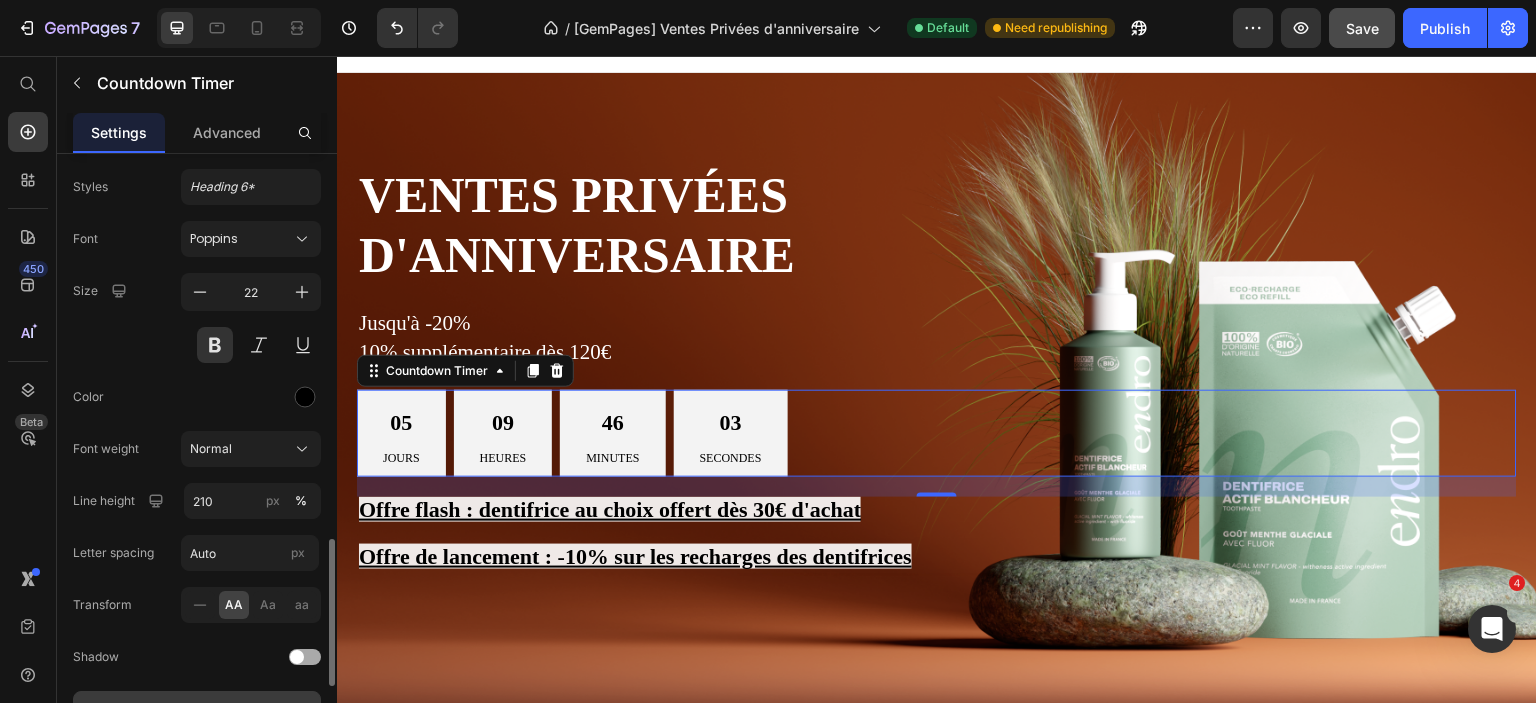 click on "Normal" at bounding box center [211, 449] 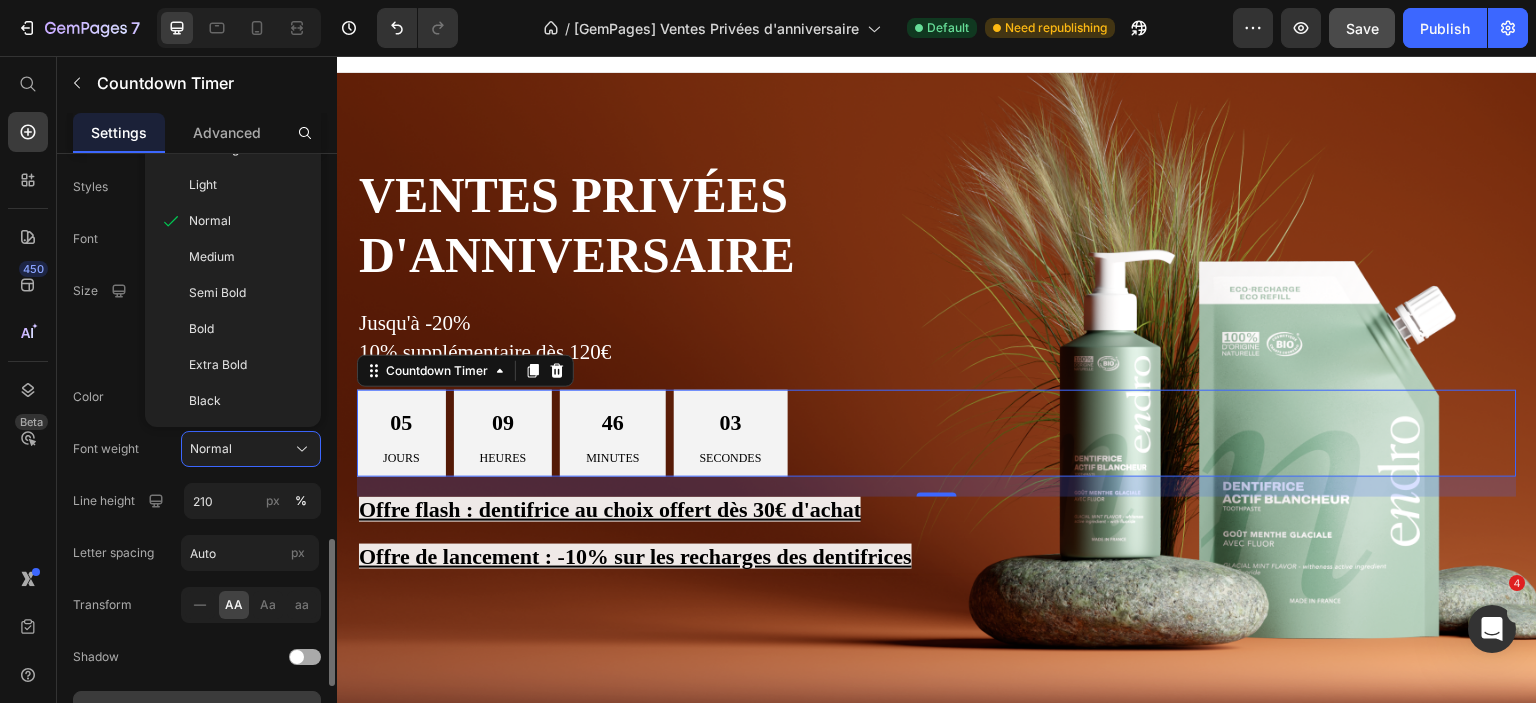 click on "Normal" at bounding box center (211, 449) 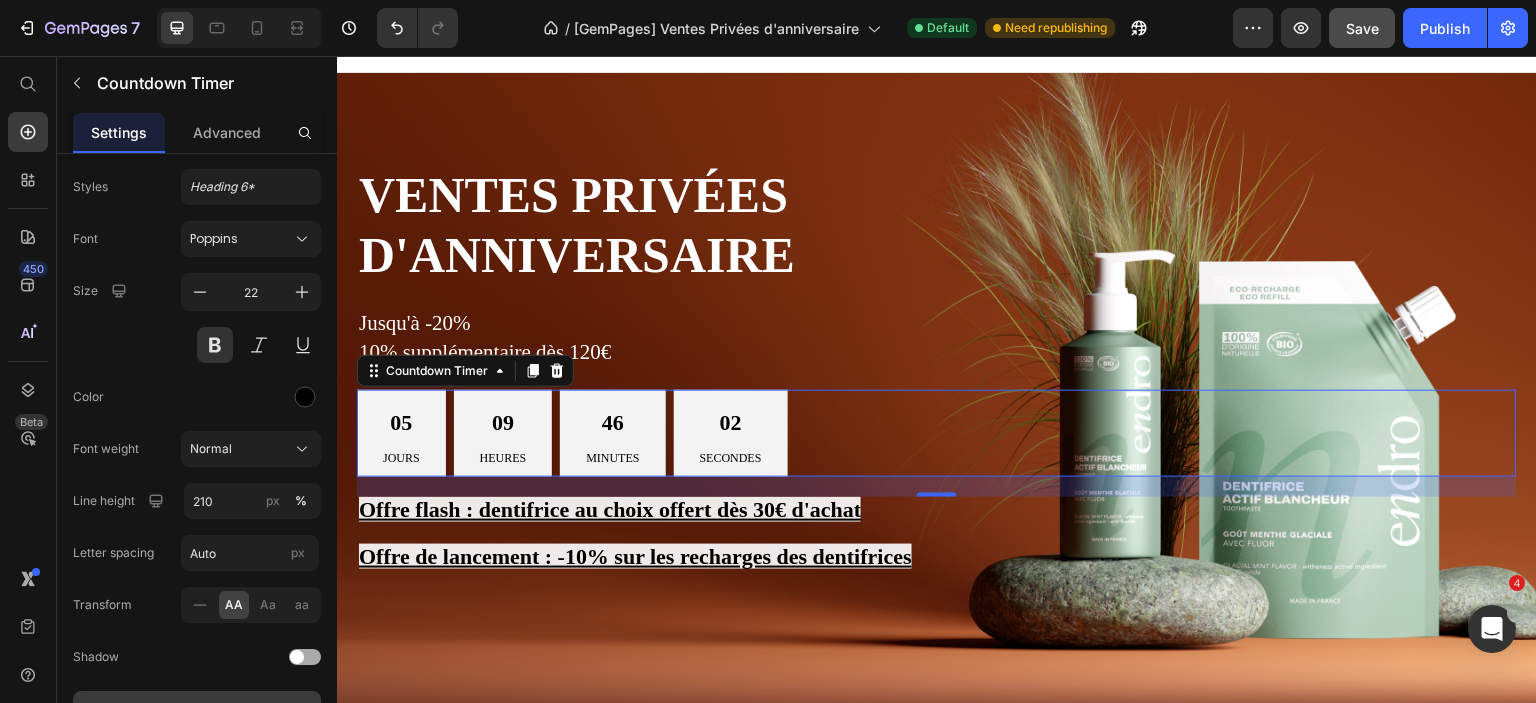 scroll, scrollTop: 1884, scrollLeft: 0, axis: vertical 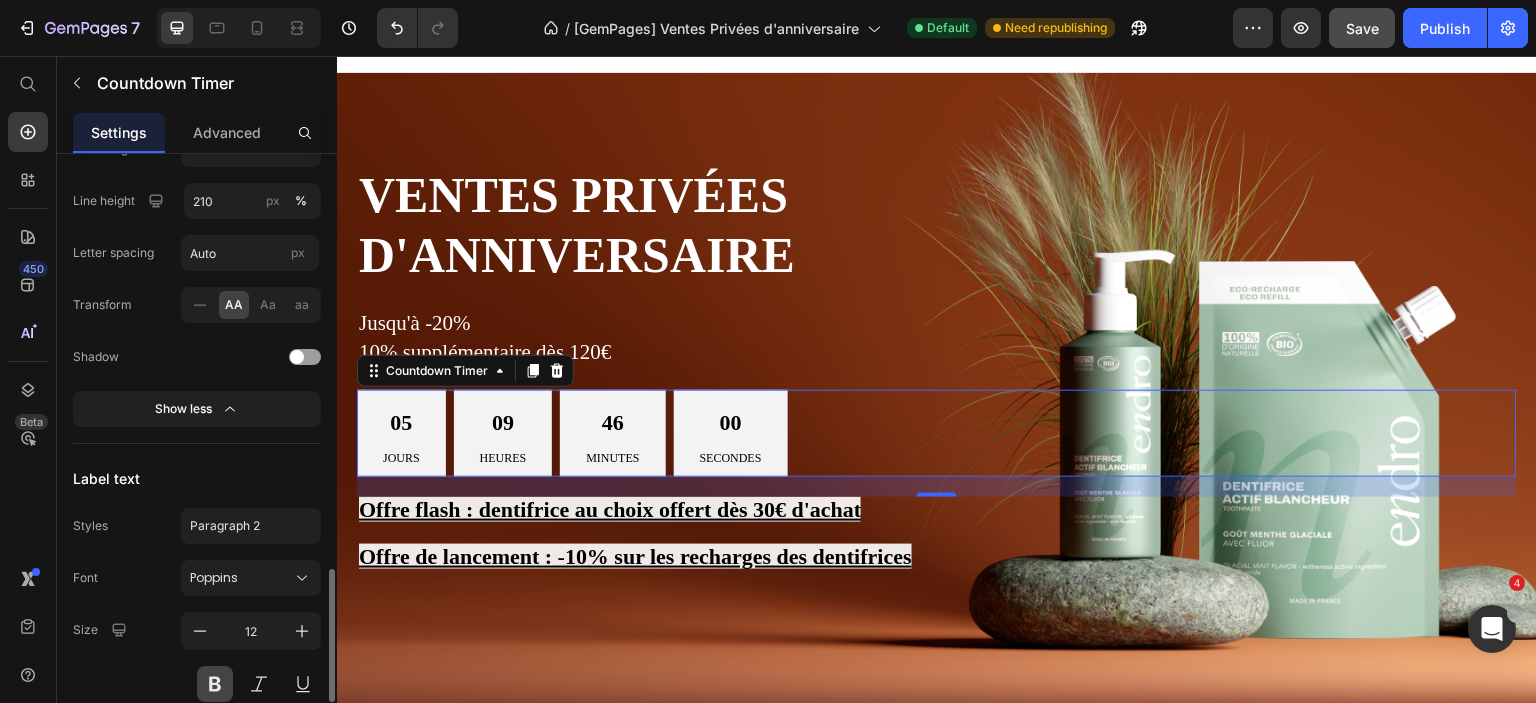 click 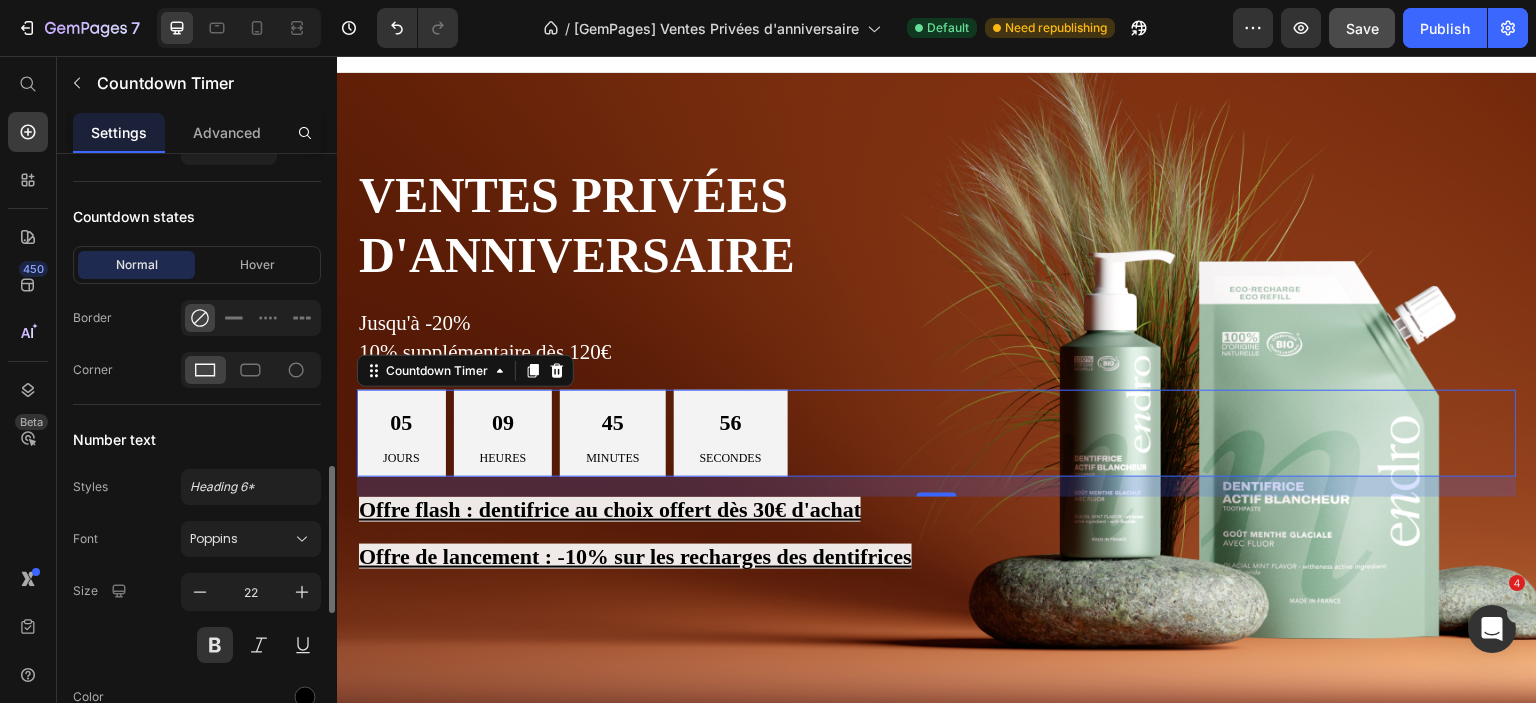 scroll, scrollTop: 984, scrollLeft: 0, axis: vertical 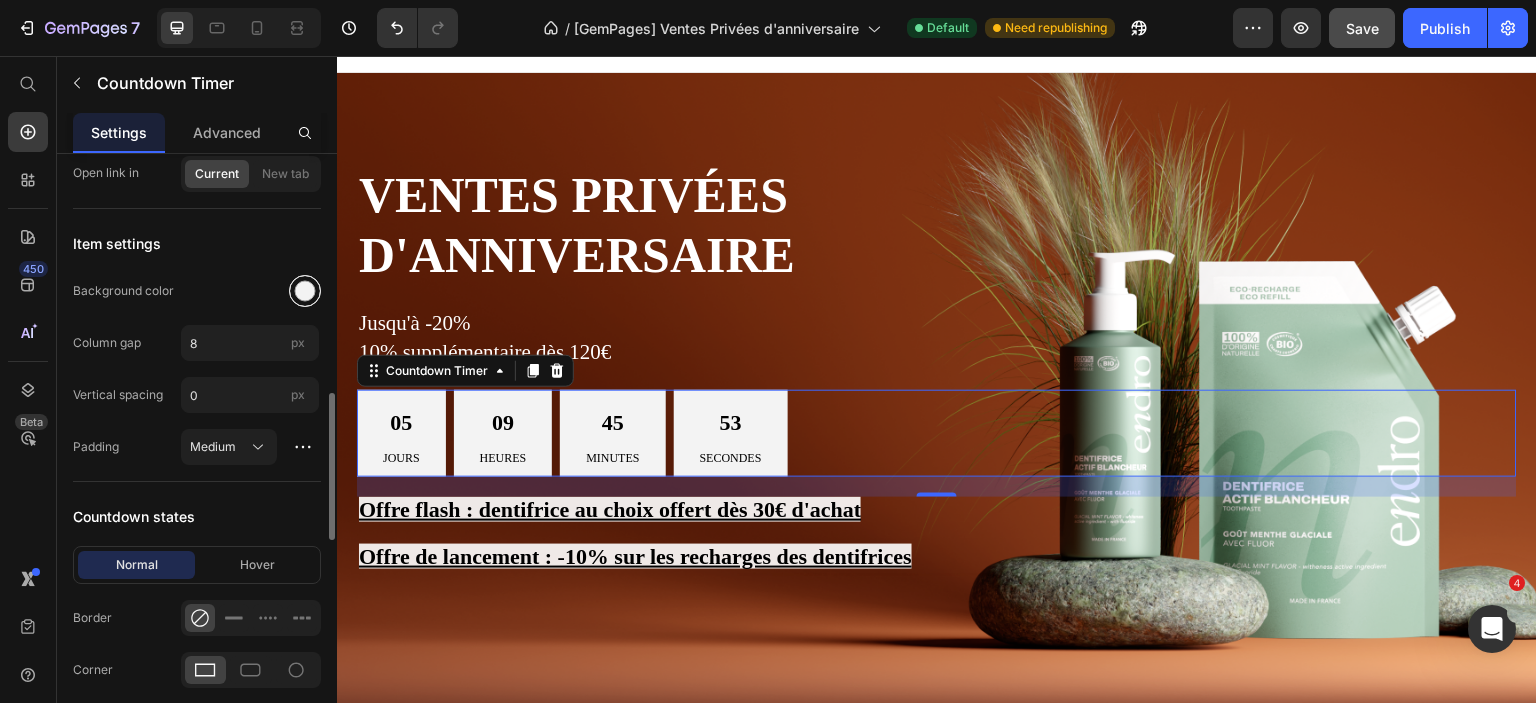 click at bounding box center (305, 291) 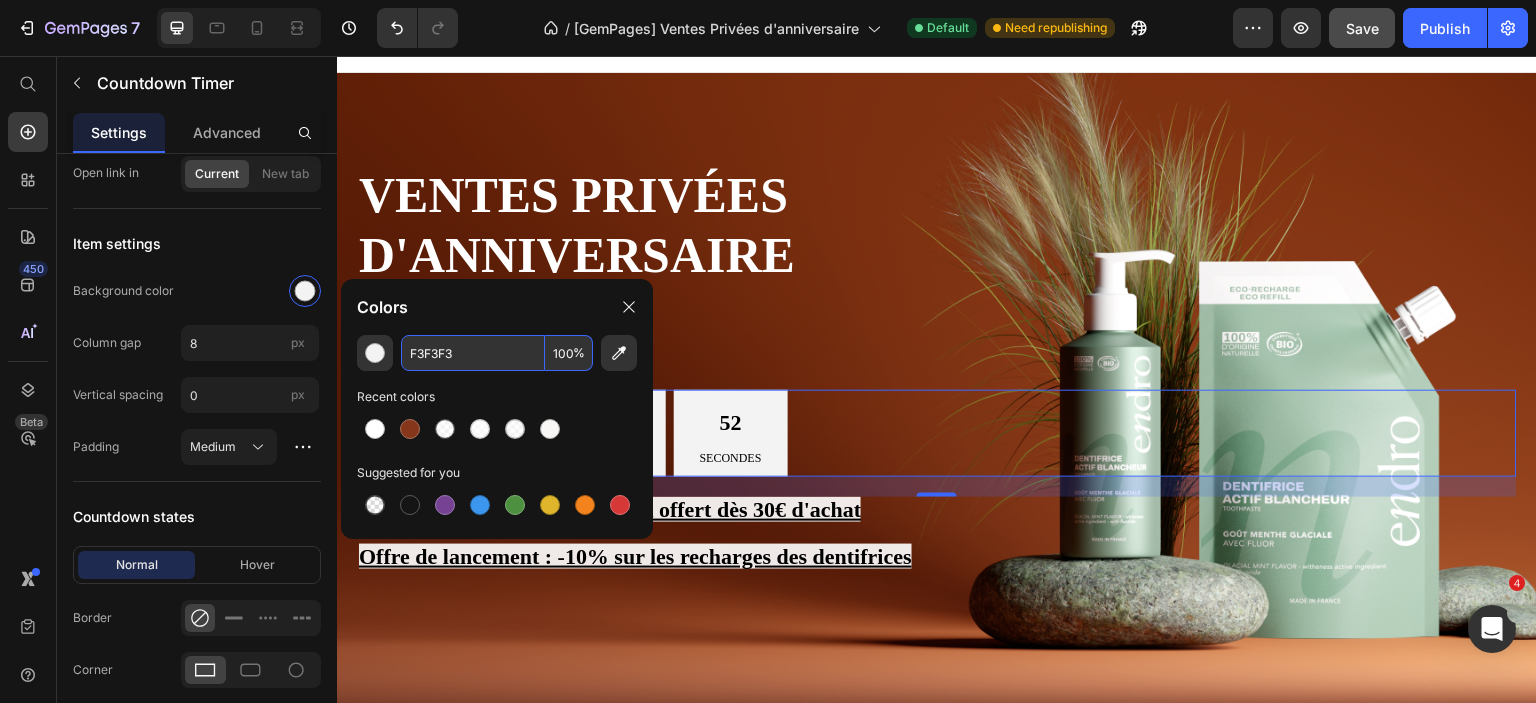 click on "100" at bounding box center (569, 353) 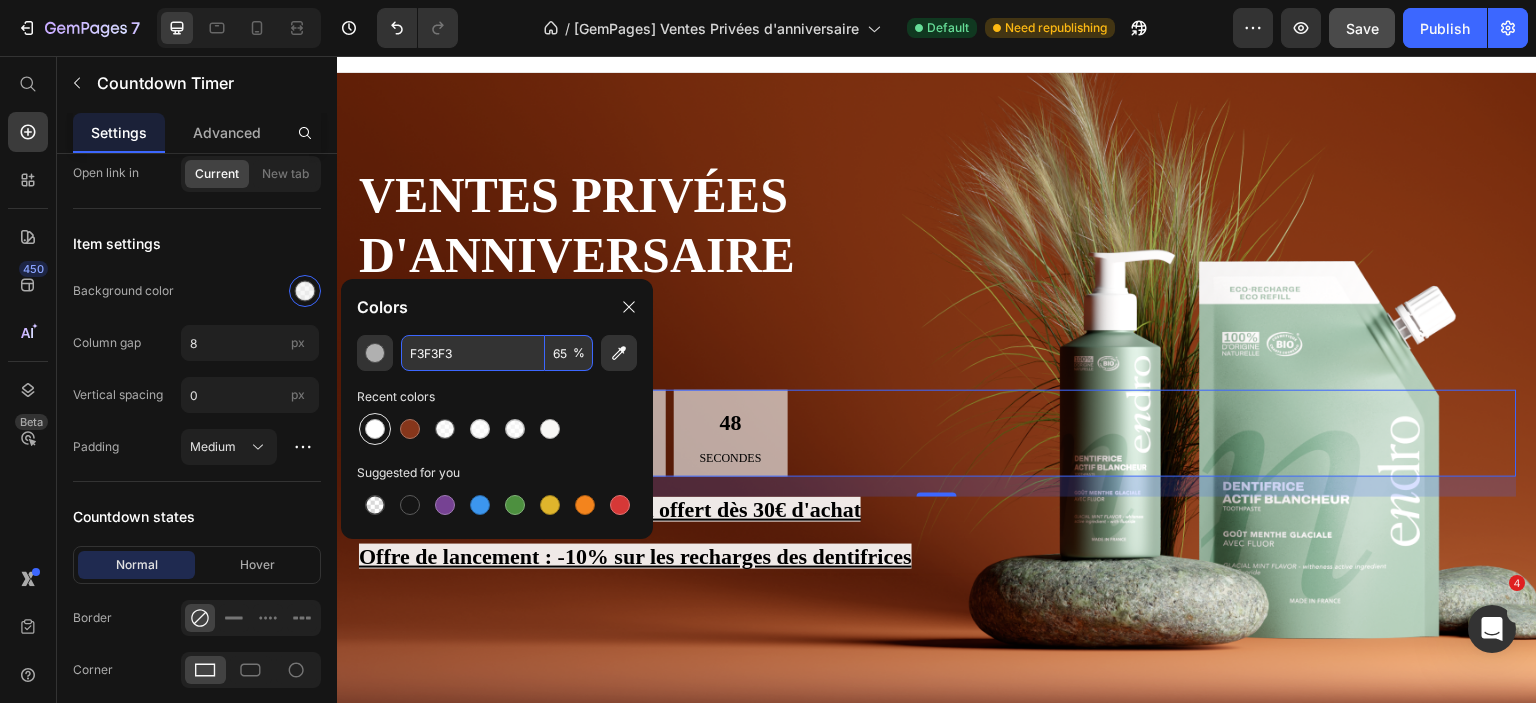 type on "65" 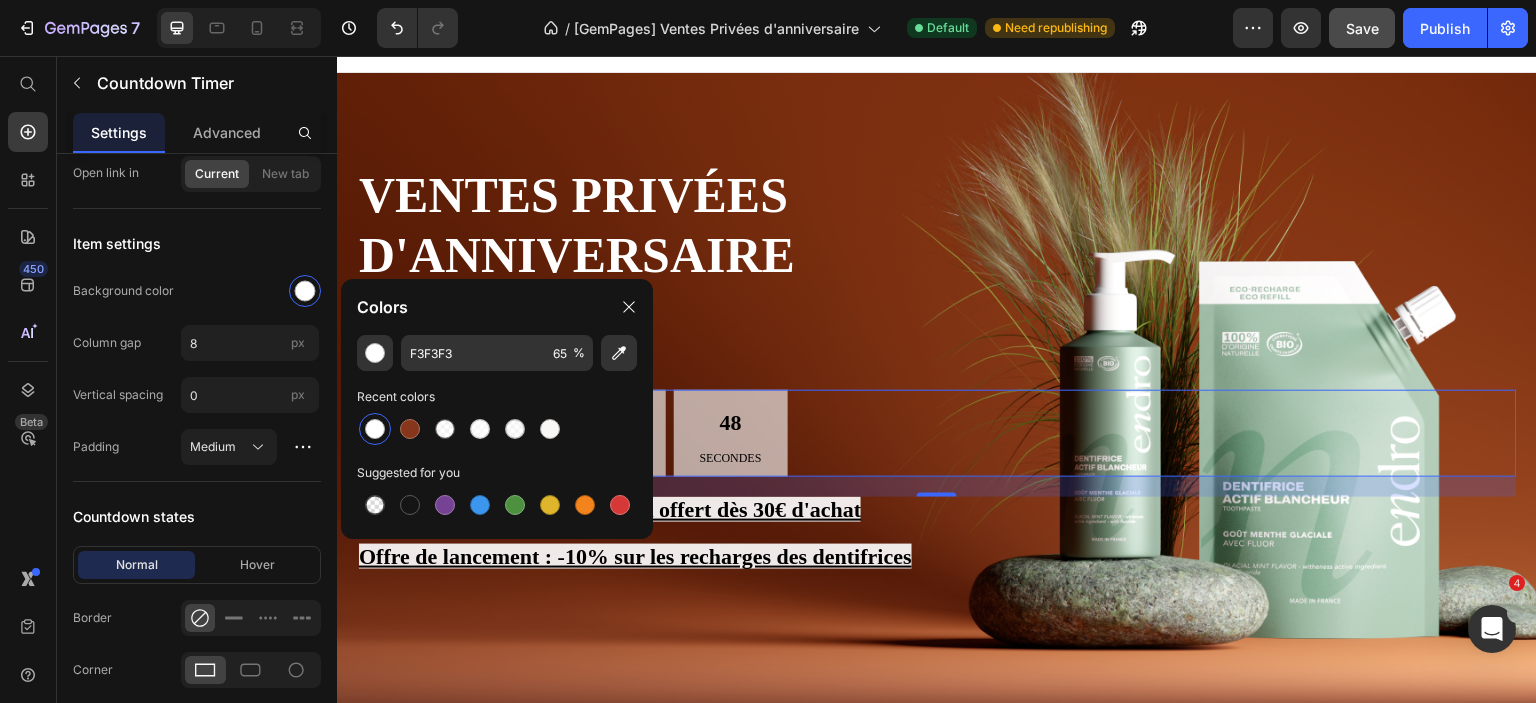 type on "FFFFFF" 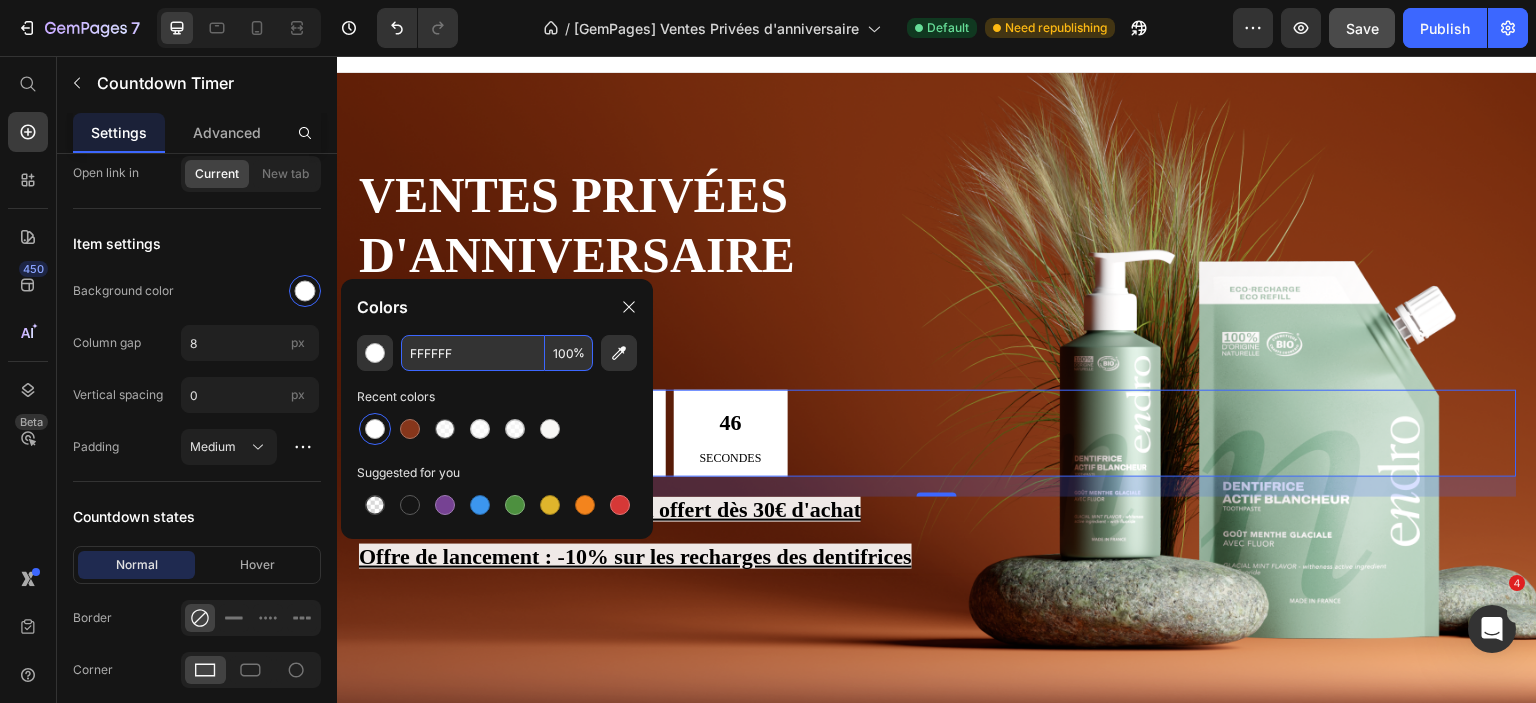 click on "100" at bounding box center [569, 353] 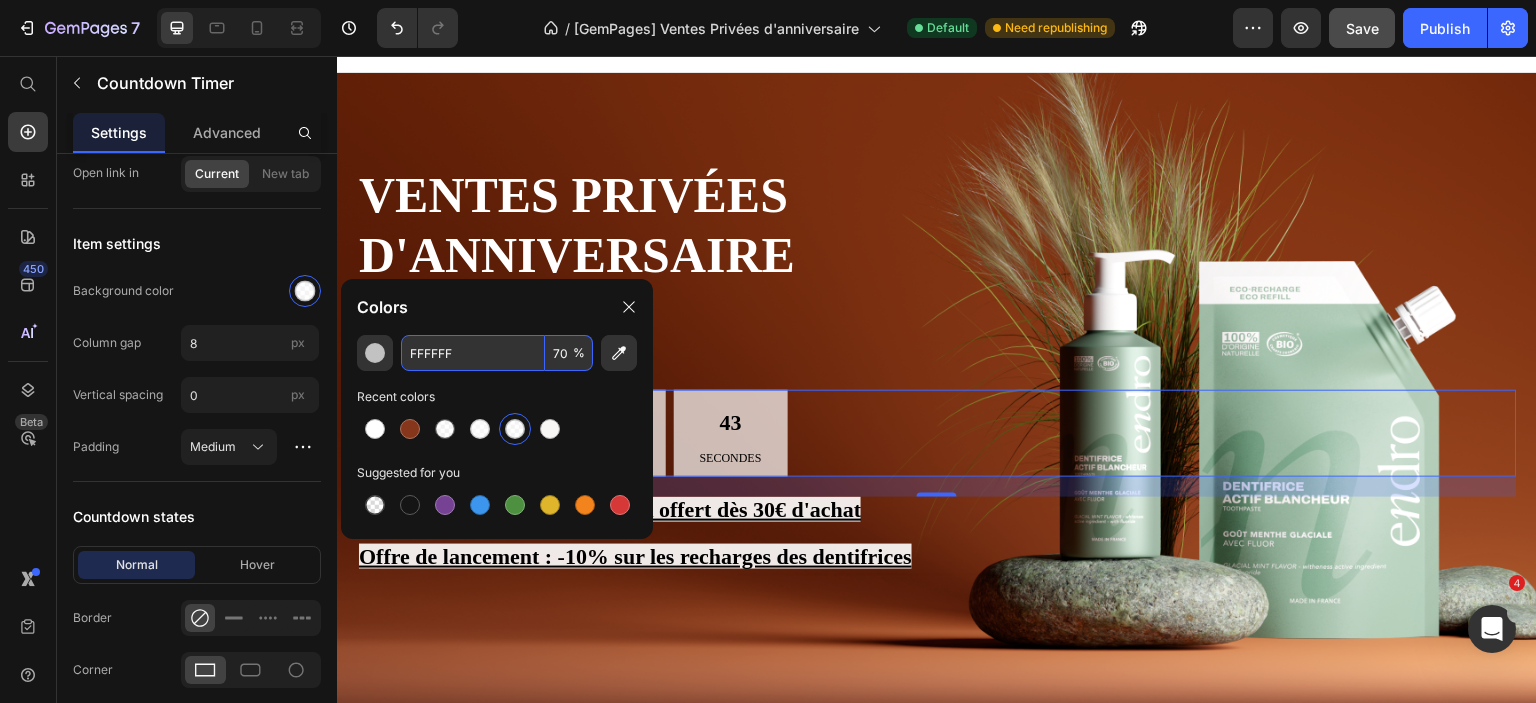 type on "70" 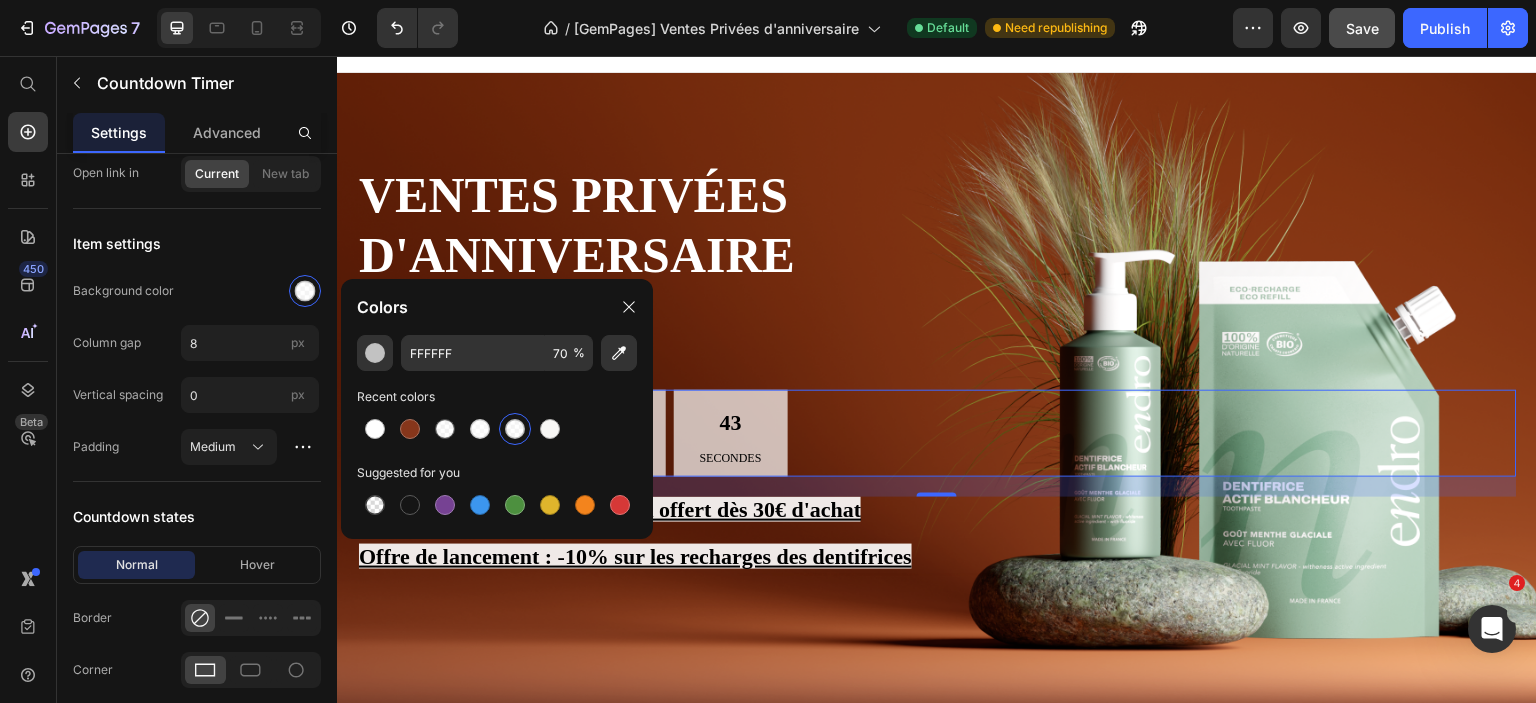 click on "Colors" 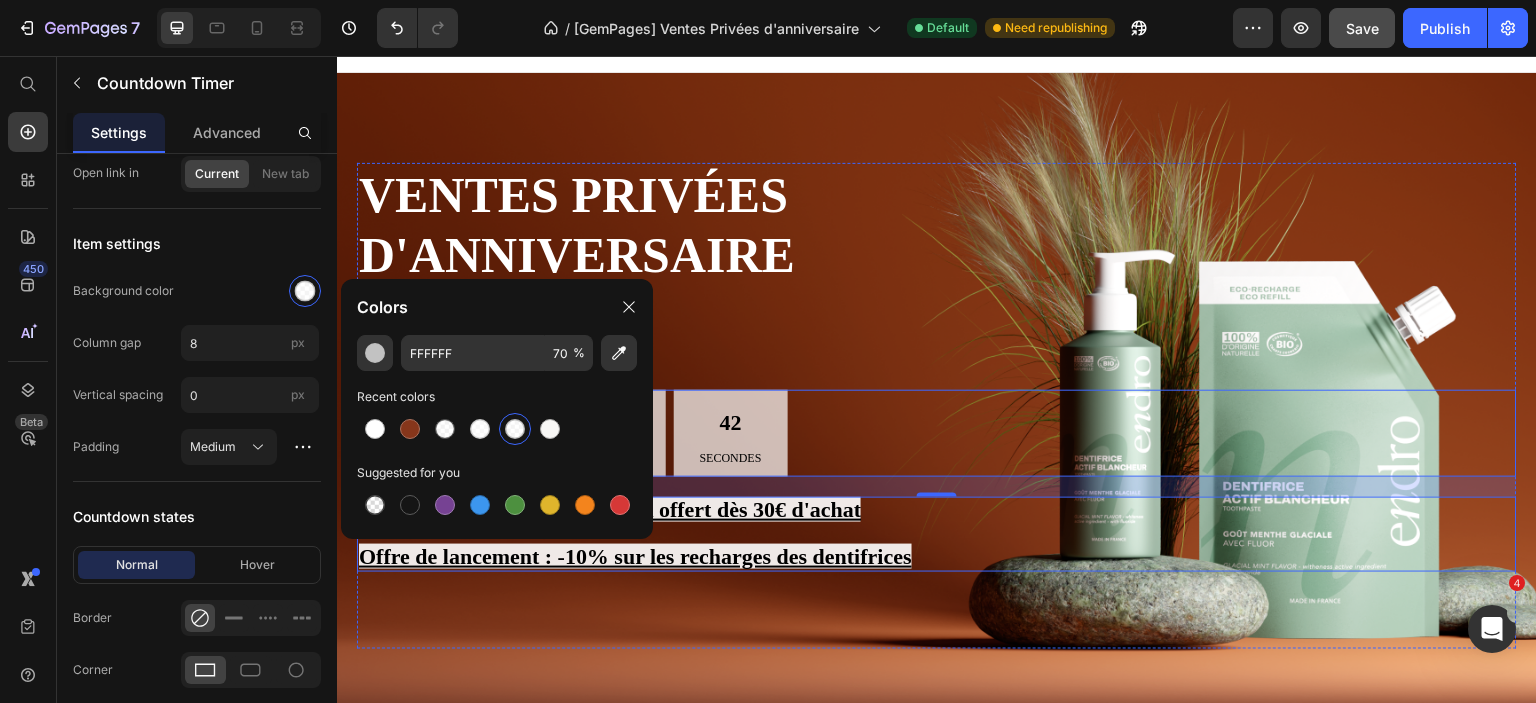 click at bounding box center (937, 534) 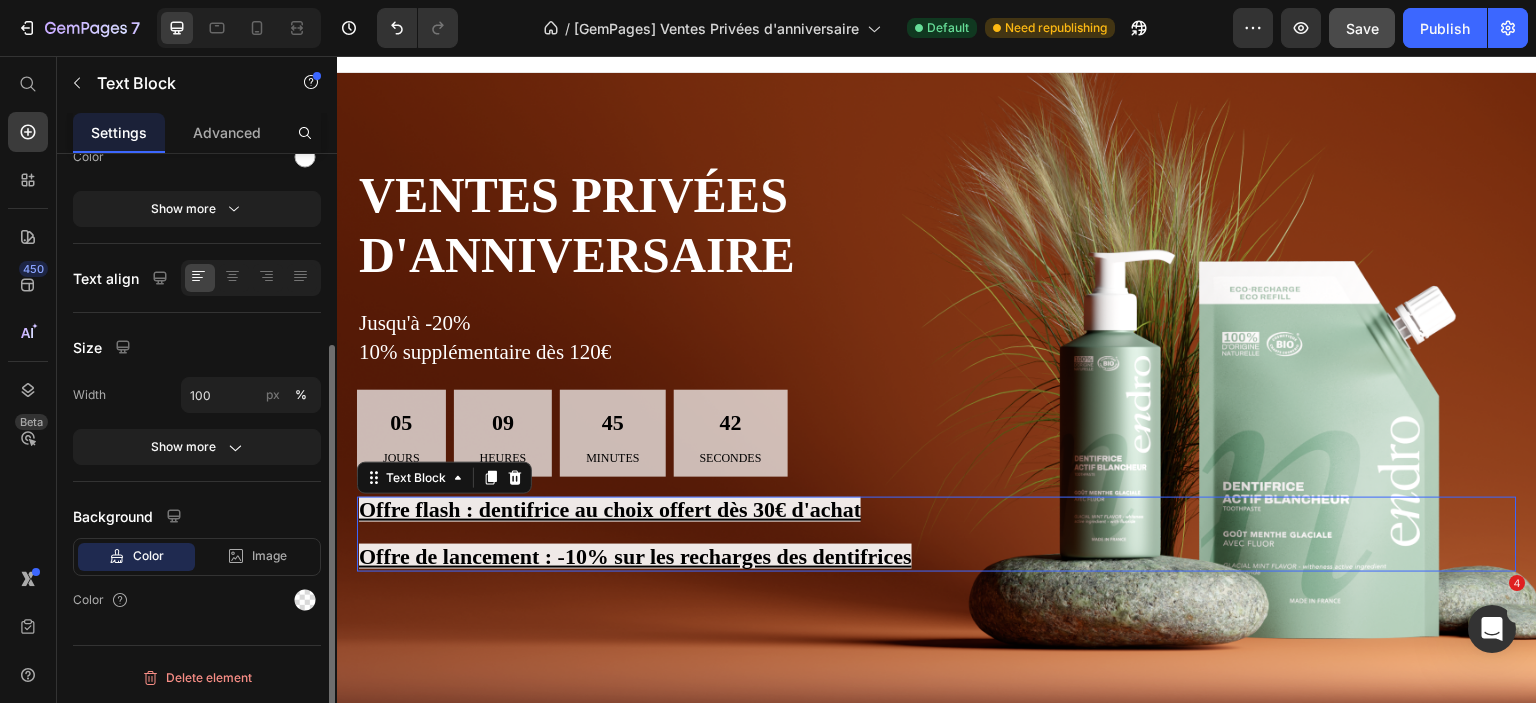 scroll, scrollTop: 0, scrollLeft: 0, axis: both 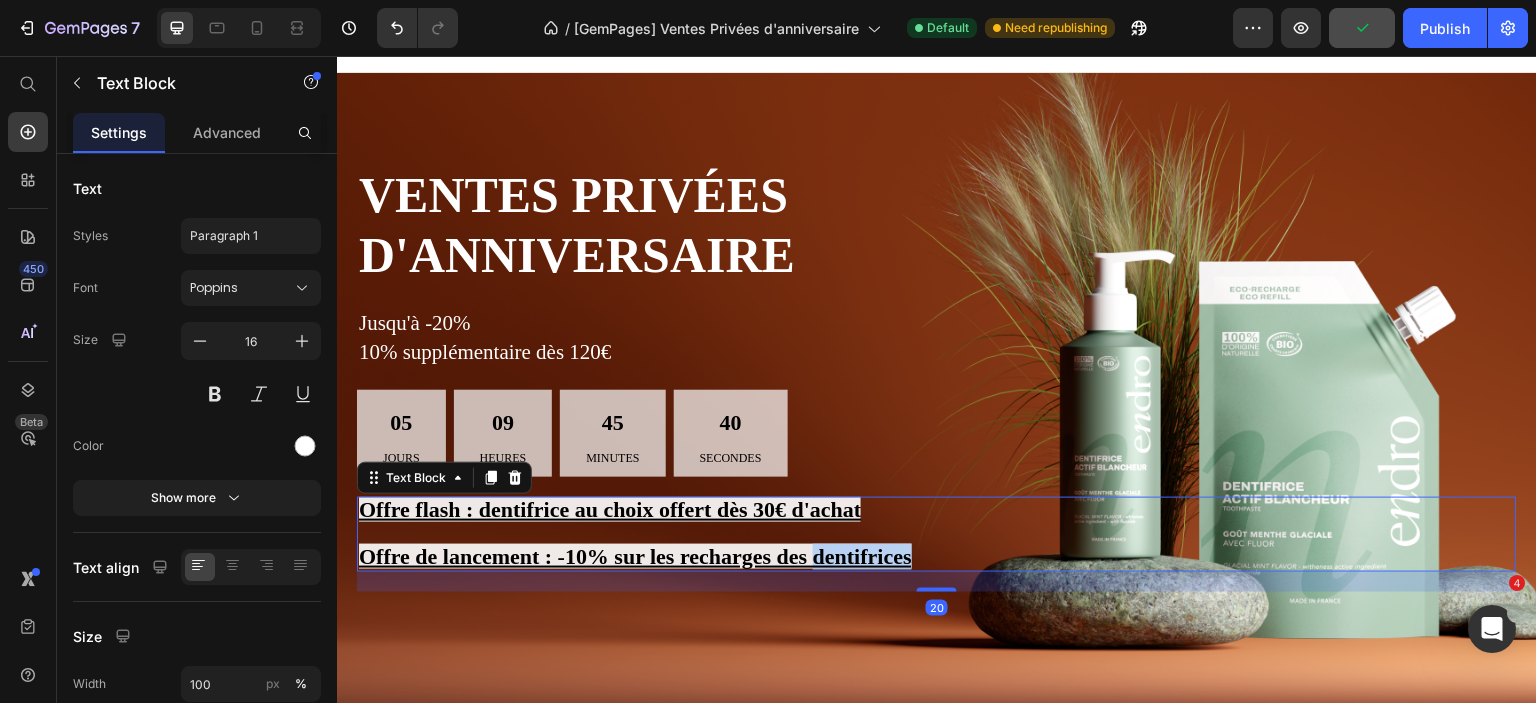 click on "Offre de lancement : -10% sur les recharges des dentifrices" at bounding box center [635, 556] 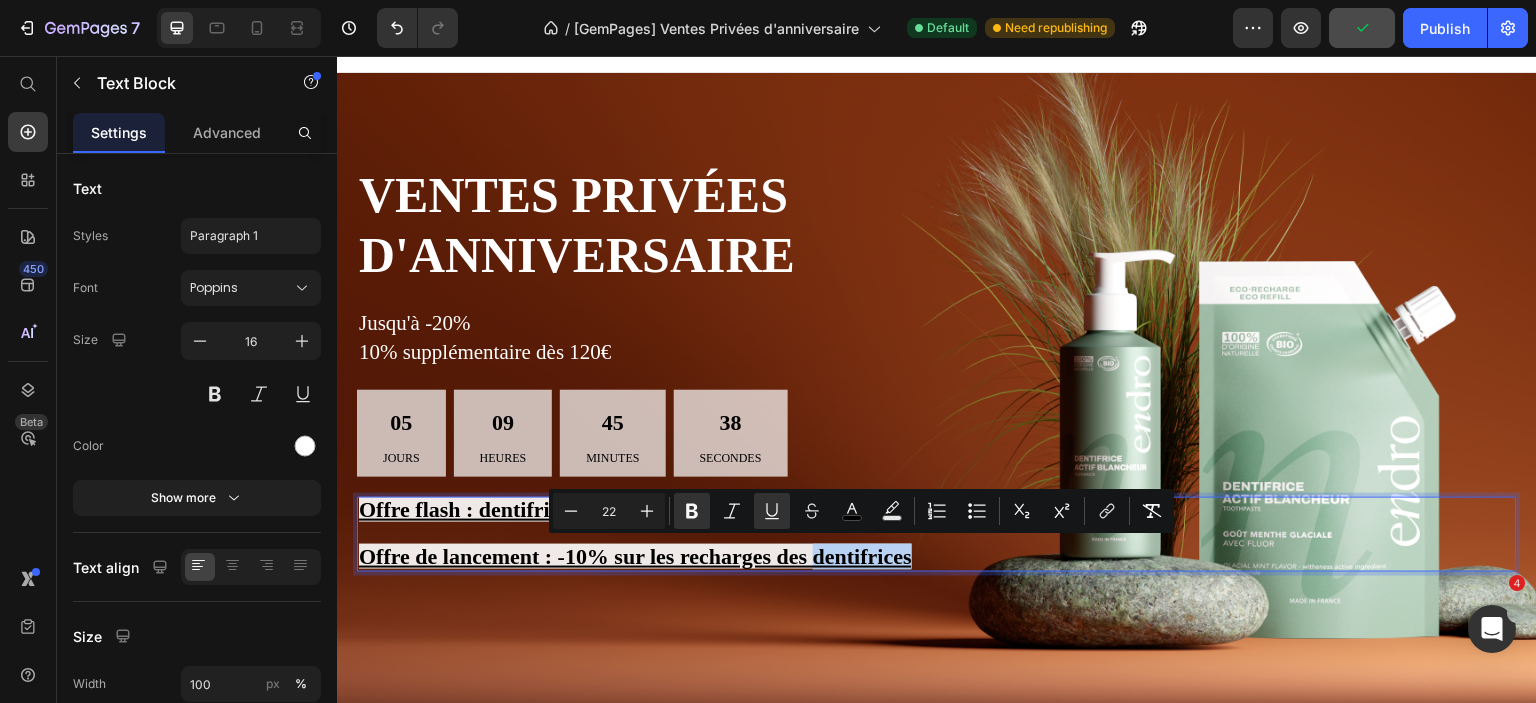 click on "Offre de lancement : -10% sur les recharges des dentifrices" at bounding box center [937, 558] 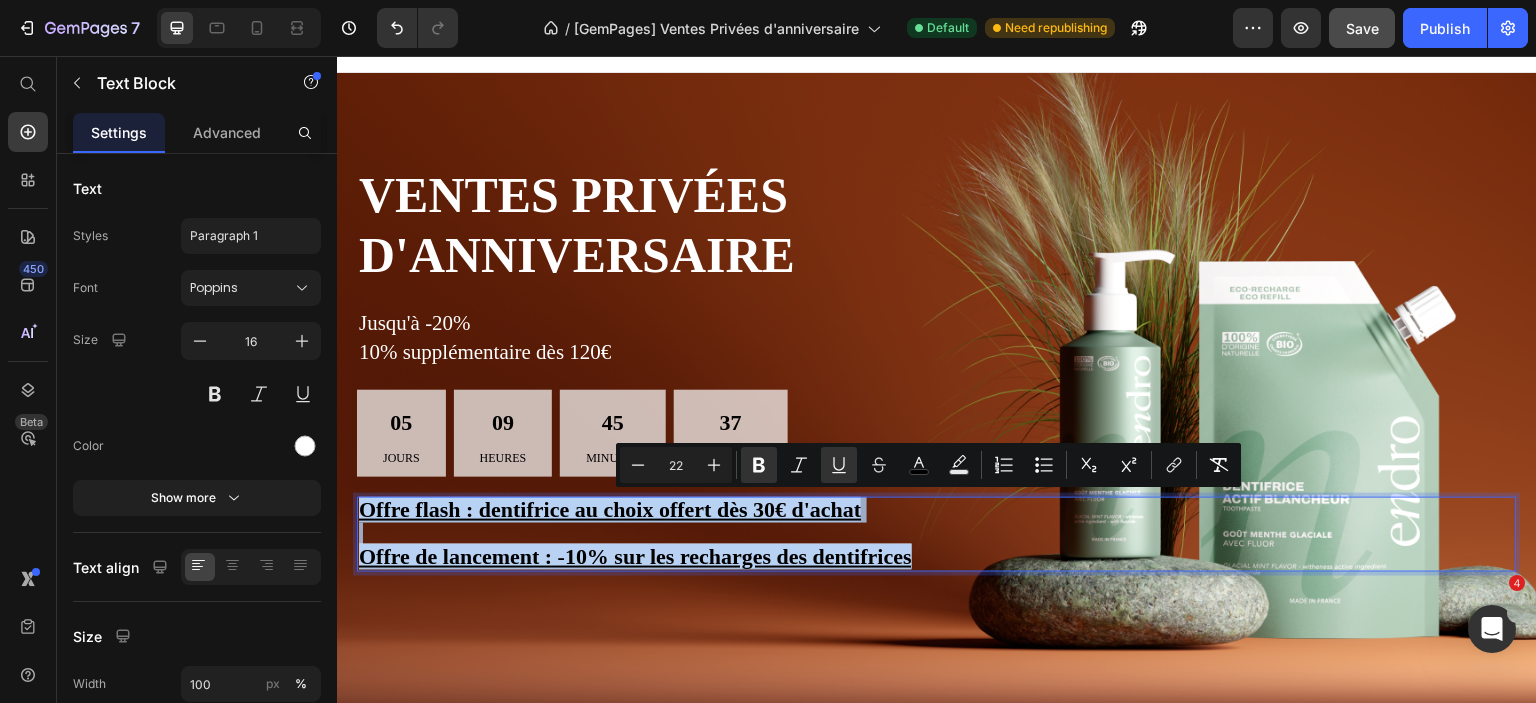 drag, startPoint x: 912, startPoint y: 559, endPoint x: 358, endPoint y: 512, distance: 555.9901 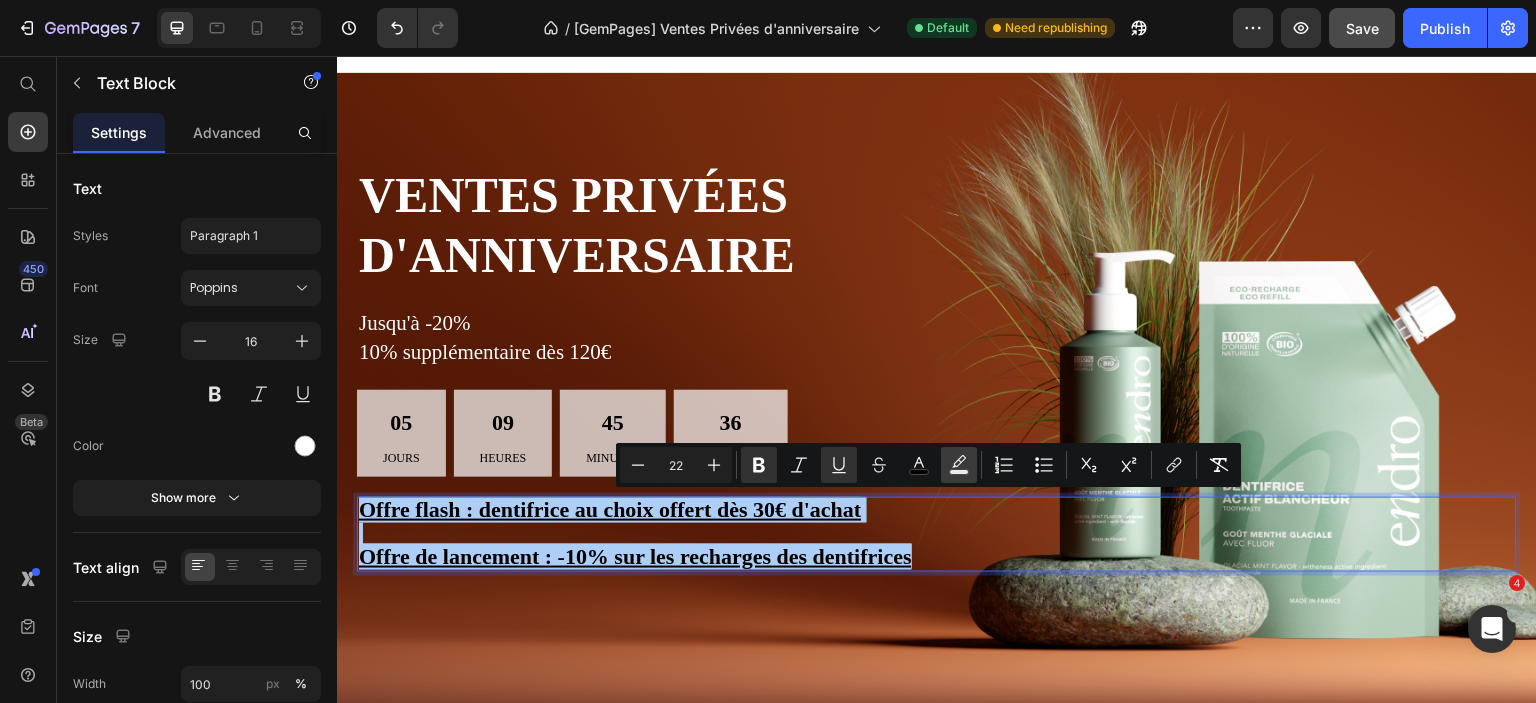 click 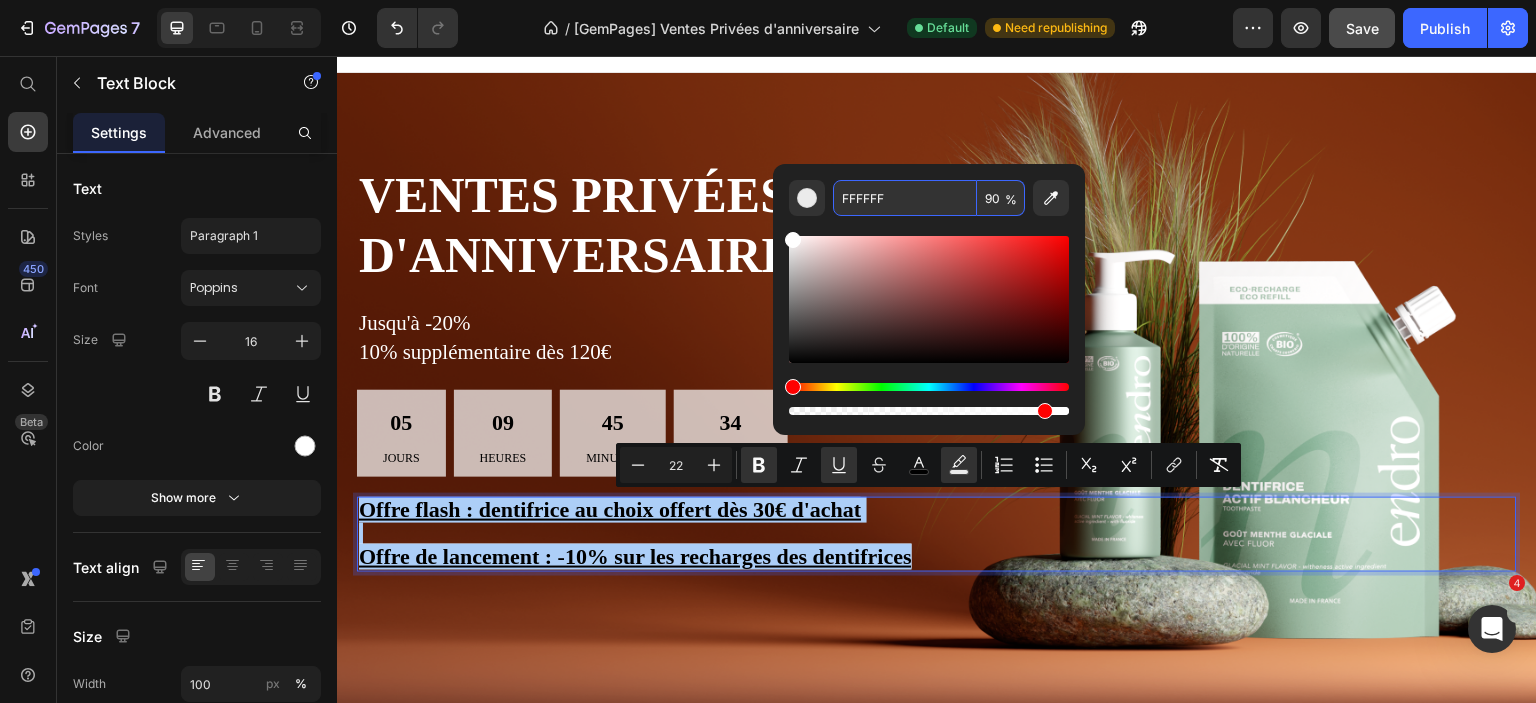 click on "90" at bounding box center [1001, 198] 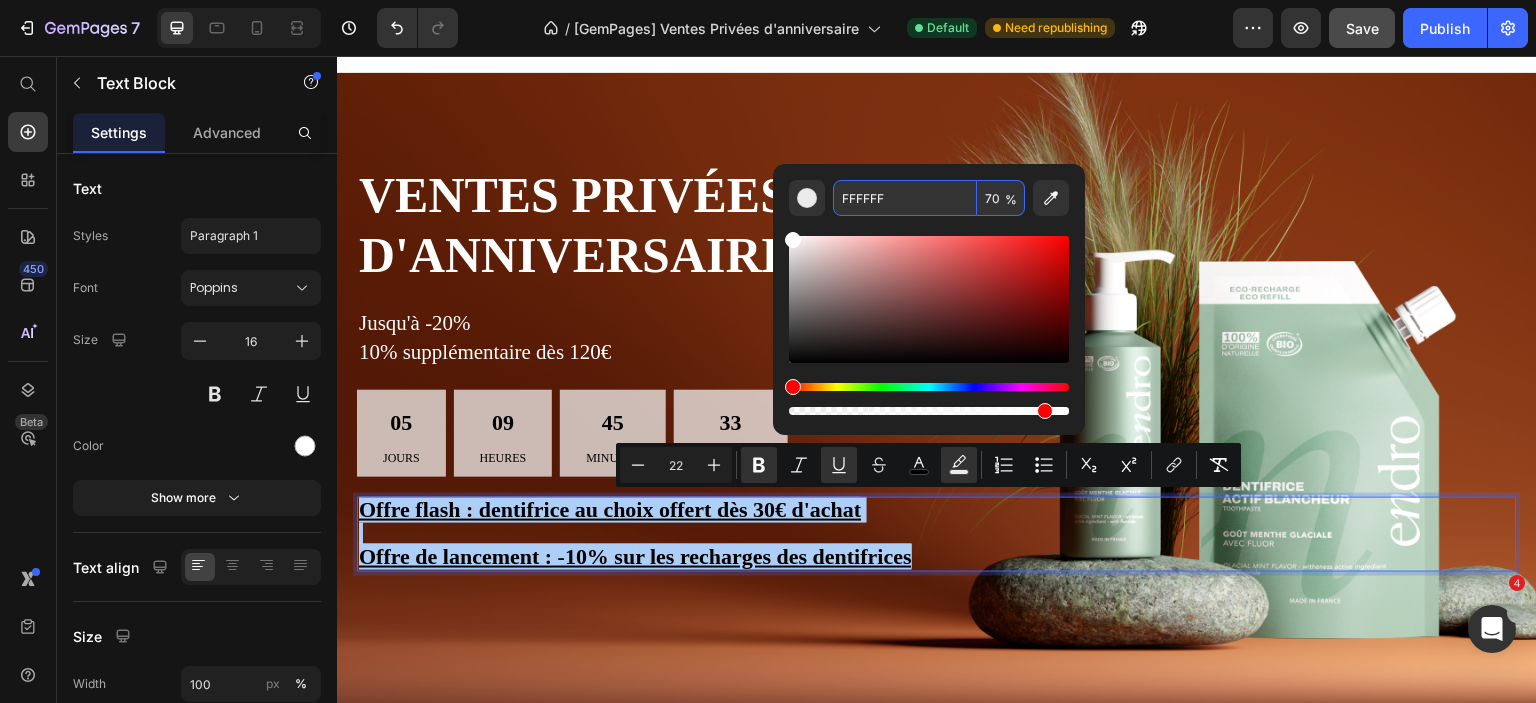 type on "70" 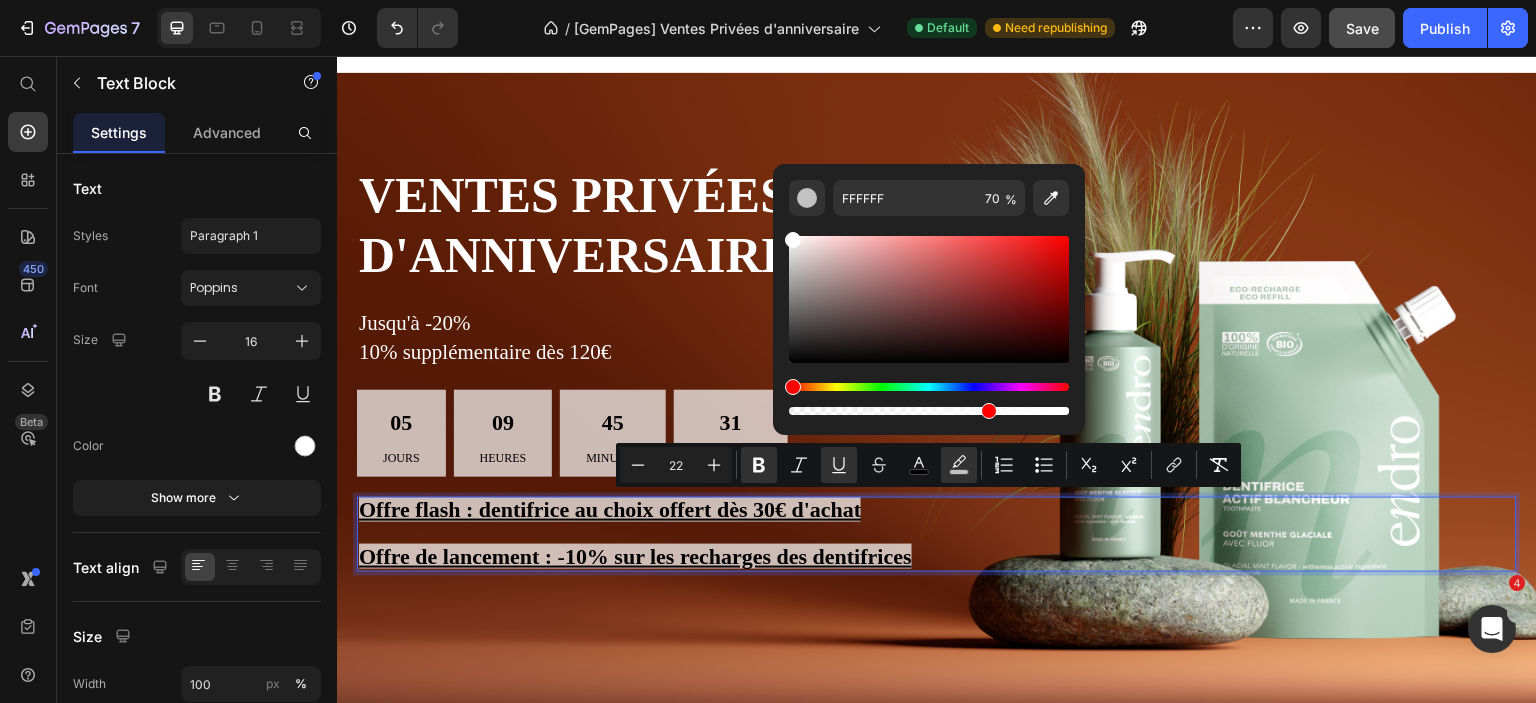 click on "FFFFFF 70 %" at bounding box center [929, 291] 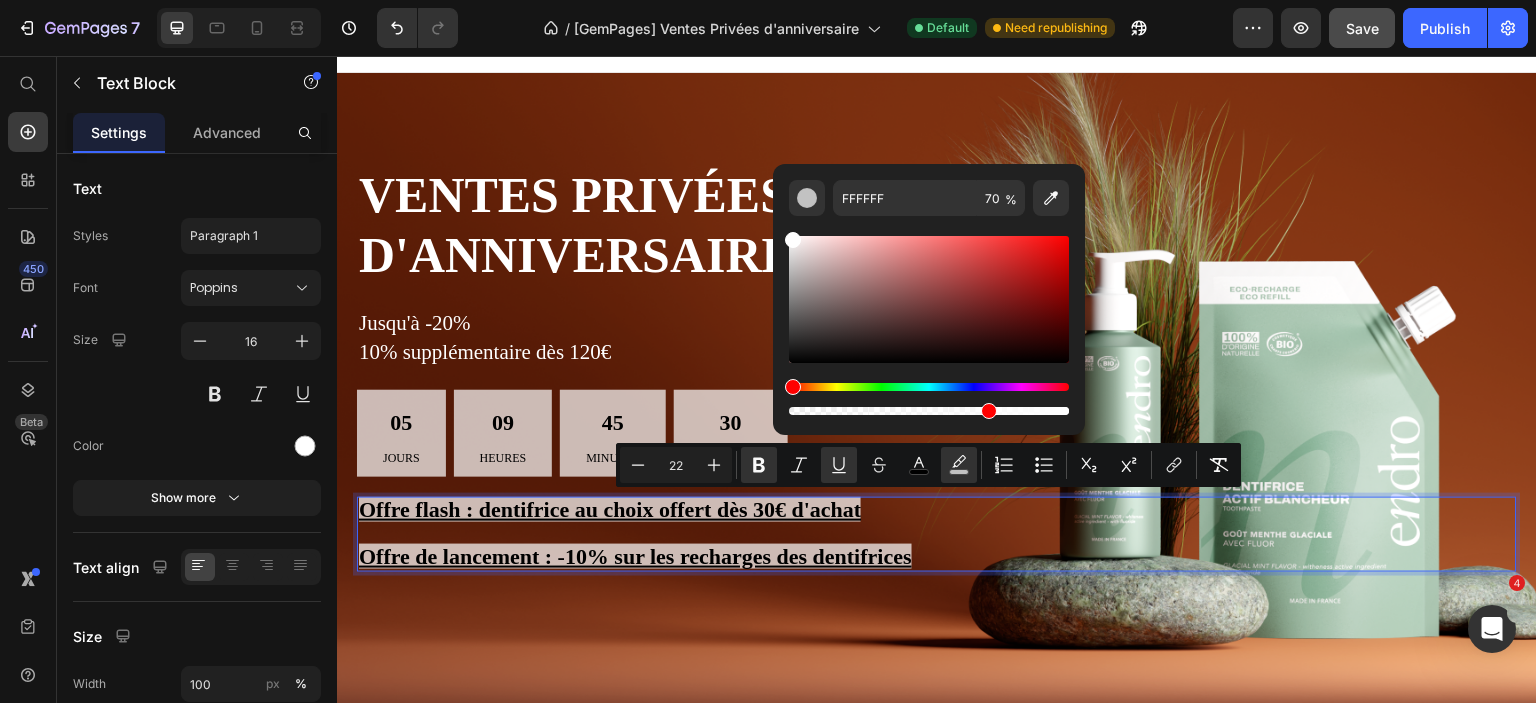 click on "FFFFFF 70 %" at bounding box center (929, 291) 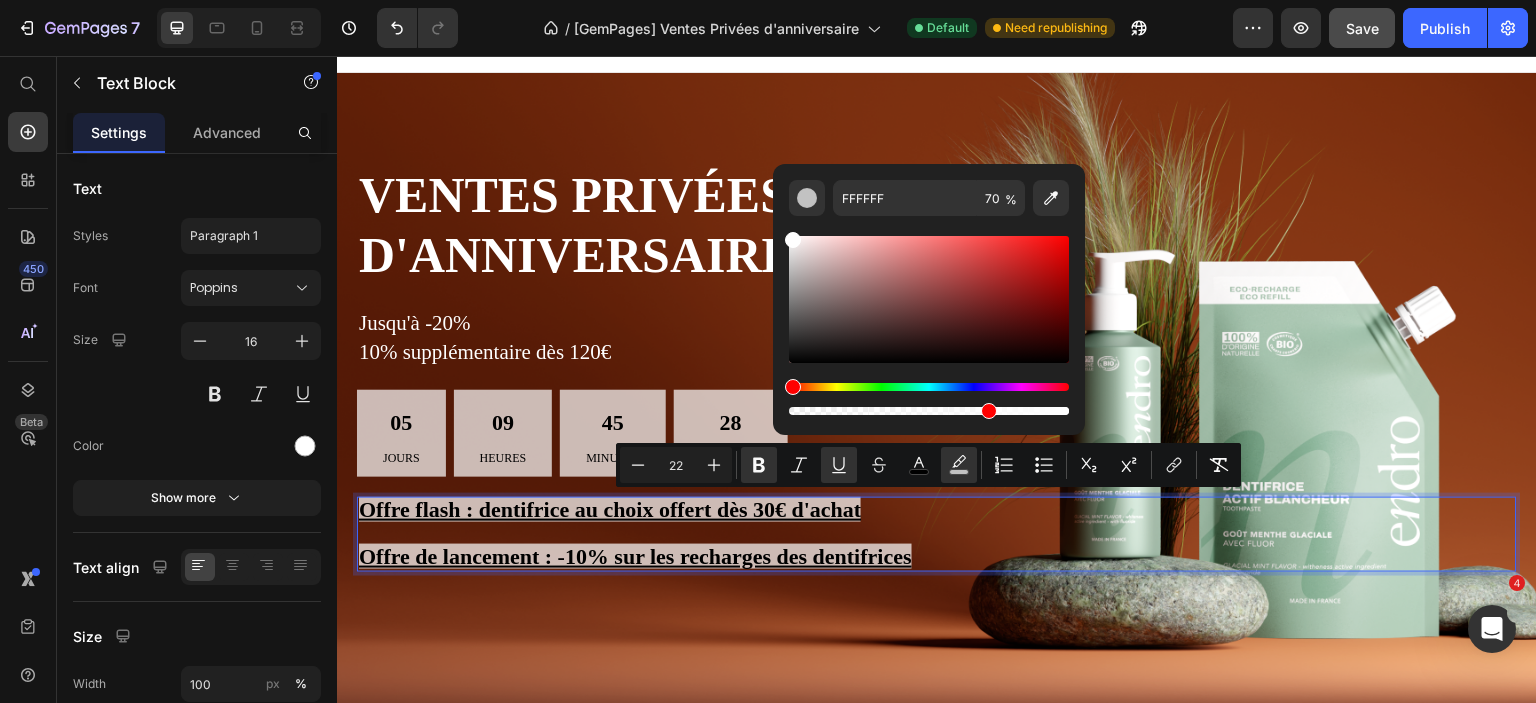 click on "Ventes privées d'anniversaire Heading Jusqu'à -20% 10% supplémentaire dès 120€ Text Block 05 jours 09 Heures 45 Minutes 28 Secondes Countdown Timer Offre flash : dentifrice au choix offert dès 30€ d'achat Offre de lancement : -10% sur les recharges des dentifrices Text Block   20 Text Block Row Section 1" at bounding box center (937, 406) 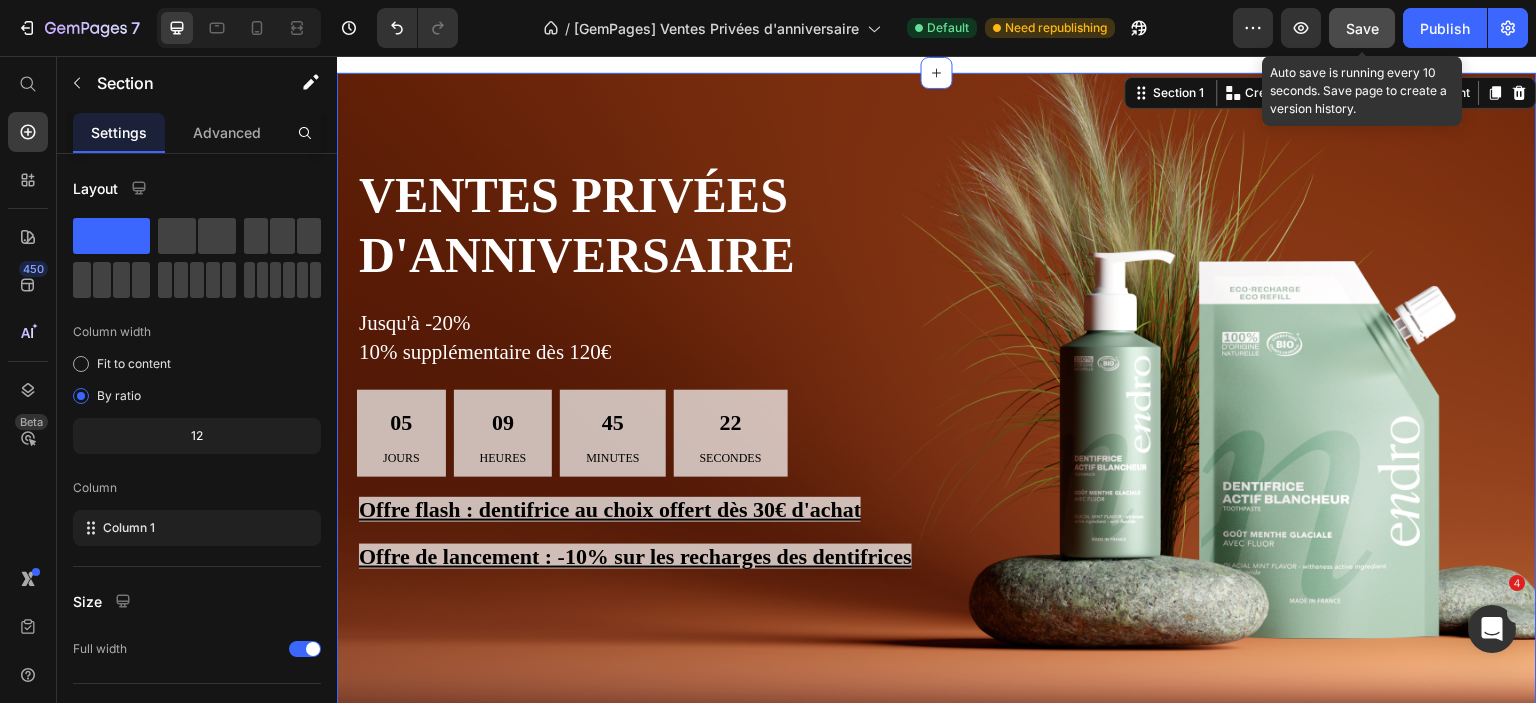 click on "Save" 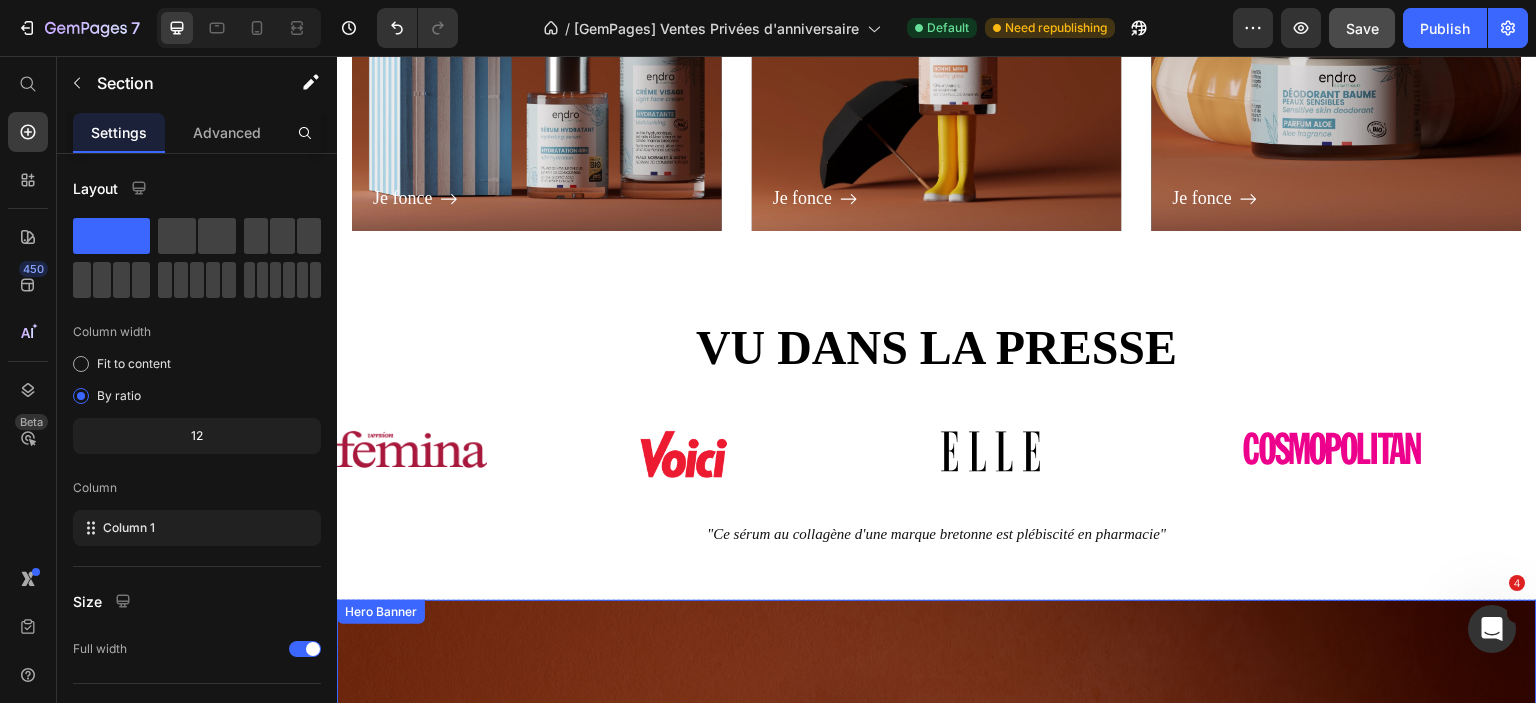 scroll, scrollTop: 5124, scrollLeft: 0, axis: vertical 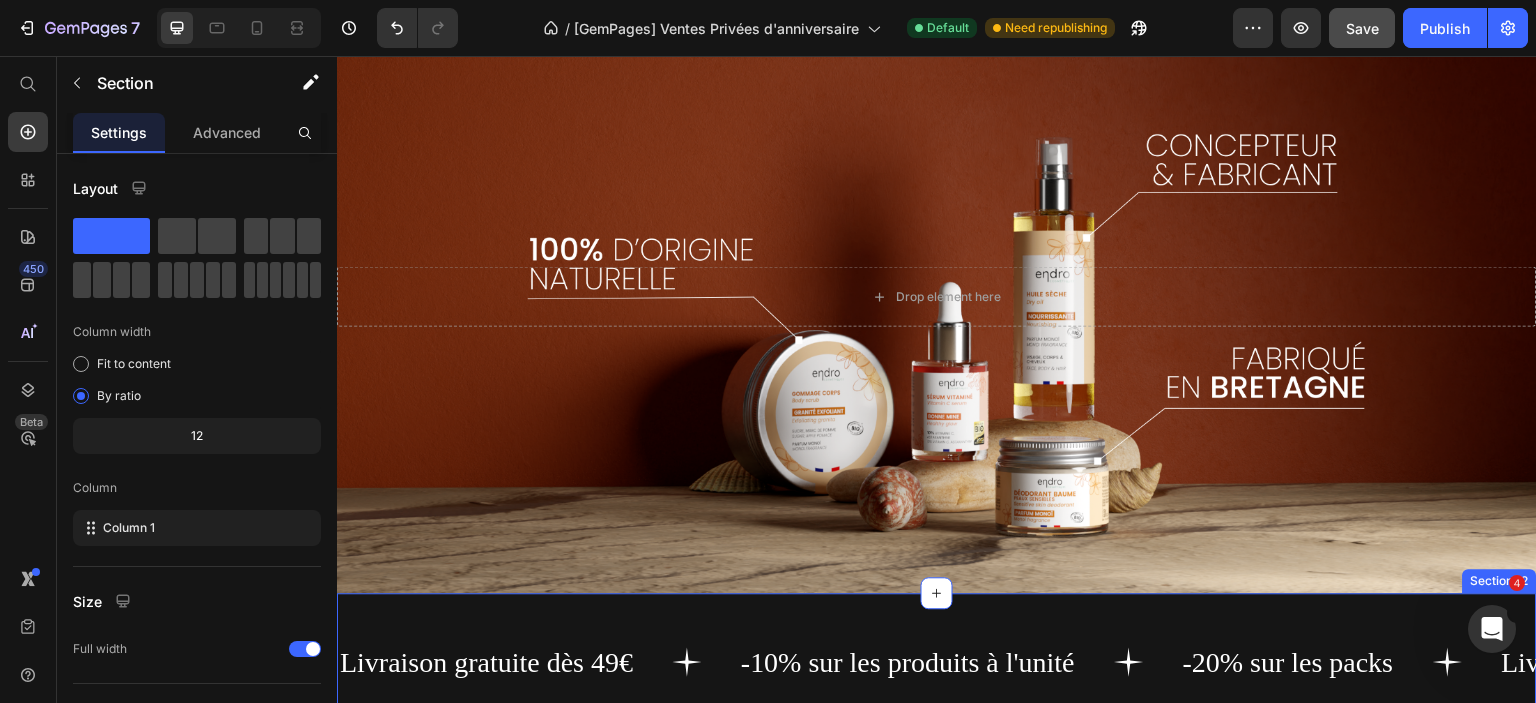 click on "Livraison gratuite dès 49€ Text
-10% sur les produits à l'unité Text
-20% sur les packs Text
Livraison gratuite dès 49€ Text
-10% sur les produits à l'unité Text
-20% sur les packs Text
Livraison gratuite dès 49€ Text
-10% sur les produits à l'unité Text
-20% sur les packs Text
Livraison gratuite dès 49€ Text
-10% sur les produits à l'unité Text
-20% sur les packs Text
Livraison gratuite dès 49€ Text
-10% sur les produits à l'unité Text
-20% sur les packs Text
Livraison gratuite dès 49€ Text
-10% sur les produits à l'unité Text
-20% sur les packs Text
Marquee Section 12" at bounding box center (937, 662) 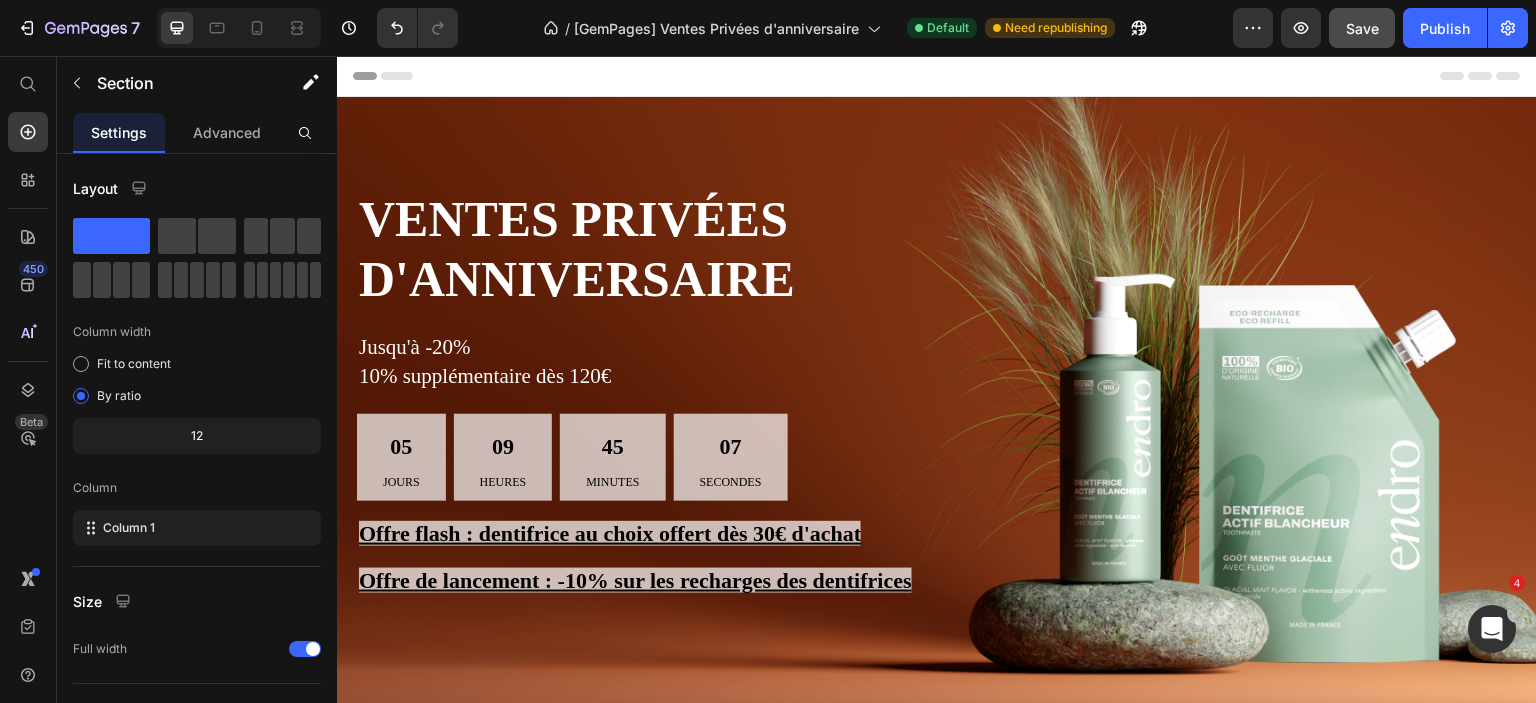 scroll, scrollTop: 300, scrollLeft: 0, axis: vertical 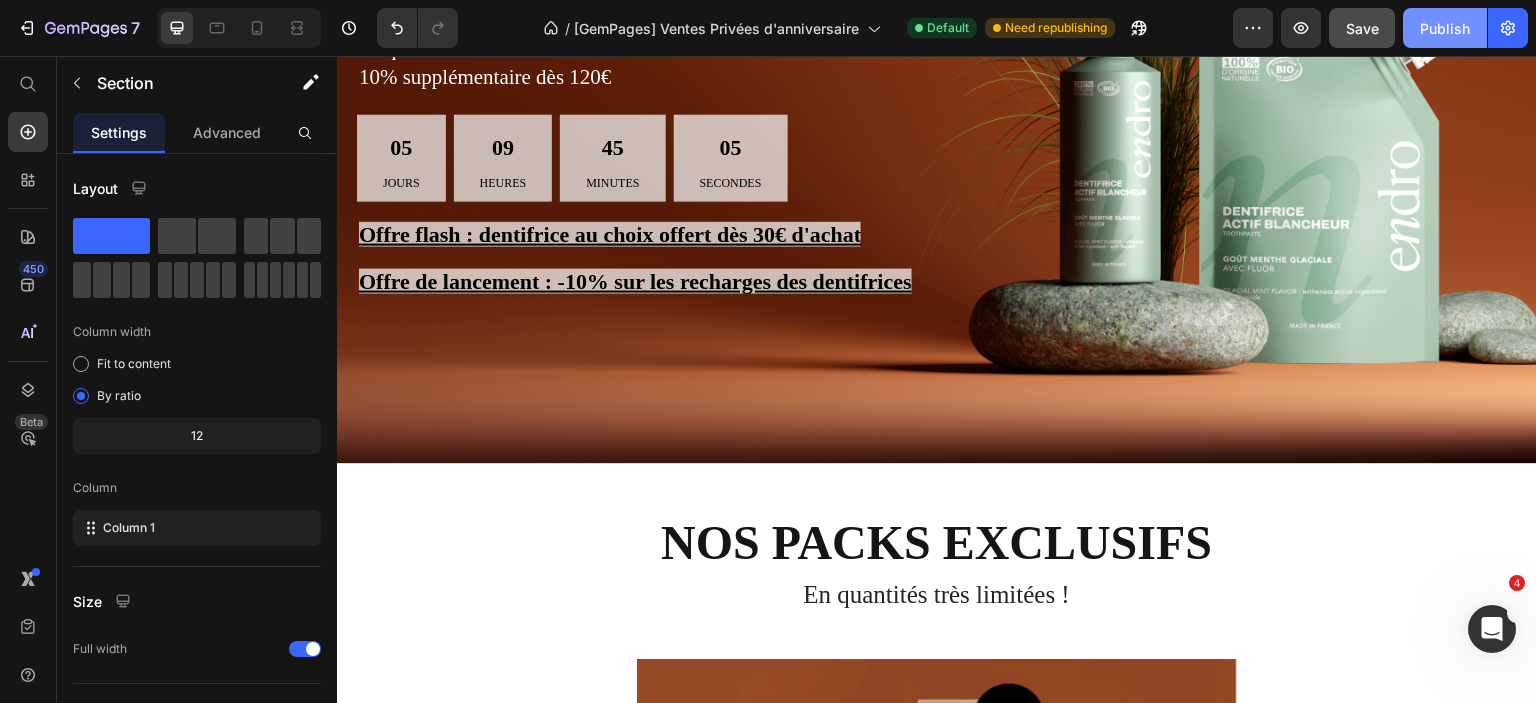 click on "Publish" at bounding box center [1445, 28] 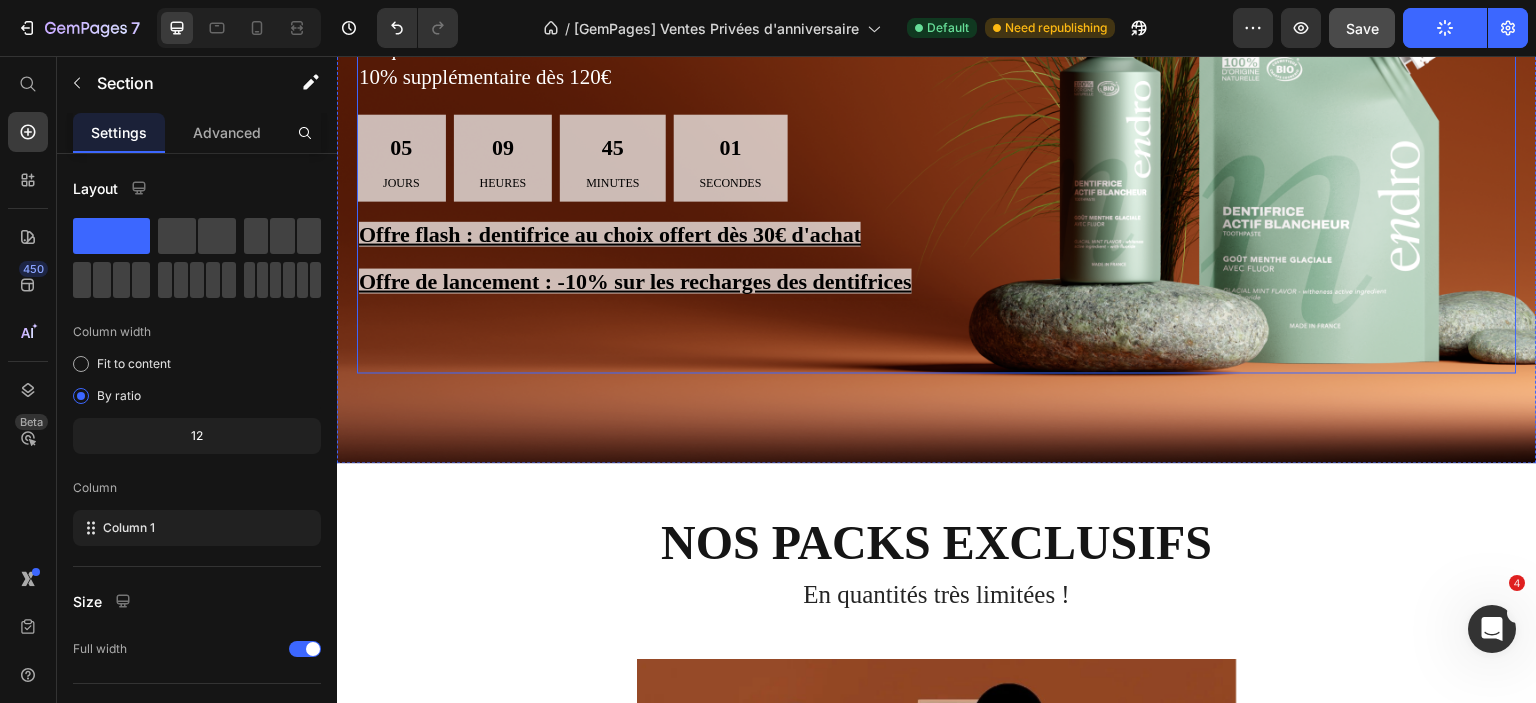 scroll, scrollTop: 0, scrollLeft: 0, axis: both 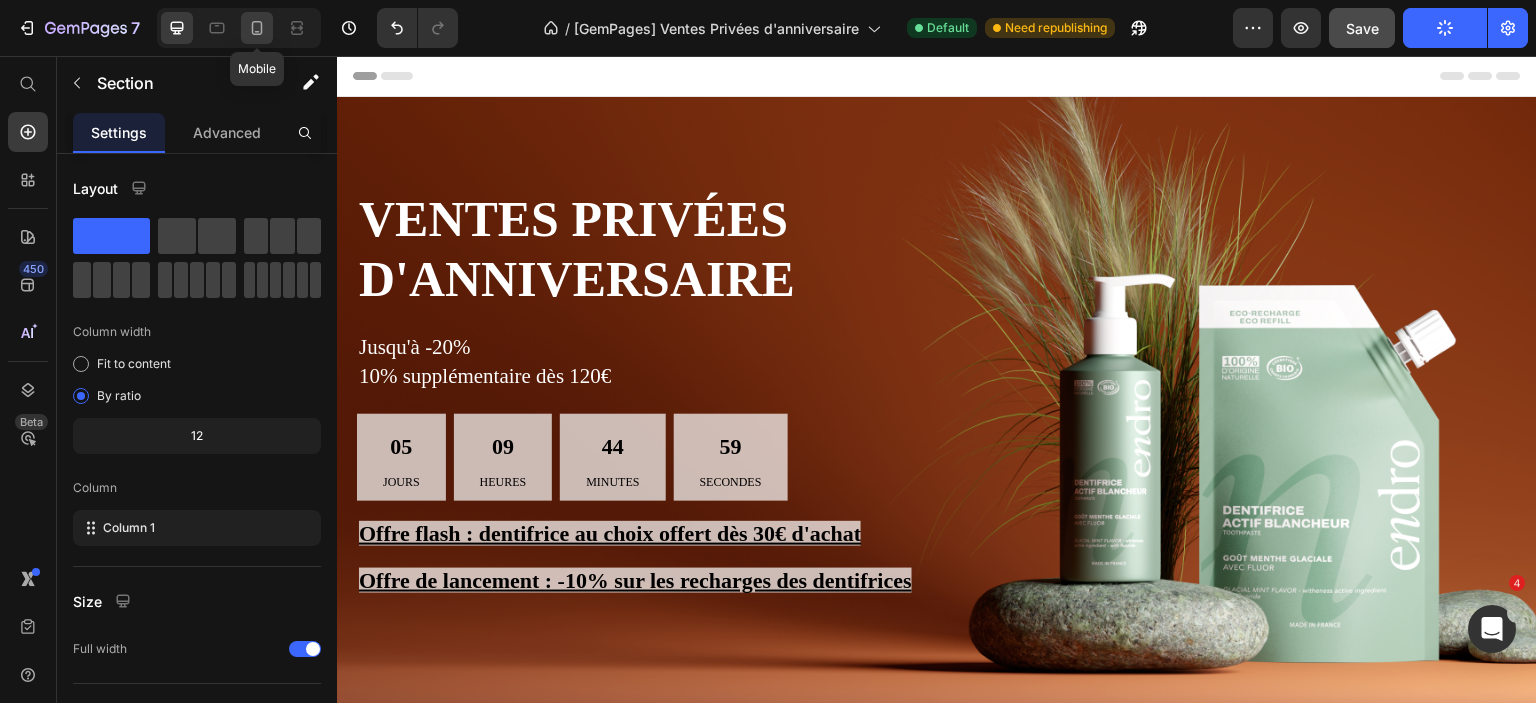 click 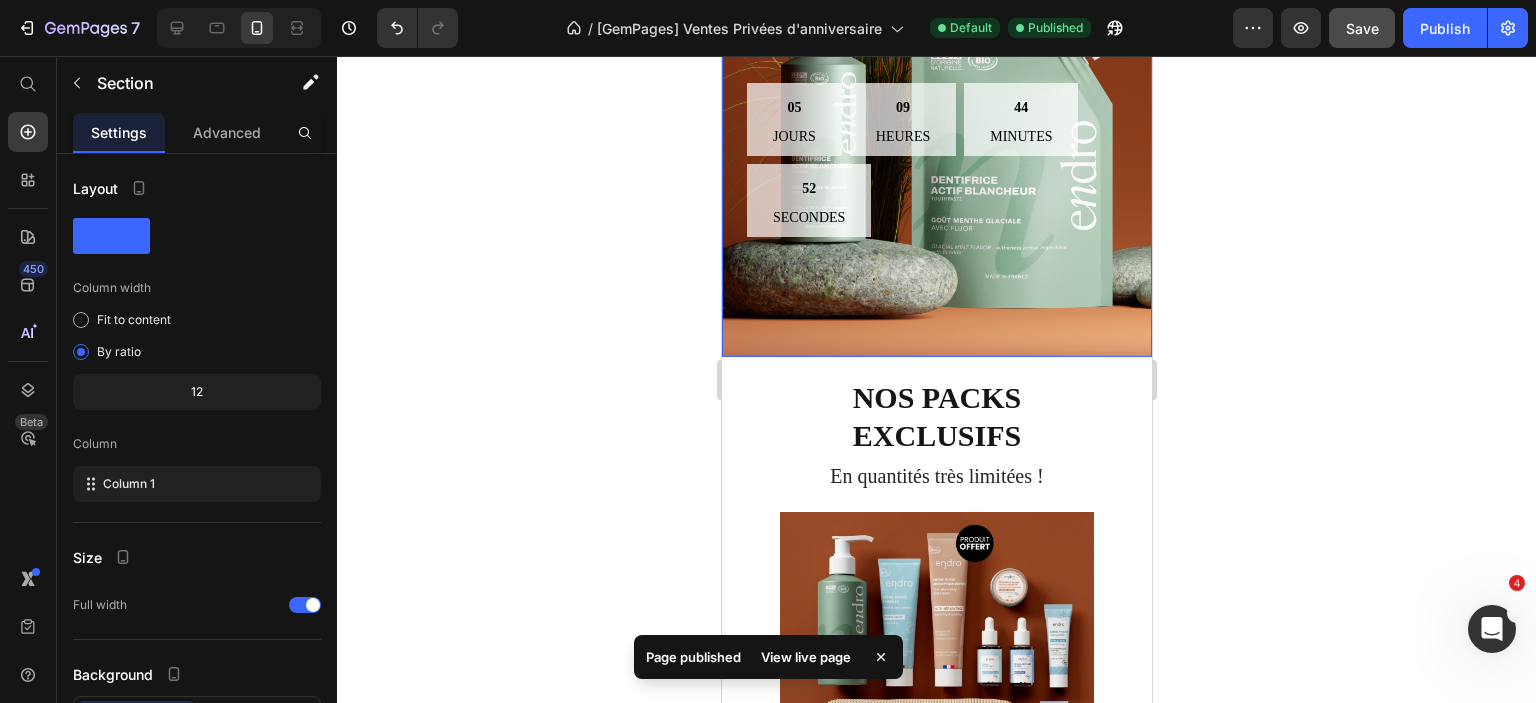 scroll, scrollTop: 0, scrollLeft: 0, axis: both 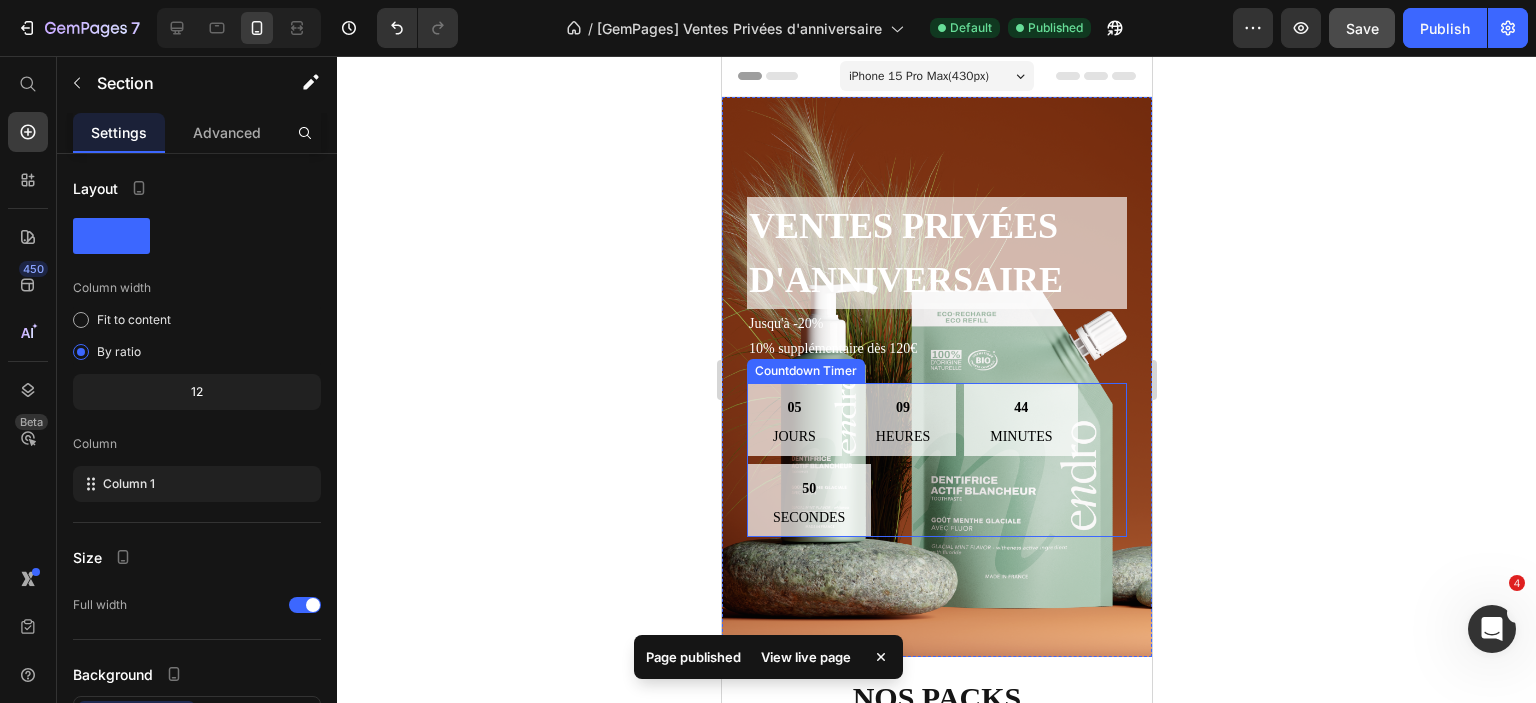 click on "05 jours 09 Heures 44 Minutes 50 Secondes" at bounding box center (936, 460) 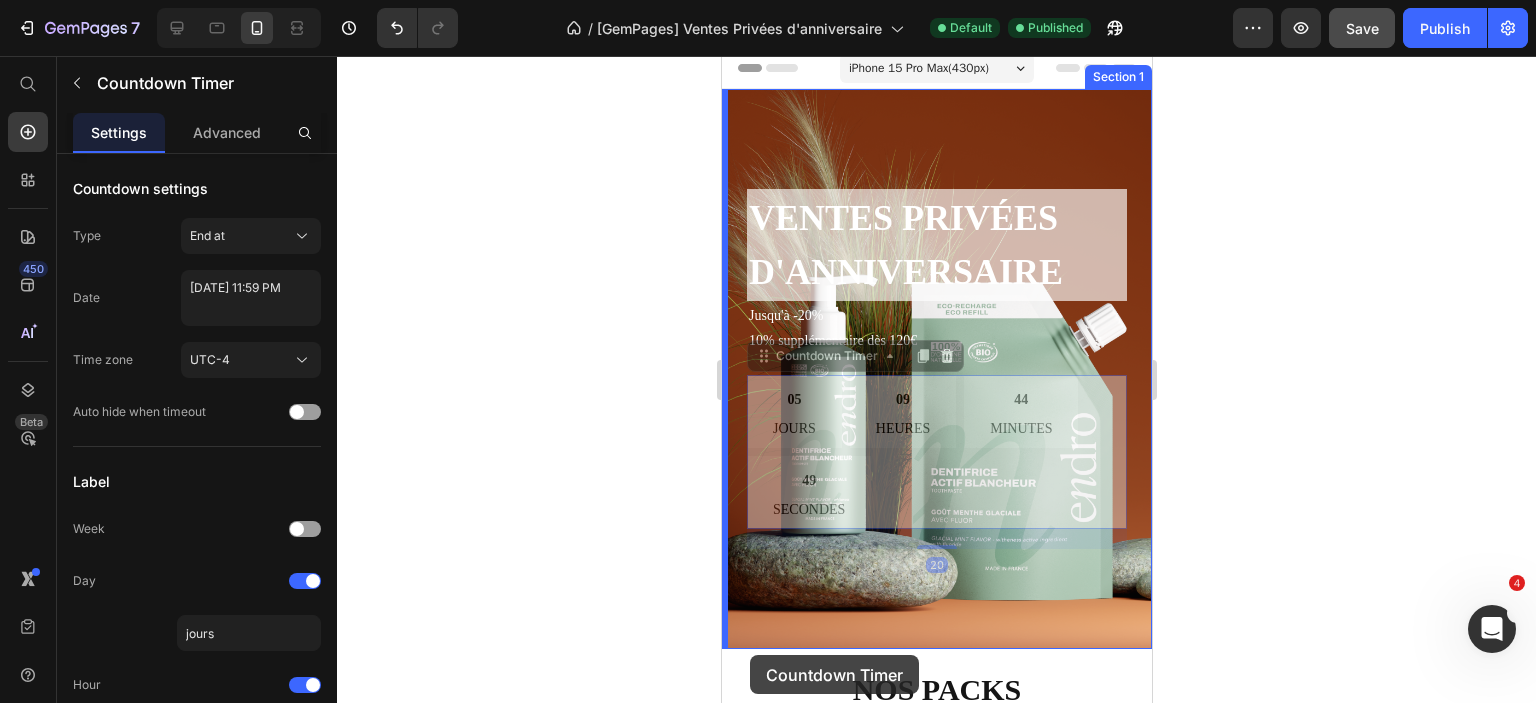 drag, startPoint x: 933, startPoint y: 484, endPoint x: 749, endPoint y: 654, distance: 250.51147 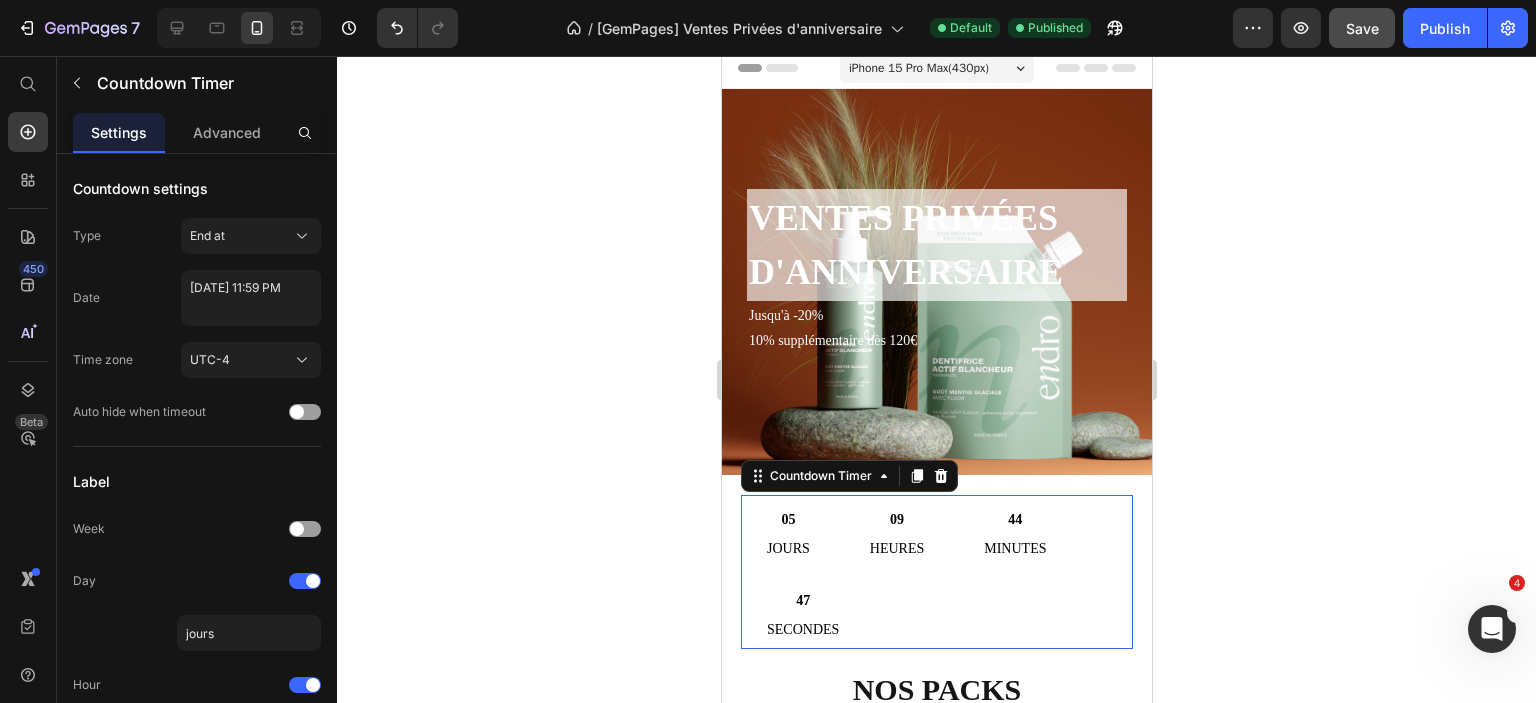 scroll, scrollTop: 44, scrollLeft: 0, axis: vertical 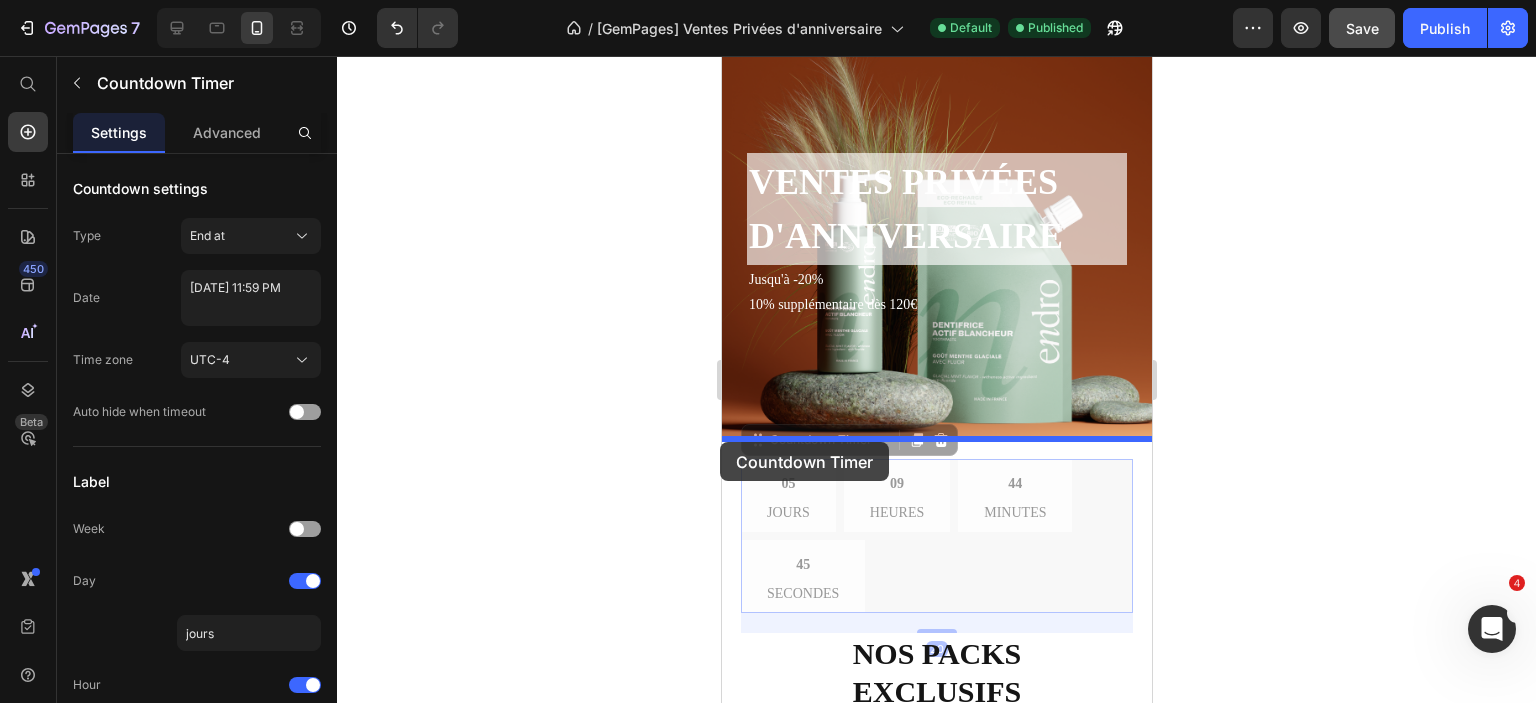 drag, startPoint x: 810, startPoint y: 446, endPoint x: 719, endPoint y: 442, distance: 91.08787 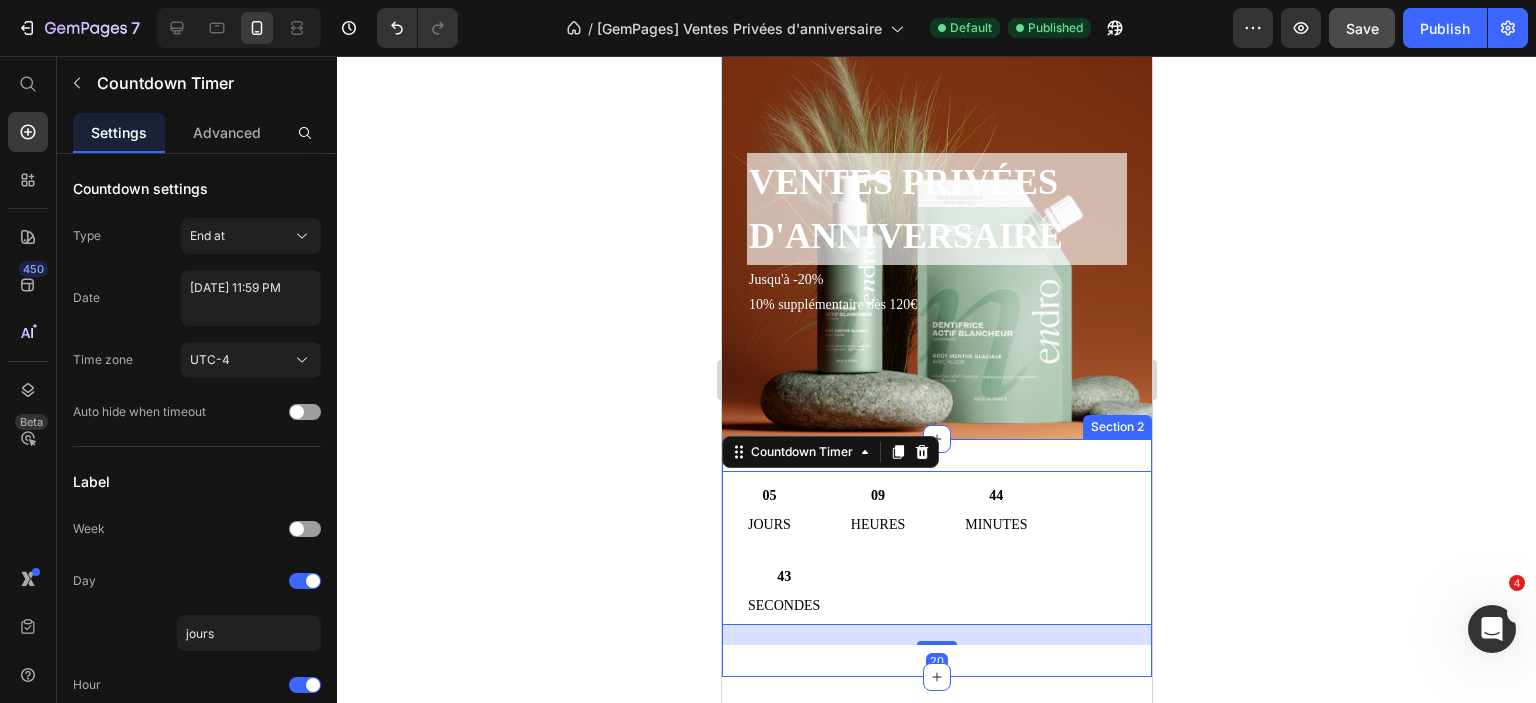 click on "05 jours 09 Heures 44 Minutes 43 Secondes Countdown Timer   20 Section 2" at bounding box center (936, 558) 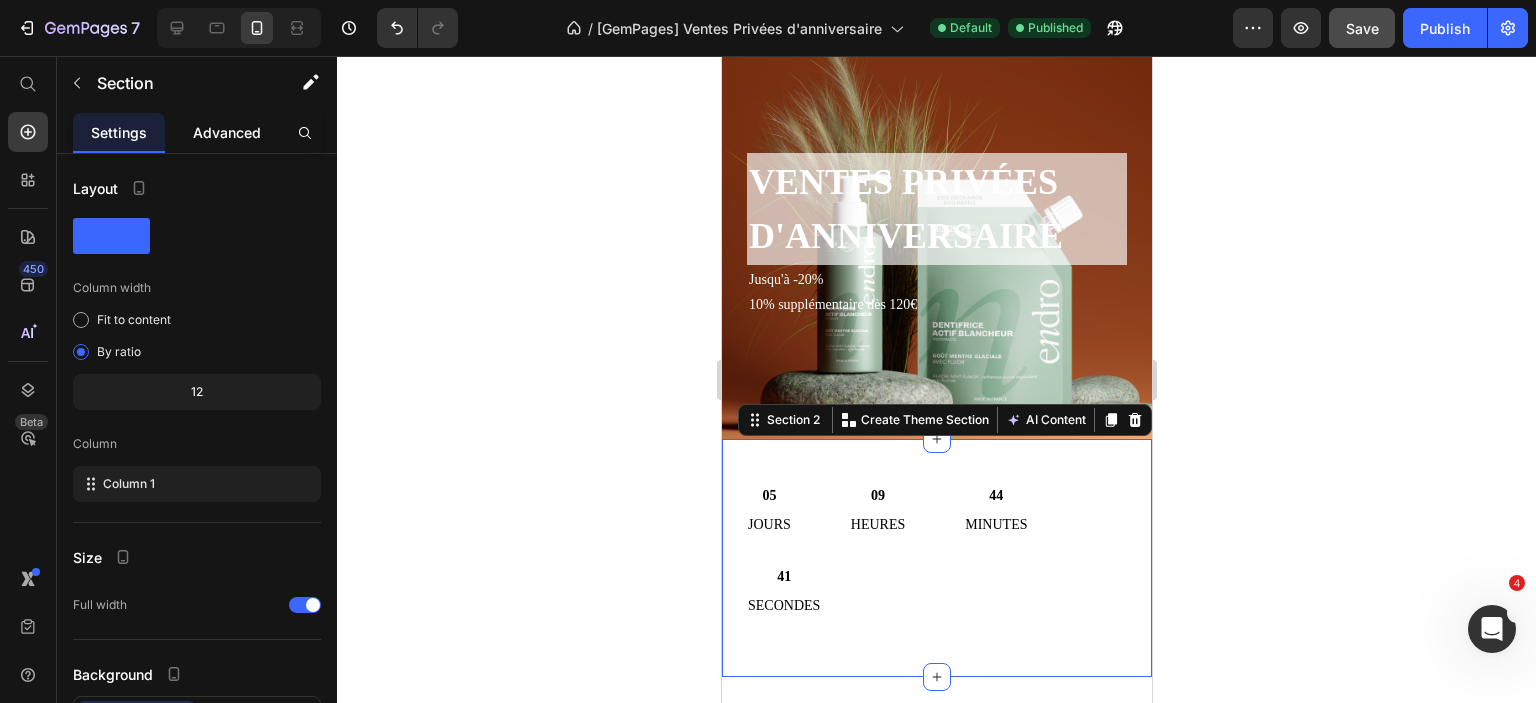 click on "Advanced" at bounding box center [227, 132] 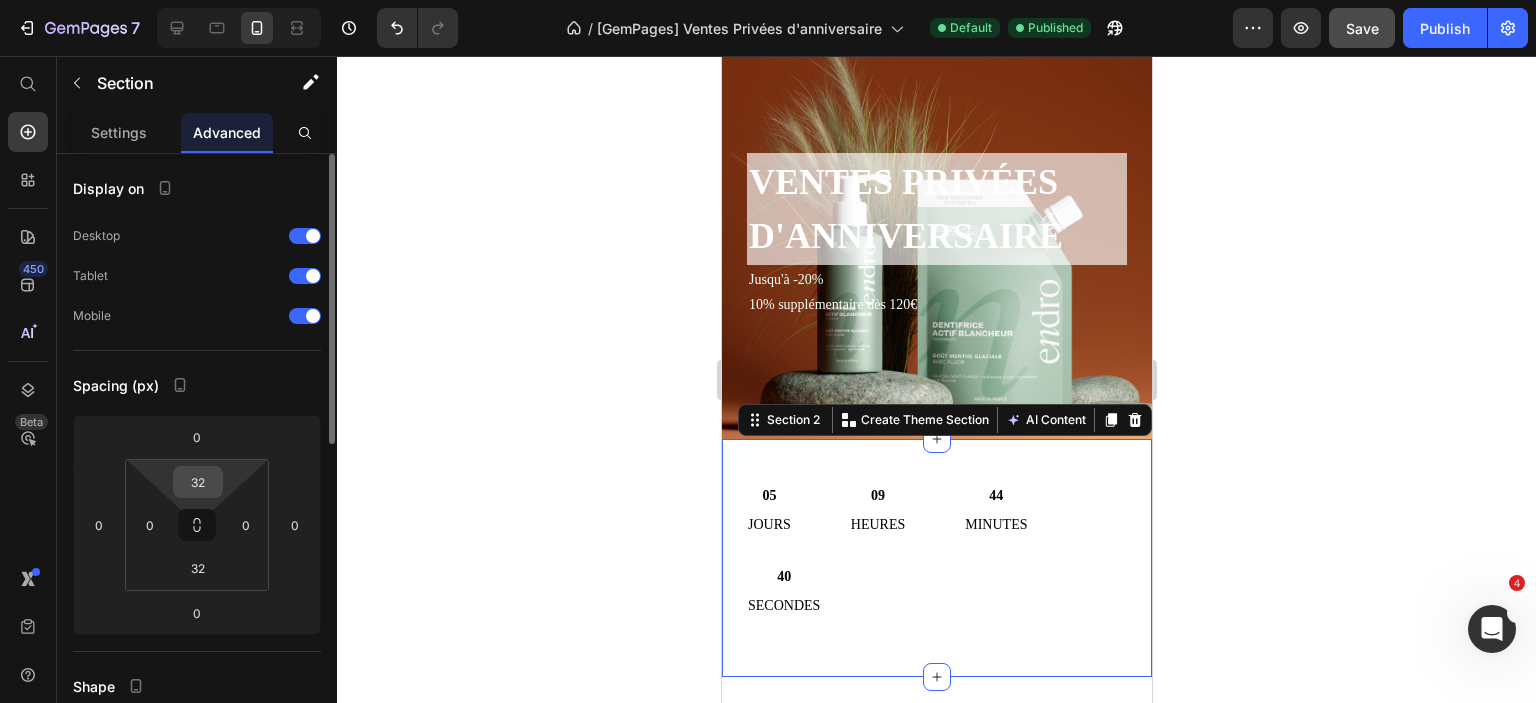click on "32" at bounding box center [198, 482] 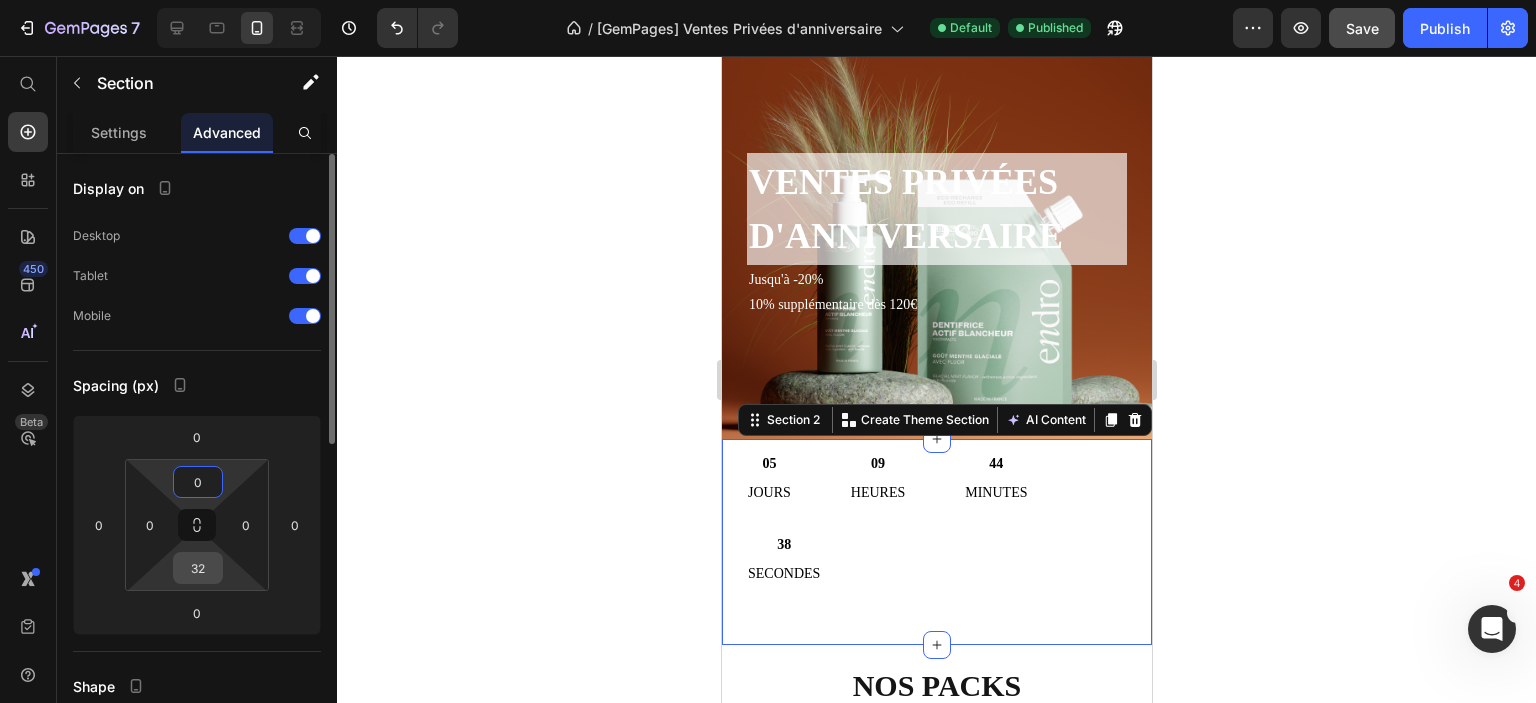 type on "0" 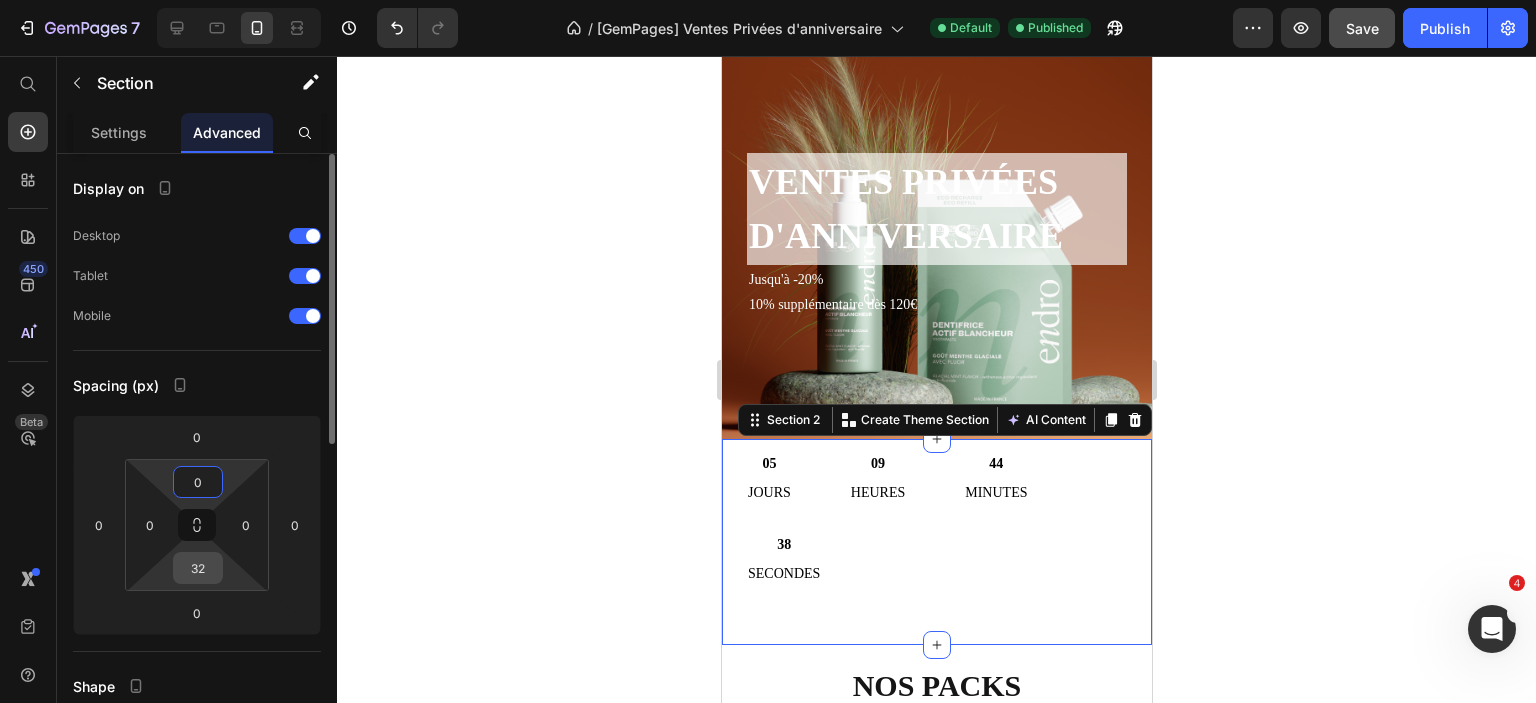 click on "32" at bounding box center (198, 568) 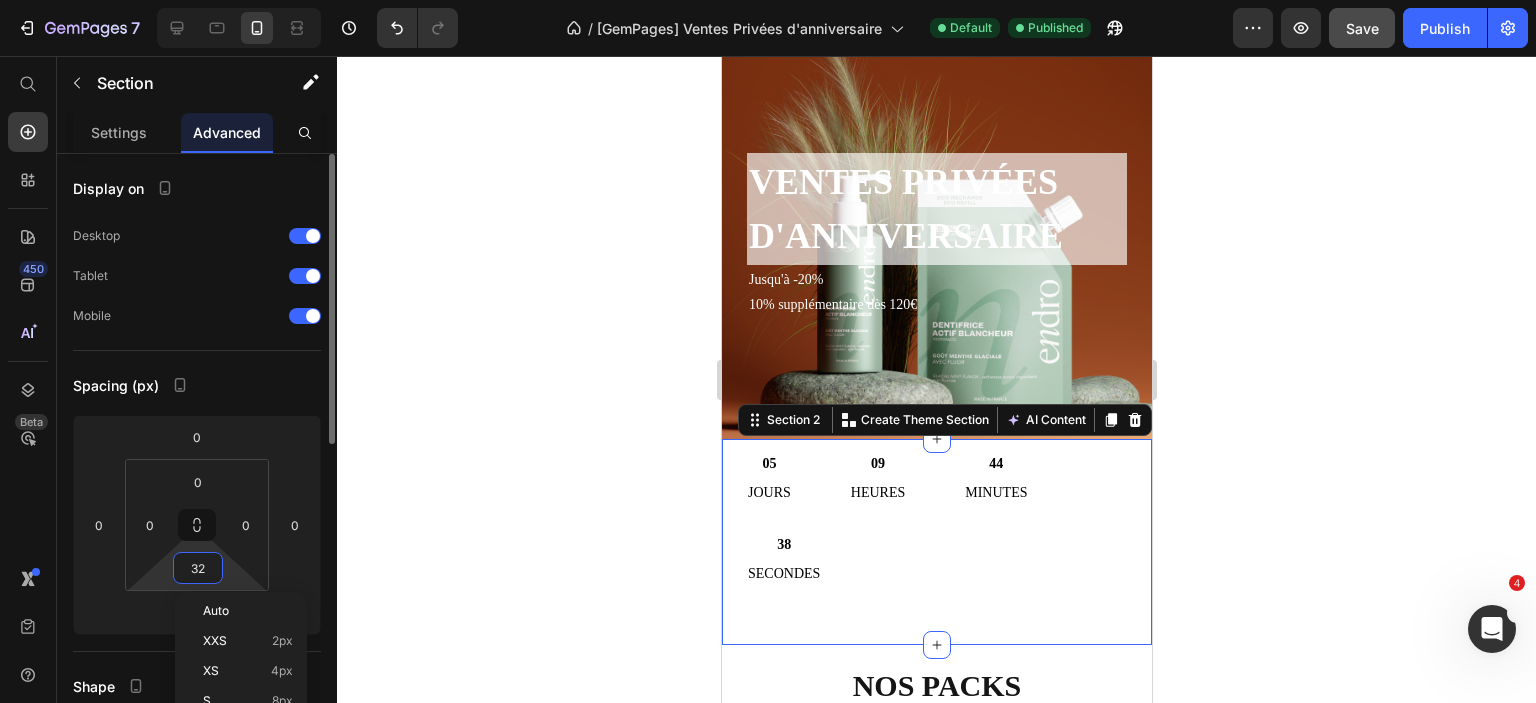 type on "0" 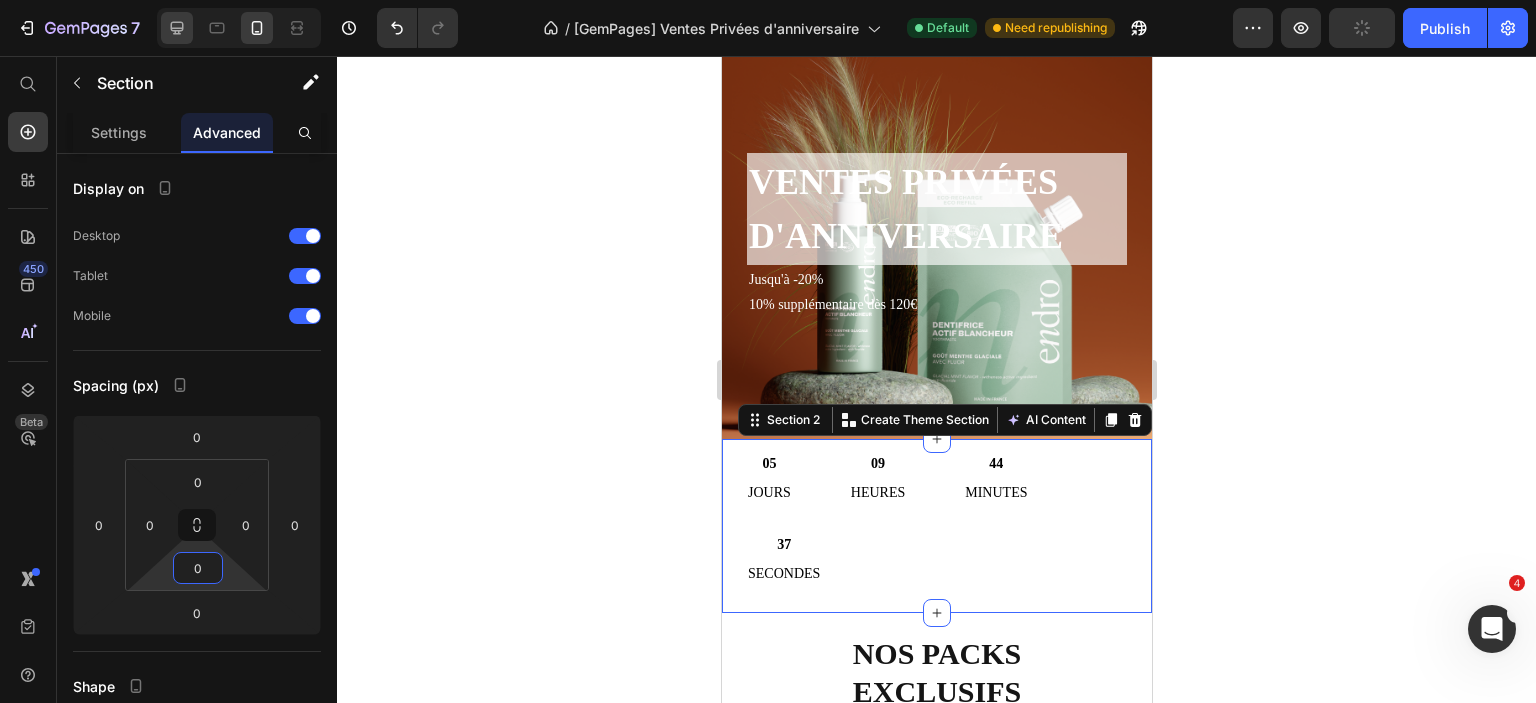 click 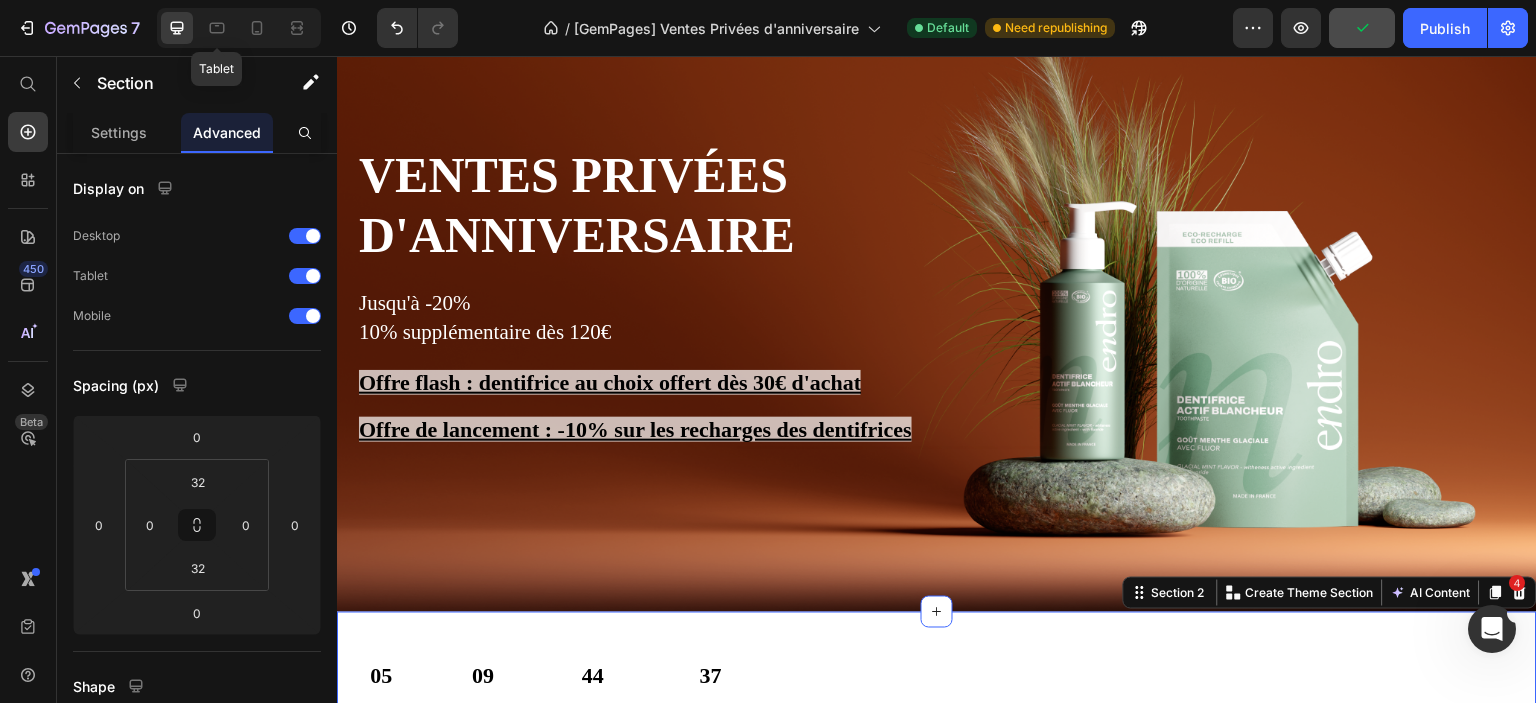 click on "Tablet" at bounding box center (239, 28) 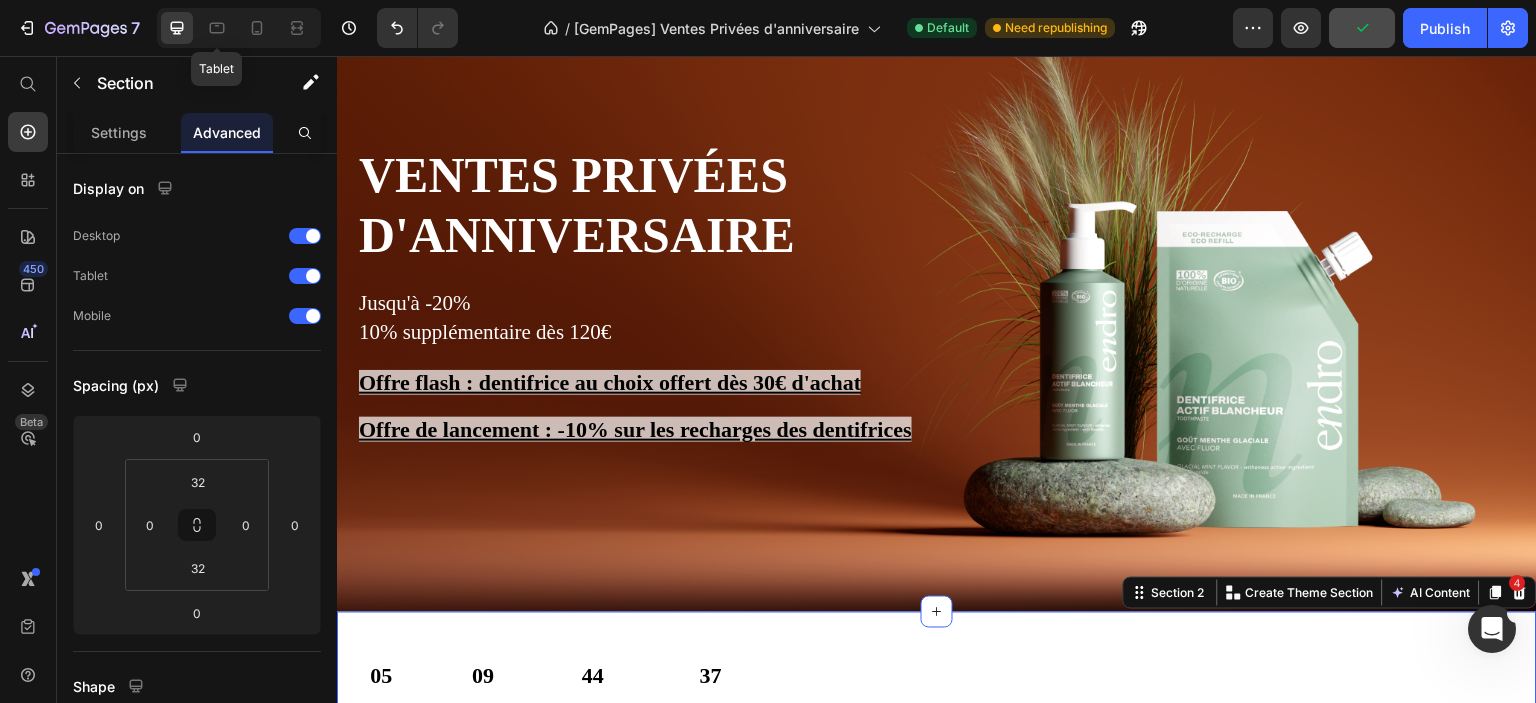 click 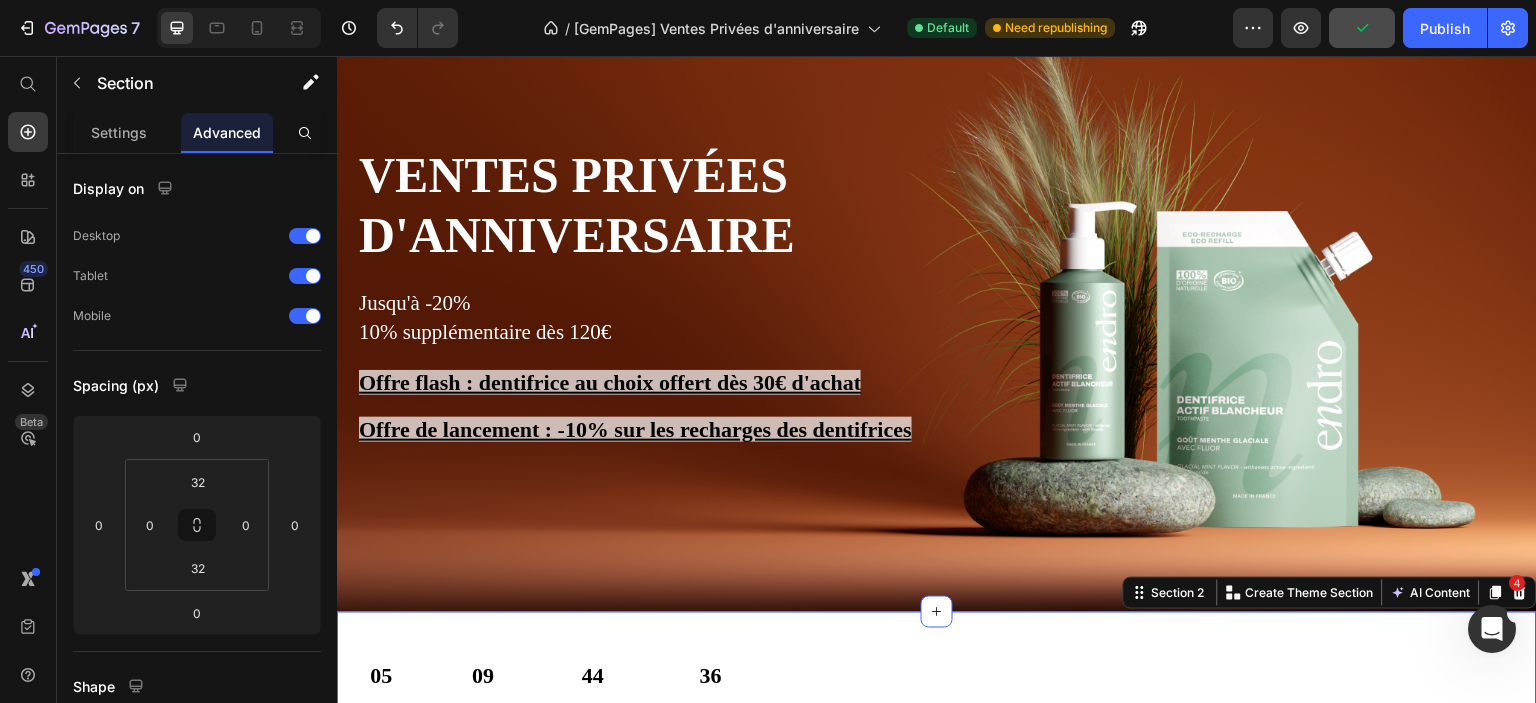 scroll, scrollTop: 528, scrollLeft: 0, axis: vertical 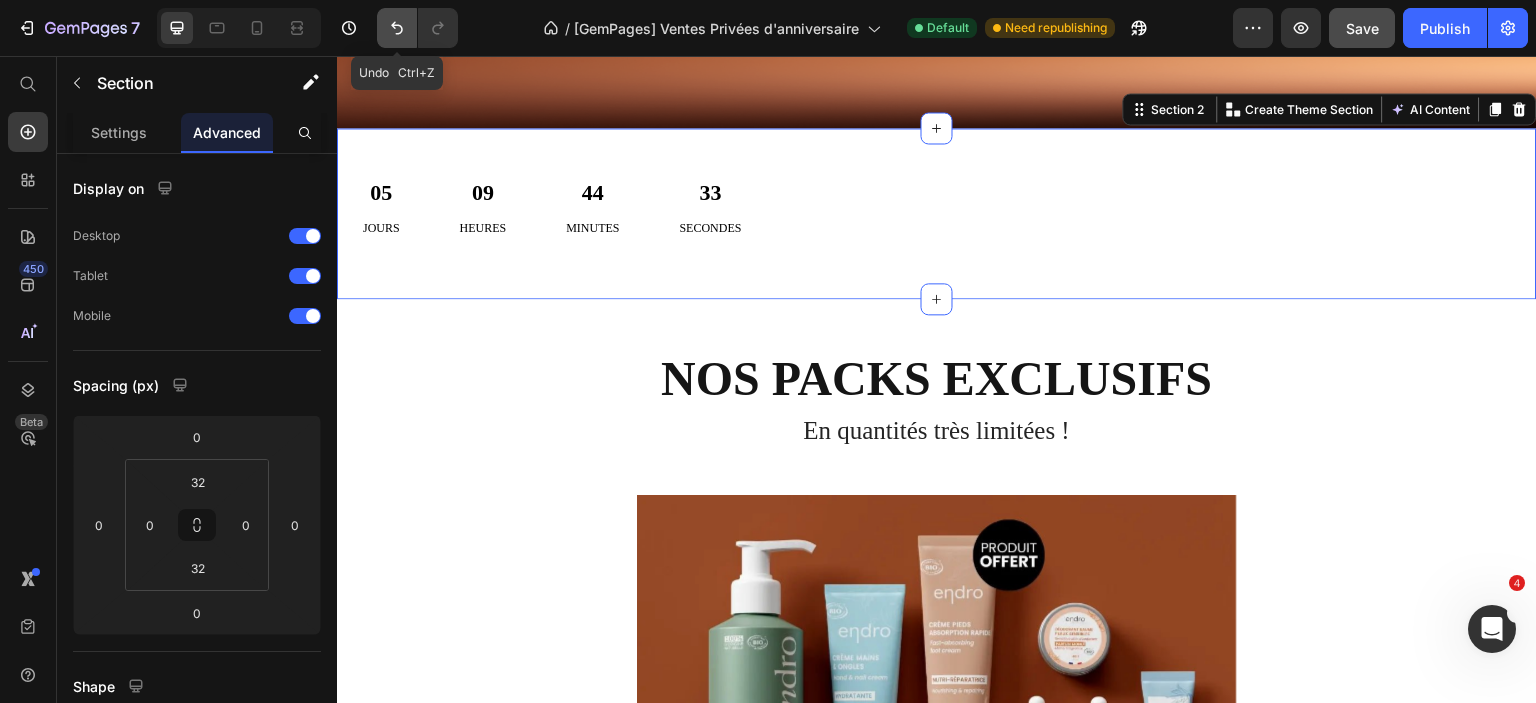 click 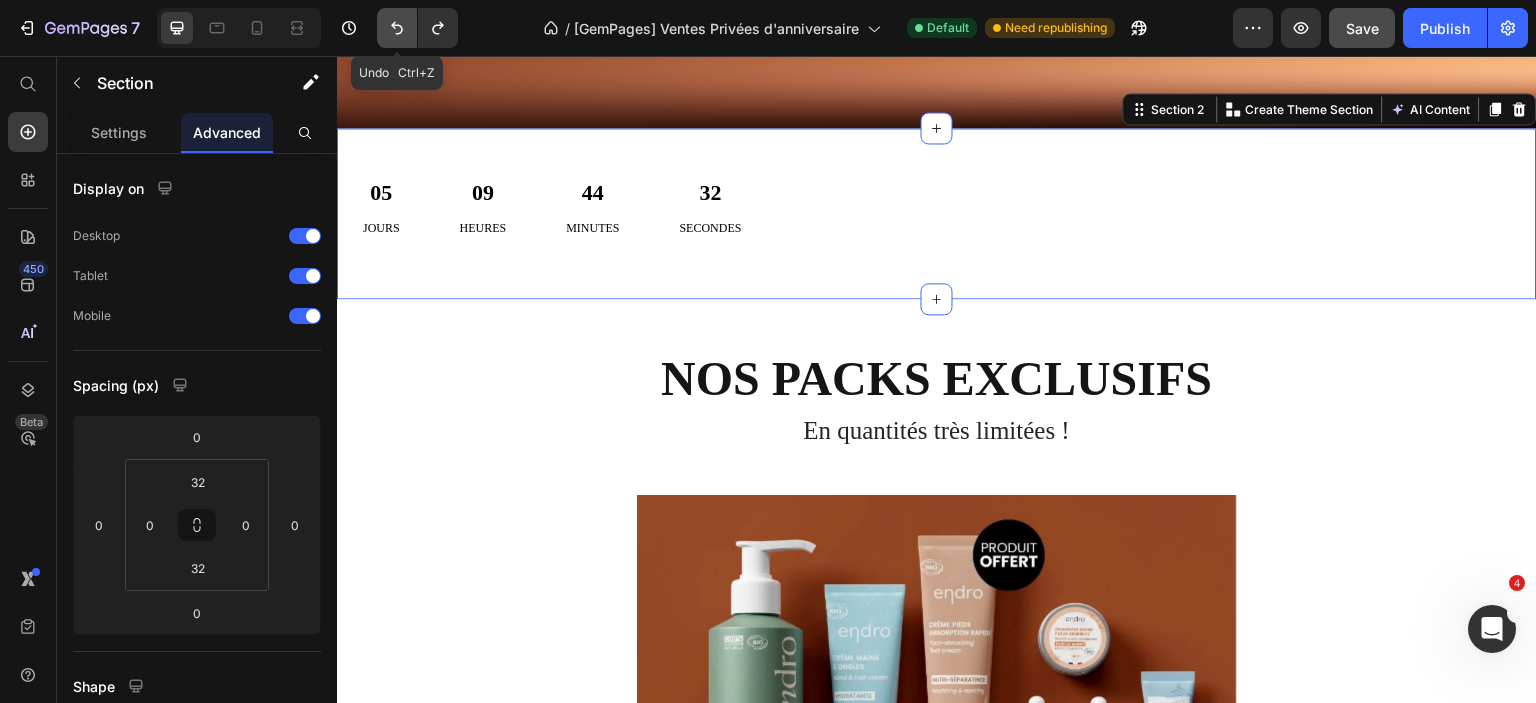 click 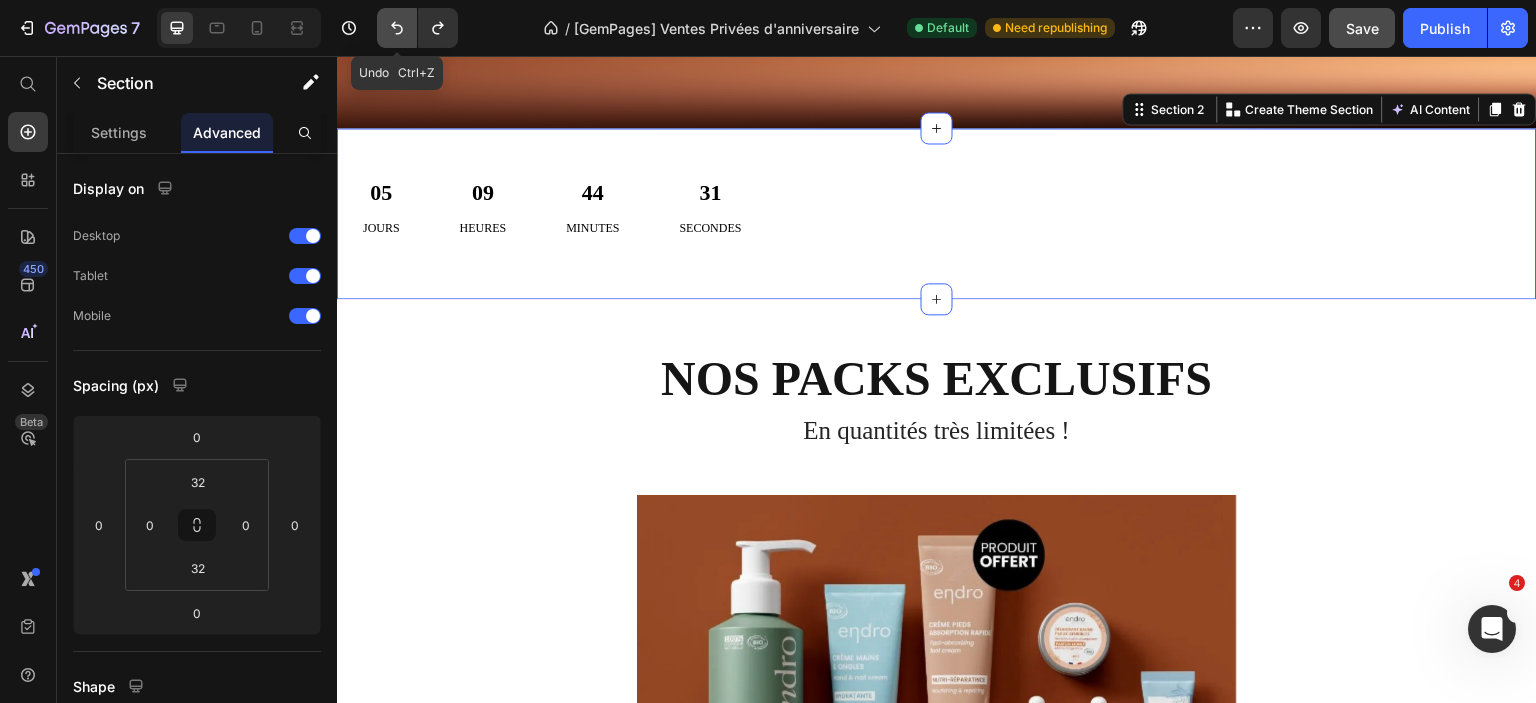 click 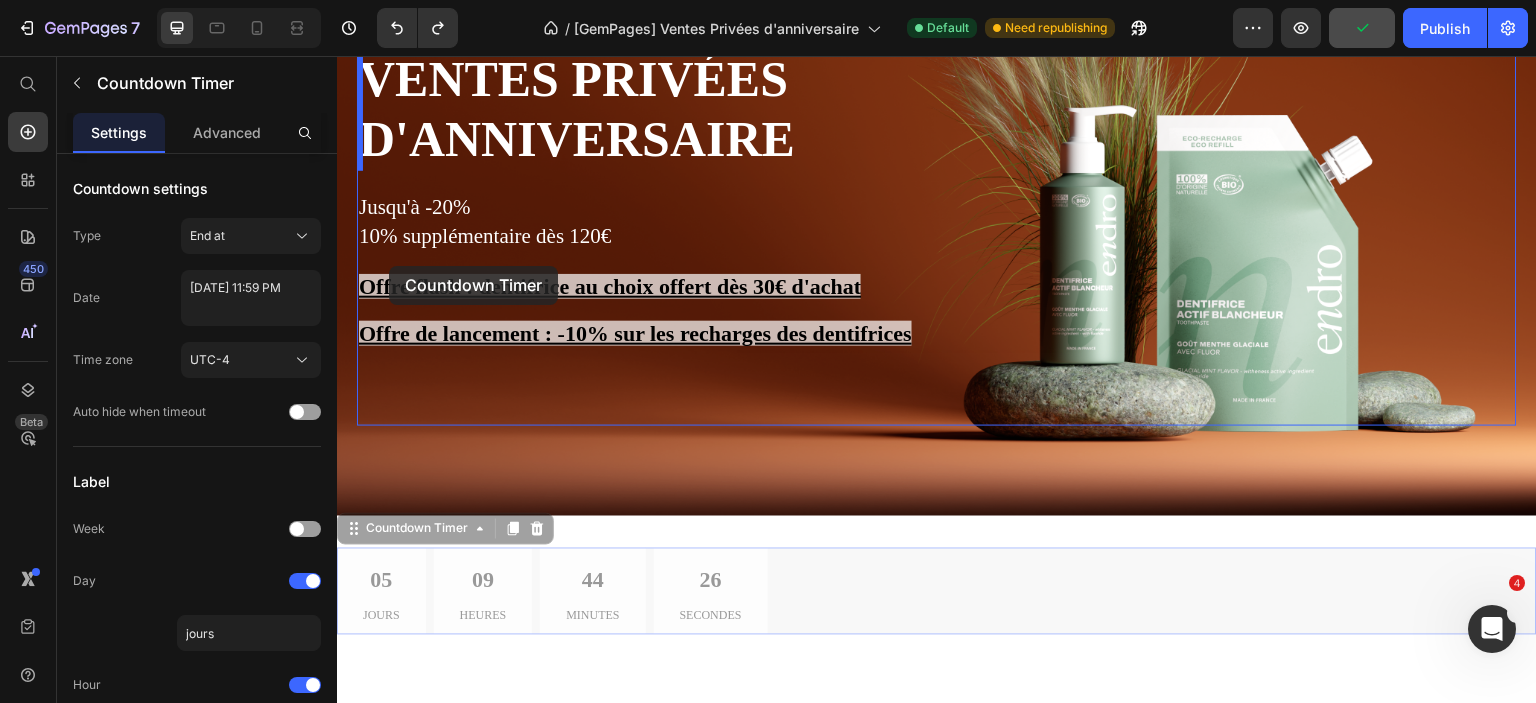 scroll, scrollTop: 136, scrollLeft: 0, axis: vertical 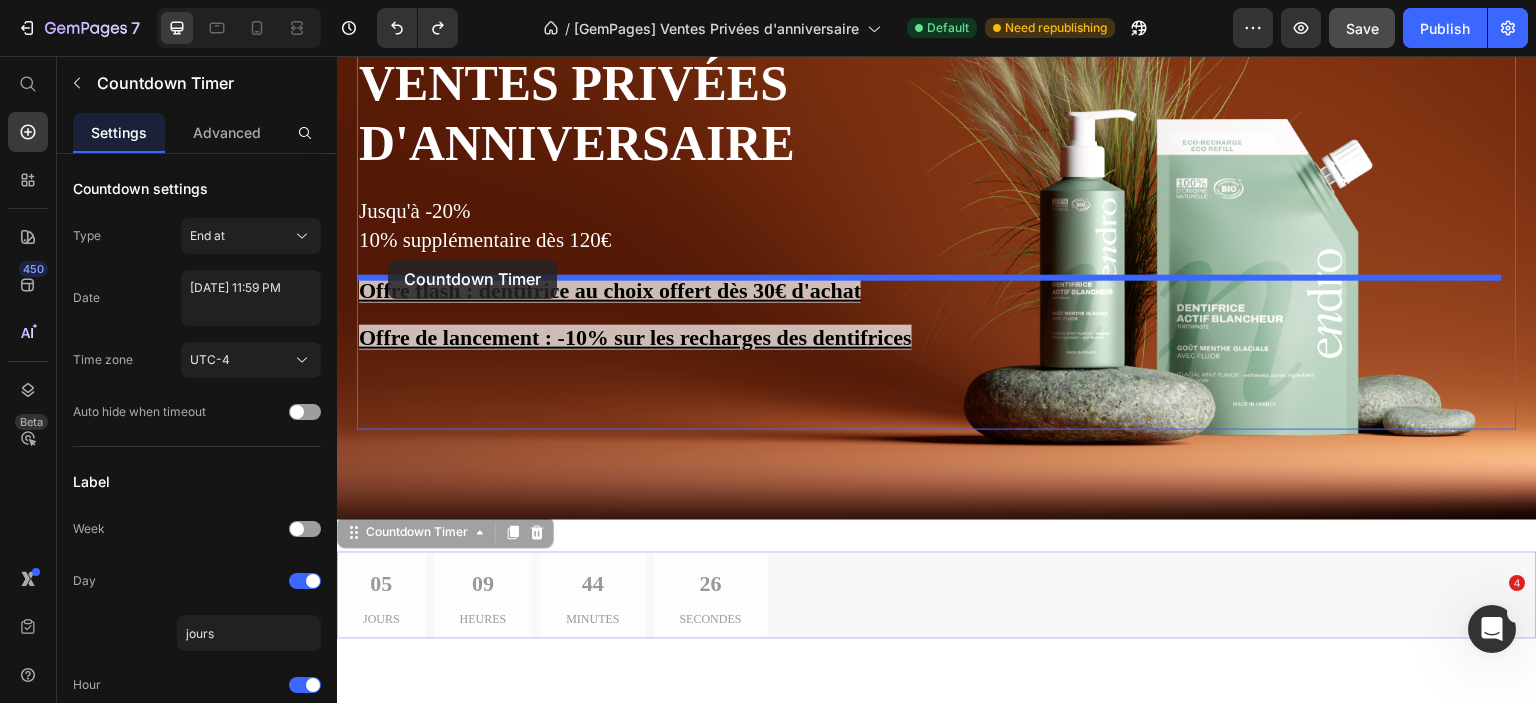 drag, startPoint x: 489, startPoint y: 128, endPoint x: 388, endPoint y: 260, distance: 166.2077 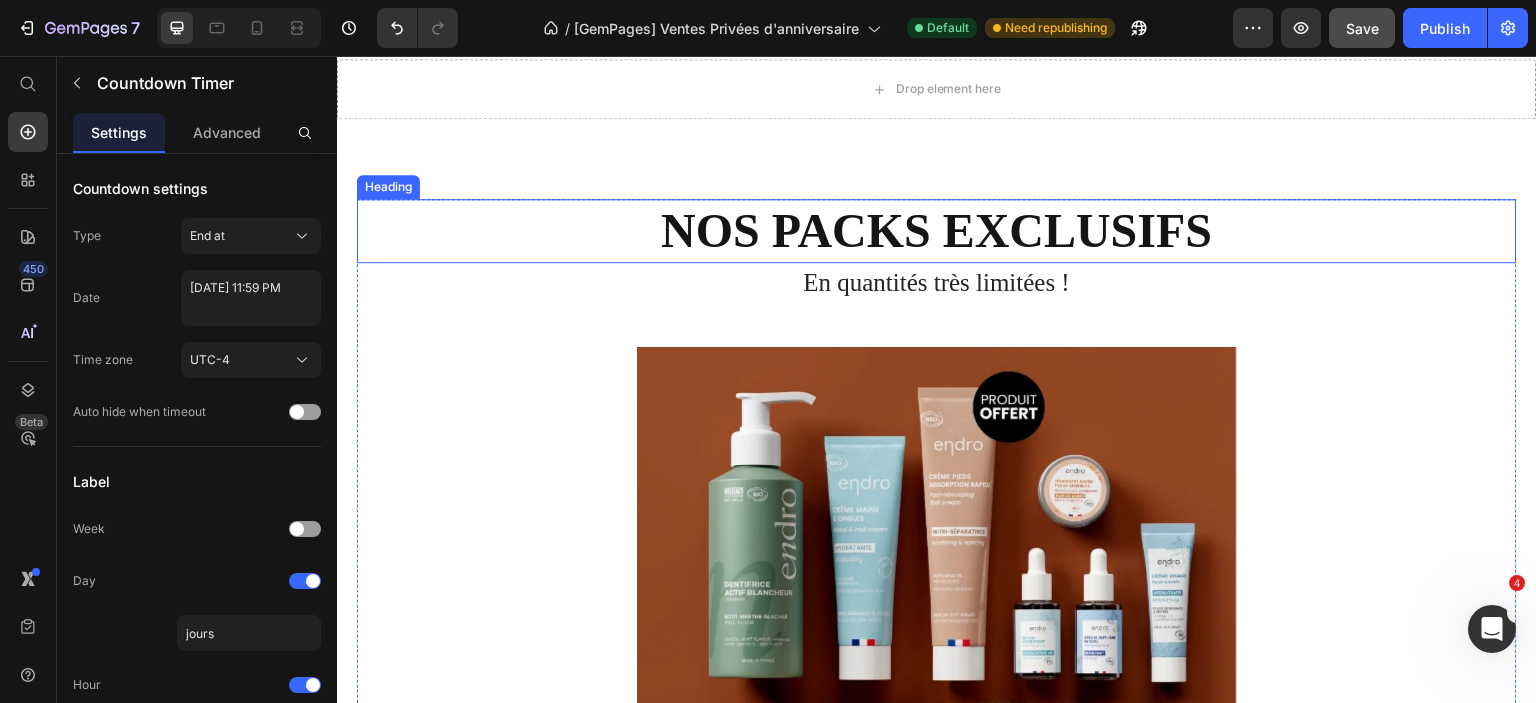scroll, scrollTop: 436, scrollLeft: 0, axis: vertical 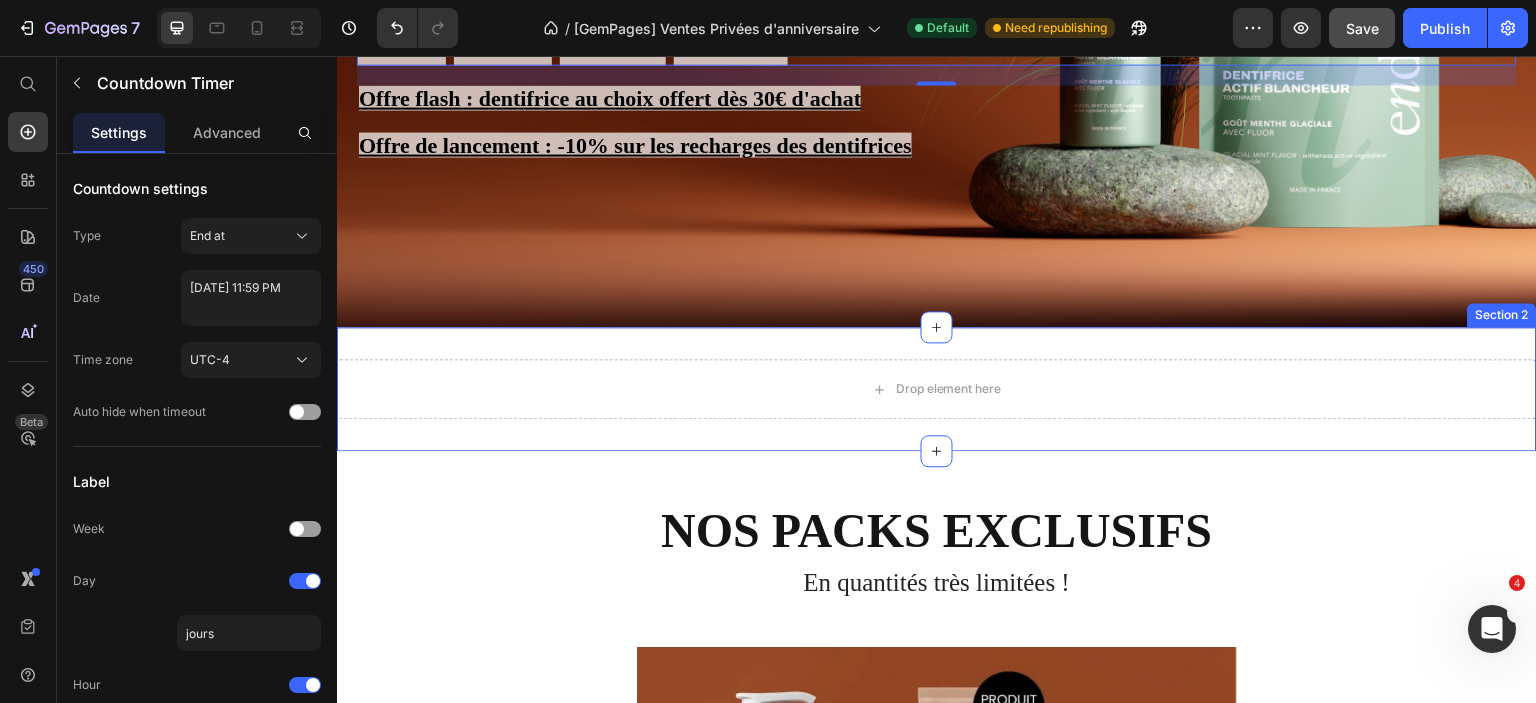 click on "Drop element here Section 2" at bounding box center [937, 389] 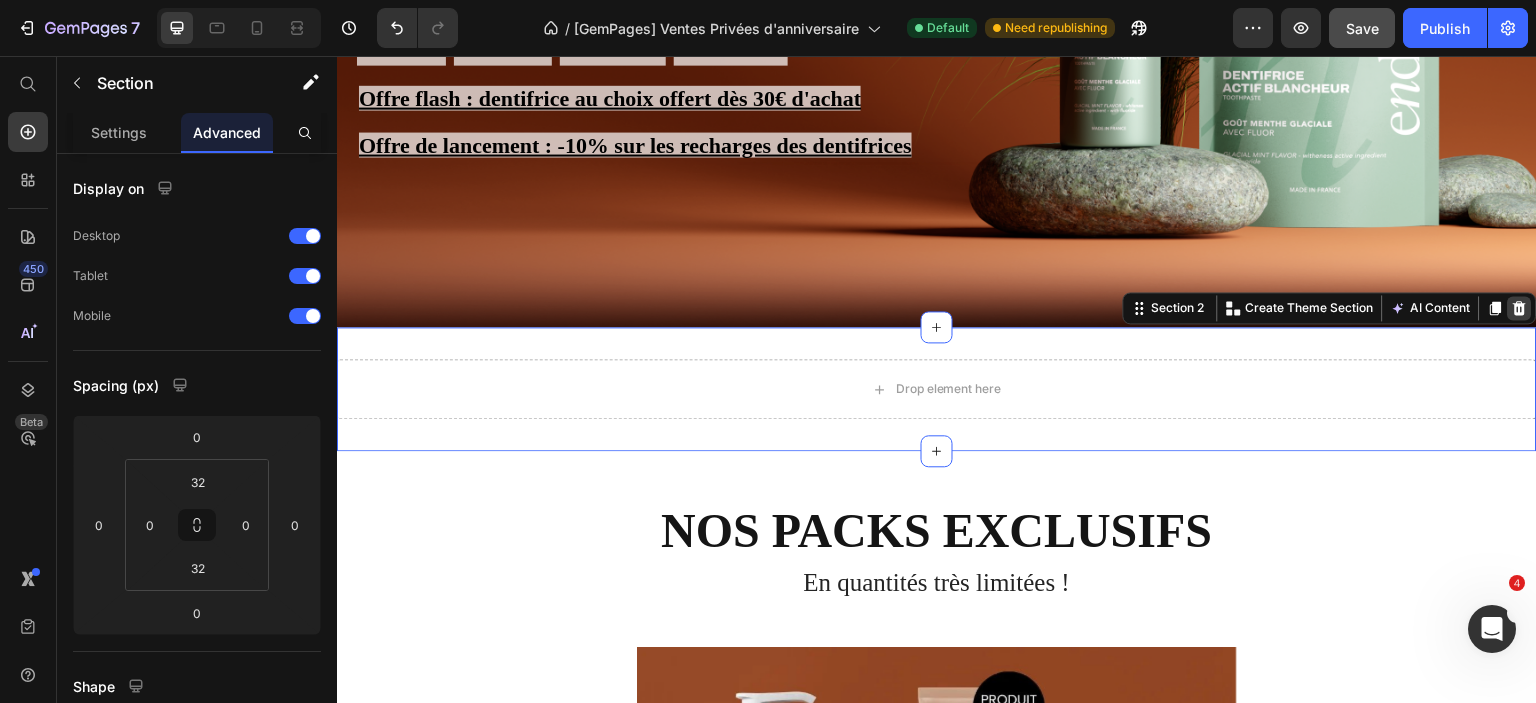 click 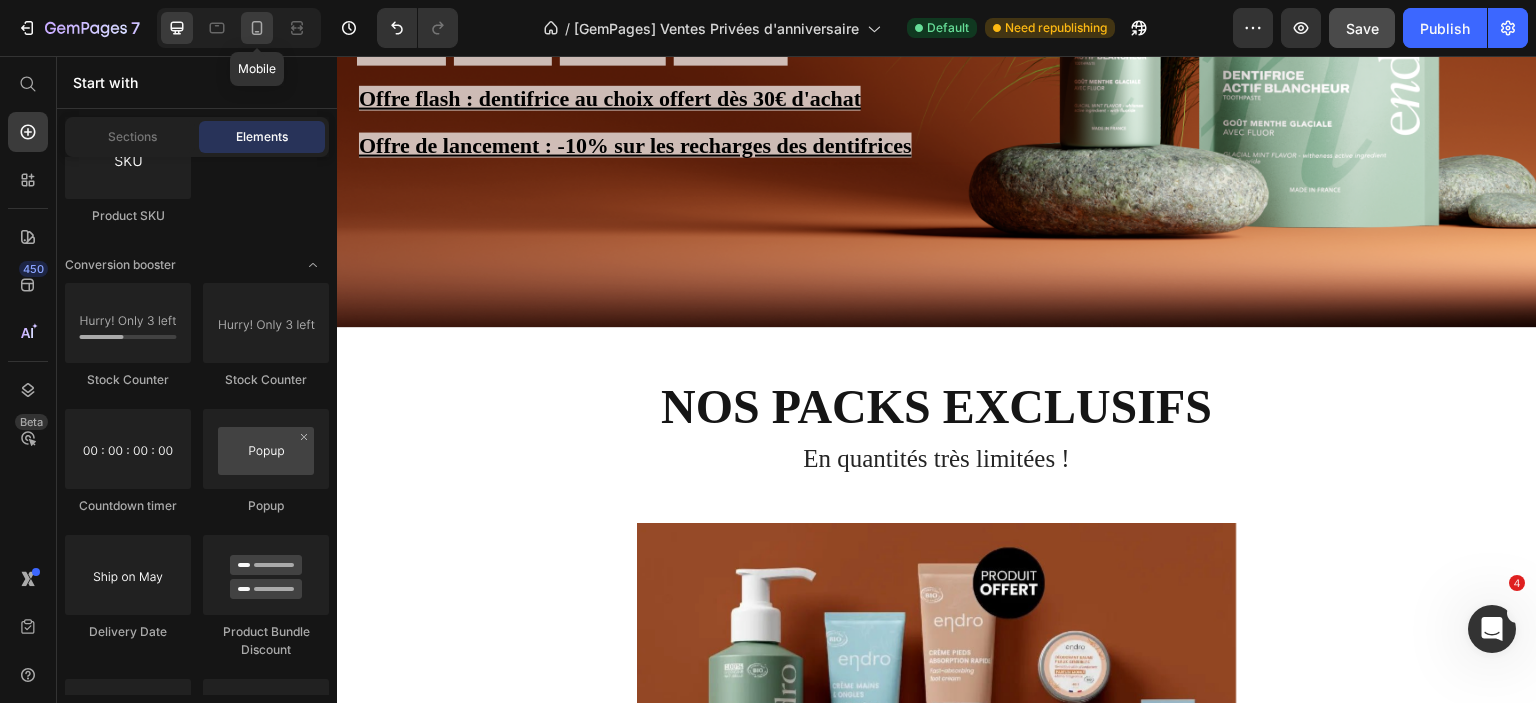 click 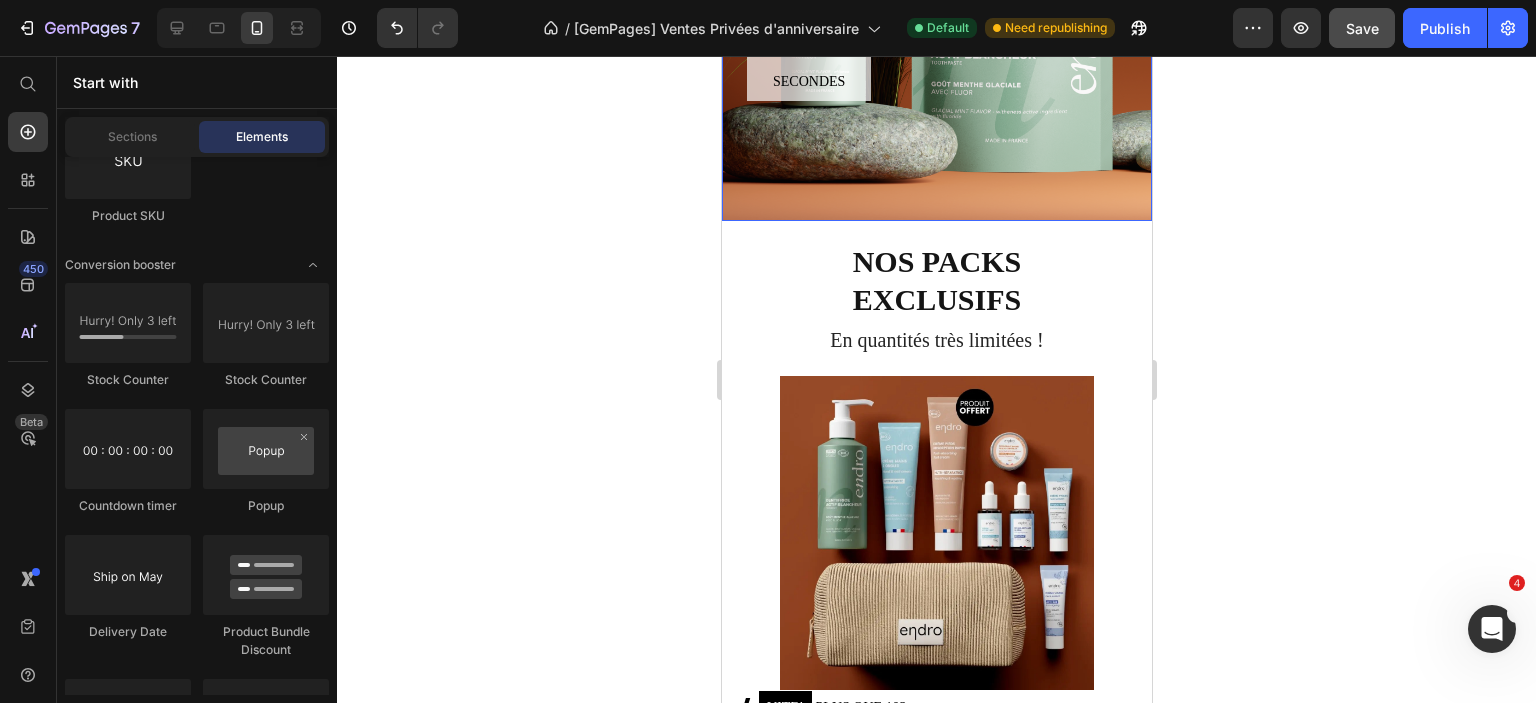 scroll, scrollTop: 0, scrollLeft: 0, axis: both 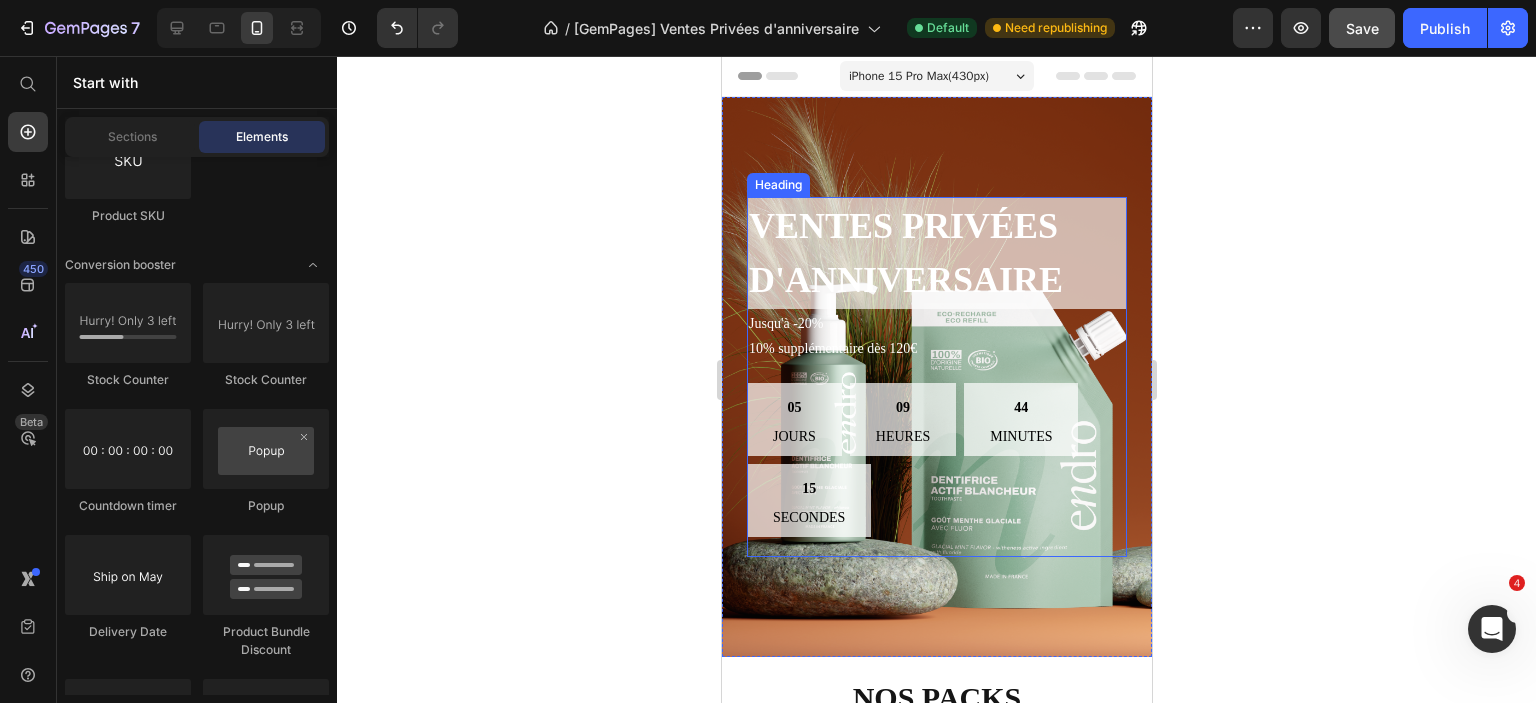 click on "Ventes privées d'anniversaire" at bounding box center [936, 253] 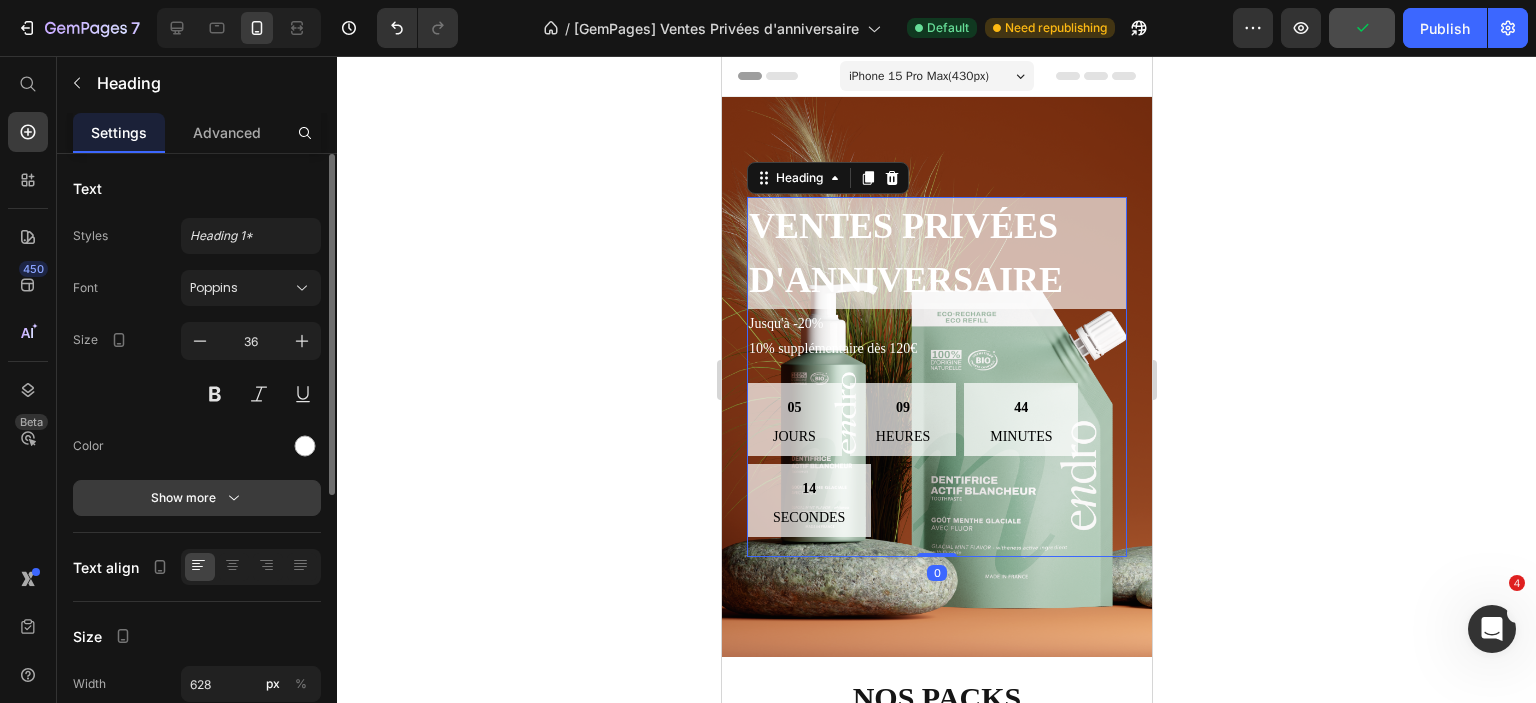 click on "Show more" at bounding box center [197, 498] 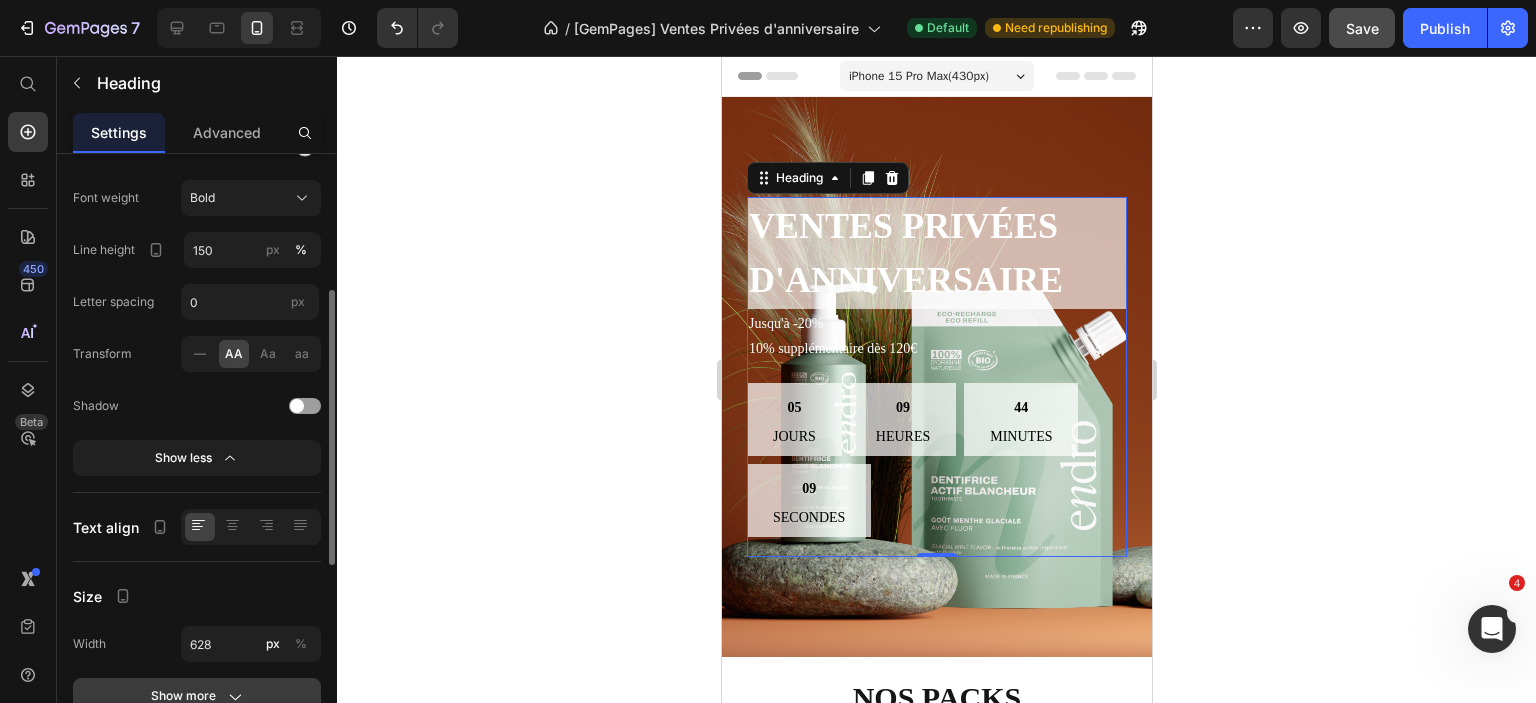 scroll, scrollTop: 600, scrollLeft: 0, axis: vertical 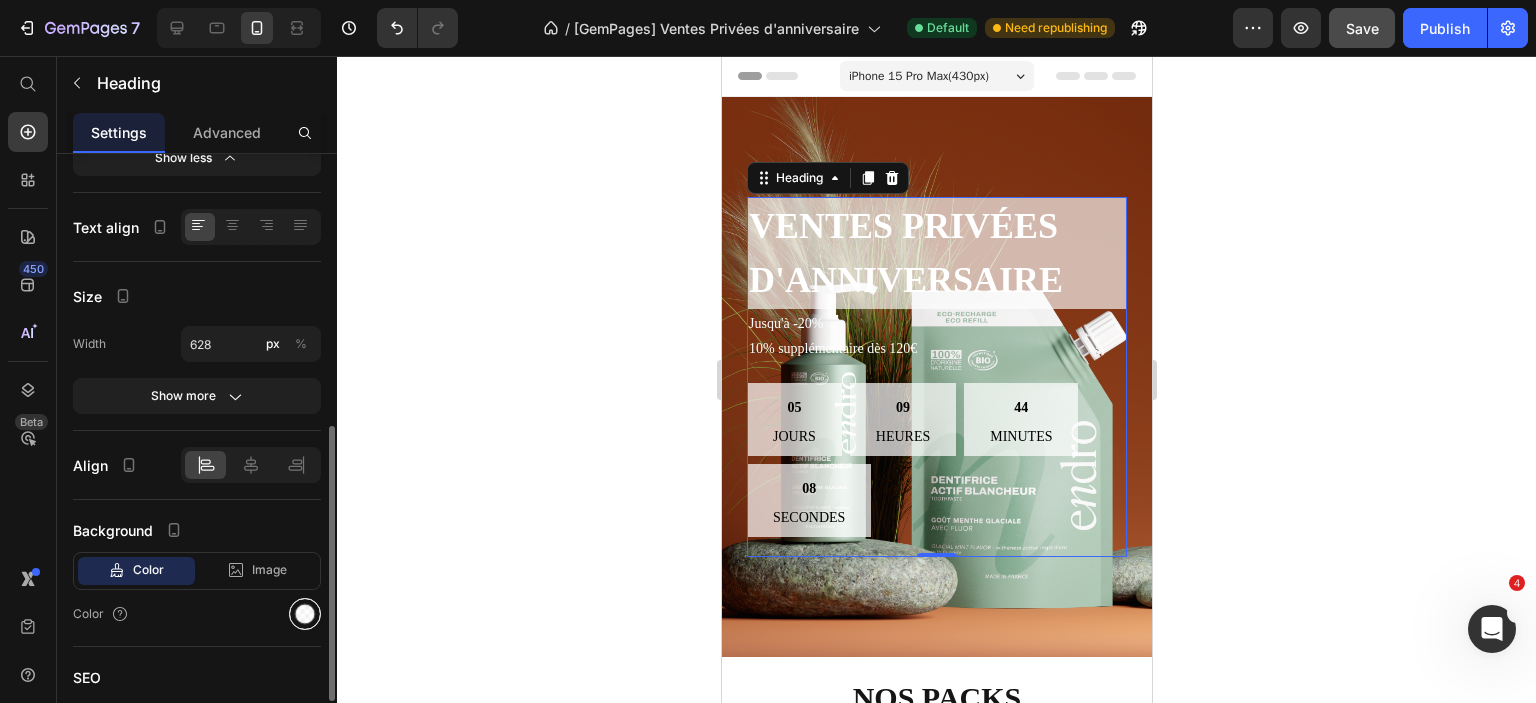 click at bounding box center [305, 614] 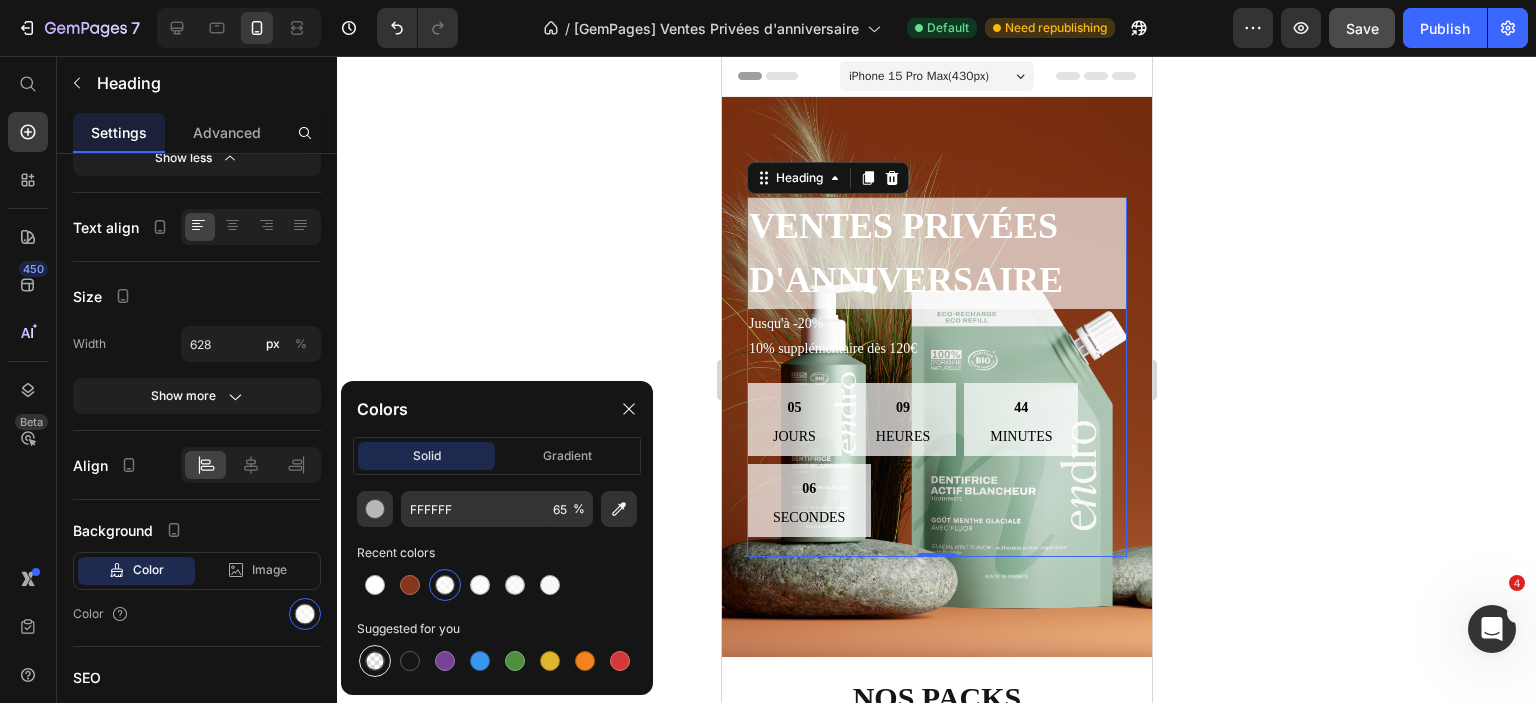 click at bounding box center (375, 661) 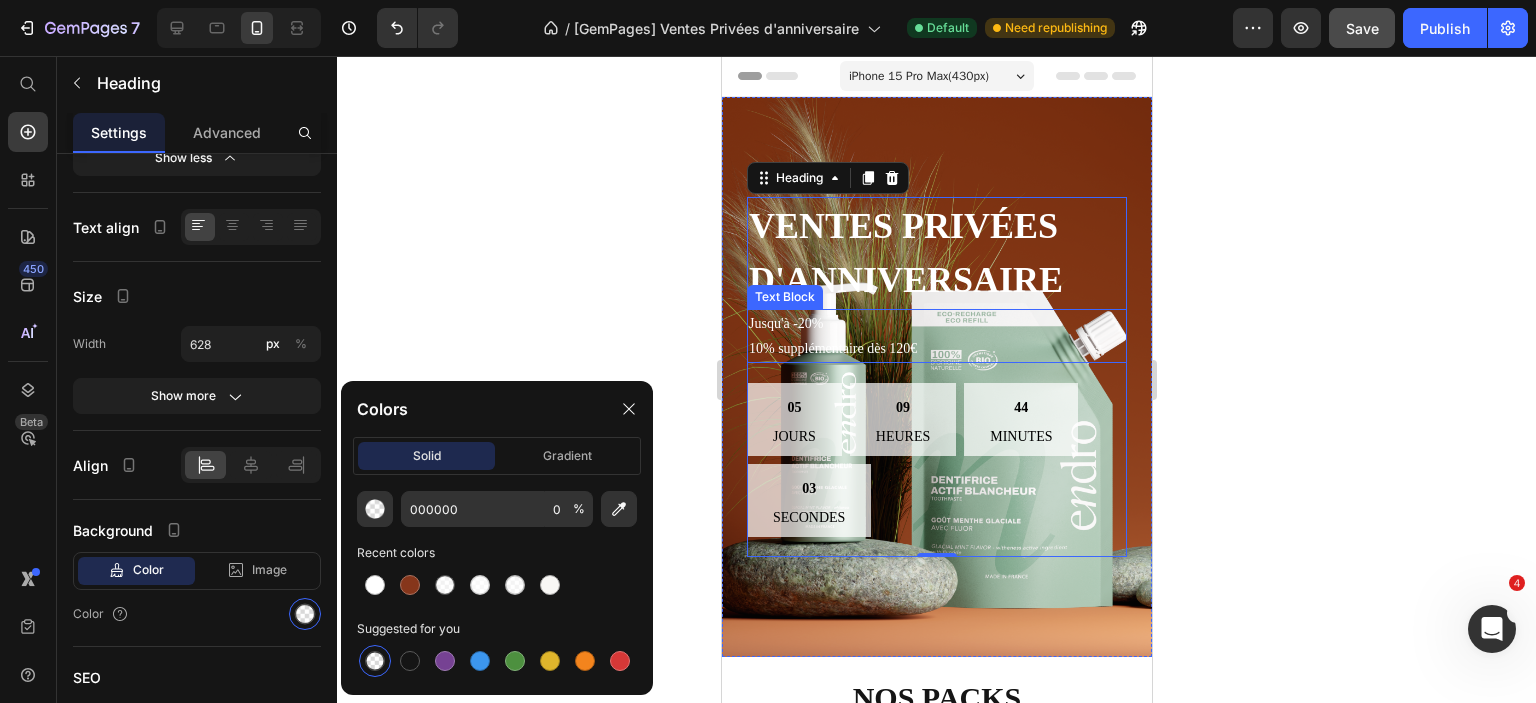 click on "10% supplémentaire dès 120€" at bounding box center (936, 348) 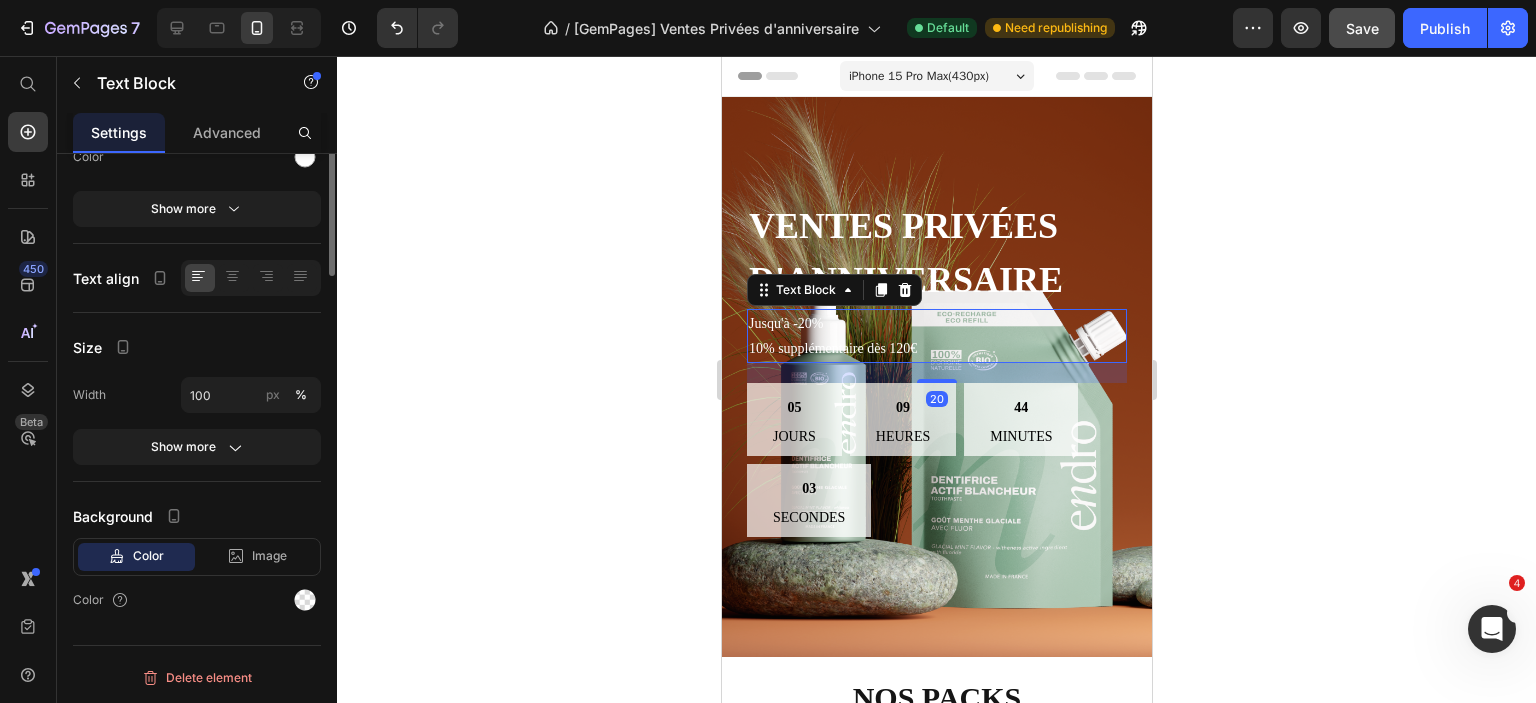 scroll, scrollTop: 0, scrollLeft: 0, axis: both 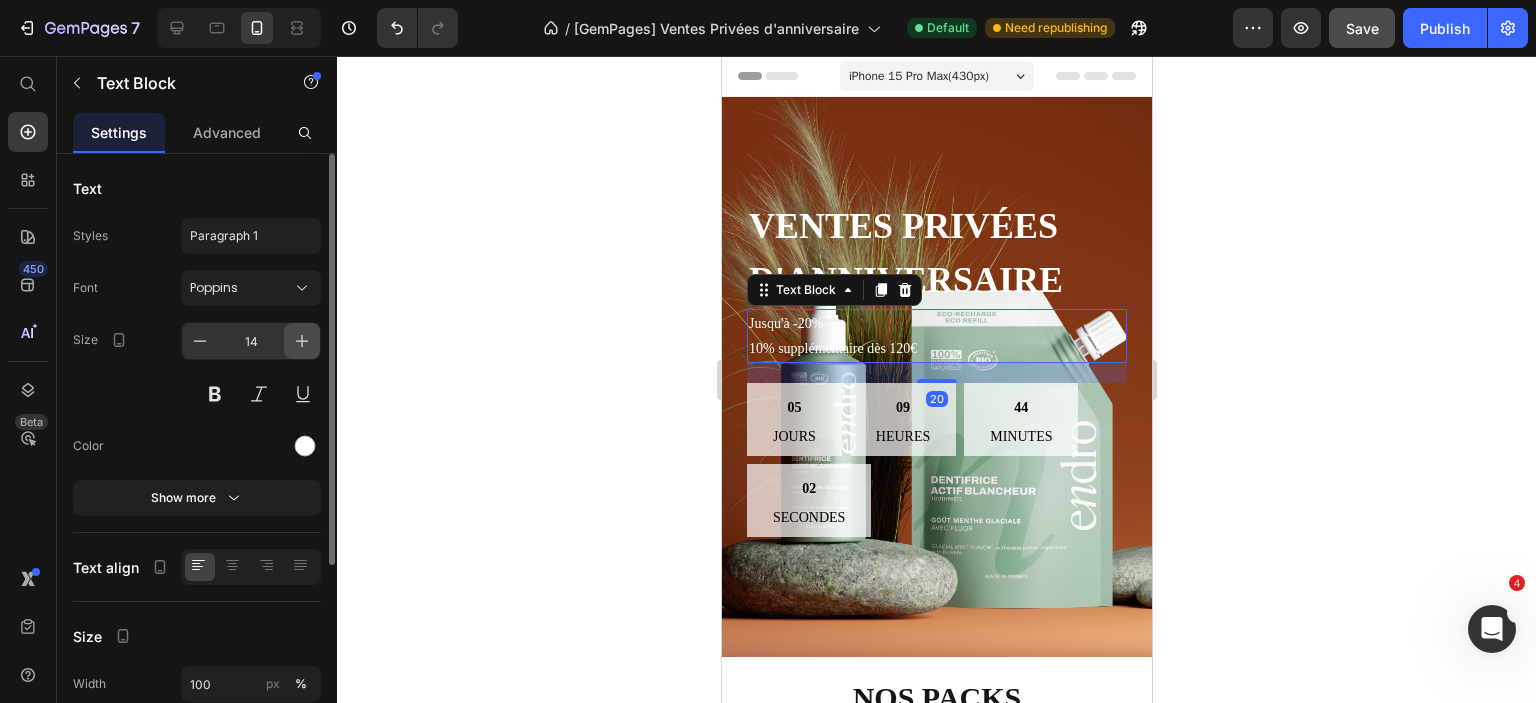 click 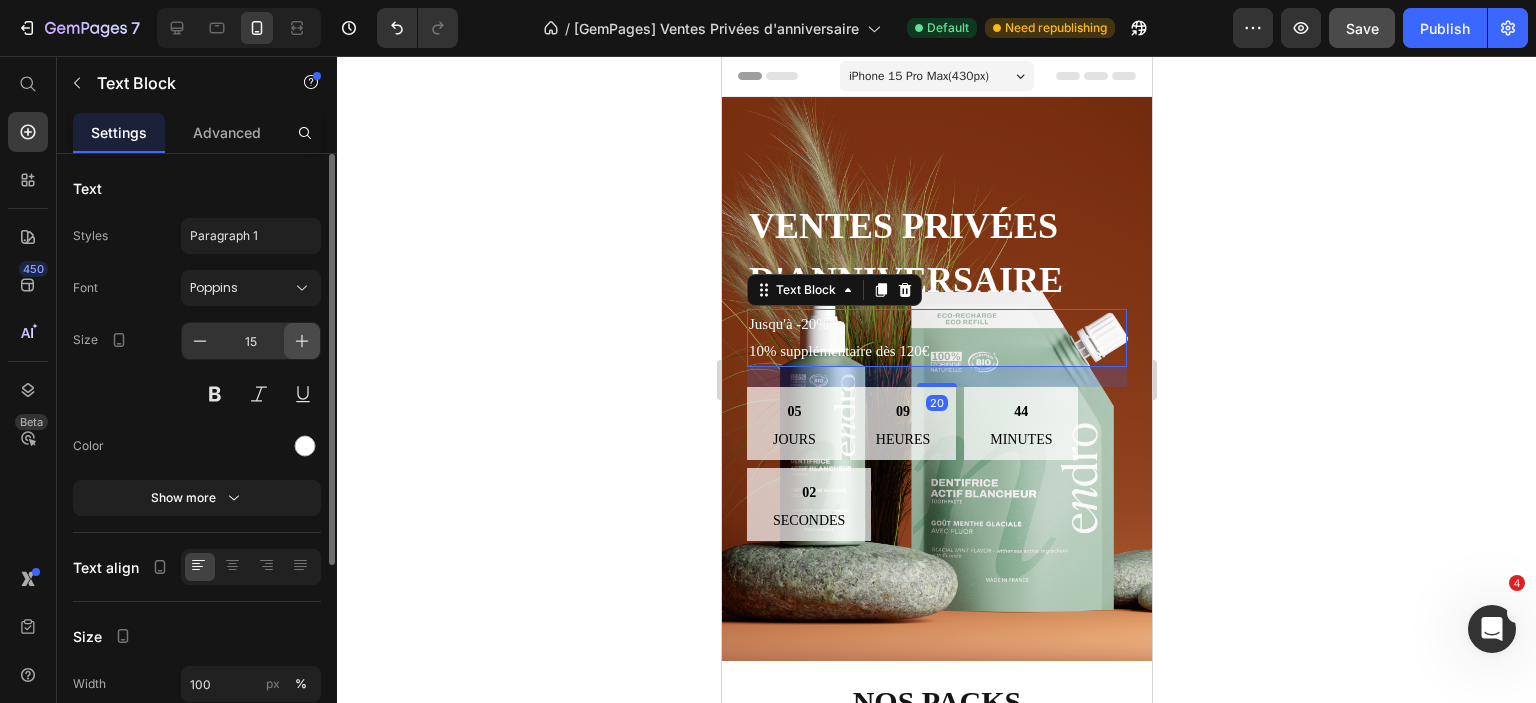 click 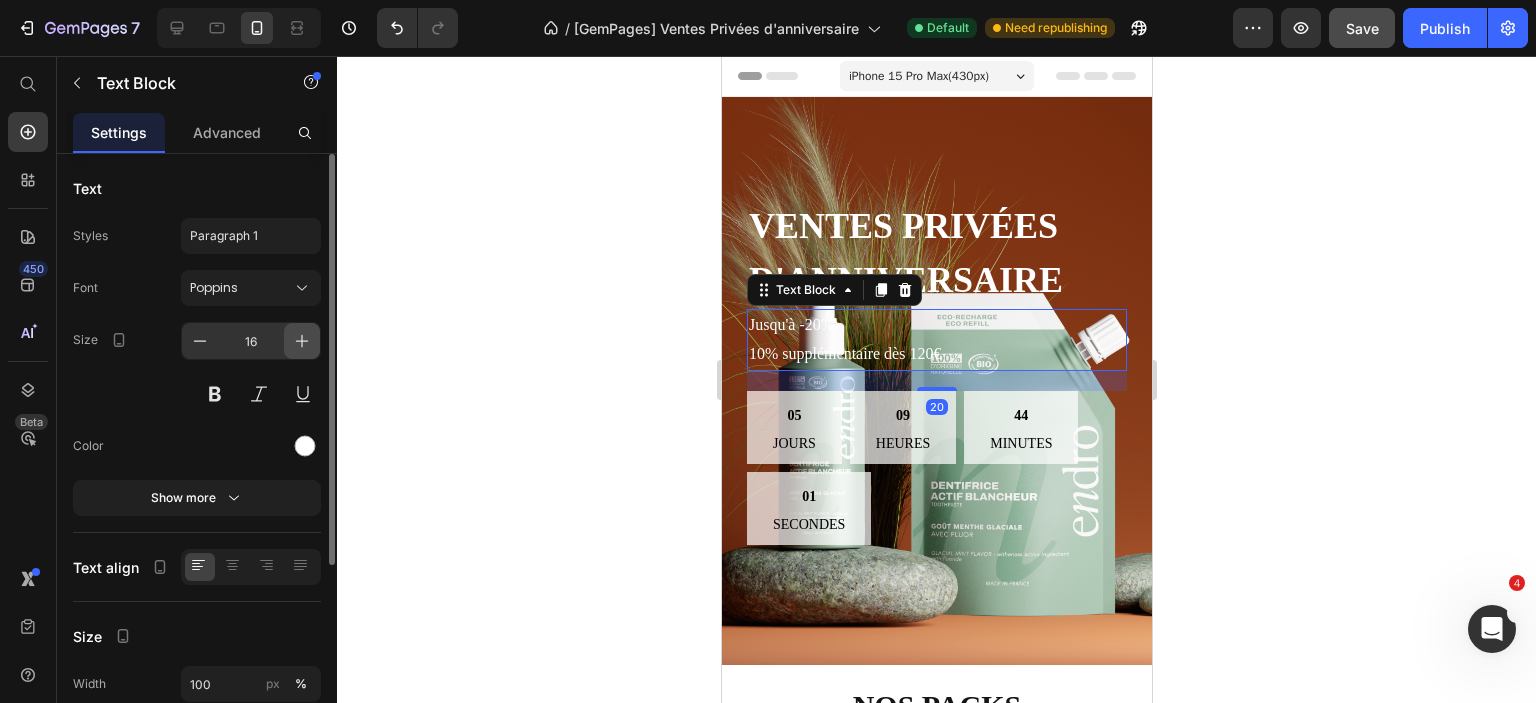 click 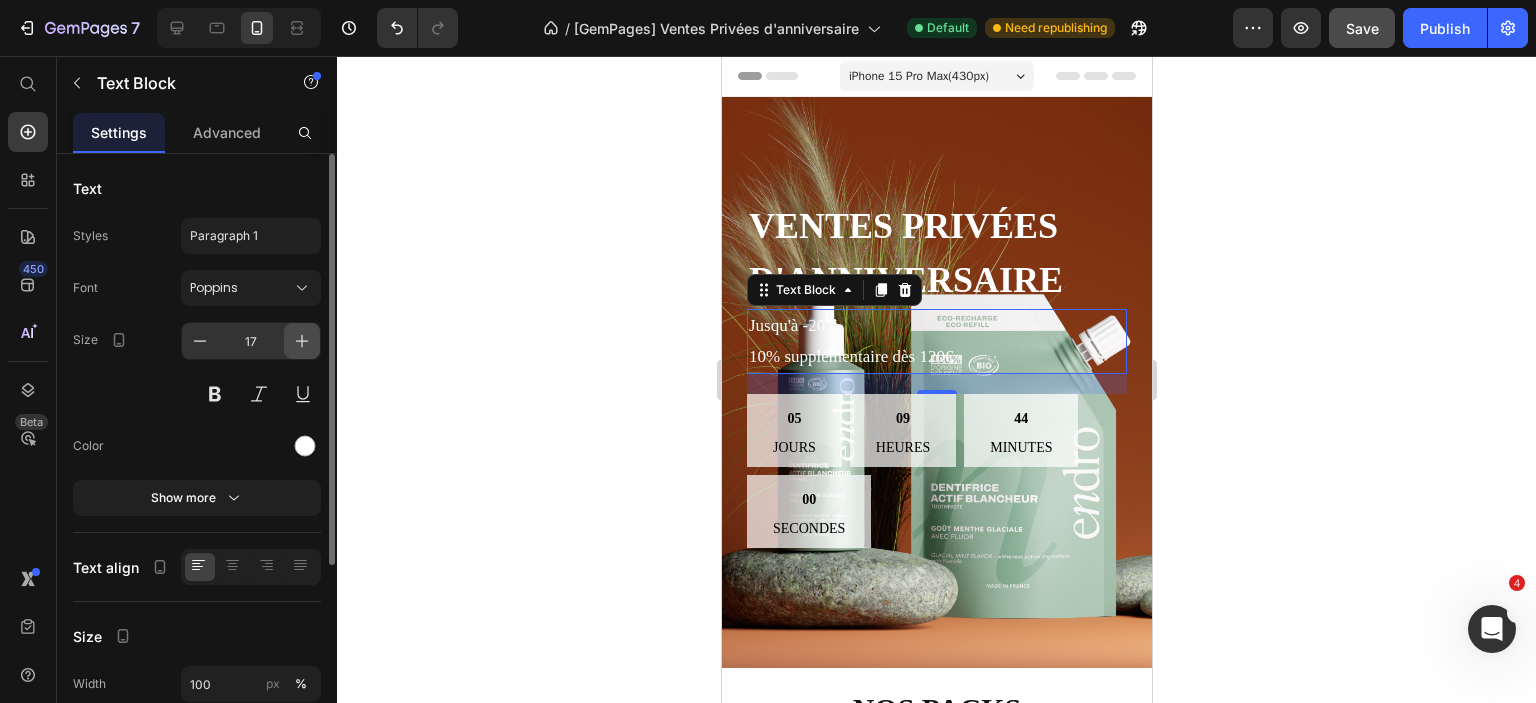 click 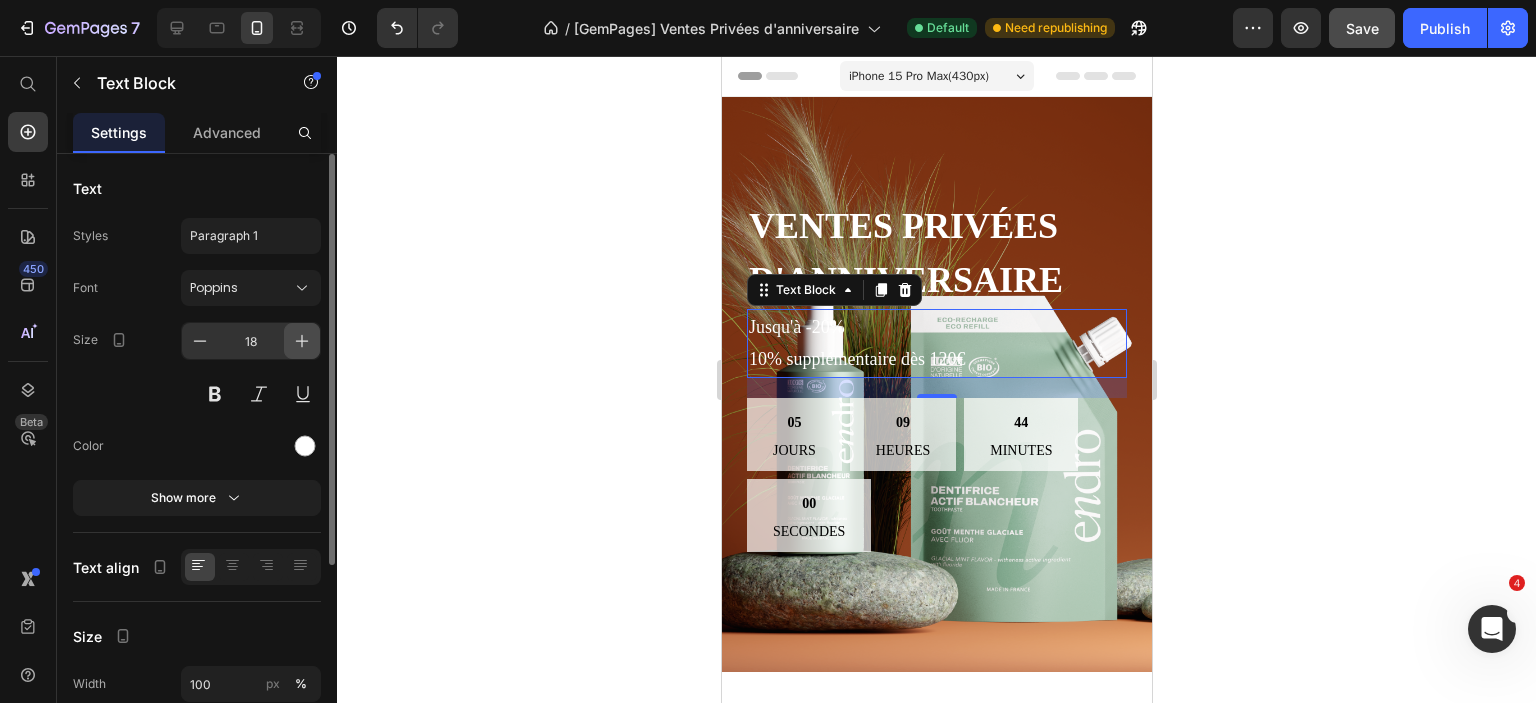 click 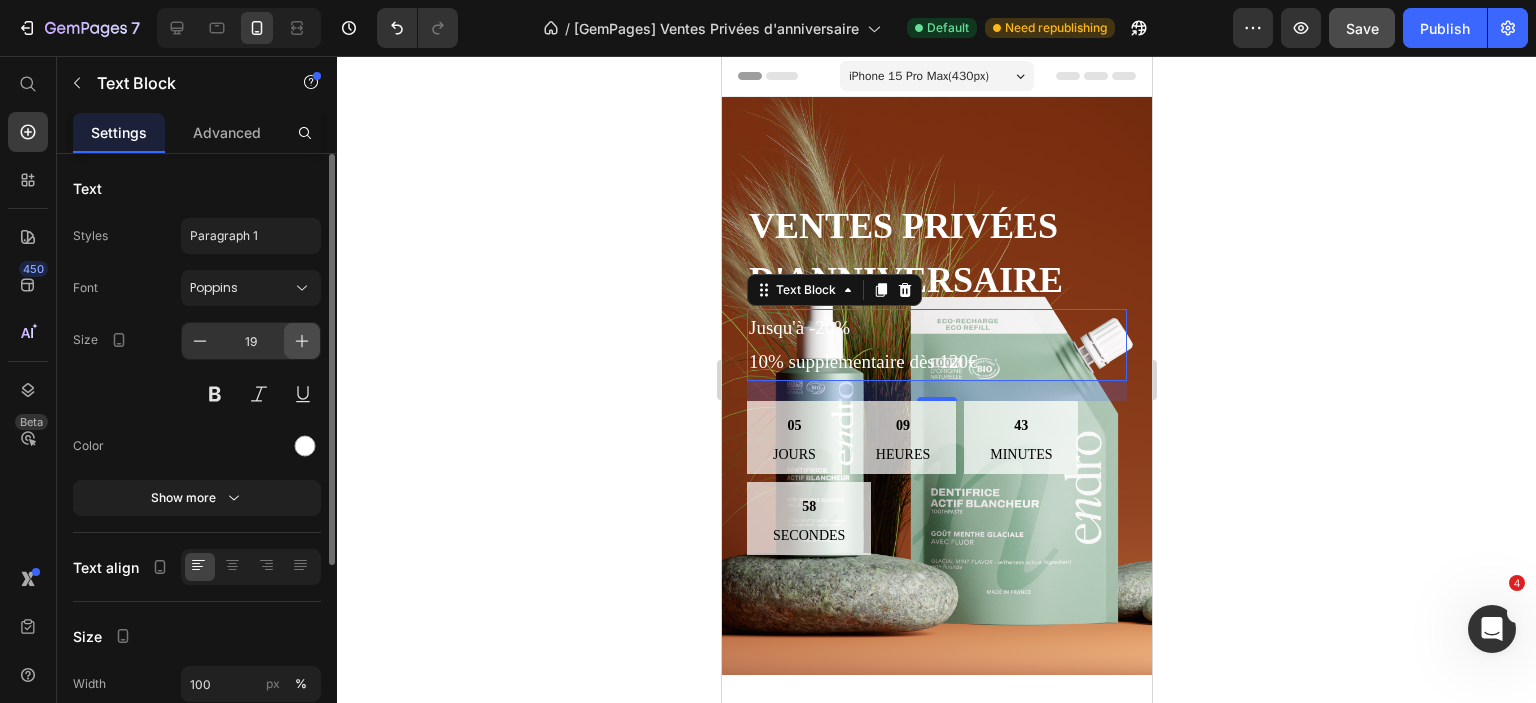 click 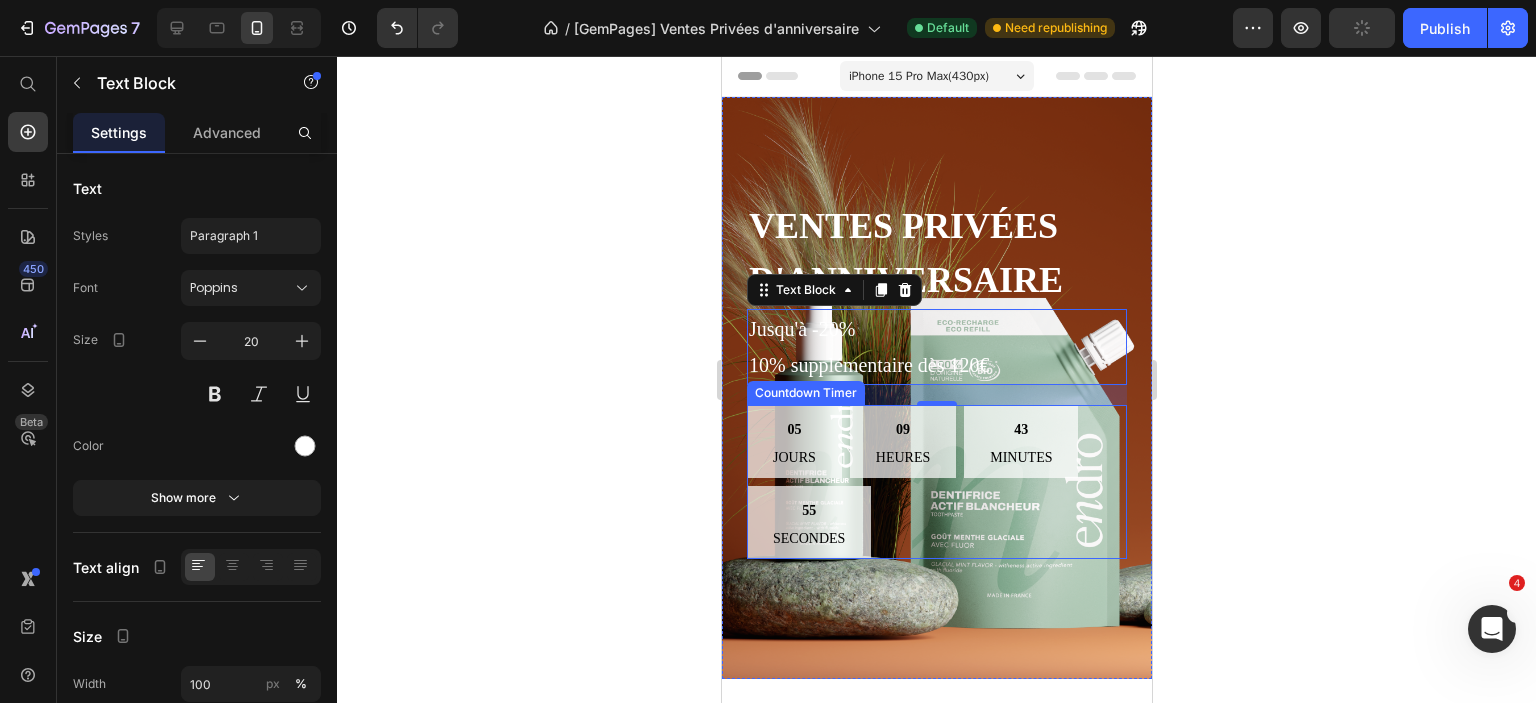 click on "05 jours 09 Heures 43 Minutes 55 Secondes" at bounding box center [936, 482] 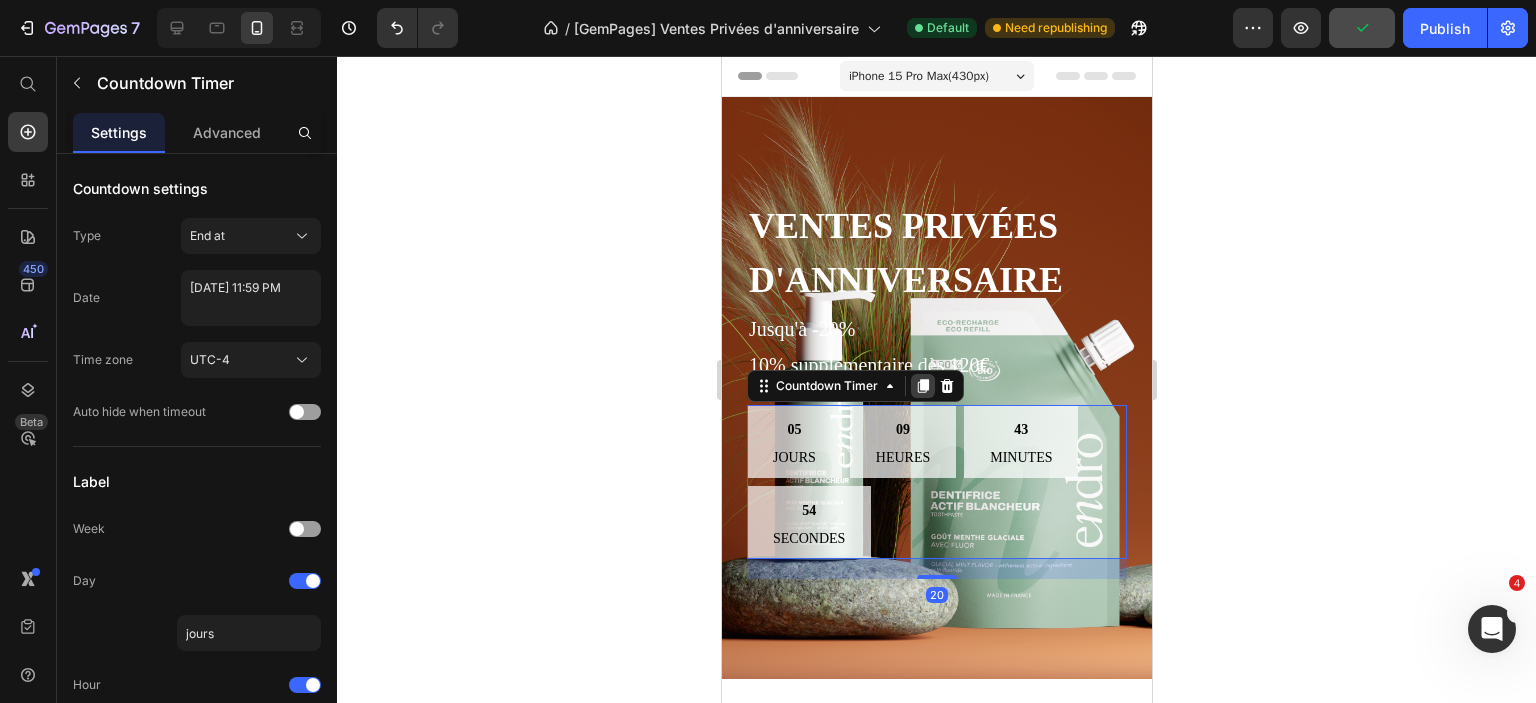 click 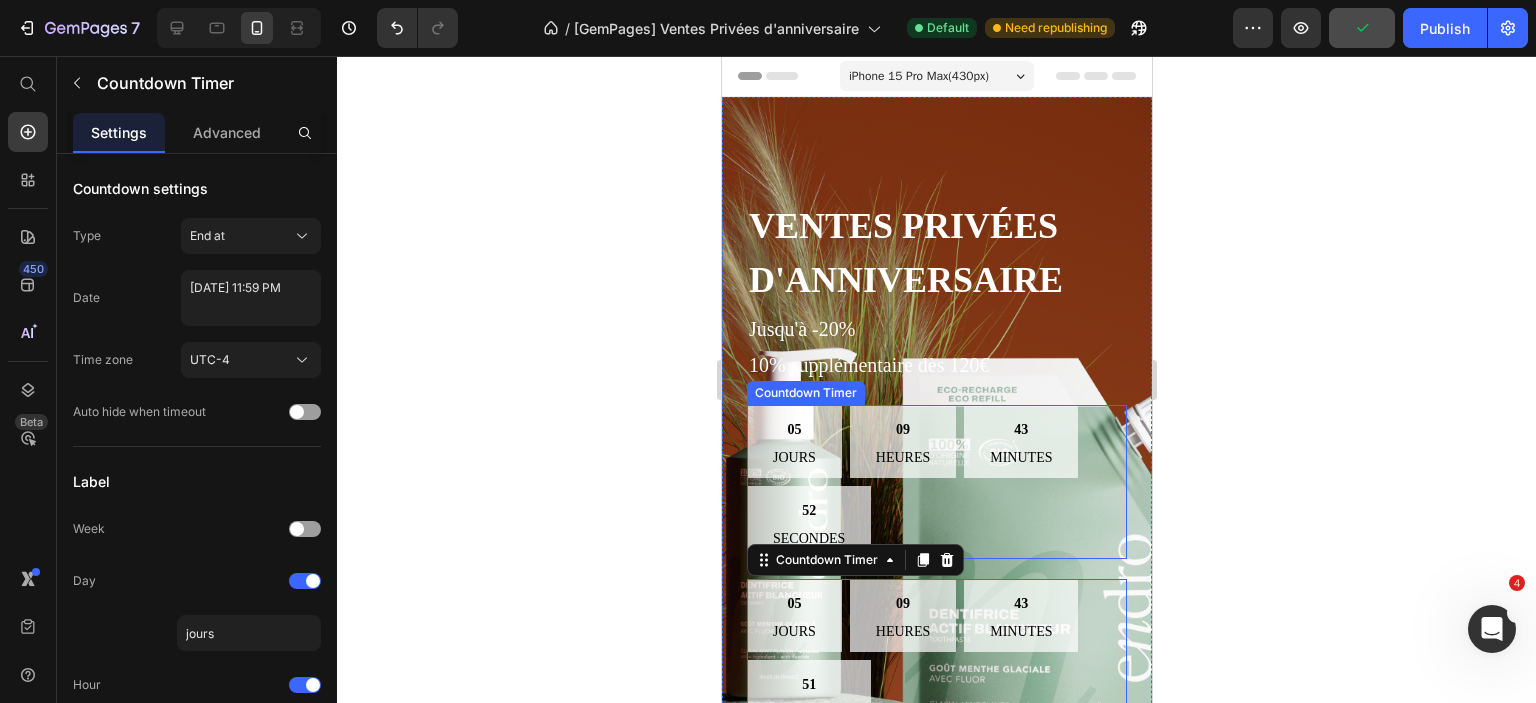 click on "05 jours 09 Heures 43 Minutes 52 Secondes" at bounding box center (936, 482) 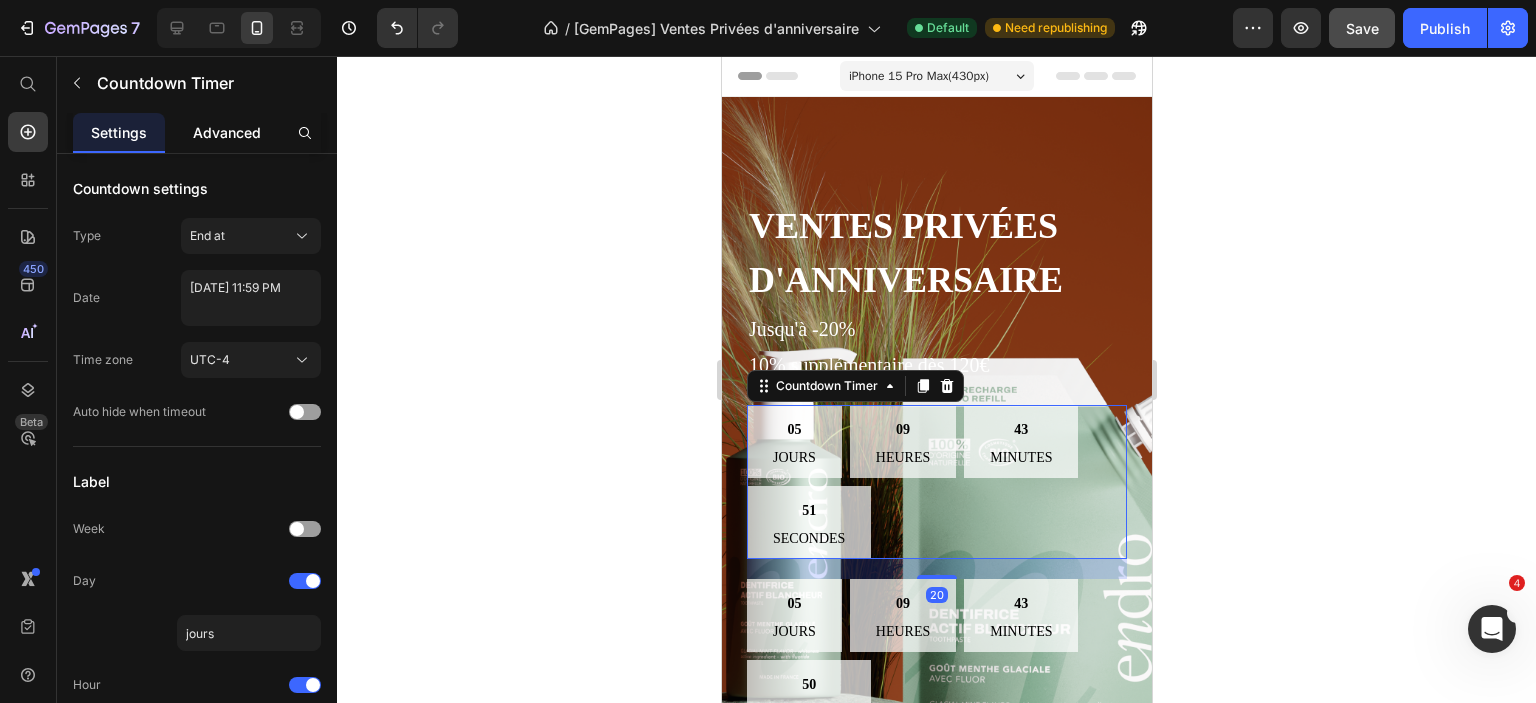click on "Advanced" 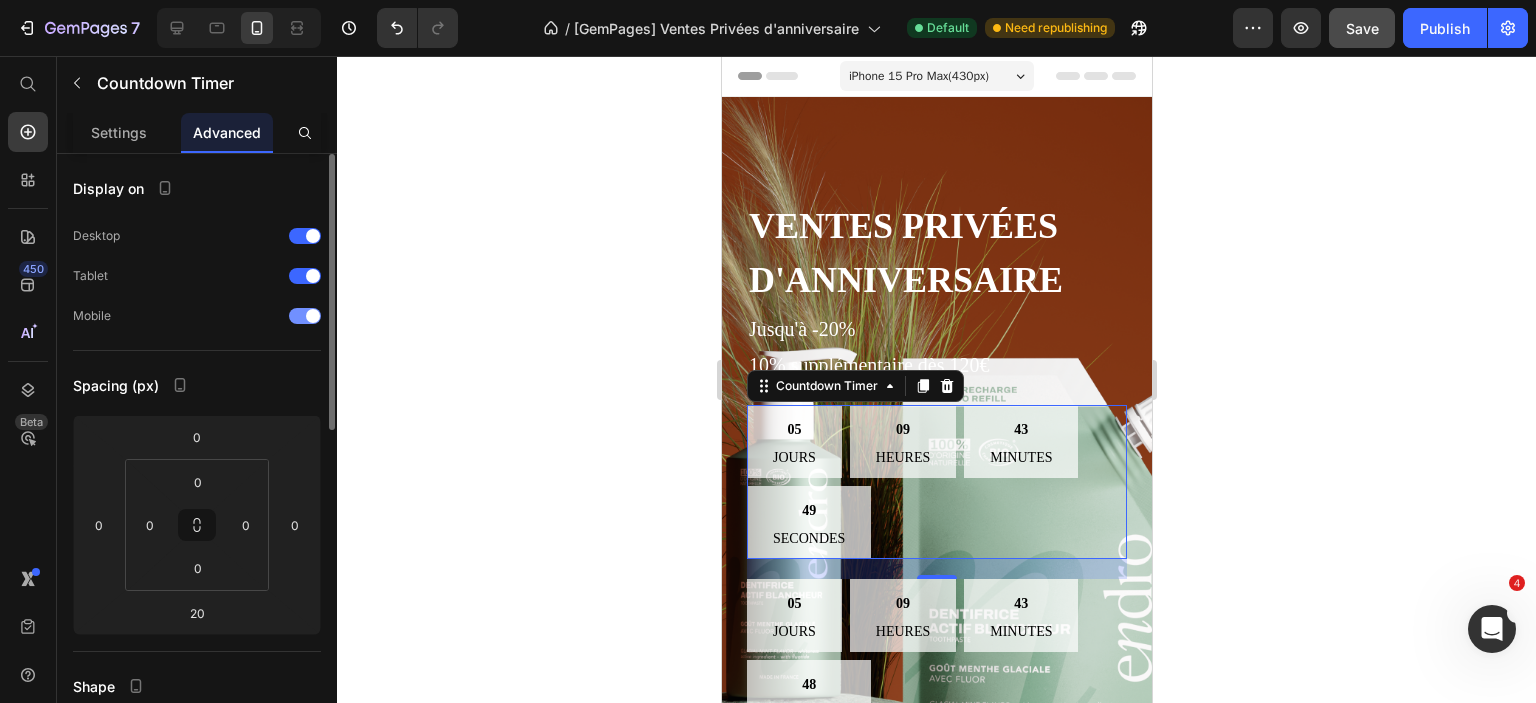 click at bounding box center (305, 316) 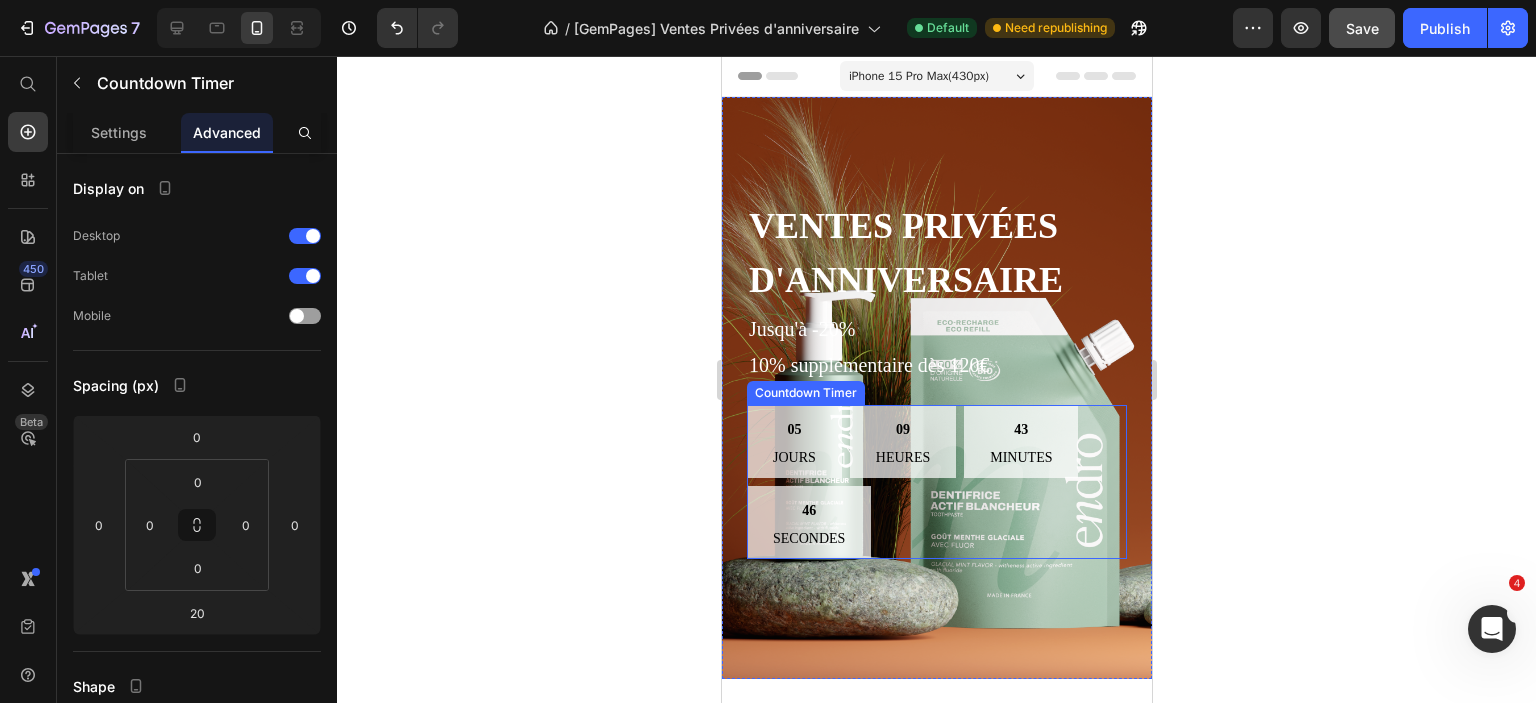 click on "05 jours 09 Heures 43 Minutes 46 Secondes" at bounding box center (936, 482) 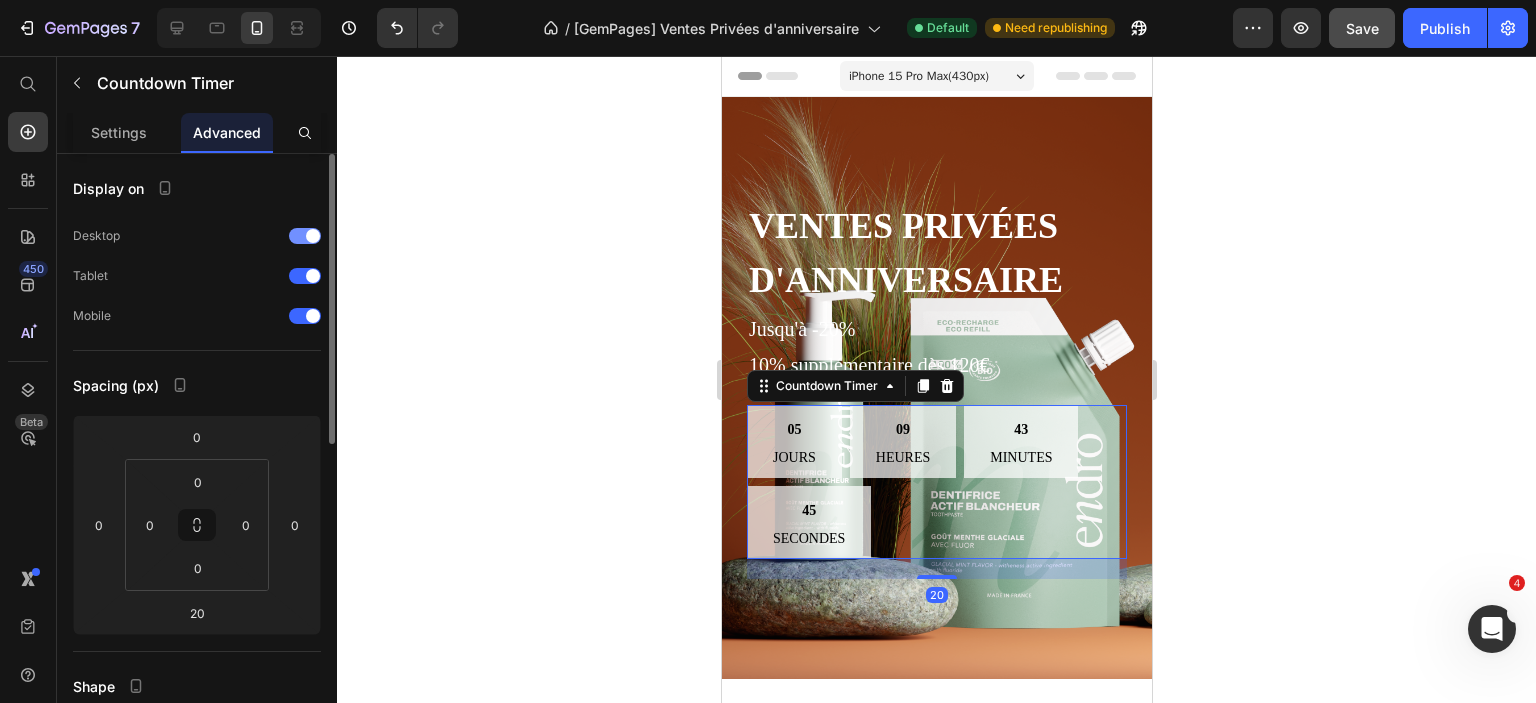click at bounding box center (305, 236) 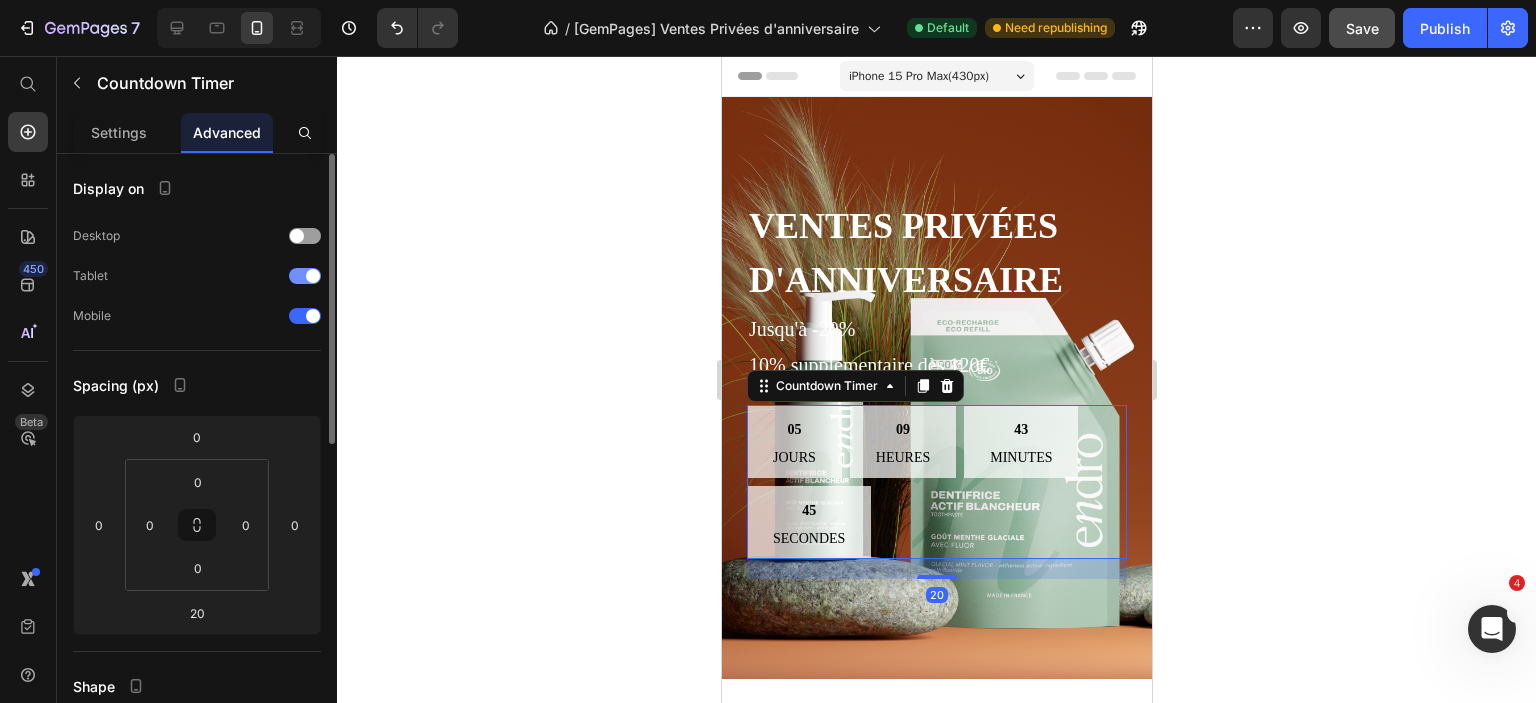 click at bounding box center (305, 276) 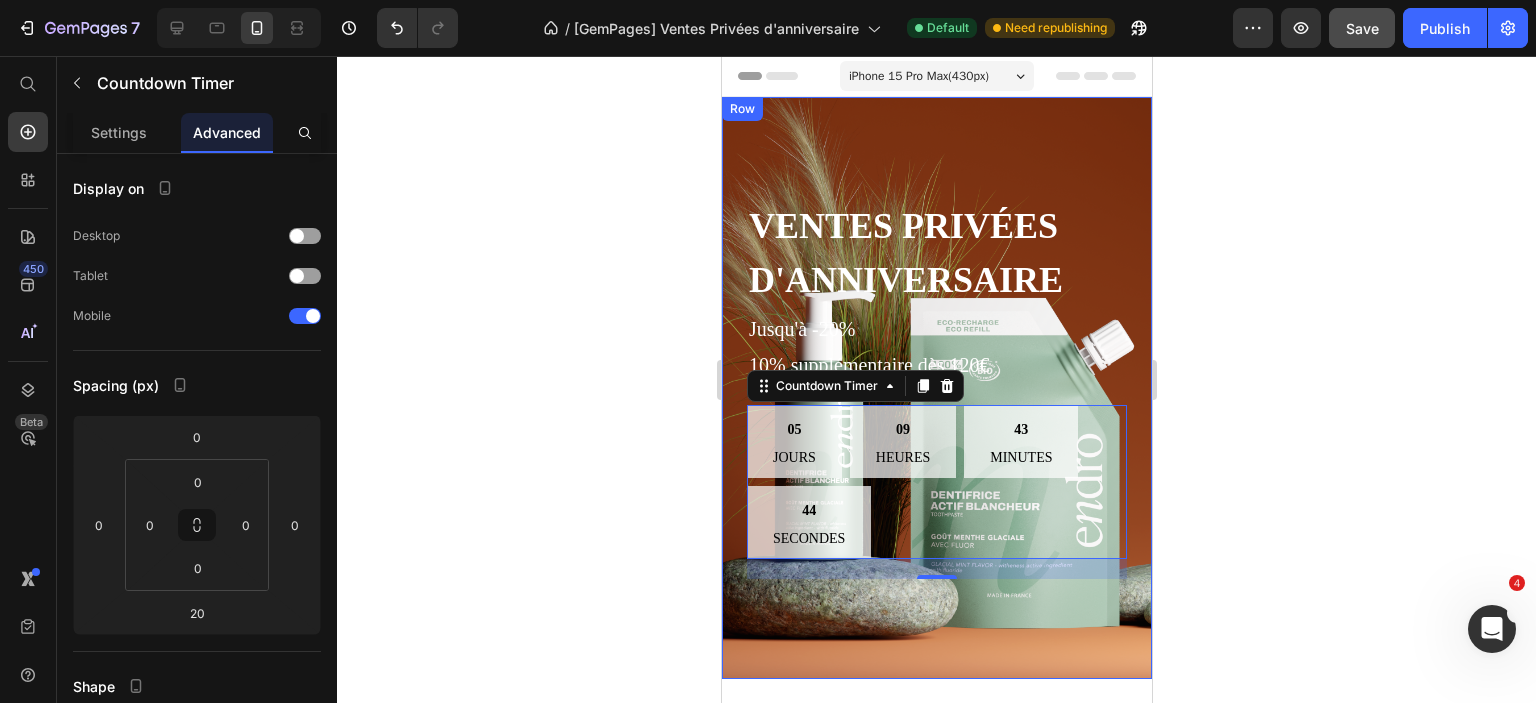 scroll, scrollTop: 300, scrollLeft: 0, axis: vertical 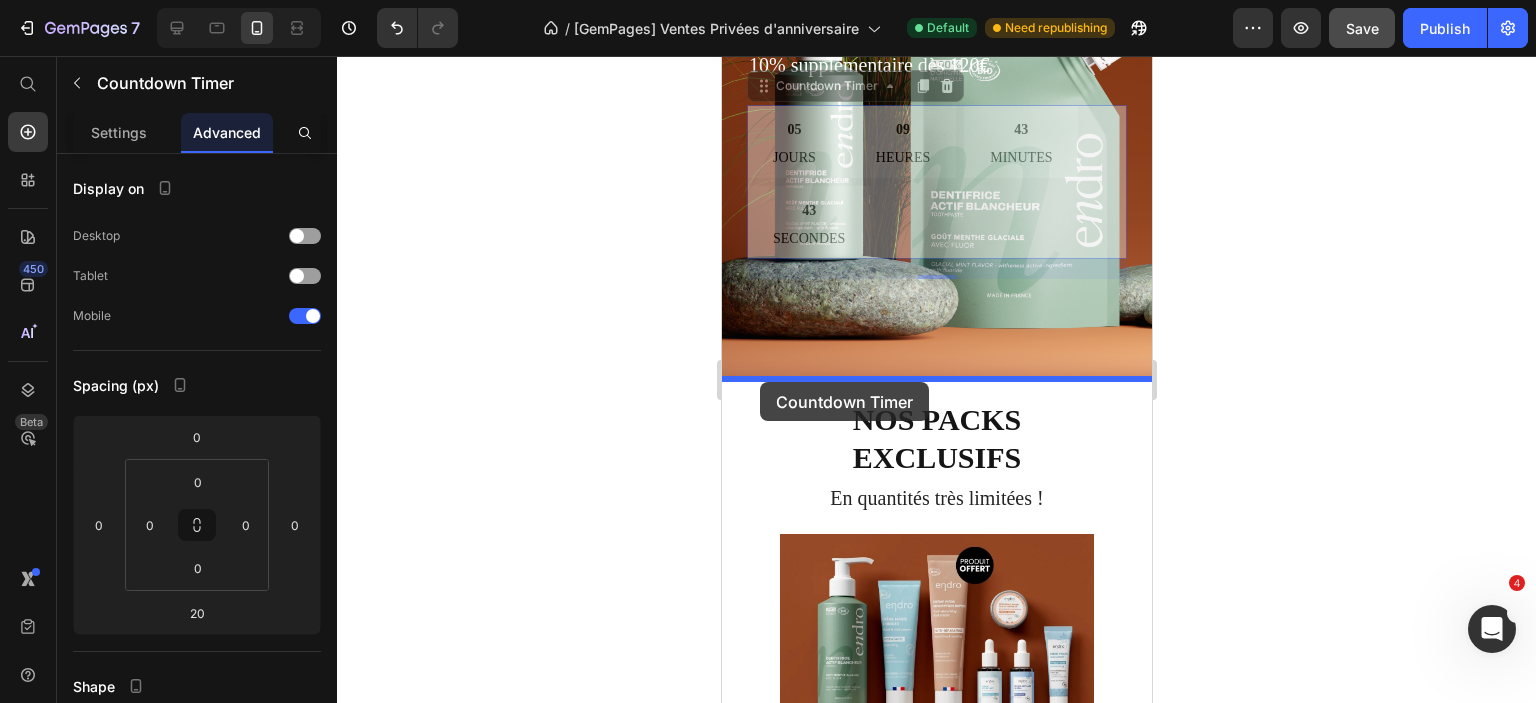 drag, startPoint x: 908, startPoint y: 211, endPoint x: 759, endPoint y: 382, distance: 226.80829 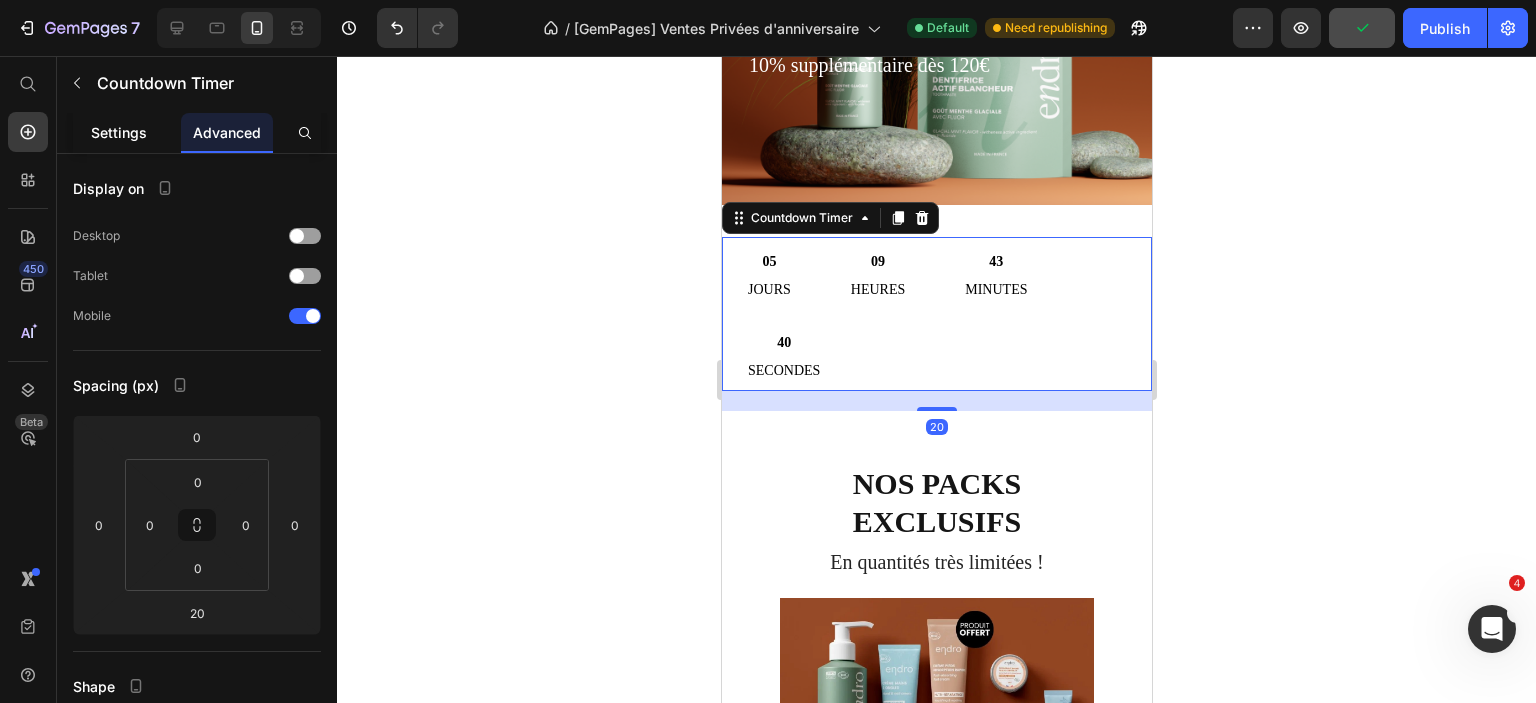 click on "Settings" at bounding box center [119, 132] 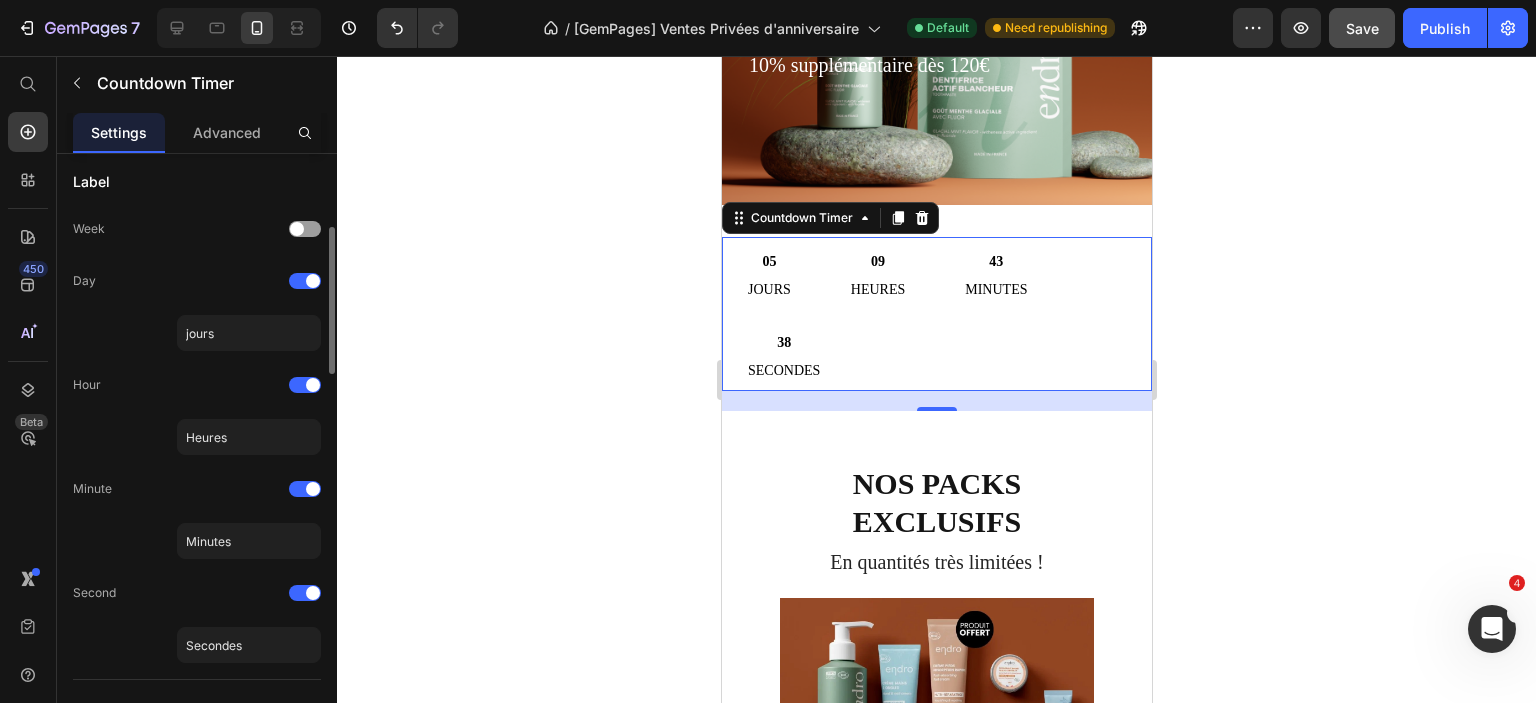 scroll, scrollTop: 600, scrollLeft: 0, axis: vertical 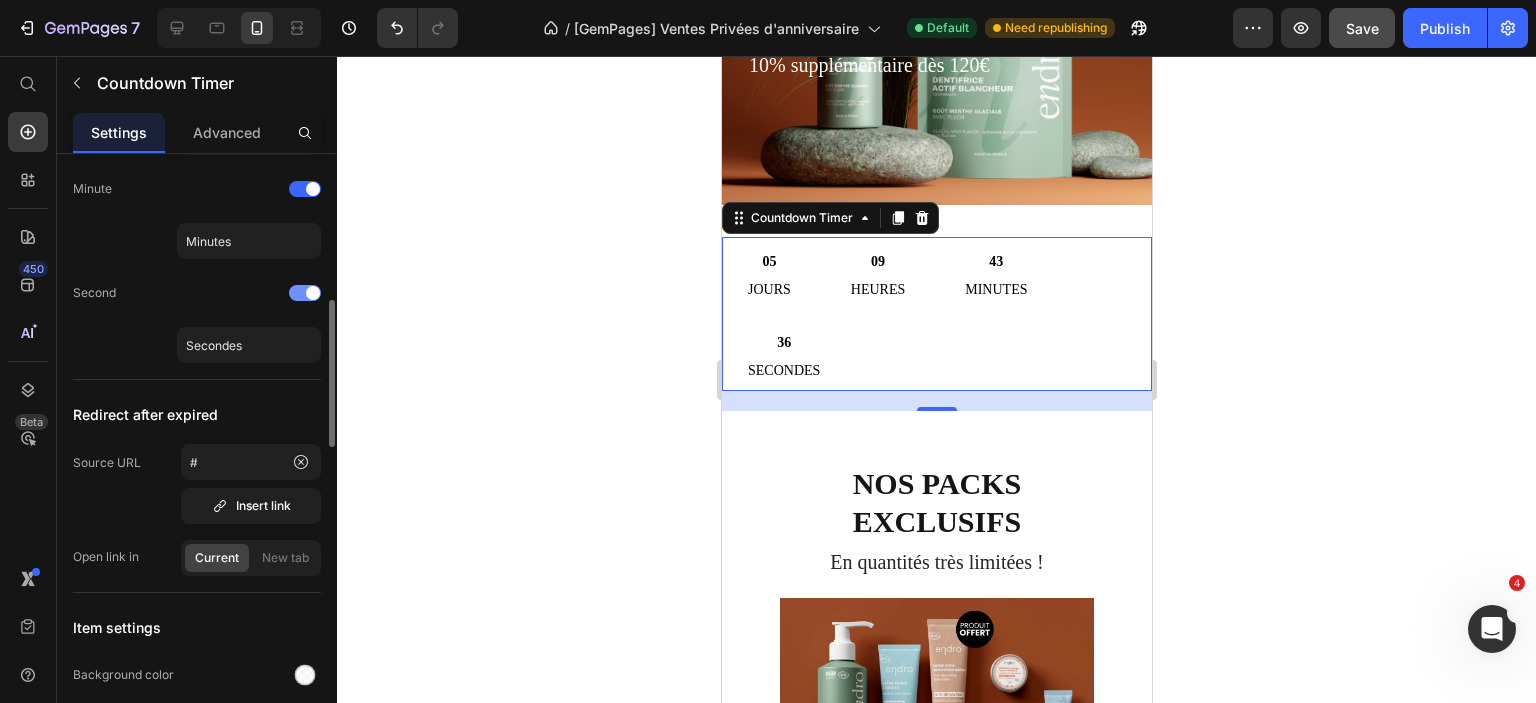 click at bounding box center [305, 293] 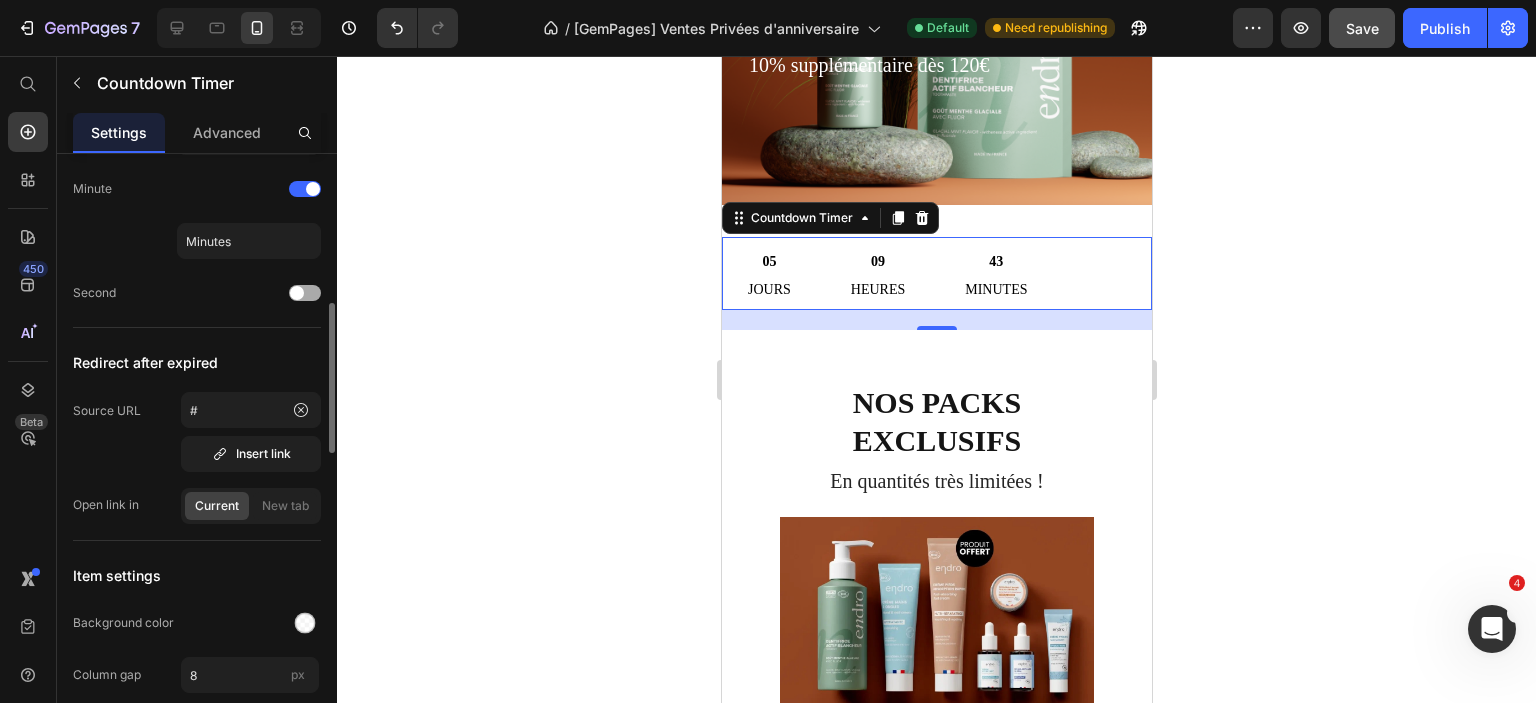 click at bounding box center (297, 293) 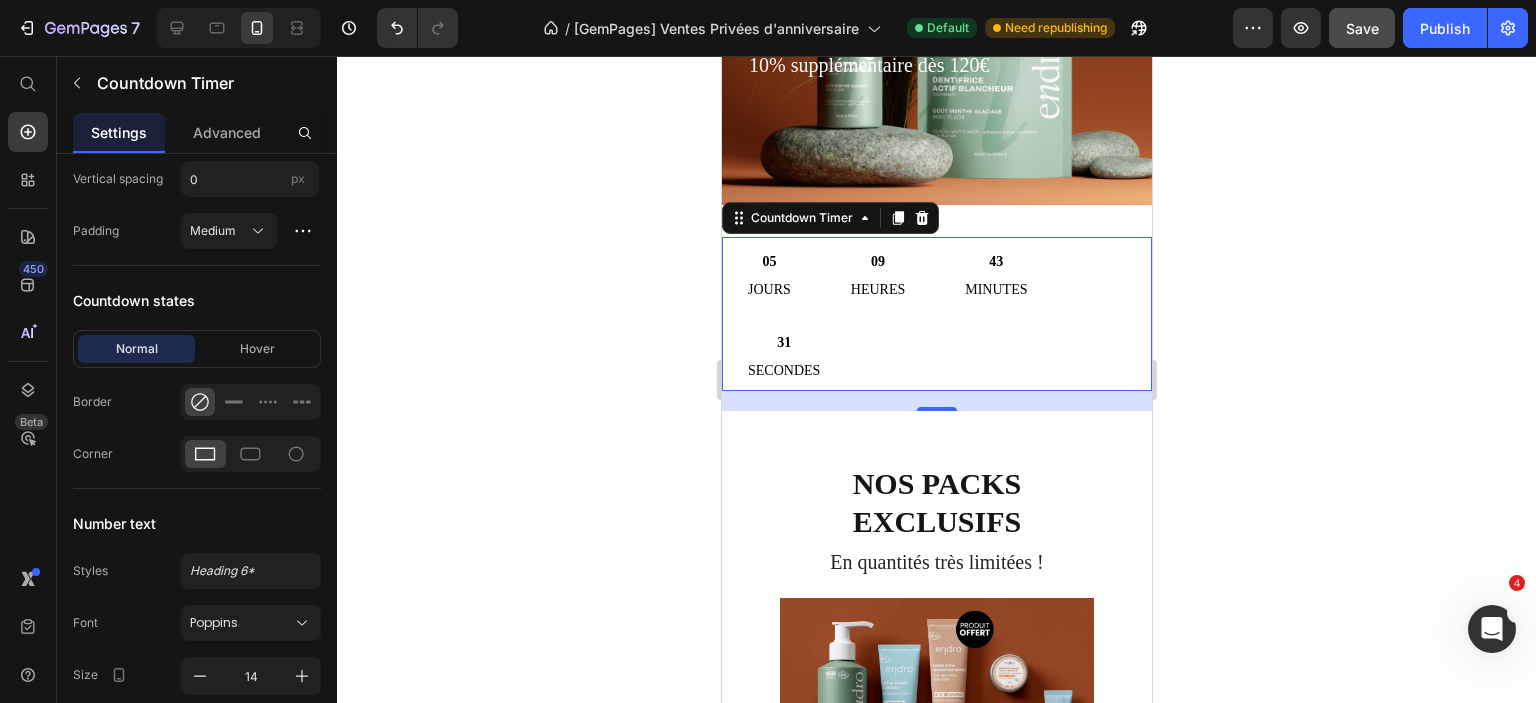 scroll, scrollTop: 1500, scrollLeft: 0, axis: vertical 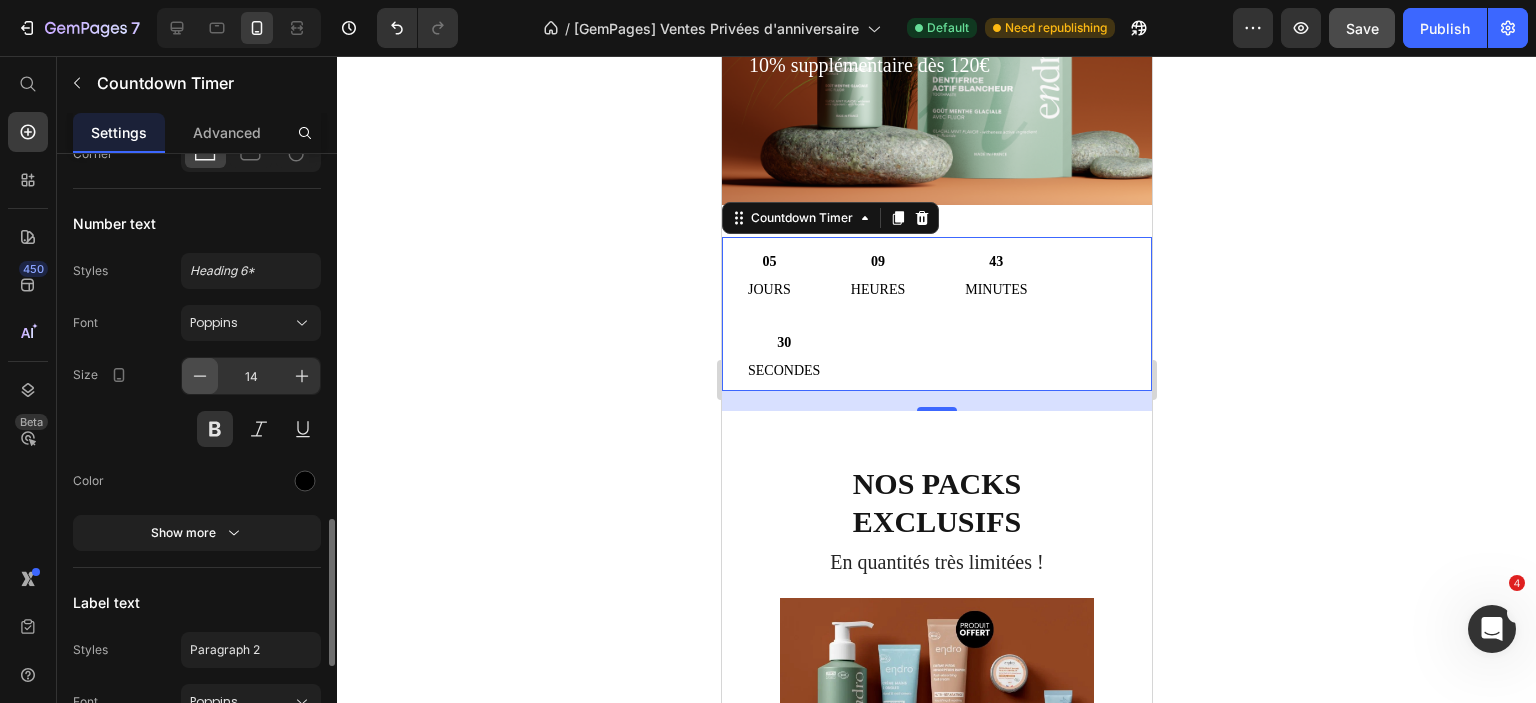 click 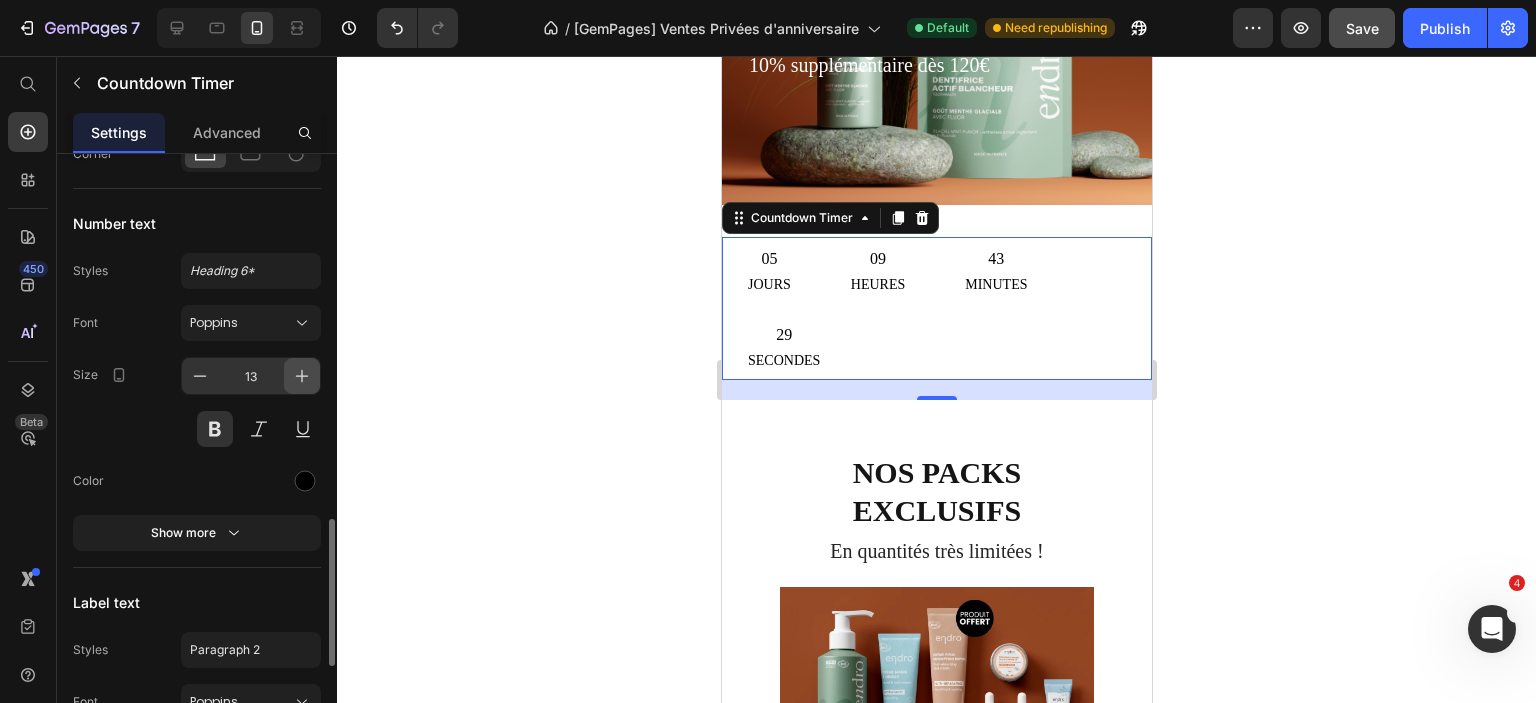 click 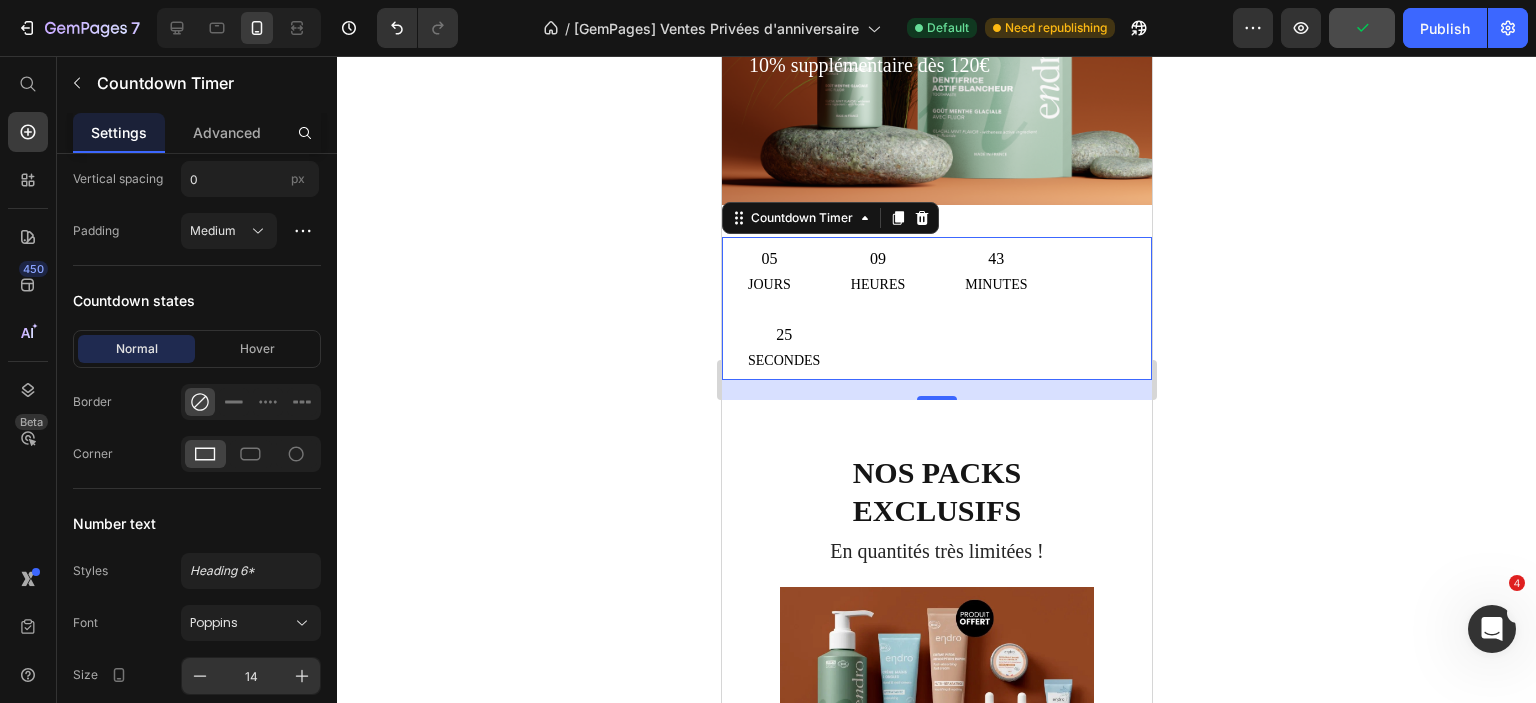 scroll, scrollTop: 1500, scrollLeft: 0, axis: vertical 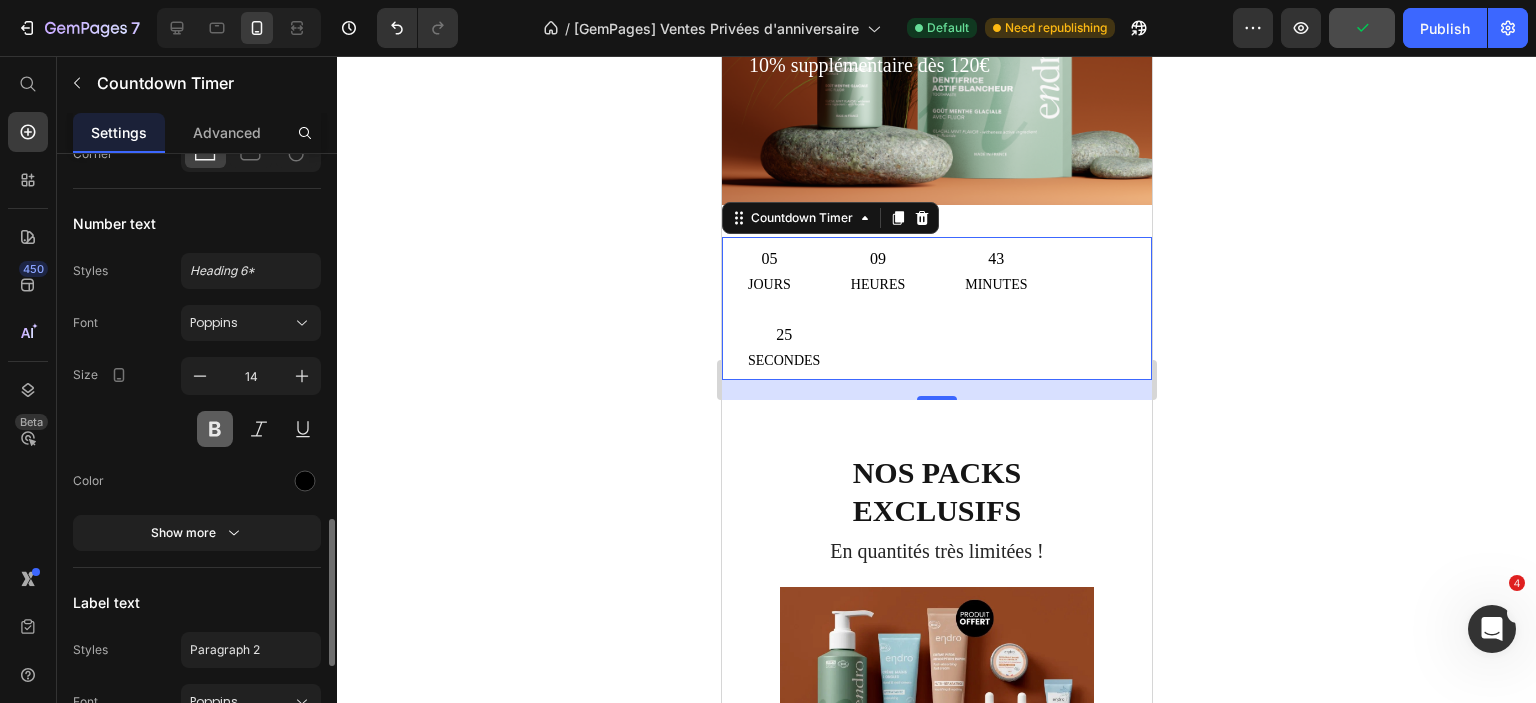 click at bounding box center [215, 429] 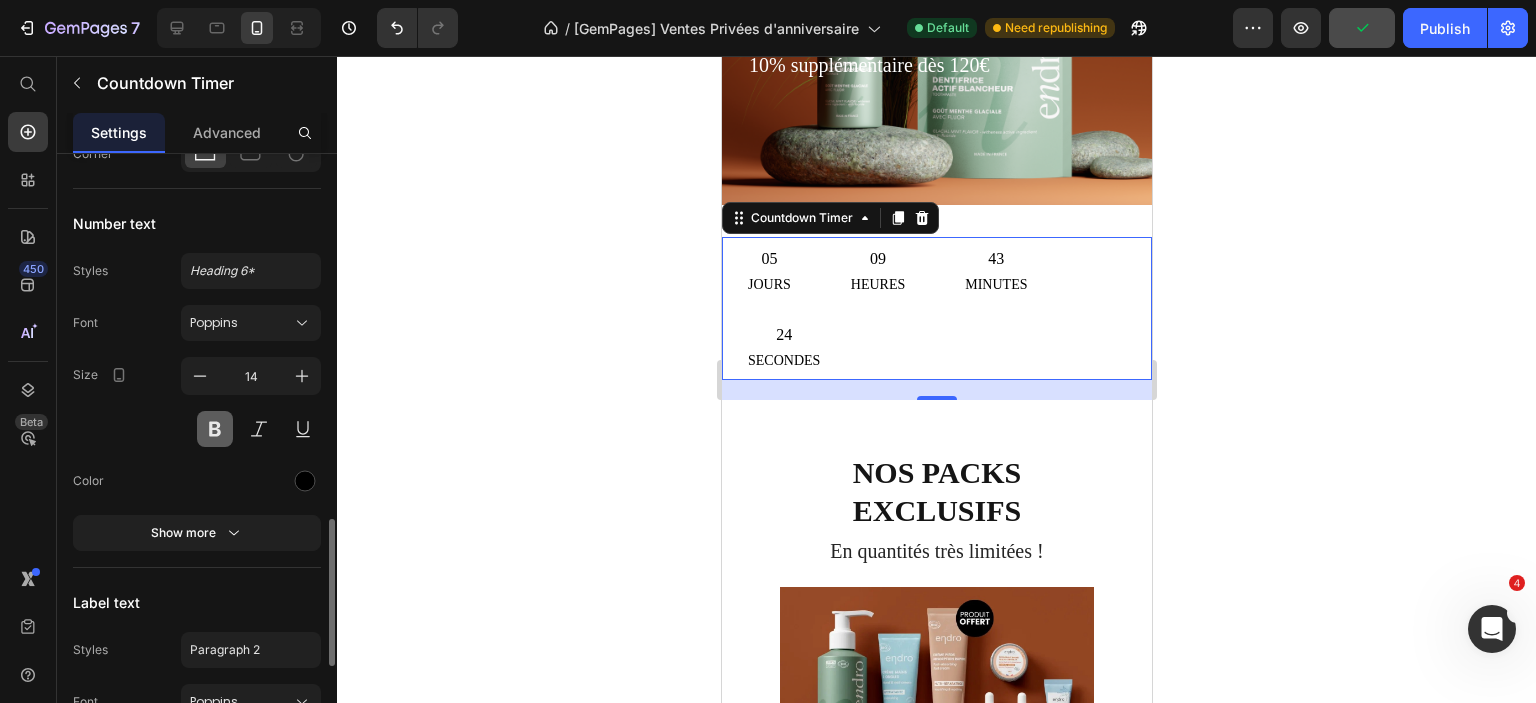 click at bounding box center [215, 429] 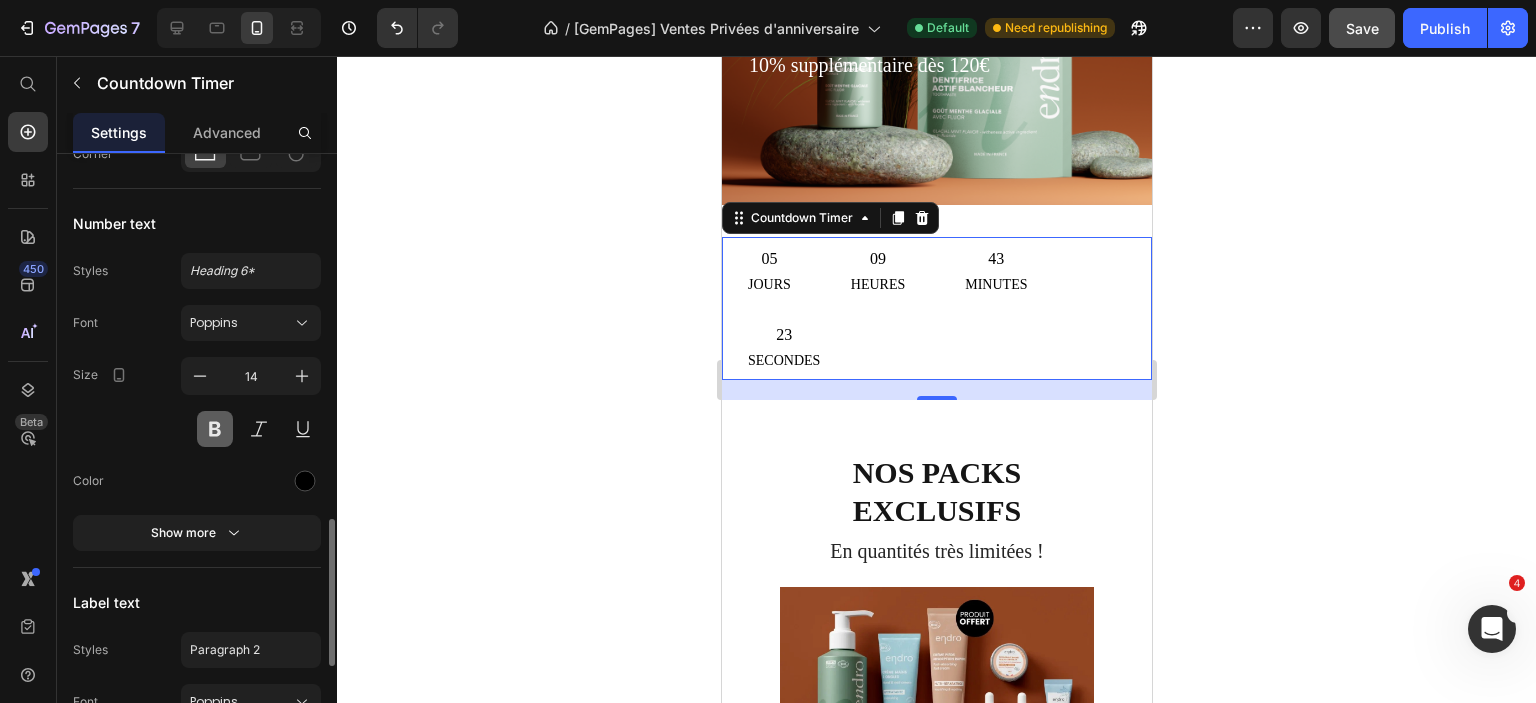 click at bounding box center (215, 429) 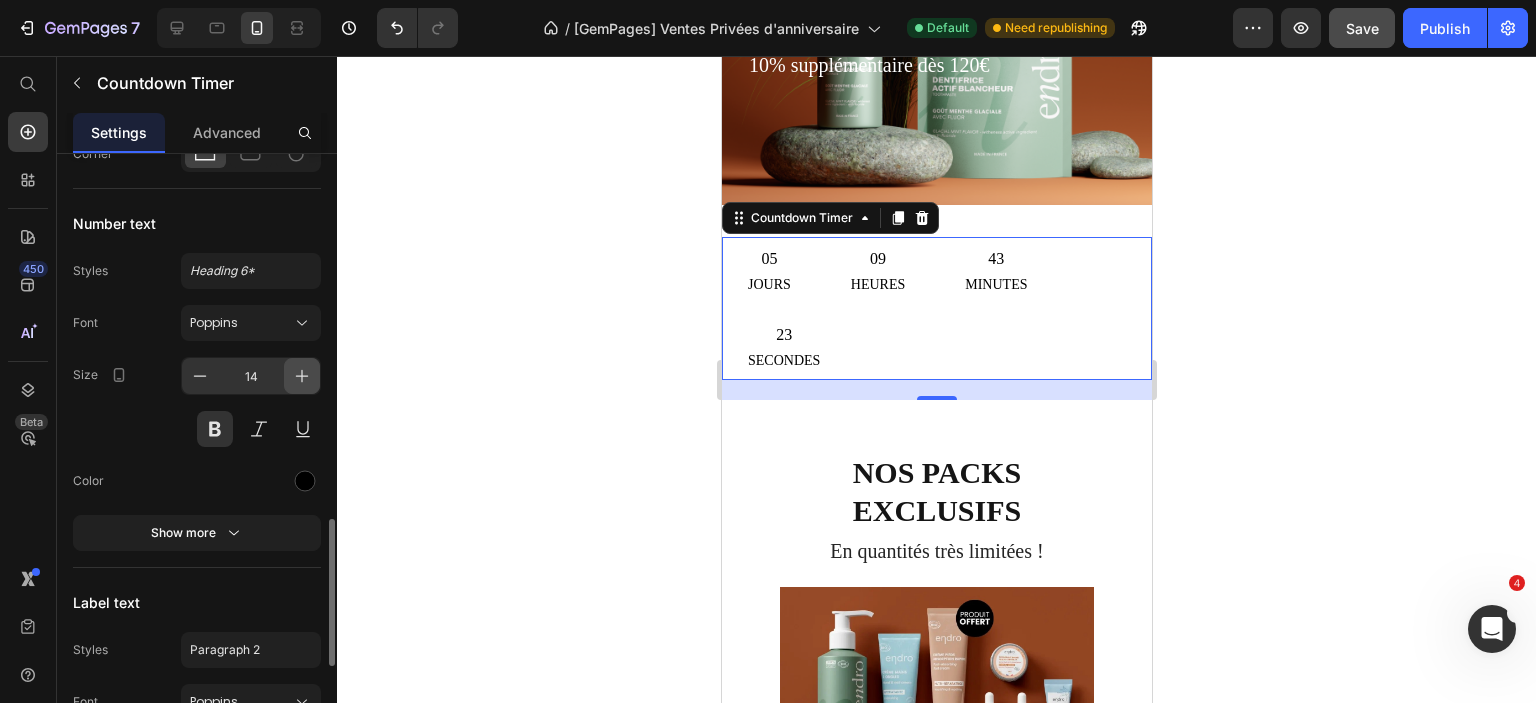 click 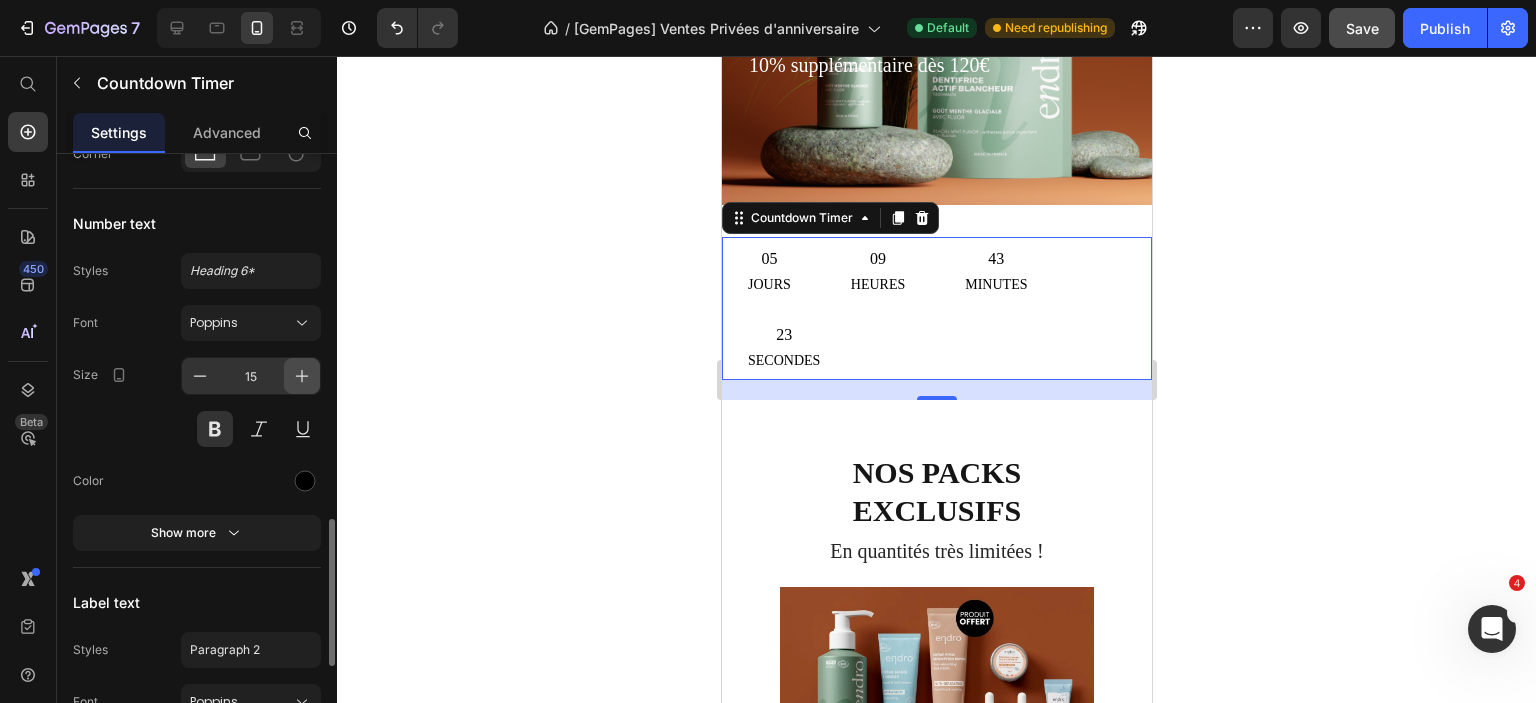 click 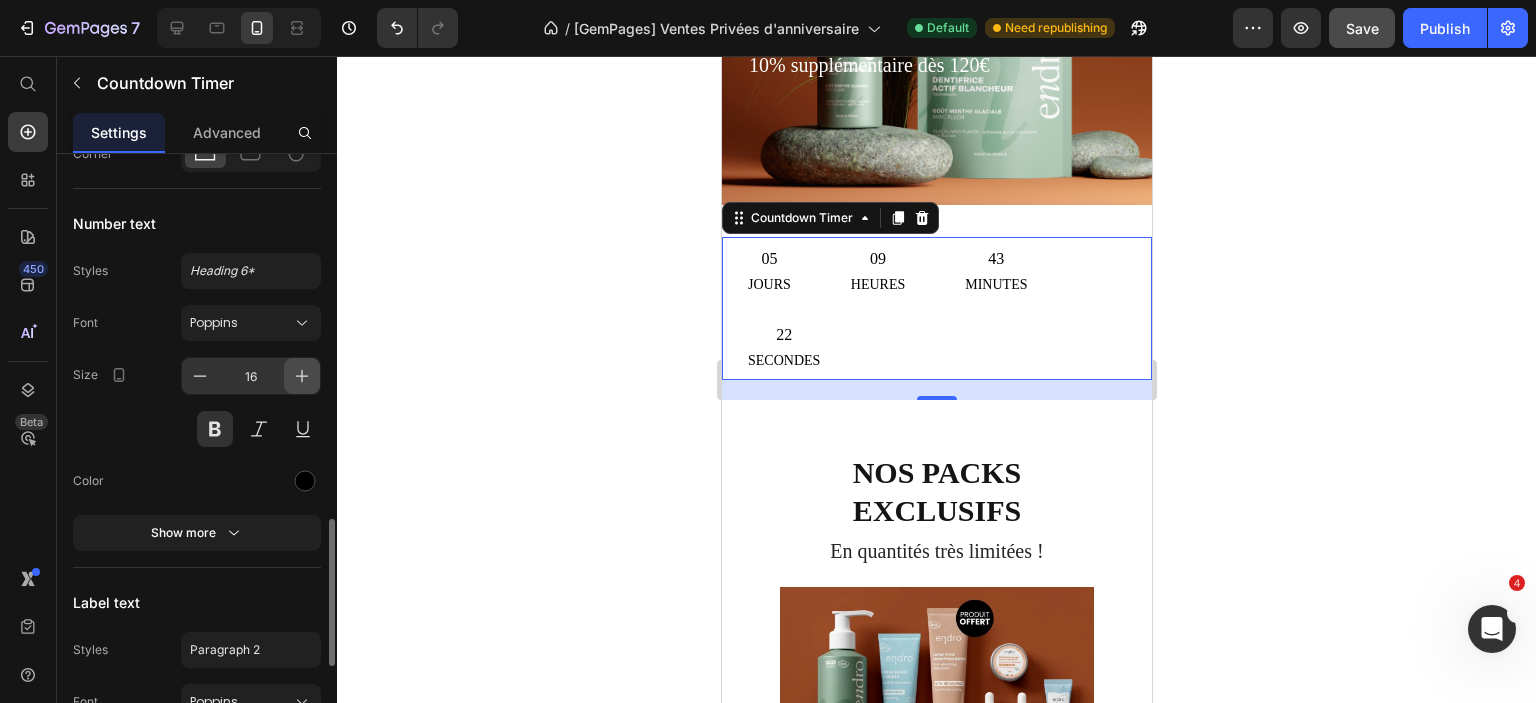 click 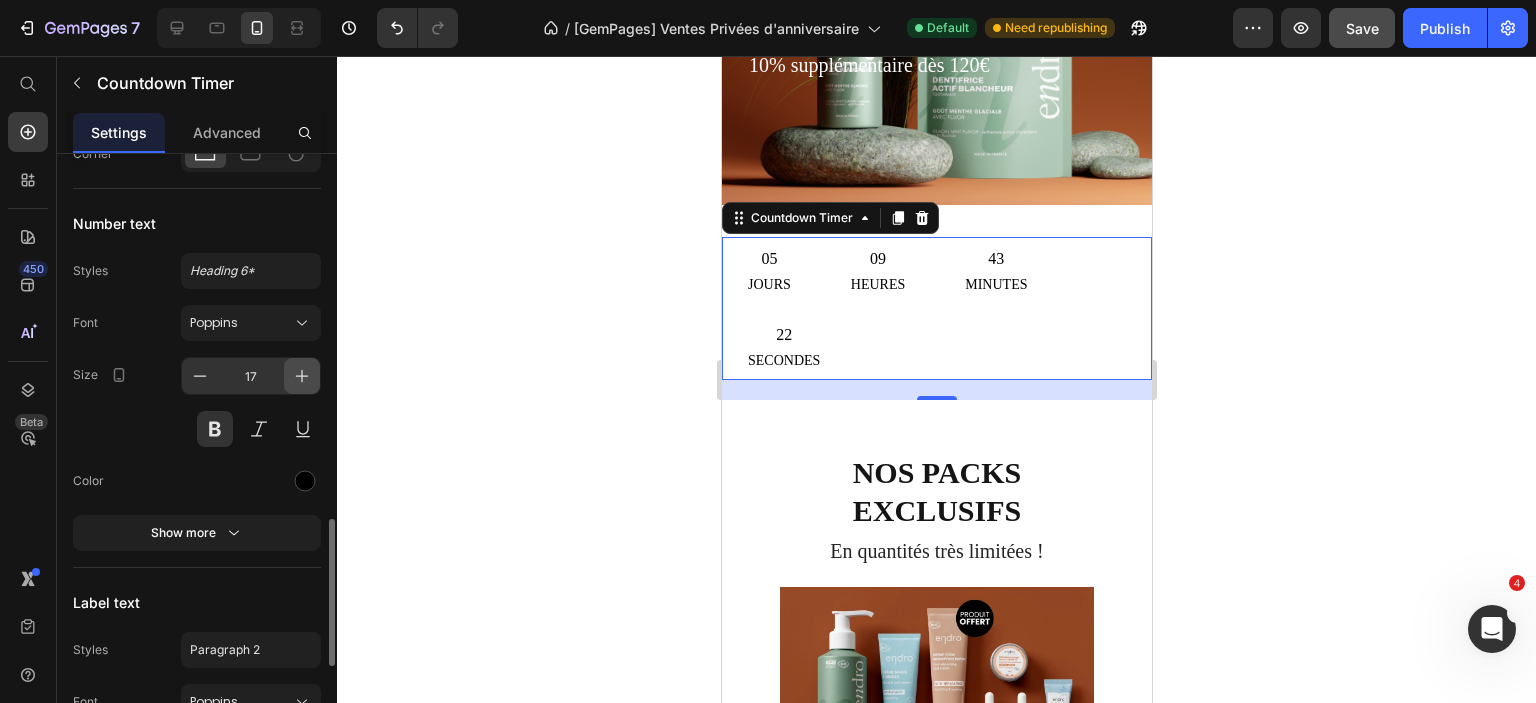 click 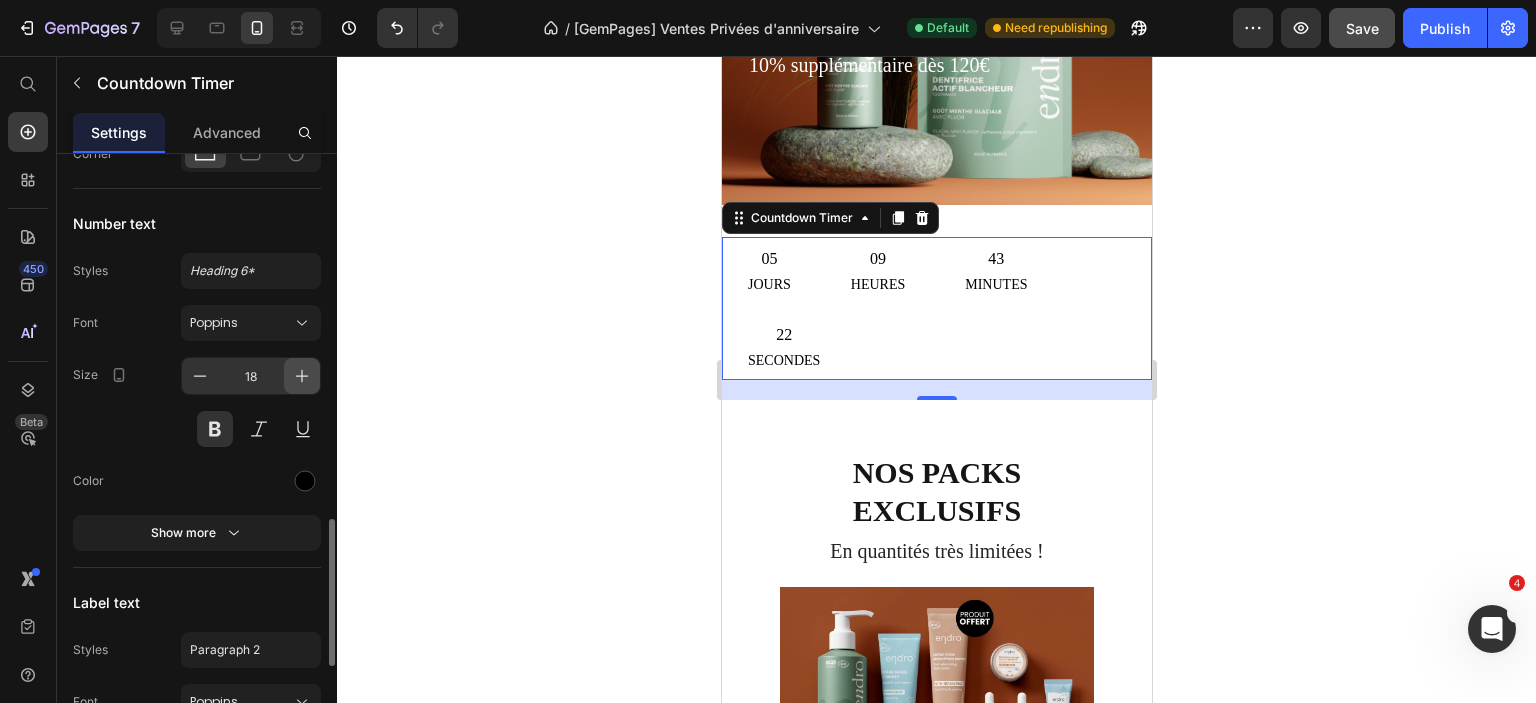 click 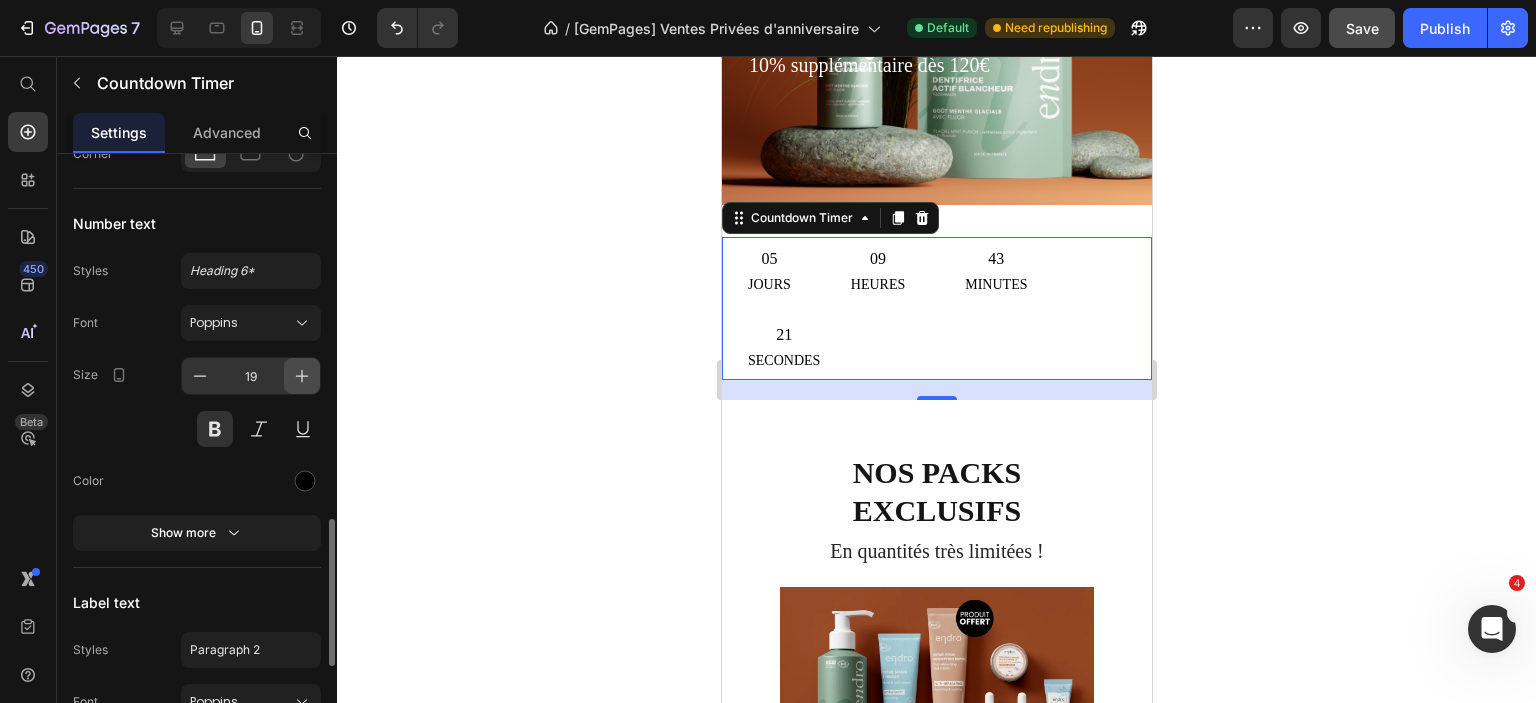 click 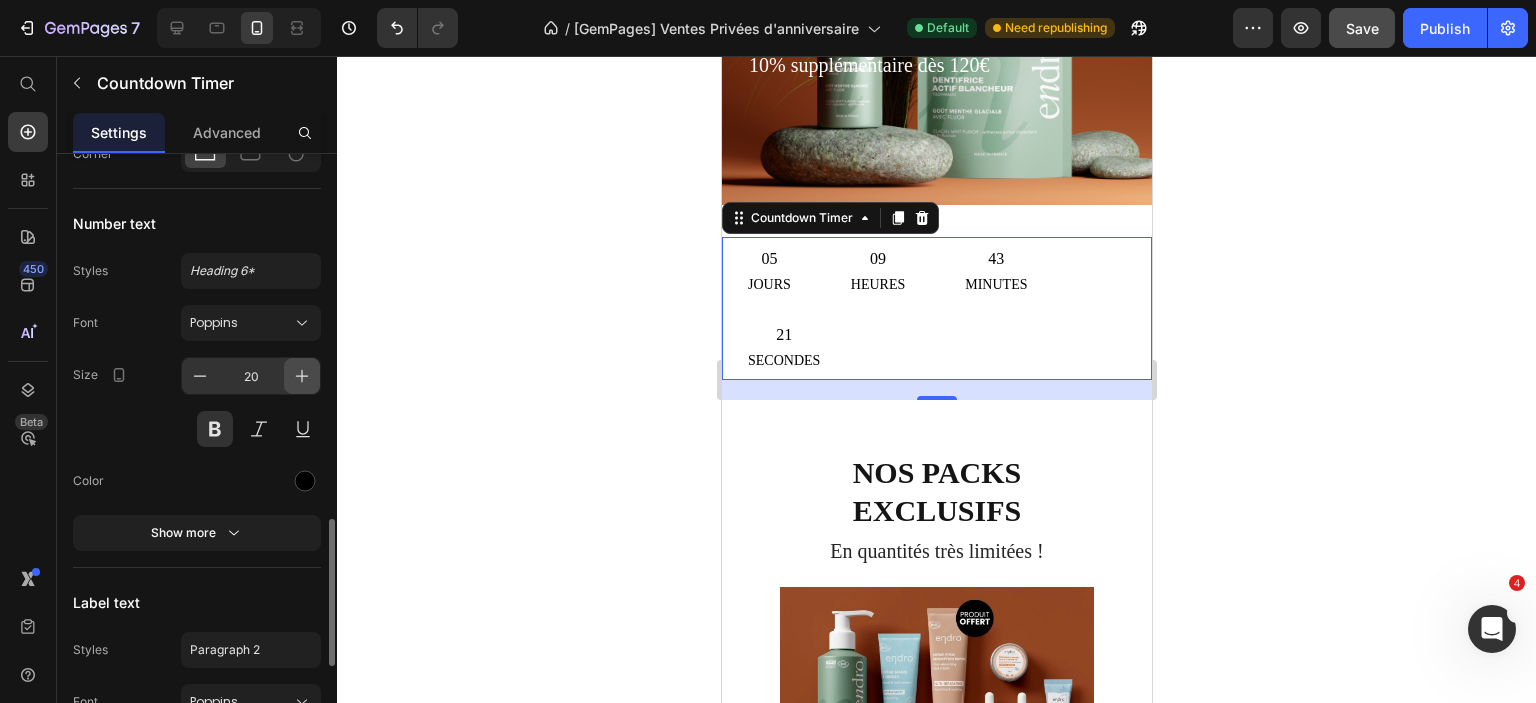 click 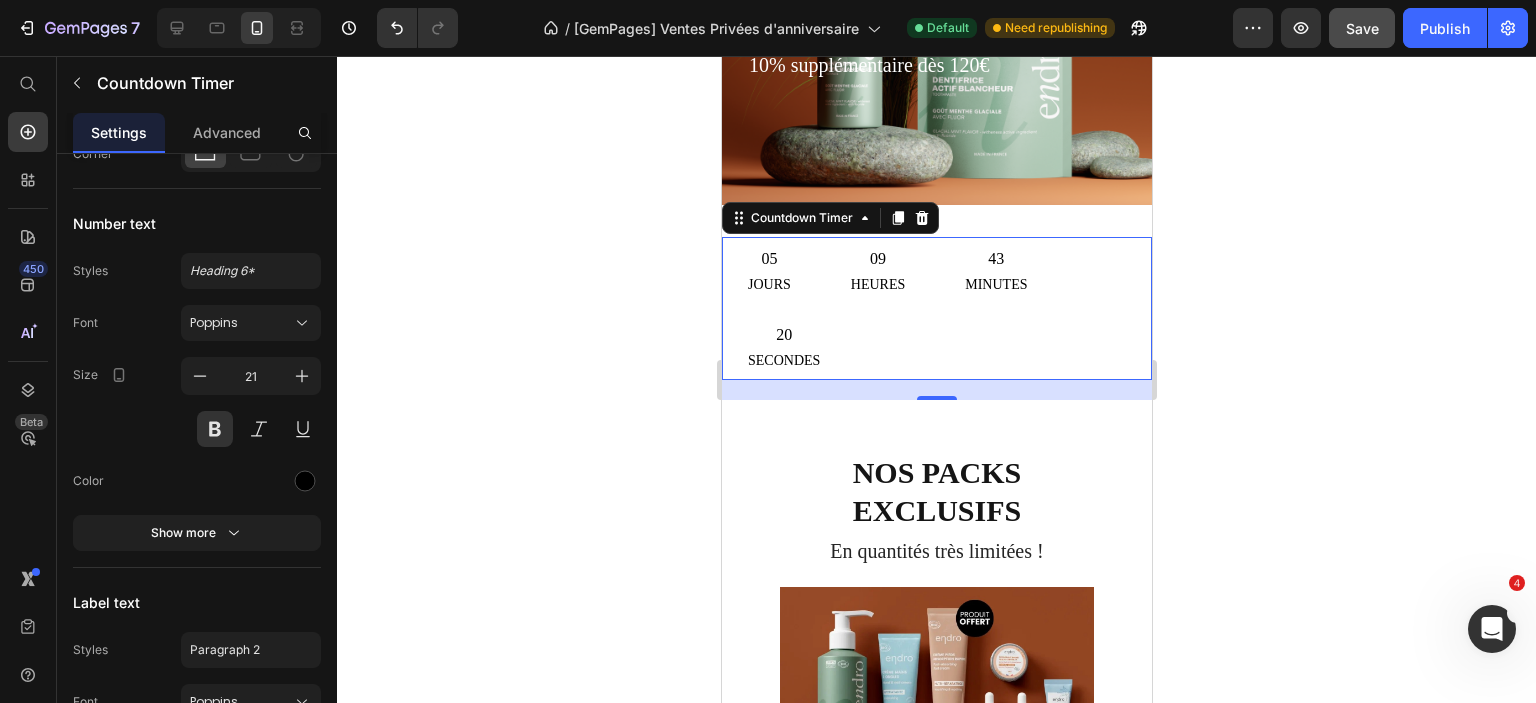 click on "jours" at bounding box center [768, 285] 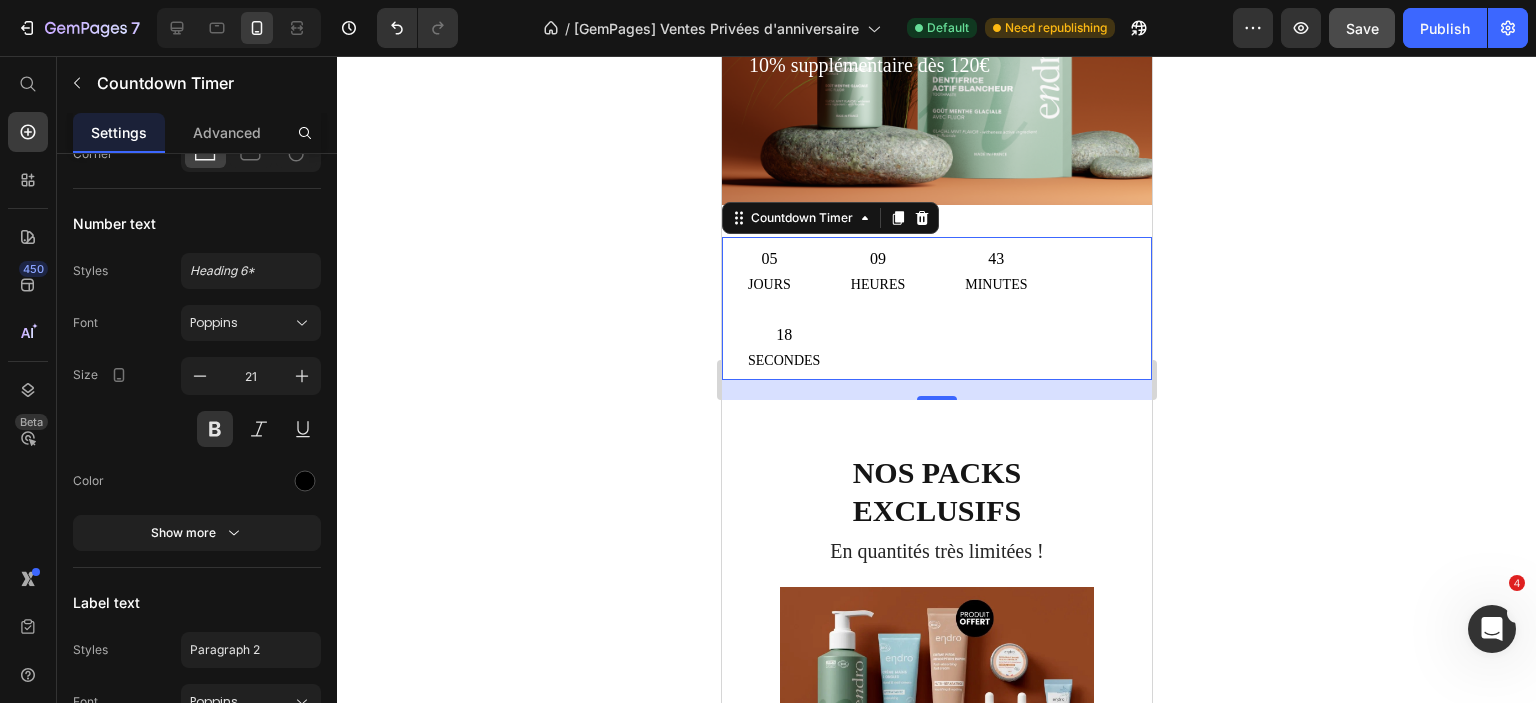 click on "05 jours 09 Heures 43 Minutes 18 Secondes" at bounding box center [936, 308] 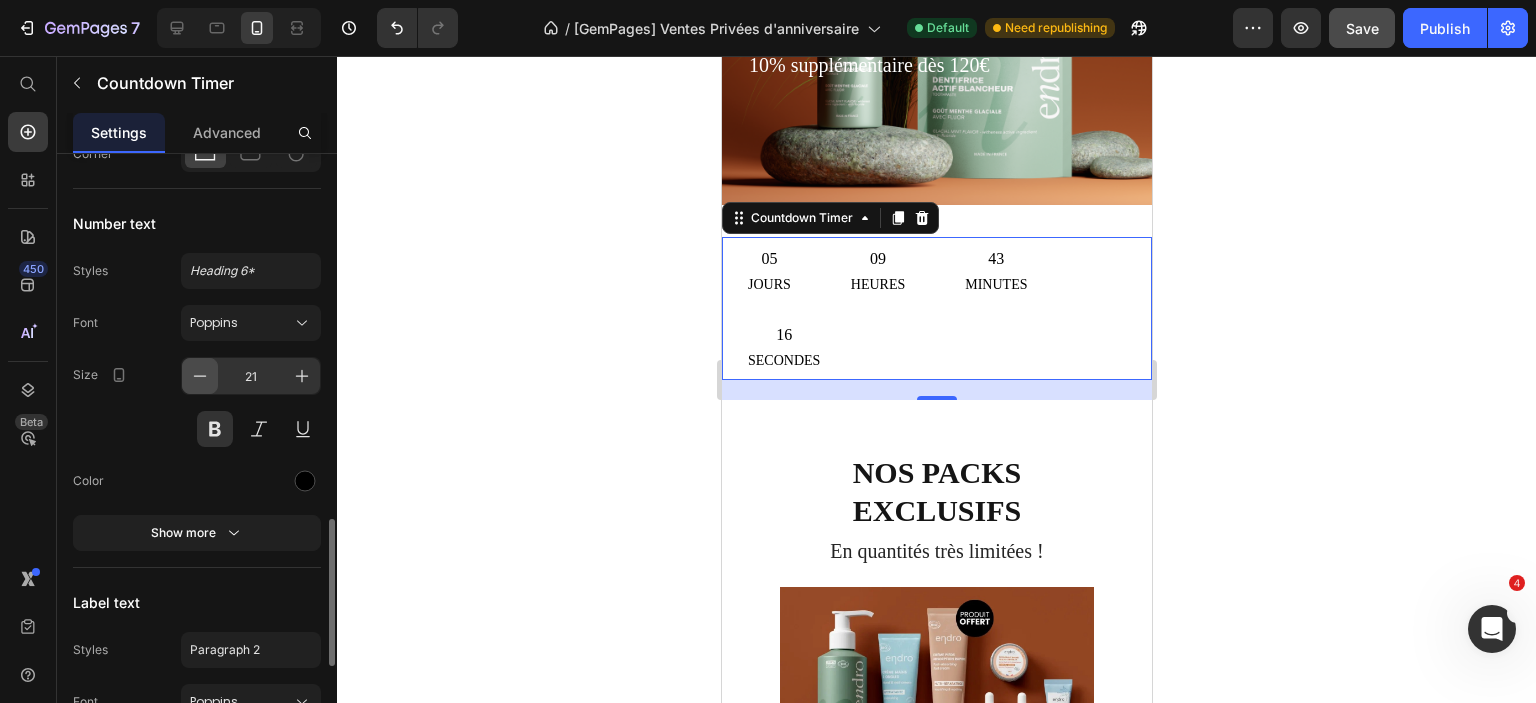 click 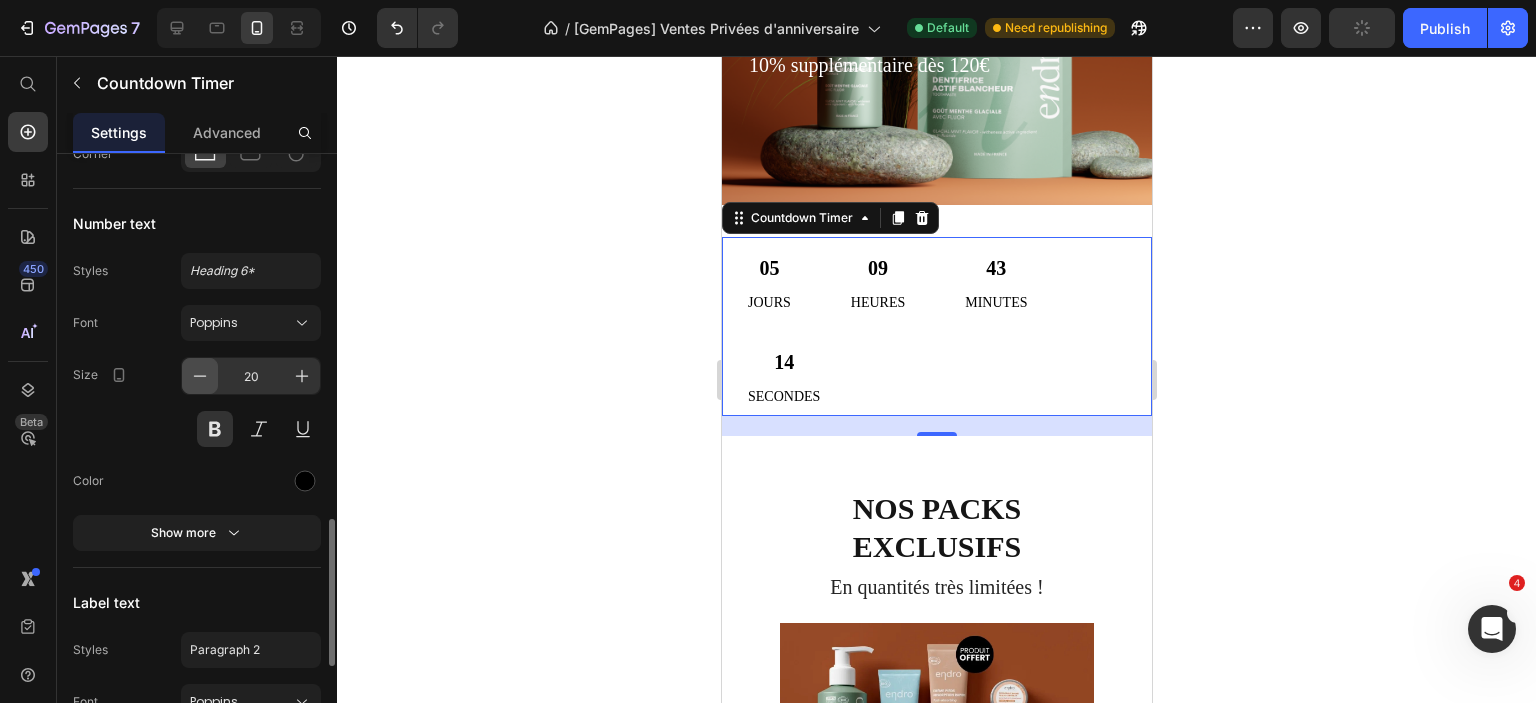 click 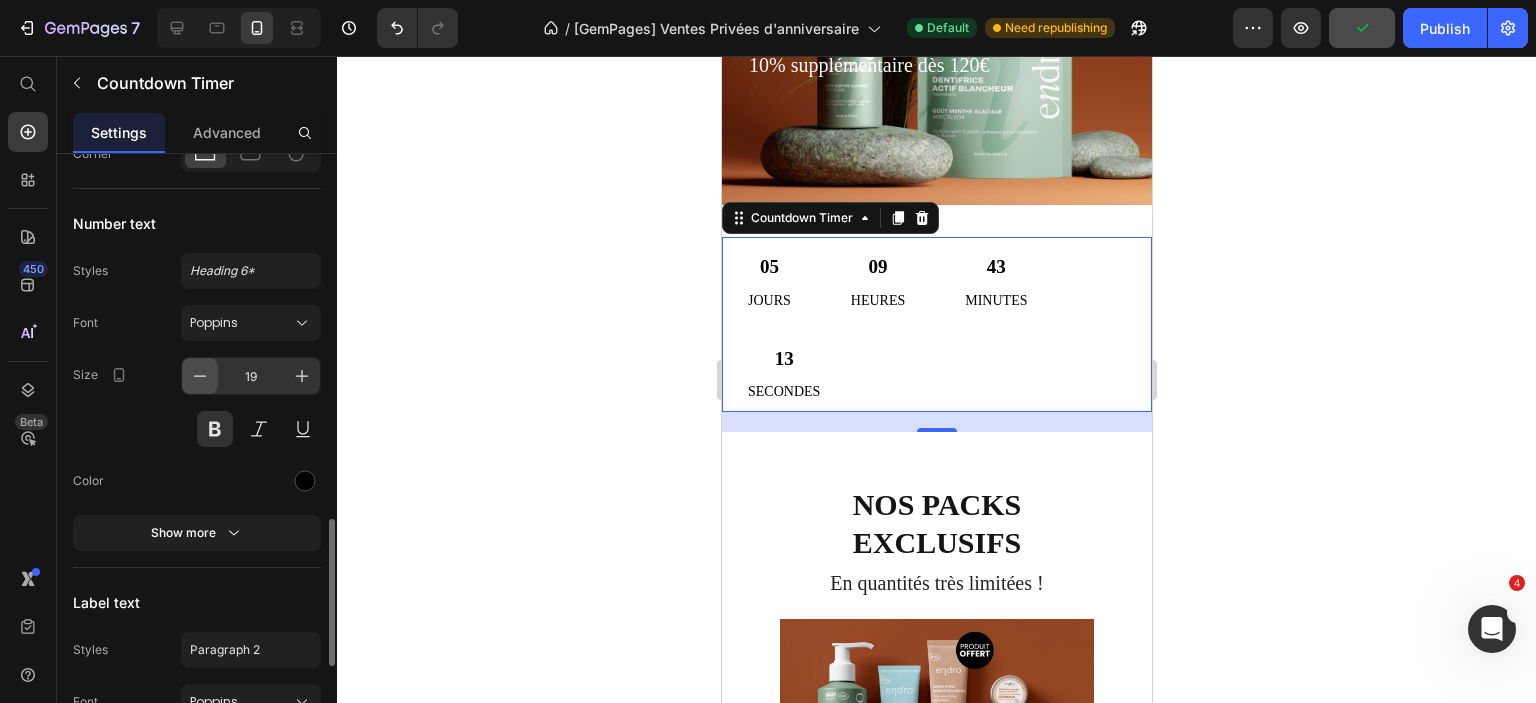 click 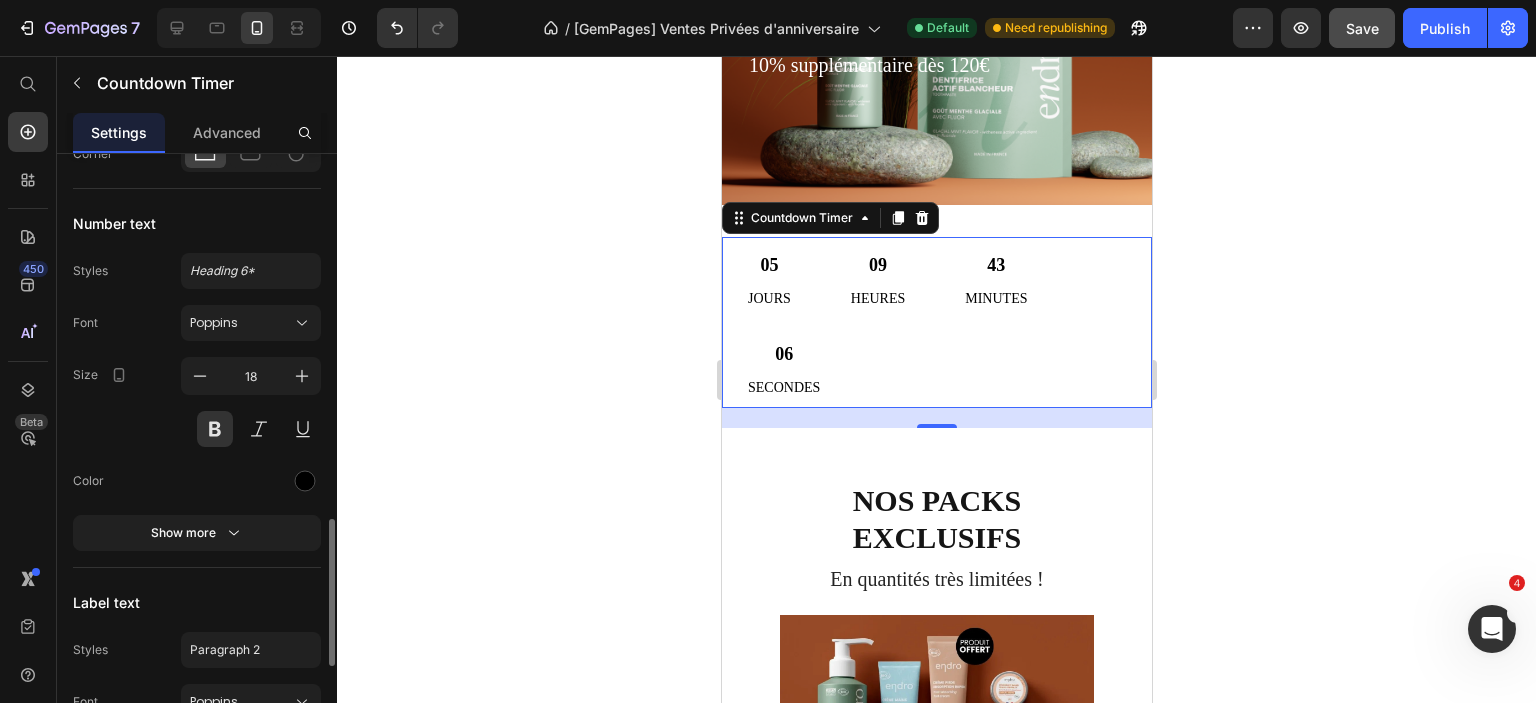 scroll, scrollTop: 1800, scrollLeft: 0, axis: vertical 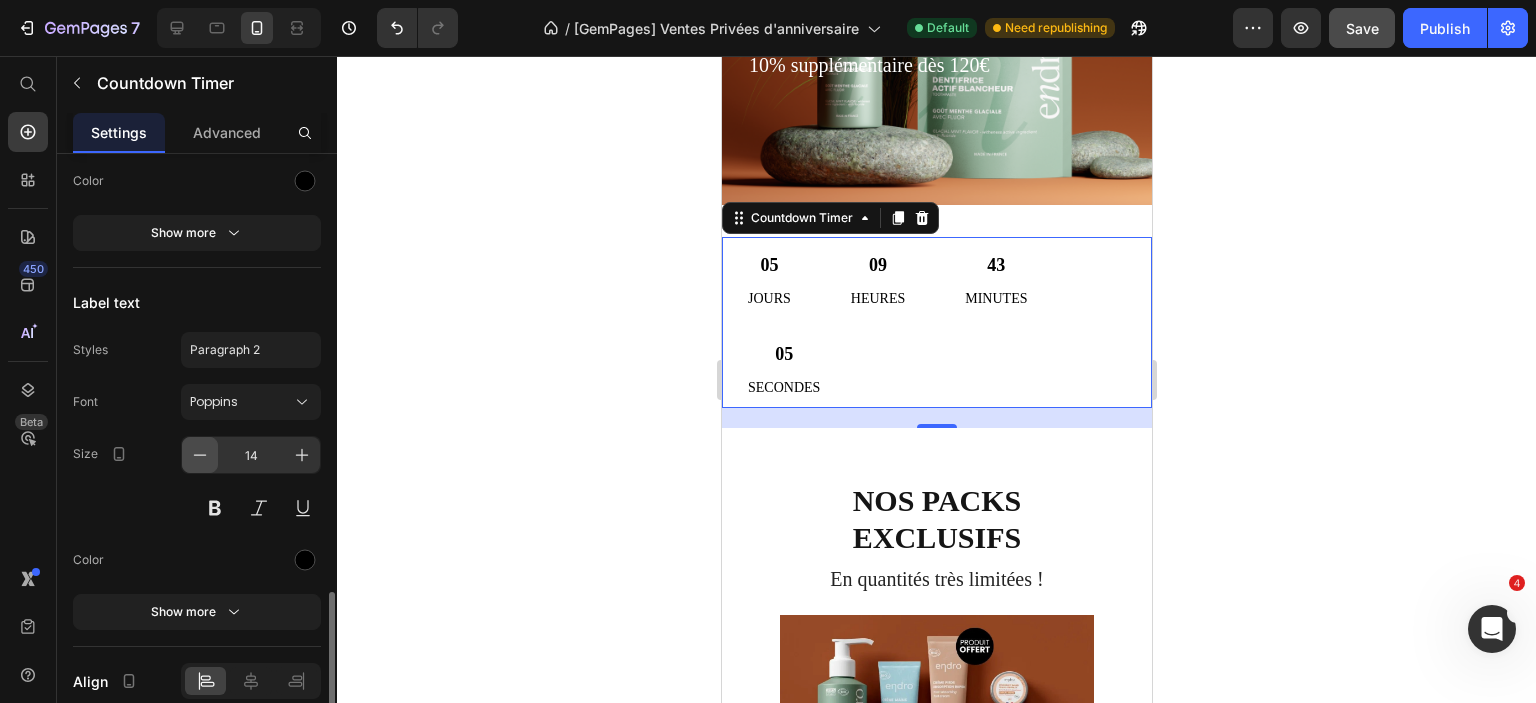 click 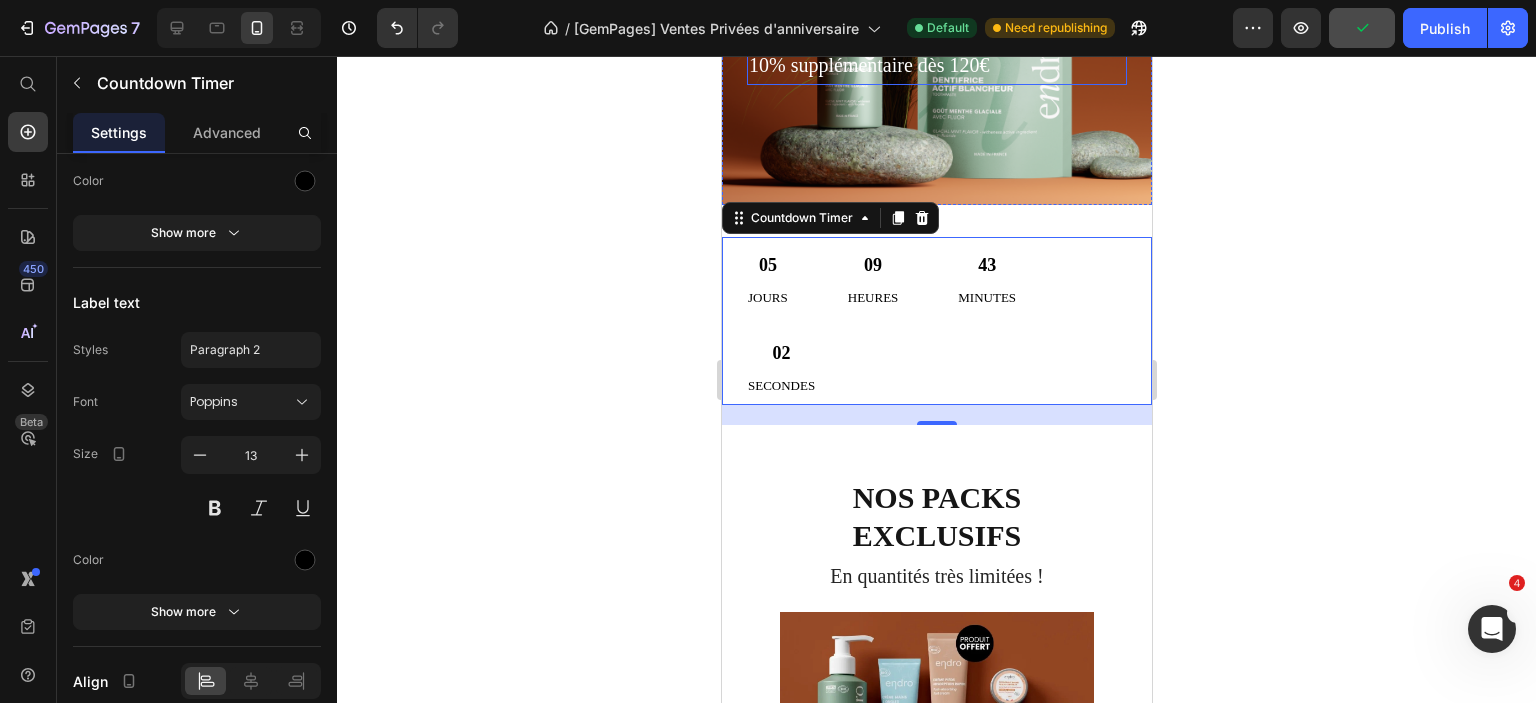 scroll, scrollTop: 0, scrollLeft: 0, axis: both 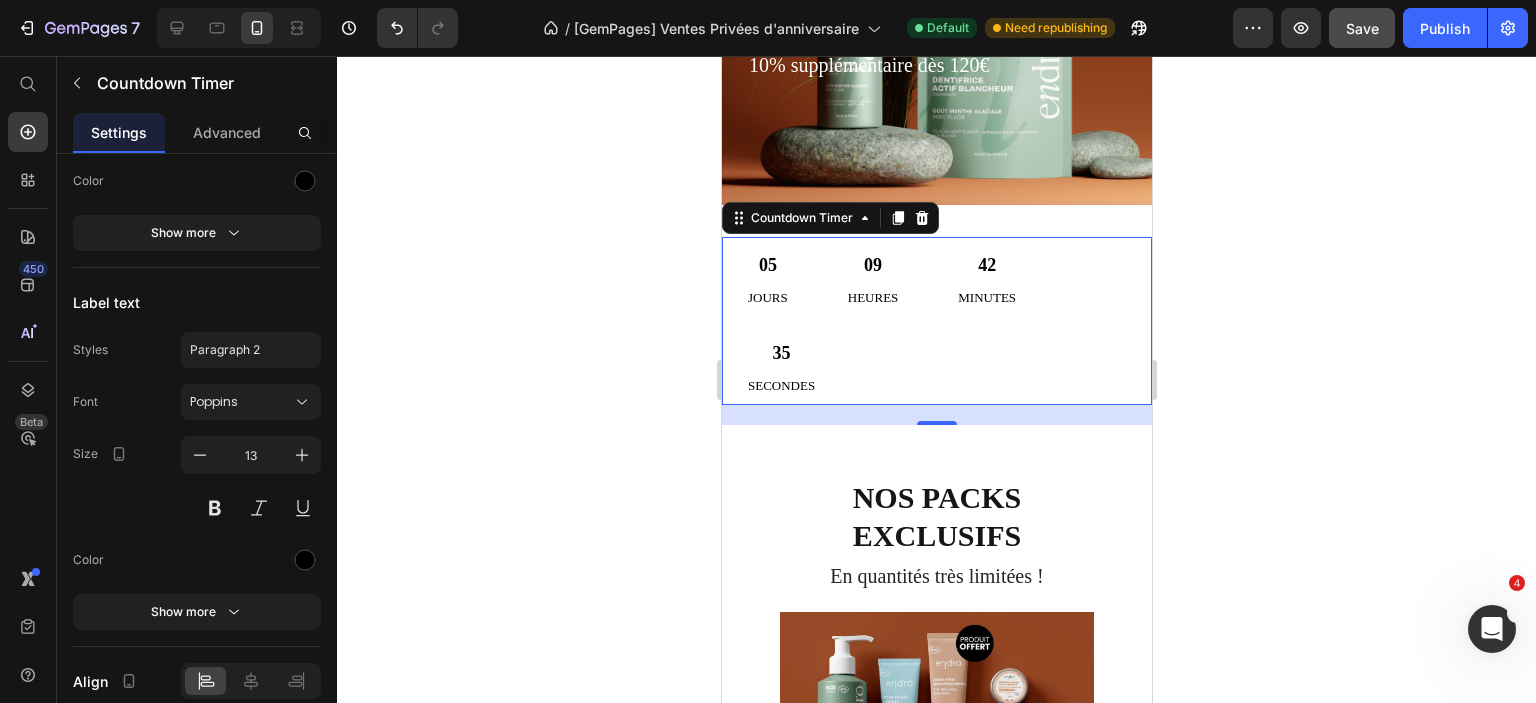 click on "05 jours 09 Heures 42 Minutes 35 Secondes" at bounding box center (936, 321) 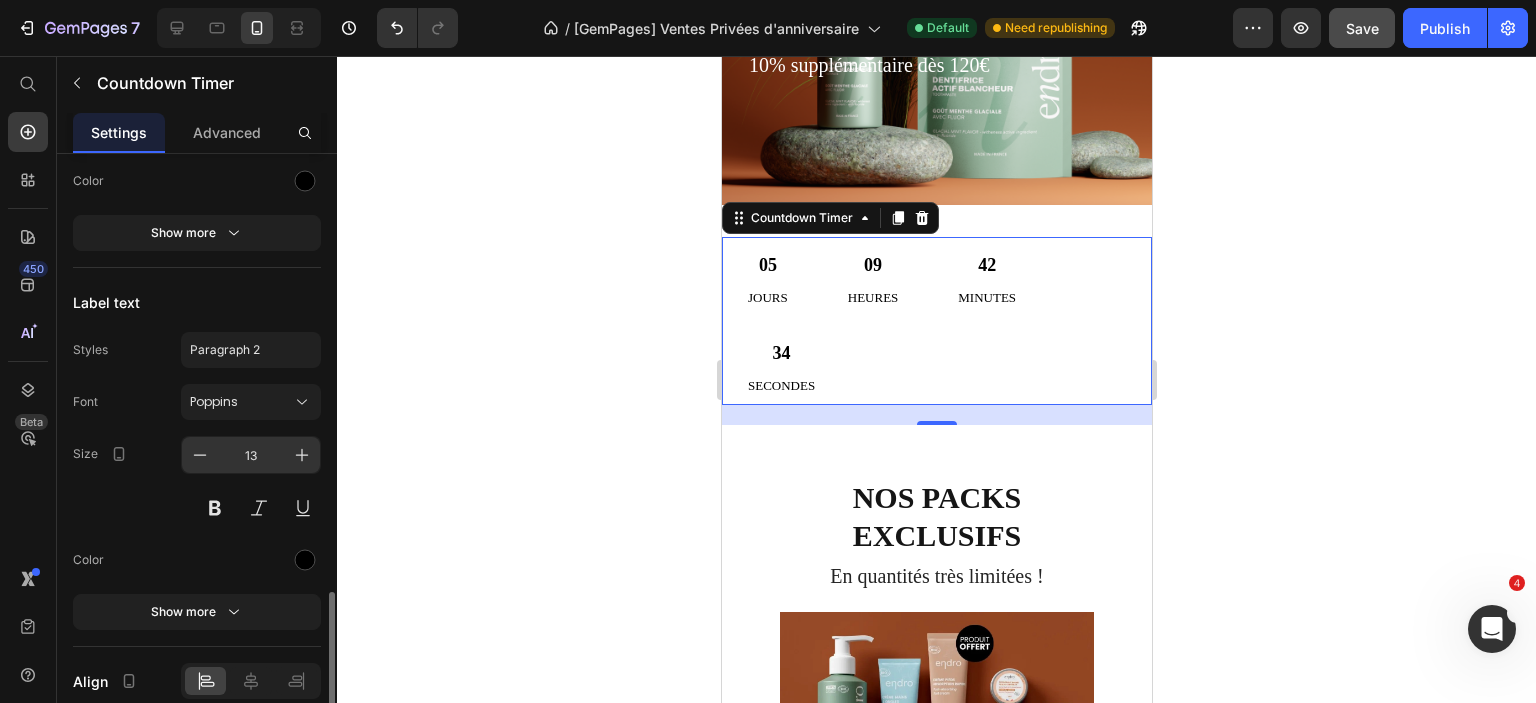 scroll, scrollTop: 1884, scrollLeft: 0, axis: vertical 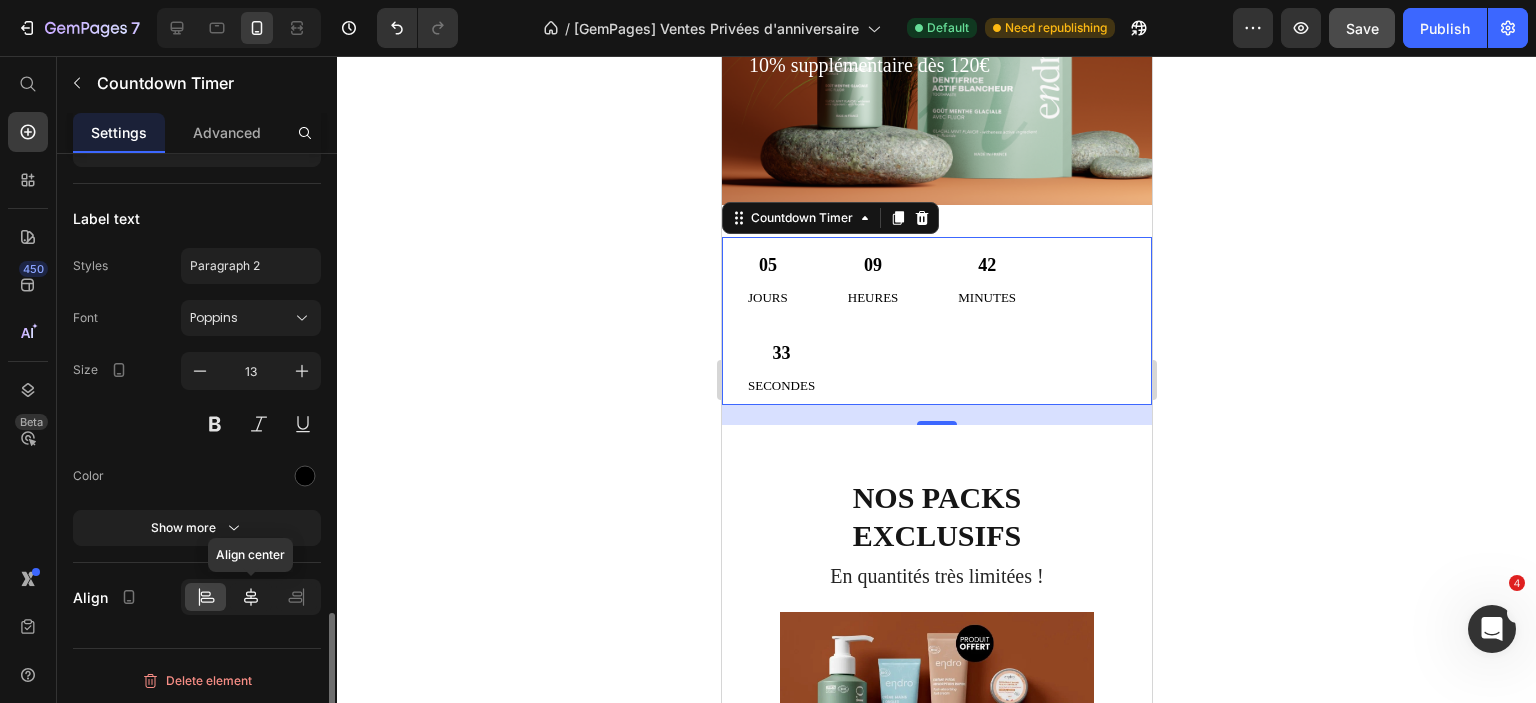 click 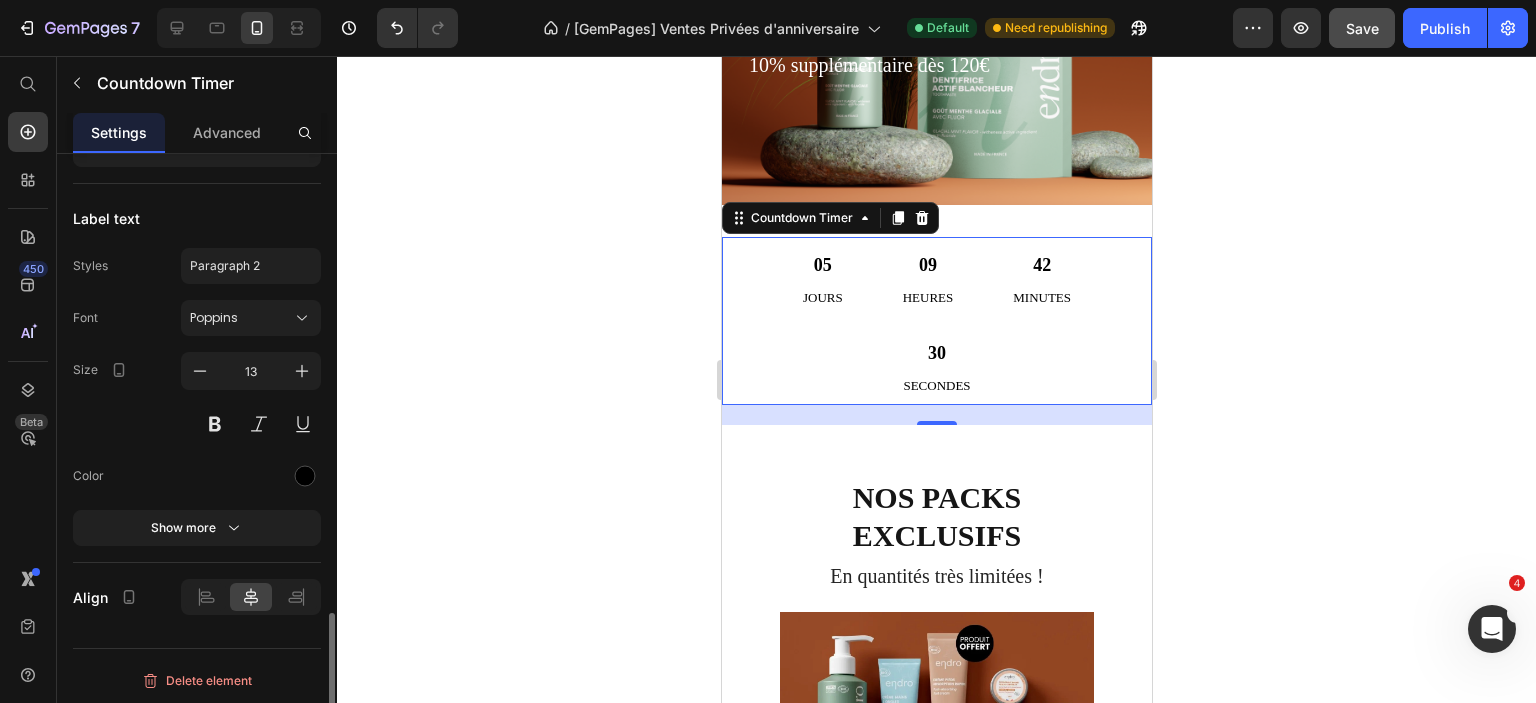 scroll, scrollTop: 1584, scrollLeft: 0, axis: vertical 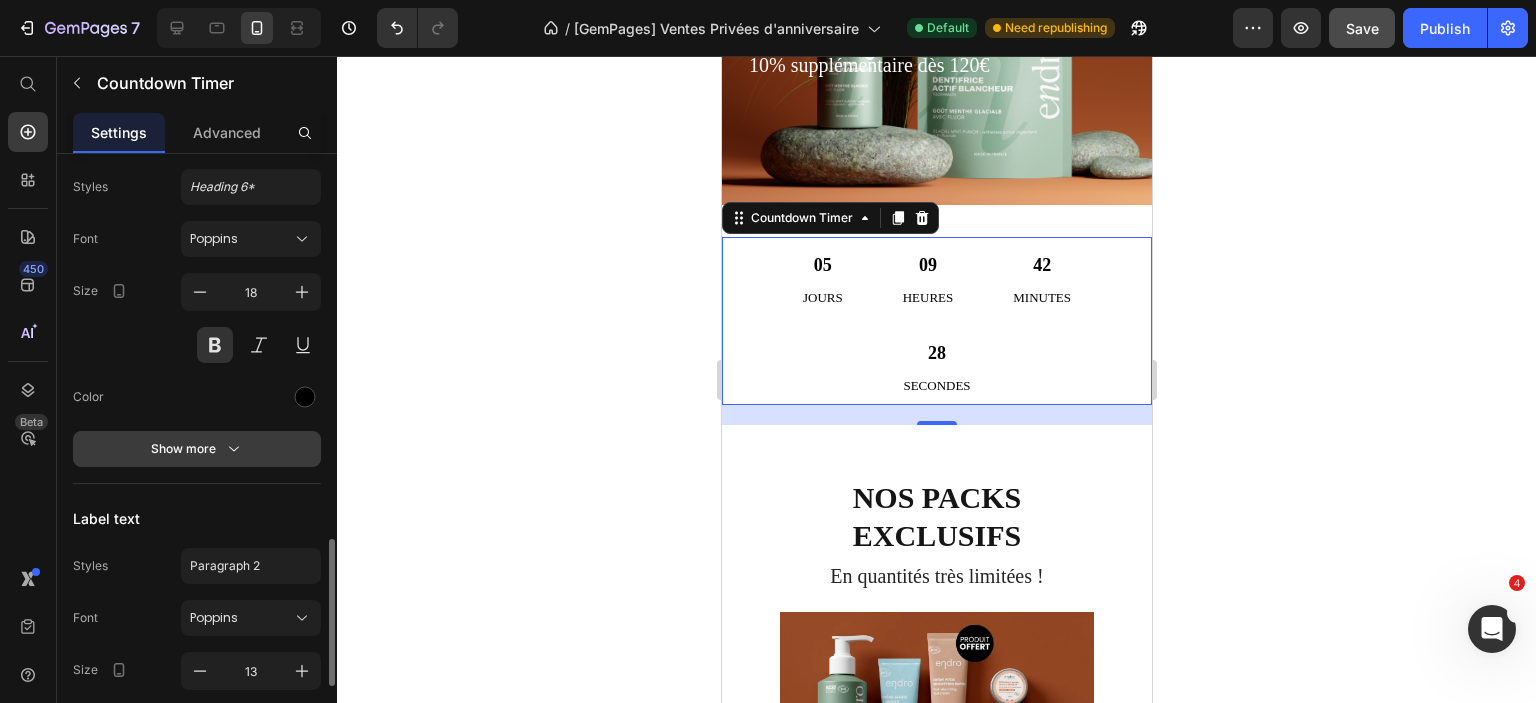 click on "Show more" at bounding box center [197, 449] 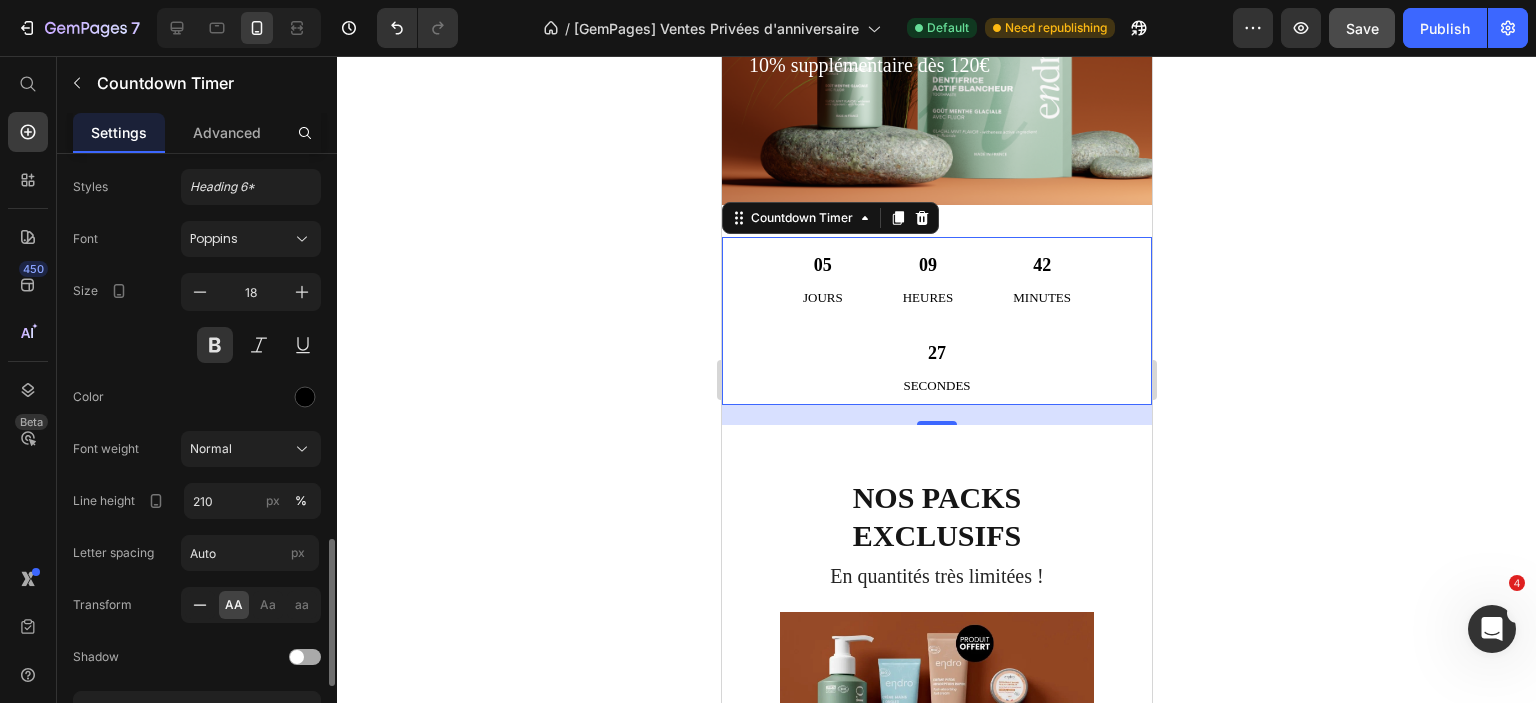 click 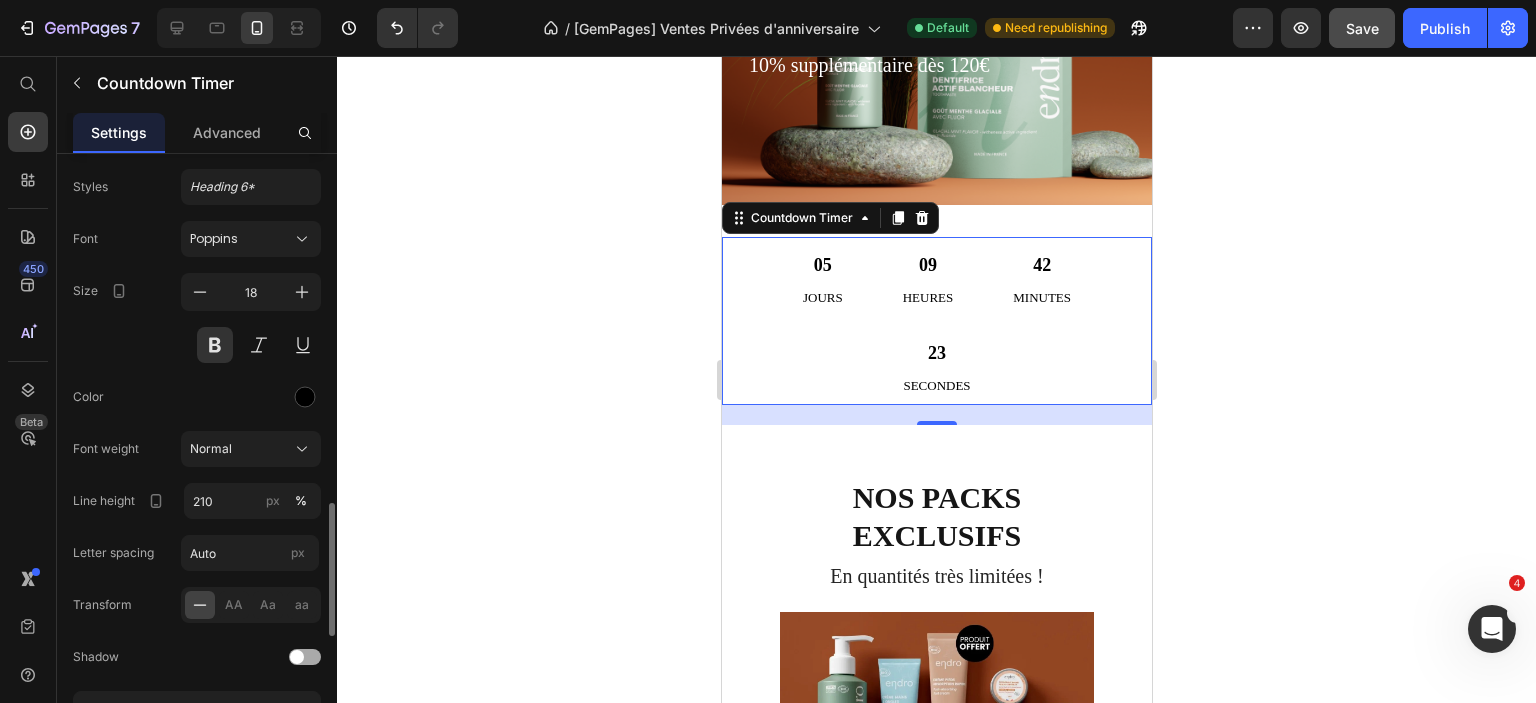 click 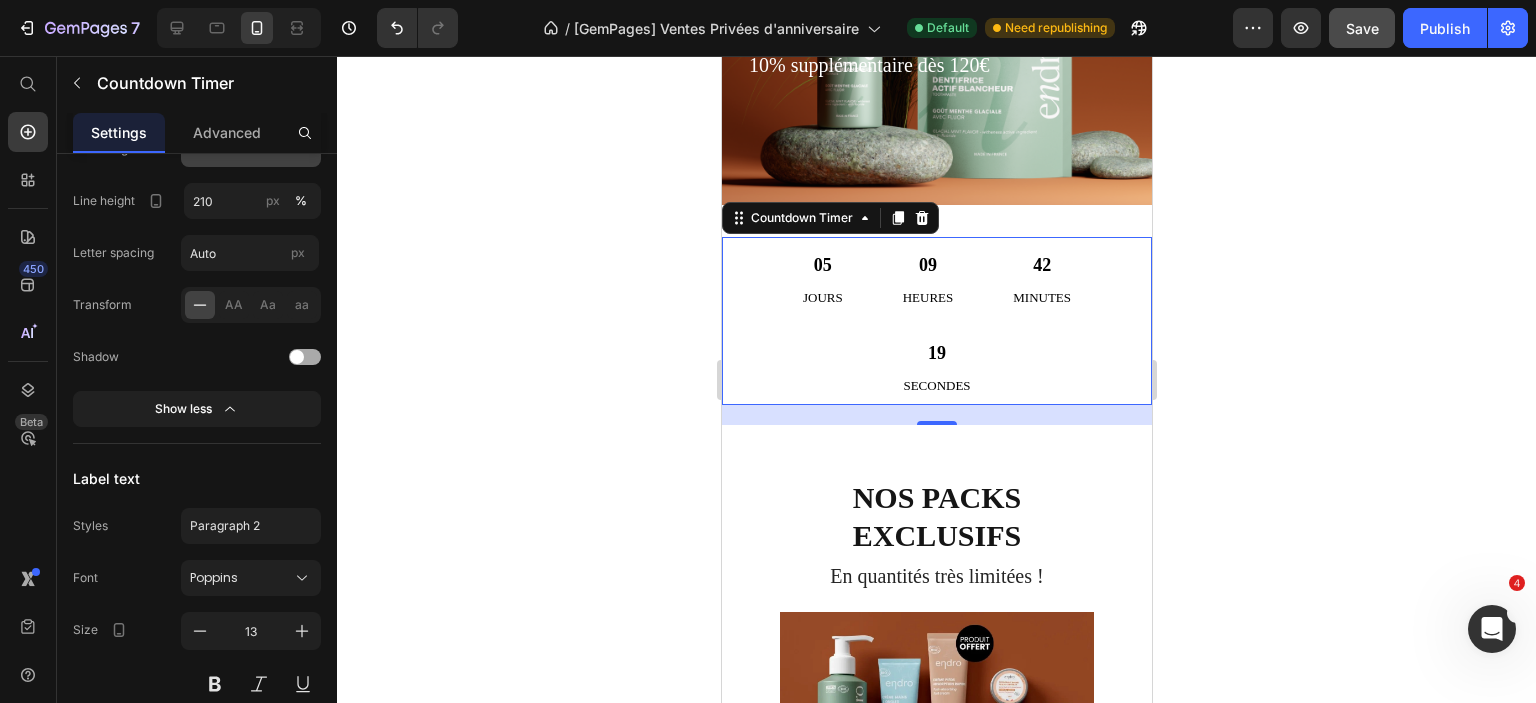 scroll, scrollTop: 2144, scrollLeft: 0, axis: vertical 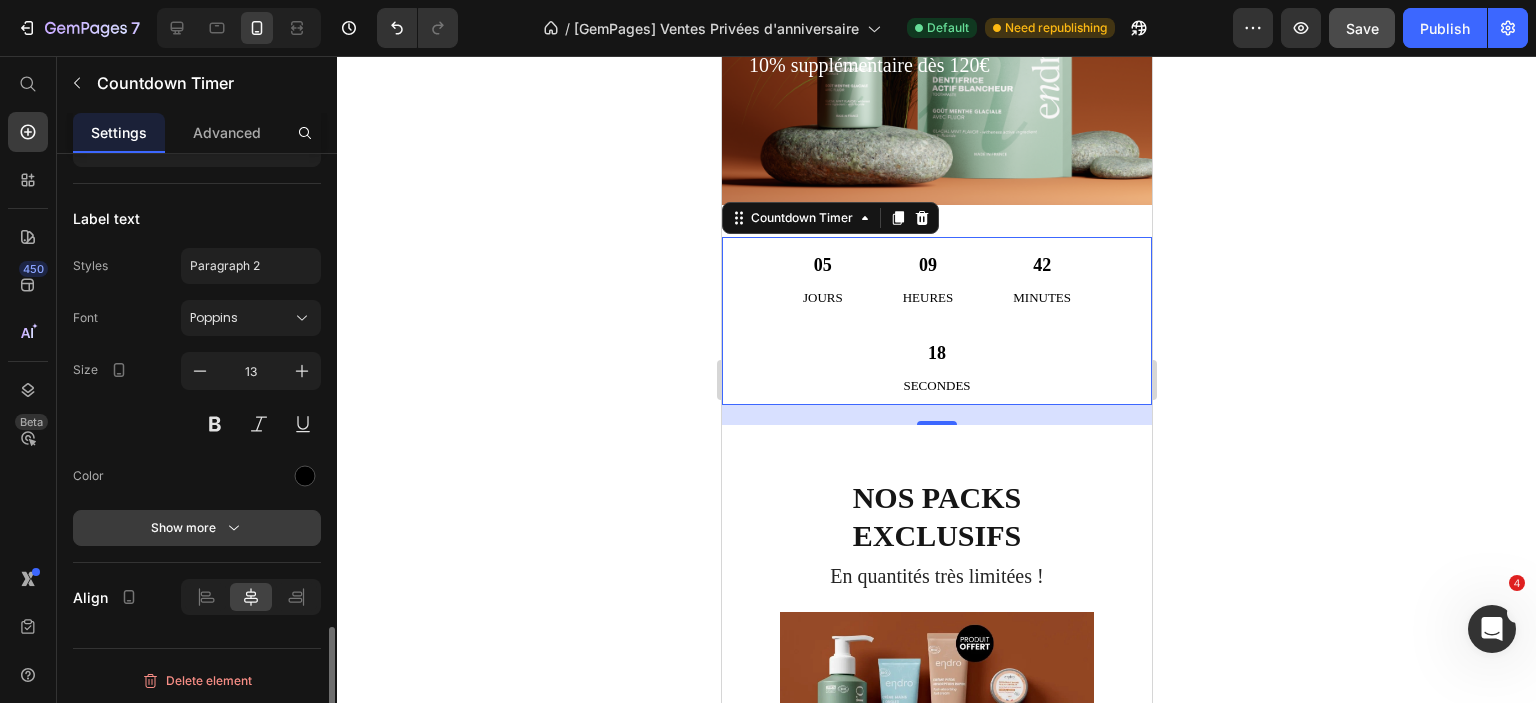 click 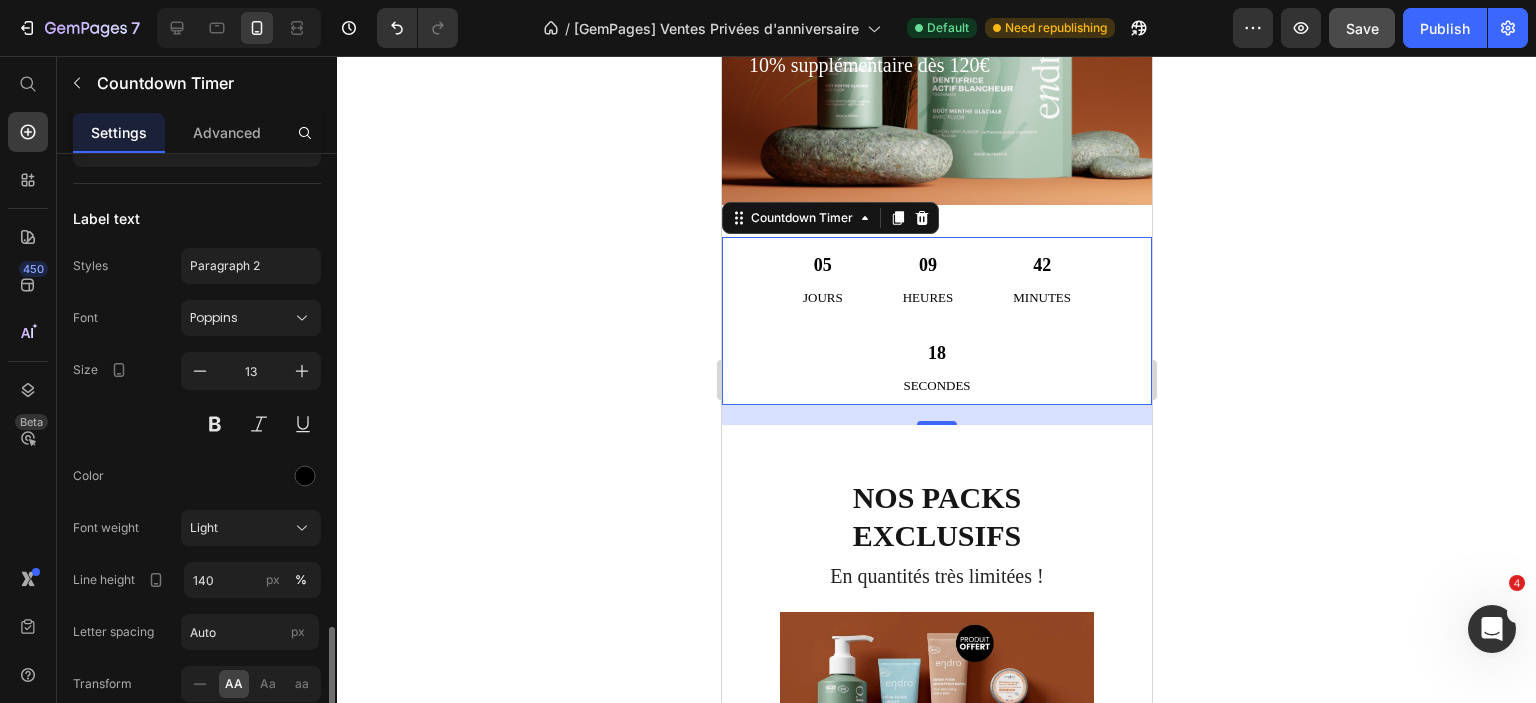 scroll, scrollTop: 2404, scrollLeft: 0, axis: vertical 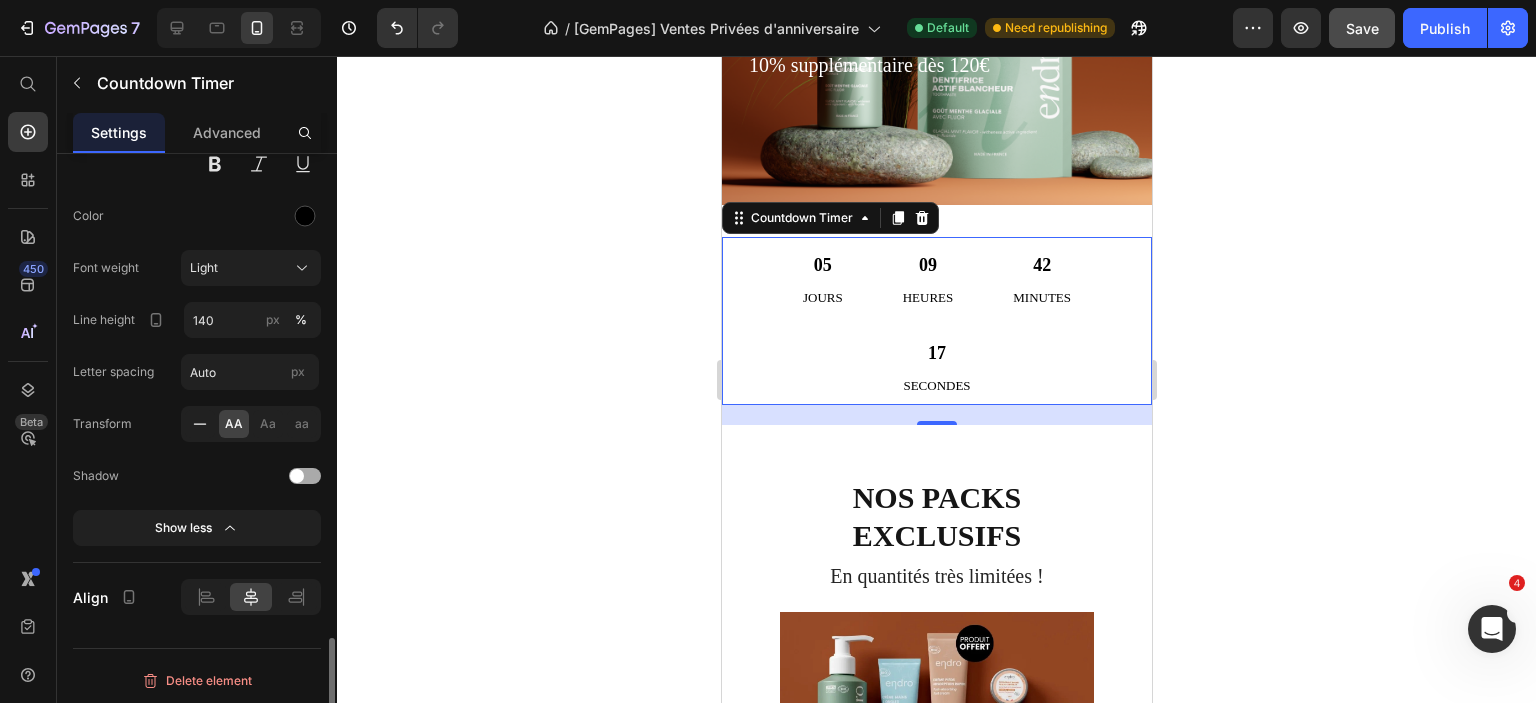 click 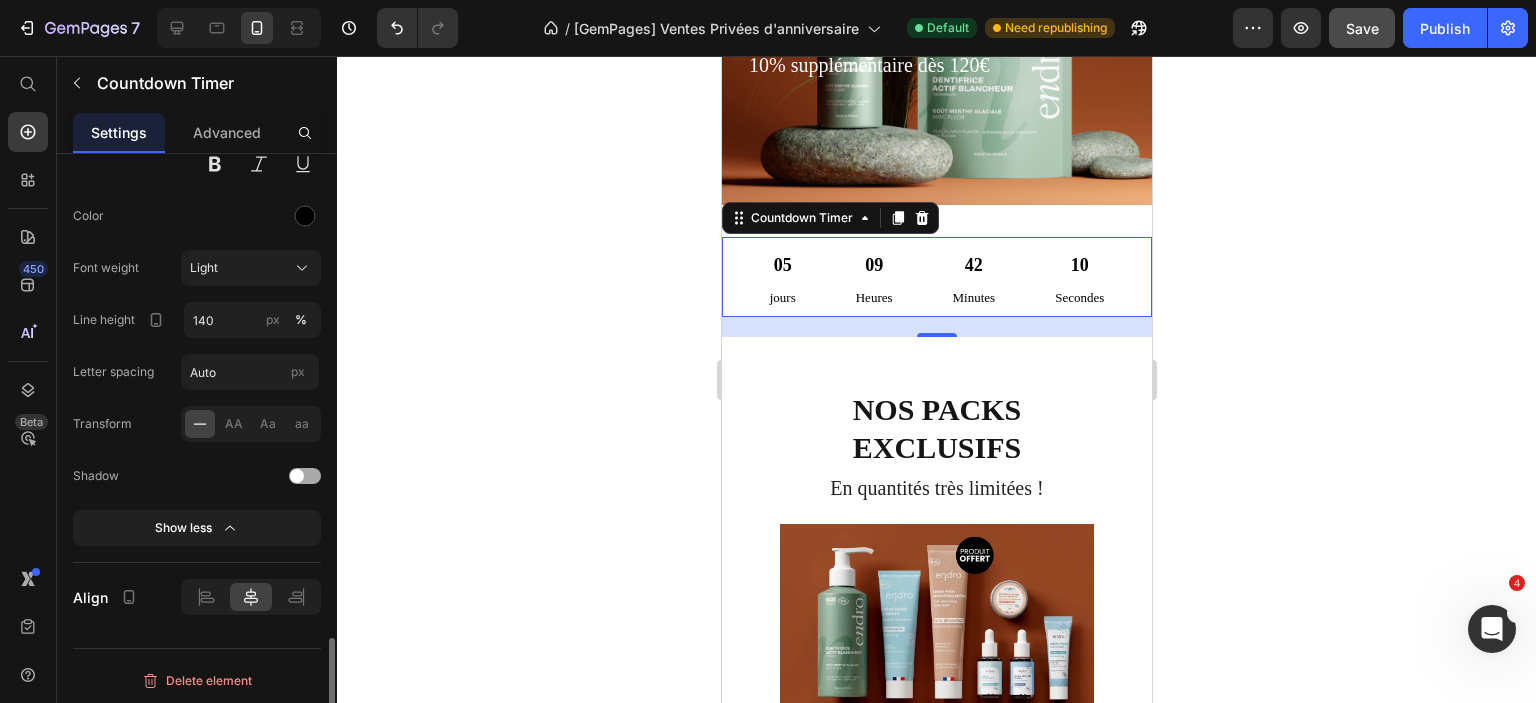 click at bounding box center (220, 476) 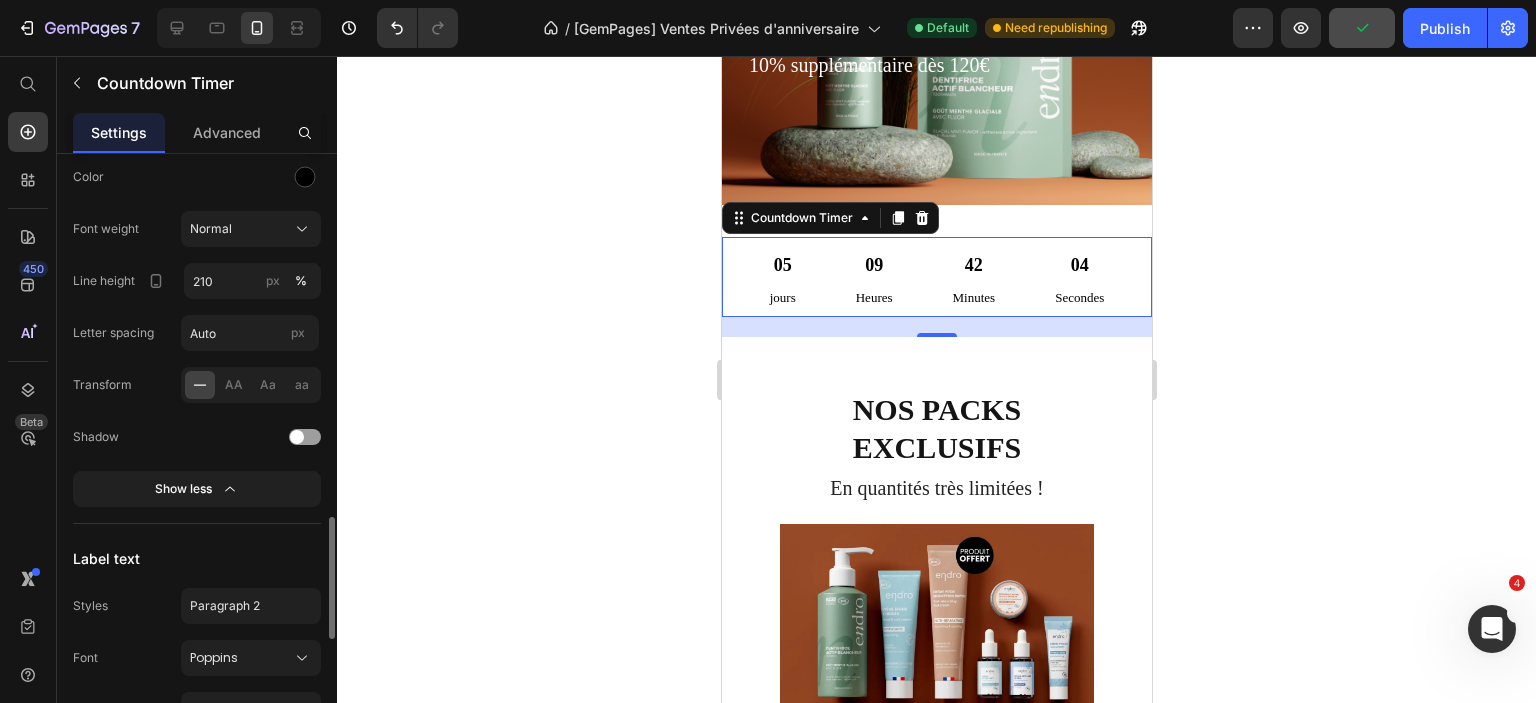 scroll, scrollTop: 1504, scrollLeft: 0, axis: vertical 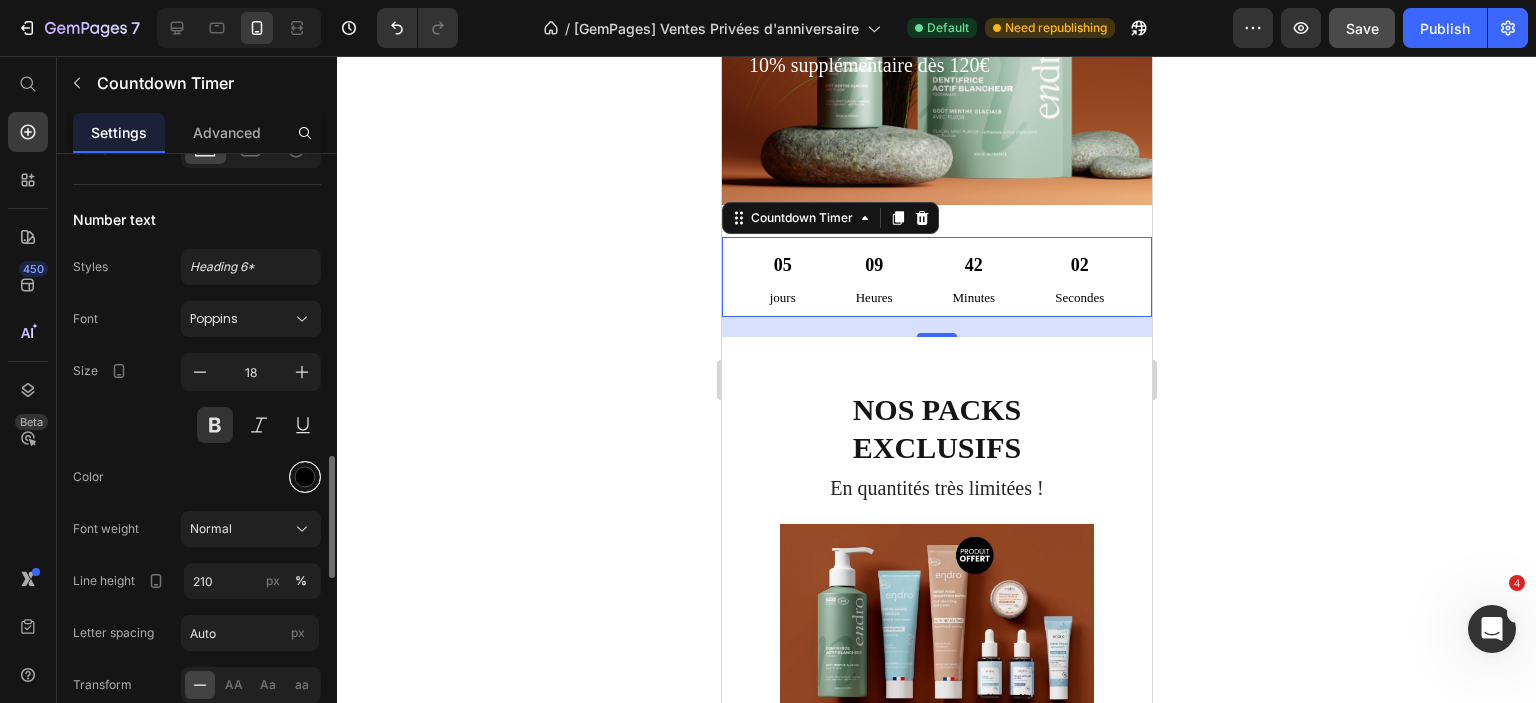 click at bounding box center (305, 477) 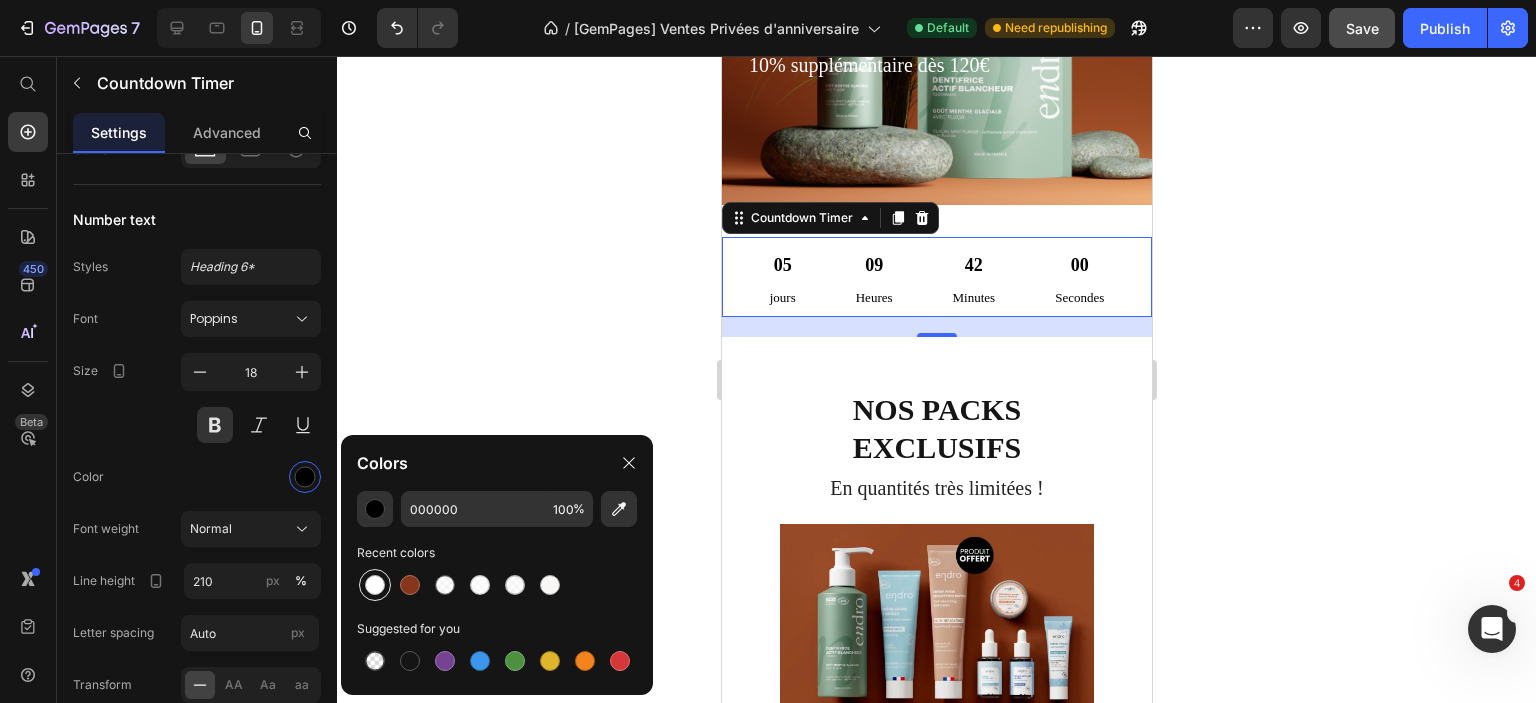 click at bounding box center (375, 585) 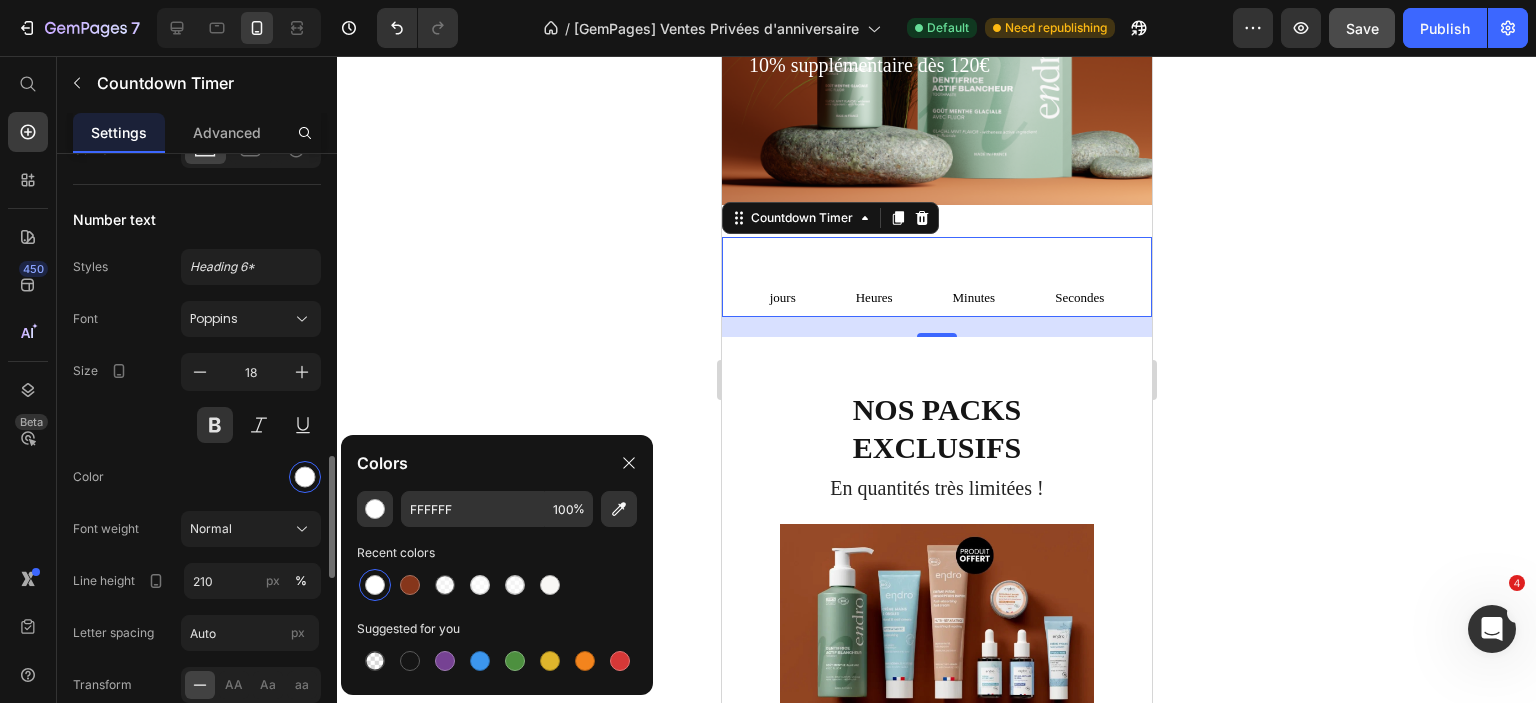 click on "Font Poppins Size 18 Color Font weight Normal Line height 210 px % Letter spacing Auto px Transform
AA Aa aa Shadow Show less" at bounding box center [197, 554] 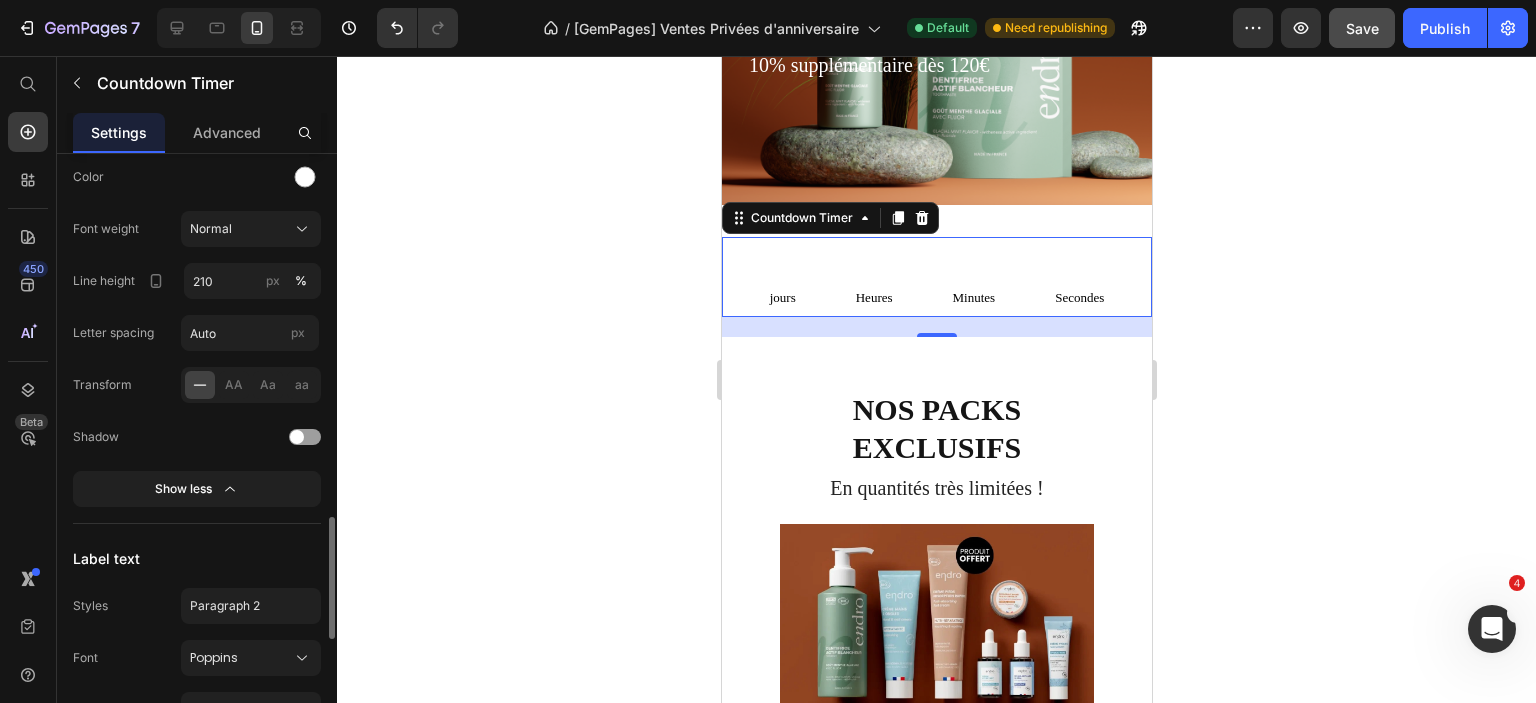 scroll, scrollTop: 2104, scrollLeft: 0, axis: vertical 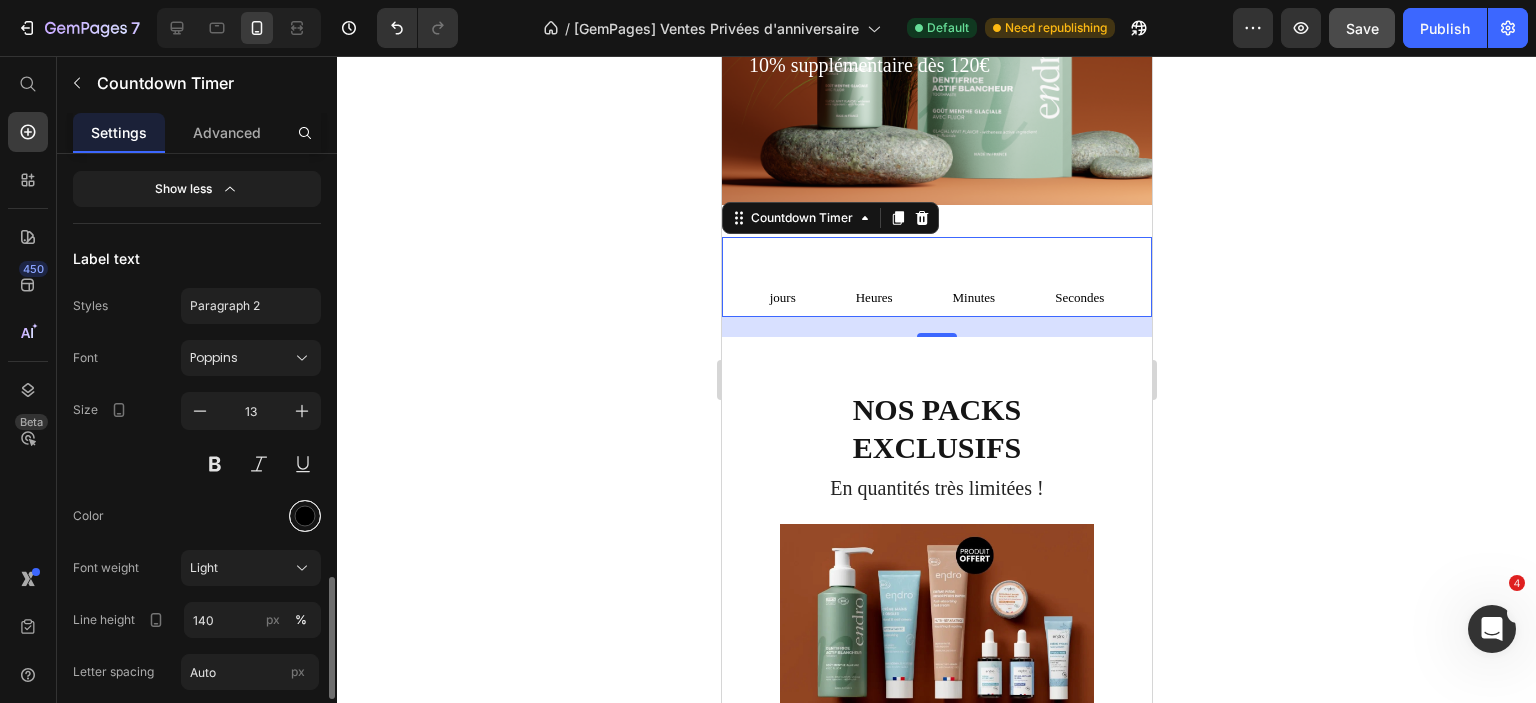 click at bounding box center (305, 516) 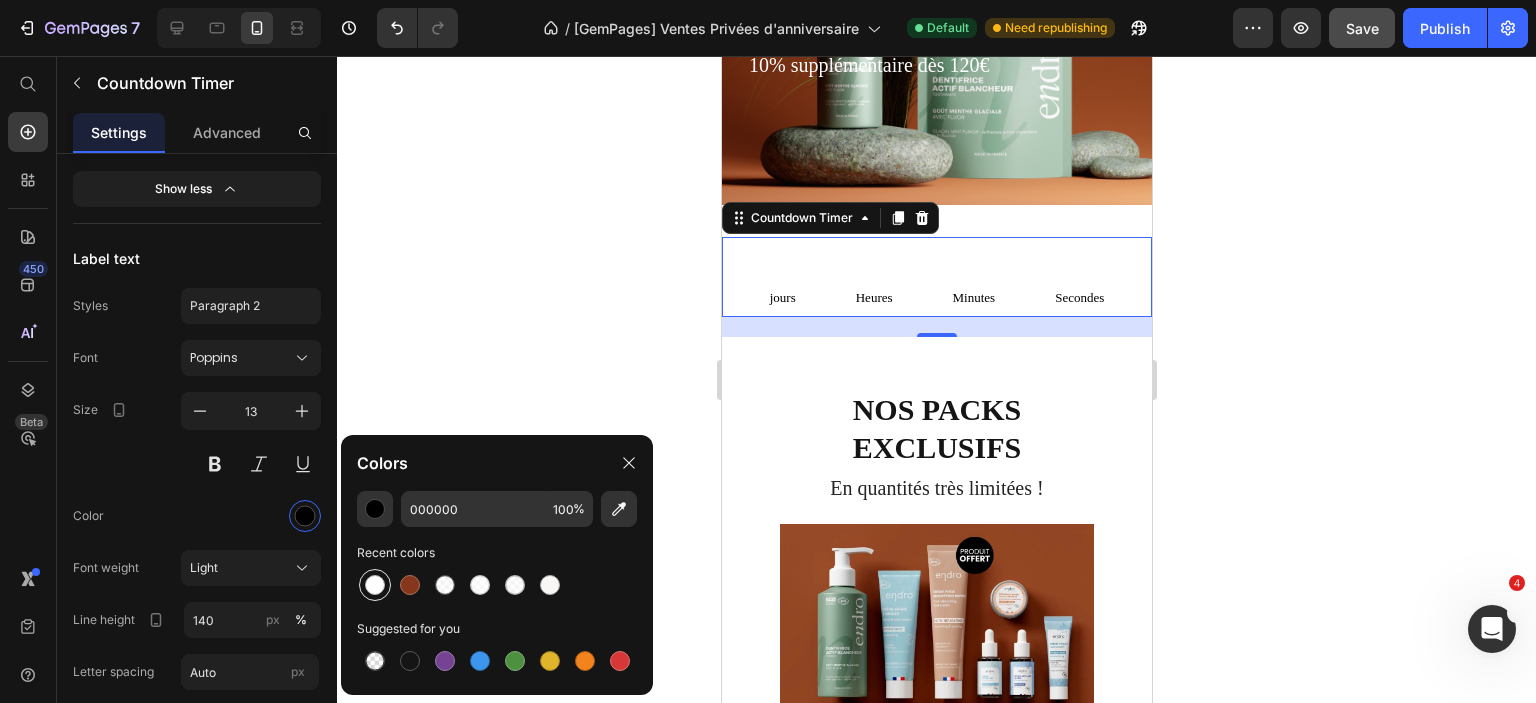 click at bounding box center (375, 585) 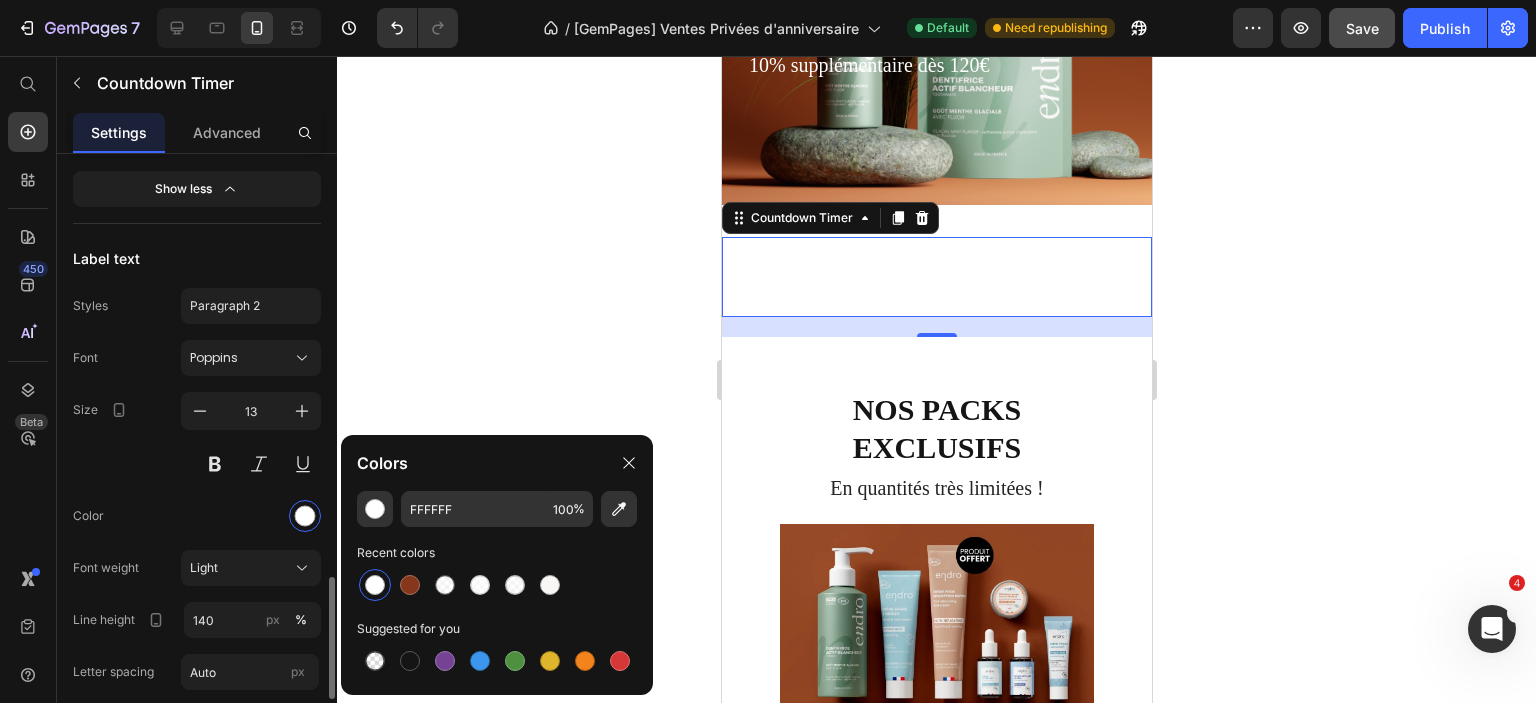 click on "Font Poppins Size 13 Color Font weight Light Line height 140 px % Letter spacing Auto px Transform
AA Aa aa Shadow Show less" at bounding box center (197, 593) 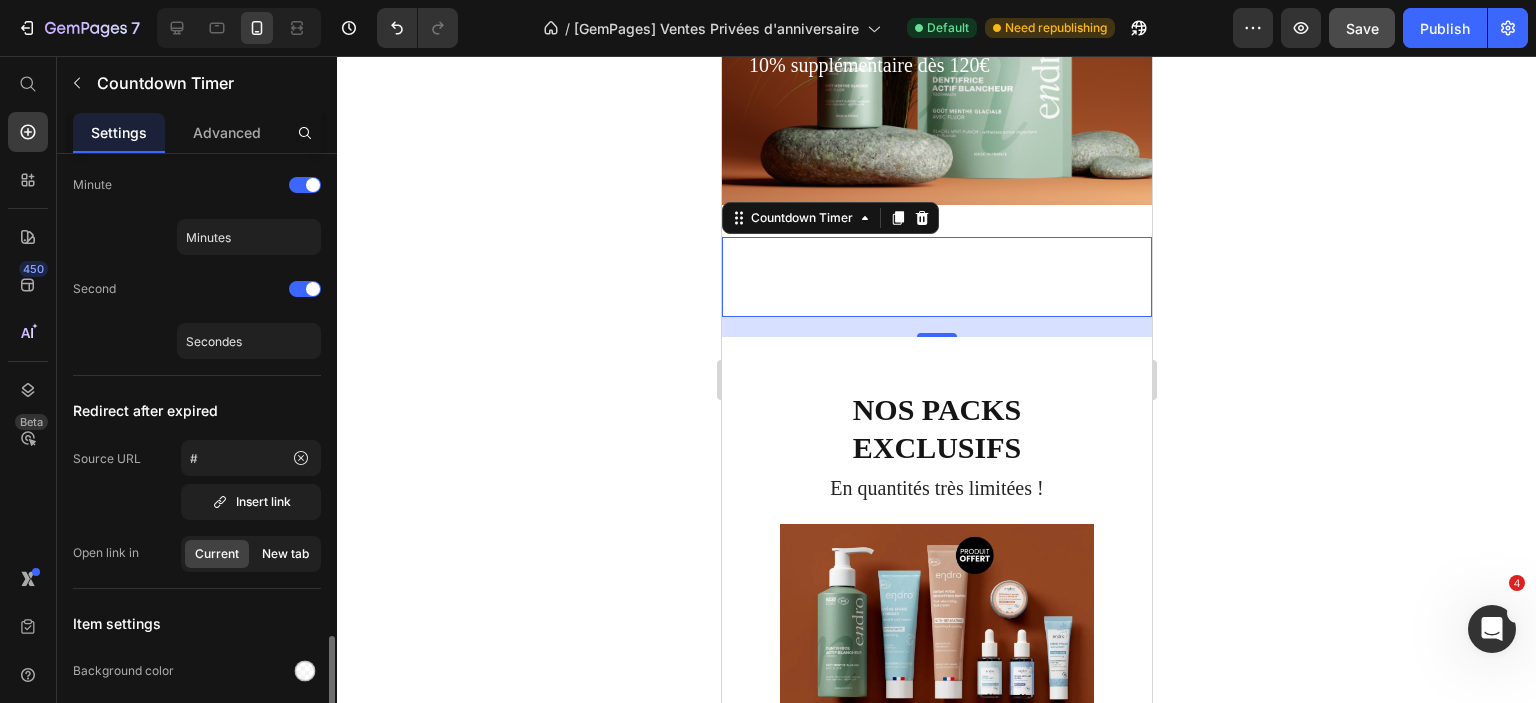 scroll, scrollTop: 904, scrollLeft: 0, axis: vertical 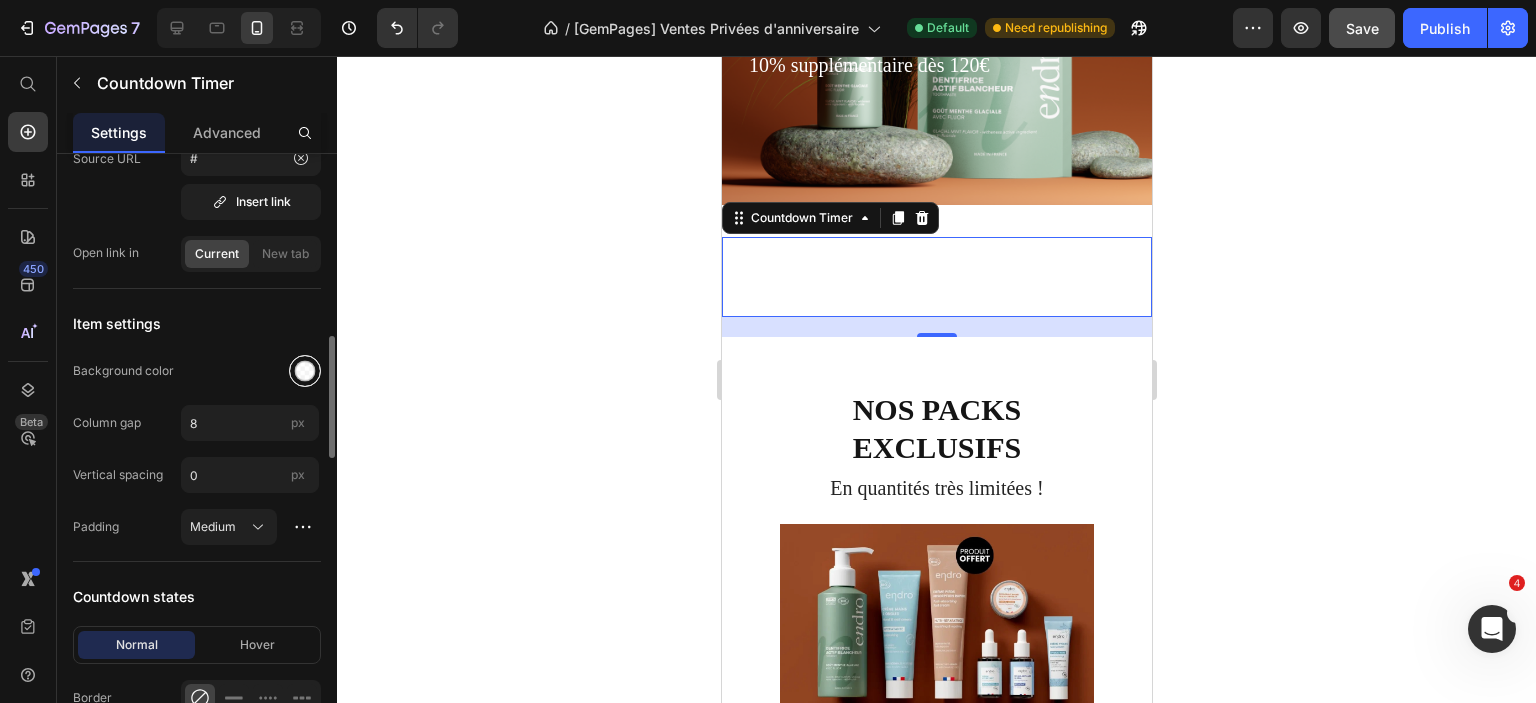 click at bounding box center (305, 371) 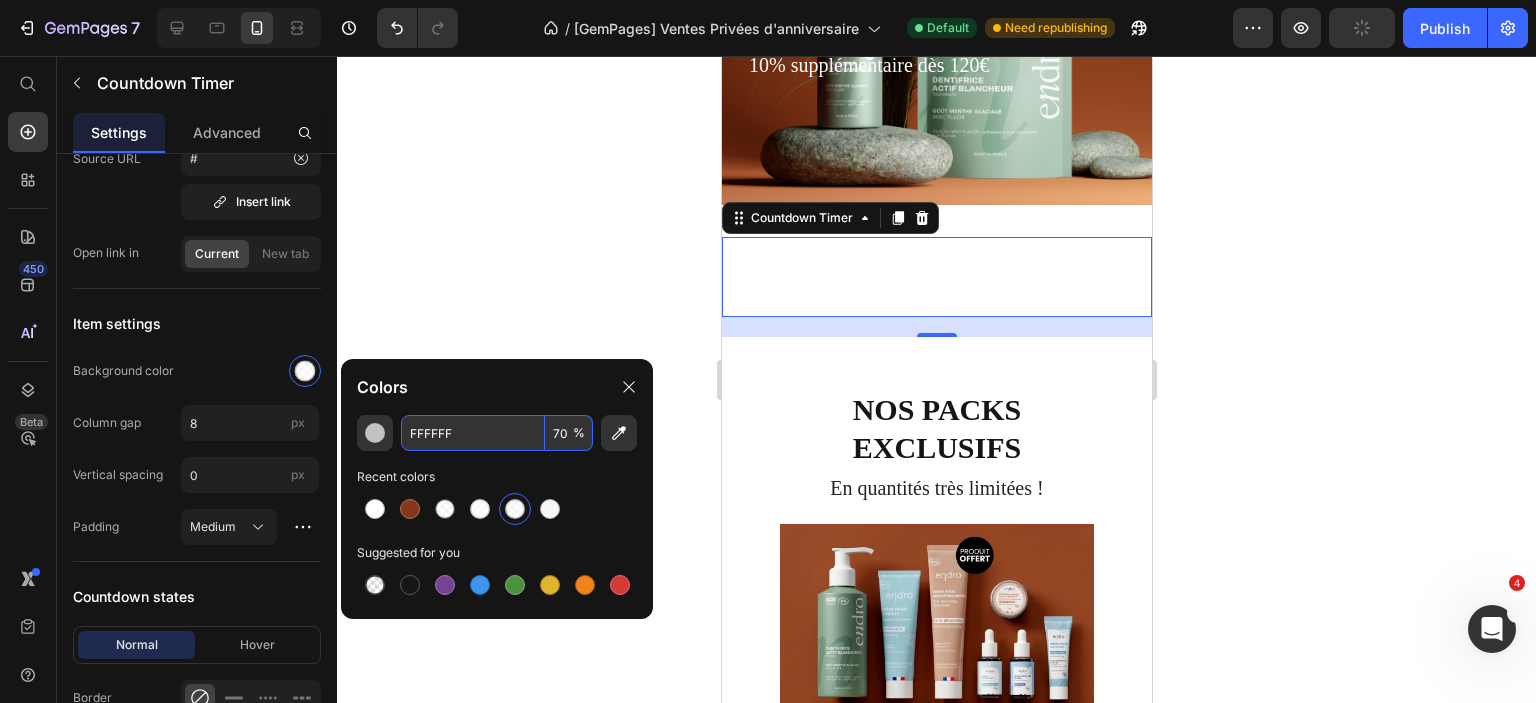 paste on "#984c28" 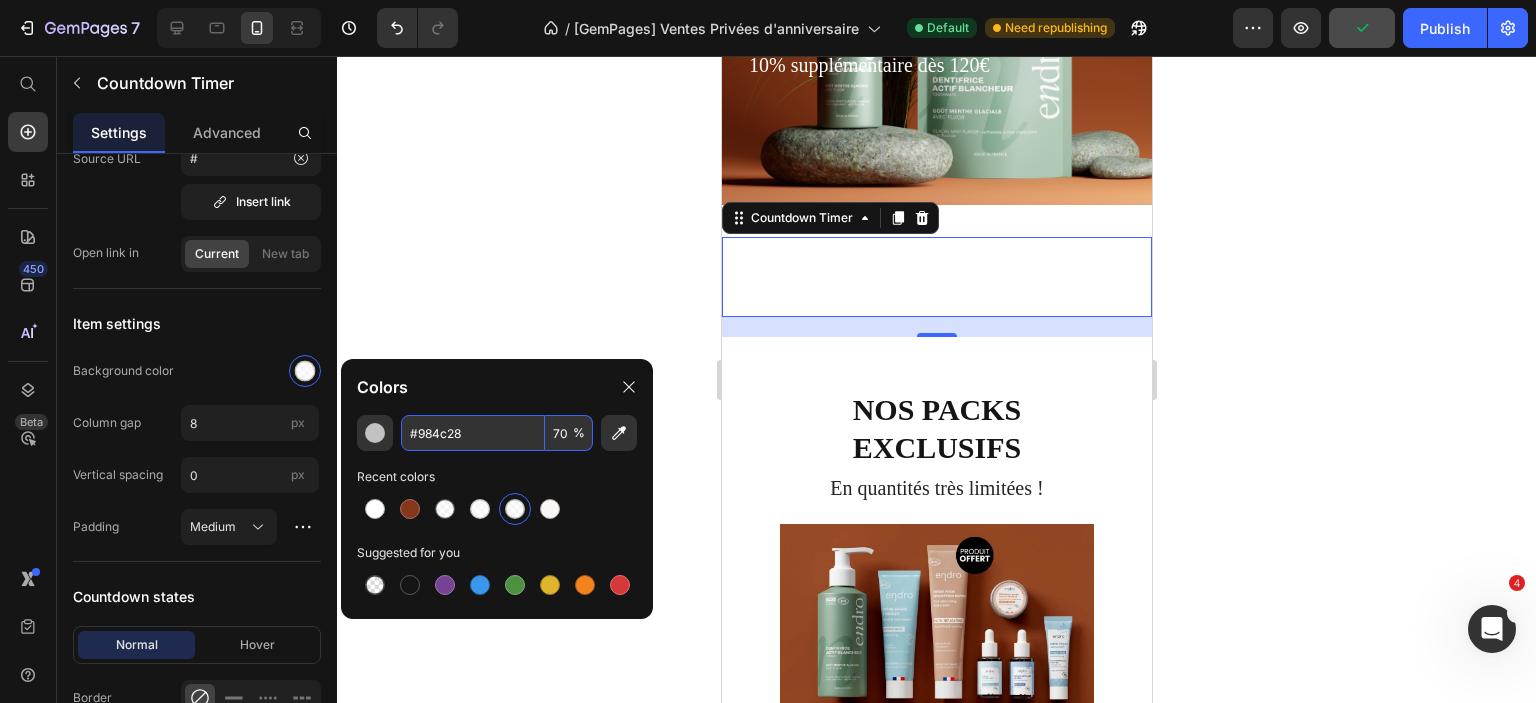 type on "984C28" 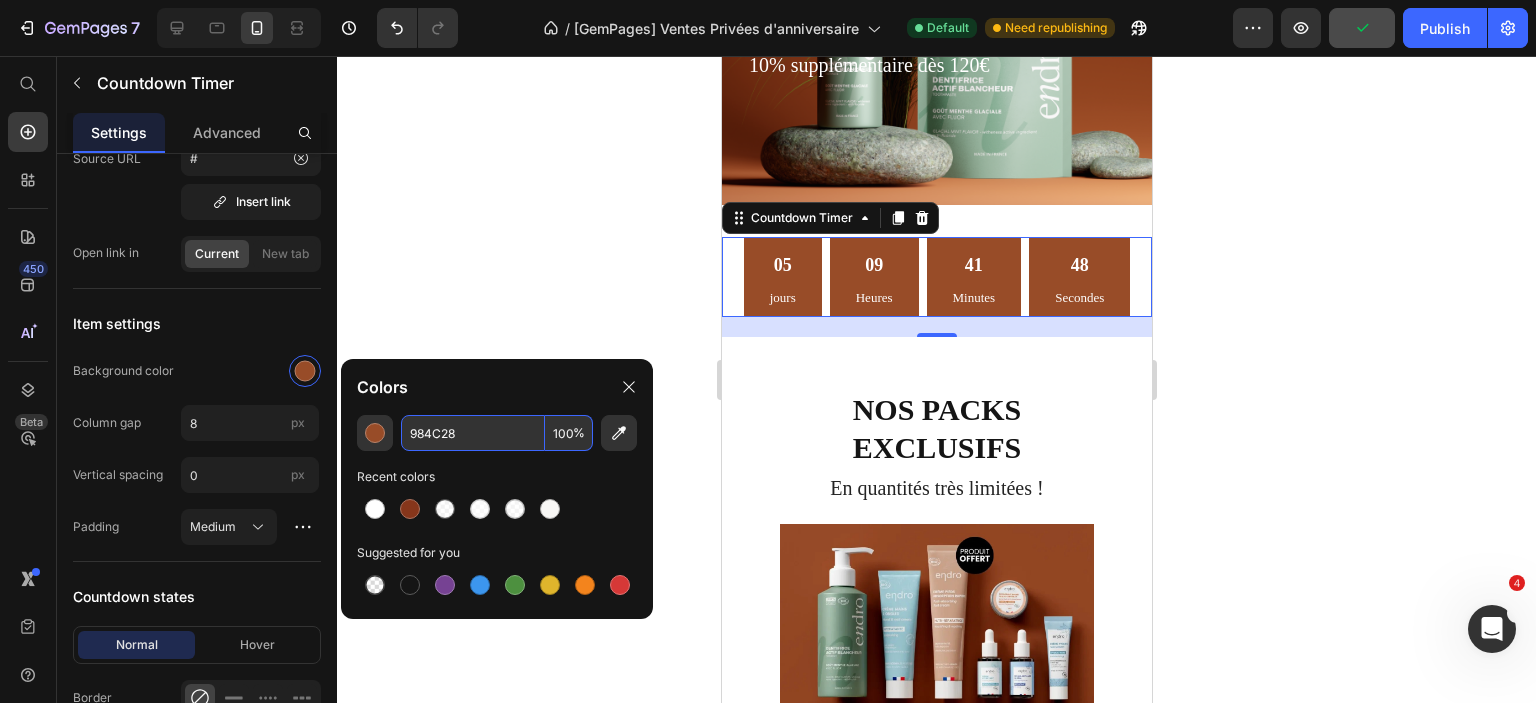 type on "984C28" 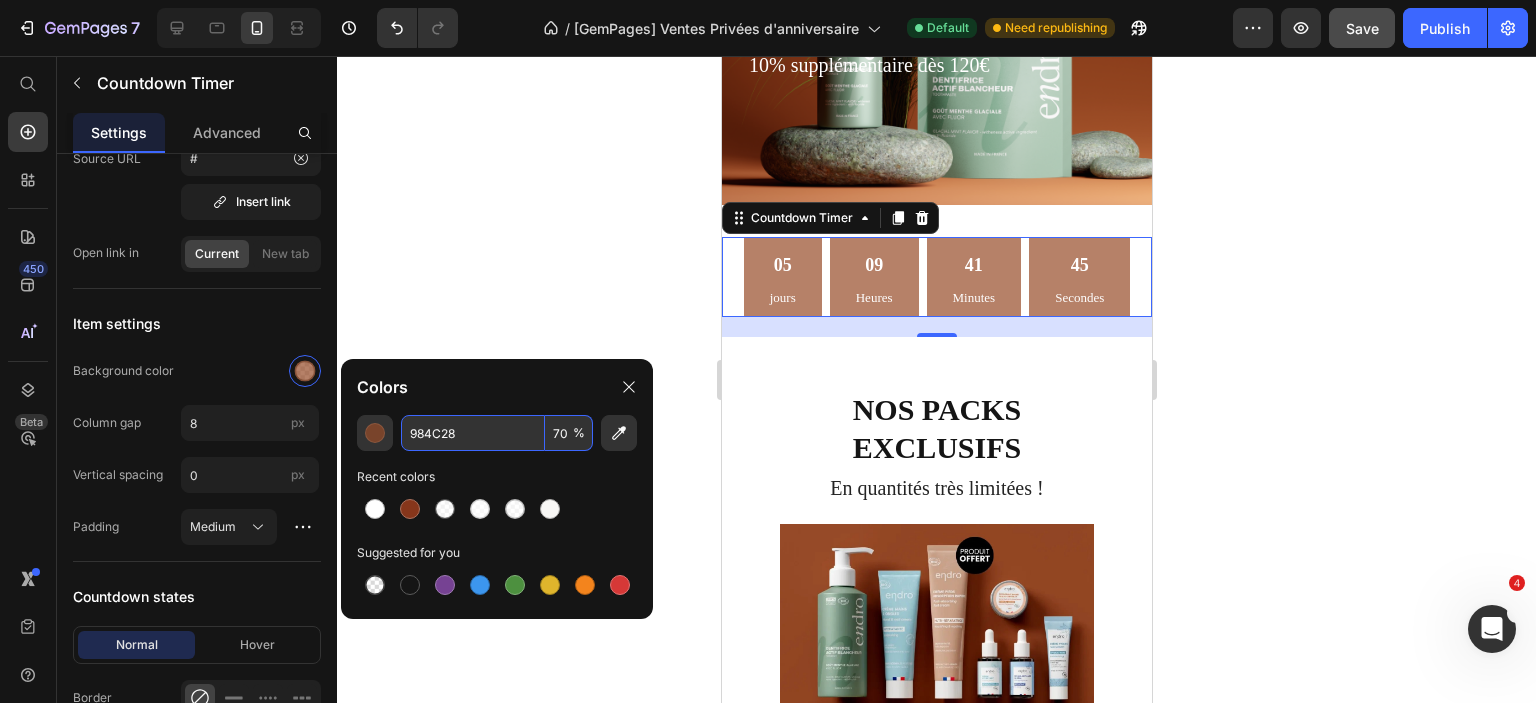 type on "70" 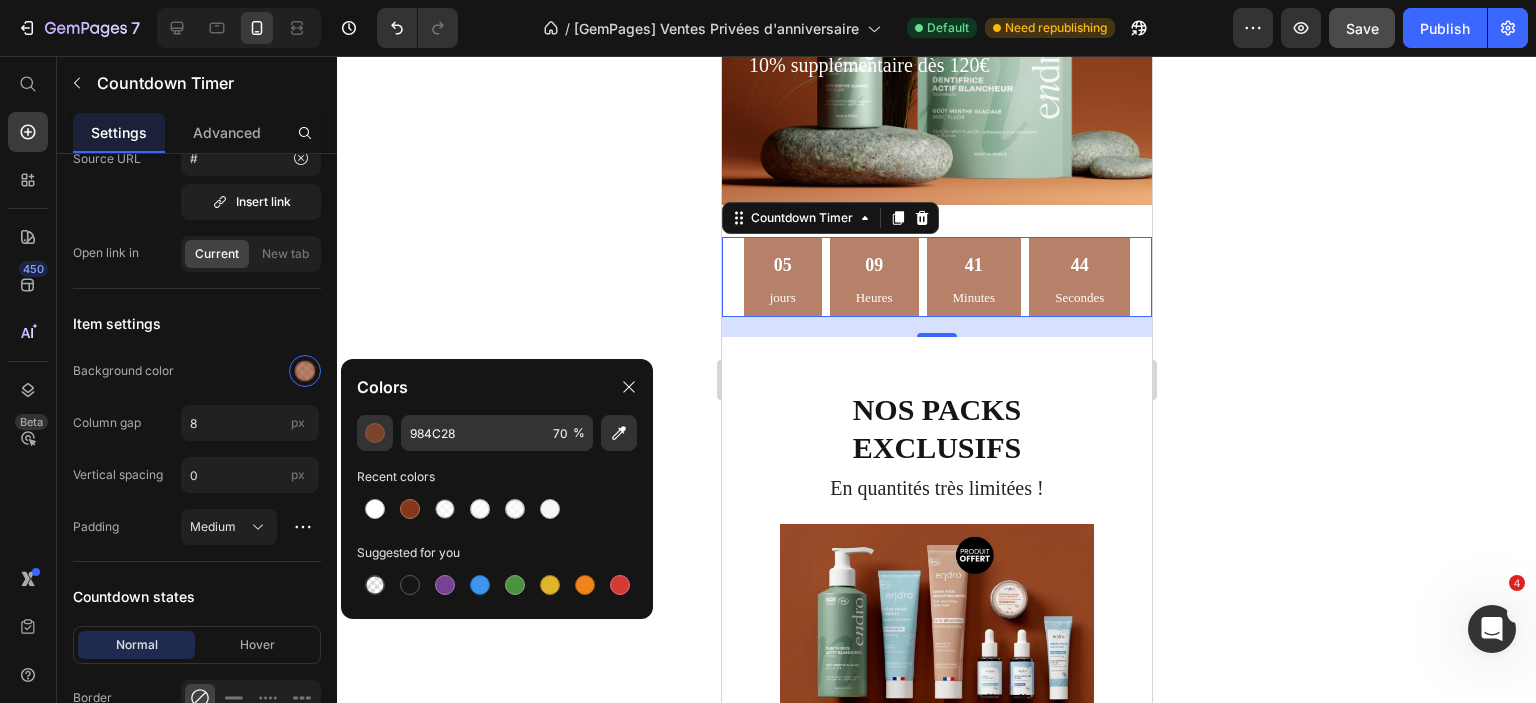 drag, startPoint x: 1308, startPoint y: 331, endPoint x: 216, endPoint y: 284, distance: 1093.011 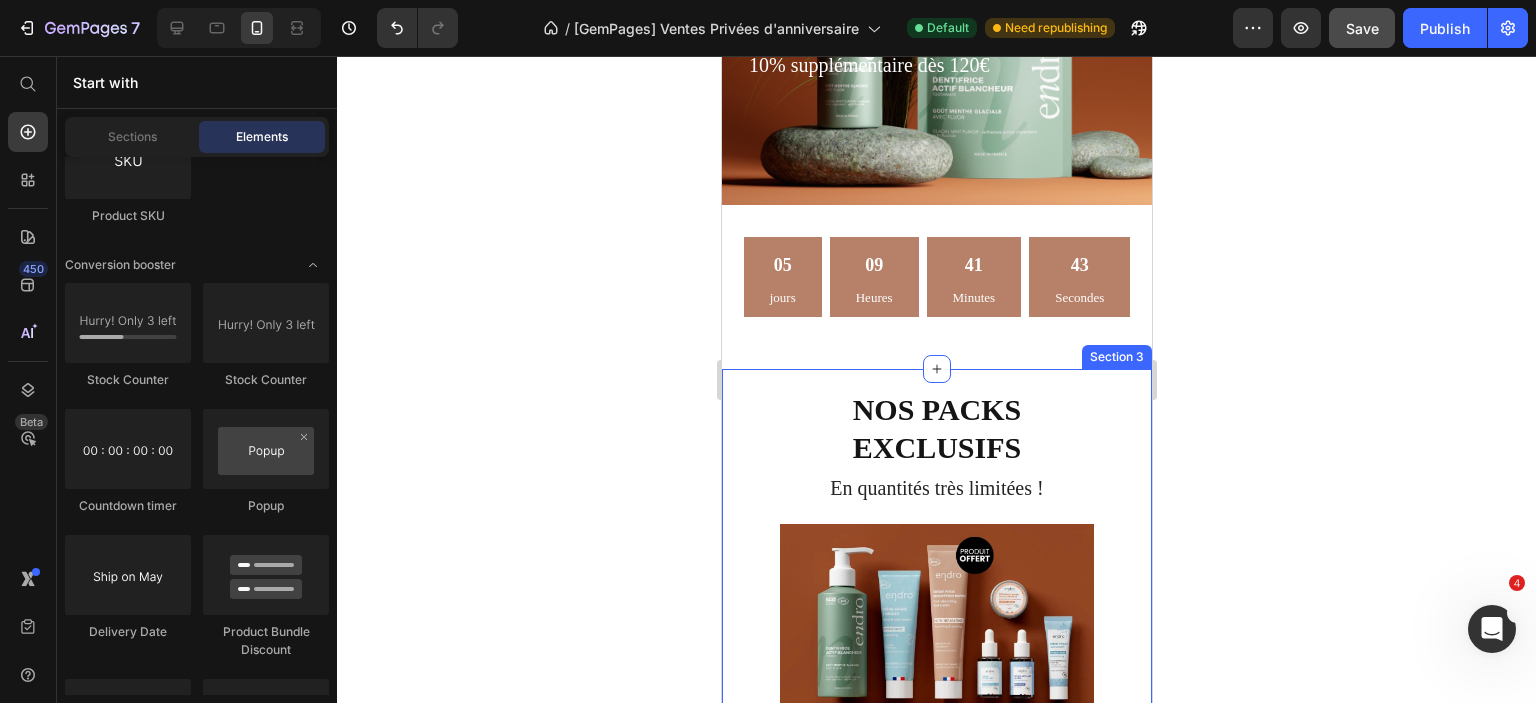 scroll, scrollTop: 0, scrollLeft: 0, axis: both 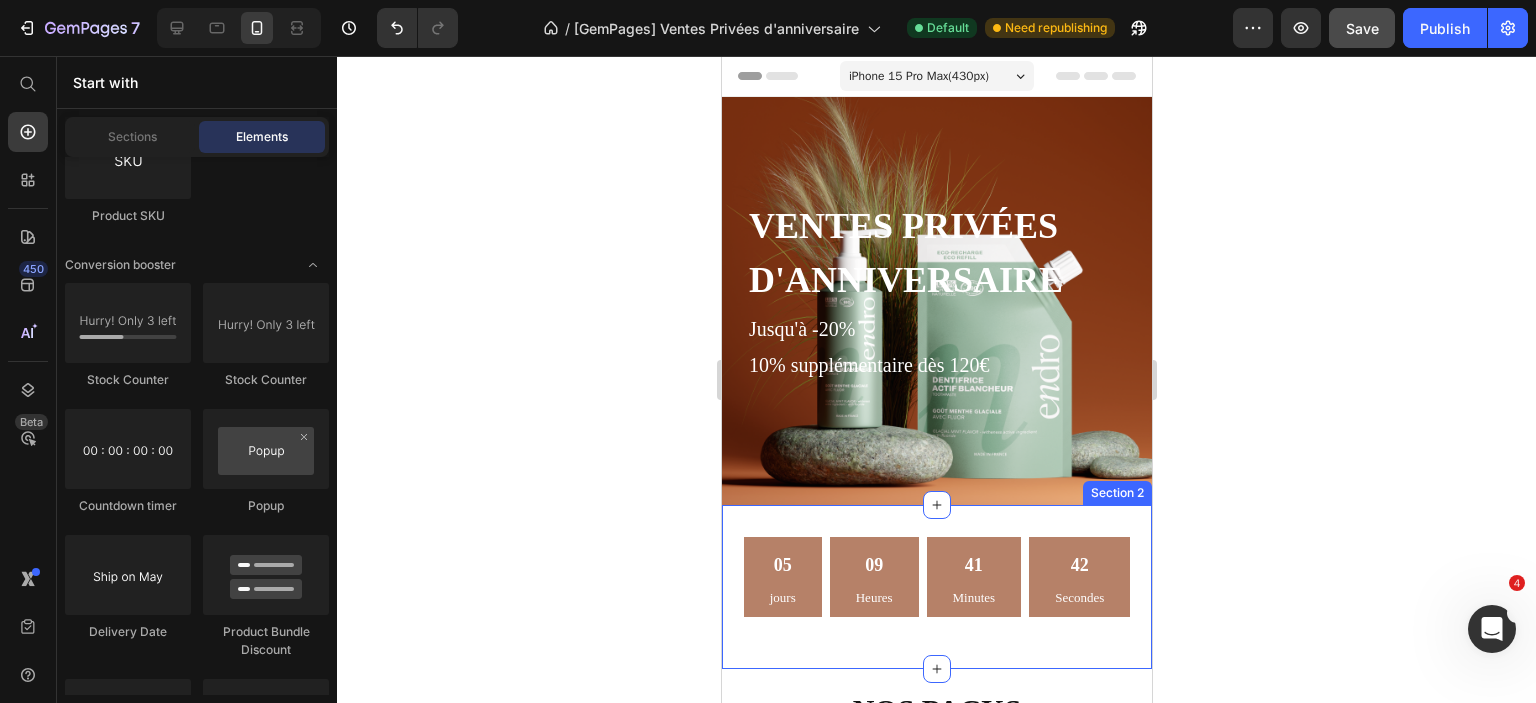 click on "05 jours 09 Heures 41 Minutes 42 Secondes Countdown Timer Section 2" at bounding box center [936, 587] 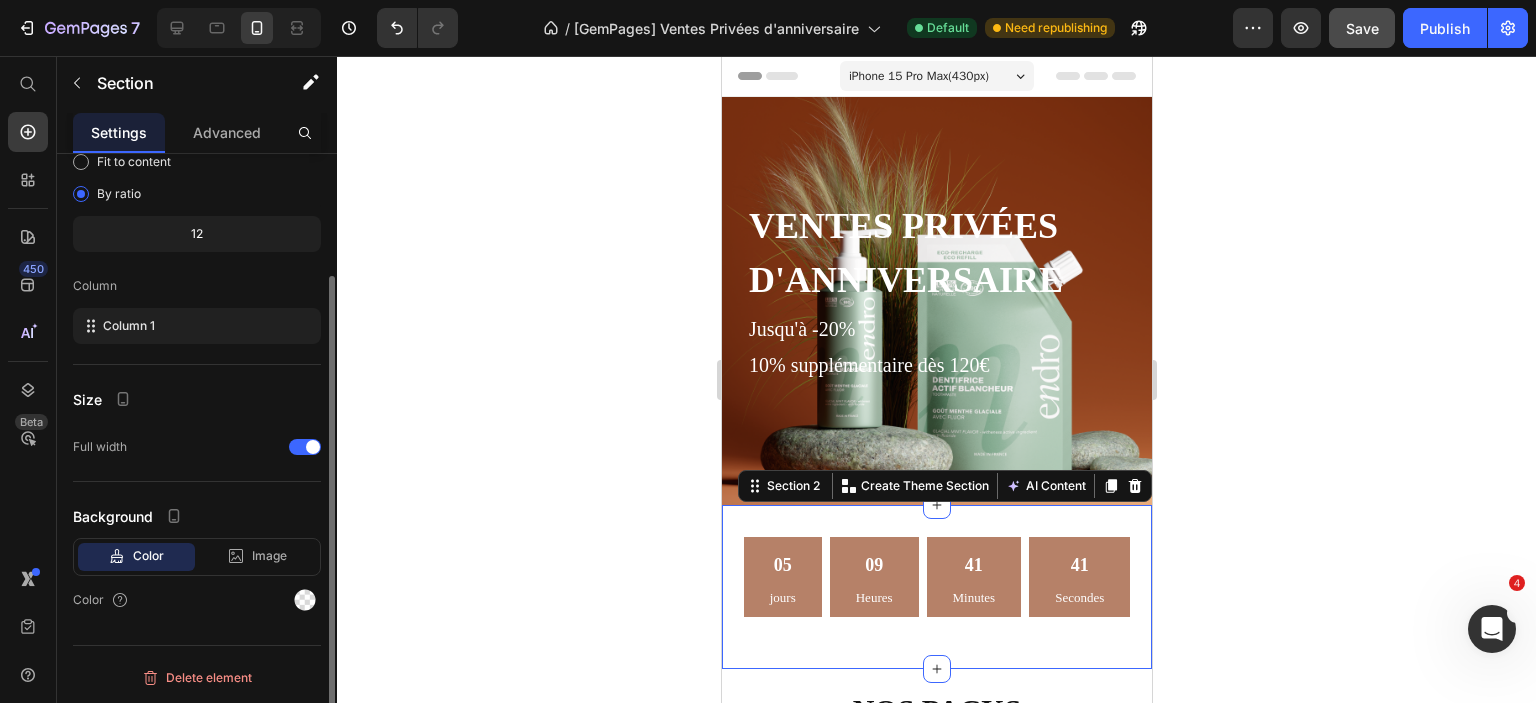 scroll, scrollTop: 0, scrollLeft: 0, axis: both 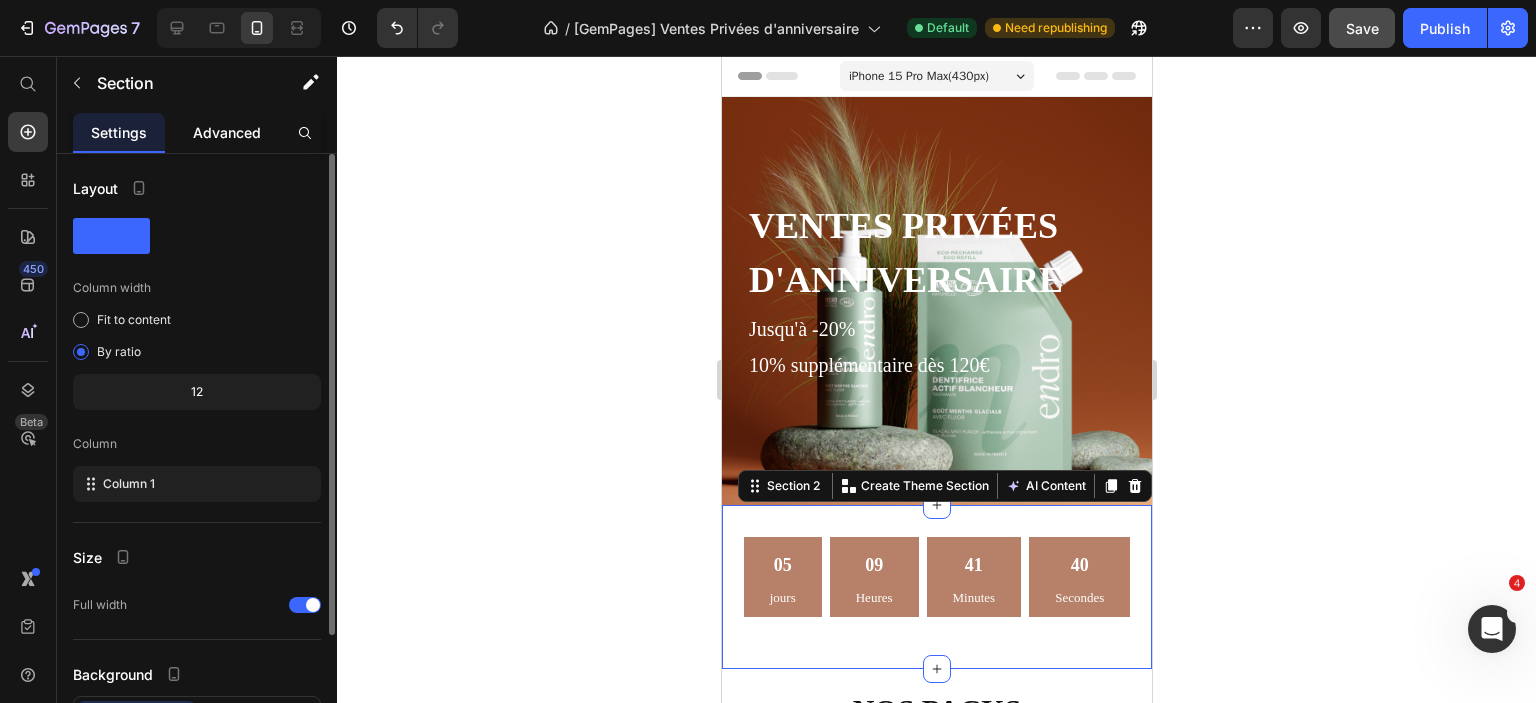 click on "Advanced" 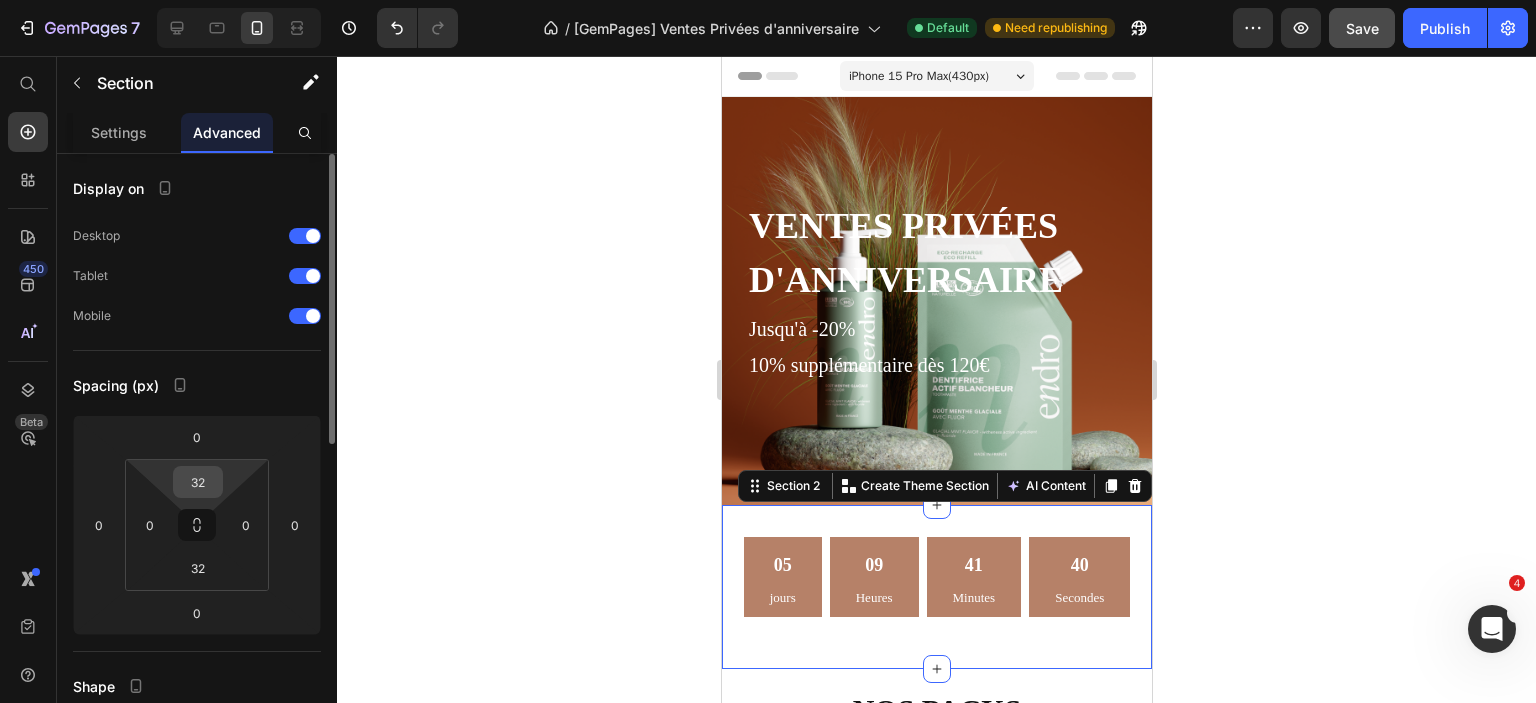 click on "32" at bounding box center (198, 482) 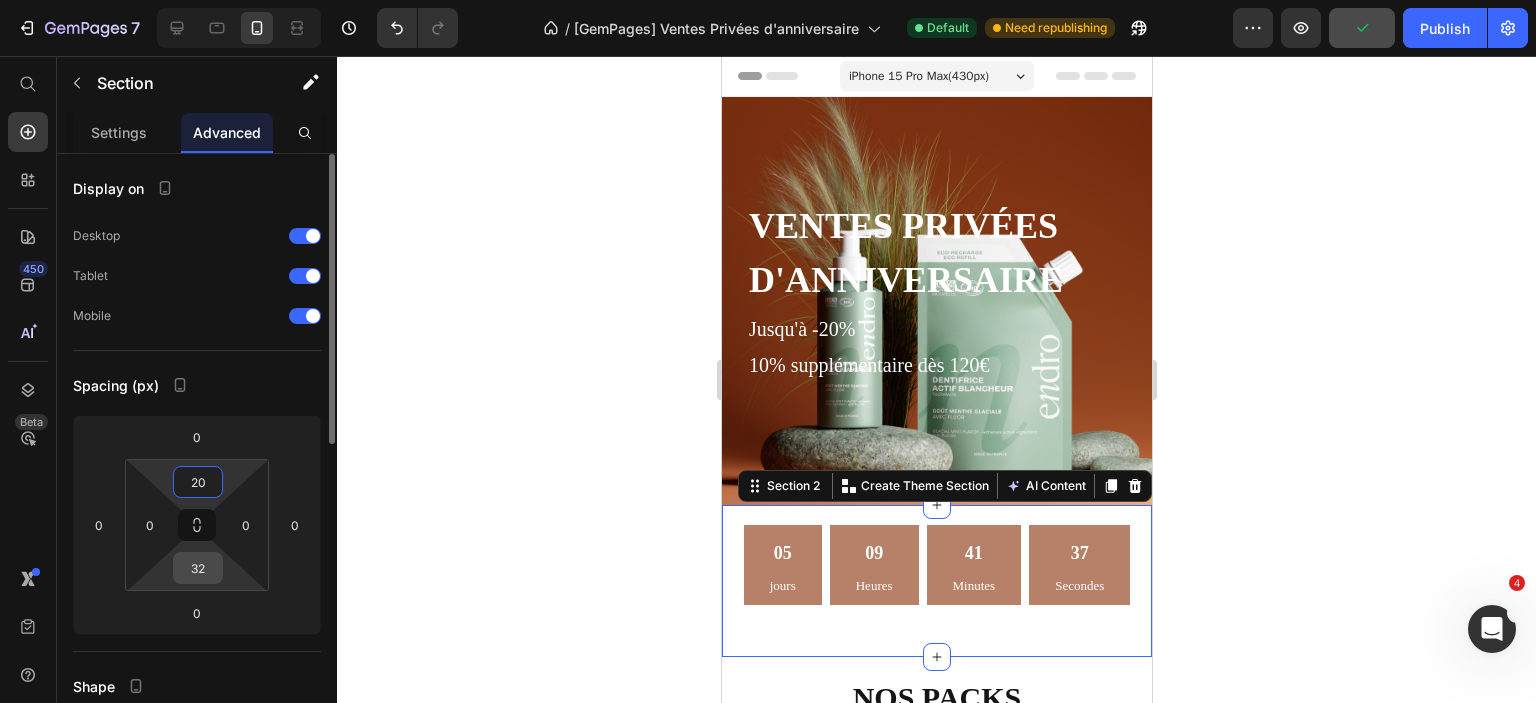 type on "20" 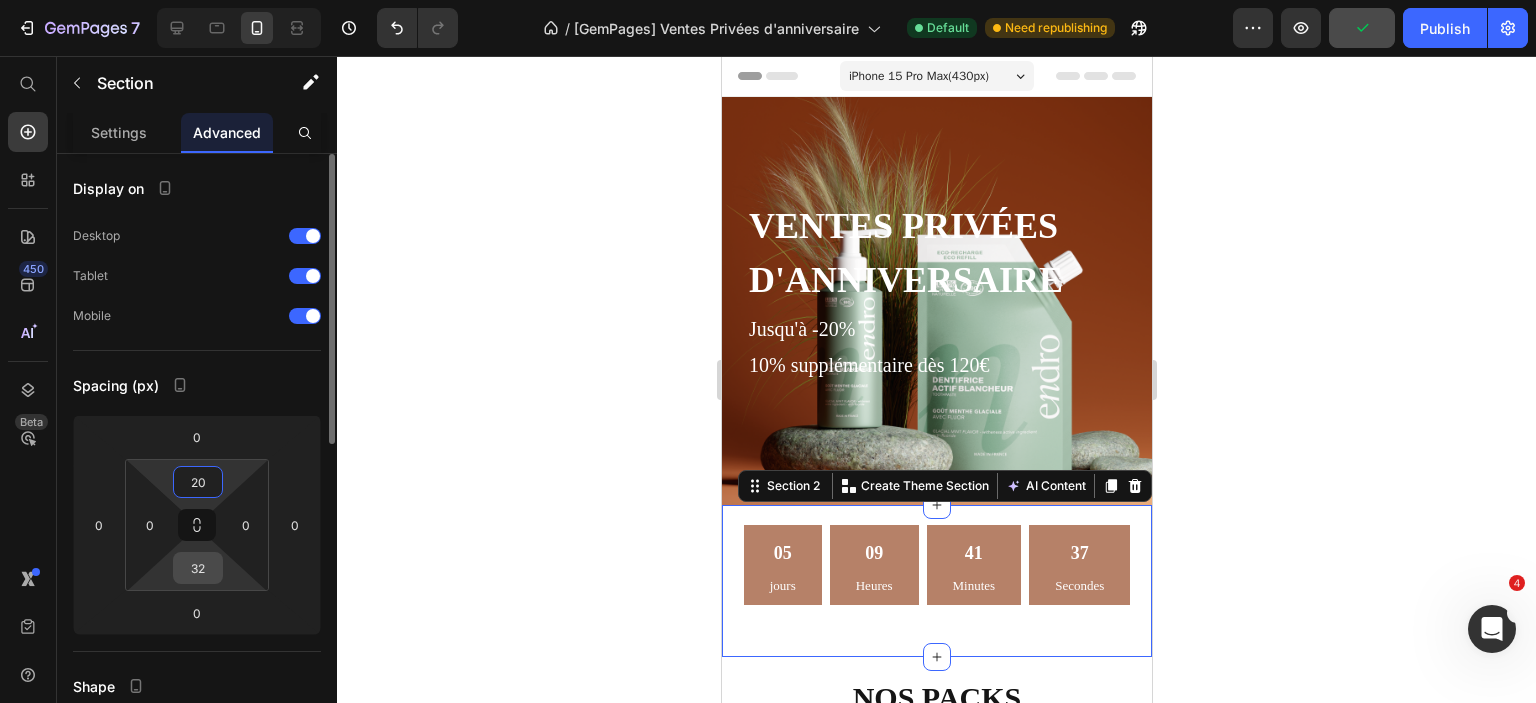 click on "32" at bounding box center [198, 568] 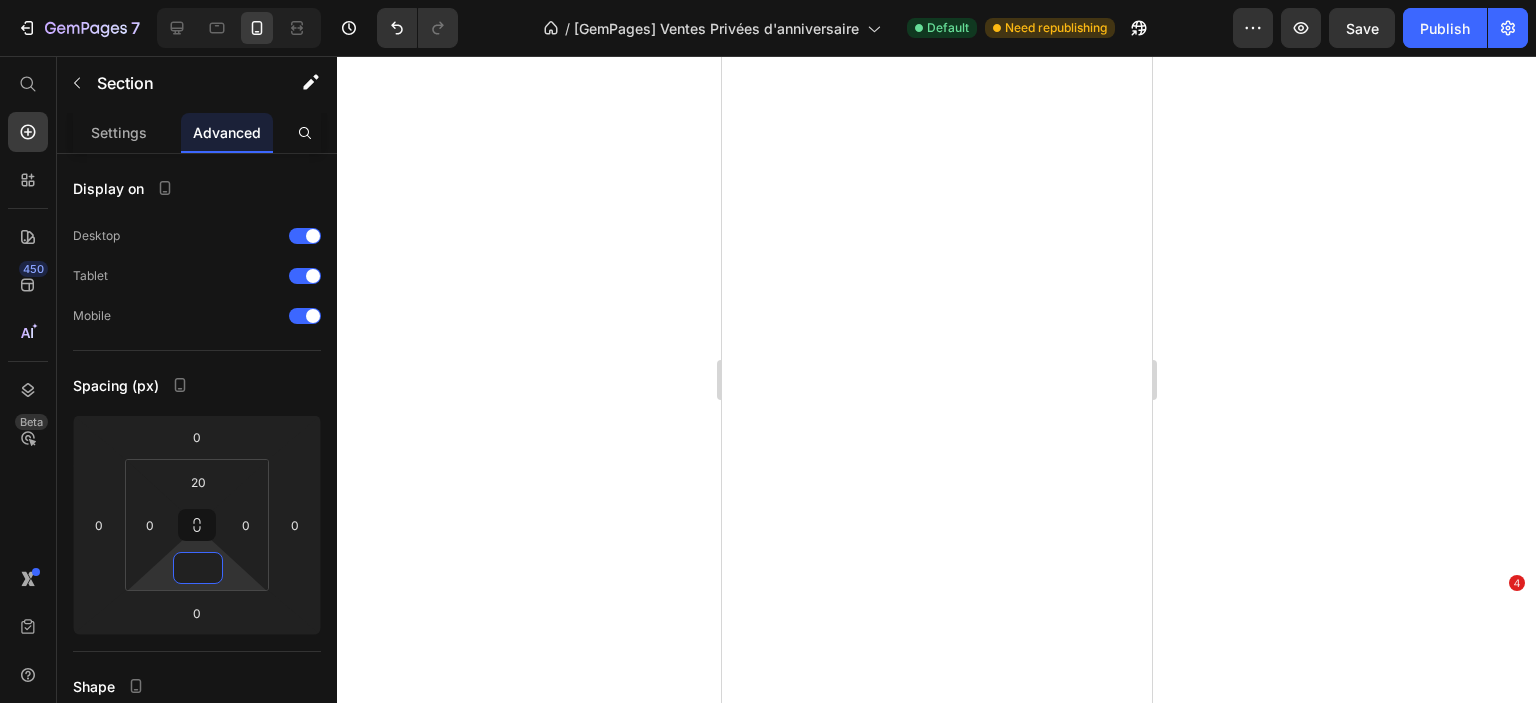 scroll, scrollTop: 0, scrollLeft: 0, axis: both 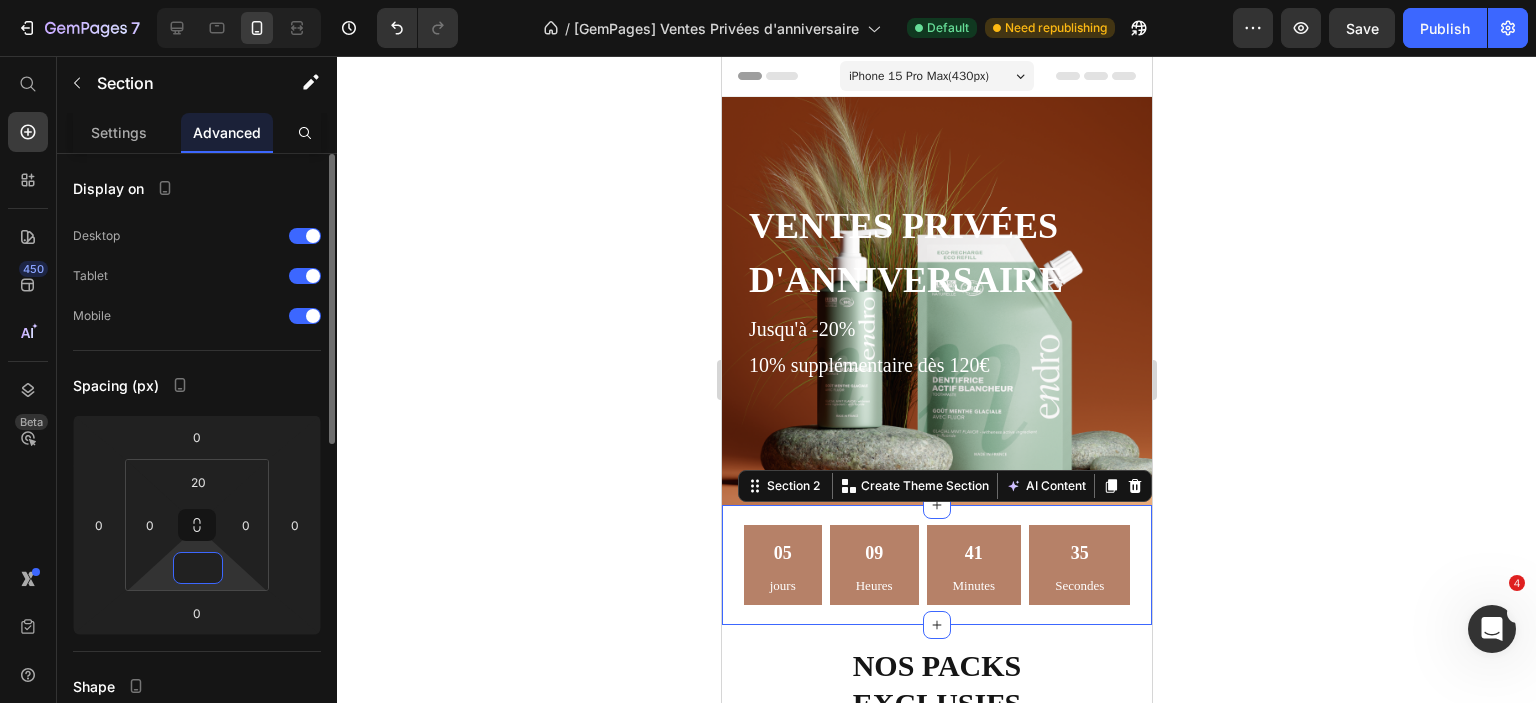 type on "0" 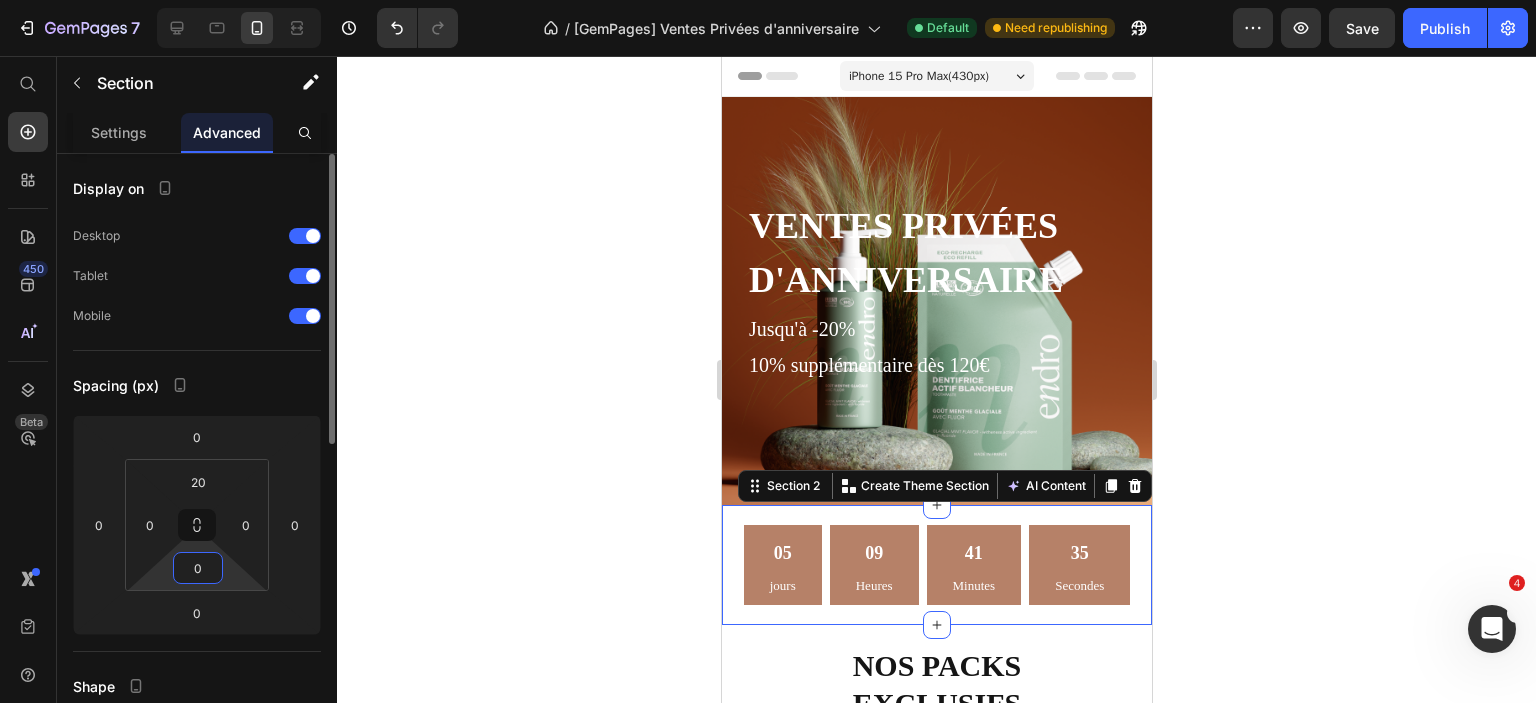 click on "Spacing (px)" at bounding box center (197, 385) 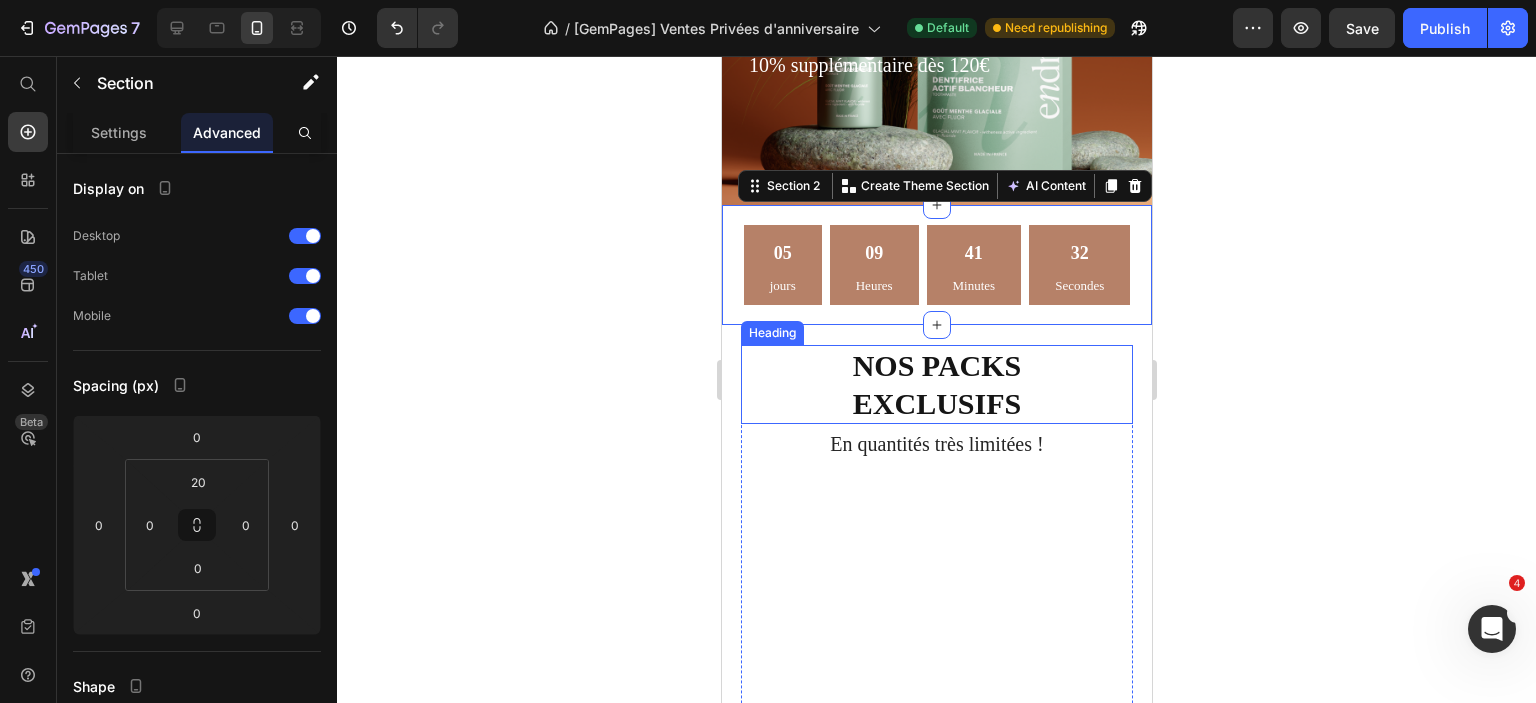 scroll, scrollTop: 0, scrollLeft: 0, axis: both 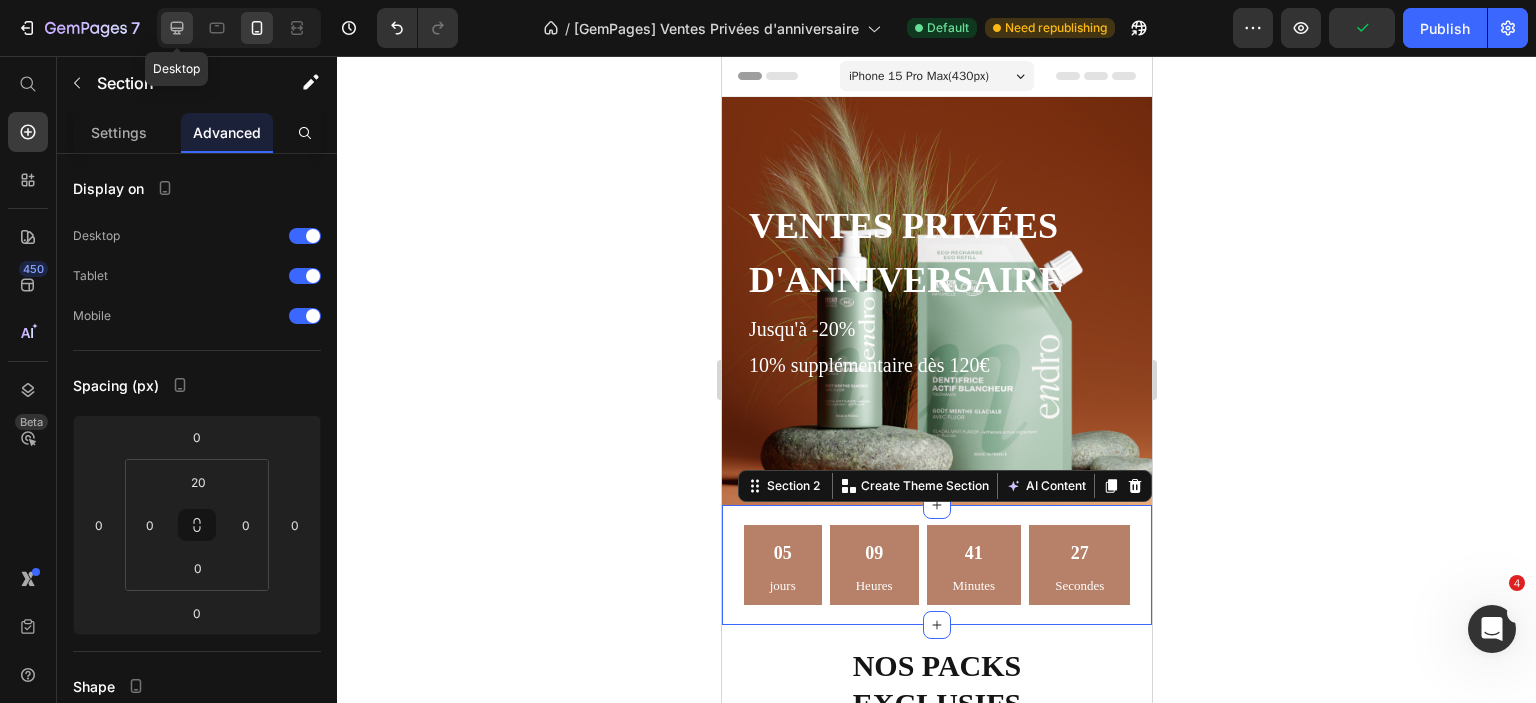 click 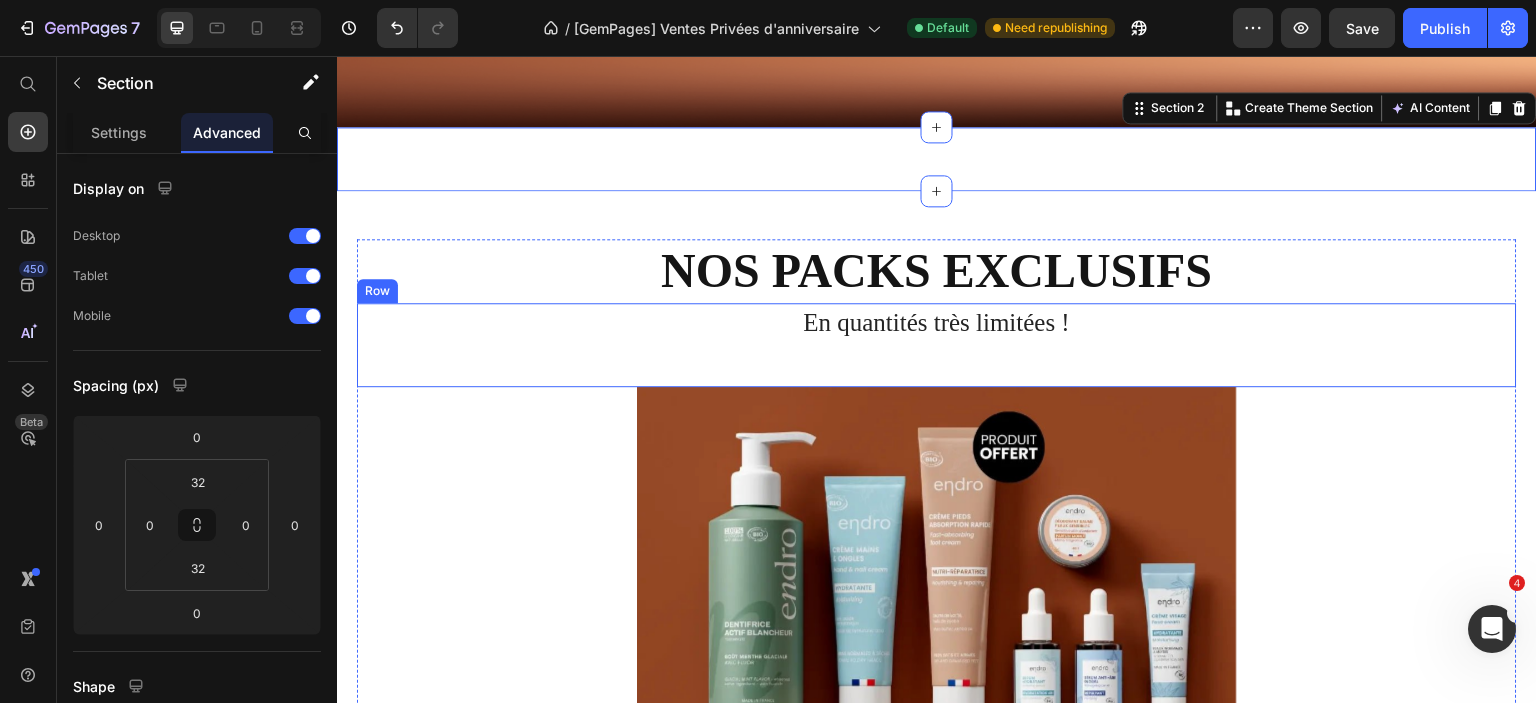 scroll, scrollTop: 36, scrollLeft: 0, axis: vertical 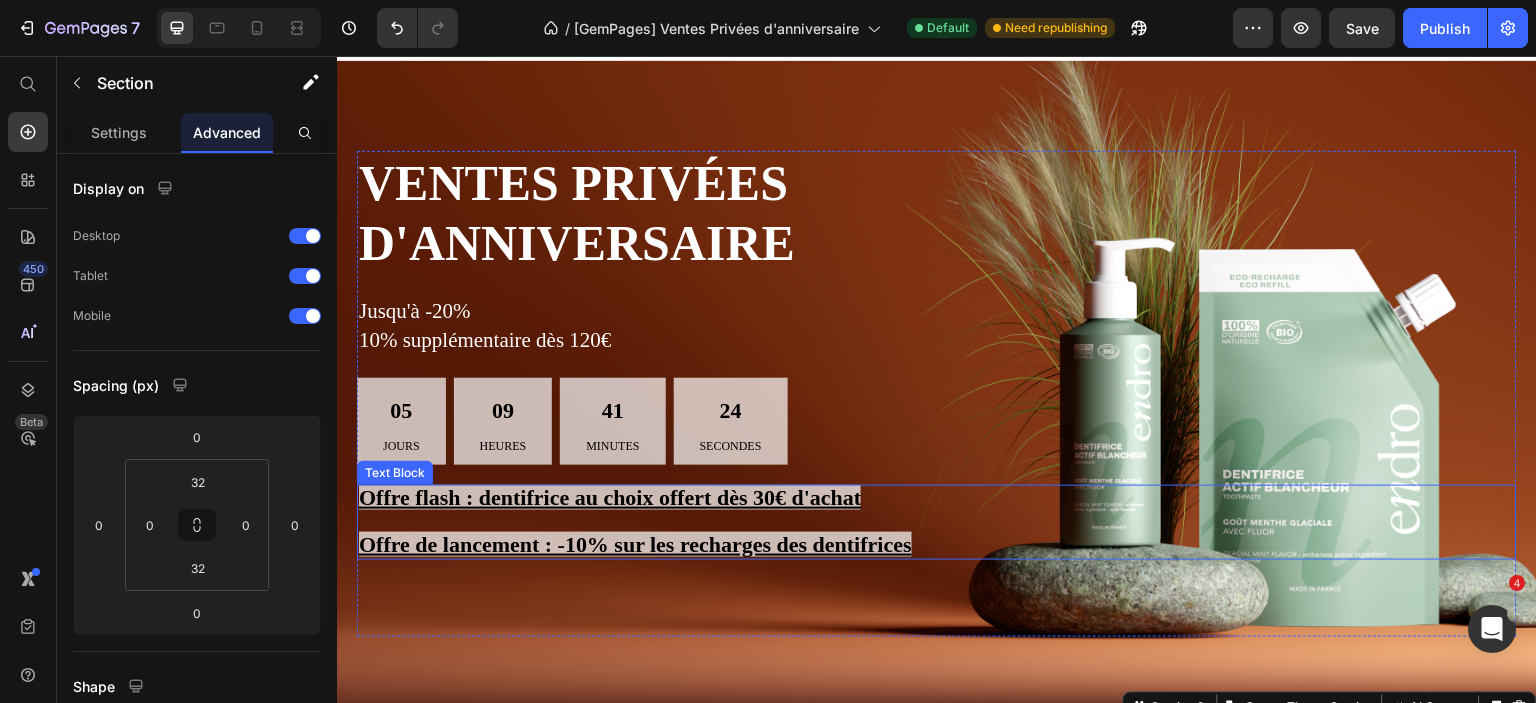 click on "Offre flash : dentifrice au choix offert dès 30€ d'achat" at bounding box center [937, 499] 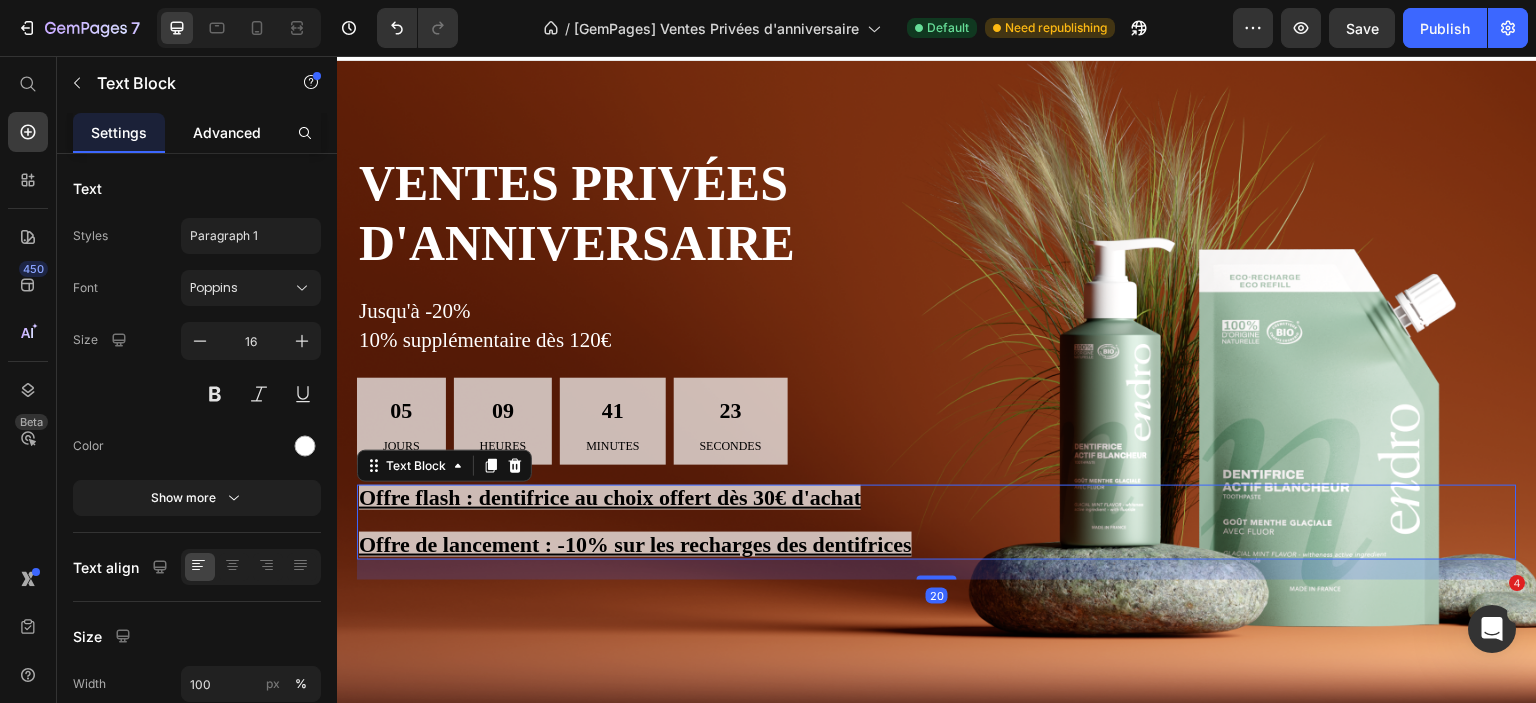 click on "Advanced" at bounding box center [227, 132] 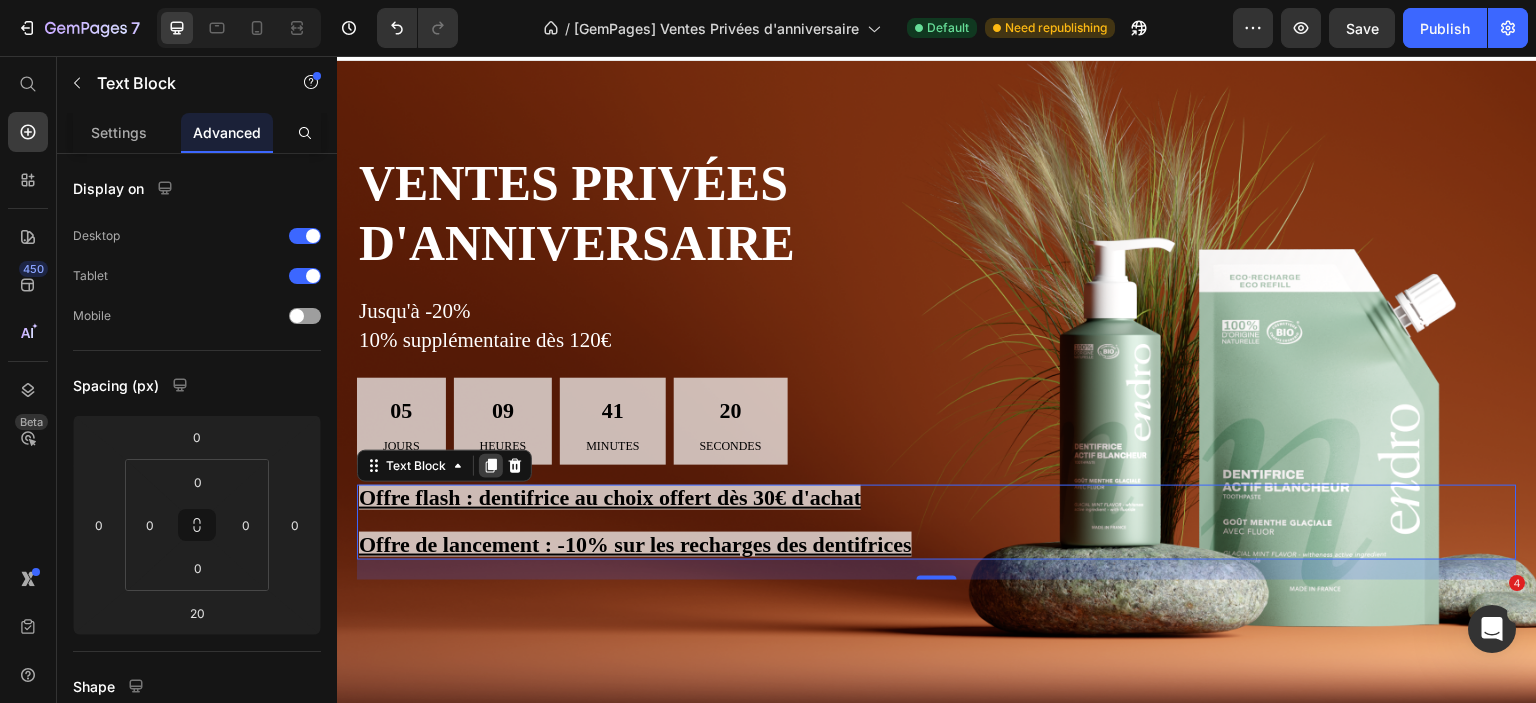 click 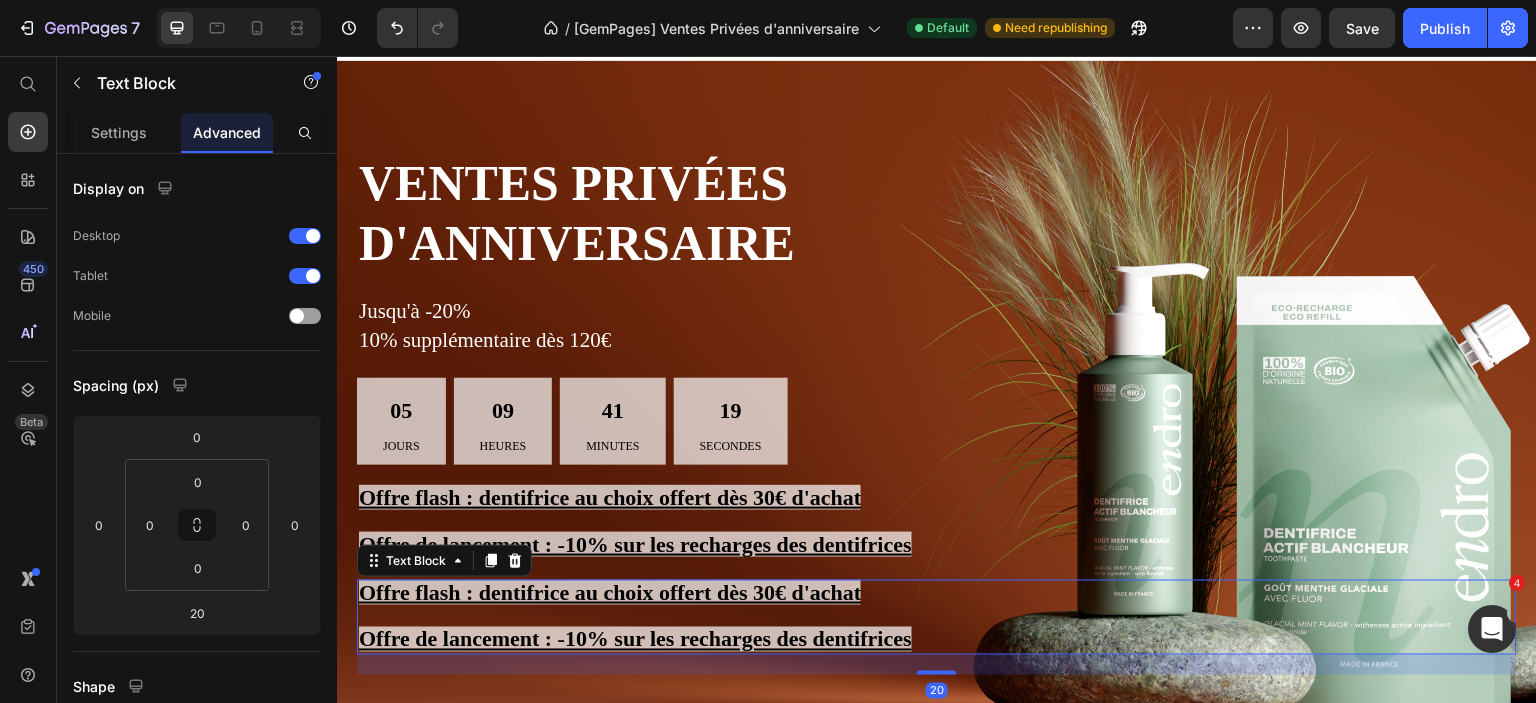 click at bounding box center [937, 617] 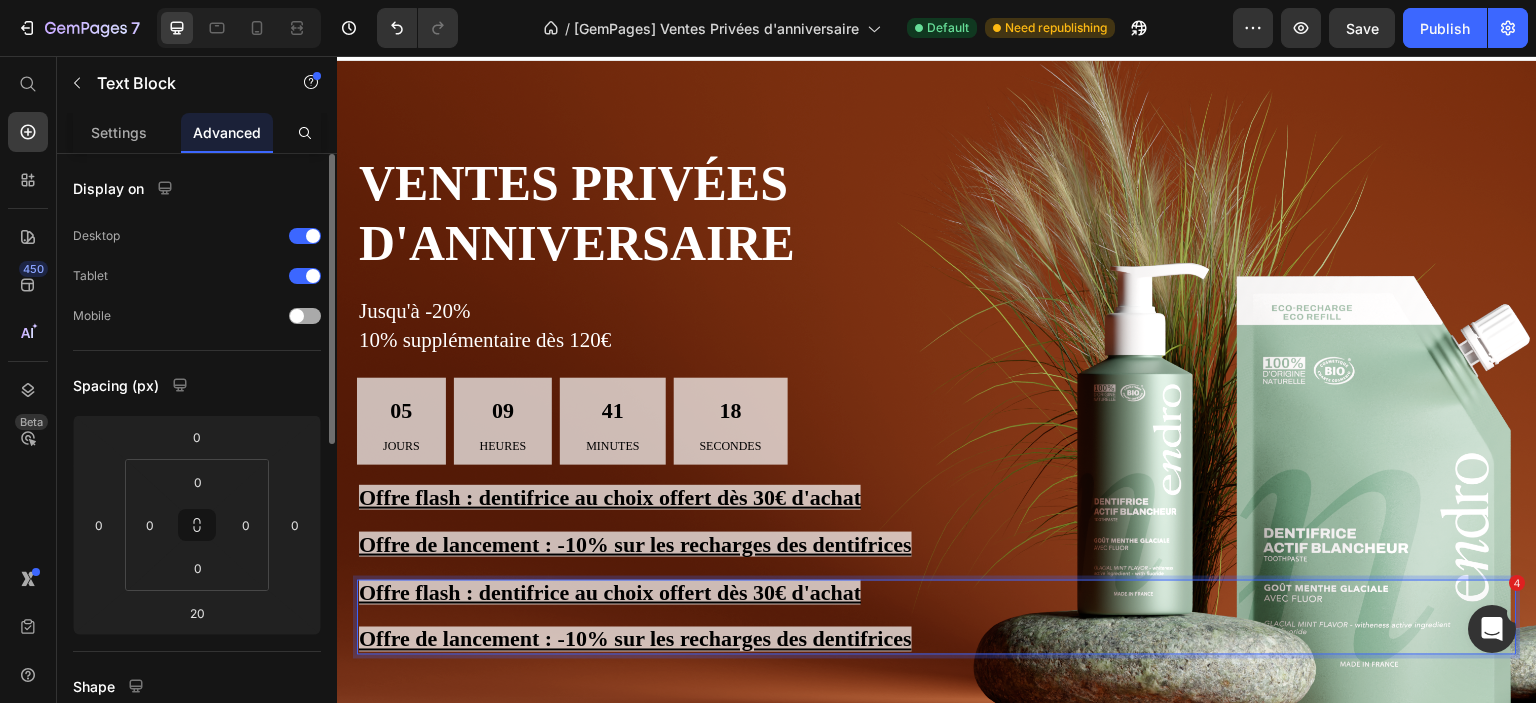 click at bounding box center [305, 316] 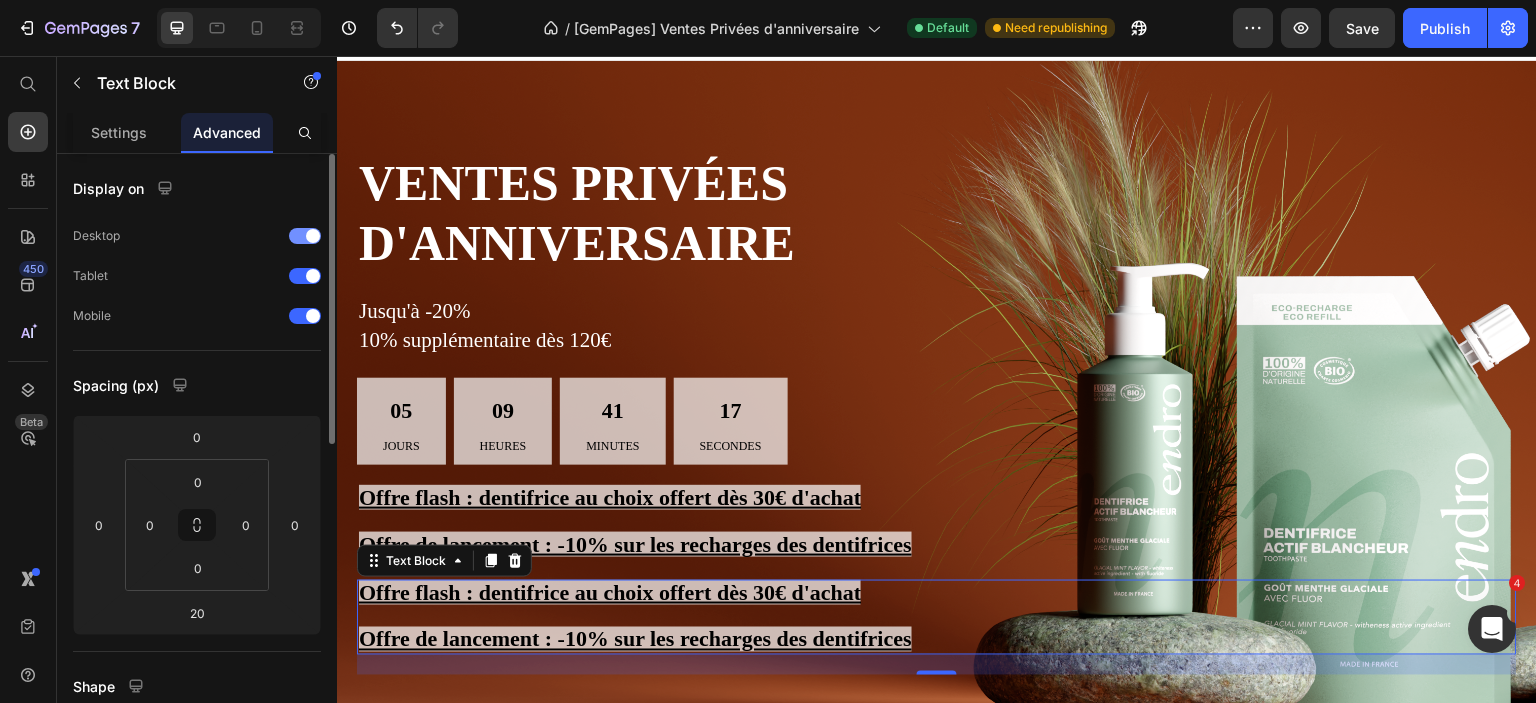 click at bounding box center [313, 276] 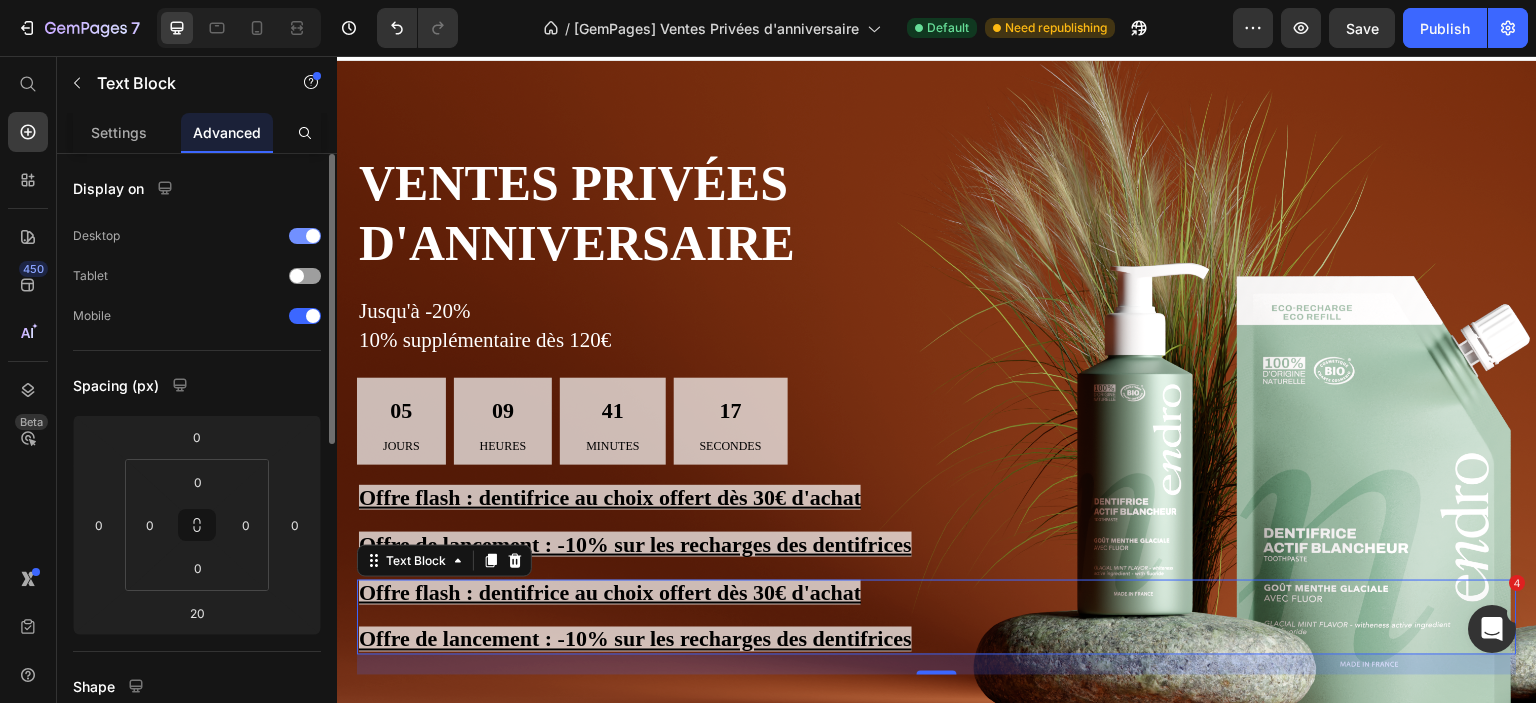 click at bounding box center (313, 236) 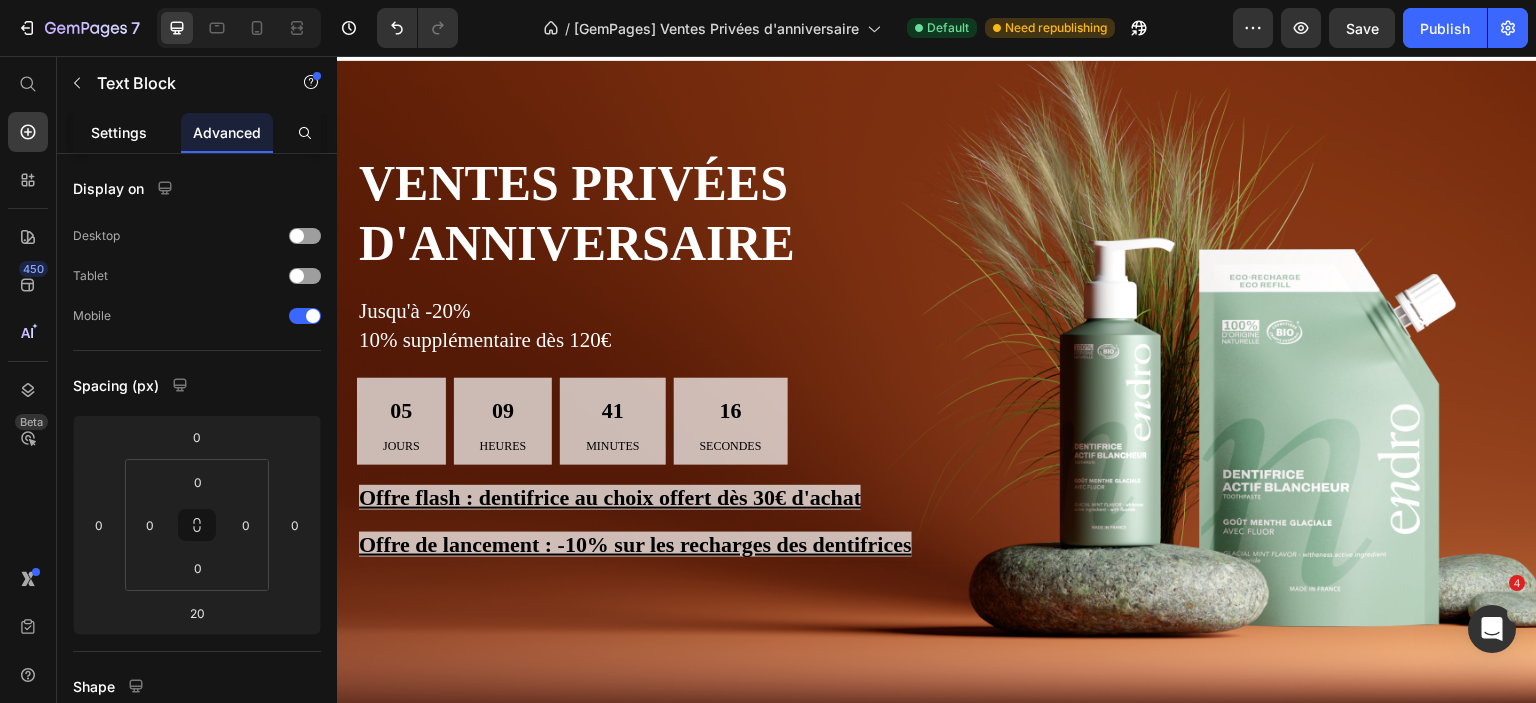 click on "Settings" at bounding box center (119, 132) 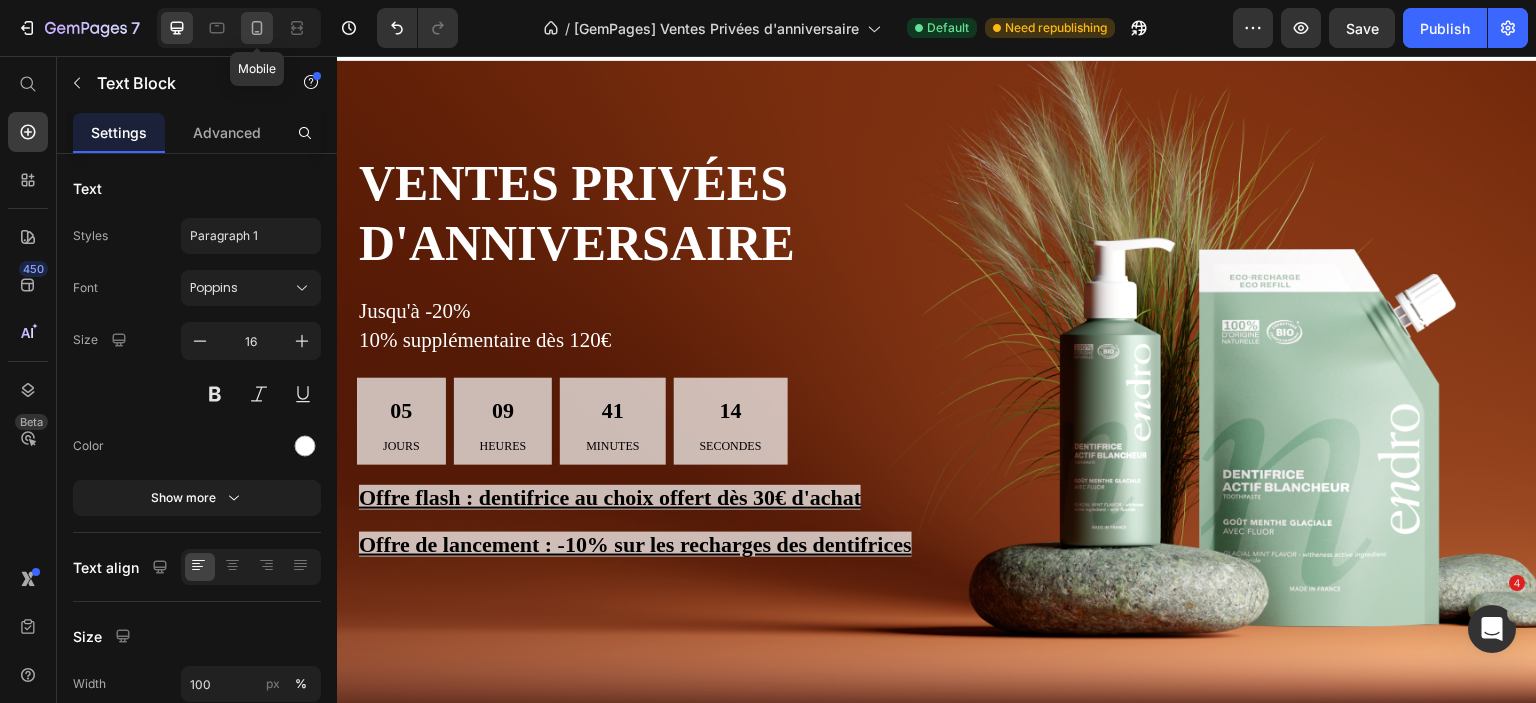 click 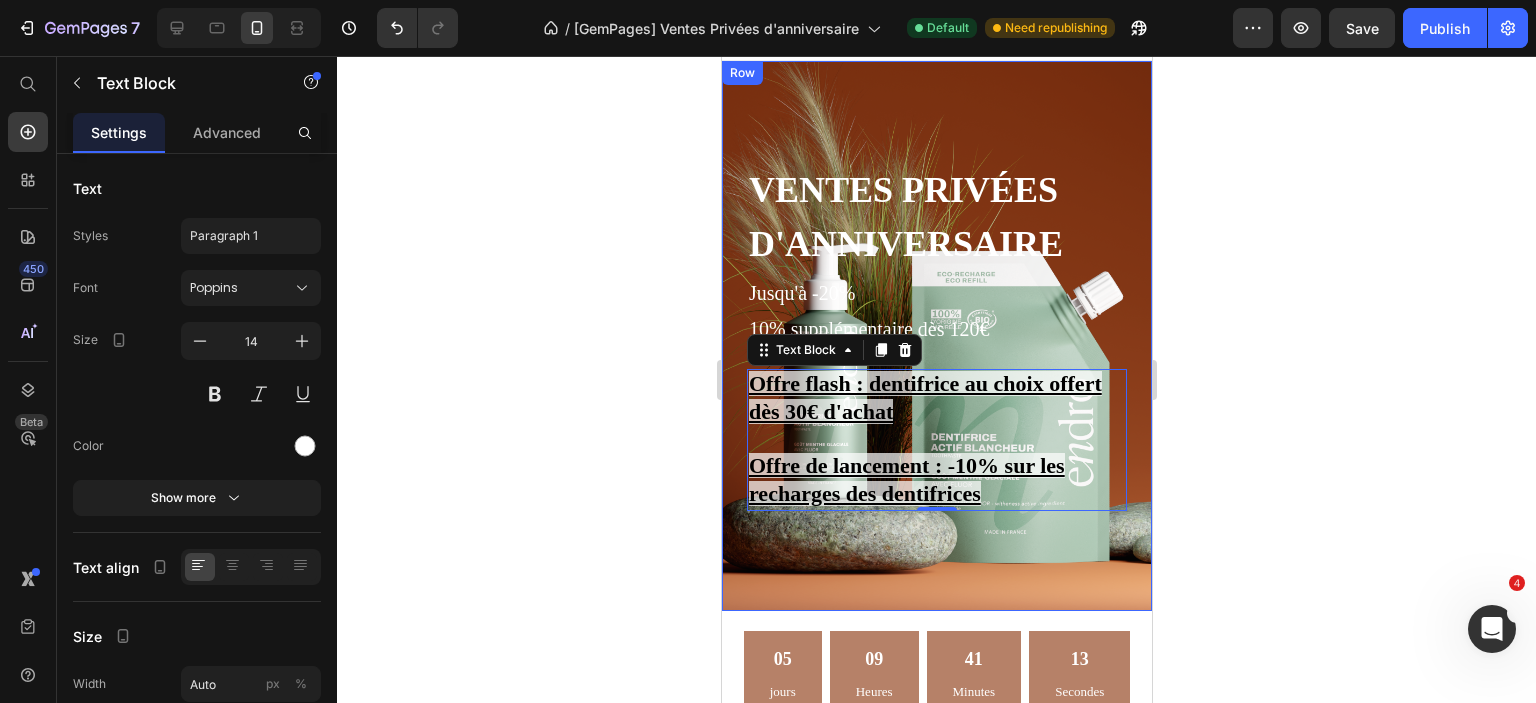 click 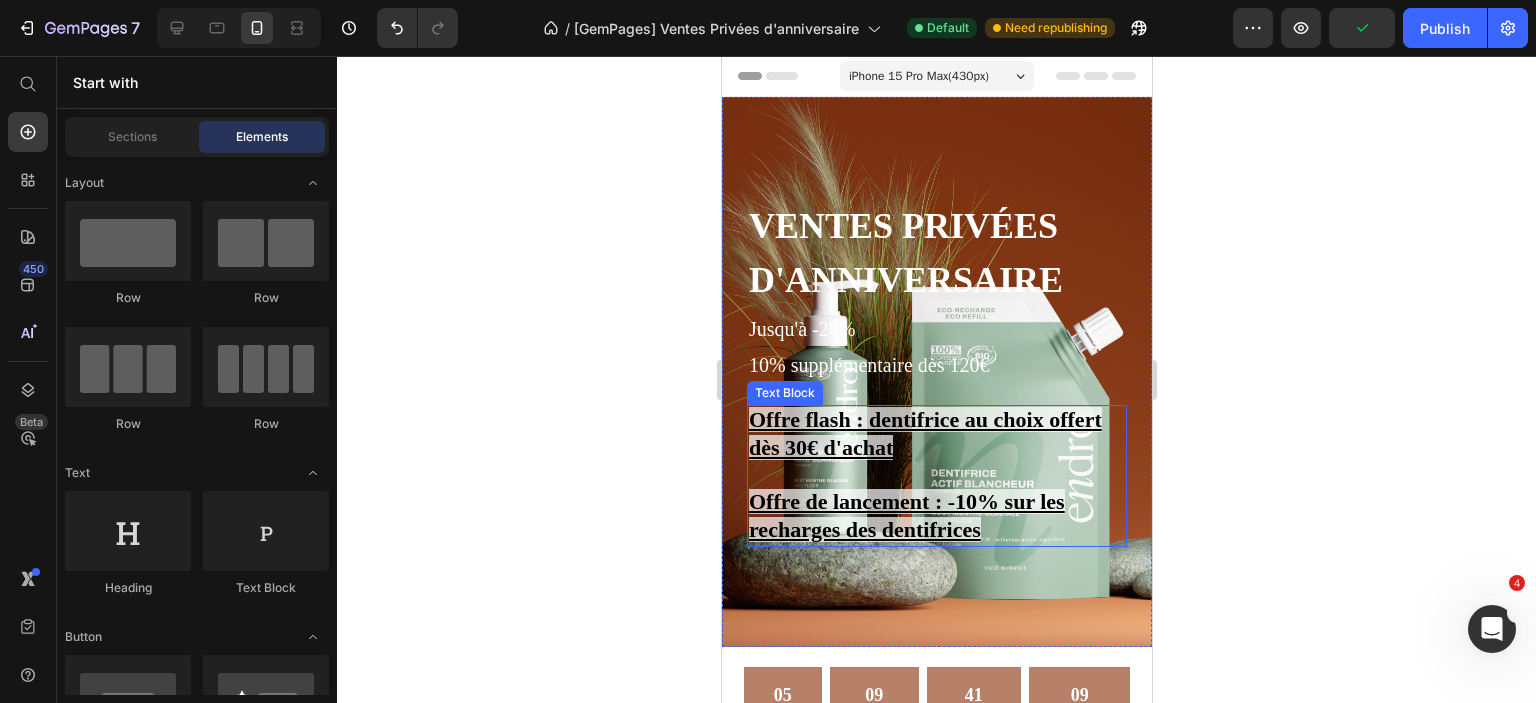 scroll, scrollTop: 300, scrollLeft: 0, axis: vertical 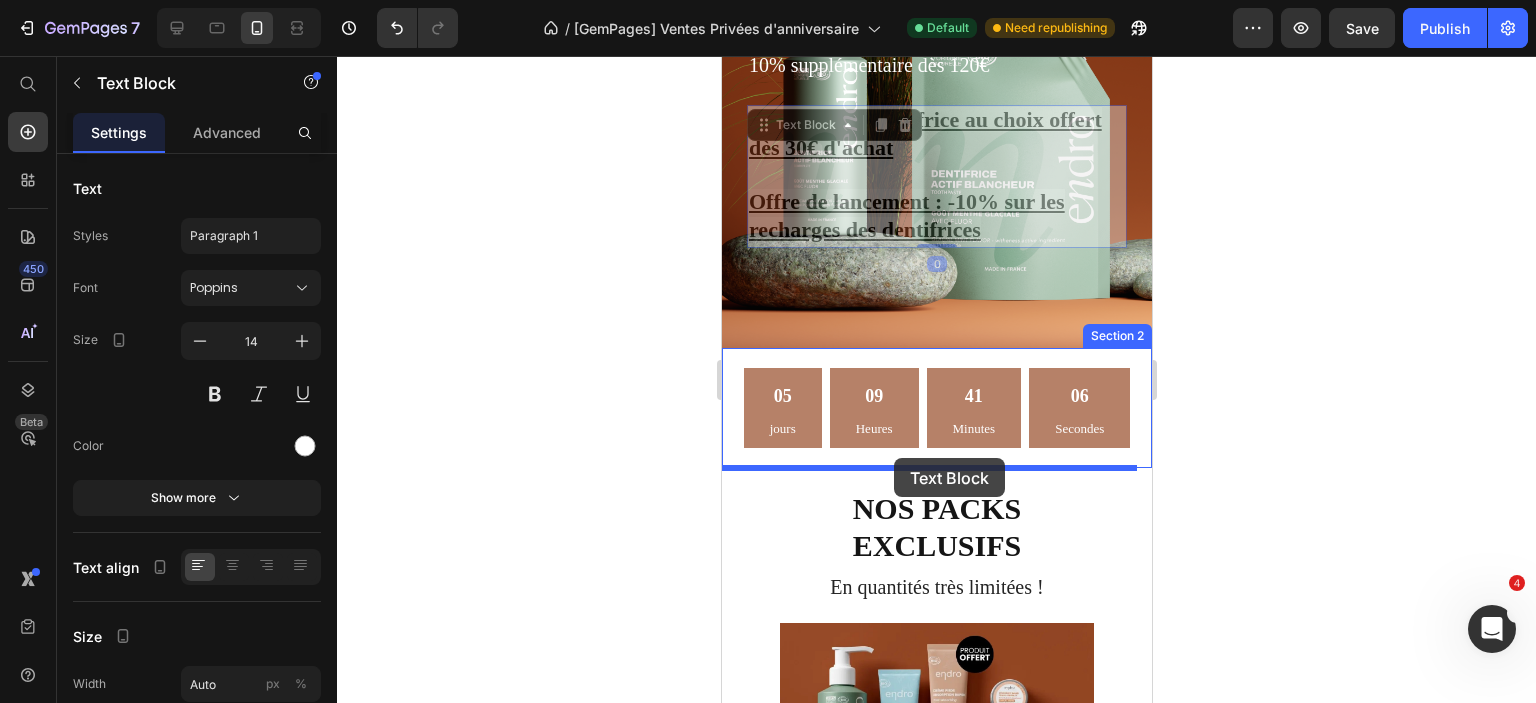 drag, startPoint x: 937, startPoint y: 156, endPoint x: 893, endPoint y: 458, distance: 305.18848 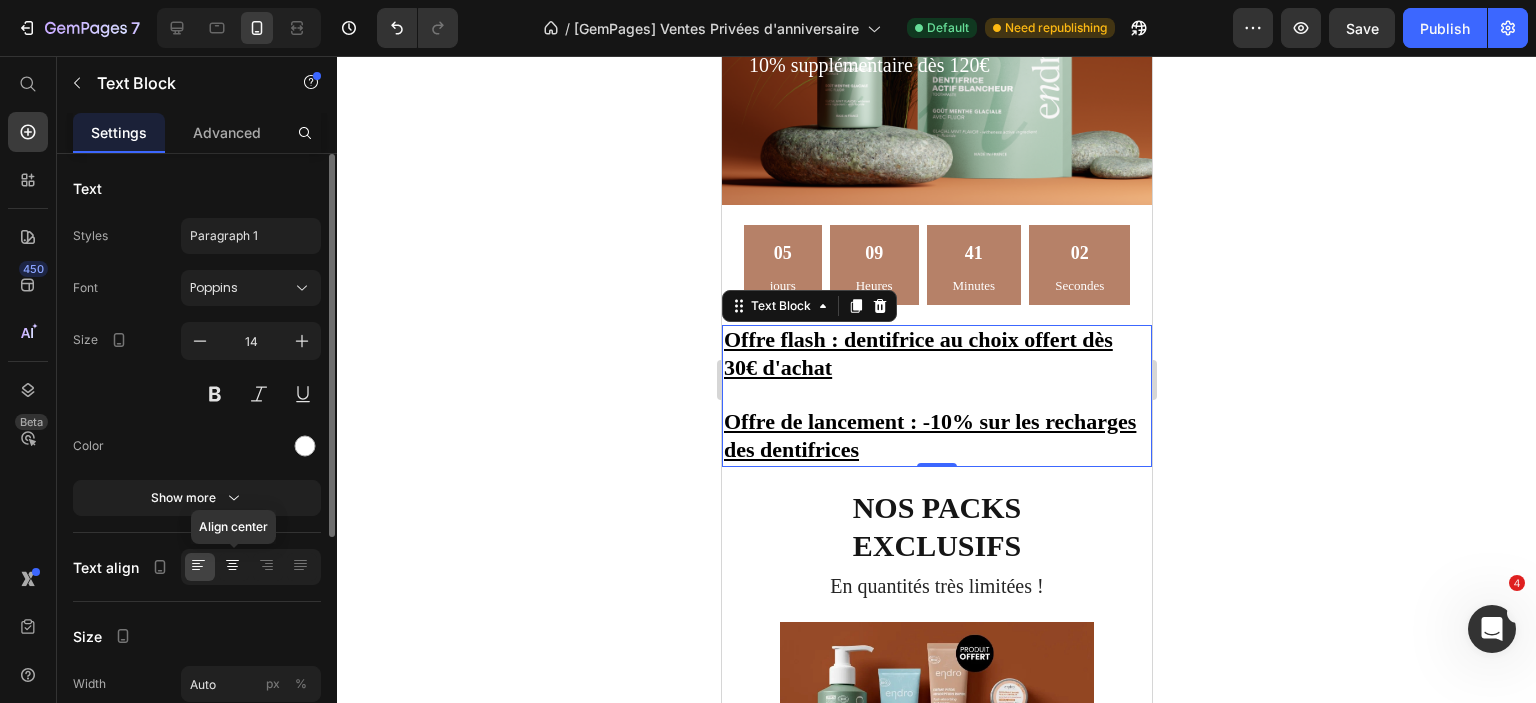 click 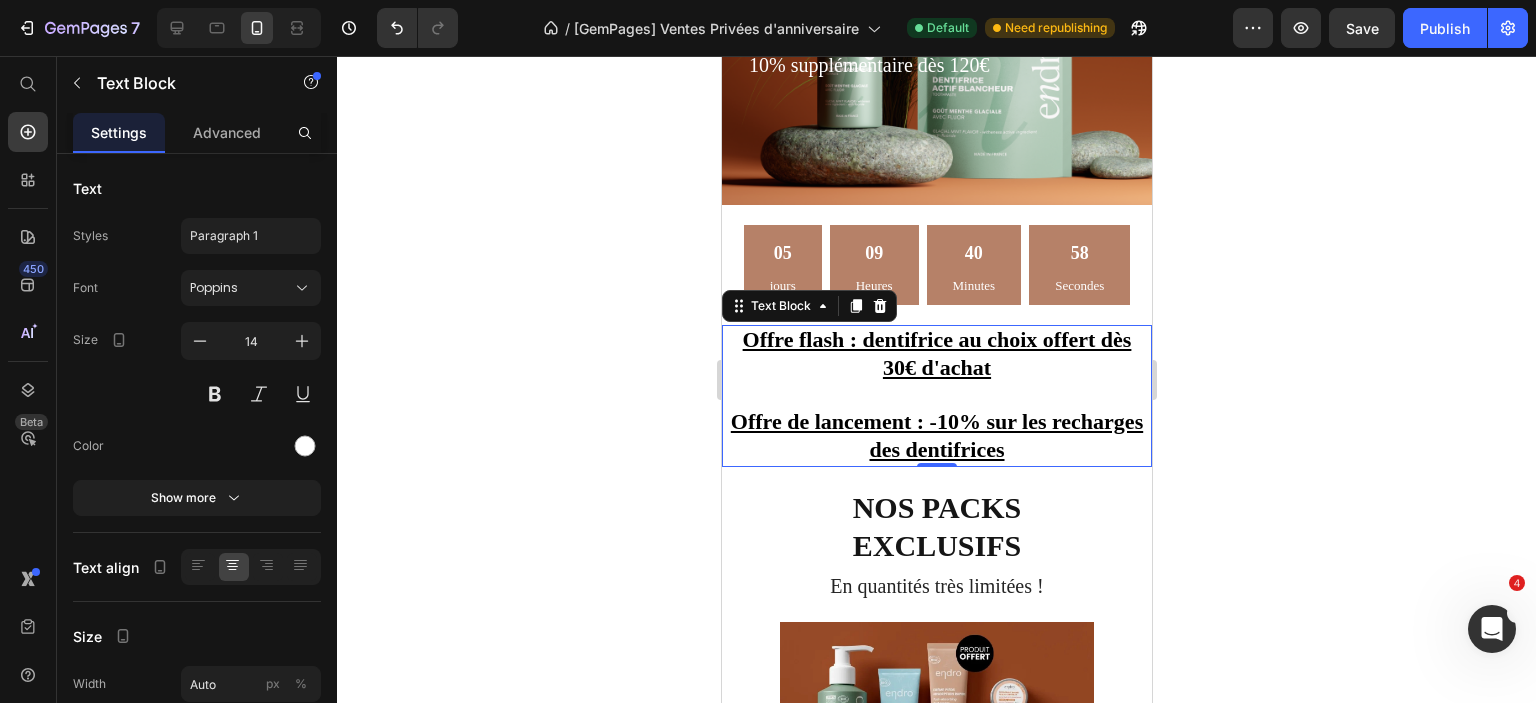 click on "Offre flash : dentifrice au choix offert dès 30€ d'achat" at bounding box center (936, 353) 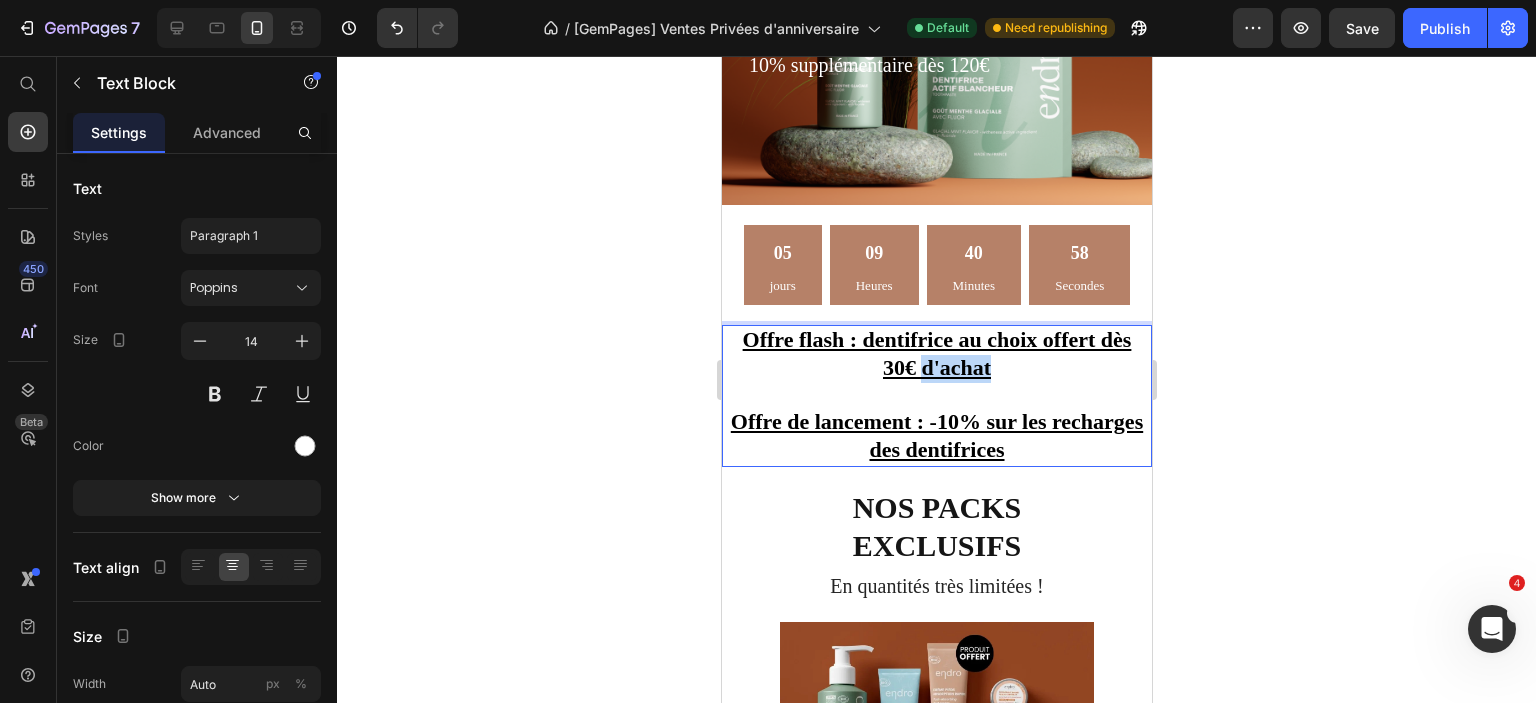 click on "Offre flash : dentifrice au choix offert dès 30€ d'achat" at bounding box center [936, 353] 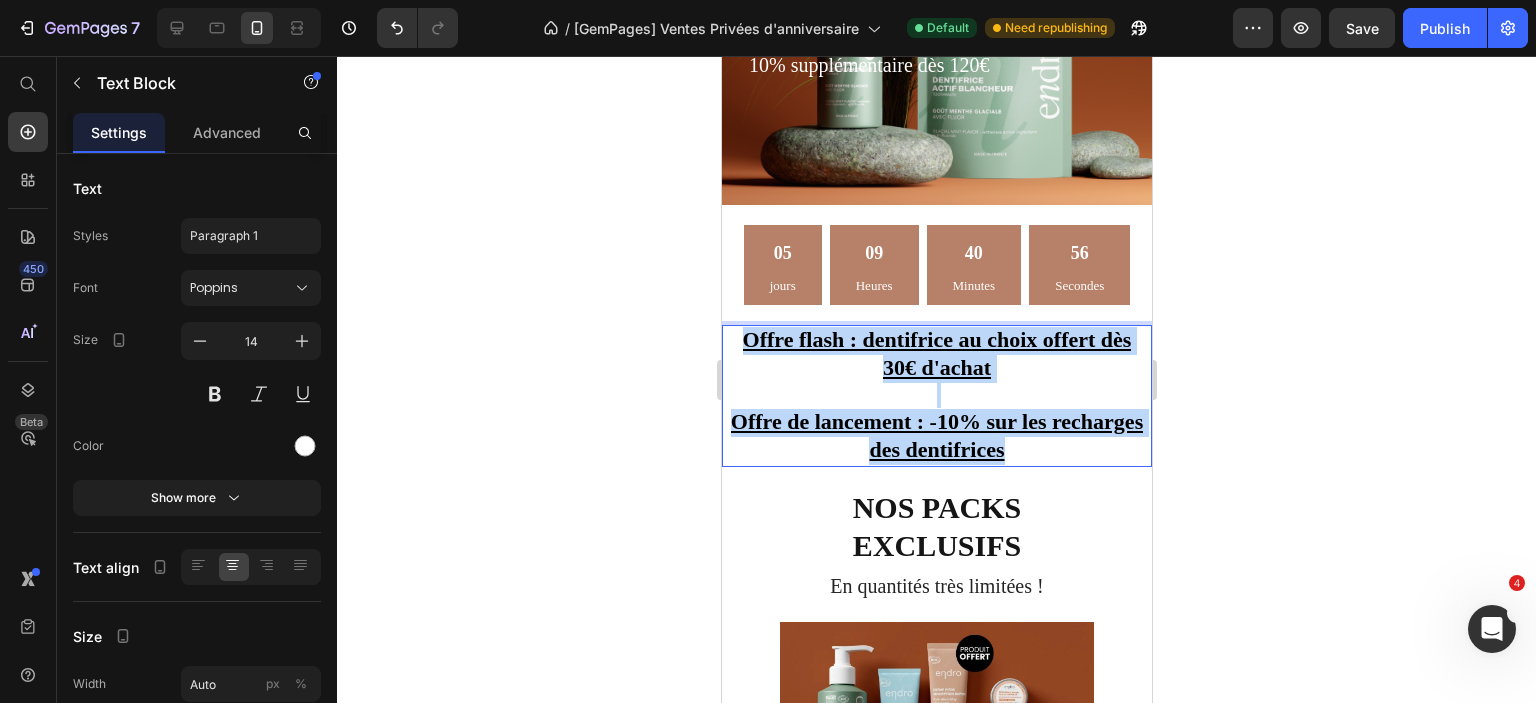 drag, startPoint x: 1058, startPoint y: 456, endPoint x: 727, endPoint y: 330, distance: 354.17087 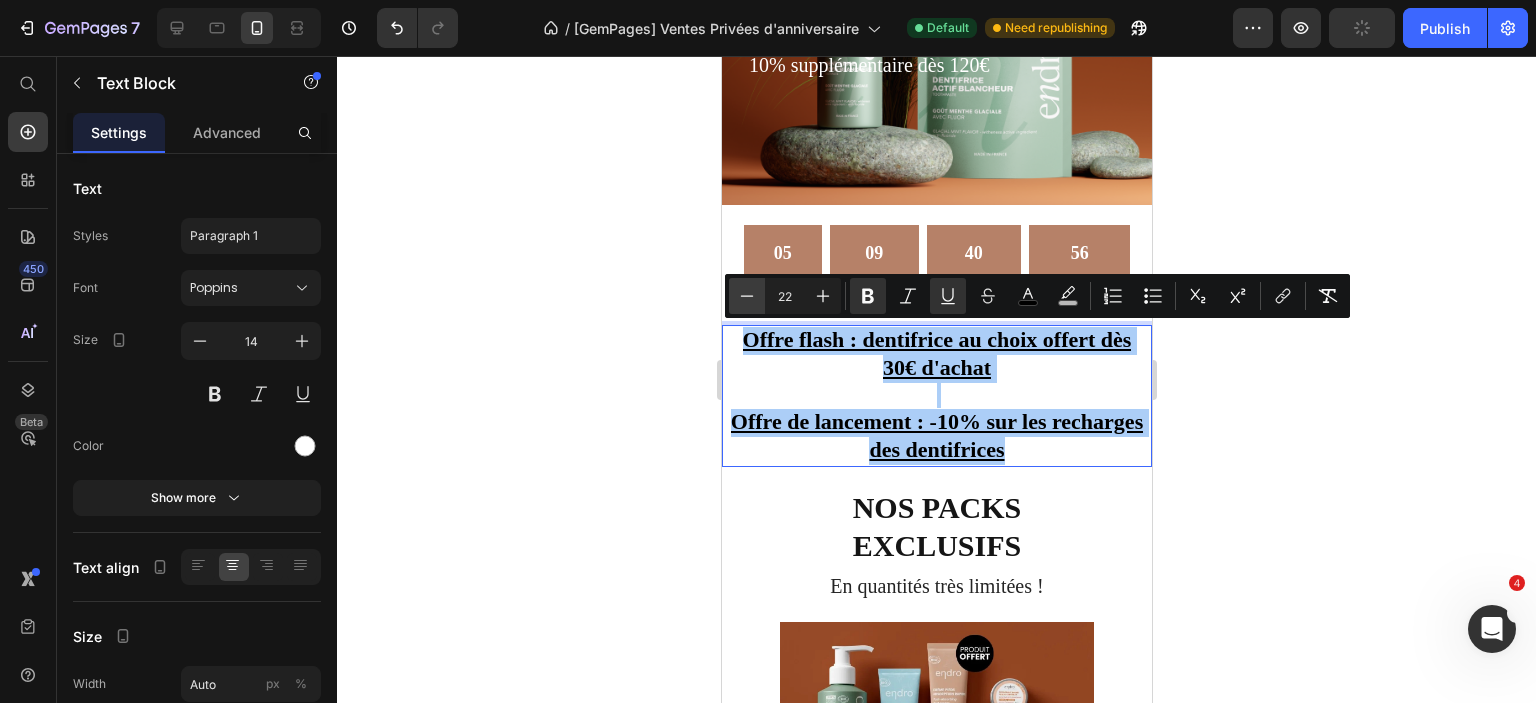 click on "Minus" at bounding box center [747, 296] 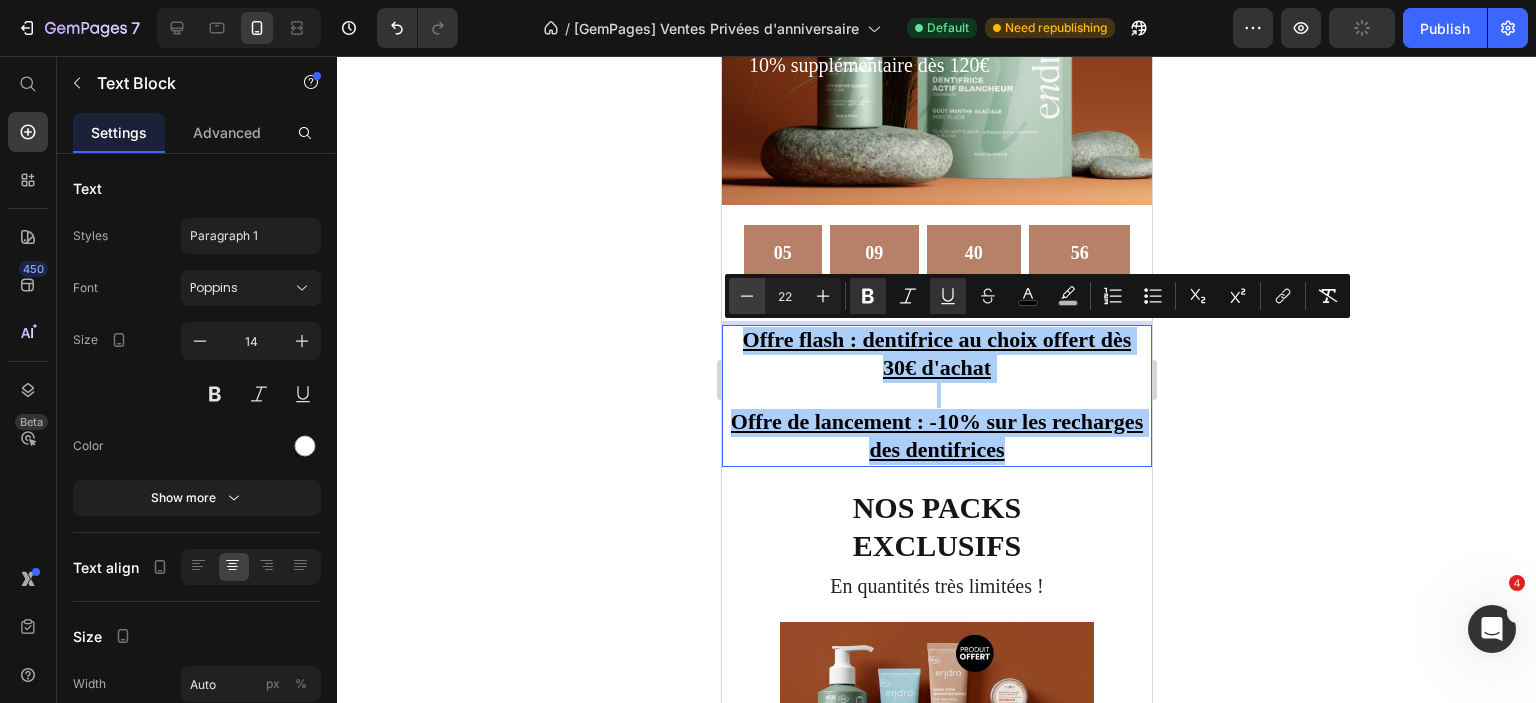 click 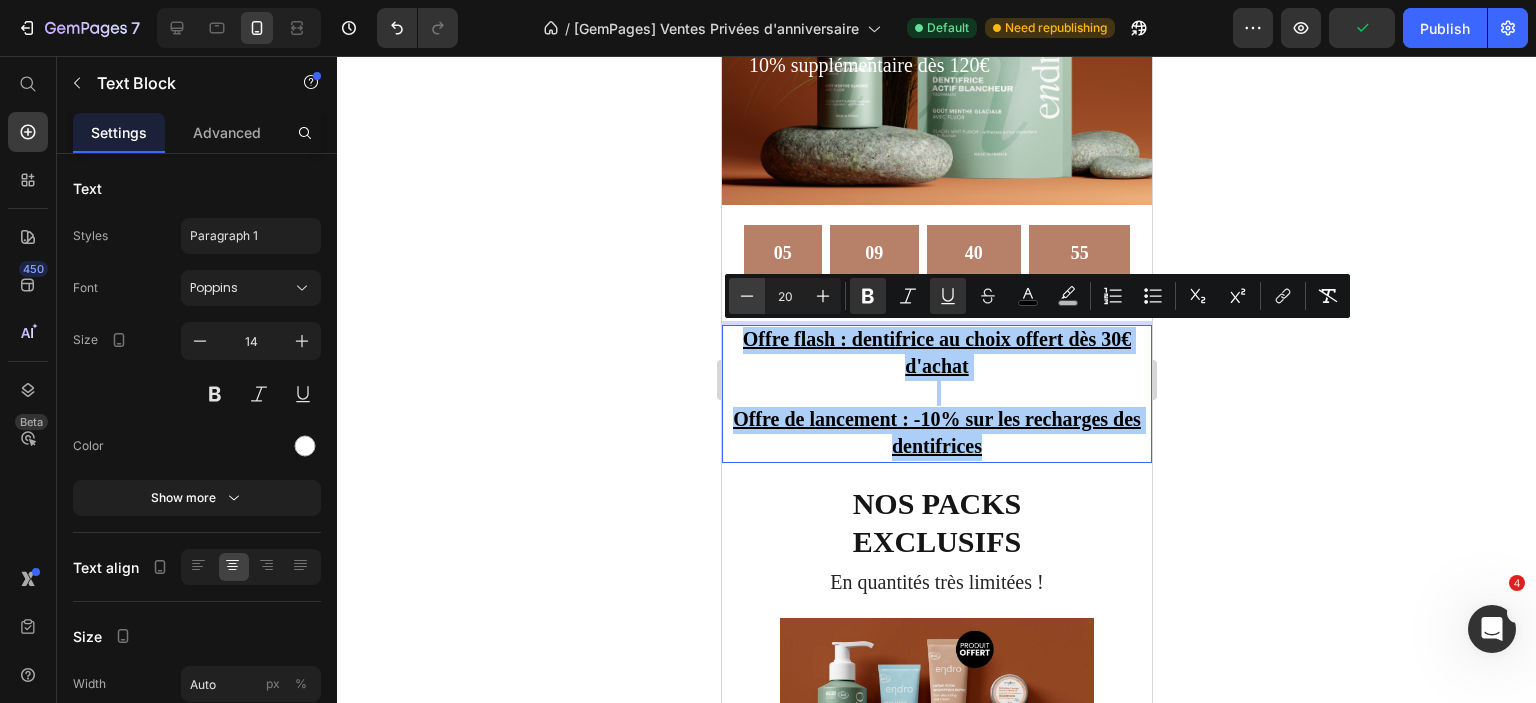 click 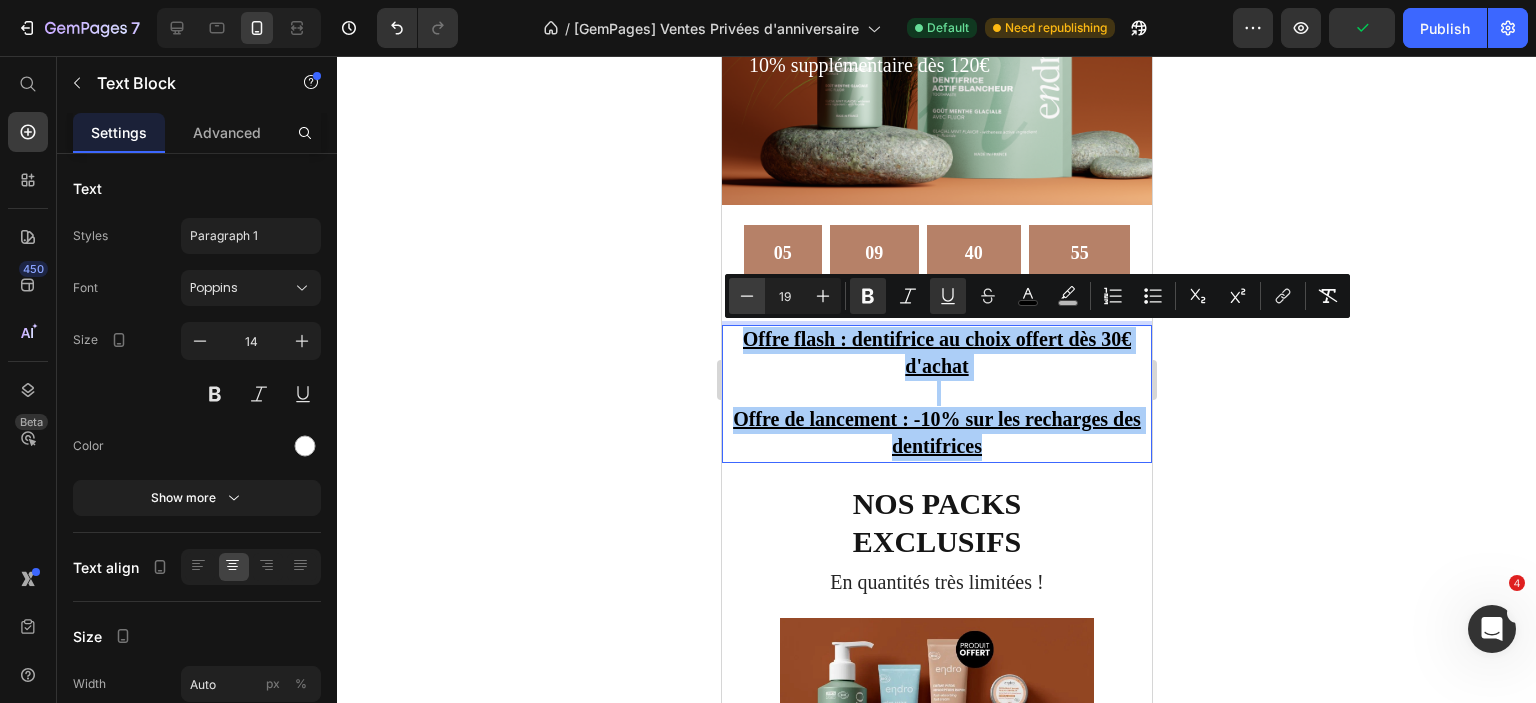 click 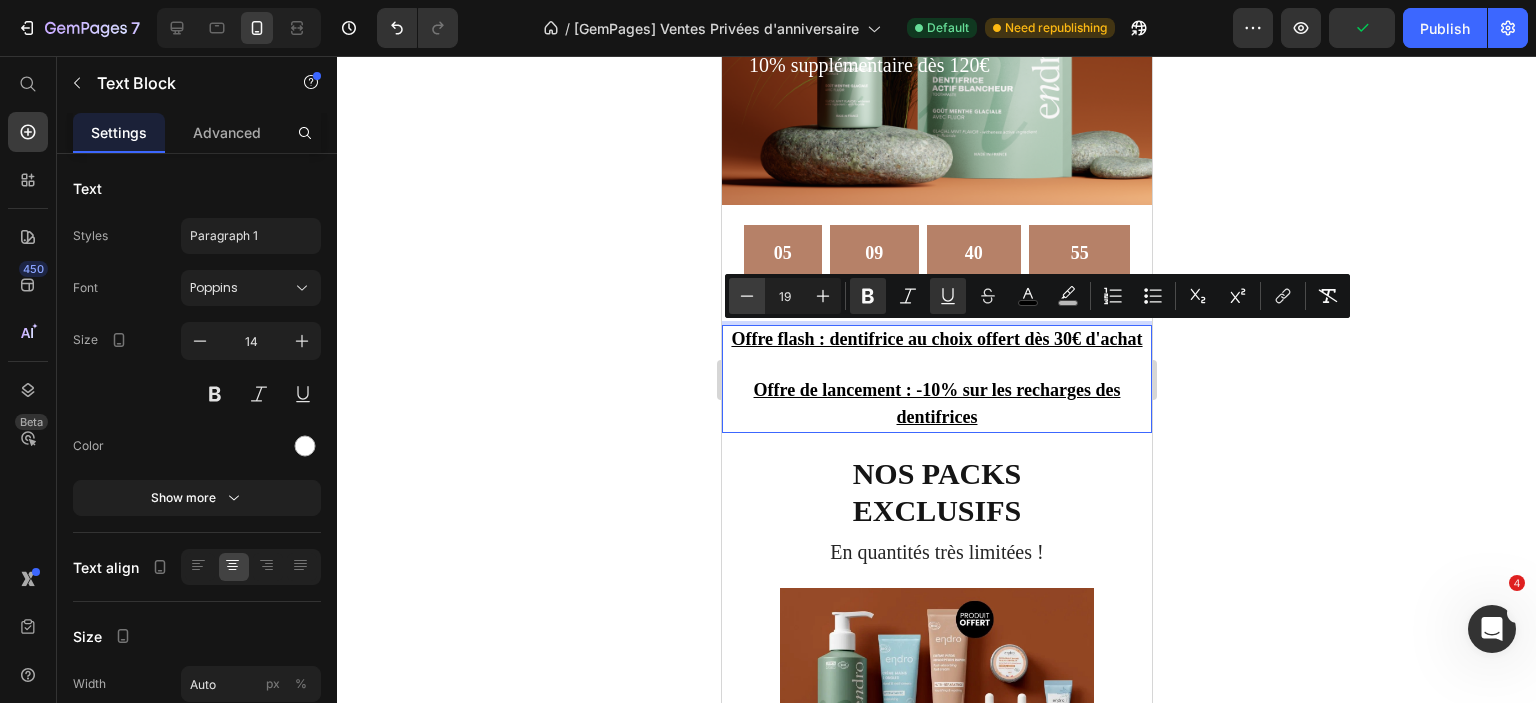 type on "18" 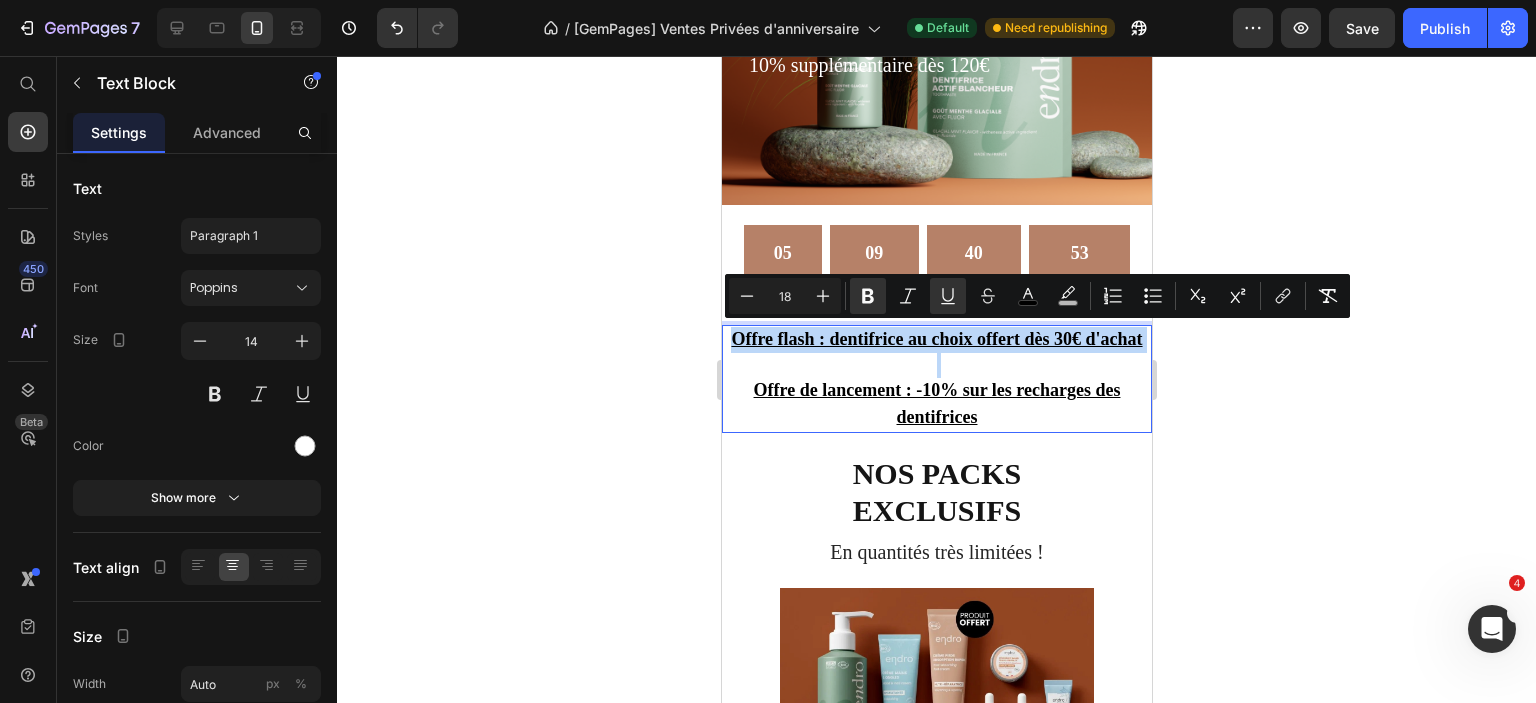 click at bounding box center (936, 365) 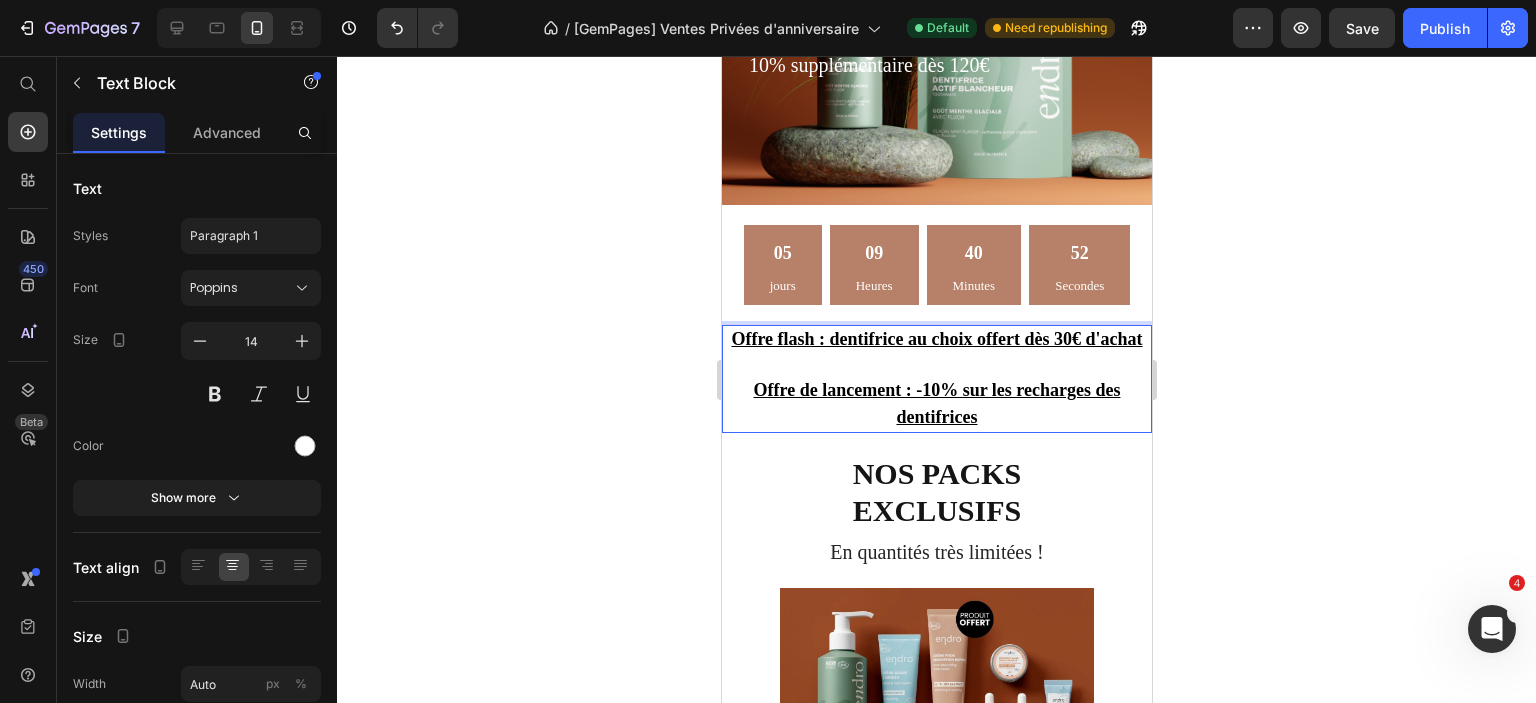 click at bounding box center (936, 365) 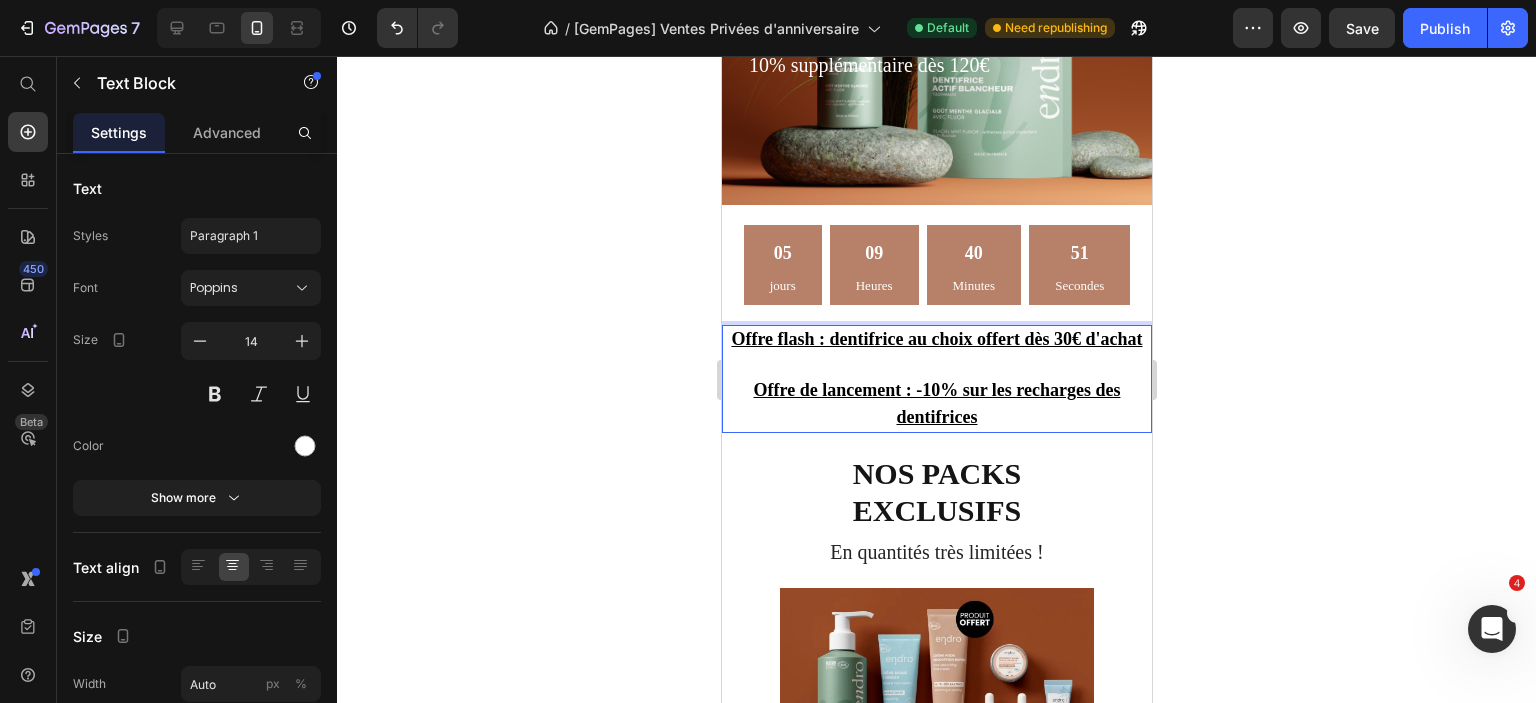 click at bounding box center [936, 365] 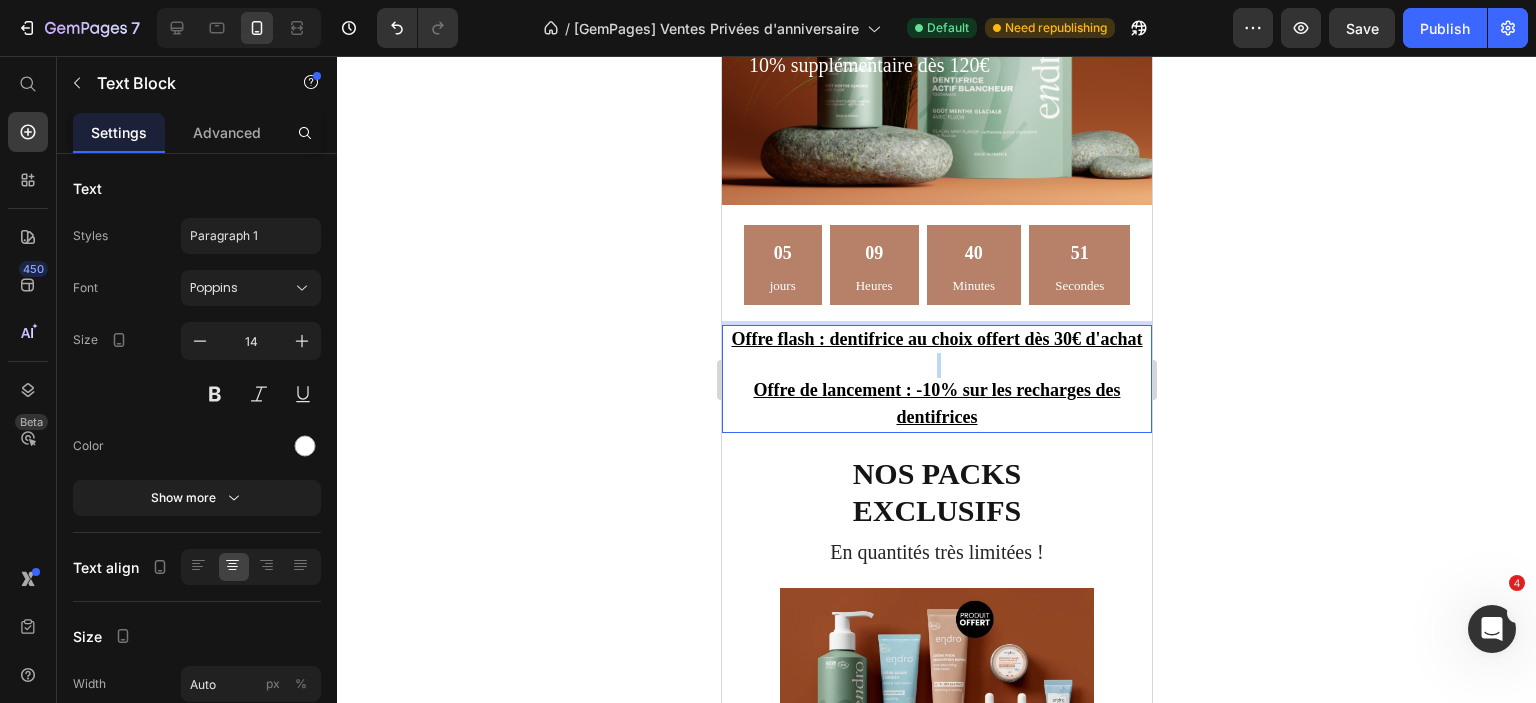 click at bounding box center [936, 365] 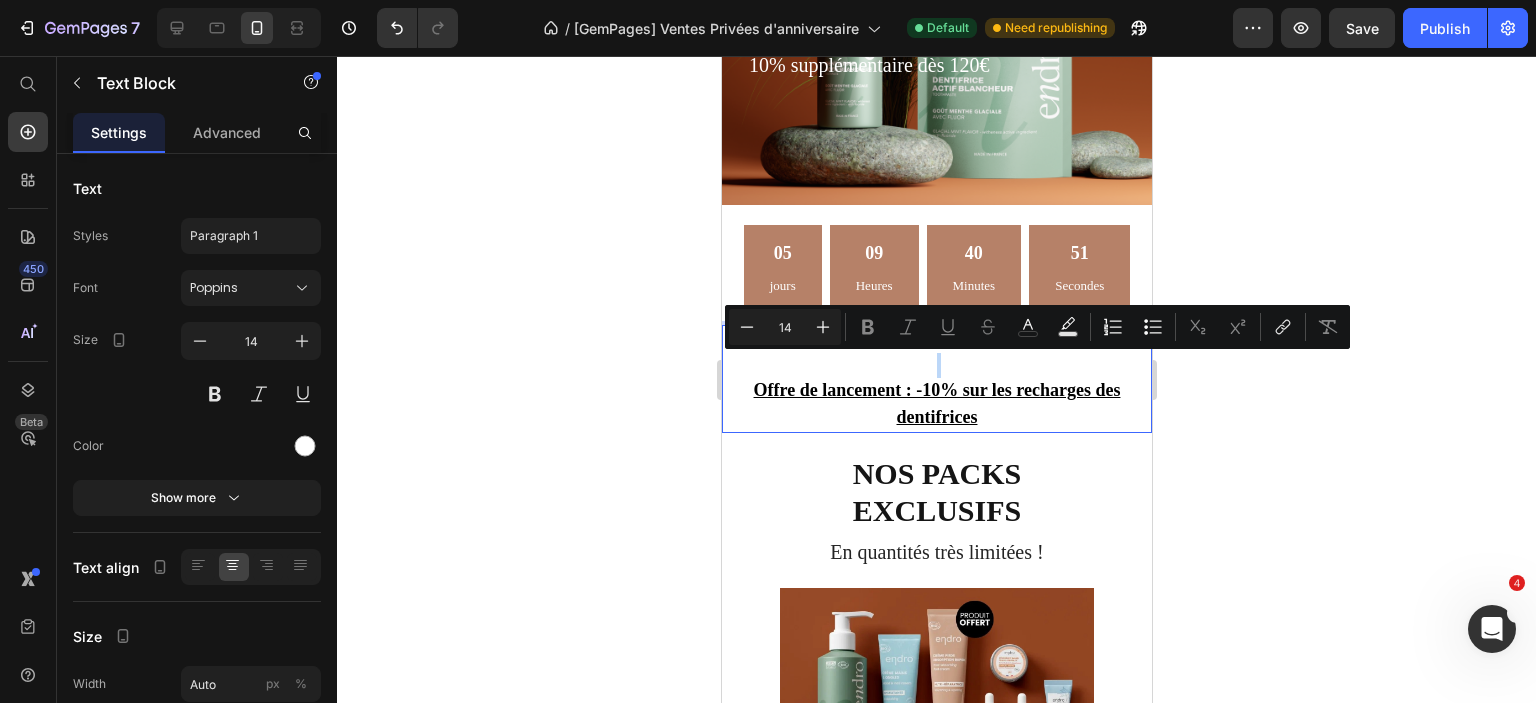 click at bounding box center (936, 365) 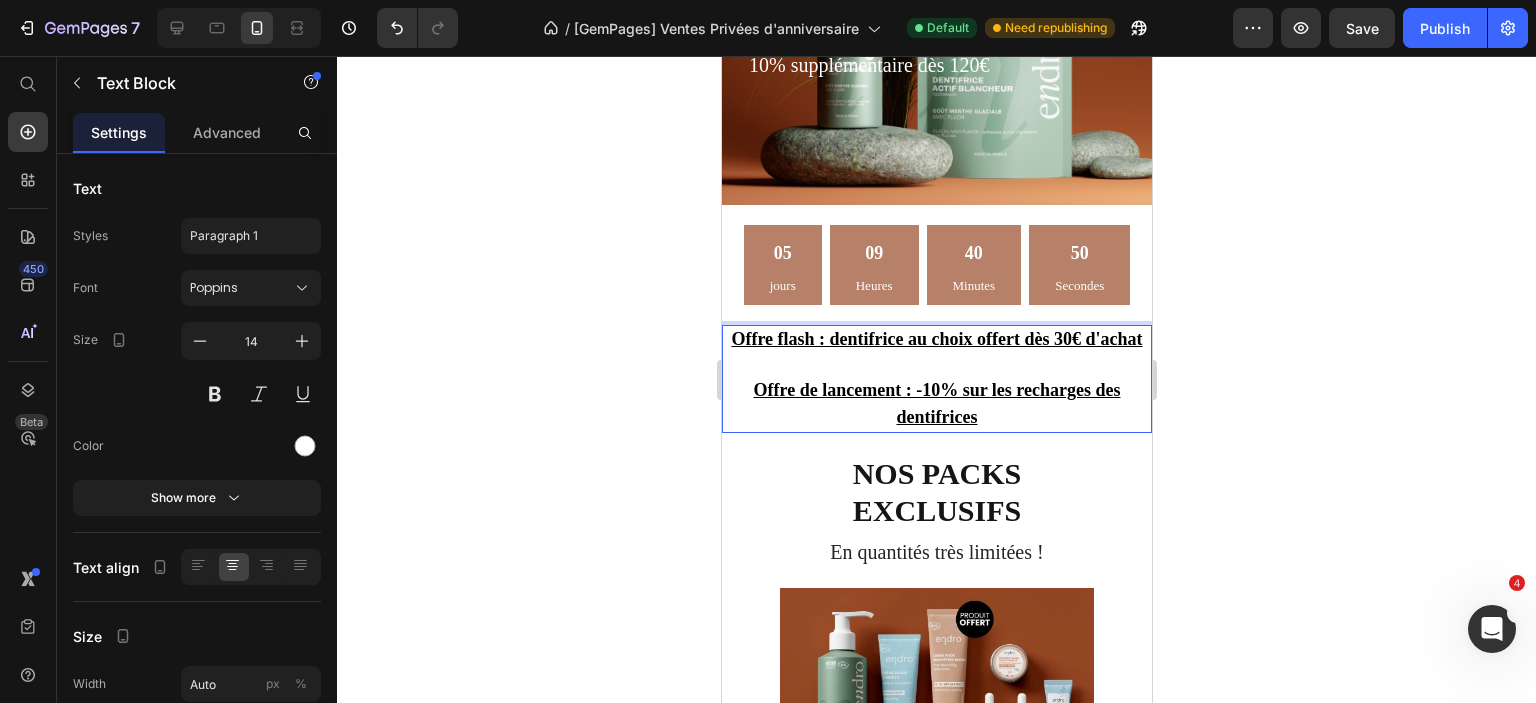 click at bounding box center [936, 365] 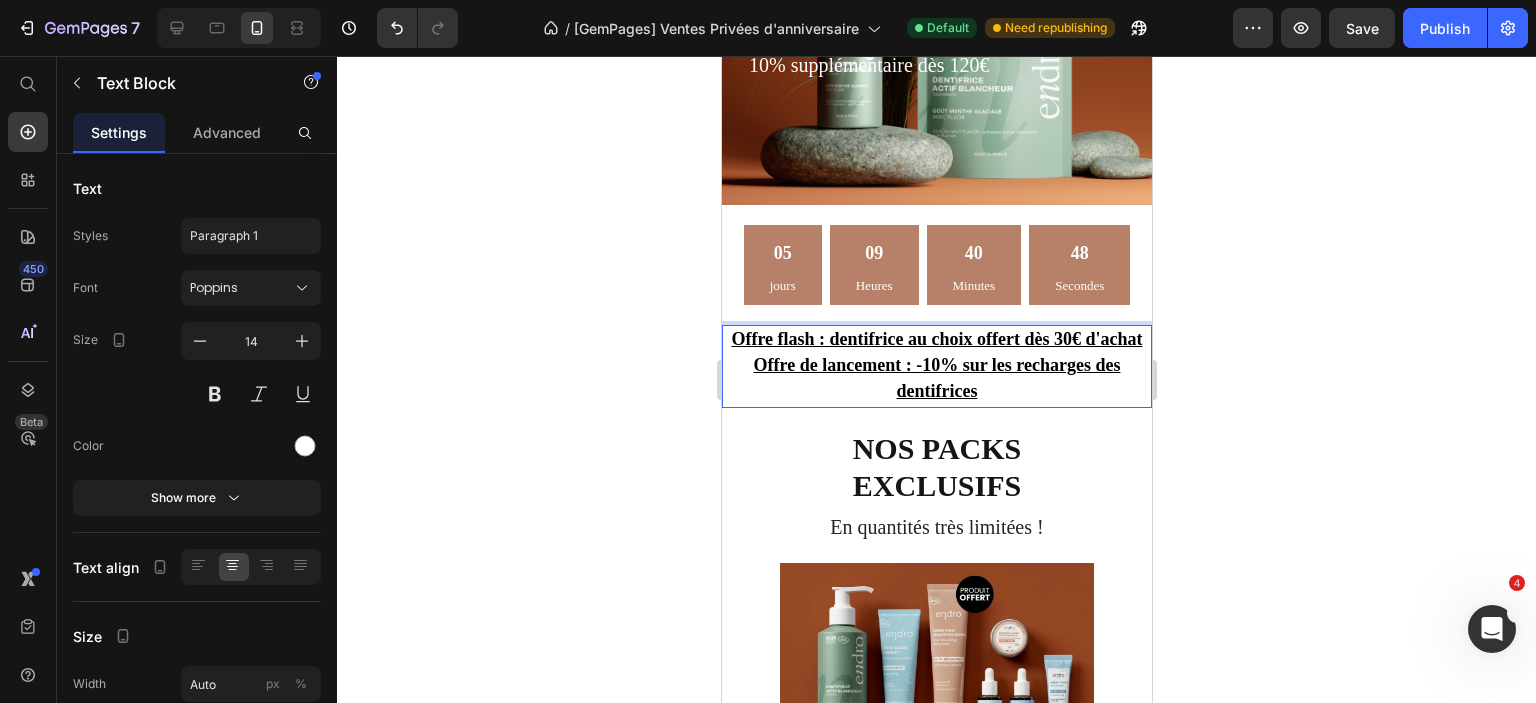 click 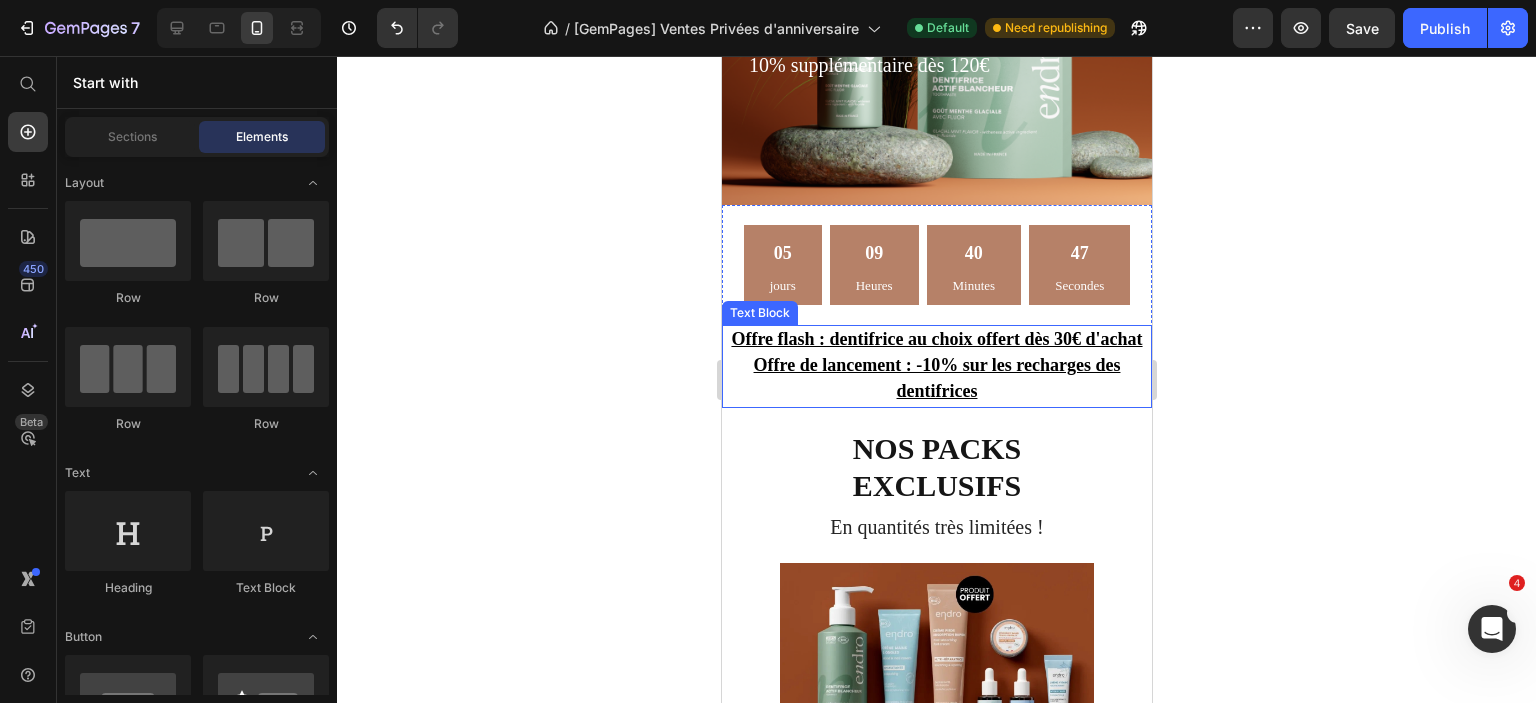 scroll, scrollTop: 0, scrollLeft: 0, axis: both 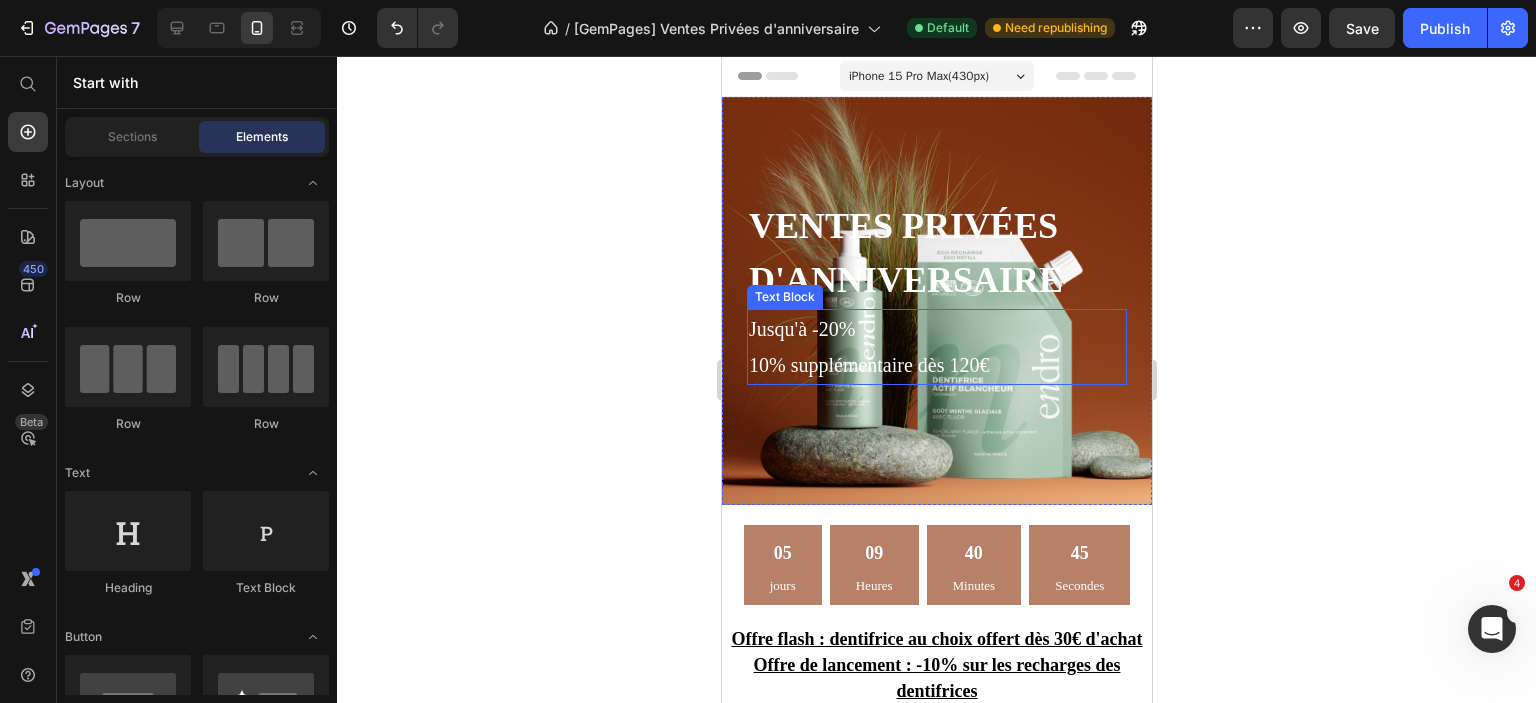 click on "Jusqu'à -20%" at bounding box center (936, 329) 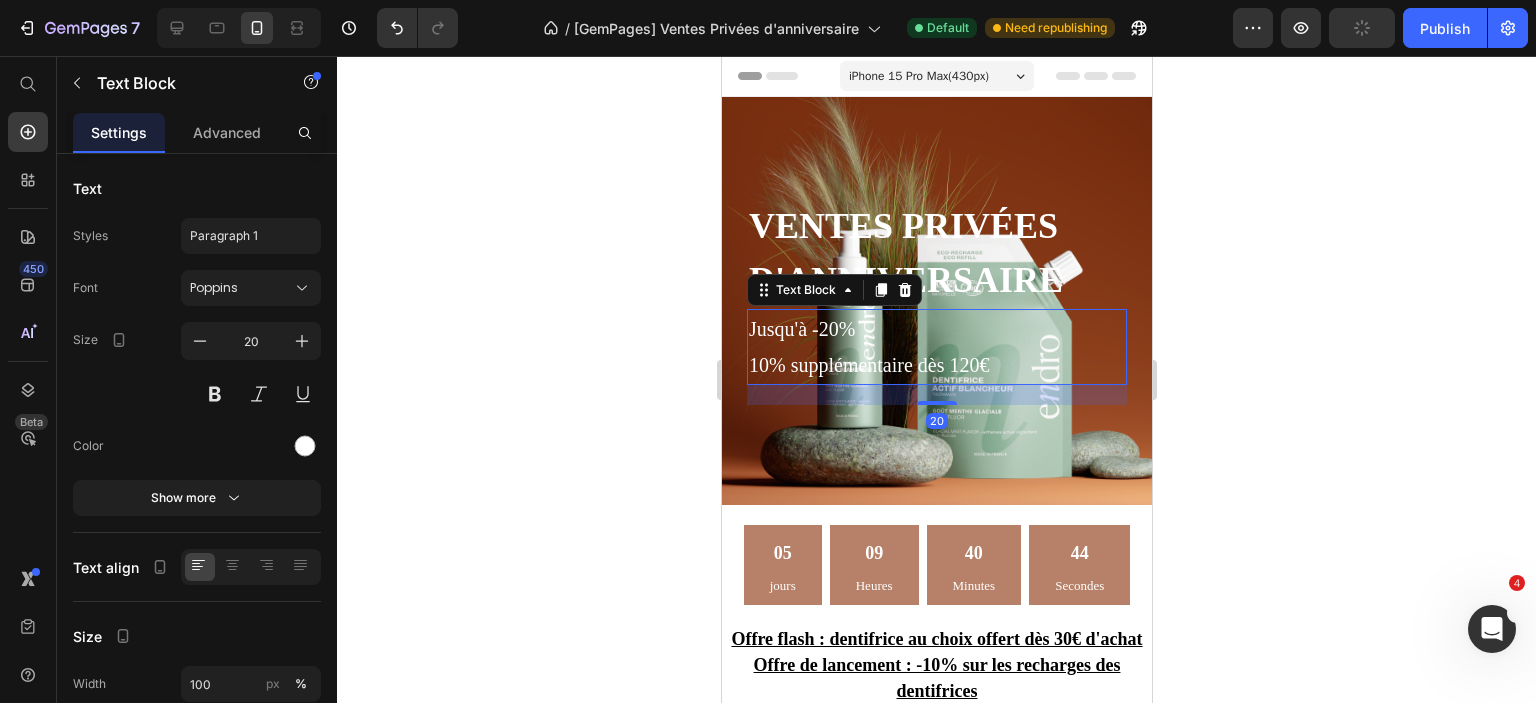 click on "Jusqu'à -20%" at bounding box center [936, 329] 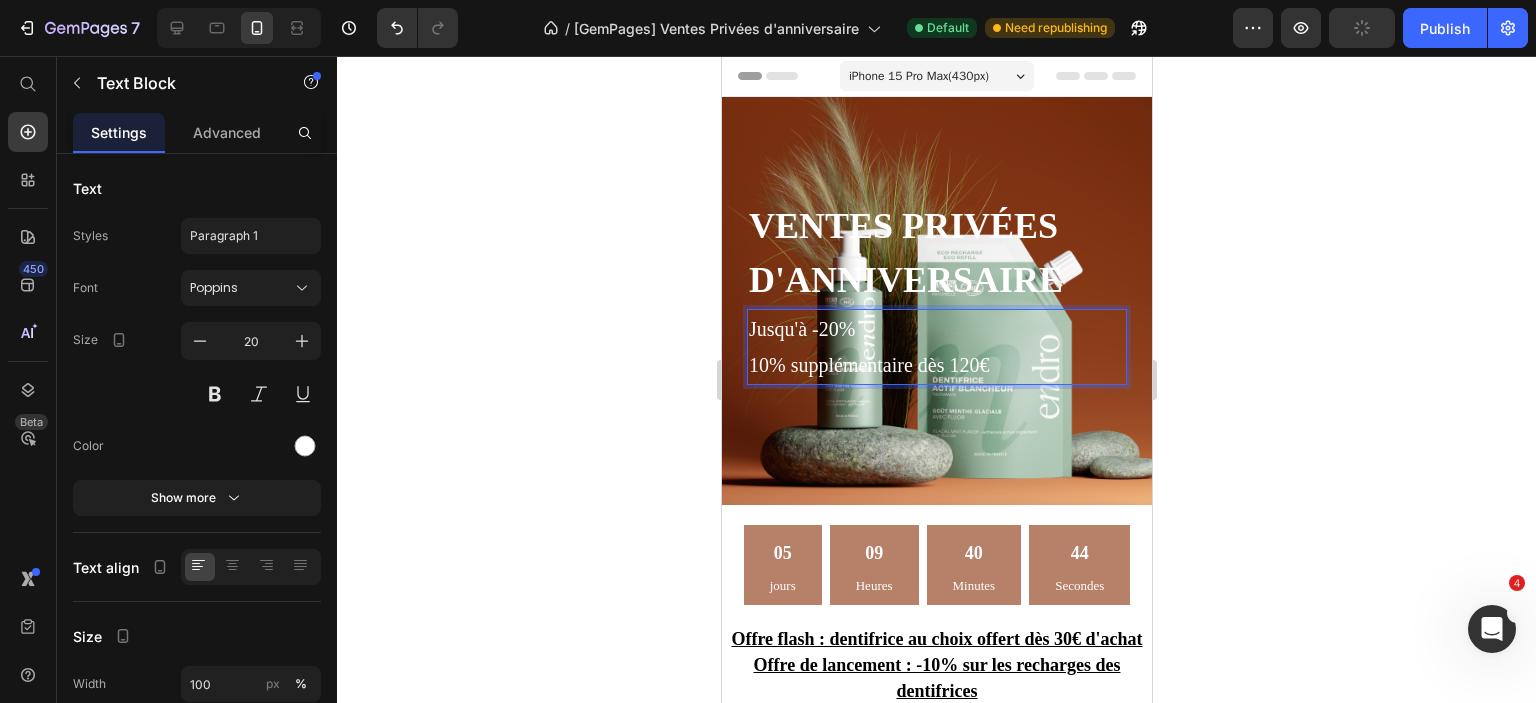 click on "Jusqu'à -20%" at bounding box center (936, 329) 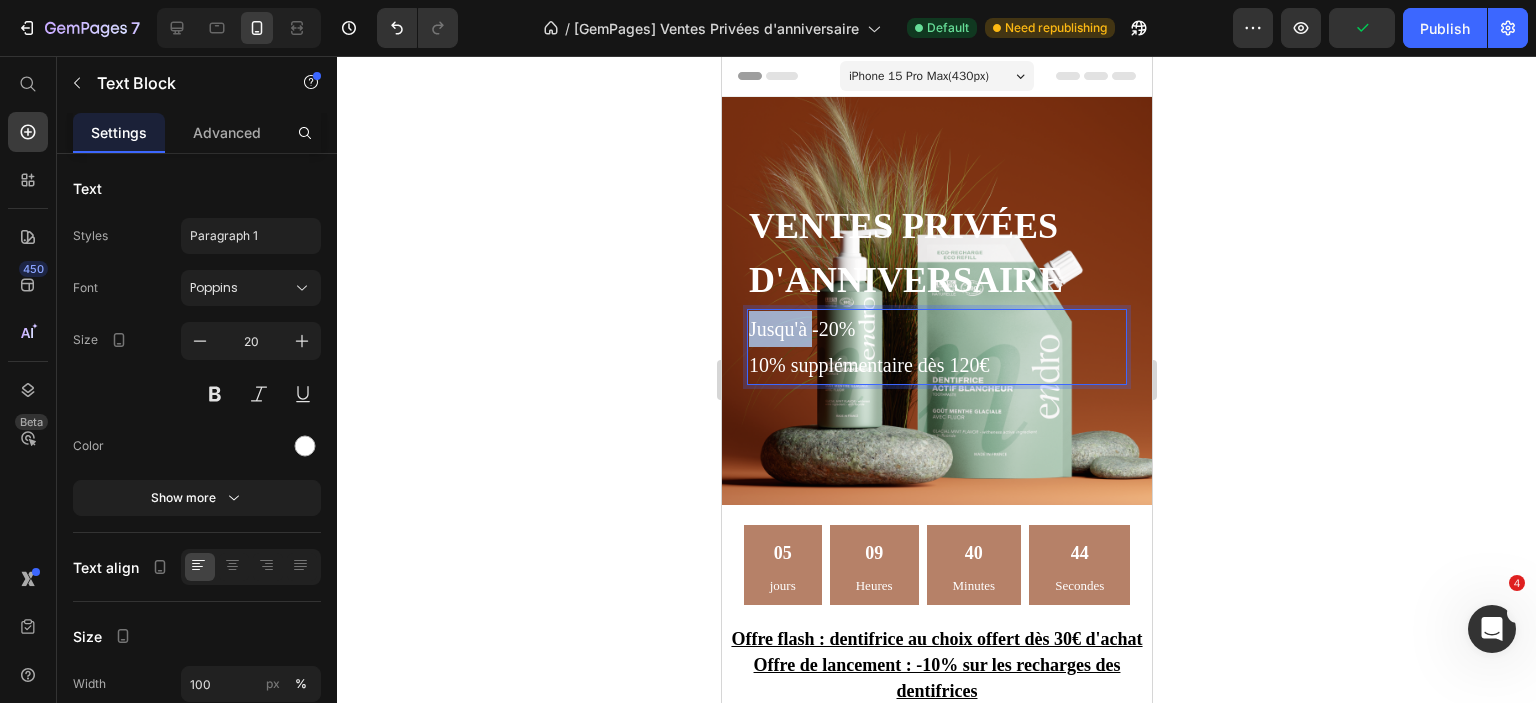 click on "Jusqu'à -20%" at bounding box center [936, 329] 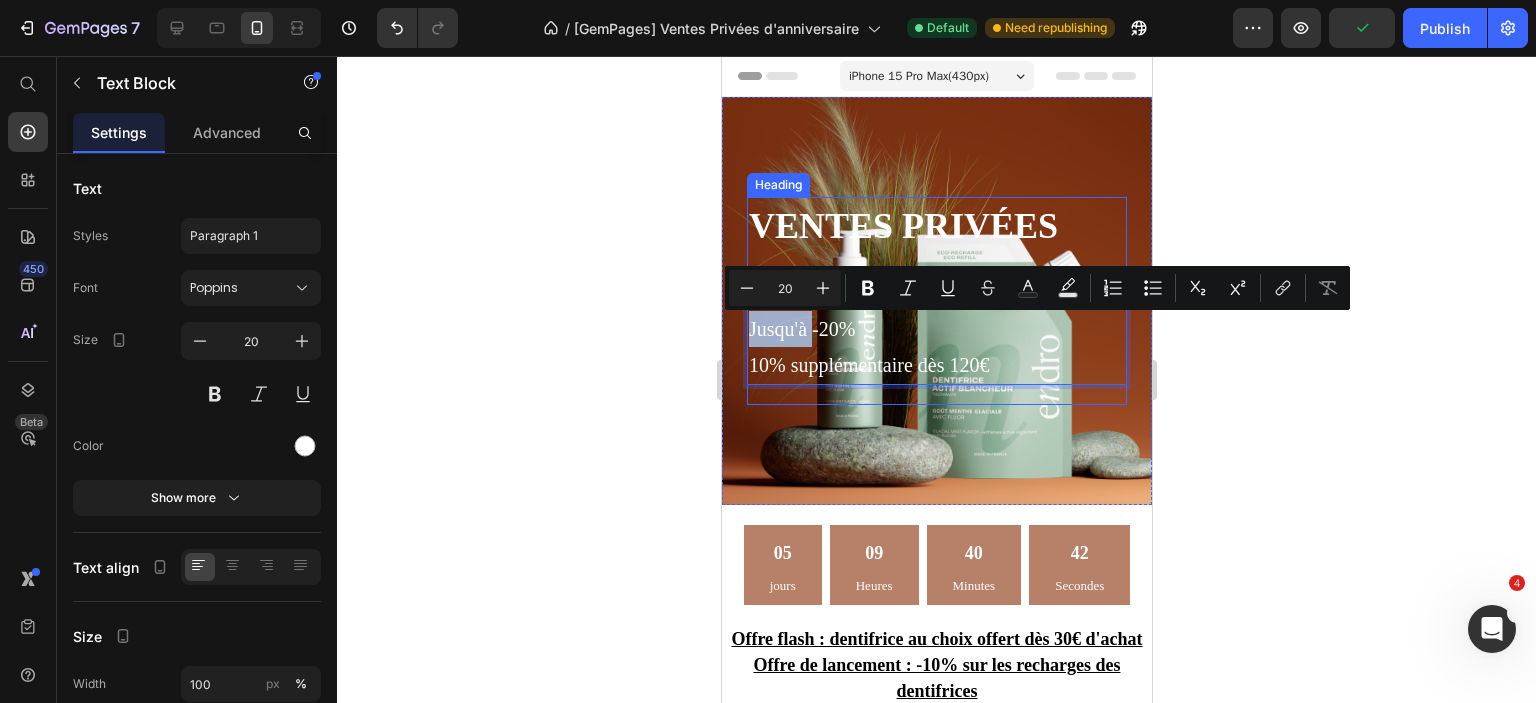 click on "Ventes privées d'anniversaire" at bounding box center (936, 253) 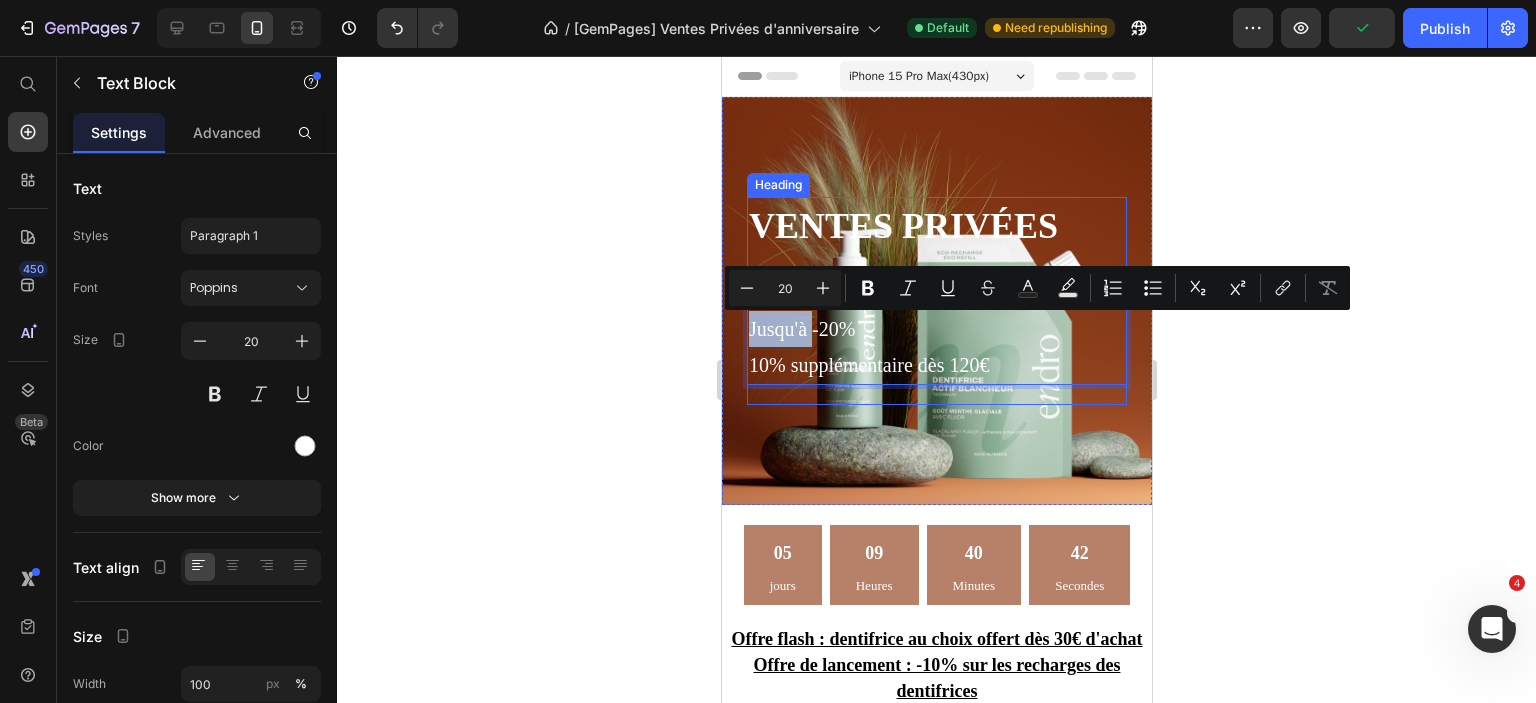 click on "Ventes privées d'anniversaire" at bounding box center [936, 253] 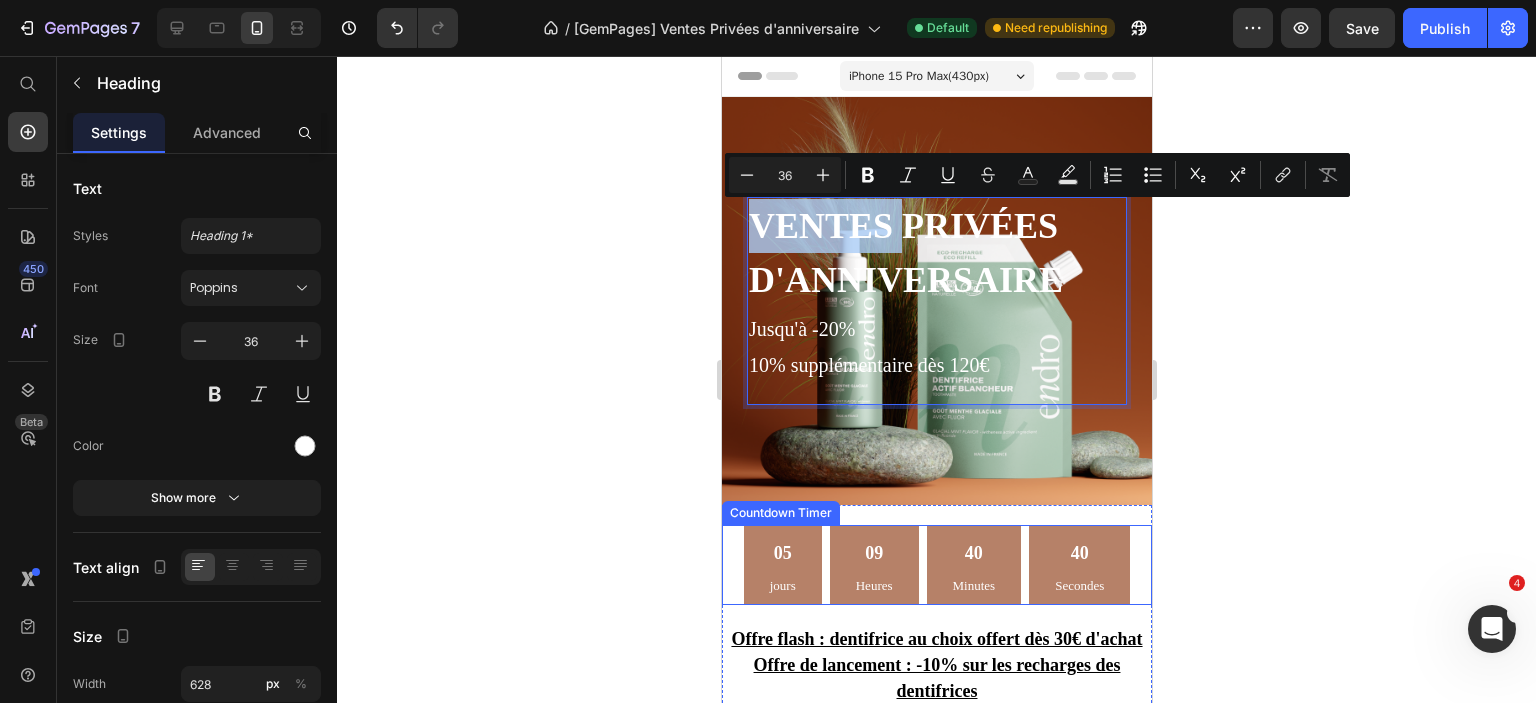 click on "09" at bounding box center (873, 554) 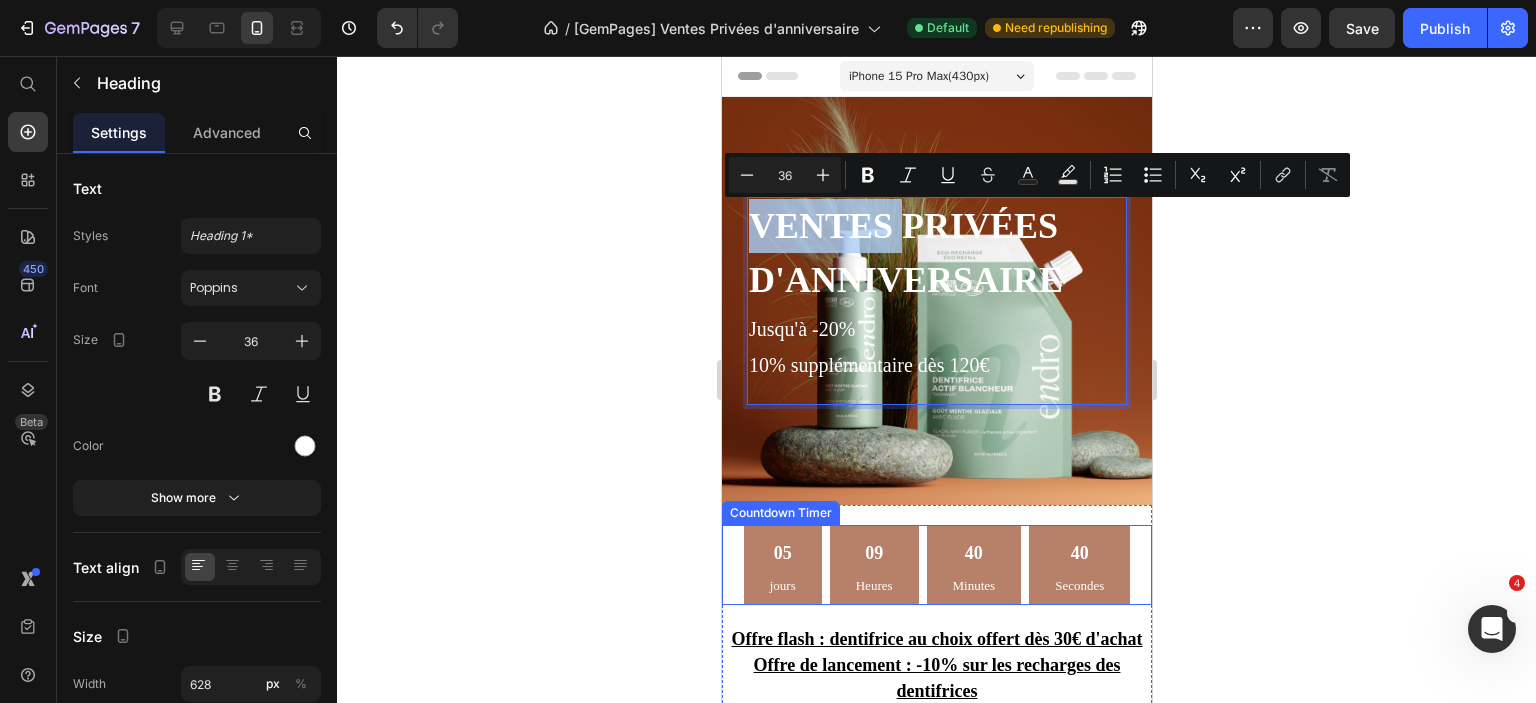 click on "09" at bounding box center [873, 554] 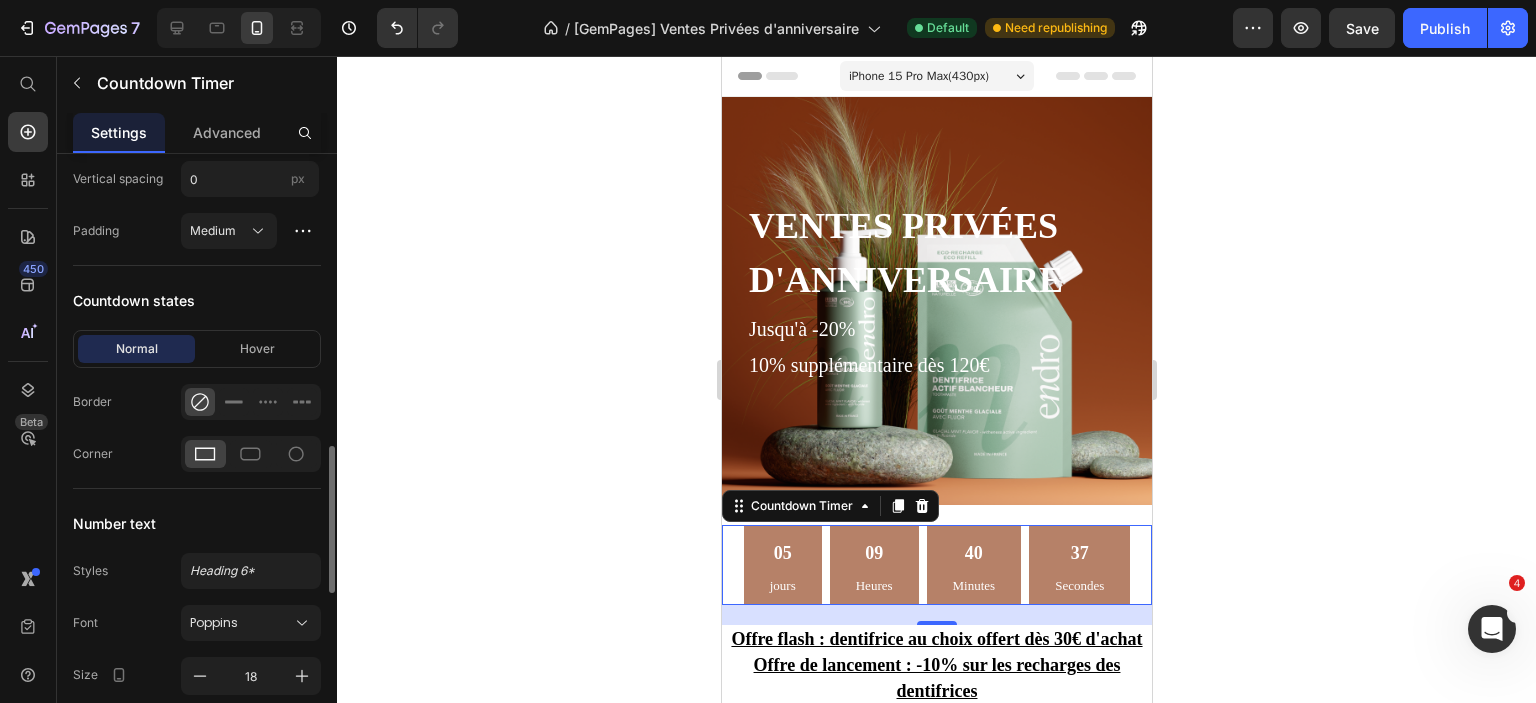 scroll, scrollTop: 1500, scrollLeft: 0, axis: vertical 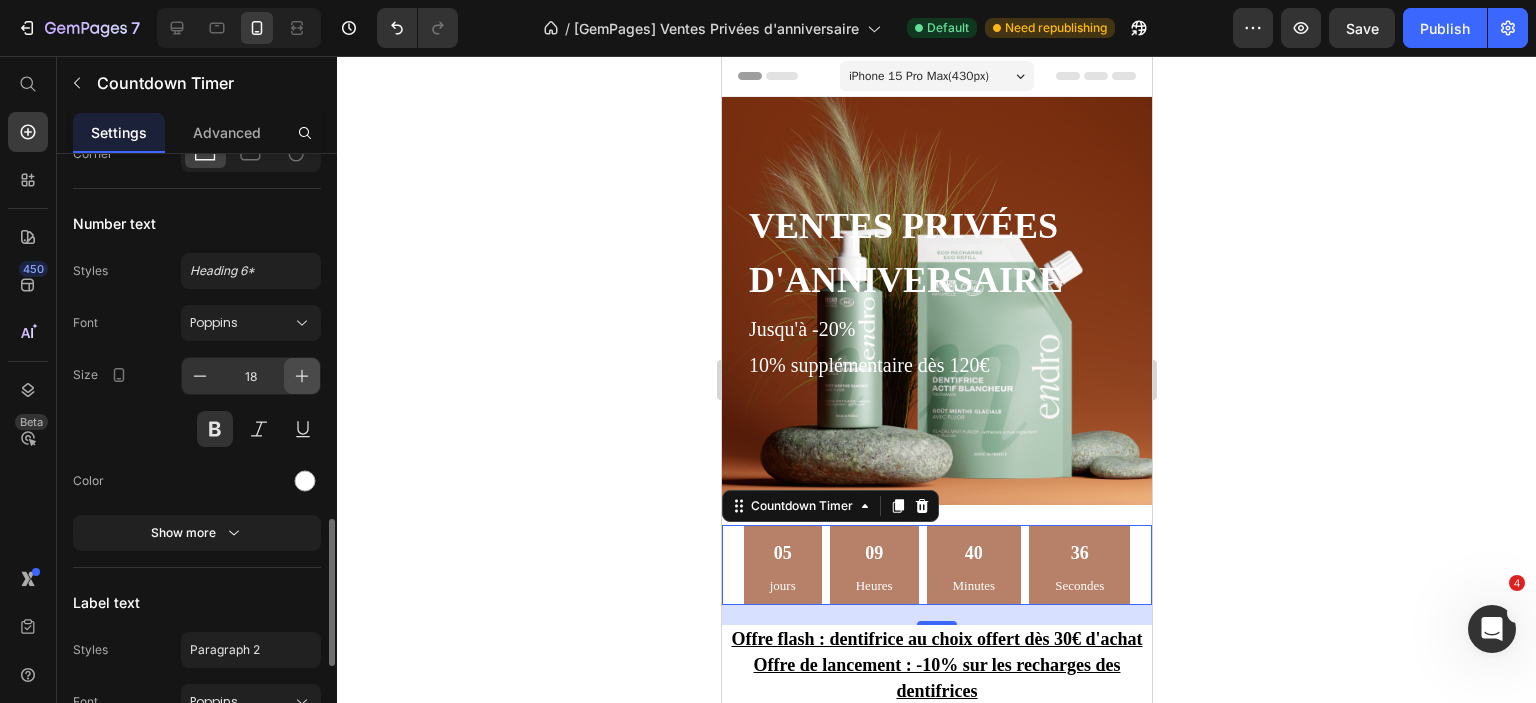 click 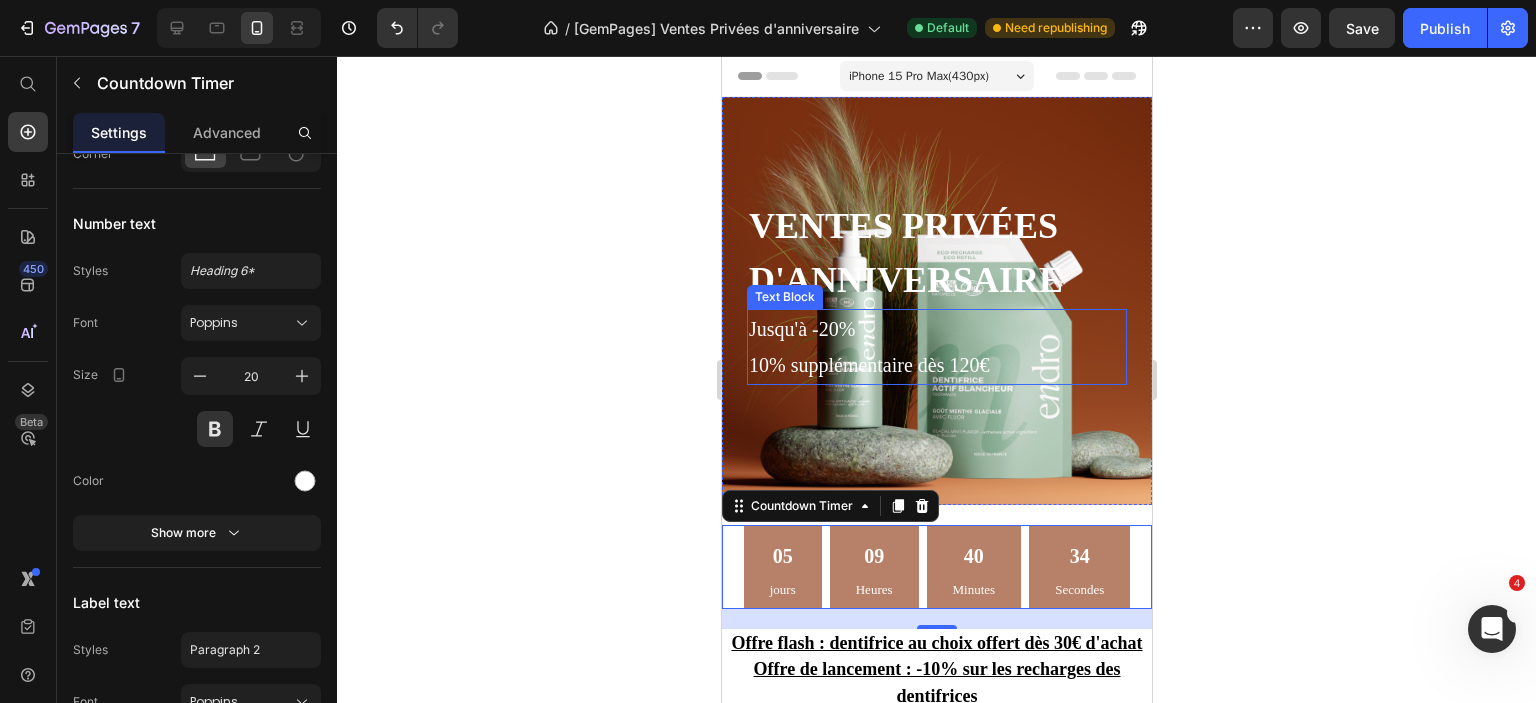 click on "10% supplémentaire dès 120€" at bounding box center [936, 365] 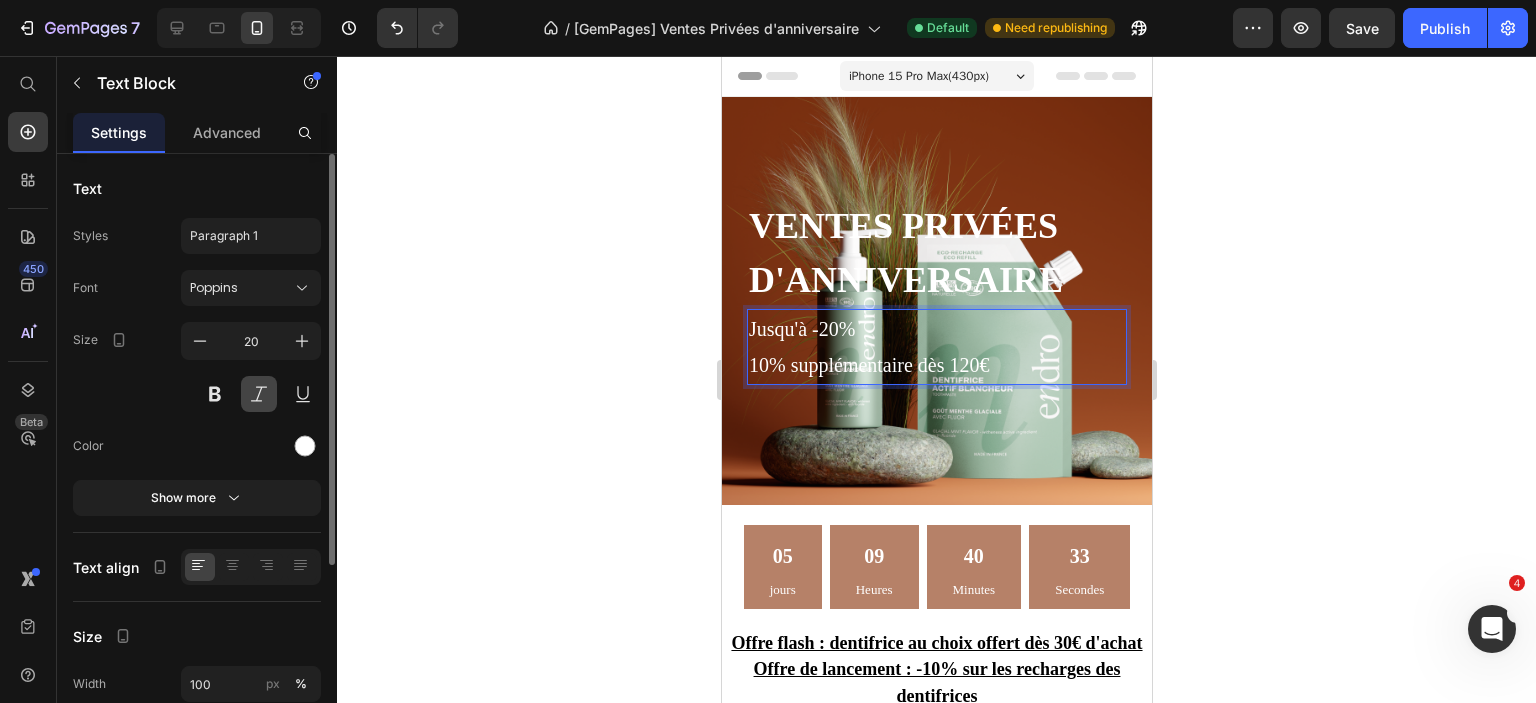 scroll, scrollTop: 286, scrollLeft: 0, axis: vertical 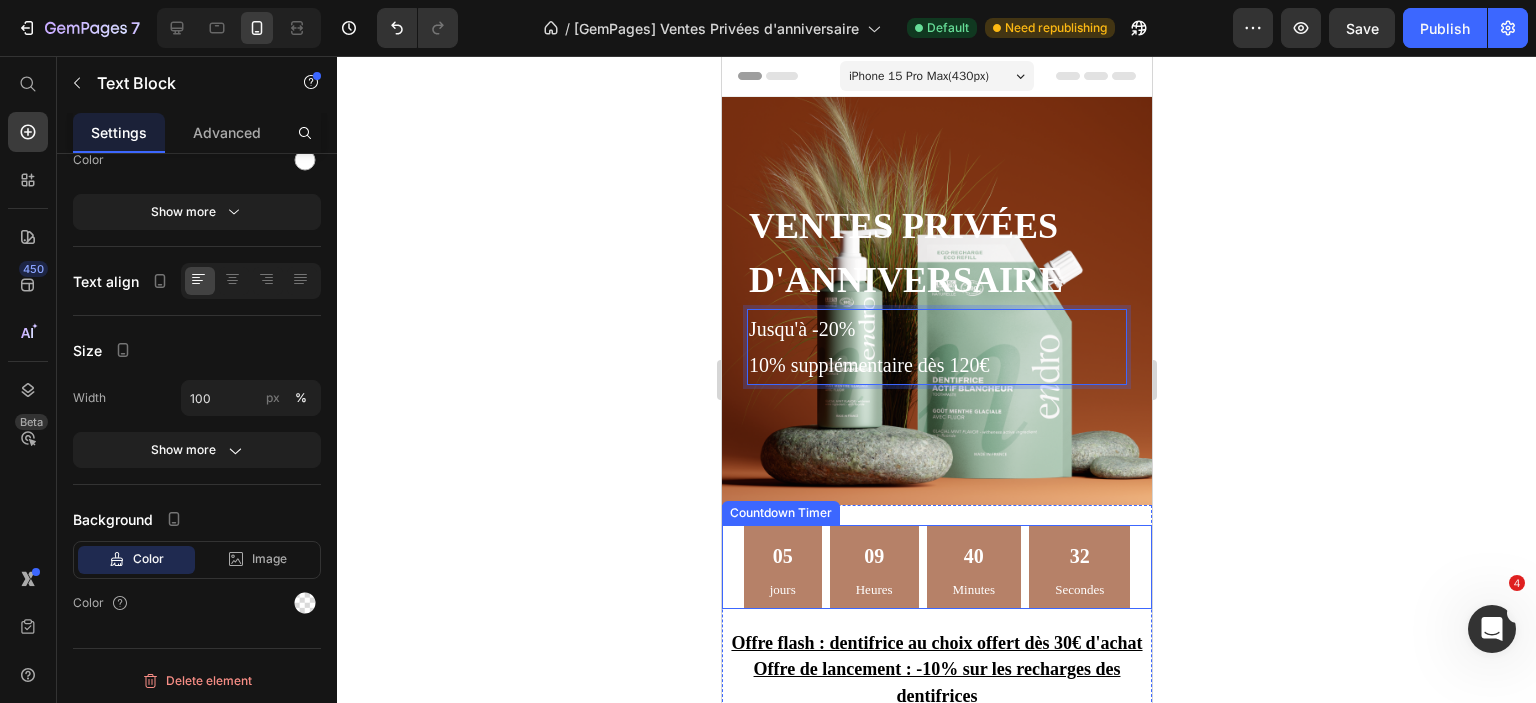 click on "05" at bounding box center [782, 556] 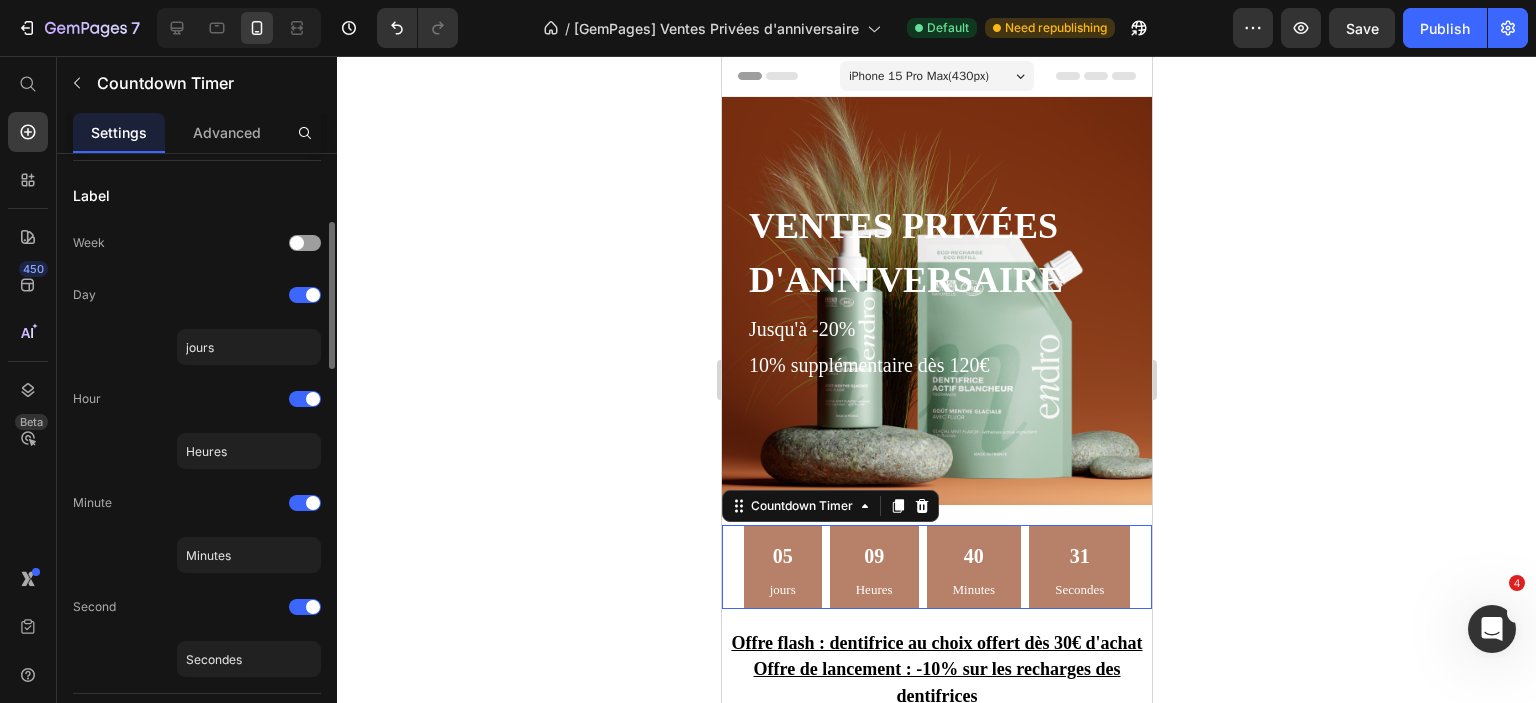scroll, scrollTop: 0, scrollLeft: 0, axis: both 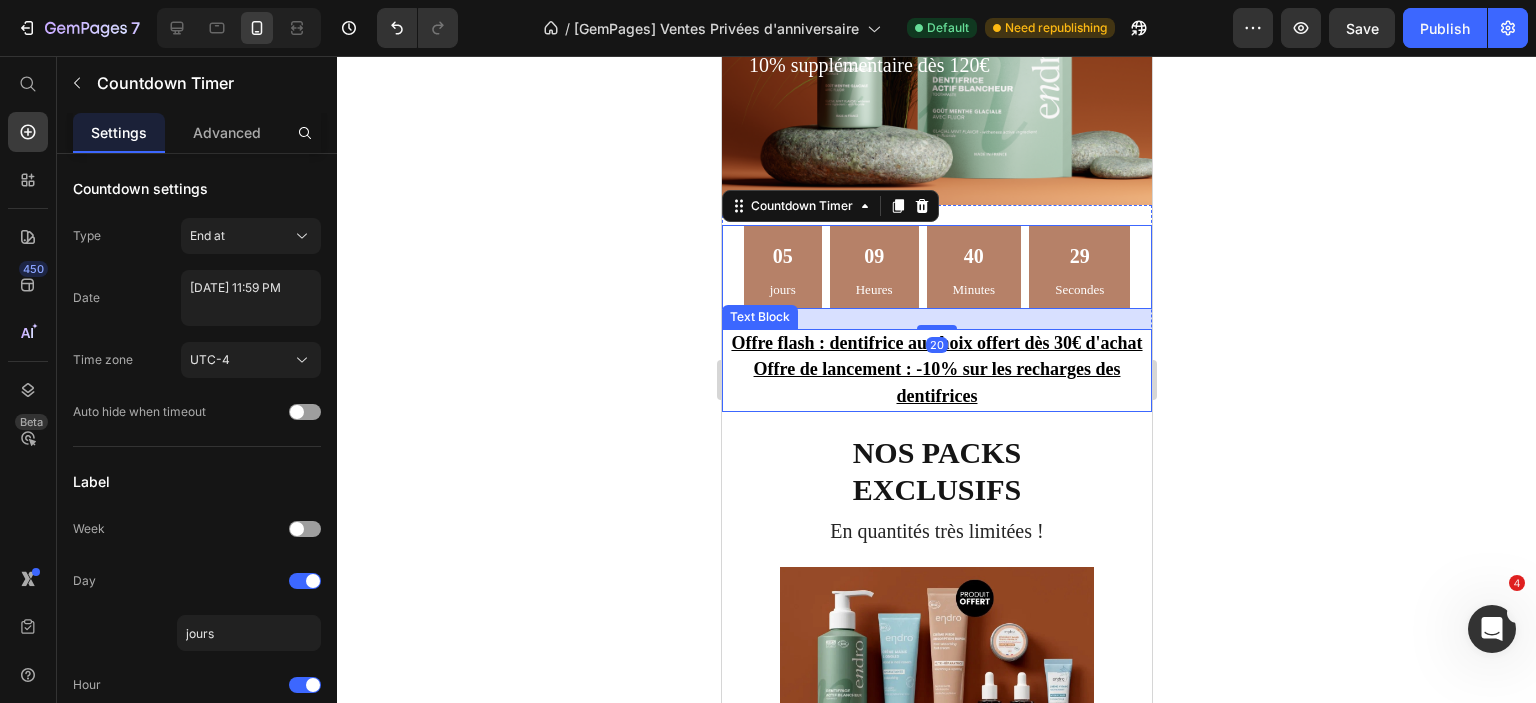 click on "Offre de lancement : -10% sur les recharges des dentifrices" at bounding box center [936, 382] 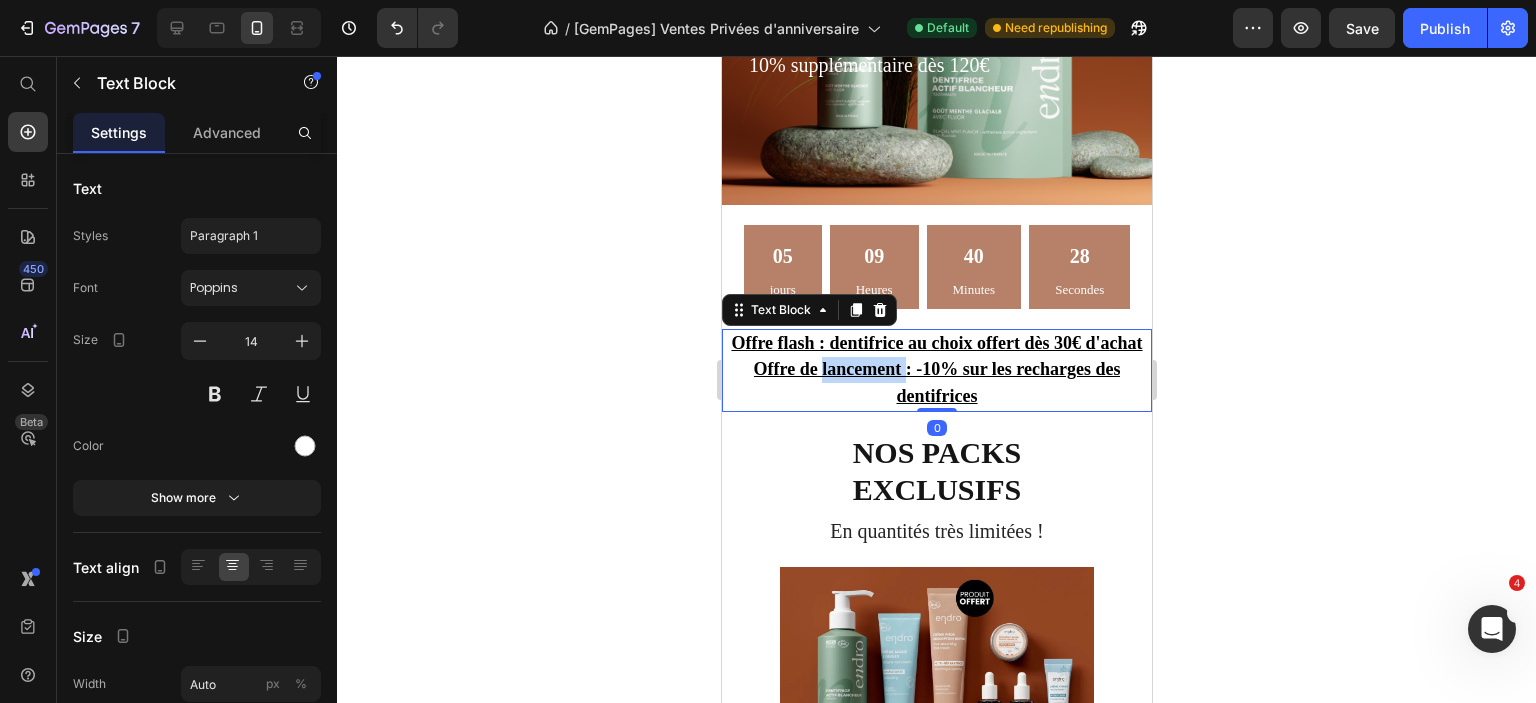 click on "Offre de lancement : -10% sur les recharges des dentifrices" at bounding box center (936, 382) 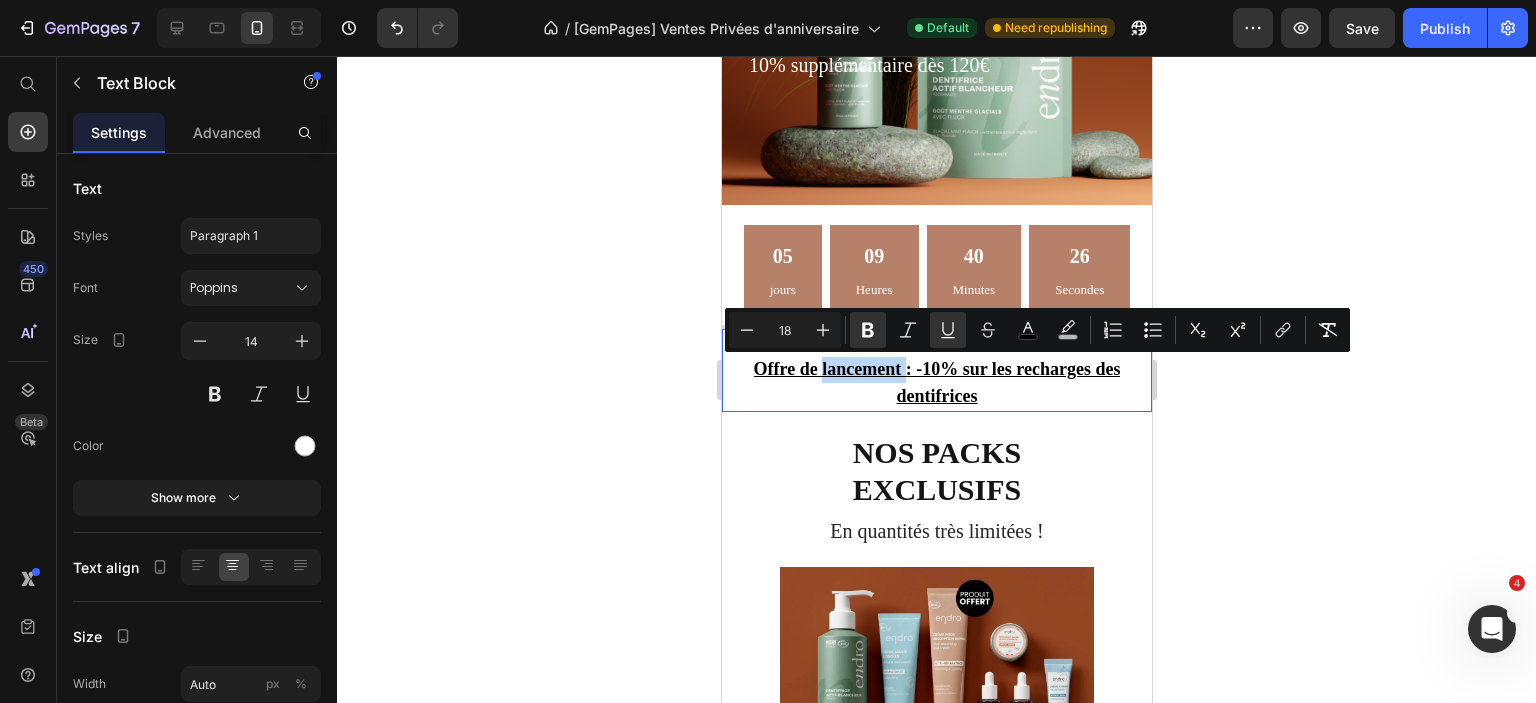 click on "Offre de lancement : -10% sur les recharges des dentifrices" at bounding box center (936, 383) 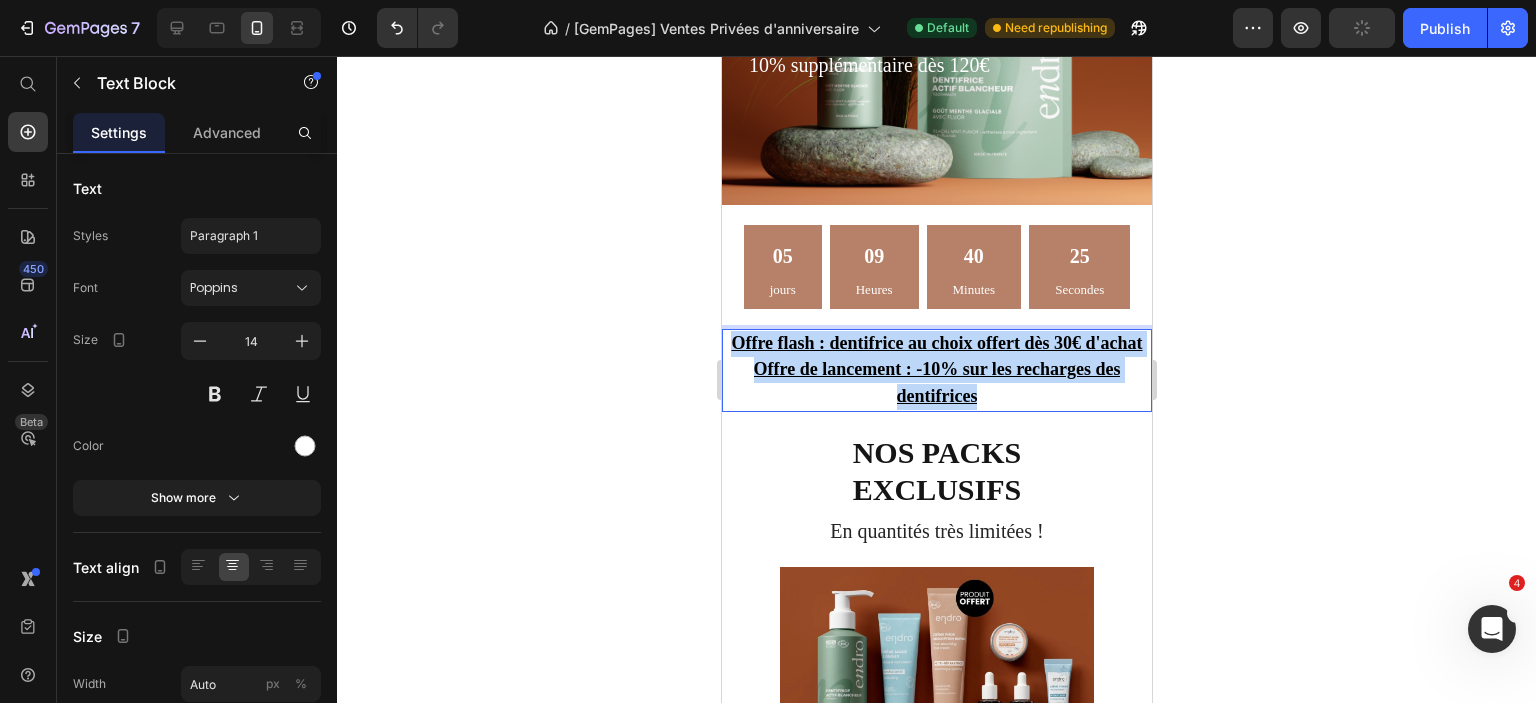 drag, startPoint x: 981, startPoint y: 401, endPoint x: 714, endPoint y: 341, distance: 273.65854 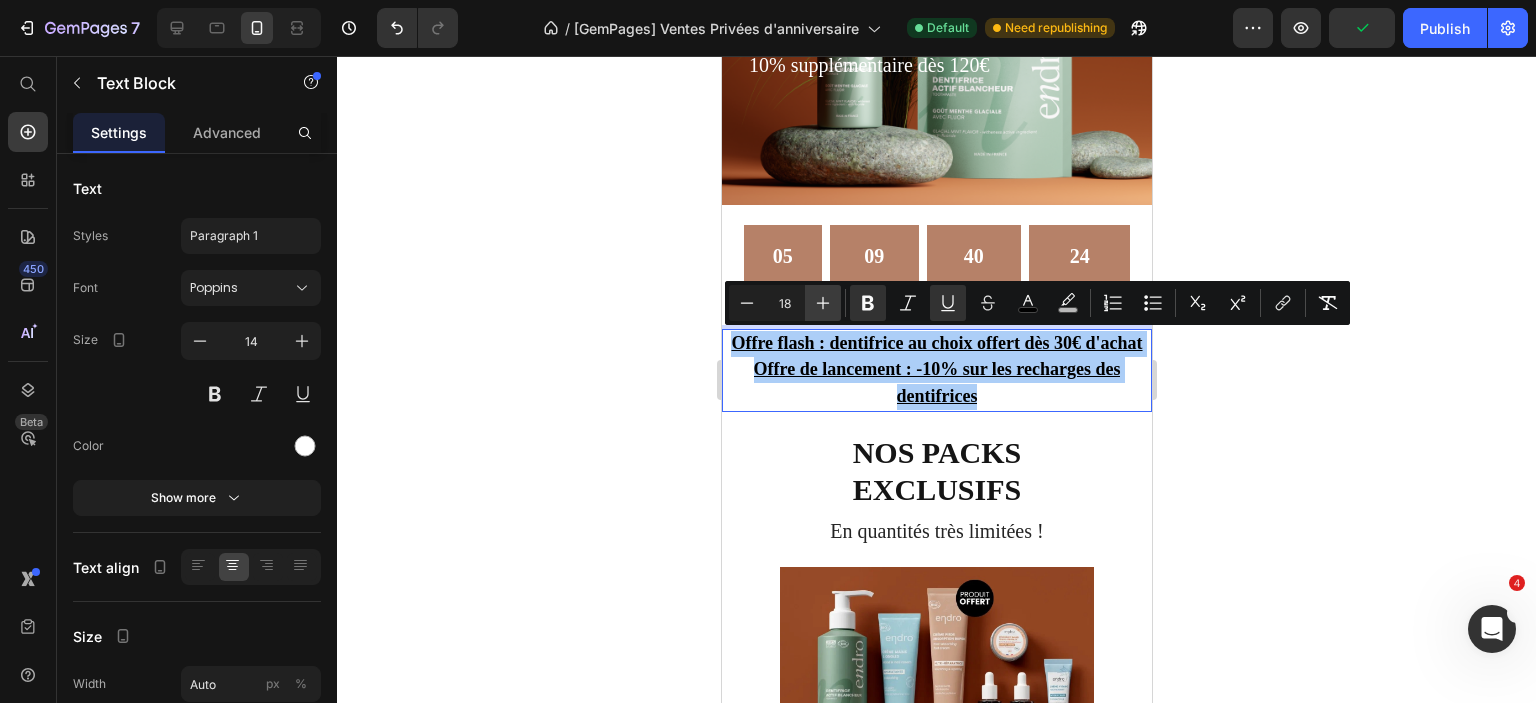 click 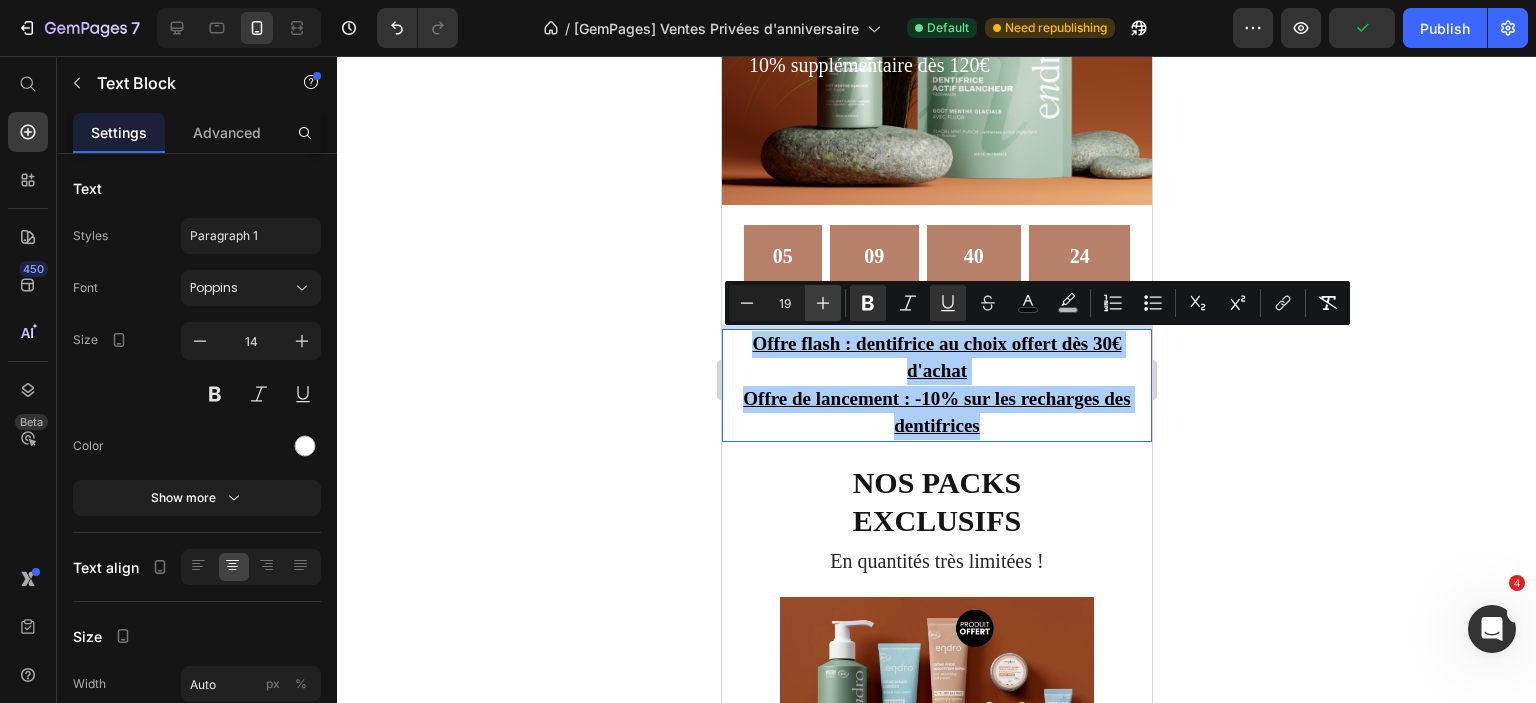 click 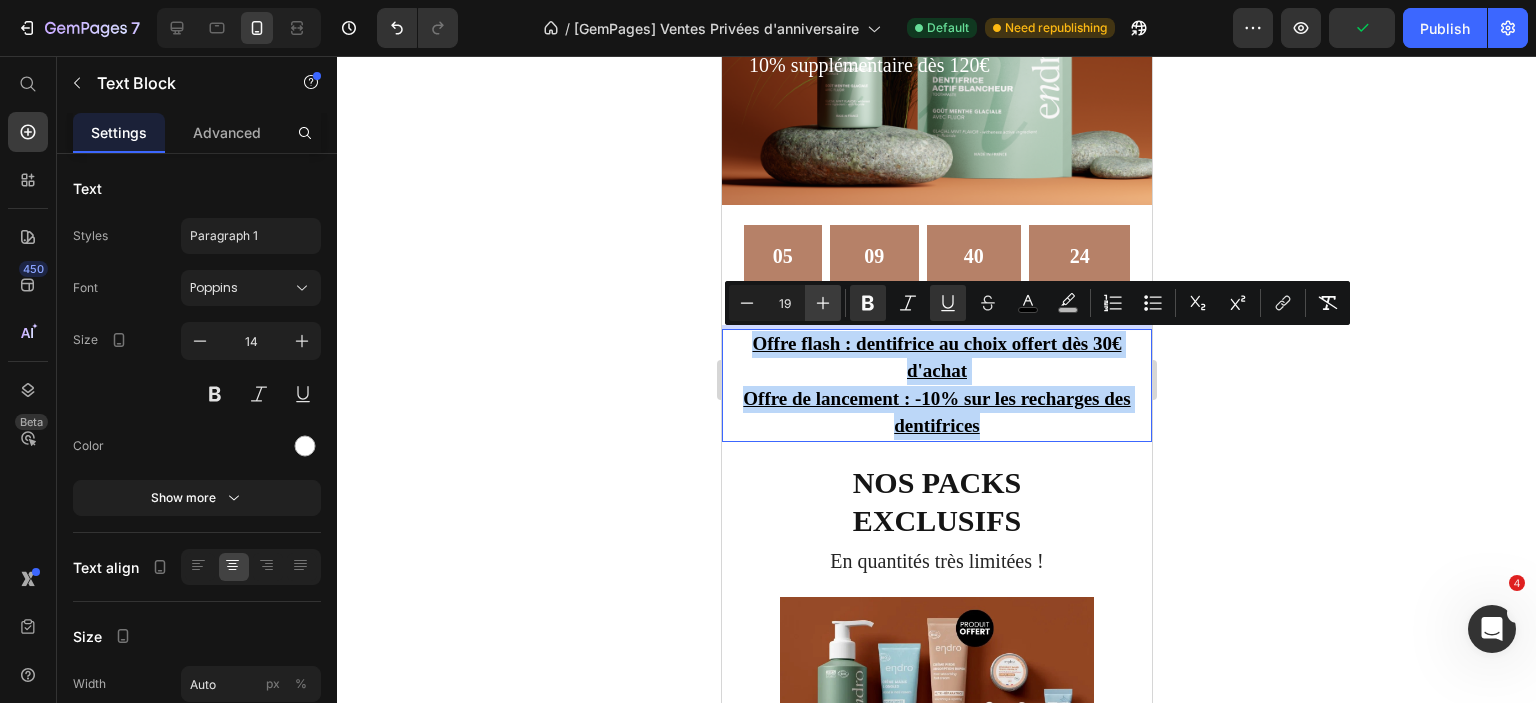 type on "20" 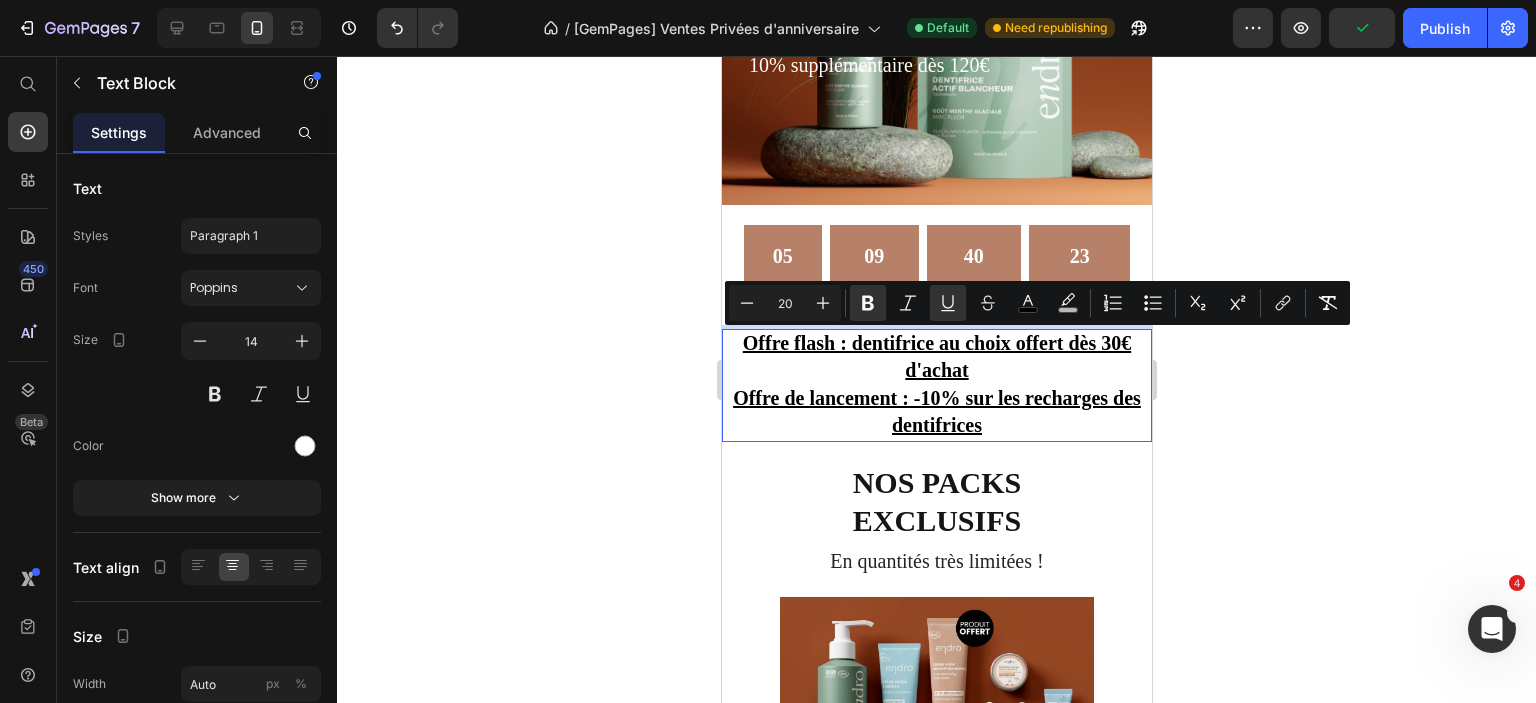 click 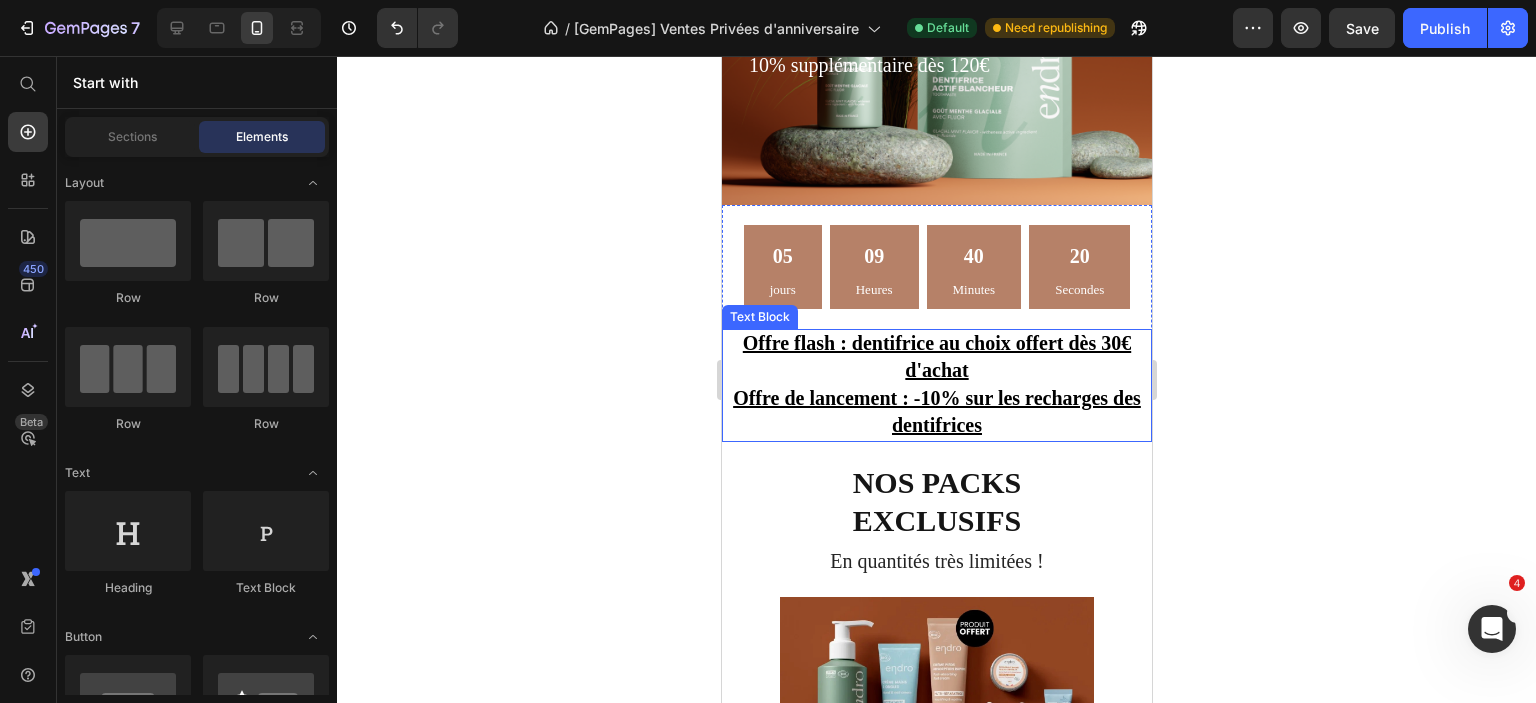 scroll, scrollTop: 0, scrollLeft: 0, axis: both 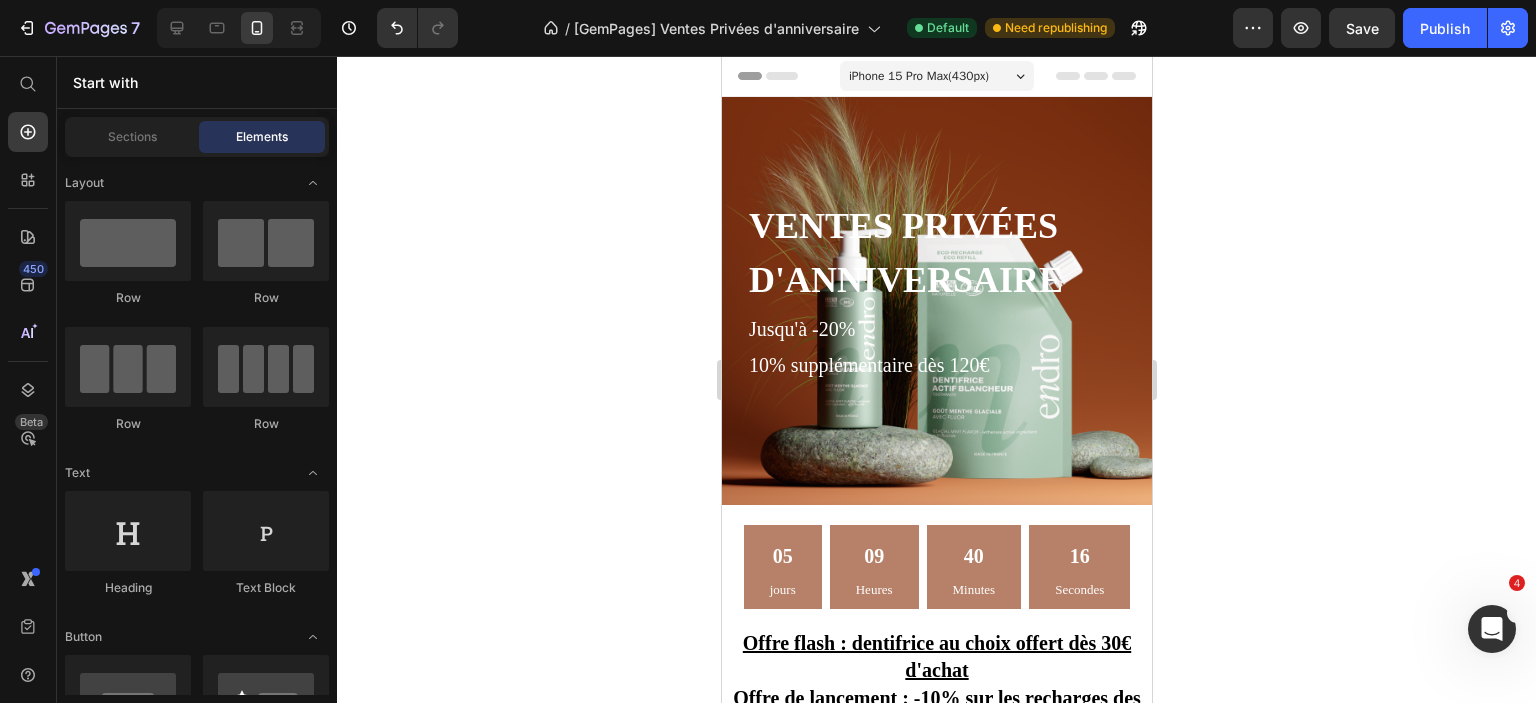 click on "7  Version history  /  [GemPages] Ventes Privées d'anniversaire Default Need republishing Preview  Save   Publish" 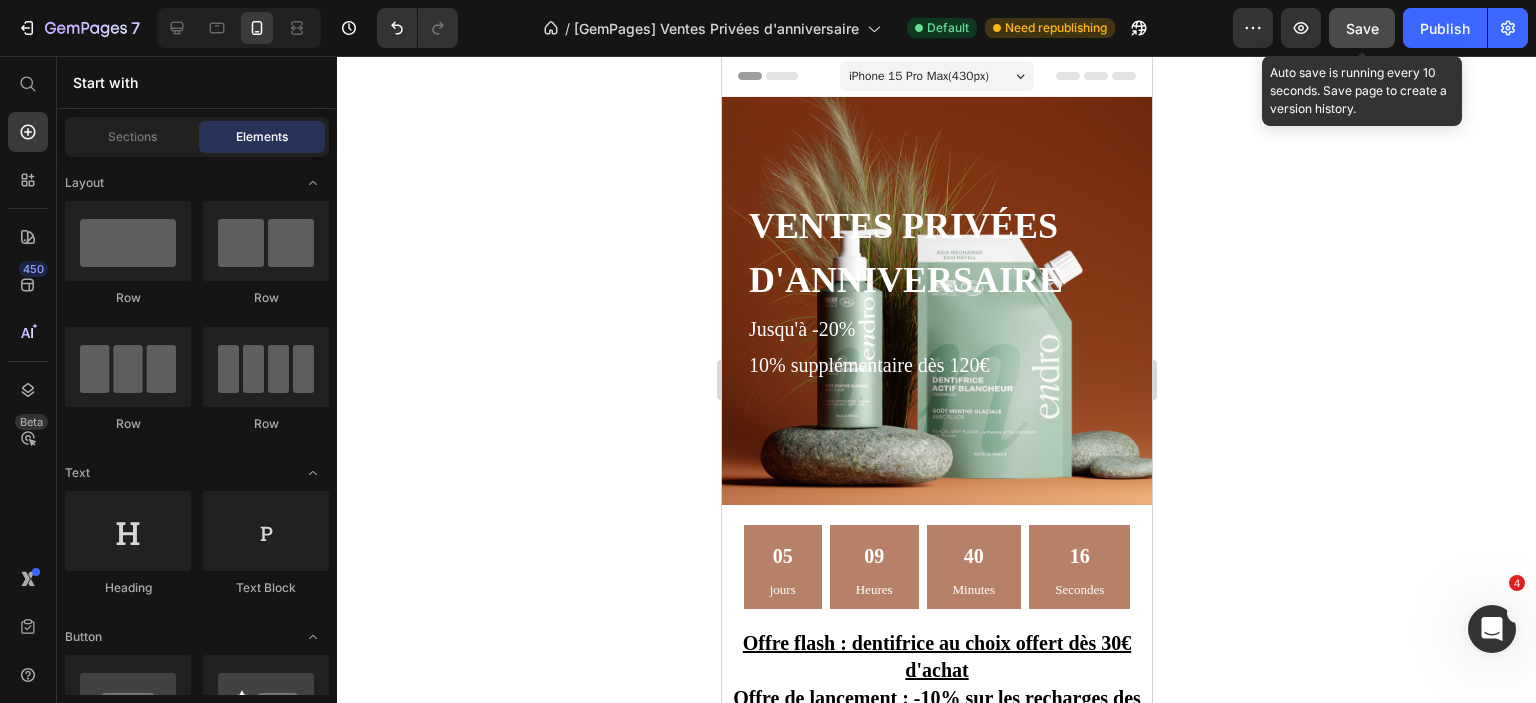 click on "Save" at bounding box center (1362, 28) 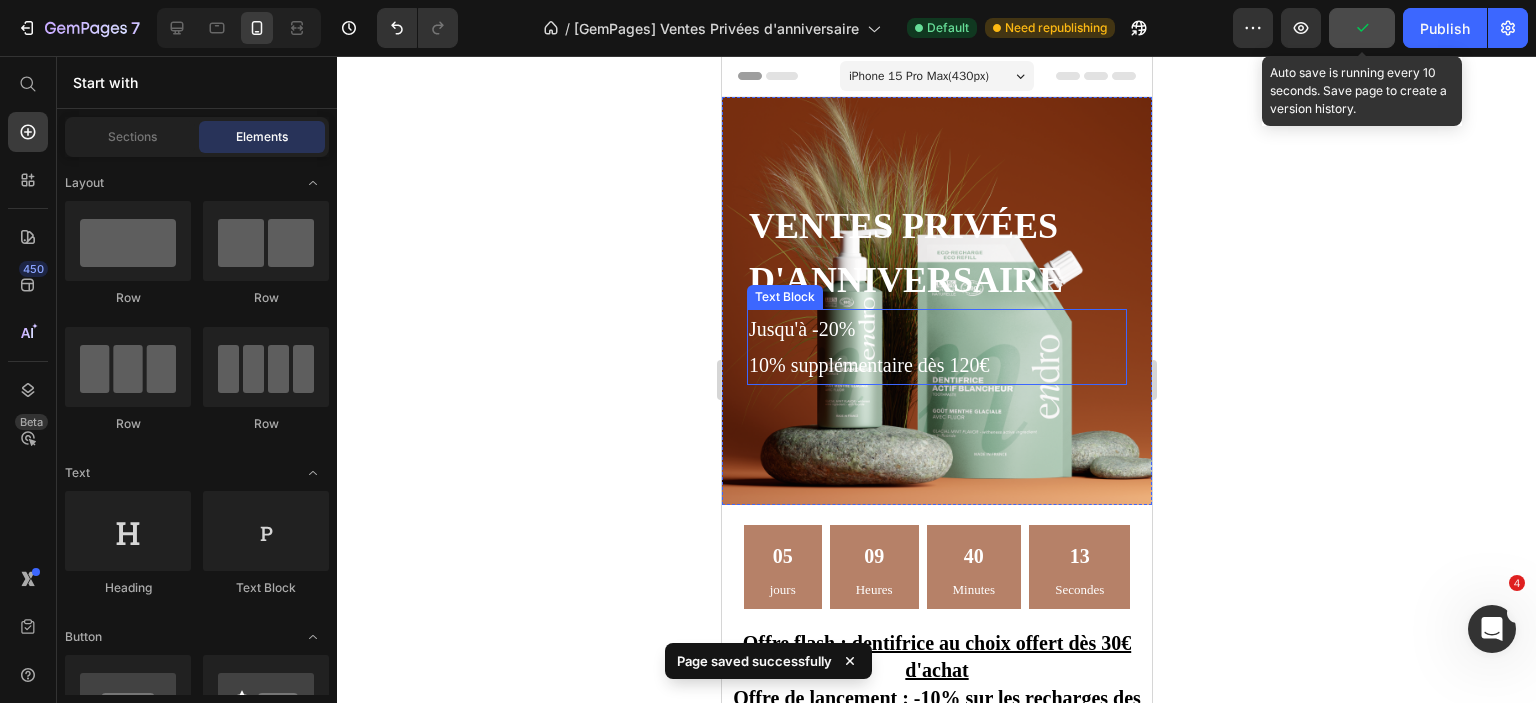 scroll, scrollTop: 300, scrollLeft: 0, axis: vertical 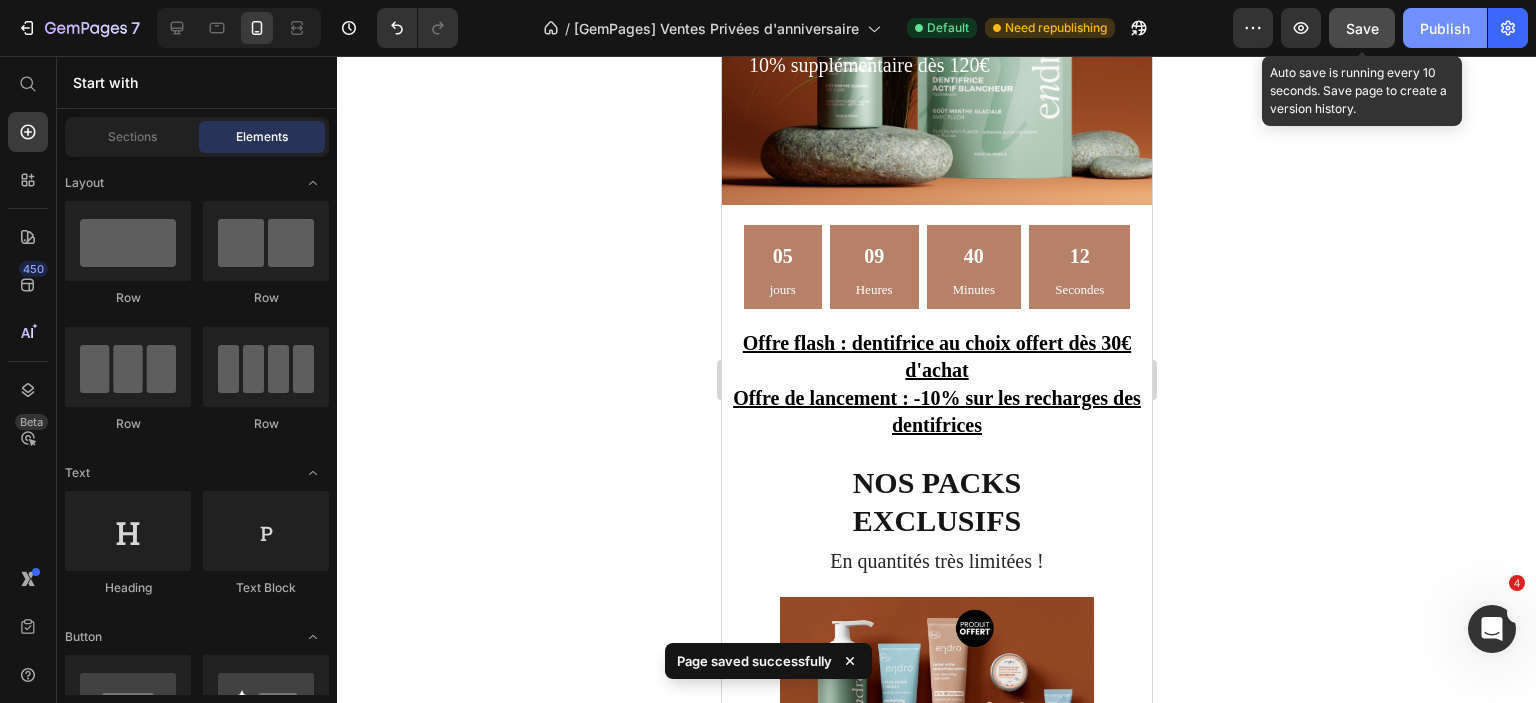 click on "Publish" 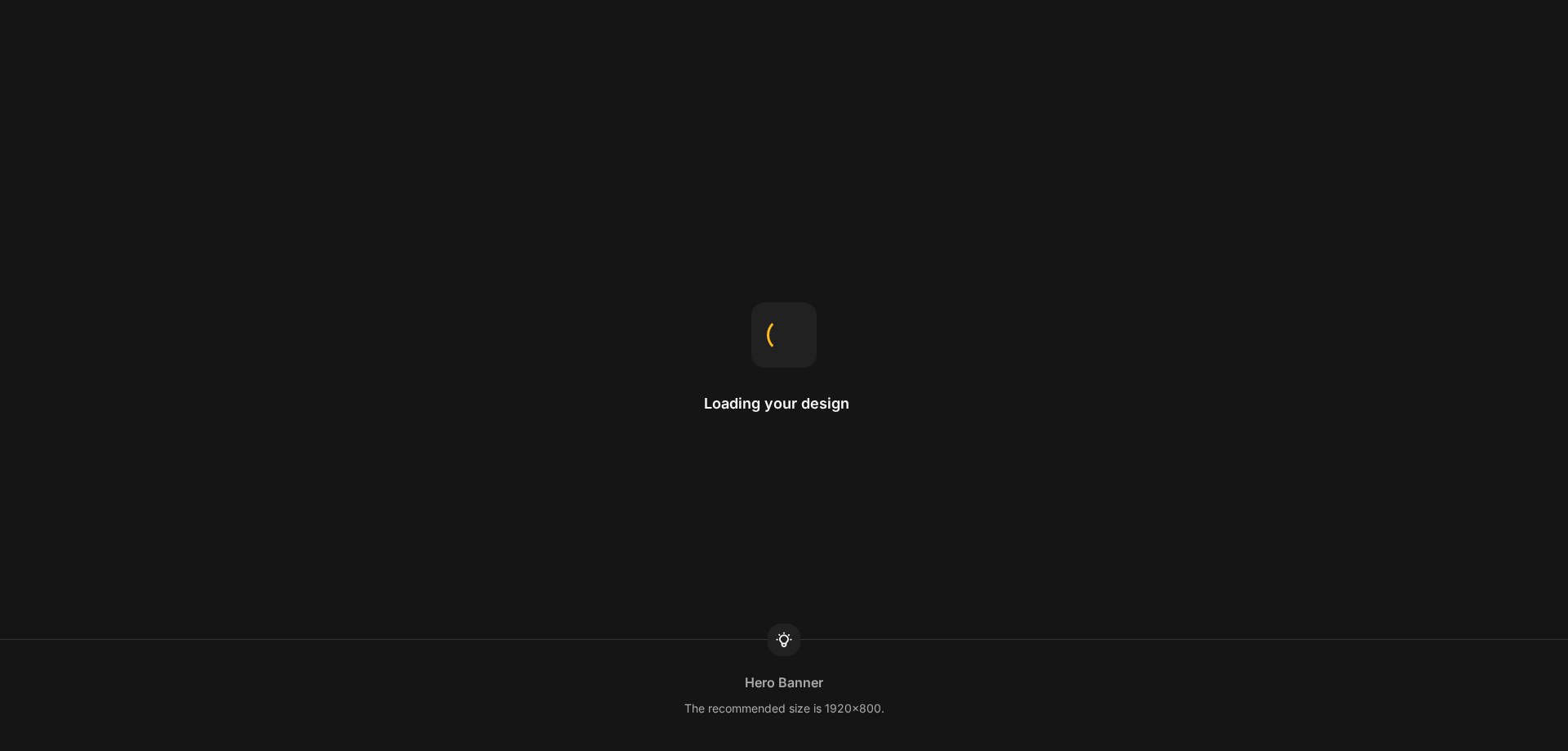 scroll, scrollTop: 0, scrollLeft: 0, axis: both 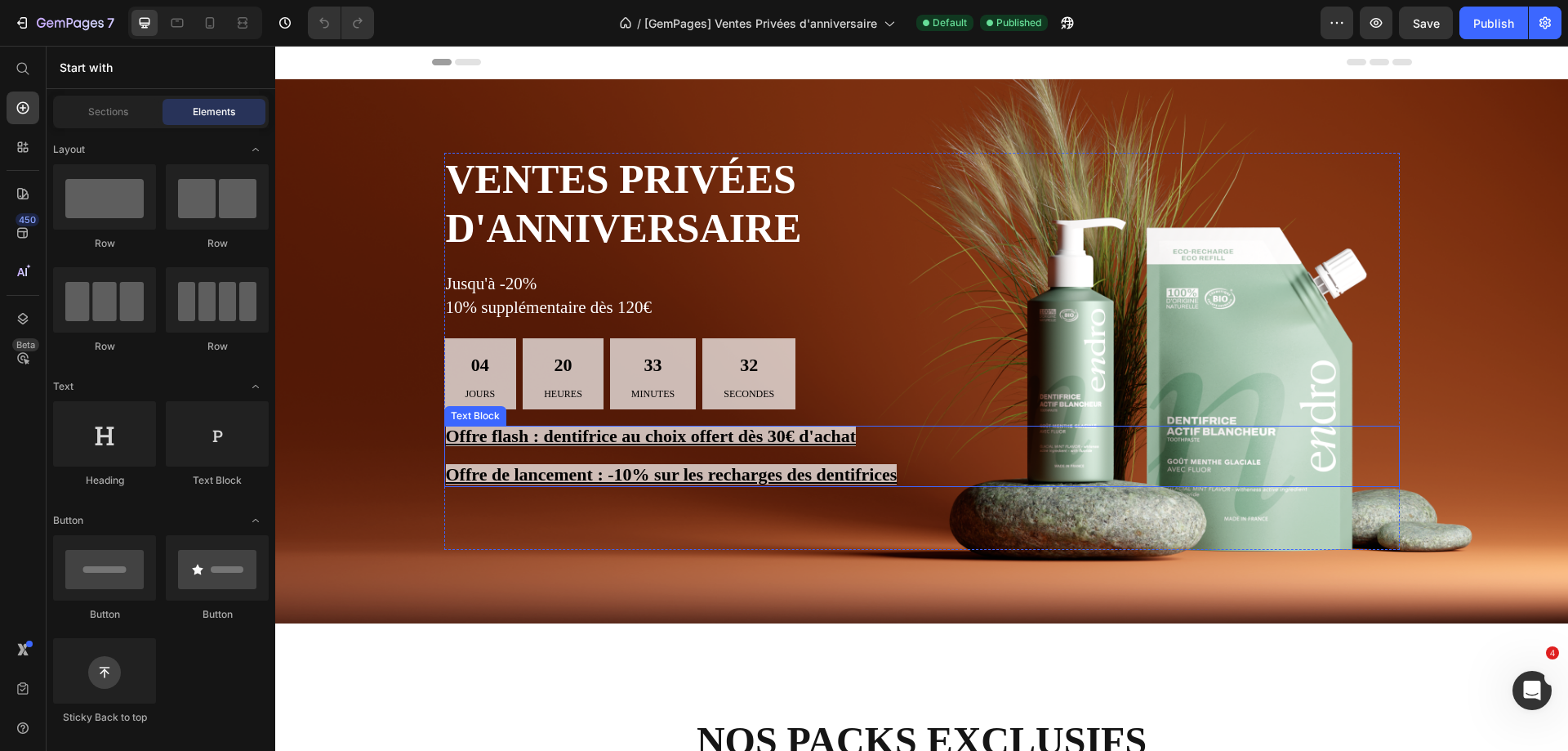 click on "Offre de lancement : -10% sur les recharges des dentifrices" at bounding box center [671, 474] 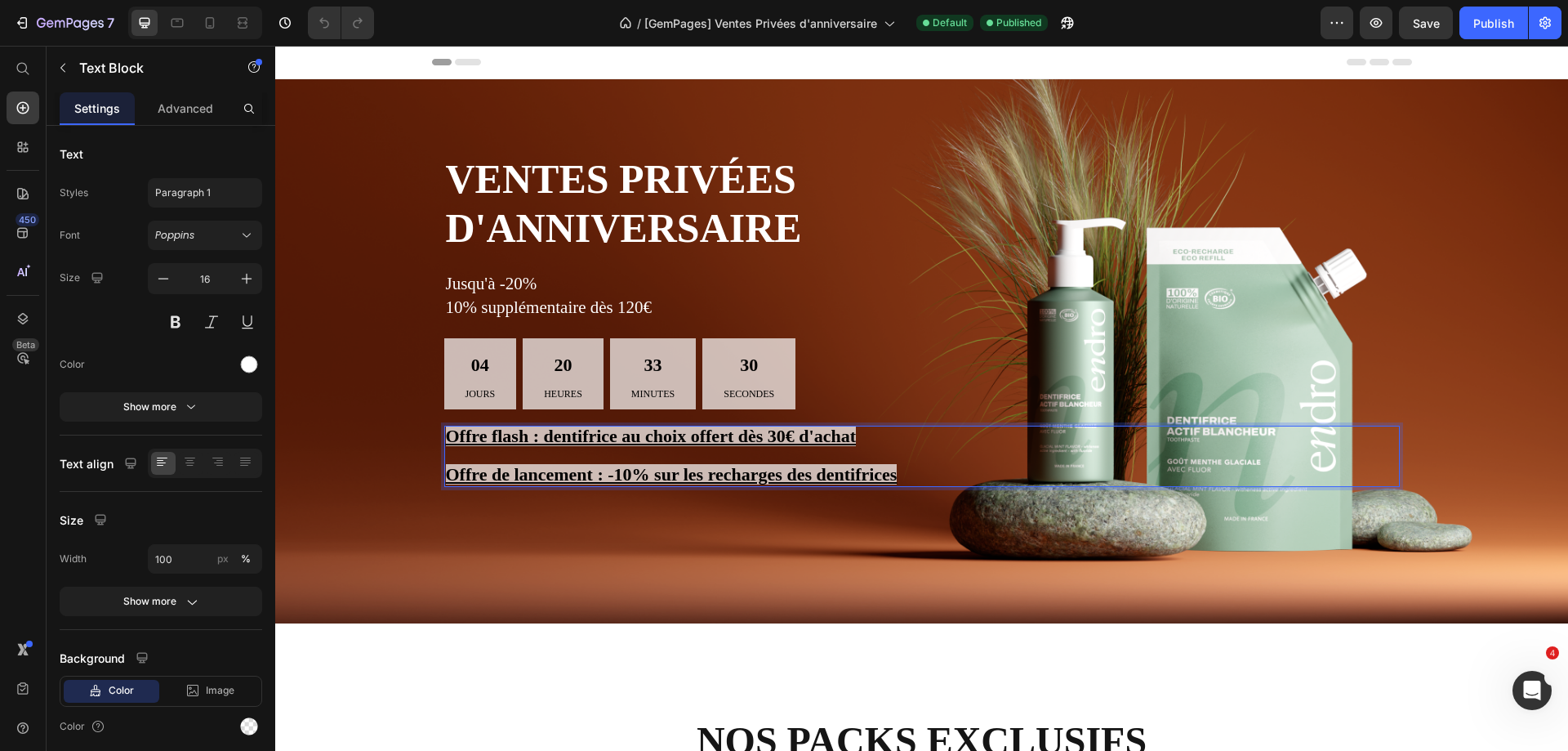 click on "Offre flash : dentifrice au choix offert dès 30€ d'achat" at bounding box center (922, 437) 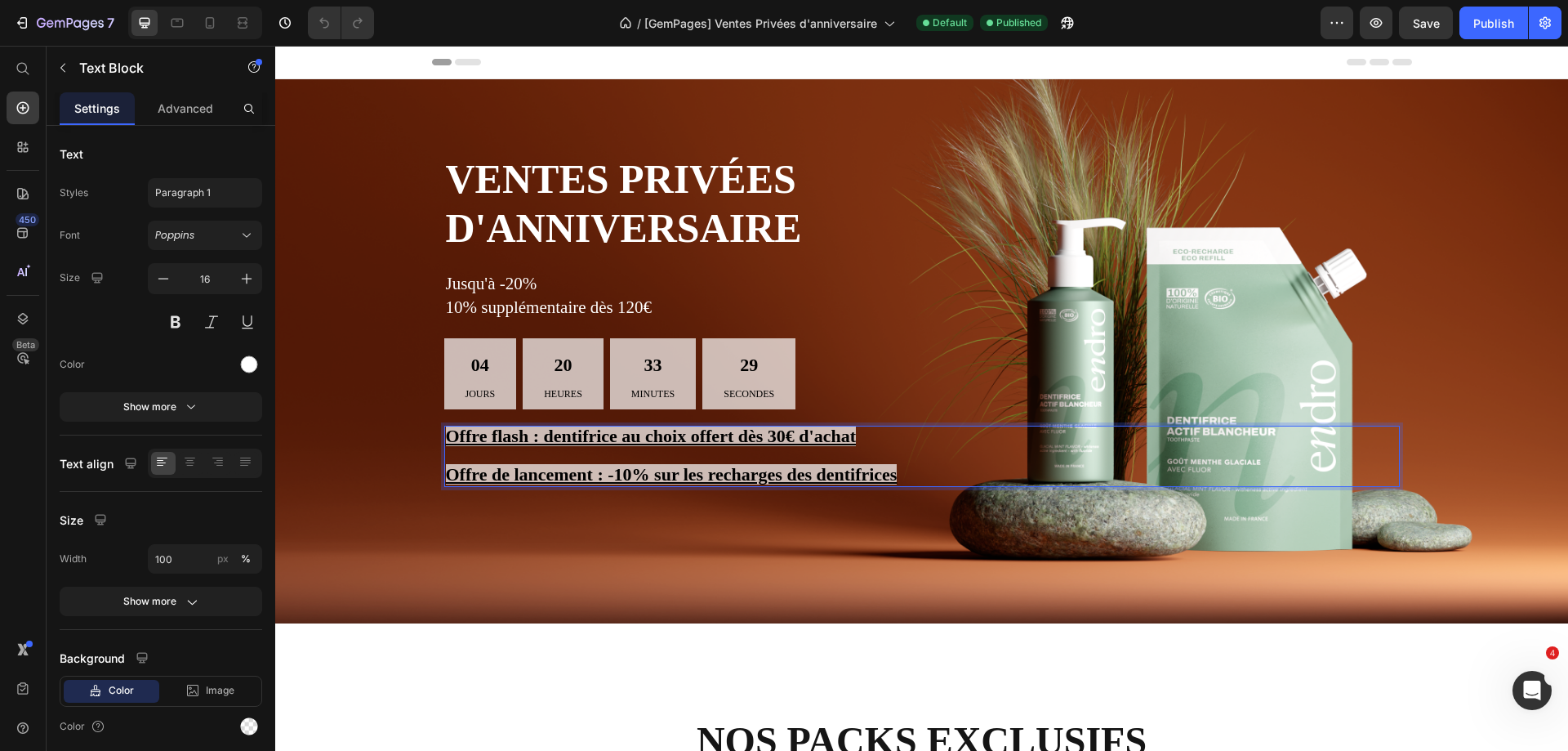 click on "Offre flash : dentifrice au choix offert dès 30€ d'achat" at bounding box center [651, 436] 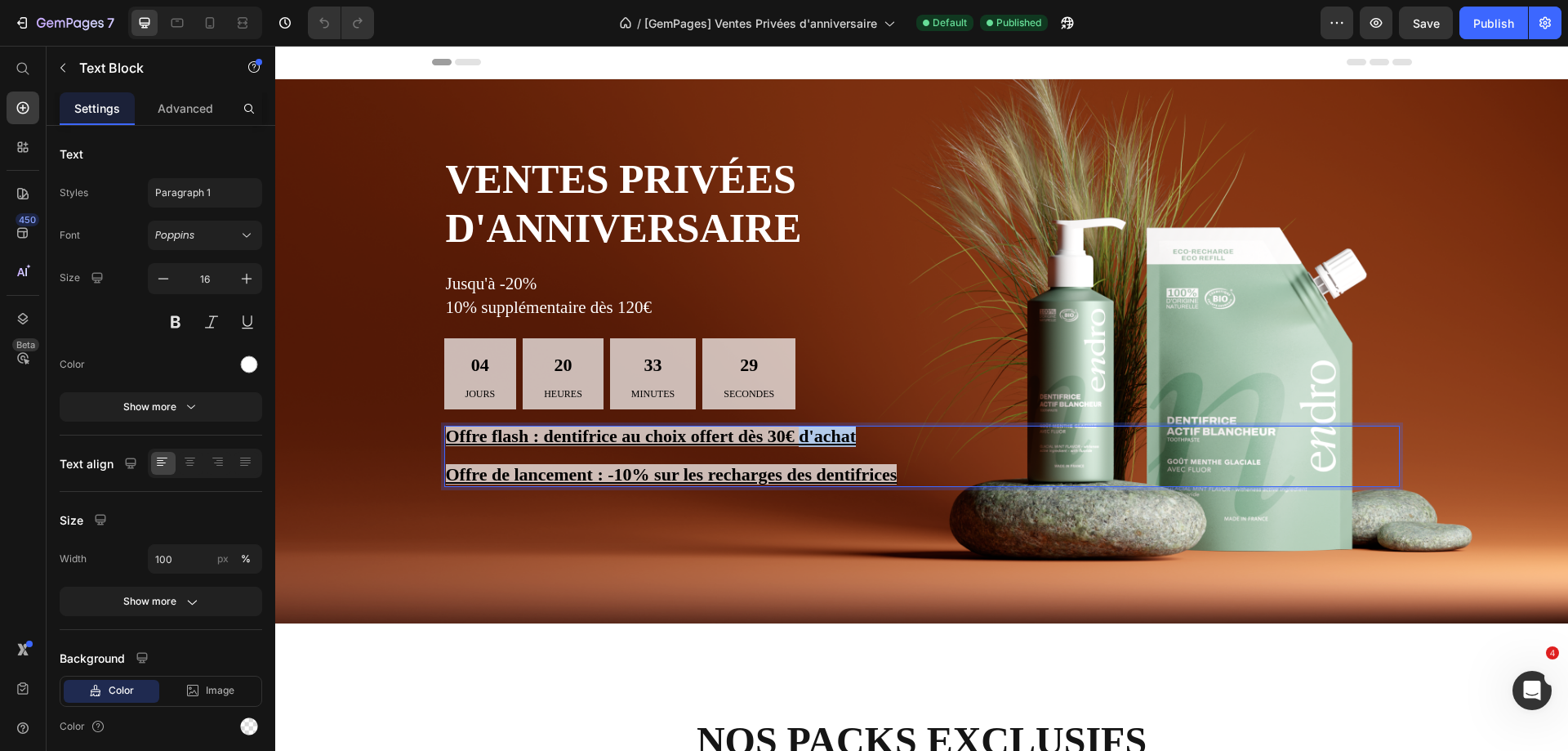 click on "Offre flash : dentifrice au choix offert dès 30€ d'achat" at bounding box center [651, 436] 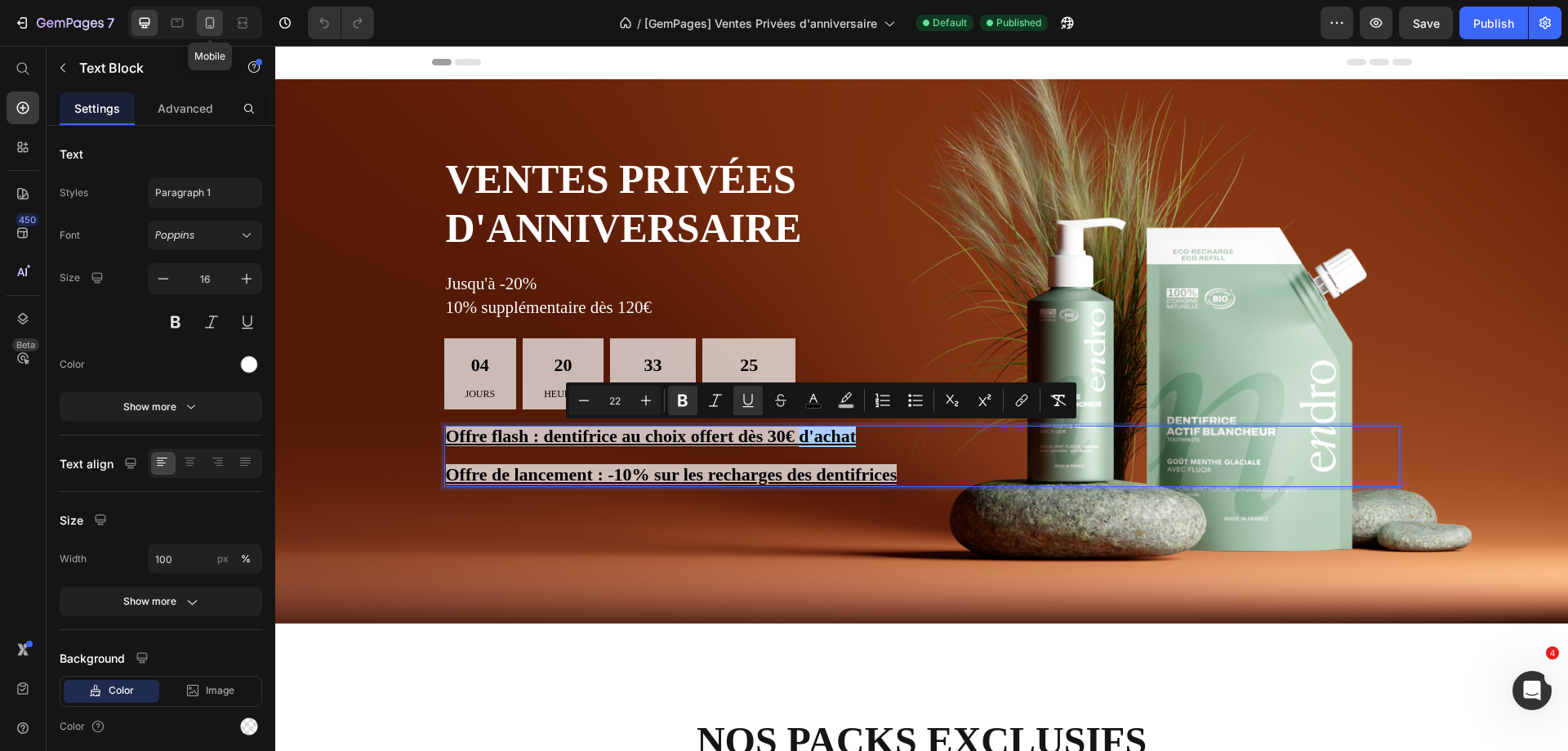 click 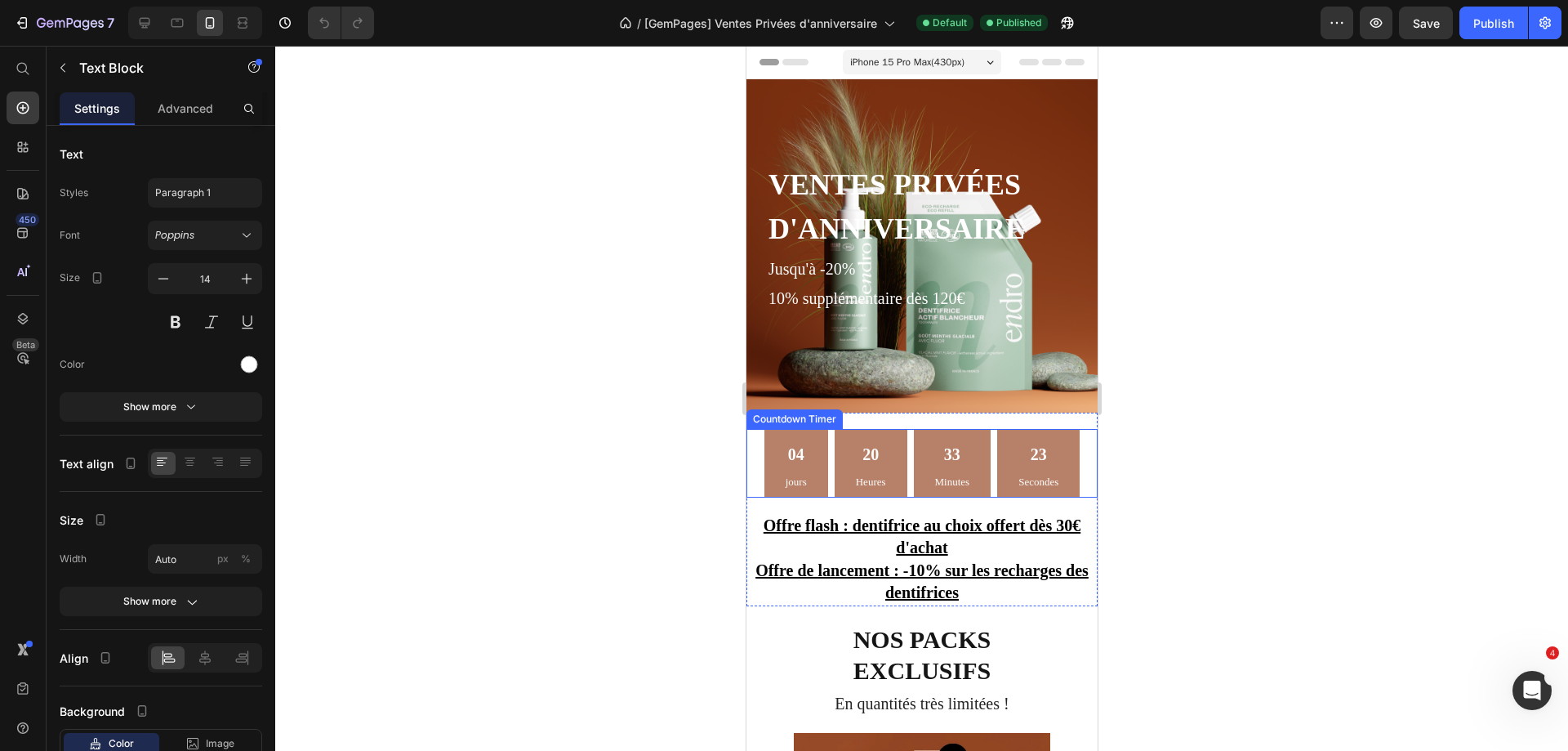 click on "04 jours 20 Heures 33 Minutes 23 Secondes" at bounding box center [921, 463] 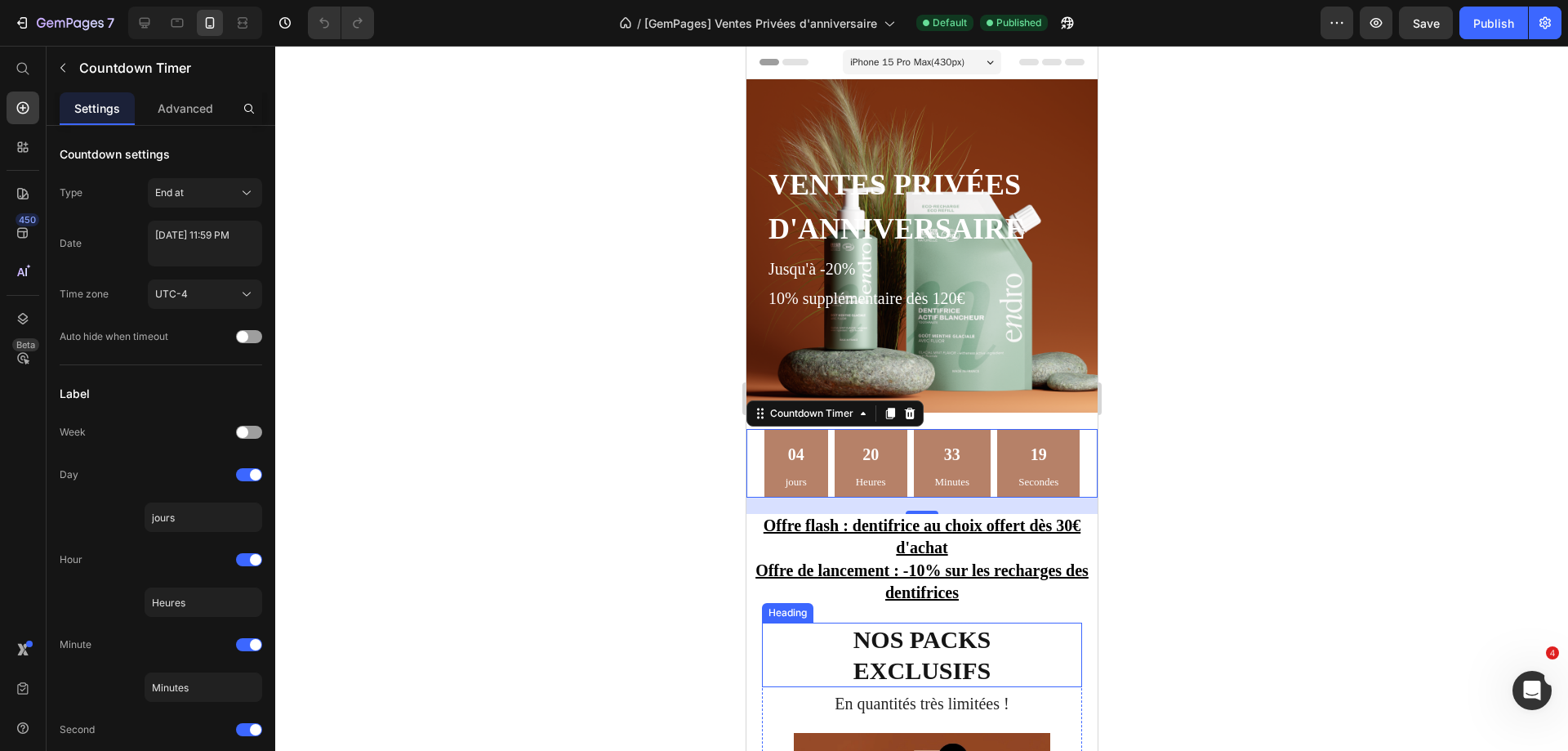 click on "Nos packs exclusifs" at bounding box center (921, 655) 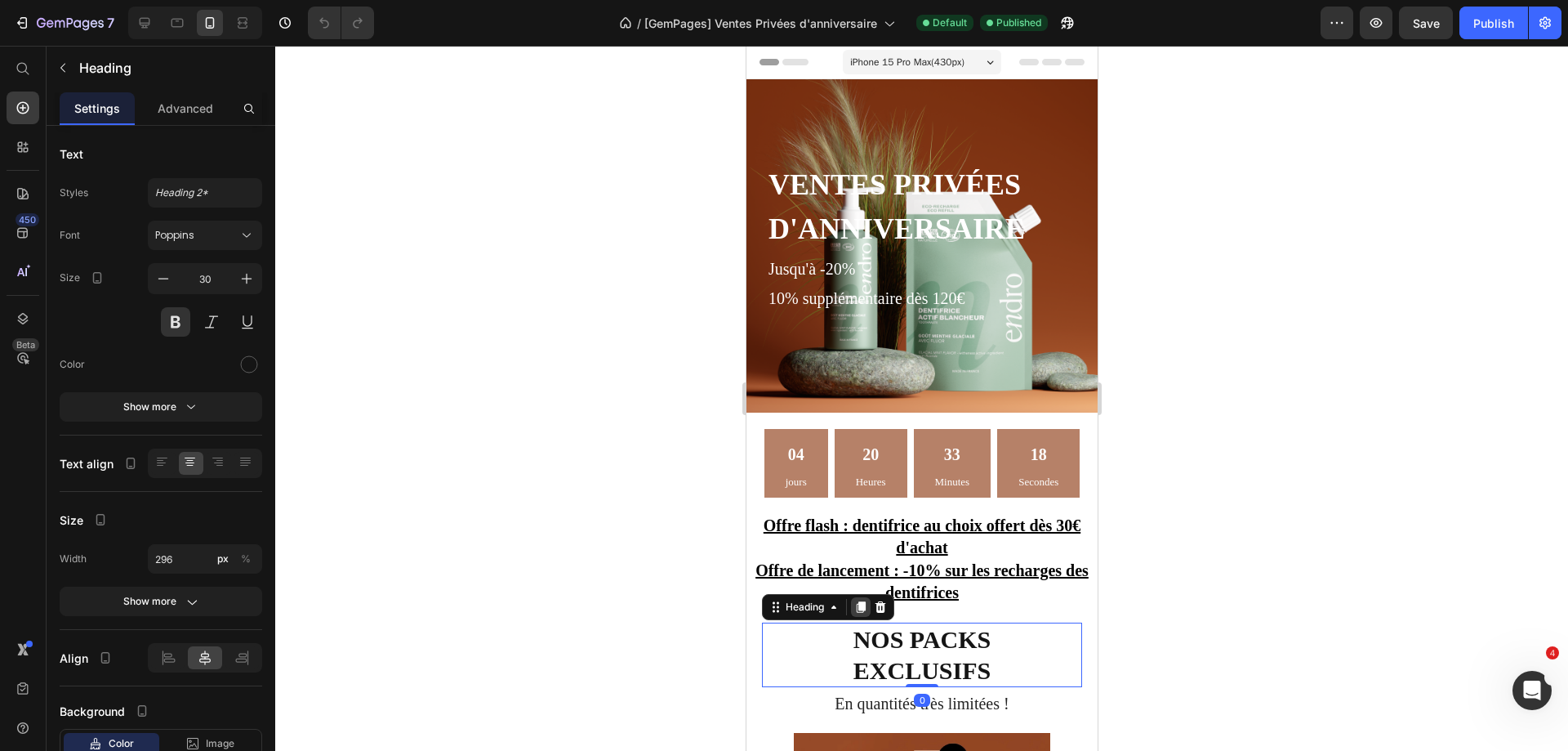 click 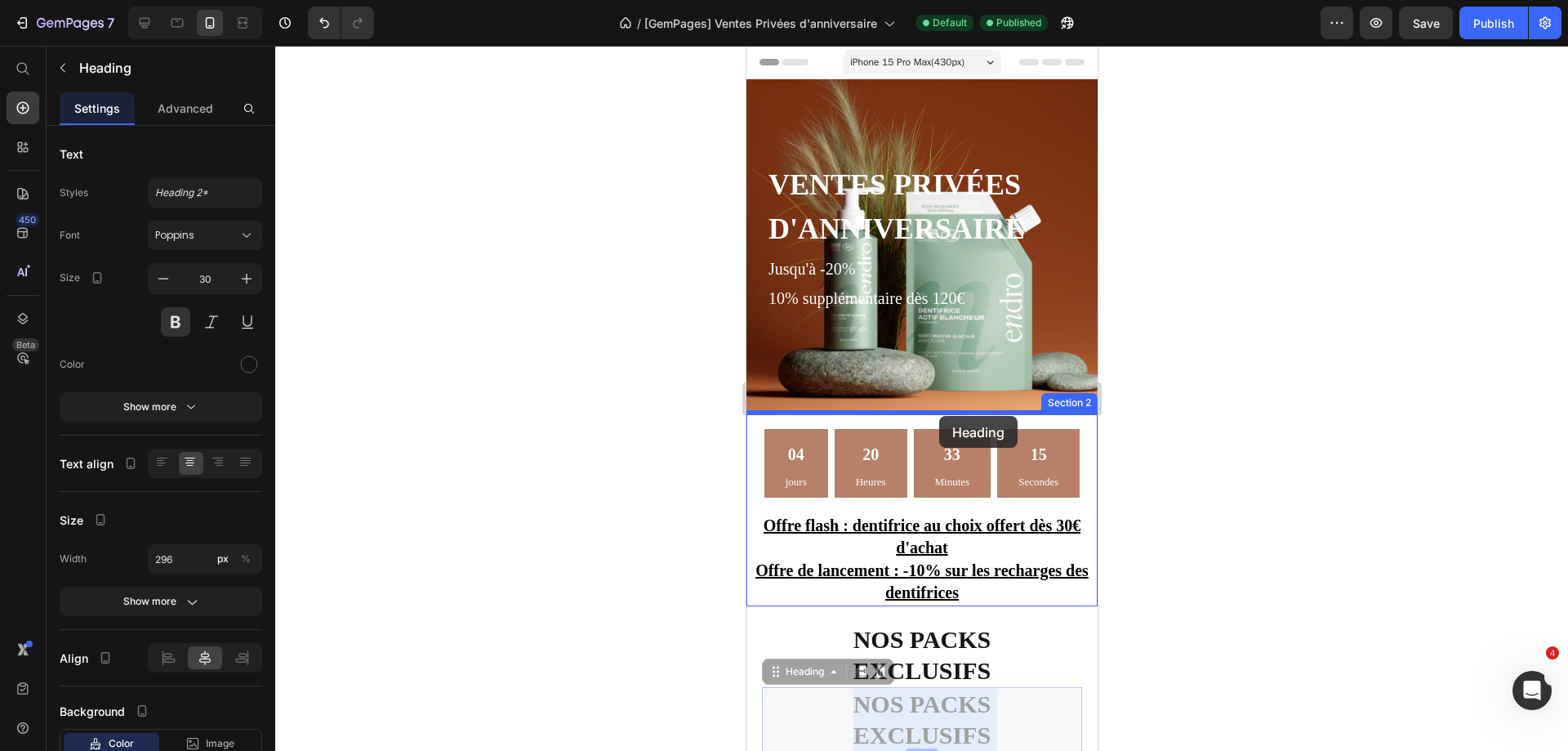 drag, startPoint x: 921, startPoint y: 715, endPoint x: 938, endPoint y: 416, distance: 299.48289 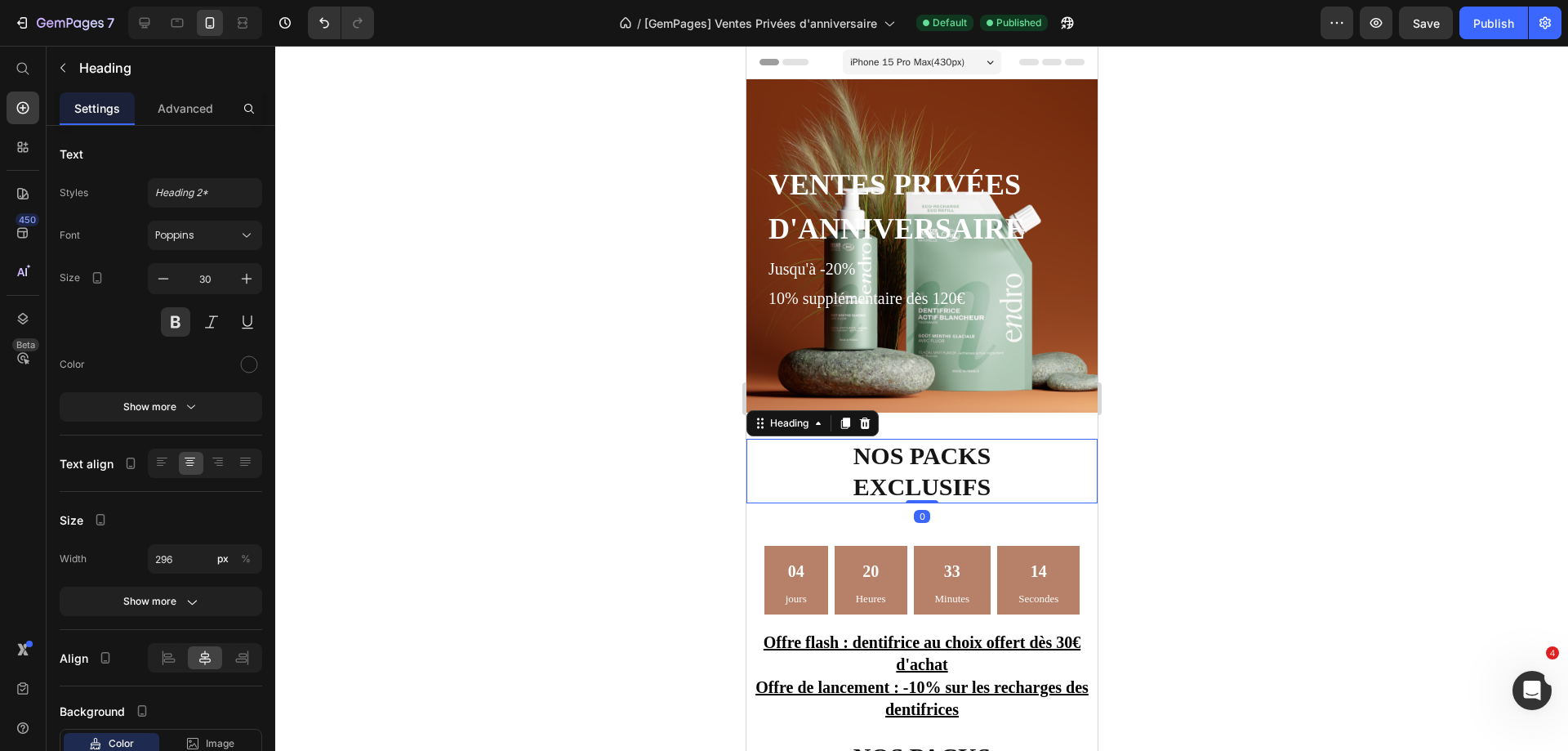 click on "Nos packs exclusifs" at bounding box center [921, 471] 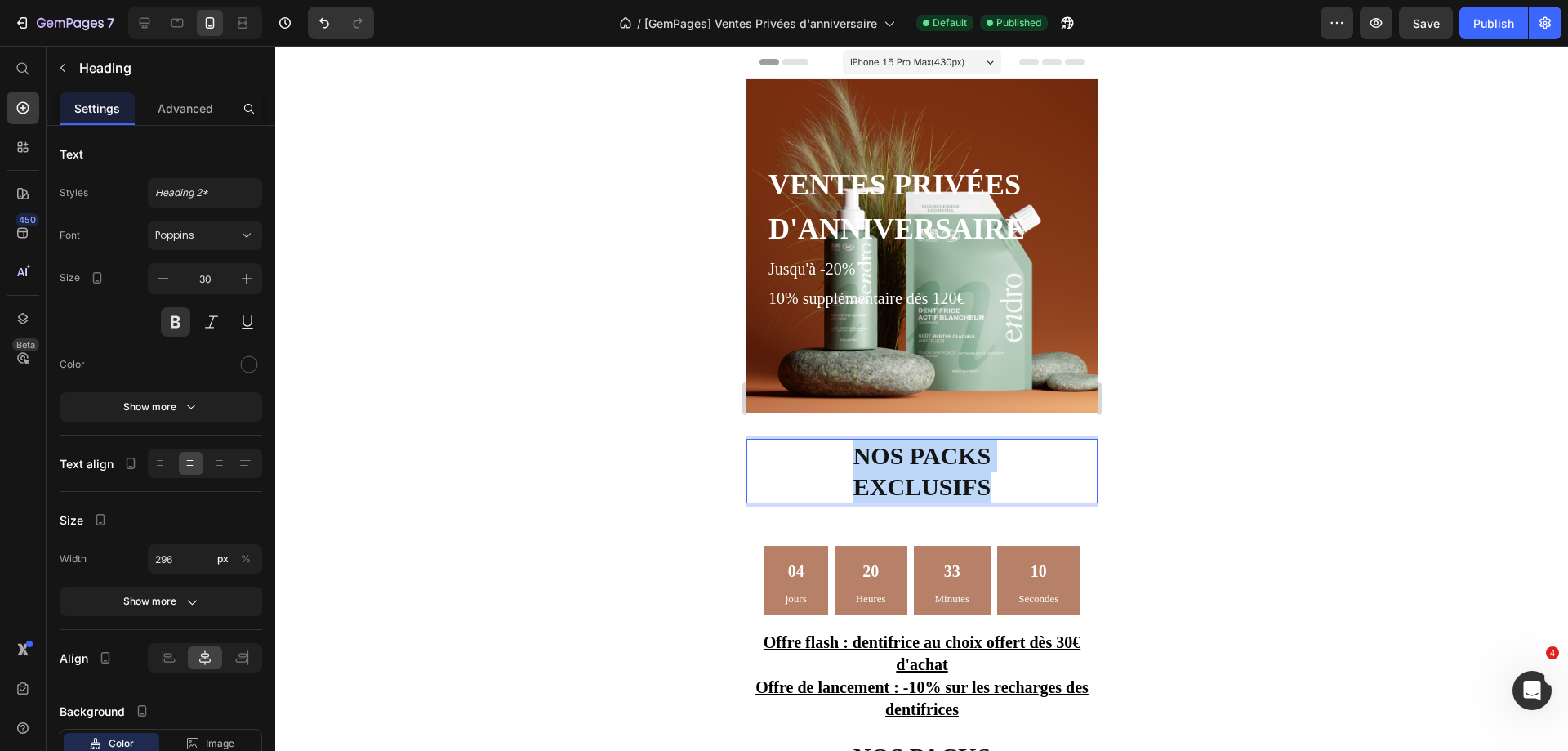 drag, startPoint x: 849, startPoint y: 454, endPoint x: 984, endPoint y: 482, distance: 137.87313 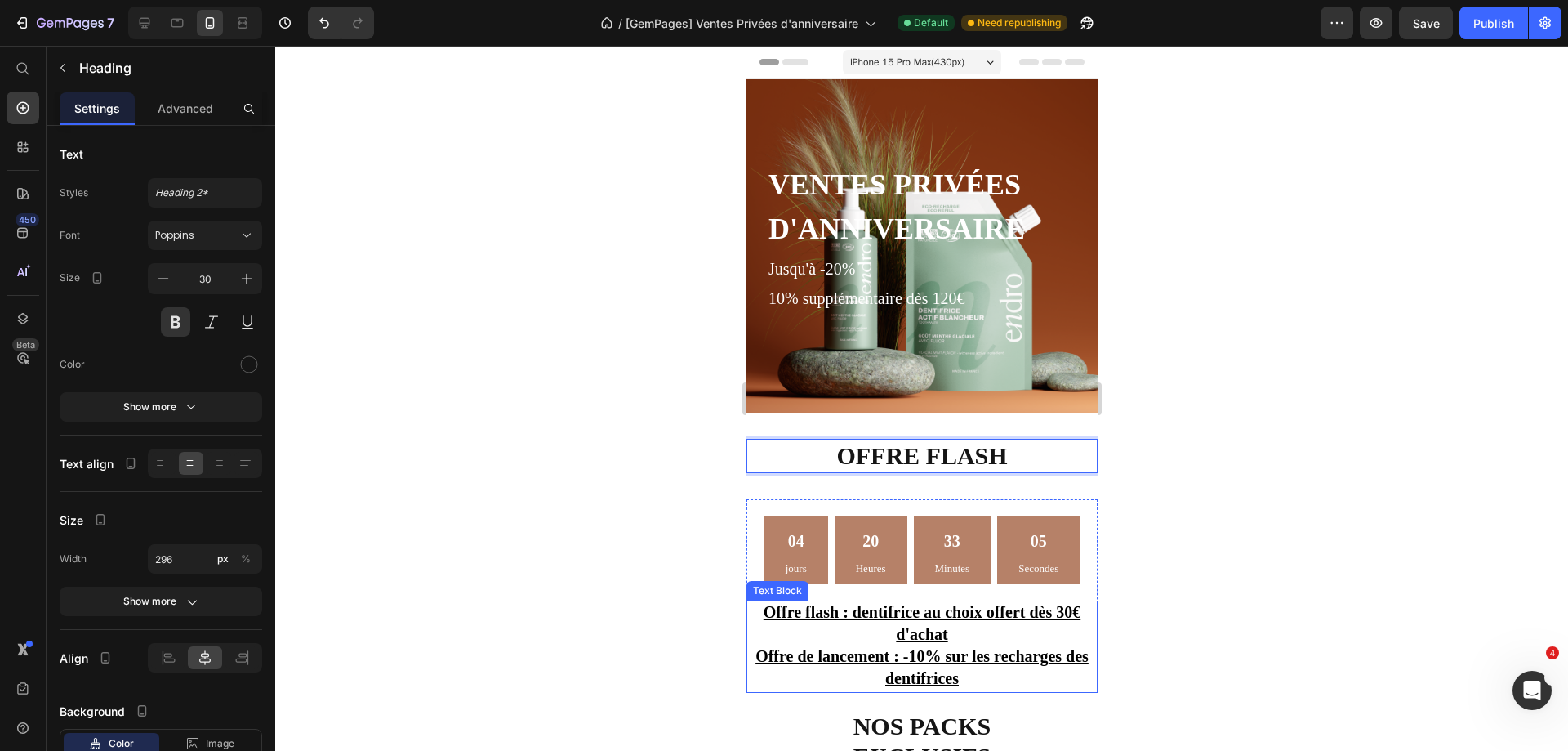 scroll, scrollTop: 245, scrollLeft: 0, axis: vertical 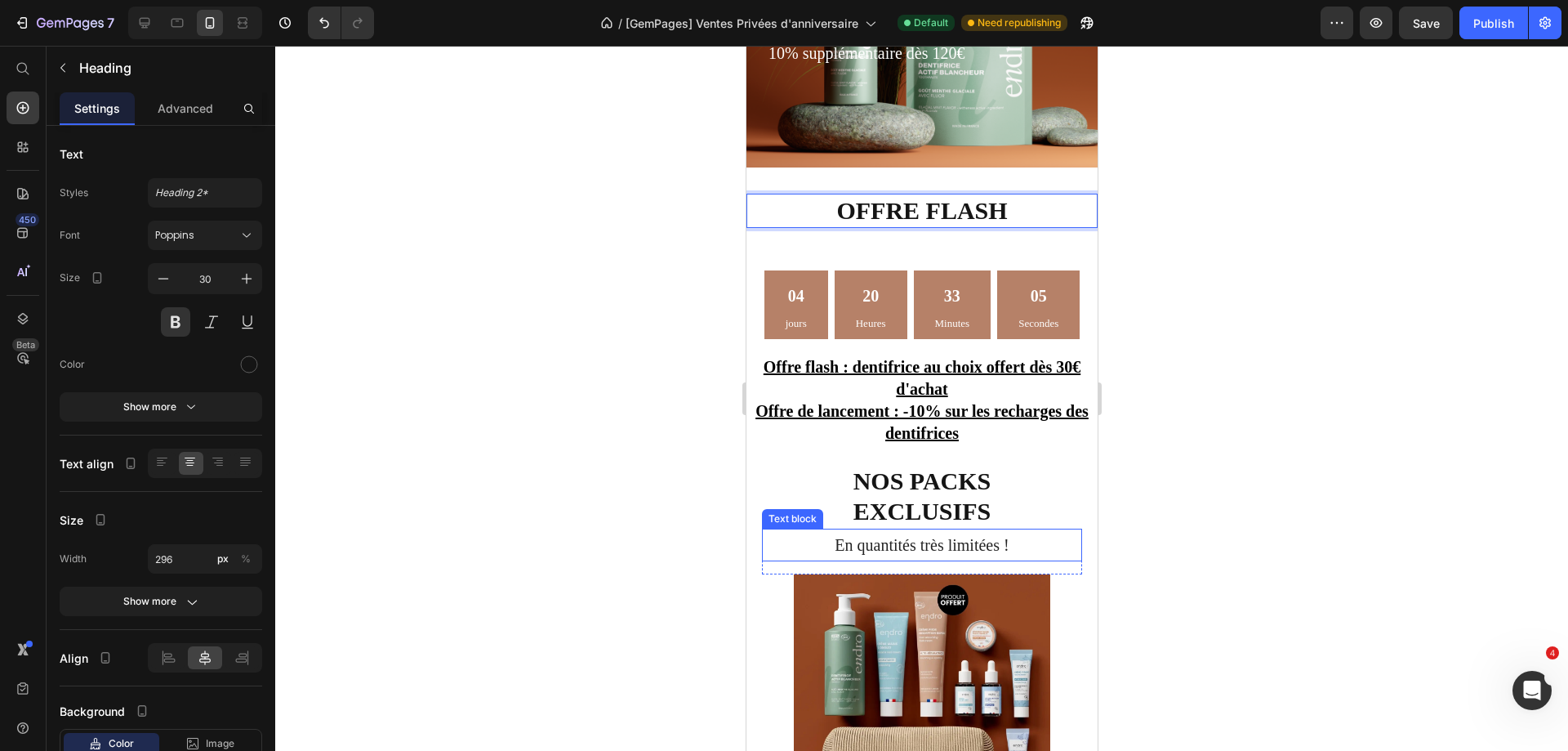 click on "En quantités très limitées !" at bounding box center [921, 545] 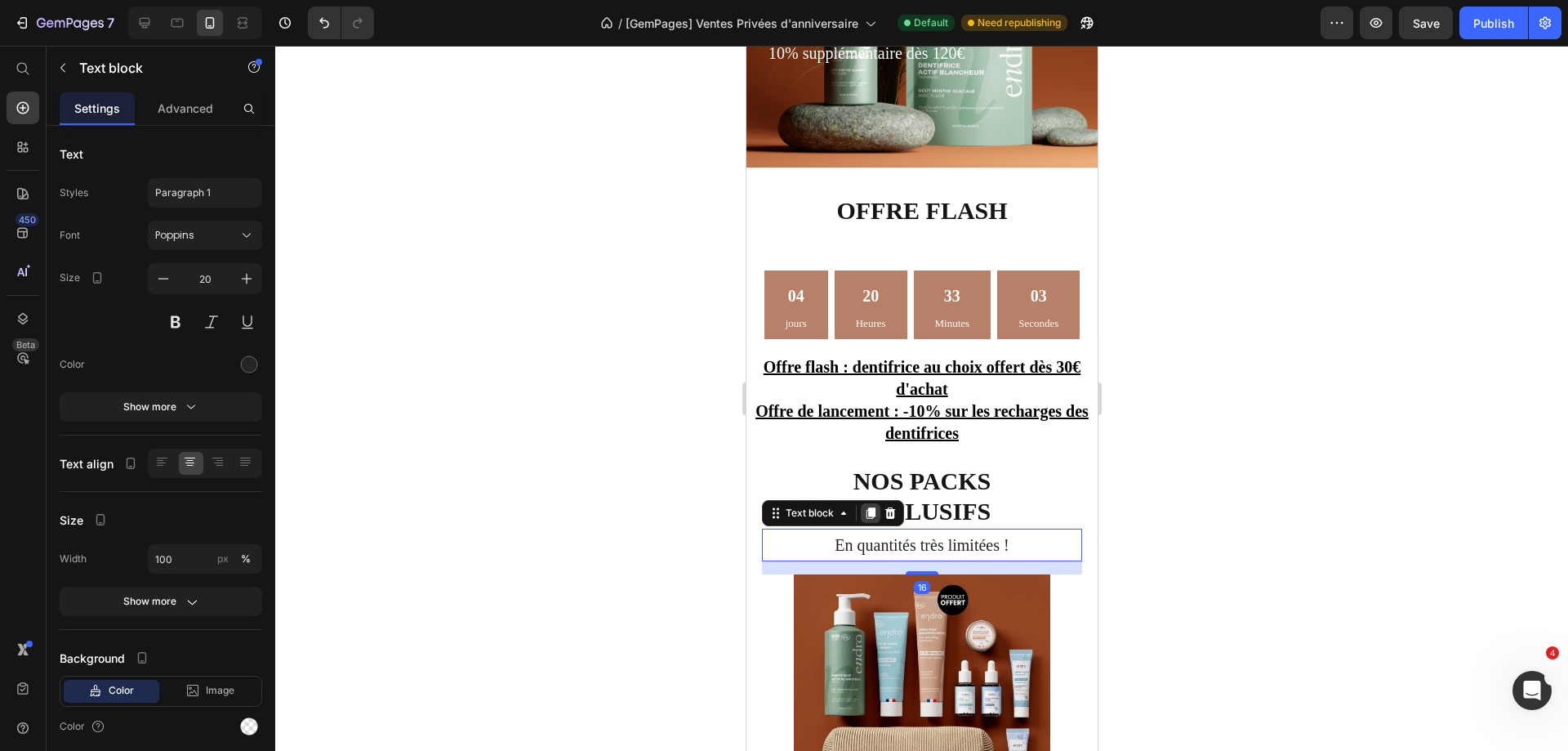 click 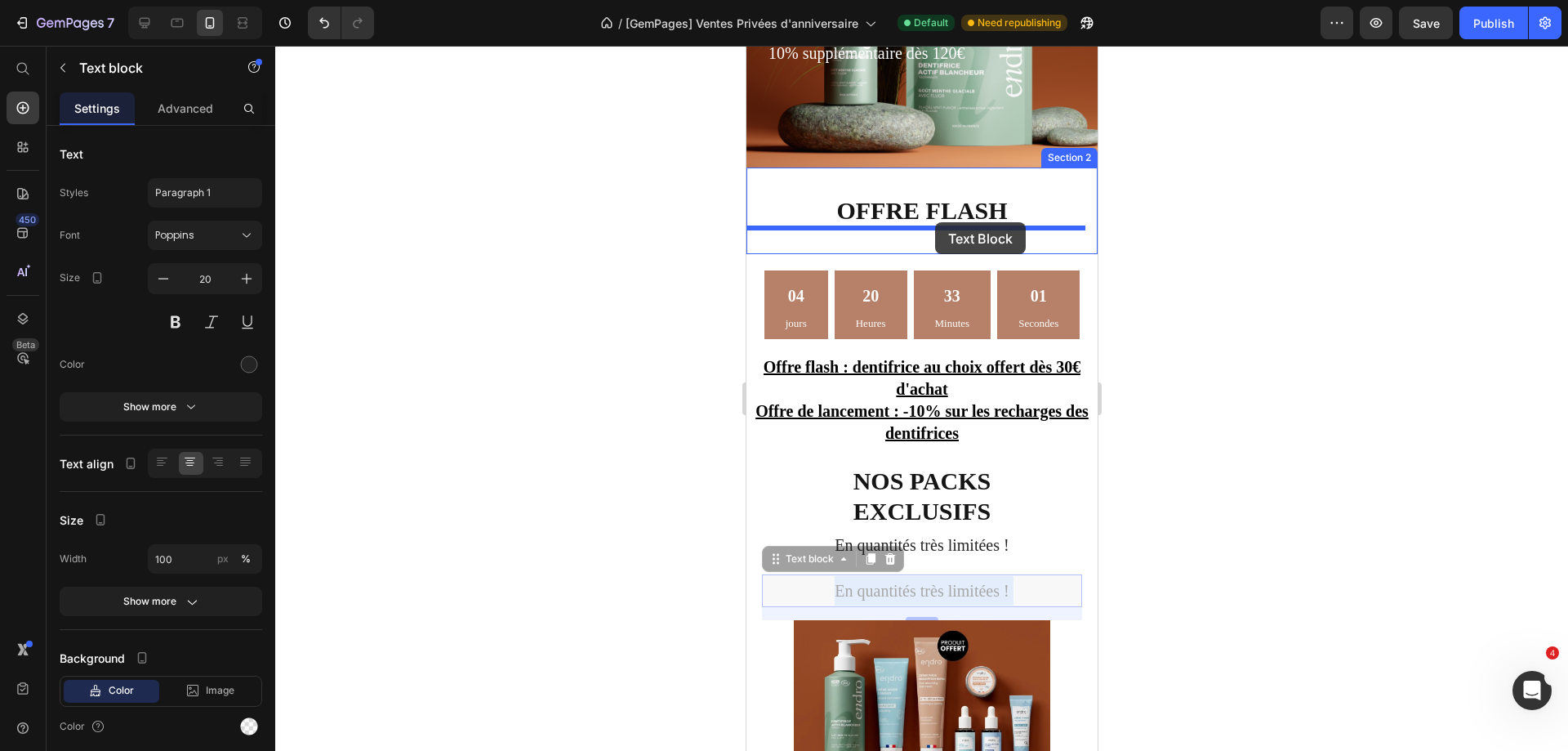 drag, startPoint x: 891, startPoint y: 592, endPoint x: 934, endPoint y: 222, distance: 372.49027 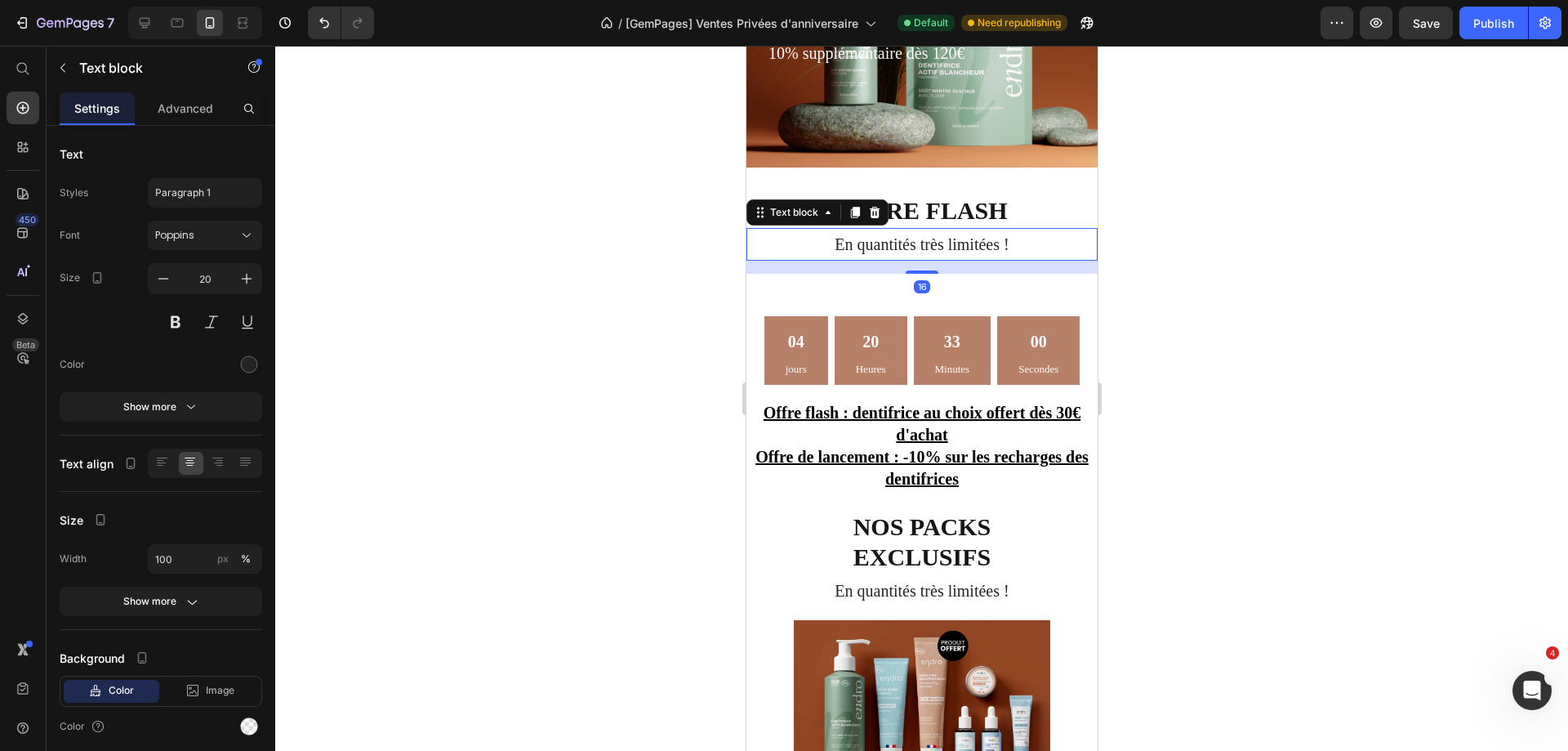 click on "En quantités très limitées !" at bounding box center [921, 244] 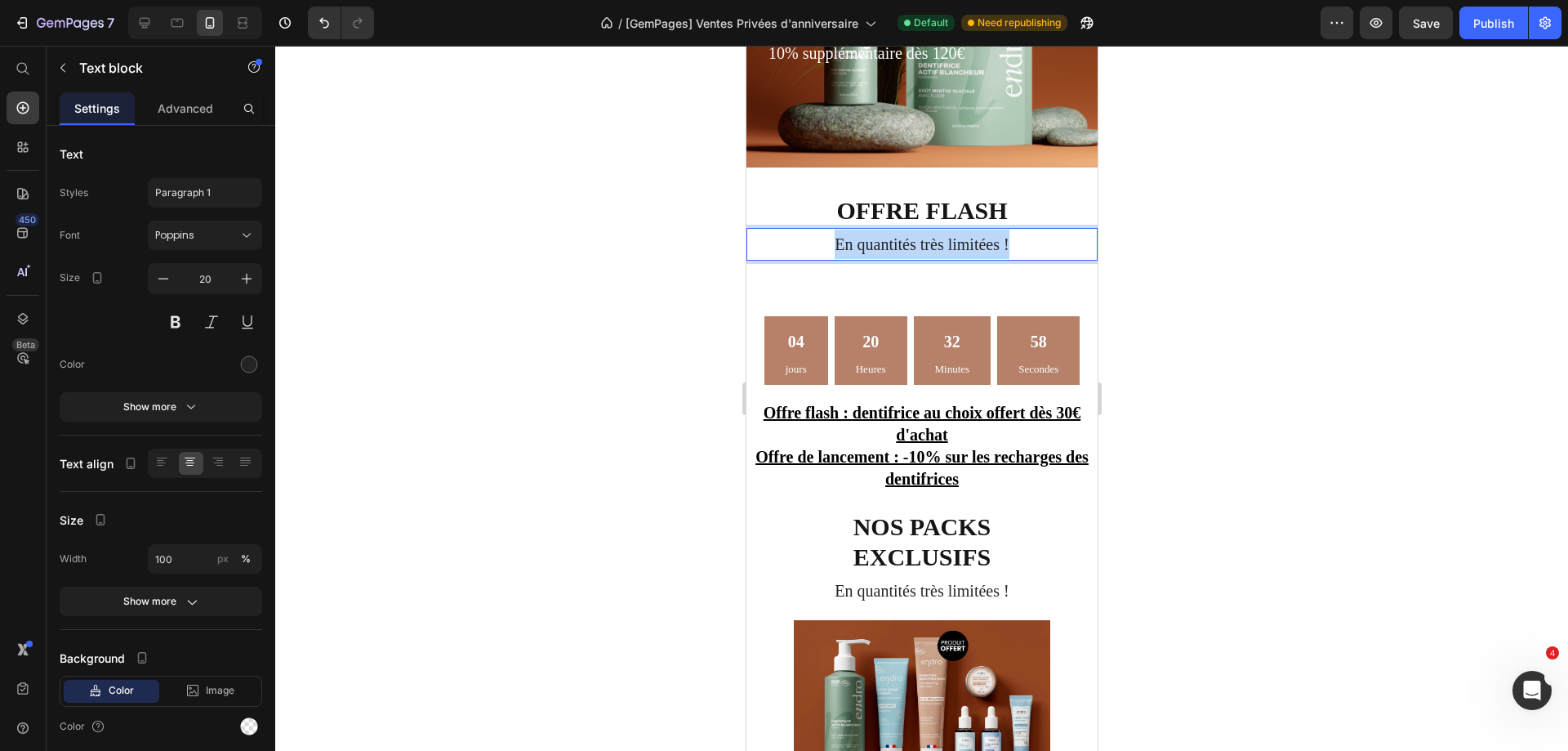 drag, startPoint x: 826, startPoint y: 245, endPoint x: 1003, endPoint y: 242, distance: 177.02542 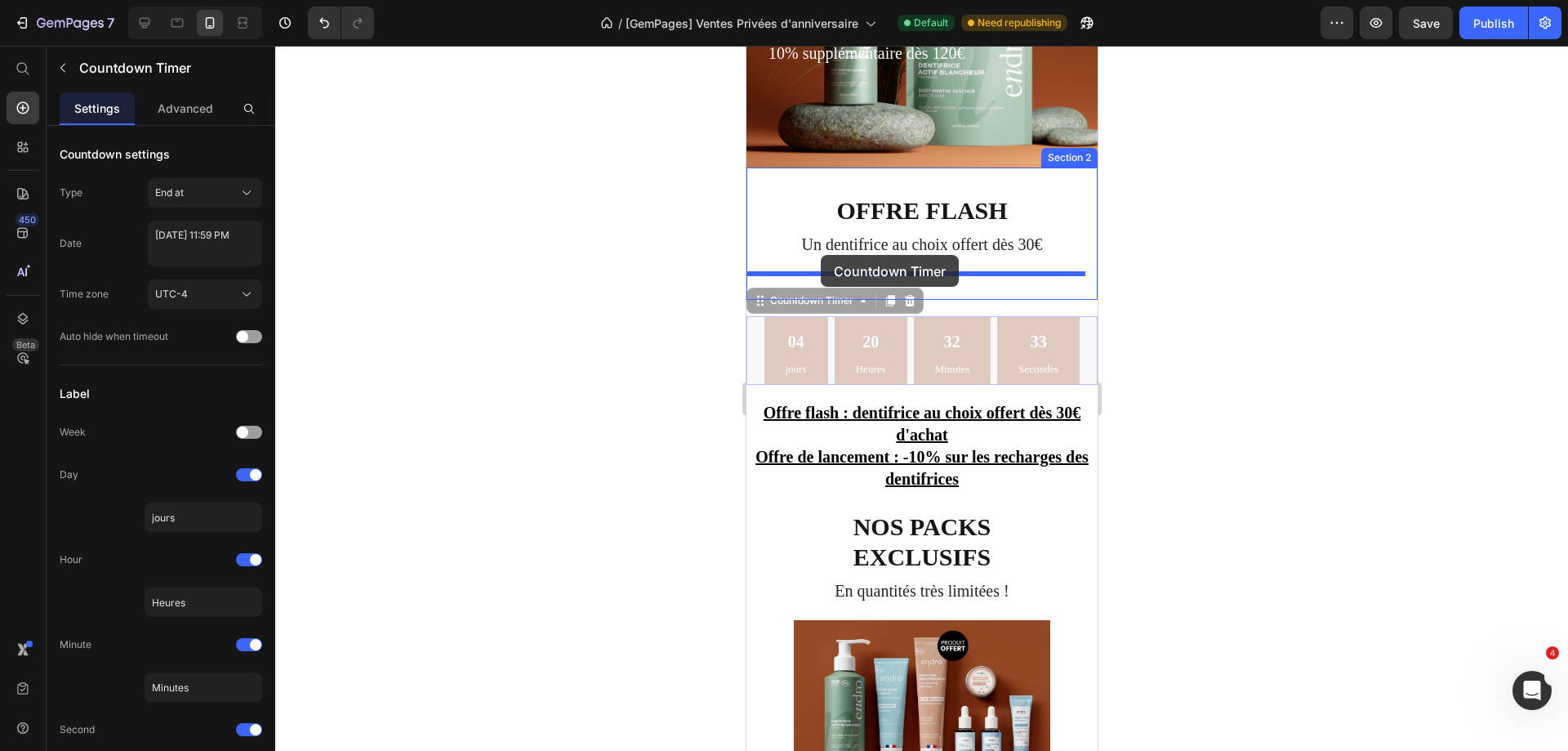drag, startPoint x: 791, startPoint y: 309, endPoint x: 820, endPoint y: 255, distance: 61.29437 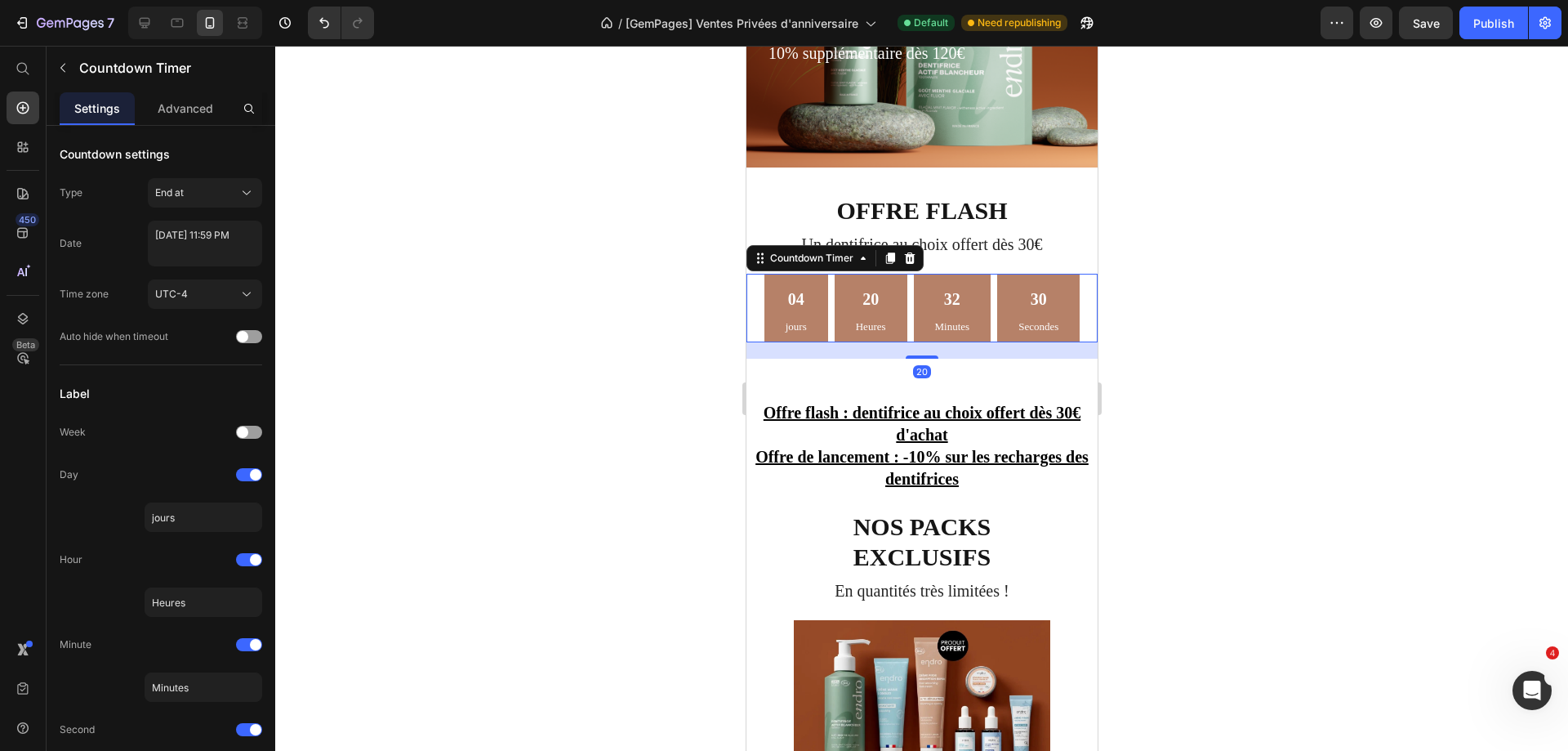 click 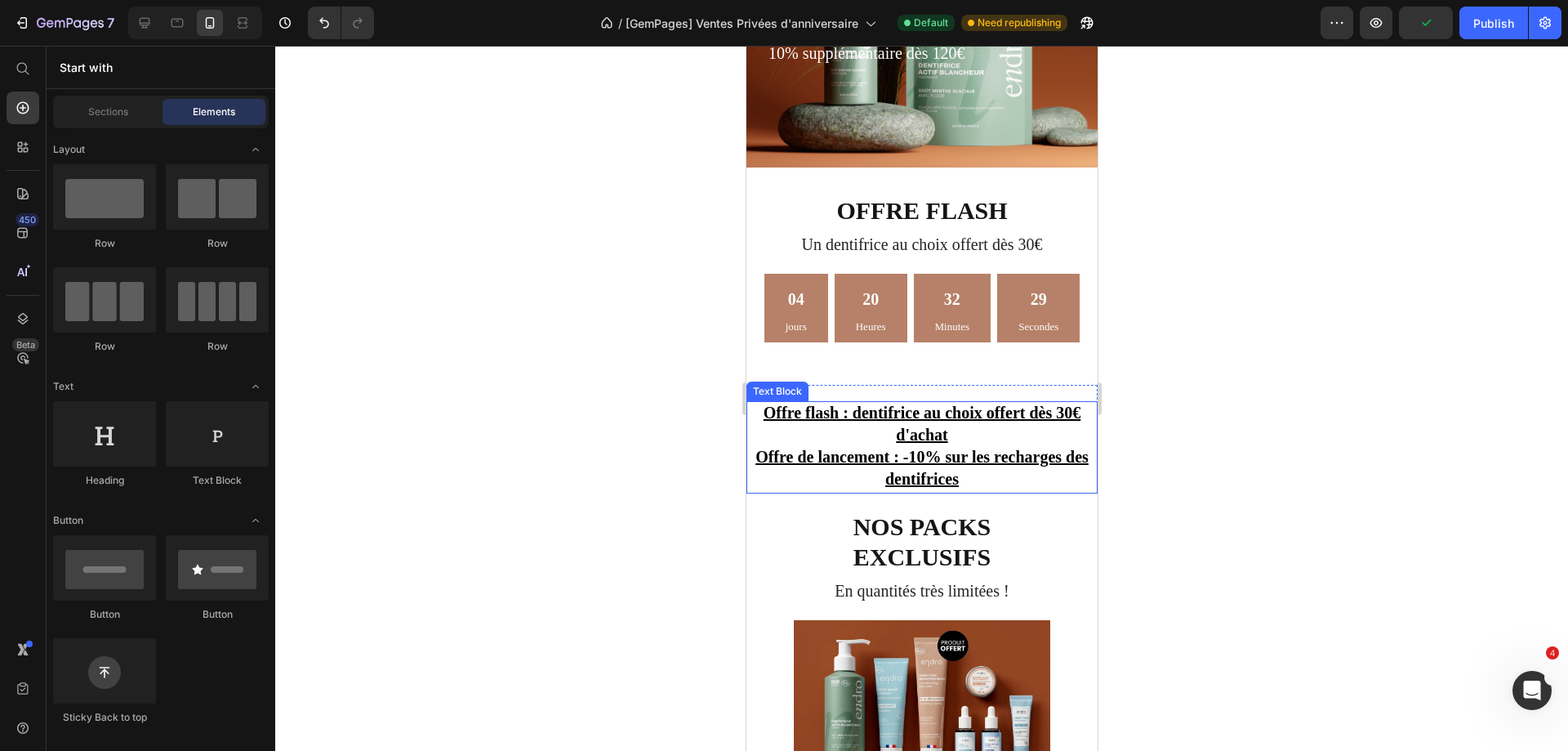 click on "Offre flash : dentifrice au choix offert dès 30€ d'achat" at bounding box center (921, 423) 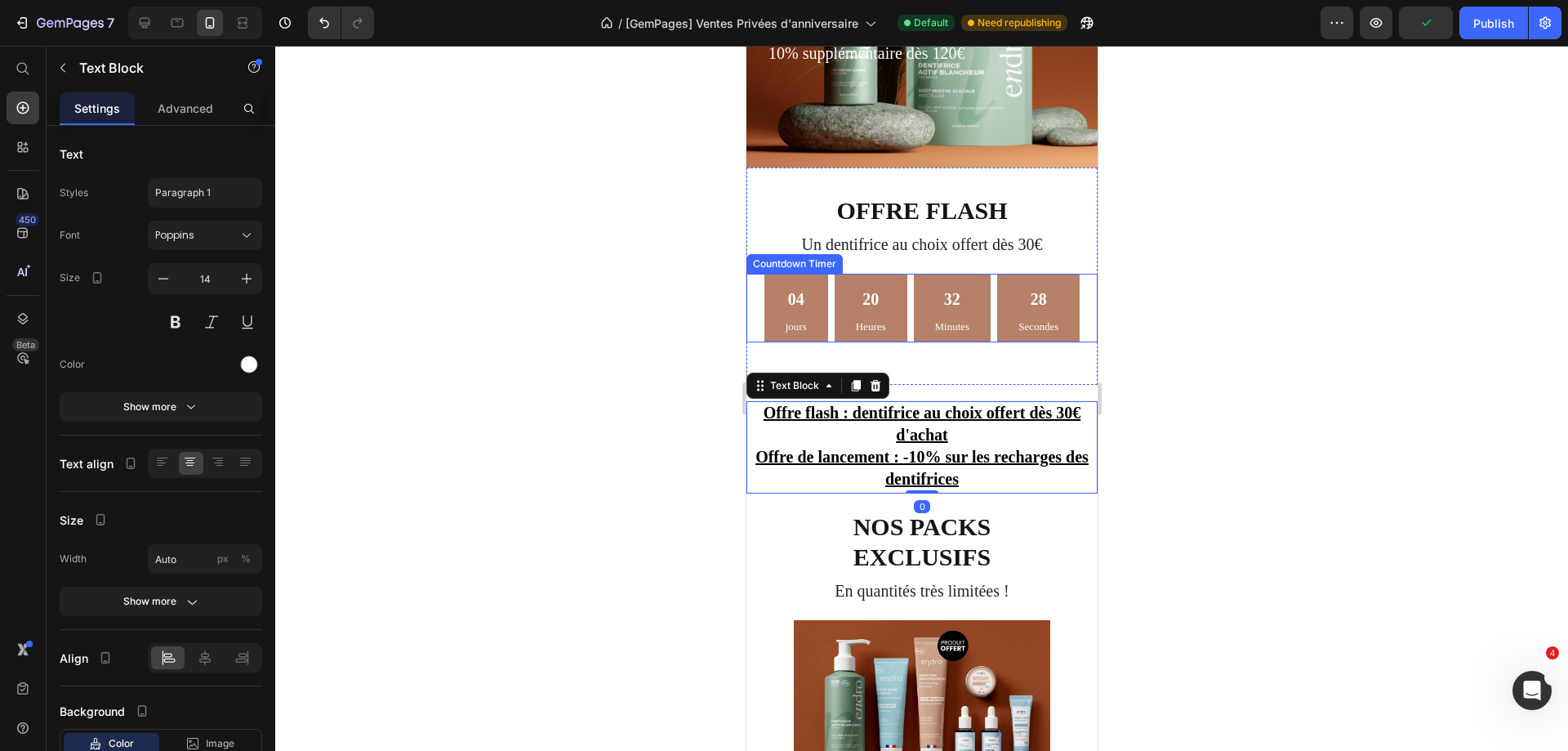 click on "04" at bounding box center (795, 299) 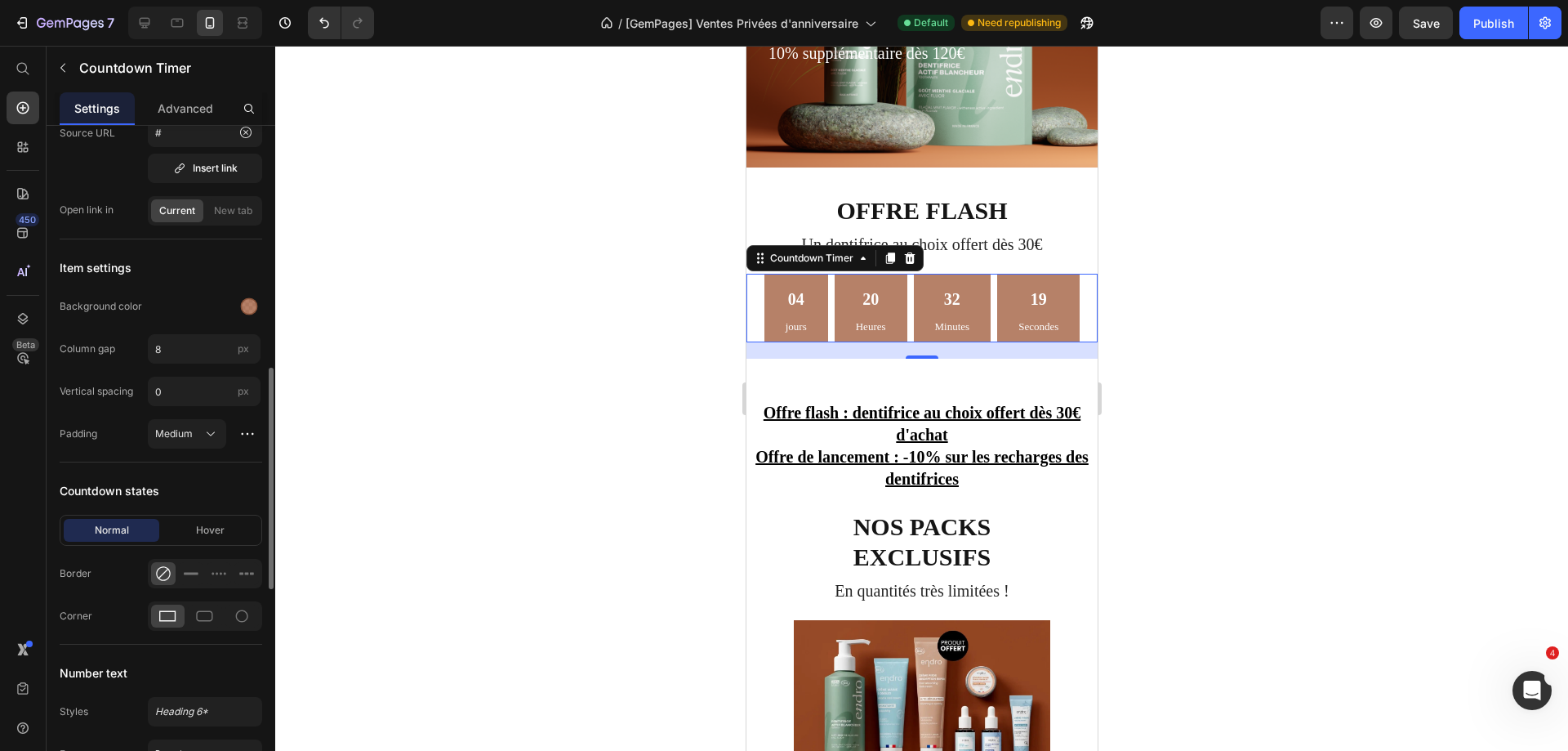 scroll, scrollTop: 981, scrollLeft: 0, axis: vertical 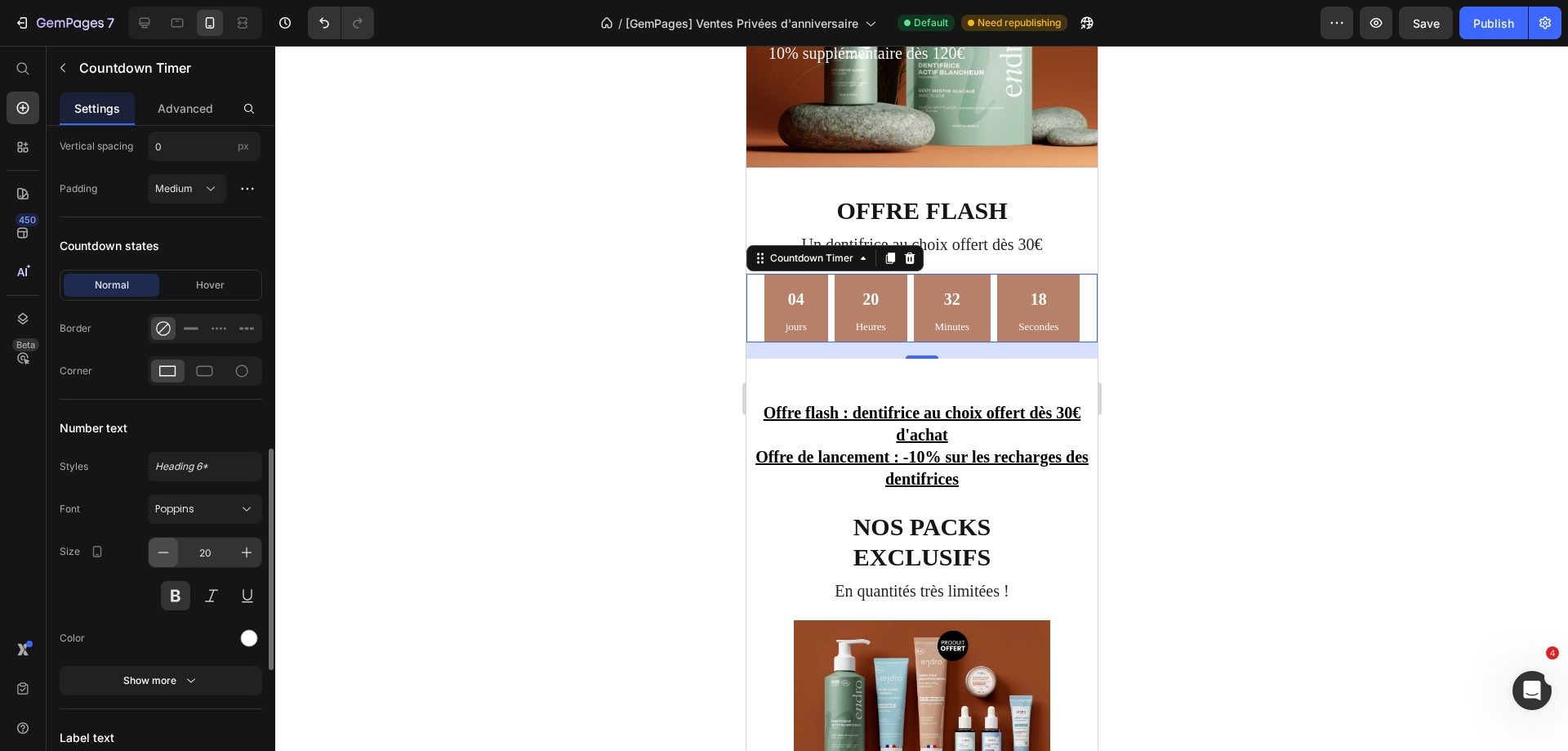 click 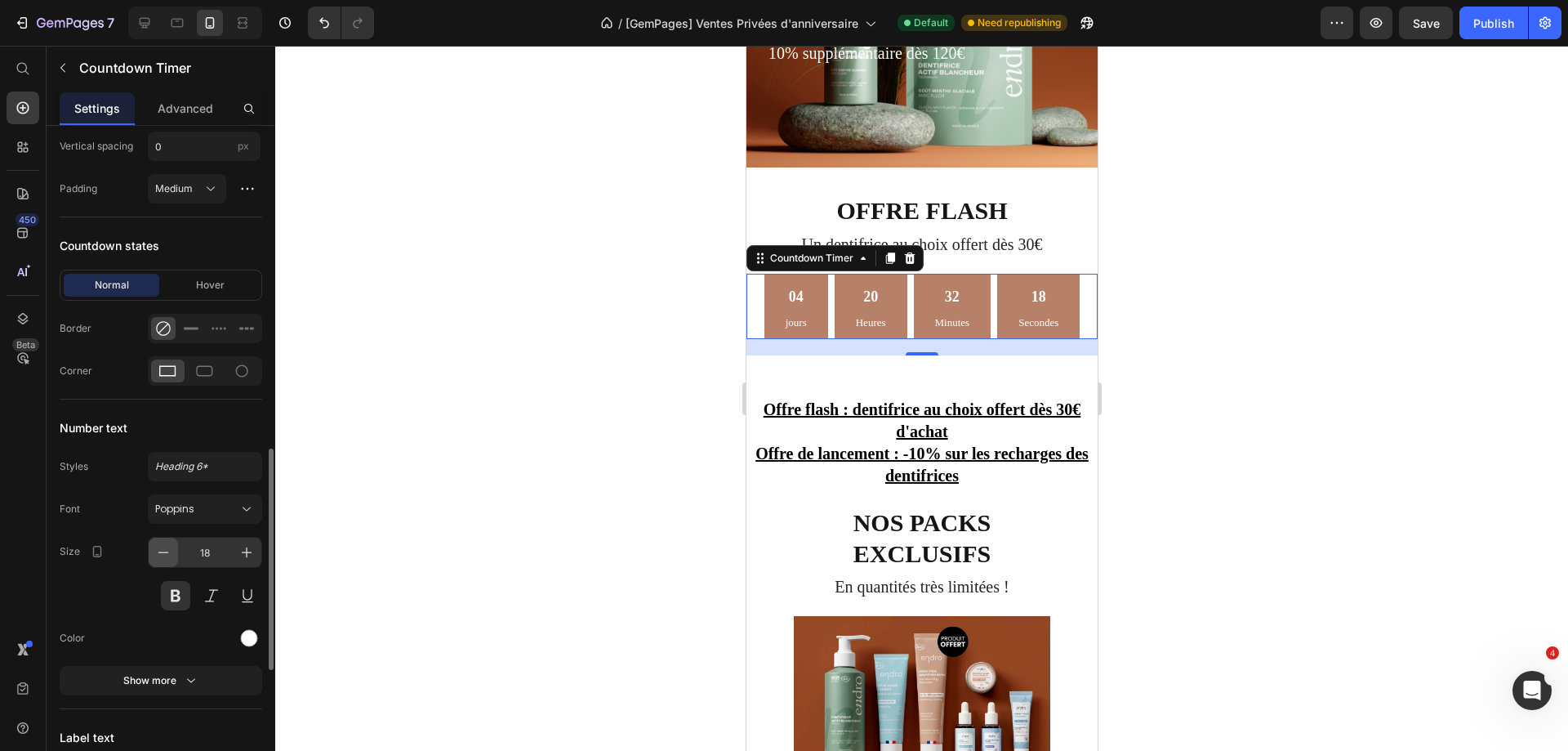 click 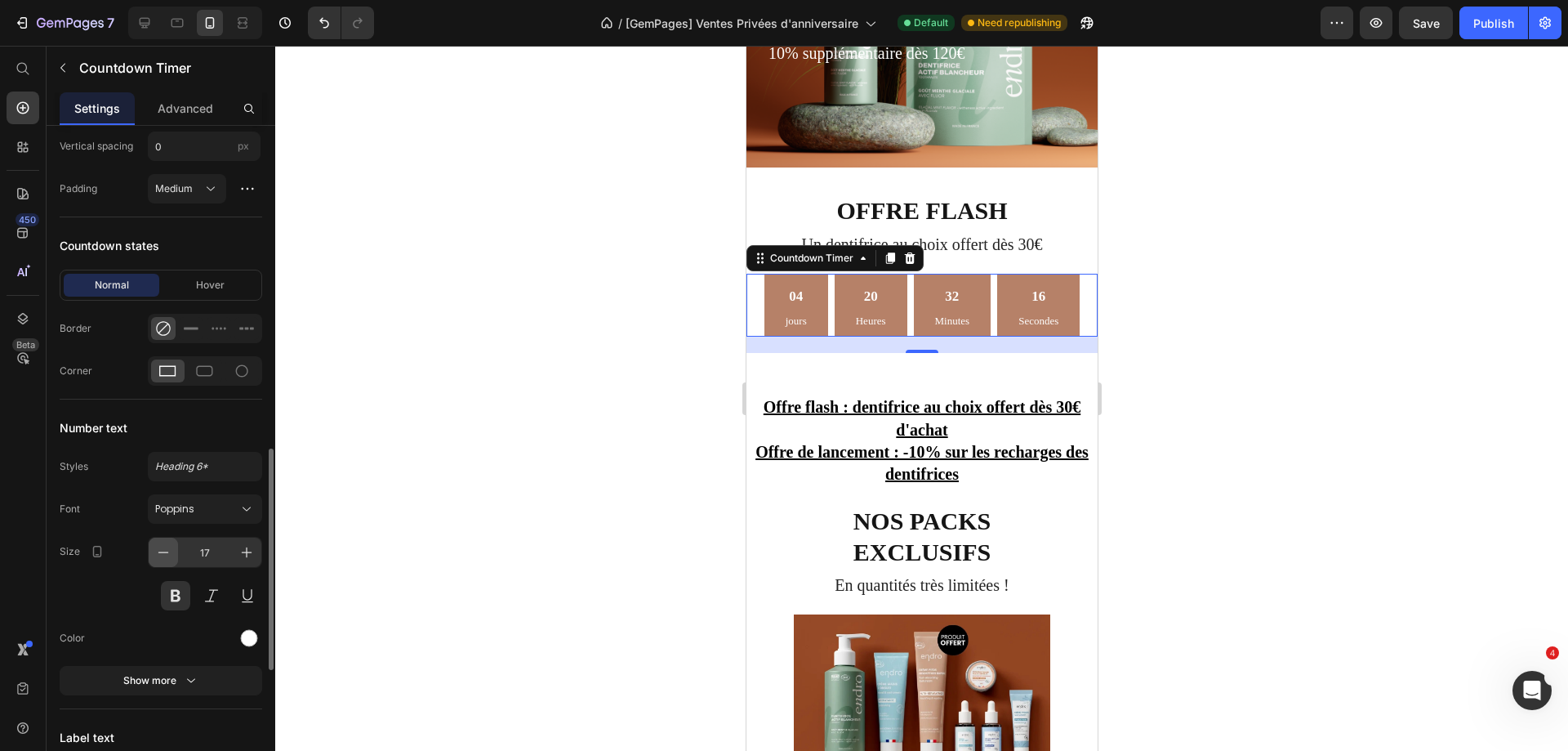 click 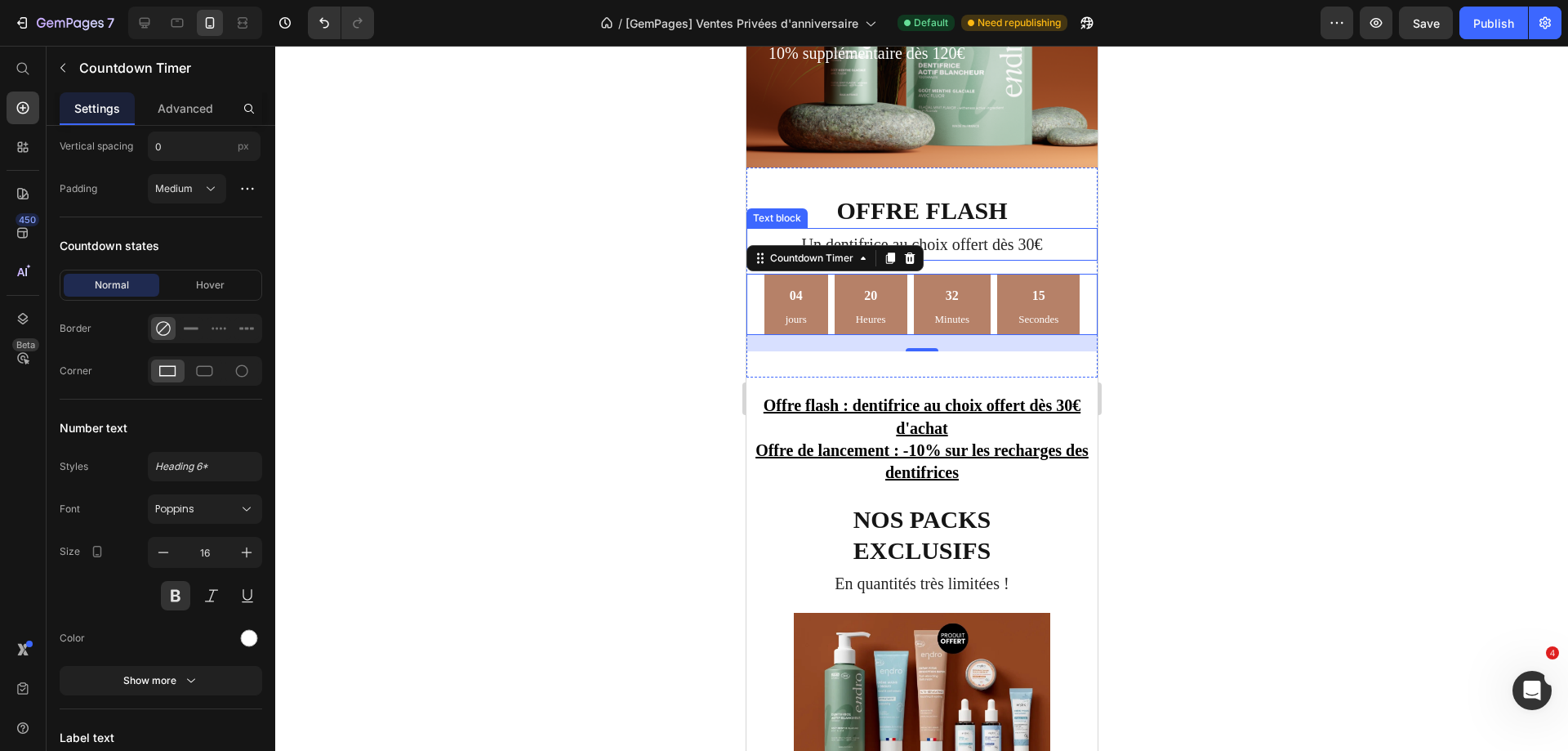 click on "Un dentifrice au choix offert dès 30€" at bounding box center (921, 244) 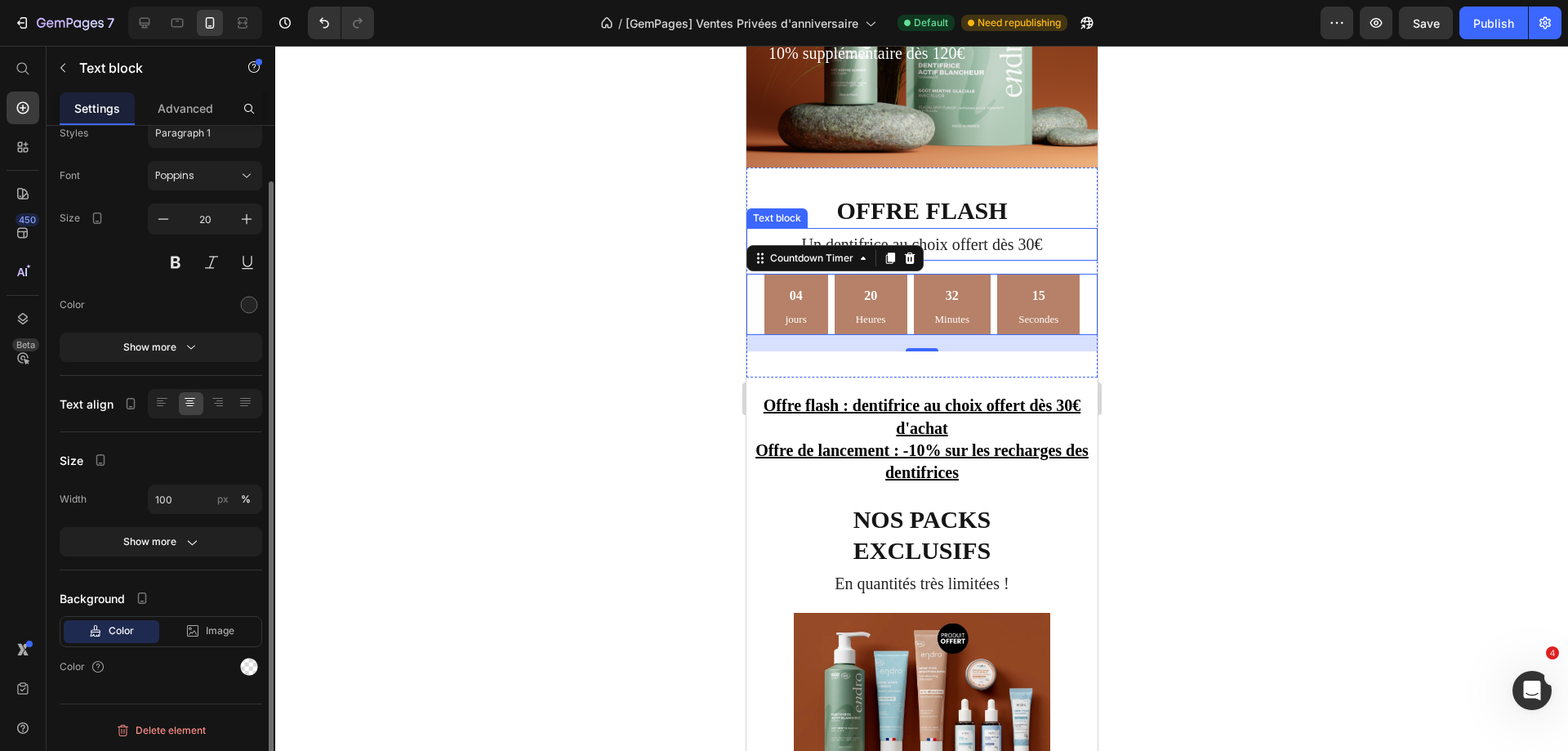 scroll, scrollTop: 0, scrollLeft: 0, axis: both 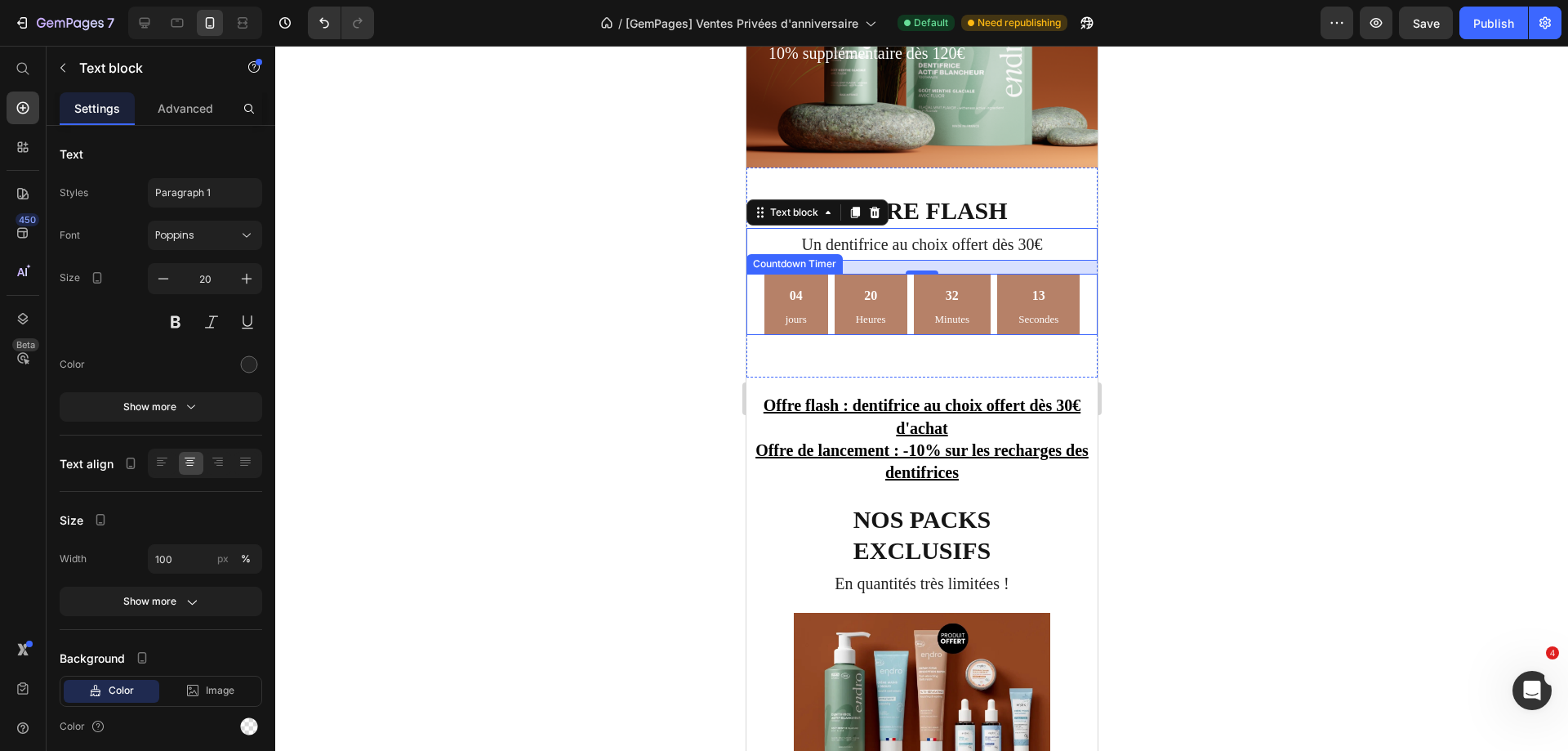 click on "04 jours" at bounding box center [795, 305] 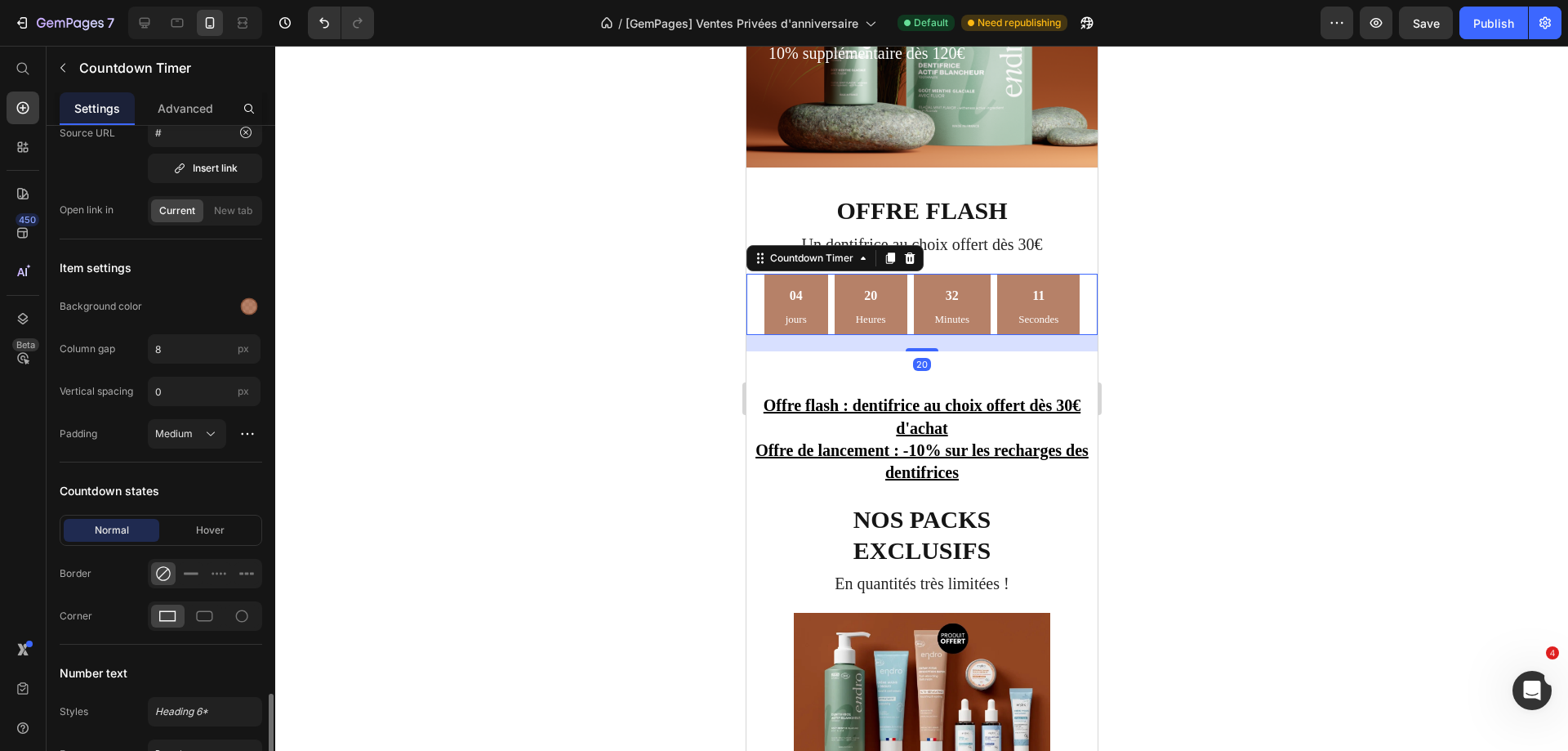 scroll, scrollTop: 1226, scrollLeft: 0, axis: vertical 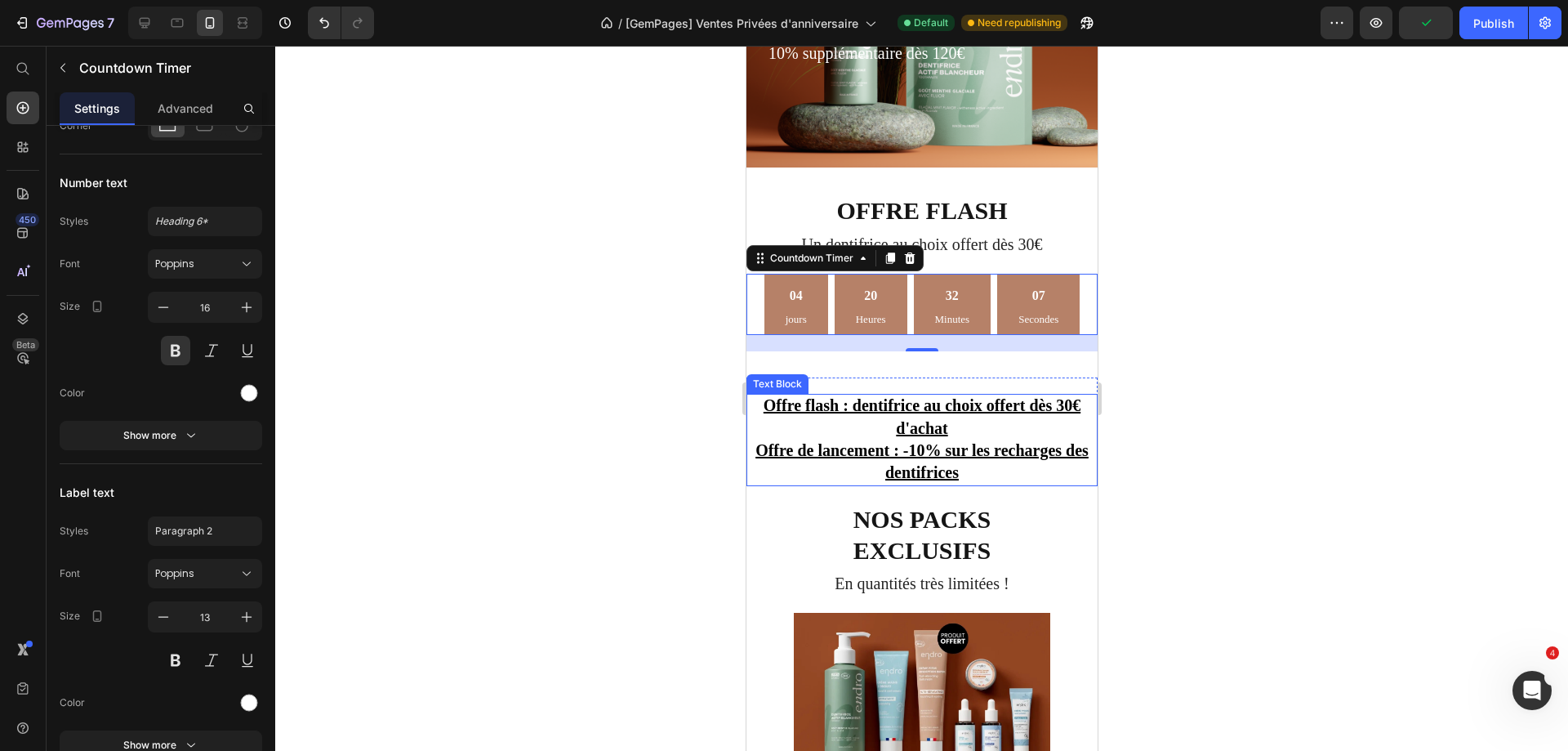 click on "Offre flash : dentifrice au choix offert dès 30€ d'achat" at bounding box center (921, 416) 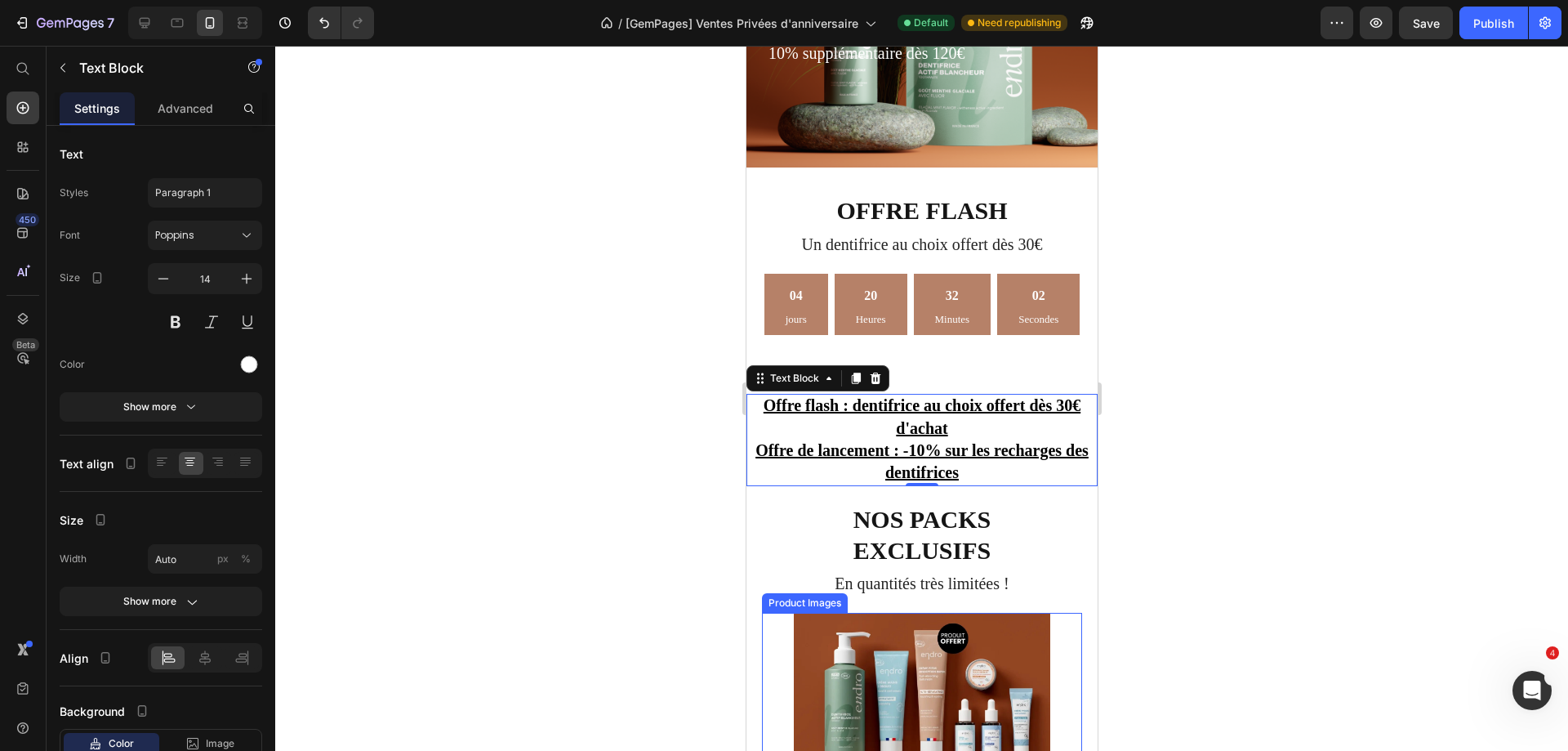 scroll, scrollTop: 735, scrollLeft: 0, axis: vertical 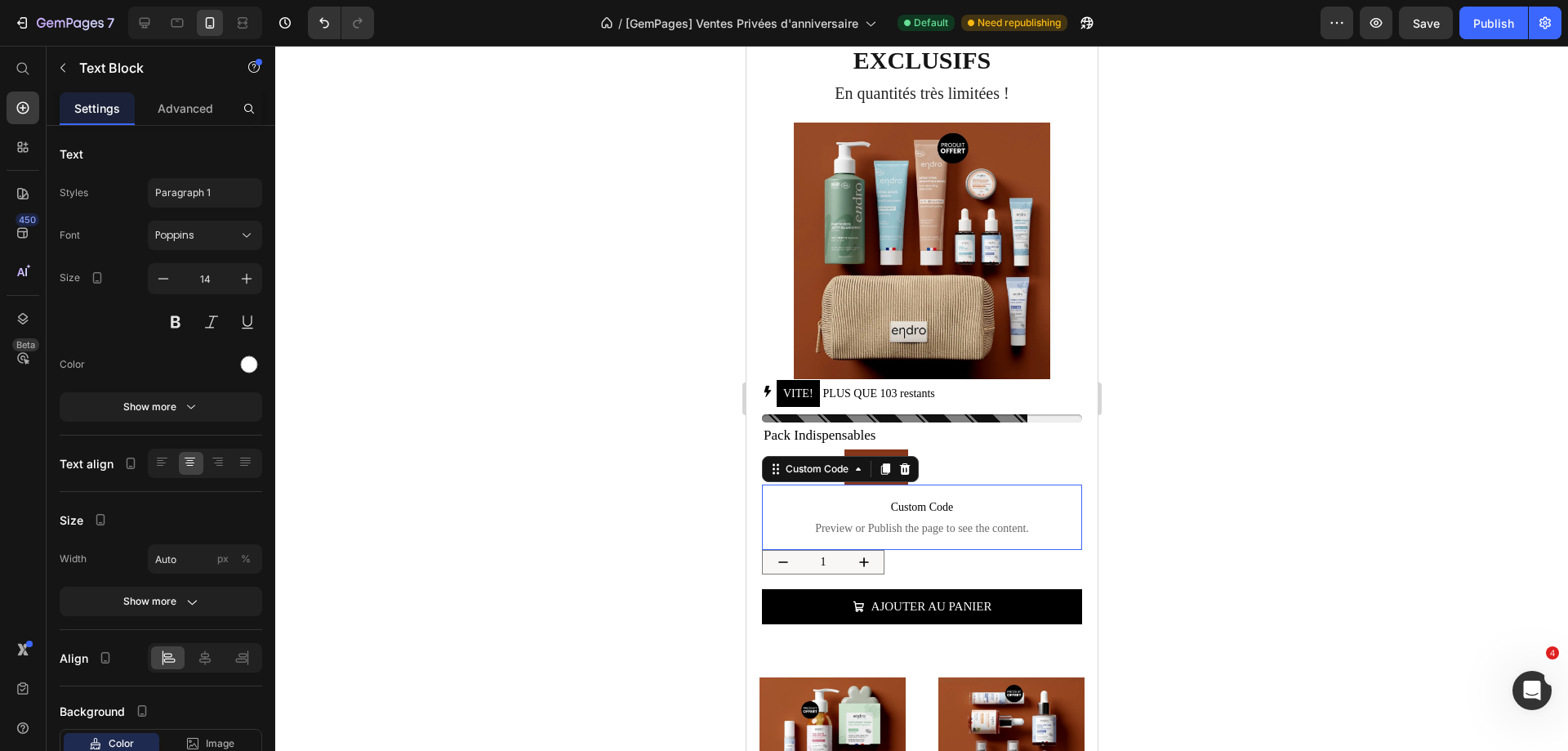 click on "Preview or Publish the page to see the content." at bounding box center [921, 529] 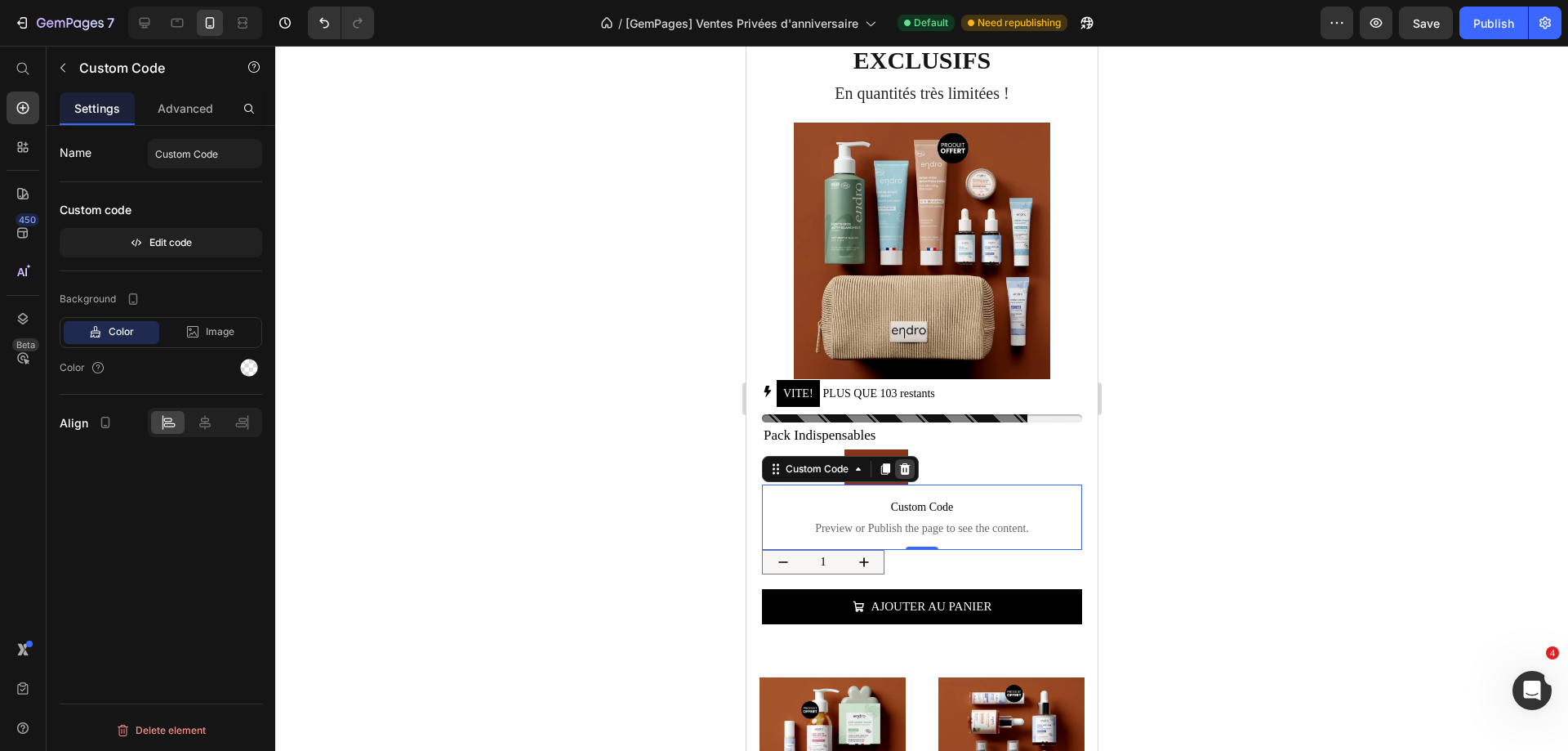 click 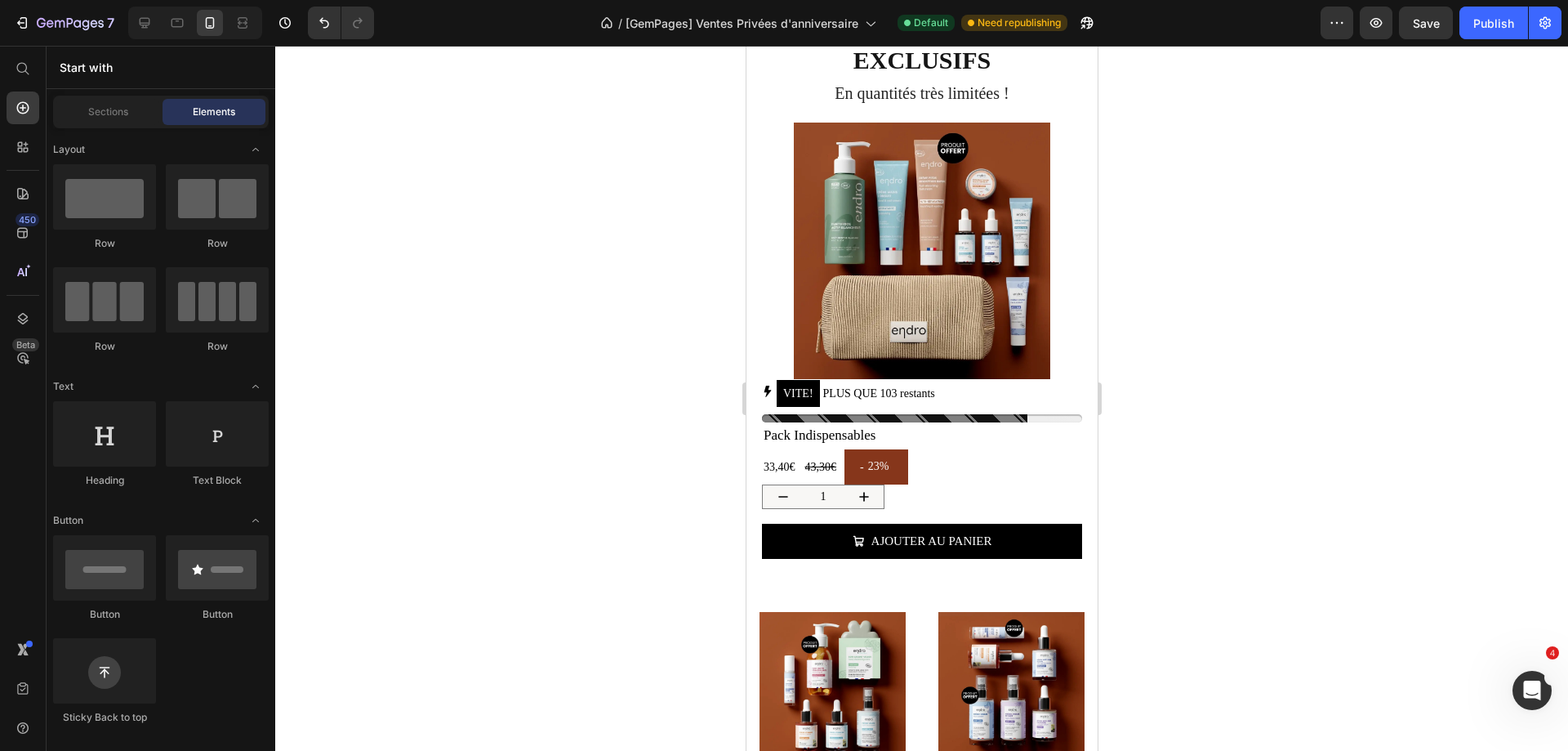 scroll, scrollTop: 981, scrollLeft: 0, axis: vertical 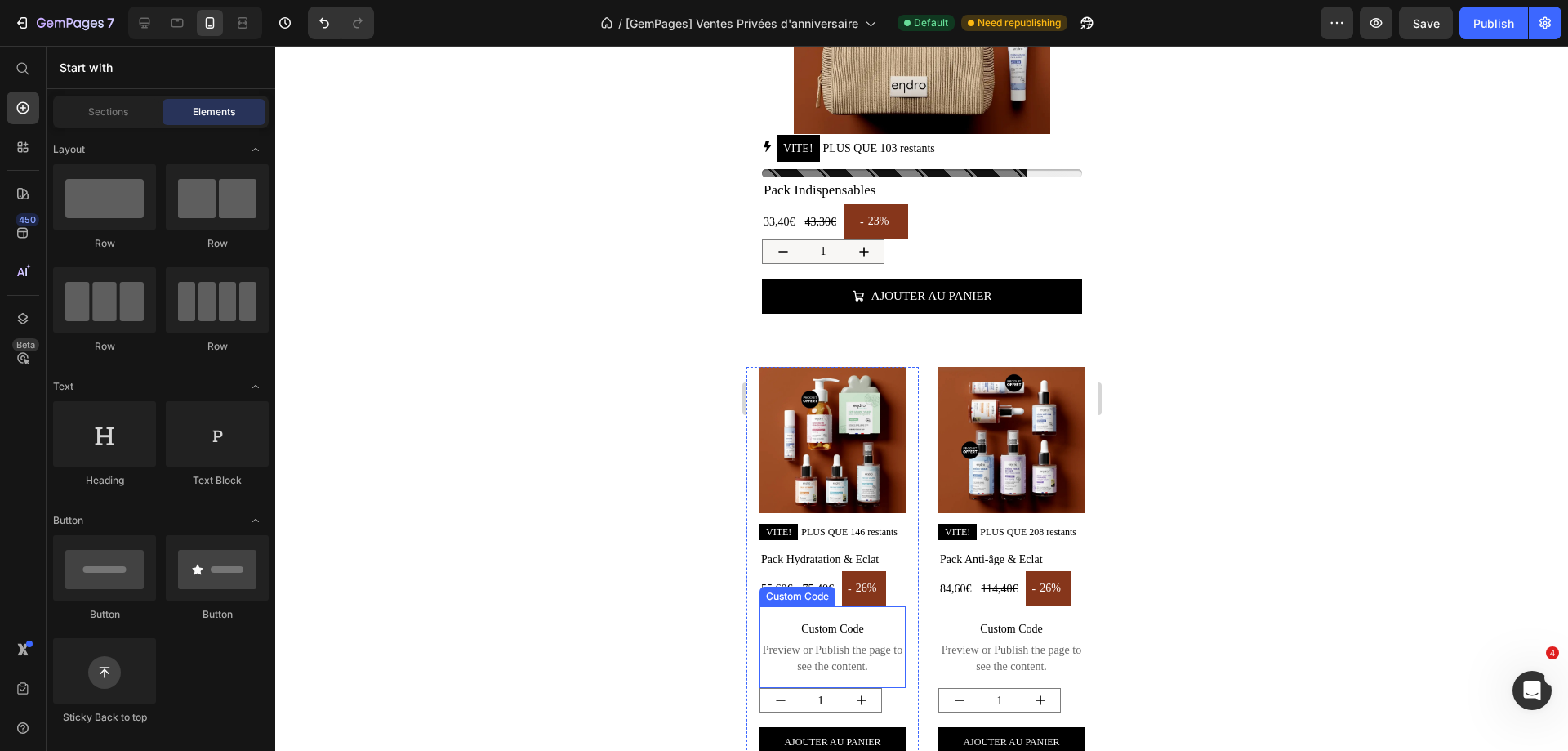 click on "Preview or Publish the page to see the content." at bounding box center [831, 659] 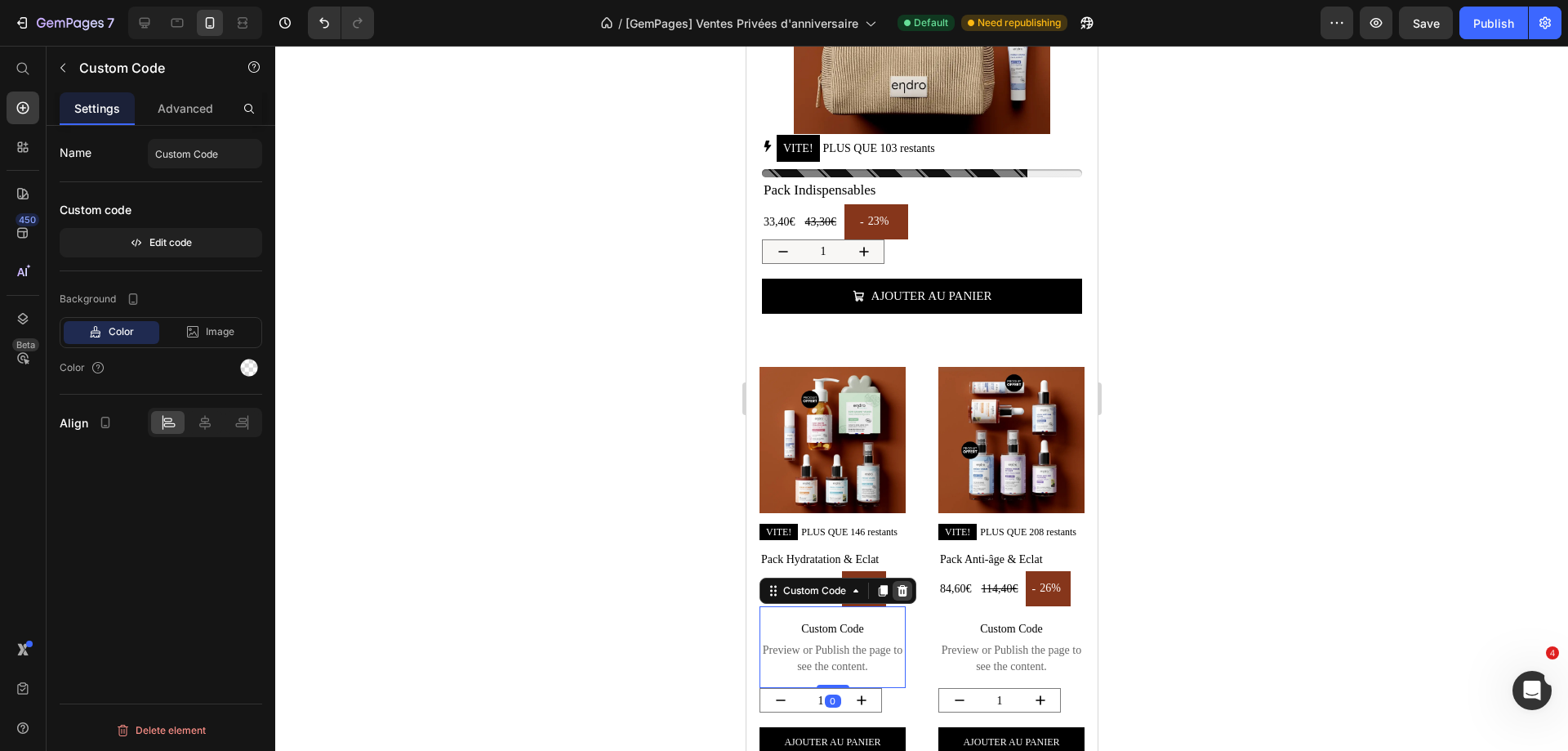 click 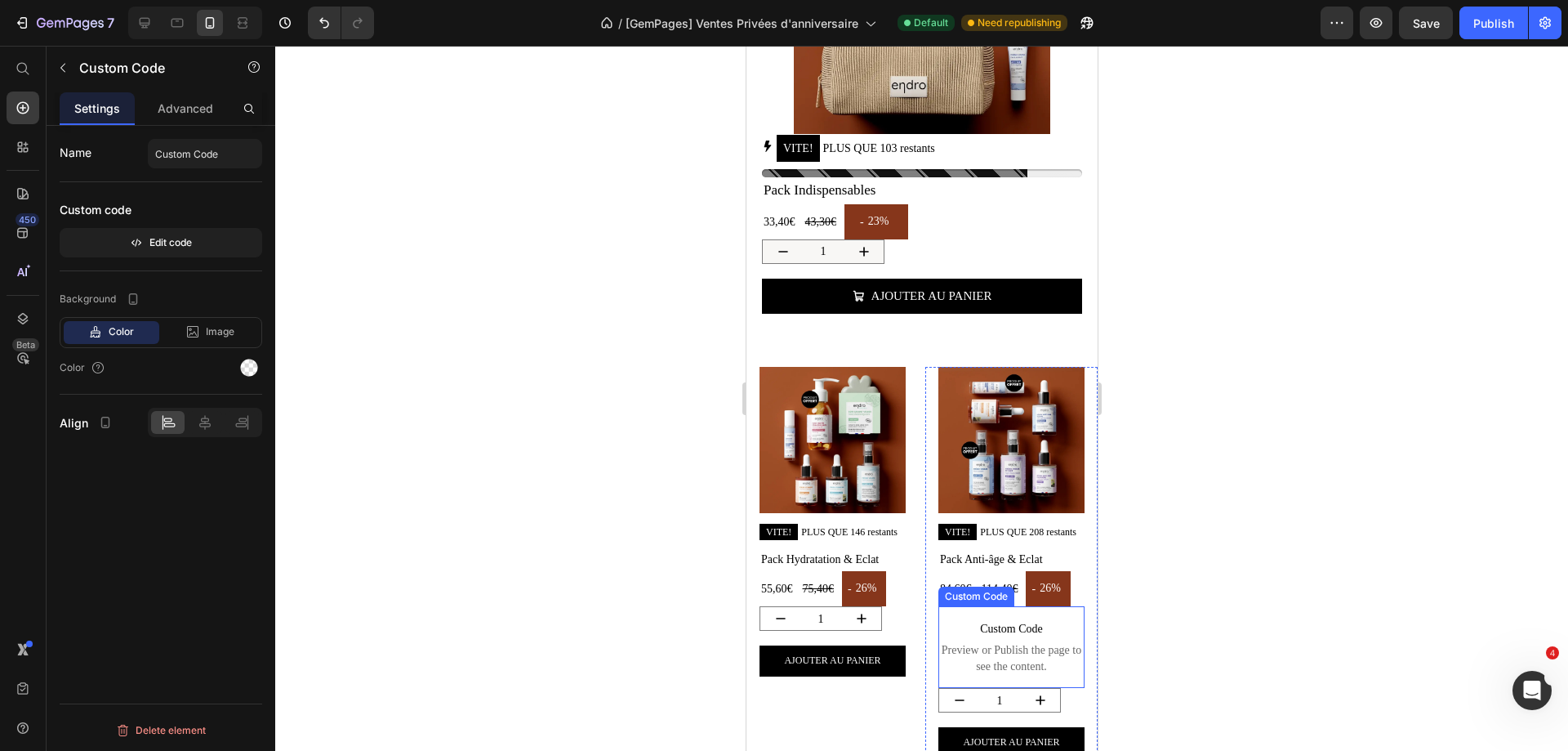 click on "Preview or Publish the page to see the content." at bounding box center (1010, 659) 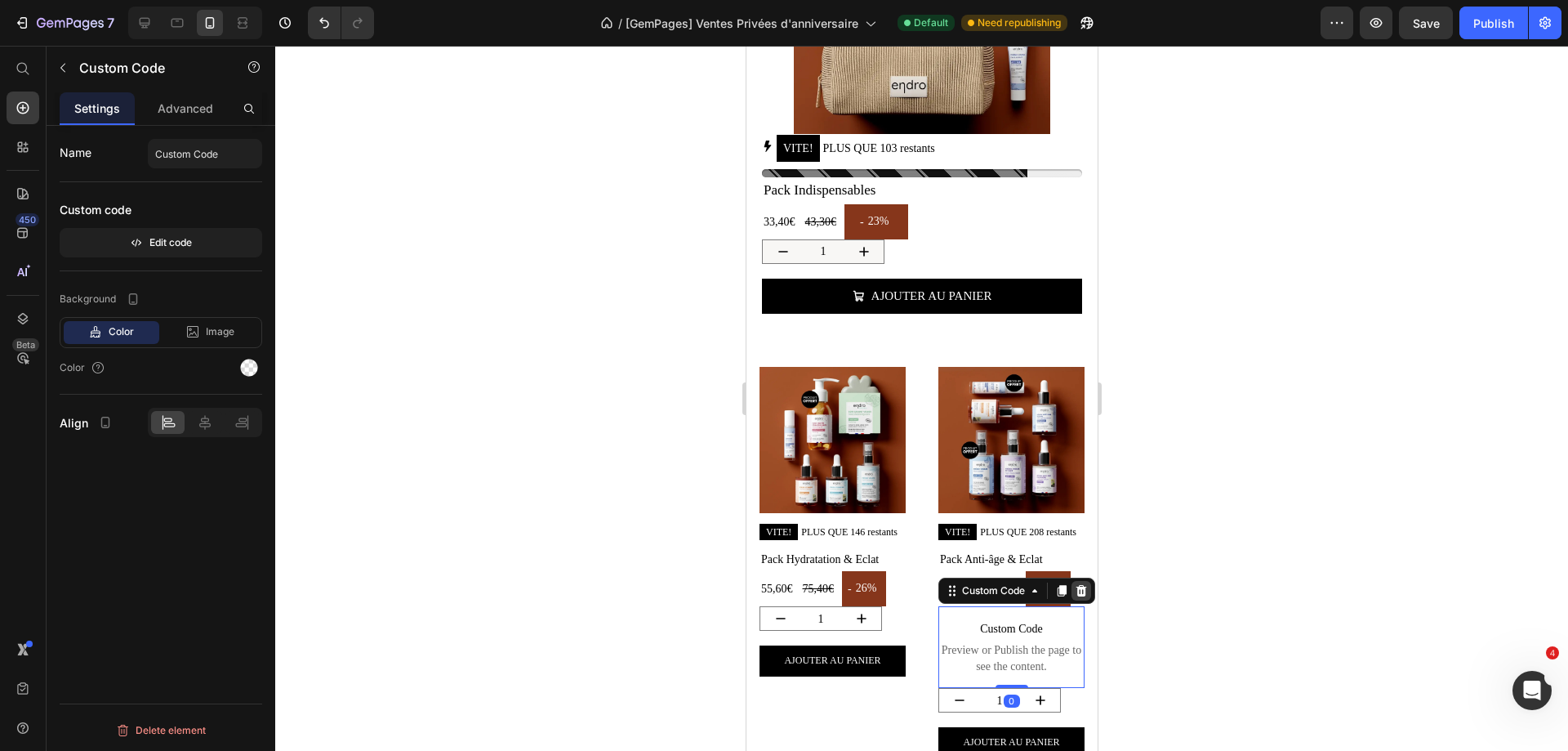 click 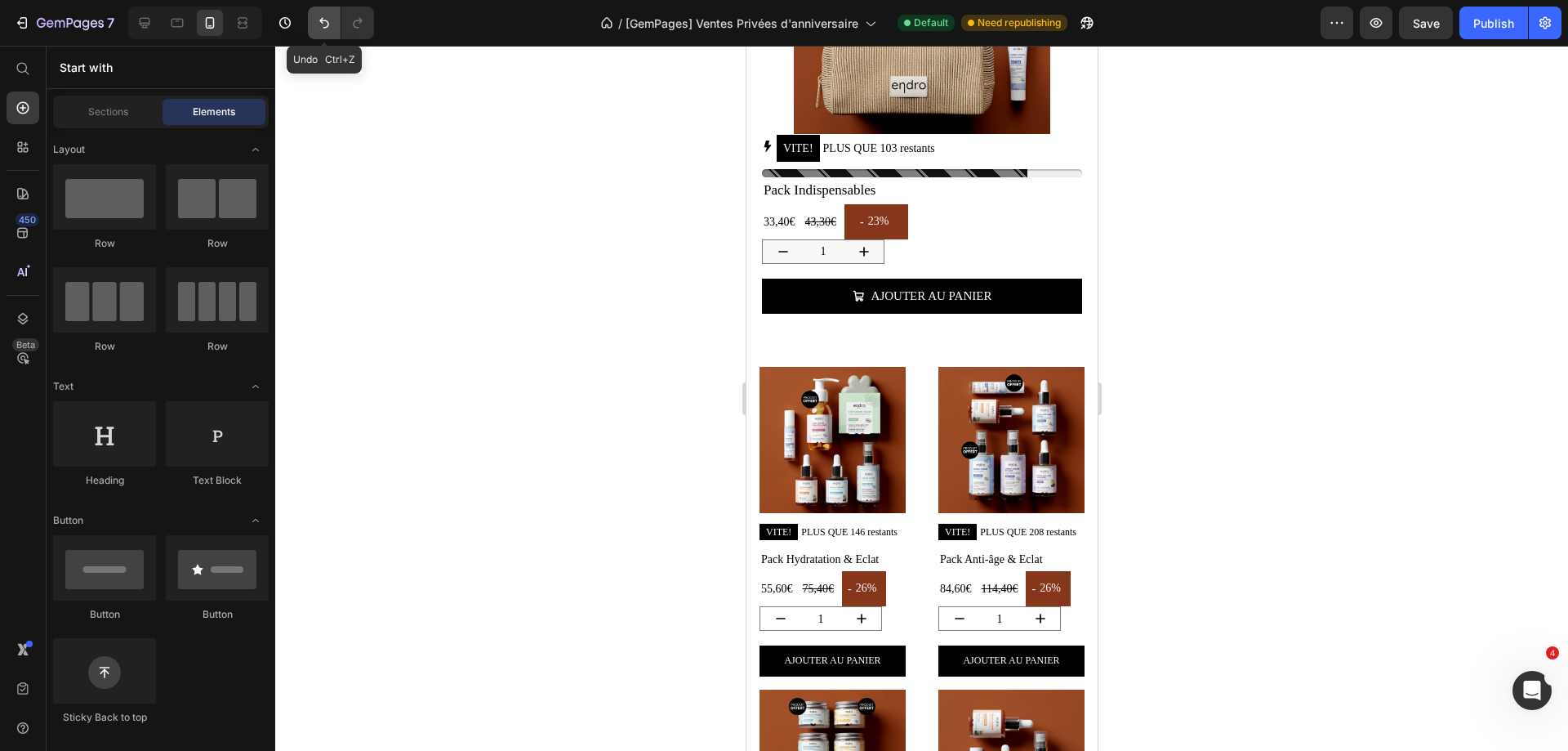click 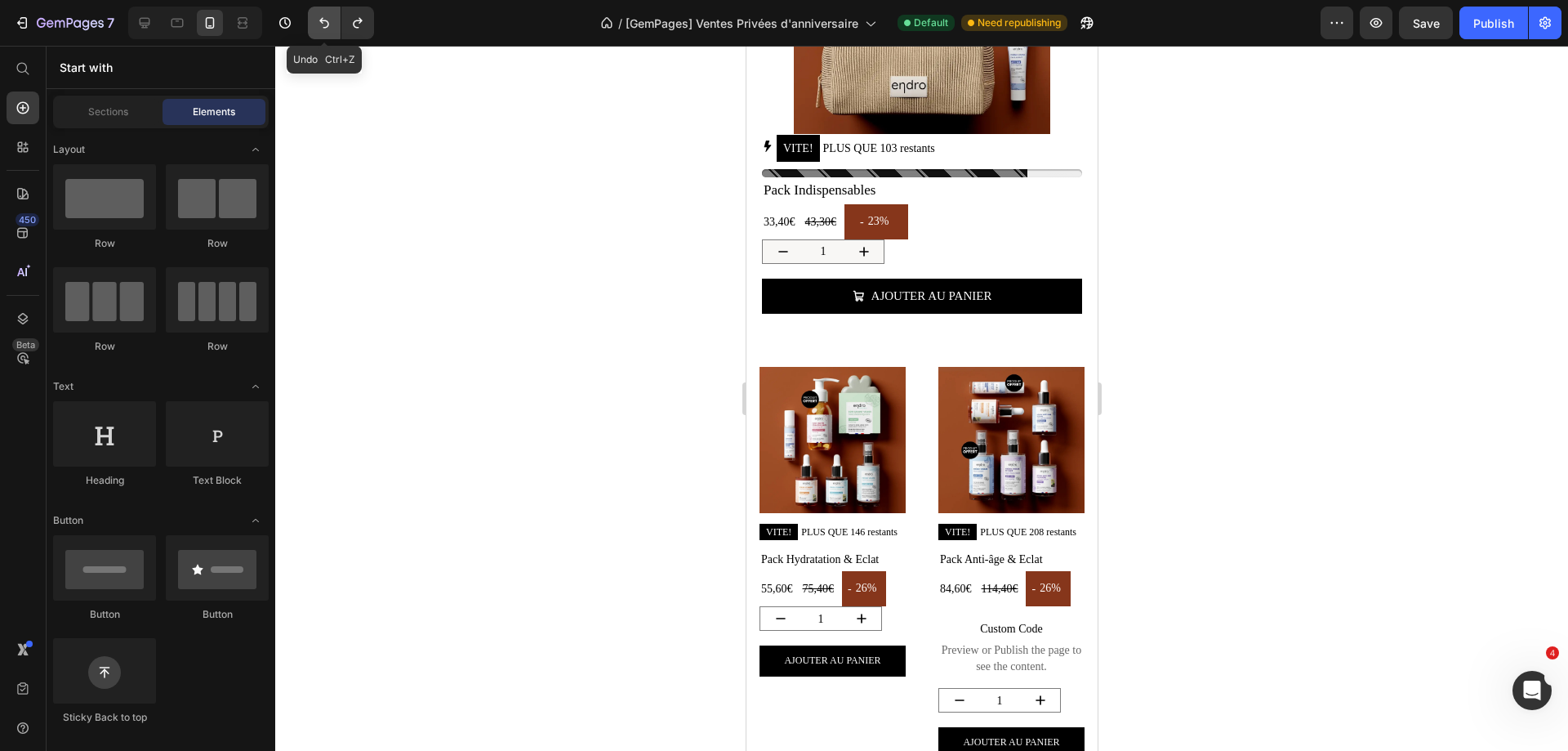 click 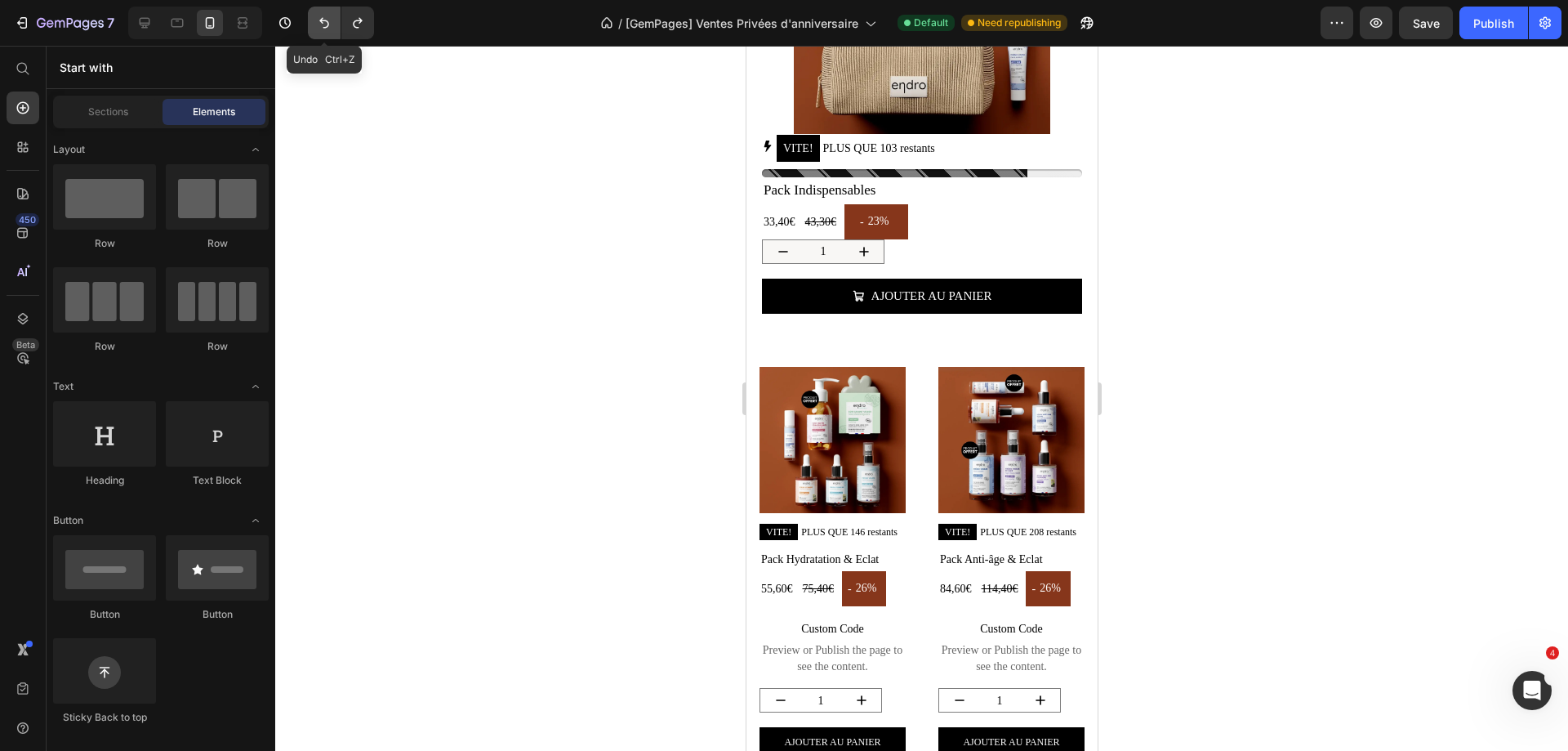 click 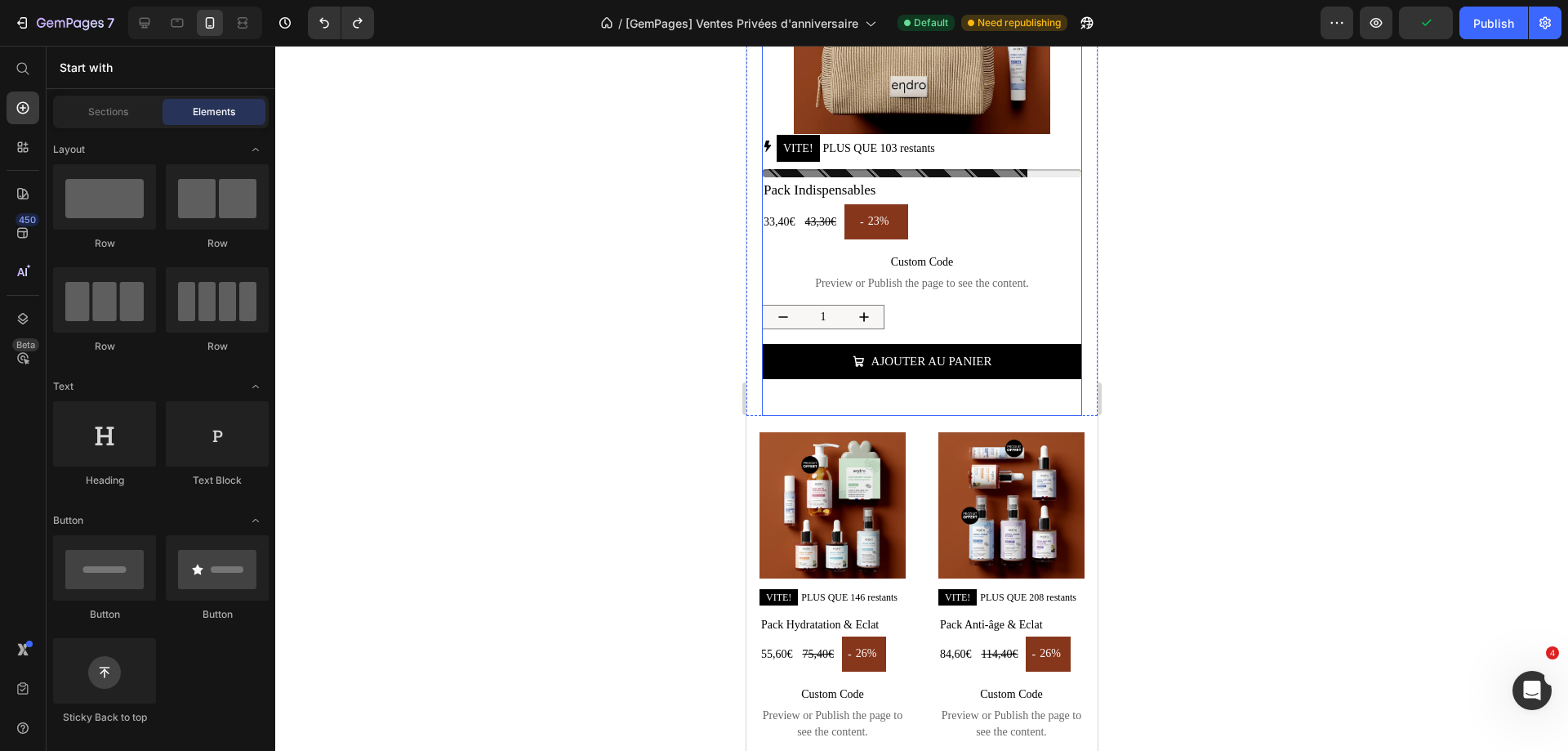 scroll, scrollTop: 1226, scrollLeft: 0, axis: vertical 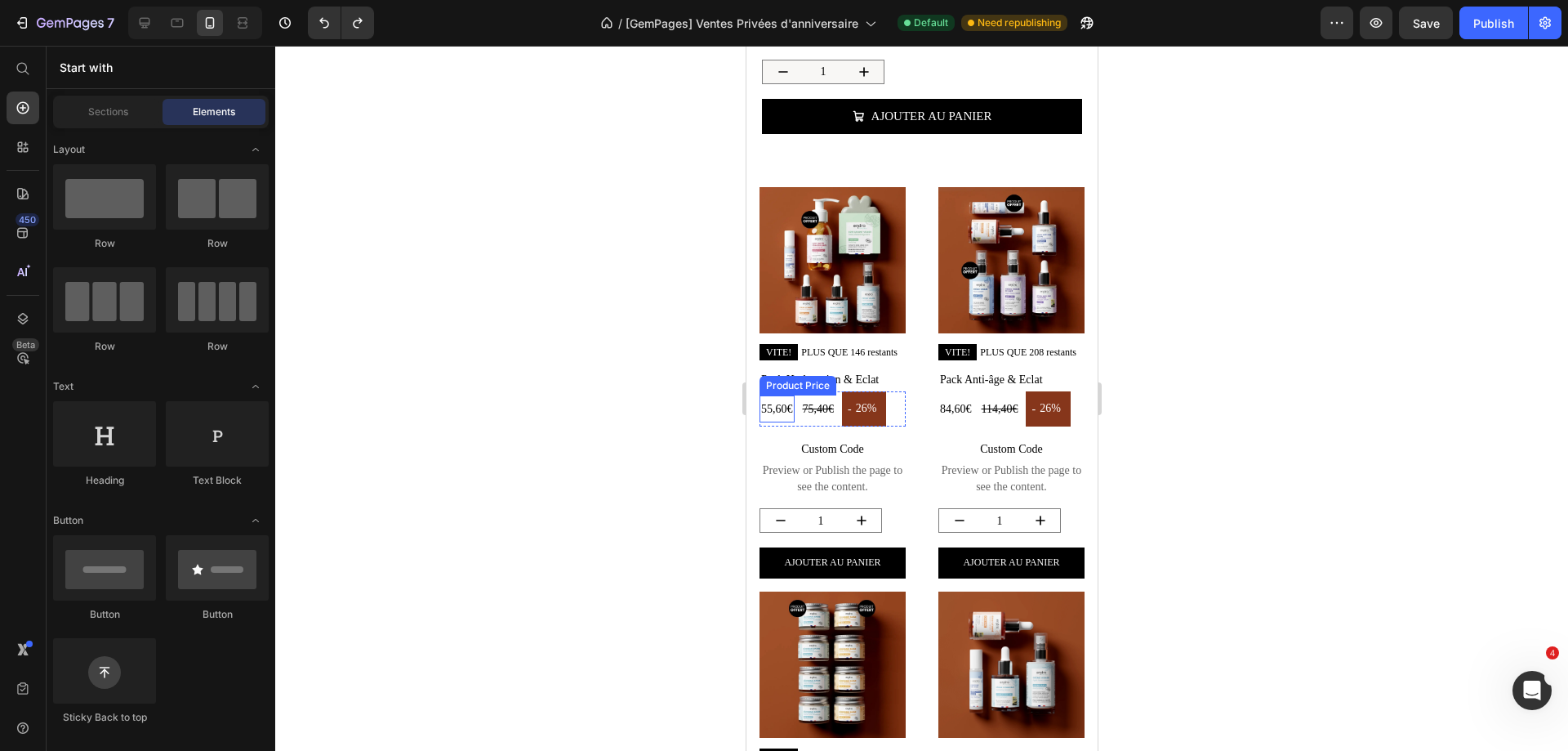 click on "55,60€" at bounding box center [776, 409] 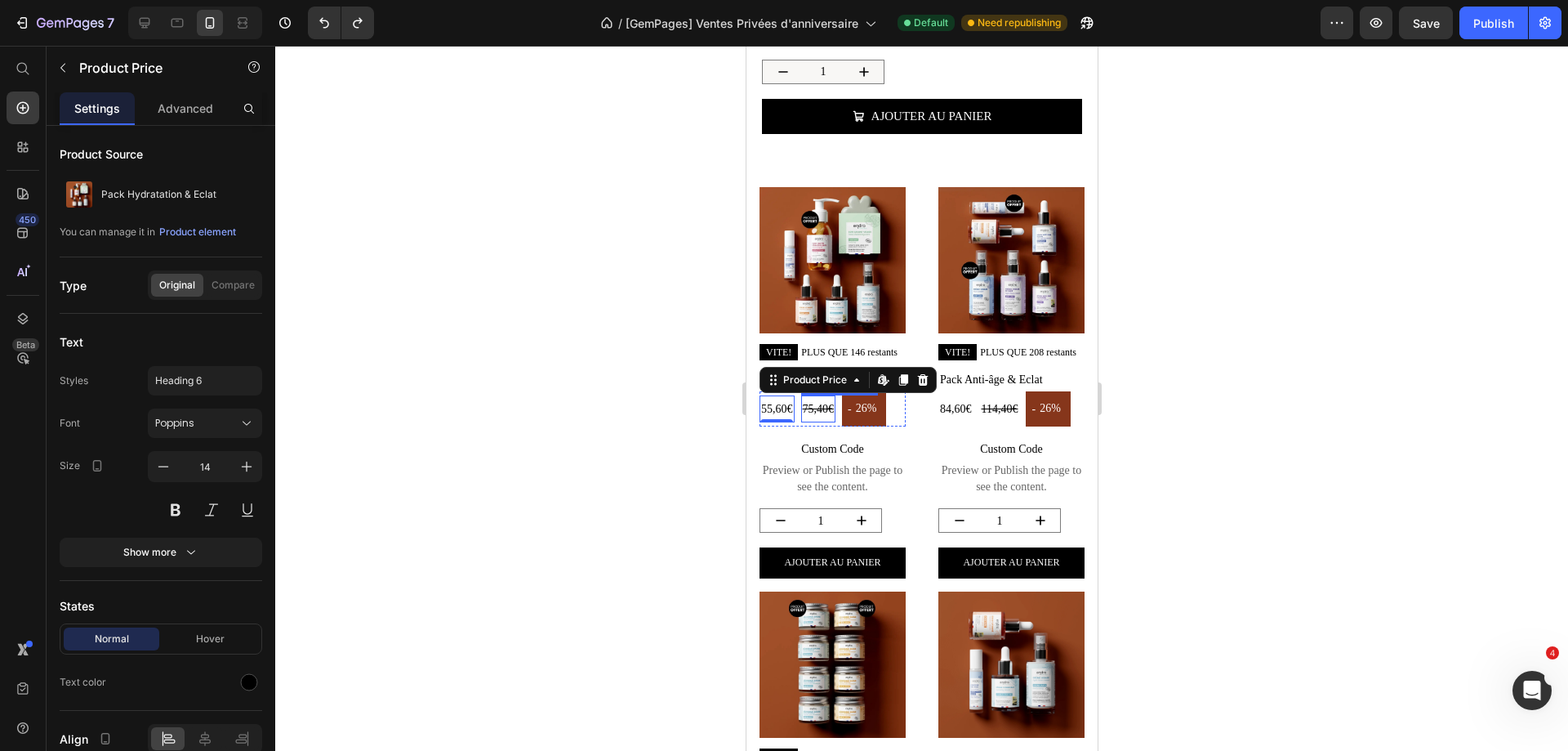 click on "75,40€" at bounding box center [817, 409] 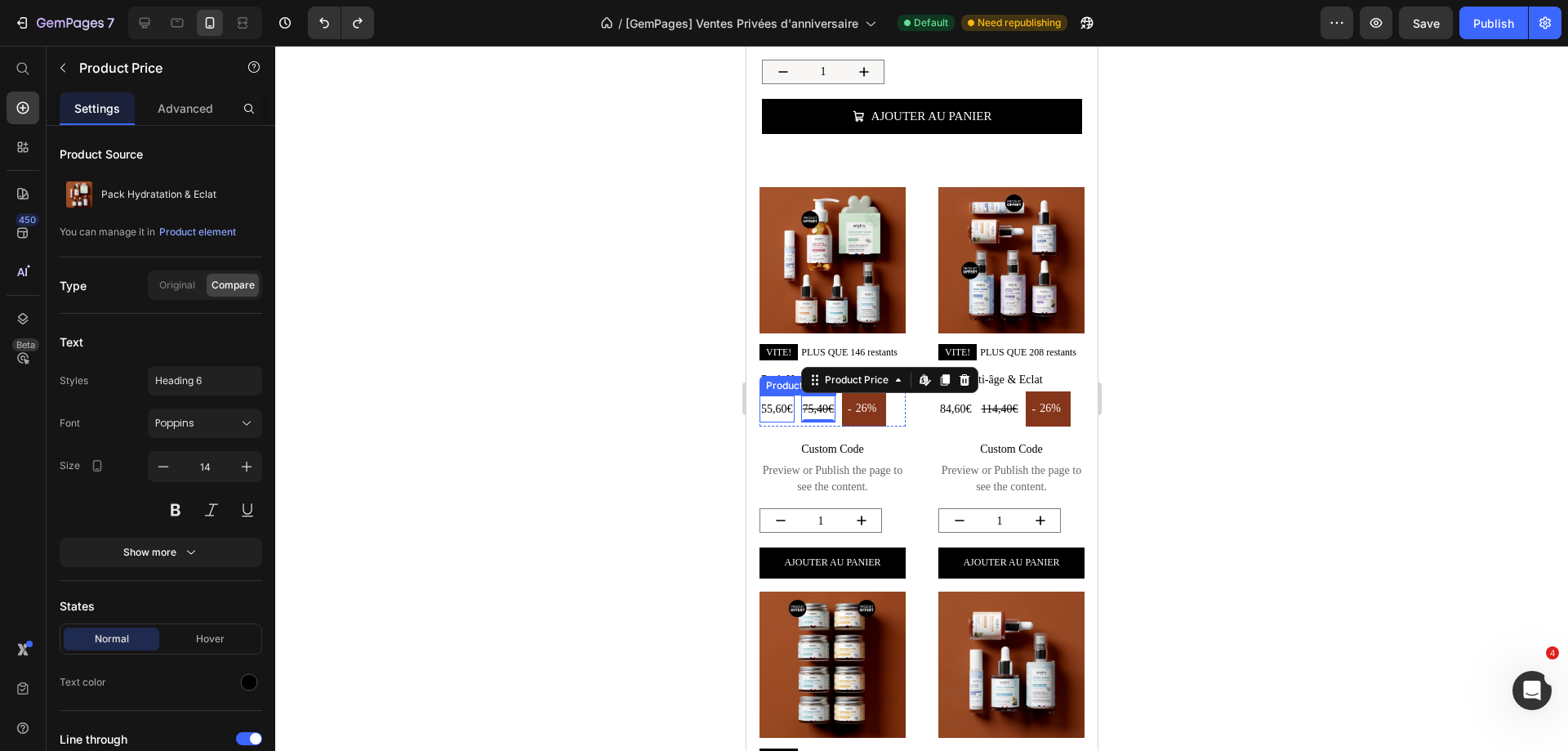 click on "55,60€" at bounding box center [776, 409] 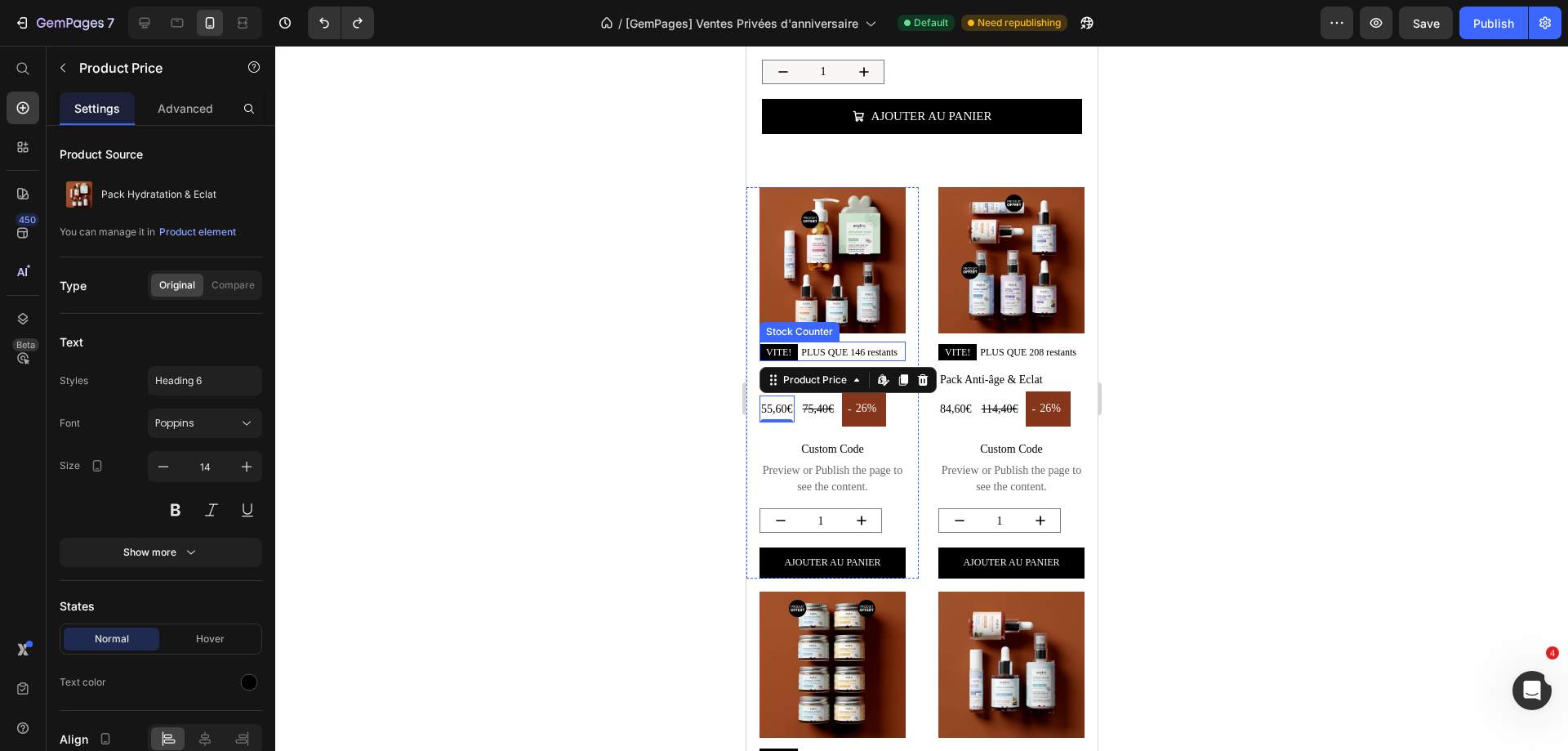 click on "VITE!  PLUS QUE 146 restants" at bounding box center (827, 352) 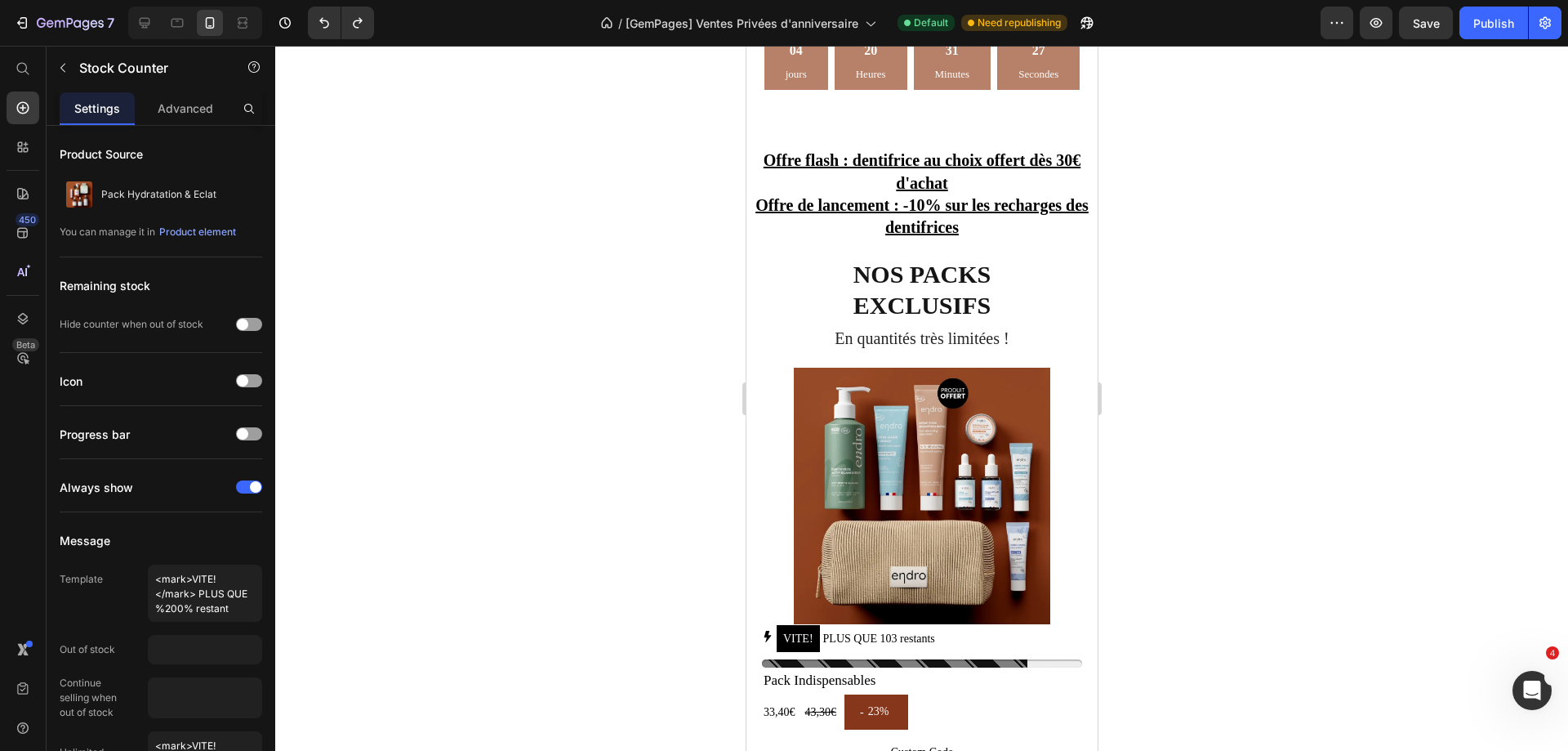scroll, scrollTop: 0, scrollLeft: 0, axis: both 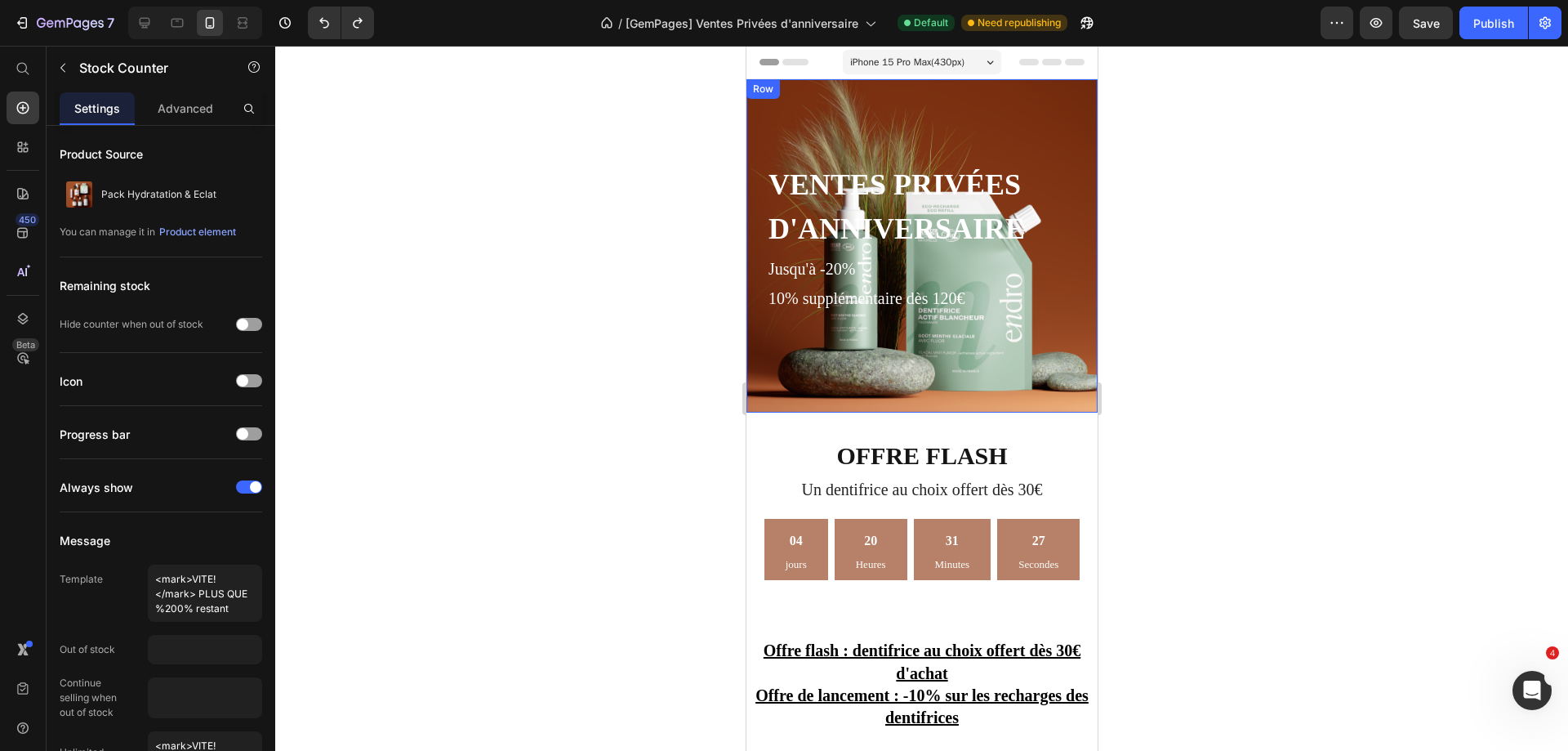 click on "Ventes privées d'anniversaire Heading Jusqu'à -20% 10% supplémentaire dès 120€ Text Block 04 jours 20 Heures 31 Minutes 27 Secondes Countdown Timer Offre flash : dentifrice au choix offert dès 30€ d'achat   Offre de lancement : -10% sur les recharges des dentifrices Text Block Text Block Row" at bounding box center [921, 246] 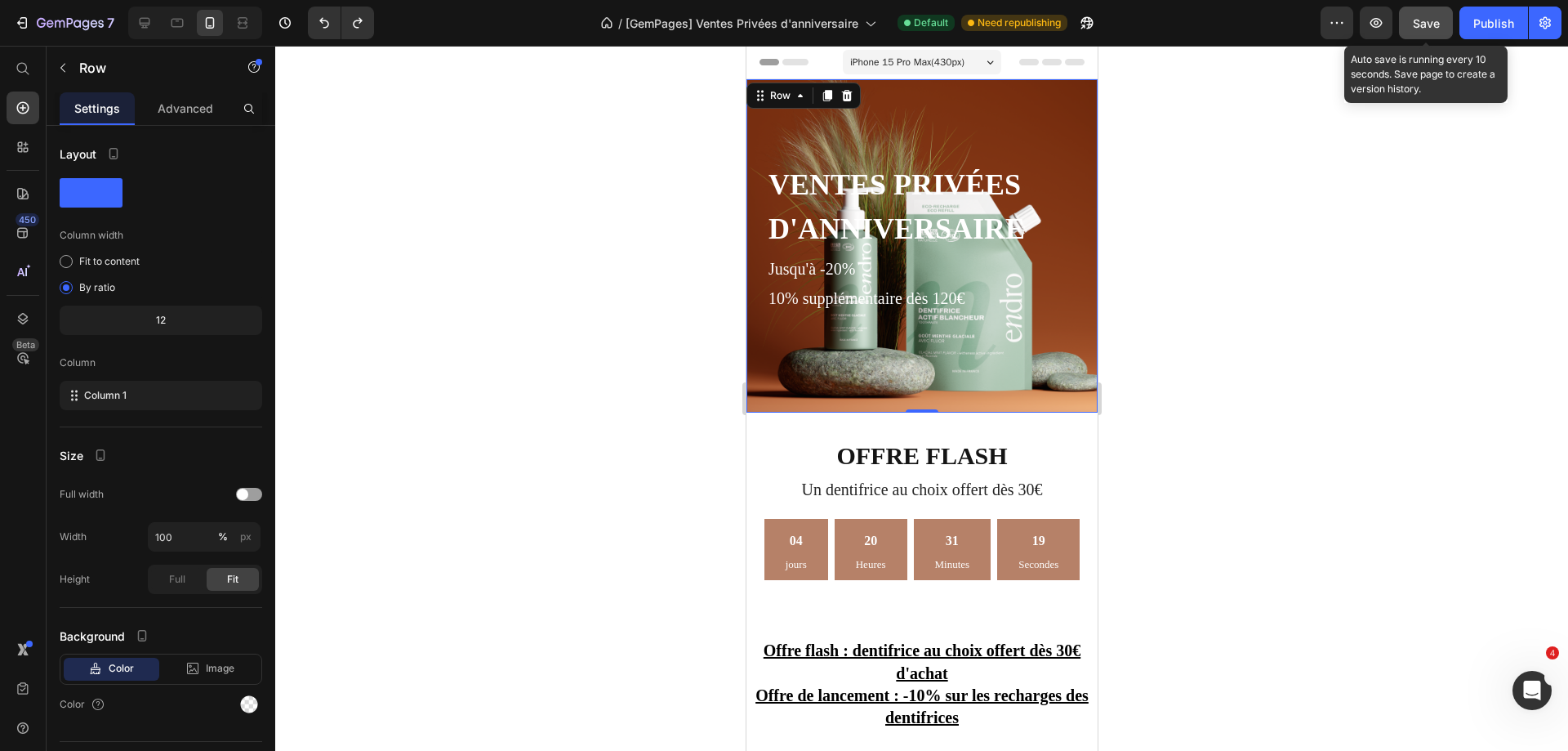 click on "Save" at bounding box center (1426, 23) 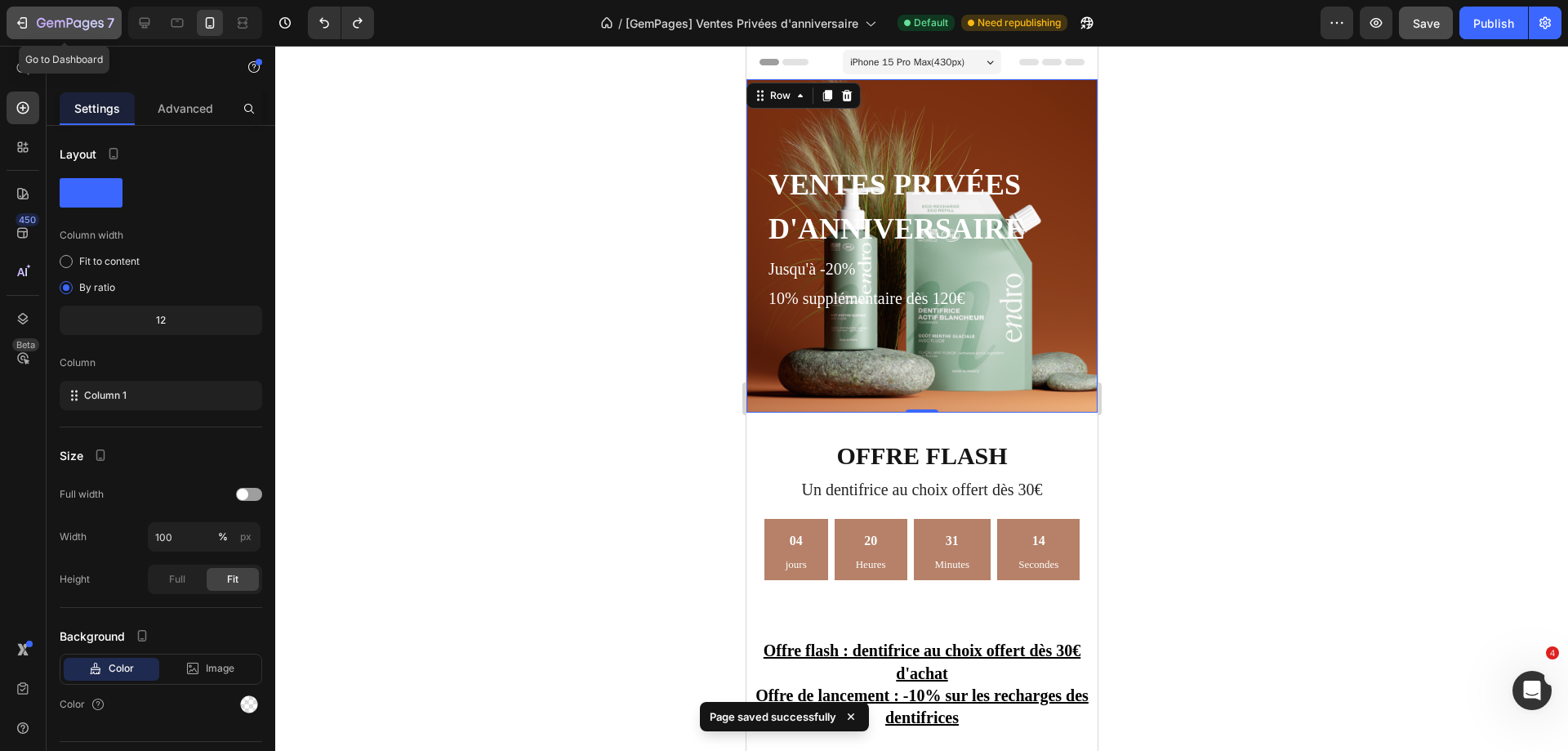 click 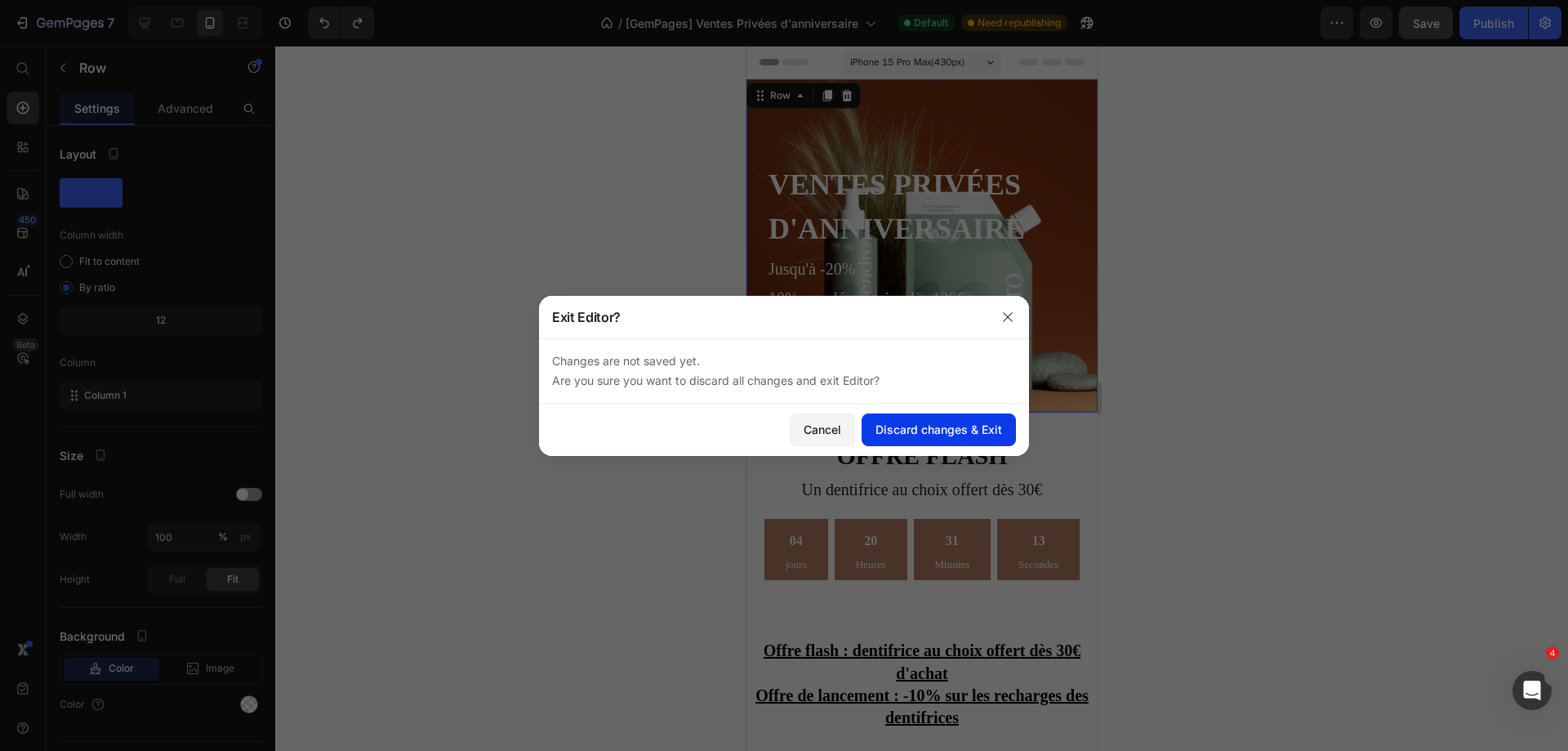 click on "Discard changes & Exit" at bounding box center [938, 429] 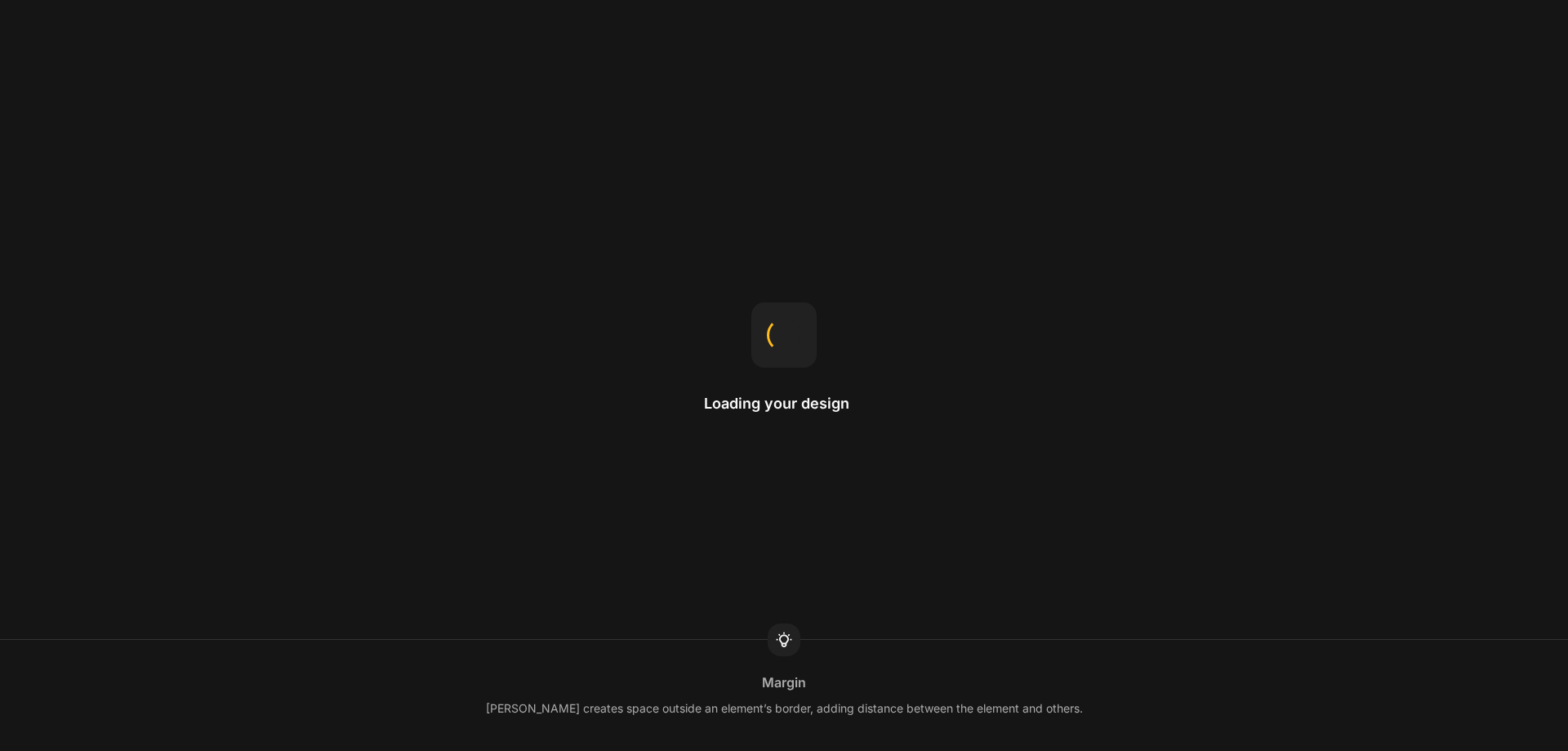 scroll, scrollTop: 0, scrollLeft: 0, axis: both 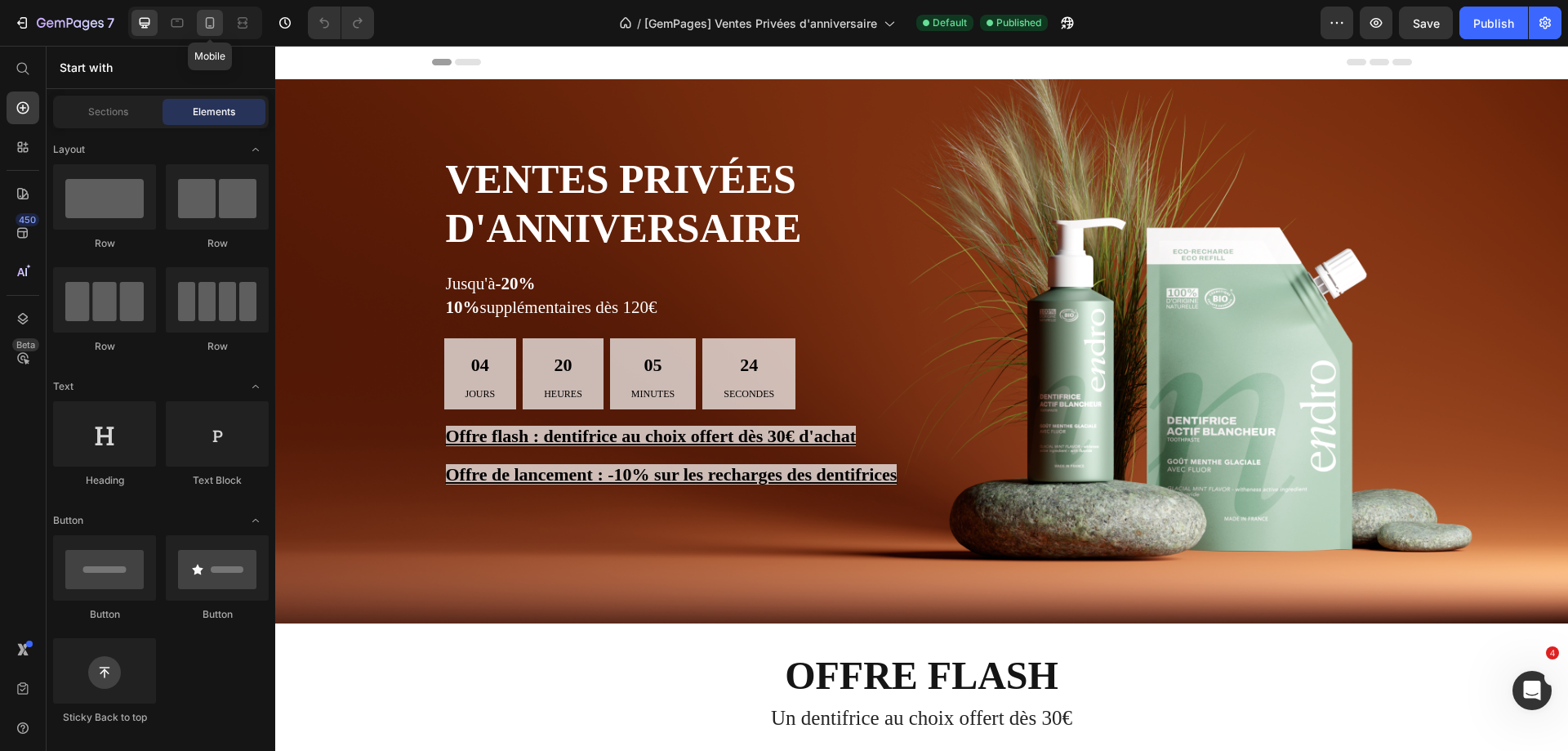 drag, startPoint x: 209, startPoint y: 16, endPoint x: 250, endPoint y: 212, distance: 200.24235 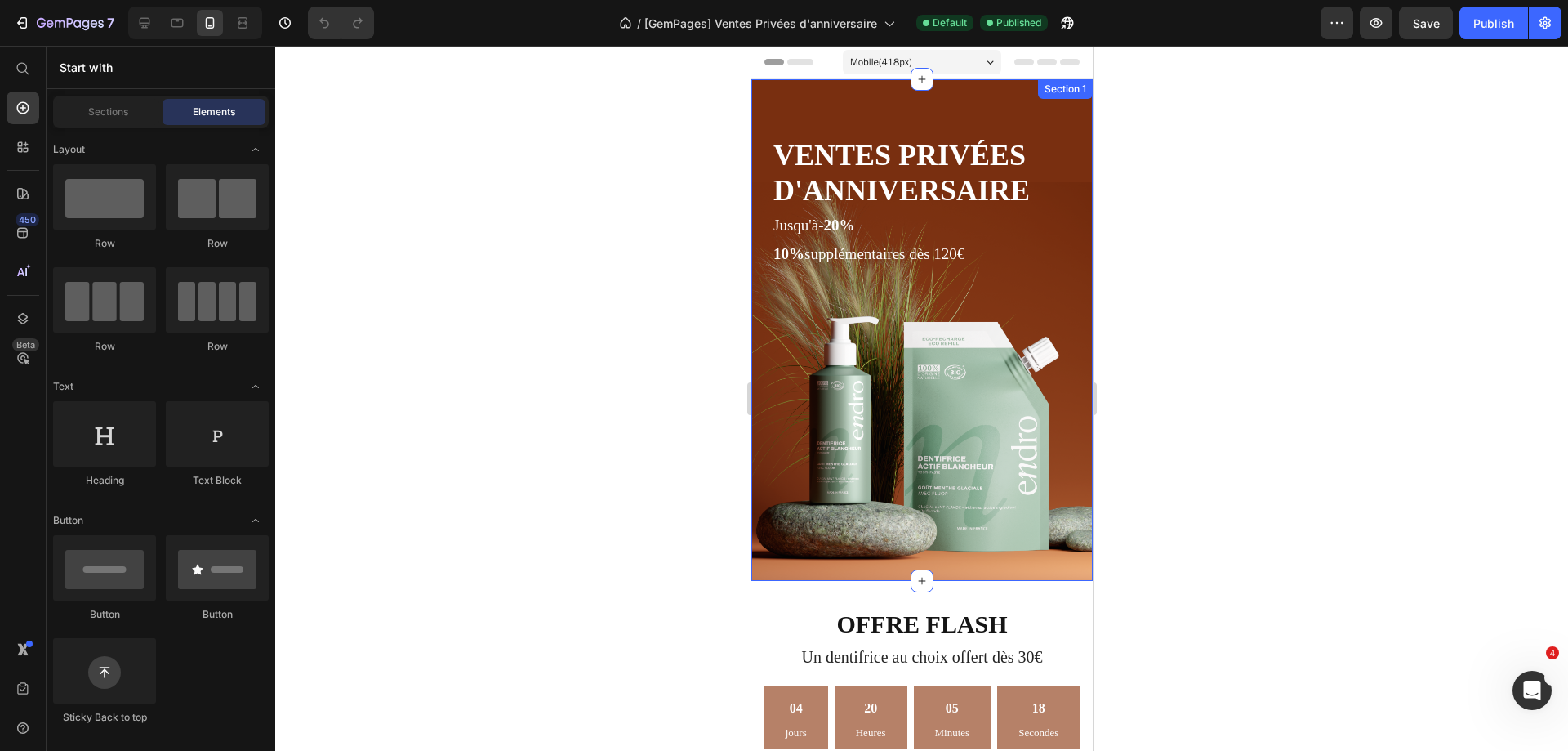 scroll, scrollTop: 245, scrollLeft: 0, axis: vertical 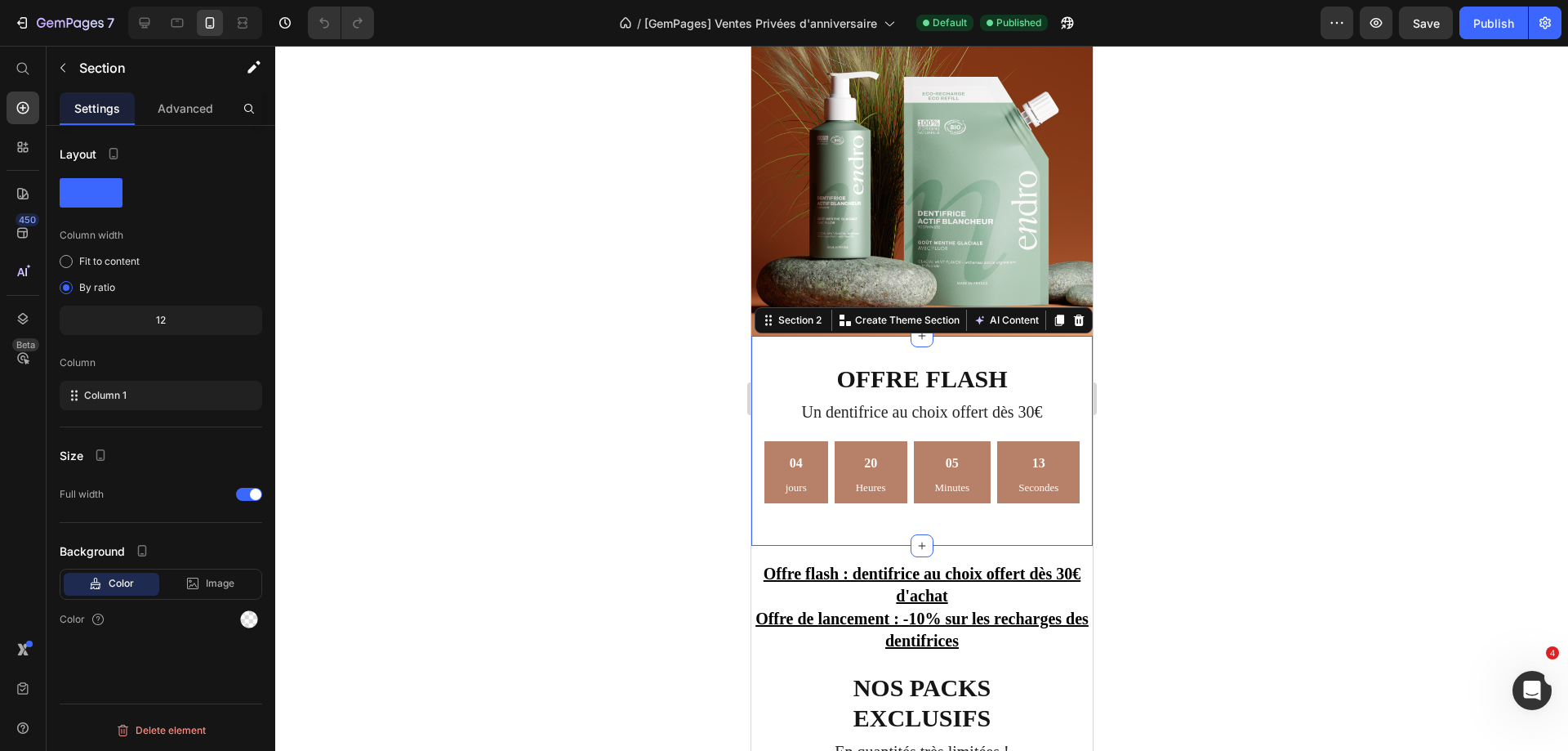 click on "Offre flash Heading Un dentifrice au choix offert dès 30€ Text block 04 jours 20 Heures 05 Minutes 13 Secondes Countdown Timer" at bounding box center (921, 440) 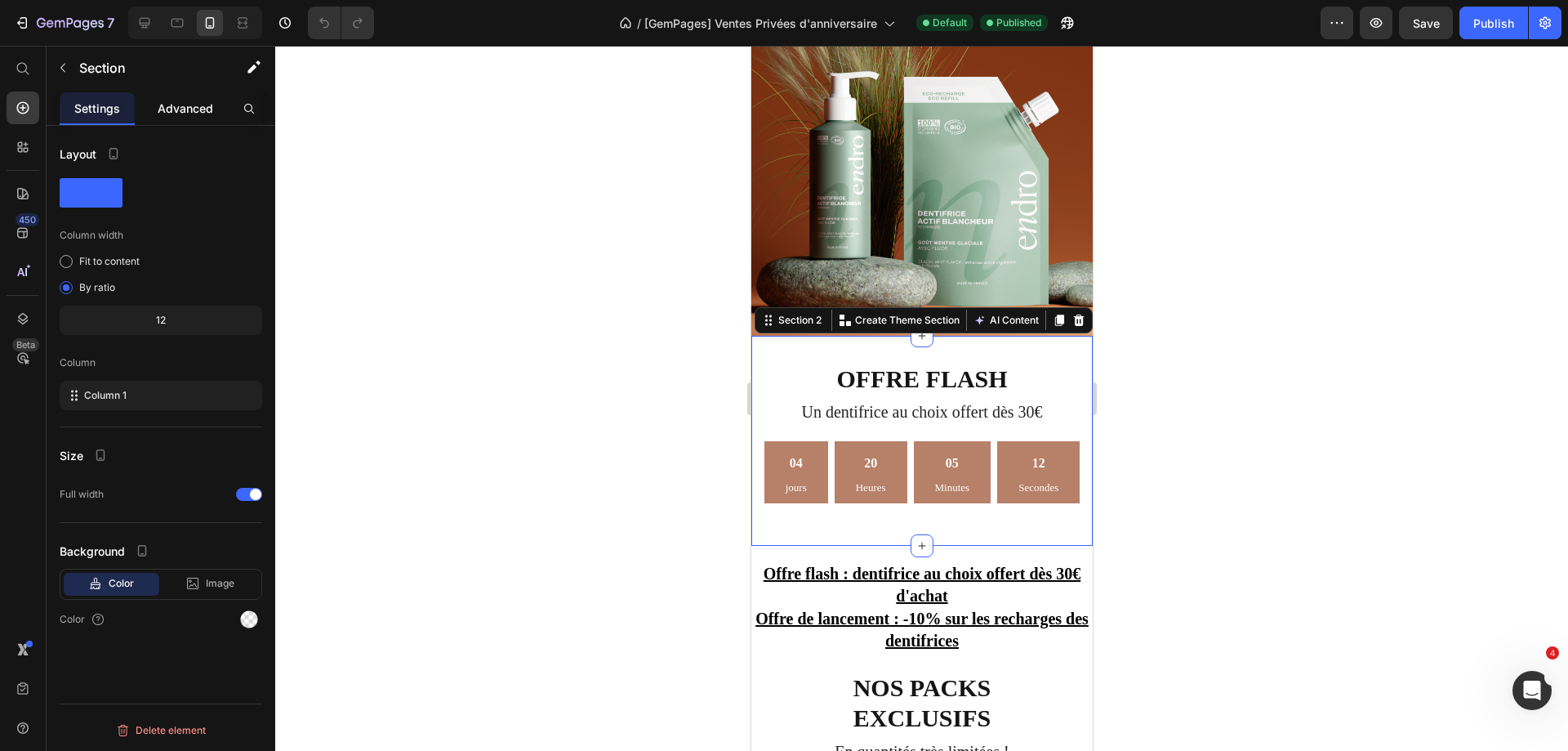 click on "Advanced" at bounding box center (185, 108) 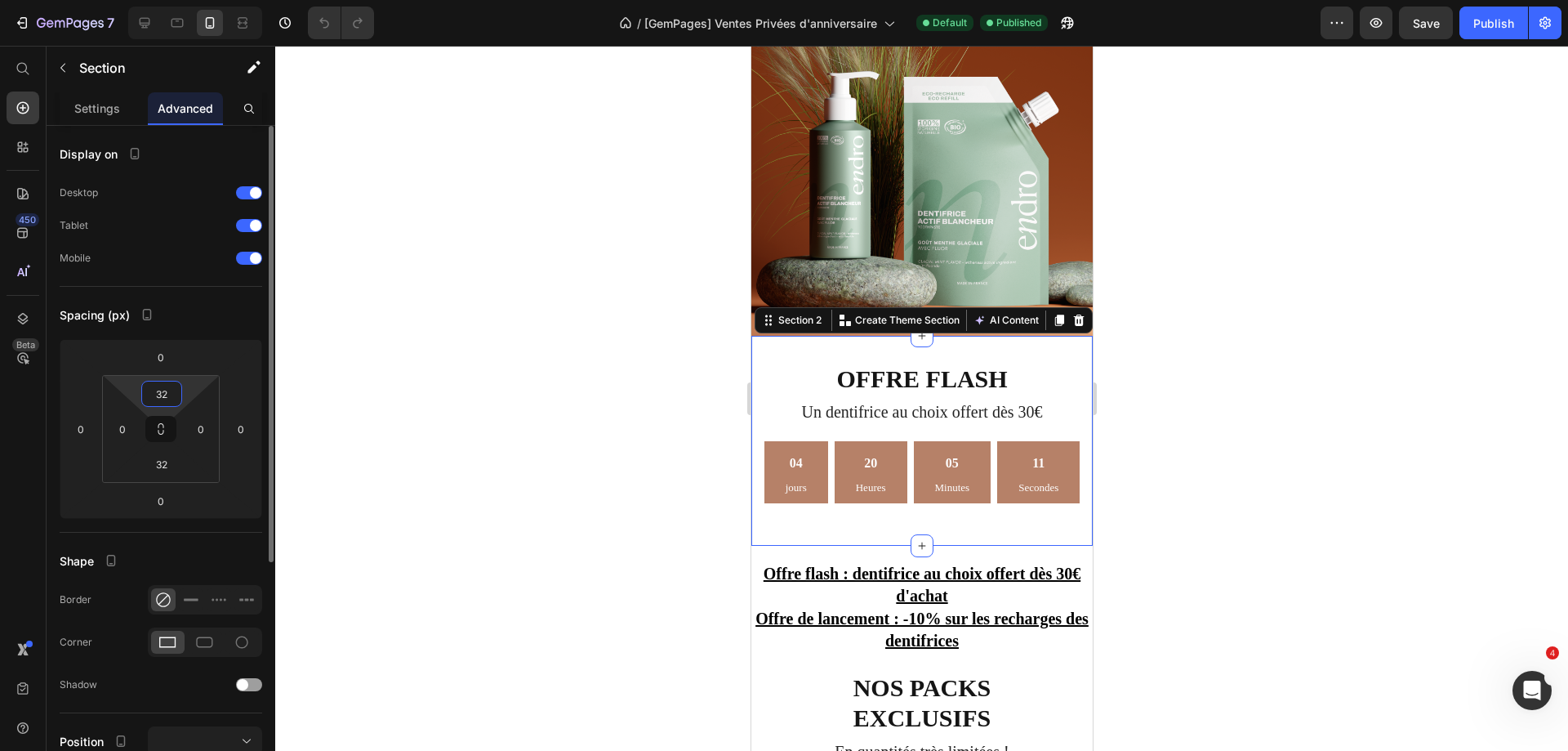 click on "32" at bounding box center (162, 394) 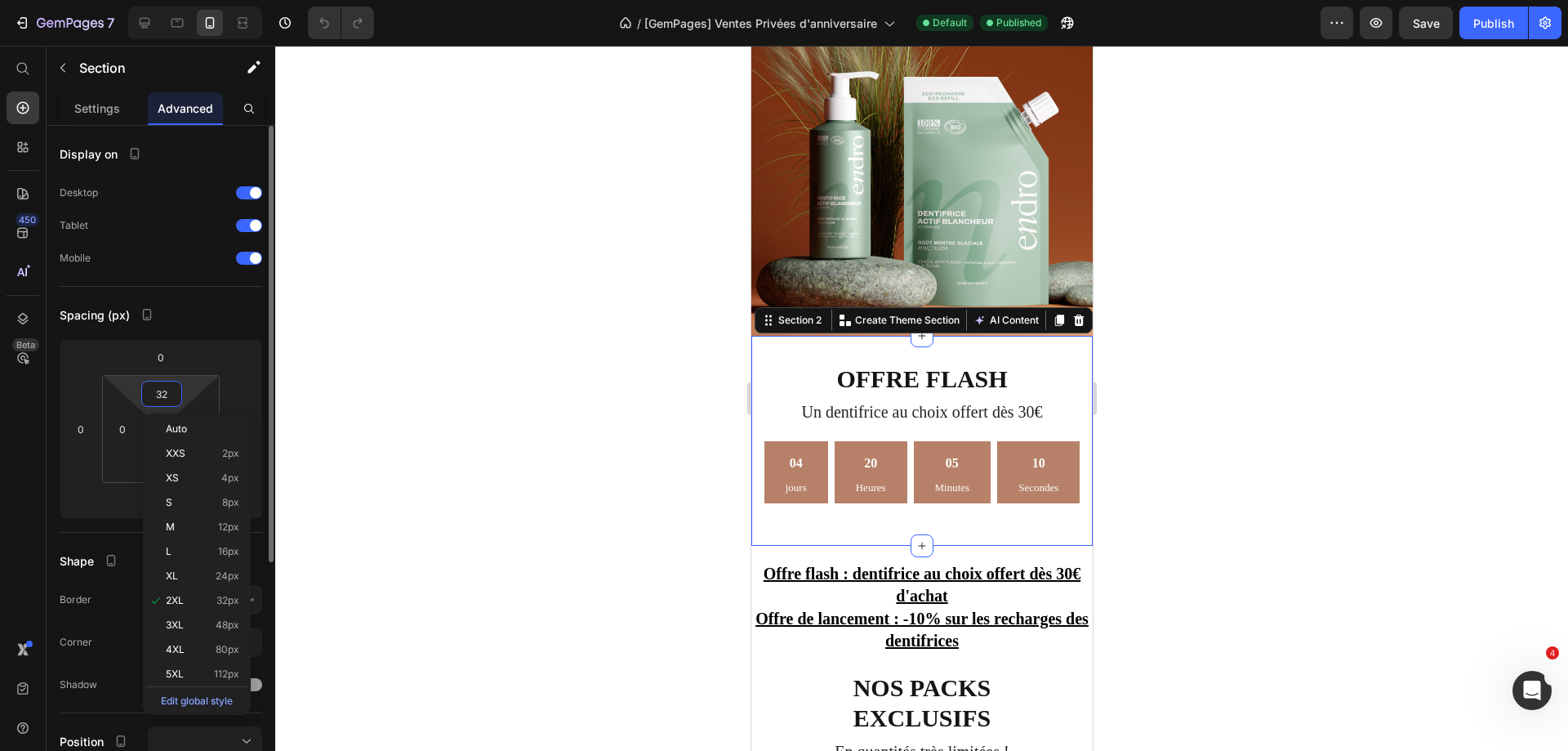 type on "0" 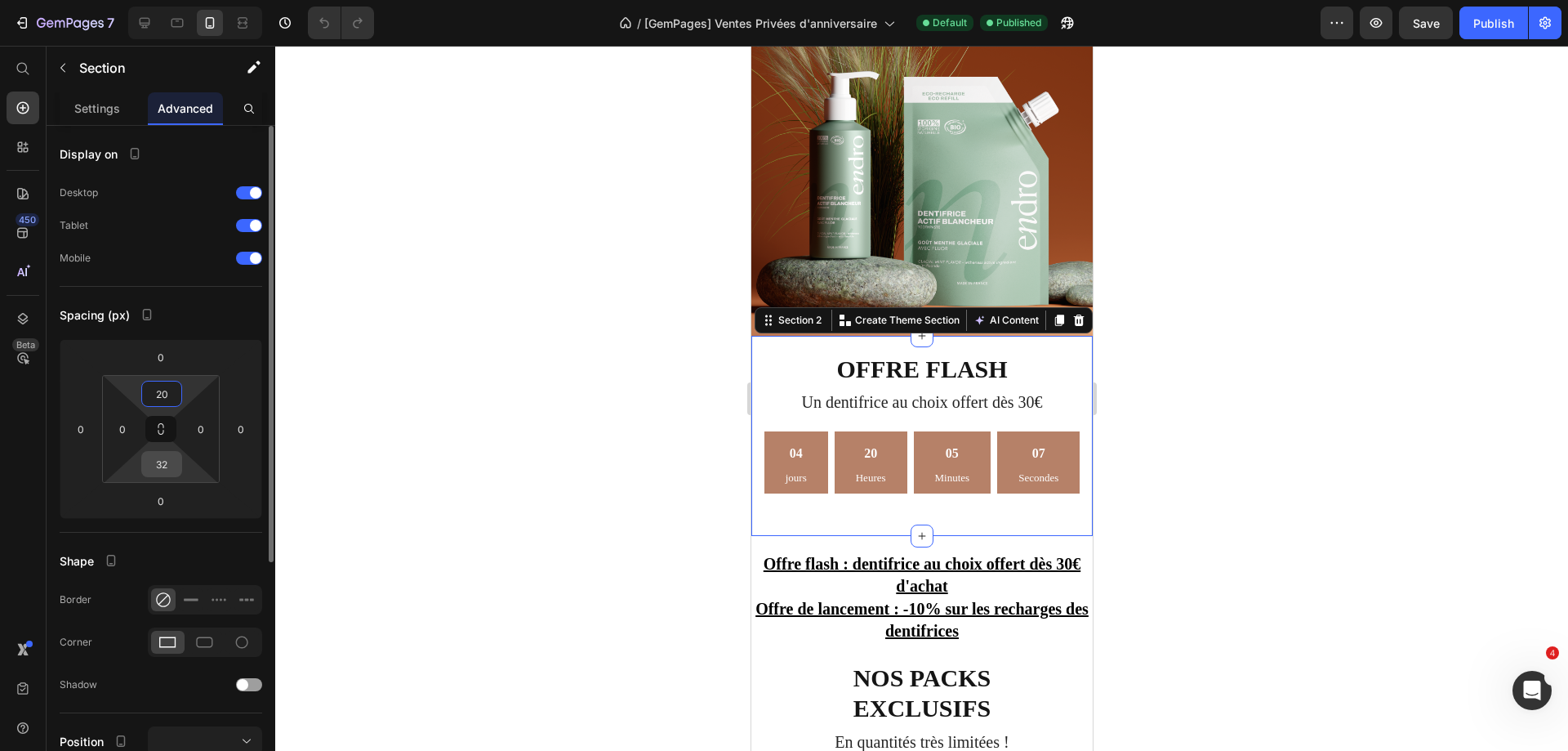 type on "20" 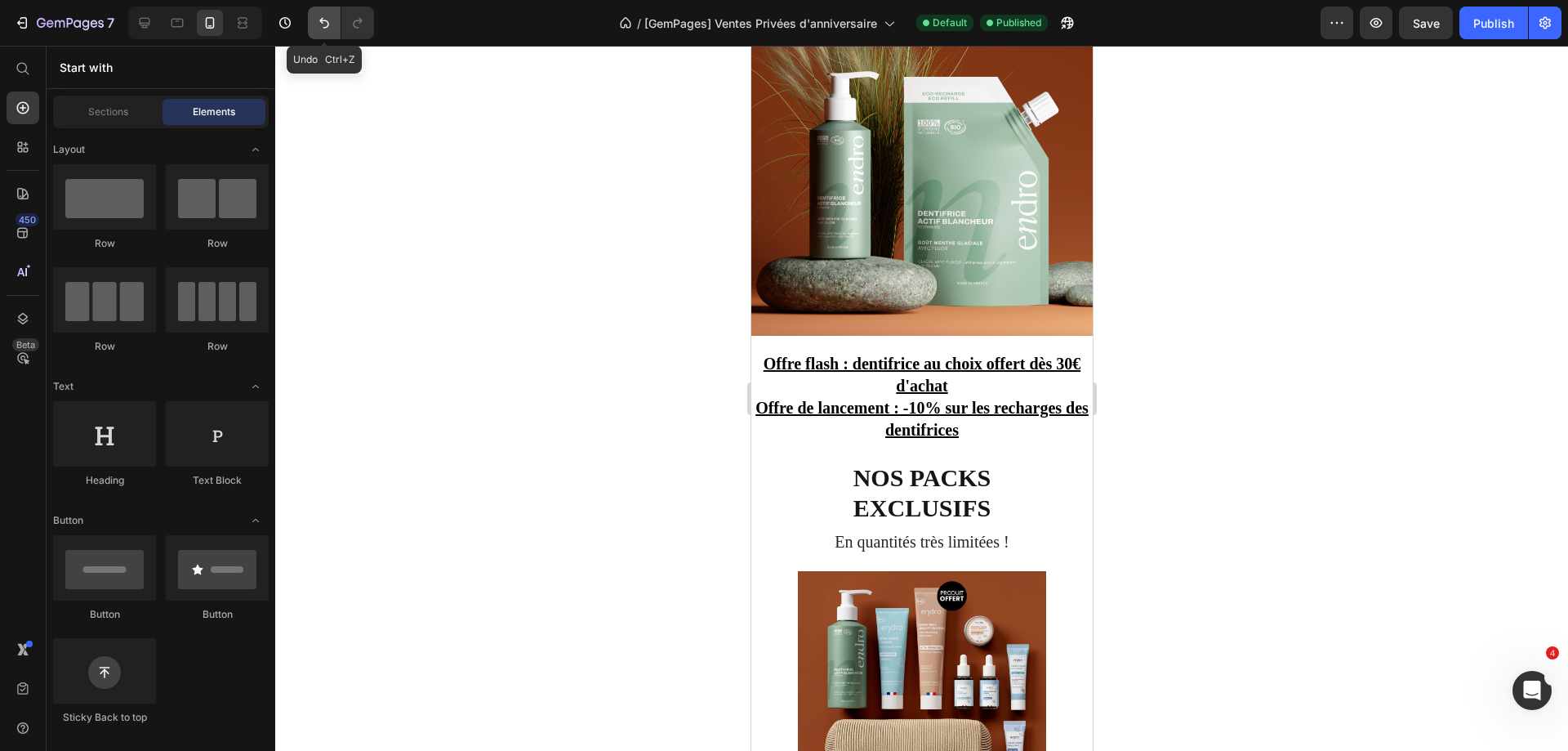 click 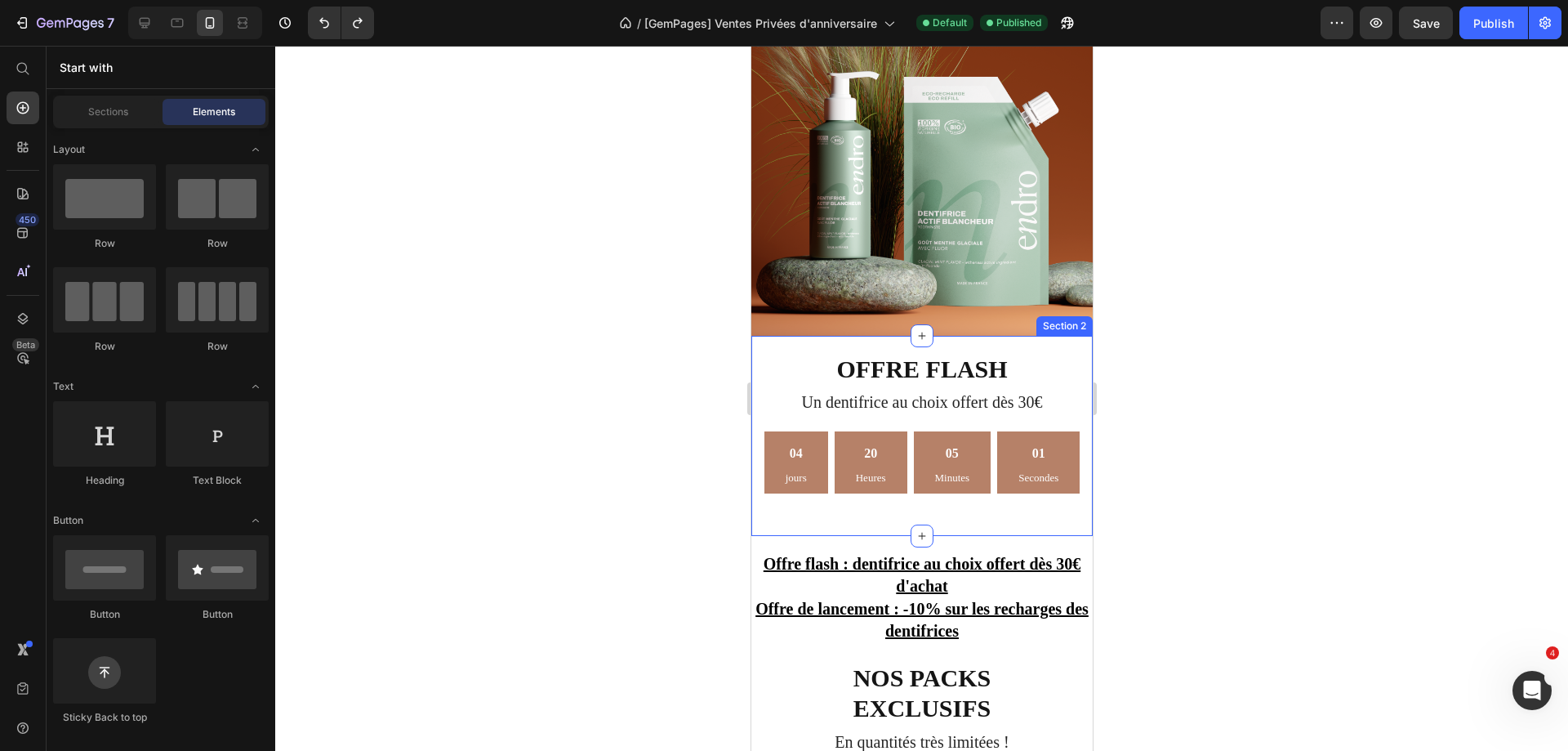 click on "Offre flash Heading Un dentifrice au choix offert dès 30€ Text block 04 jours 20 Heures 05 Minutes 01 Secondes Countdown Timer Section 2" at bounding box center [921, 436] 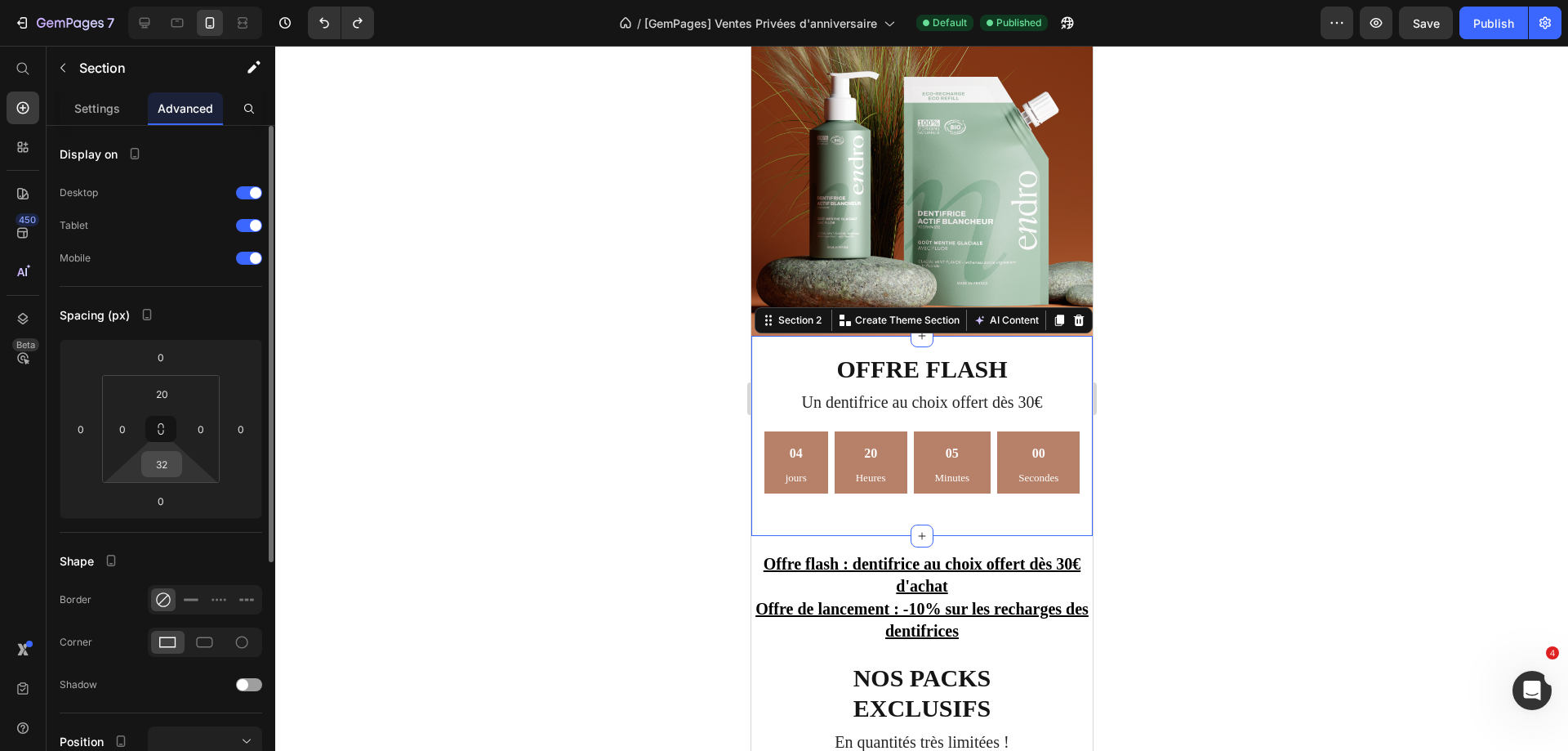 click on "32" at bounding box center (162, 464) 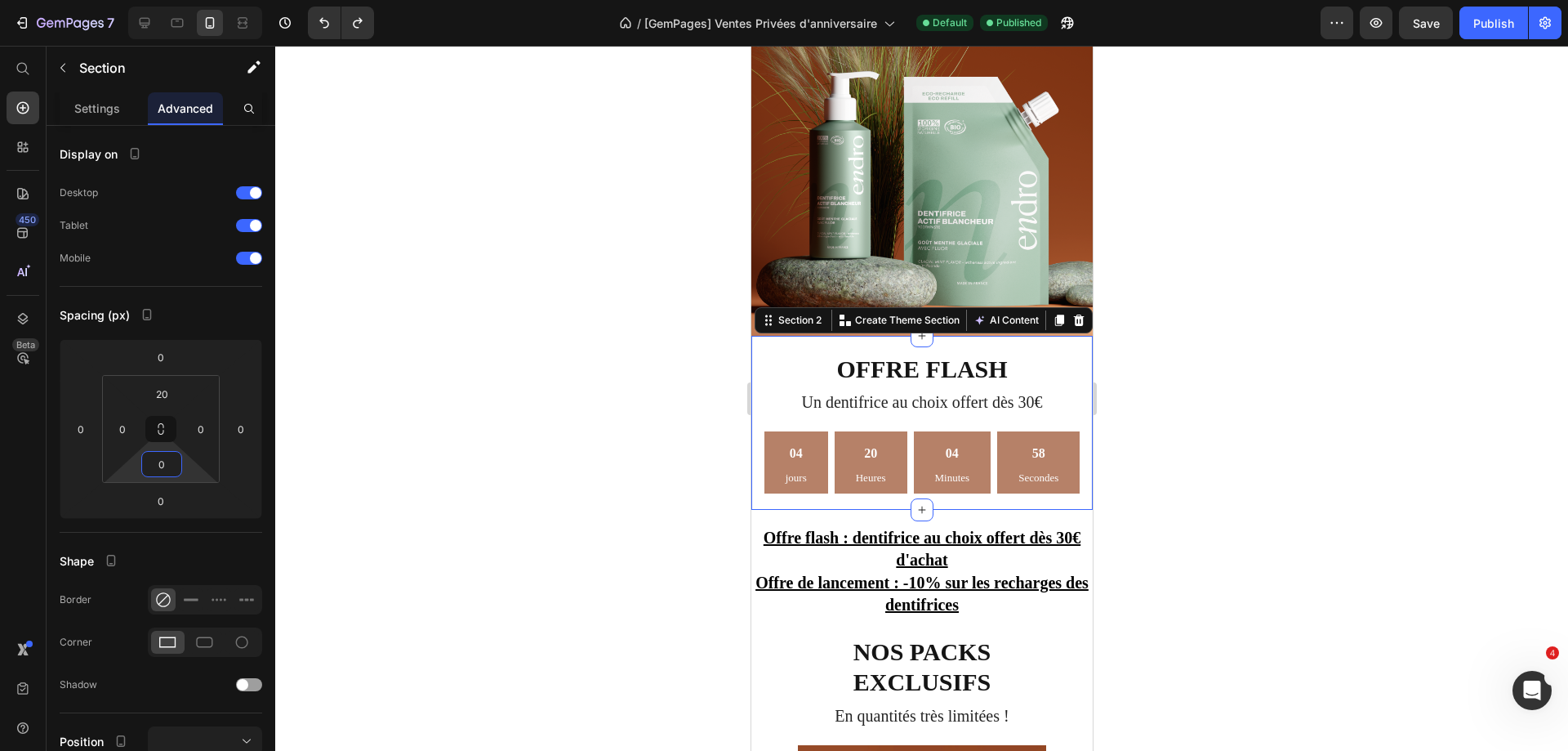 type on "0" 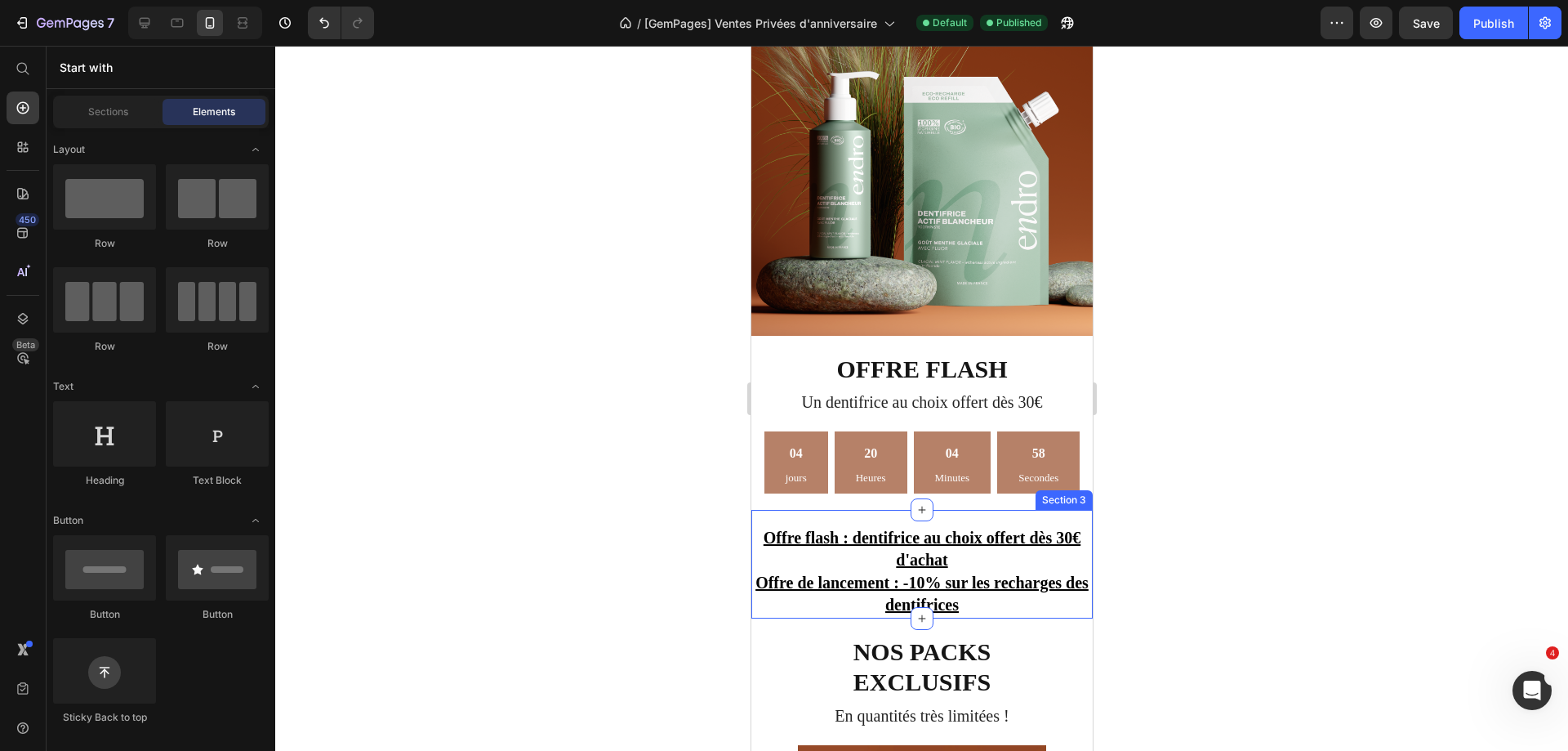 click on "Offre flash : dentifrice au choix offert dès 30€ d'achat" at bounding box center [921, 548] 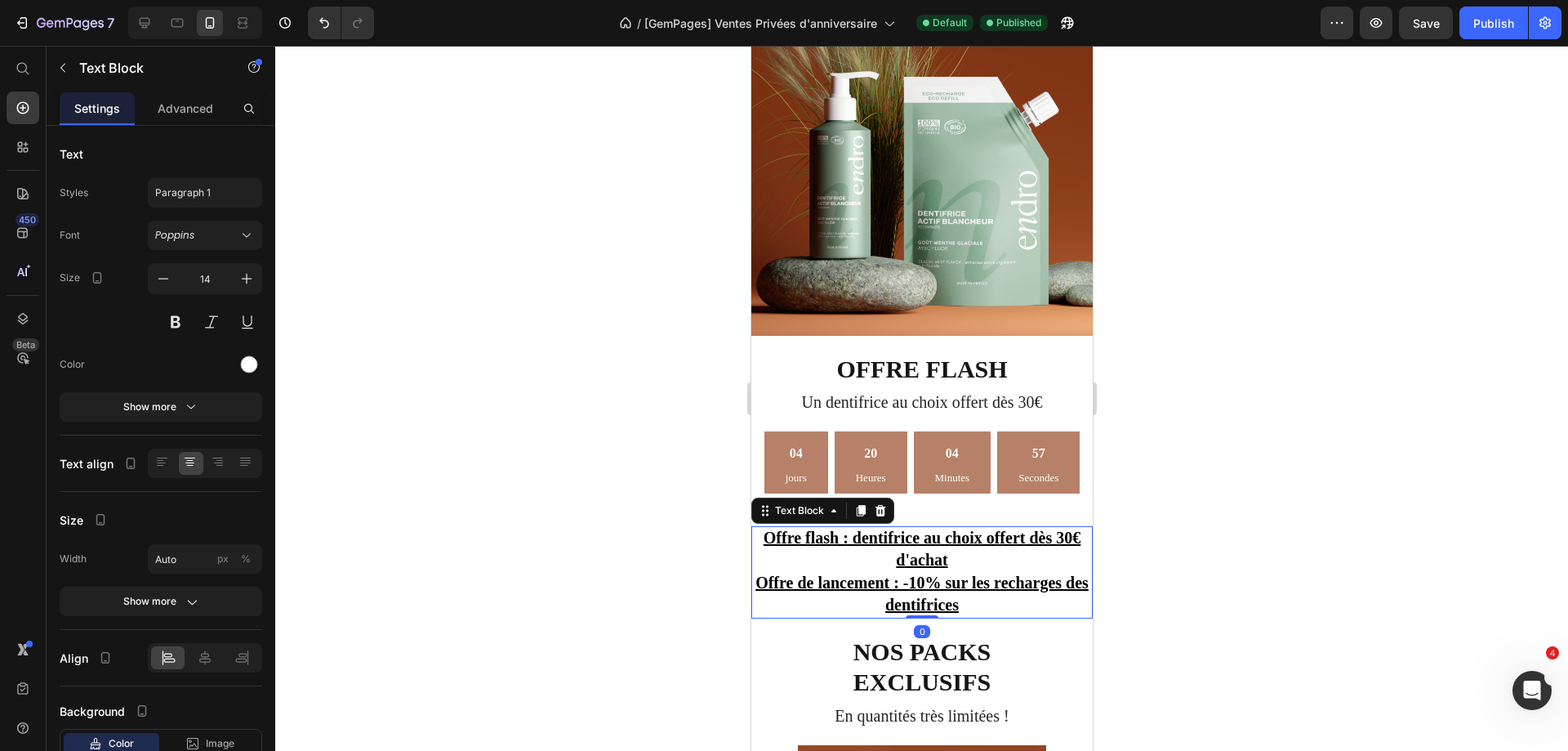 scroll, scrollTop: 490, scrollLeft: 0, axis: vertical 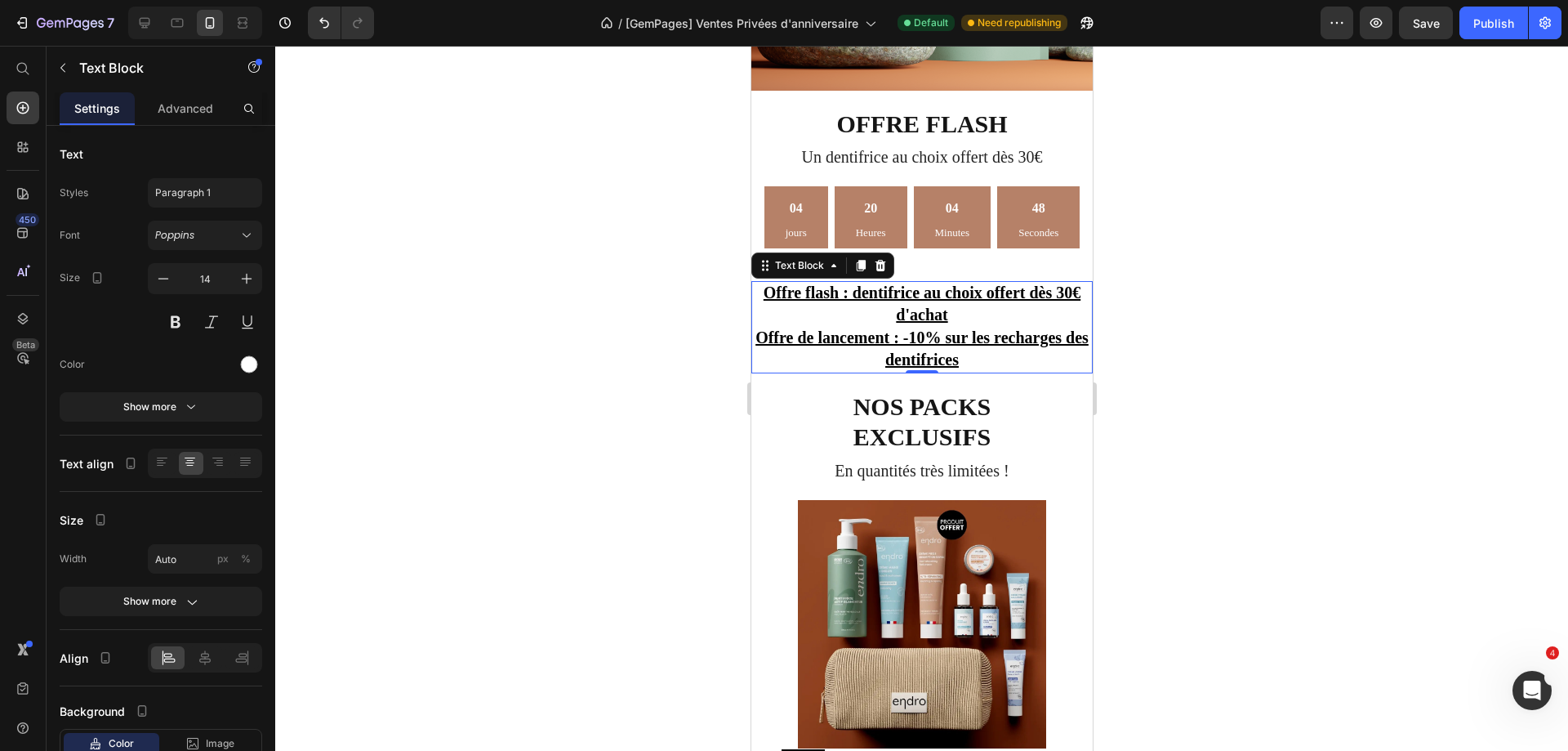 click 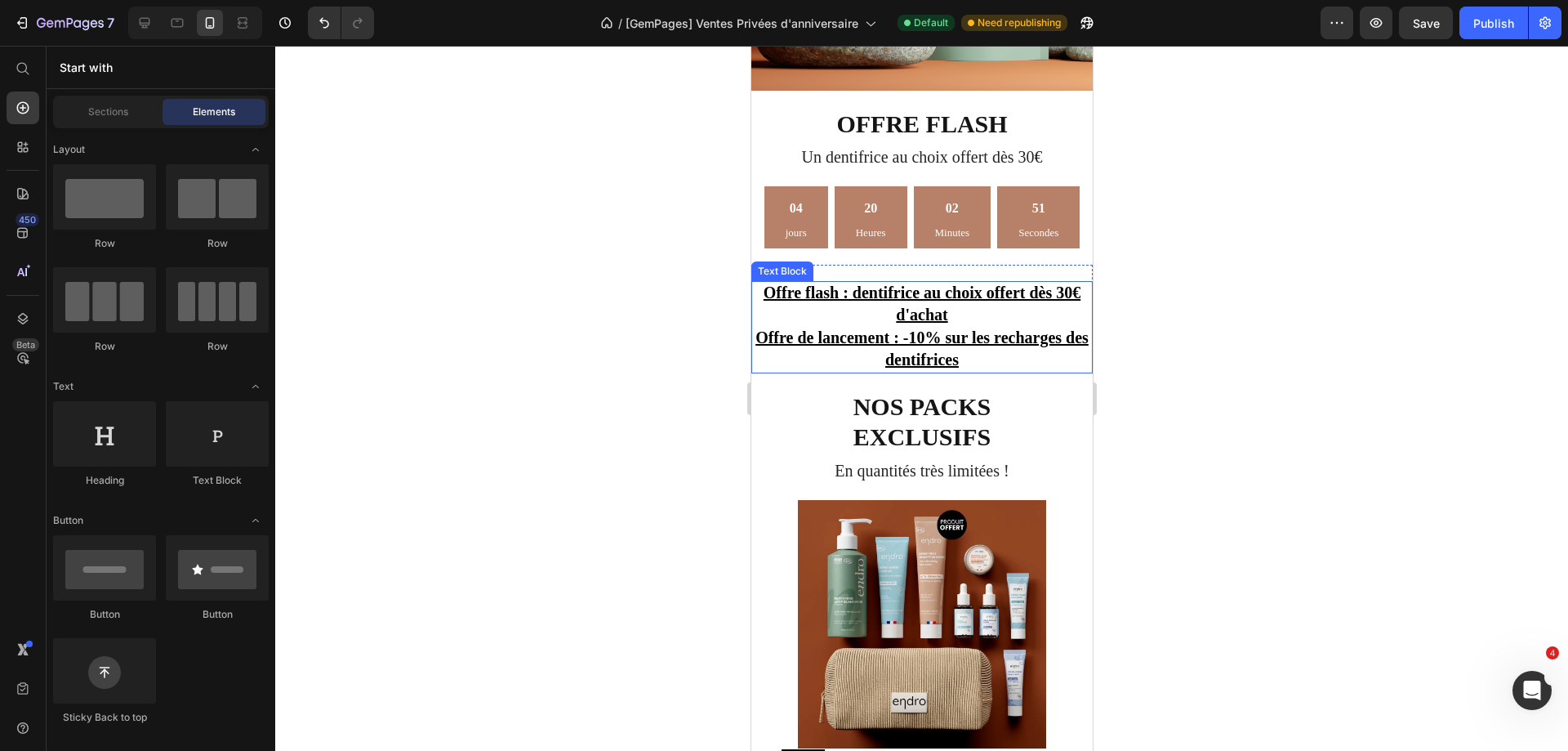 click on "Offre de lancement : -10% sur les recharges des dentifrices" at bounding box center [921, 348] 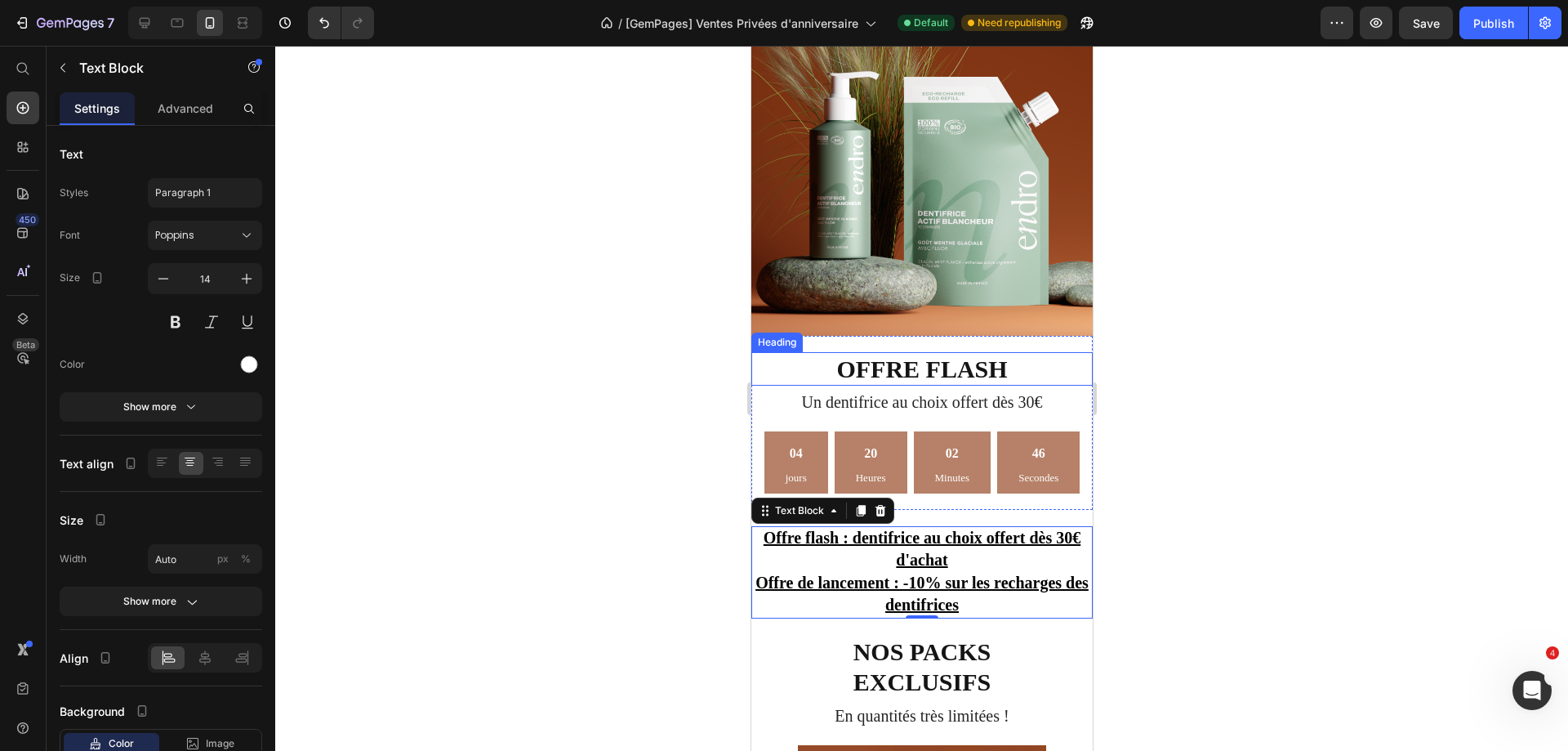 scroll, scrollTop: 0, scrollLeft: 0, axis: both 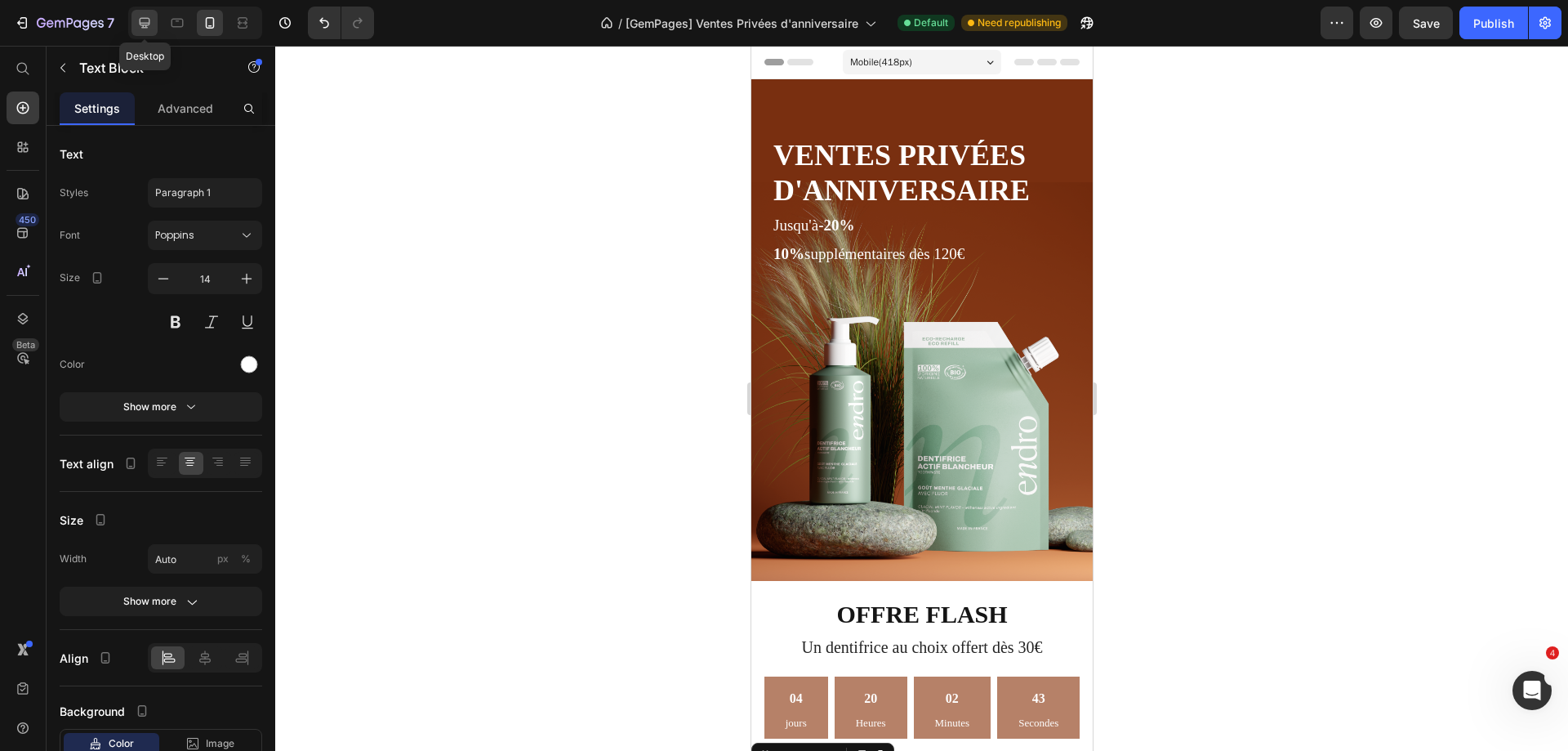 drag, startPoint x: 134, startPoint y: 19, endPoint x: 330, endPoint y: 144, distance: 232.4672 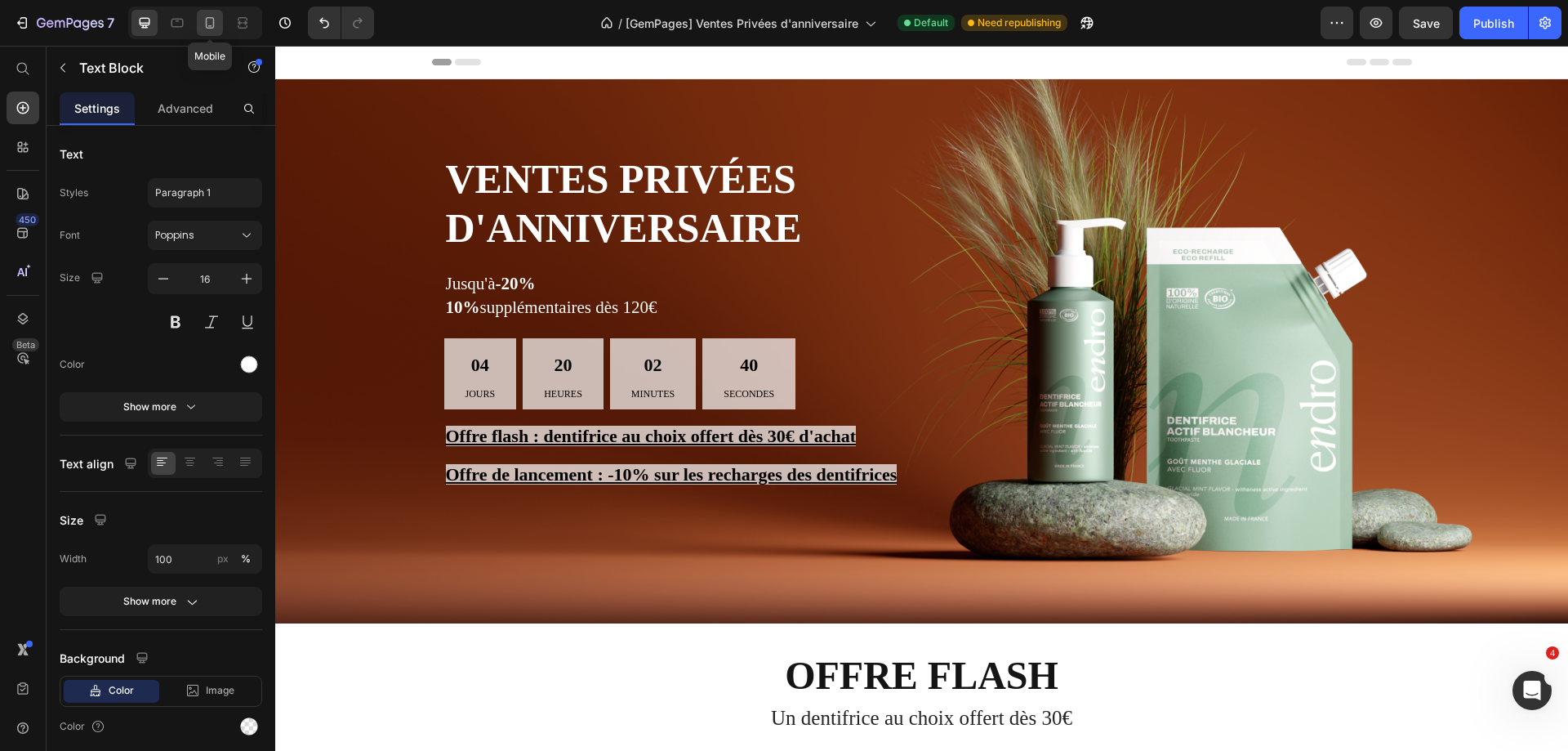 click 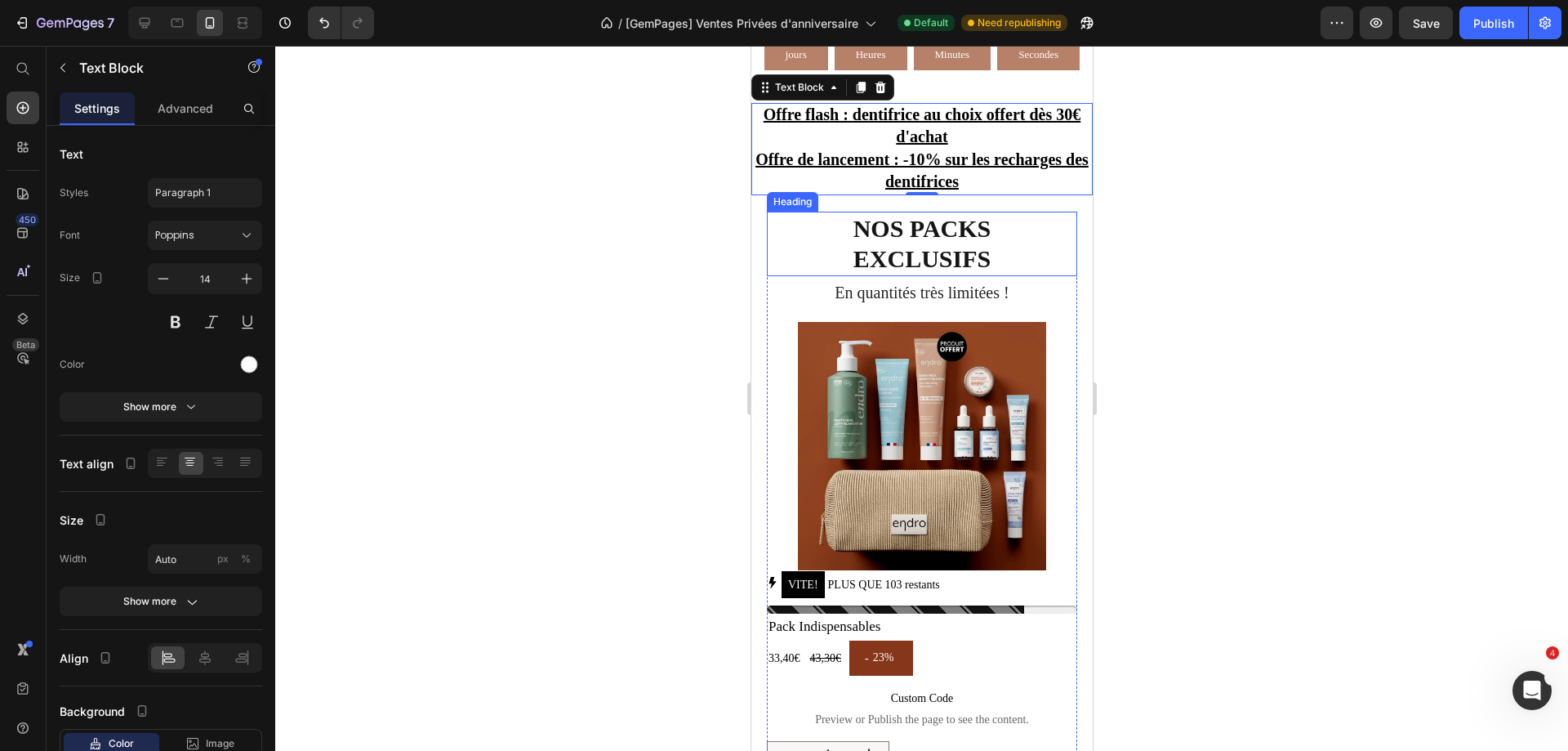 scroll, scrollTop: 423, scrollLeft: 0, axis: vertical 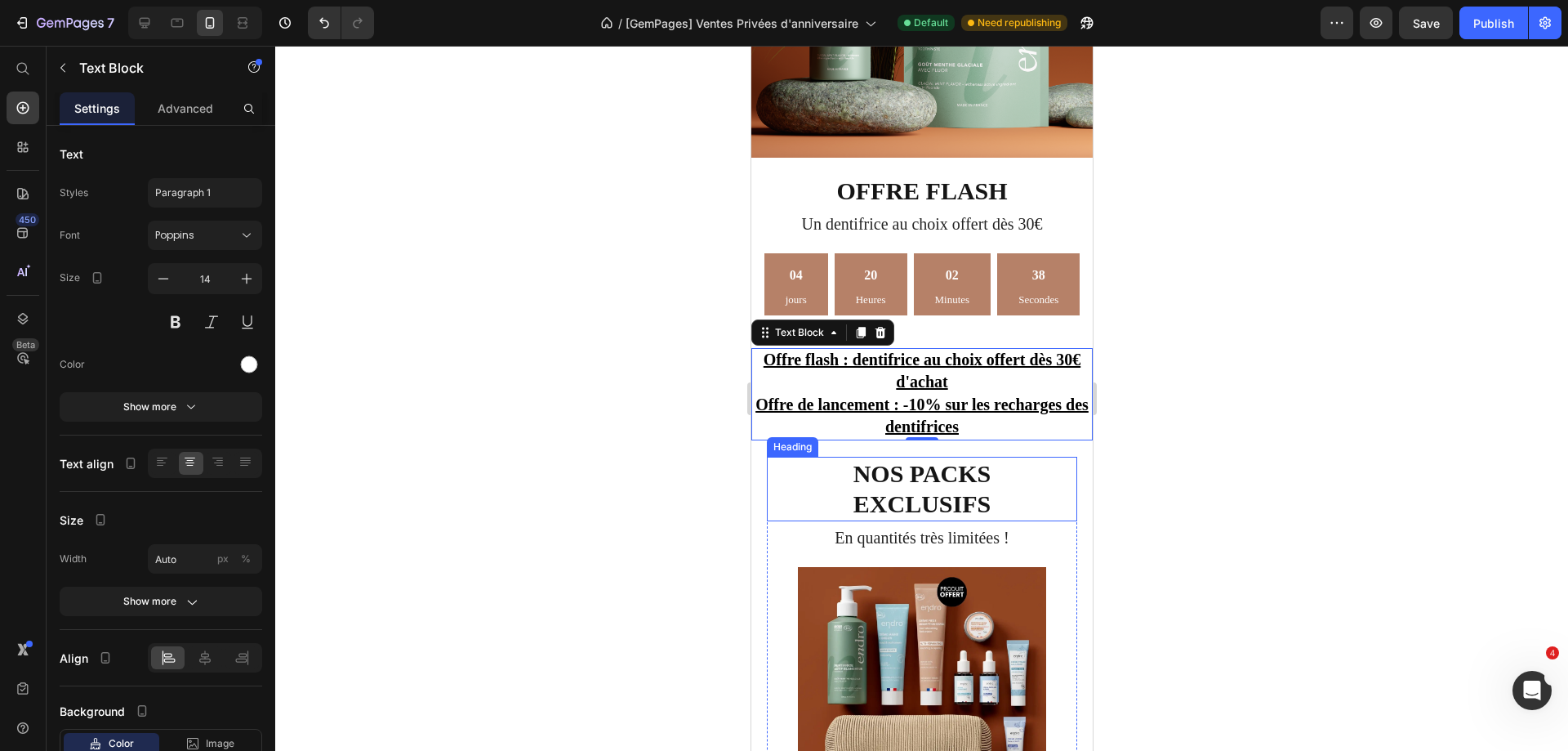 click on "Nos packs exclusifs" at bounding box center (921, 489) 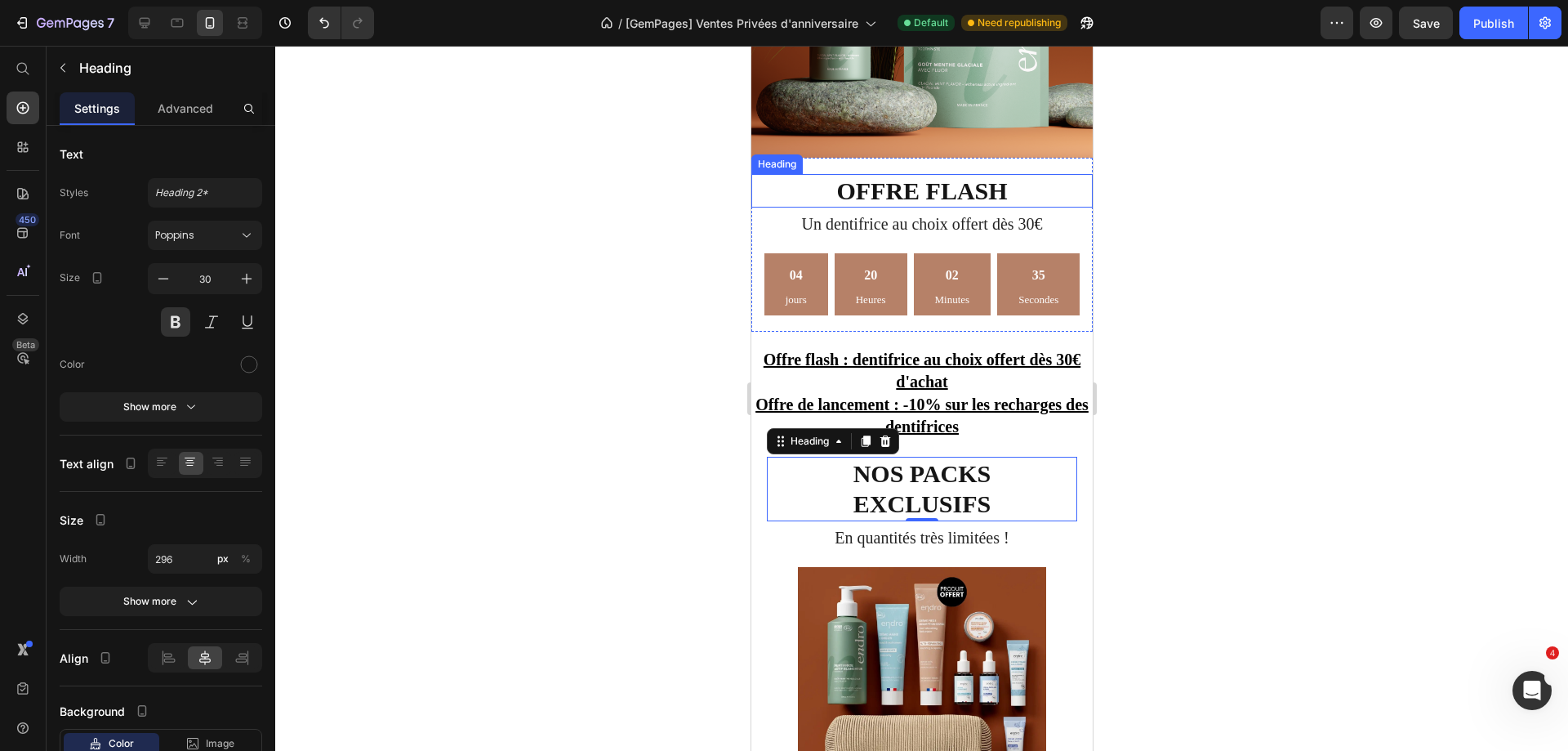 click on "Offre flash" at bounding box center [921, 191] 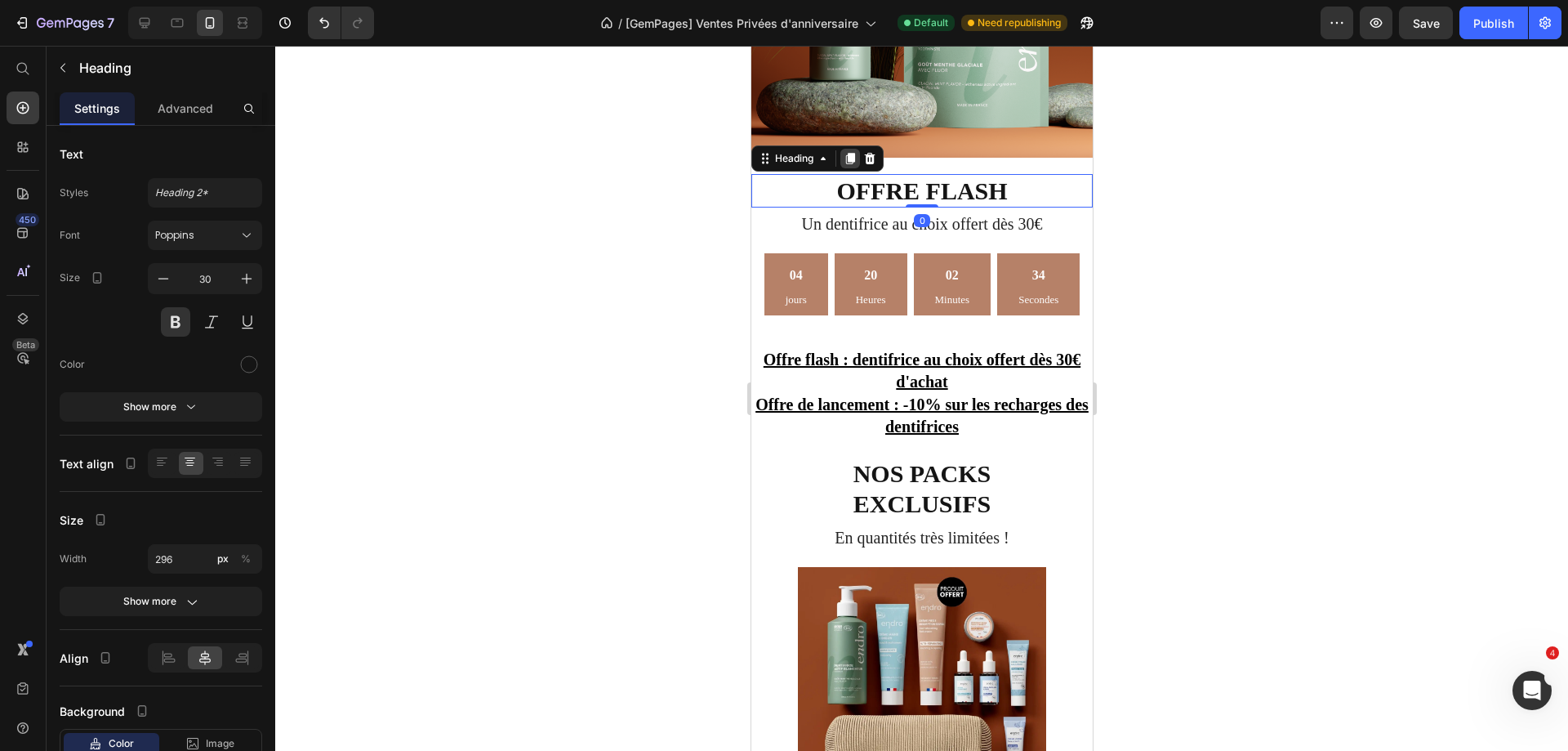 click 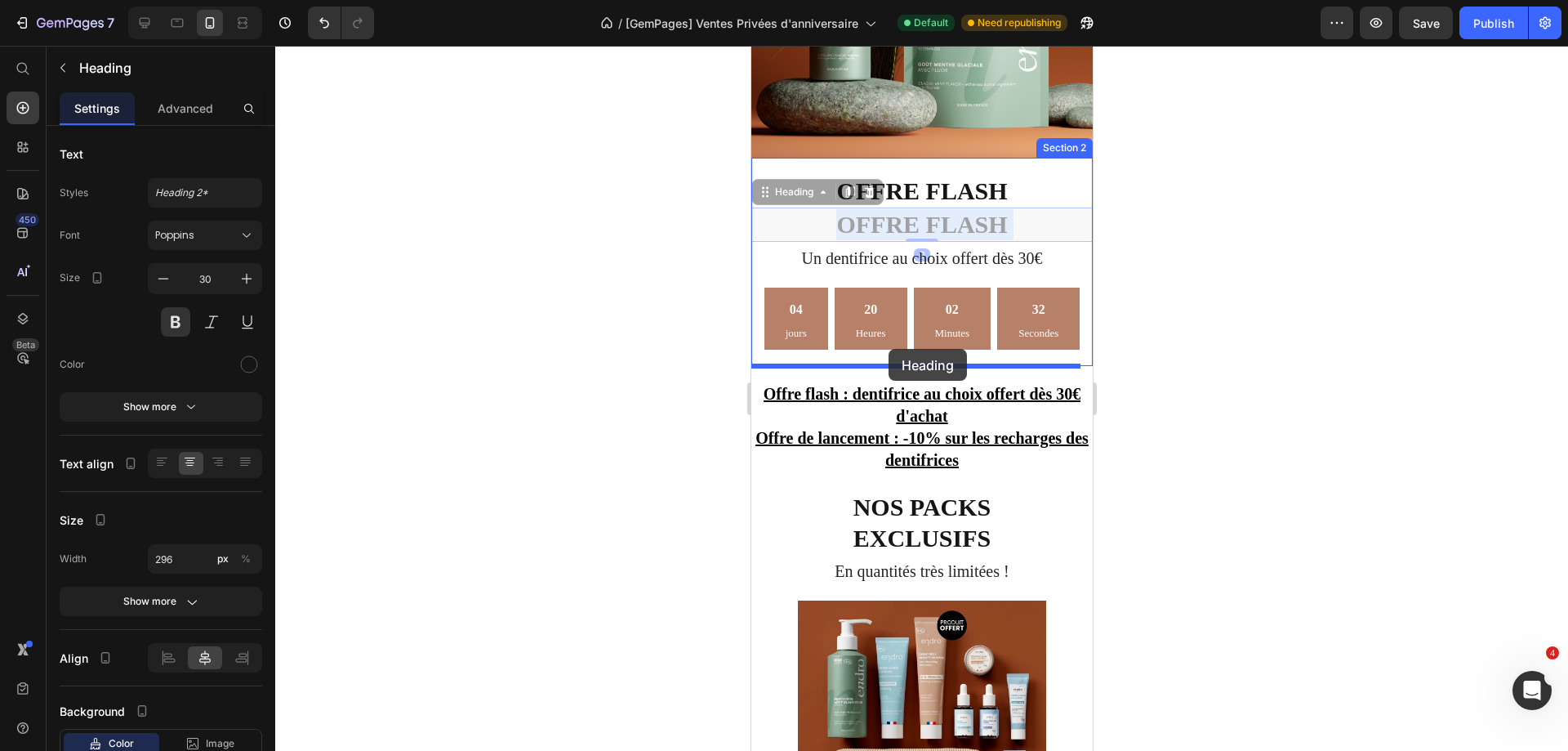 drag, startPoint x: 908, startPoint y: 226, endPoint x: 888, endPoint y: 349, distance: 124.61541 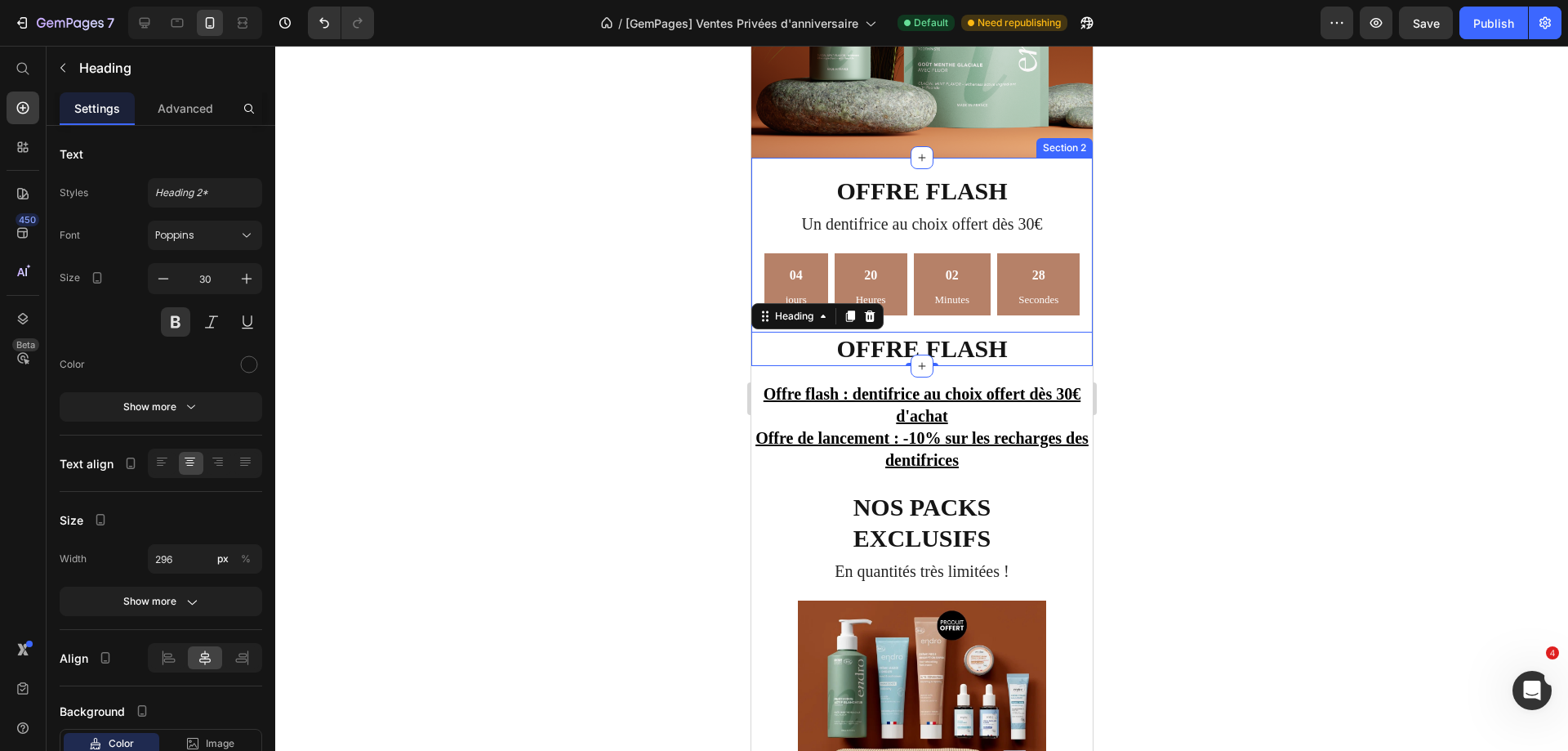 click on "Offre flash Heading Un dentifrice au choix offert dès 30€ Text block 04 jours 20 Heures 02 Minutes 28 Secondes Countdown Timer Offre flash Heading   0 Section 2" at bounding box center [921, 262] 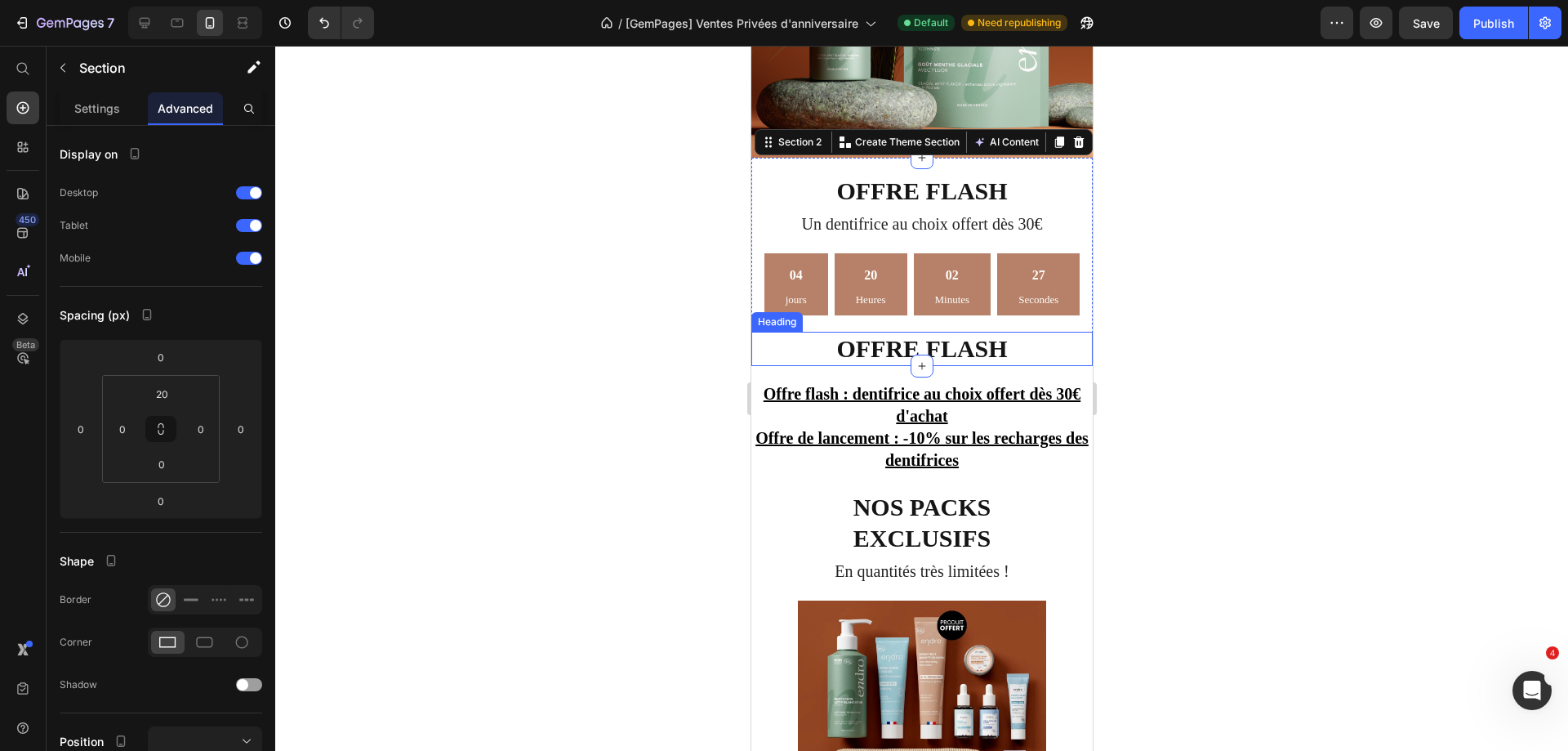click on "Offre flash" at bounding box center [921, 349] 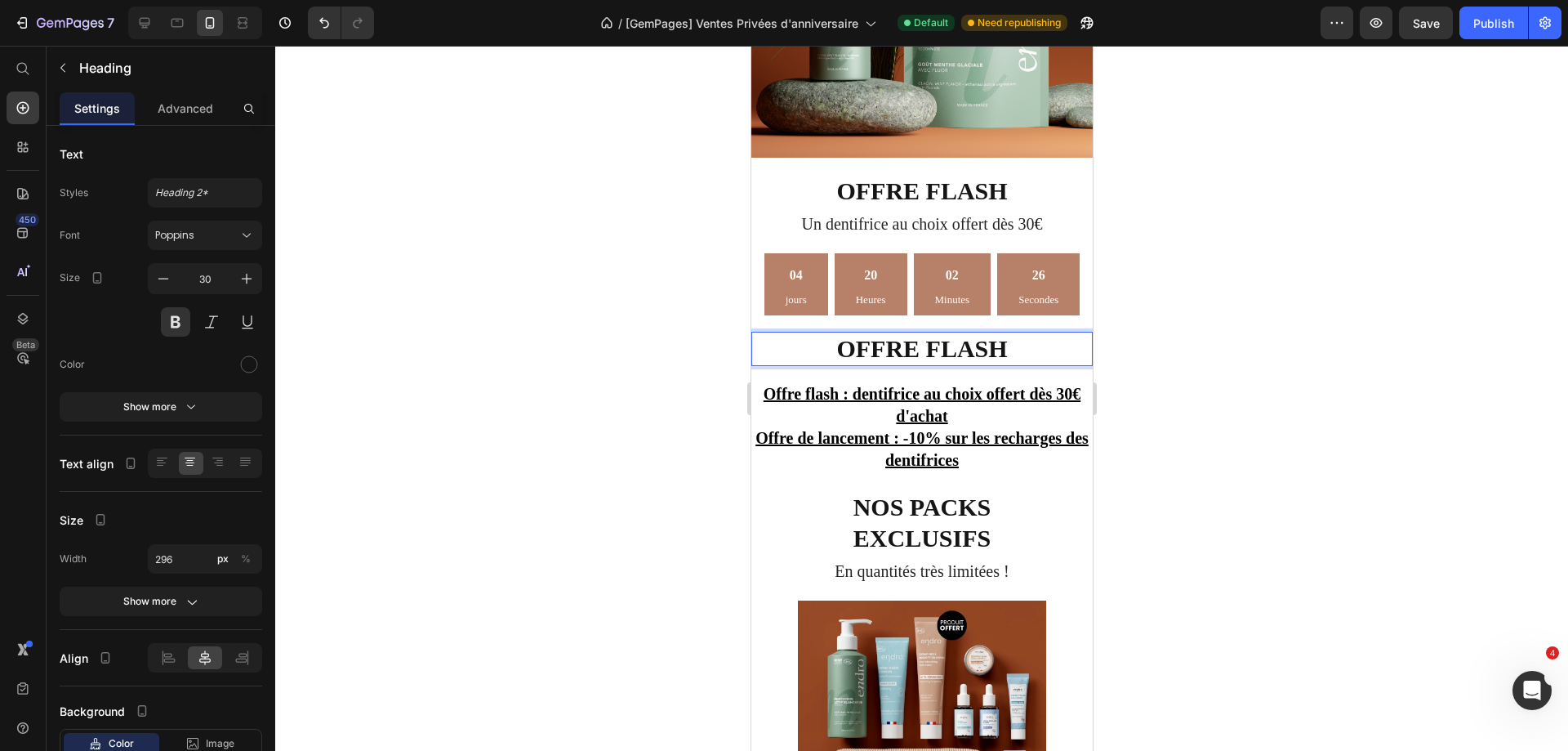 click on "Offre flash" at bounding box center [921, 349] 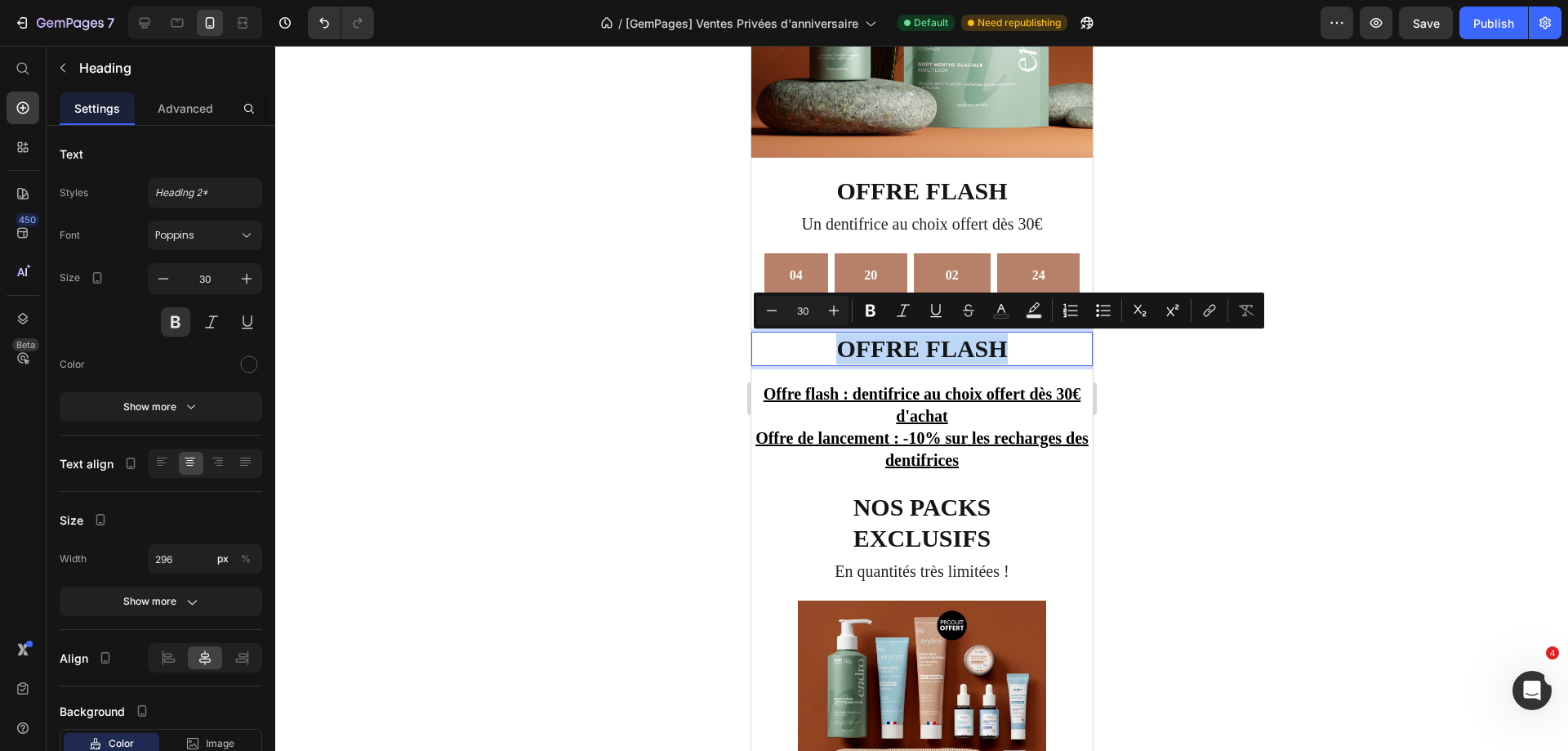 drag, startPoint x: 835, startPoint y: 351, endPoint x: 1020, endPoint y: 354, distance: 185.02432 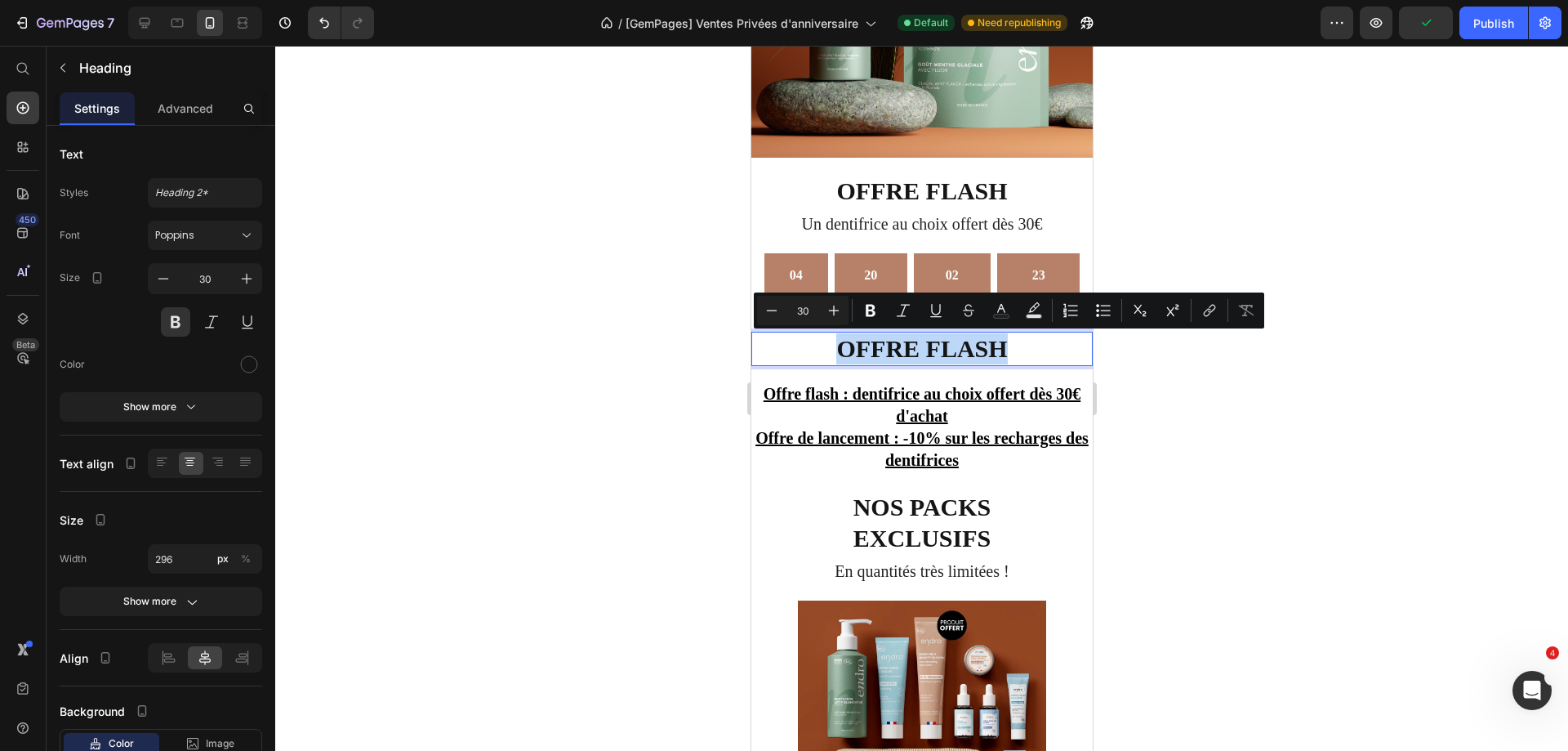 click on "Offre flash" at bounding box center [921, 349] 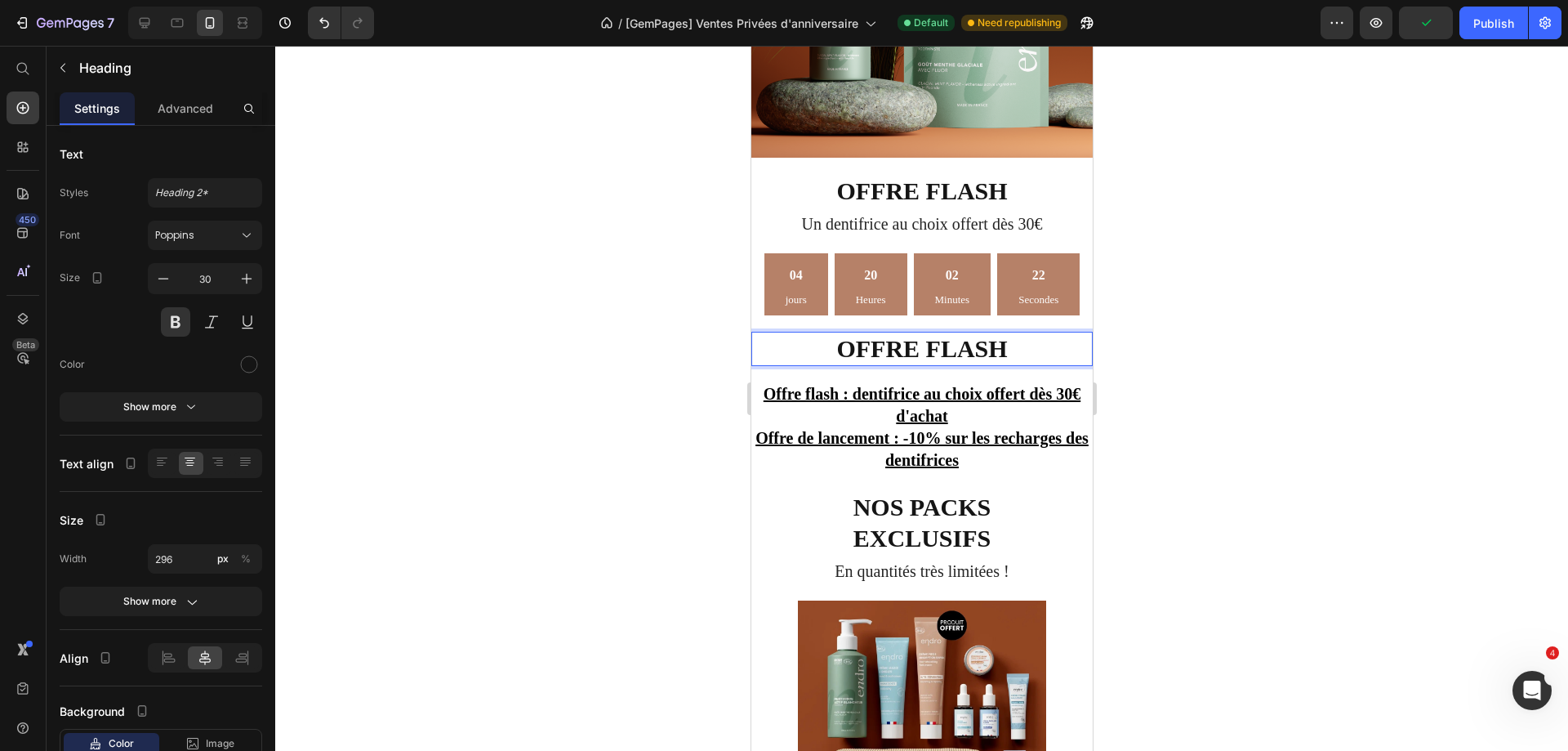 click on "Offre flash" at bounding box center [921, 349] 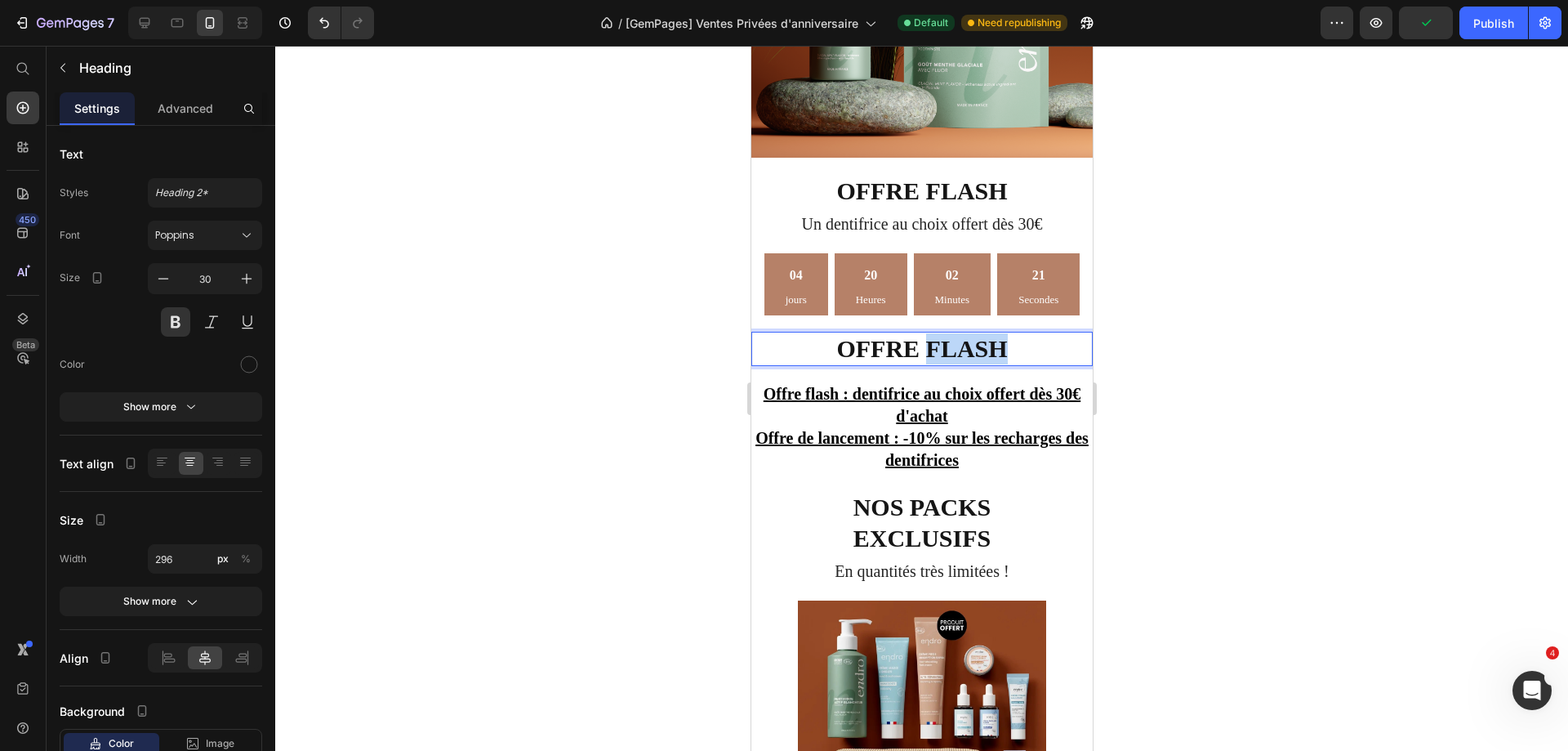 drag, startPoint x: 1001, startPoint y: 350, endPoint x: 923, endPoint y: 351, distance: 78.00641 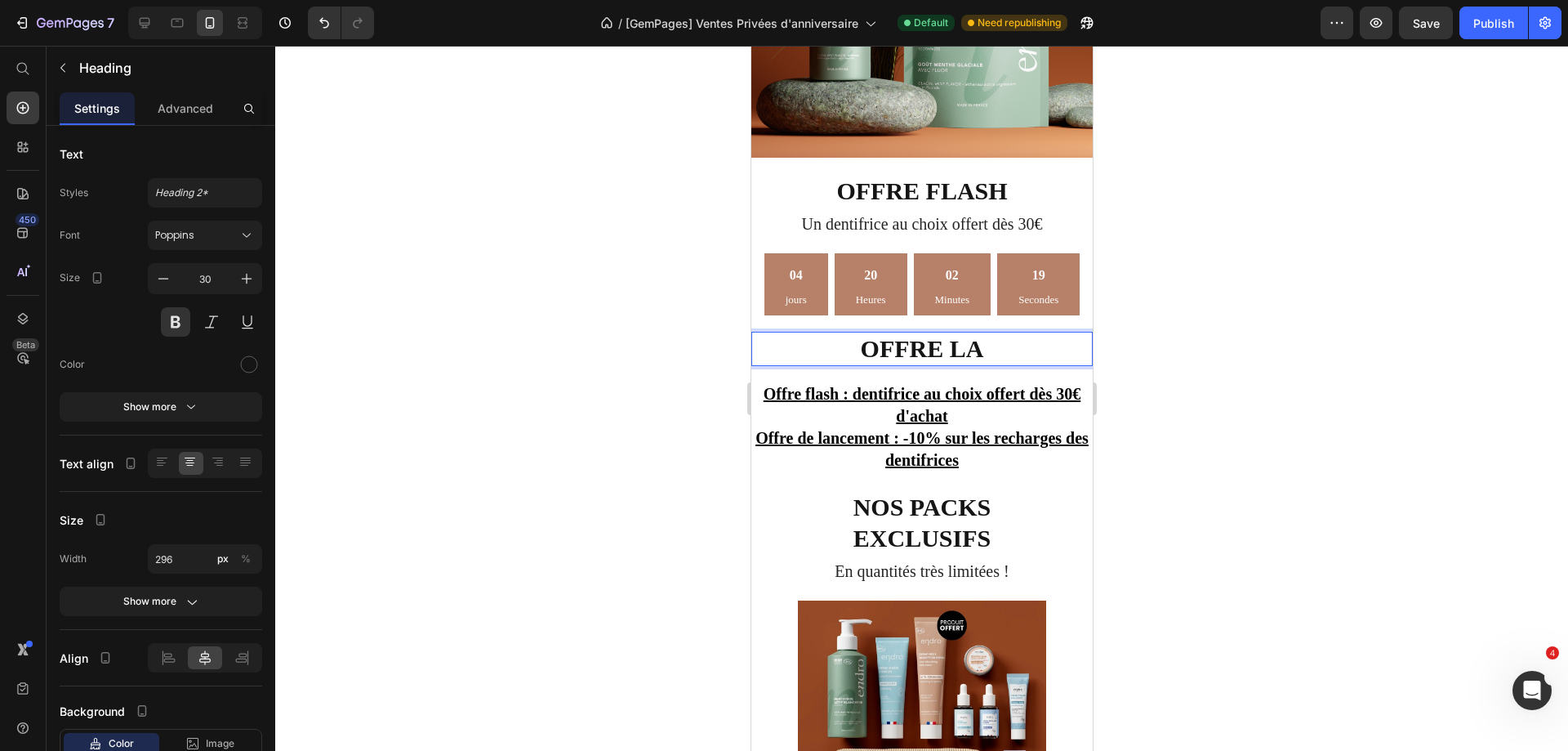 scroll, scrollTop: 512, scrollLeft: 0, axis: vertical 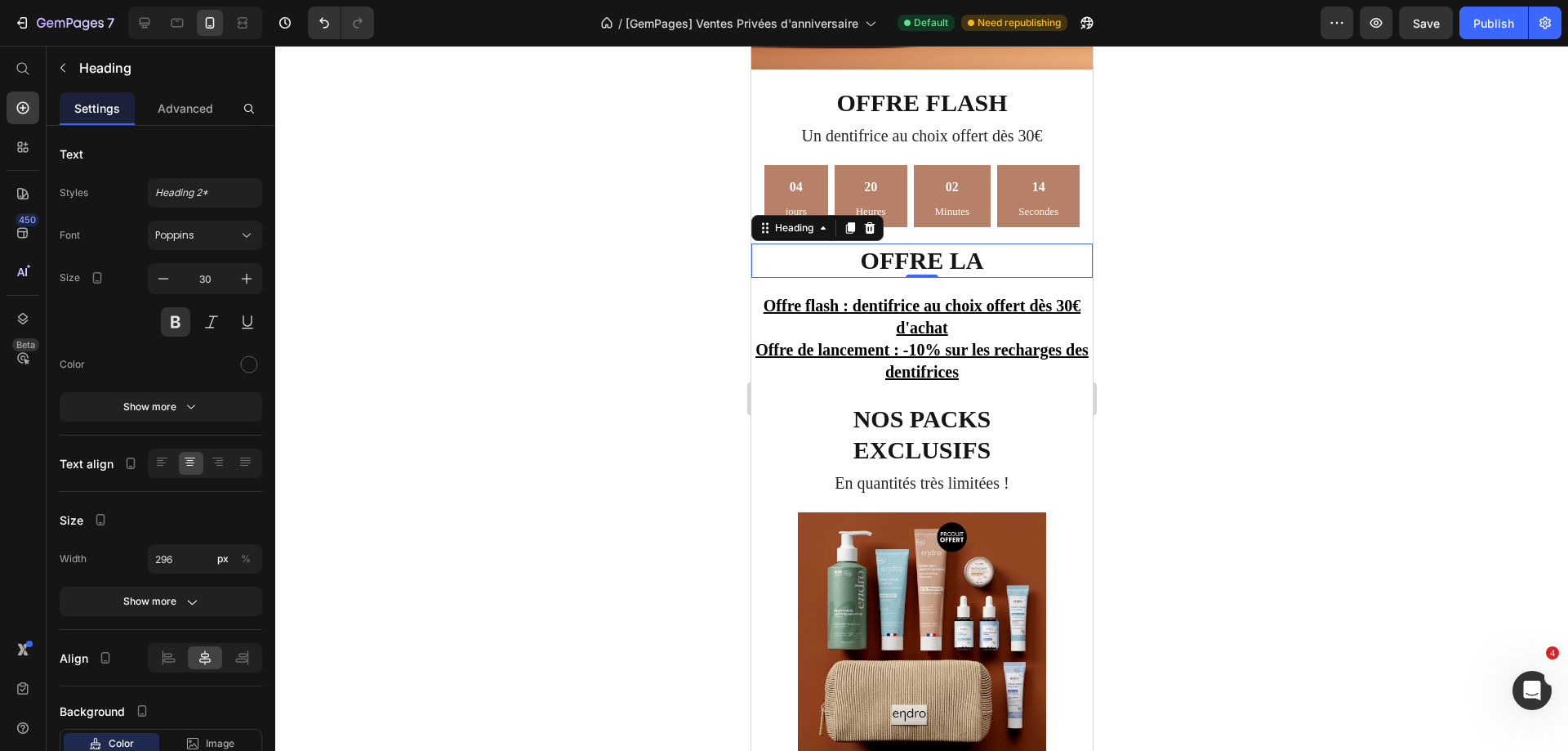 click on "Offre La" at bounding box center (921, 261) 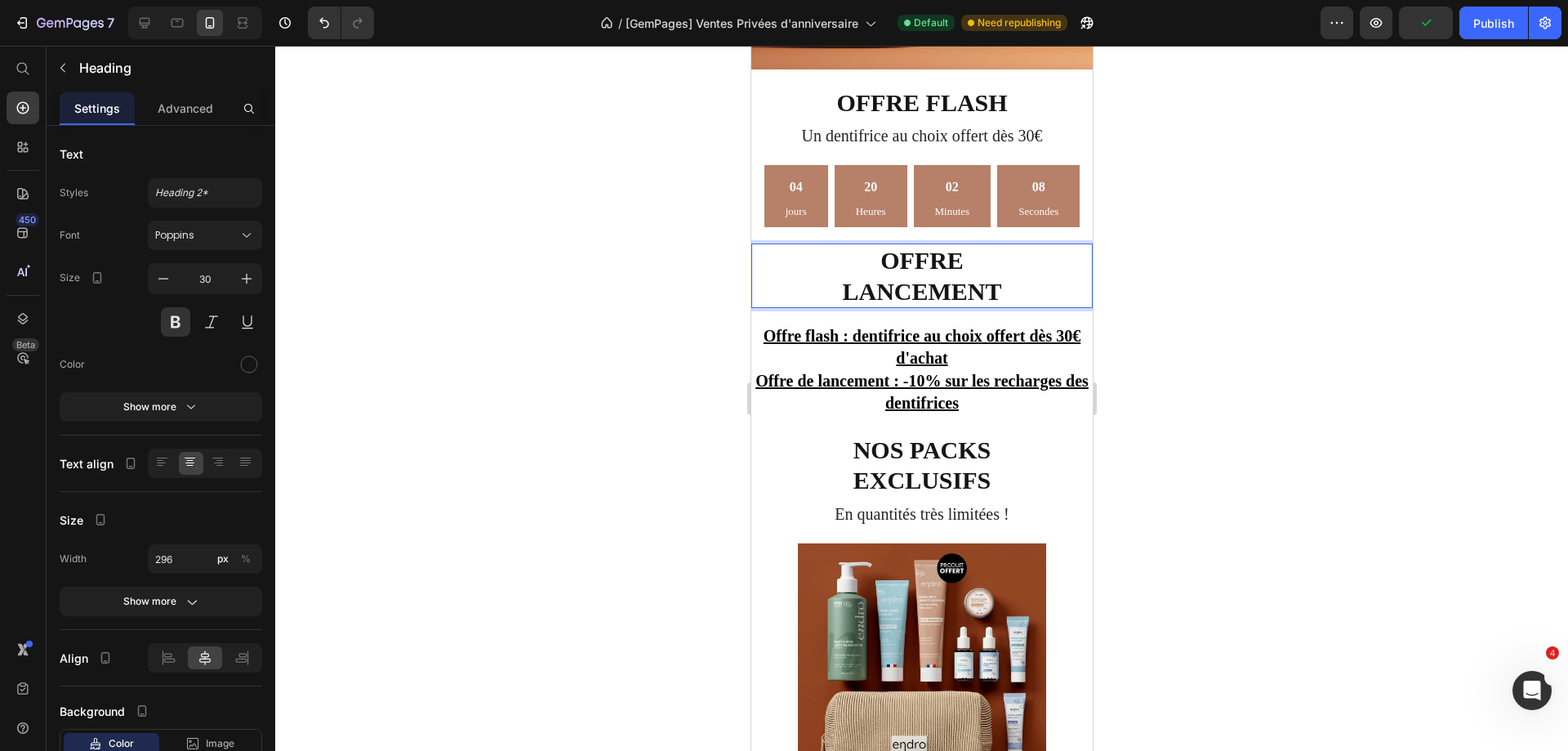click 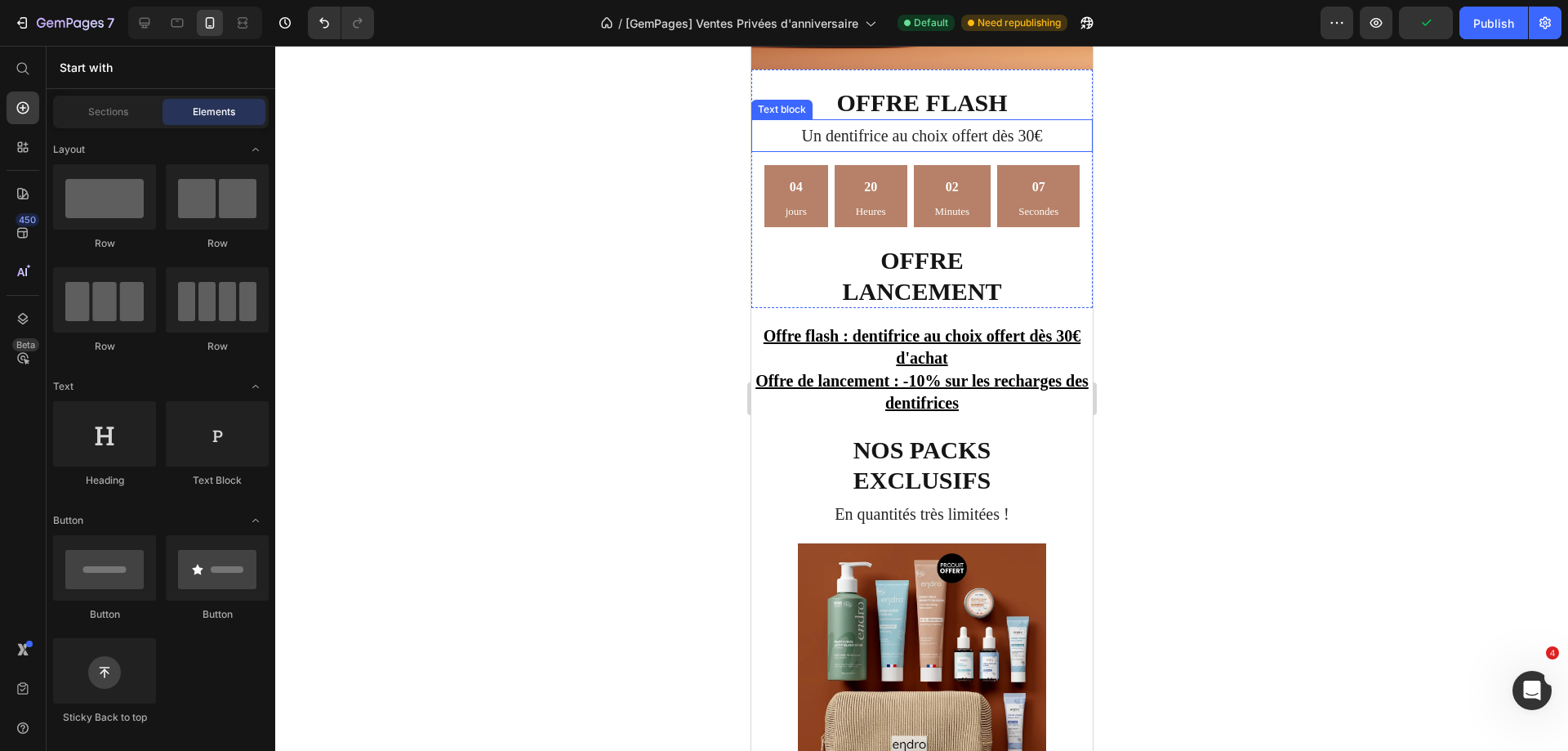 click on "Un dentifrice au choix offert dès 30€" at bounding box center (921, 136) 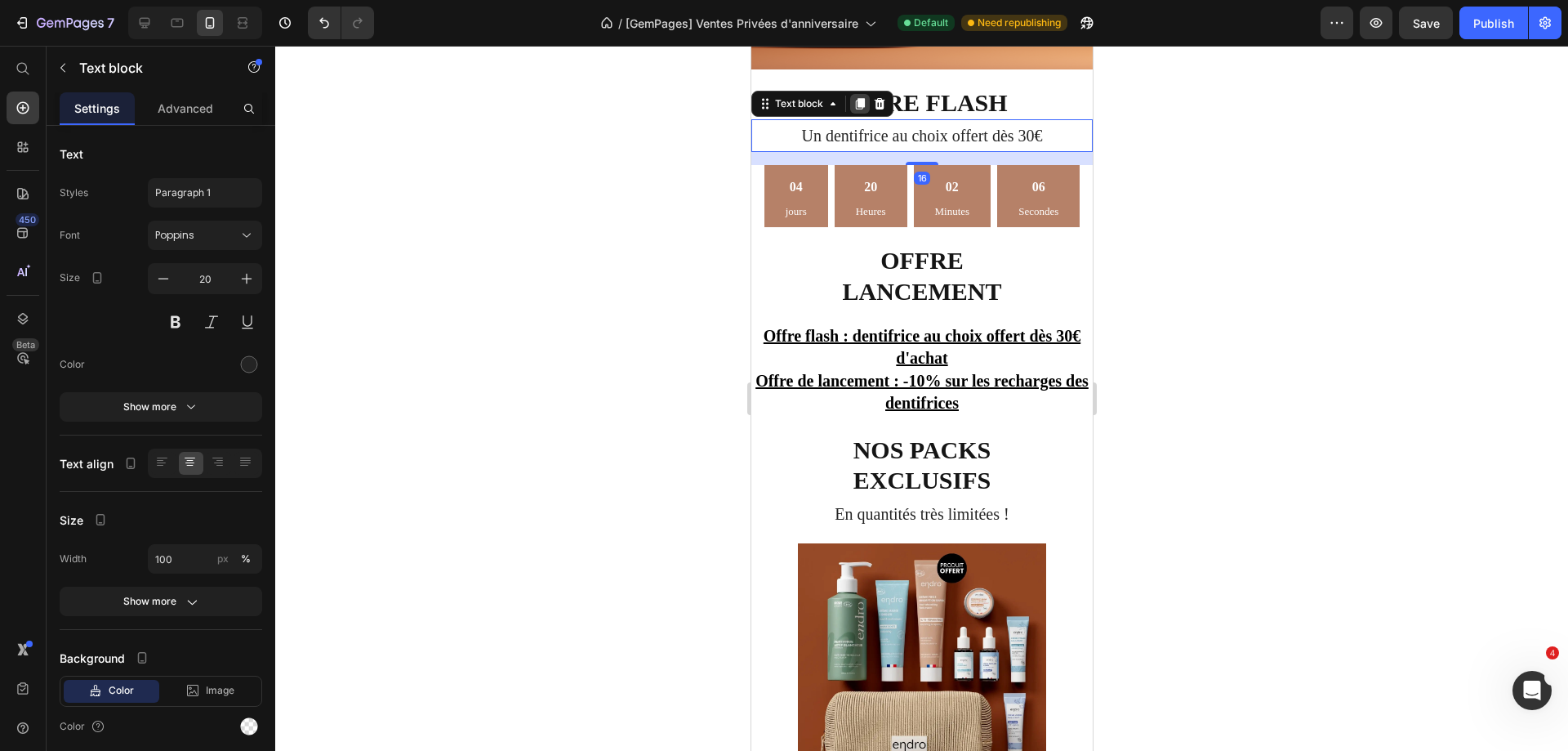 click 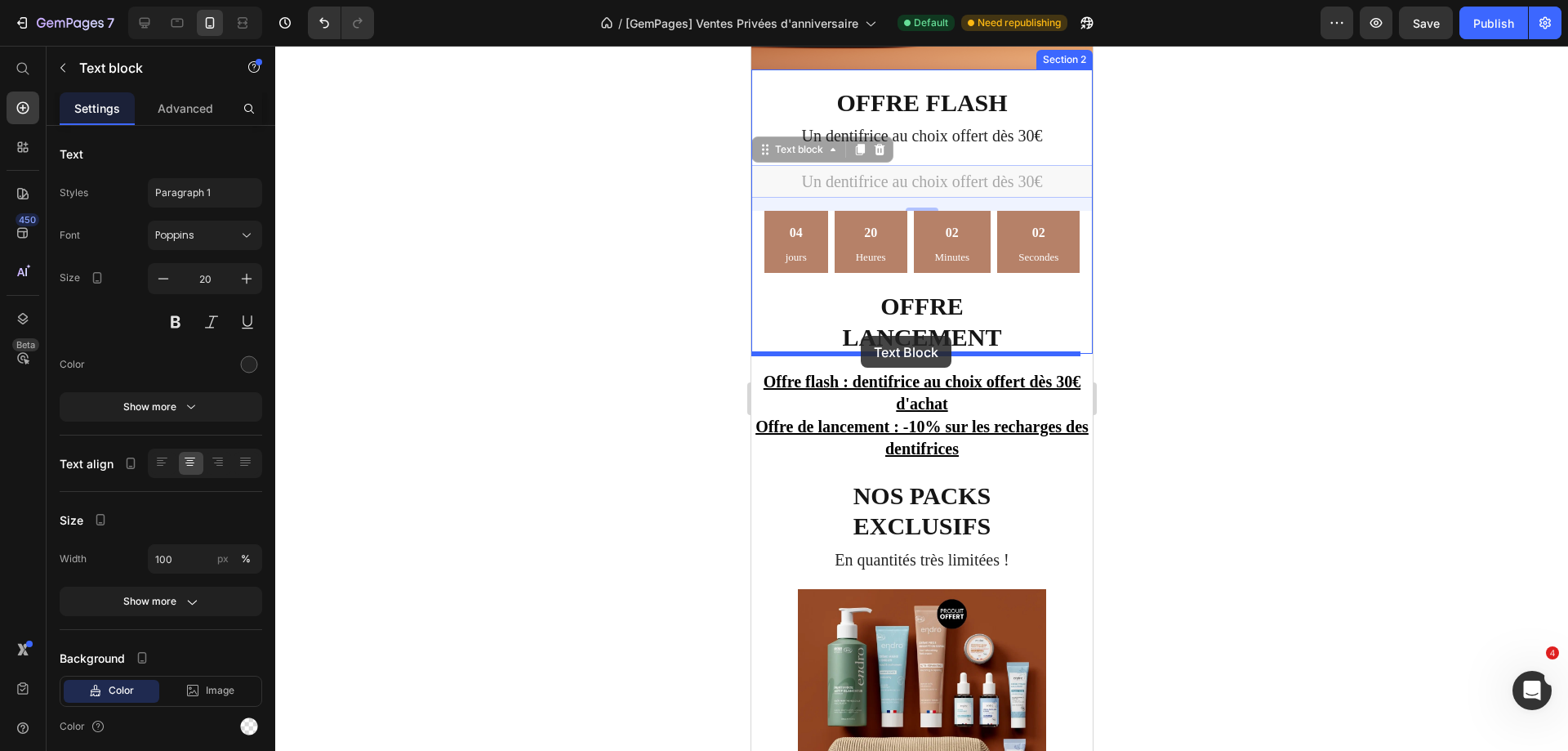 drag, startPoint x: 770, startPoint y: 149, endPoint x: 860, endPoint y: 336, distance: 207.53072 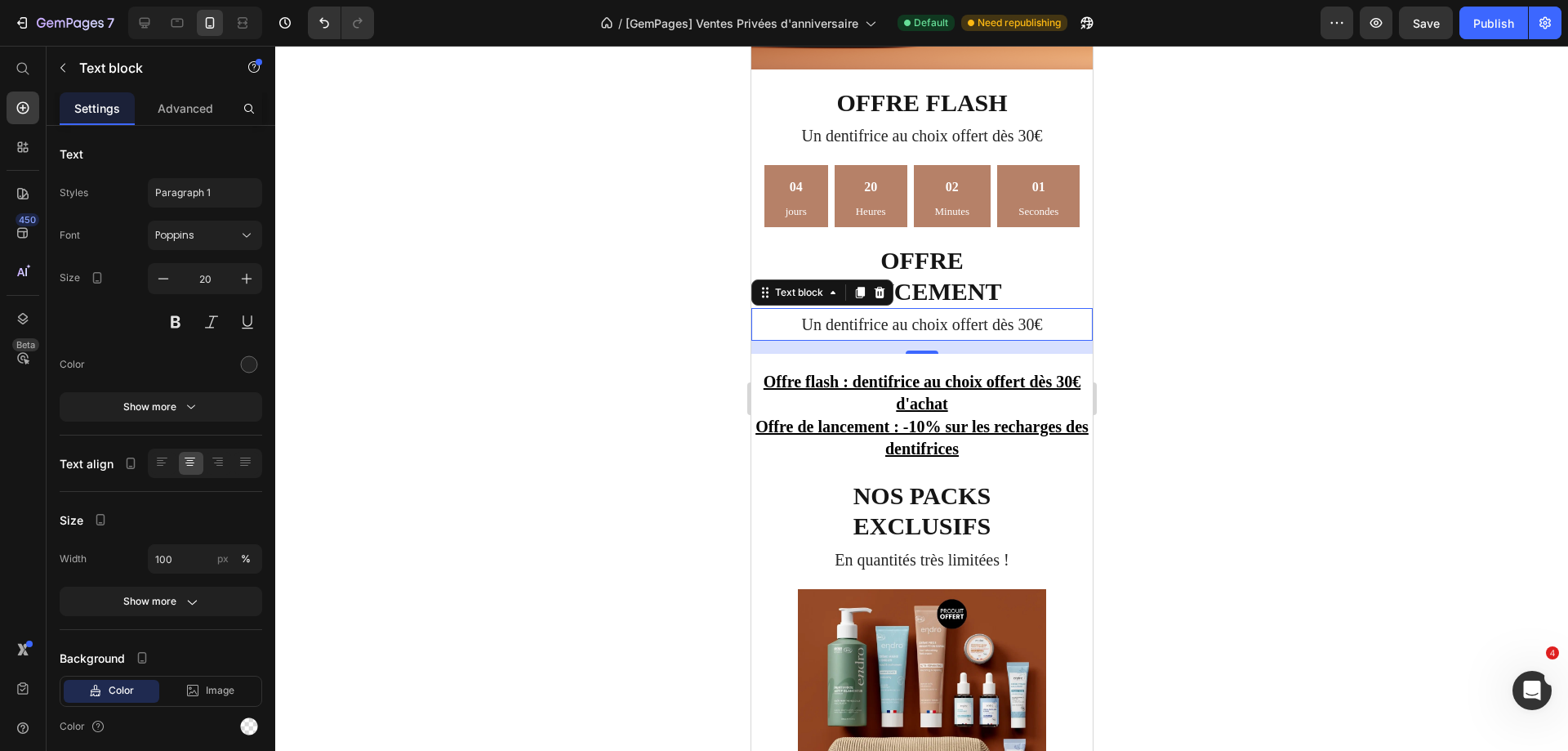 click on "Un dentifrice au choix offert dès 30€" at bounding box center (921, 324) 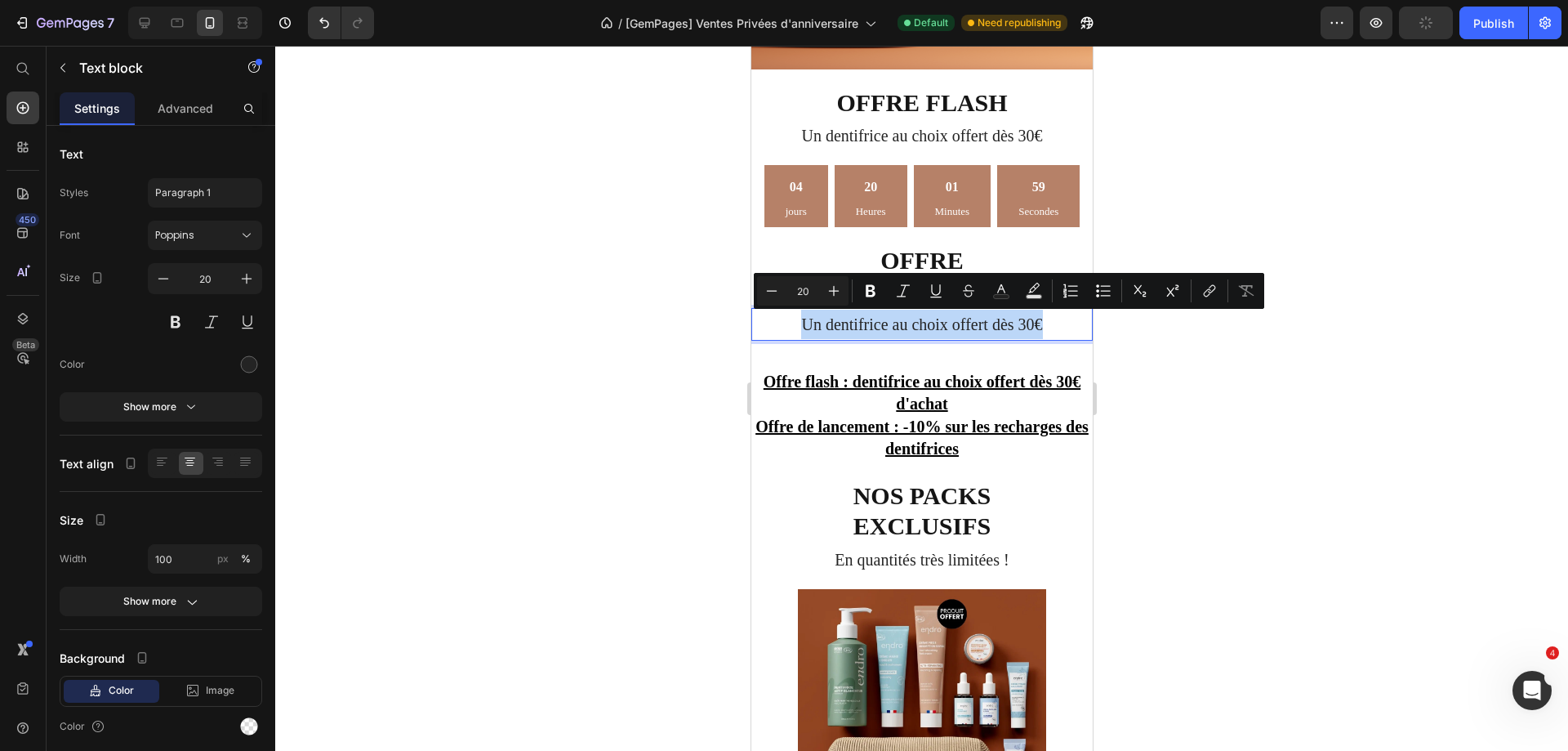 drag, startPoint x: 795, startPoint y: 325, endPoint x: 1036, endPoint y: 335, distance: 241.20738 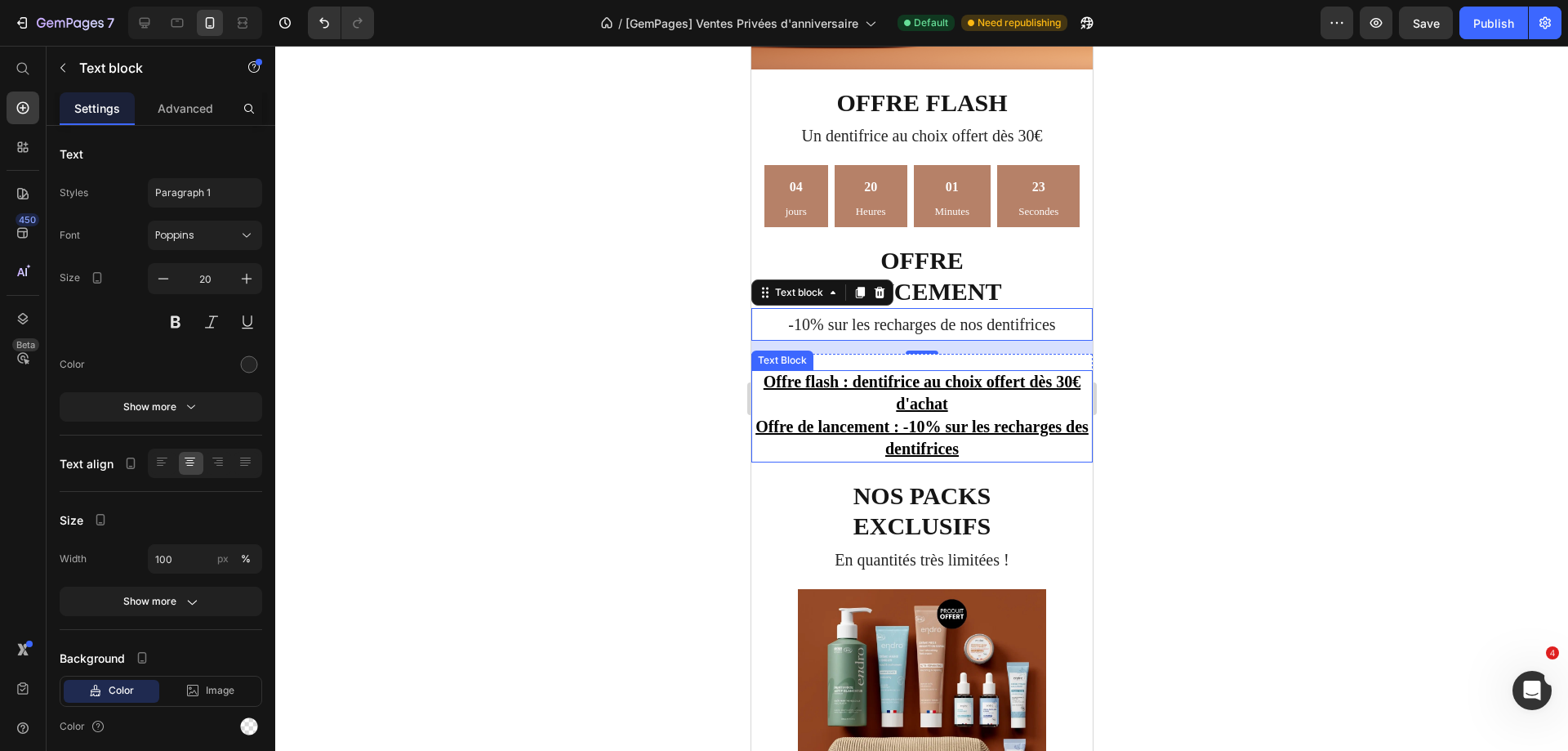 click on "Offre flash : dentifrice au choix offert dès 30€ d'achat" at bounding box center (921, 394) 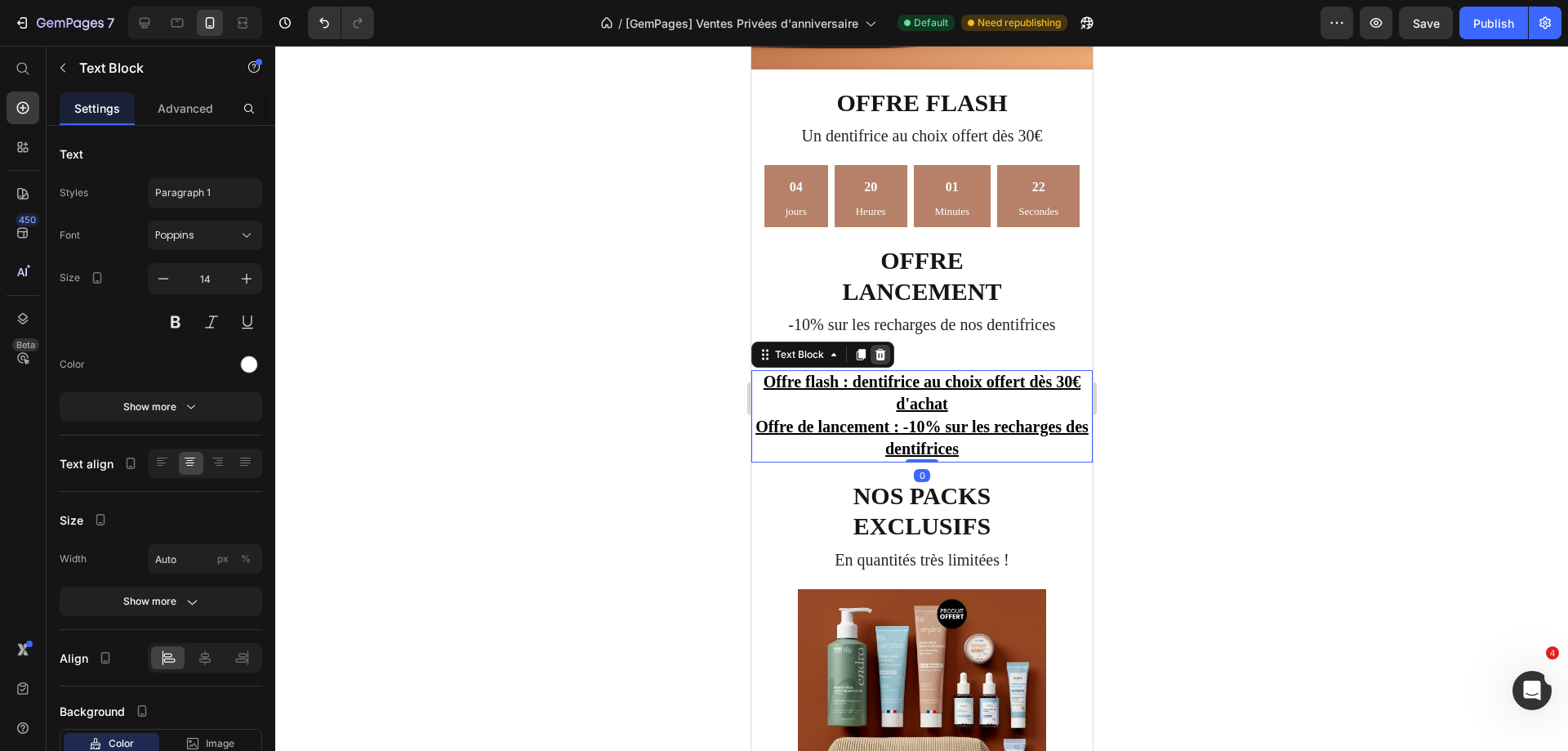 click 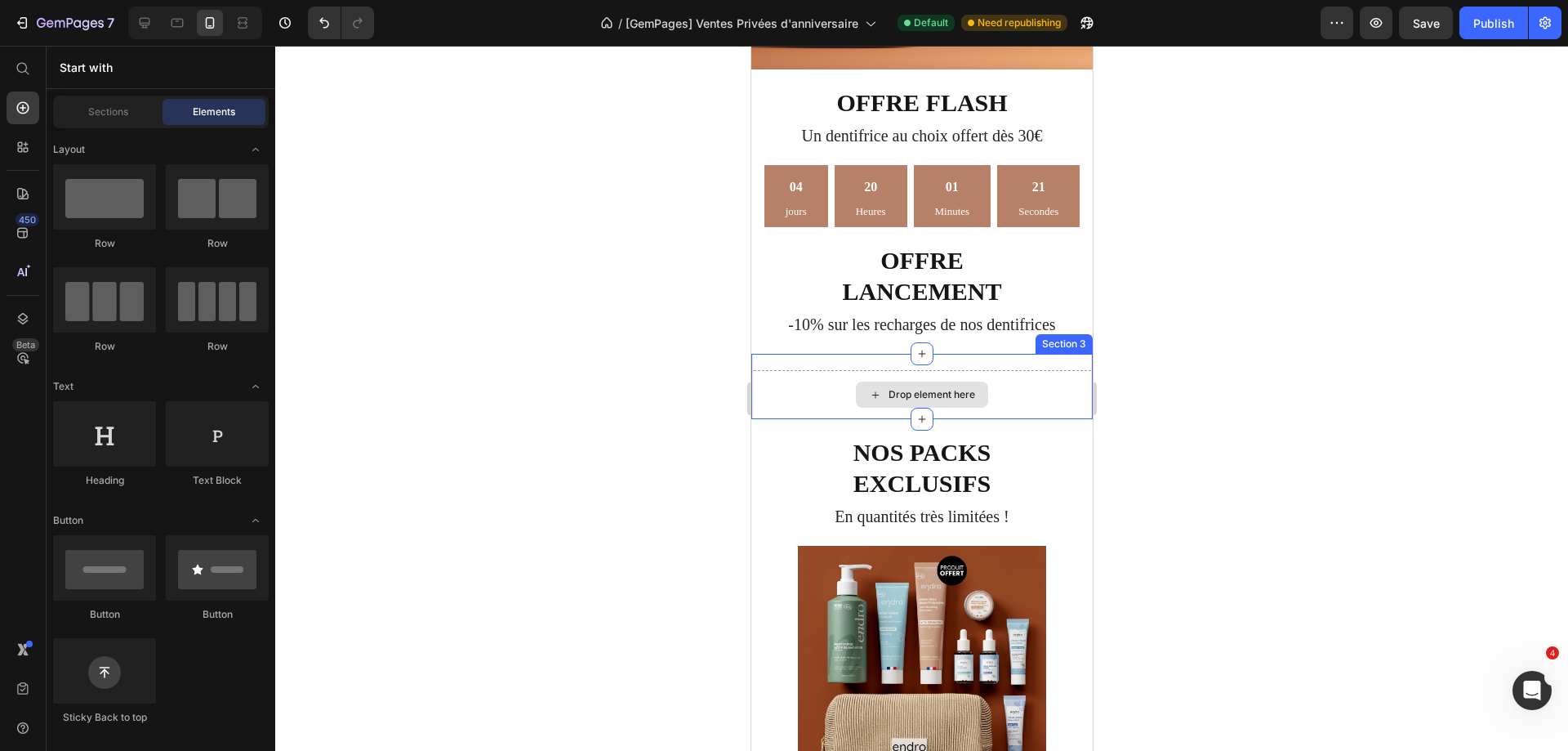 click on "Drop element here" at bounding box center (921, 395) 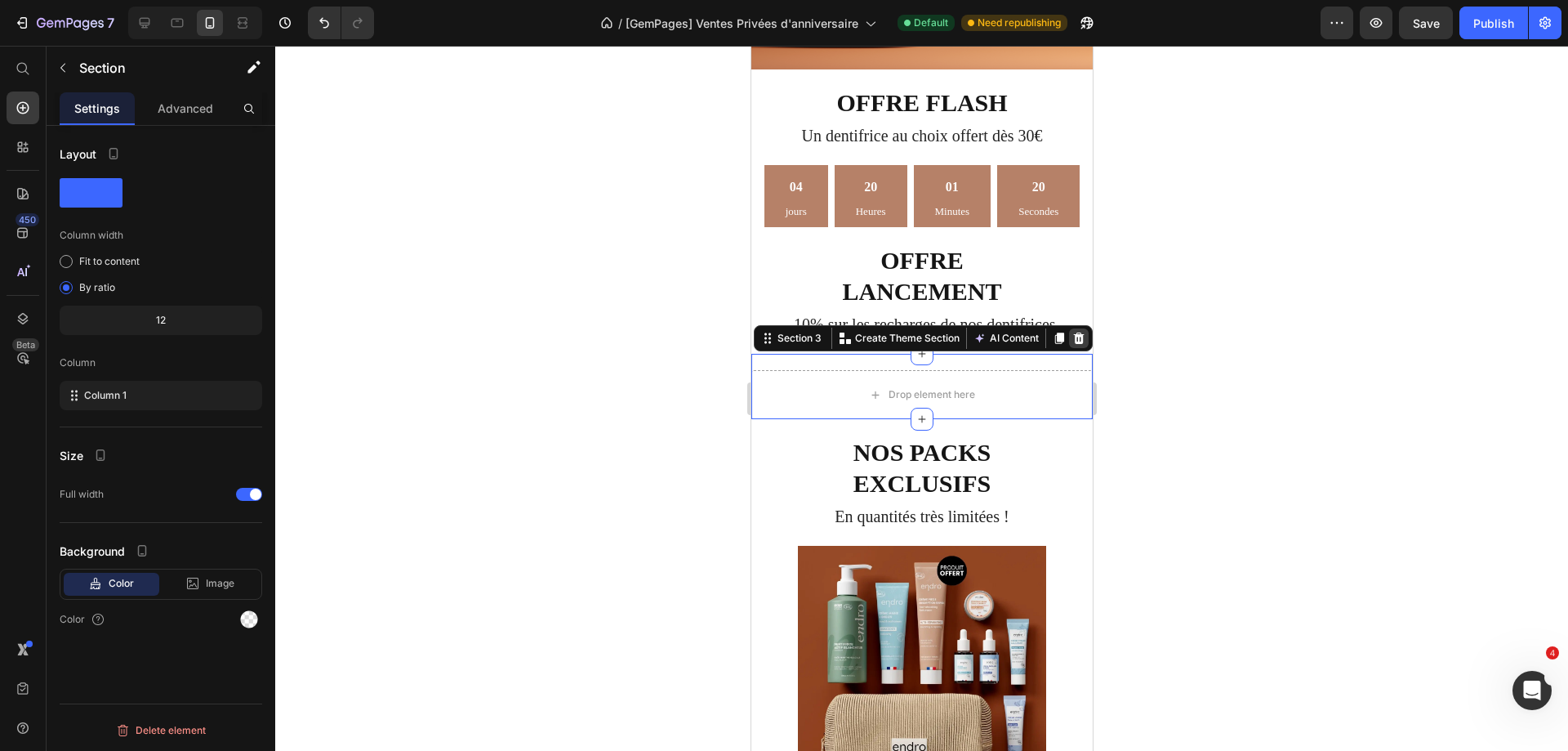 click 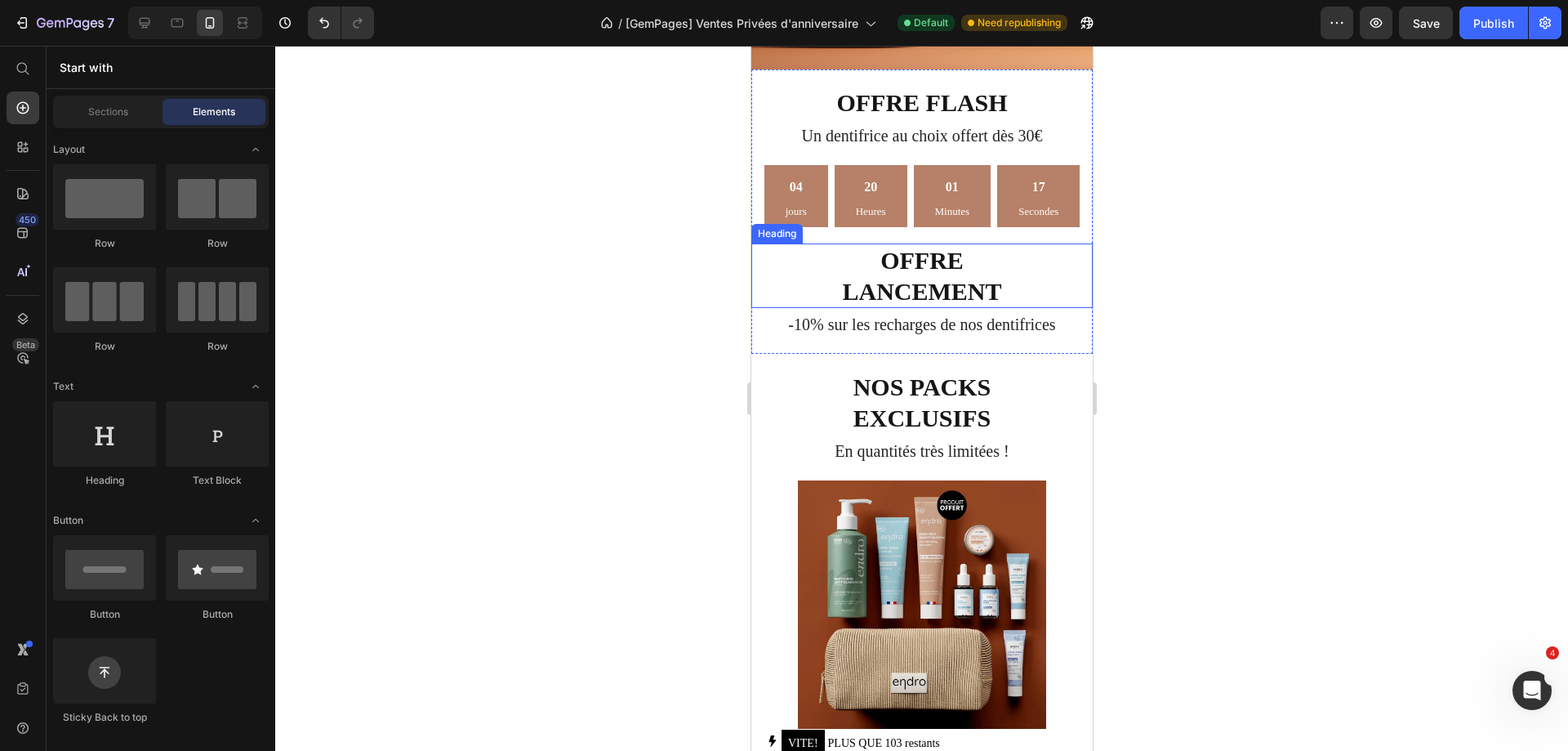 scroll, scrollTop: 266, scrollLeft: 0, axis: vertical 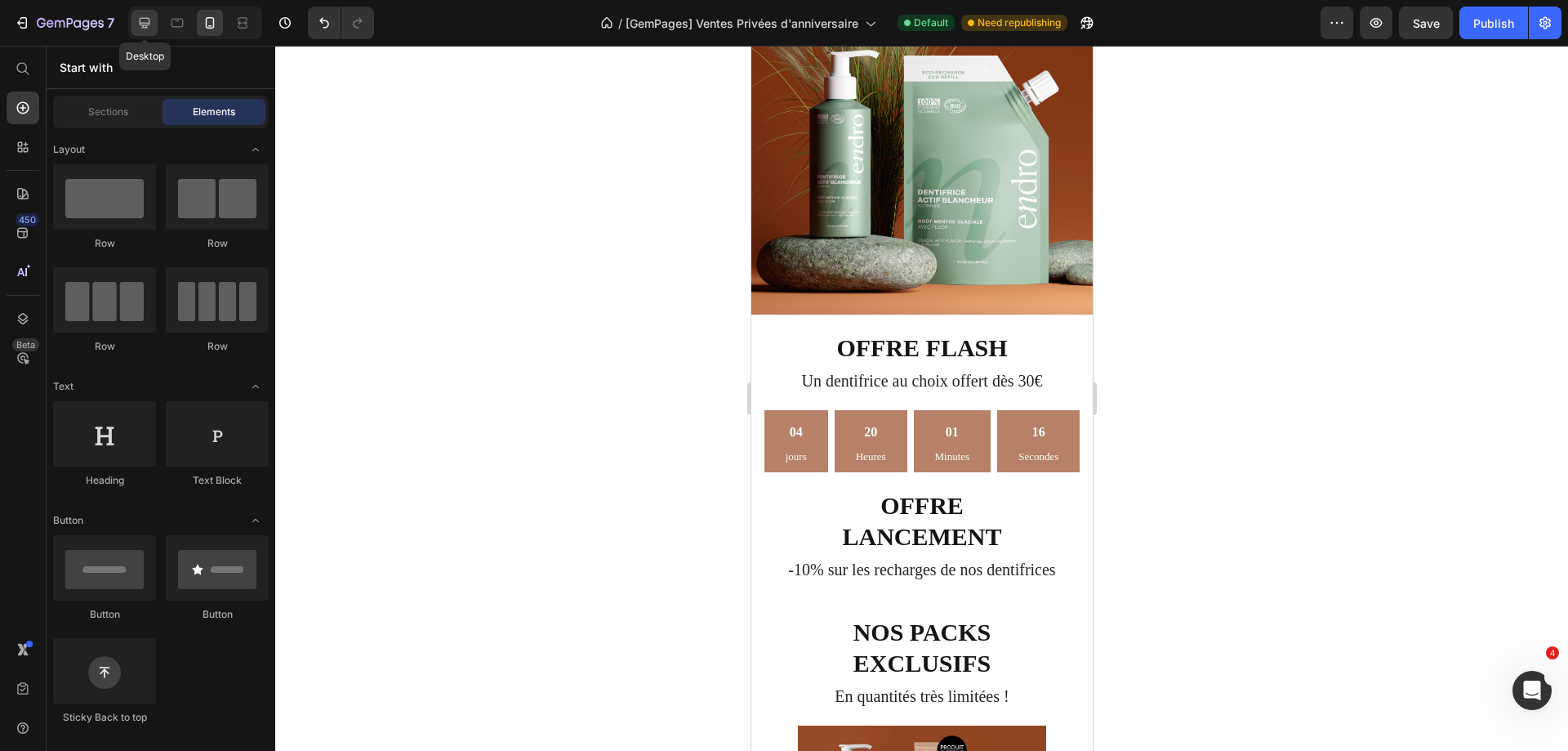 click 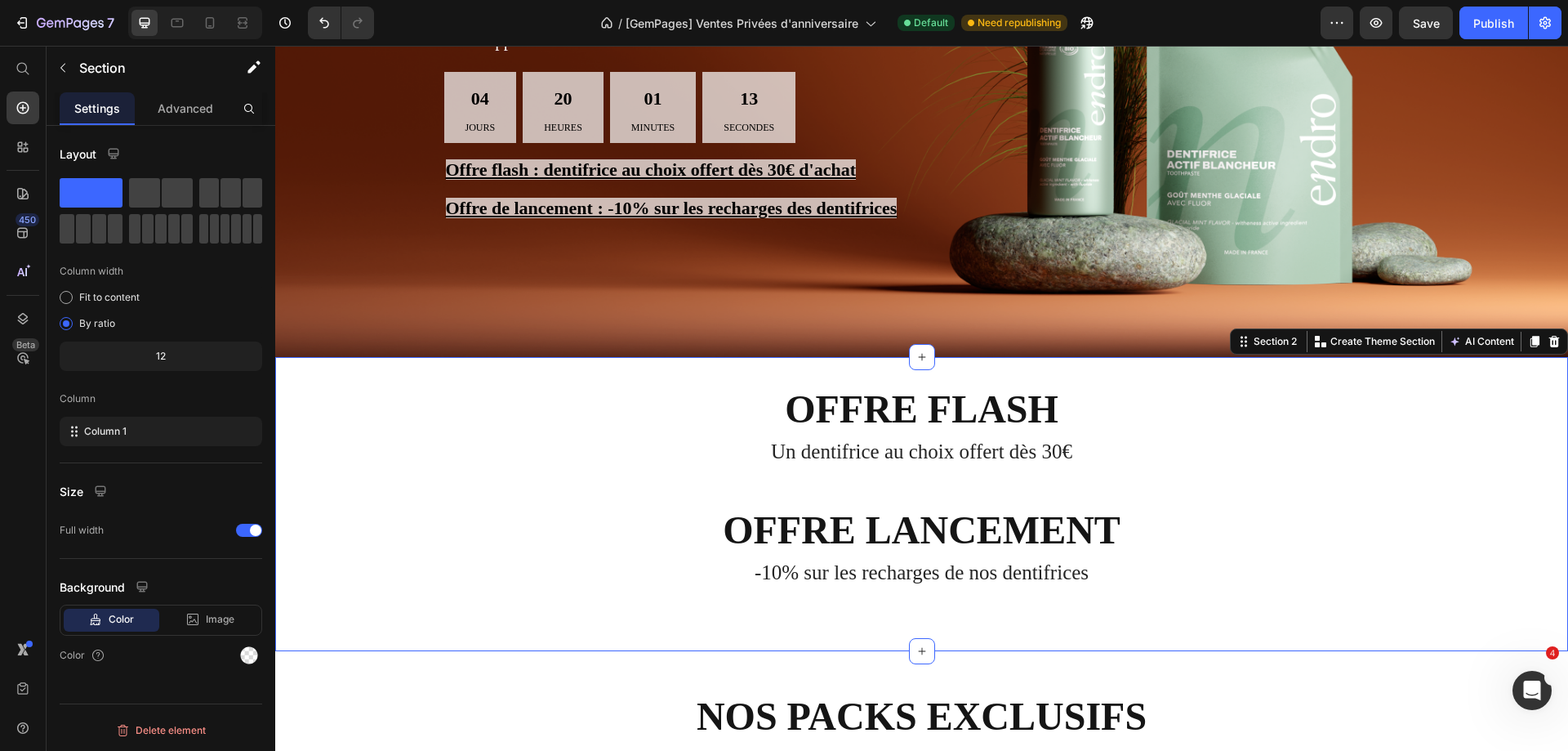 click on "Offre flash Heading Un dentifrice au choix offert dès 30€ Text block 04 jours 20 Heures 01 Minutes 13 Secondes Countdown Timer Offre Lancement Heading -10% sur les recharges de nos dentifrices Text block Section 2   Create Theme Section AI Content Write with GemAI What would you like to describe here? Tone and Voice Persuasive Product Dentifrice enfants offert Show more Generate" at bounding box center (921, 504) 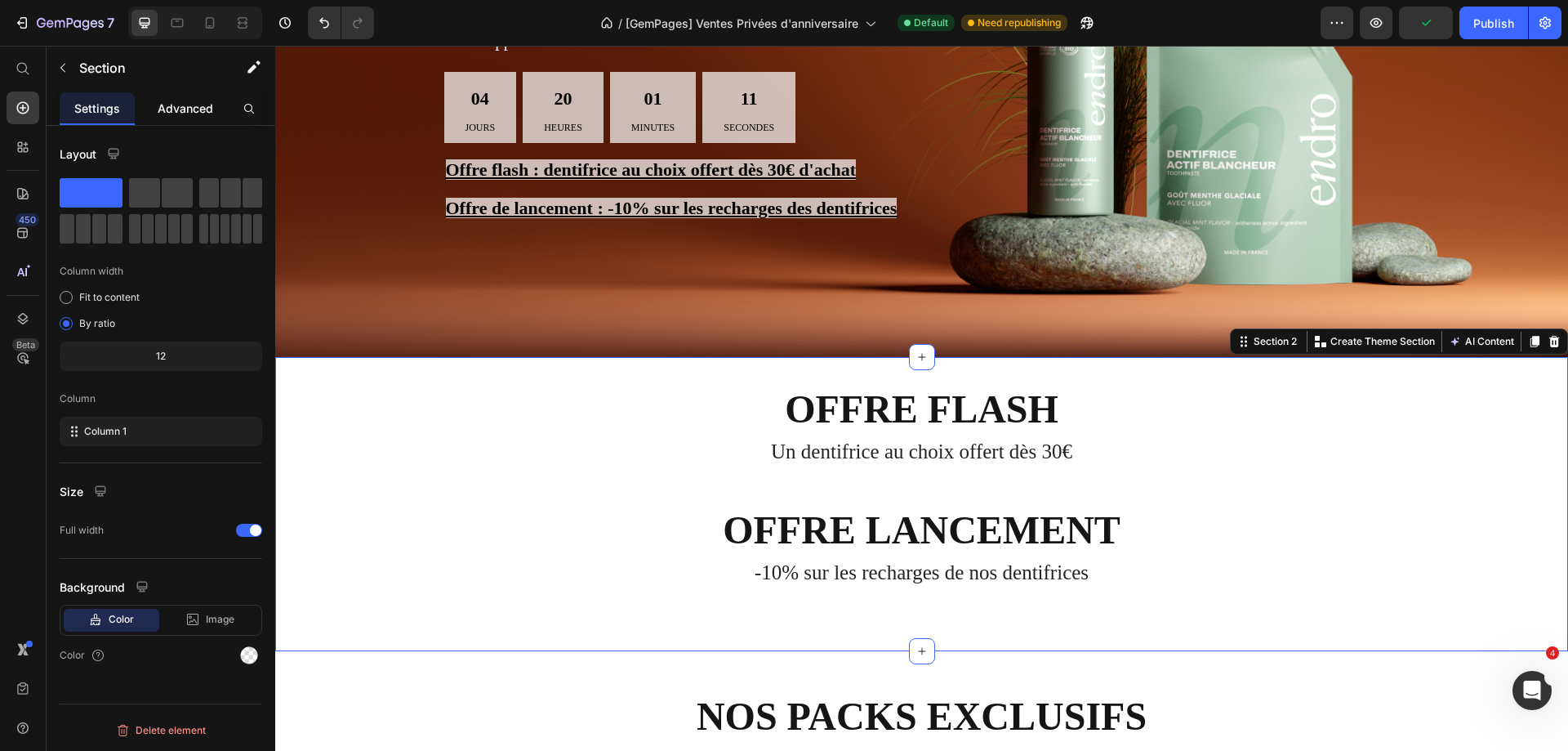 click on "Advanced" at bounding box center [185, 108] 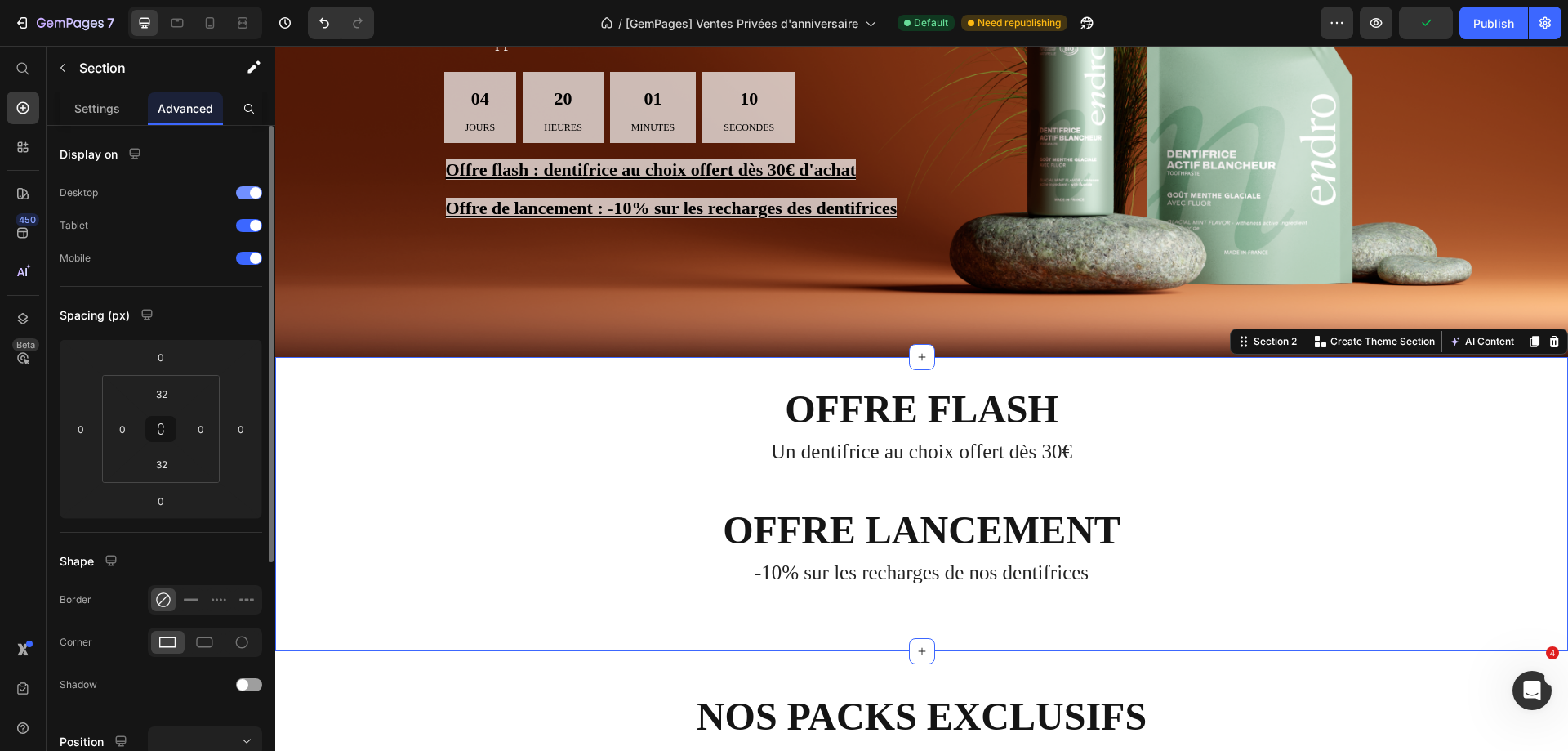 click at bounding box center [256, 193] 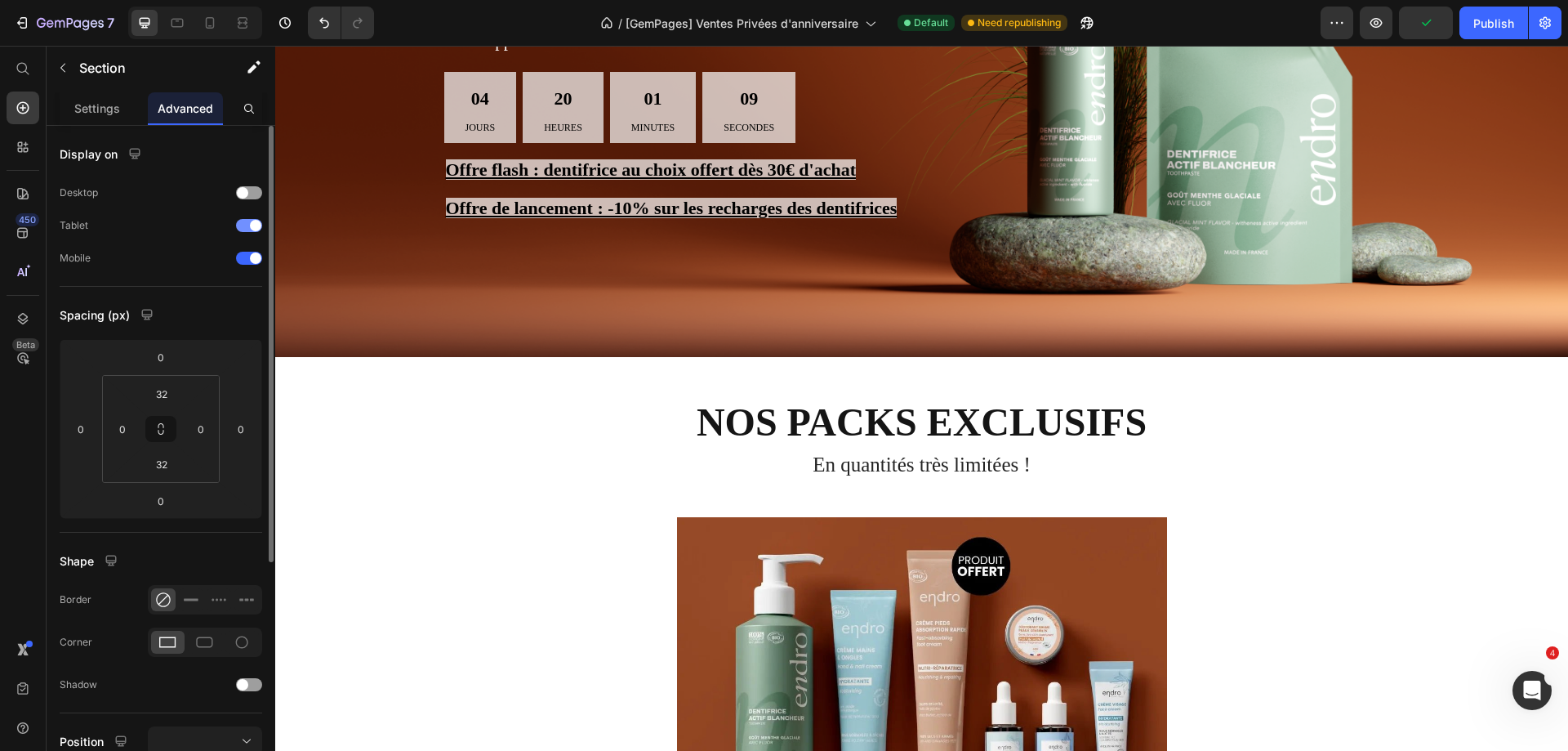 click at bounding box center (249, 226) 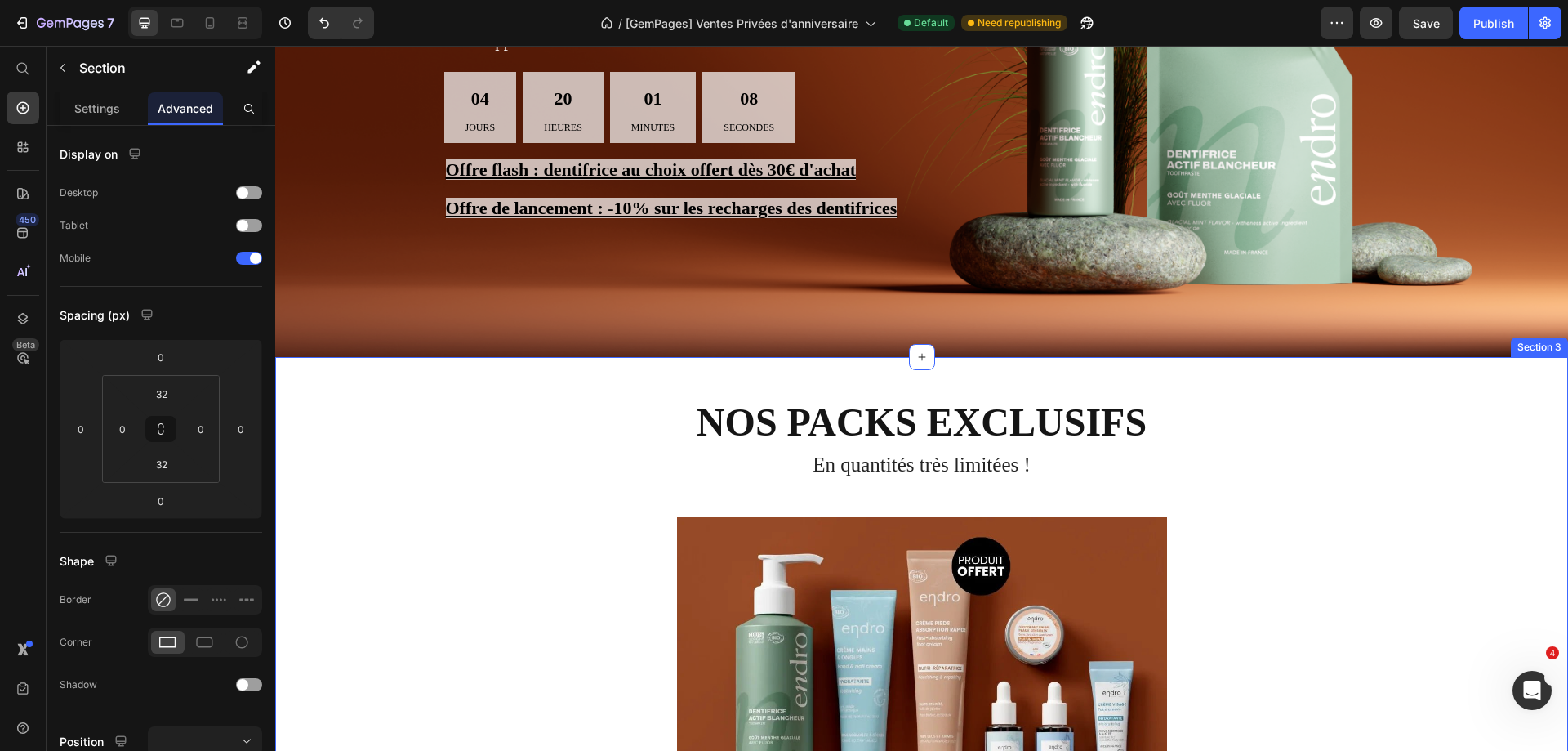 click on "Nos packs exclusifs Heading En quantités très limitées ! Text block Row Product Images
VITE!  PLUS QUE 103 restants Stock Counter Pack Indispensables Product Title 33,40€ Product Price 43,30€ Product Price - 23% Discount Tag Row
Custom Code
Preview or Publish the page to see the content. Custom Code 1 Product Quantity
Ajouter au panier Add to Cart Product Row Section 3" at bounding box center [921, 826] 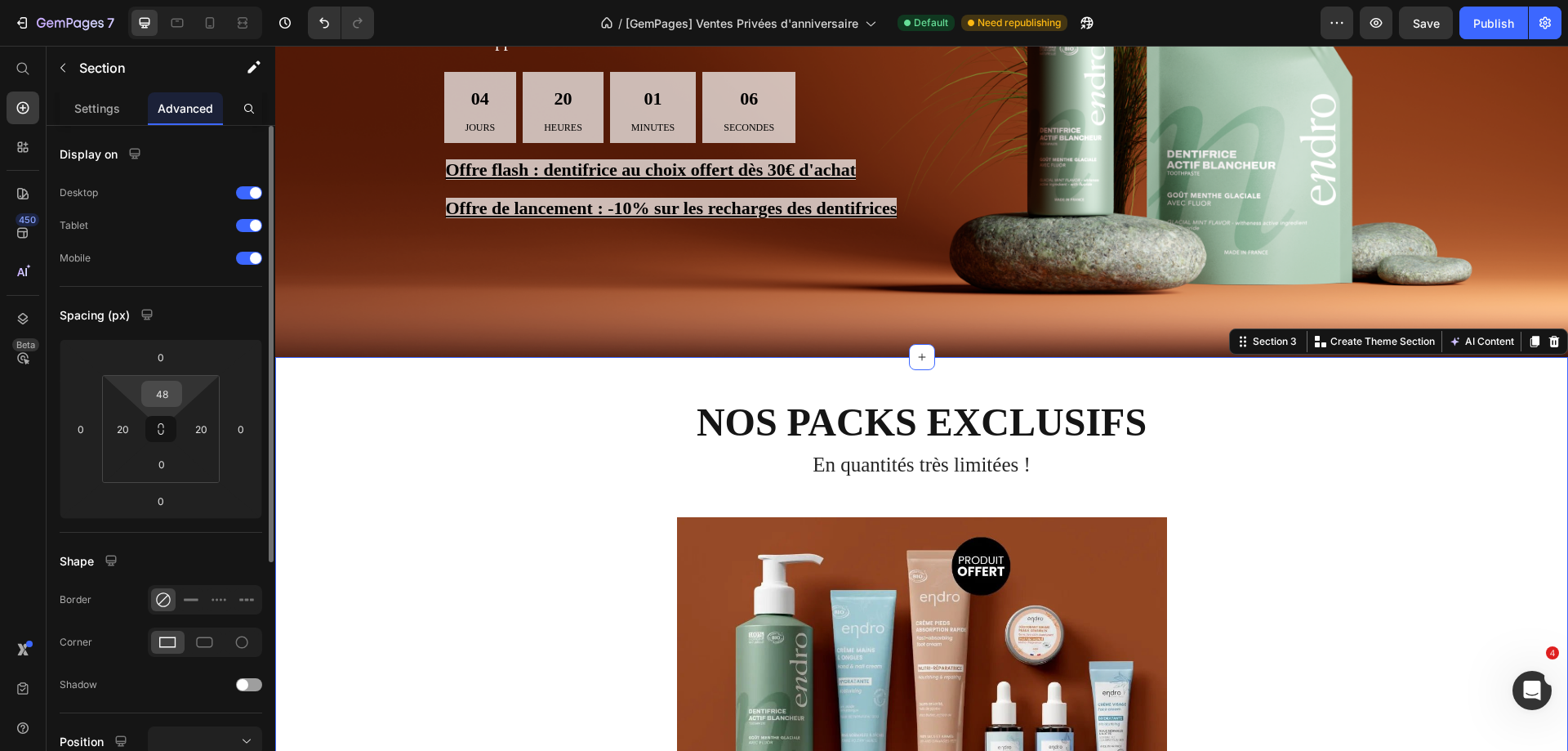 click on "48" at bounding box center [162, 394] 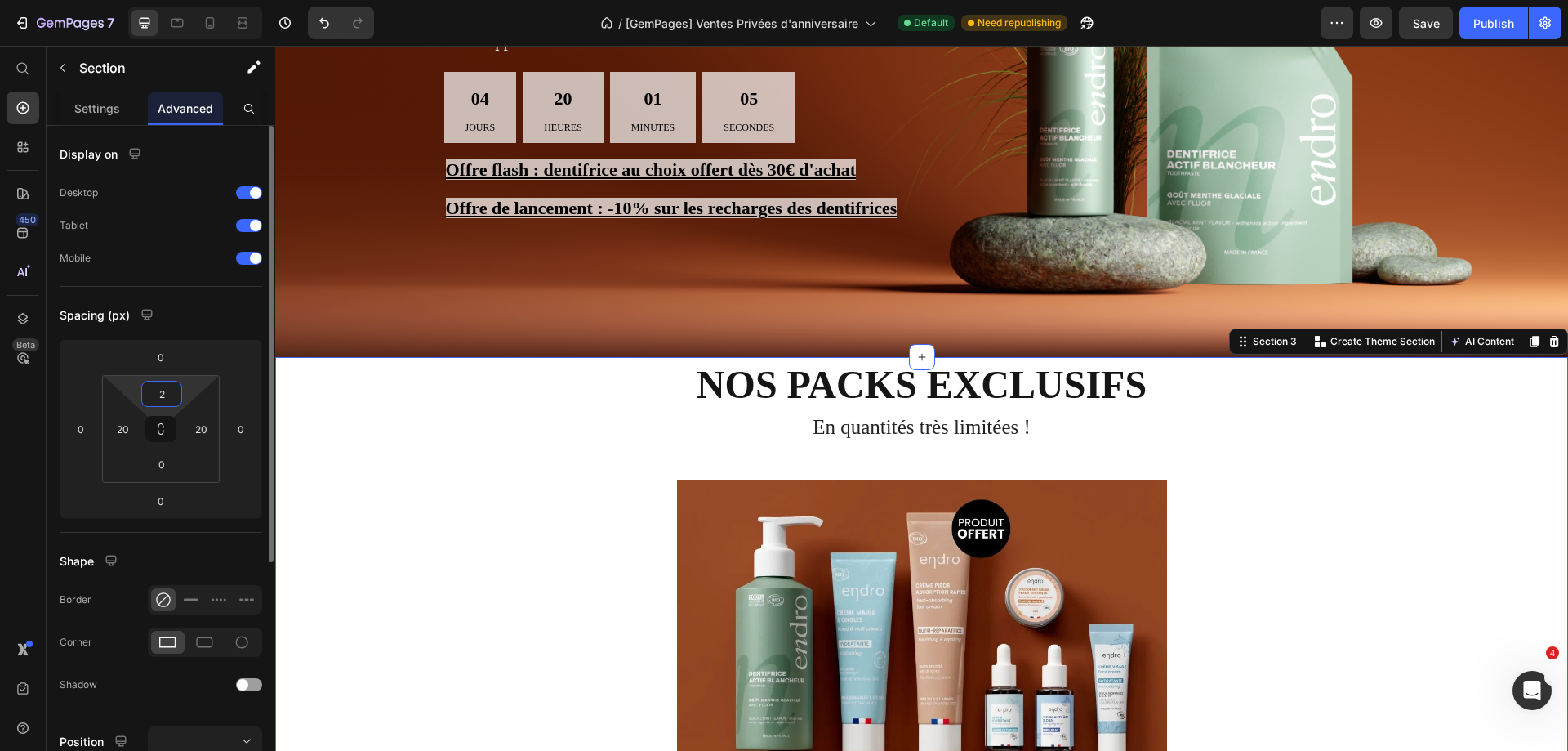 type on "20" 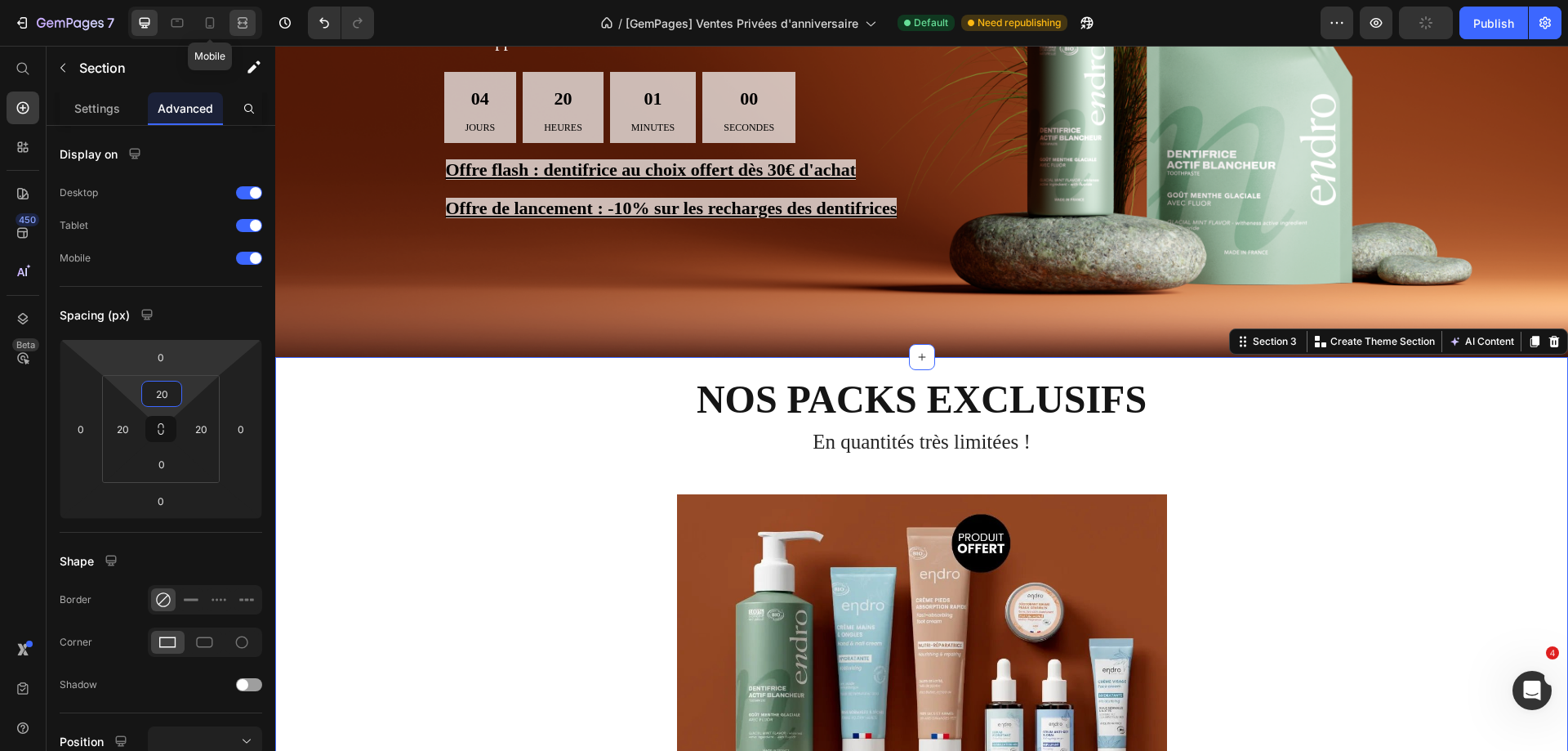 click 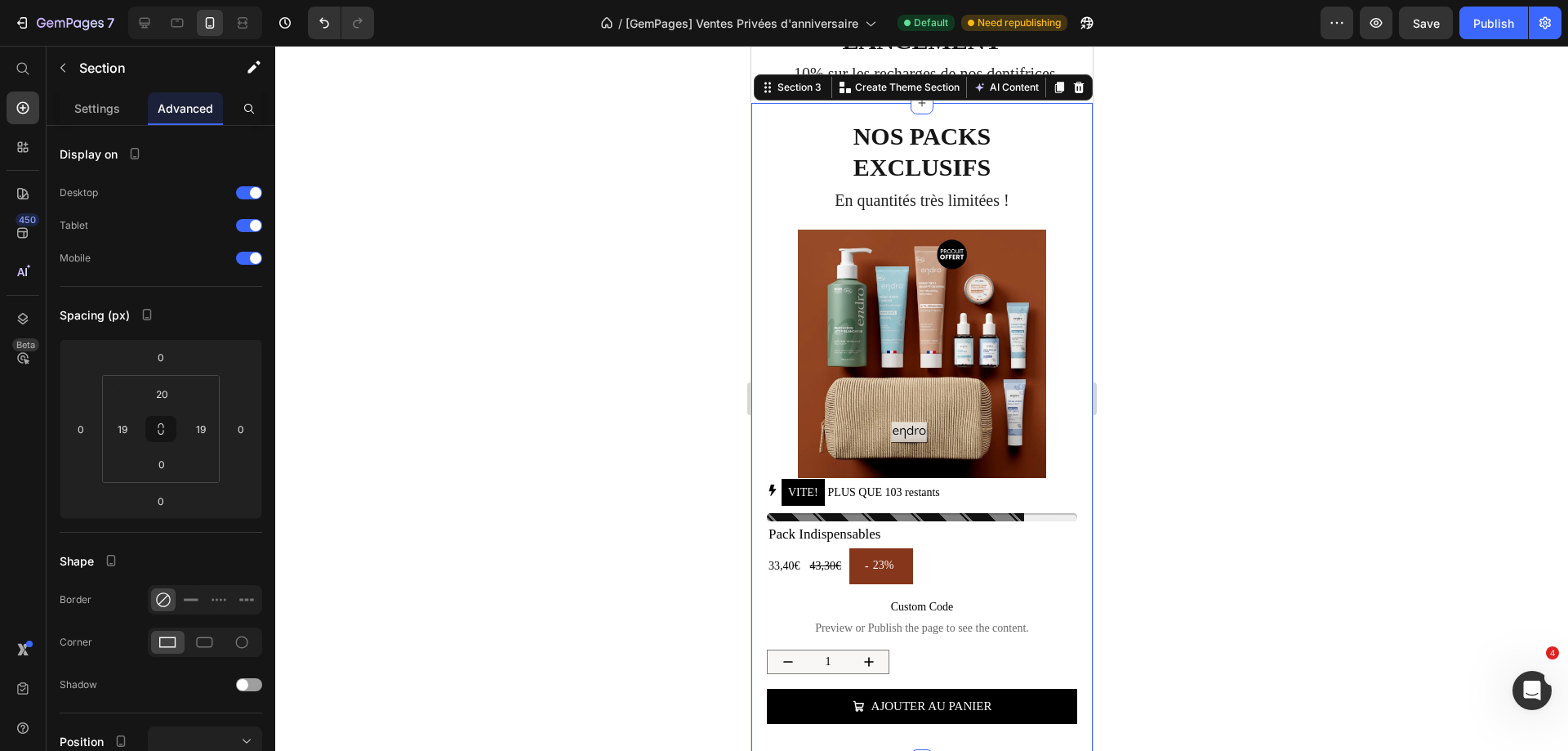 scroll, scrollTop: 517, scrollLeft: 0, axis: vertical 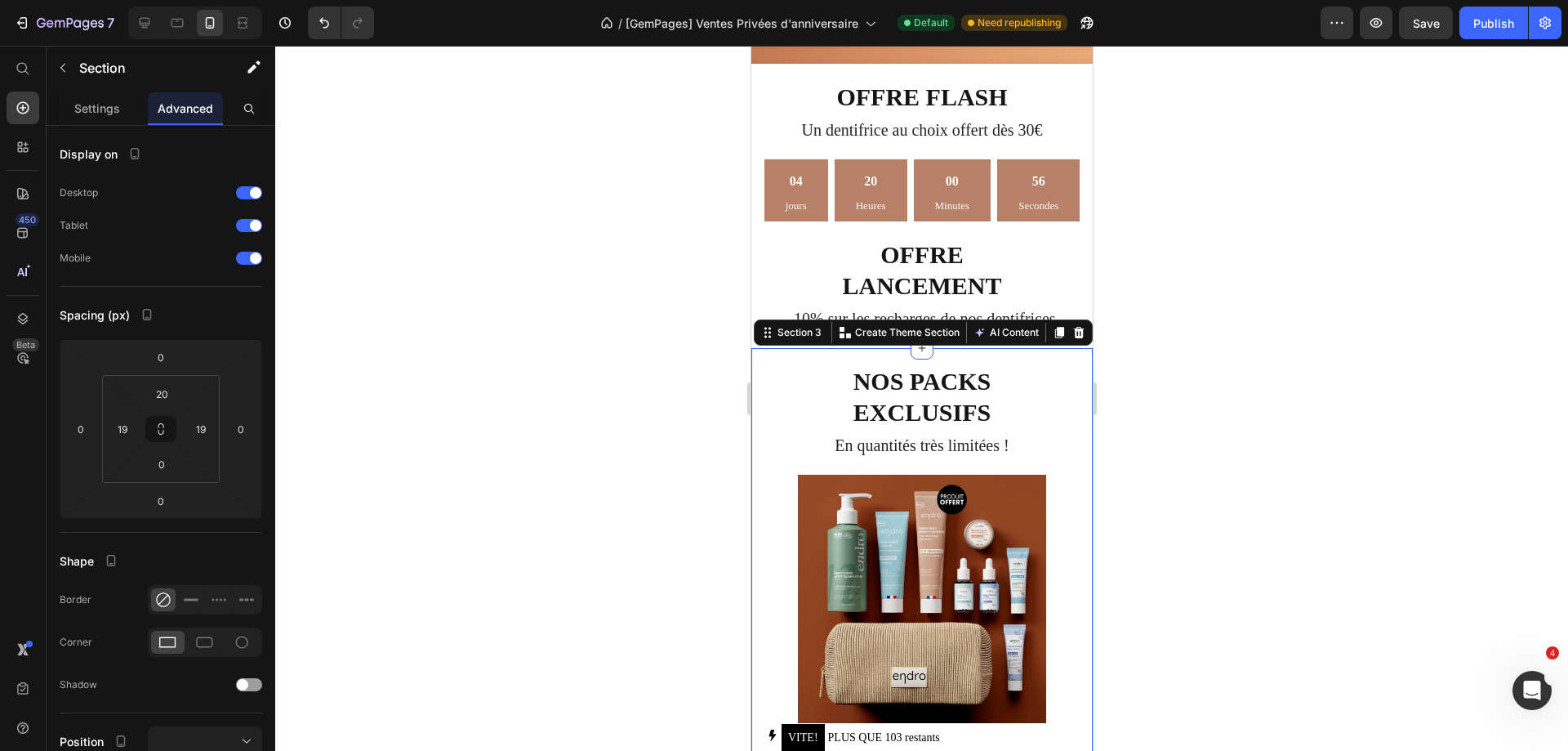 click 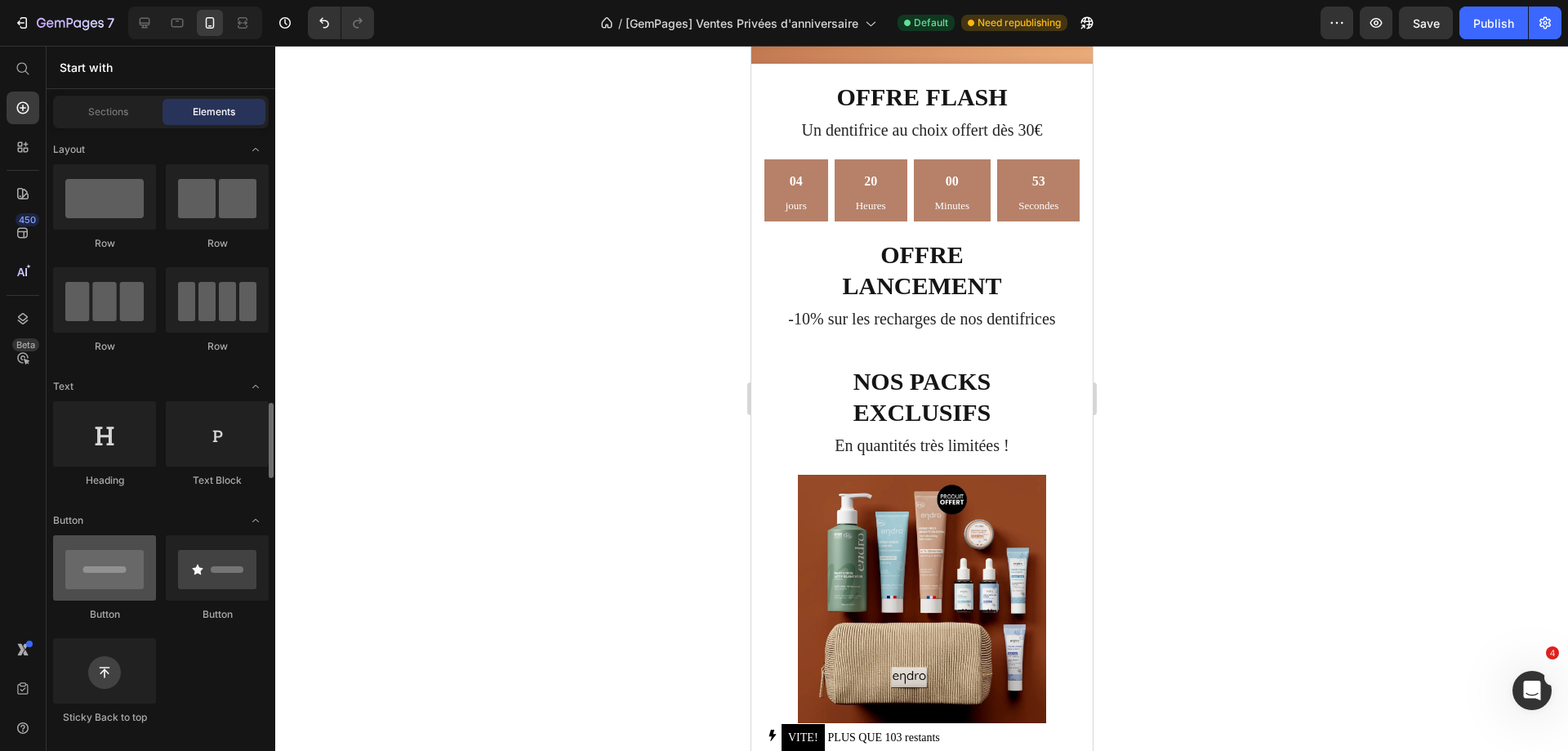 scroll, scrollTop: 245, scrollLeft: 0, axis: vertical 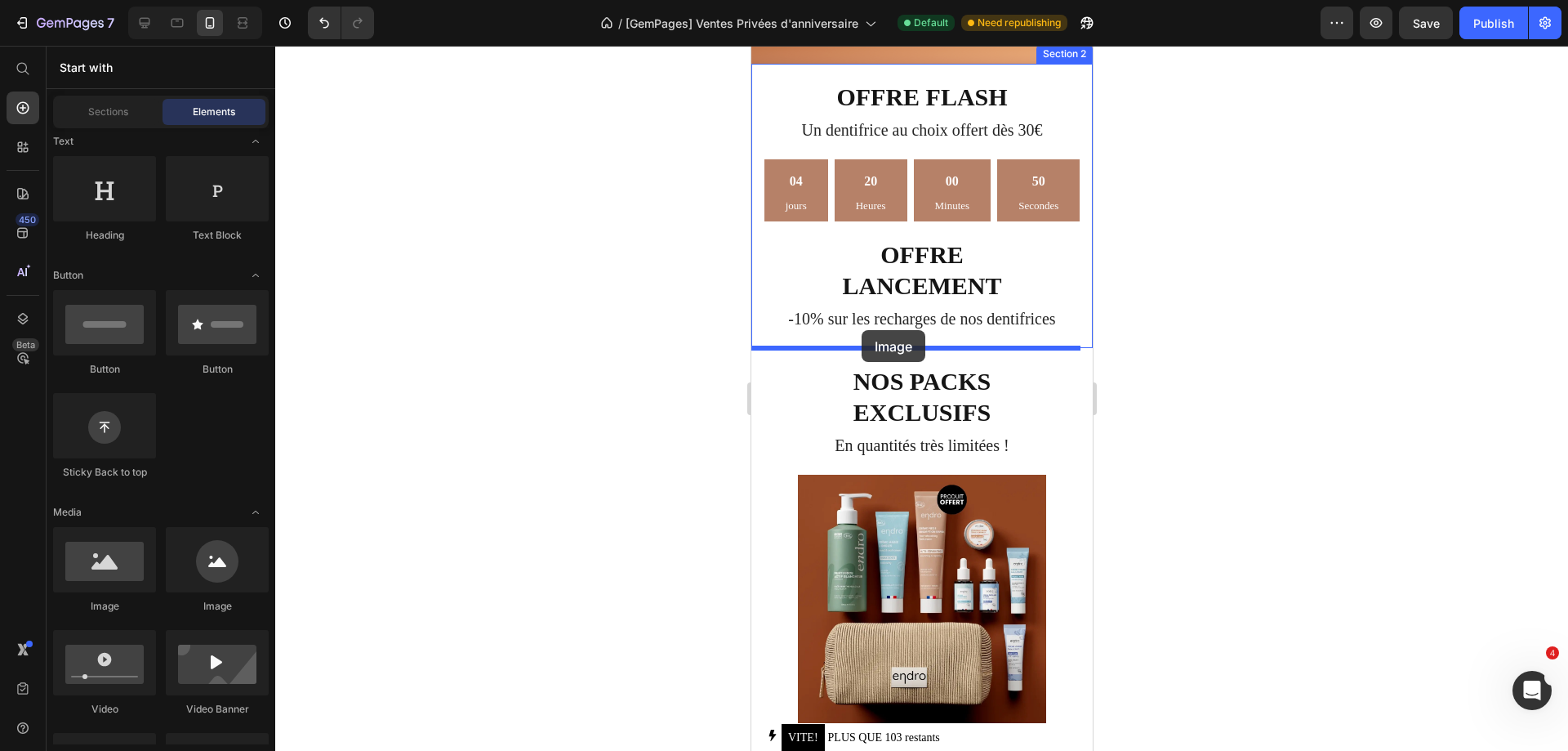 drag, startPoint x: 875, startPoint y: 615, endPoint x: 861, endPoint y: 330, distance: 285.34365 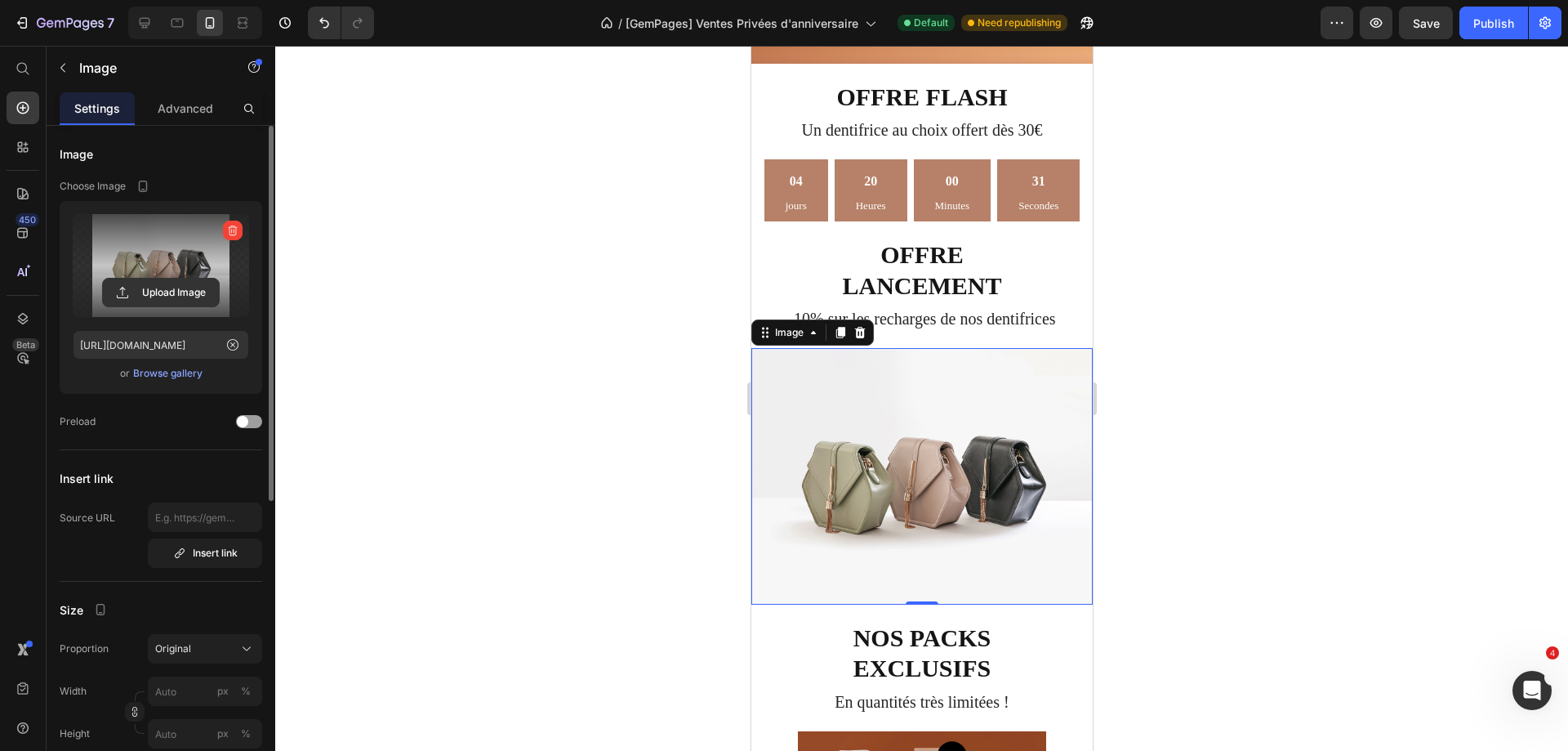 click on "Upload Image" at bounding box center (161, 266) 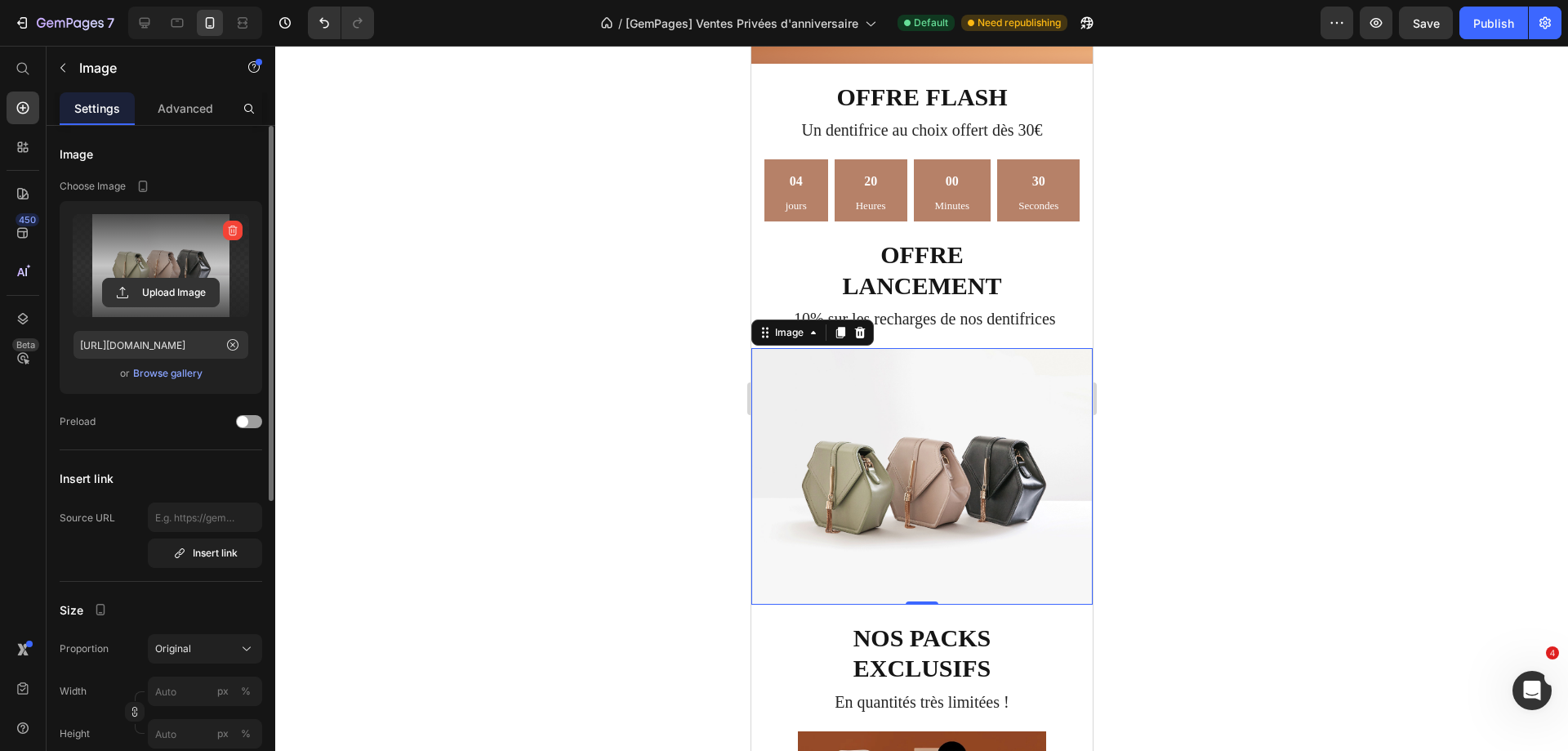 click at bounding box center (161, 266) 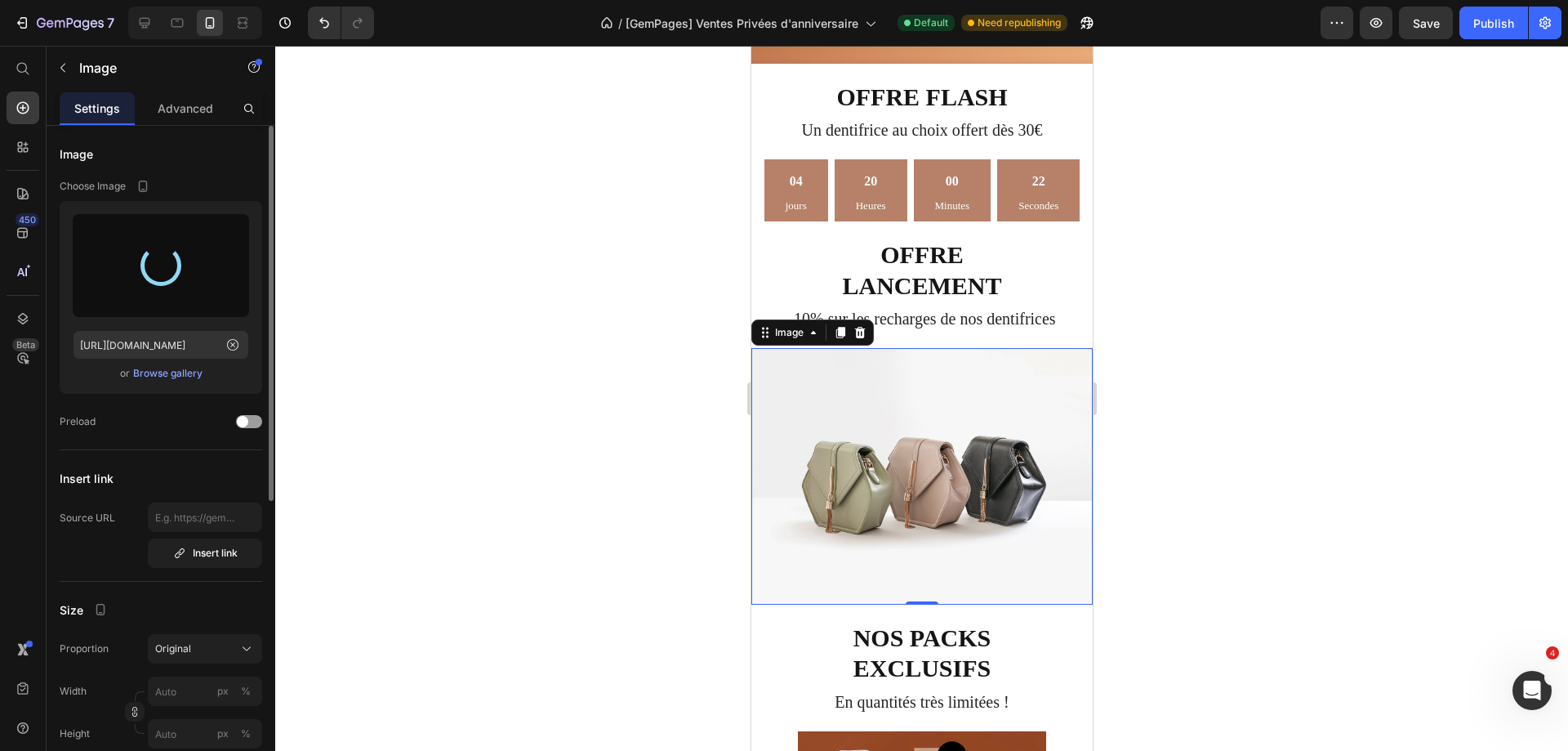 type on "[URL][DOMAIN_NAME]" 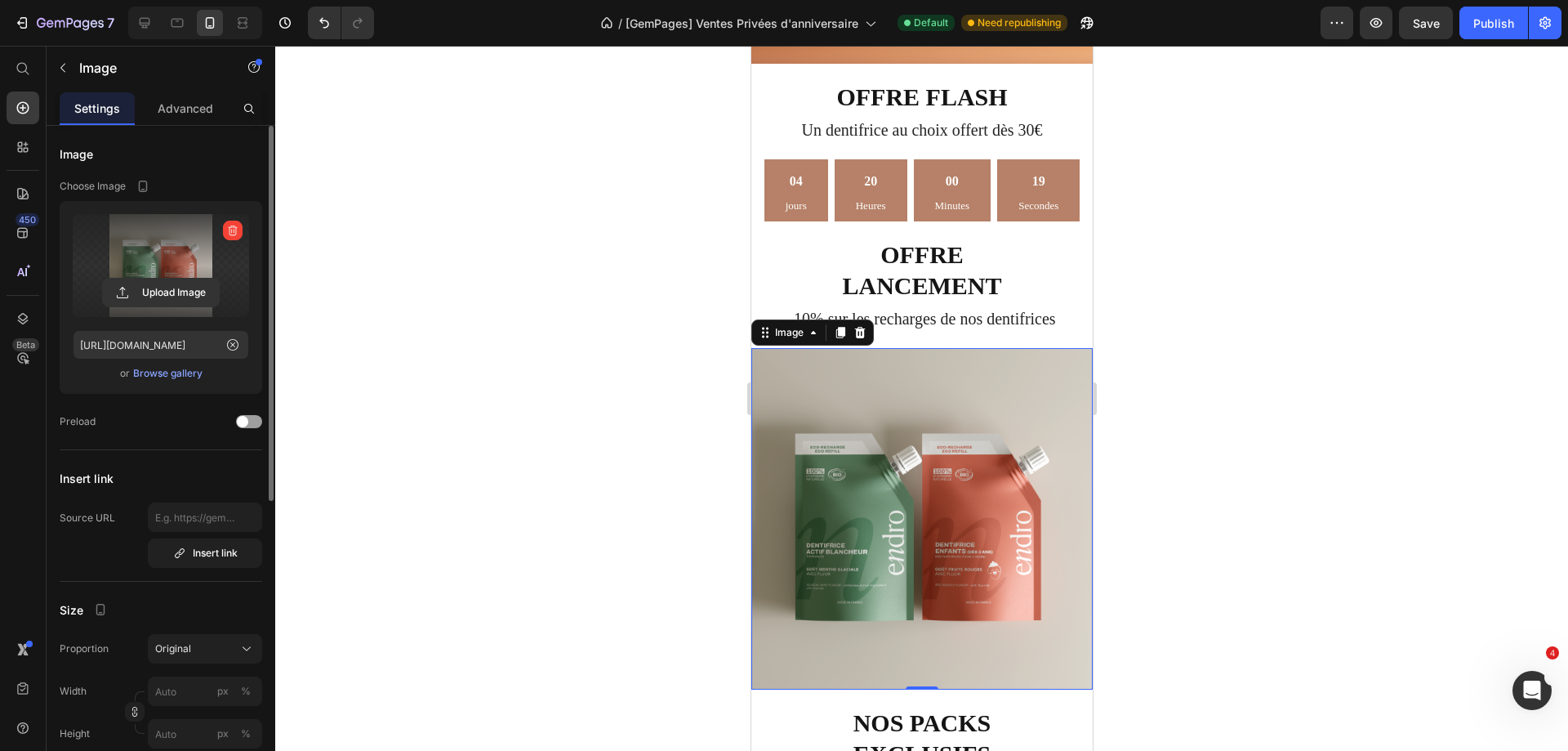 click 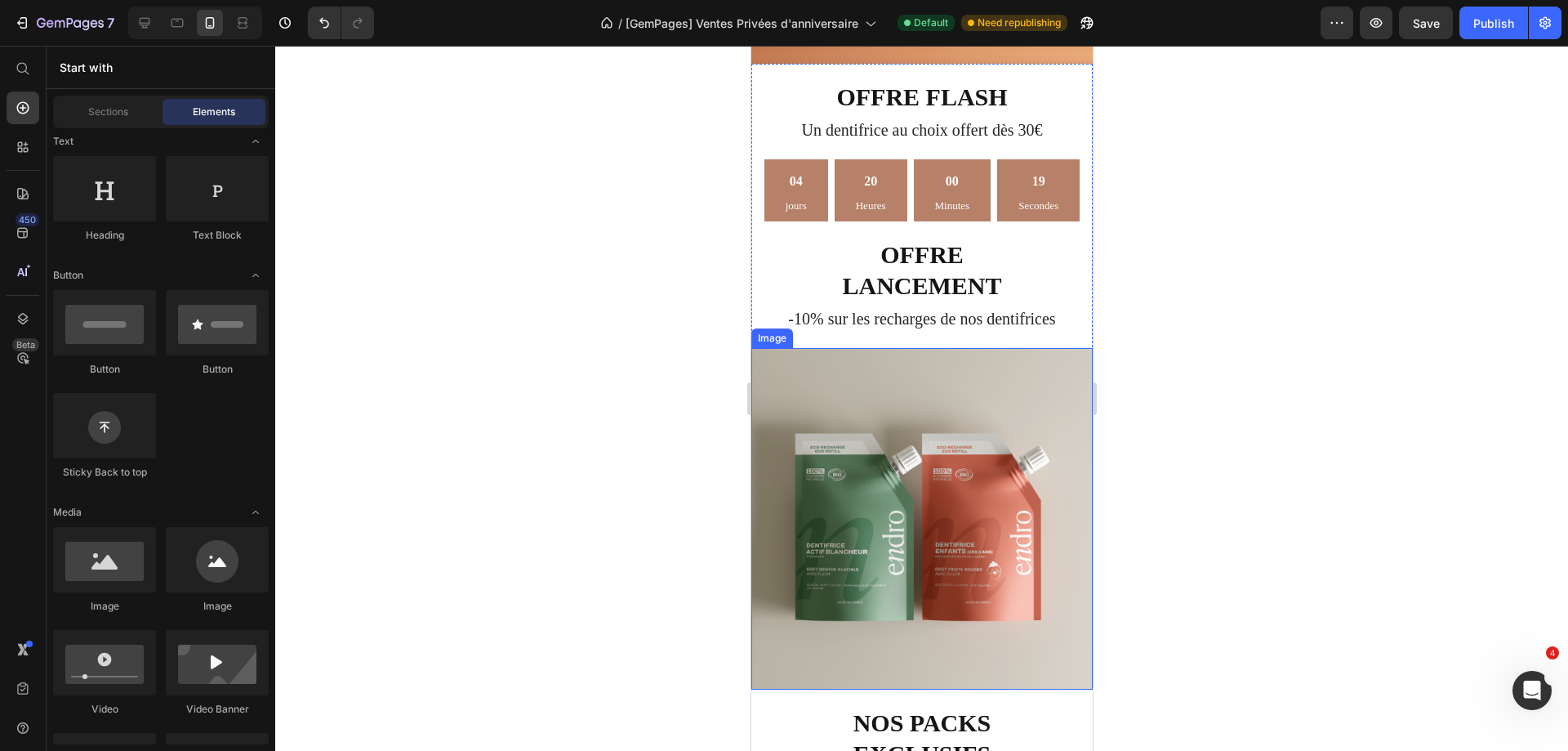 click at bounding box center [921, 519] 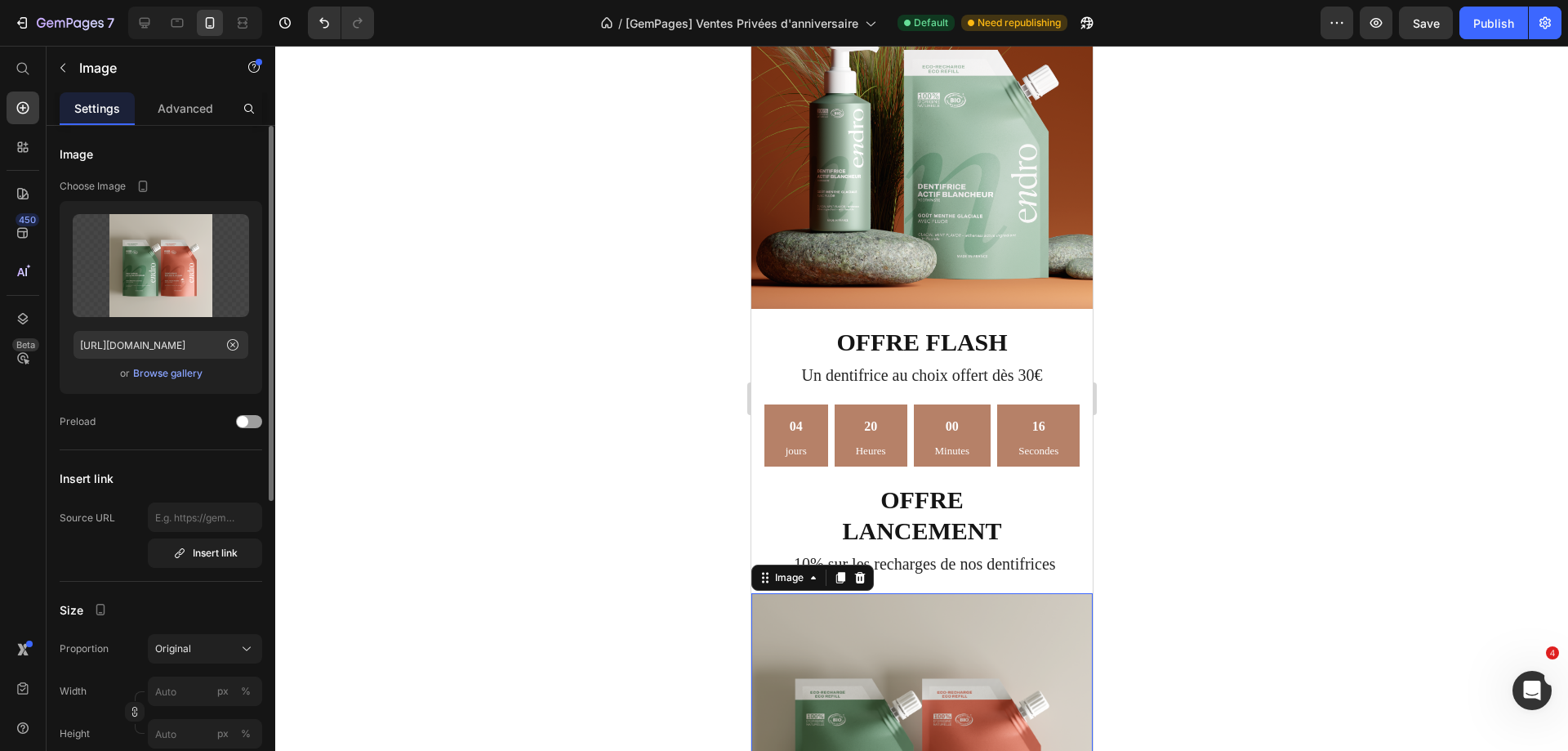 scroll, scrollTop: 0, scrollLeft: 0, axis: both 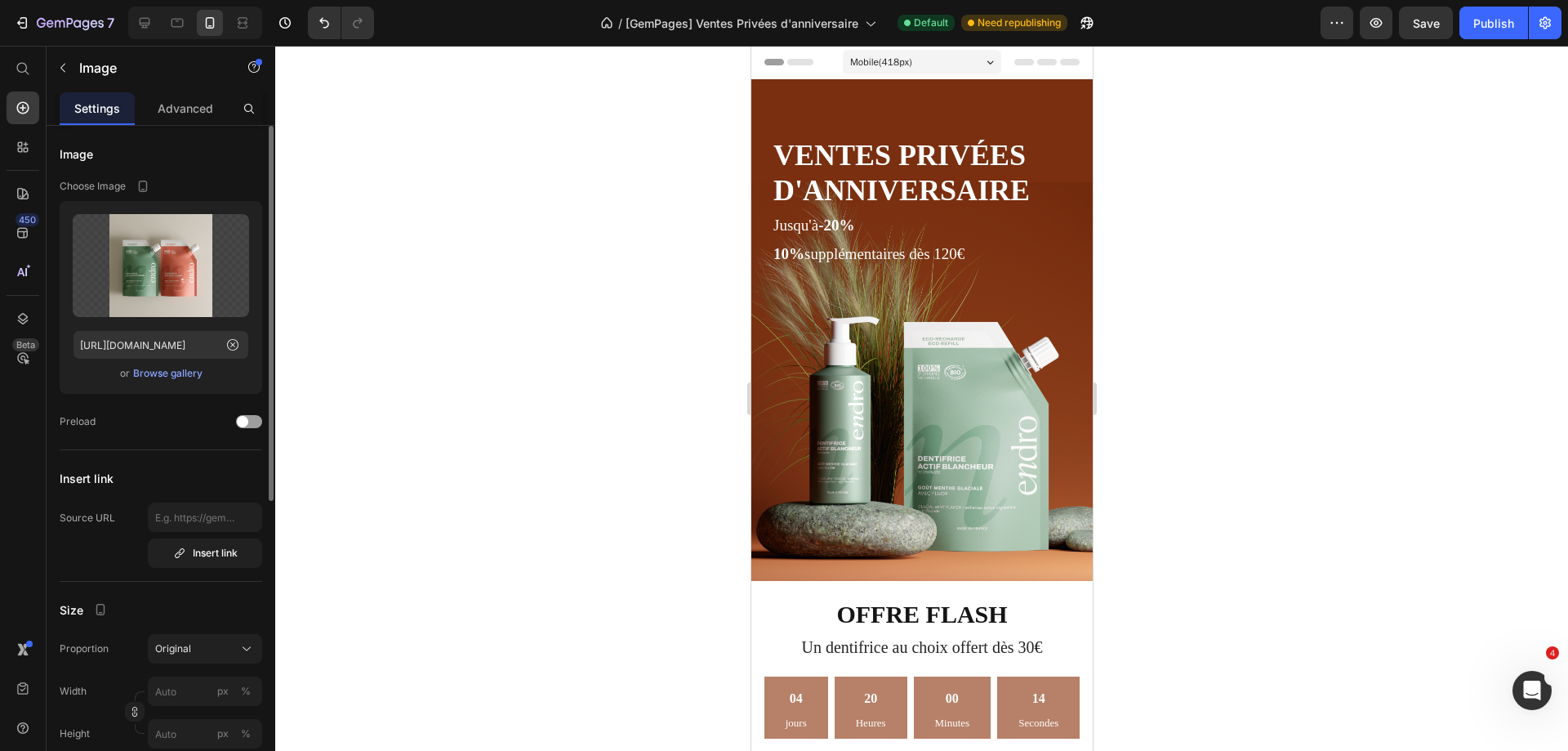 click on "Mobile  ( 418 px)" at bounding box center [921, 62] 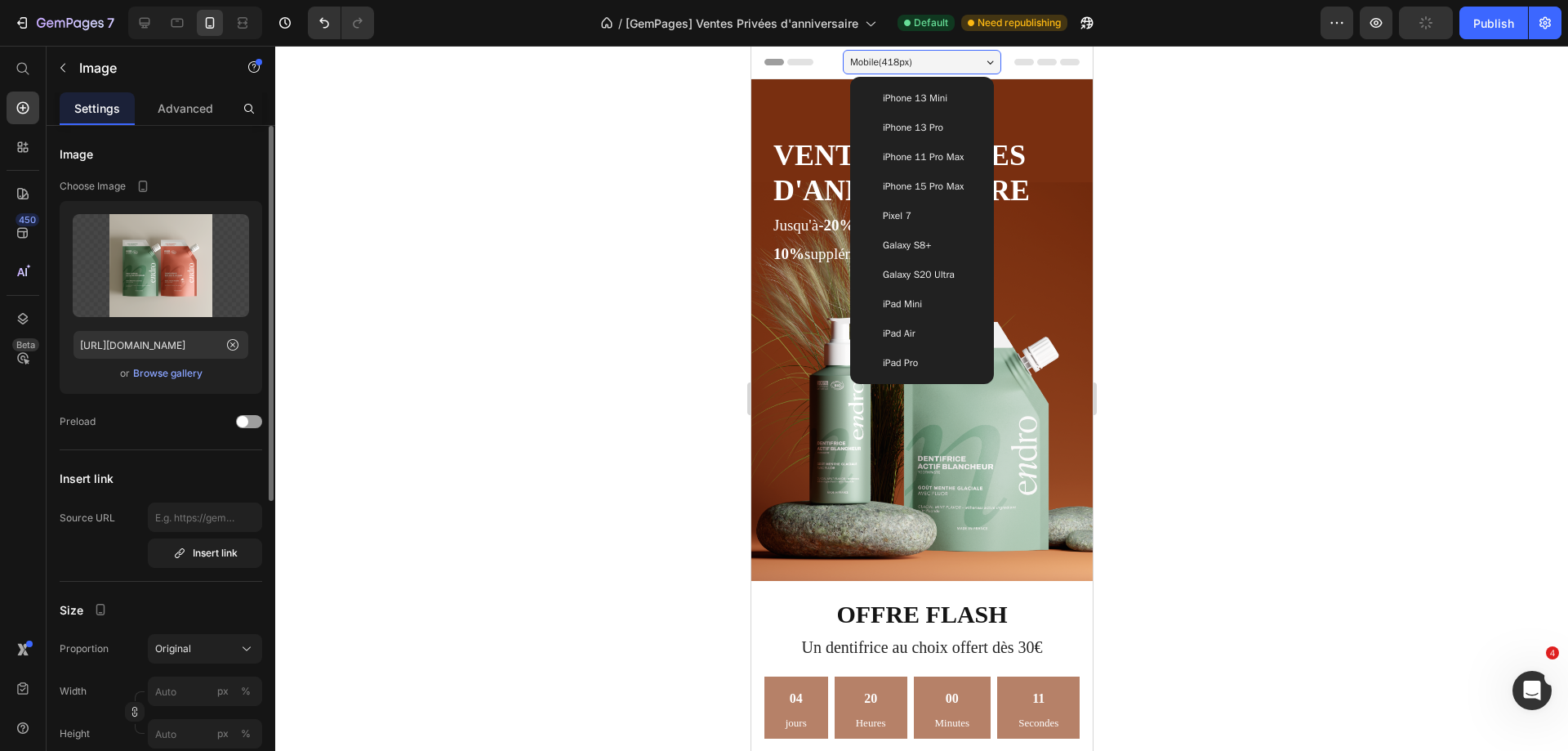 click on "iPhone 13 Pro" at bounding box center [912, 127] 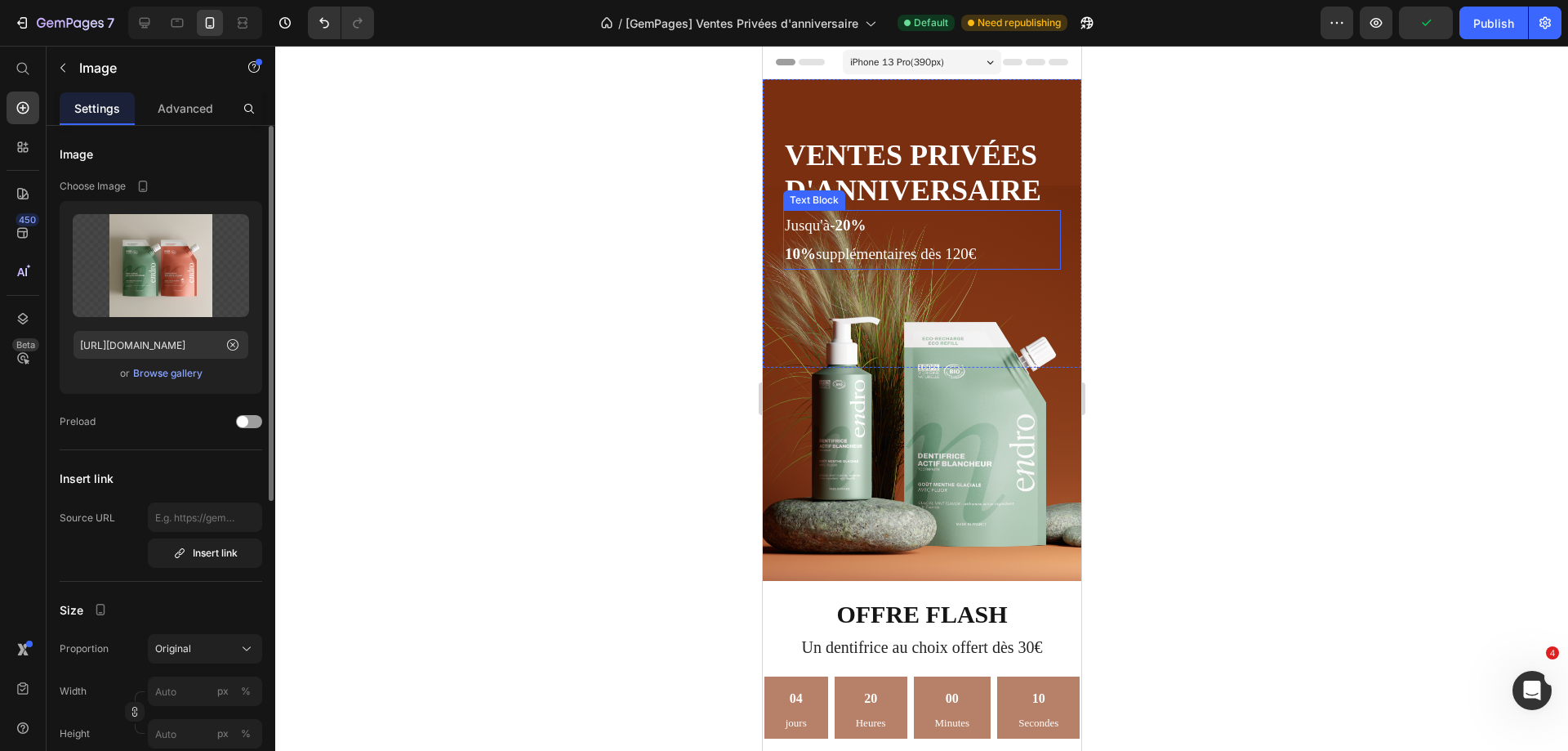 scroll, scrollTop: 490, scrollLeft: 0, axis: vertical 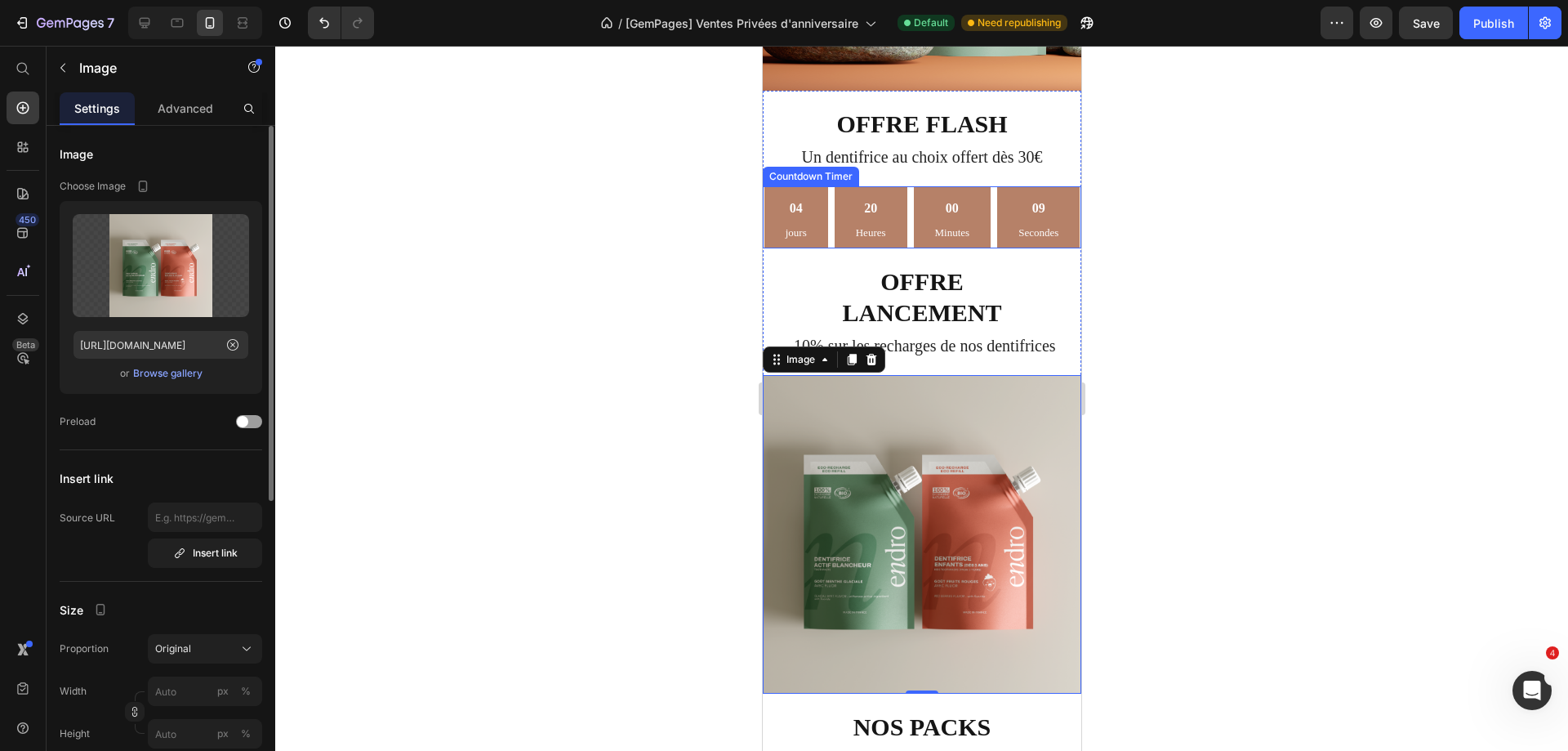 click on "04 jours 20 Heures 00 Minutes 09 Secondes" at bounding box center (921, 217) 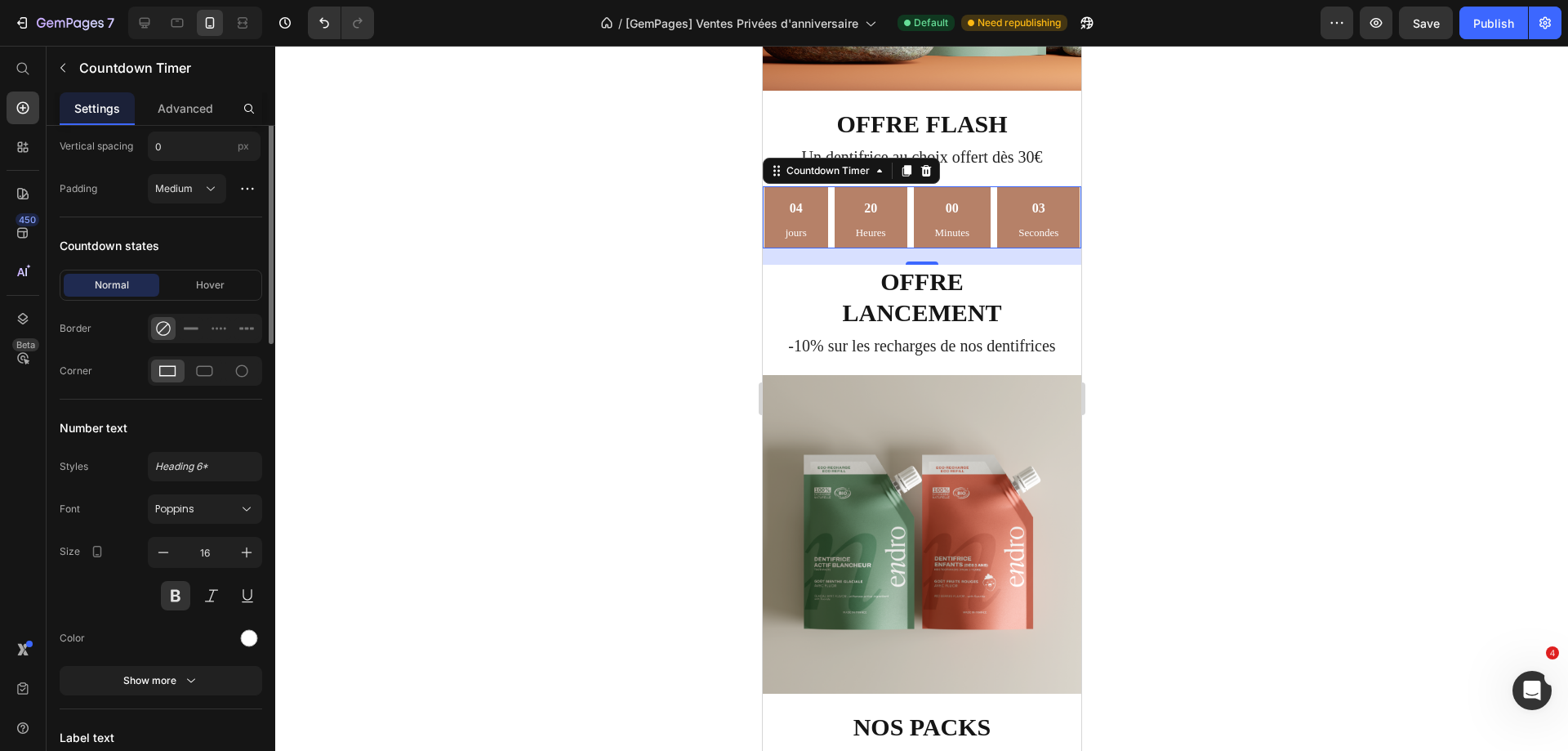 scroll, scrollTop: 735, scrollLeft: 0, axis: vertical 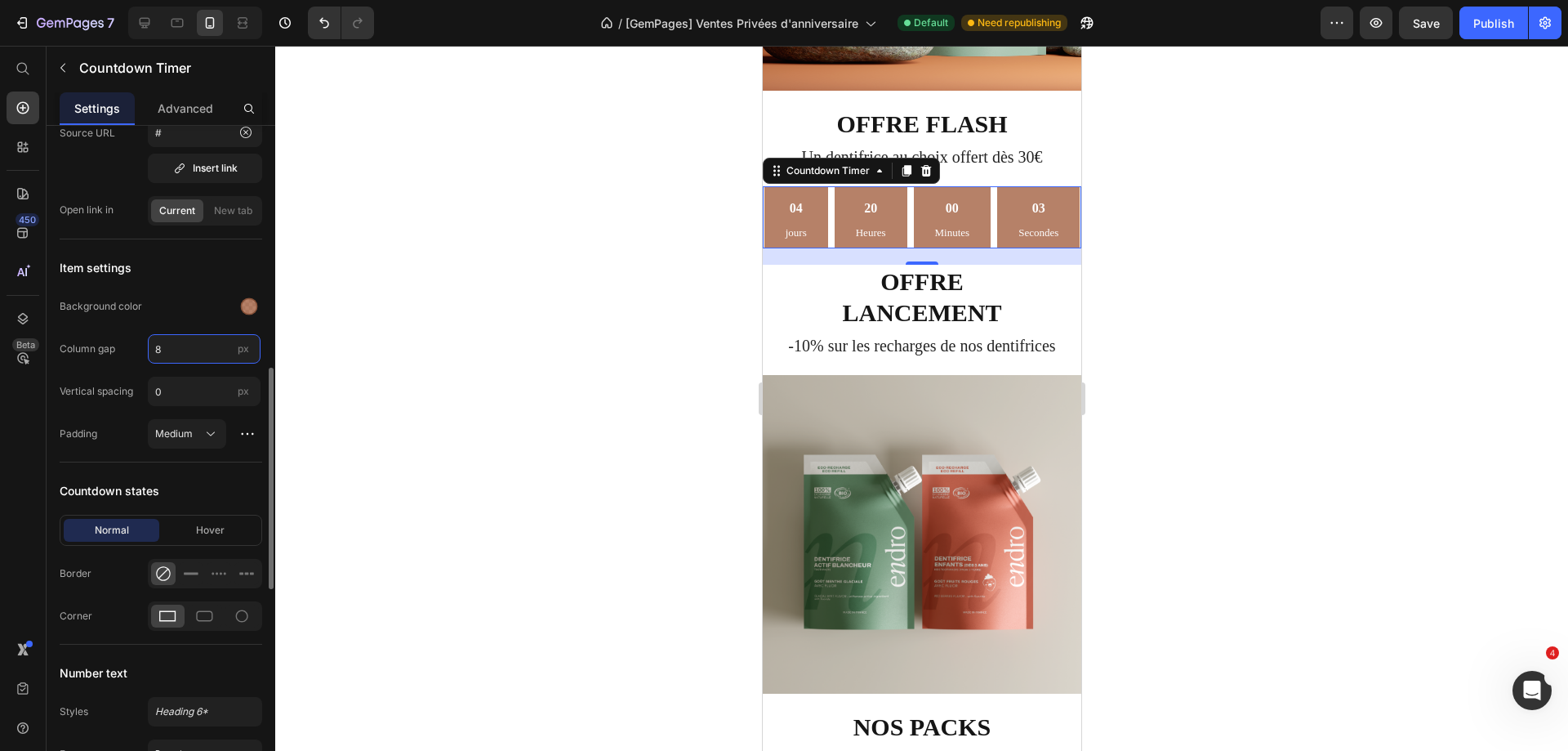 click on "8" at bounding box center (204, 349) 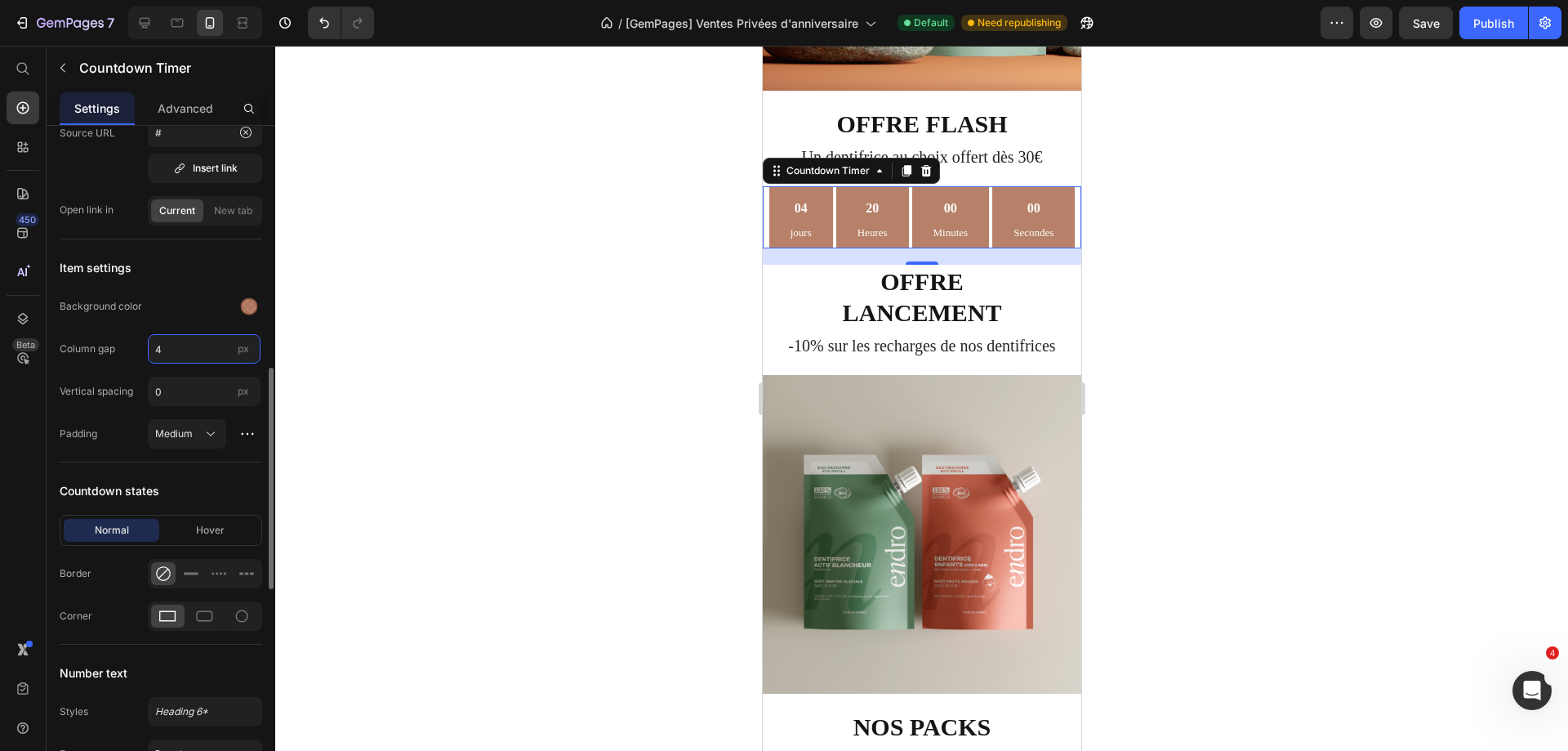 type on "4" 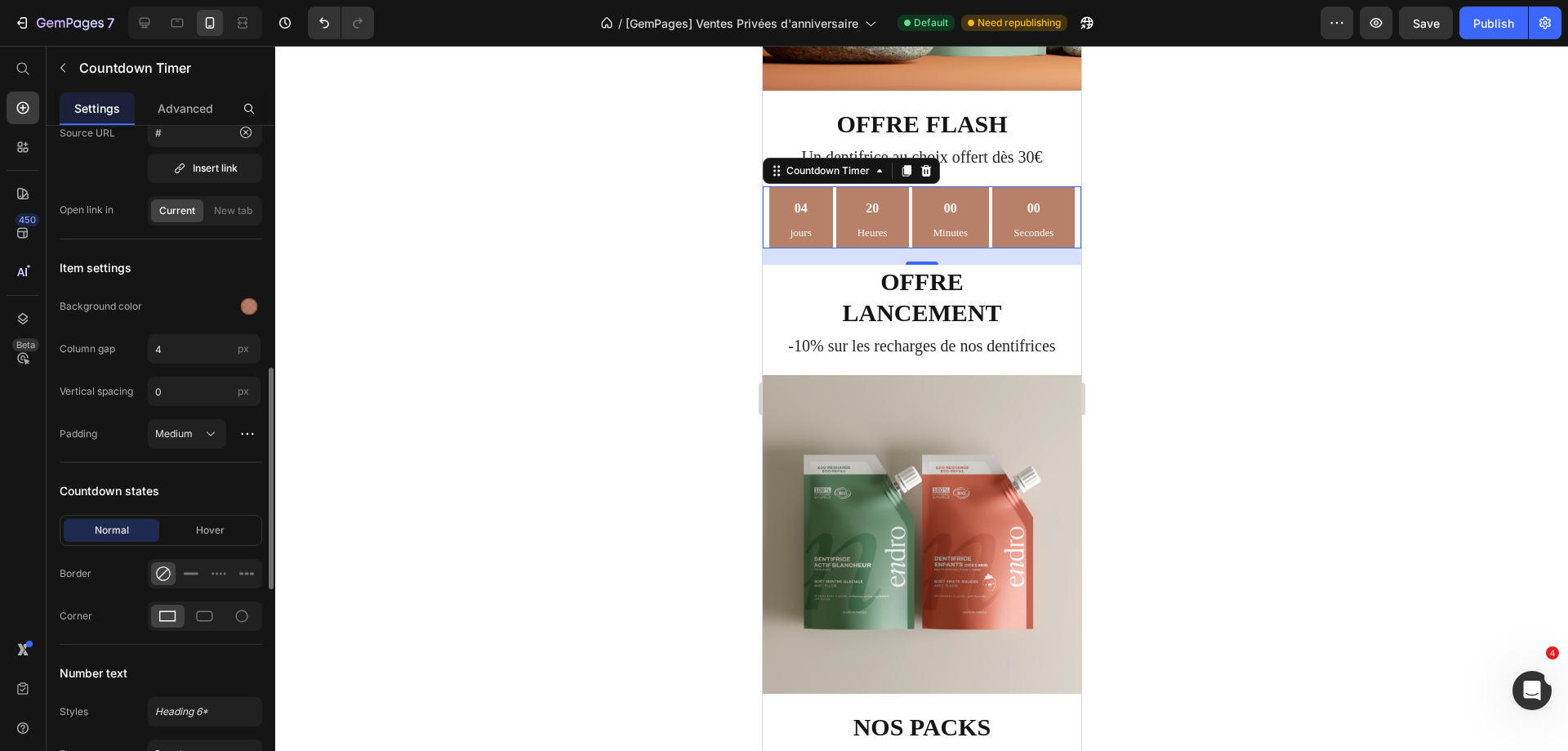 click on "Item settings" at bounding box center [161, 267] 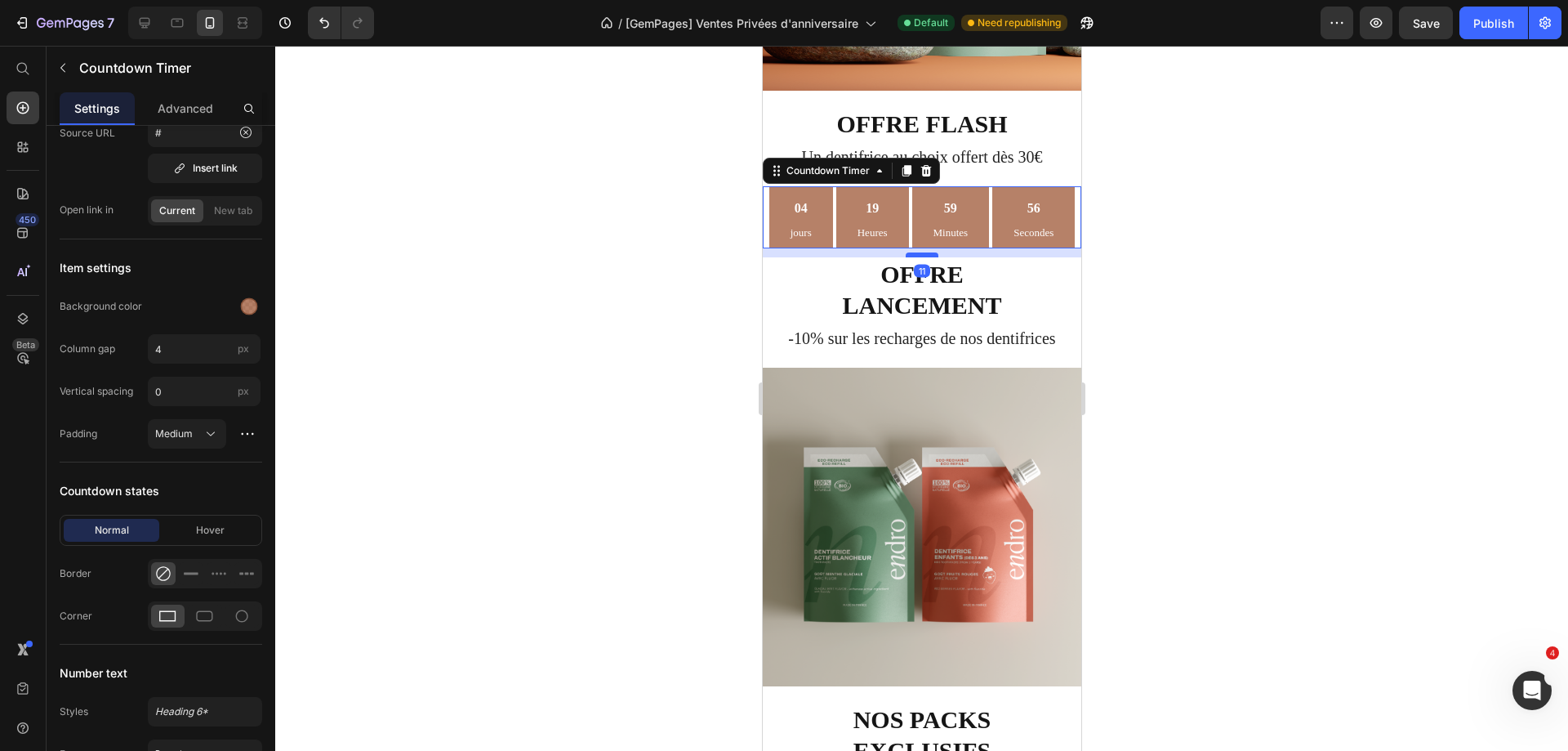 click at bounding box center [921, 255] 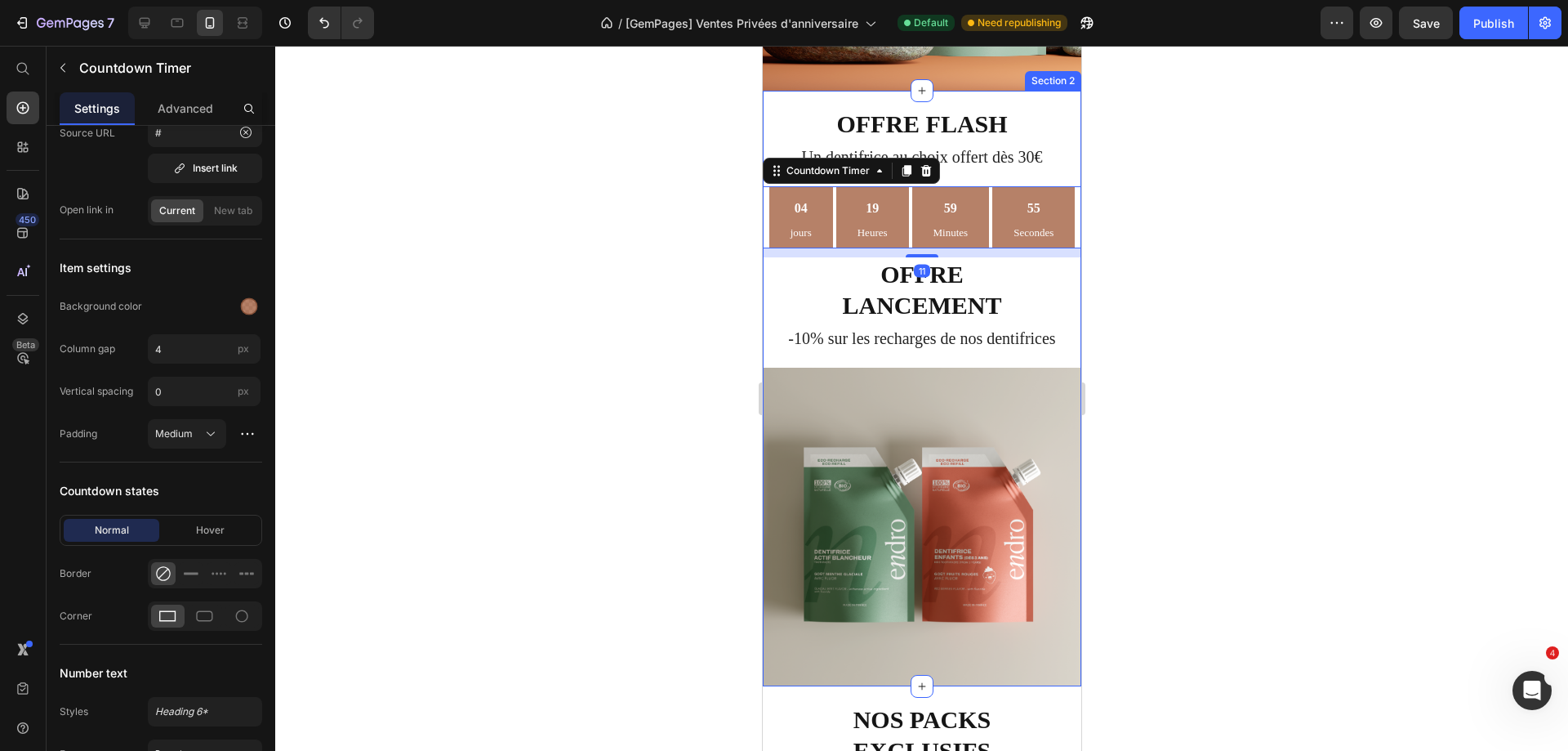 click on "Offre flash Heading Un dentifrice au choix offert dès 30€ Text block 04 jours 19 Heures 59 Minutes 55 Secondes Countdown Timer   11 Offre Lancement Heading -10% sur les recharges de nos dentifrices Text block Image Section 2" at bounding box center (921, 388) 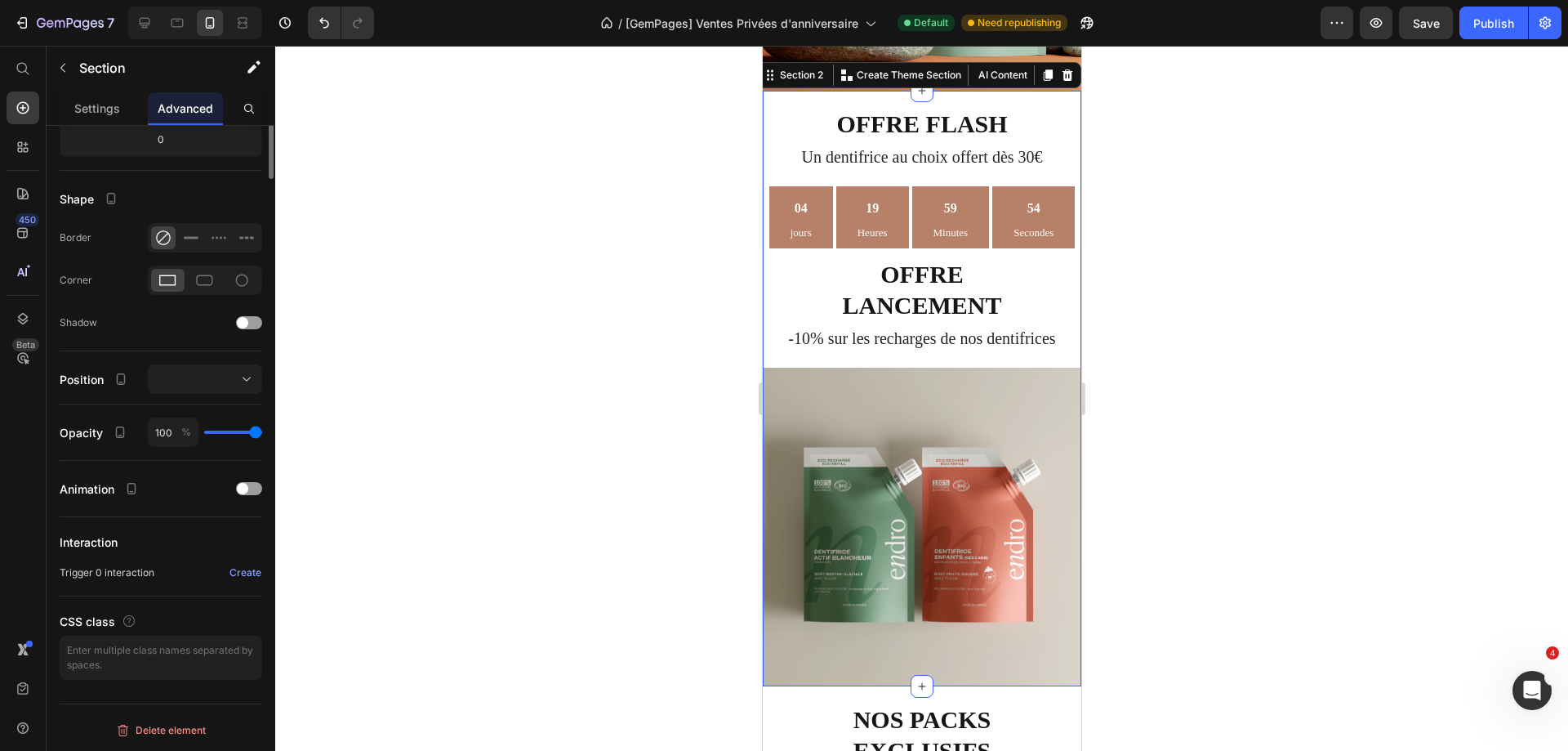 scroll, scrollTop: 0, scrollLeft: 0, axis: both 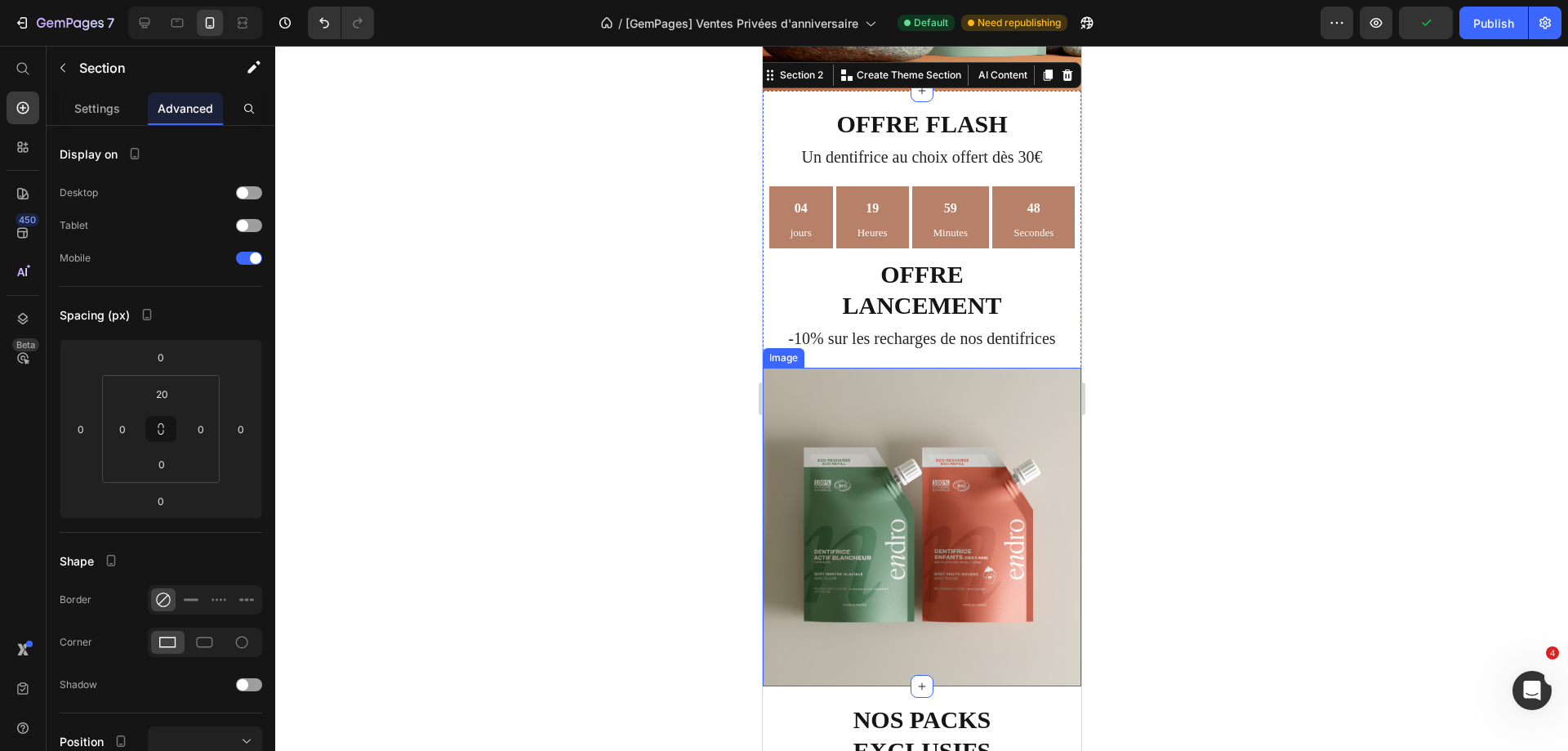 click at bounding box center [921, 527] 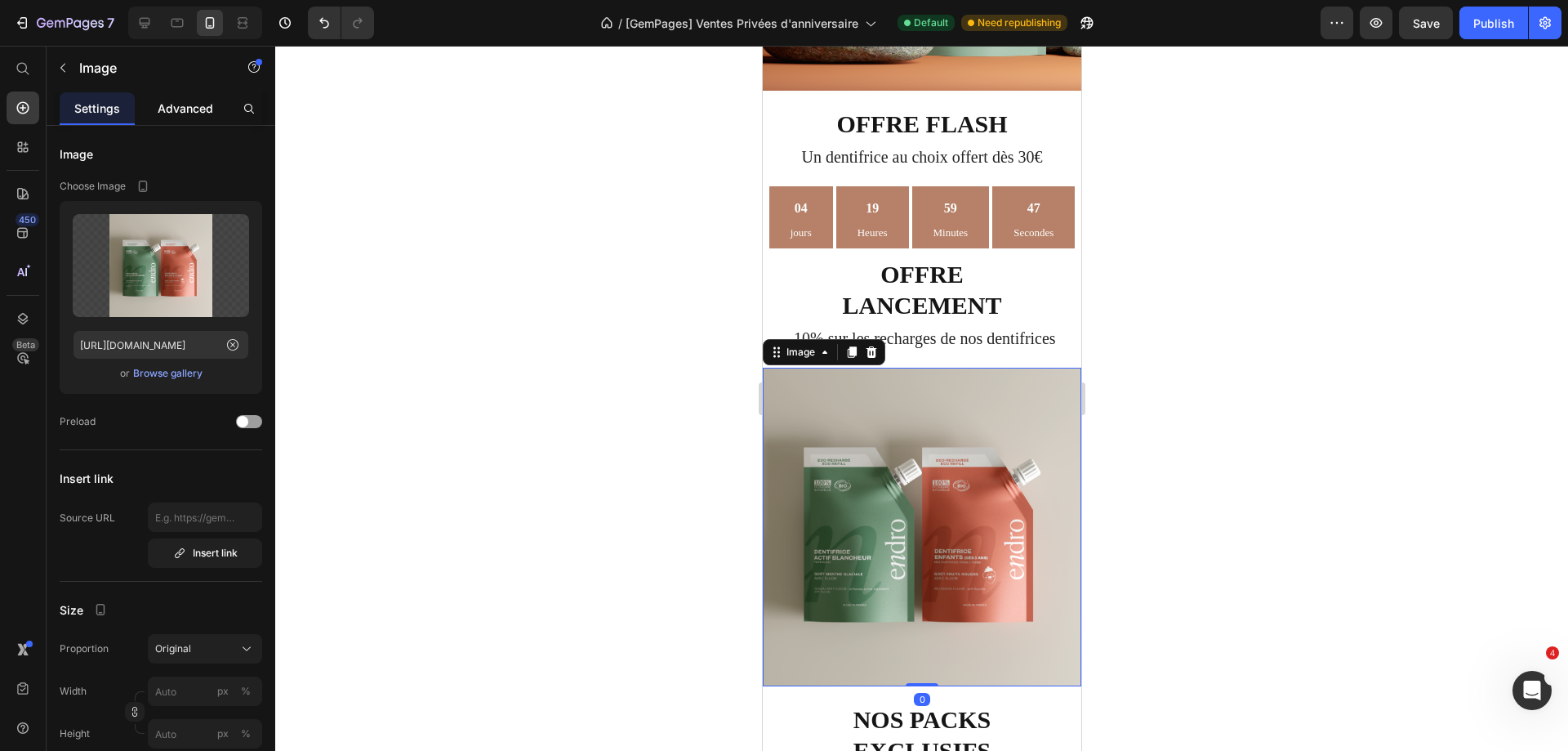 click on "Advanced" at bounding box center (185, 108) 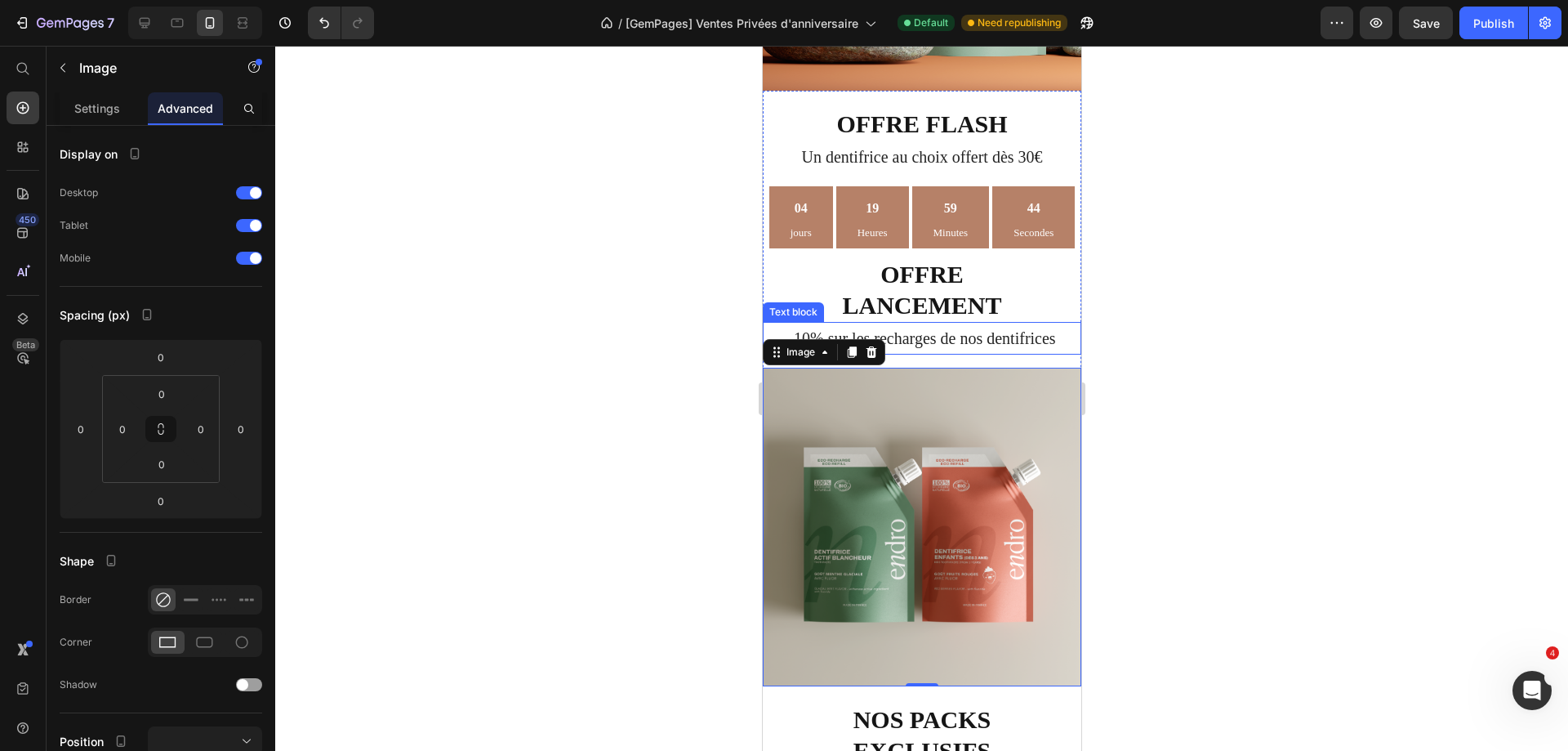 click on "-10% sur les recharges de nos dentifrices" at bounding box center (921, 338) 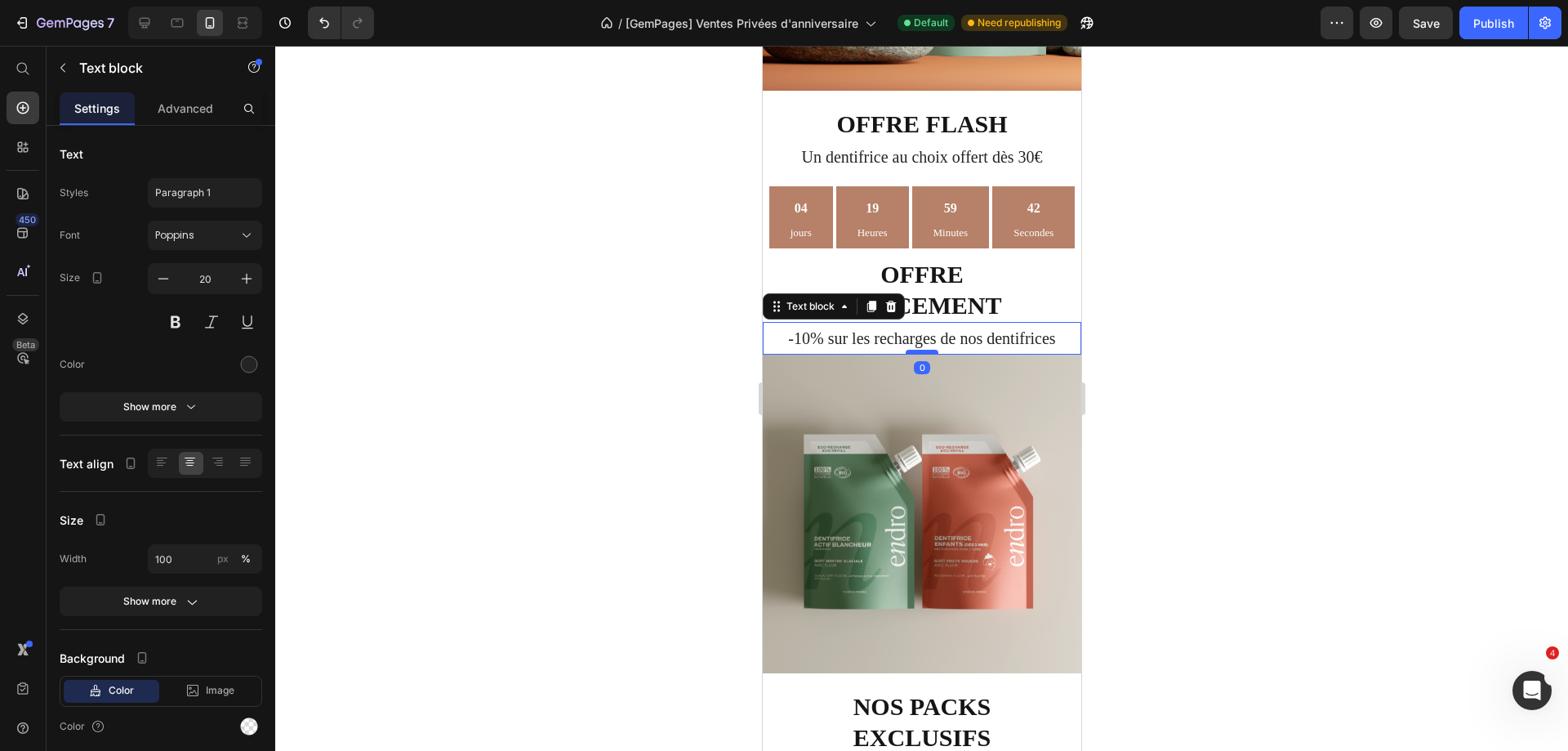 drag, startPoint x: 918, startPoint y: 438, endPoint x: 917, endPoint y: 423, distance: 15.033296 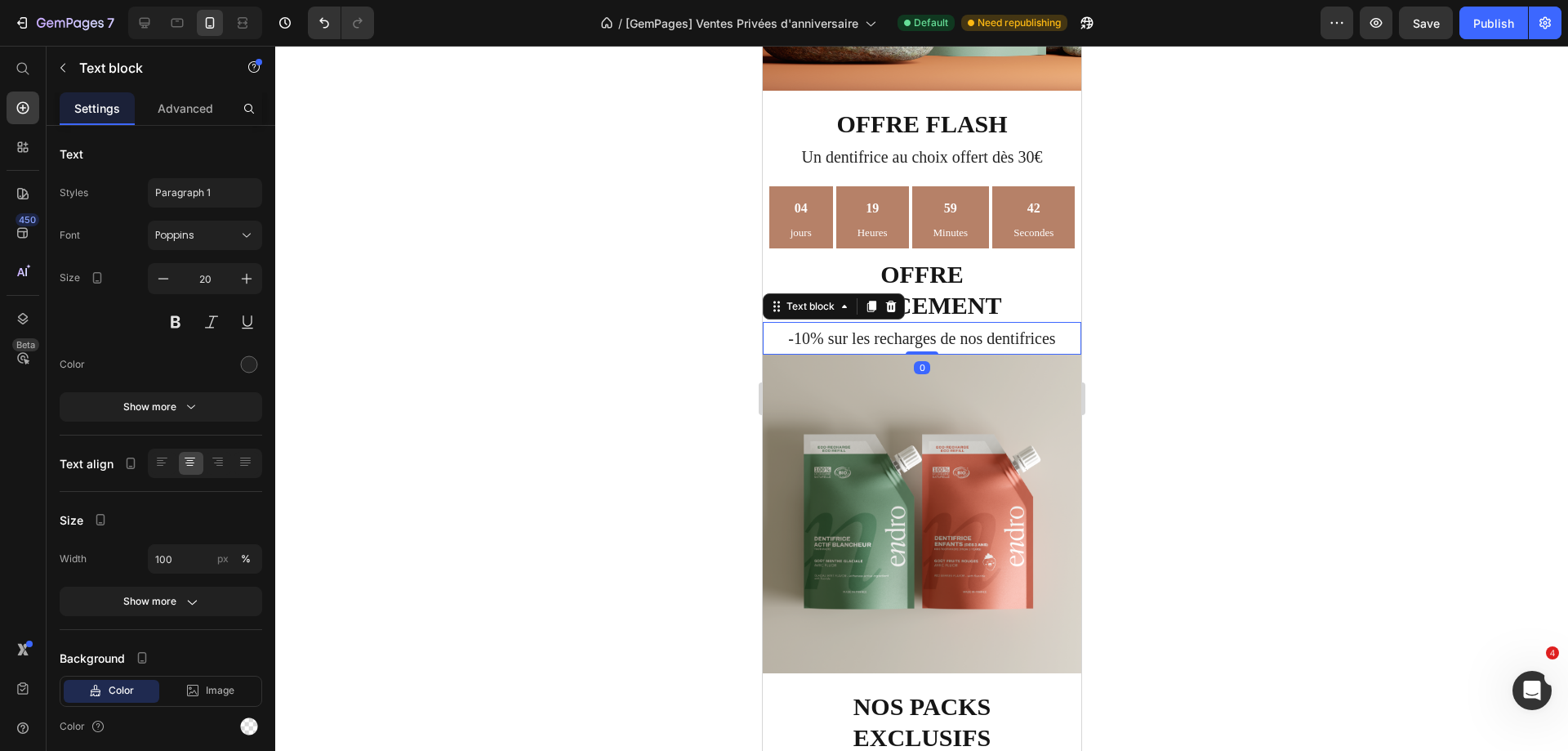 click 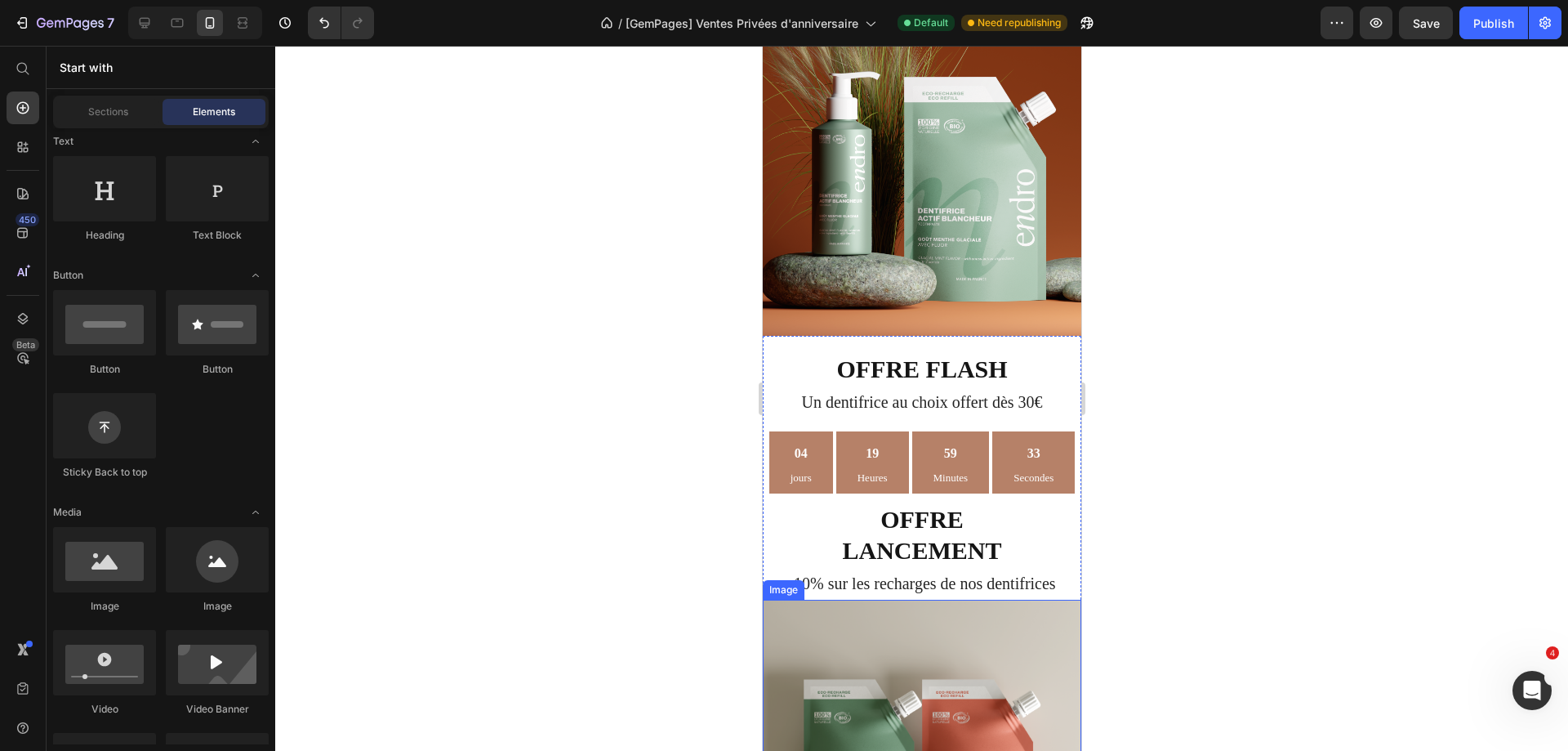 scroll, scrollTop: 0, scrollLeft: 0, axis: both 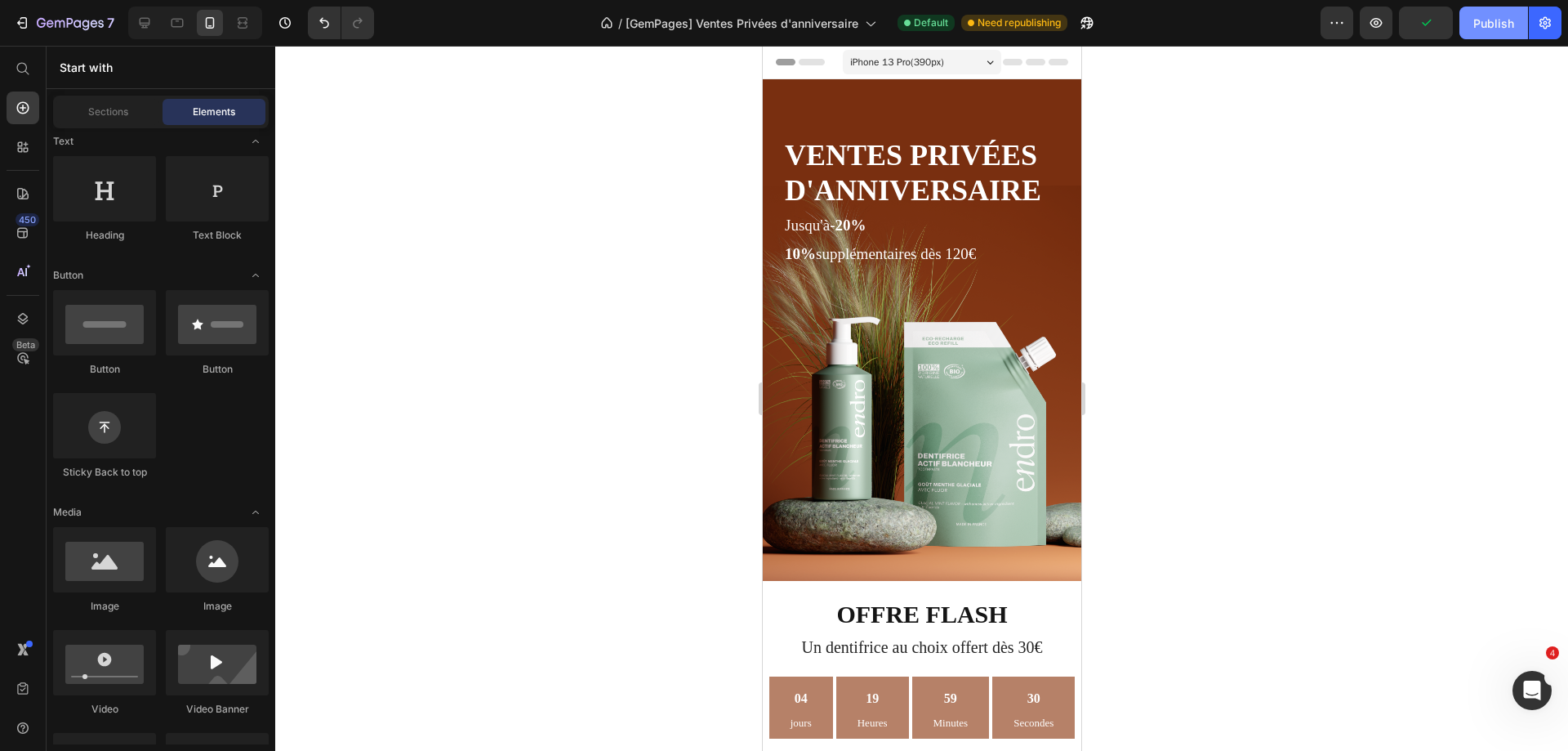 click on "Publish" at bounding box center [1494, 23] 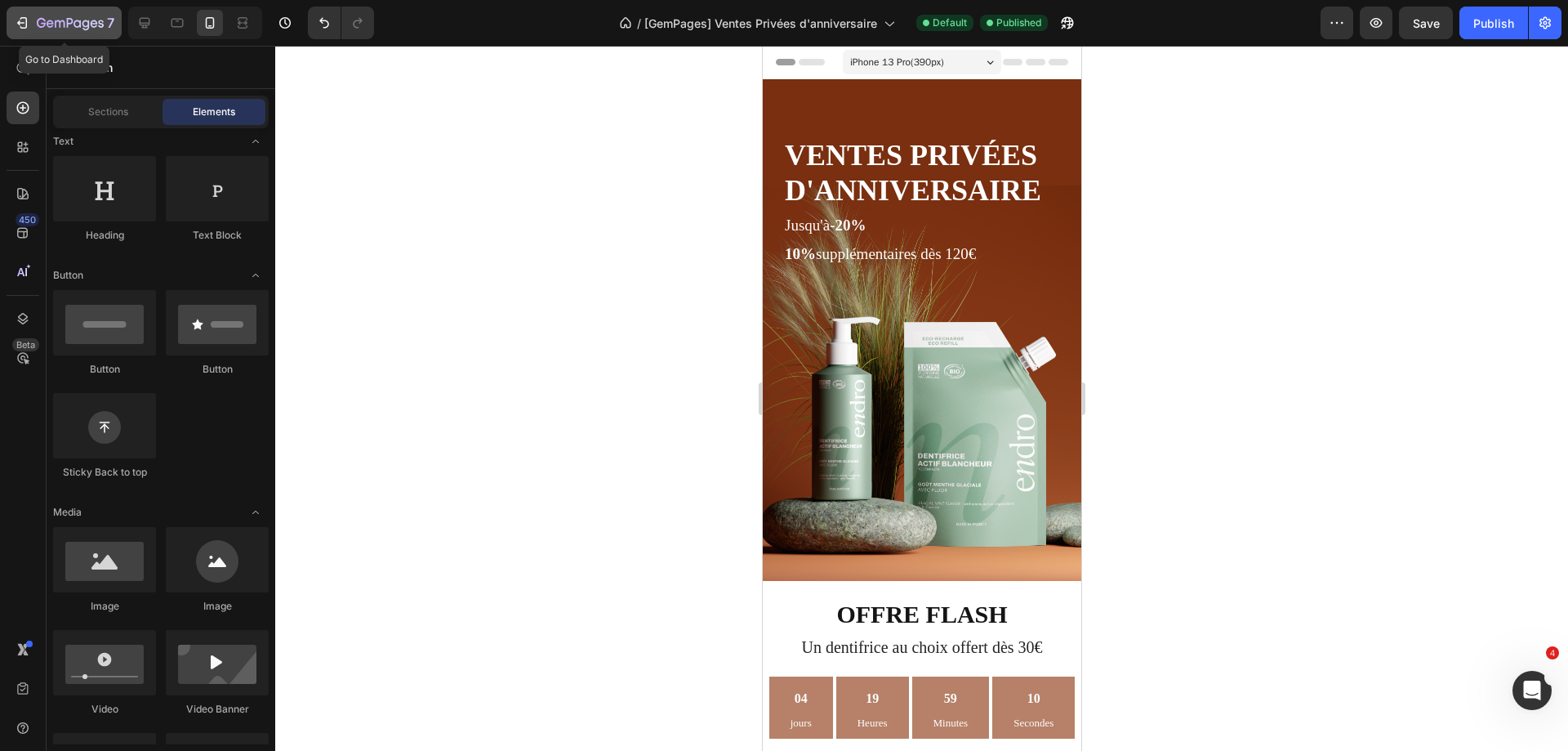 click 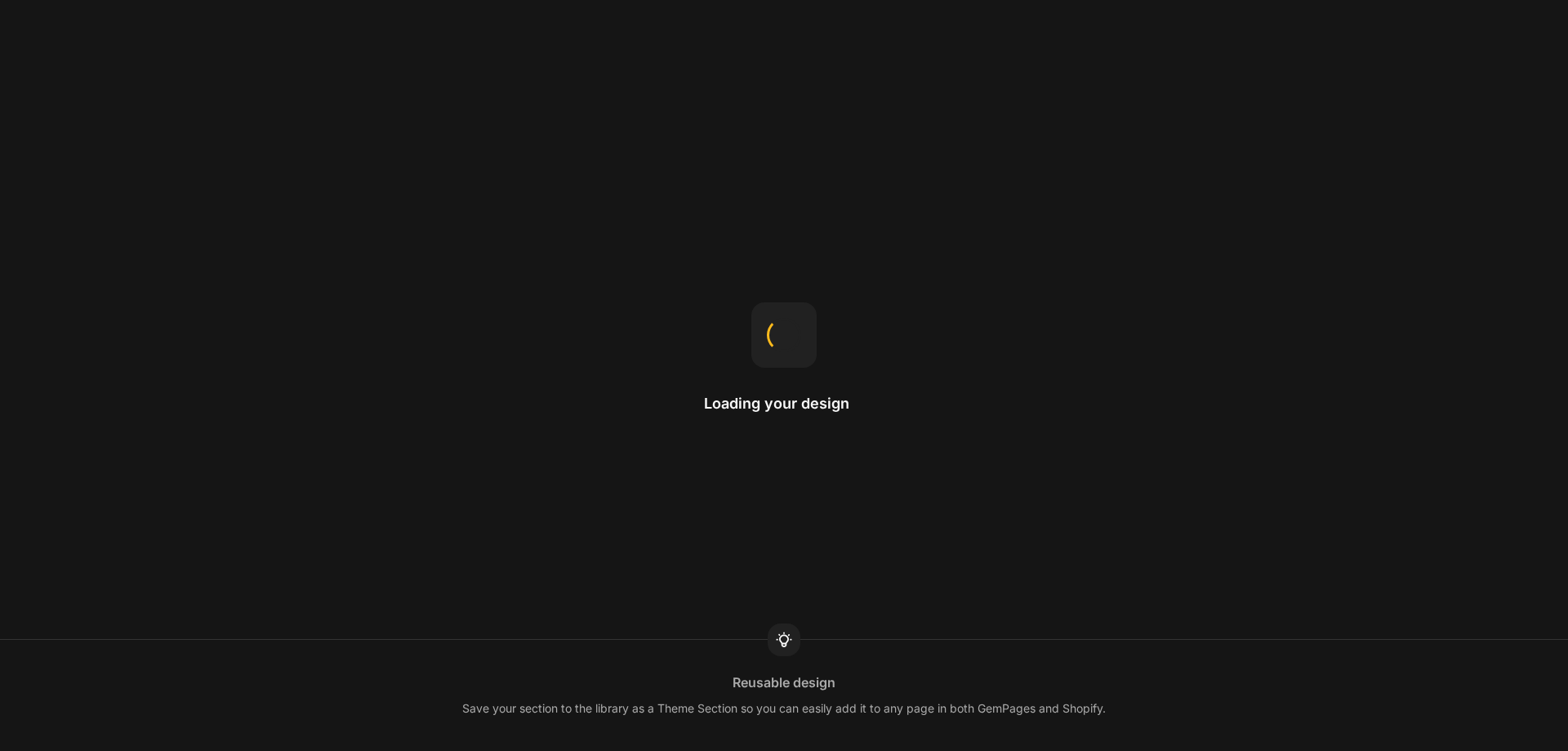 scroll, scrollTop: 0, scrollLeft: 0, axis: both 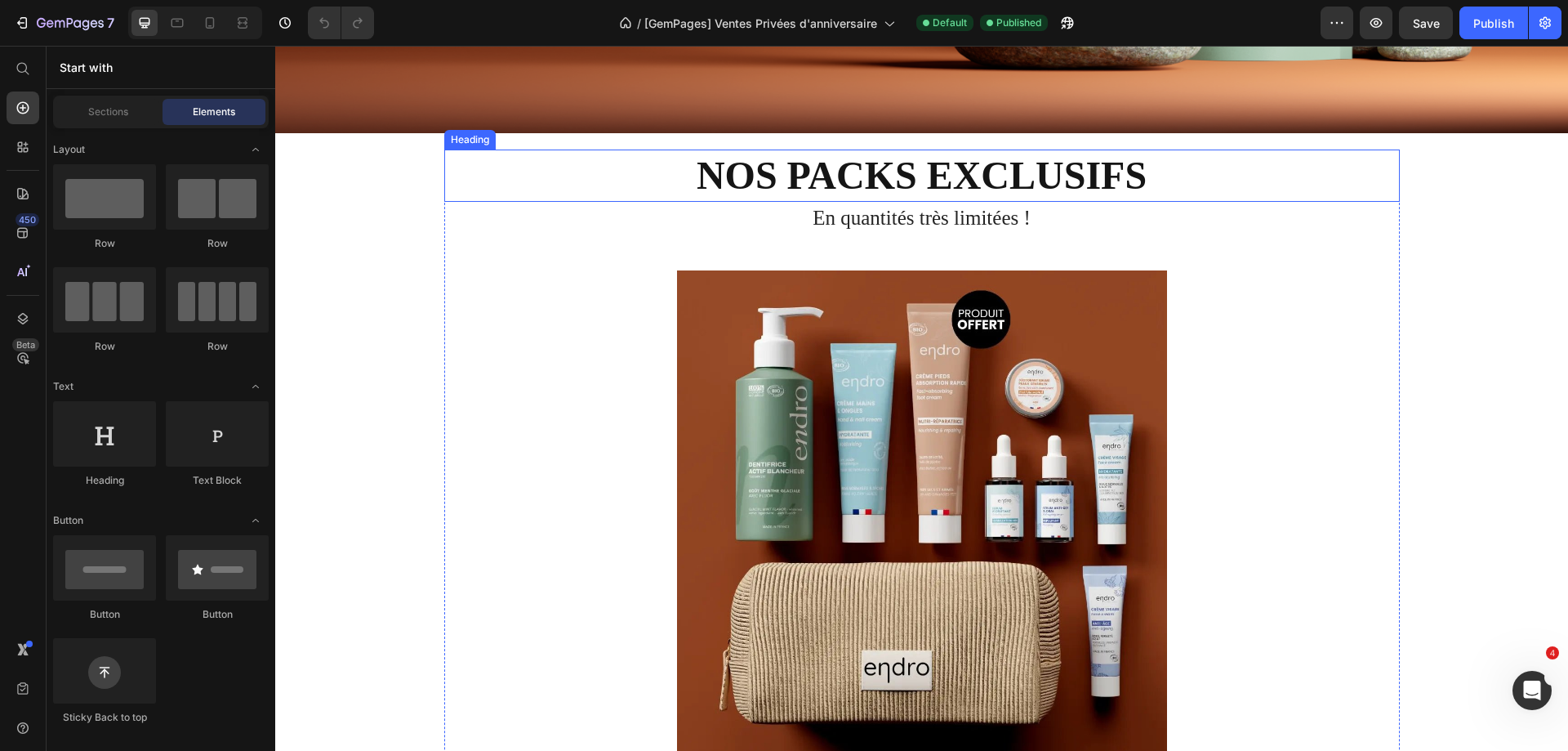 click on "Nos packs exclusifs" at bounding box center (922, 176) 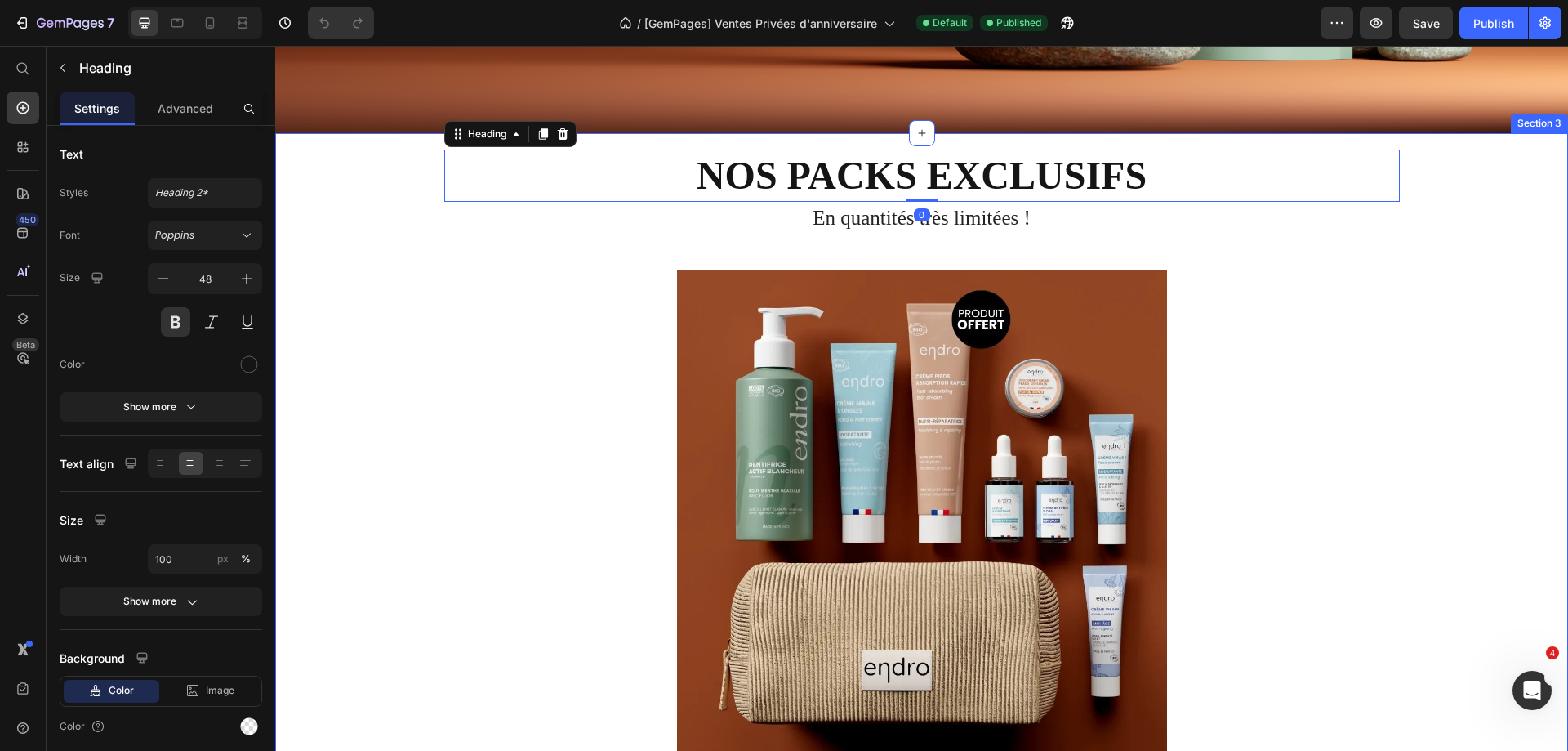 click on "Nos packs exclusifs Heading   0 En quantités très limitées ! Text block Row Product Images
VITE!  PLUS QUE 103 restants Stock Counter Pack Indispensables Product Title 33,40€ Product Price 43,30€ Product Price - 23% Discount Tag Row
Custom Code
Preview or Publish the page to see the content. Custom Code 1 Product Quantity
Ajouter au panier Add to Cart Product Row" at bounding box center [921, 599] 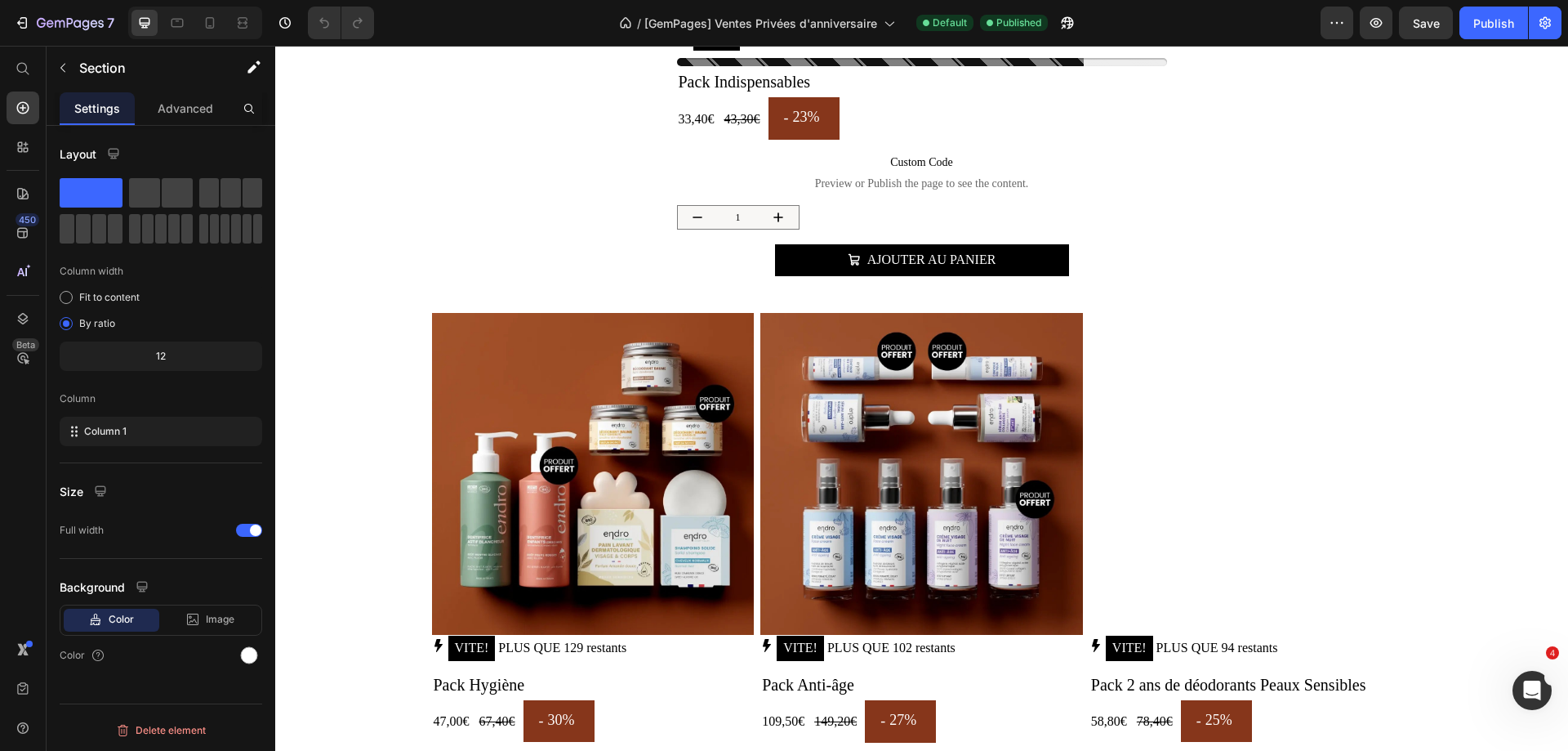 scroll, scrollTop: 245, scrollLeft: 0, axis: vertical 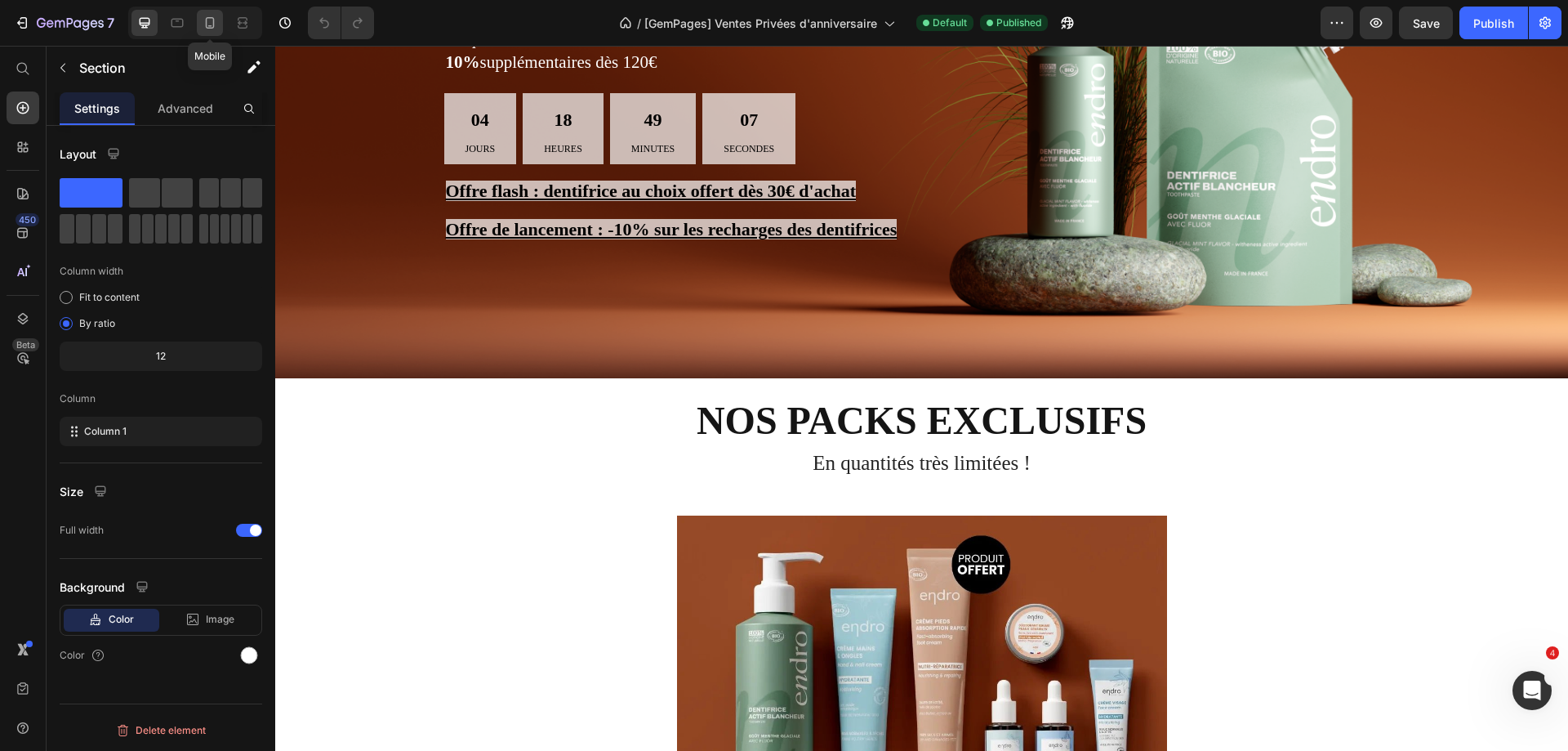 click 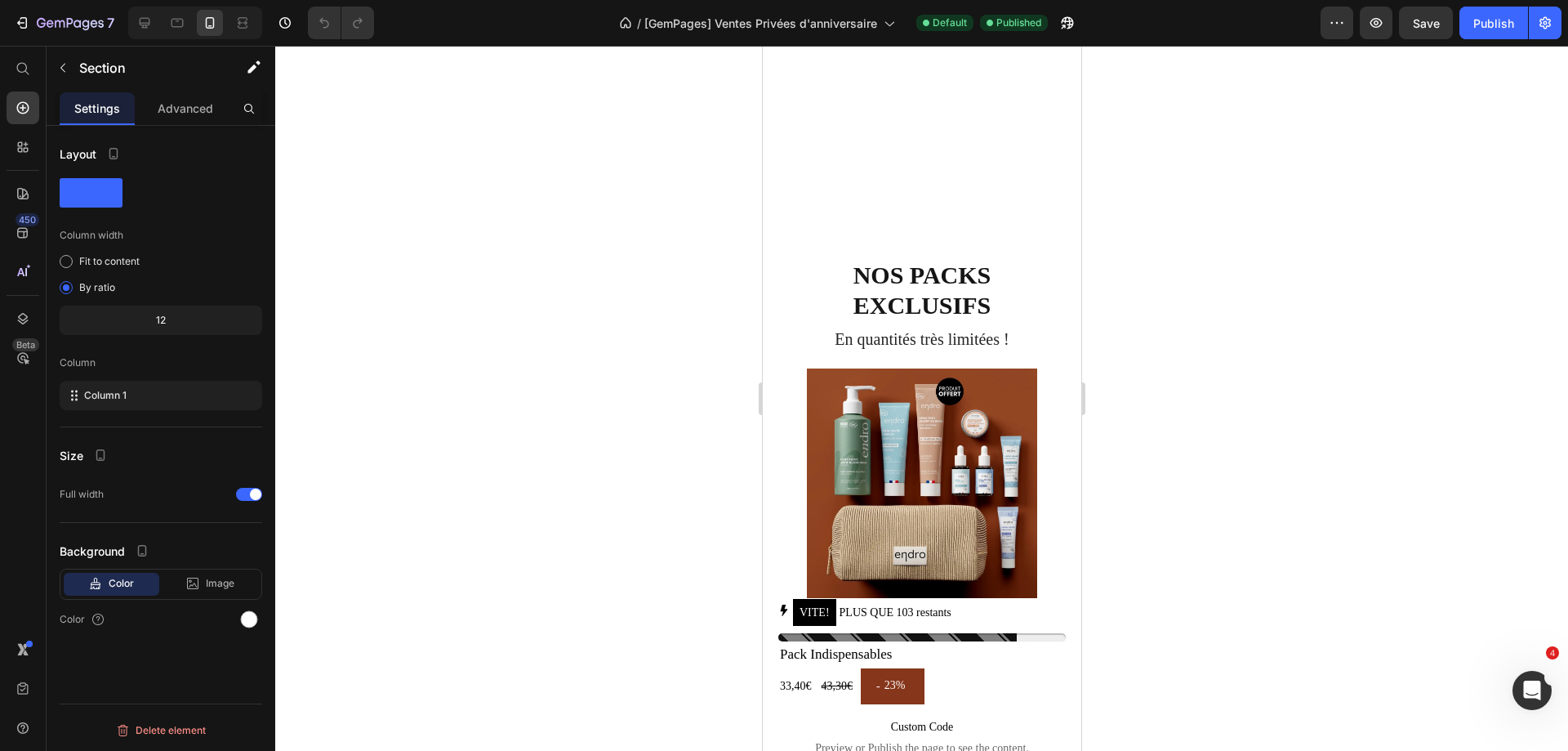 scroll, scrollTop: 2206, scrollLeft: 0, axis: vertical 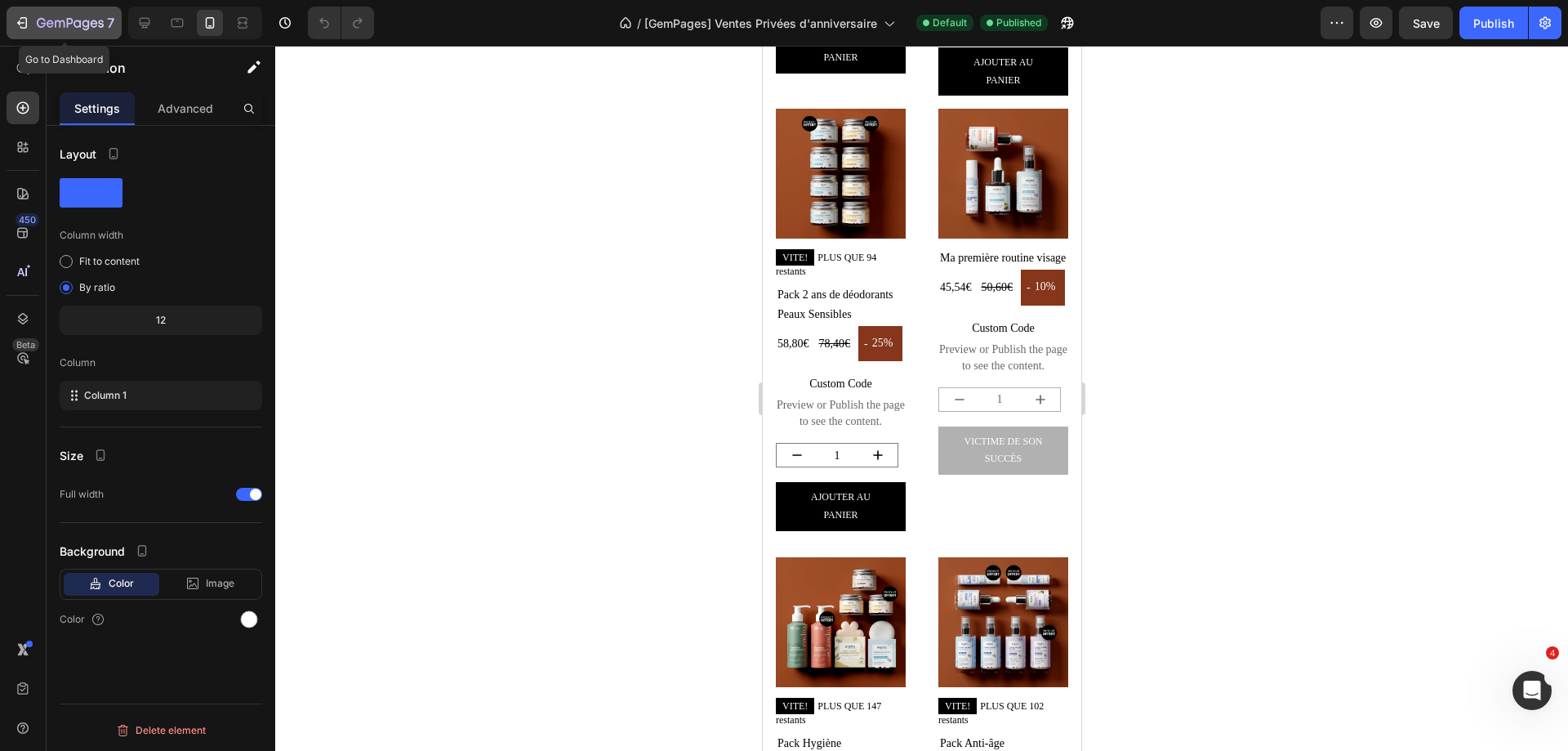 click 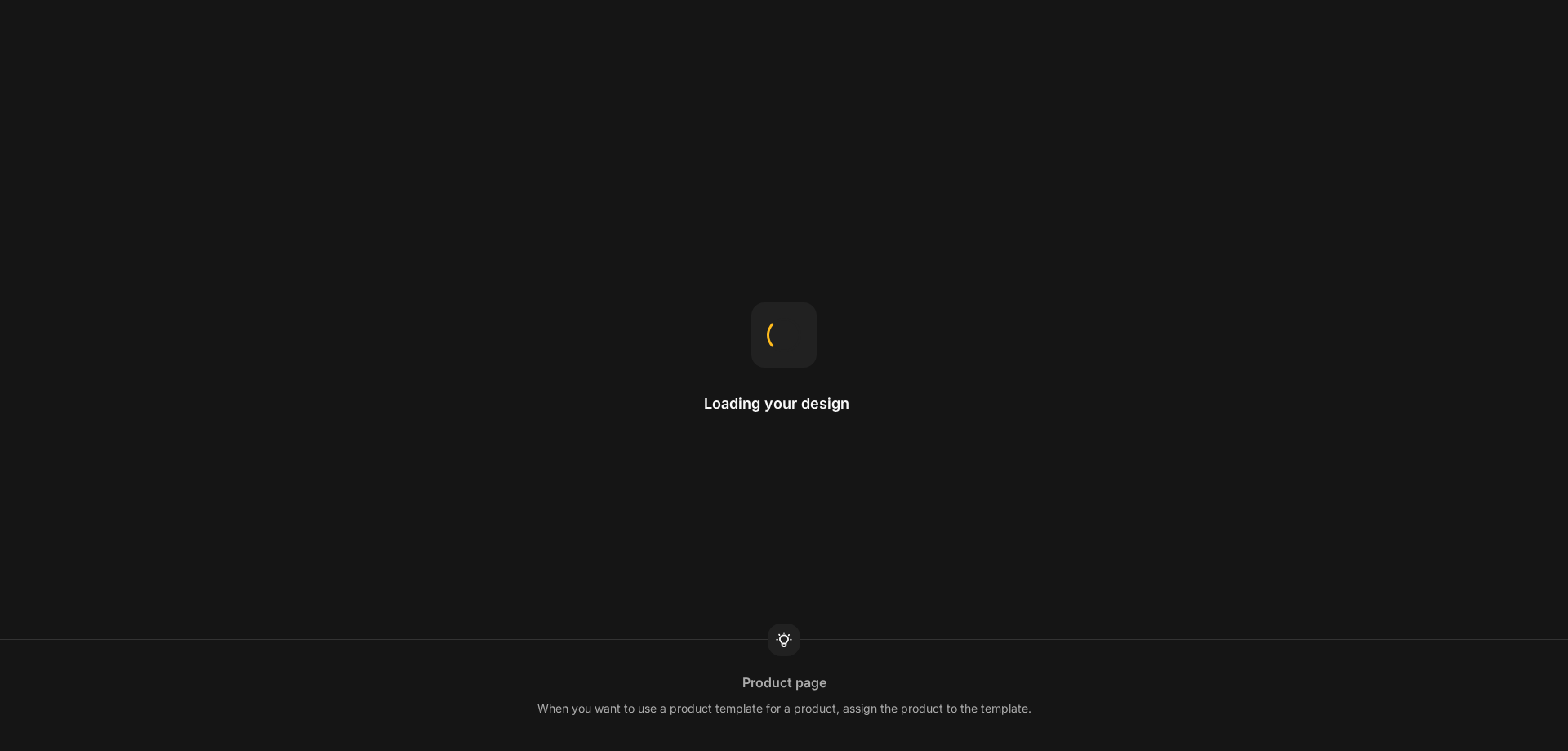 scroll, scrollTop: 0, scrollLeft: 0, axis: both 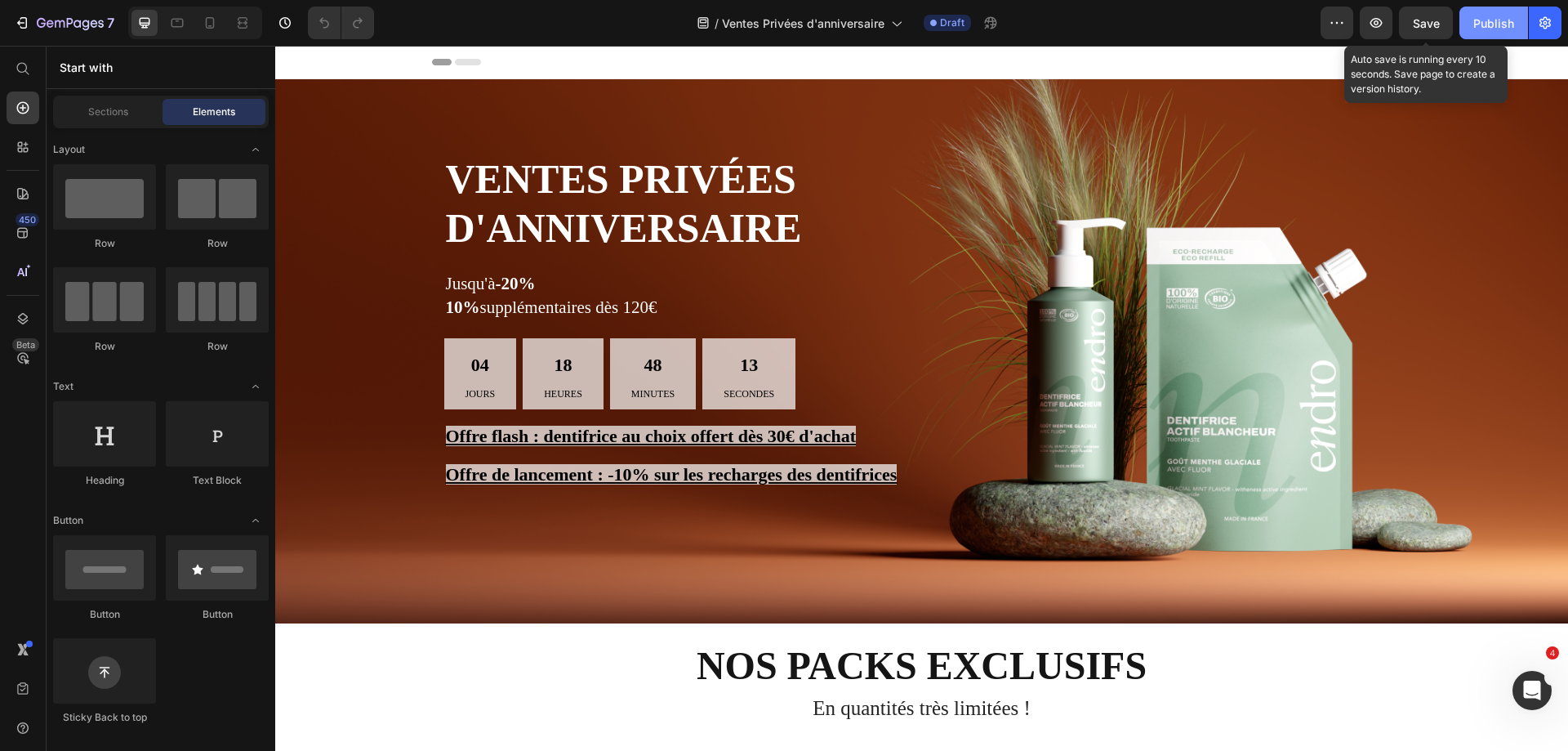 click on "Publish" at bounding box center (1494, 23) 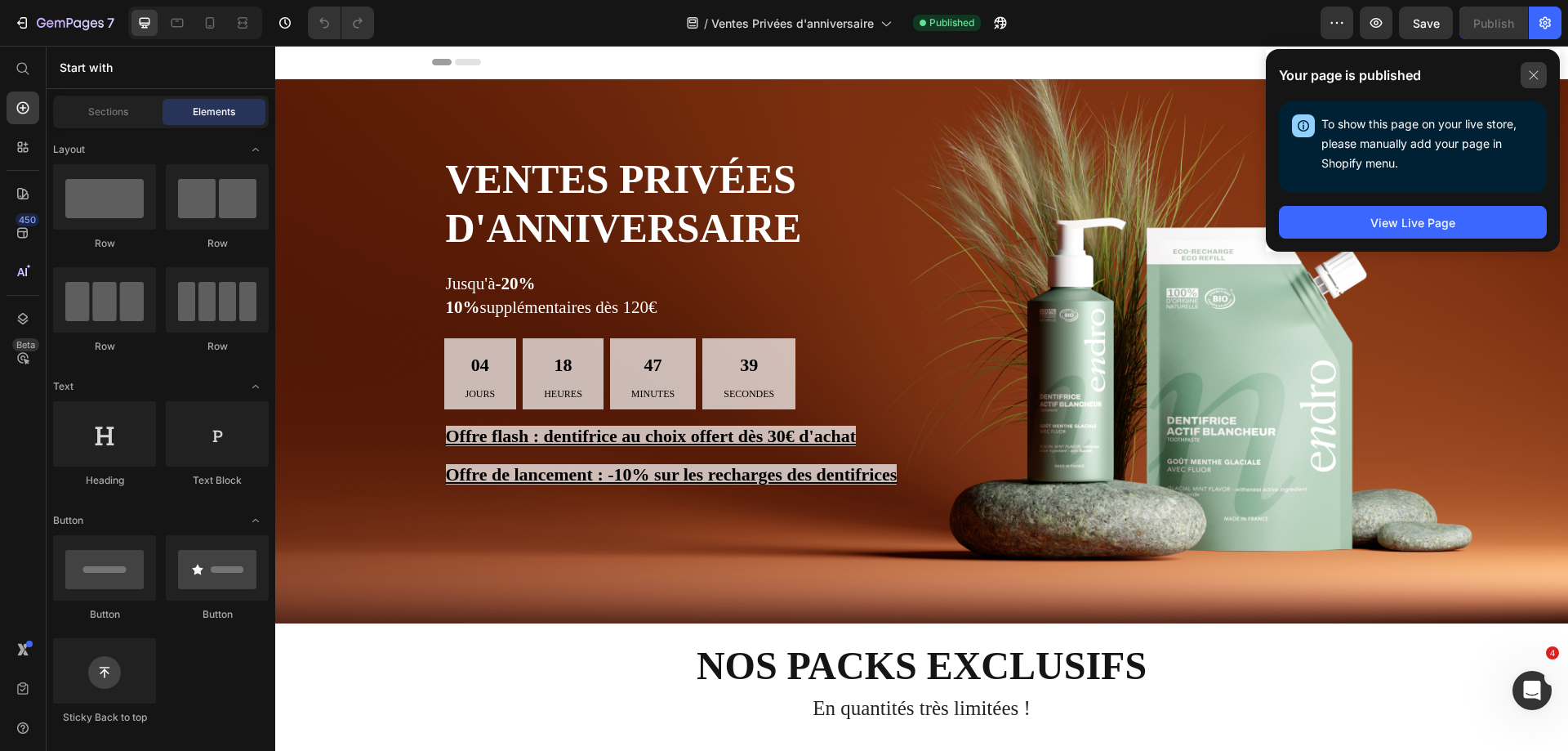click 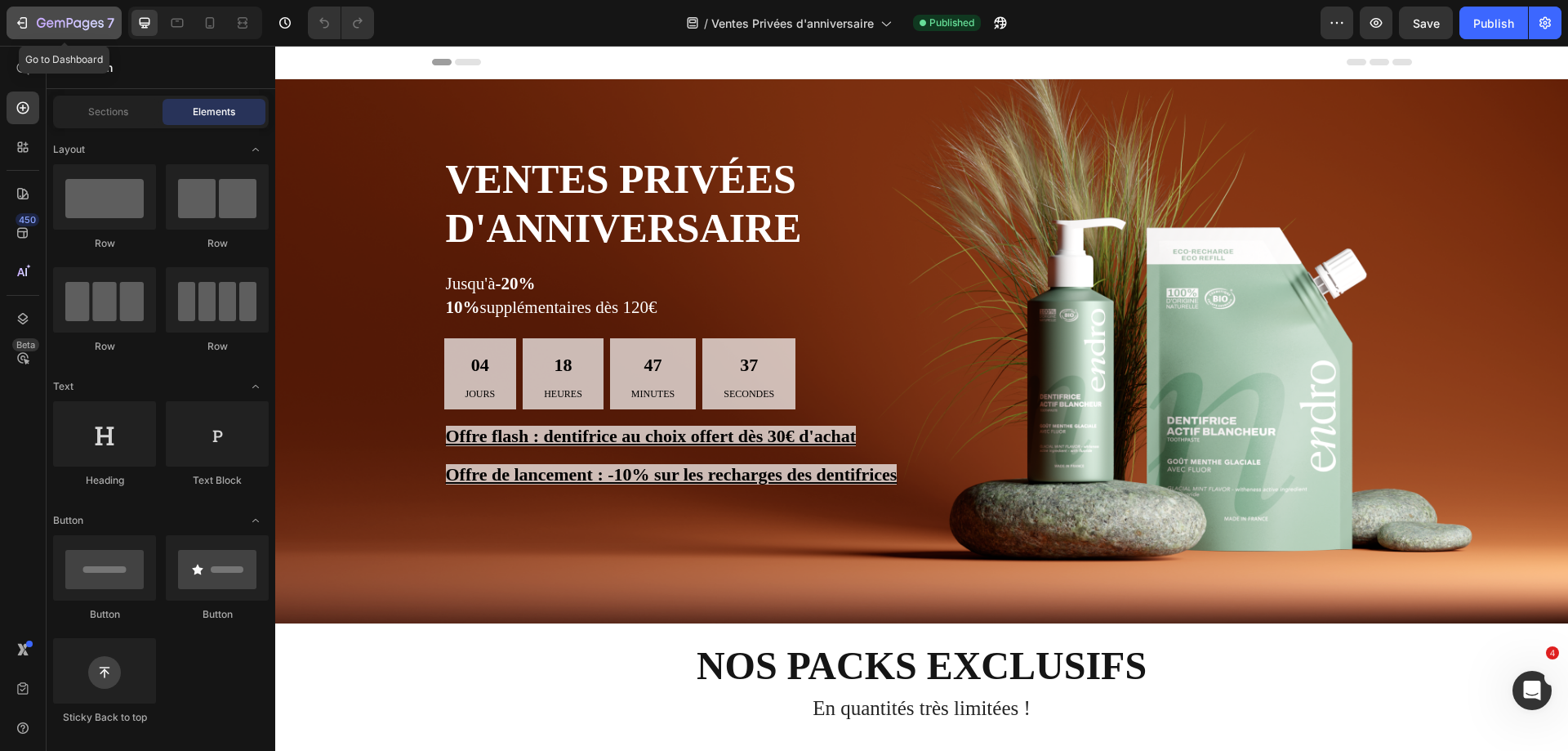 click on "7" 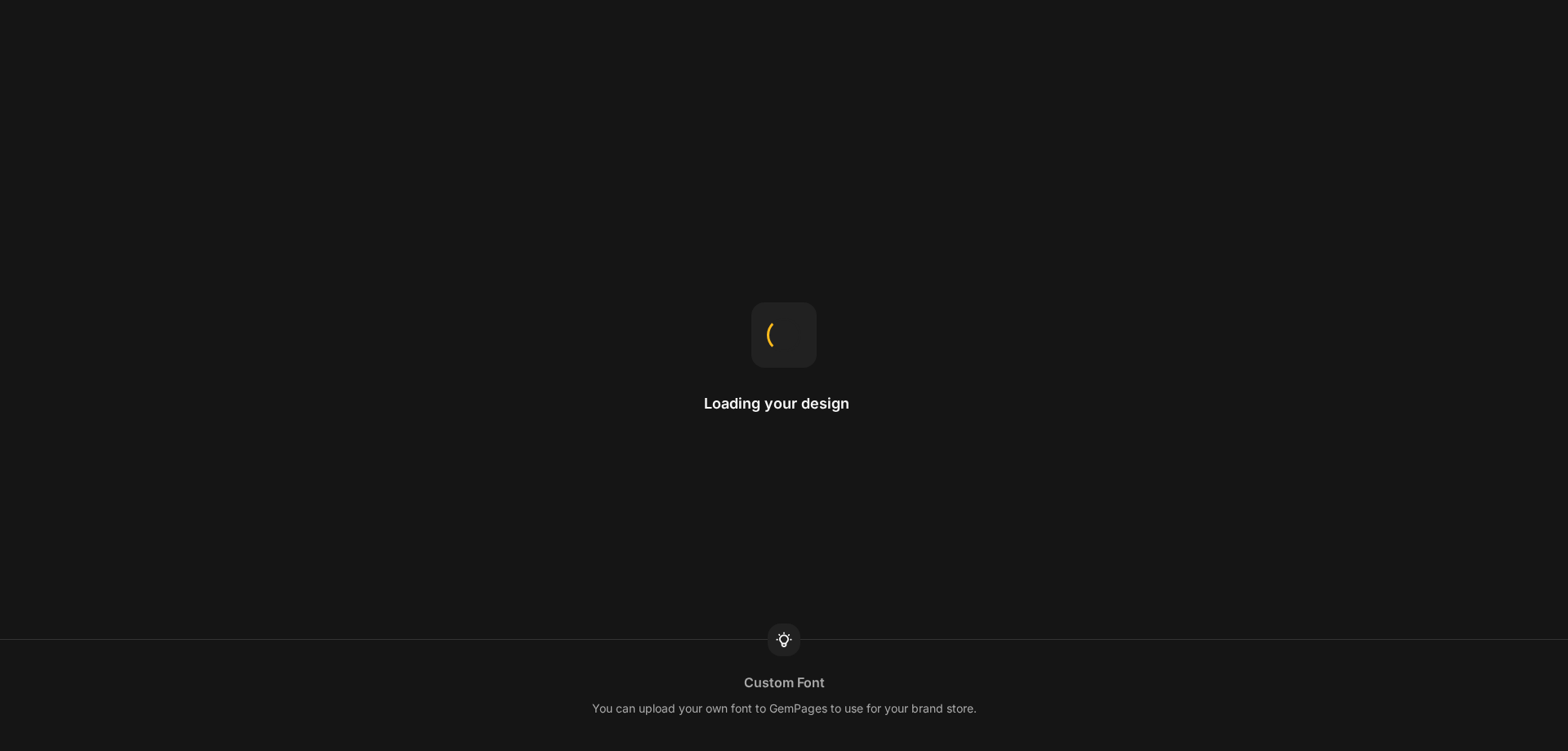 scroll, scrollTop: 0, scrollLeft: 0, axis: both 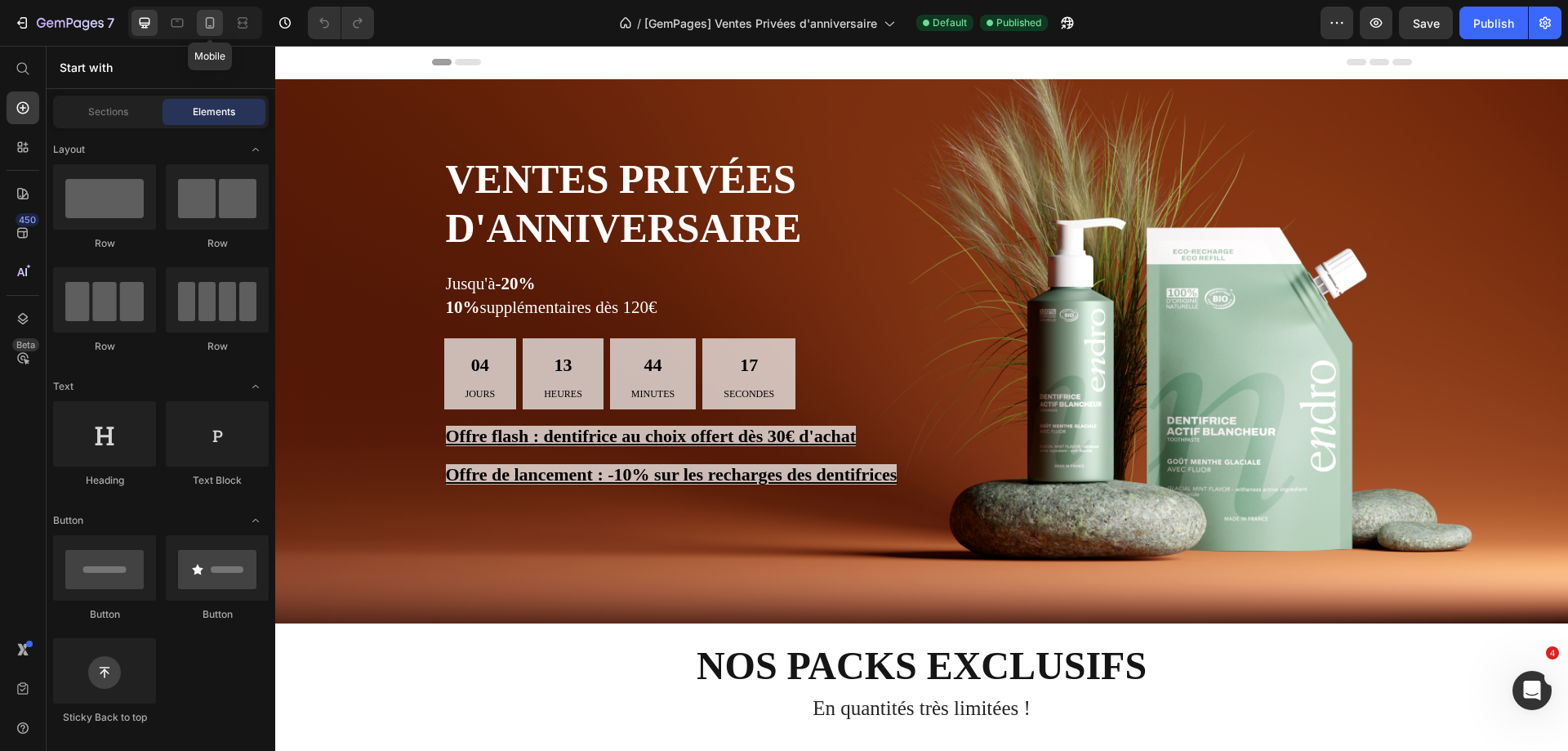 click 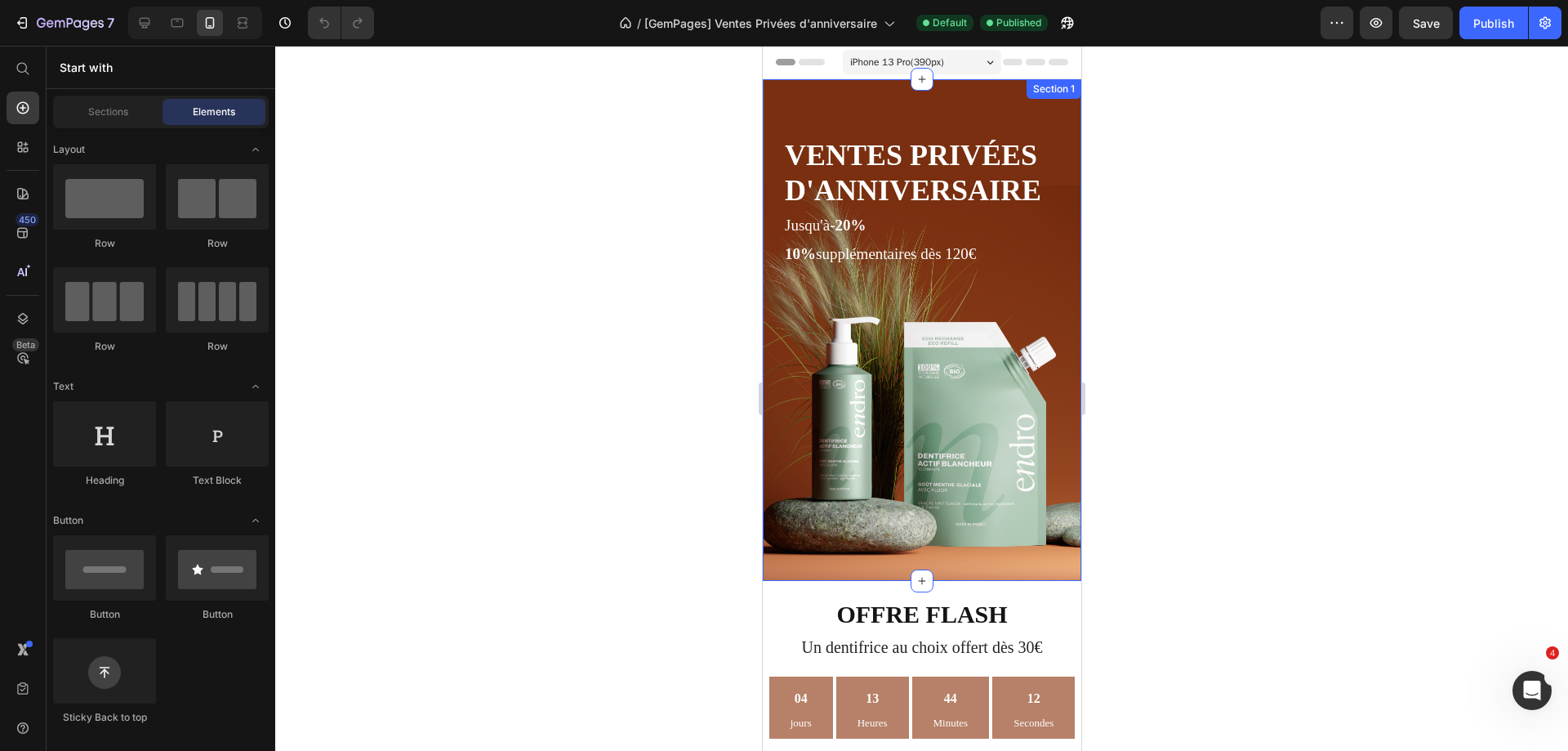 scroll, scrollTop: 245, scrollLeft: 0, axis: vertical 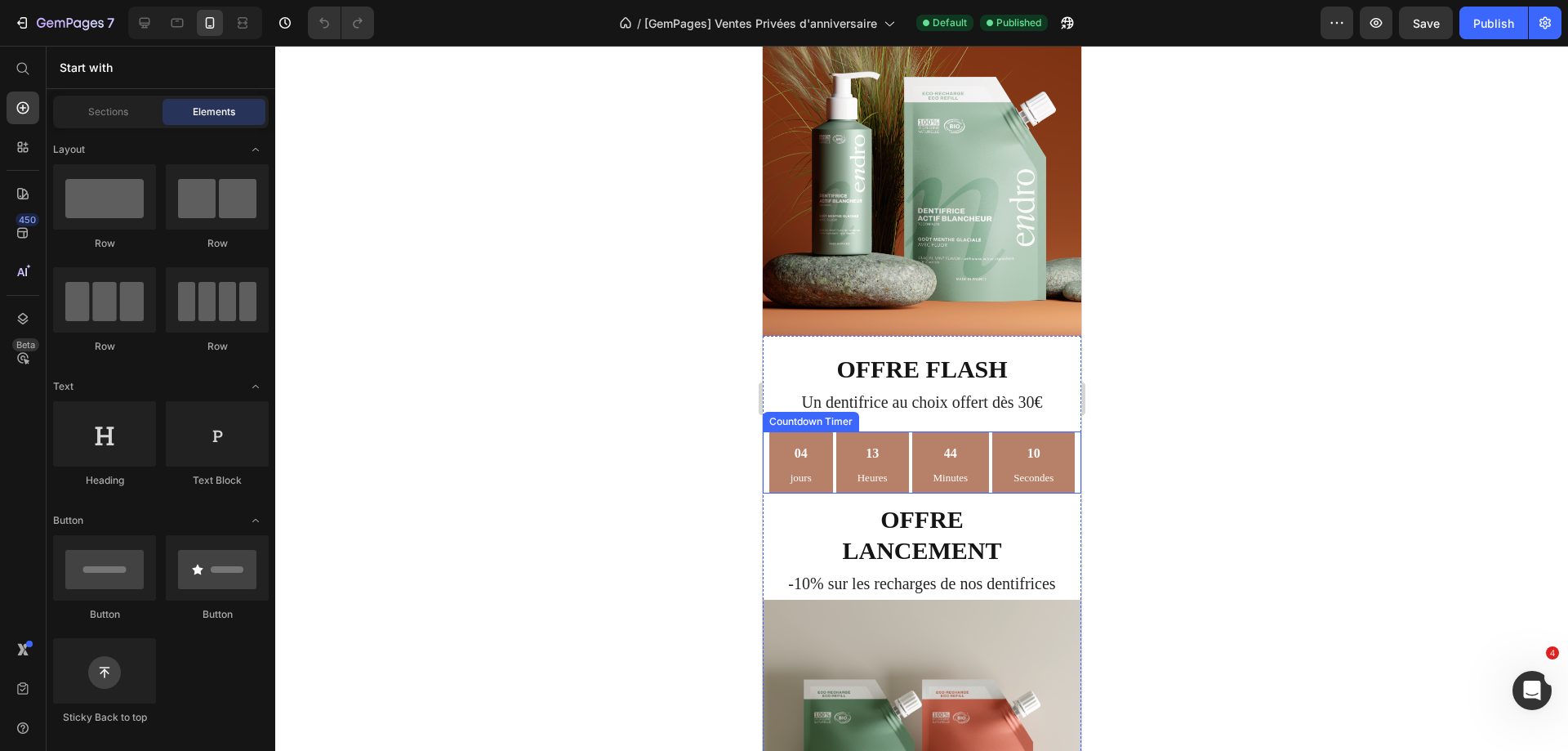 click on "10 Secondes" at bounding box center [1032, 463] 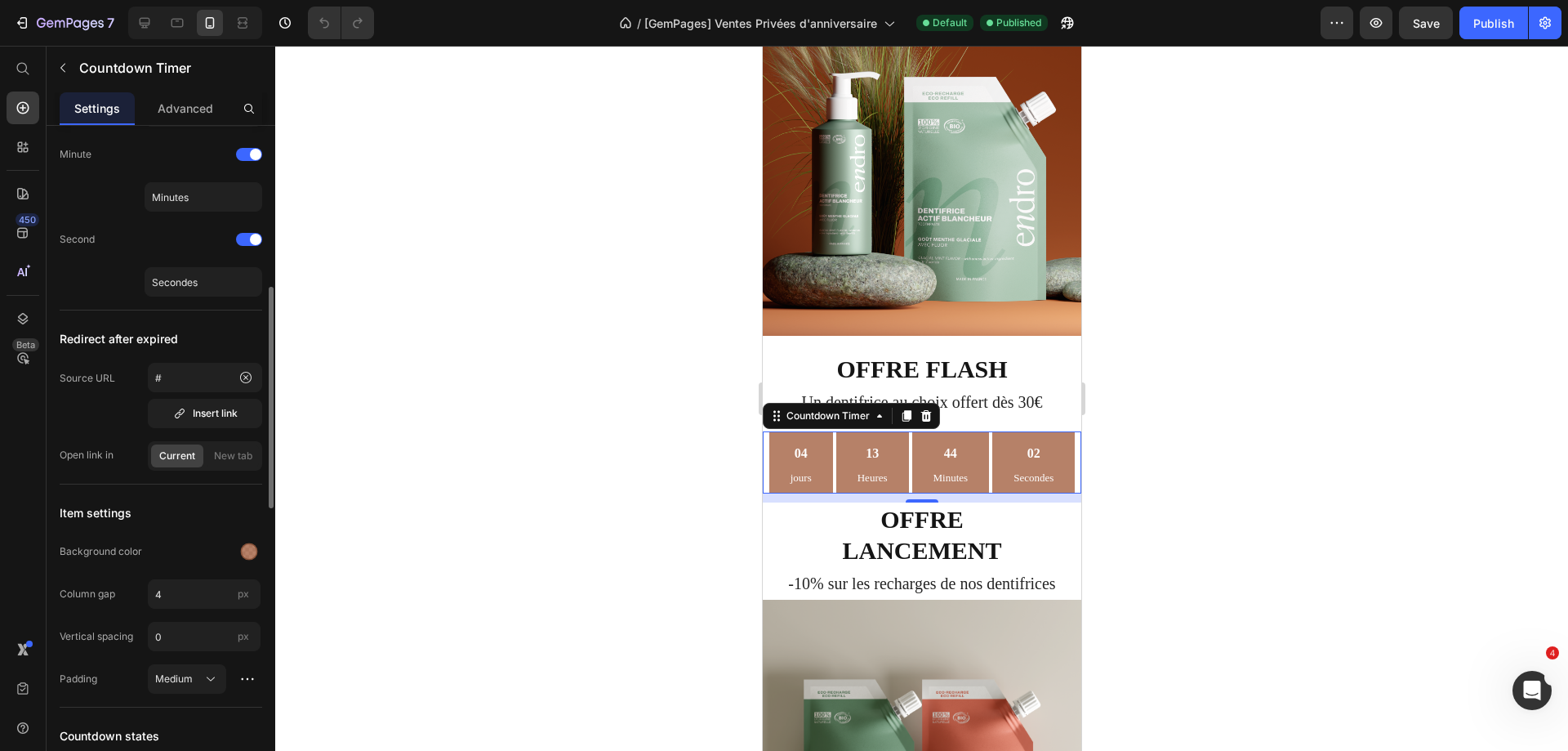scroll, scrollTop: 981, scrollLeft: 0, axis: vertical 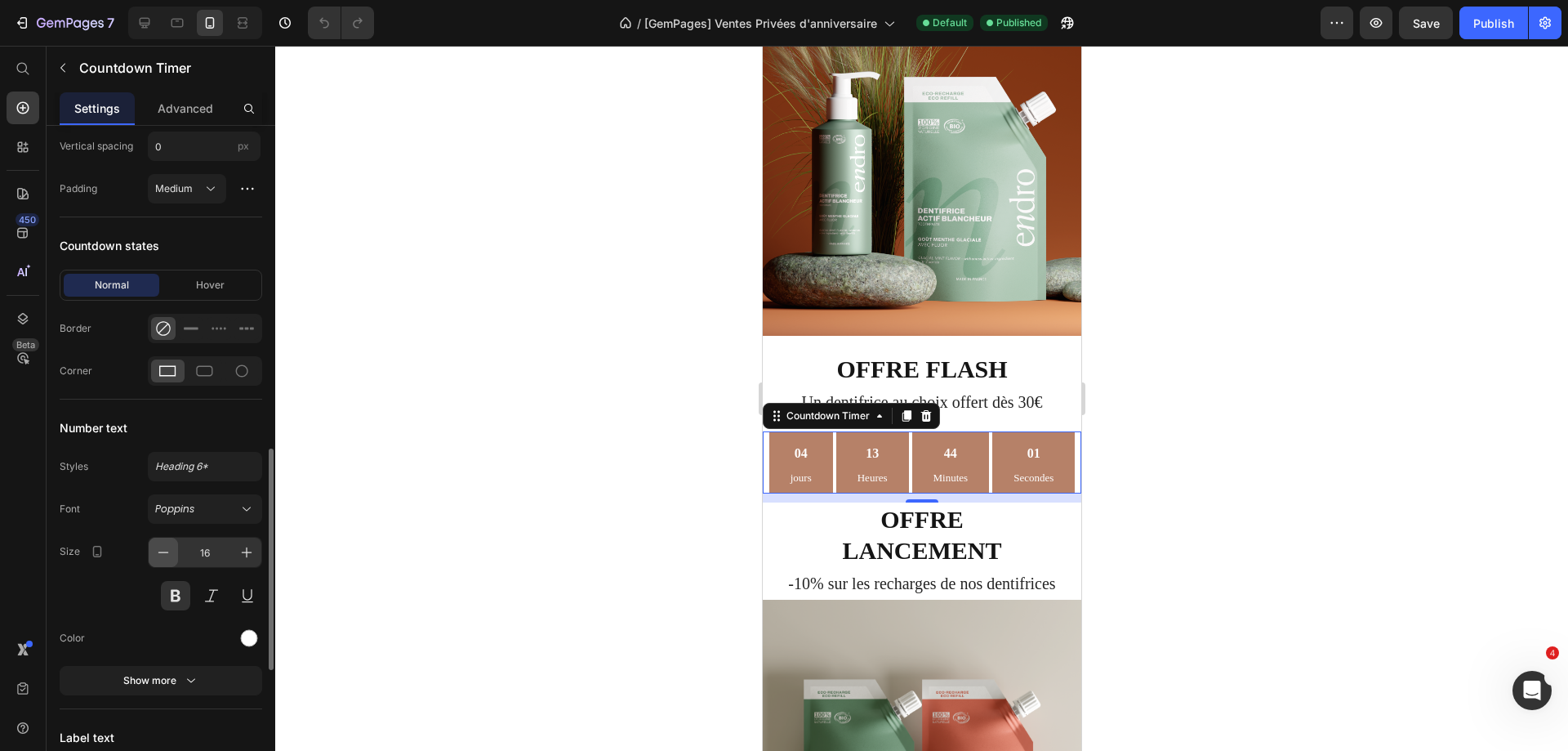 click 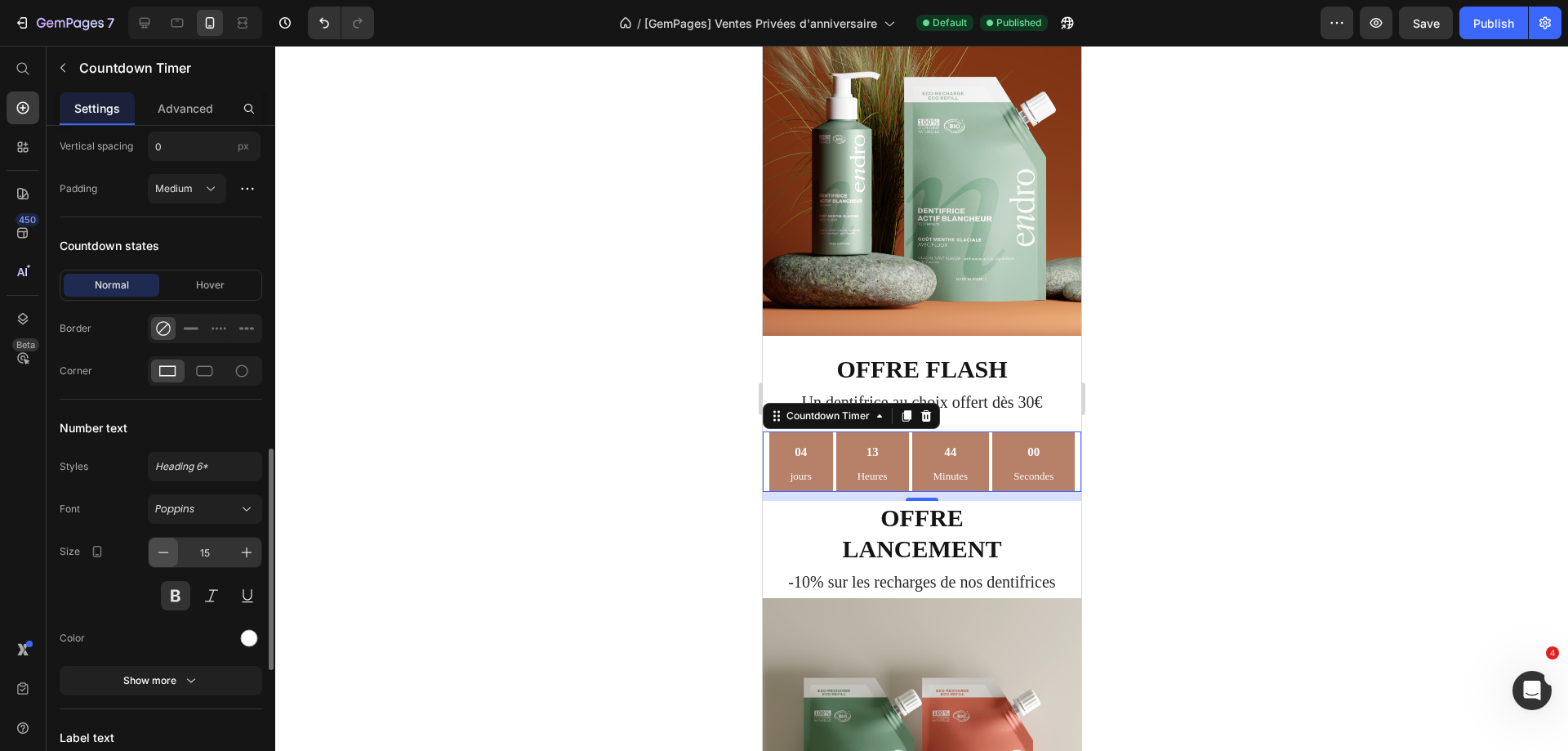 click 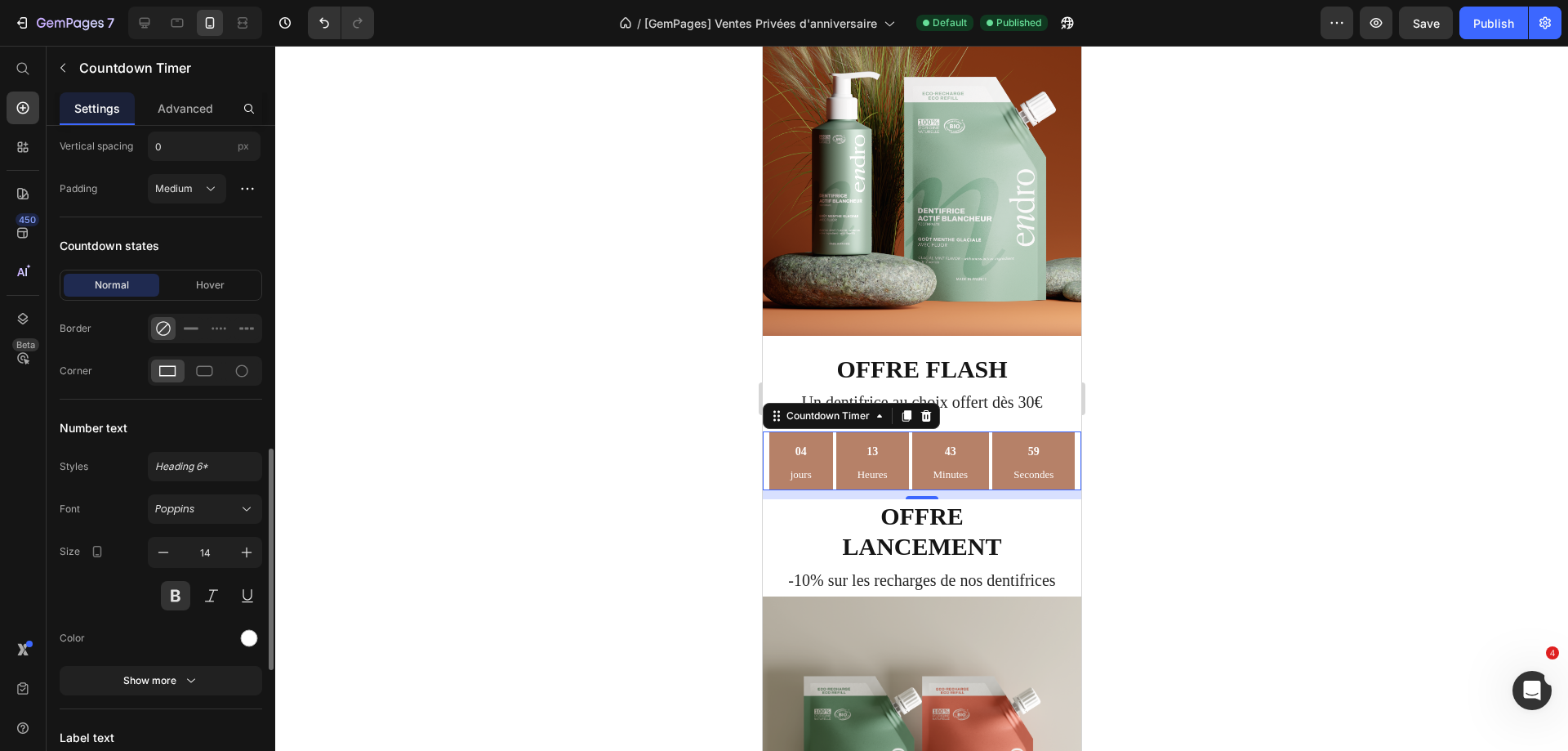 scroll, scrollTop: 1226, scrollLeft: 0, axis: vertical 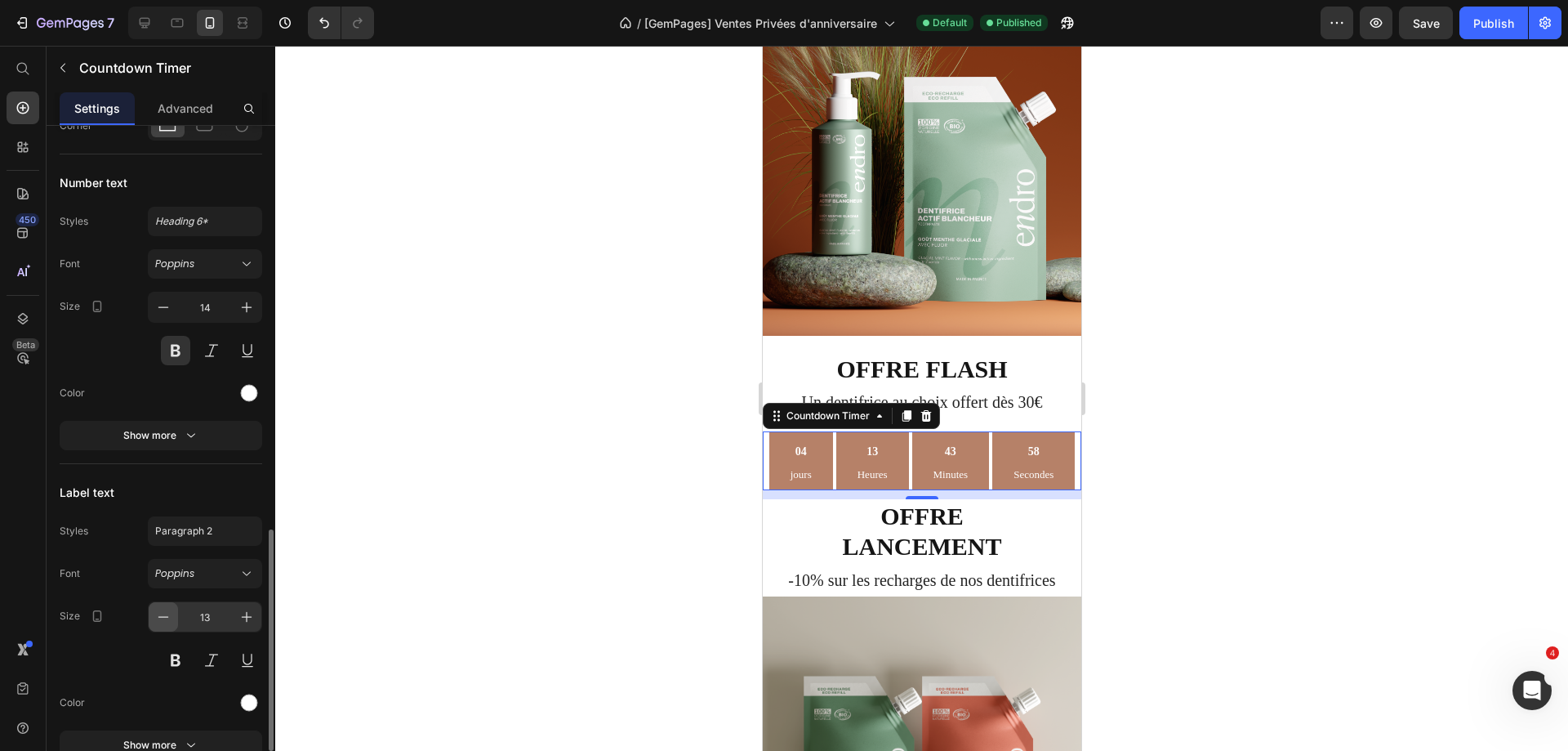 click 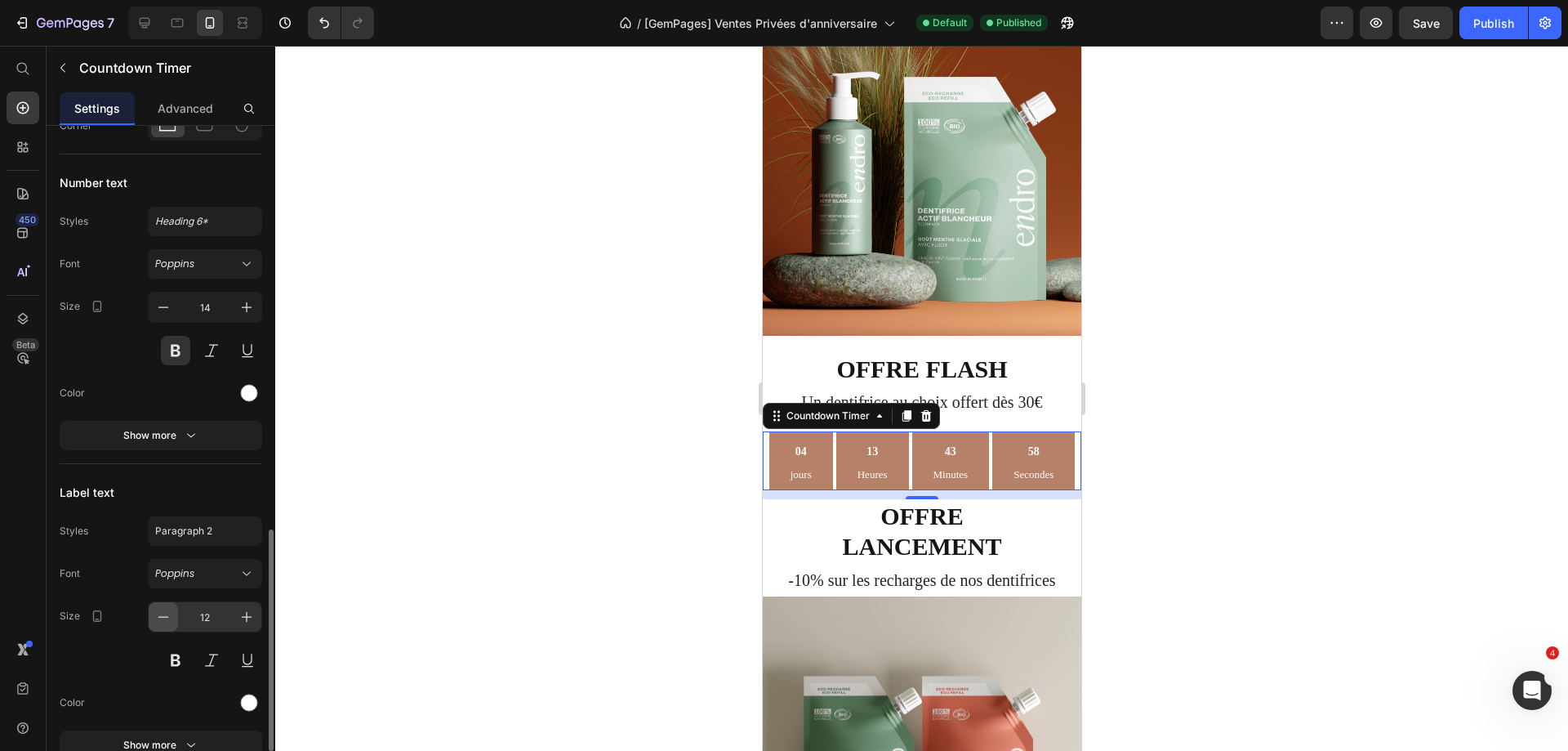 click 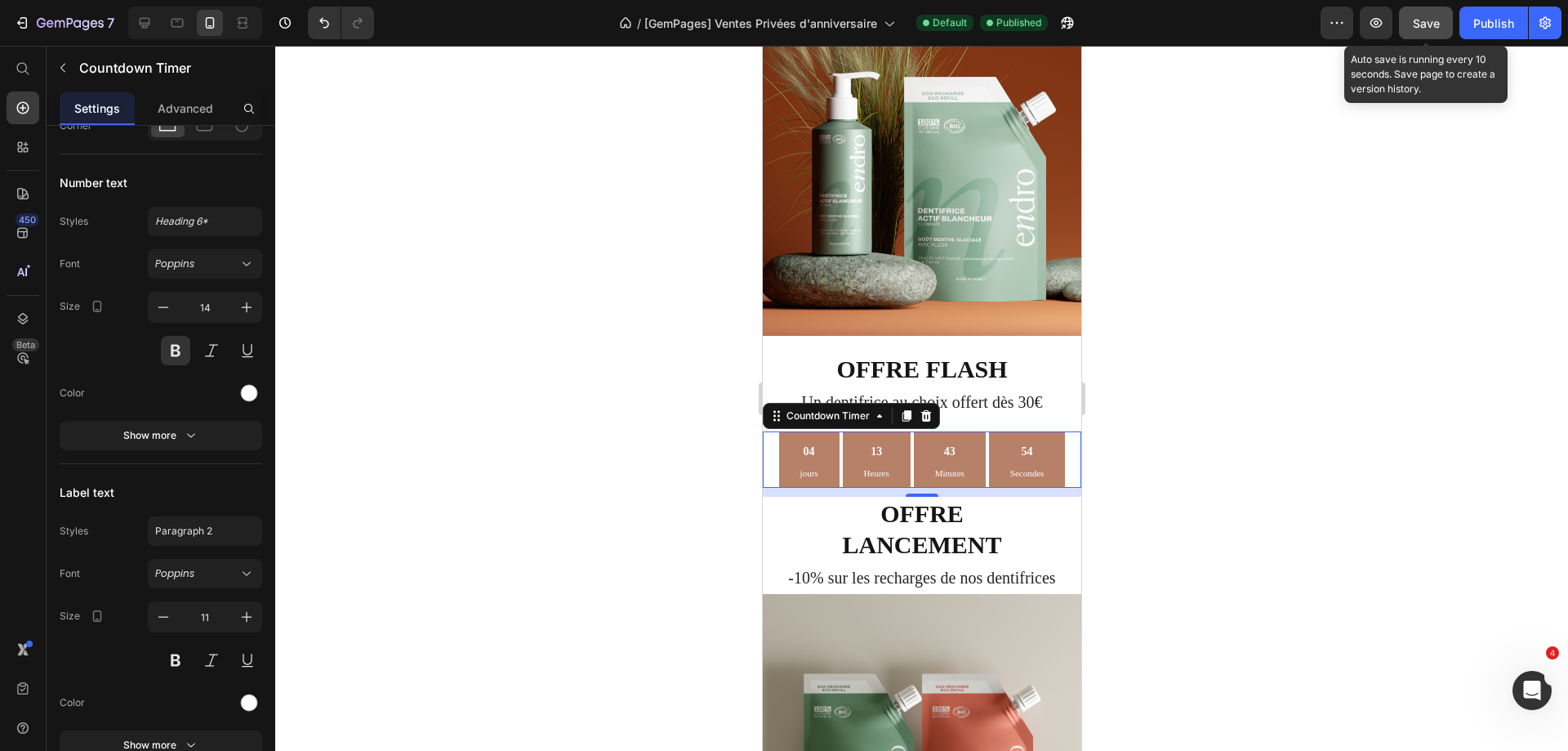 click on "Save" at bounding box center [1426, 23] 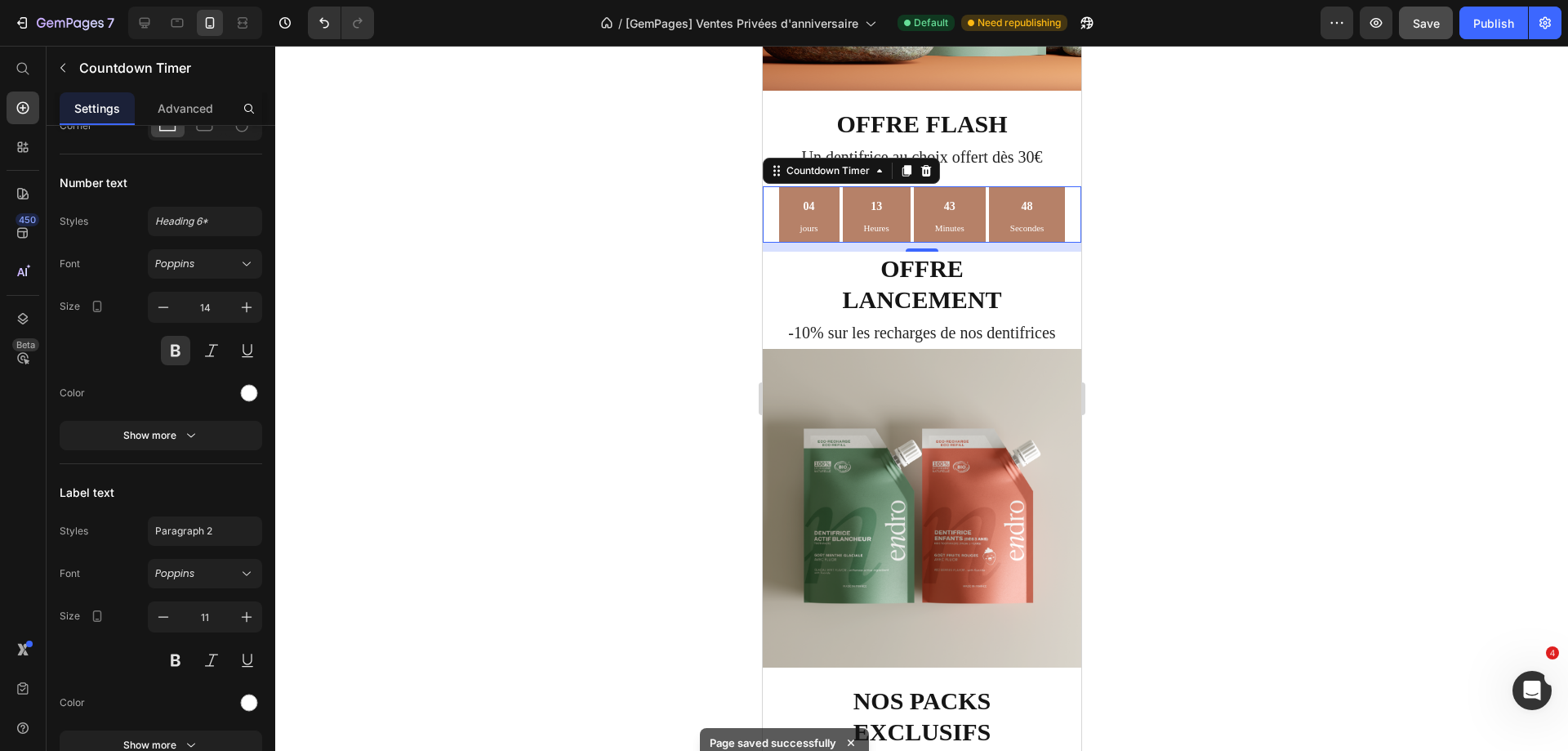 scroll, scrollTop: 735, scrollLeft: 0, axis: vertical 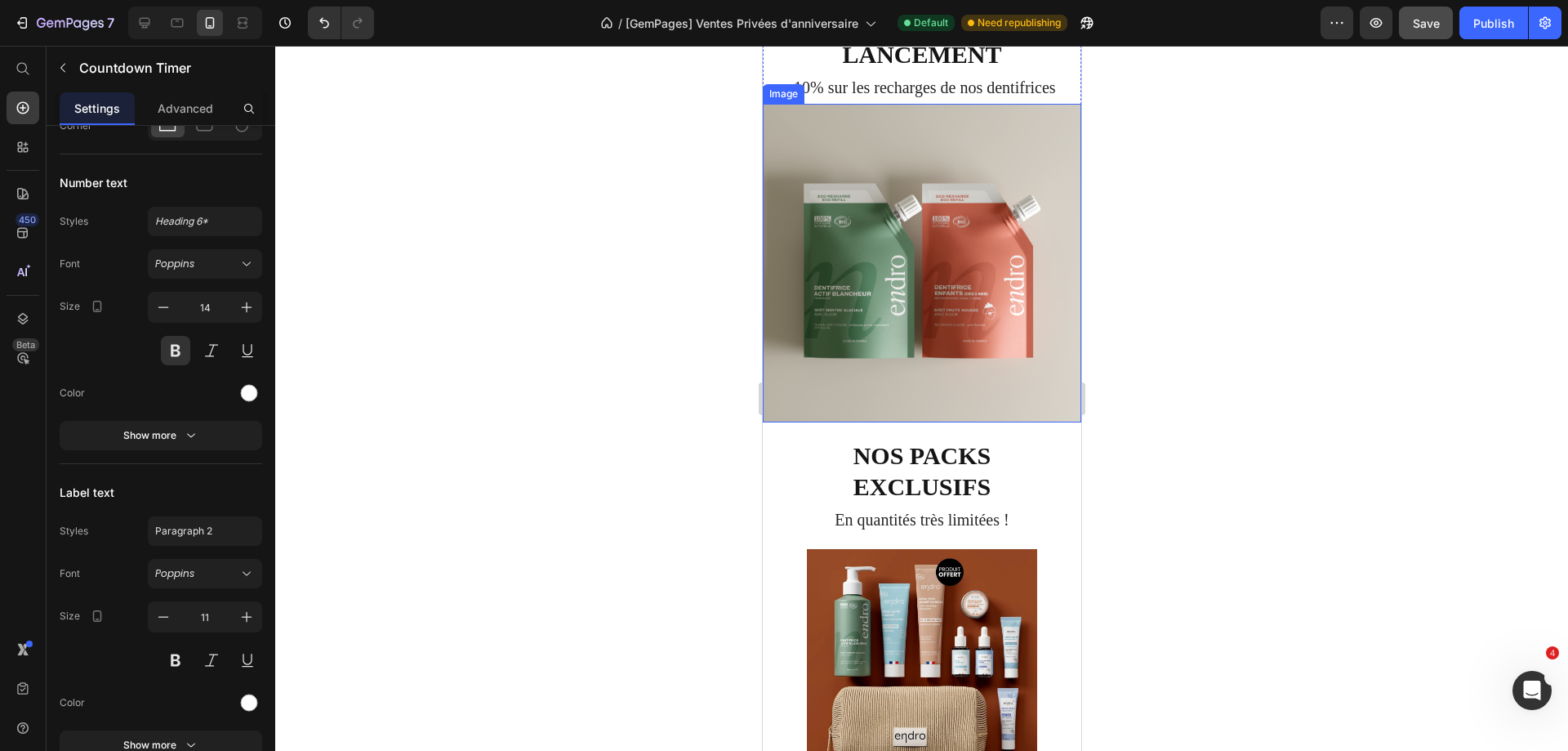 click at bounding box center (921, 263) 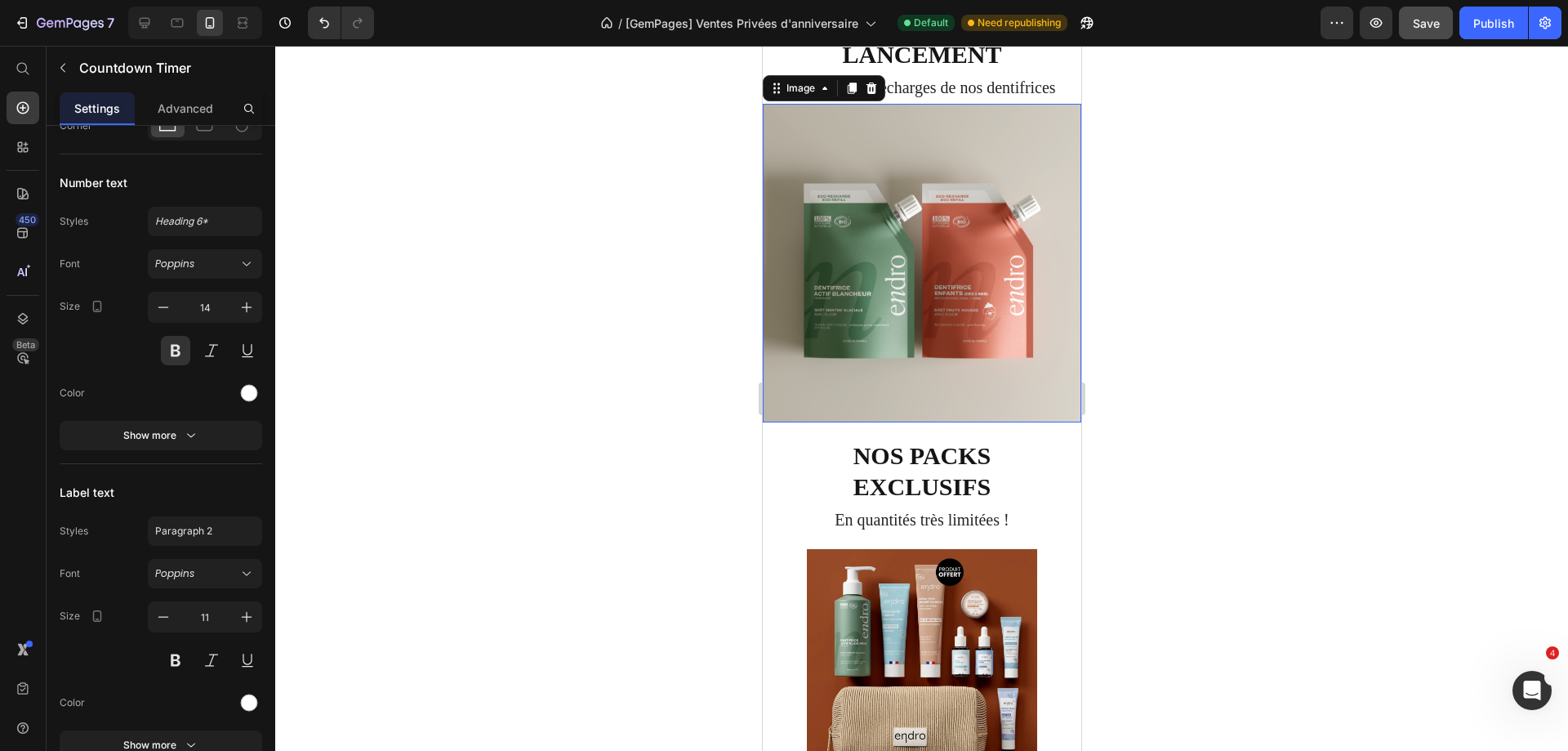 scroll, scrollTop: 0, scrollLeft: 0, axis: both 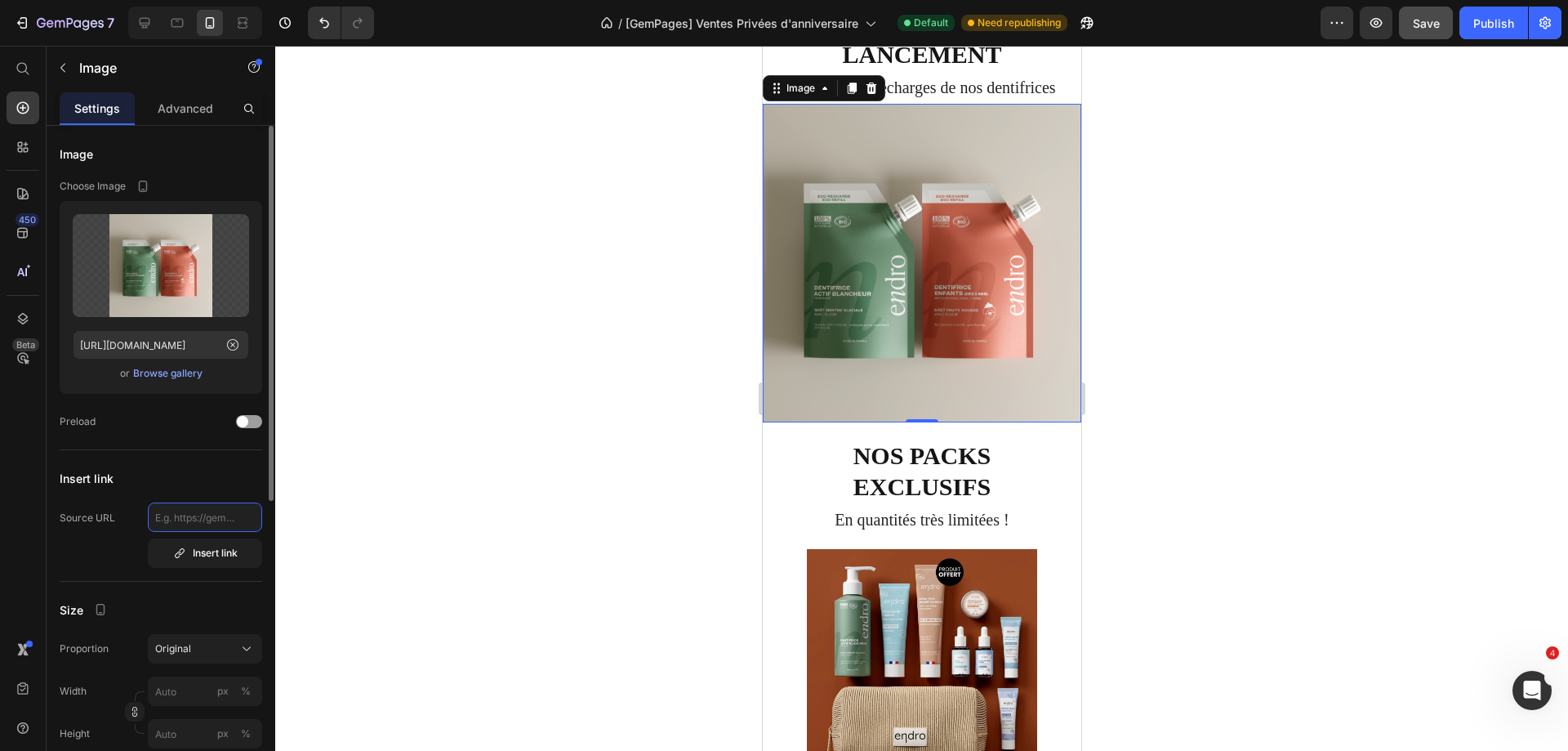 click 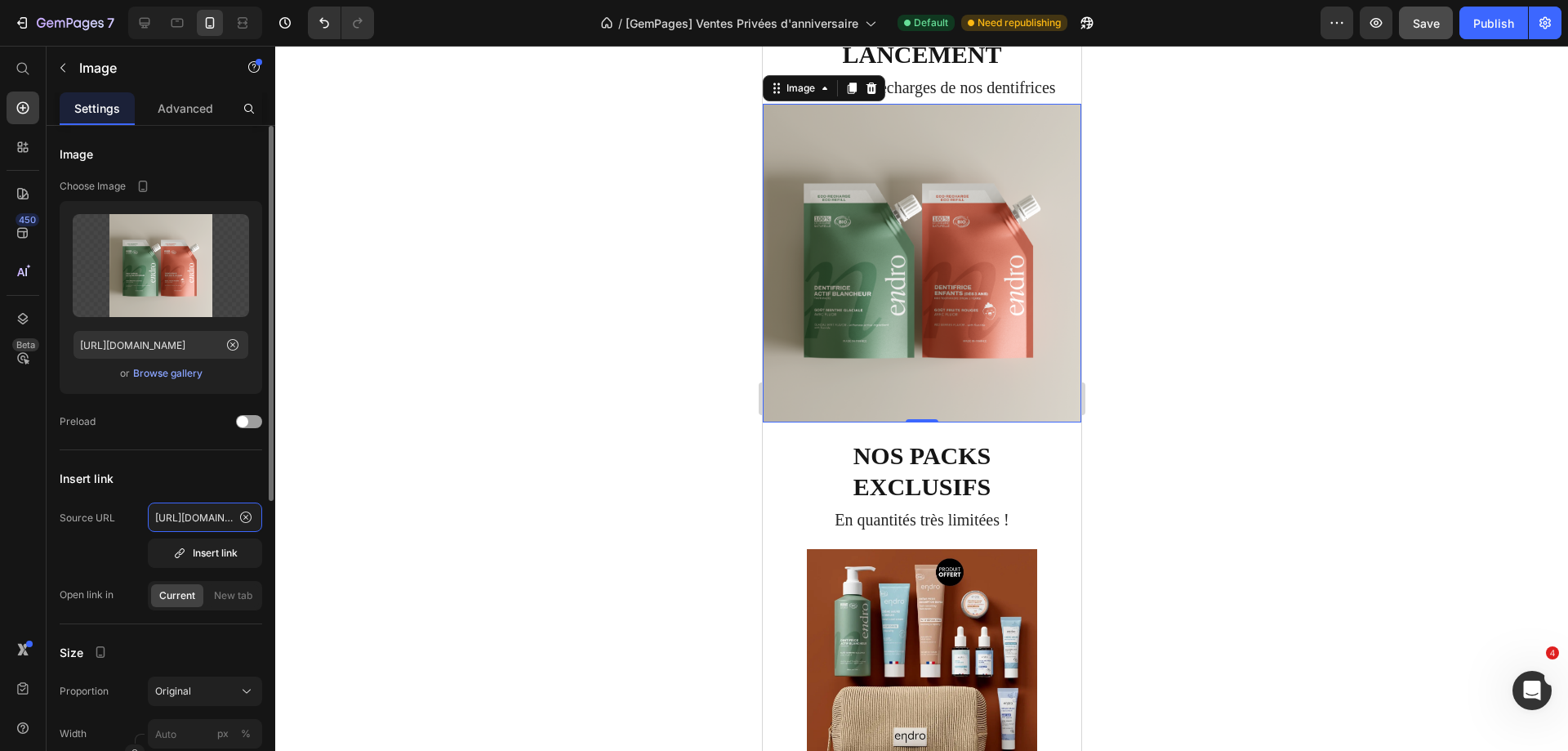 scroll, scrollTop: 0, scrollLeft: 309, axis: horizontal 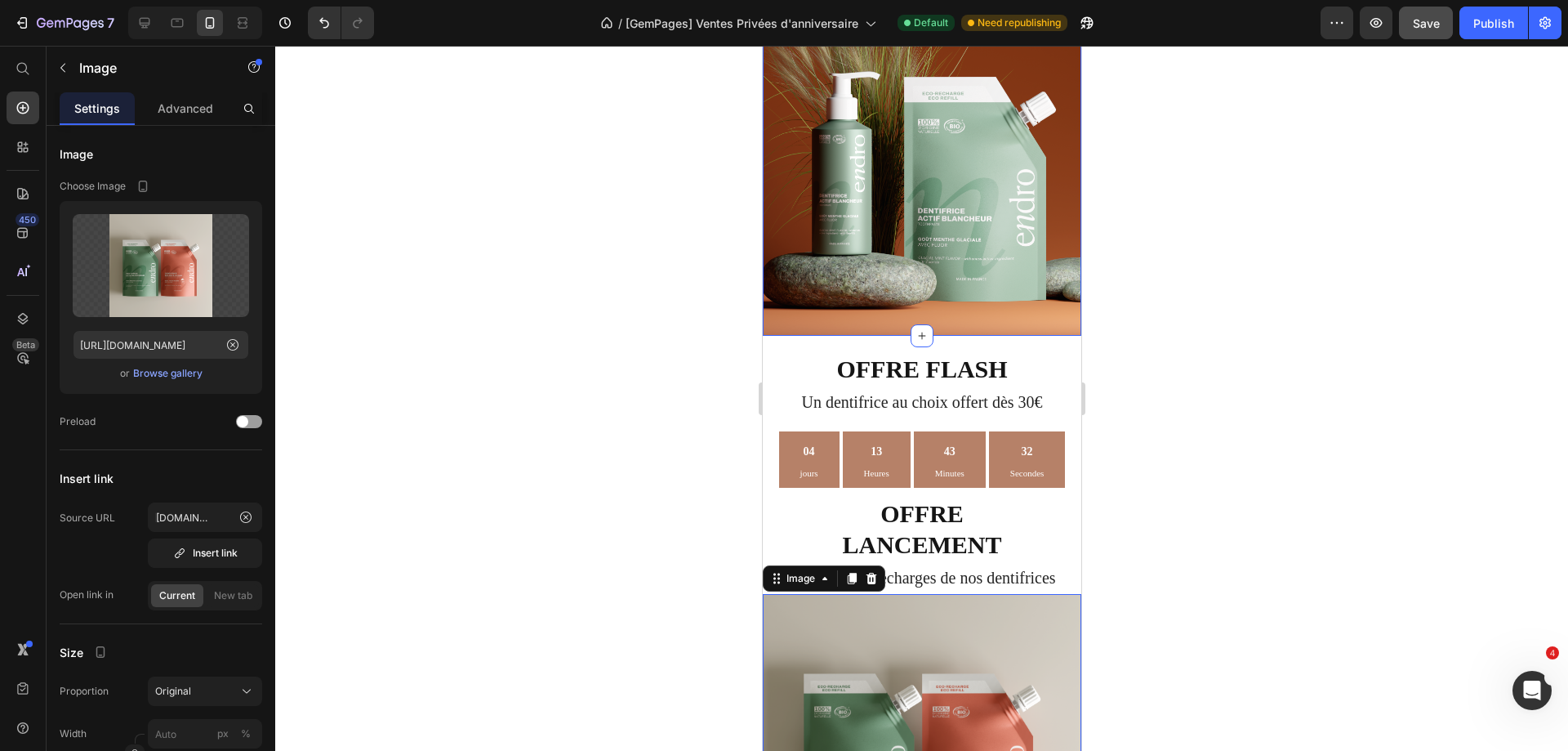 click on "Ventes privées d'anniversaire Heading Jusqu'à  -20% 10%  supplémentaires dès 120€ Text Block 04 jours 13 Heures 43 Minutes 32 Secondes Countdown Timer Offre flash : dentifrice au choix offert dès 30€ d'achat   Offre de lancement : -10% sur les recharges des dentifrices Text Block Text Block Row" at bounding box center (921, 85) 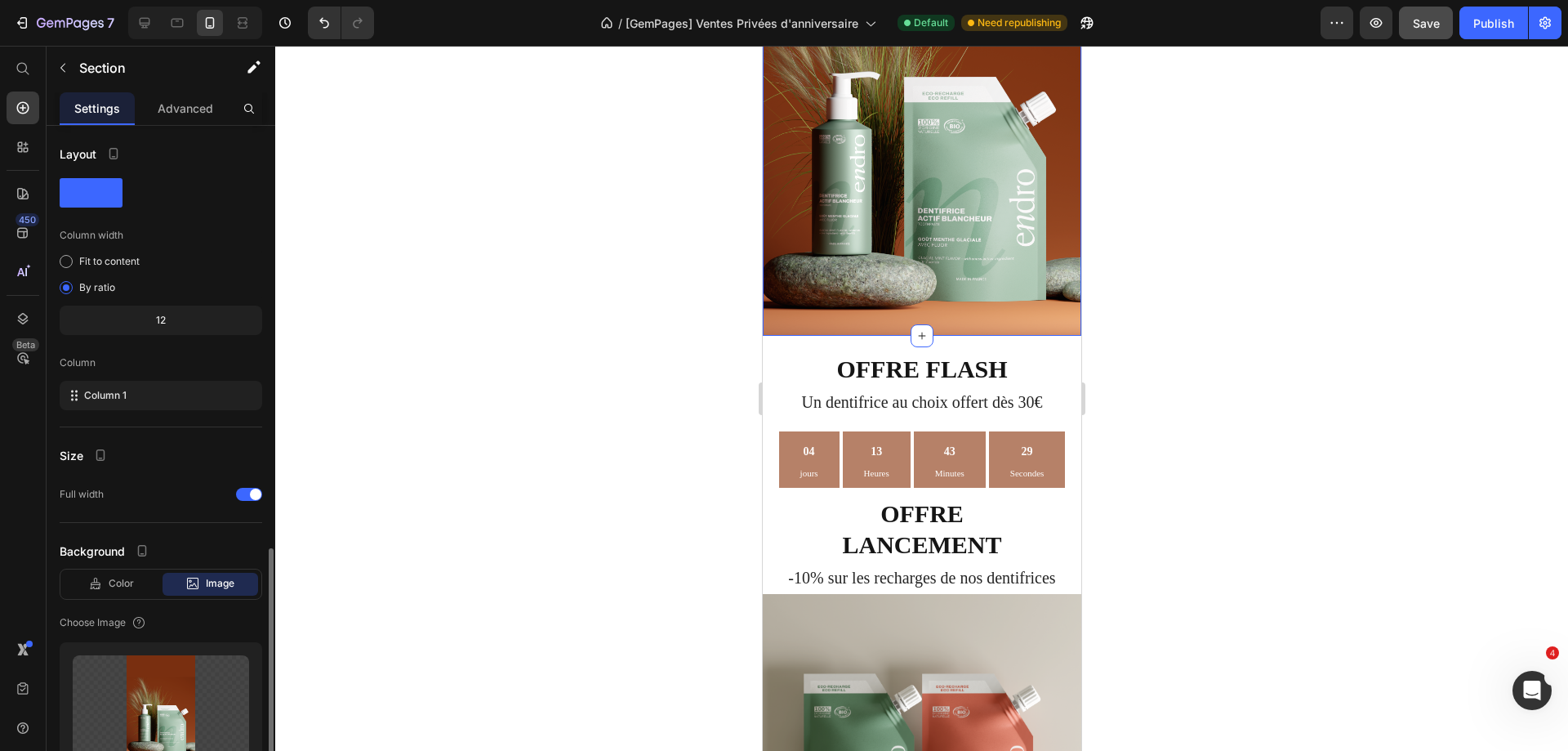scroll, scrollTop: 244, scrollLeft: 0, axis: vertical 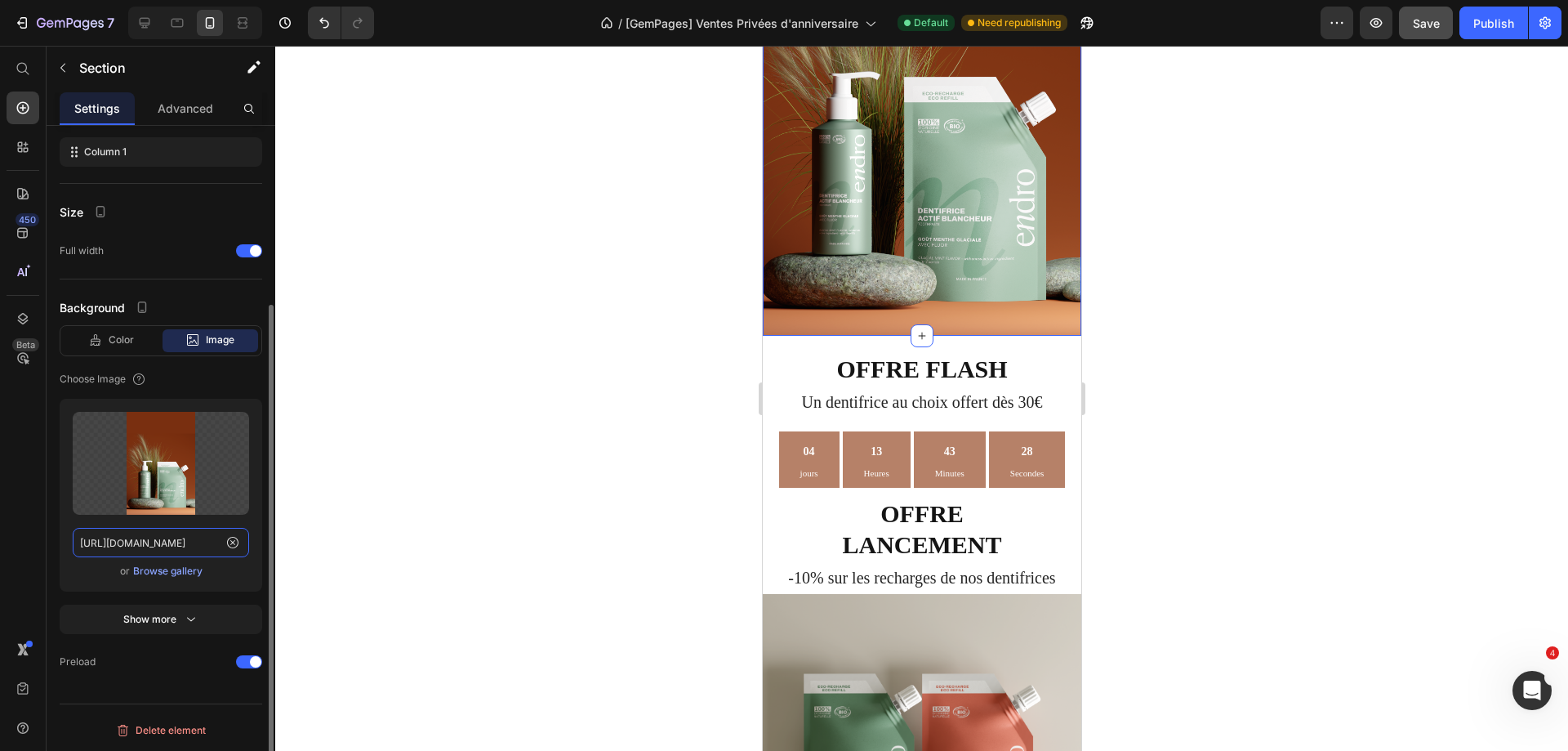 click on "[URL][DOMAIN_NAME]" 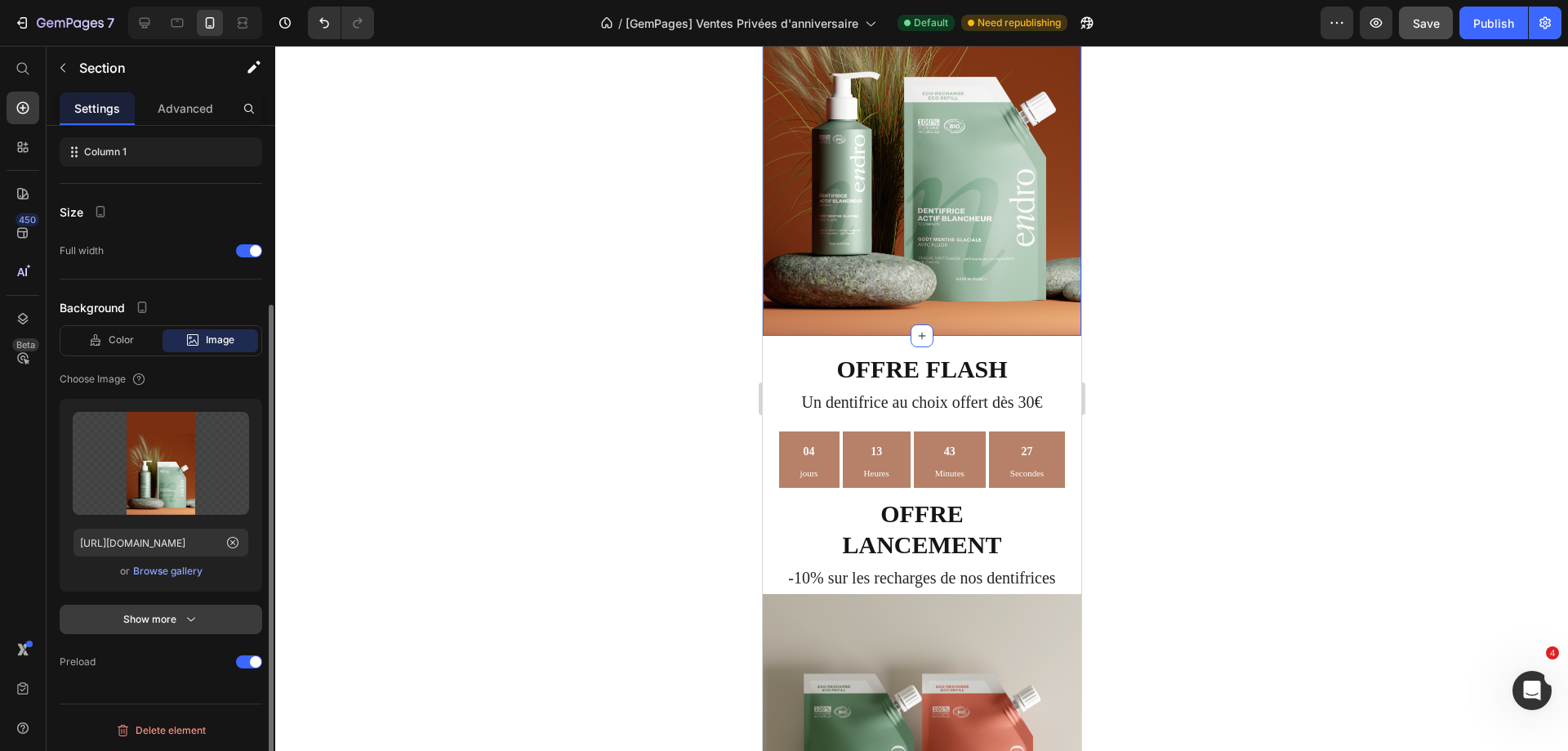 click 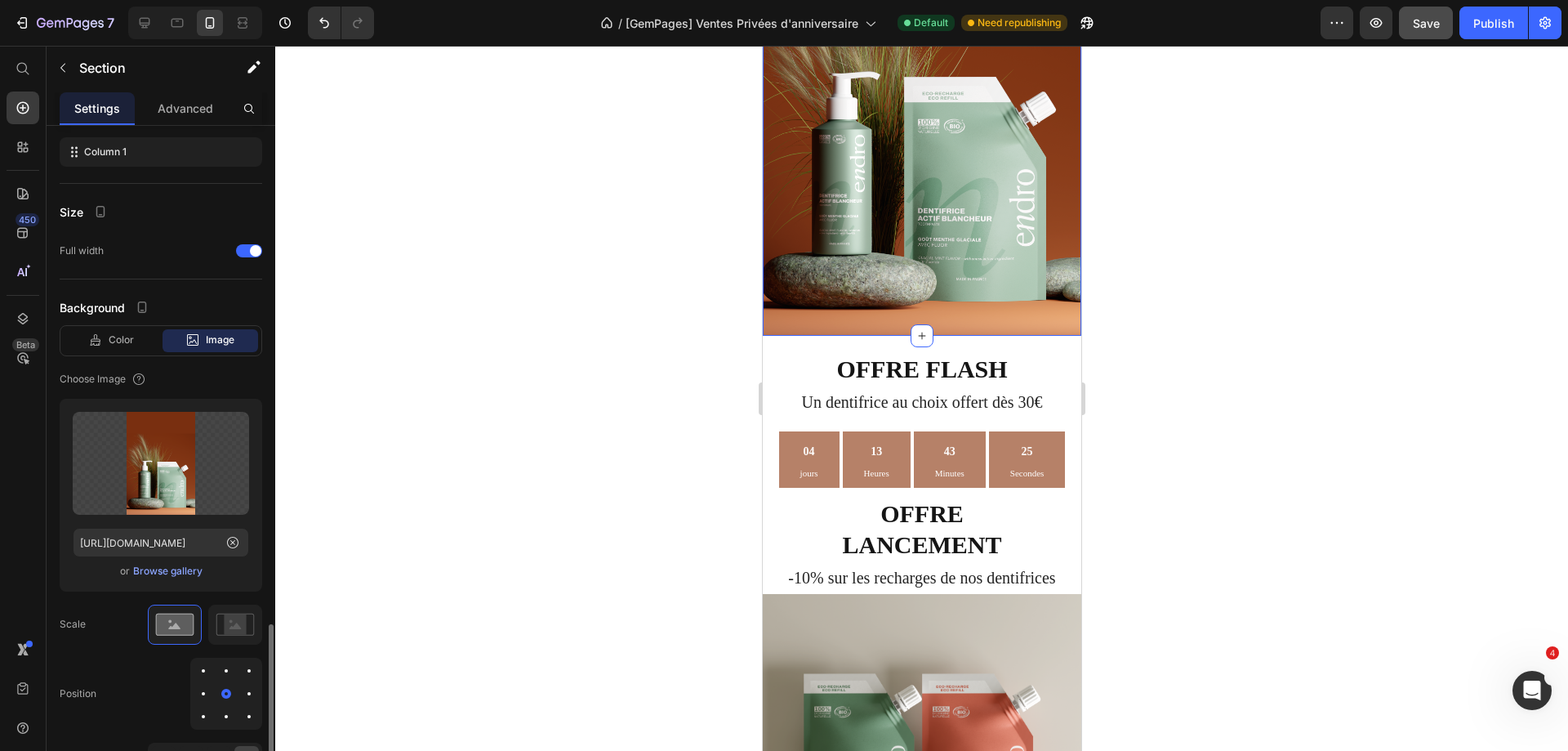 scroll, scrollTop: 467, scrollLeft: 0, axis: vertical 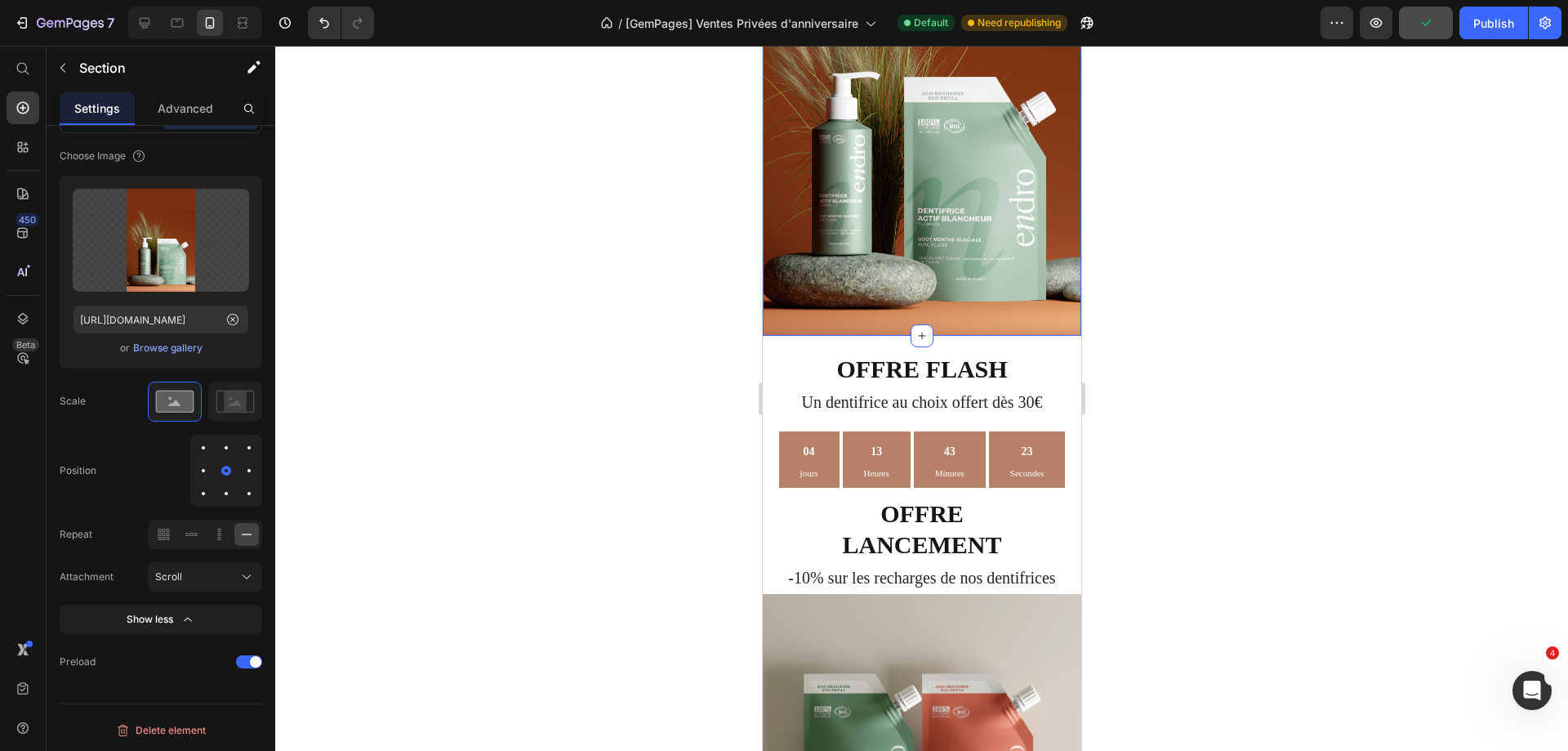 click on "Ventes privées d'anniversaire Heading Jusqu'à  -20% 10%  supplémentaires dès 120€ Text Block 04 jours 13 Heures 43 Minutes 23 Secondes Countdown Timer Offre flash : dentifrice au choix offert dès 30€ d'achat   Offre de lancement : -10% sur les recharges des dentifrices Text Block Text Block Row" at bounding box center [921, 85] 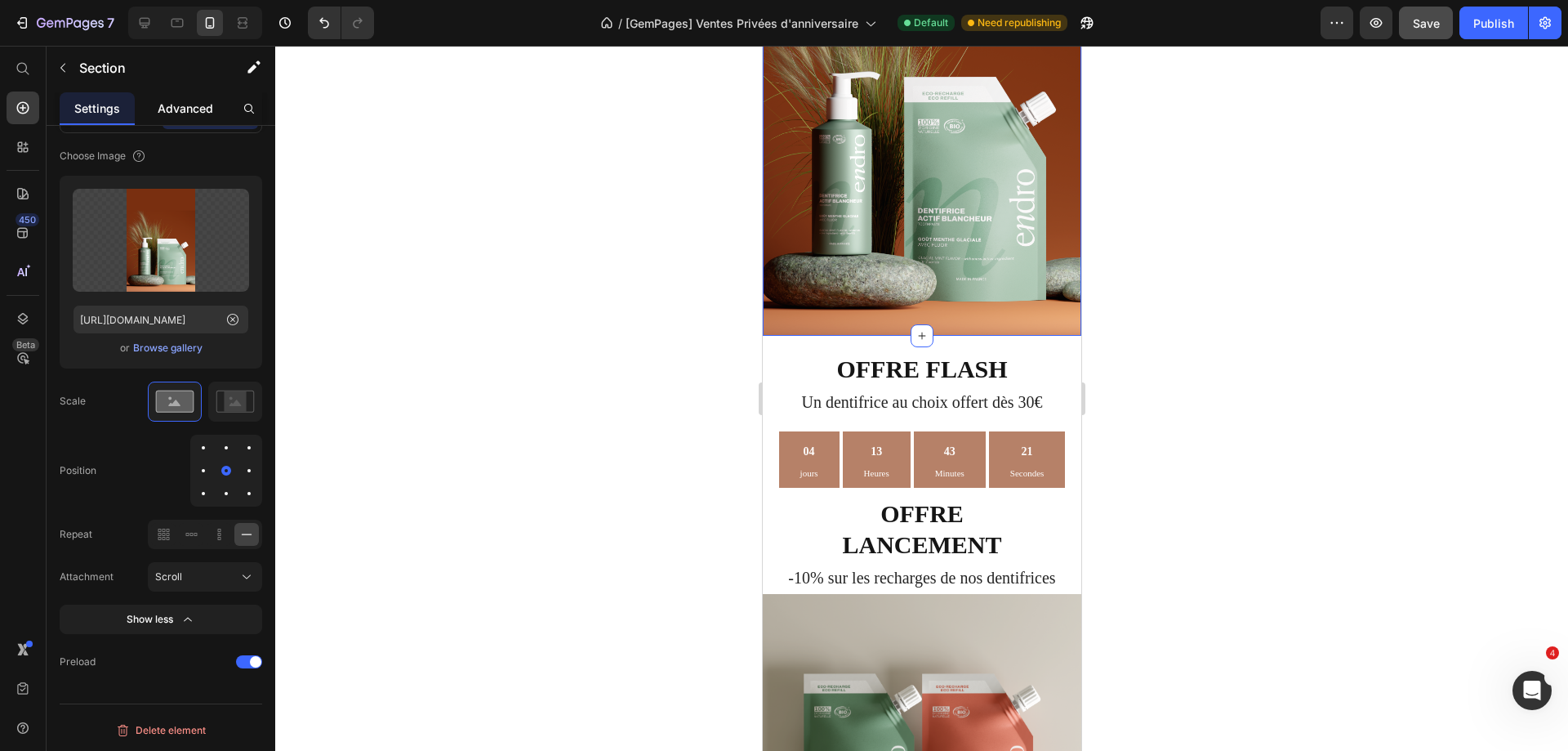 click on "Advanced" at bounding box center (185, 108) 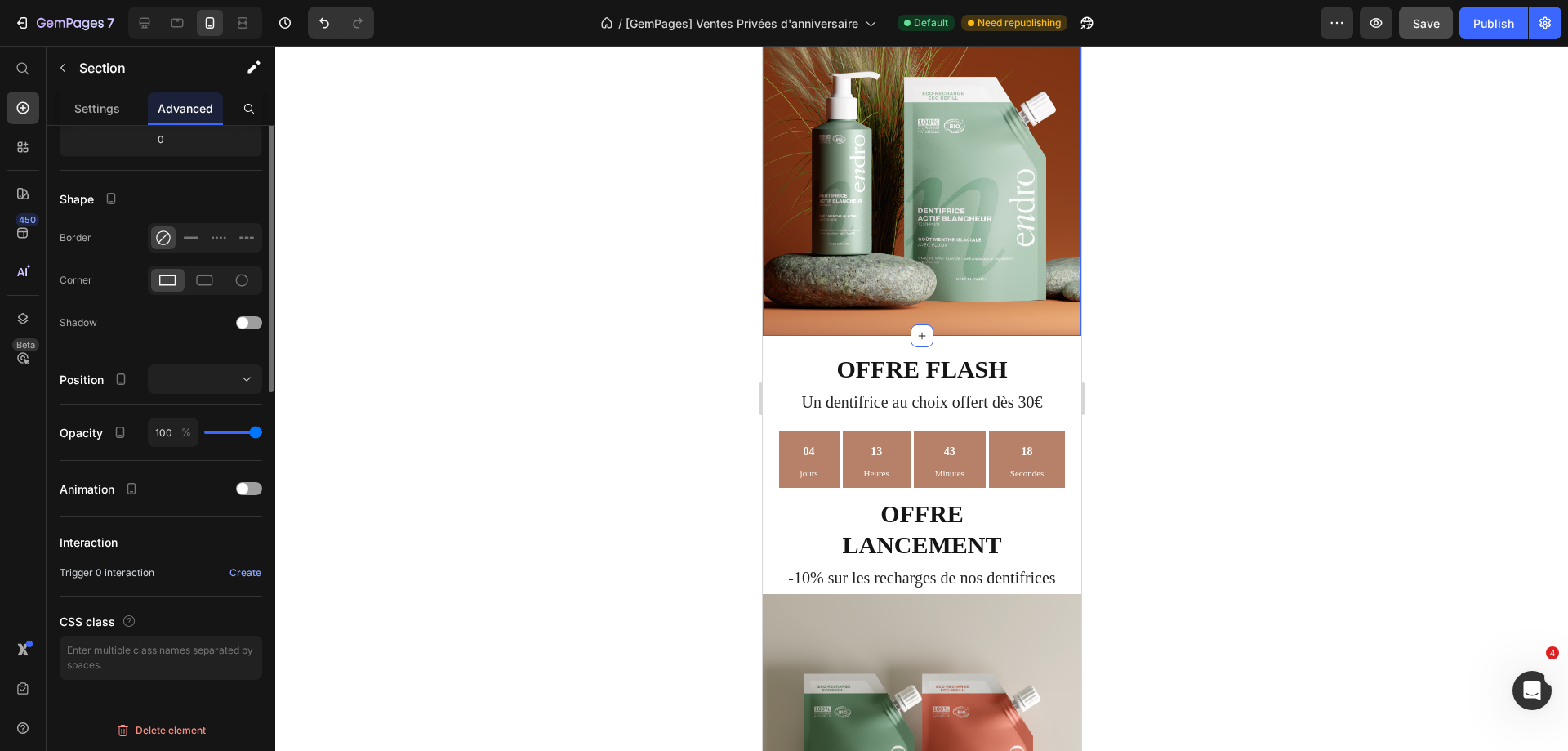 scroll, scrollTop: 0, scrollLeft: 0, axis: both 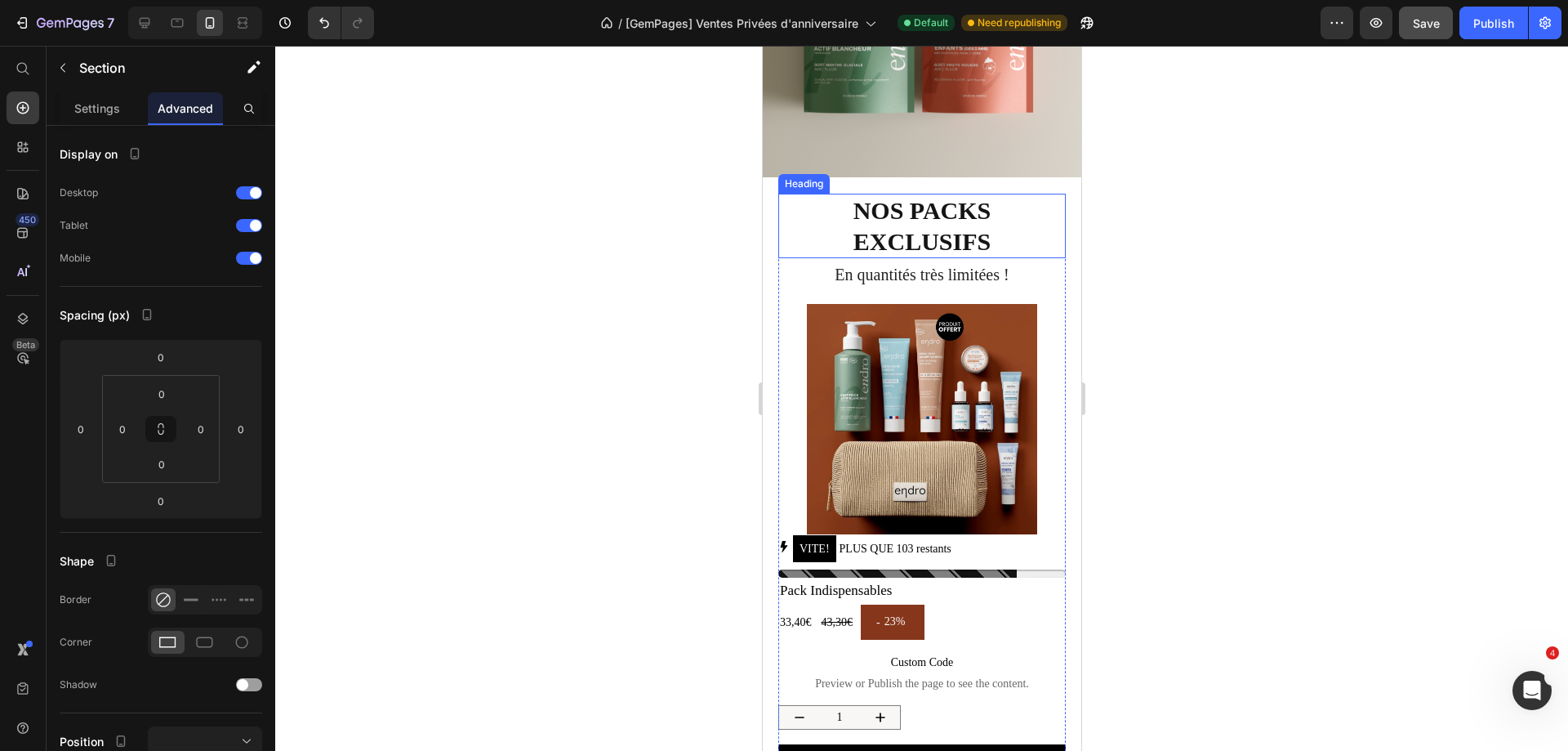 click on "Nos packs exclusifs" at bounding box center [921, 226] 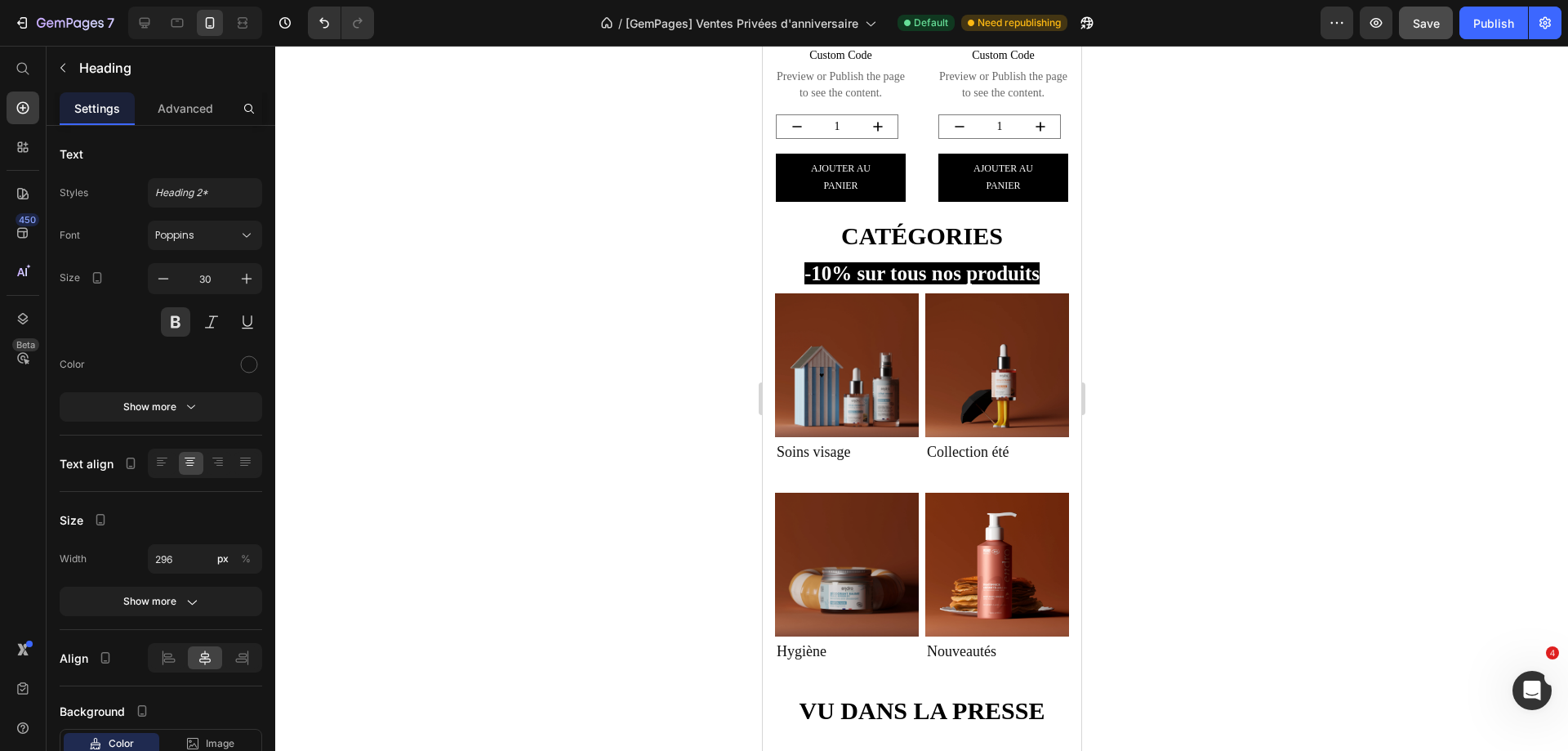 scroll, scrollTop: 3923, scrollLeft: 0, axis: vertical 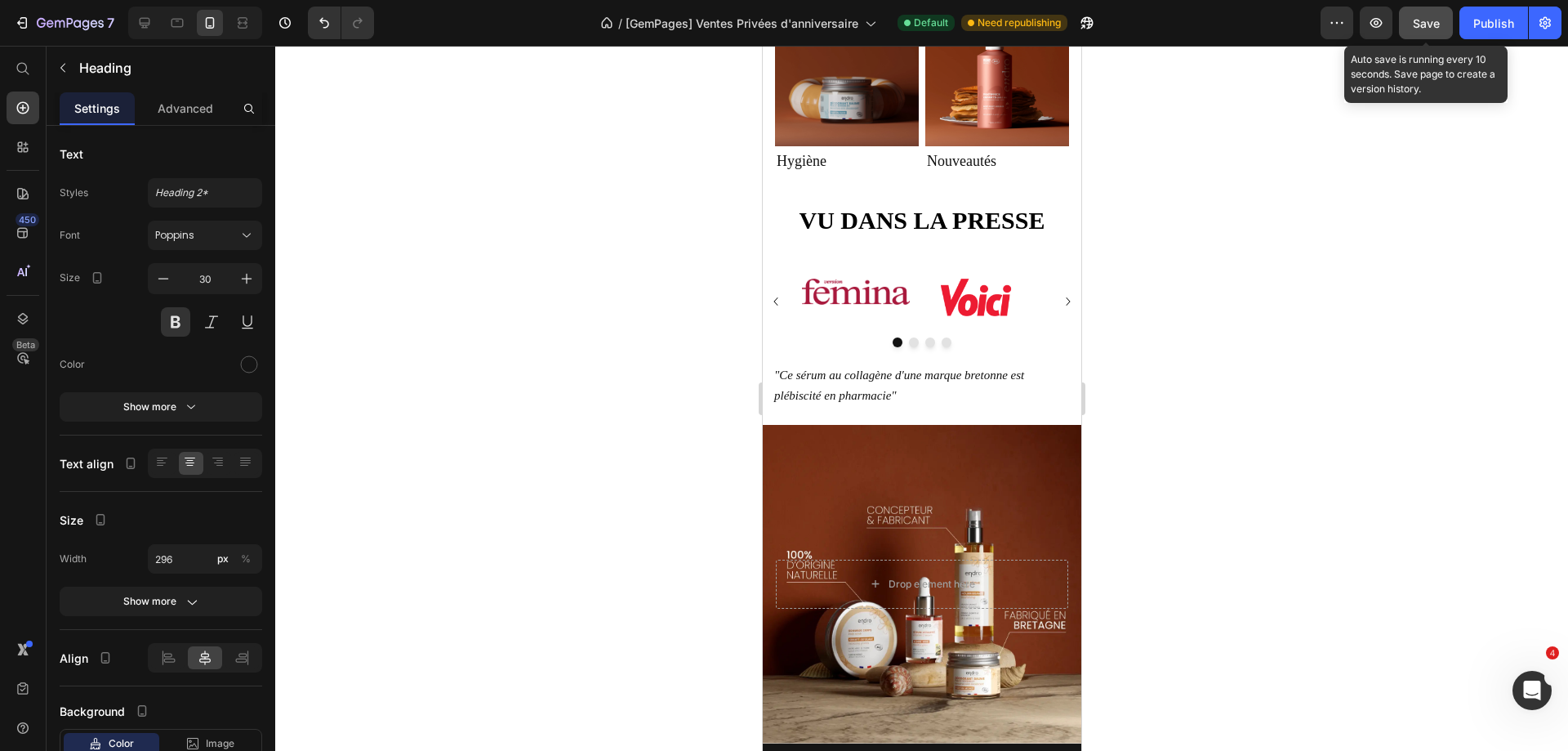 click on "Save" at bounding box center (1426, 23) 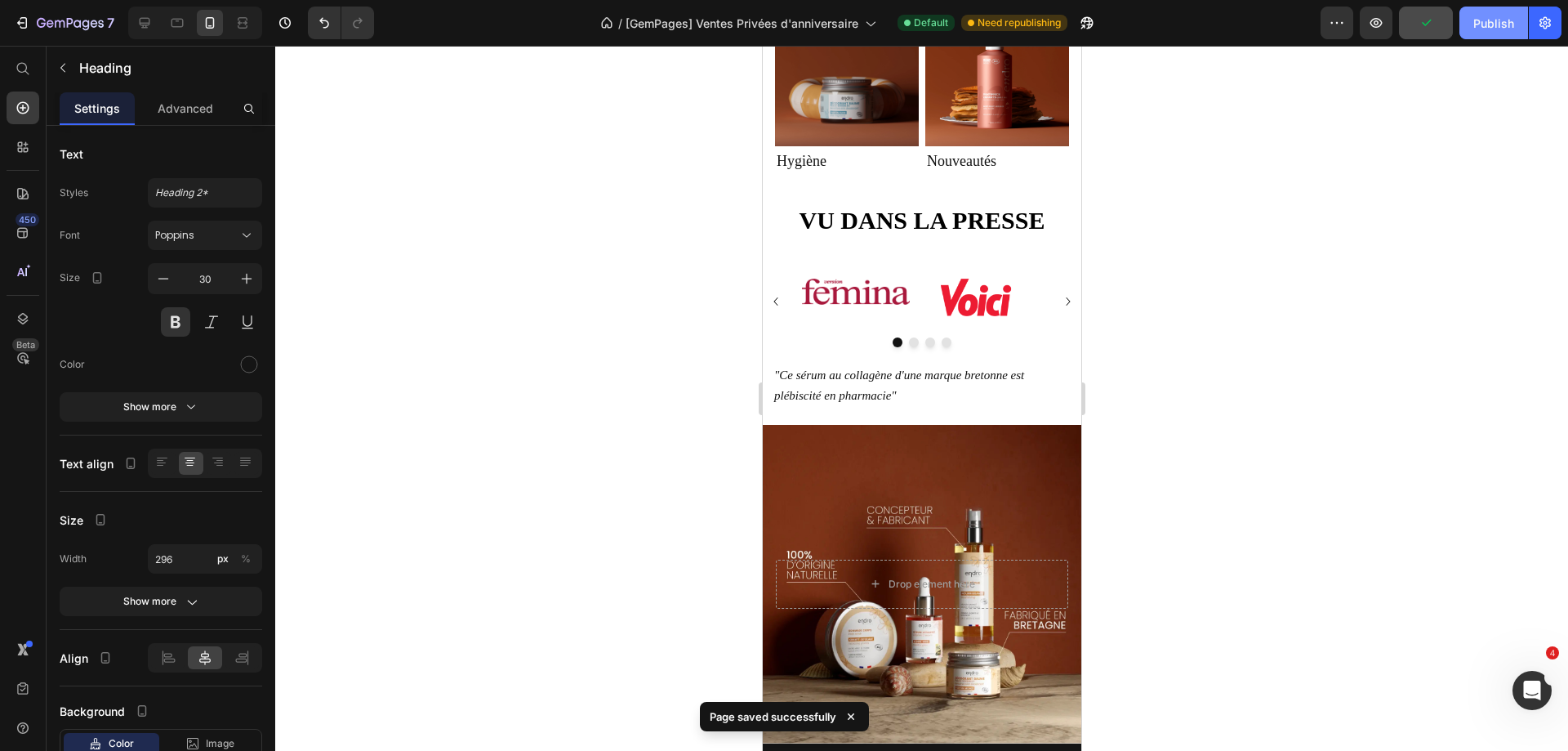 click on "Publish" at bounding box center [1494, 23] 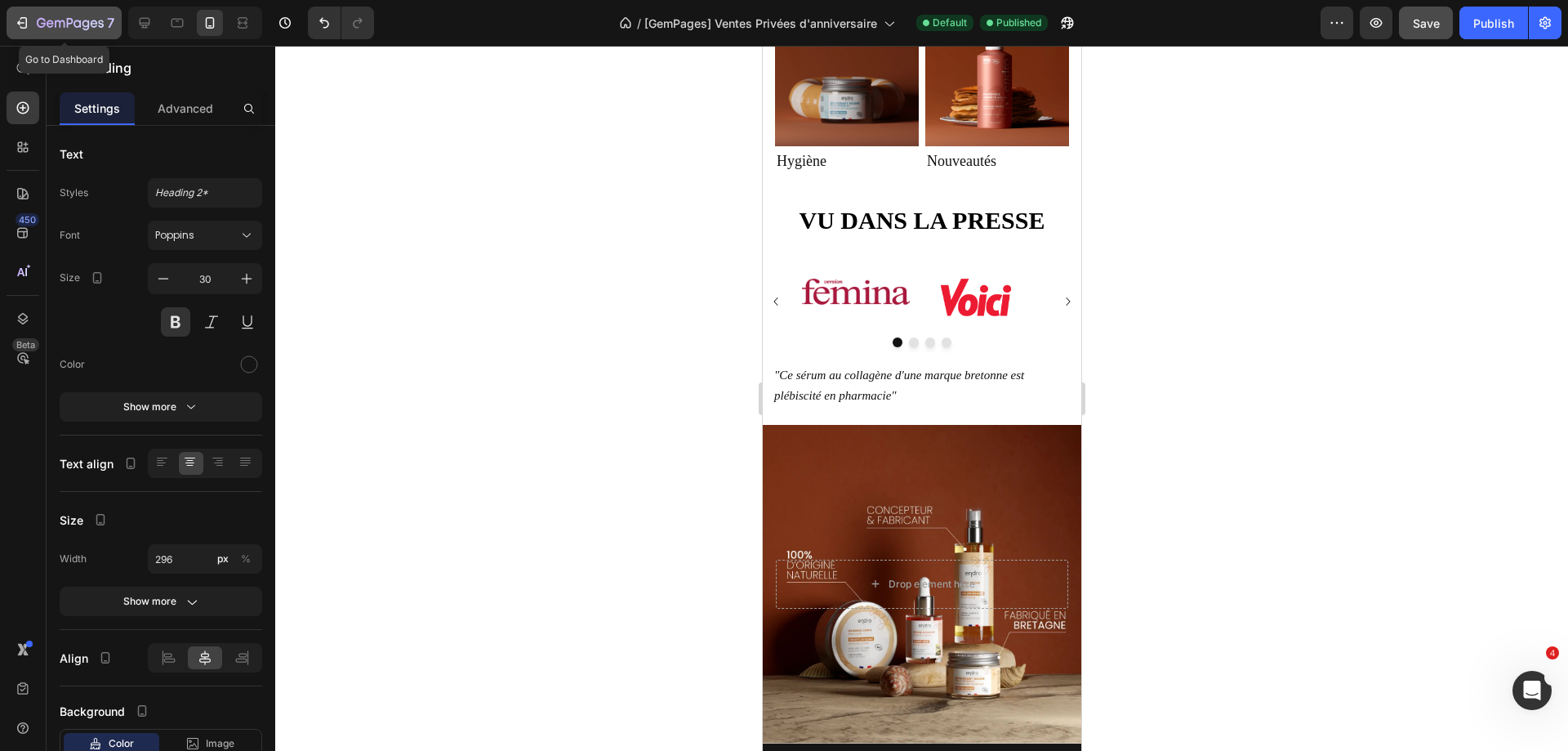 click 